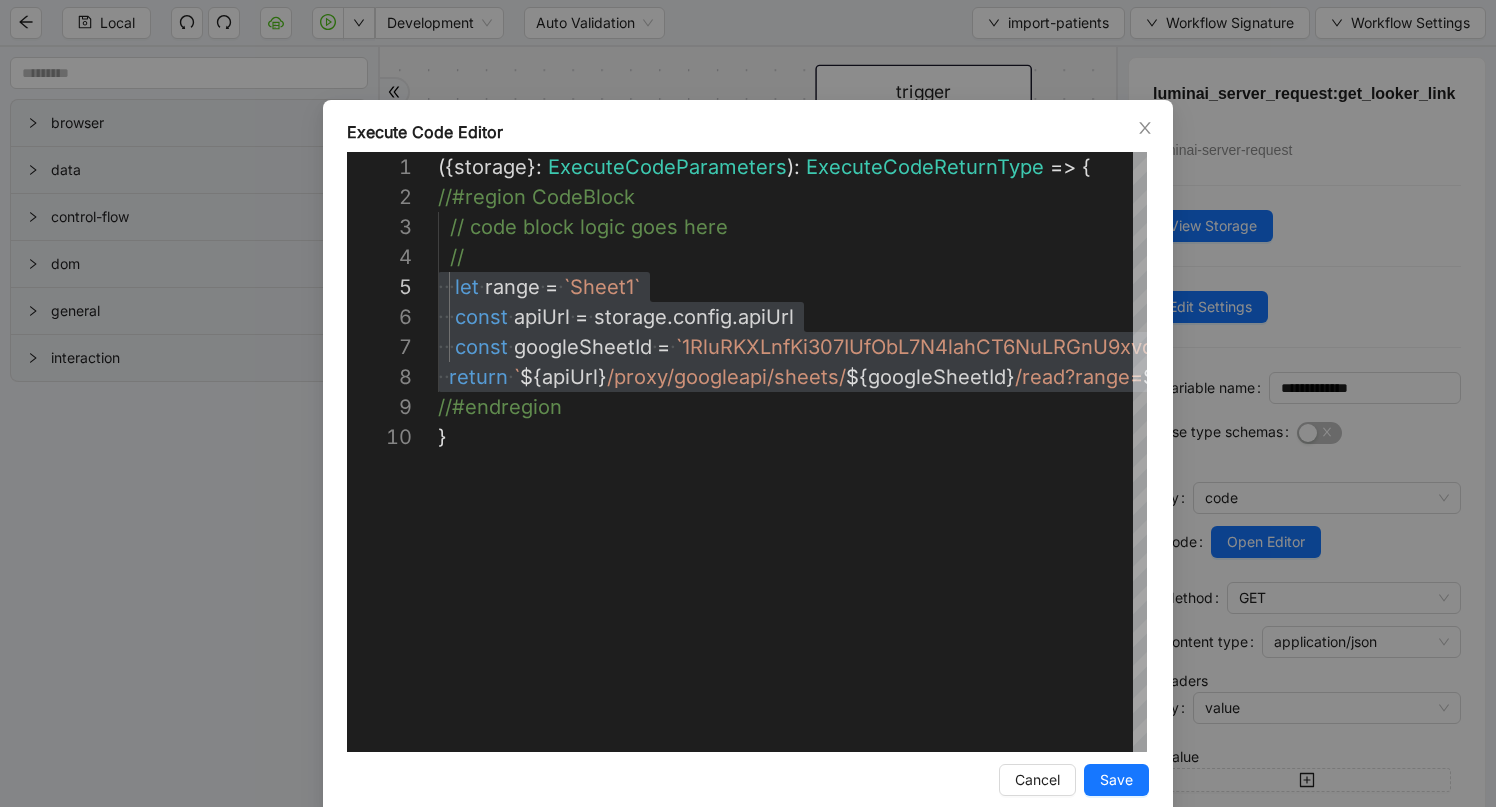 scroll, scrollTop: 0, scrollLeft: 0, axis: both 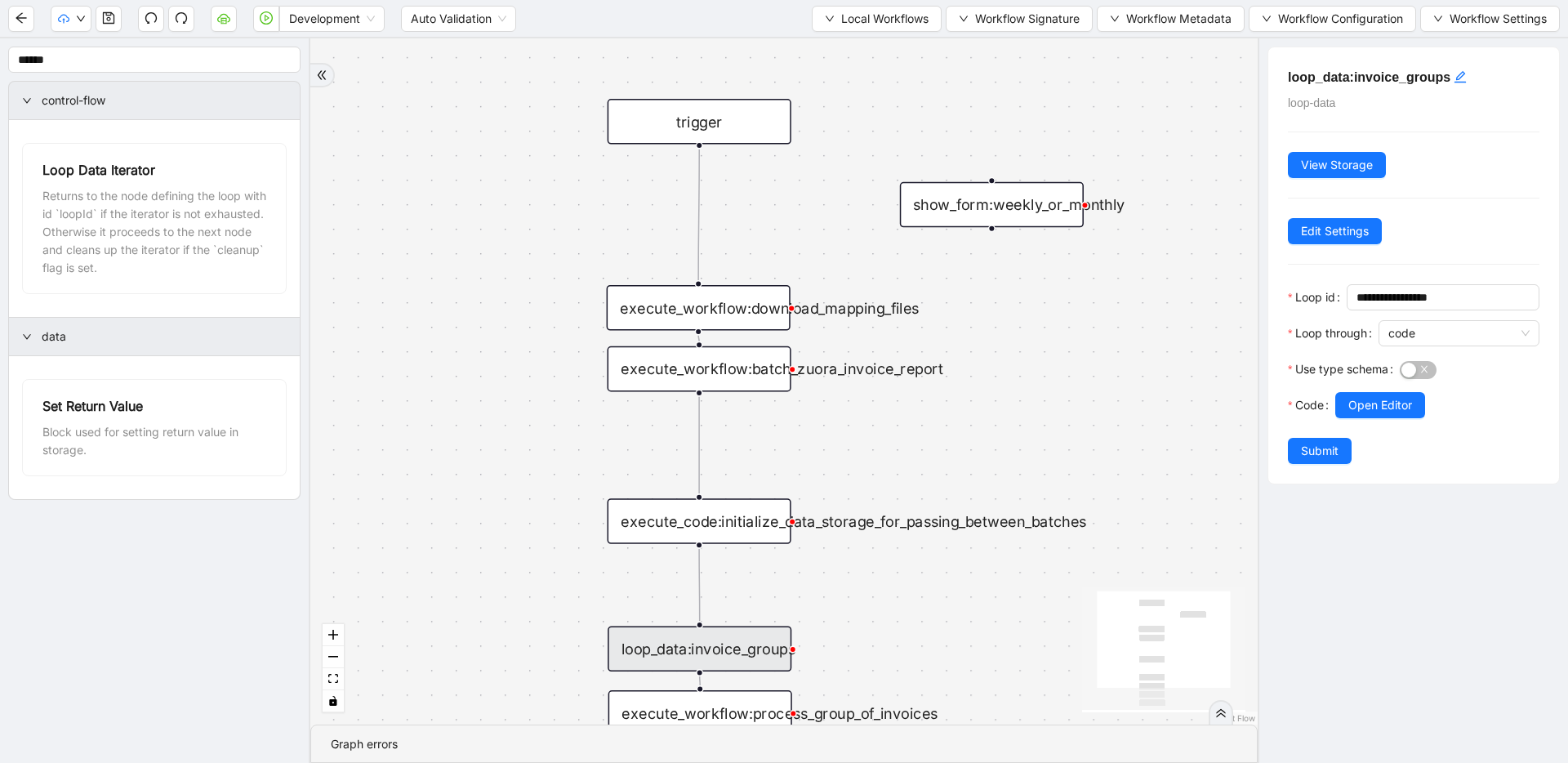 drag, startPoint x: 986, startPoint y: 254, endPoint x: 979, endPoint y: 395, distance: 141.17365 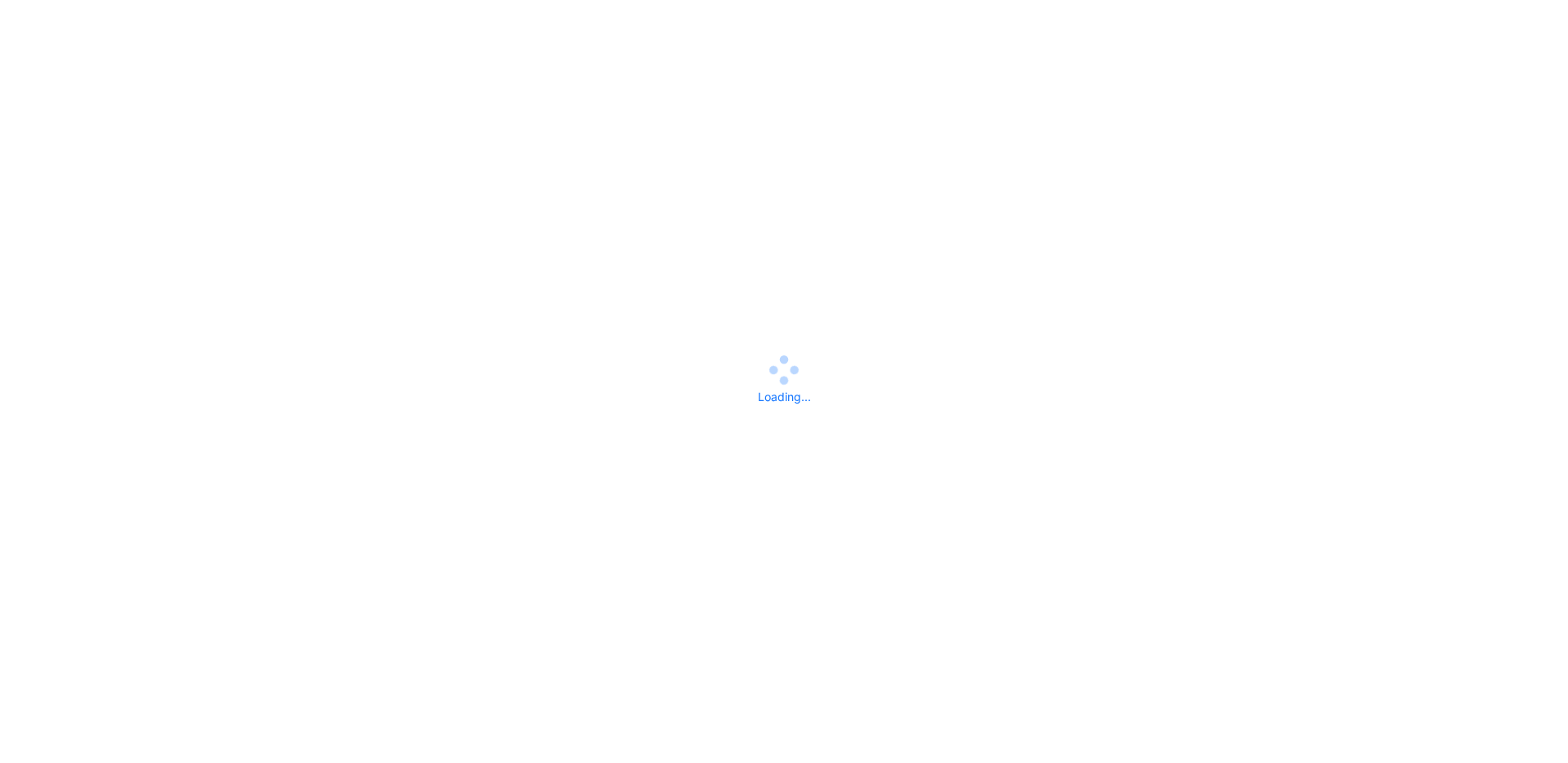 scroll, scrollTop: 0, scrollLeft: 0, axis: both 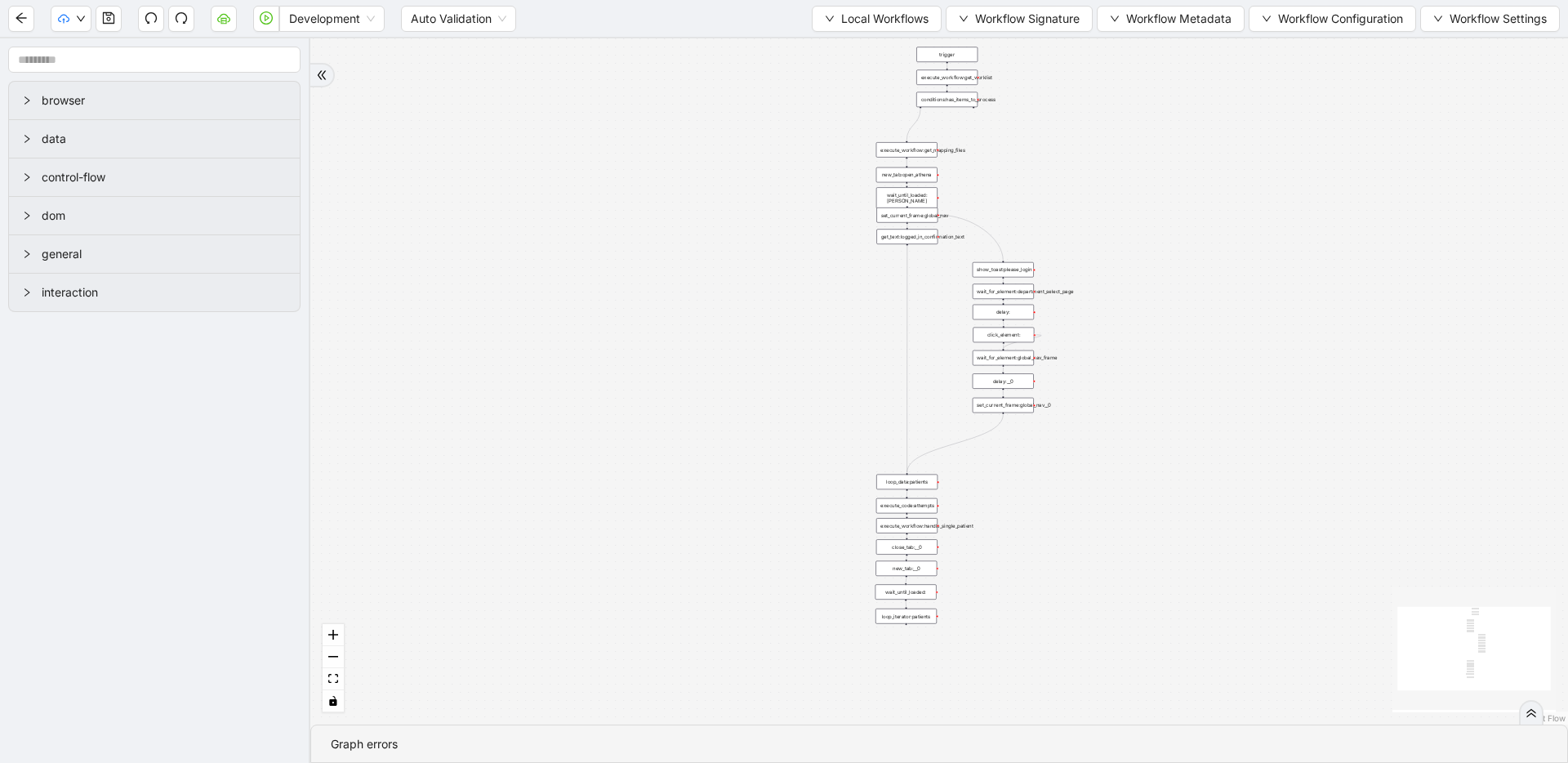 drag, startPoint x: 627, startPoint y: 158, endPoint x: 483, endPoint y: 283, distance: 190.6856 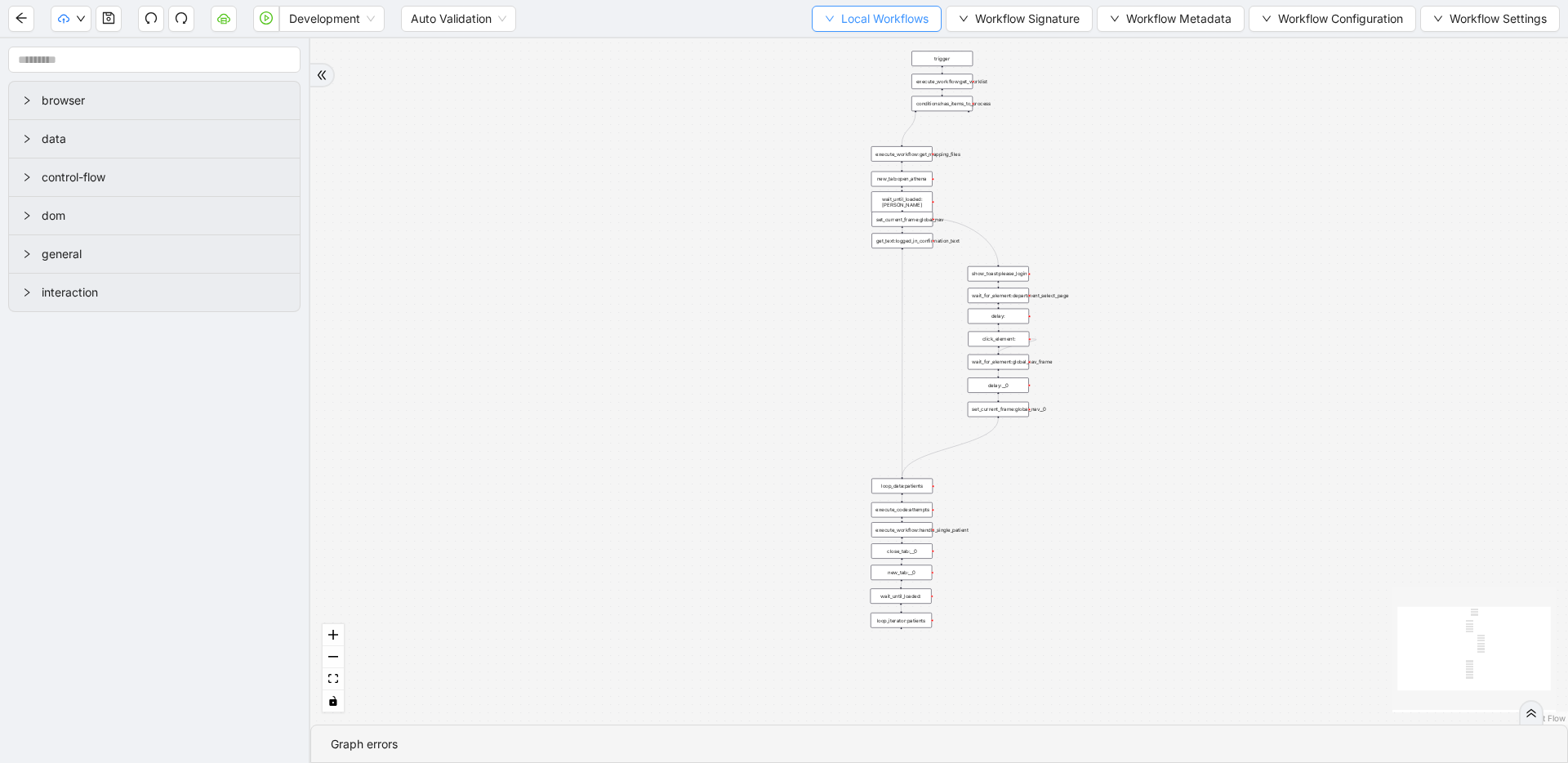 click on "Local Workflows" at bounding box center [876, 19] 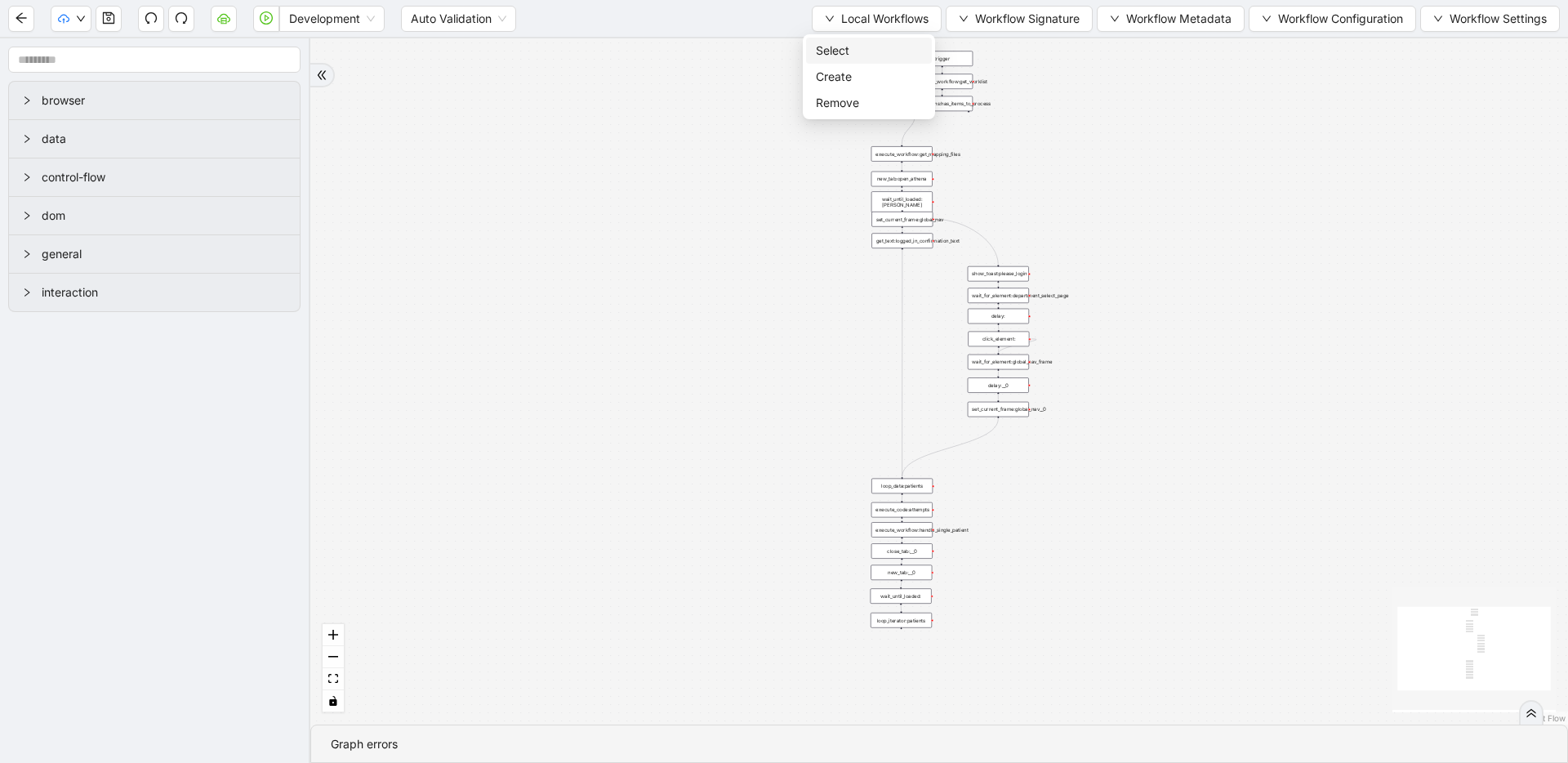 click on "Select" at bounding box center (869, 51) 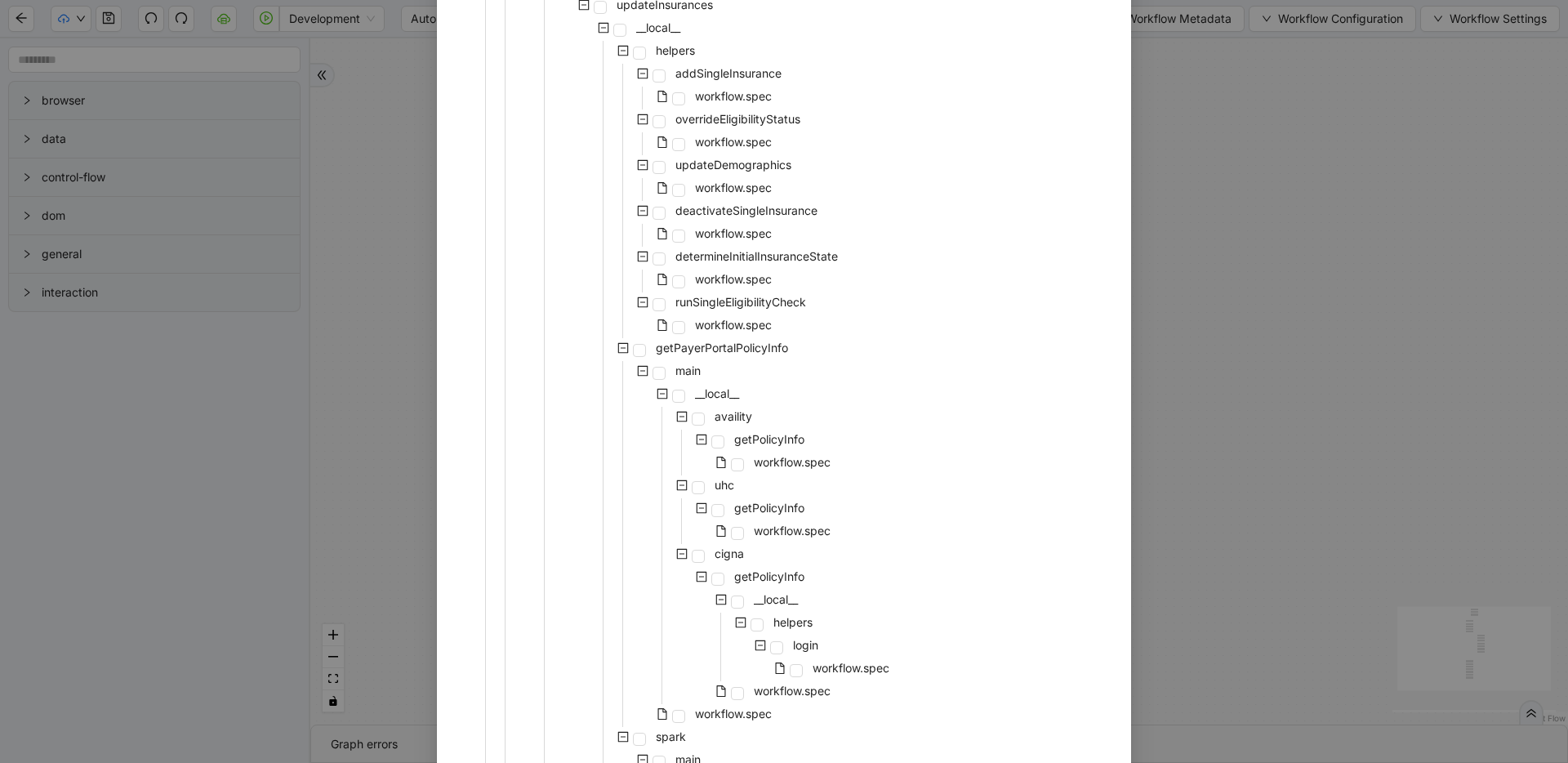 scroll, scrollTop: 737, scrollLeft: 0, axis: vertical 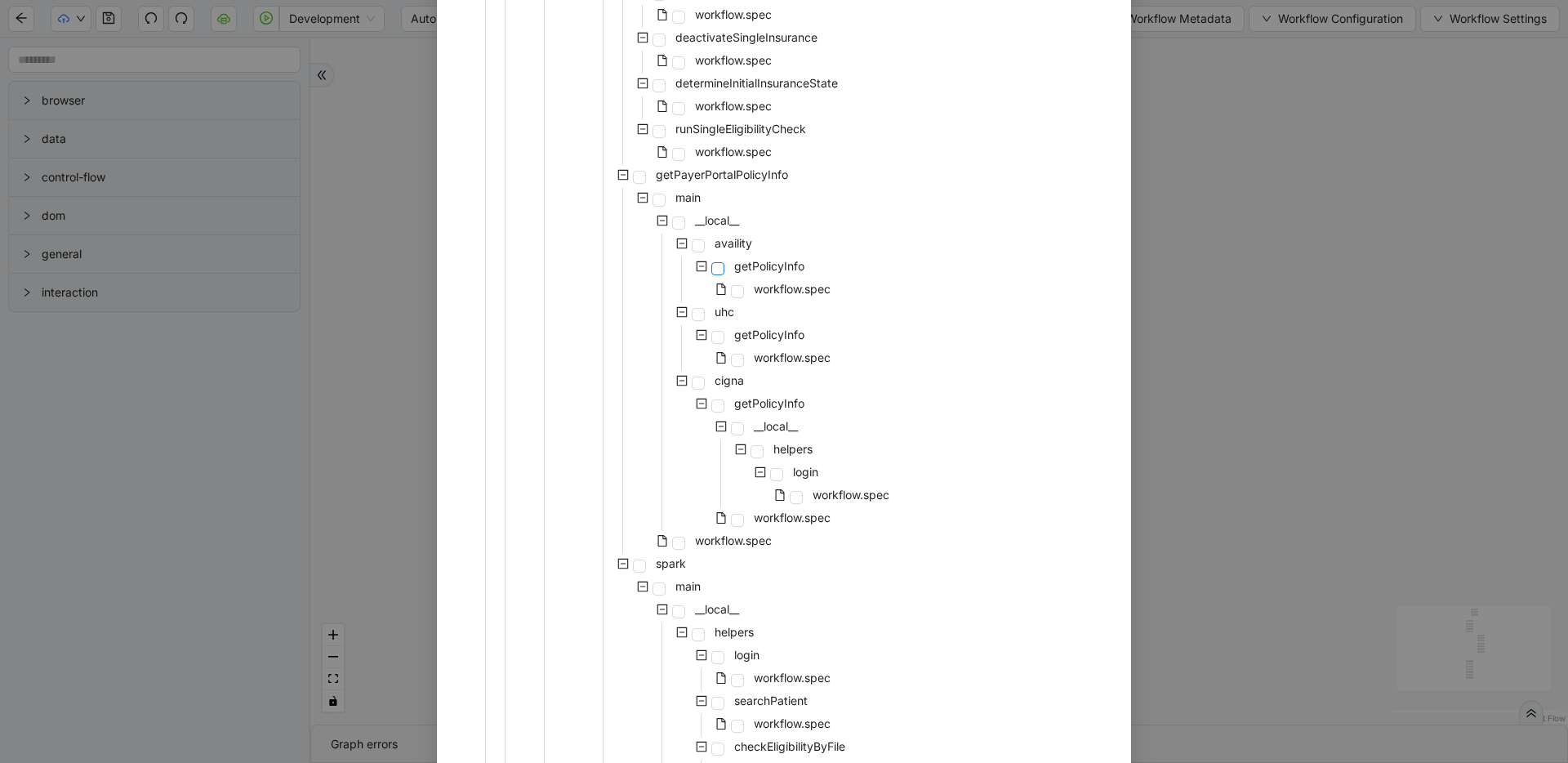click at bounding box center [718, 269] 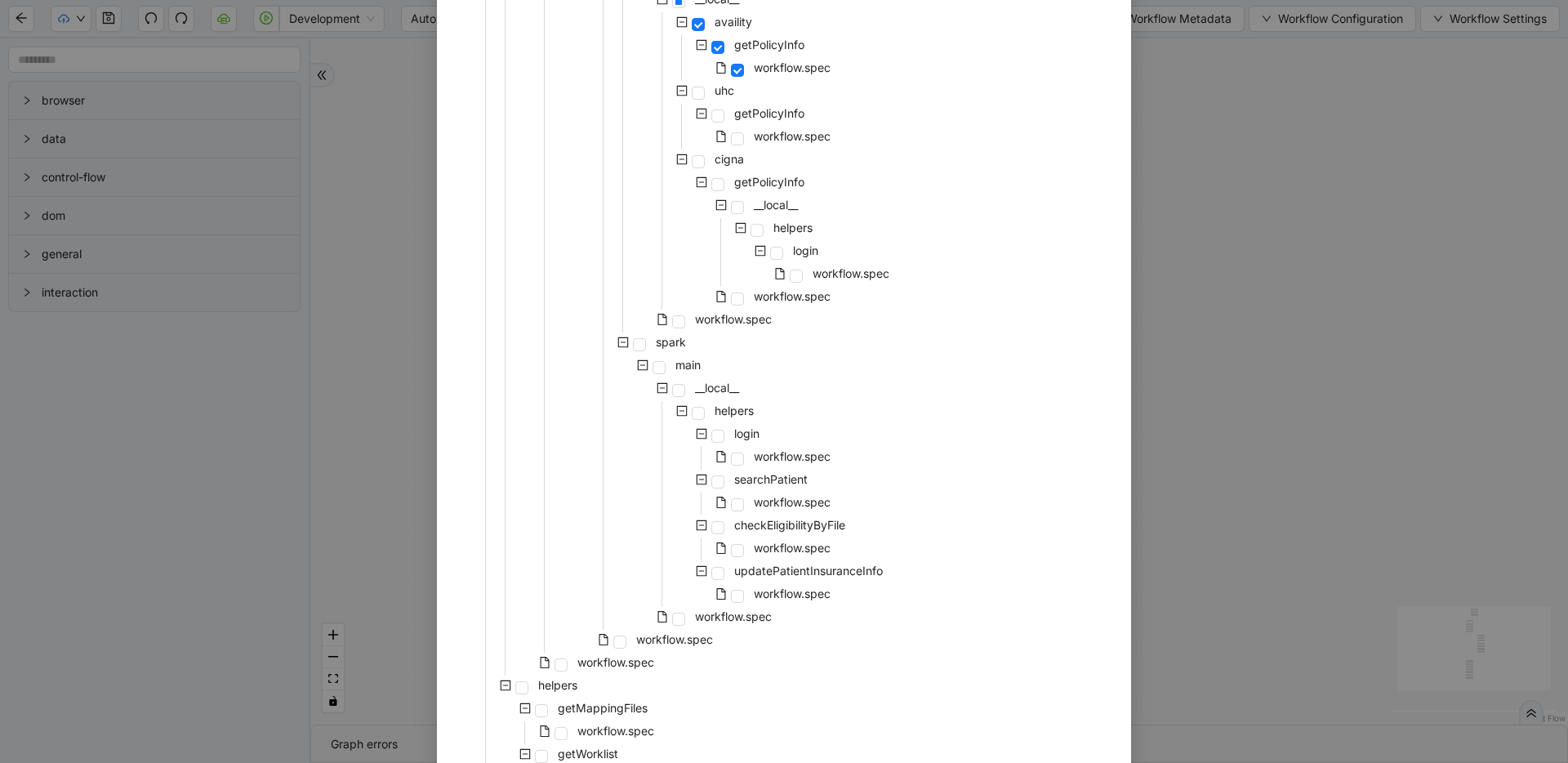 scroll, scrollTop: 1080, scrollLeft: 0, axis: vertical 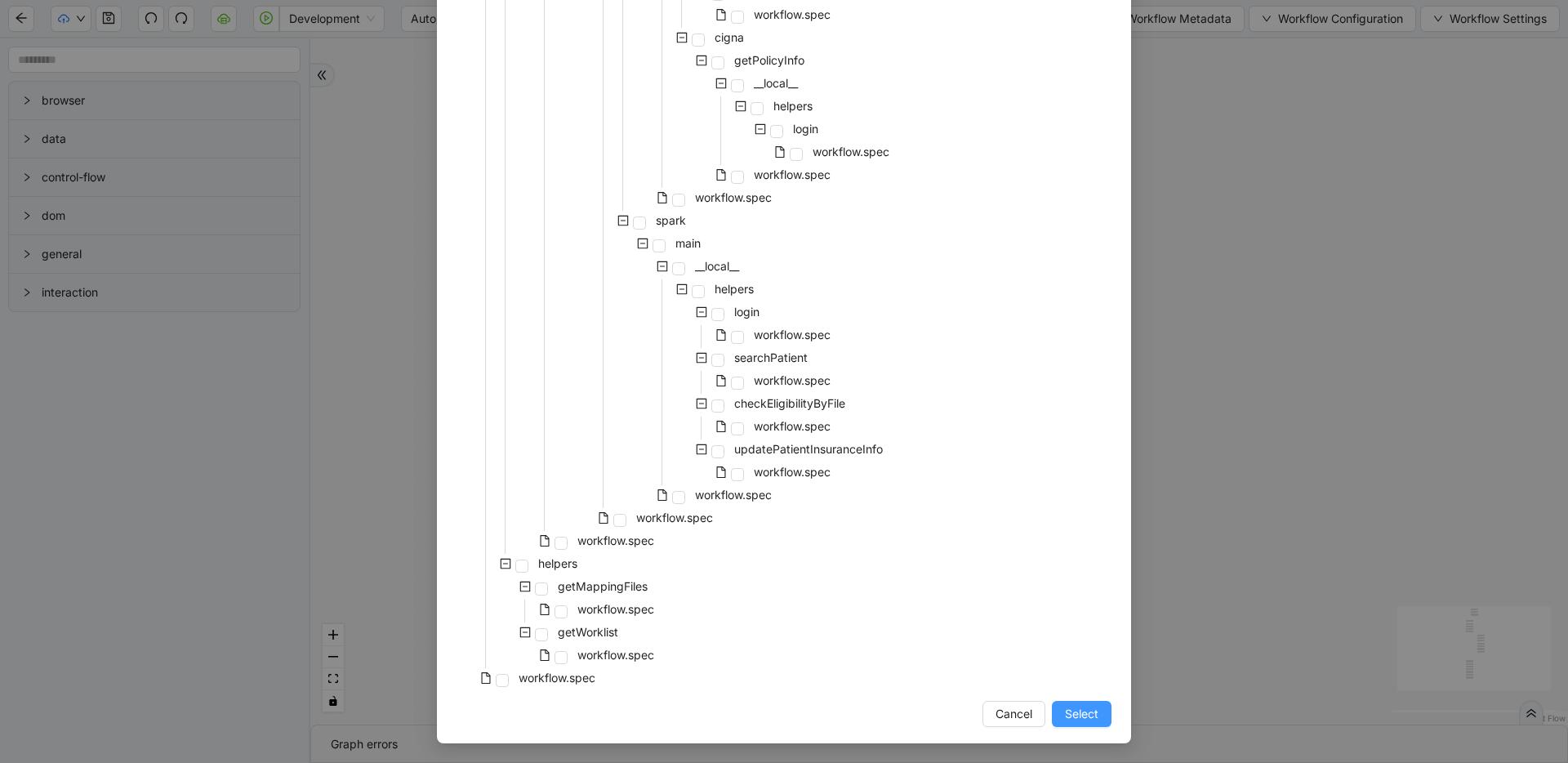 click on "Select" at bounding box center (1081, 714) 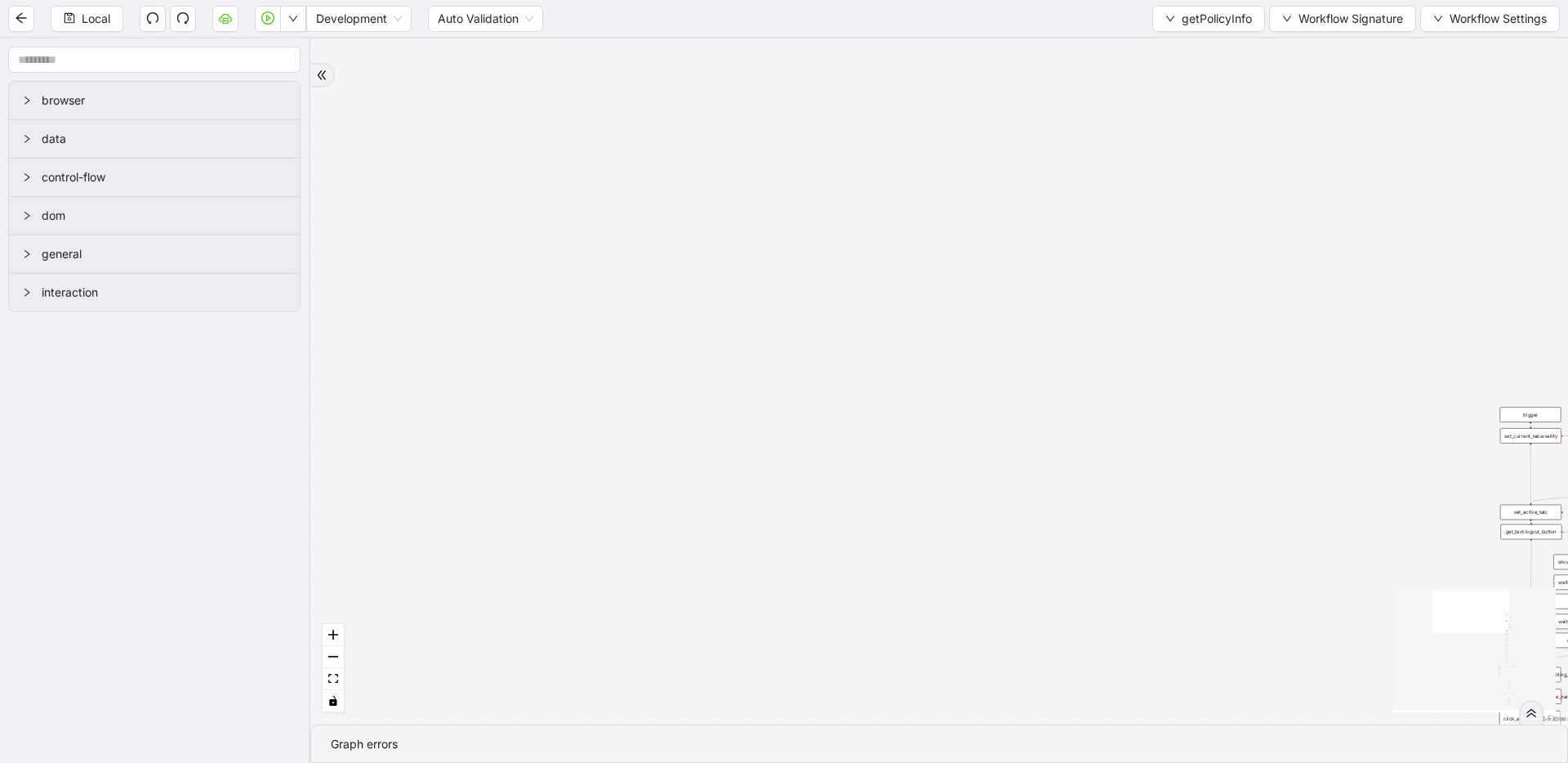 drag, startPoint x: 923, startPoint y: 349, endPoint x: 866, endPoint y: 422, distance: 92.61749 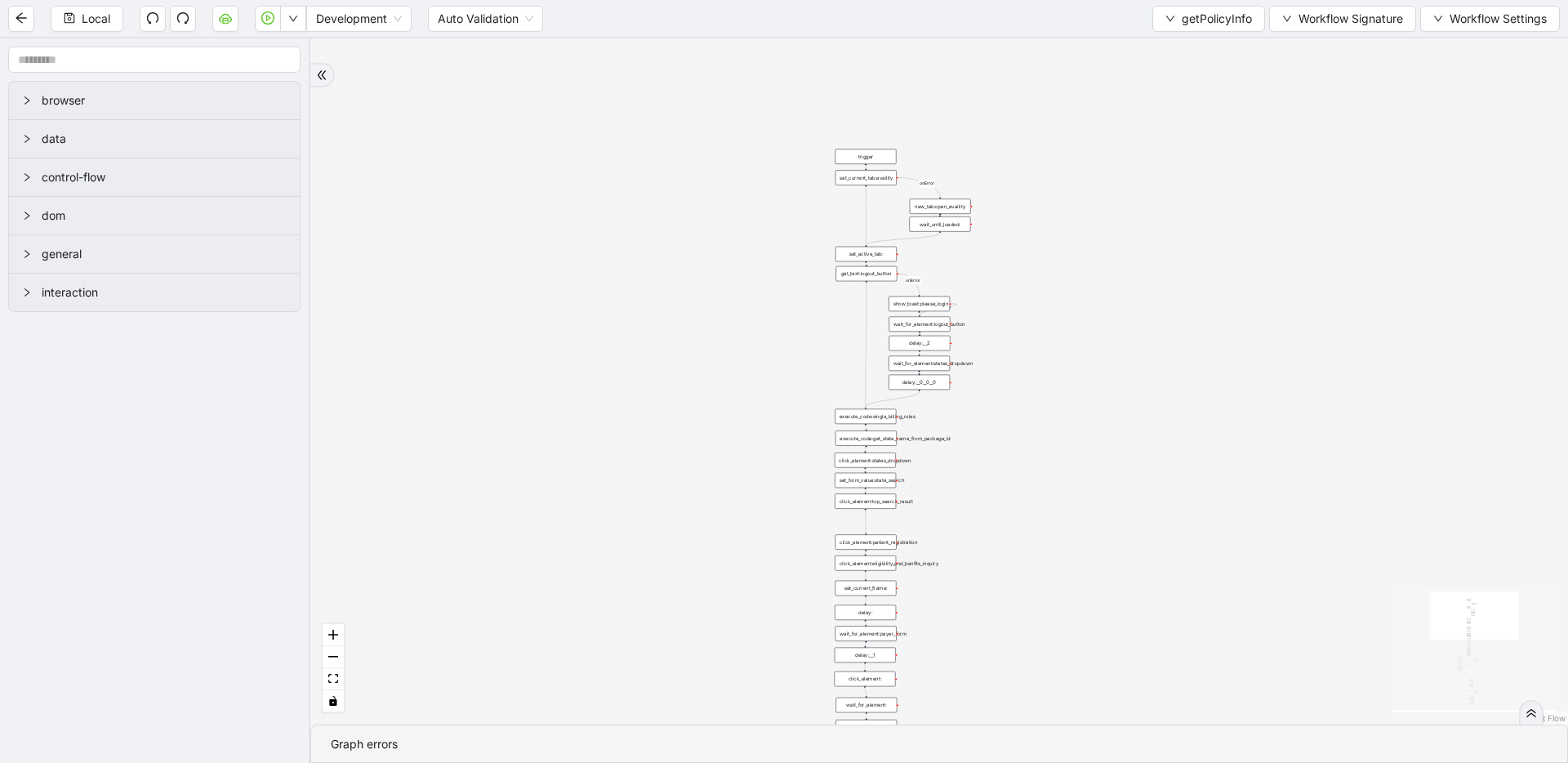 drag, startPoint x: 1138, startPoint y: 498, endPoint x: 495, endPoint y: 211, distance: 704.14345 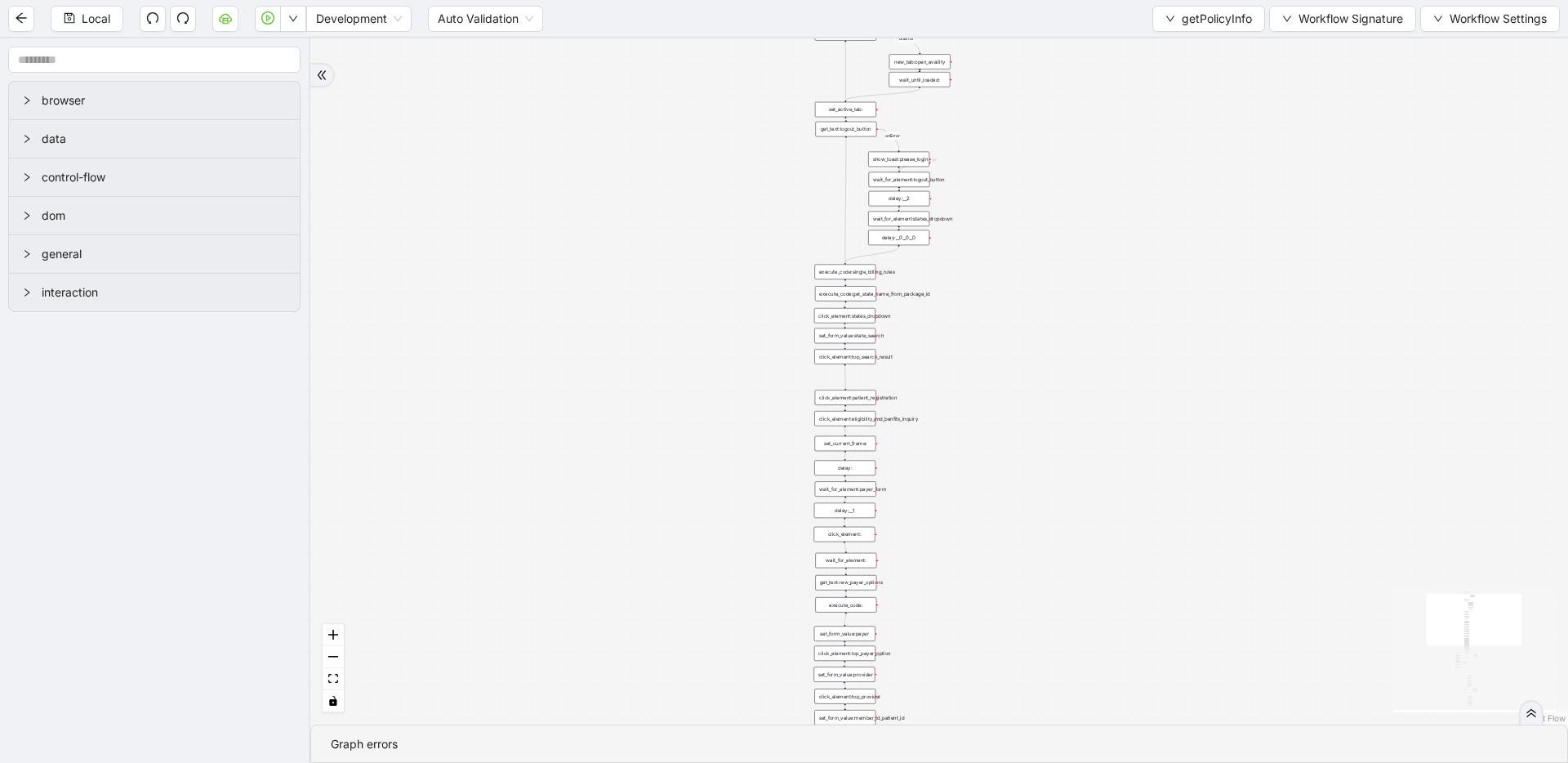 drag, startPoint x: 513, startPoint y: 328, endPoint x: 492, endPoint y: 169, distance: 160.3808 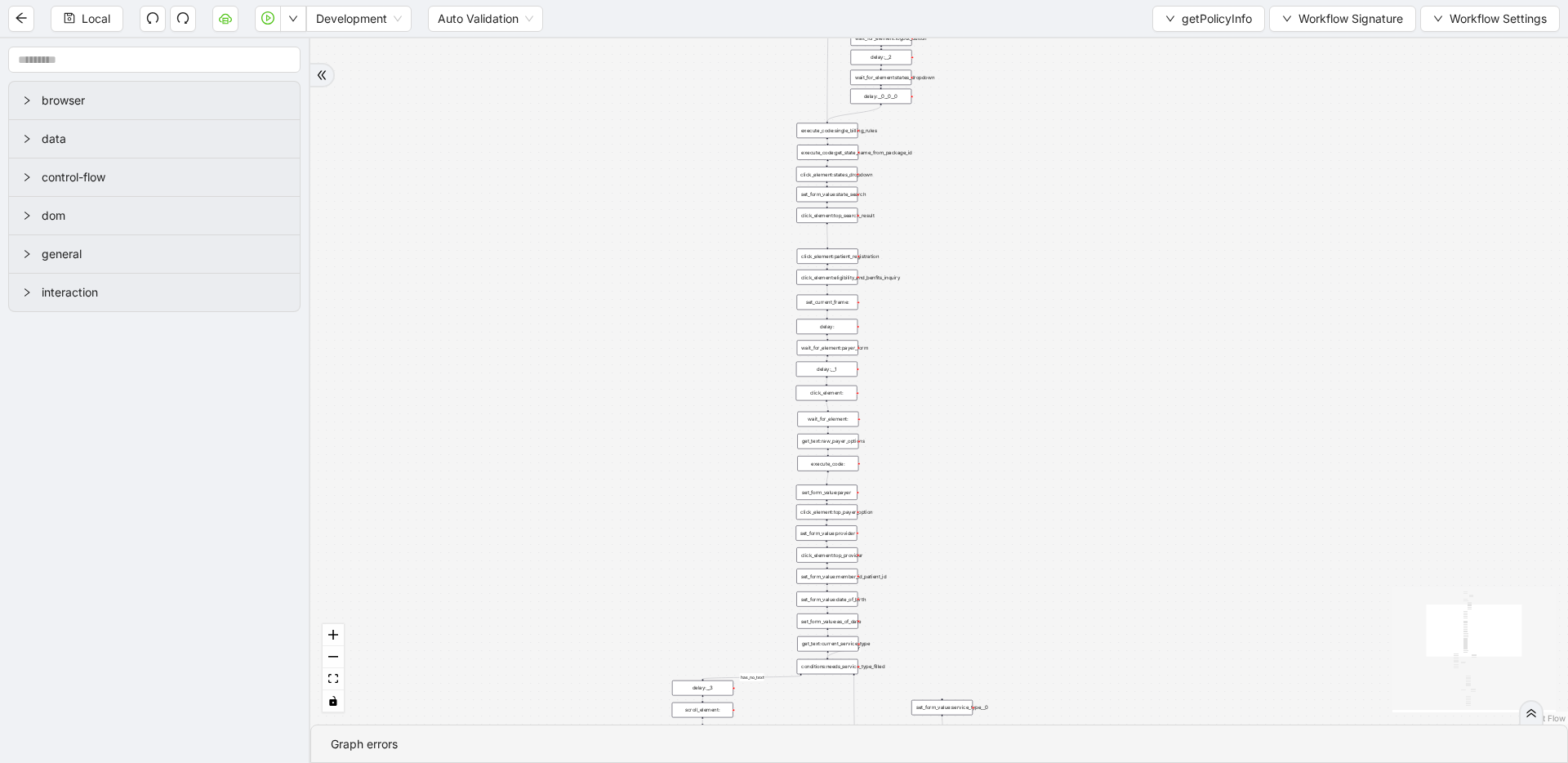 drag, startPoint x: 614, startPoint y: 393, endPoint x: 597, endPoint y: 234, distance: 159.90622 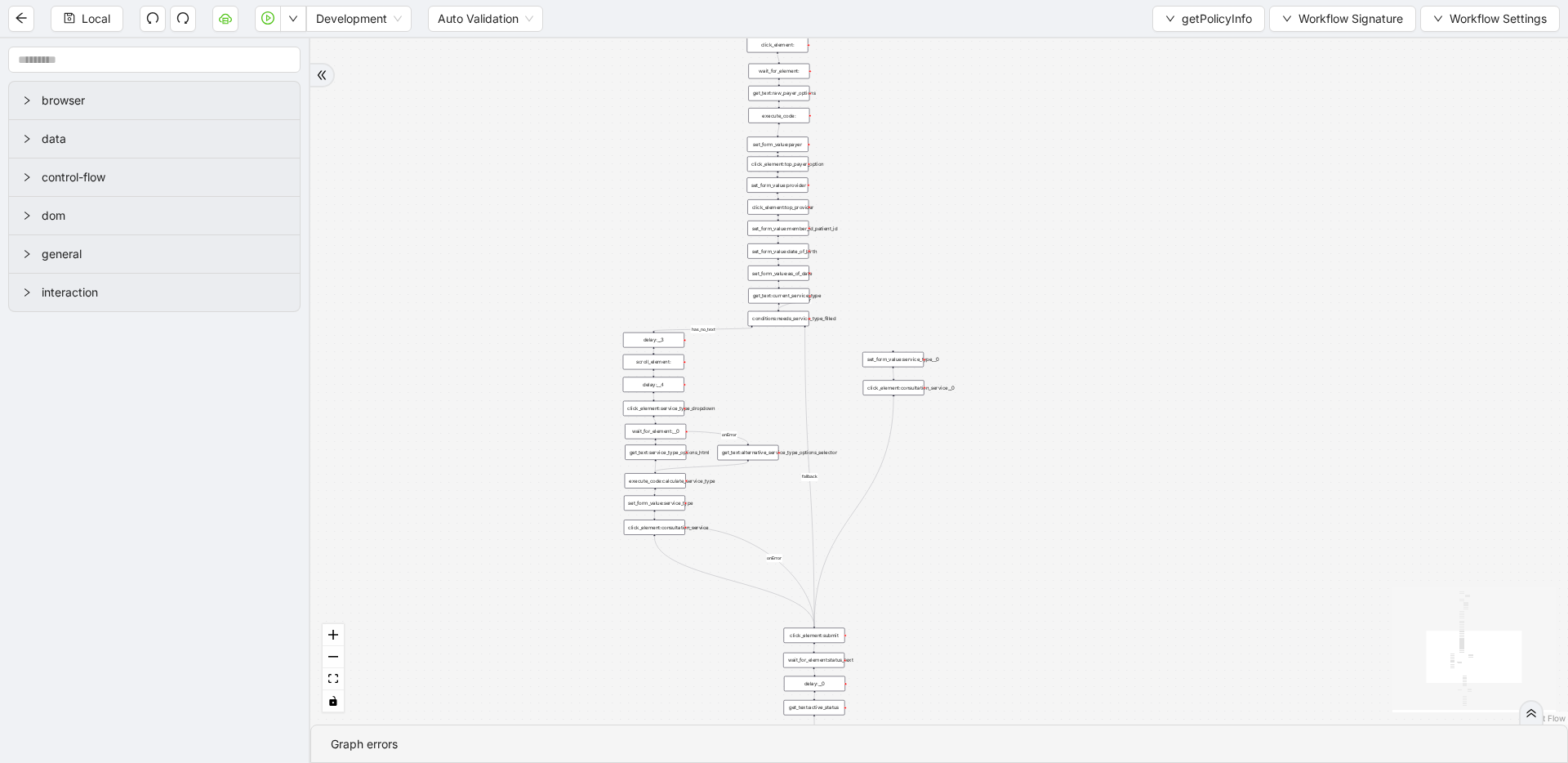 drag, startPoint x: 742, startPoint y: 550, endPoint x: 693, endPoint y: 234, distance: 319.77648 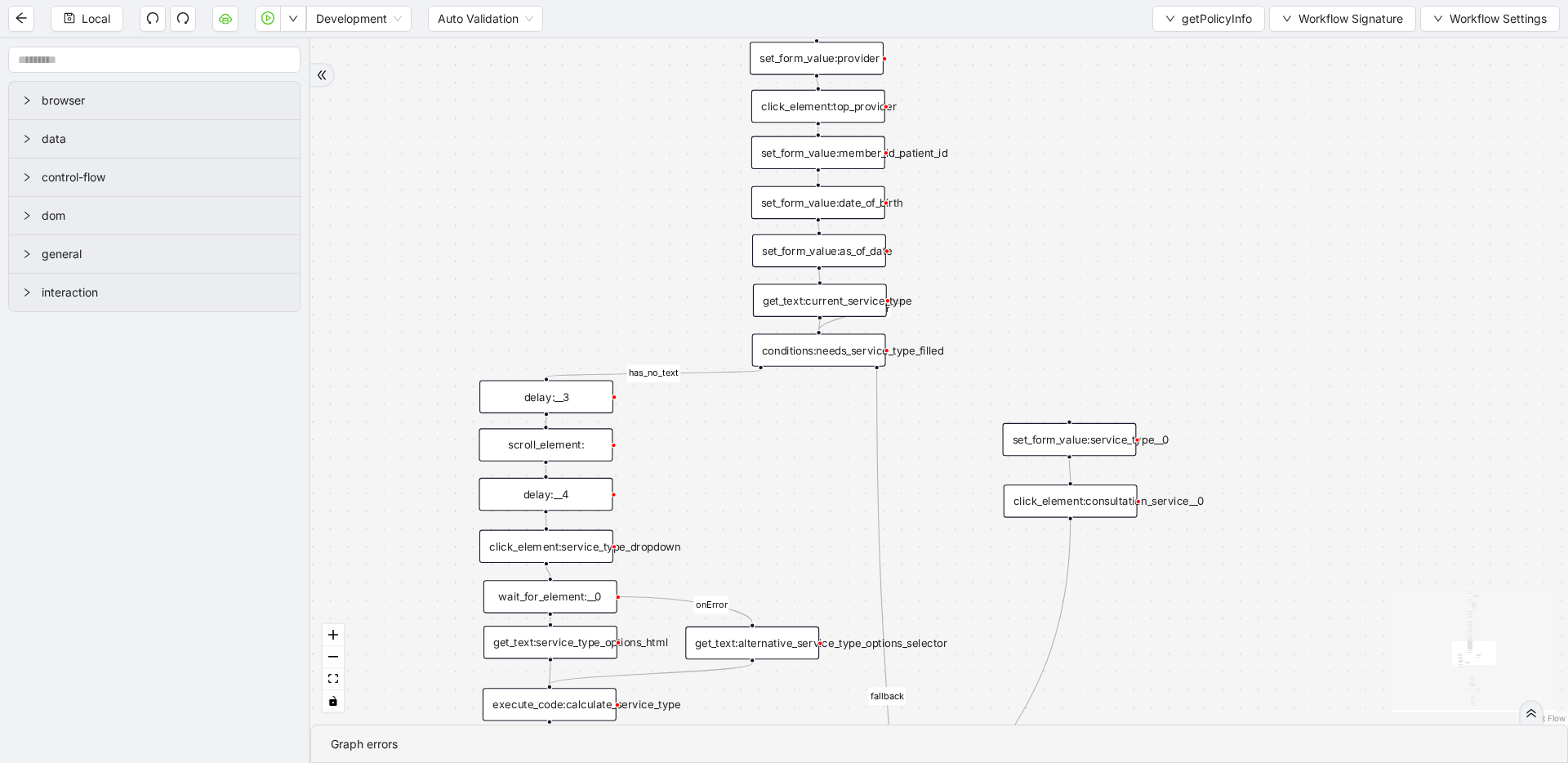 drag, startPoint x: 780, startPoint y: 539, endPoint x: 709, endPoint y: 516, distance: 74.632433 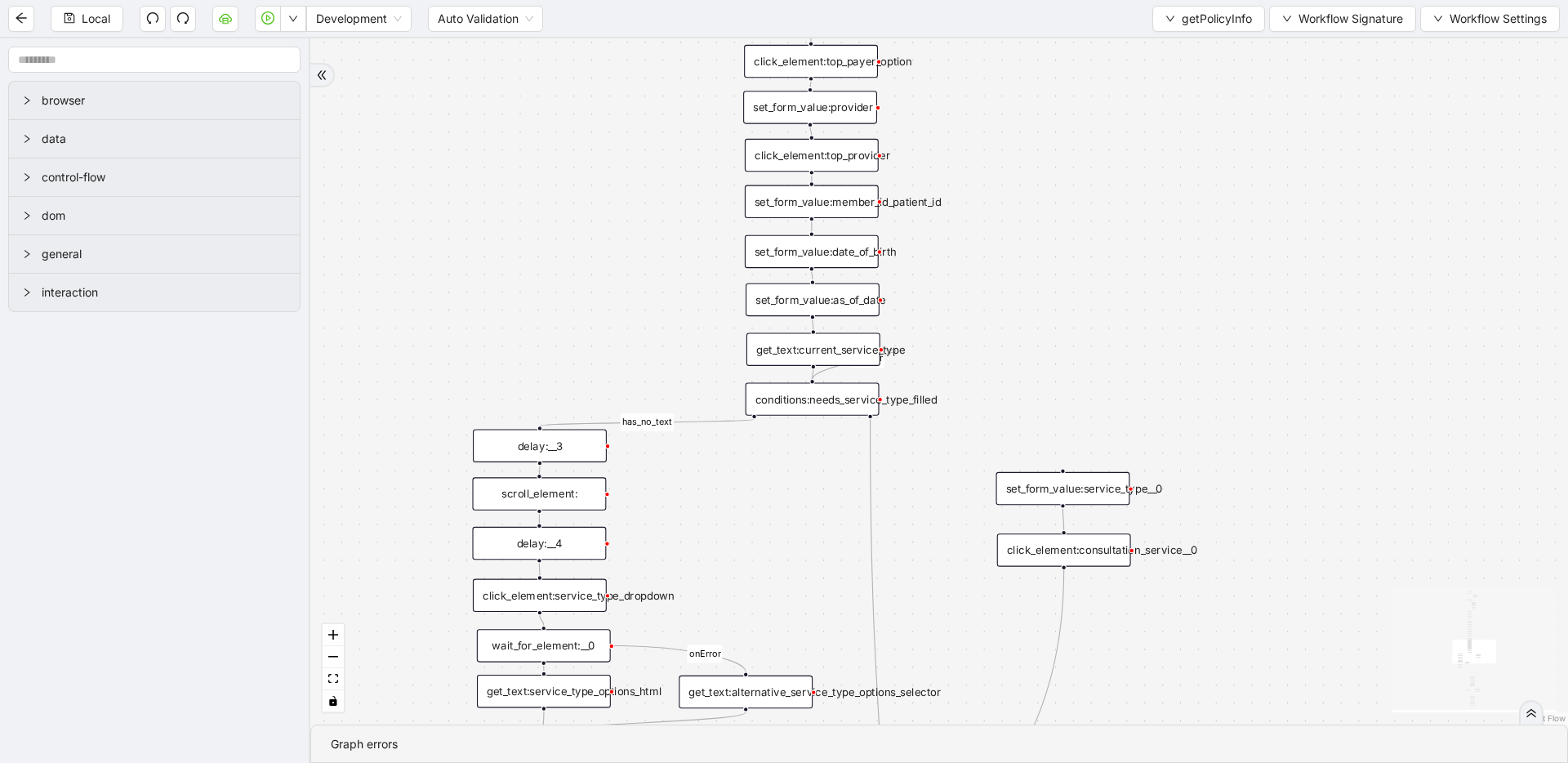 drag, startPoint x: 613, startPoint y: 212, endPoint x: 612, endPoint y: 252, distance: 40.01 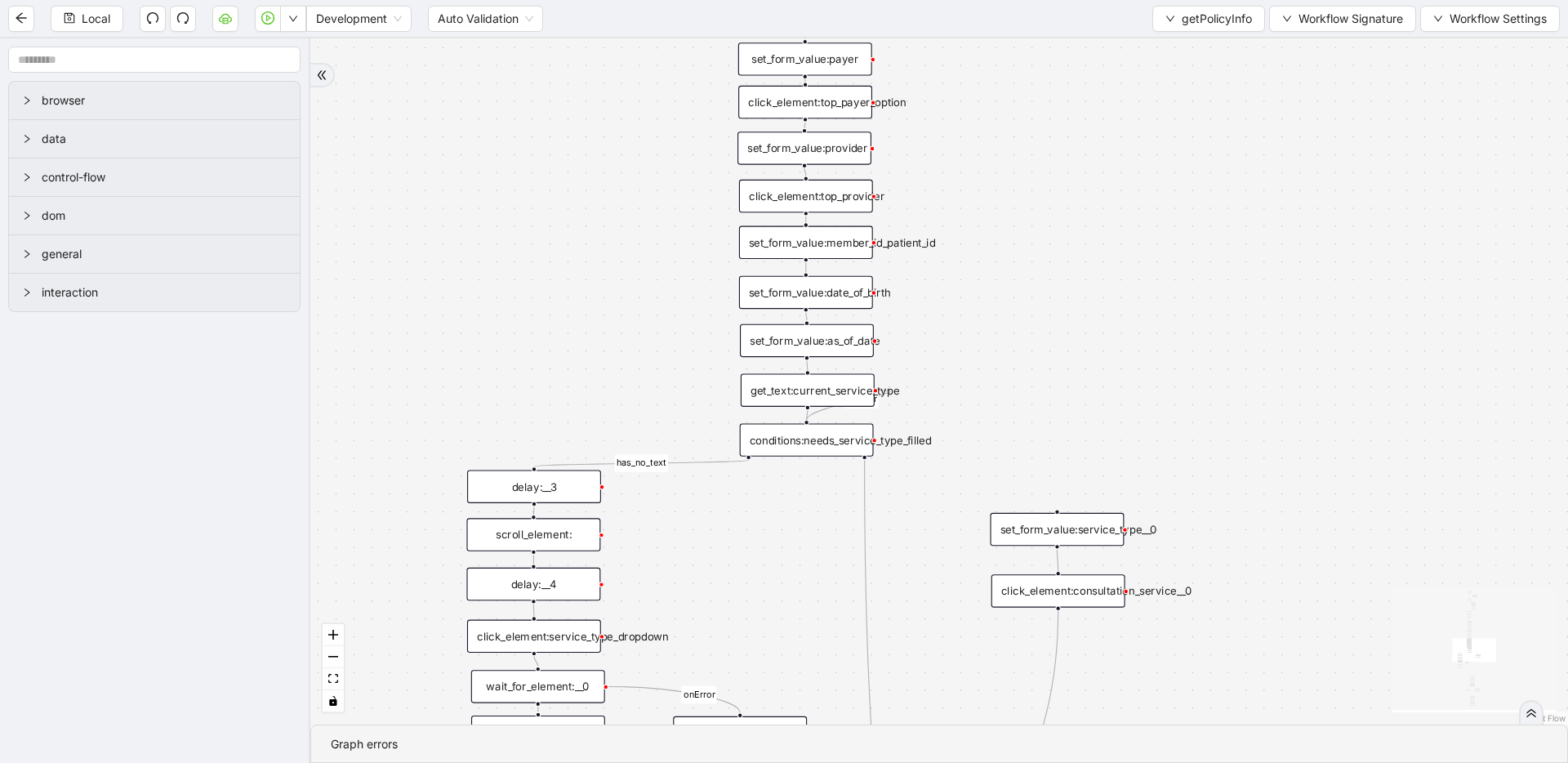 click on "set_form_value:member_id_patient_id" at bounding box center (806, 243) 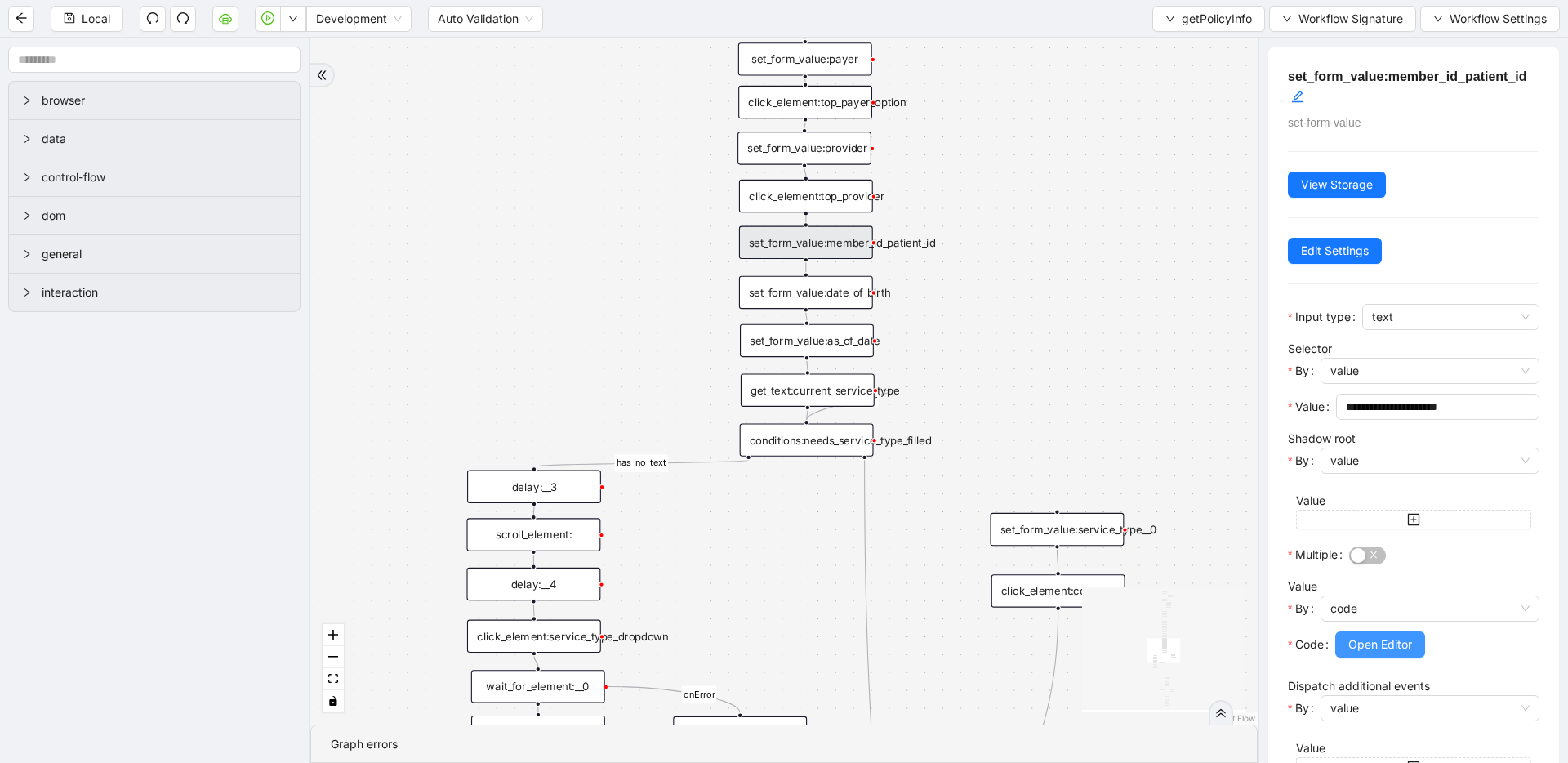 click on "Open Editor" at bounding box center [1380, 645] 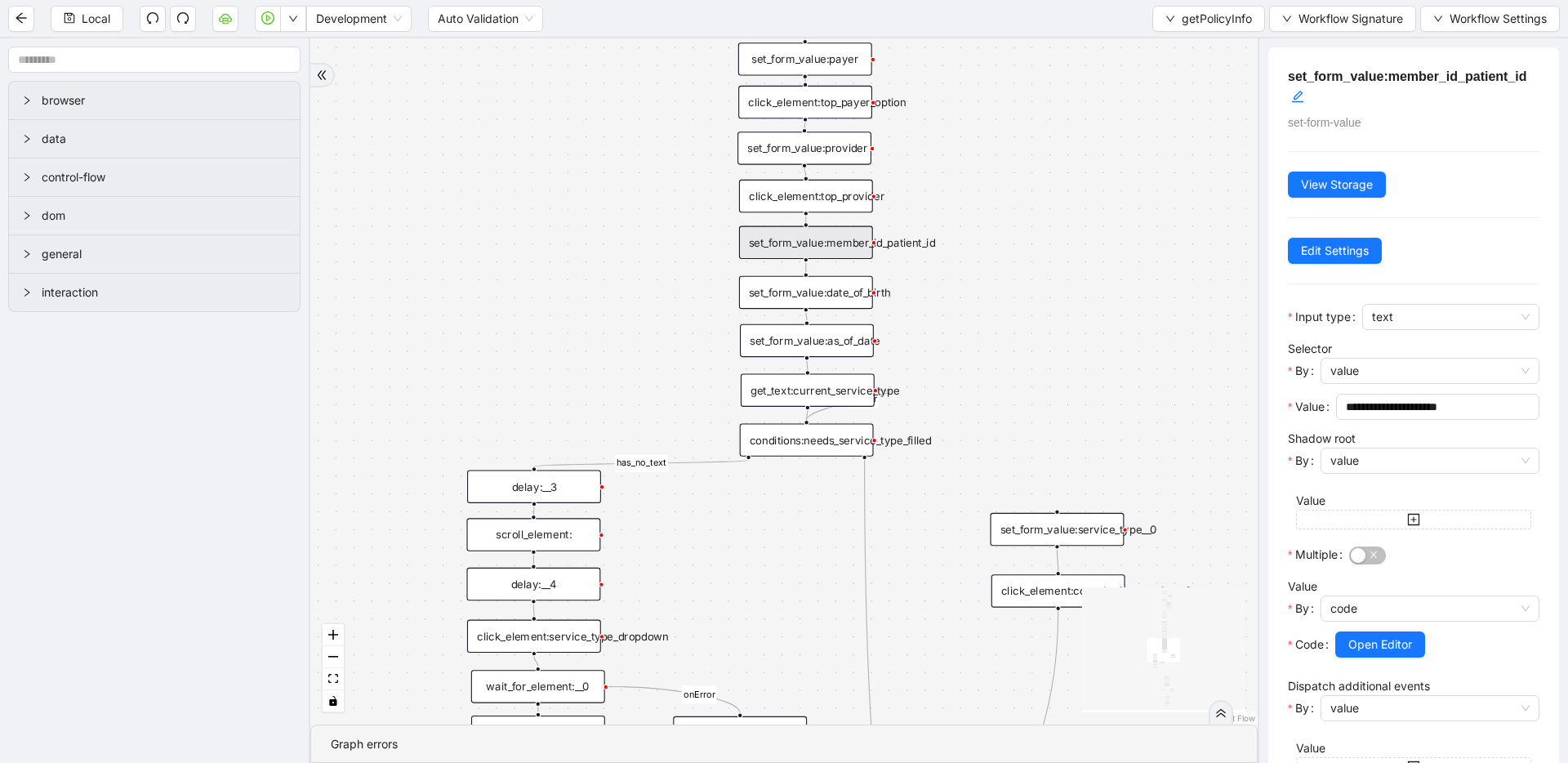 scroll, scrollTop: 74, scrollLeft: 0, axis: vertical 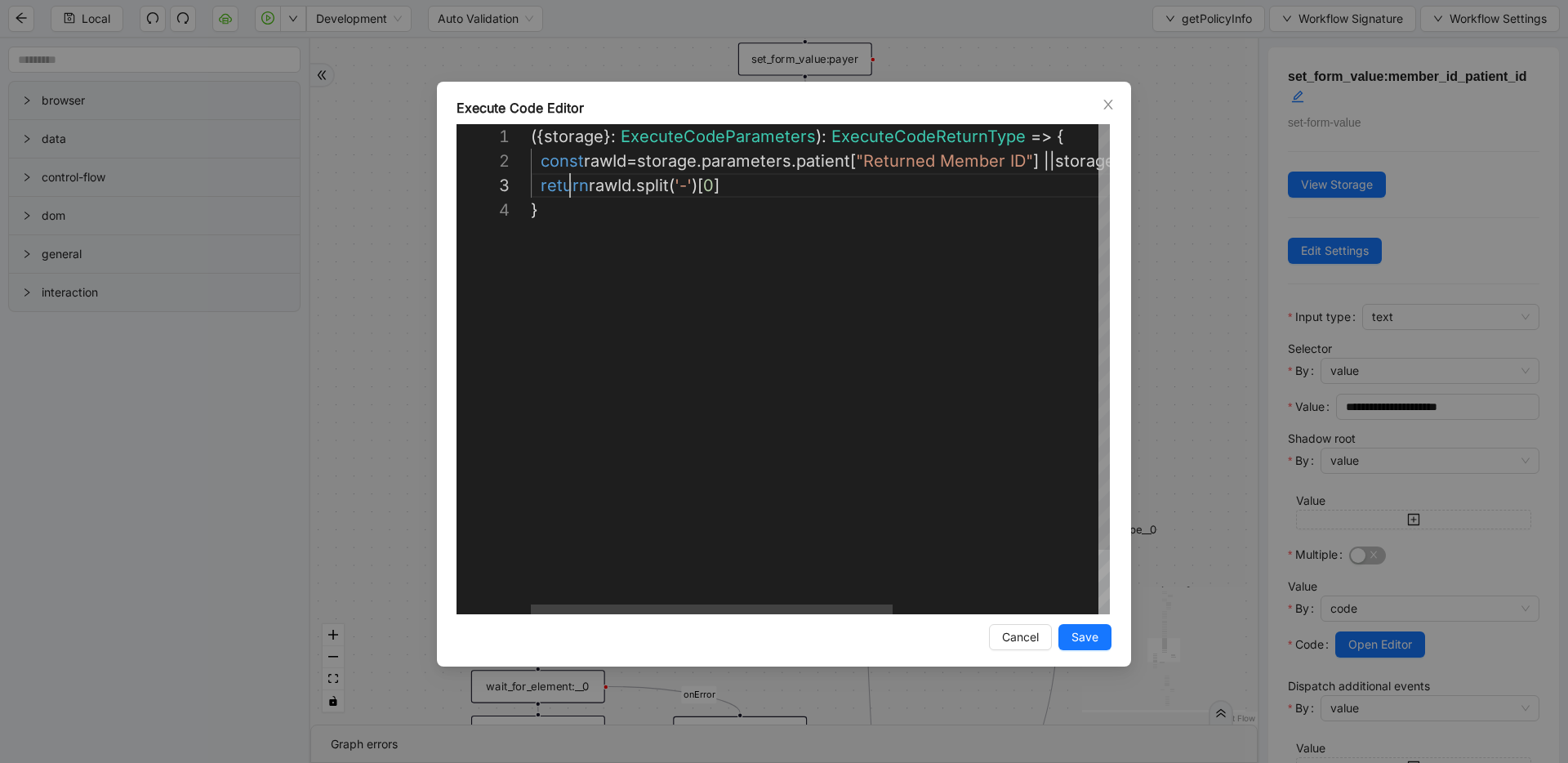 click on "({  storage  }:   ExecuteCodeParameters ):   ExecuteCodeReturnType   =>   {    const  rawId  =  storage . parameters . patient [ "Returned Member ID" ]   ||  storage . parameters . patient [ "Member ID" ]    return  rawId . split ( '-' )[ 0 ] }" at bounding box center [984, 406] 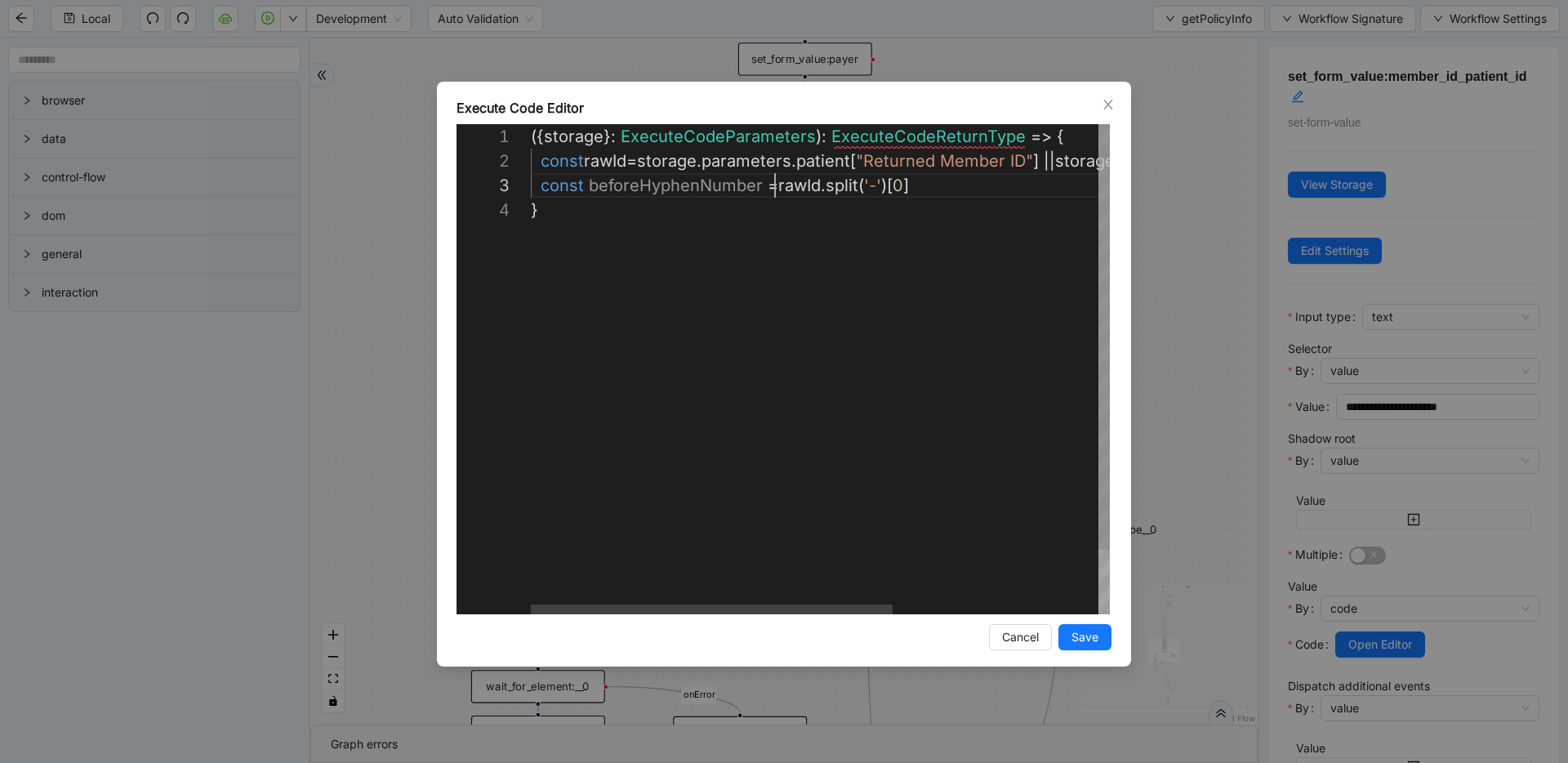 scroll, scrollTop: 49, scrollLeft: 244, axis: both 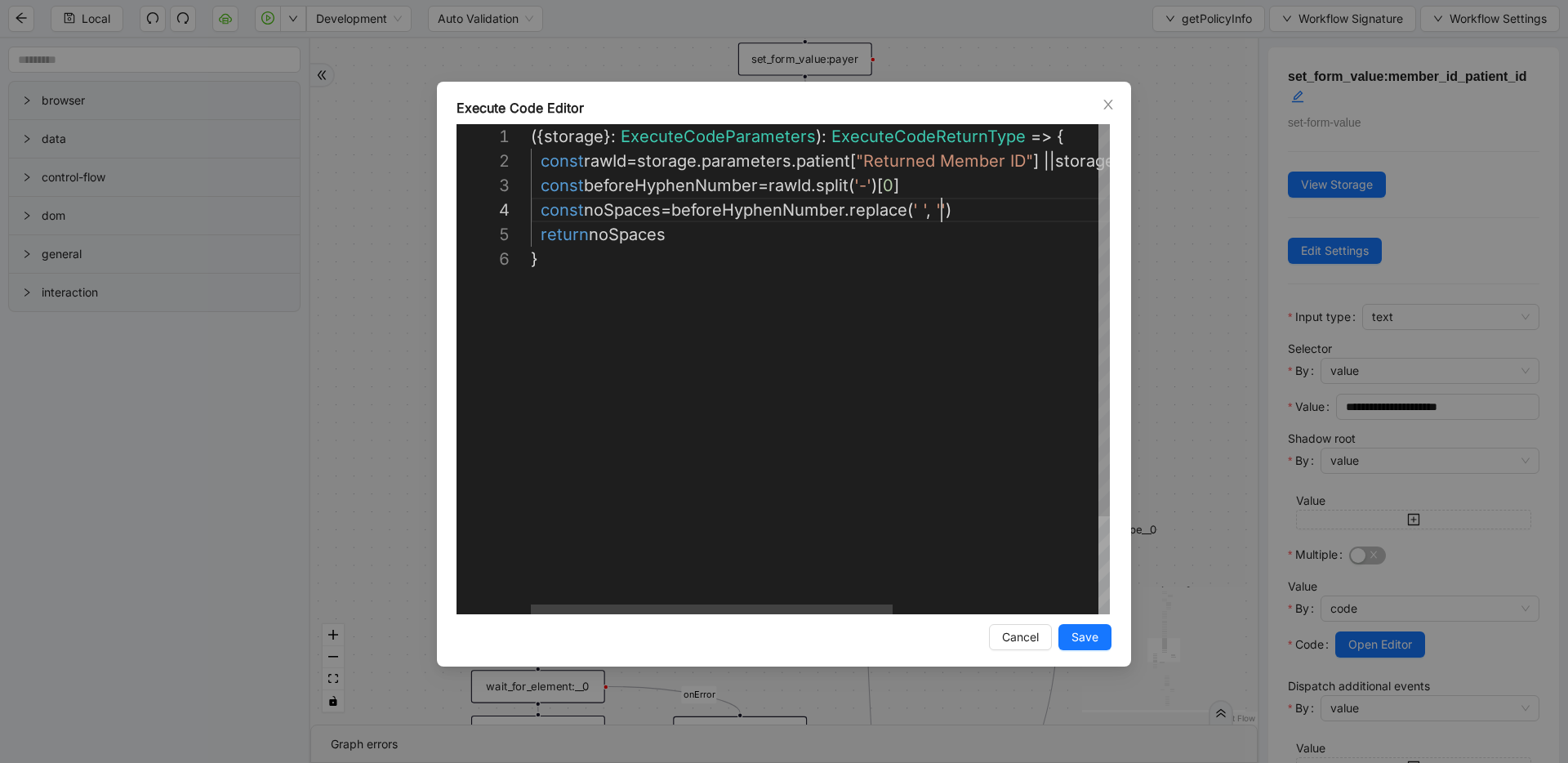 click on "({  storage  }:   ExecuteCodeParameters ):   ExecuteCodeReturnType   =>   {    const  rawId  =  storage . parameters . patient [ "Returned Member ID" ]   ||  storage . parameters . patient [ "Member ID" ]    const  beforeHyphenNumber  =  rawId . split ( '-' )[ 0 ]    const  noSpaces  =  beforeHyphenNumber . replace ( ' ' ,   '' )    return  noSpaces }" at bounding box center [984, 431] 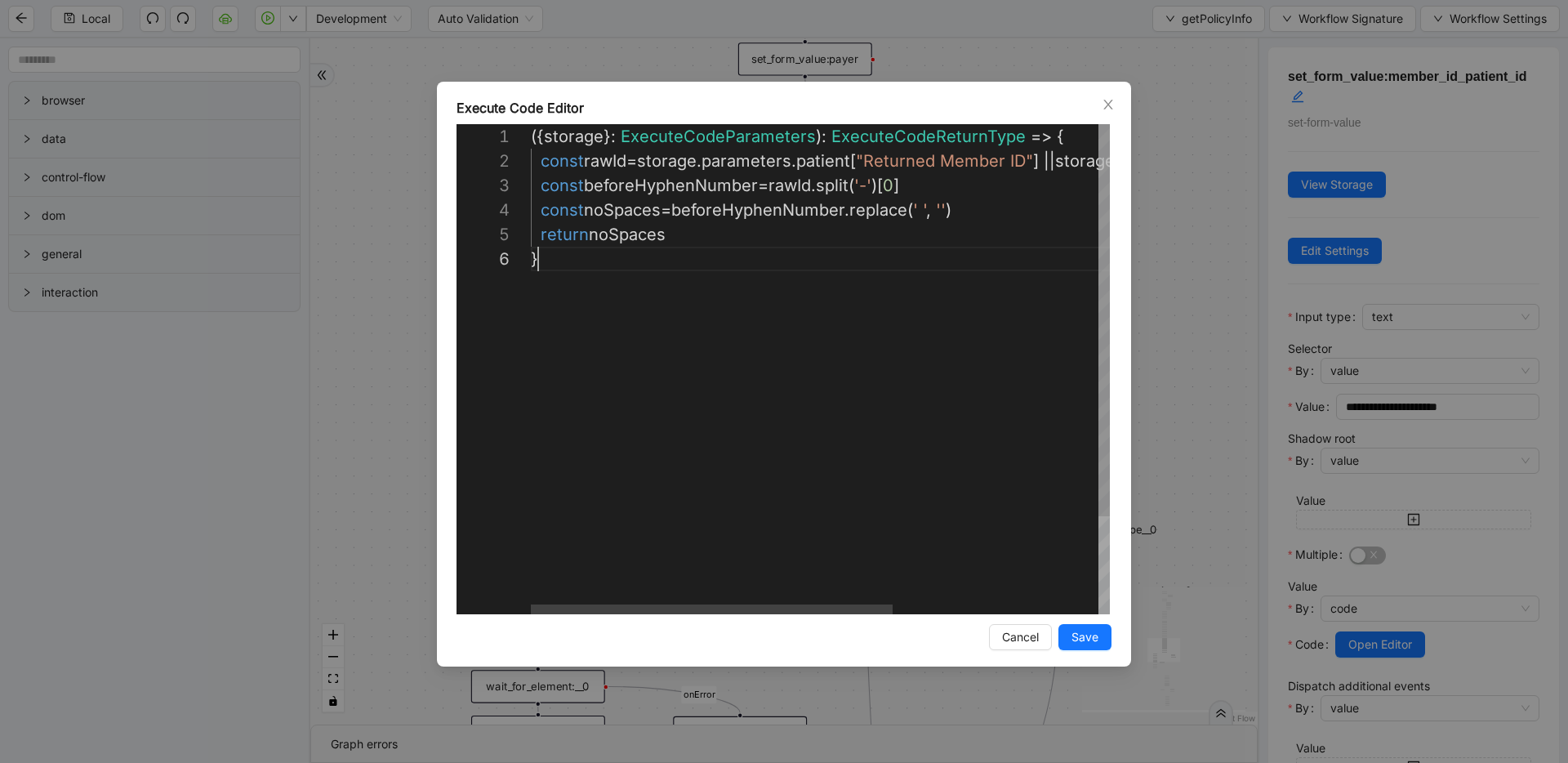 scroll, scrollTop: 0, scrollLeft: 0, axis: both 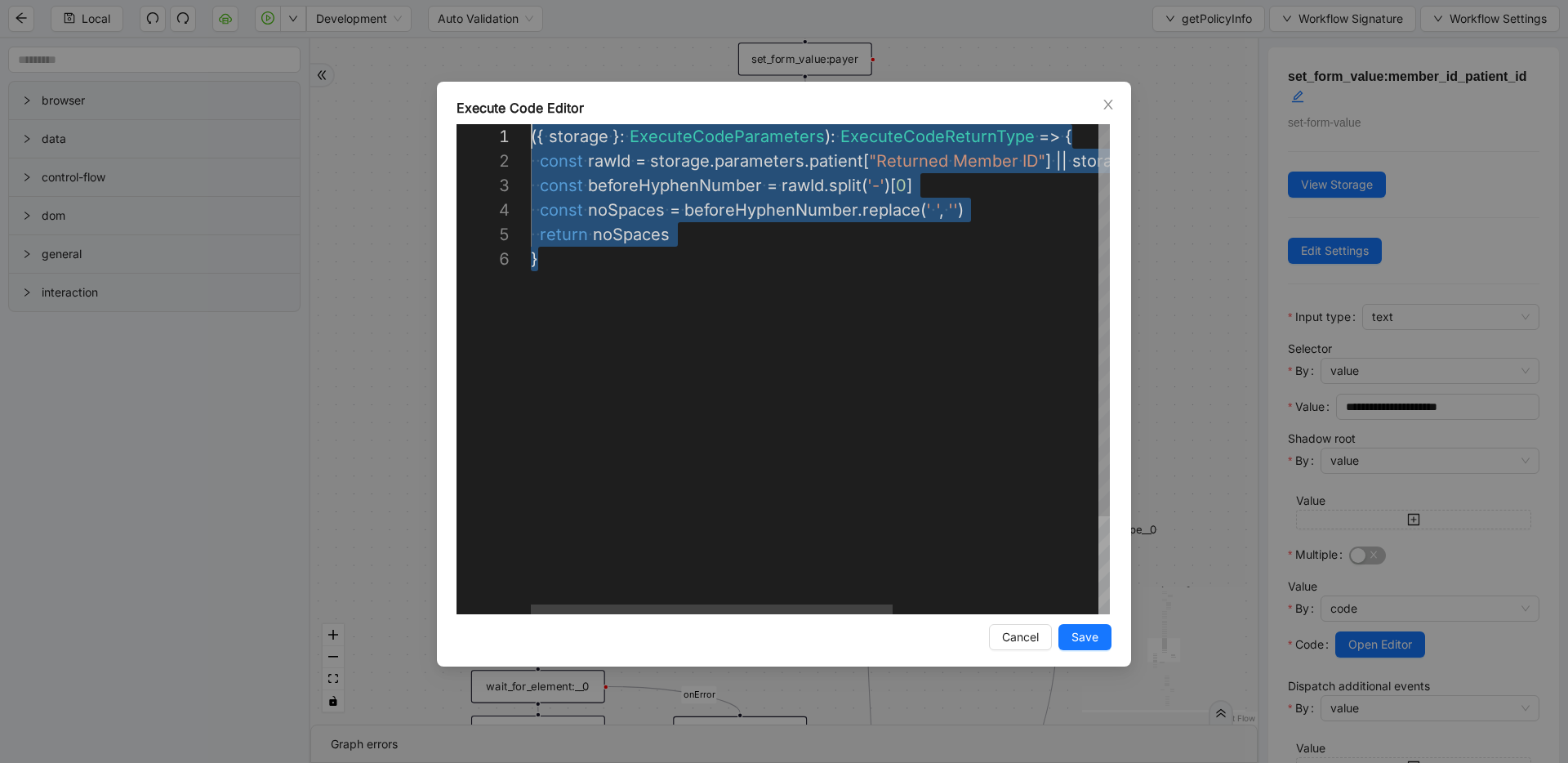 drag, startPoint x: 598, startPoint y: 274, endPoint x: 470, endPoint y: 117, distance: 202.56604 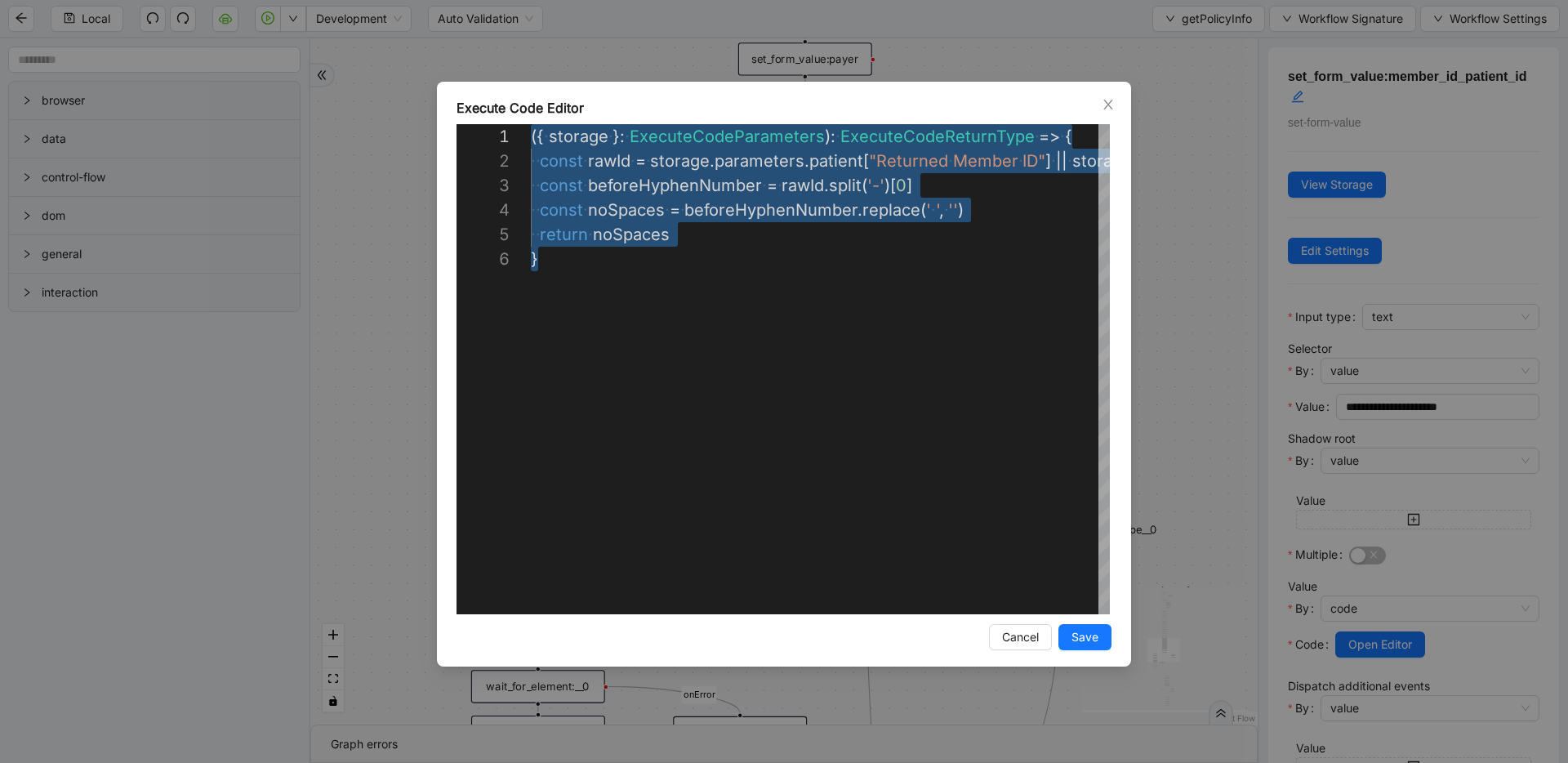 paste on "***" 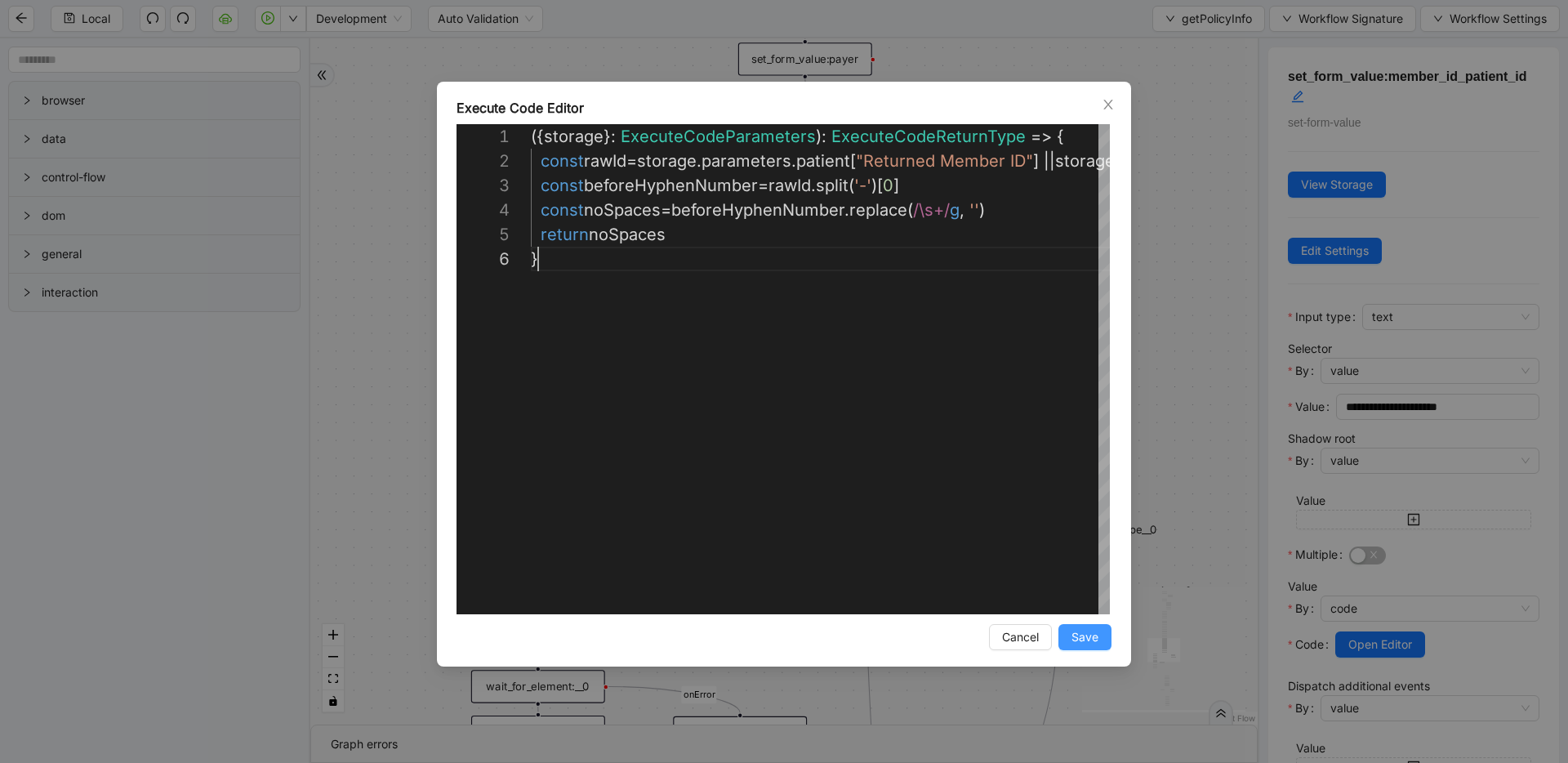 click on "Save" at bounding box center [1085, 637] 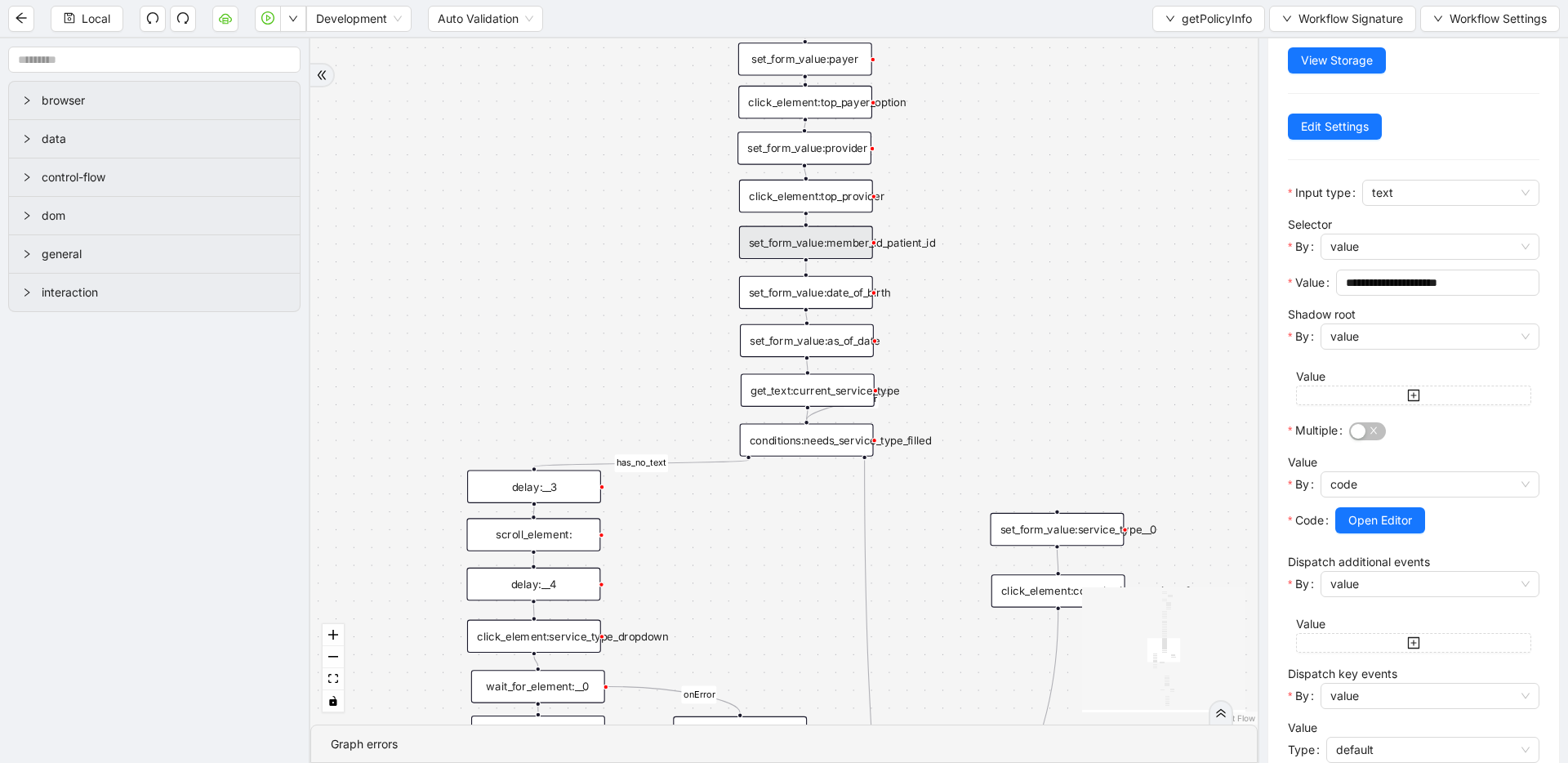 scroll, scrollTop: 348, scrollLeft: 0, axis: vertical 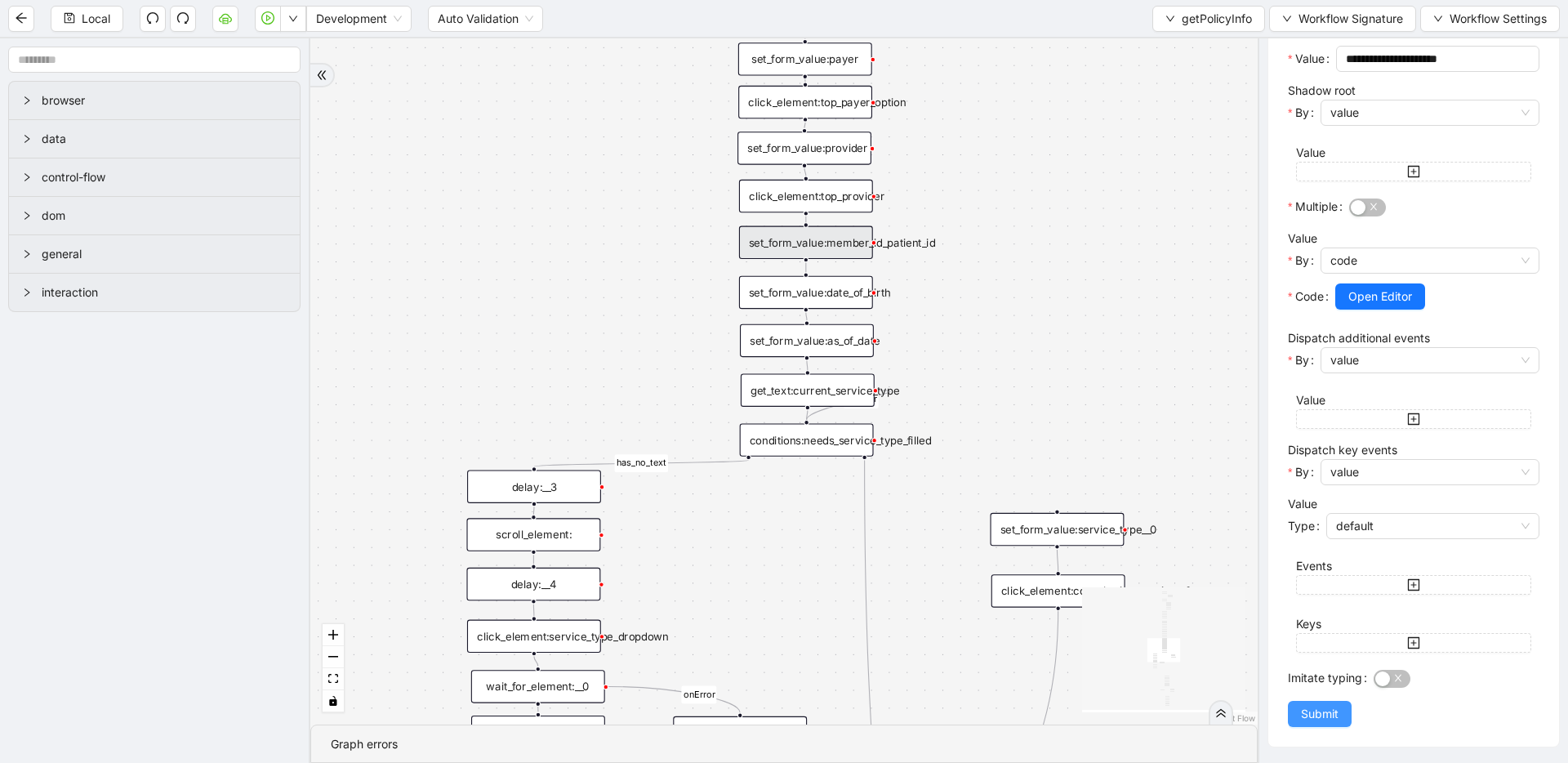 click on "Submit" at bounding box center (1320, 714) 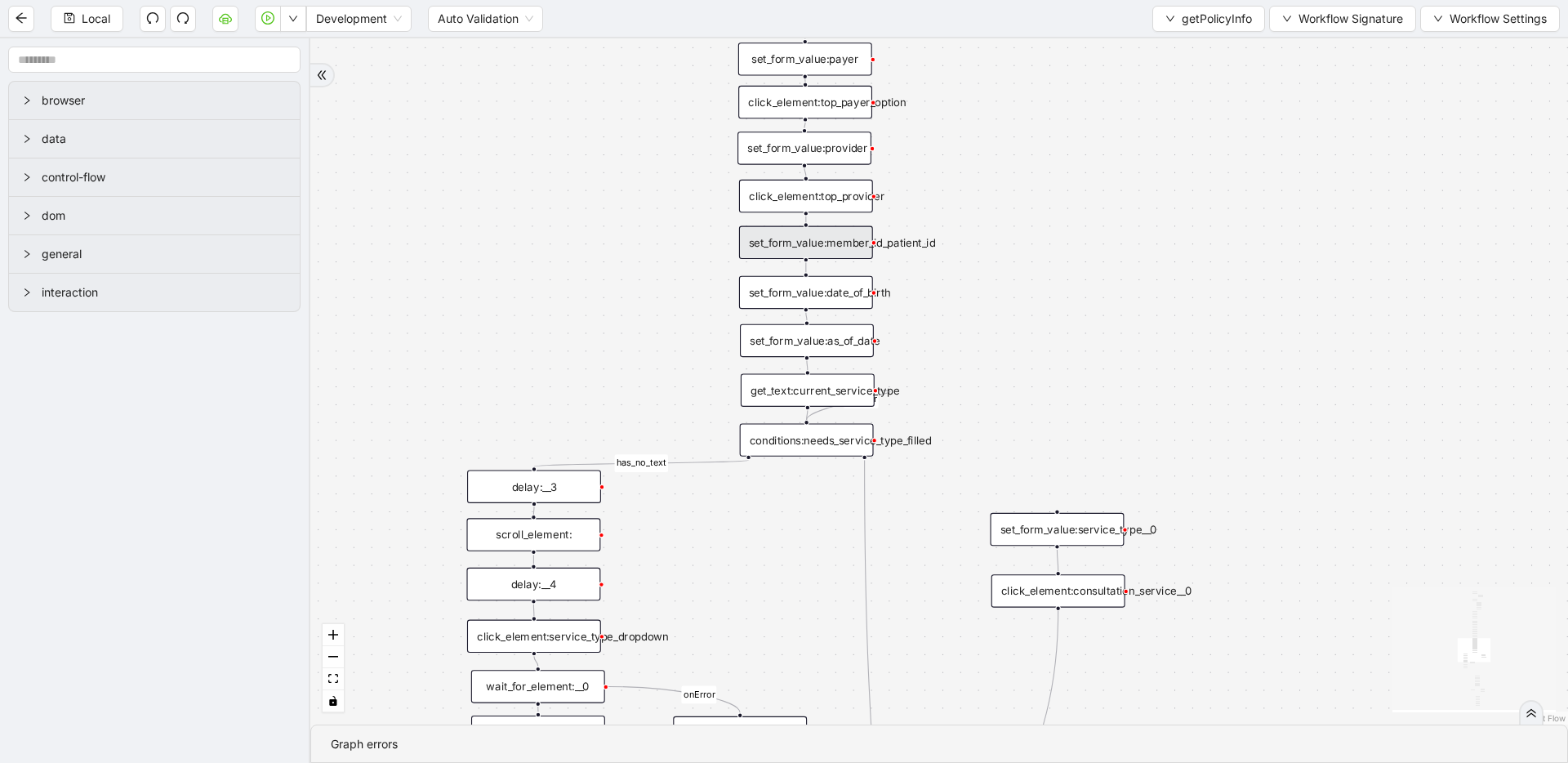 scroll, scrollTop: 0, scrollLeft: 0, axis: both 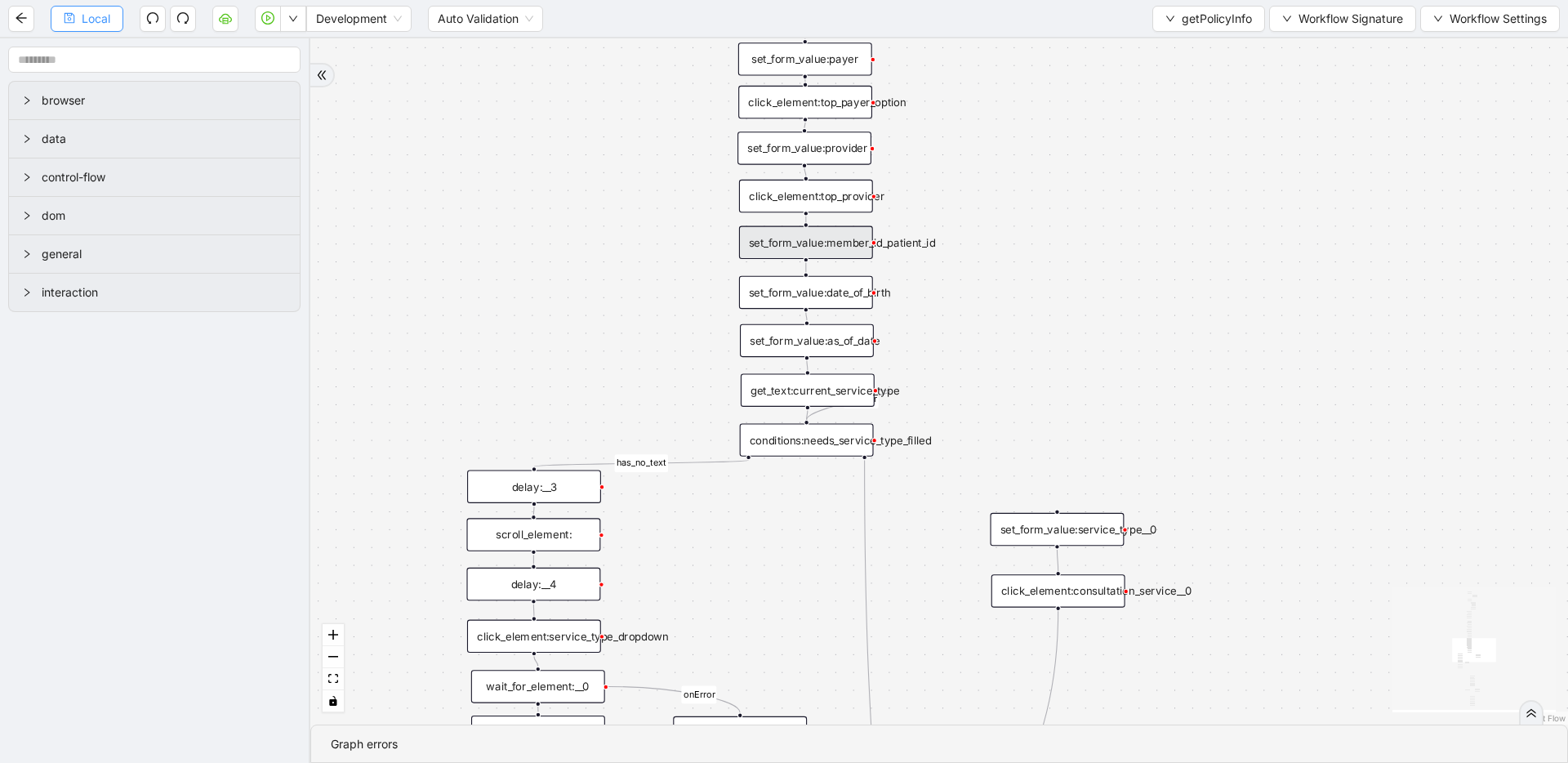click on "Local" at bounding box center (96, 19) 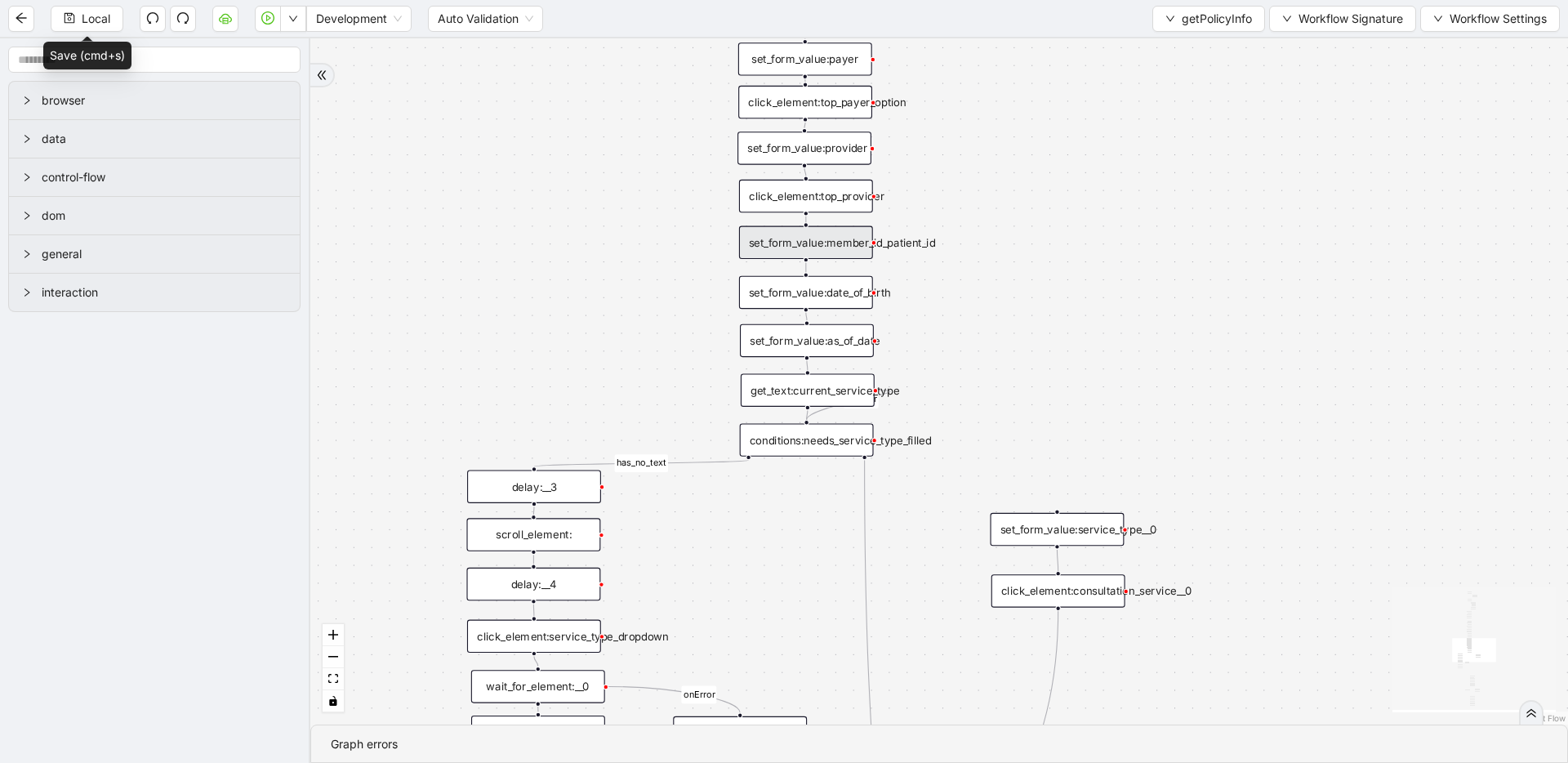 click on "set_form_value:member_id_patient_id" at bounding box center [806, 243] 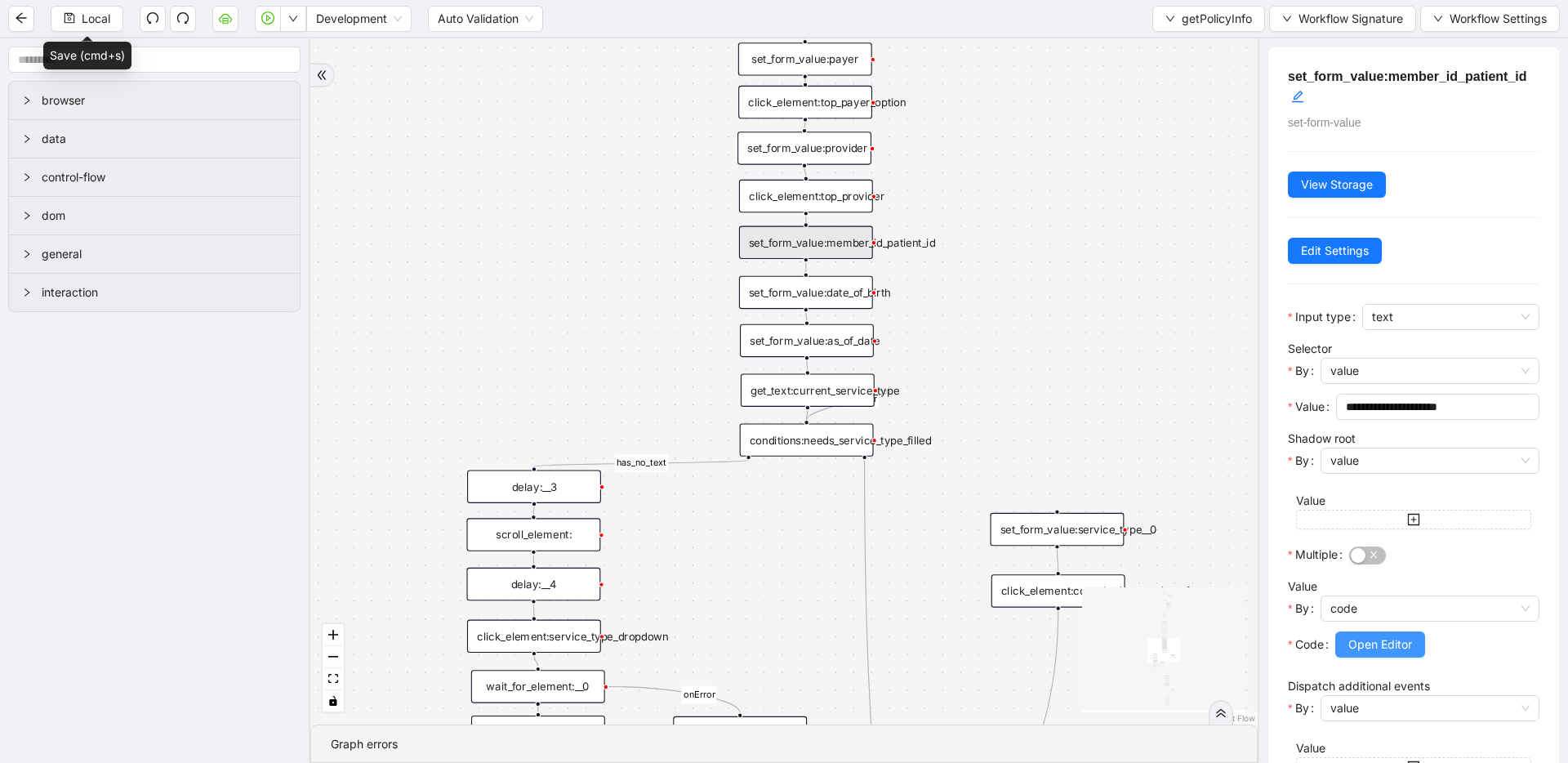 click on "Open Editor" at bounding box center [1380, 645] 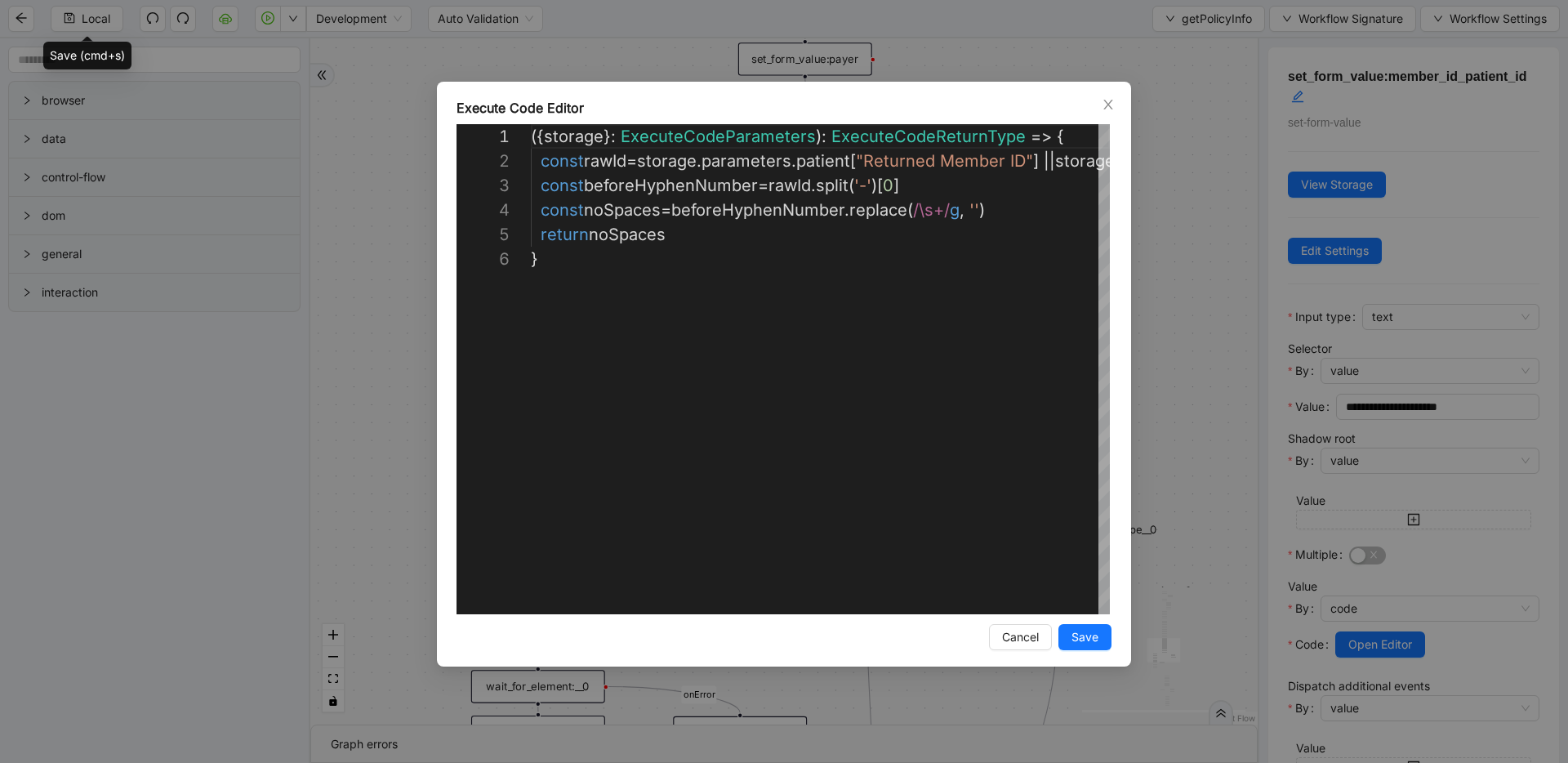 scroll, scrollTop: 123, scrollLeft: 0, axis: vertical 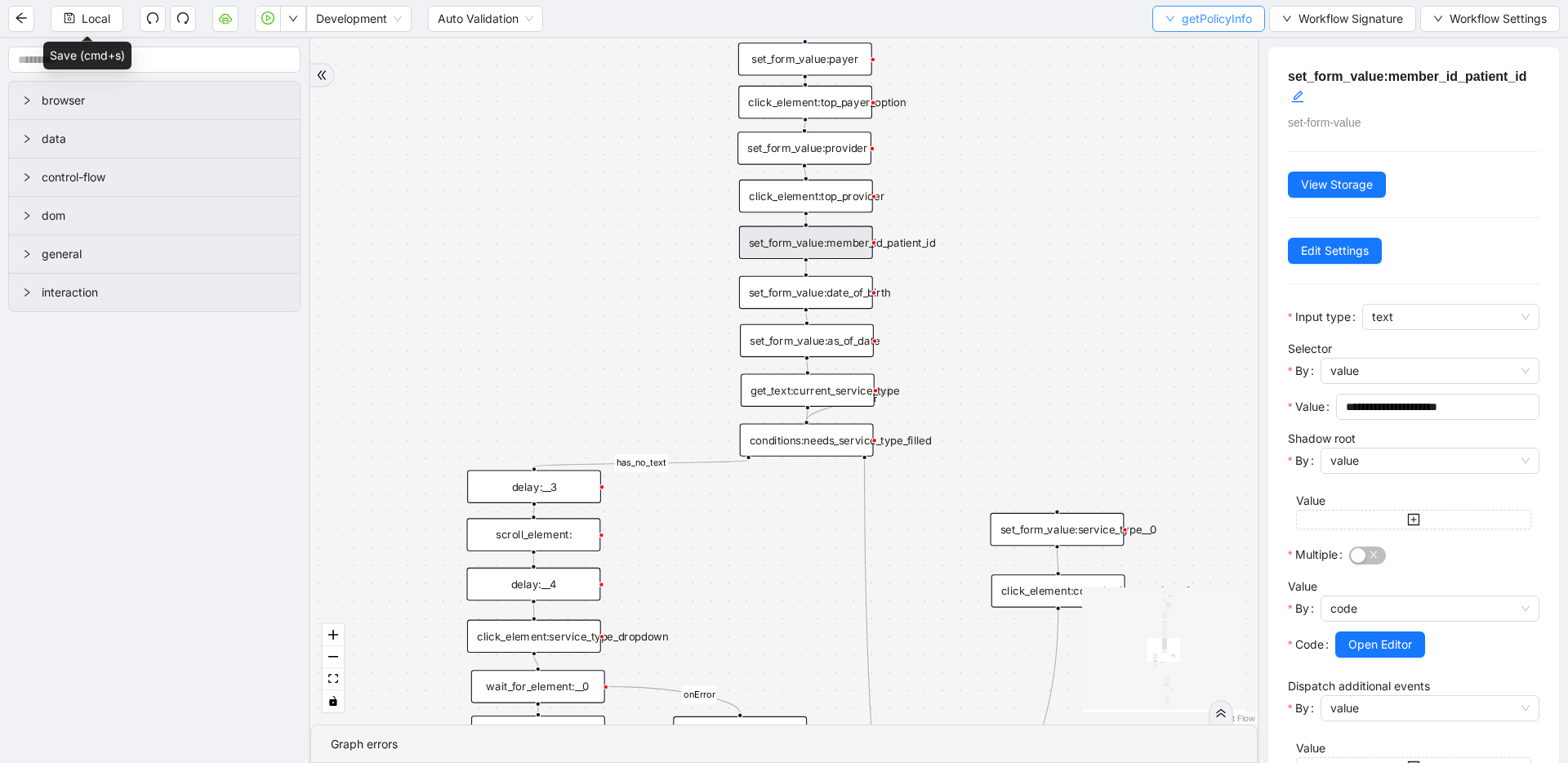 click on "getPolicyInfo" at bounding box center (1209, 19) 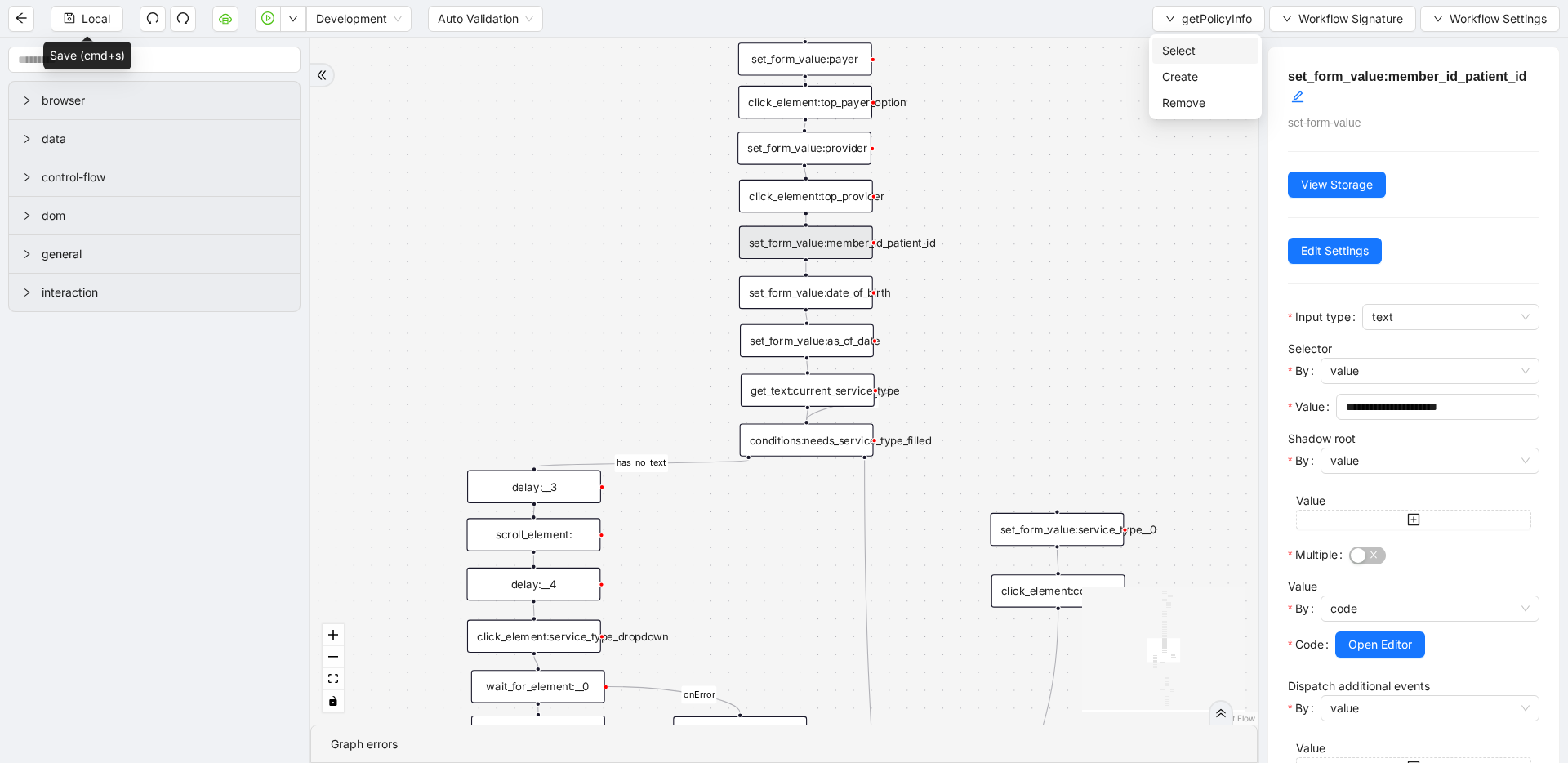 click on "Select" at bounding box center [1205, 51] 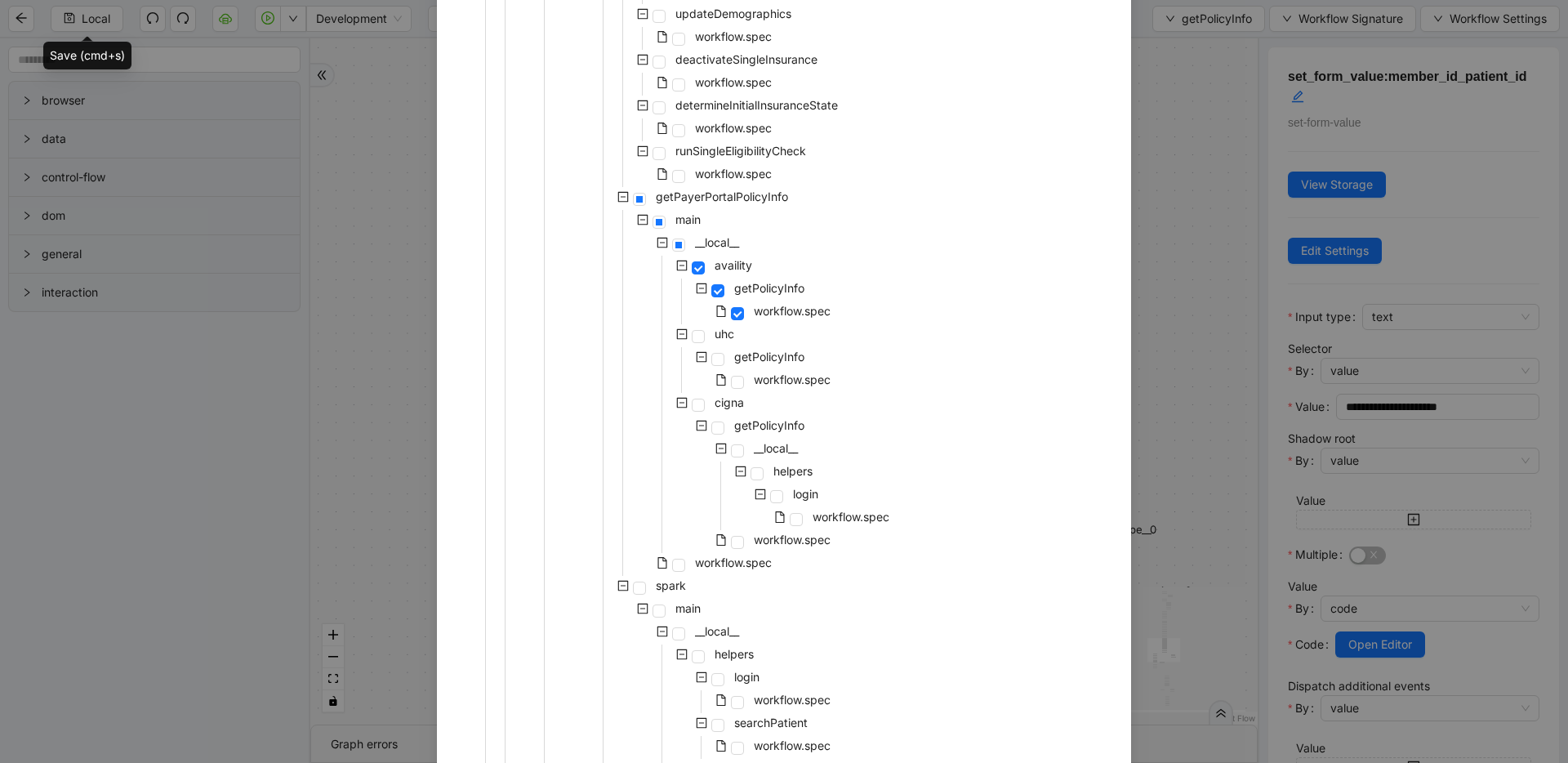 scroll, scrollTop: 1080, scrollLeft: 0, axis: vertical 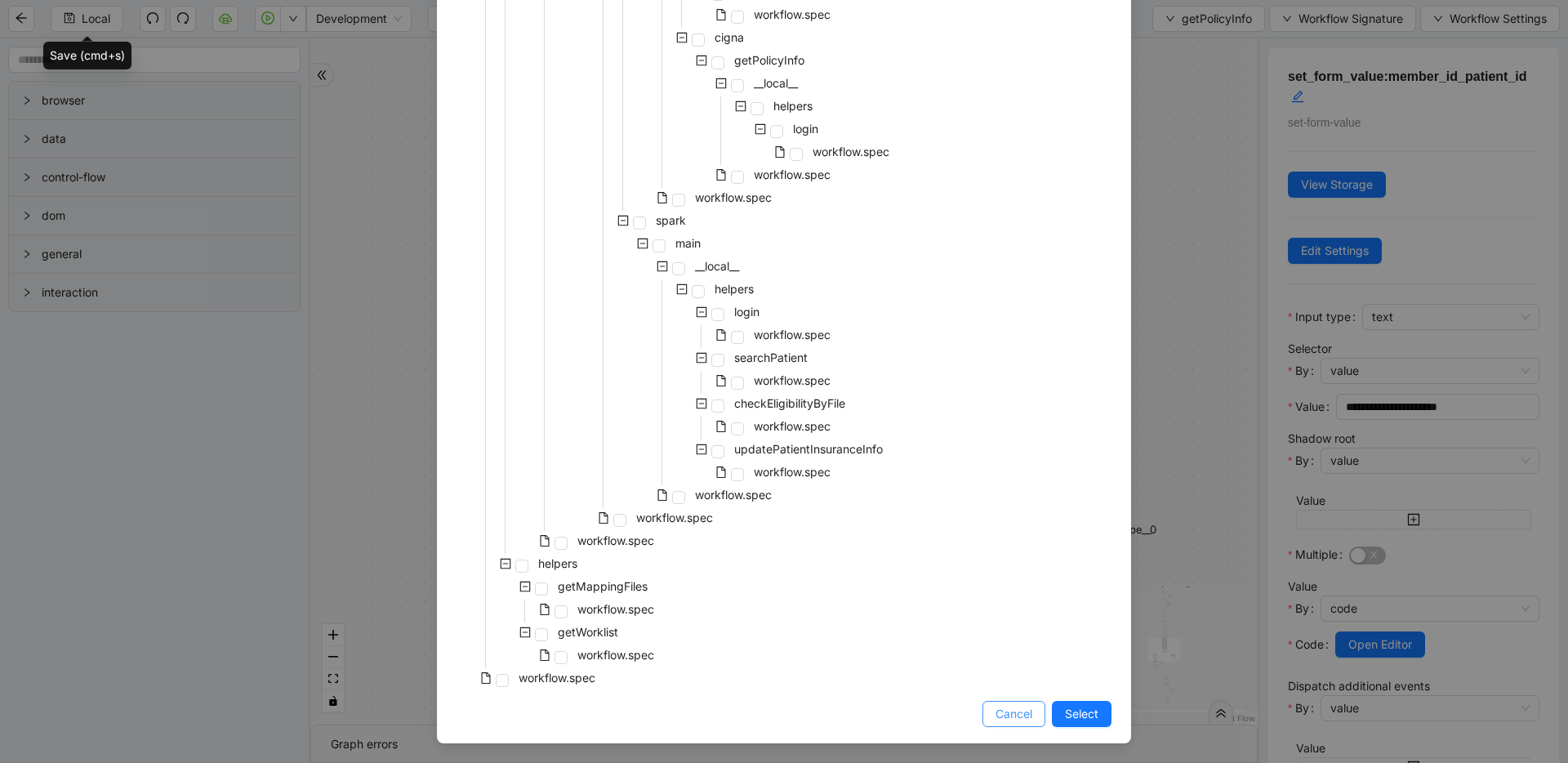 click on "Cancel" at bounding box center [1013, 714] 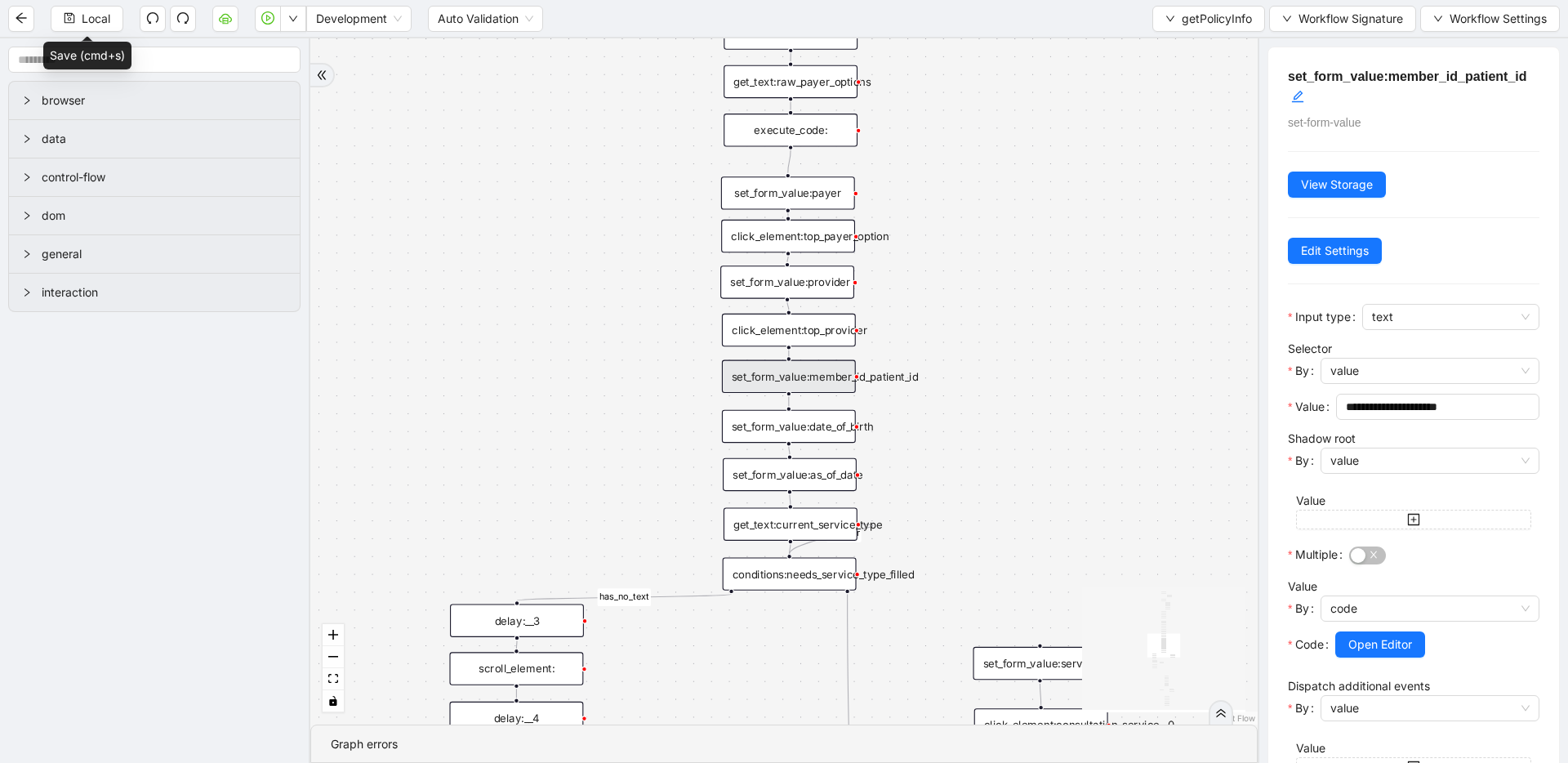 drag, startPoint x: 928, startPoint y: 430, endPoint x: 898, endPoint y: 476, distance: 54.91812 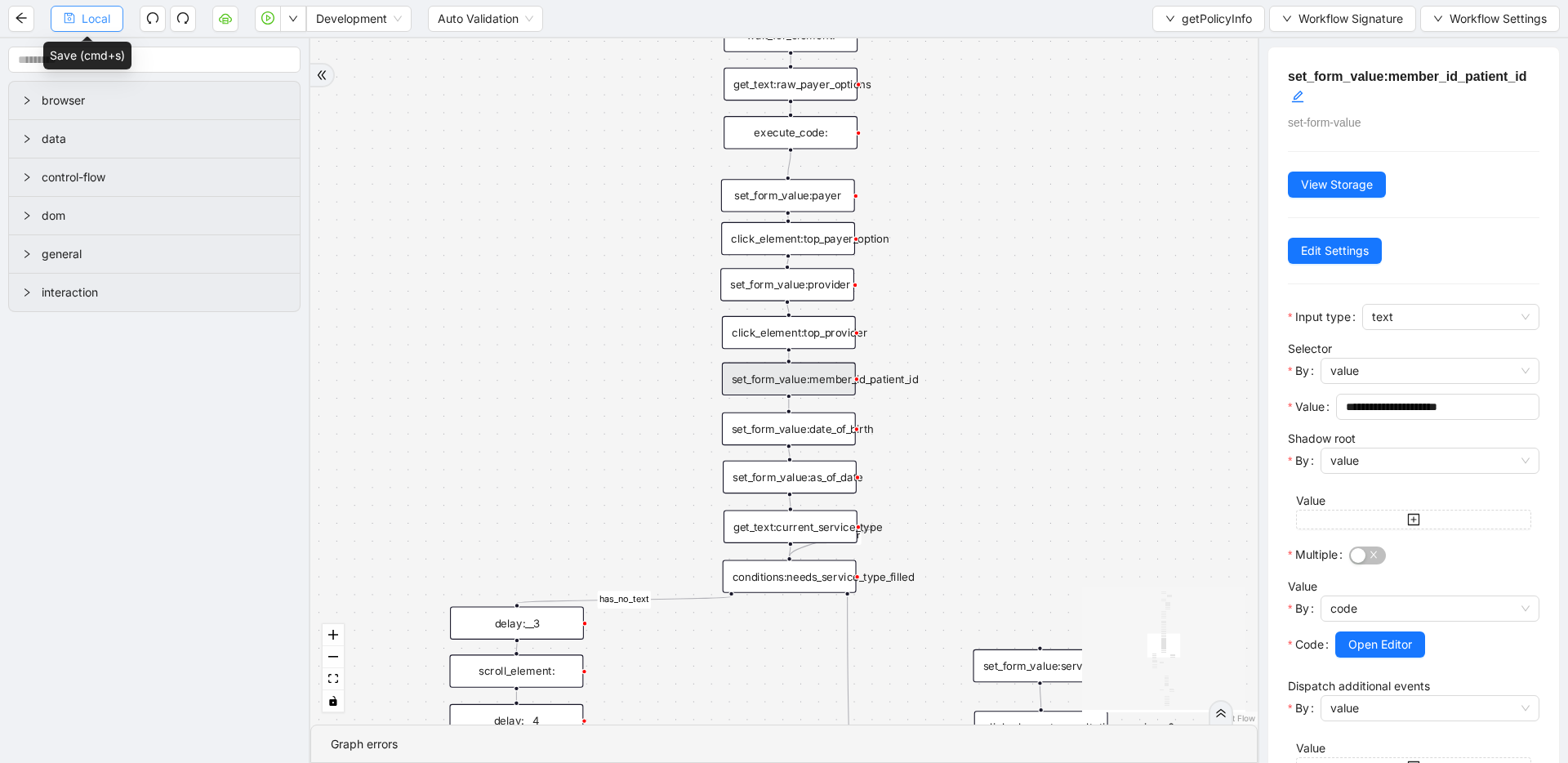 click on "Local" at bounding box center [96, 19] 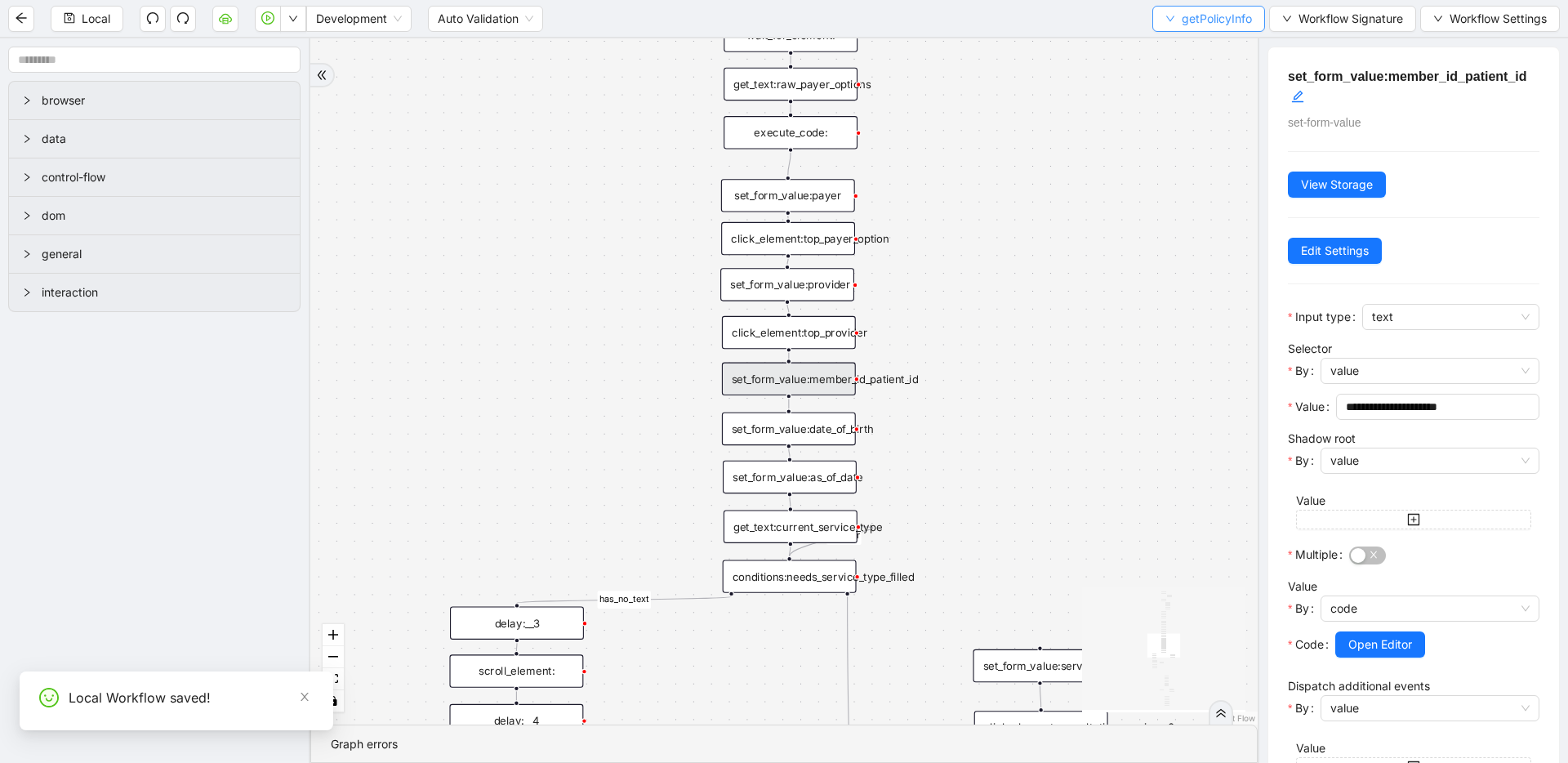 click on "getPolicyInfo" at bounding box center (1217, 19) 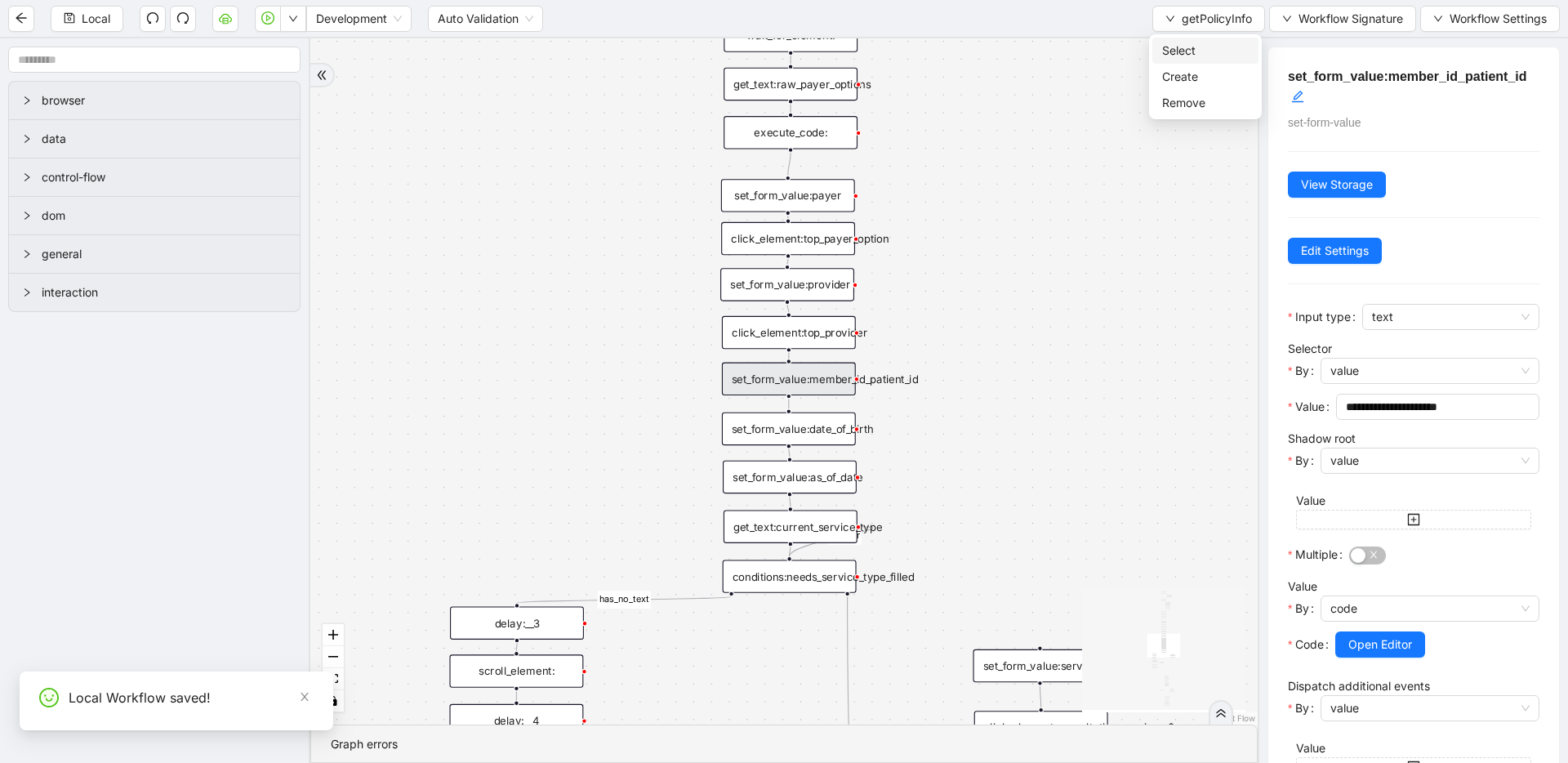 click on "Select" at bounding box center (1205, 51) 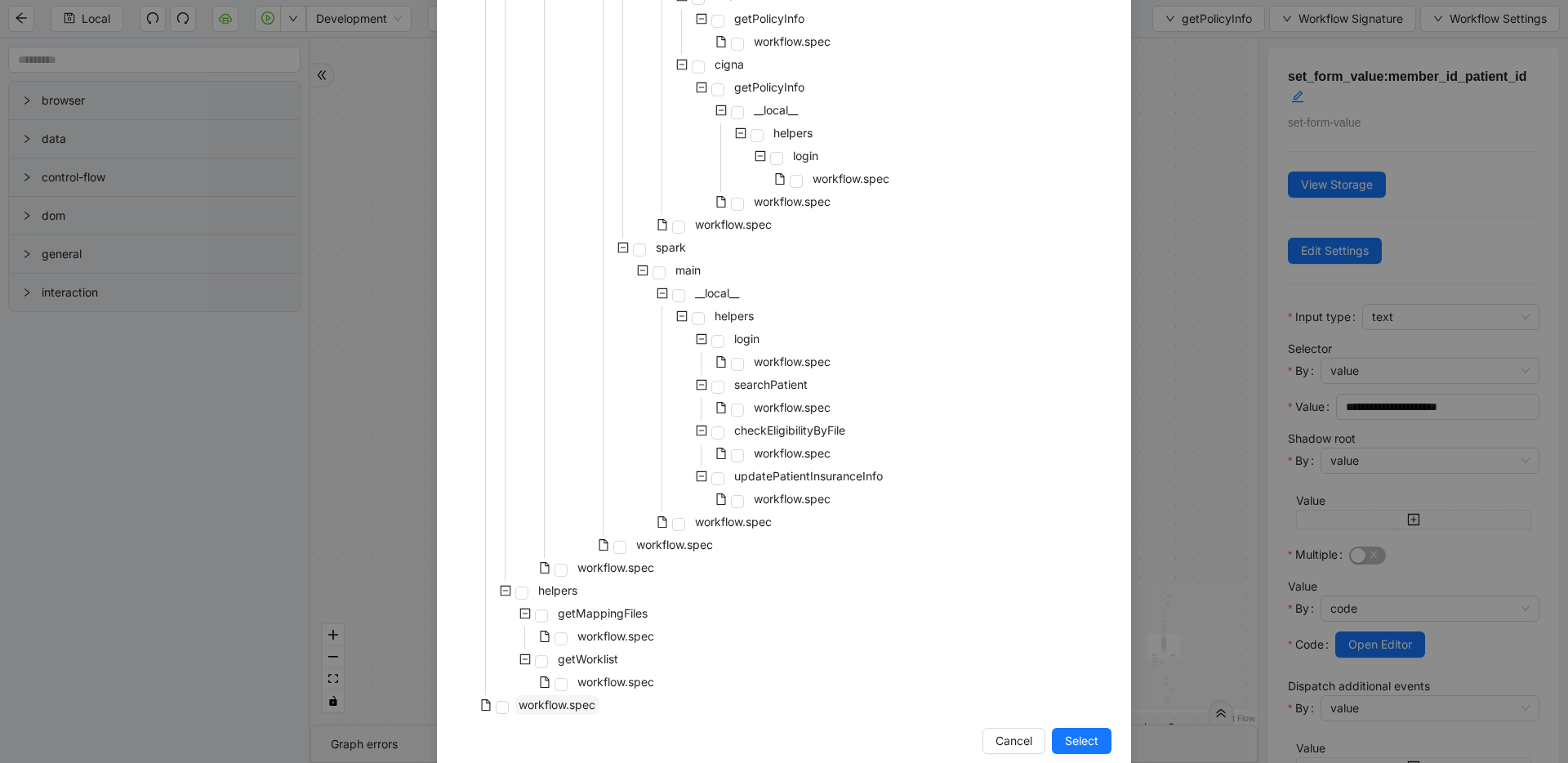 scroll, scrollTop: 1080, scrollLeft: 0, axis: vertical 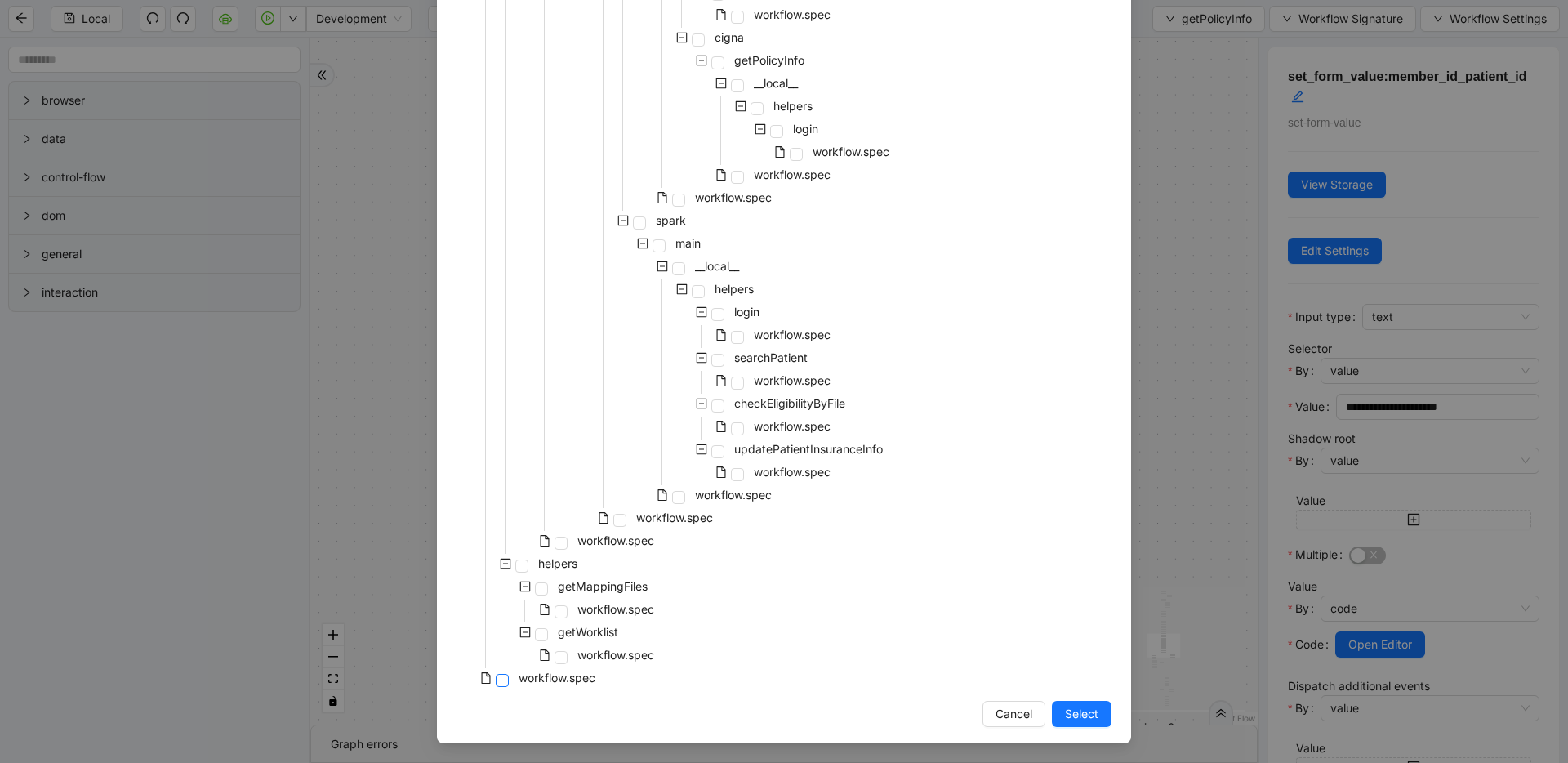 click at bounding box center [502, 680] 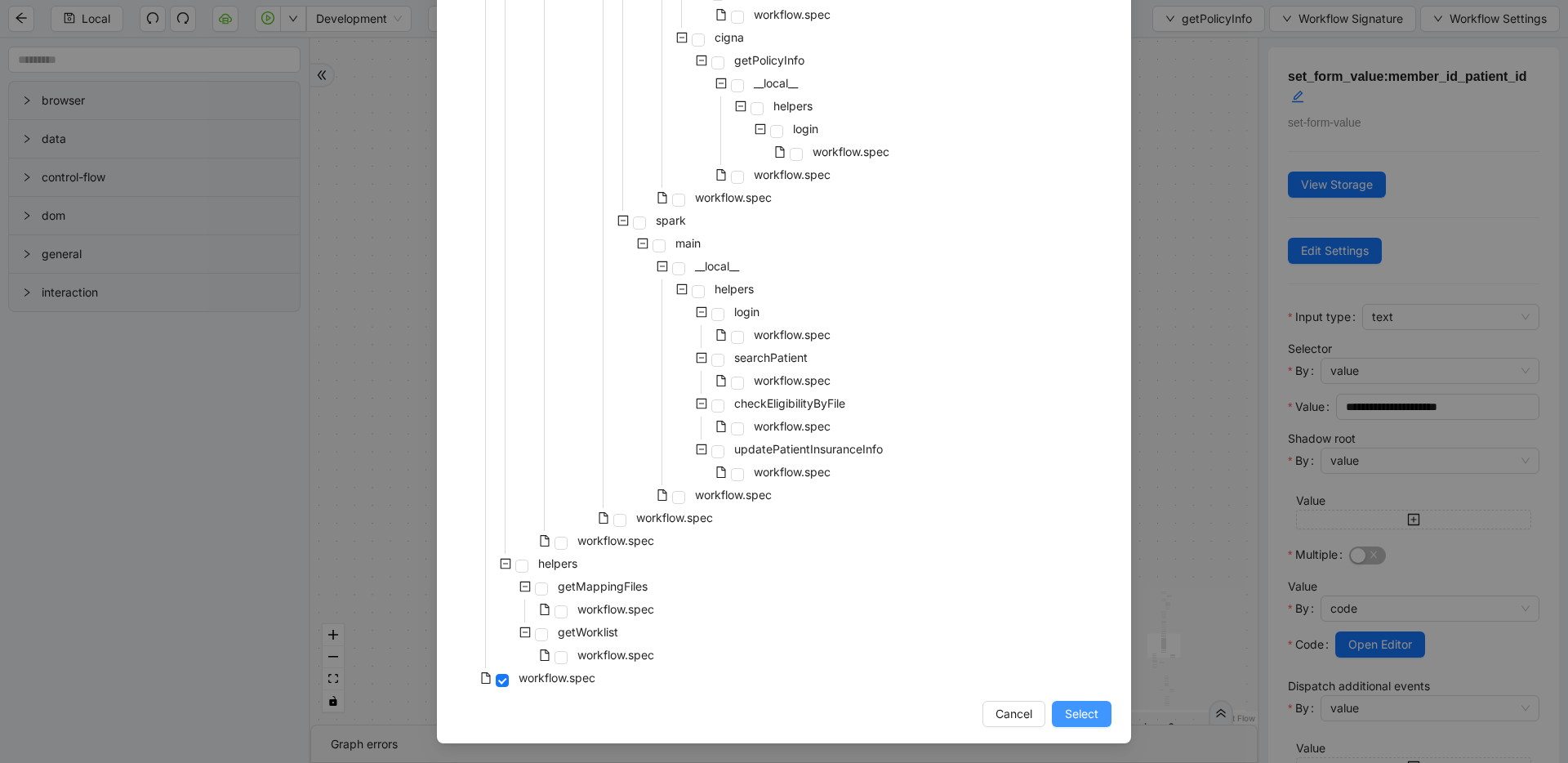 click on "Select" at bounding box center [1081, 714] 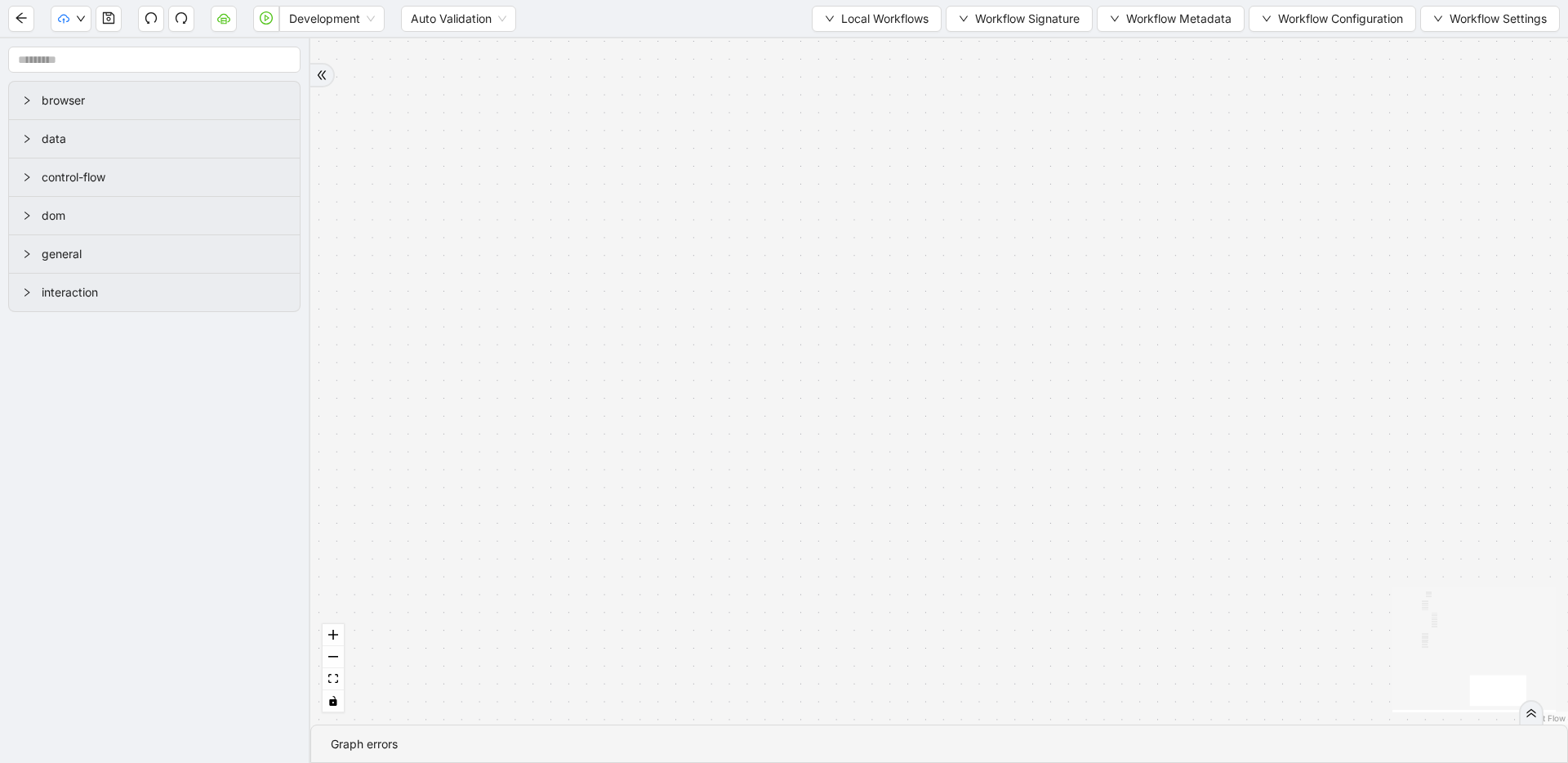 click on "Development Auto Validation Local Workflows Workflow Signature Workflow Metadata Workflow Configuration Workflow Settings" at bounding box center [784, 18] 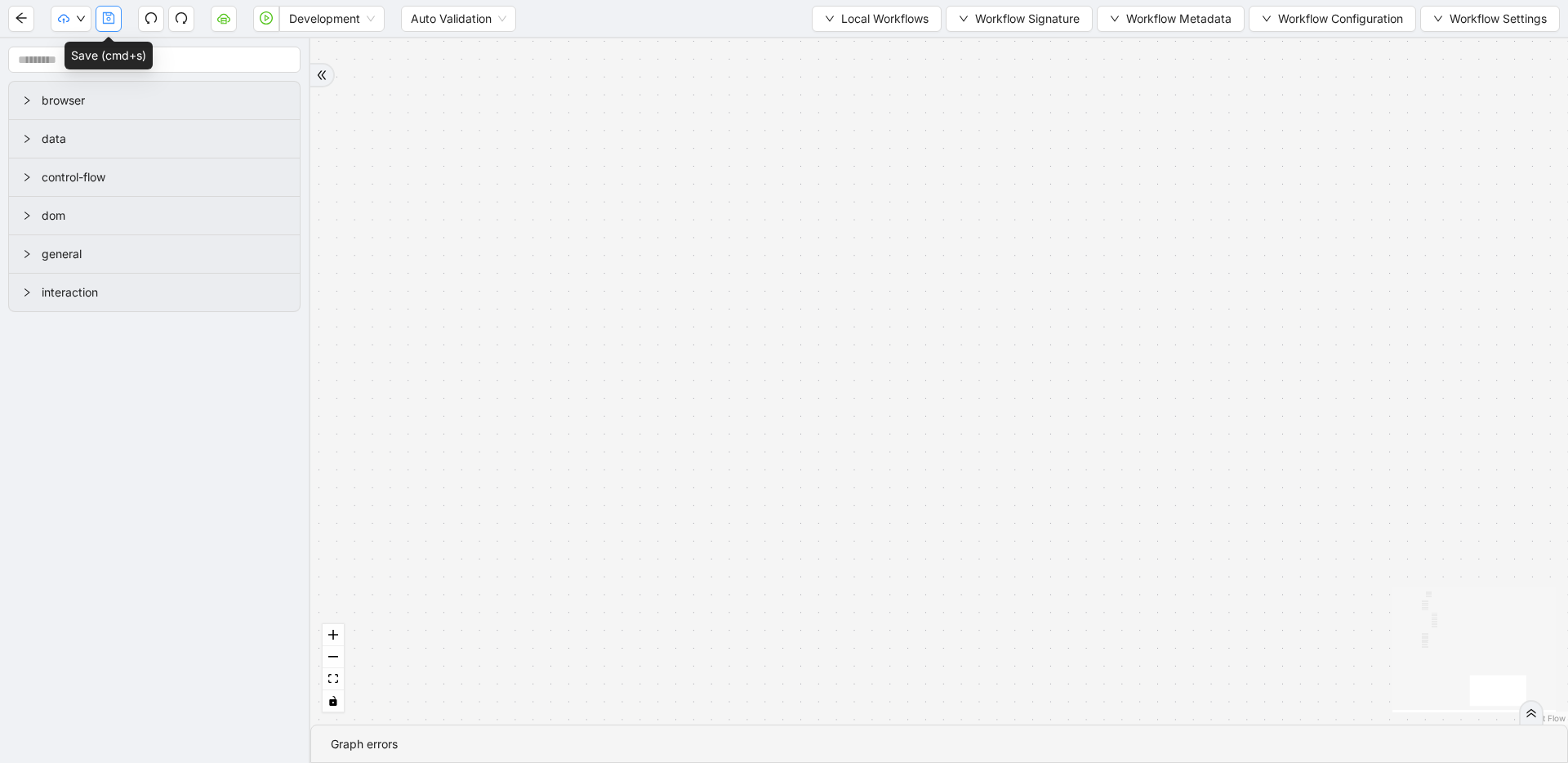 click at bounding box center [109, 19] 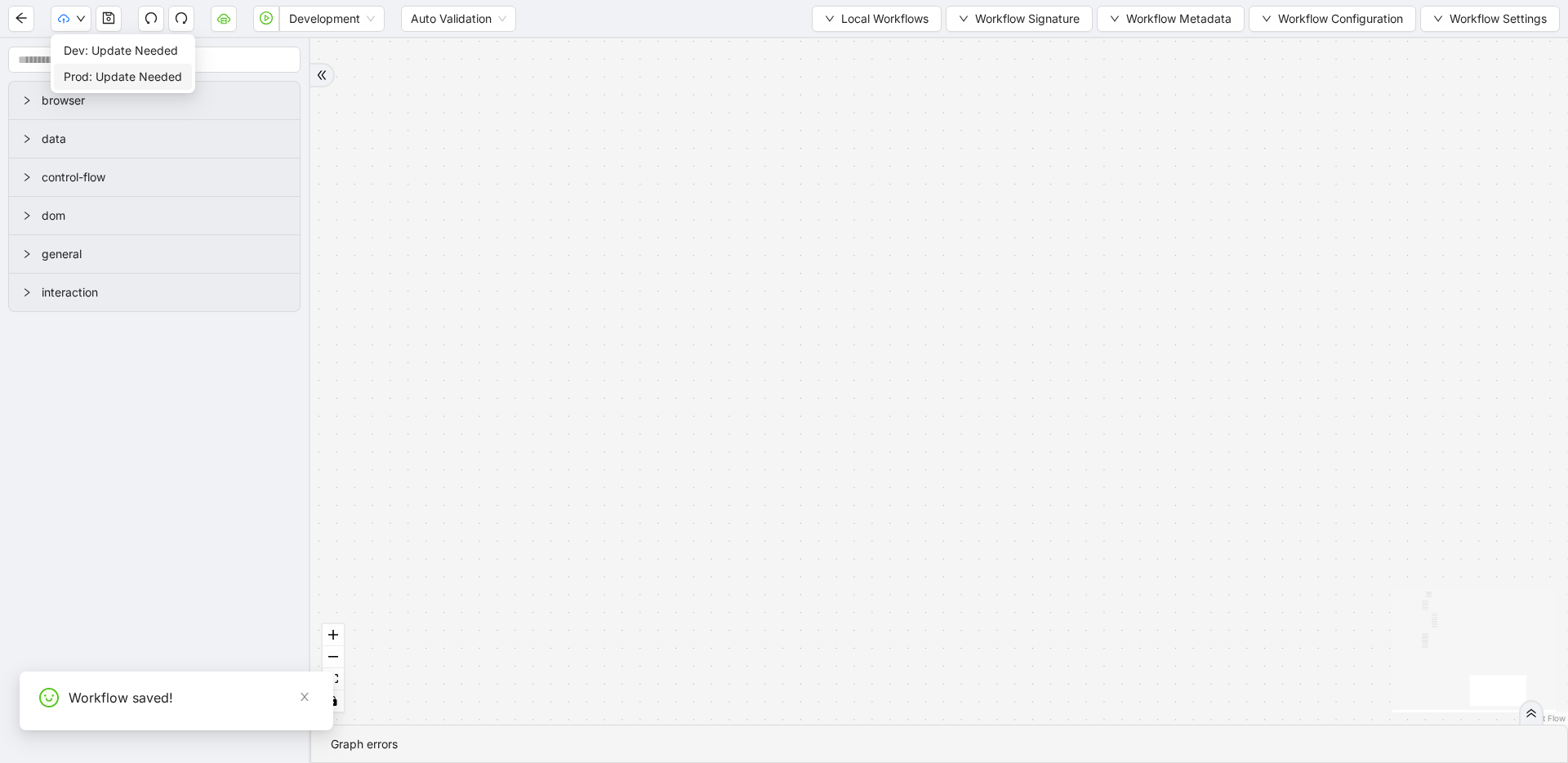 click on "Prod: Update Needed" at bounding box center (122, 77) 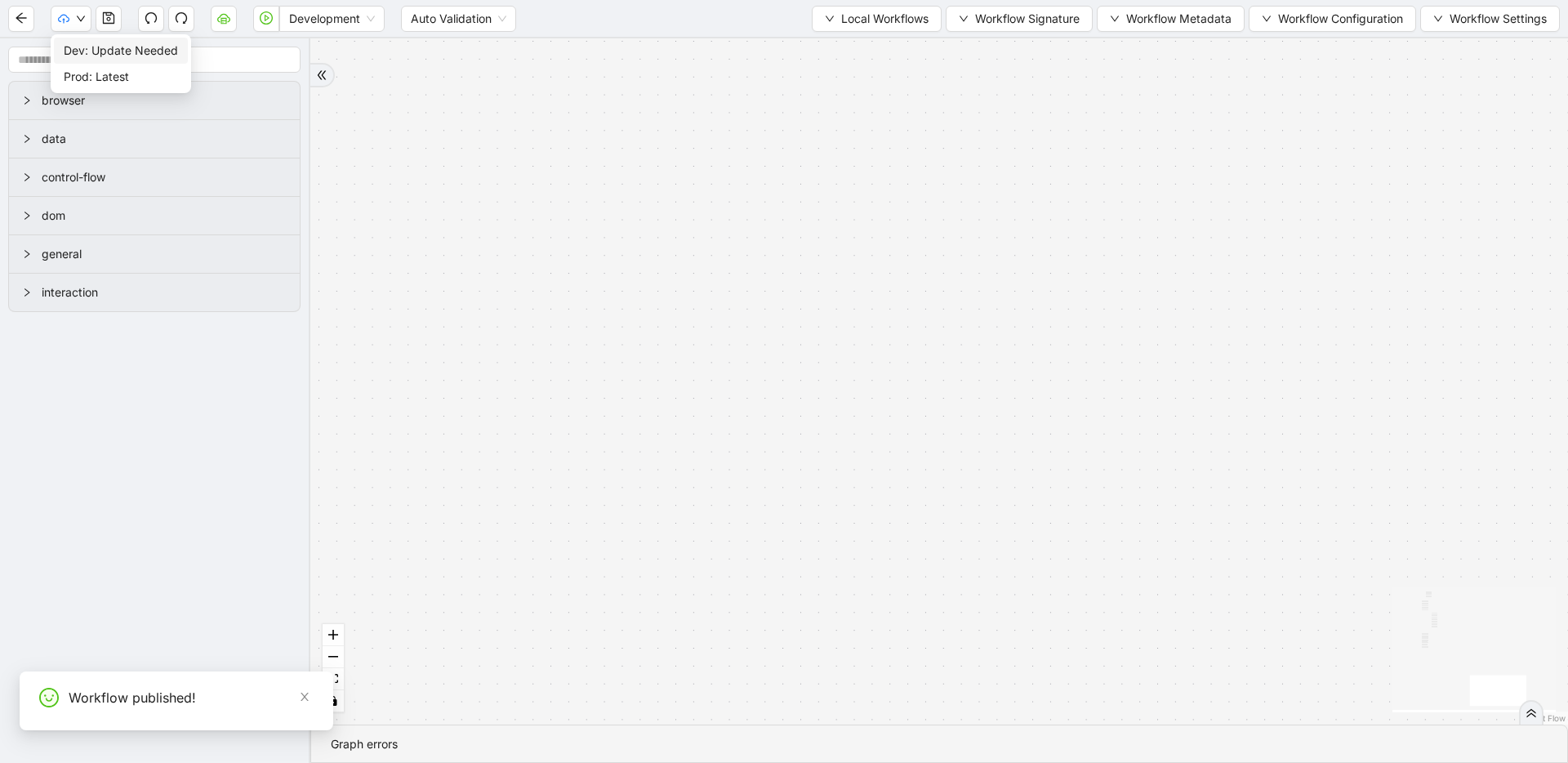 click on "Dev: Update Needed" at bounding box center (121, 51) 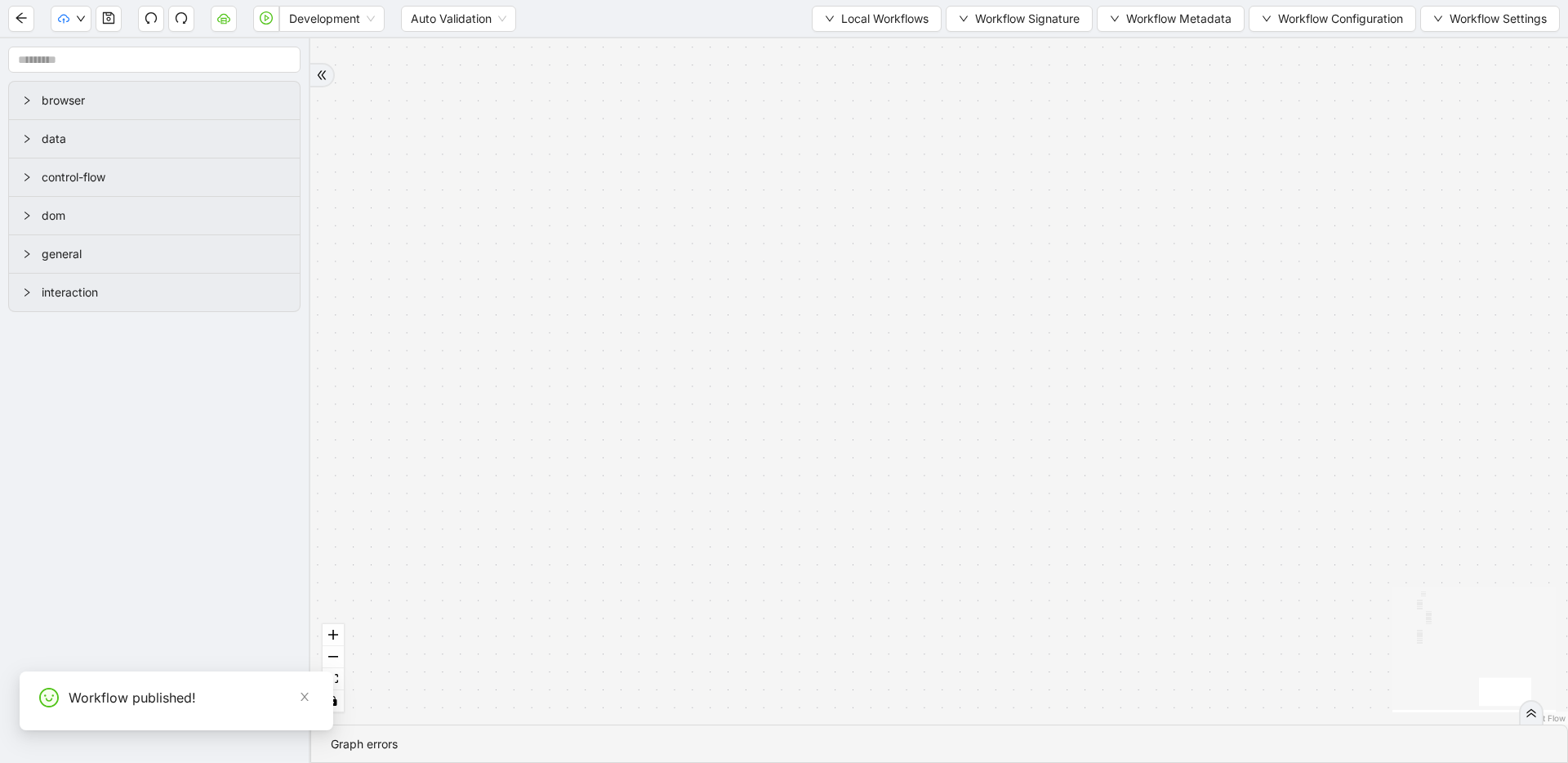 drag, startPoint x: 1176, startPoint y: 394, endPoint x: 749, endPoint y: 185, distance: 475.40509 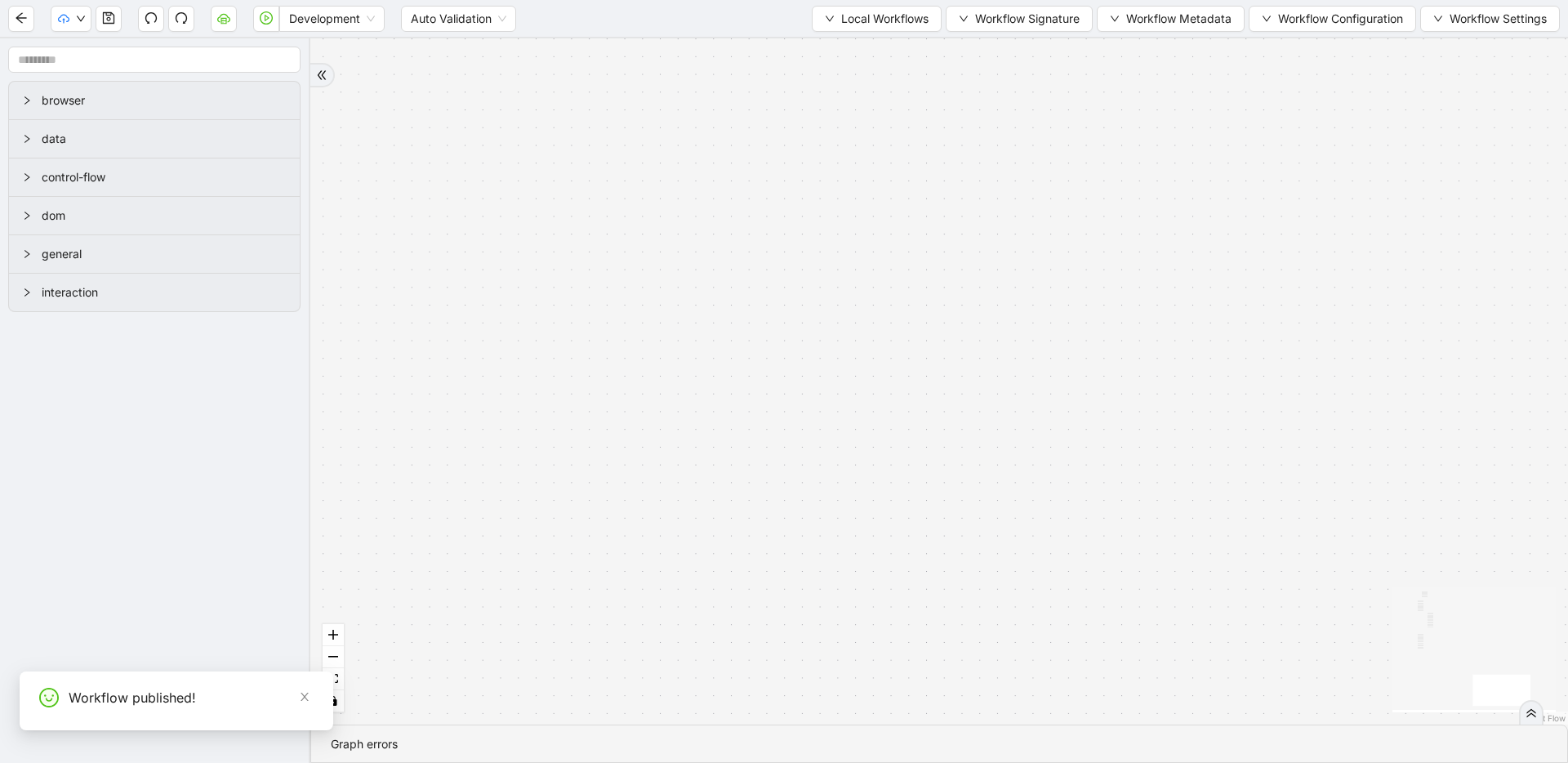 drag, startPoint x: 1017, startPoint y: 345, endPoint x: 1258, endPoint y: 571, distance: 330.38916 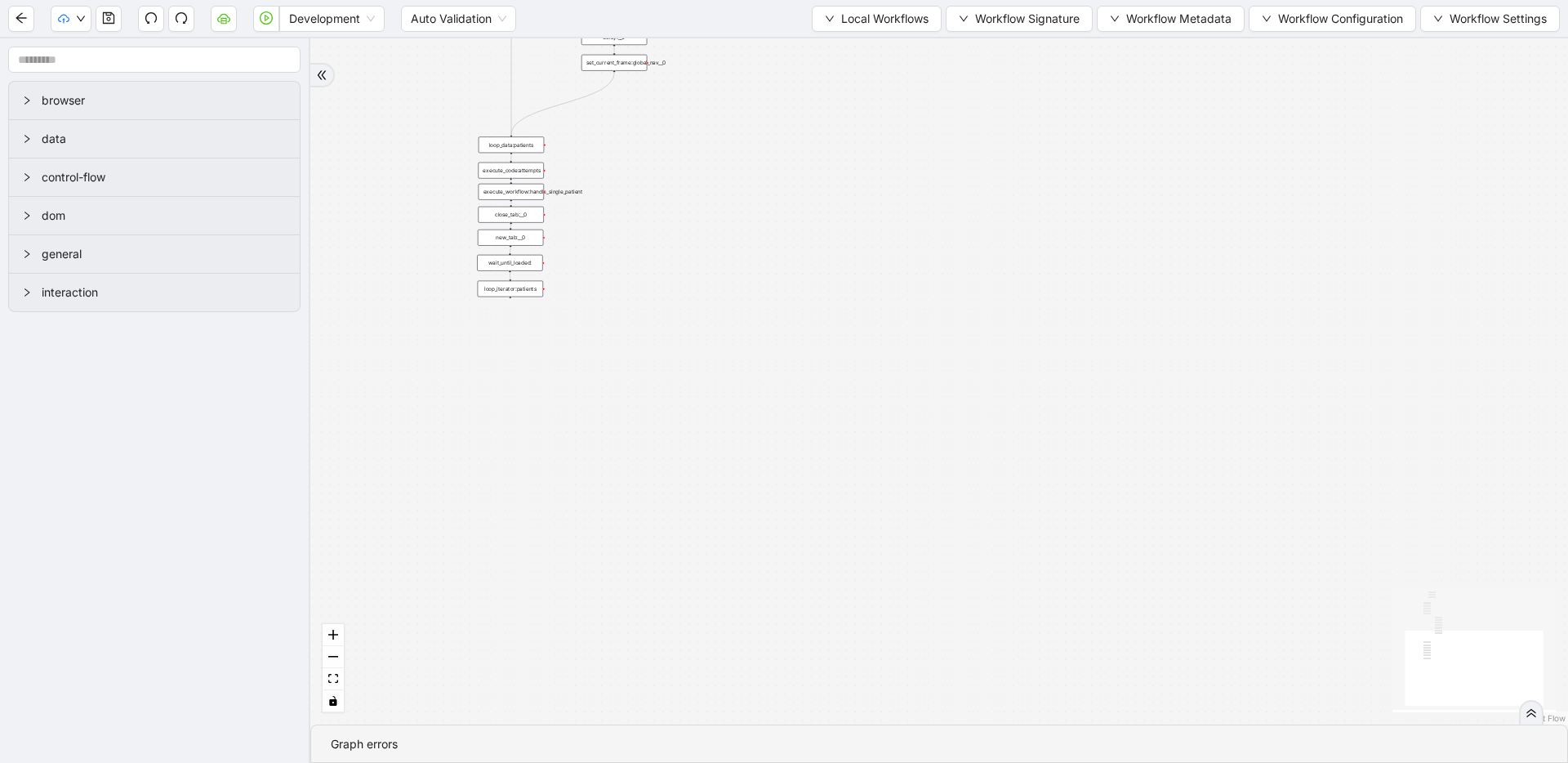 drag, startPoint x: 987, startPoint y: 350, endPoint x: 1267, endPoint y: 611, distance: 382.7806 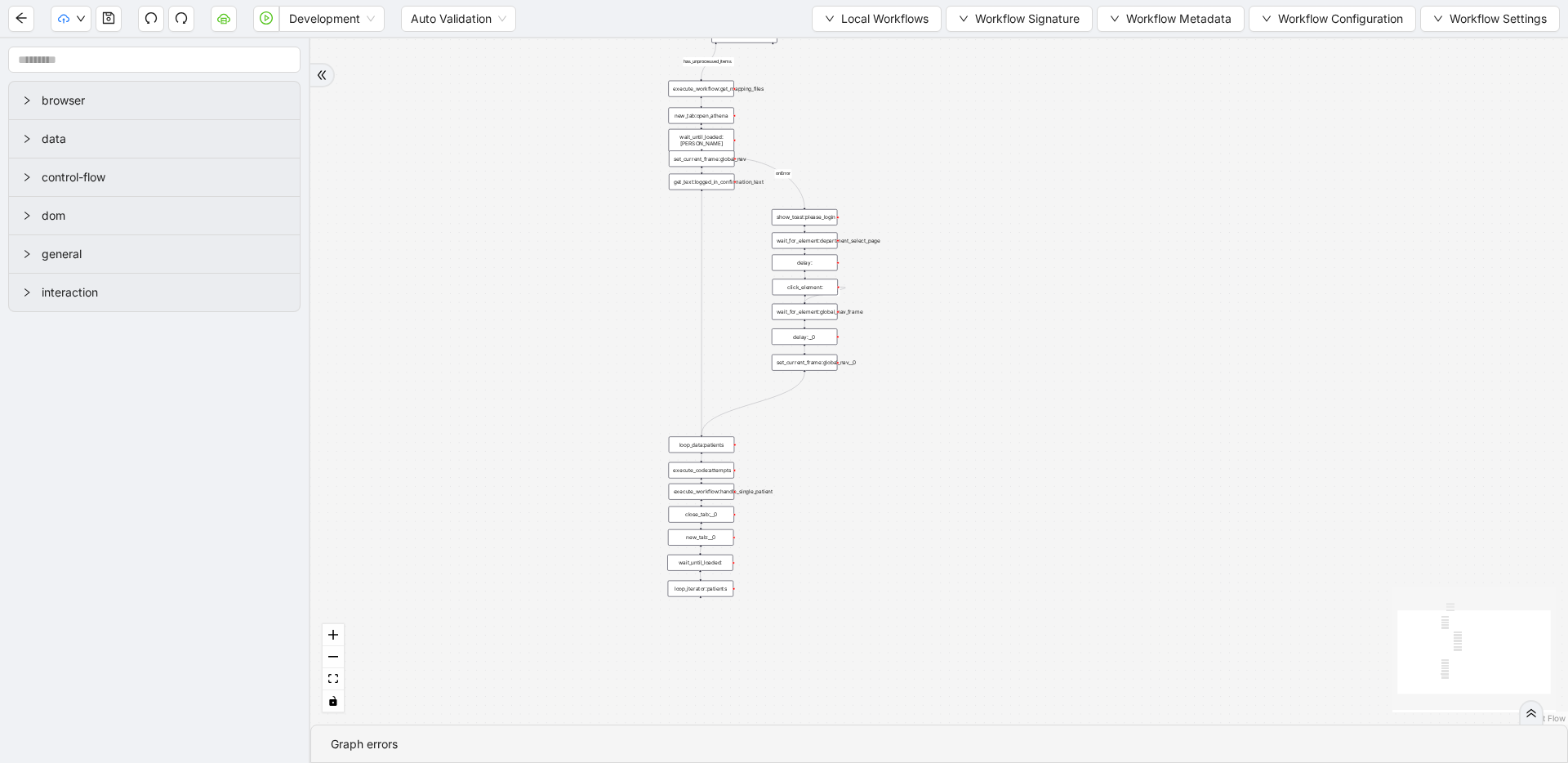 drag, startPoint x: 980, startPoint y: 370, endPoint x: 1060, endPoint y: 472, distance: 129.6302 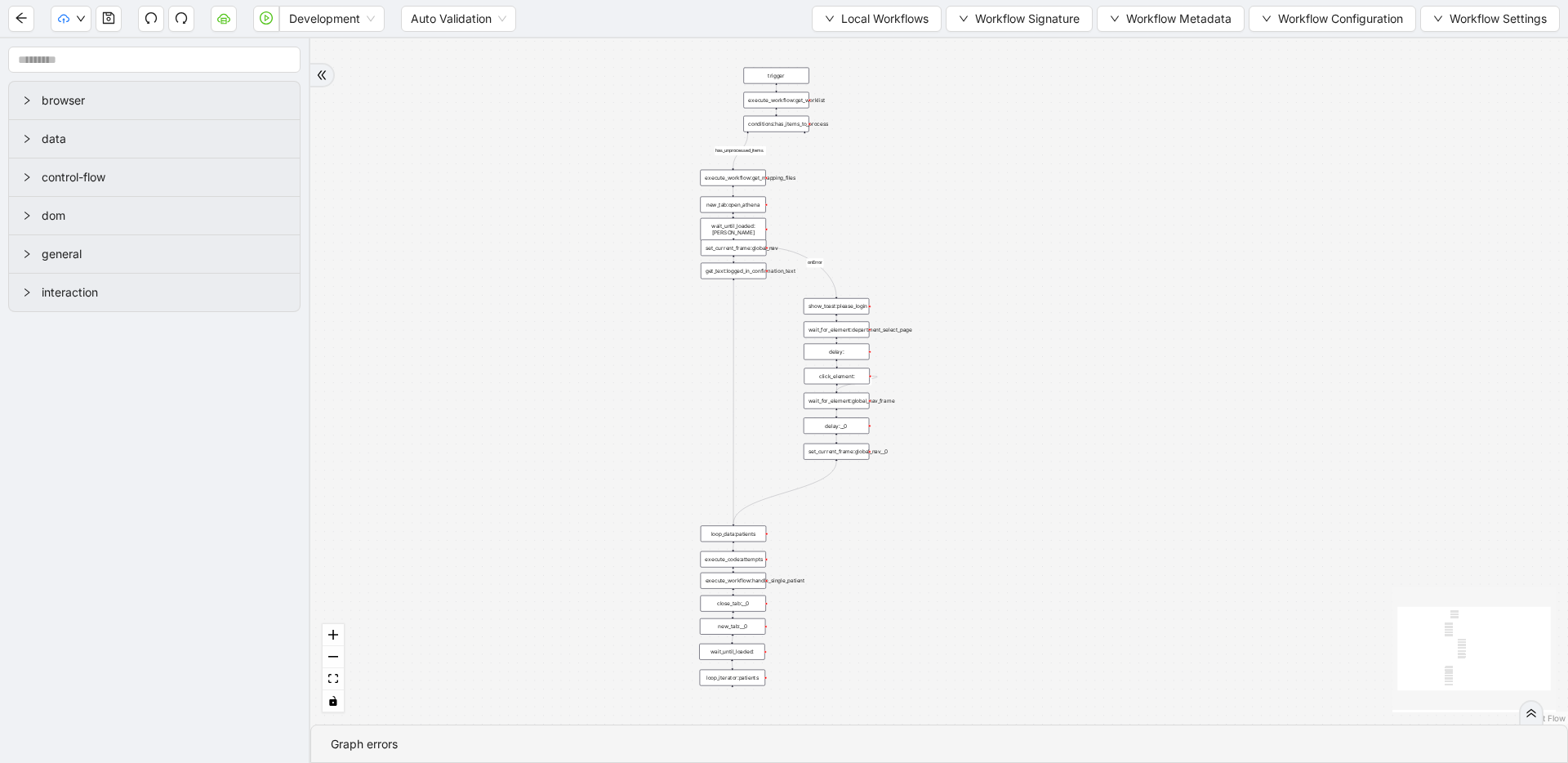 drag, startPoint x: 1027, startPoint y: 424, endPoint x: 1060, endPoint y: 513, distance: 94.921 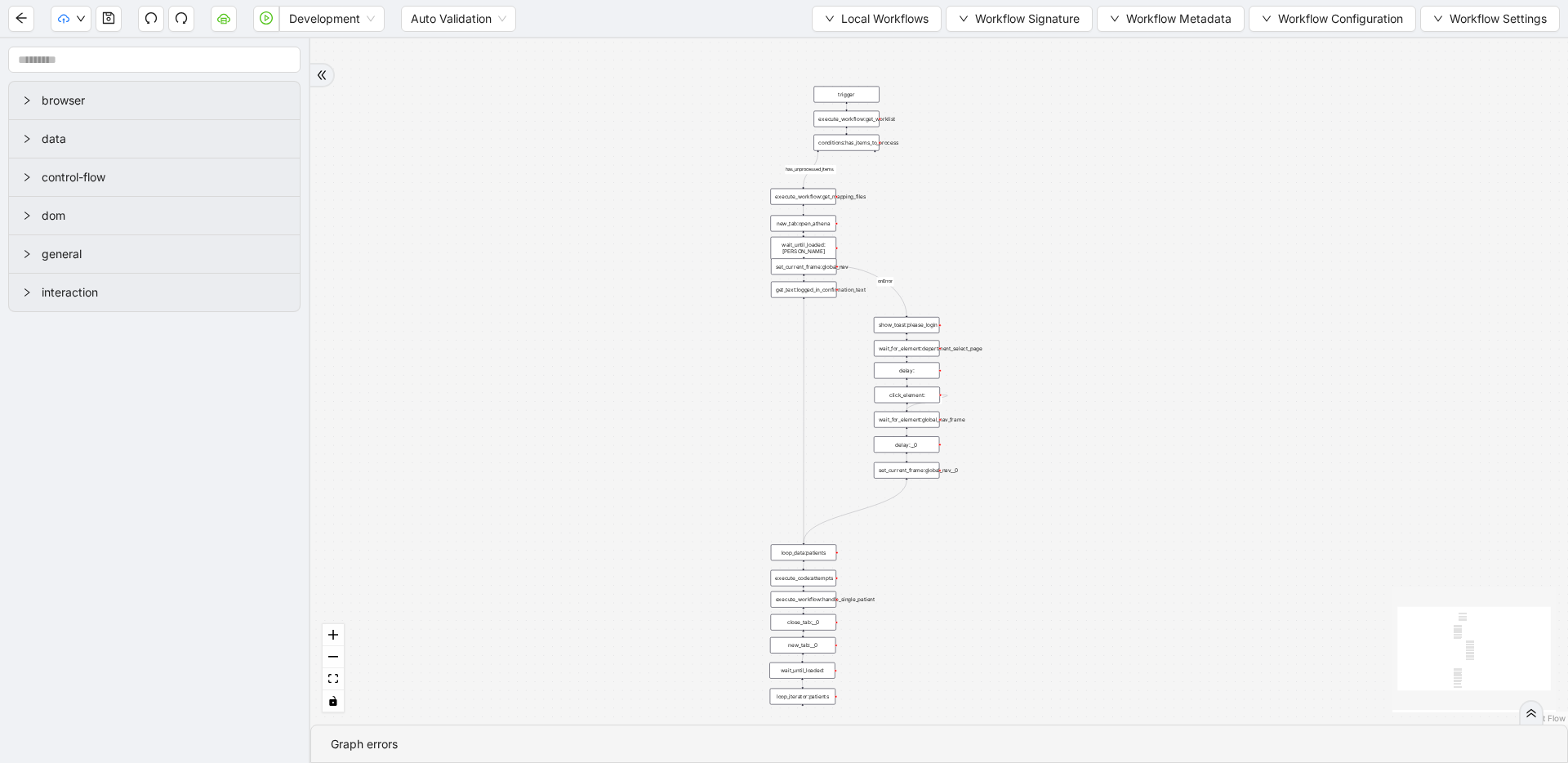 drag, startPoint x: 1041, startPoint y: 245, endPoint x: 1111, endPoint y: 189, distance: 89.64374 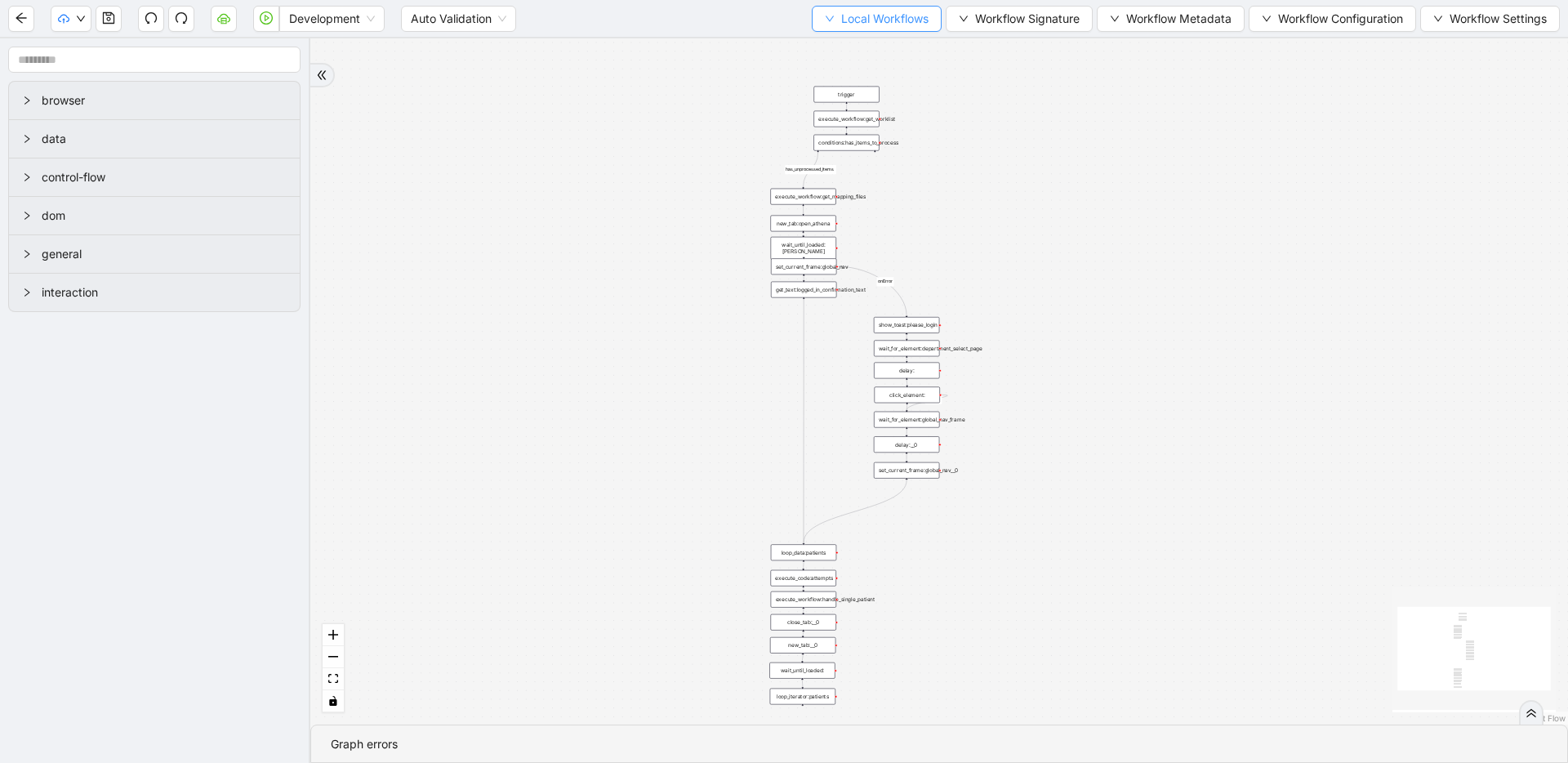 click on "Local Workflows" at bounding box center [884, 19] 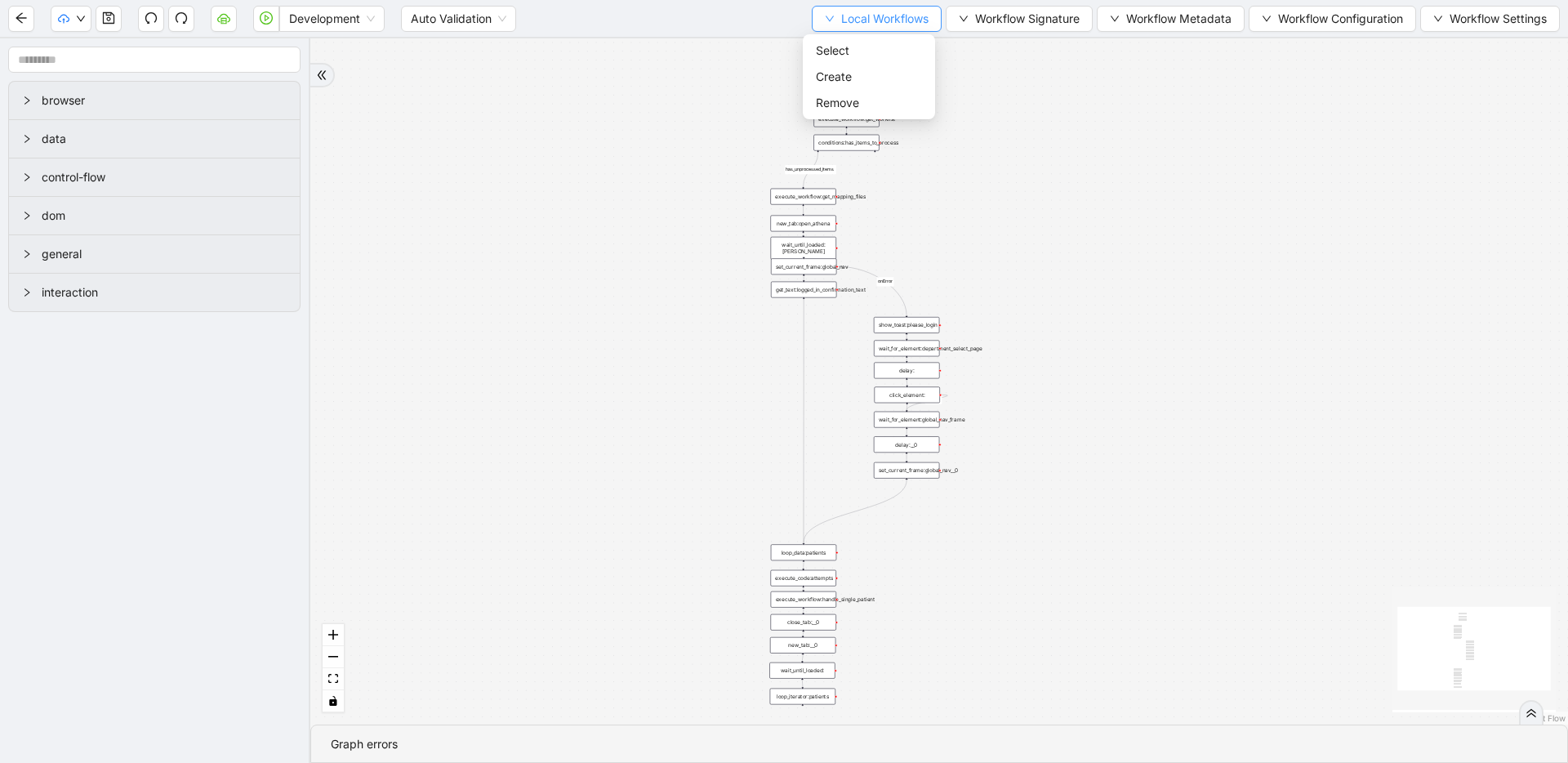 click on "Local Workflows" at bounding box center (884, 19) 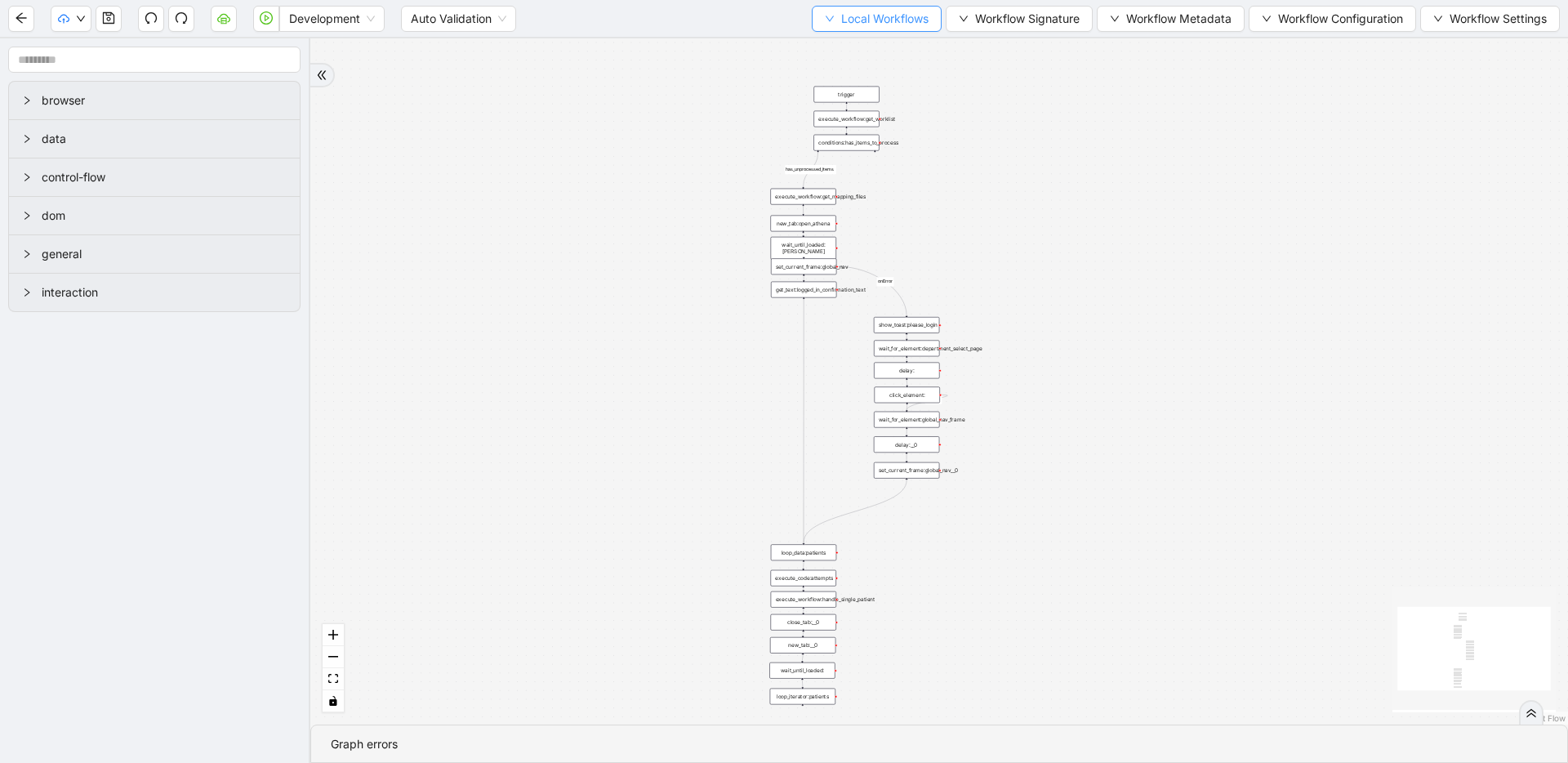 click on "Local Workflows" at bounding box center [884, 19] 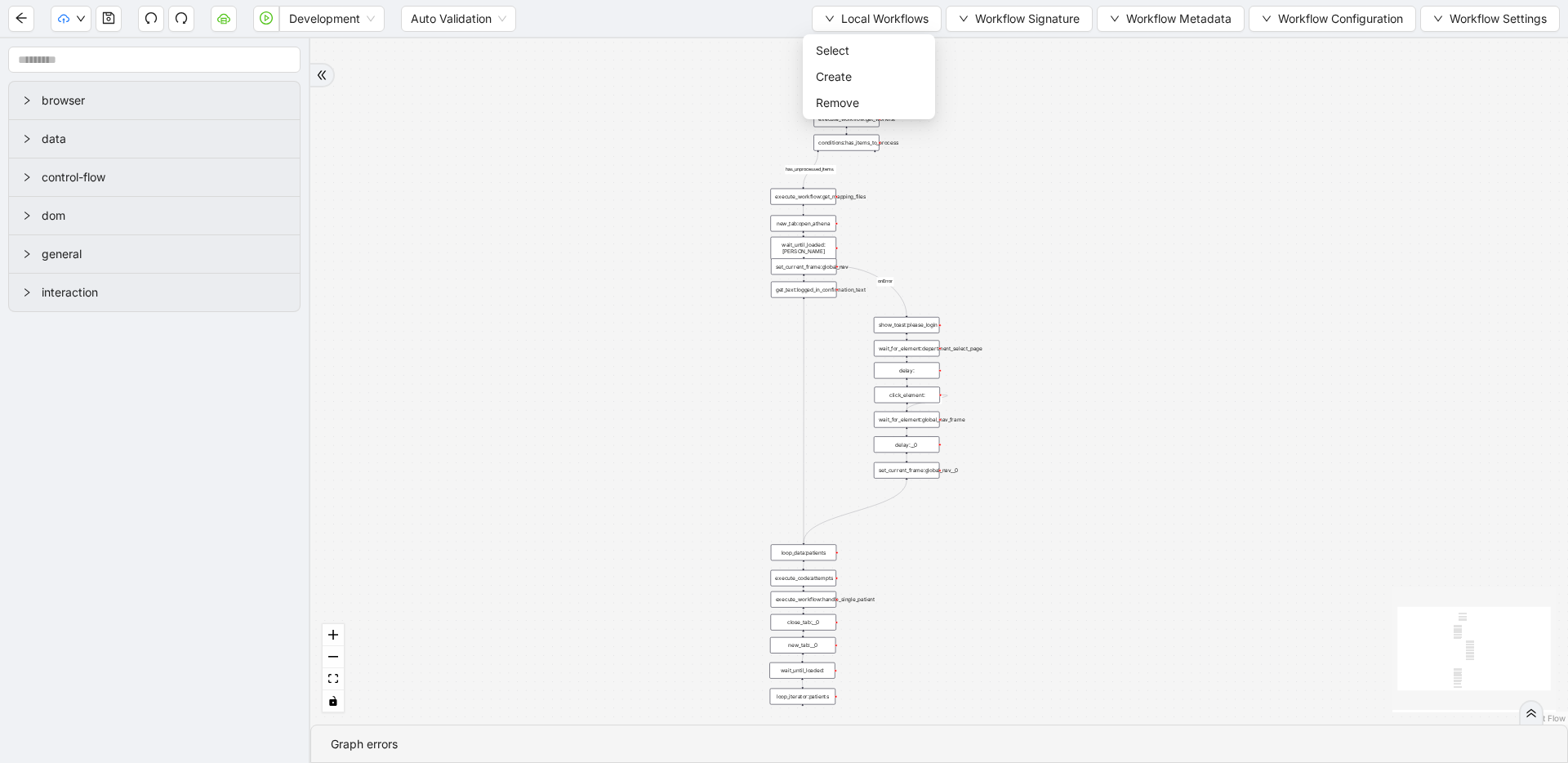 click on "has_unprocessed_items onError onError trigger loop_data:patients loop_iterator:patients execute_workflow:handle_single_patient execute_workflow:get_worklist new_tab:open_athena get_text:logged_in_confirmation_text show_toast:please_login wait_until_loaded:athena set_current_frame:global_nav set_current_frame:global_nav__0 wait_for_element:global_nav_frame wait_for_element:department_select_page click_element: delay: delay:__0 conditions:has_items_to_process execute_code:attempts close_tab:__0 new_tab:__0 wait_until_loaded: execute_workflow:get_mapping_files" at bounding box center [939, 382] 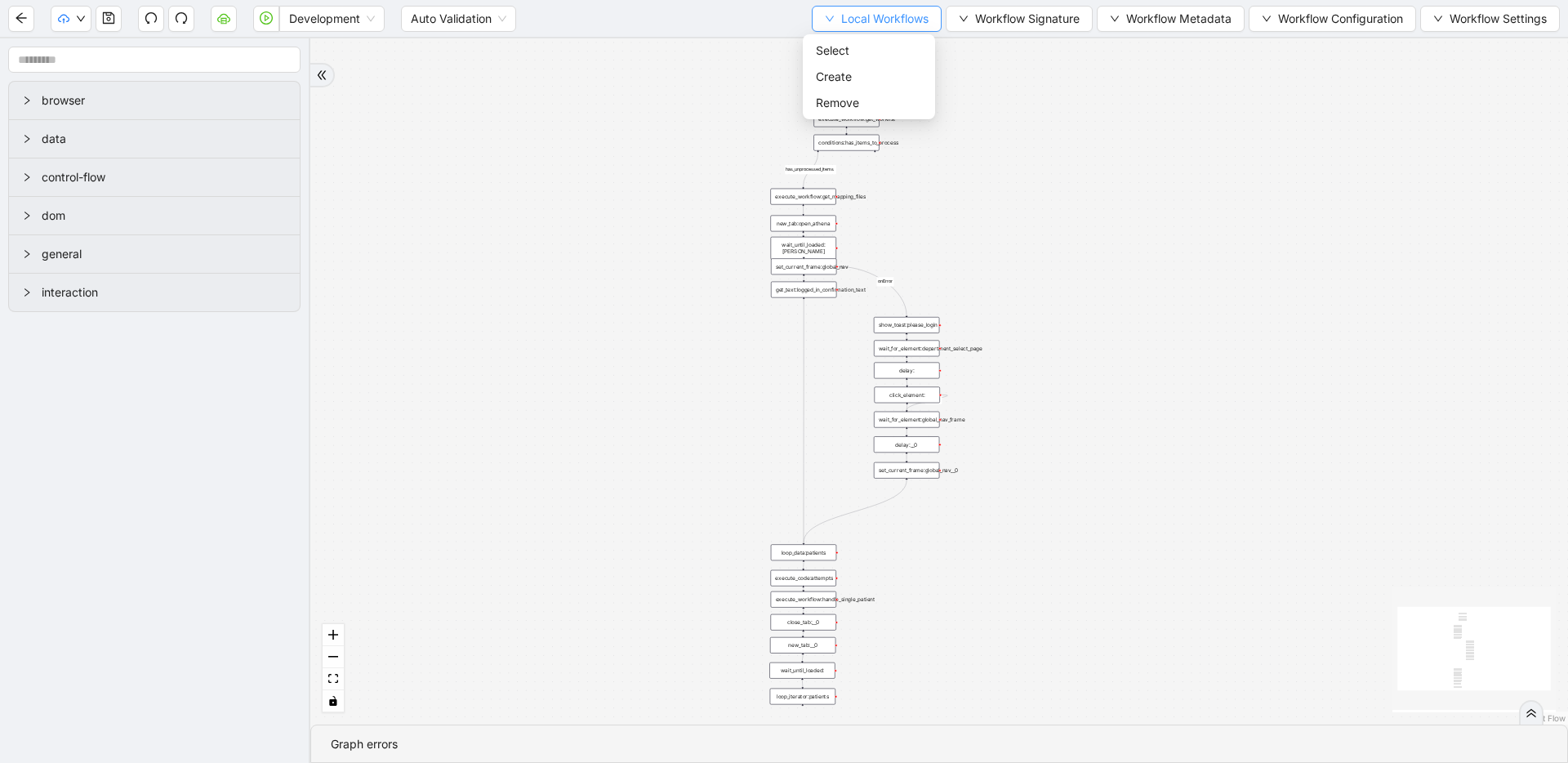 click on "Local Workflows" at bounding box center (884, 19) 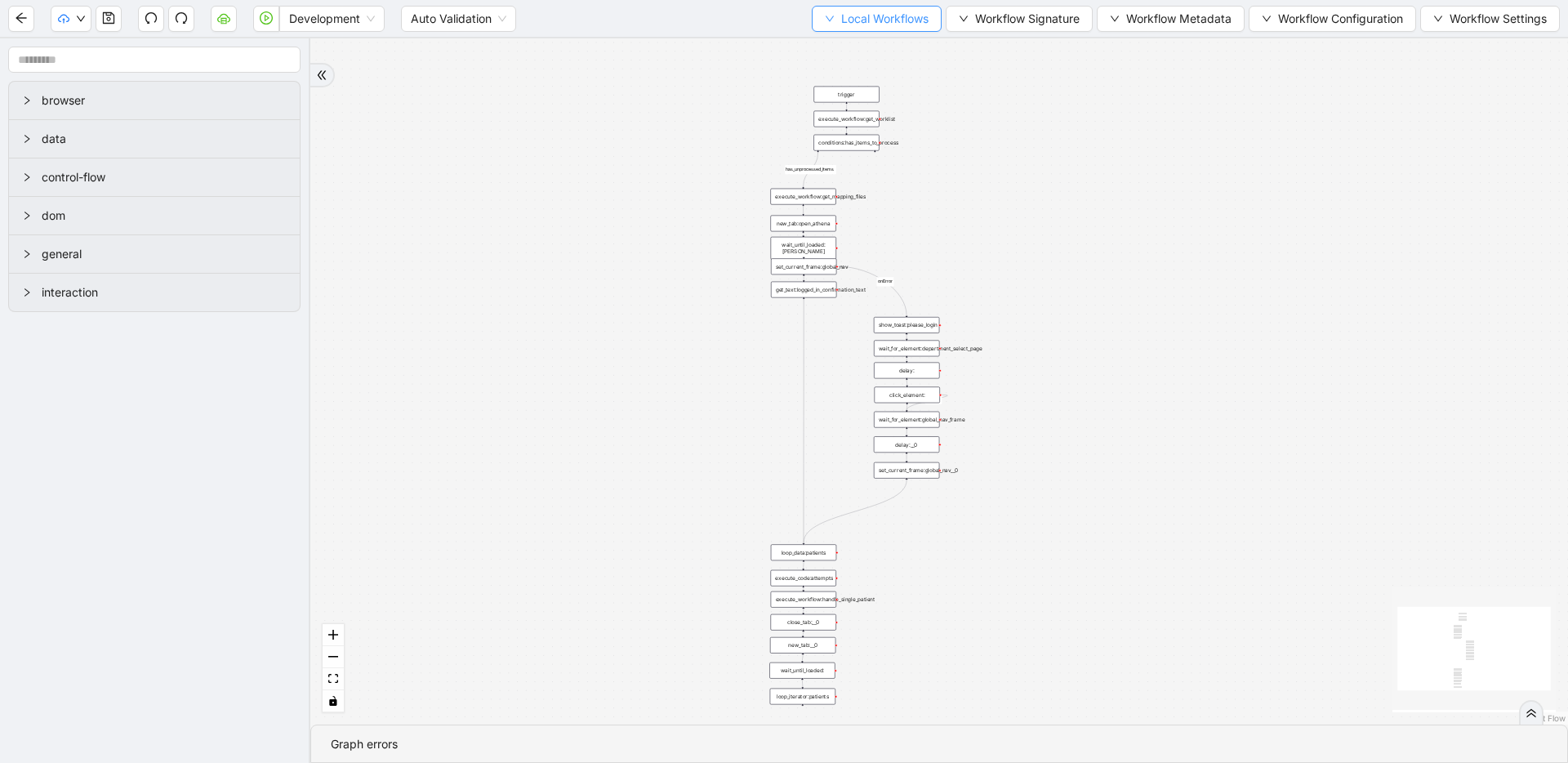 click on "Local Workflows" at bounding box center [884, 19] 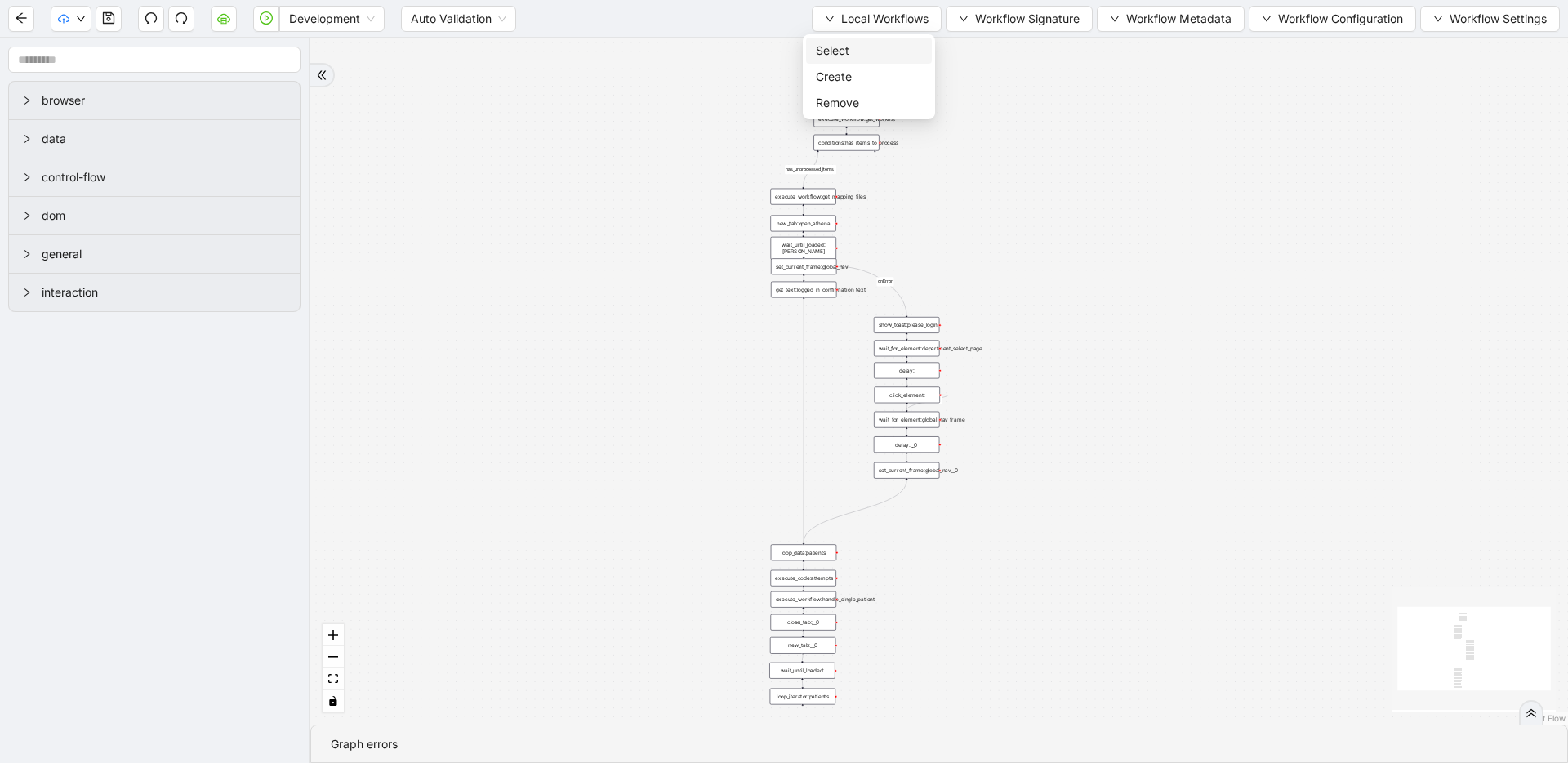 click on "Select" at bounding box center [869, 51] 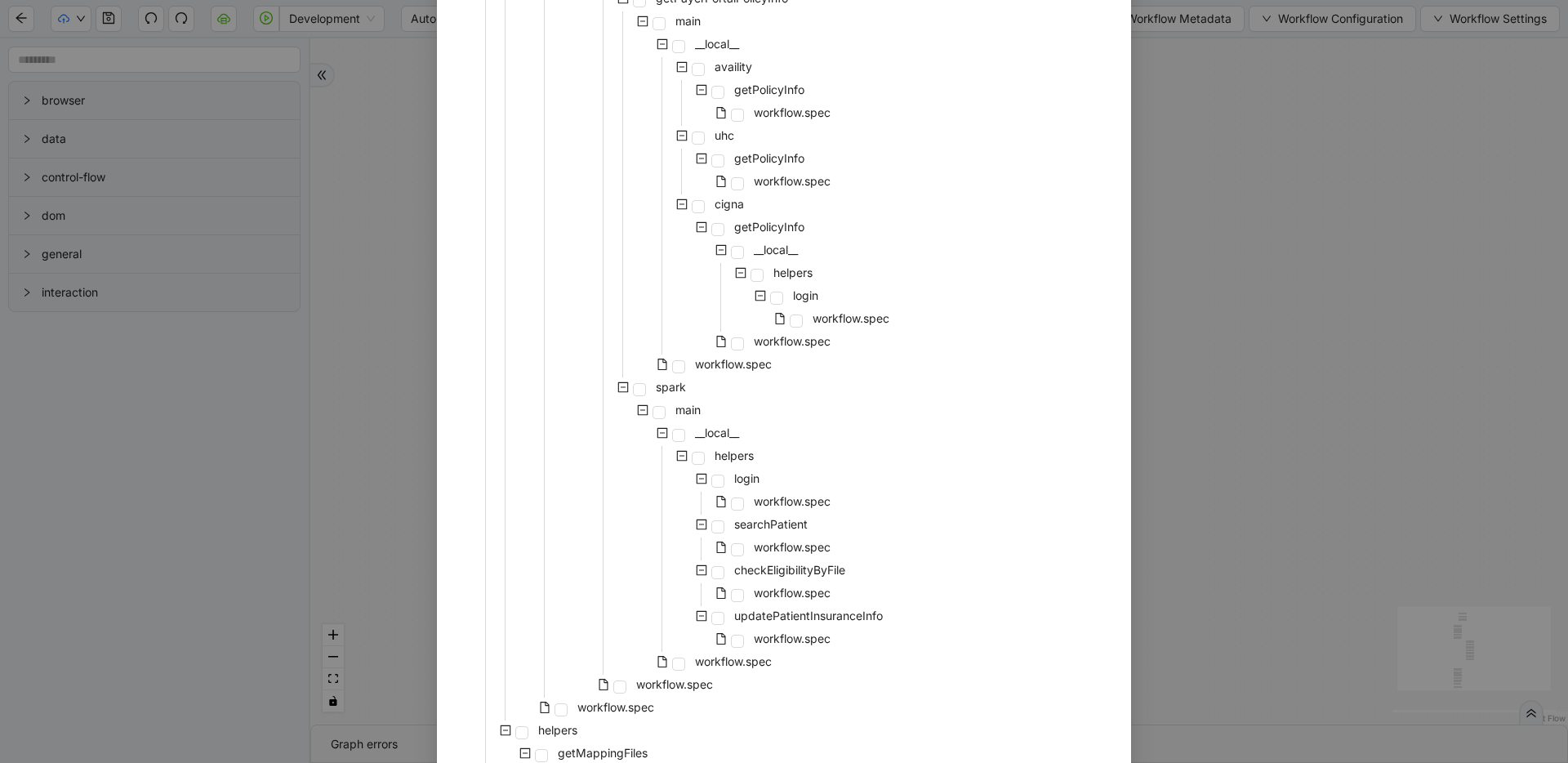 scroll, scrollTop: 1080, scrollLeft: 0, axis: vertical 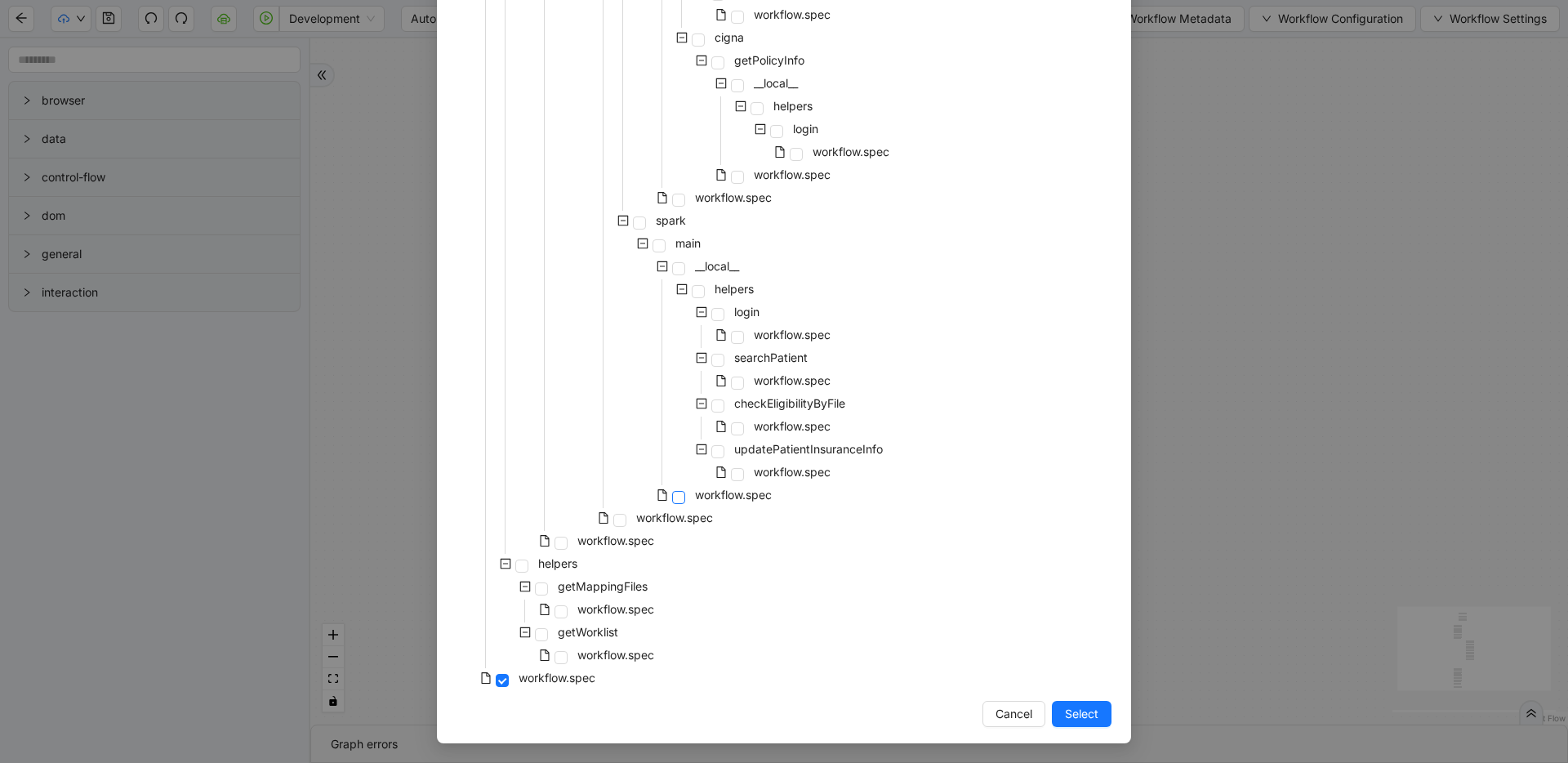 click at bounding box center (679, 498) 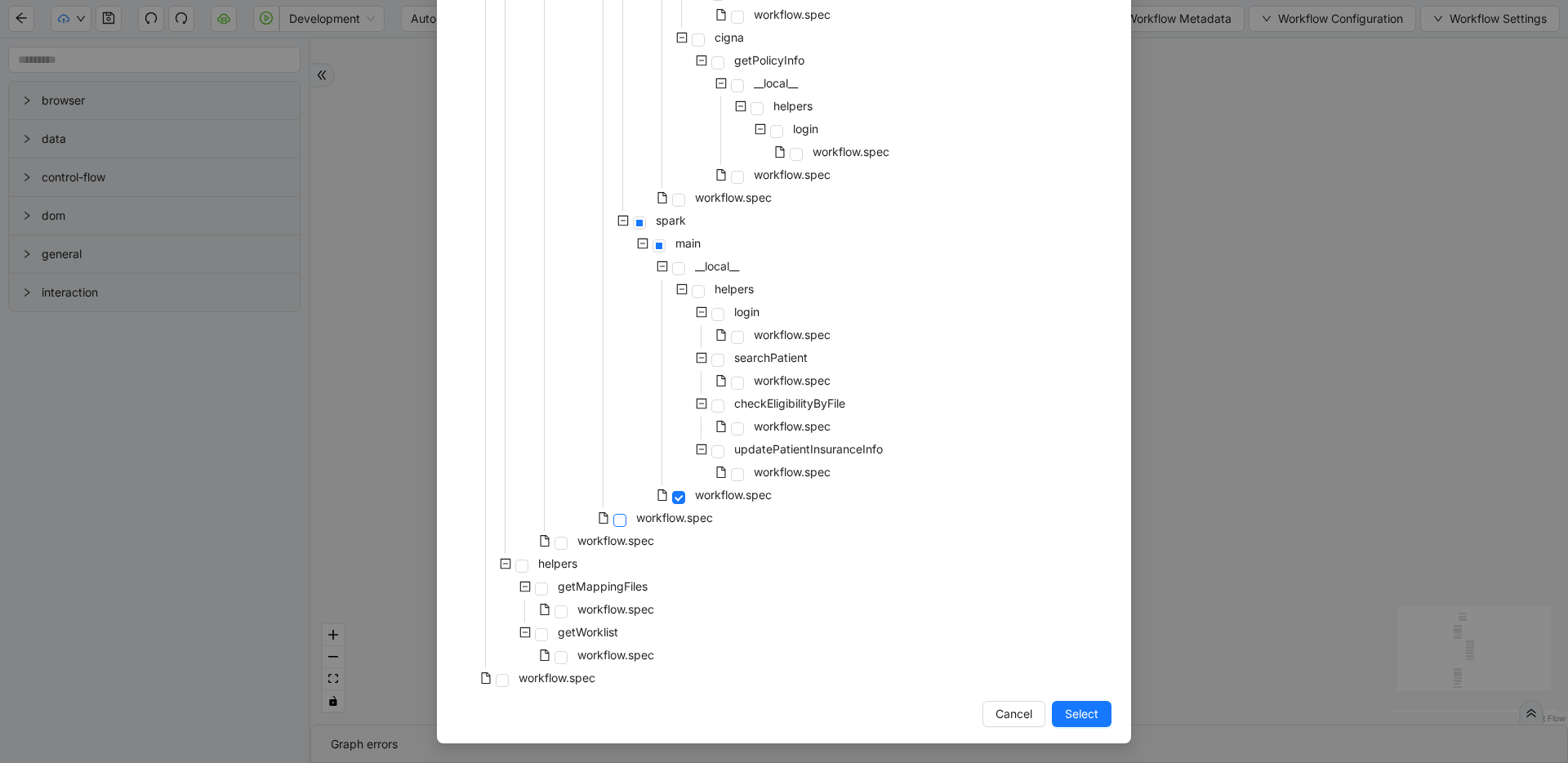click at bounding box center (620, 520) 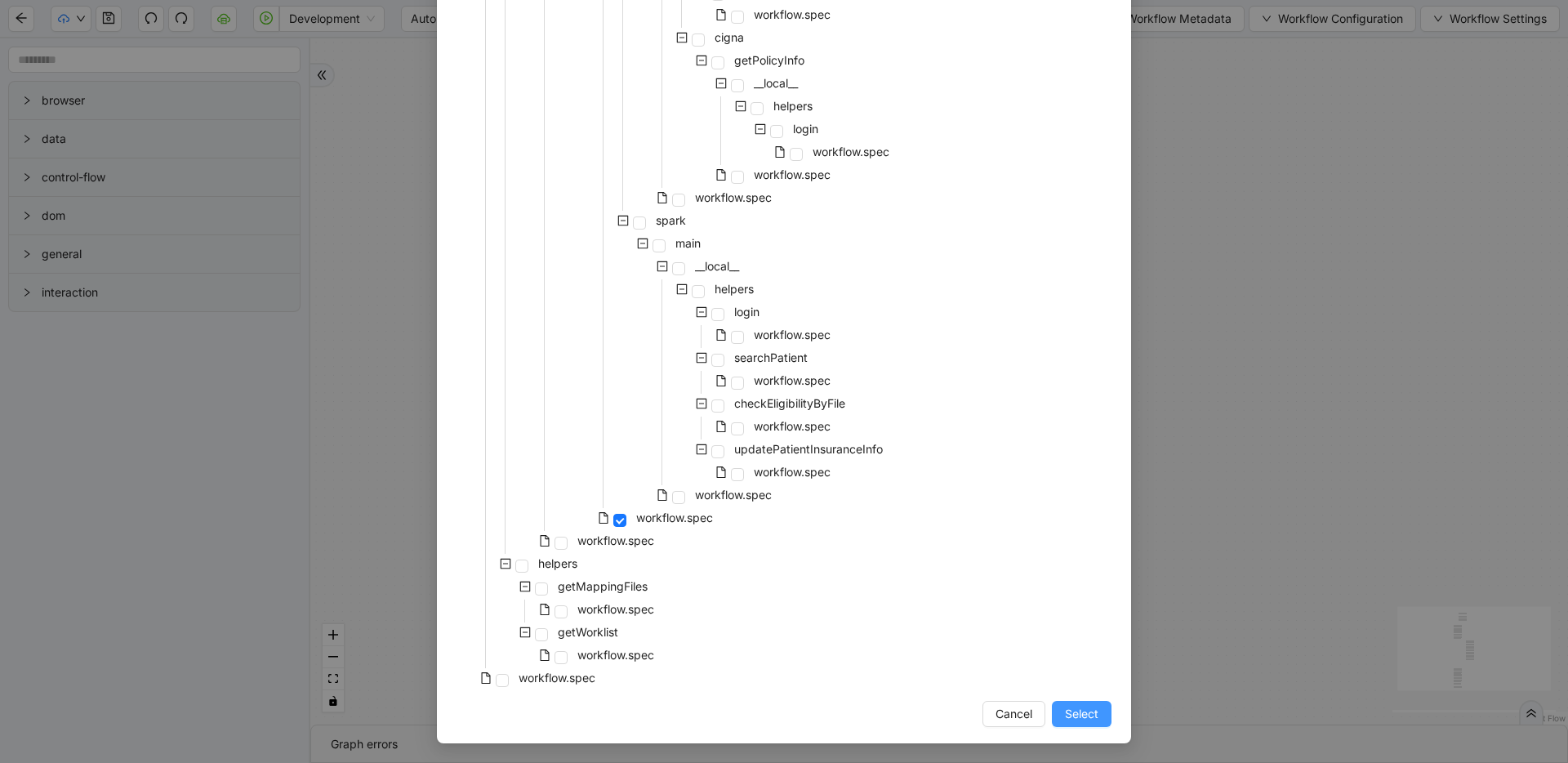 click on "Select" at bounding box center [1081, 714] 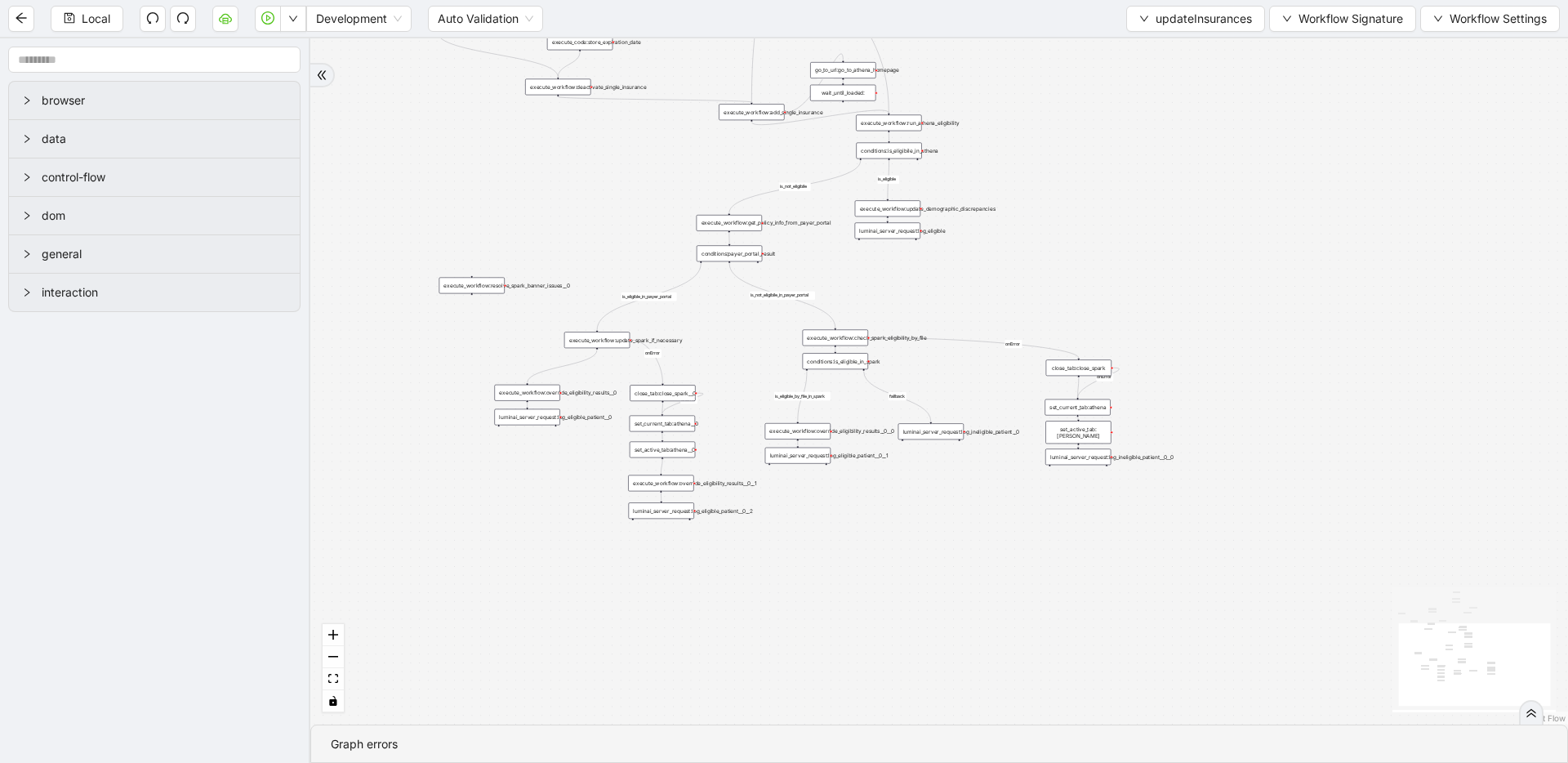 drag, startPoint x: 973, startPoint y: 413, endPoint x: 1031, endPoint y: 564, distance: 161.75599 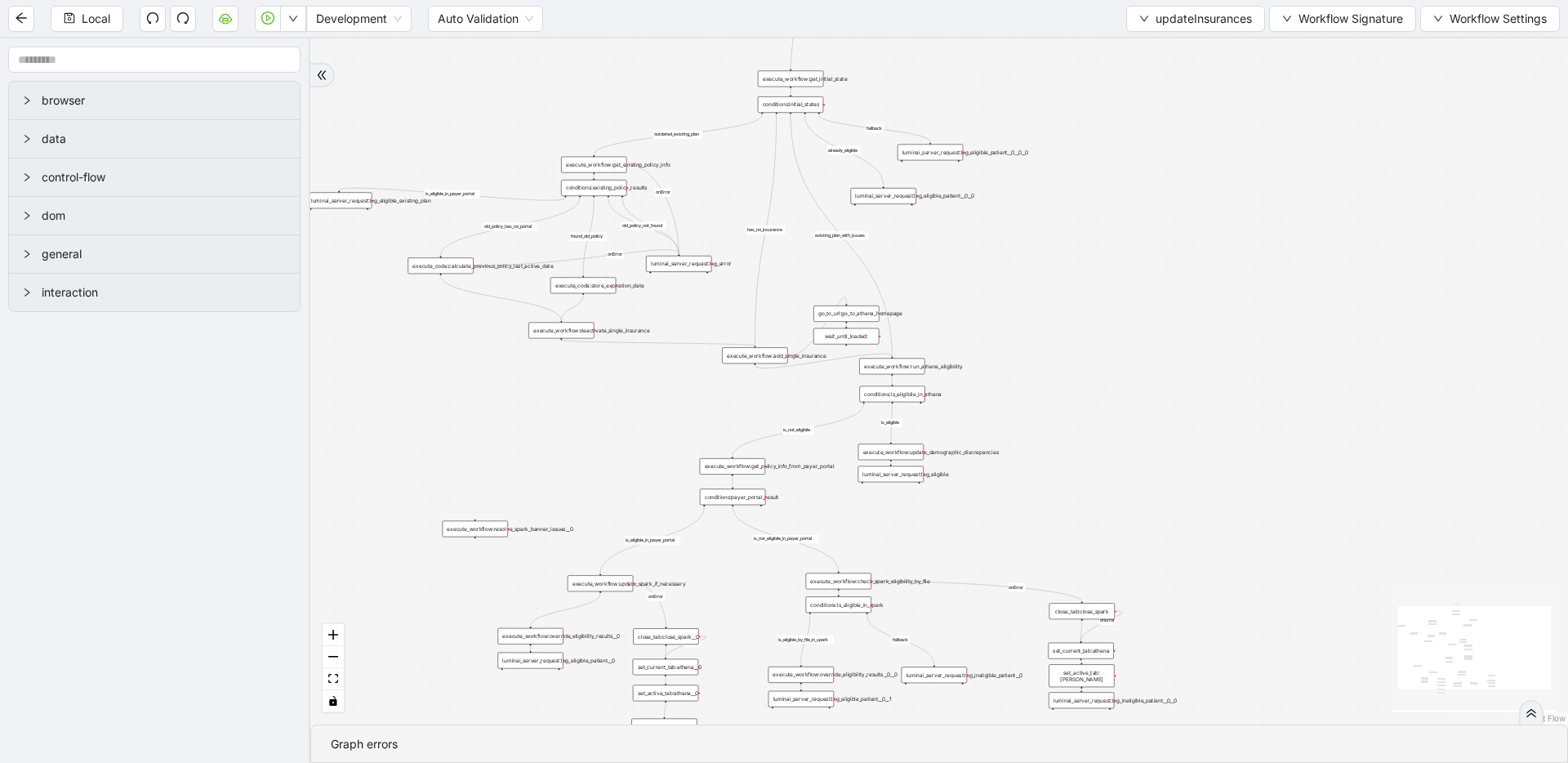 drag, startPoint x: 1059, startPoint y: 295, endPoint x: 1062, endPoint y: 538, distance: 243.0185 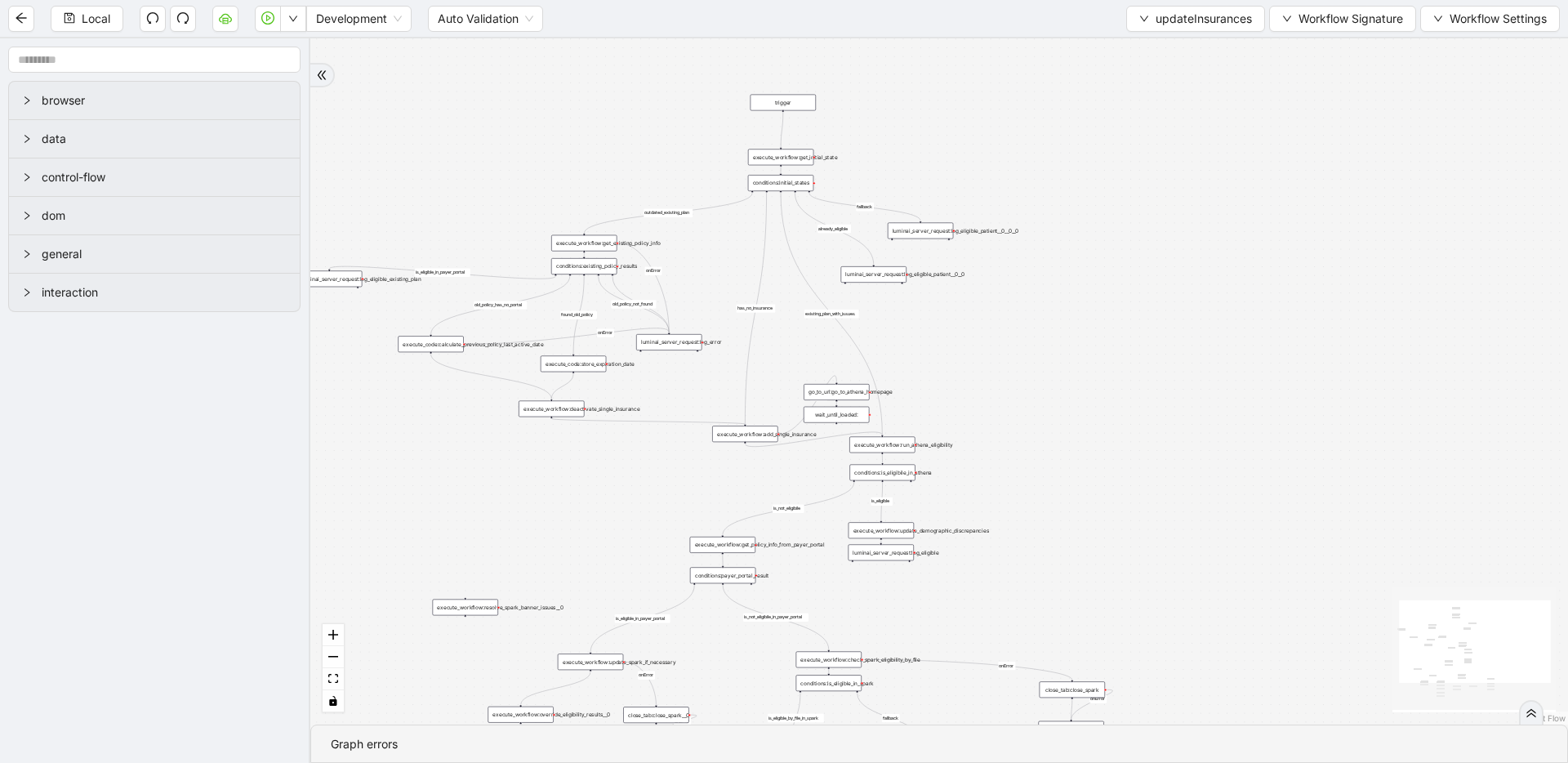 drag, startPoint x: 1095, startPoint y: 460, endPoint x: 1095, endPoint y: 480, distance: 20 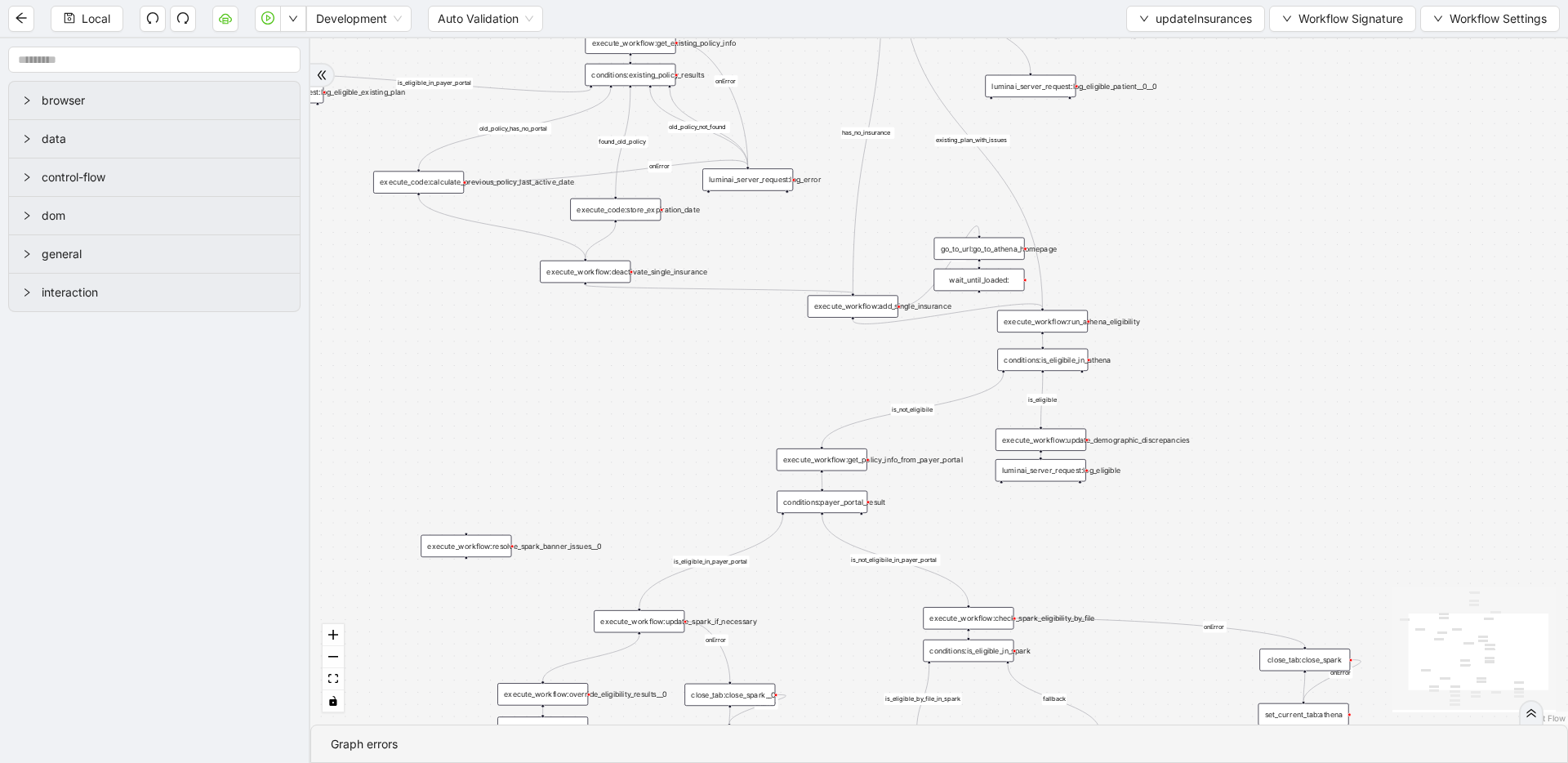 drag, startPoint x: 773, startPoint y: 405, endPoint x: 854, endPoint y: 126, distance: 290.52022 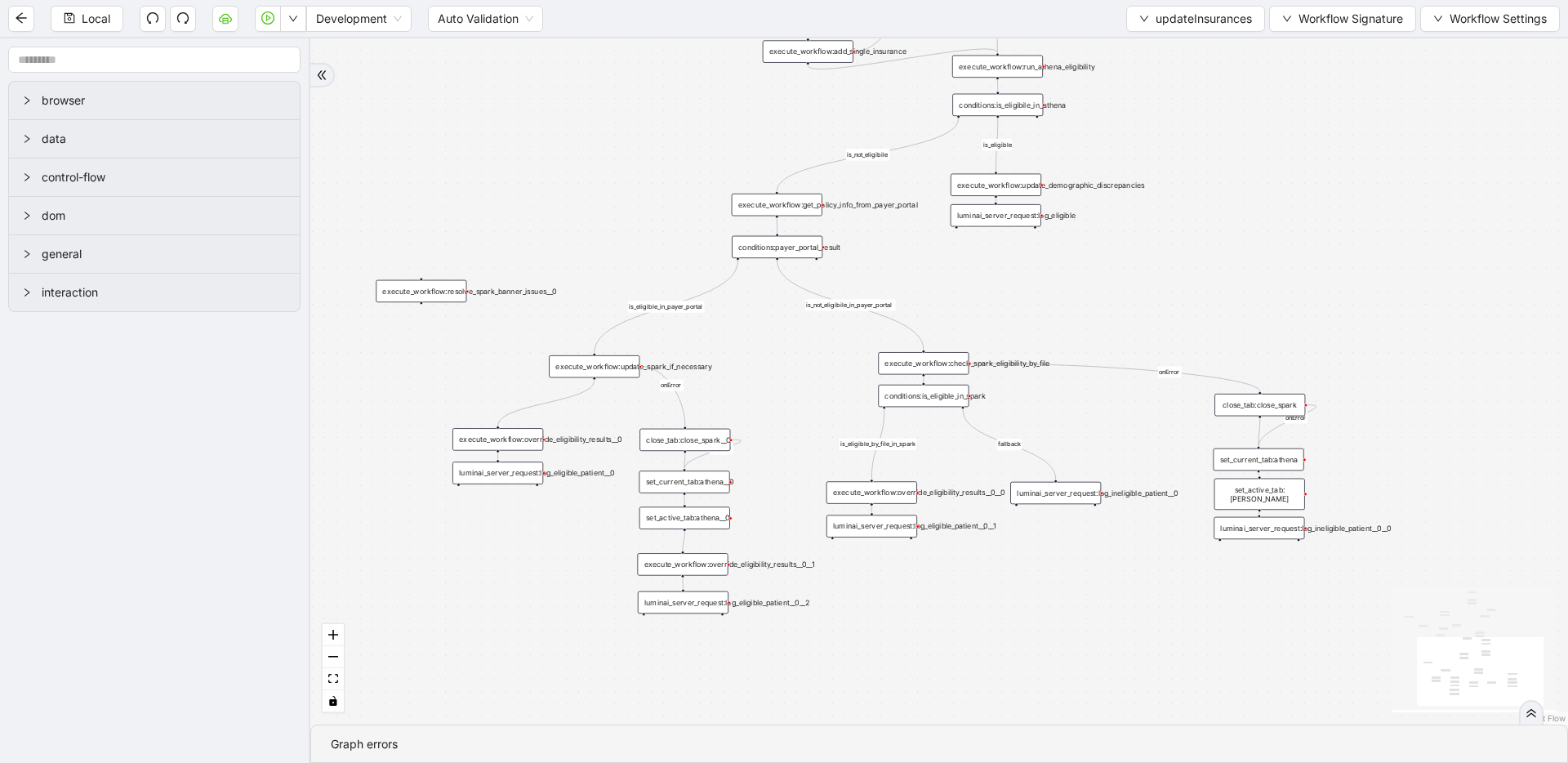 drag, startPoint x: 1200, startPoint y: 413, endPoint x: 1184, endPoint y: 216, distance: 197.64868 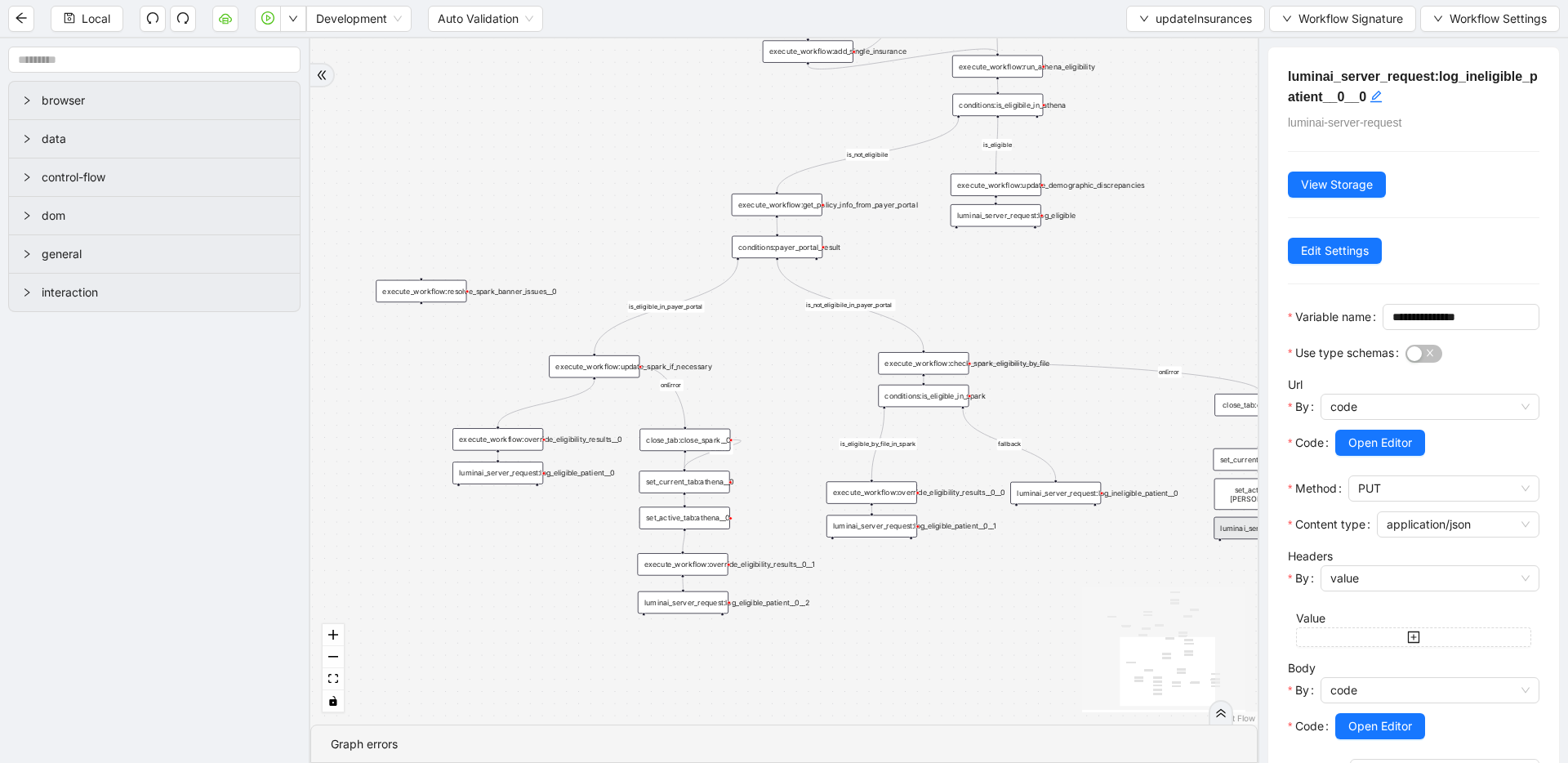 scroll, scrollTop: 120, scrollLeft: 0, axis: vertical 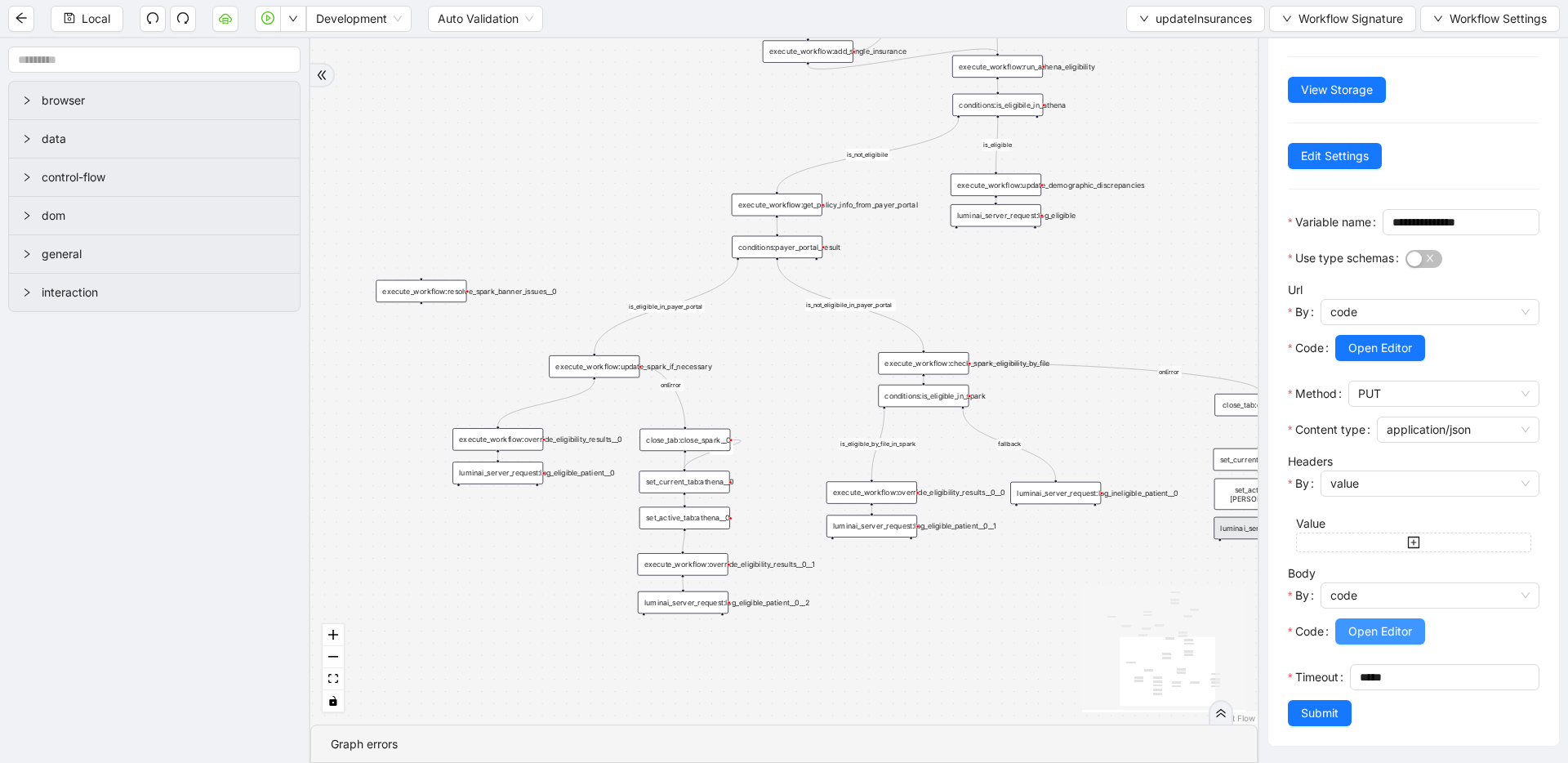 click on "Open Editor" at bounding box center (1380, 631) 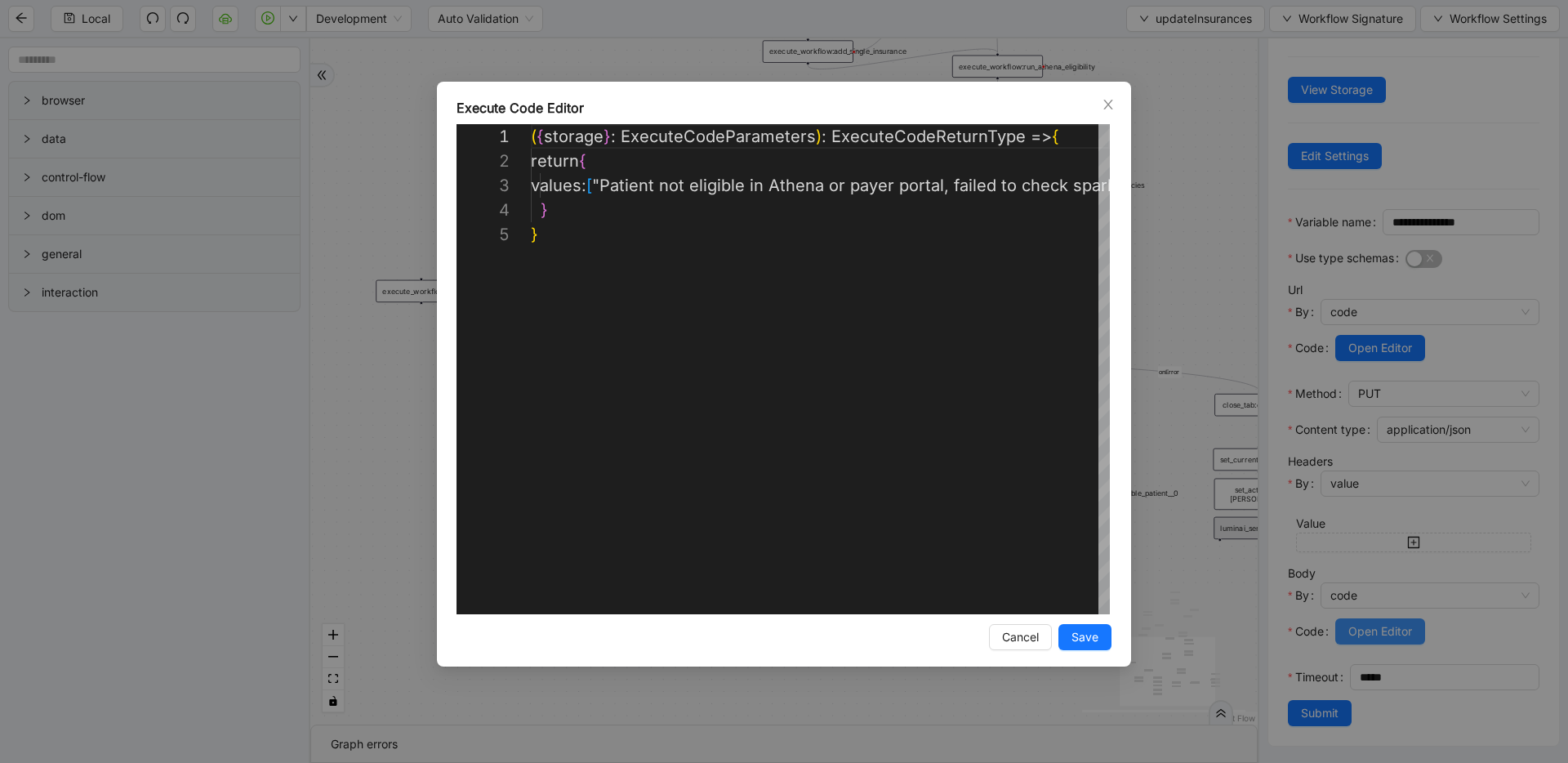 scroll, scrollTop: 98, scrollLeft: 0, axis: vertical 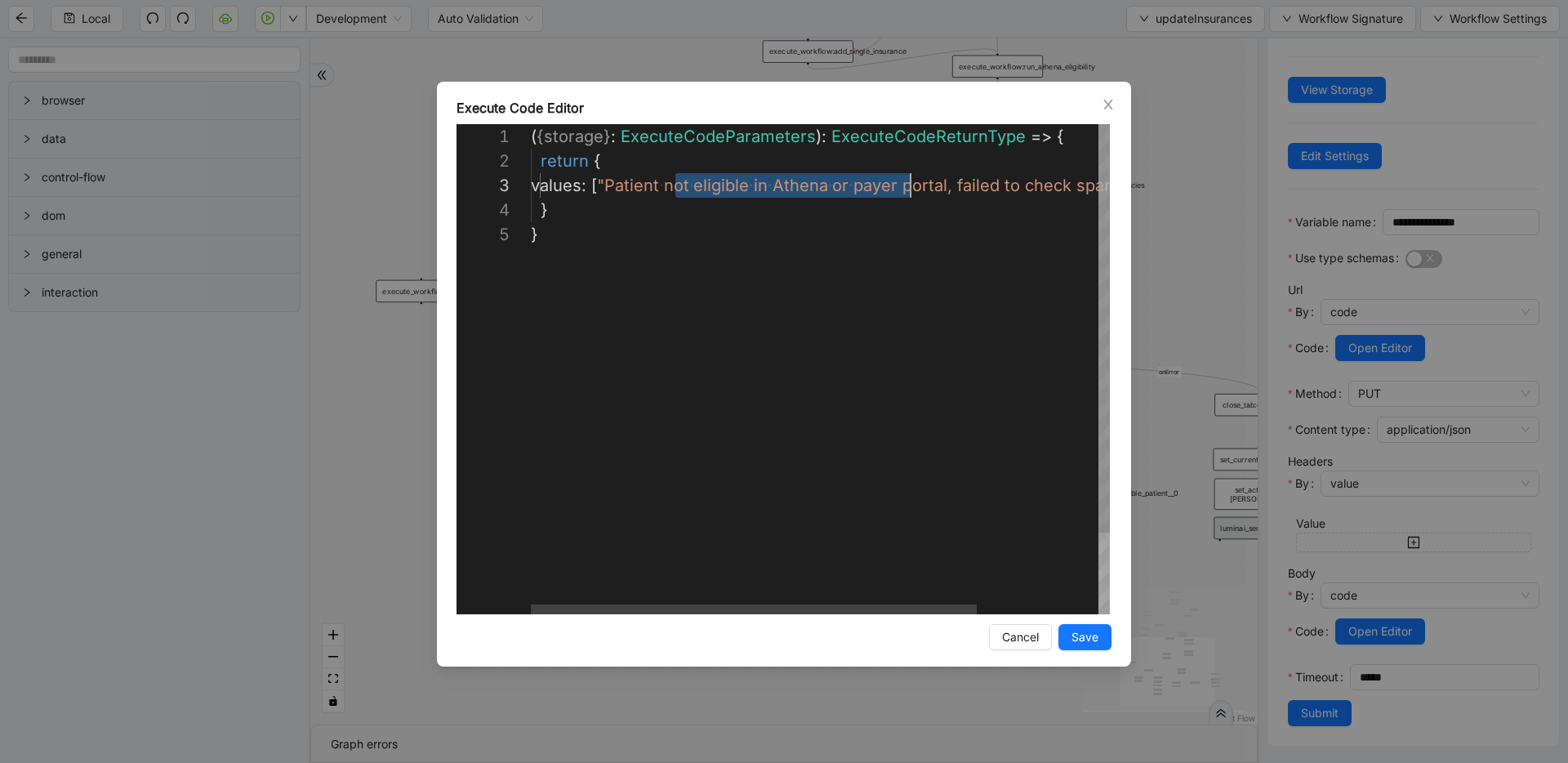 drag, startPoint x: 674, startPoint y: 188, endPoint x: 943, endPoint y: 189, distance: 269.00186 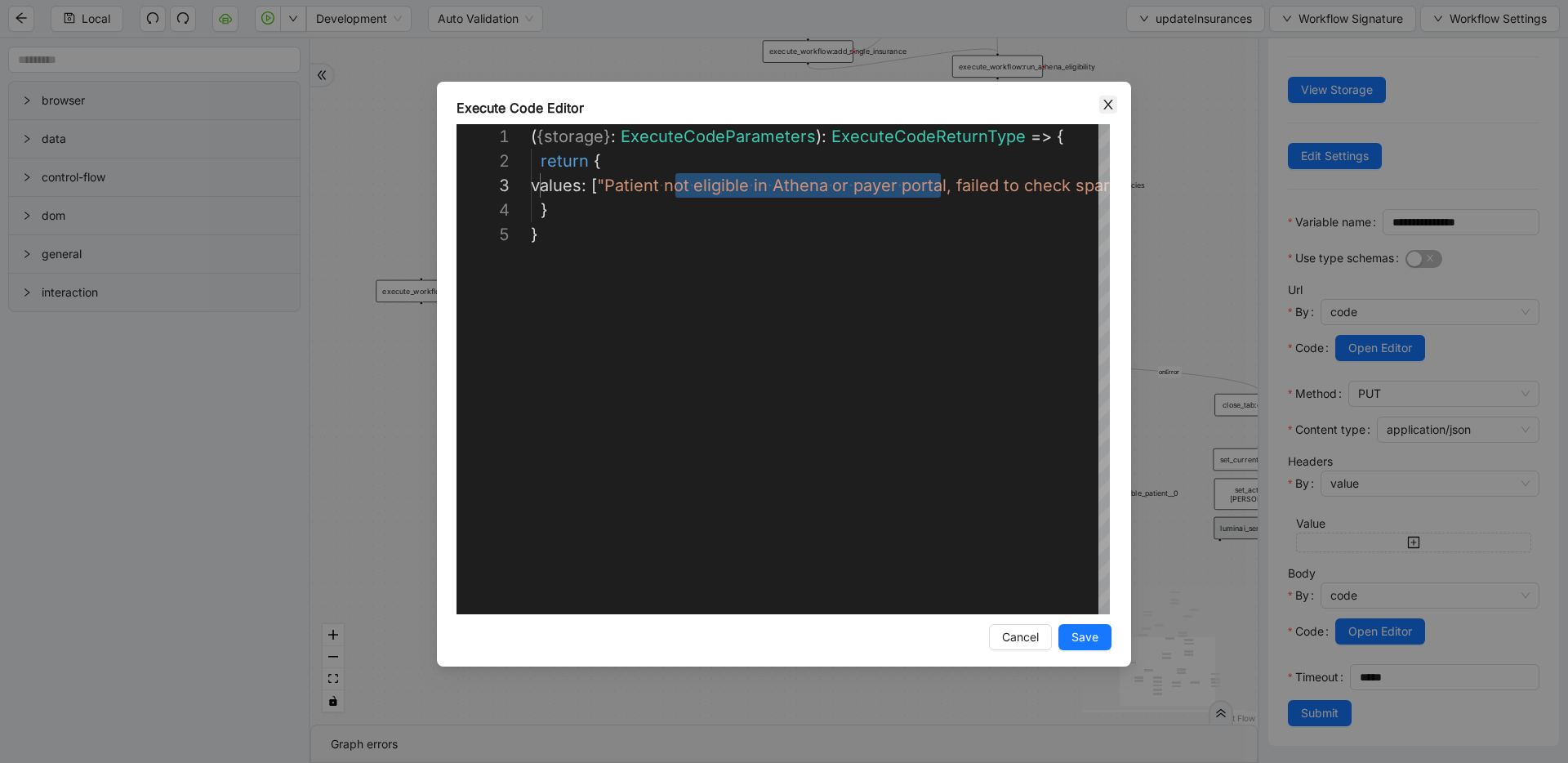 click 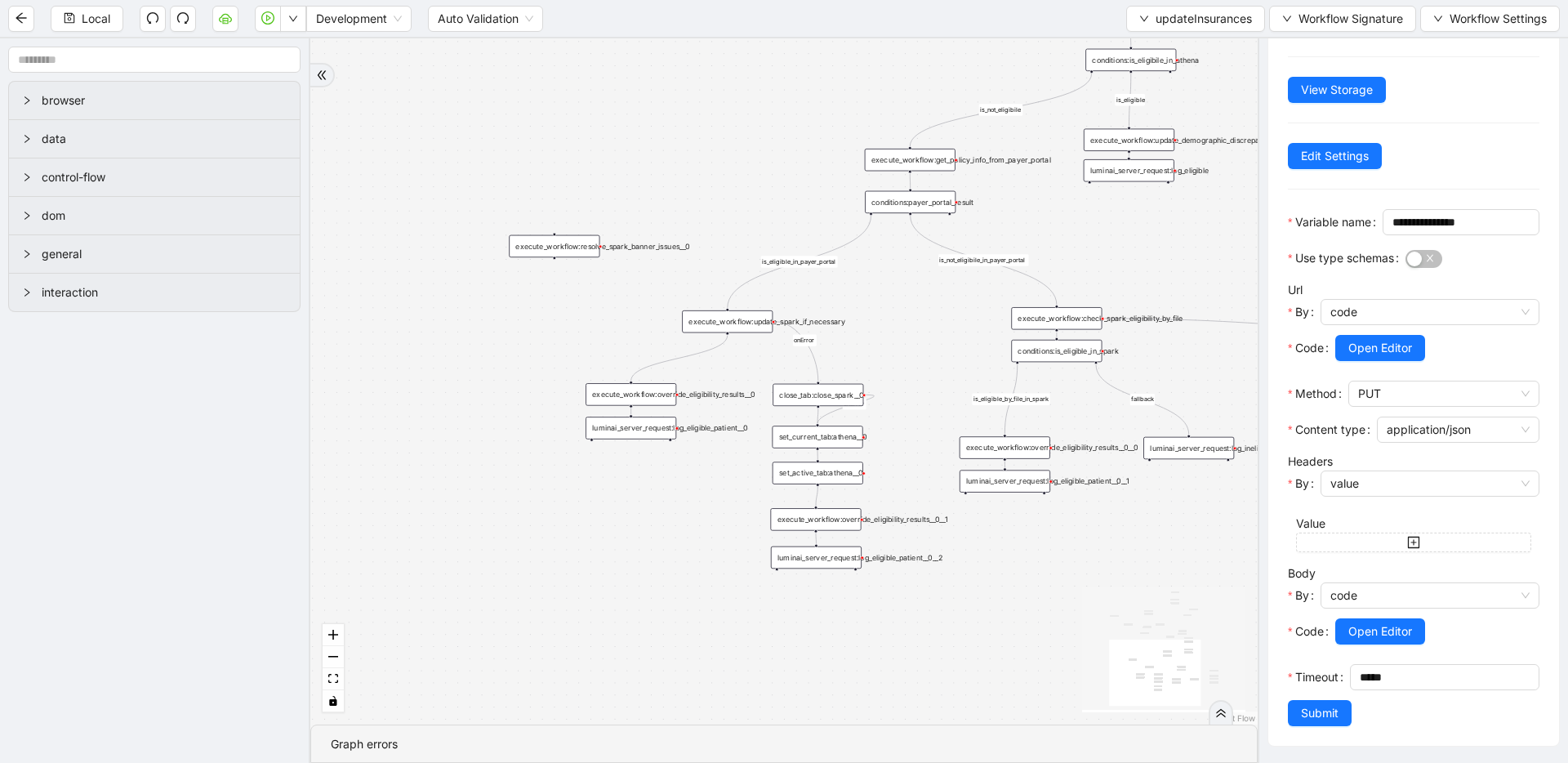 drag, startPoint x: 770, startPoint y: 345, endPoint x: 903, endPoint y: 300, distance: 140.40655 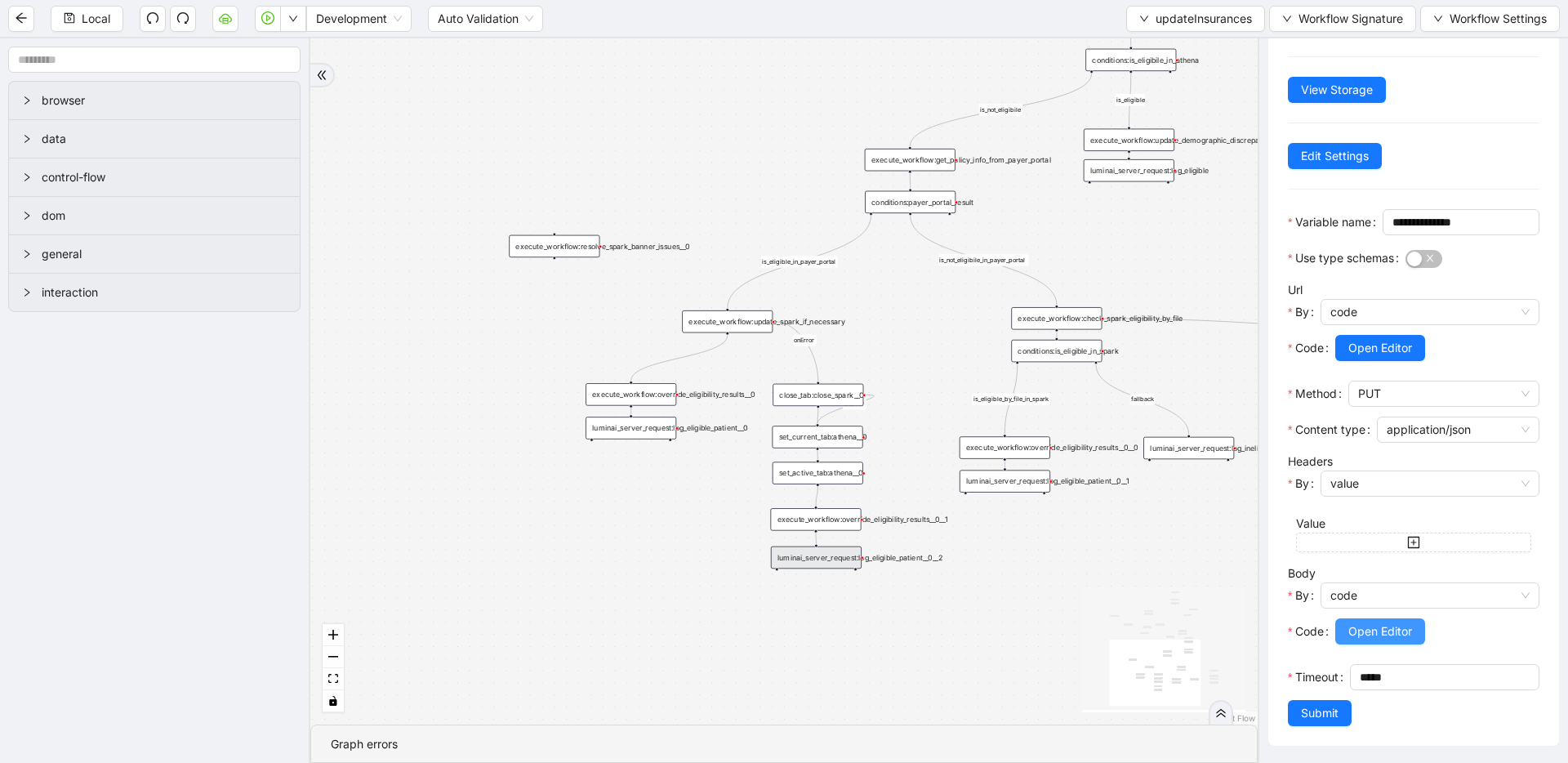 click on "Open Editor" at bounding box center (1380, 631) 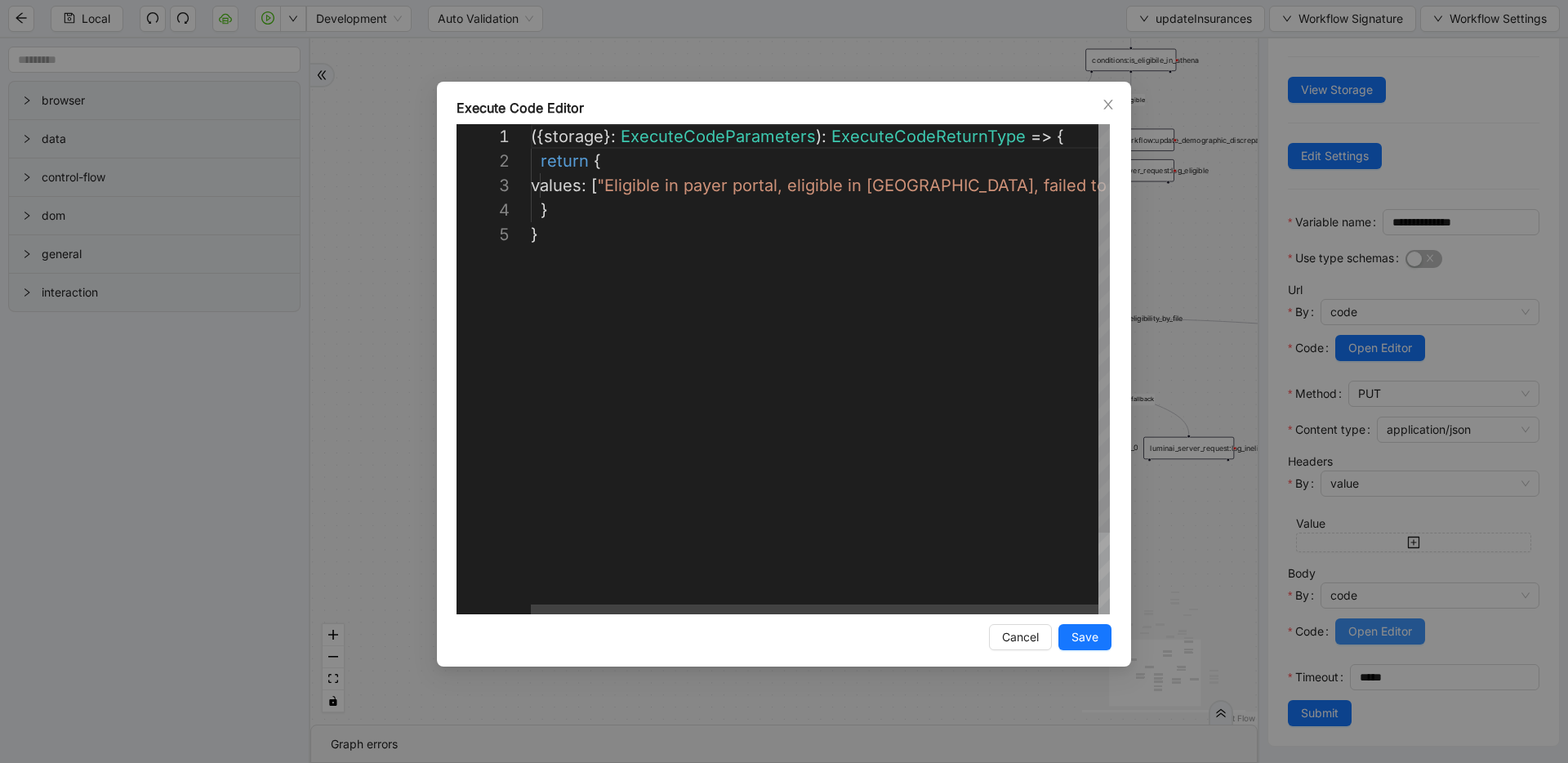 scroll, scrollTop: 98, scrollLeft: 0, axis: vertical 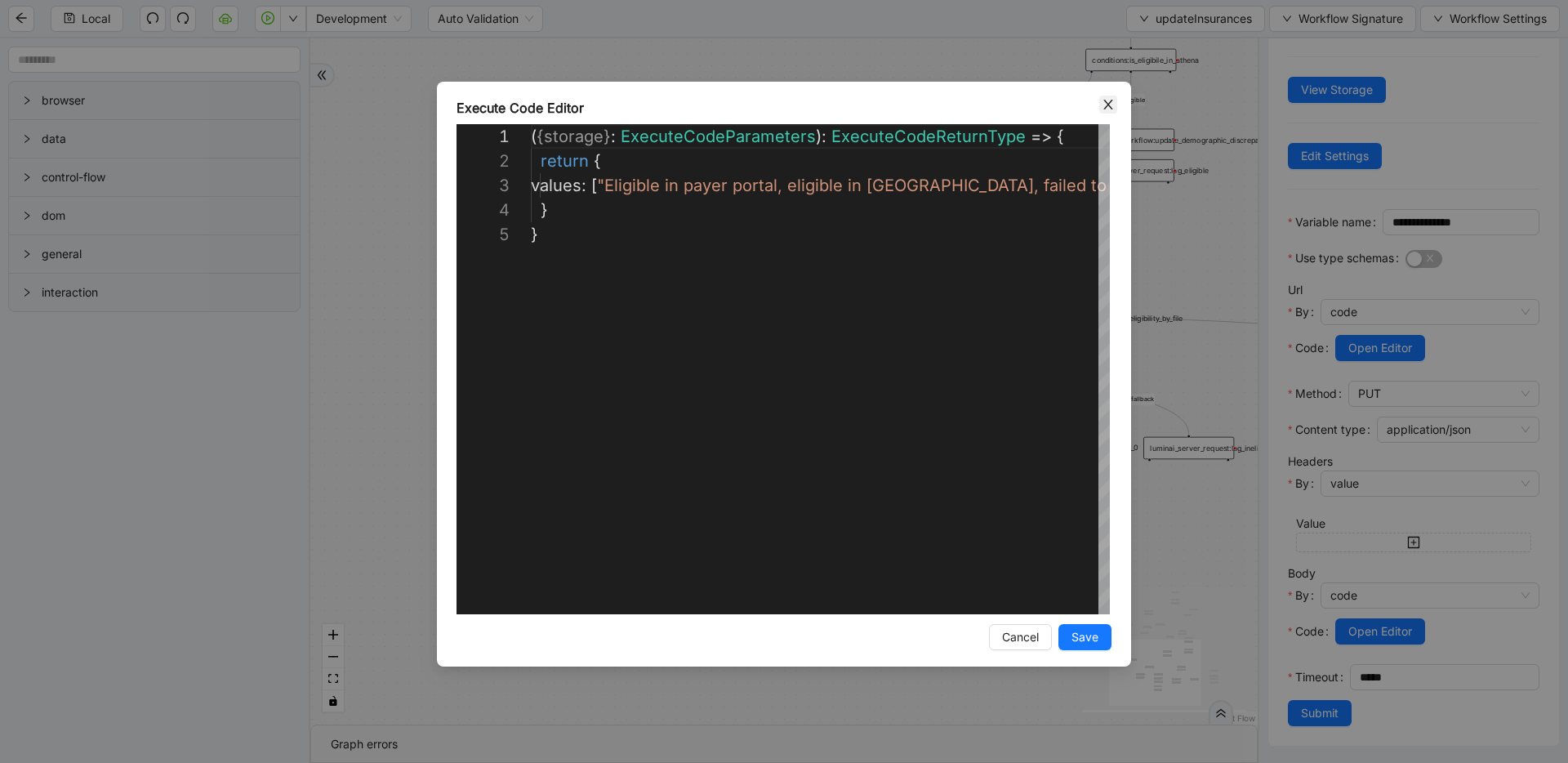 click 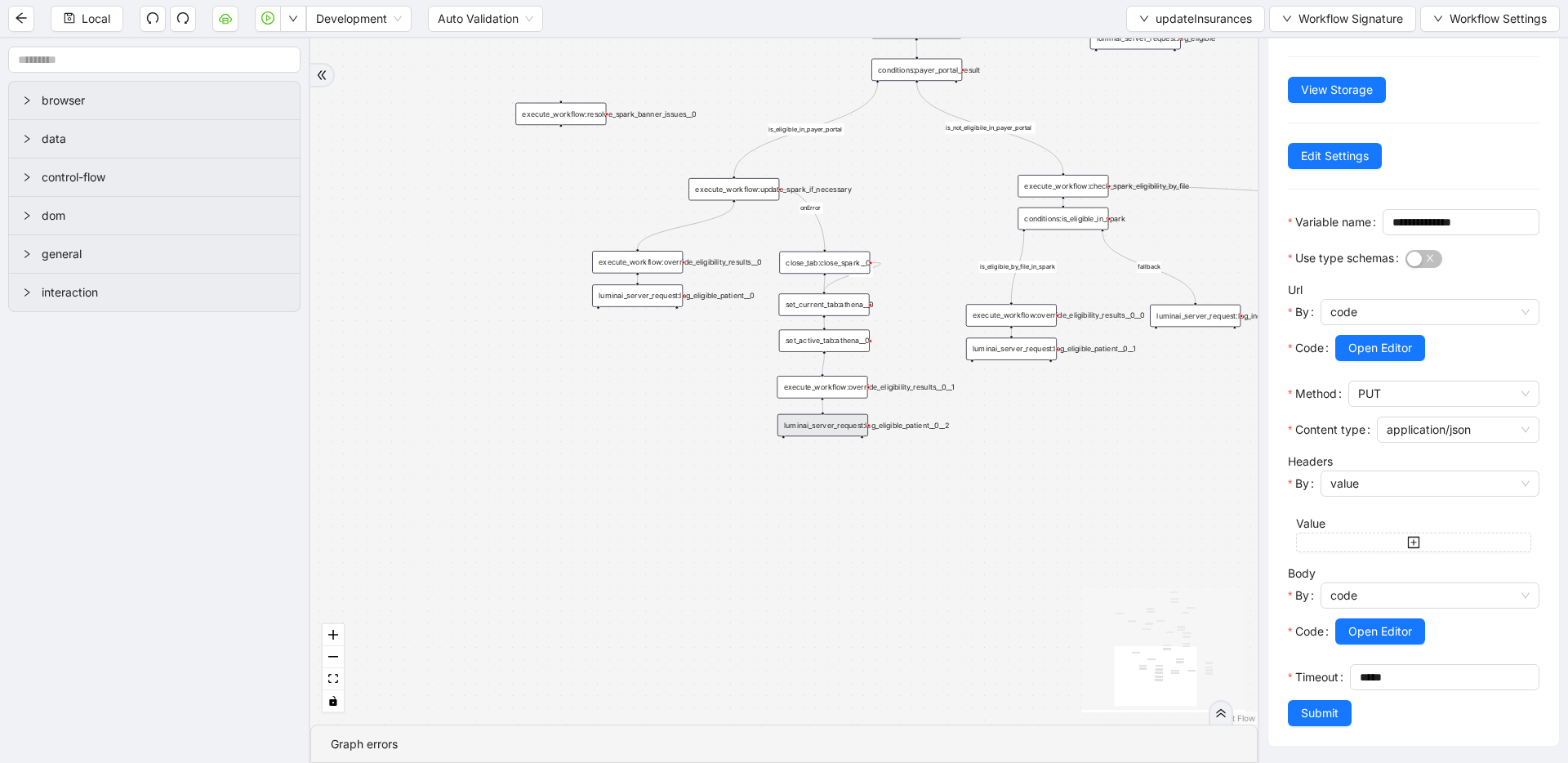 drag, startPoint x: 822, startPoint y: 636, endPoint x: 830, endPoint y: 504, distance: 132.2422 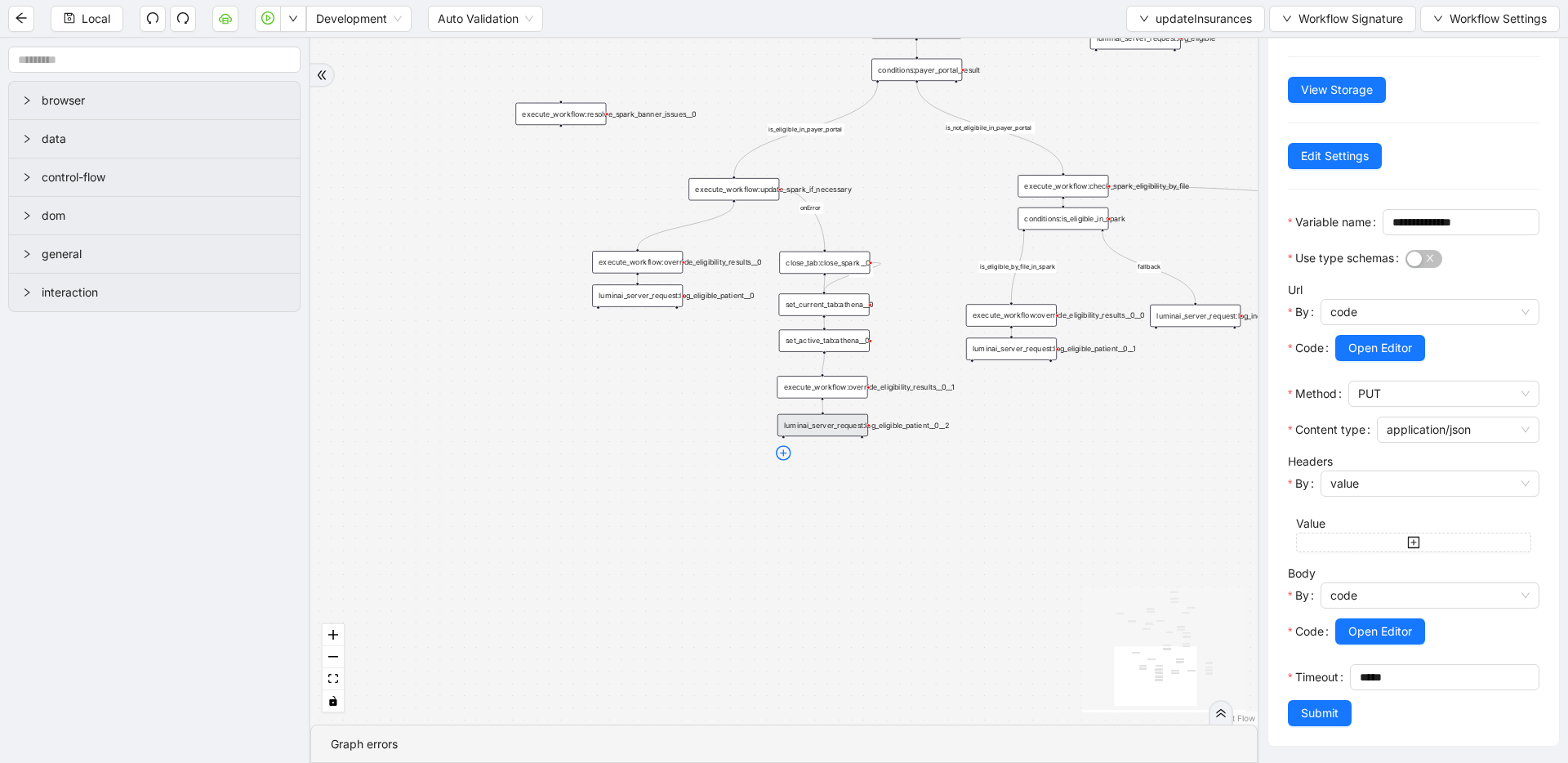 click 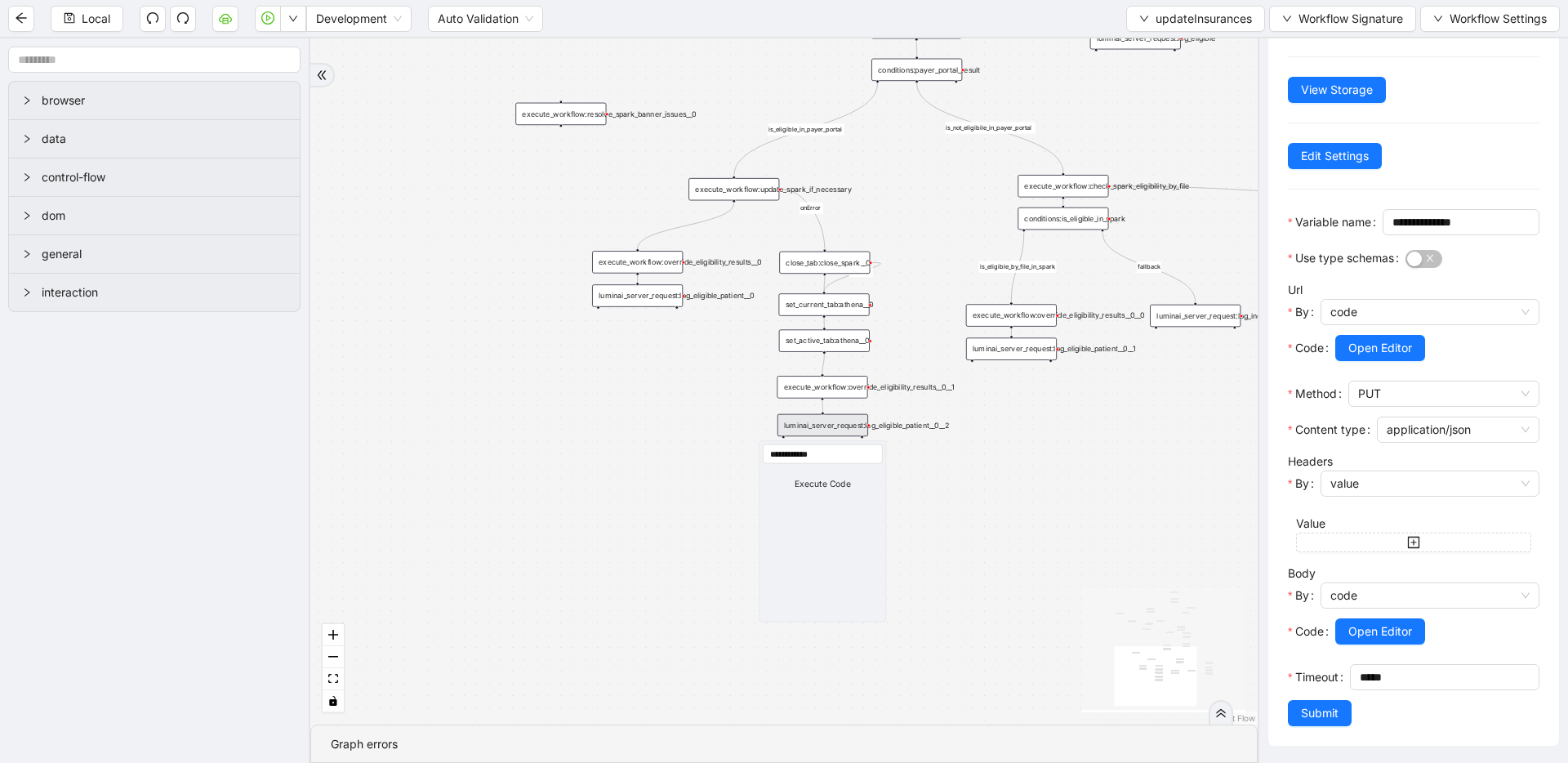 type on "**********" 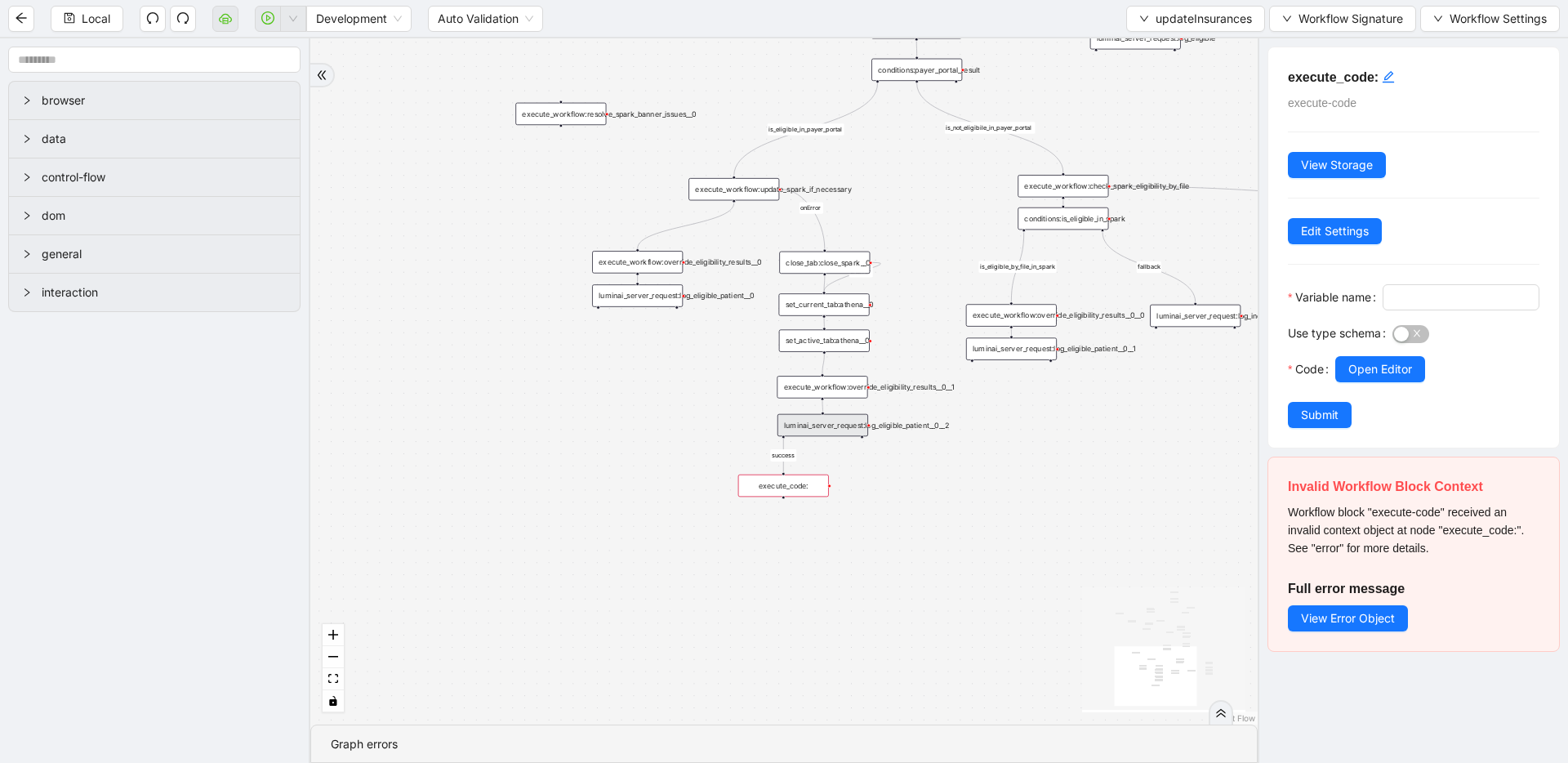 scroll, scrollTop: 0, scrollLeft: 0, axis: both 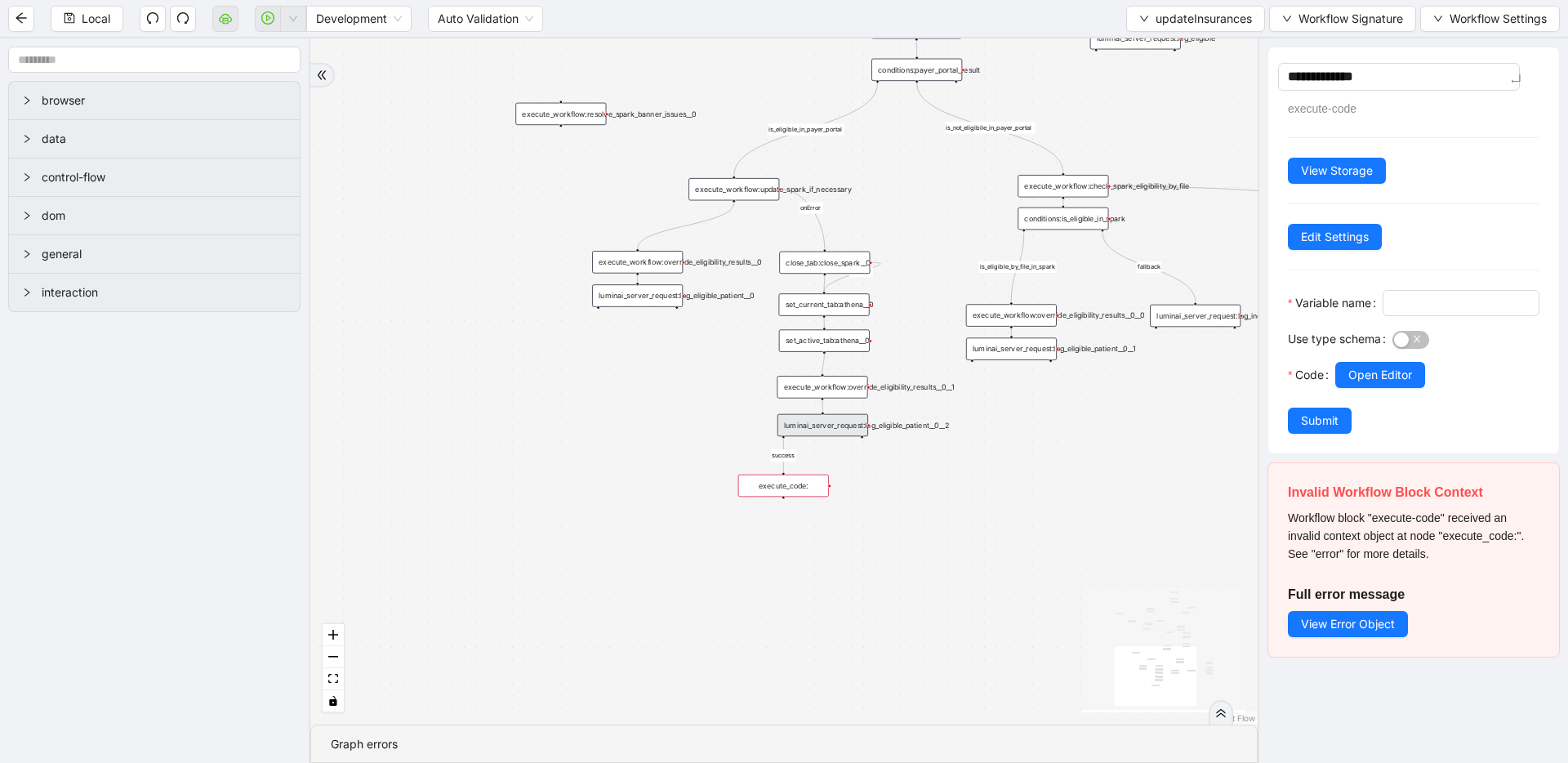 type on "**********" 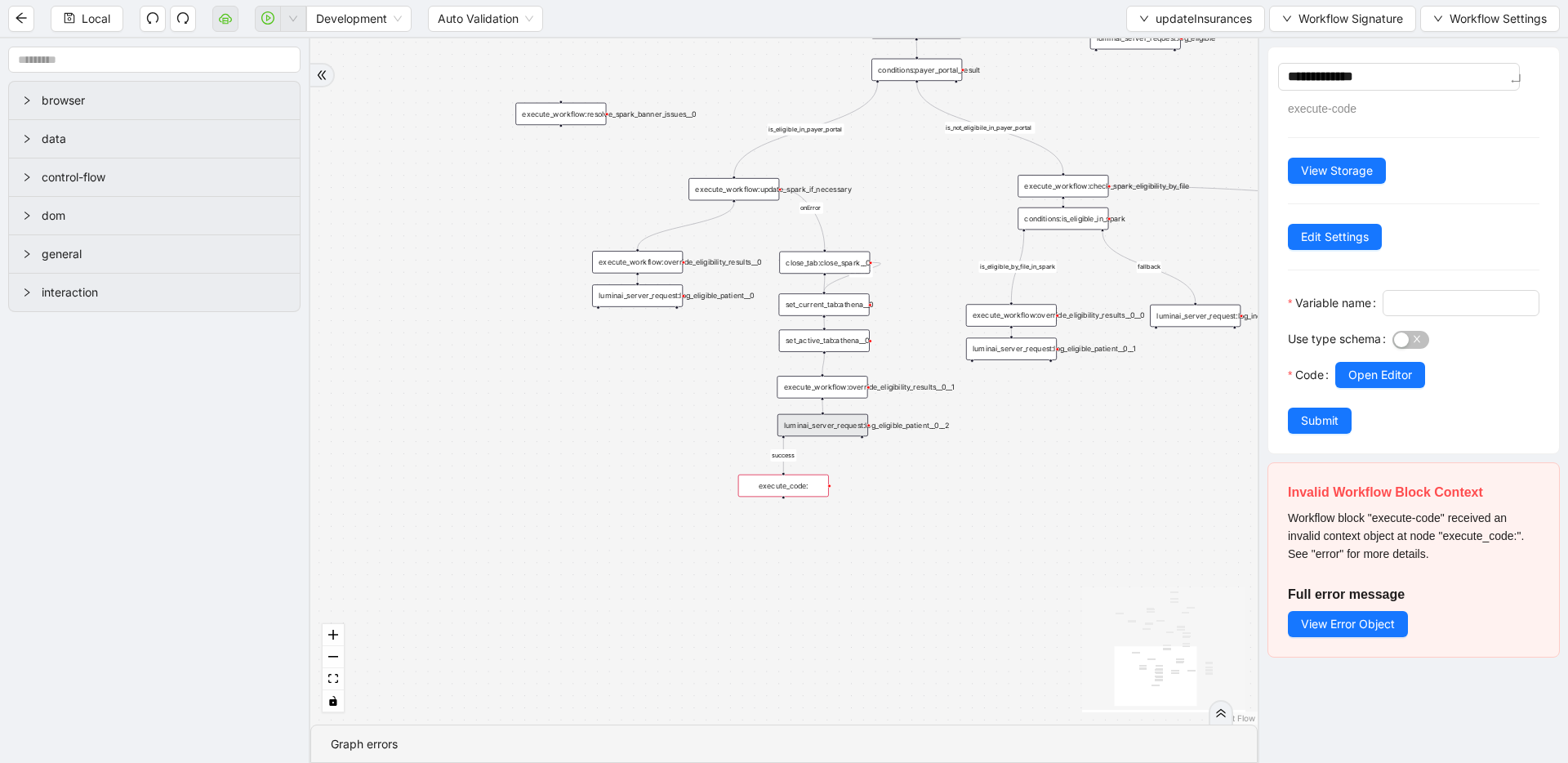 type on "**********" 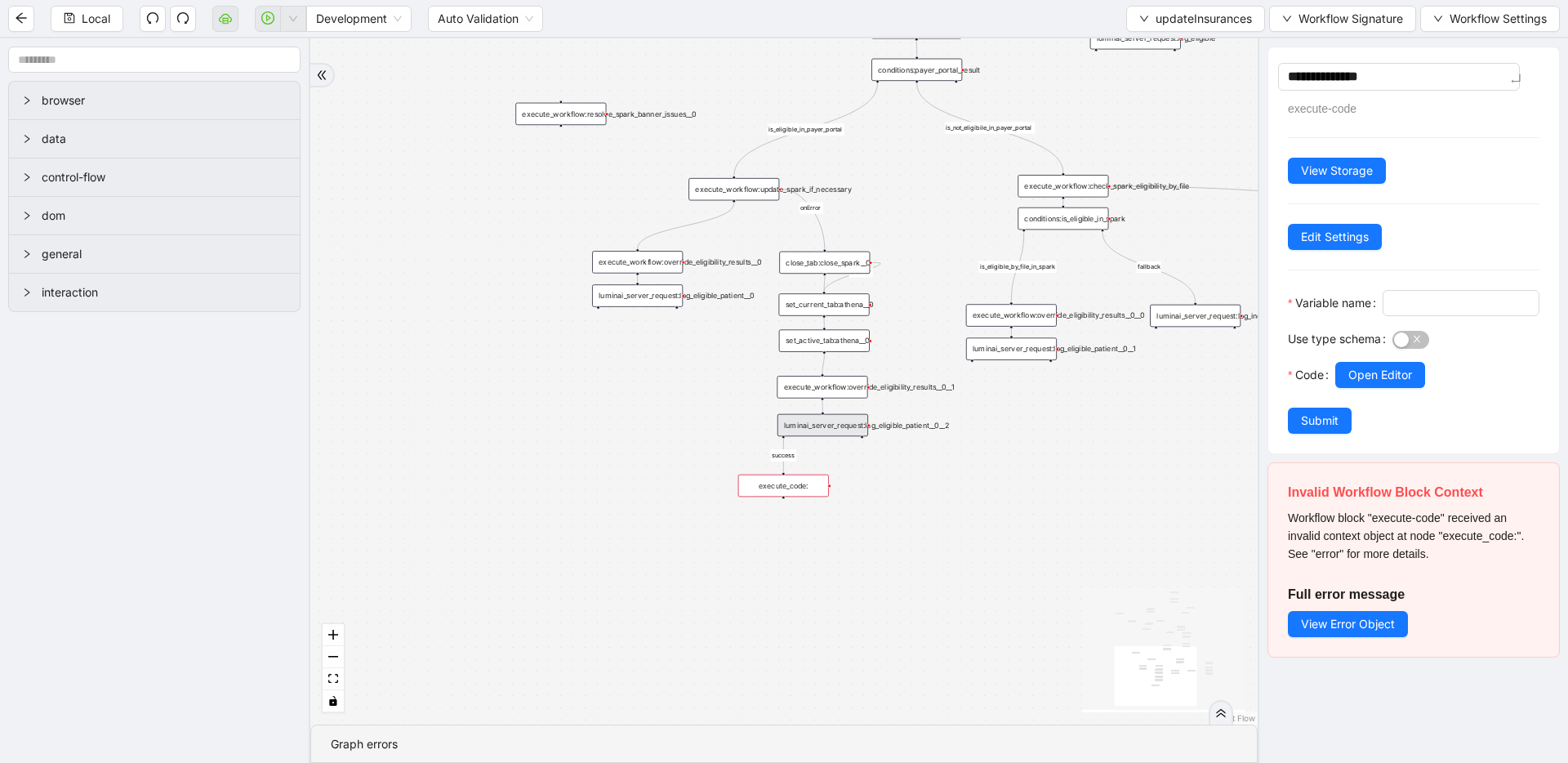 type on "**********" 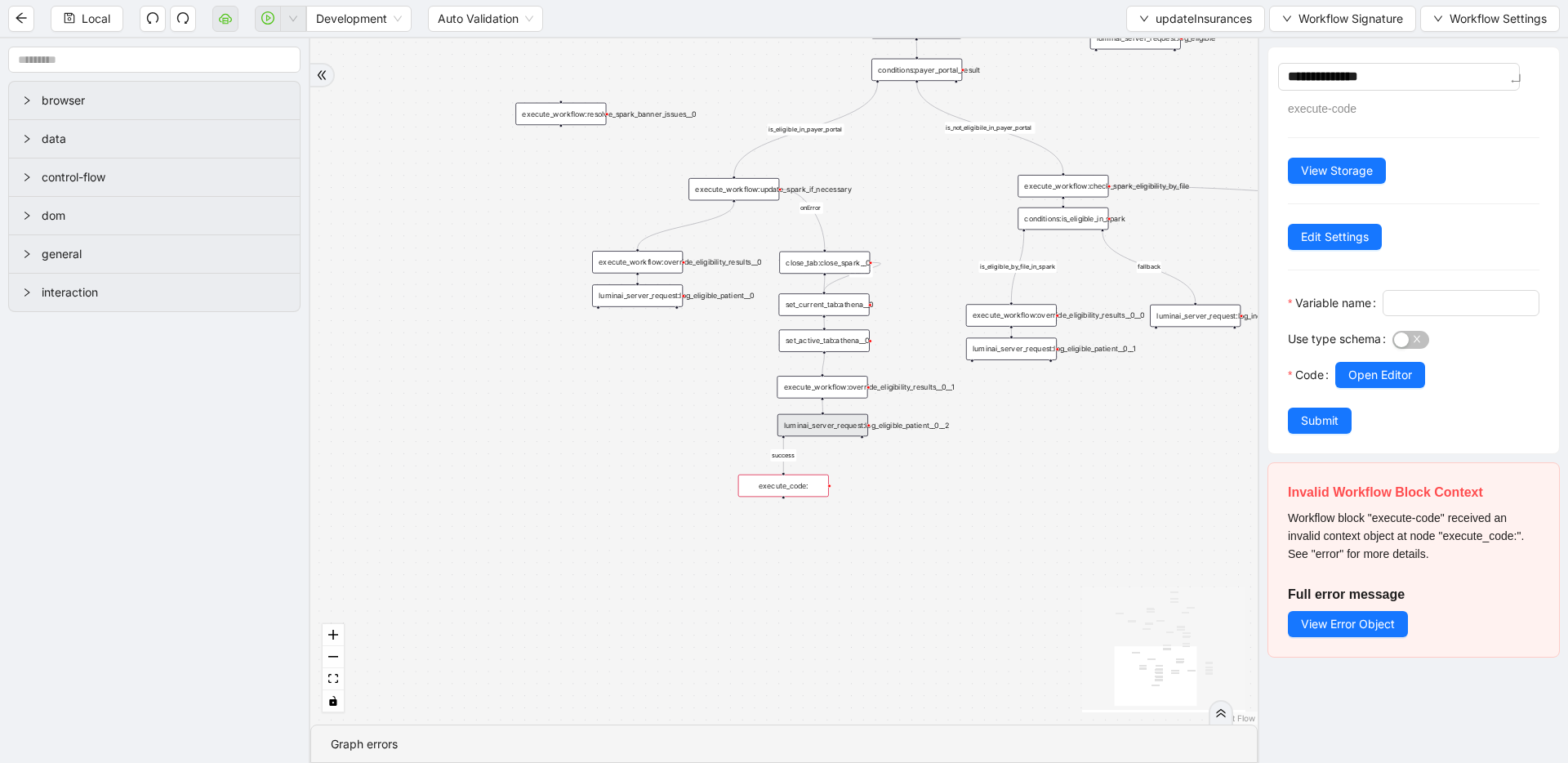 type on "**********" 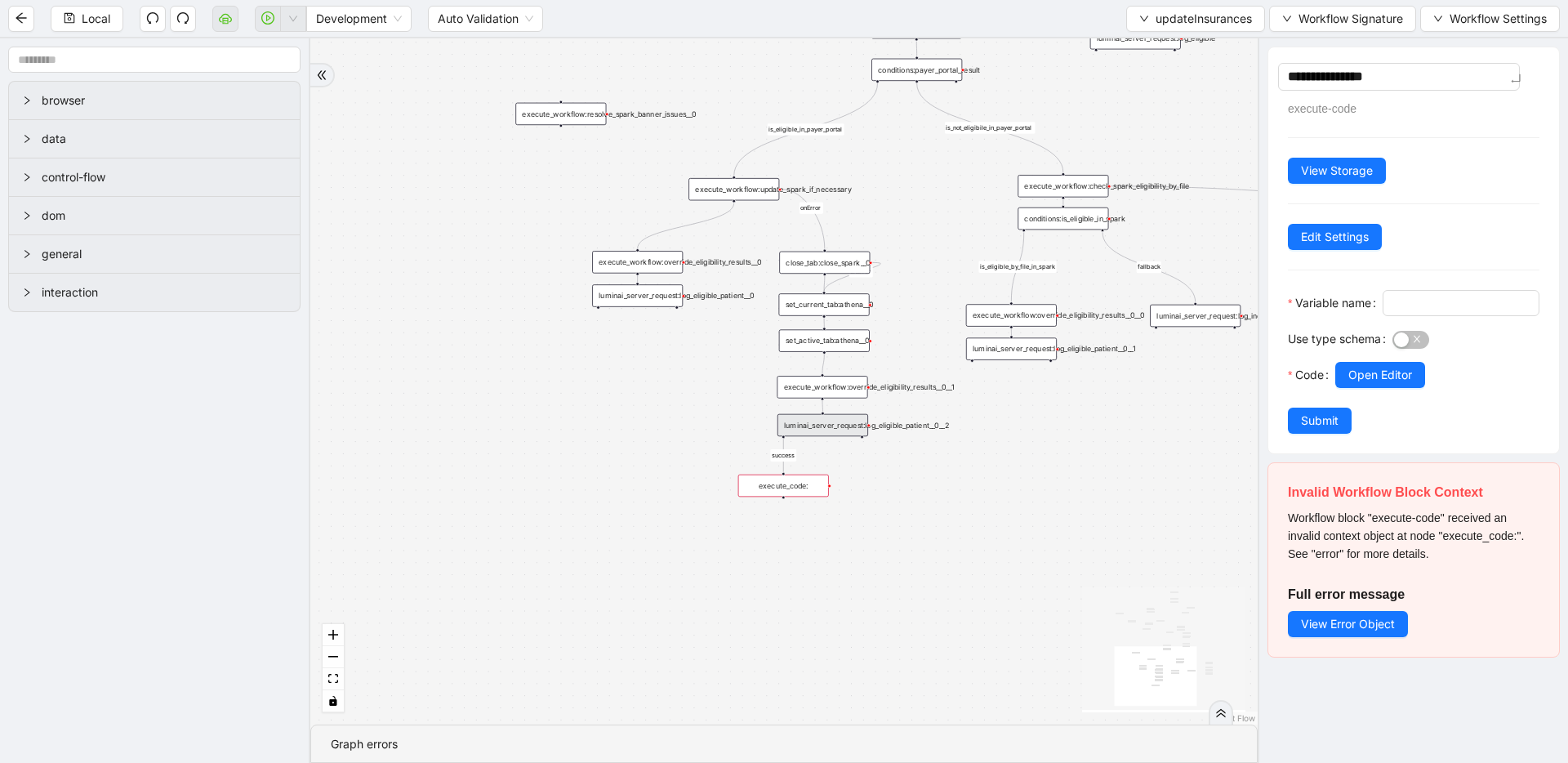 type on "**********" 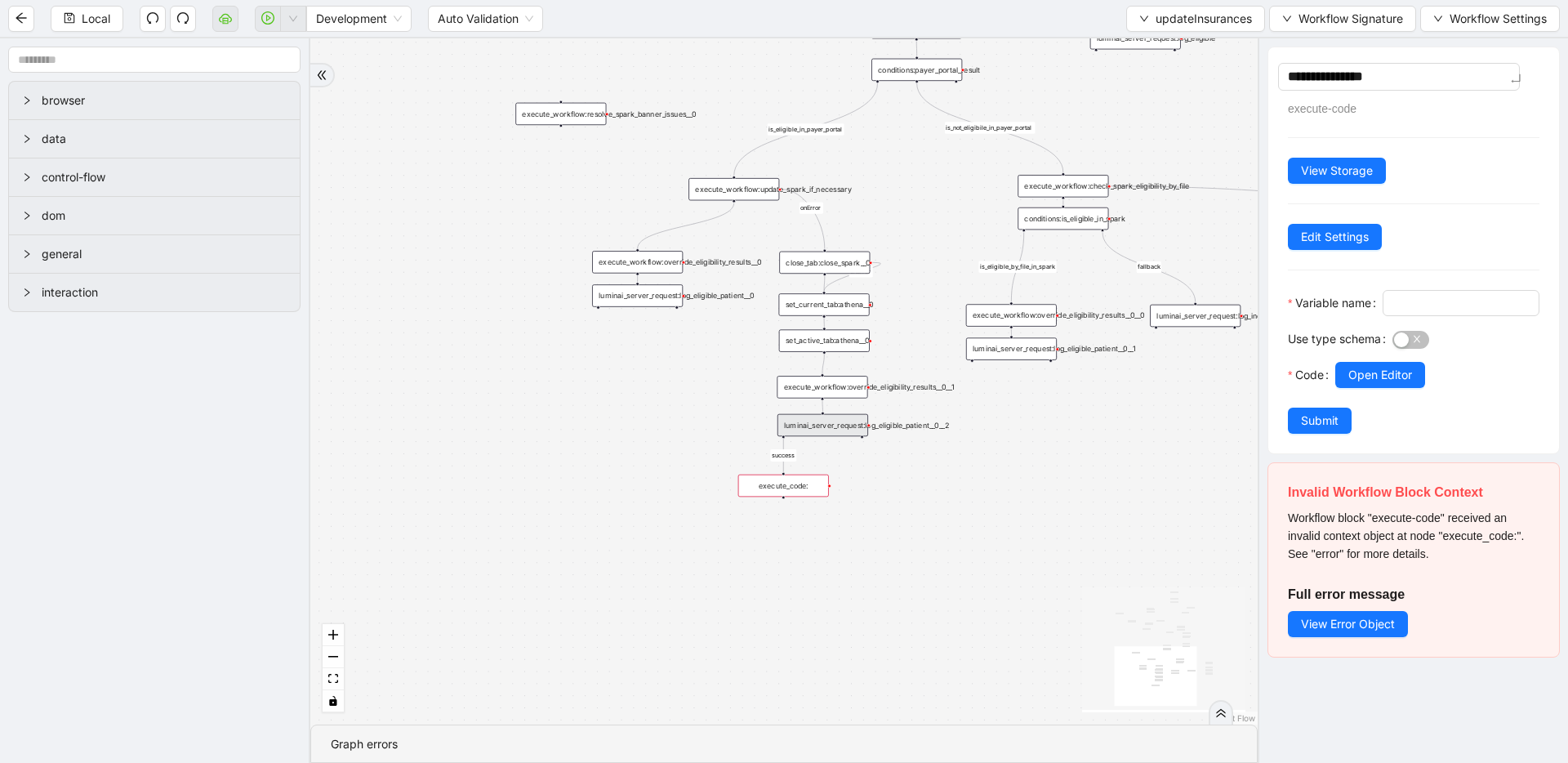 type on "**********" 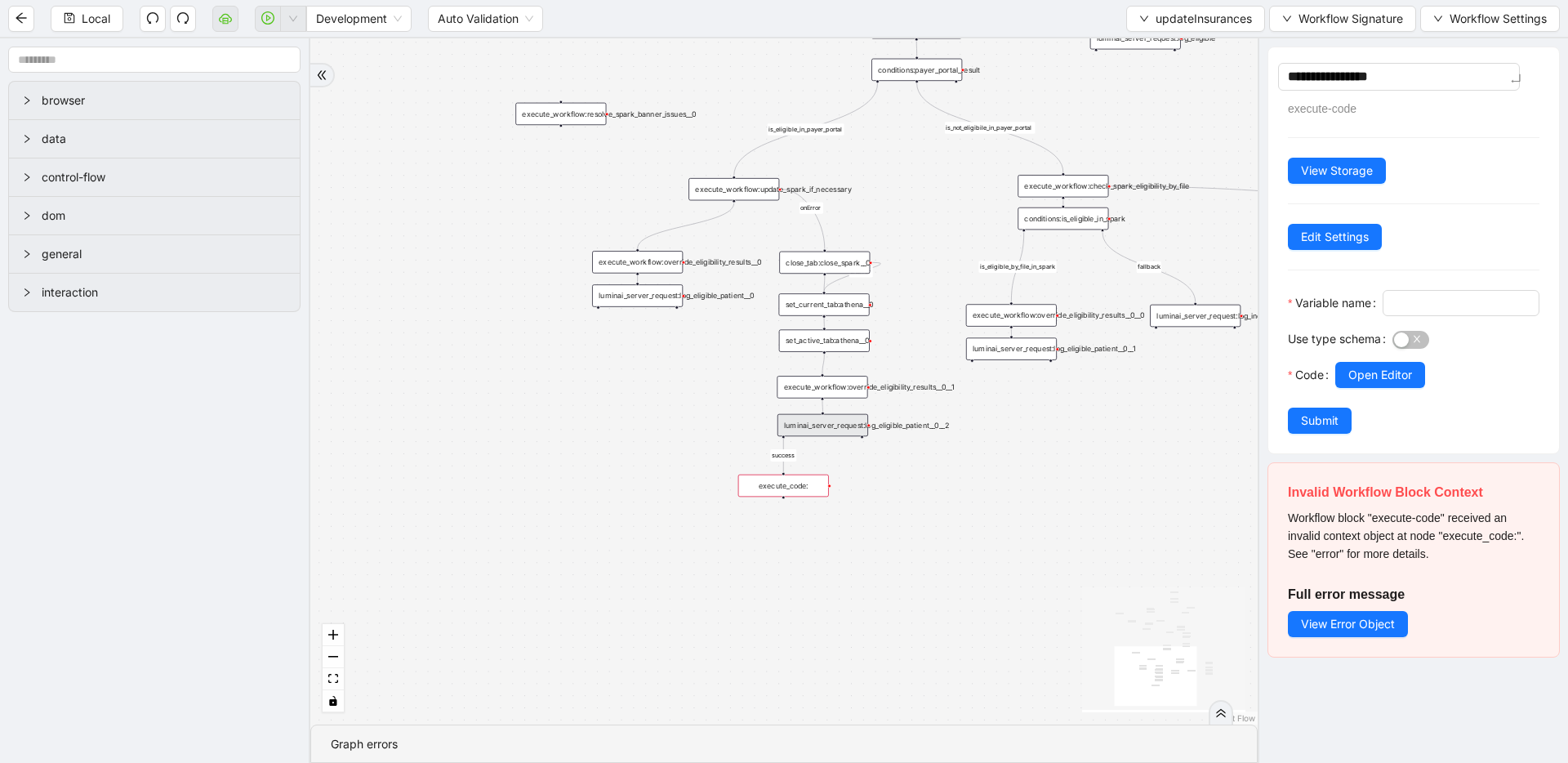 type on "**********" 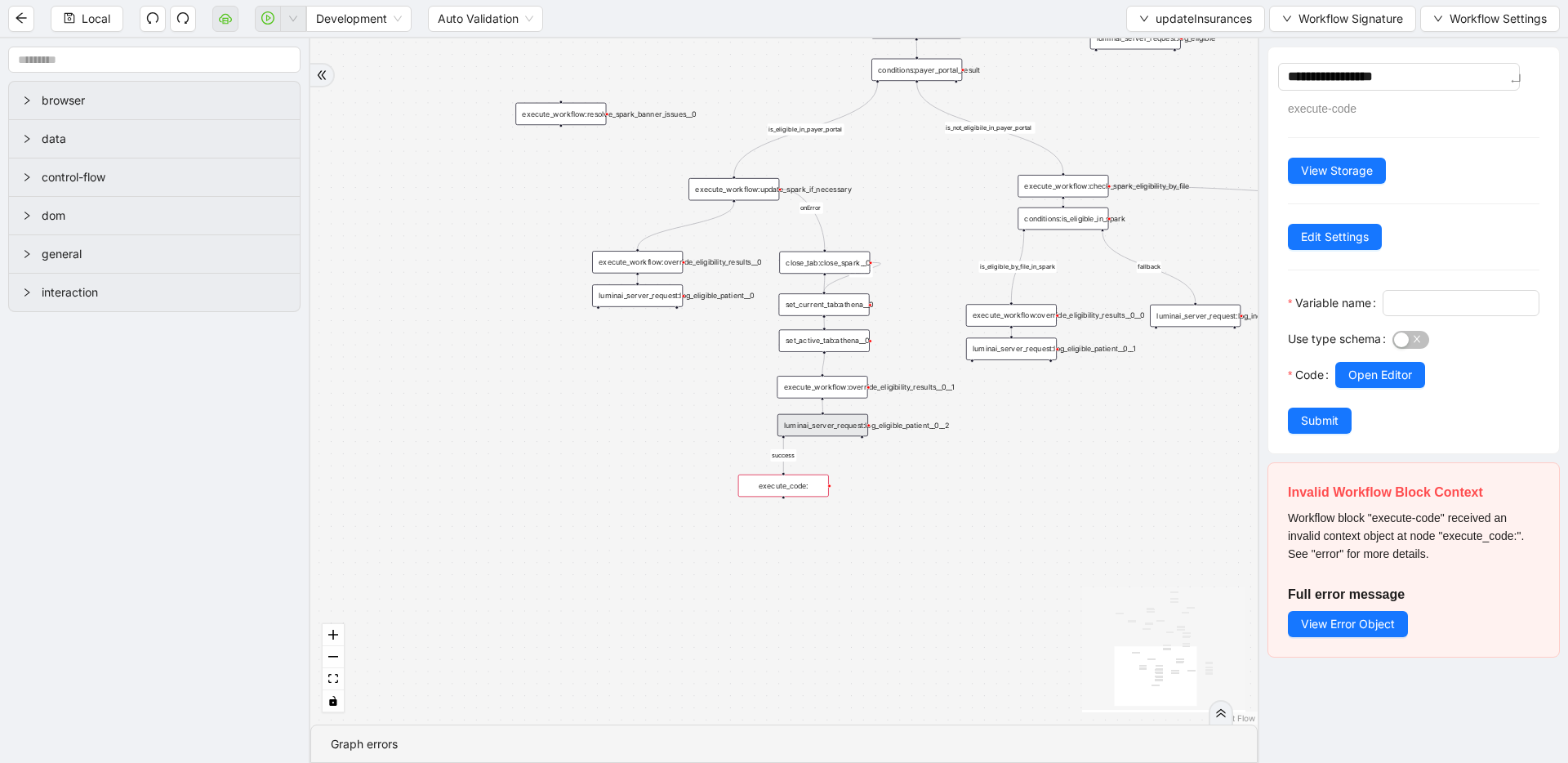 type on "**********" 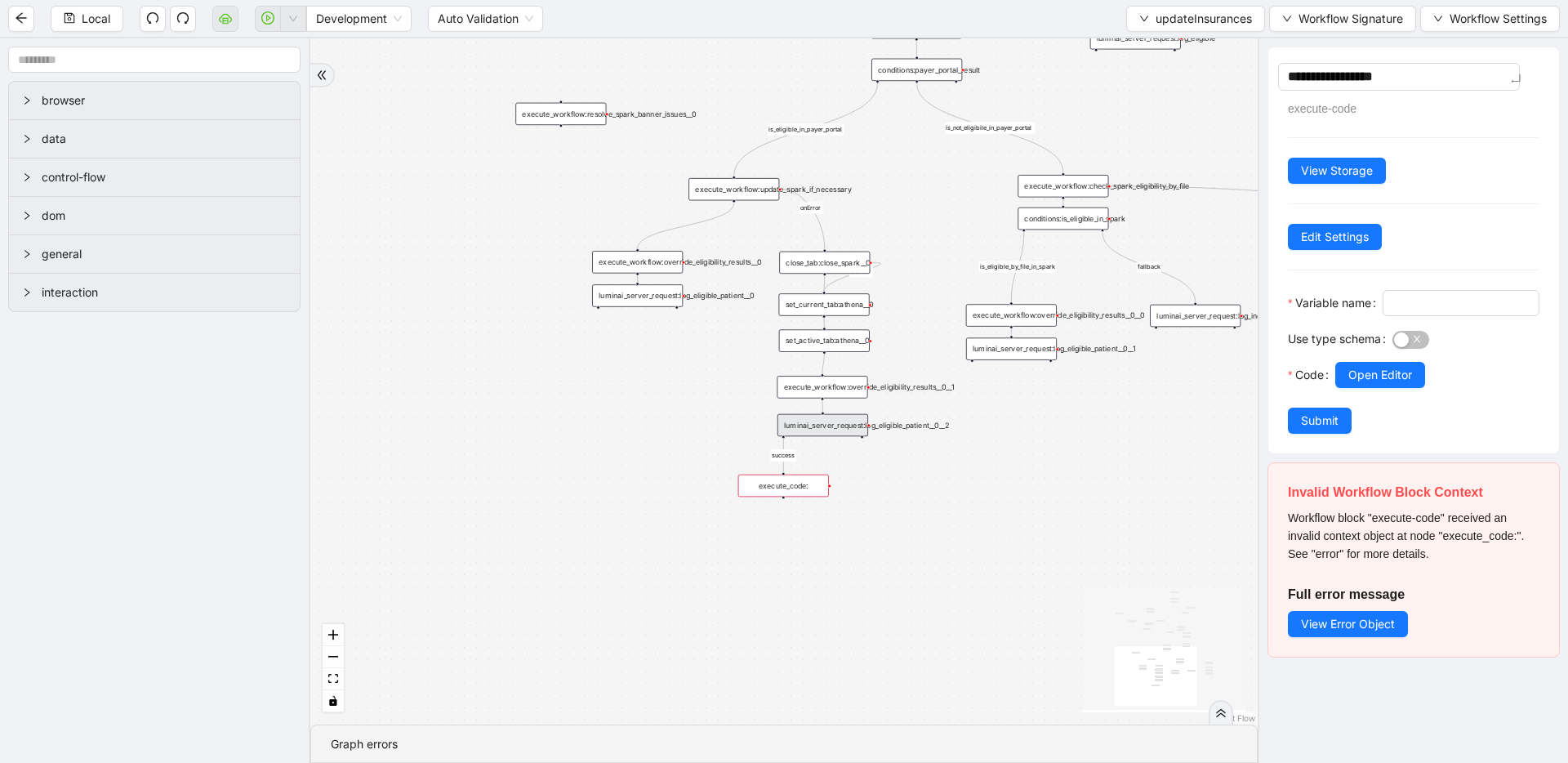 type on "**********" 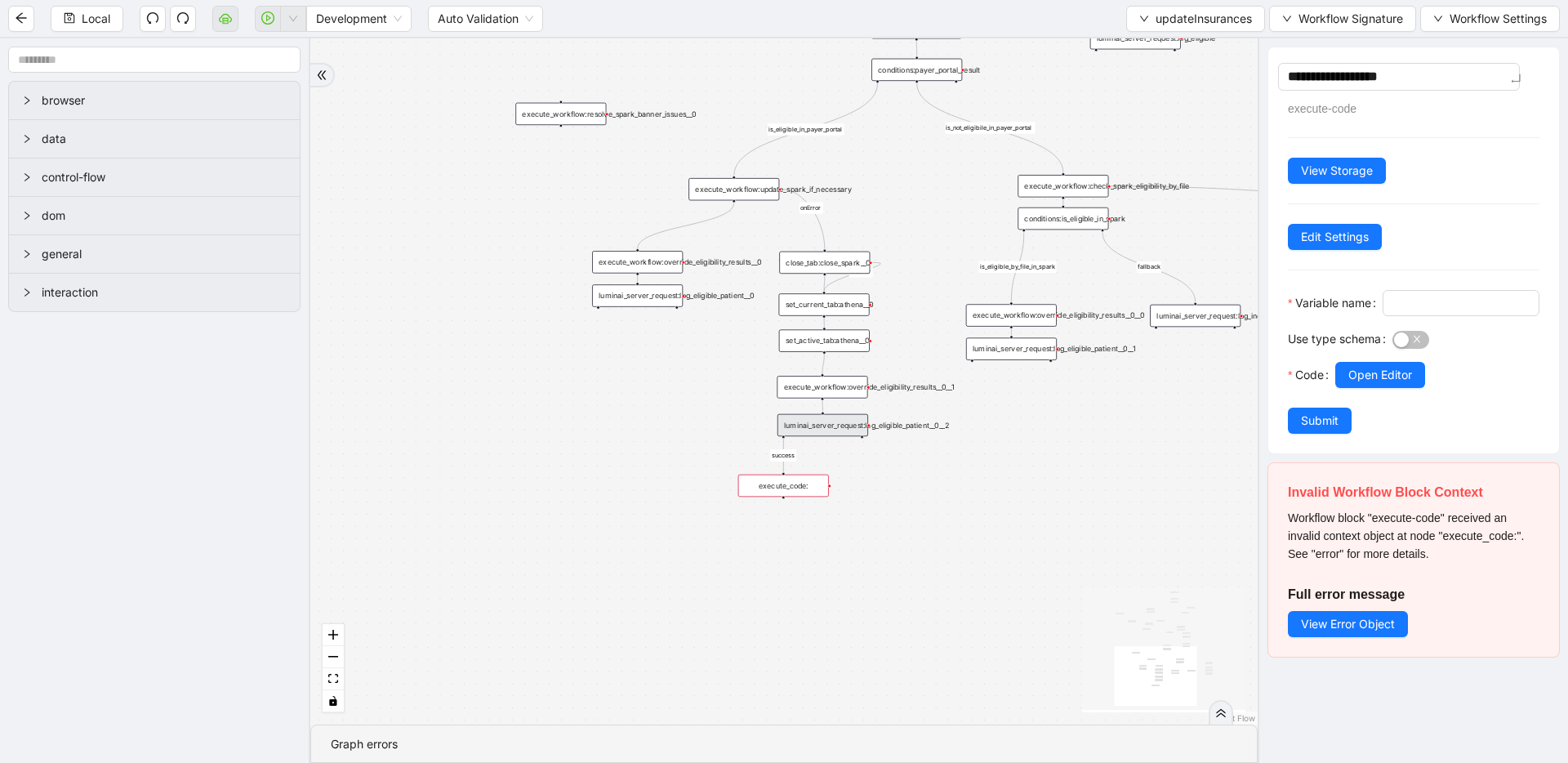 type on "**********" 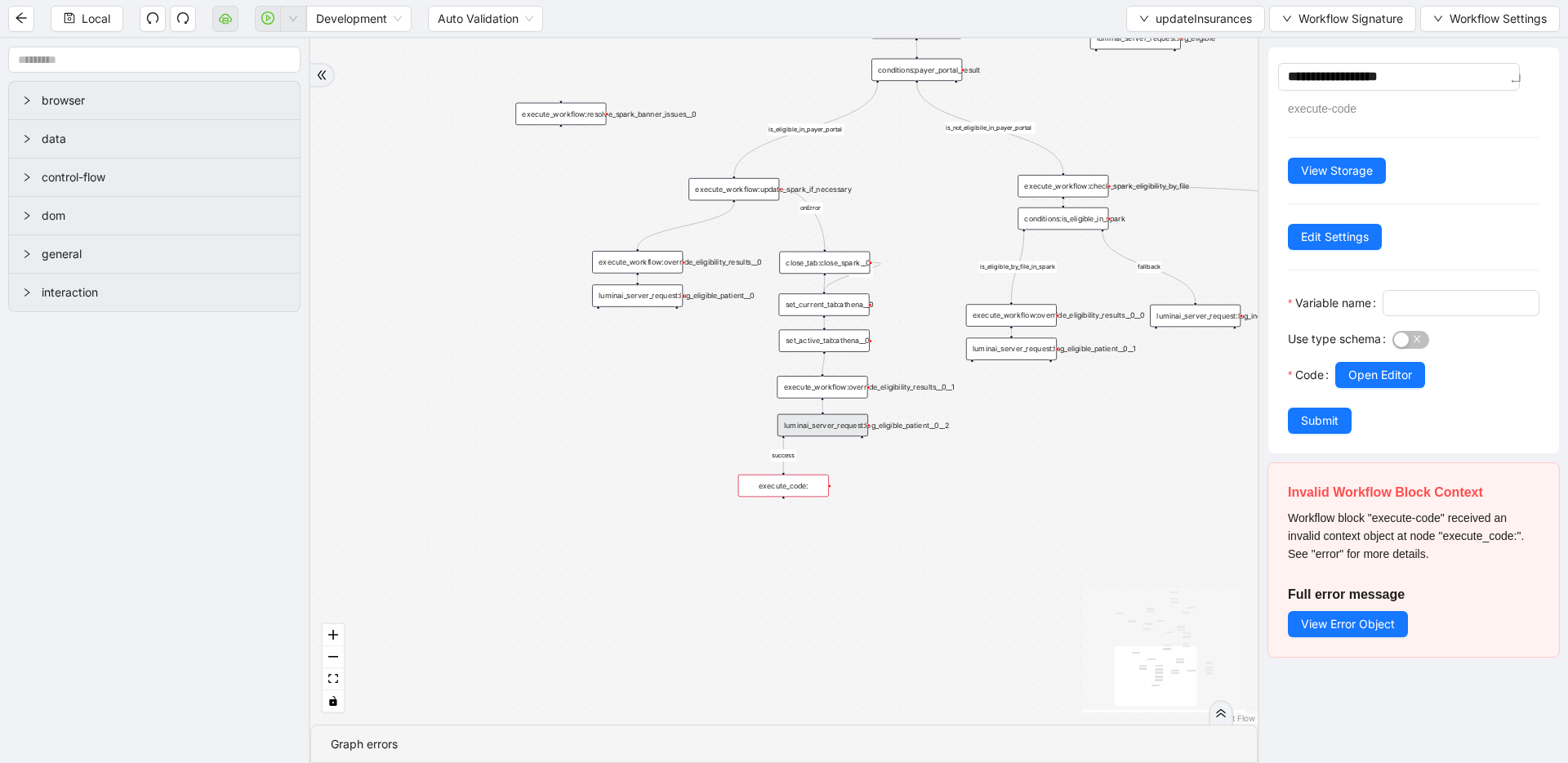 type on "**********" 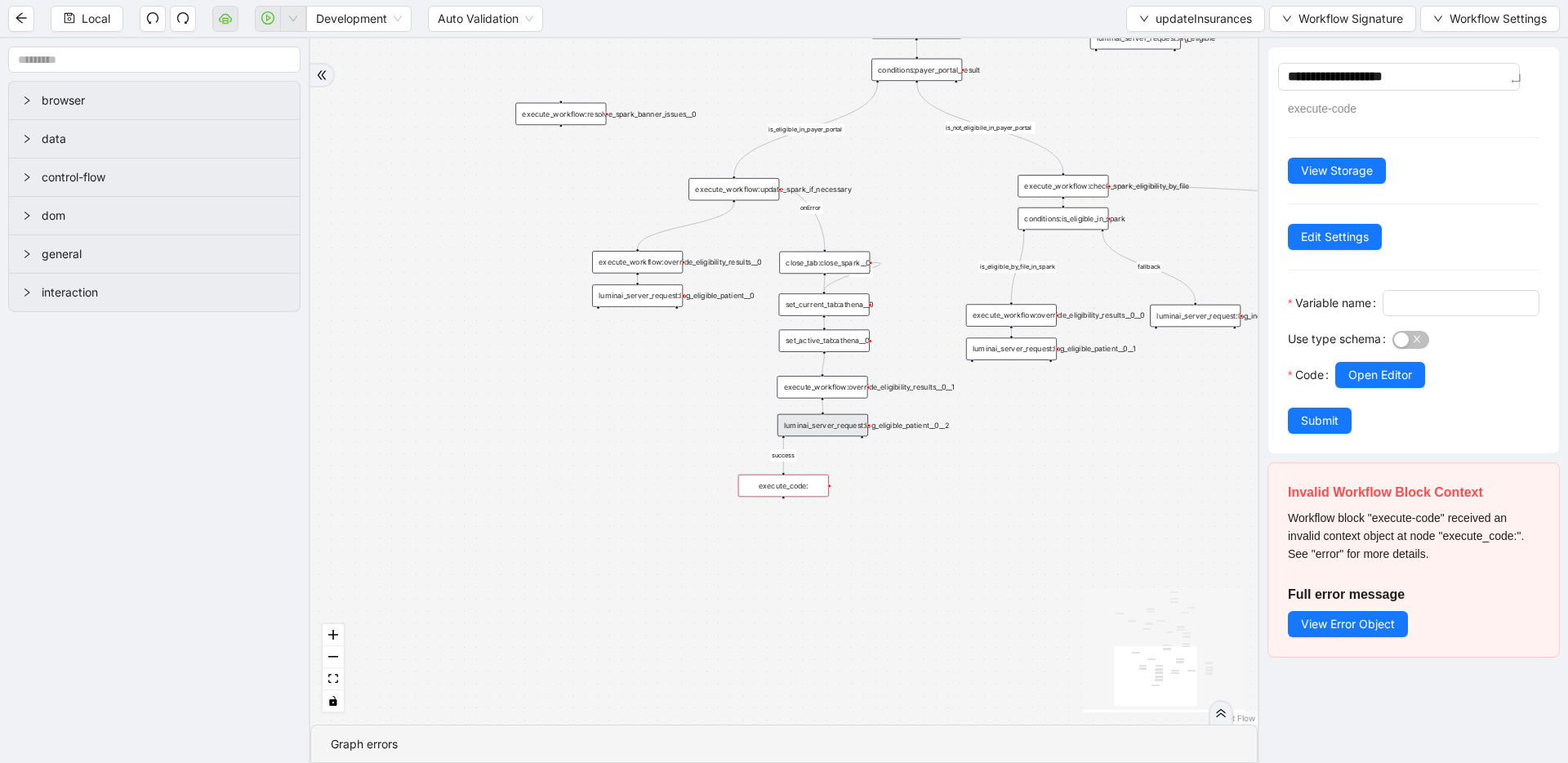 type on "**********" 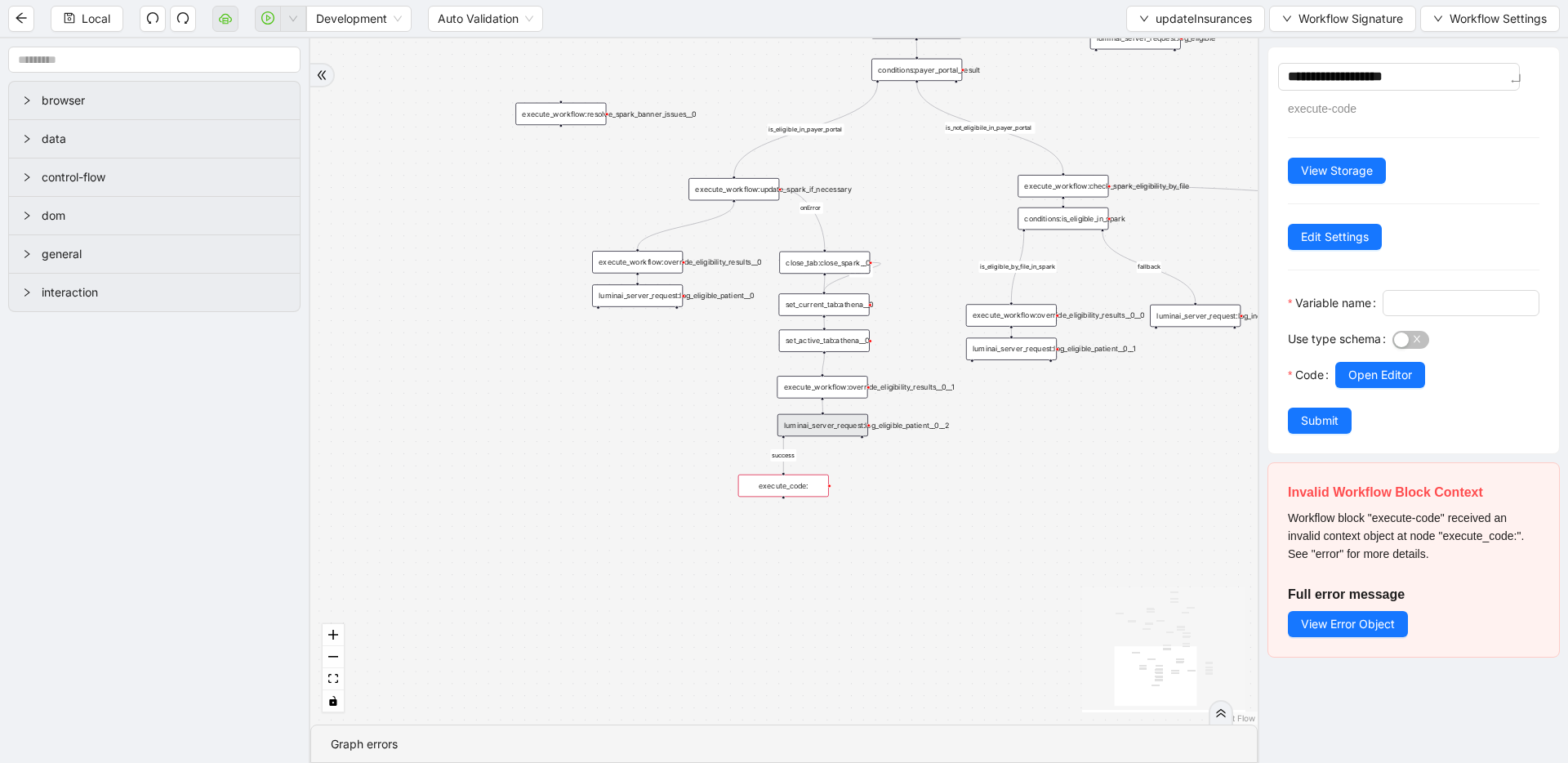 type on "**********" 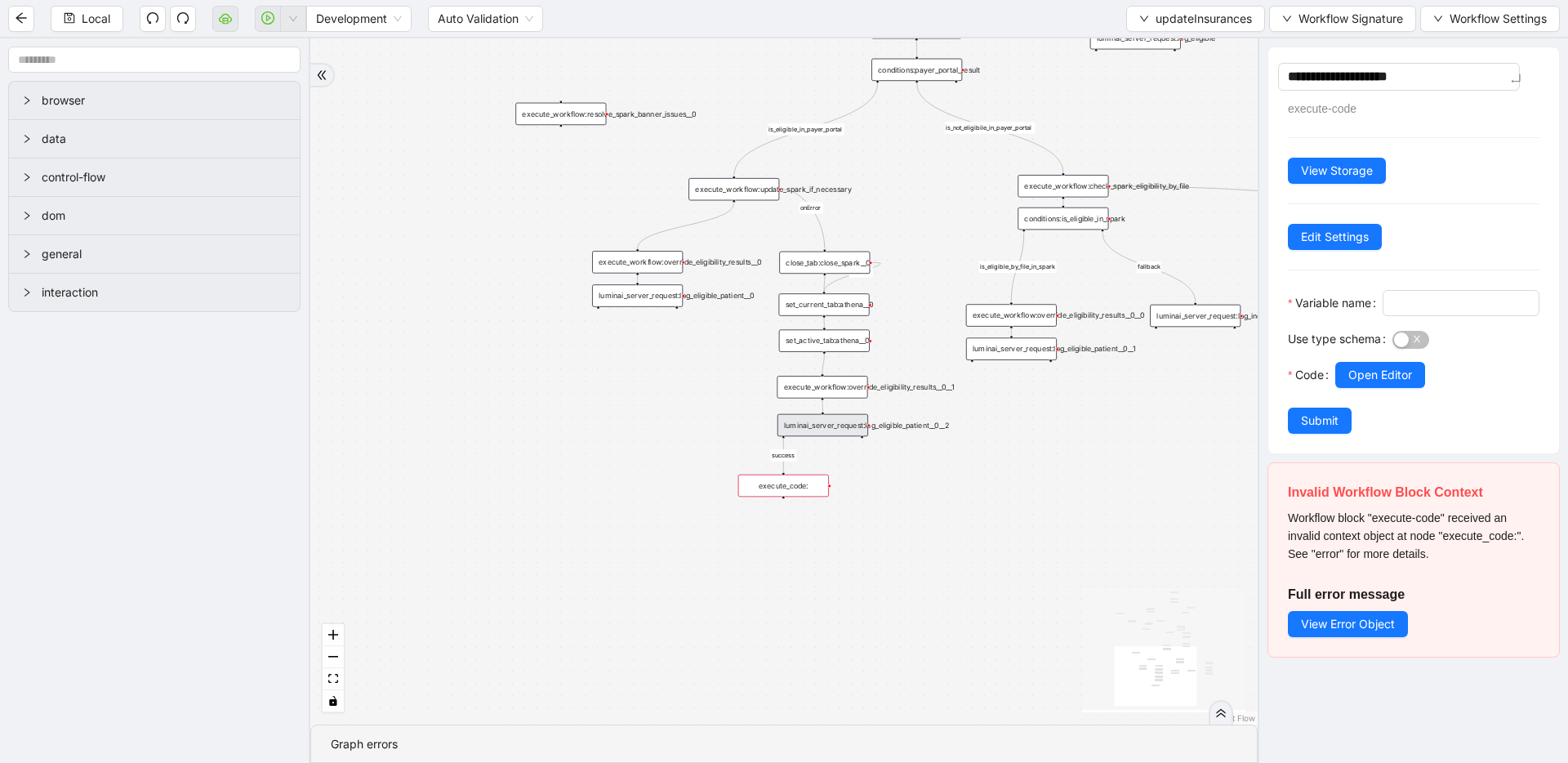 type on "**********" 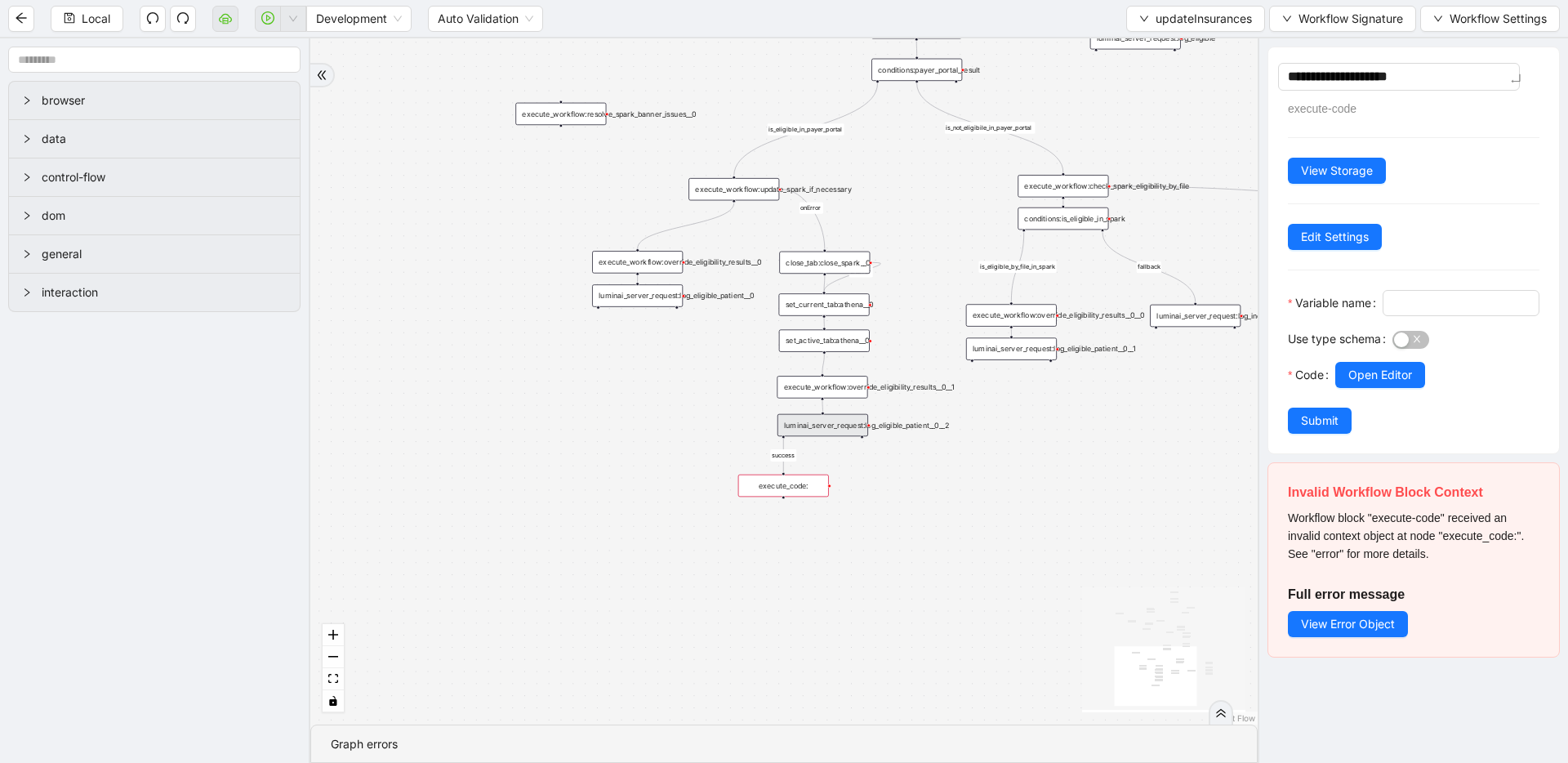 type on "**********" 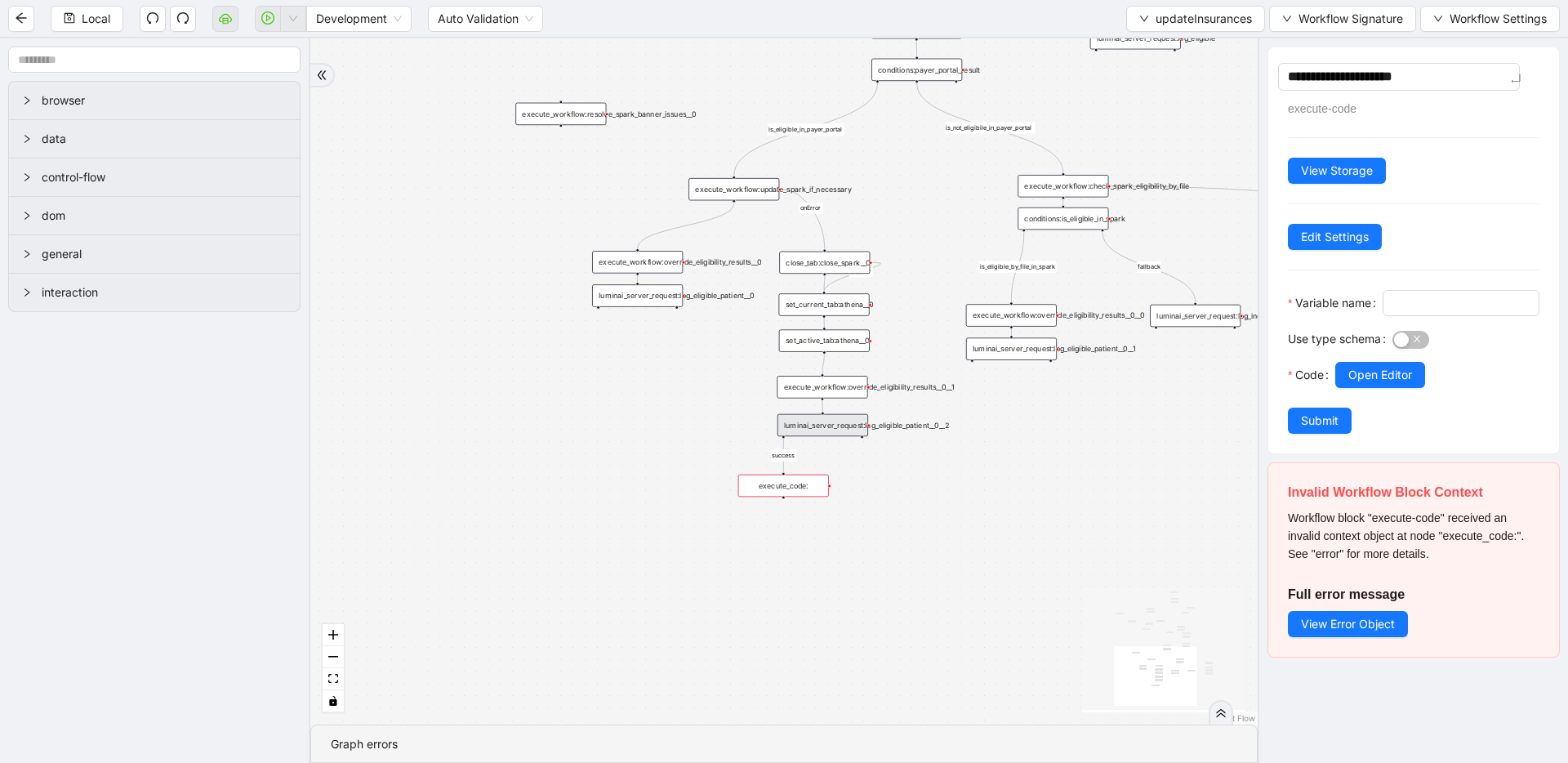 type on "**********" 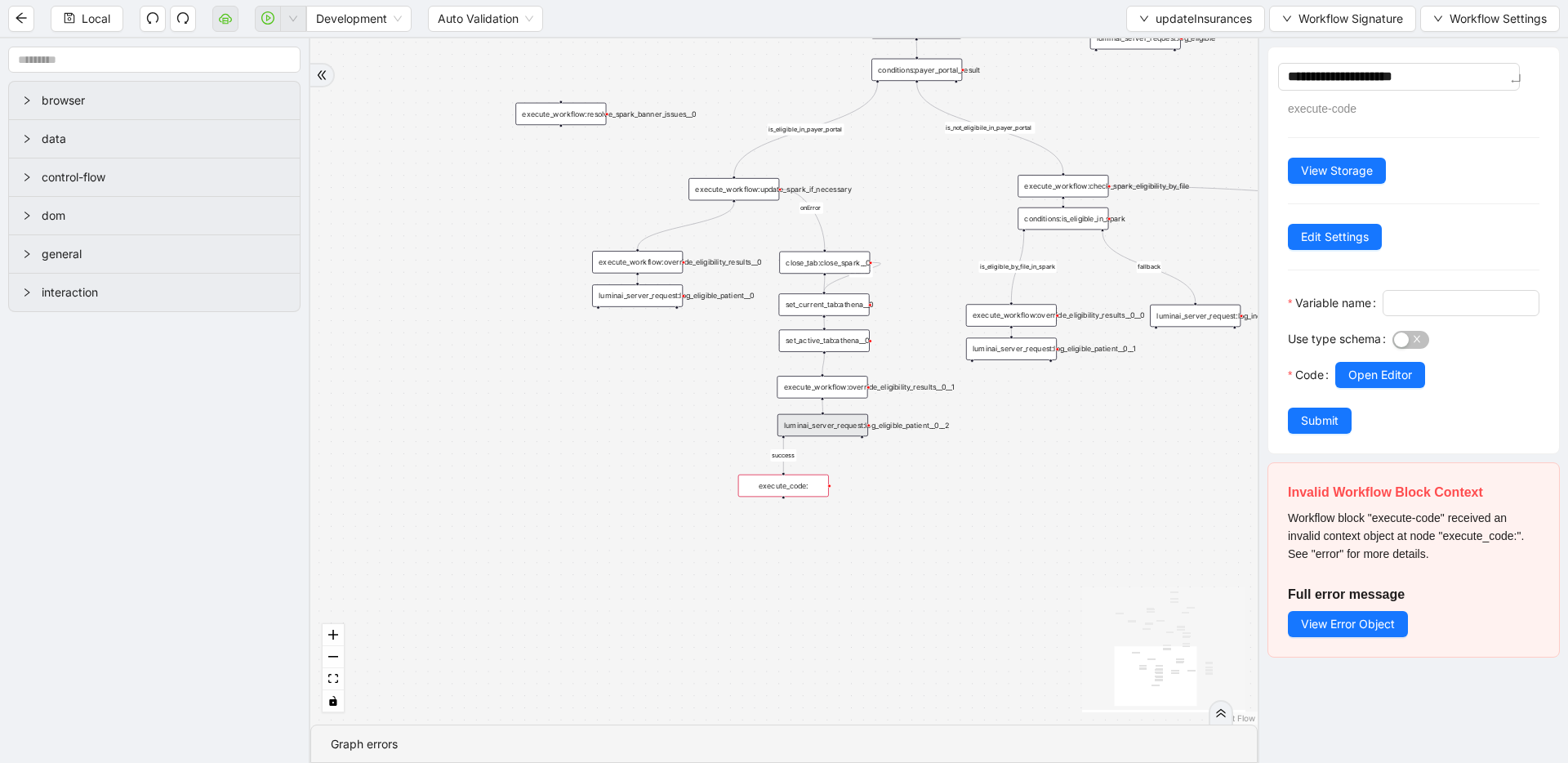 type on "**********" 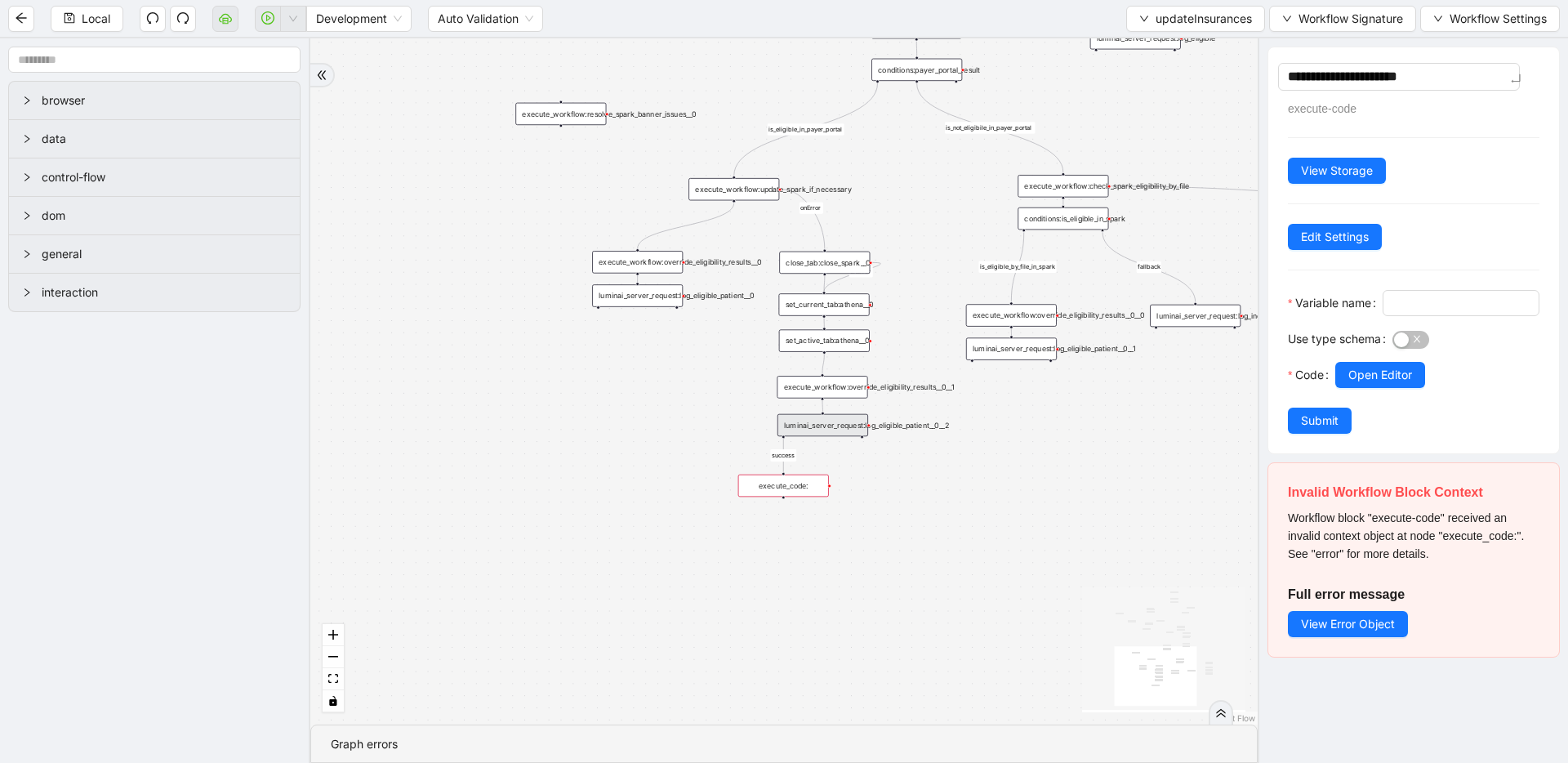type on "**********" 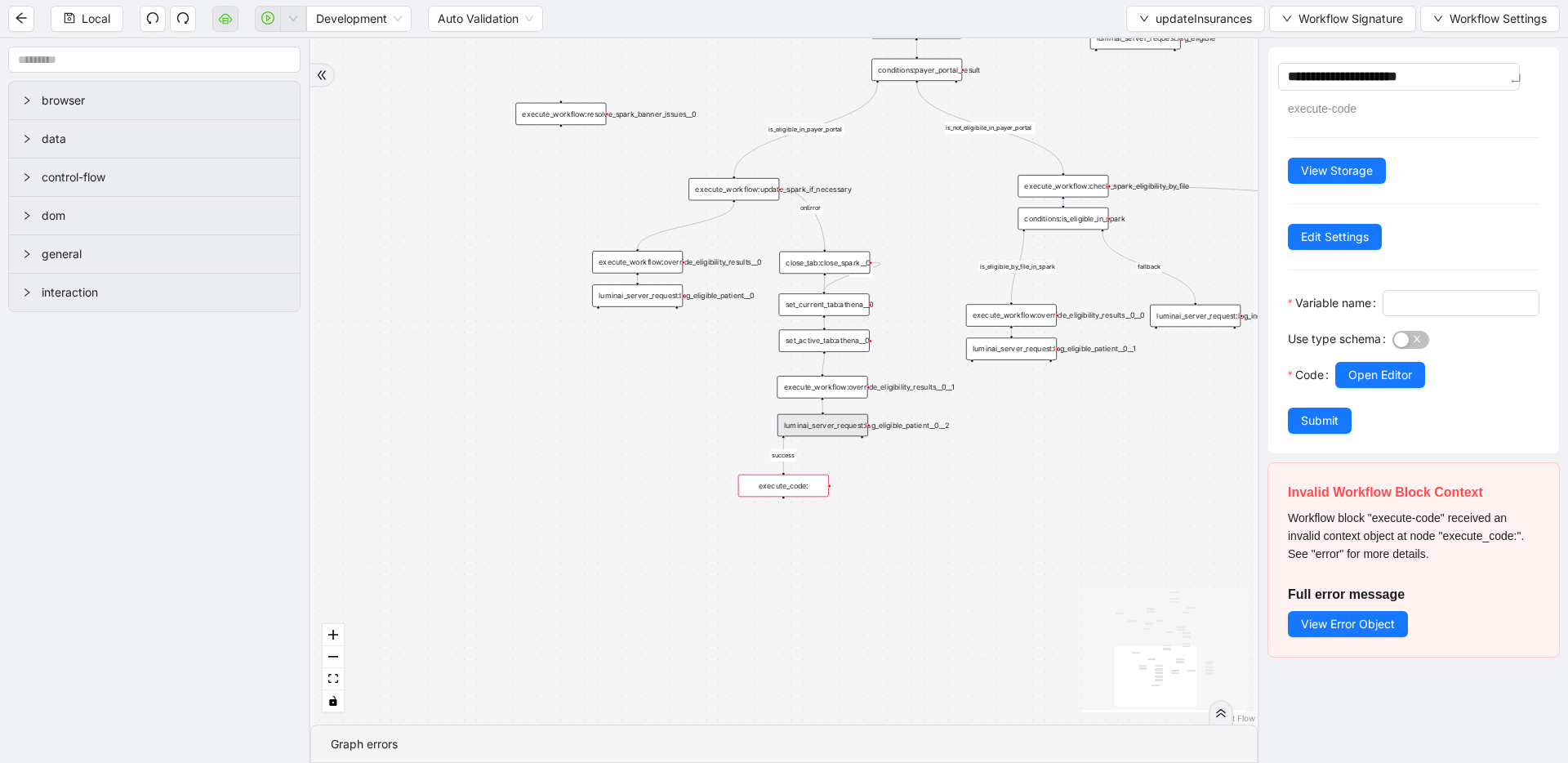 type on "**********" 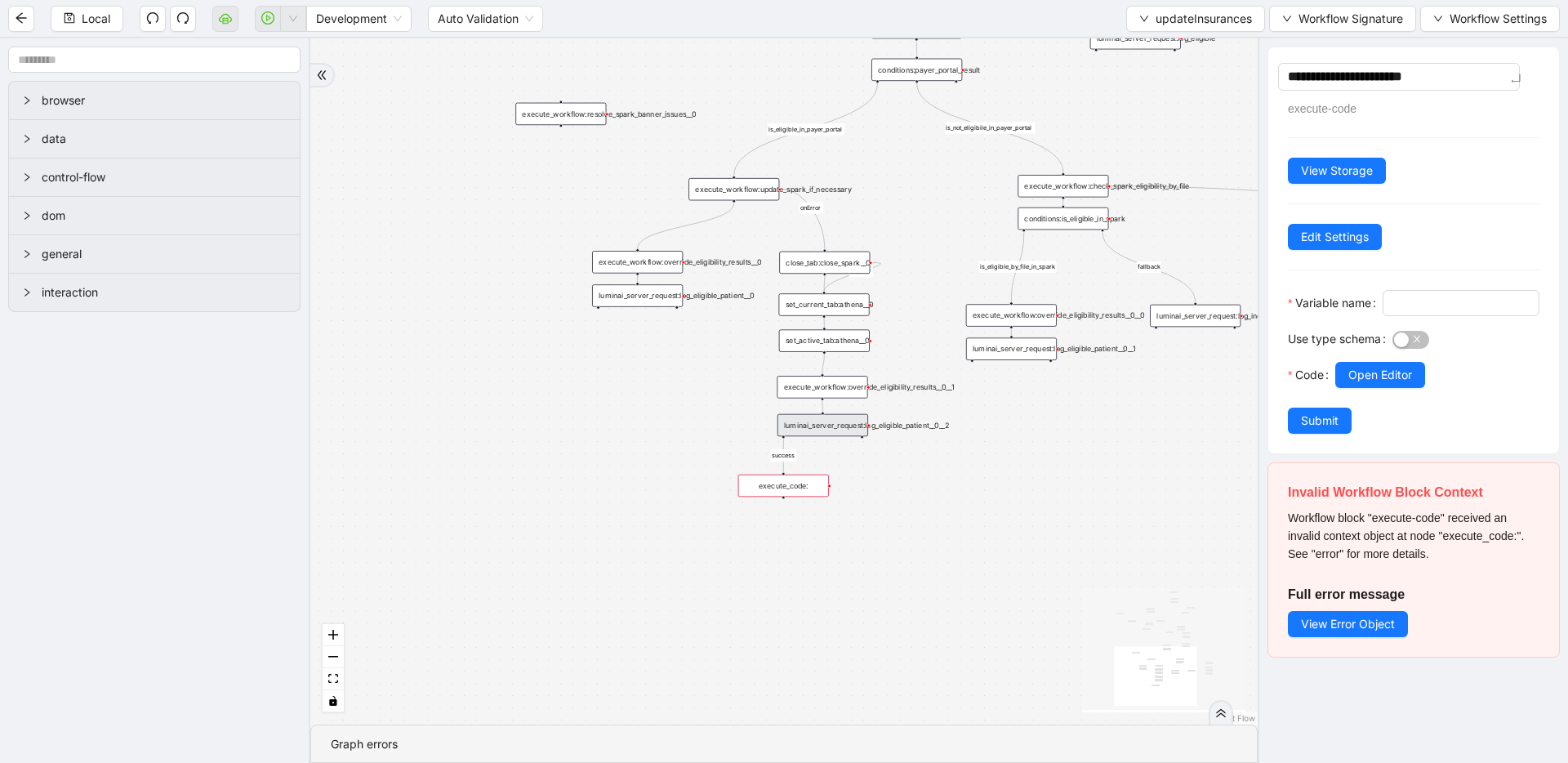 type on "**********" 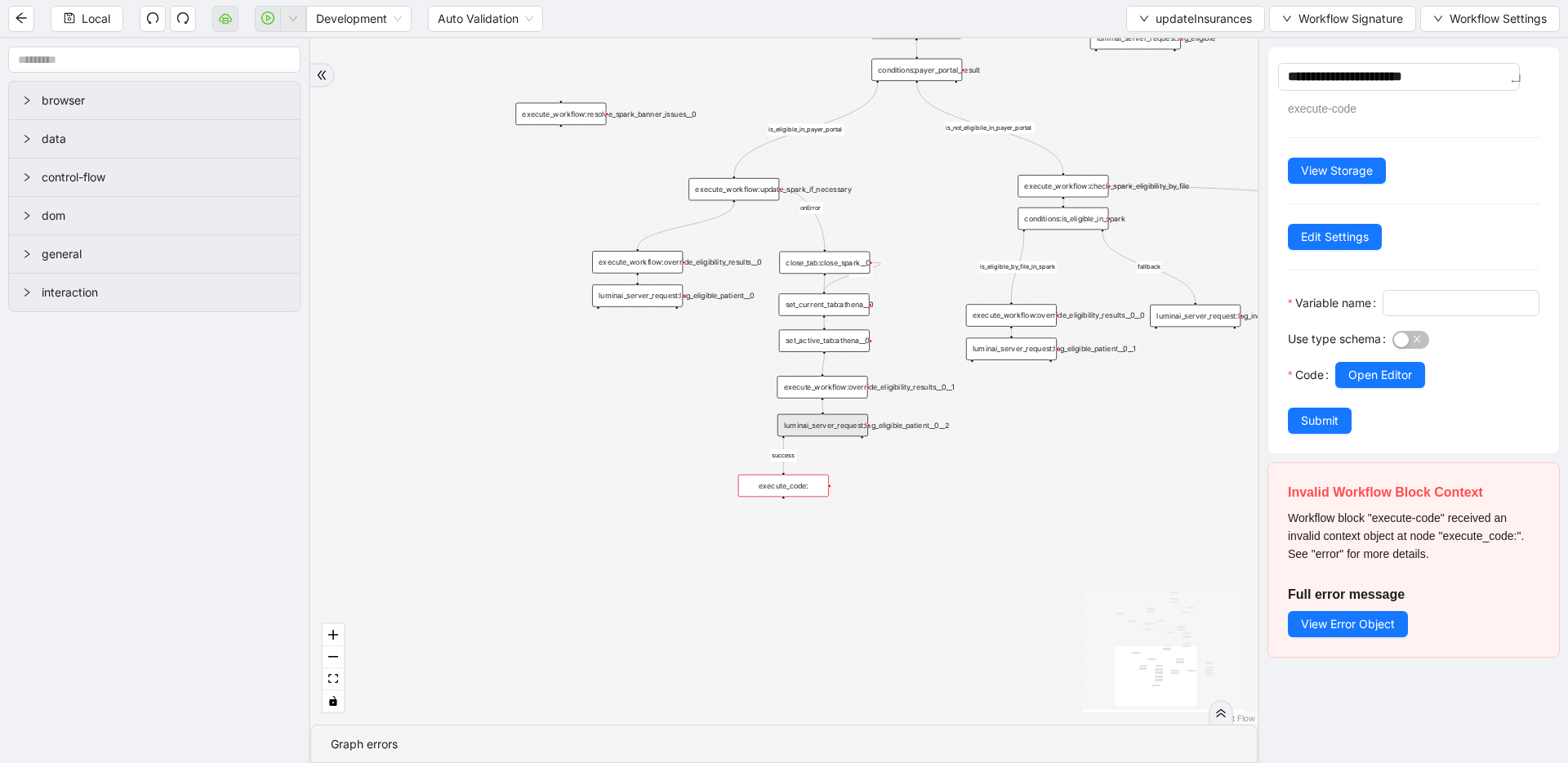 type on "**********" 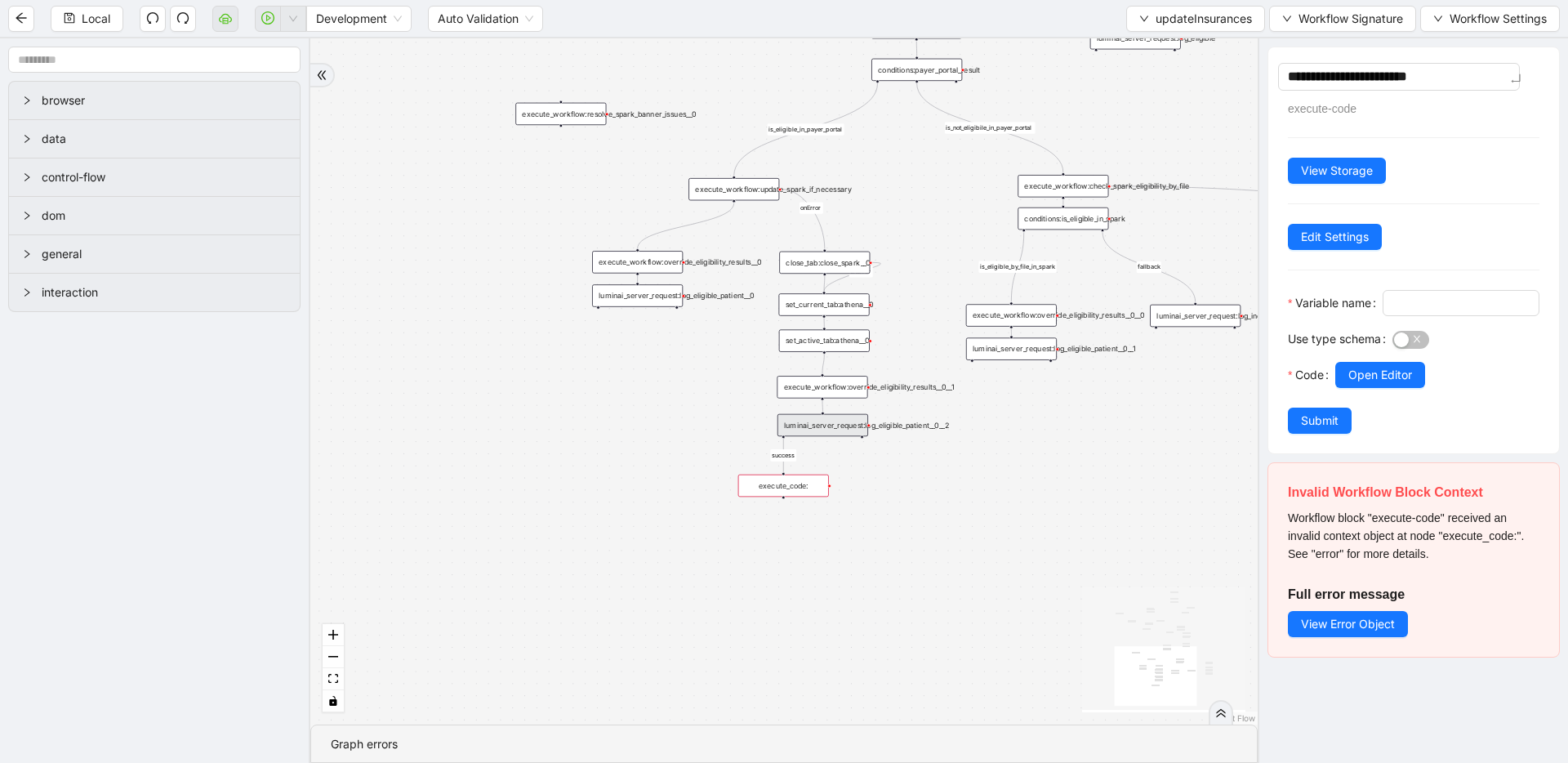 type on "**********" 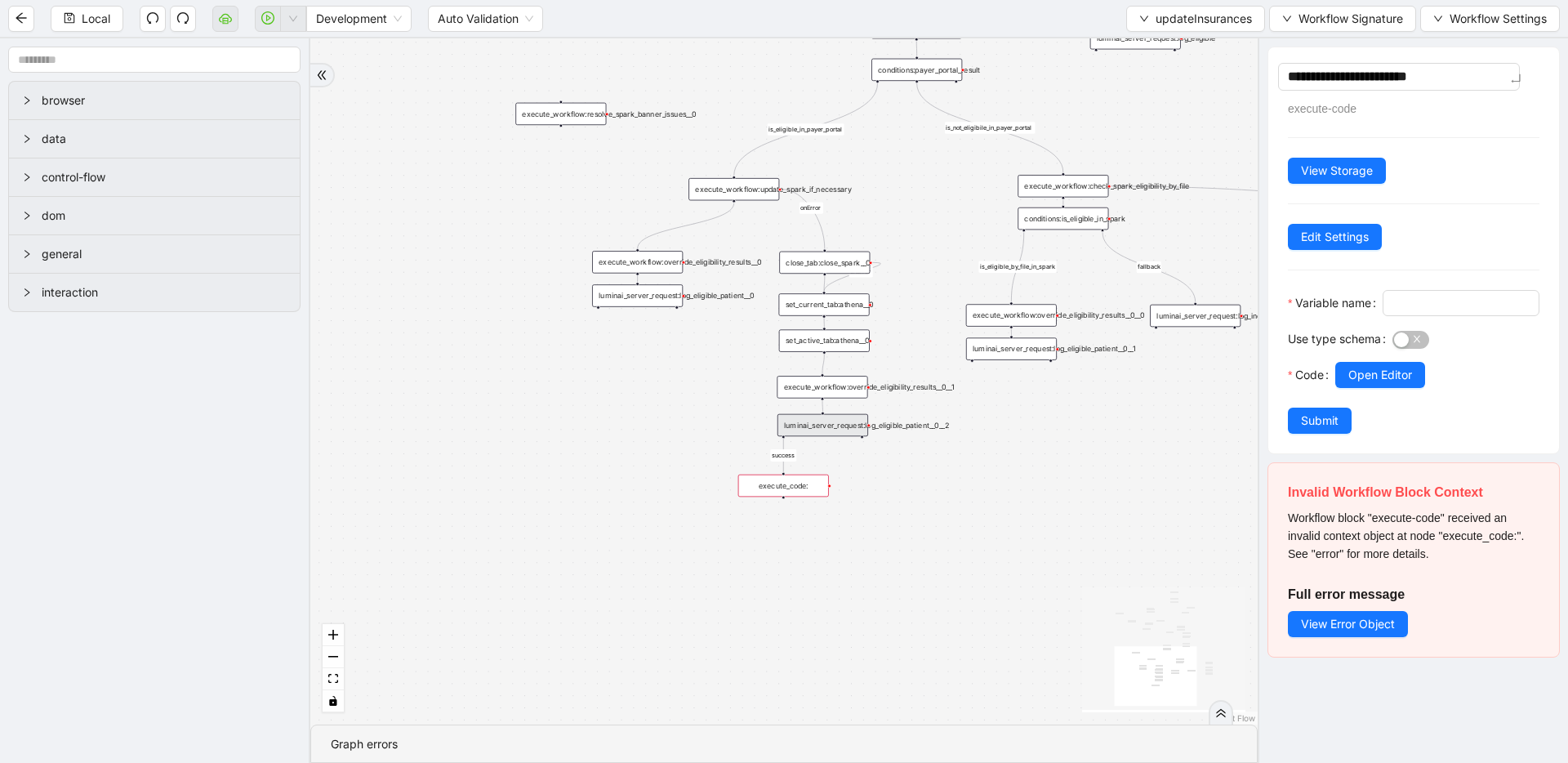 type on "**********" 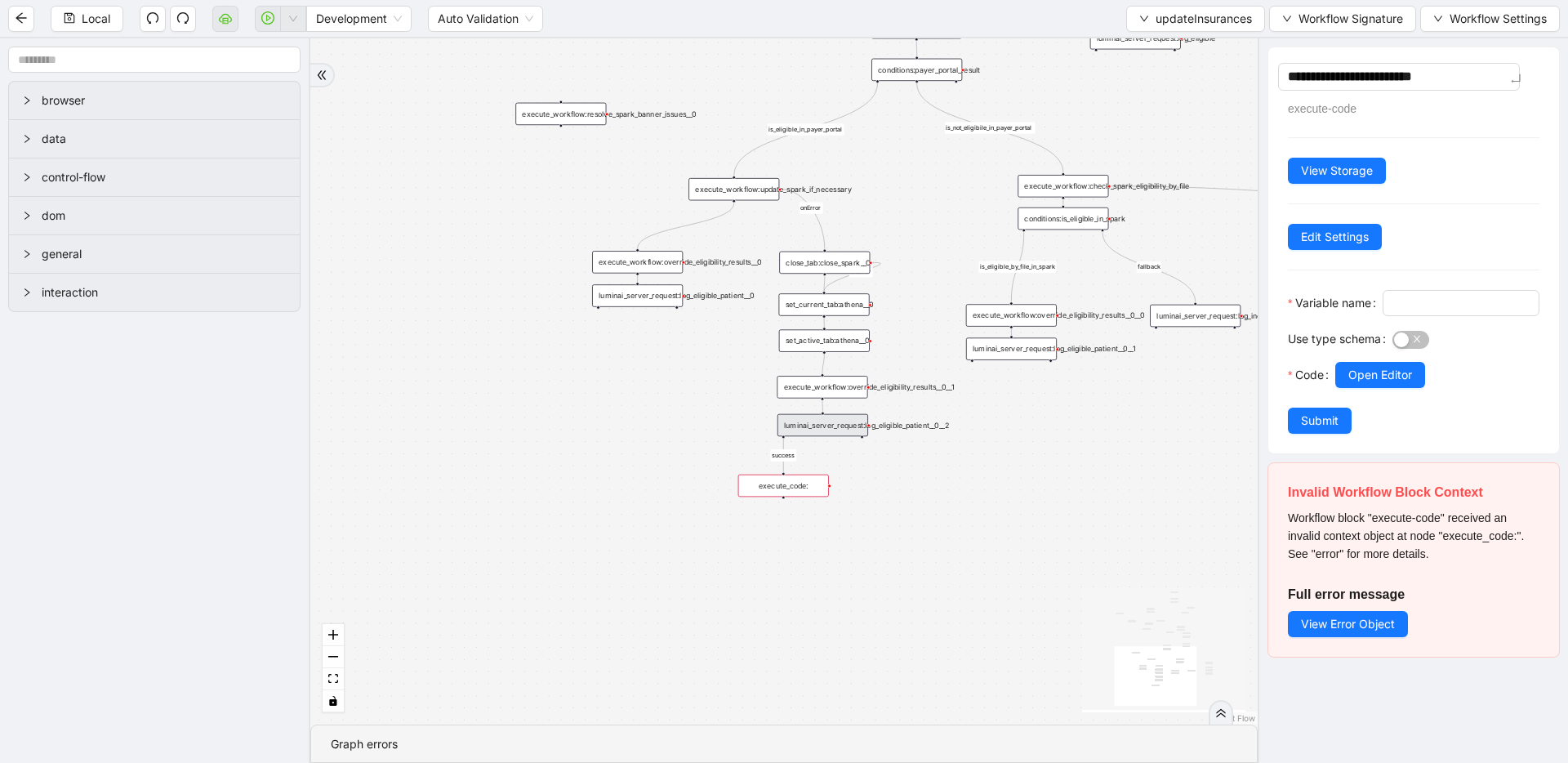 type on "**********" 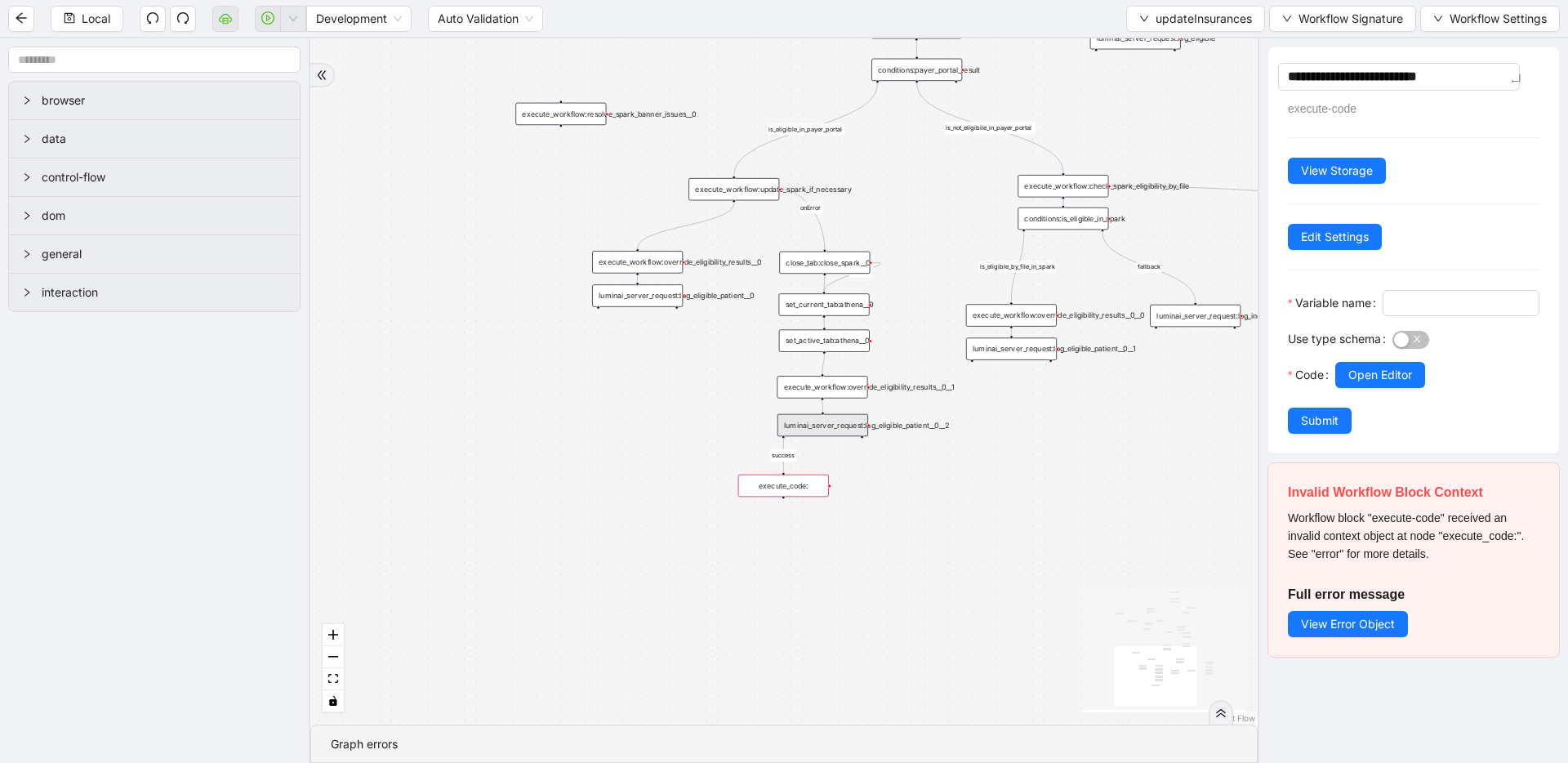 type on "**********" 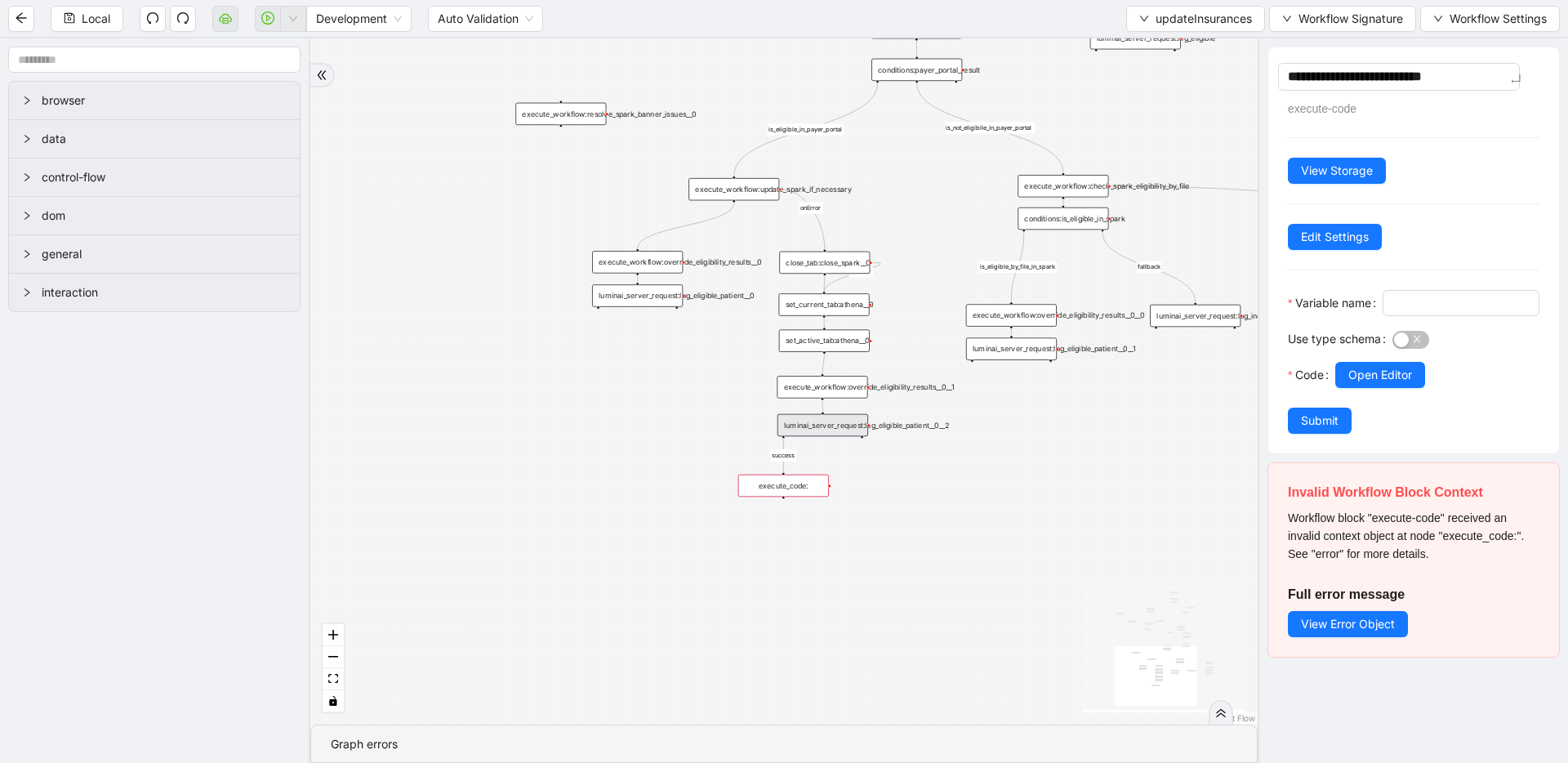 type on "**********" 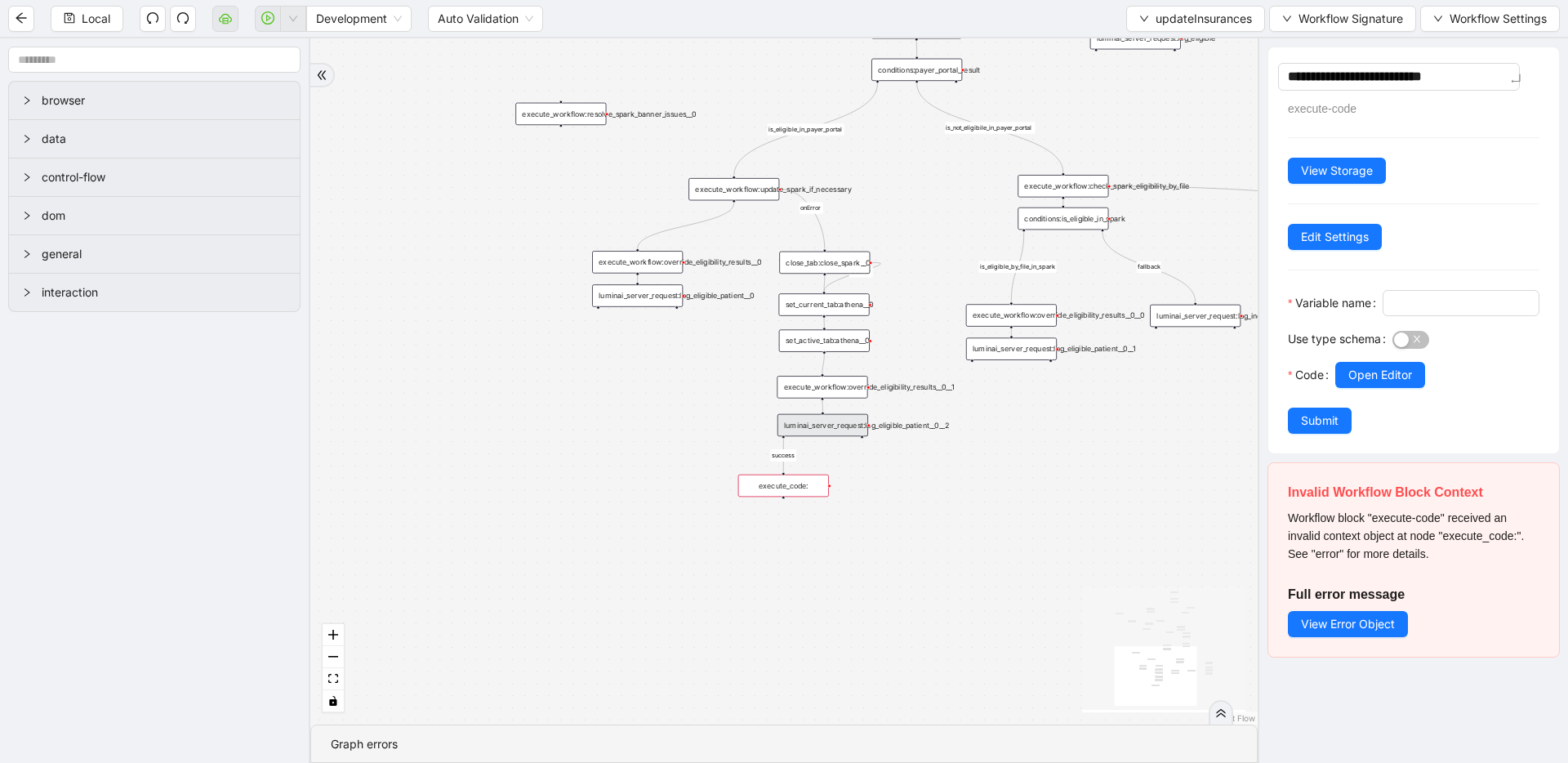 type on "**********" 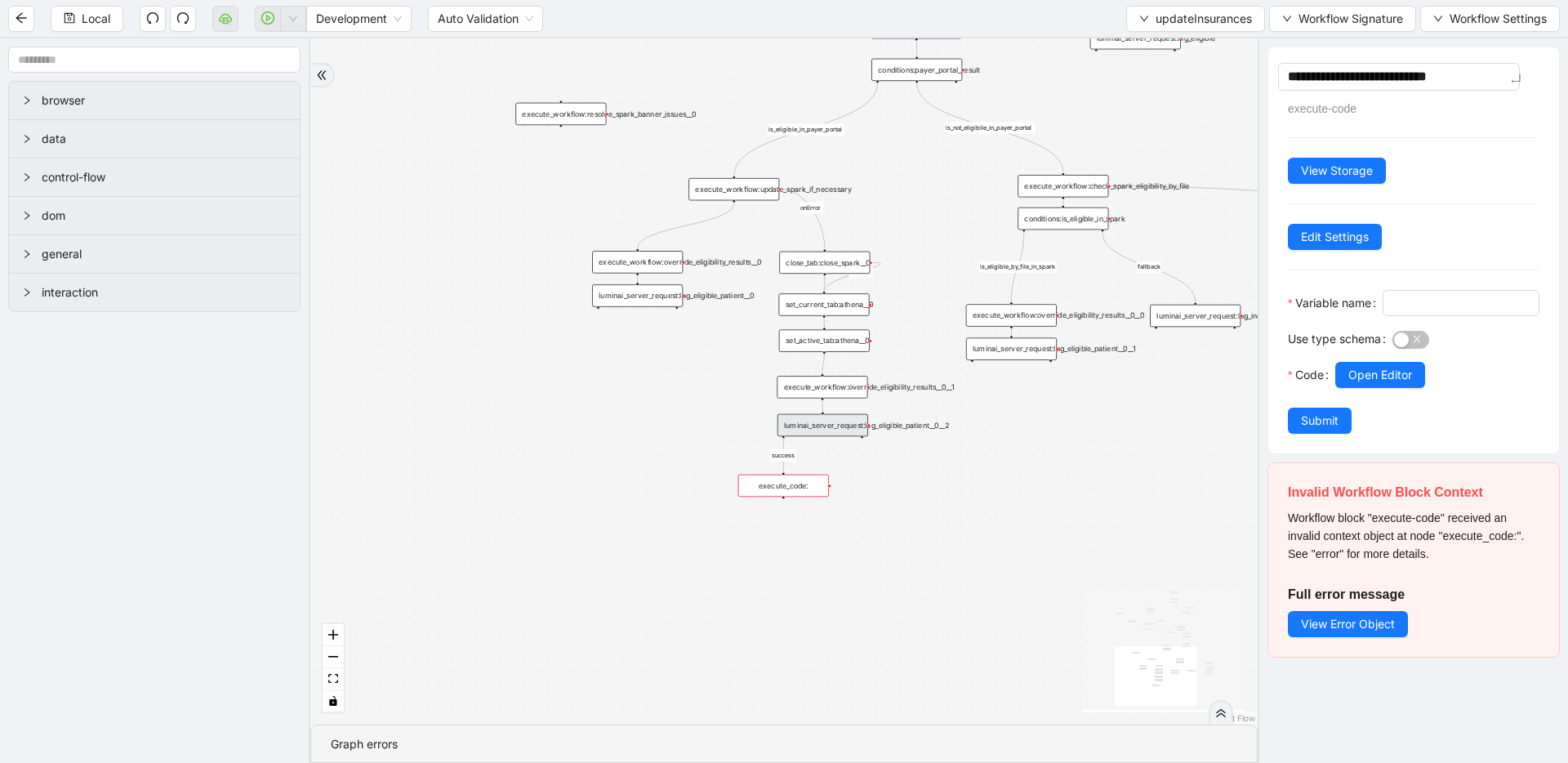 type on "**********" 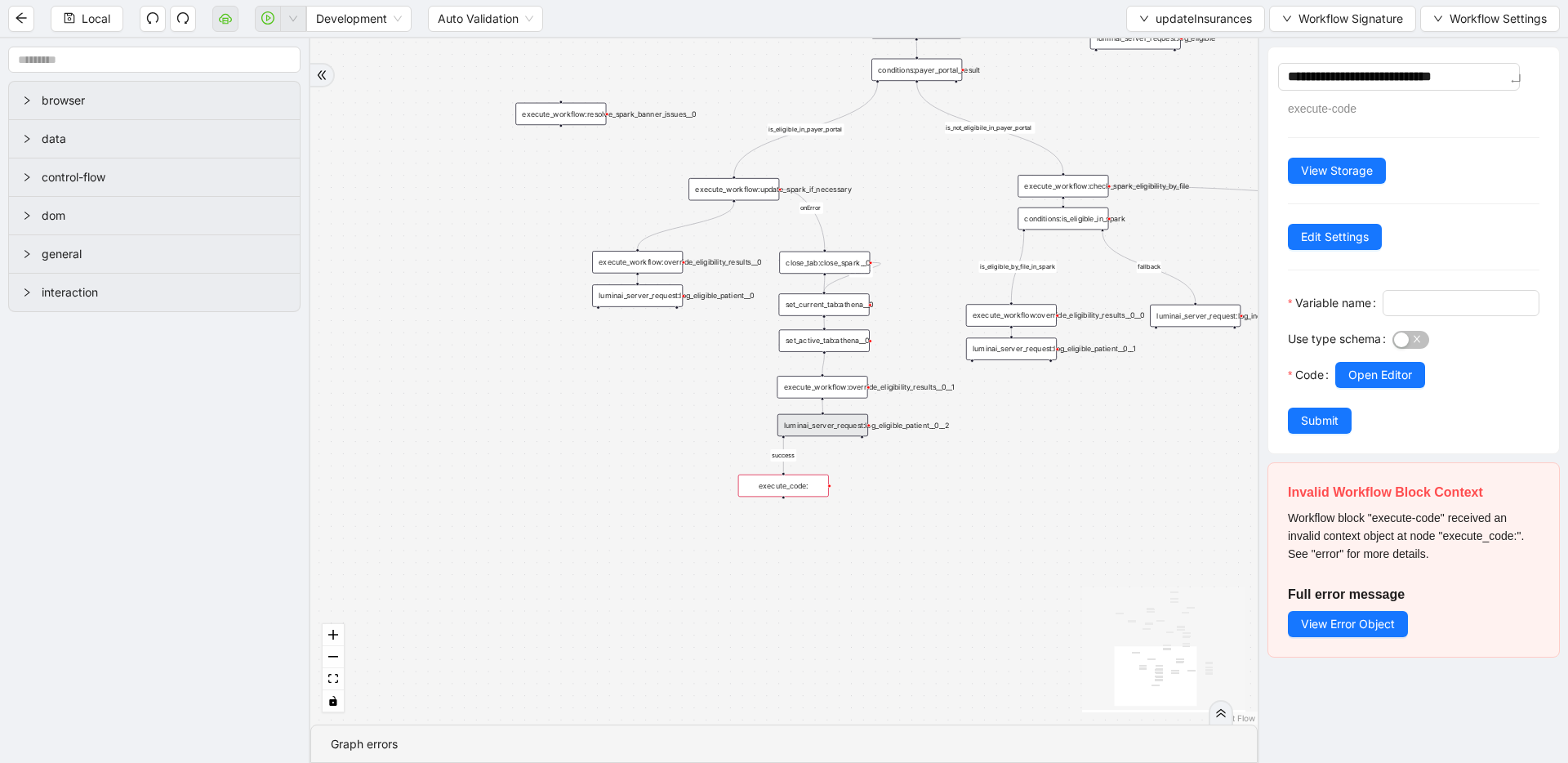 type on "**********" 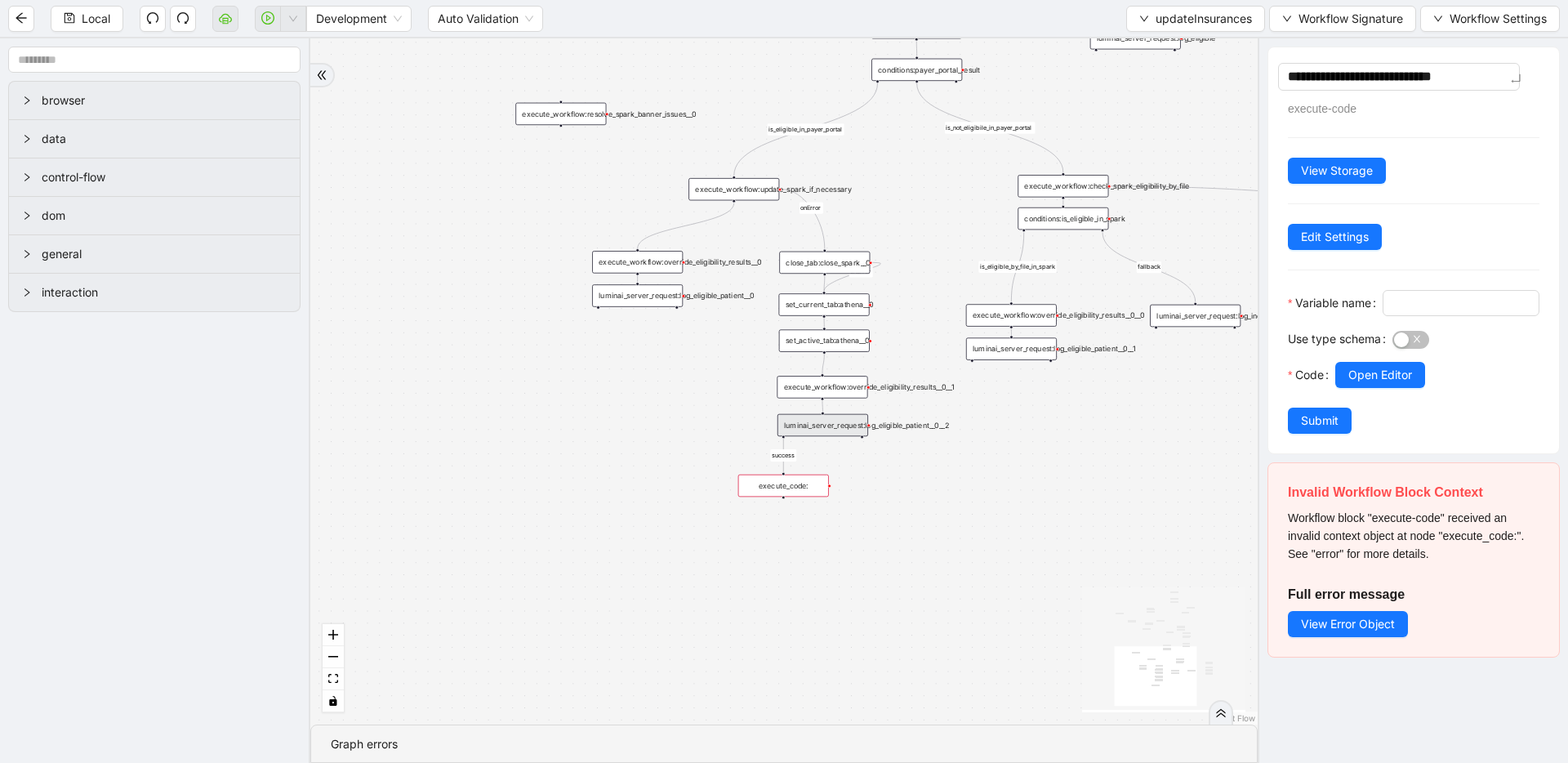 type on "**********" 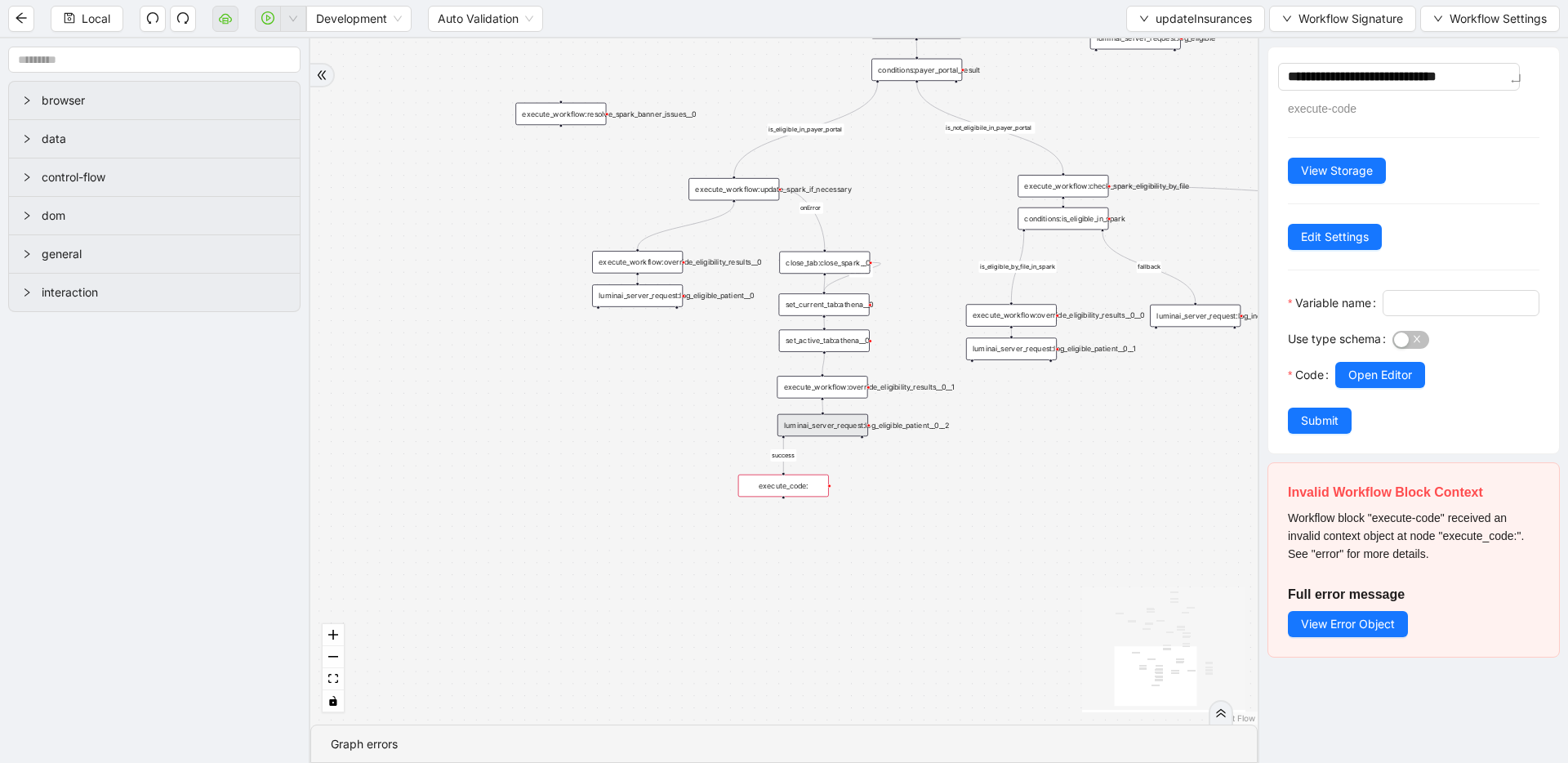 type on "**********" 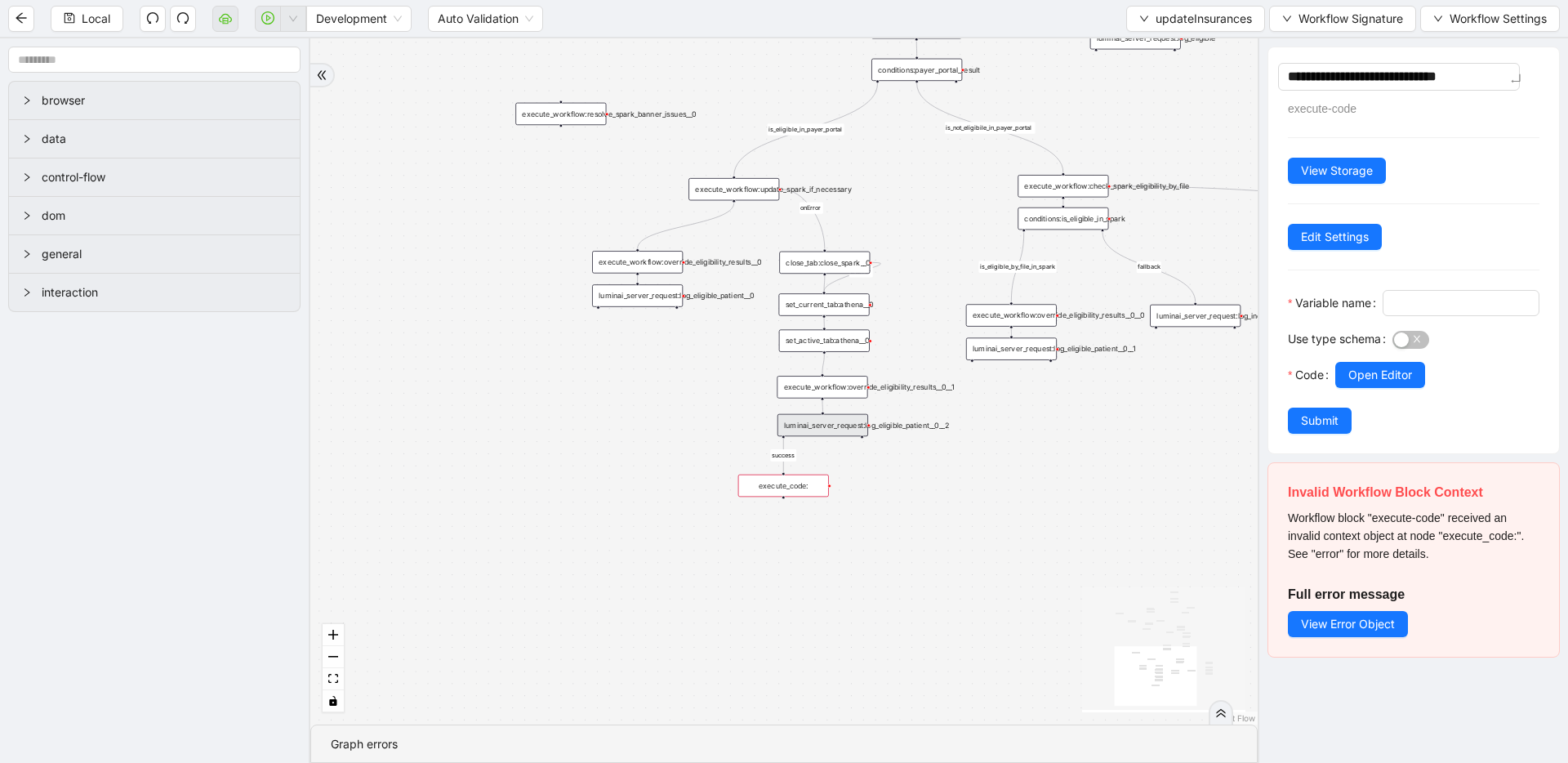 type on "**********" 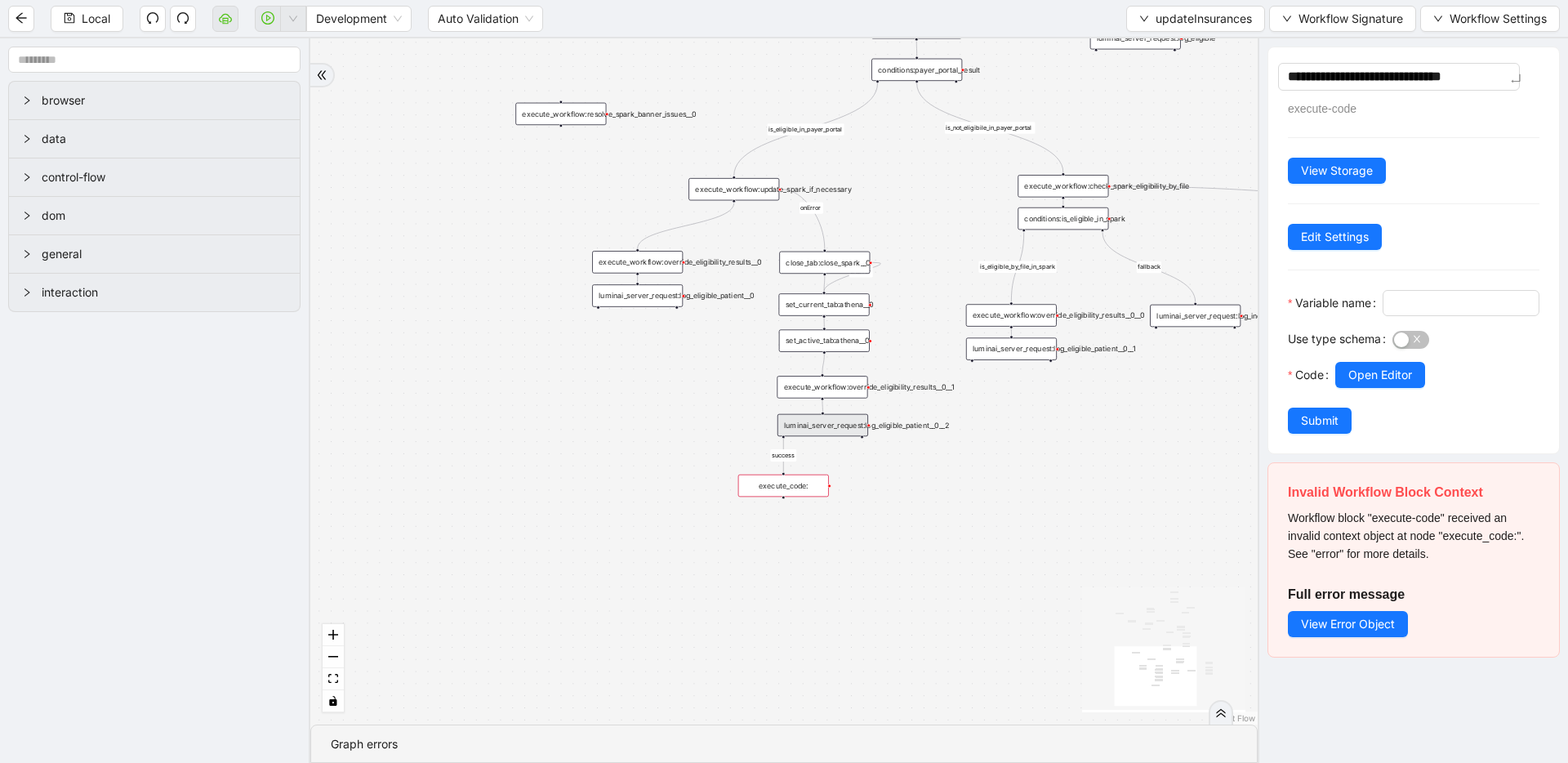 type on "**********" 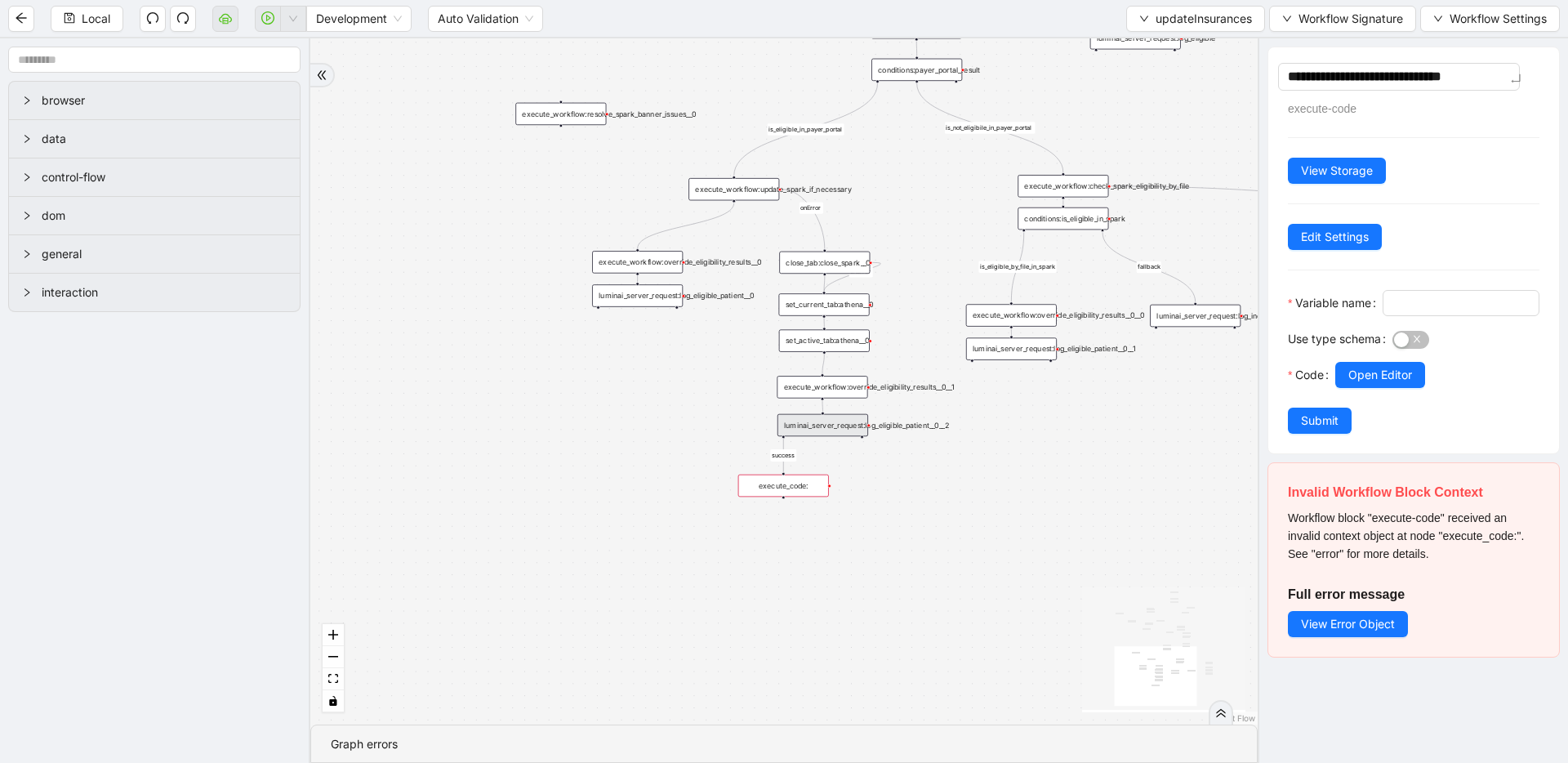 type on "**********" 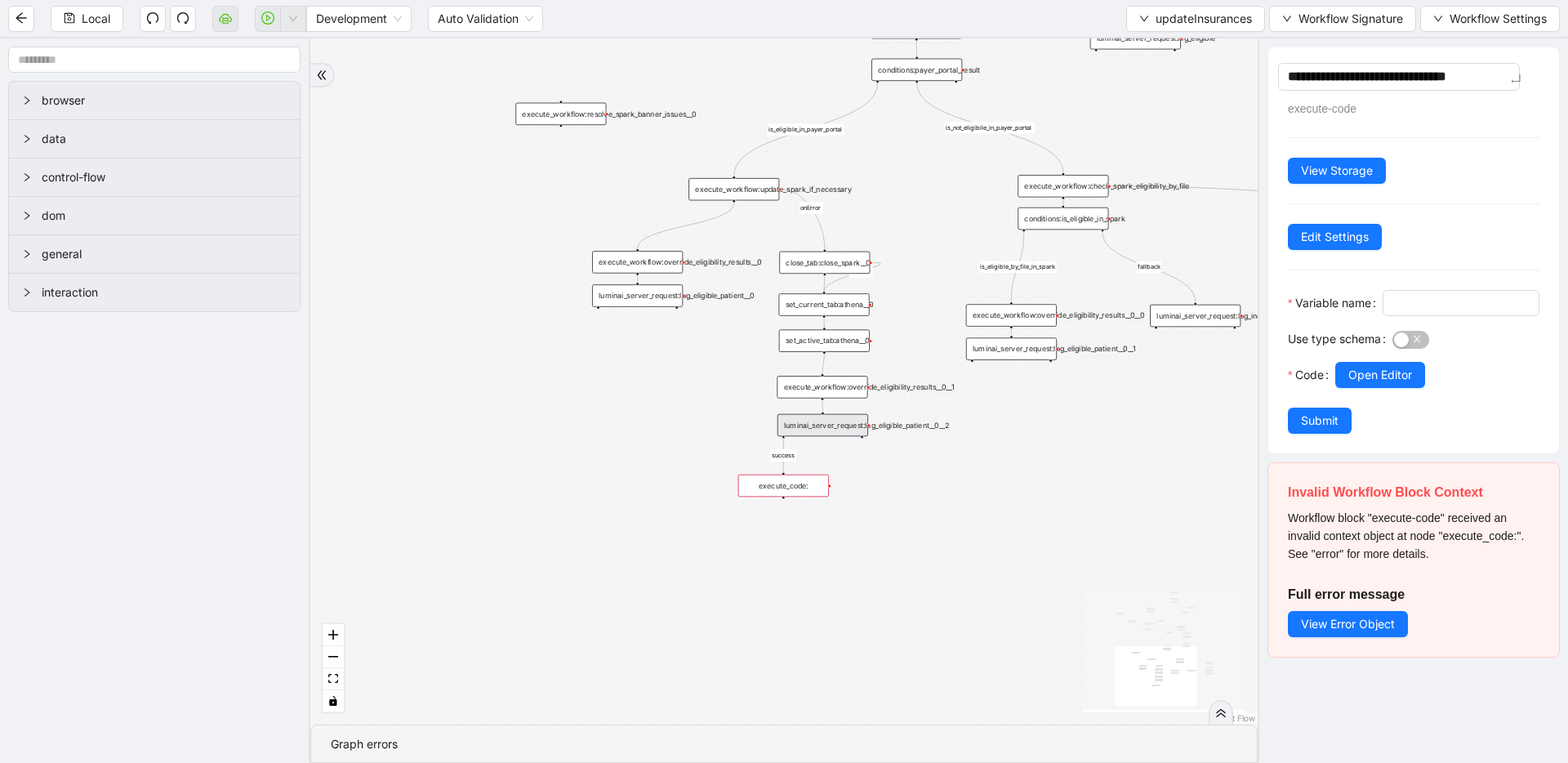 type on "**********" 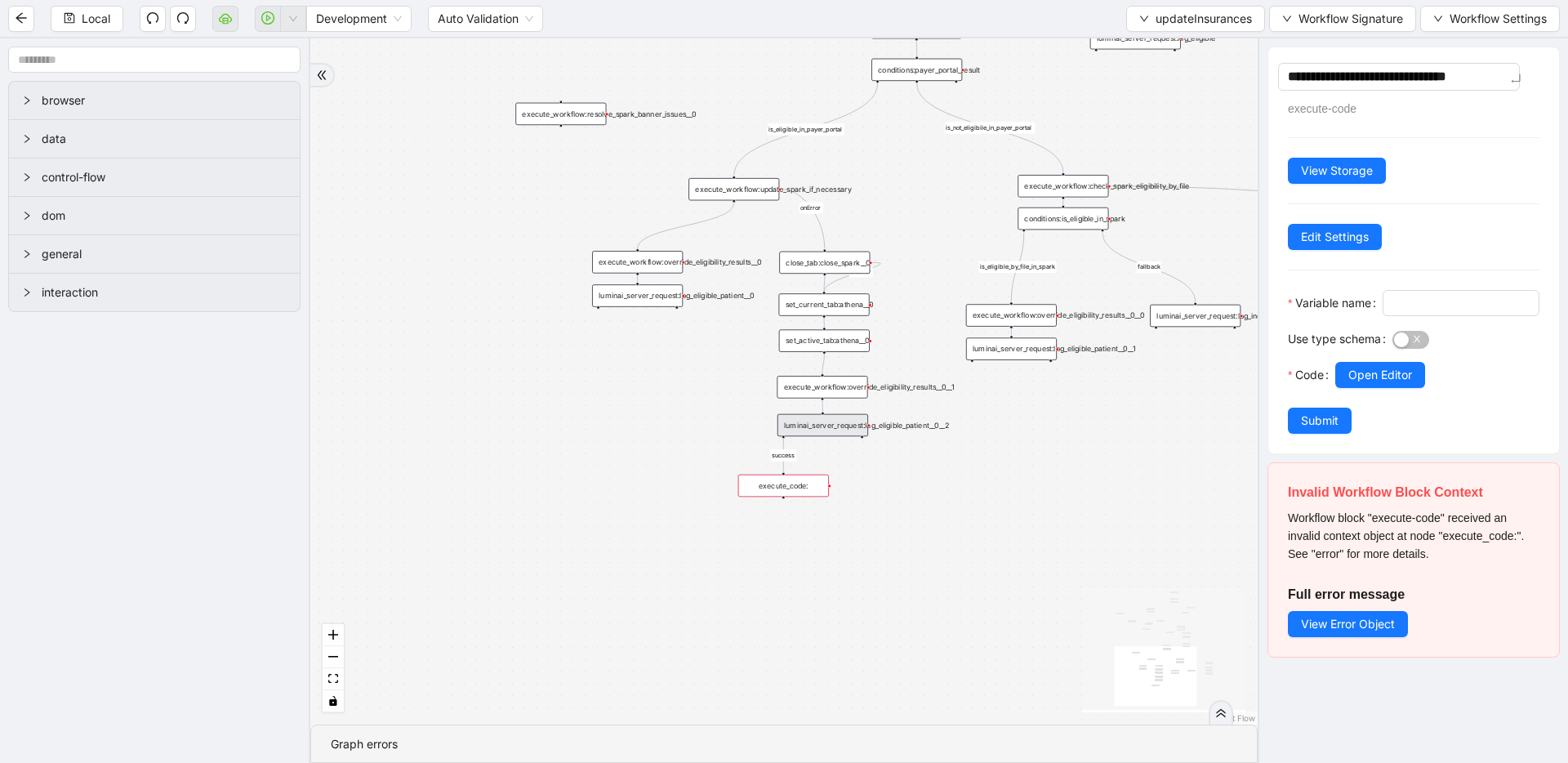 type on "**********" 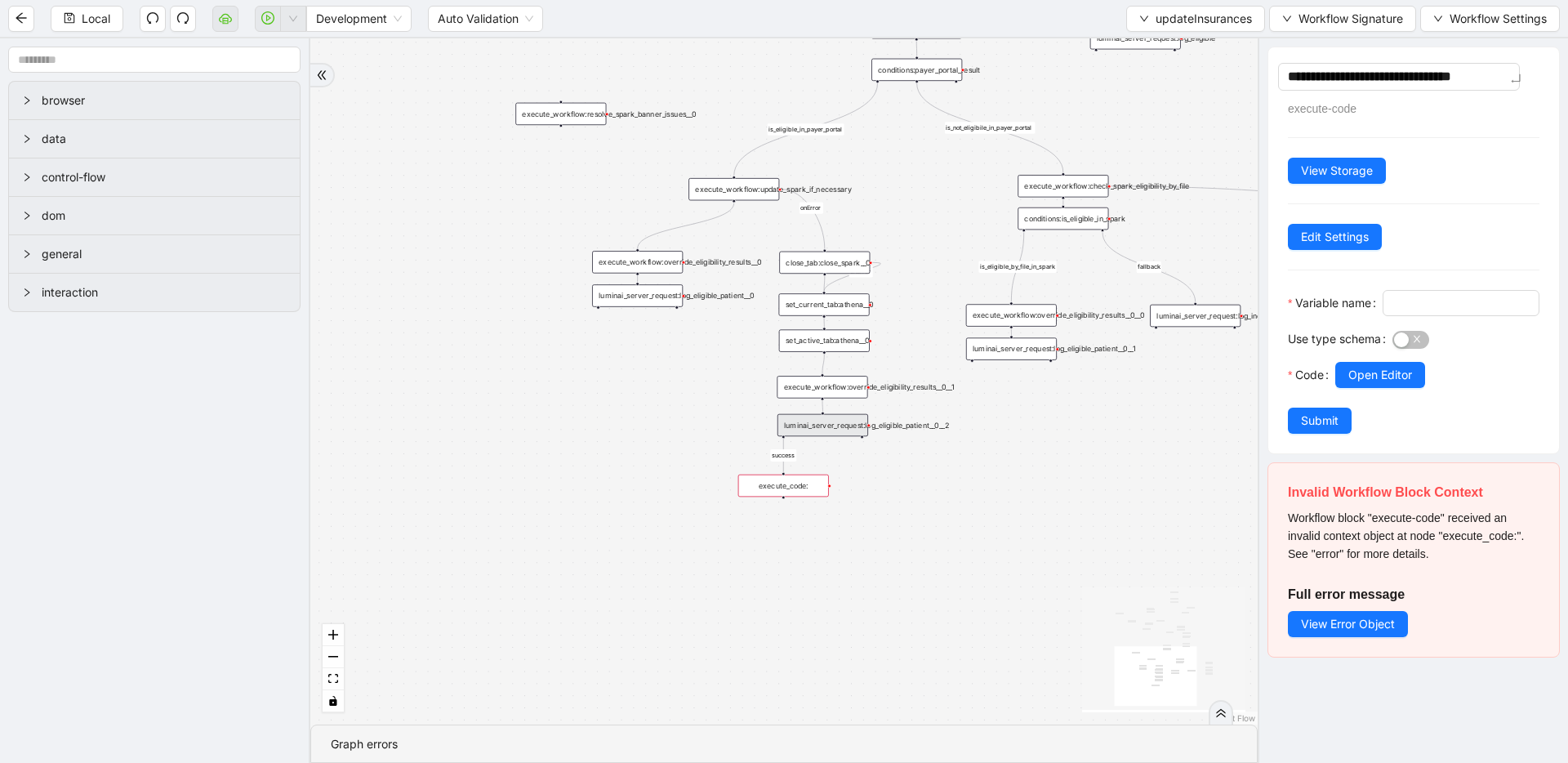 type on "**********" 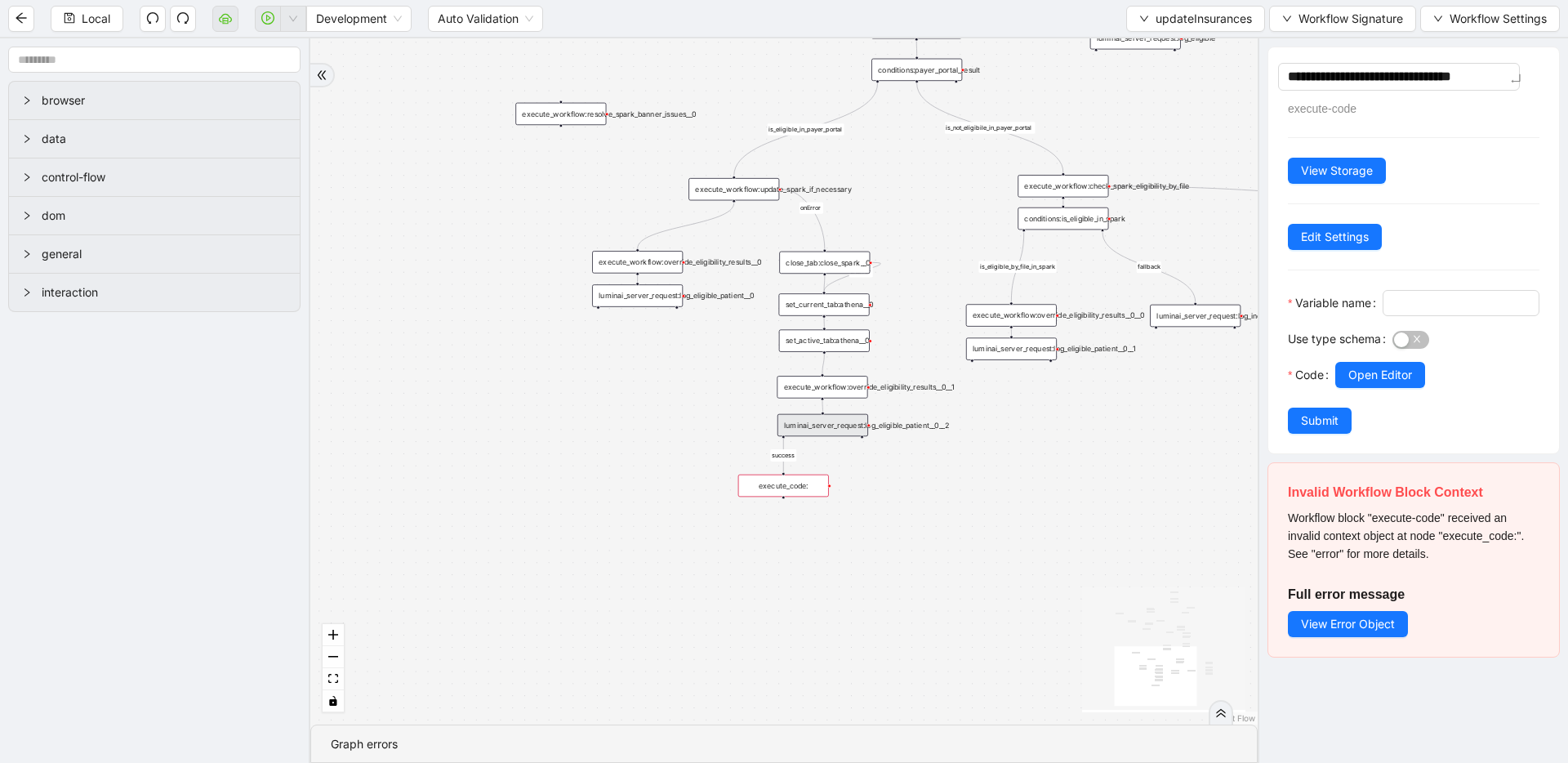 type on "**********" 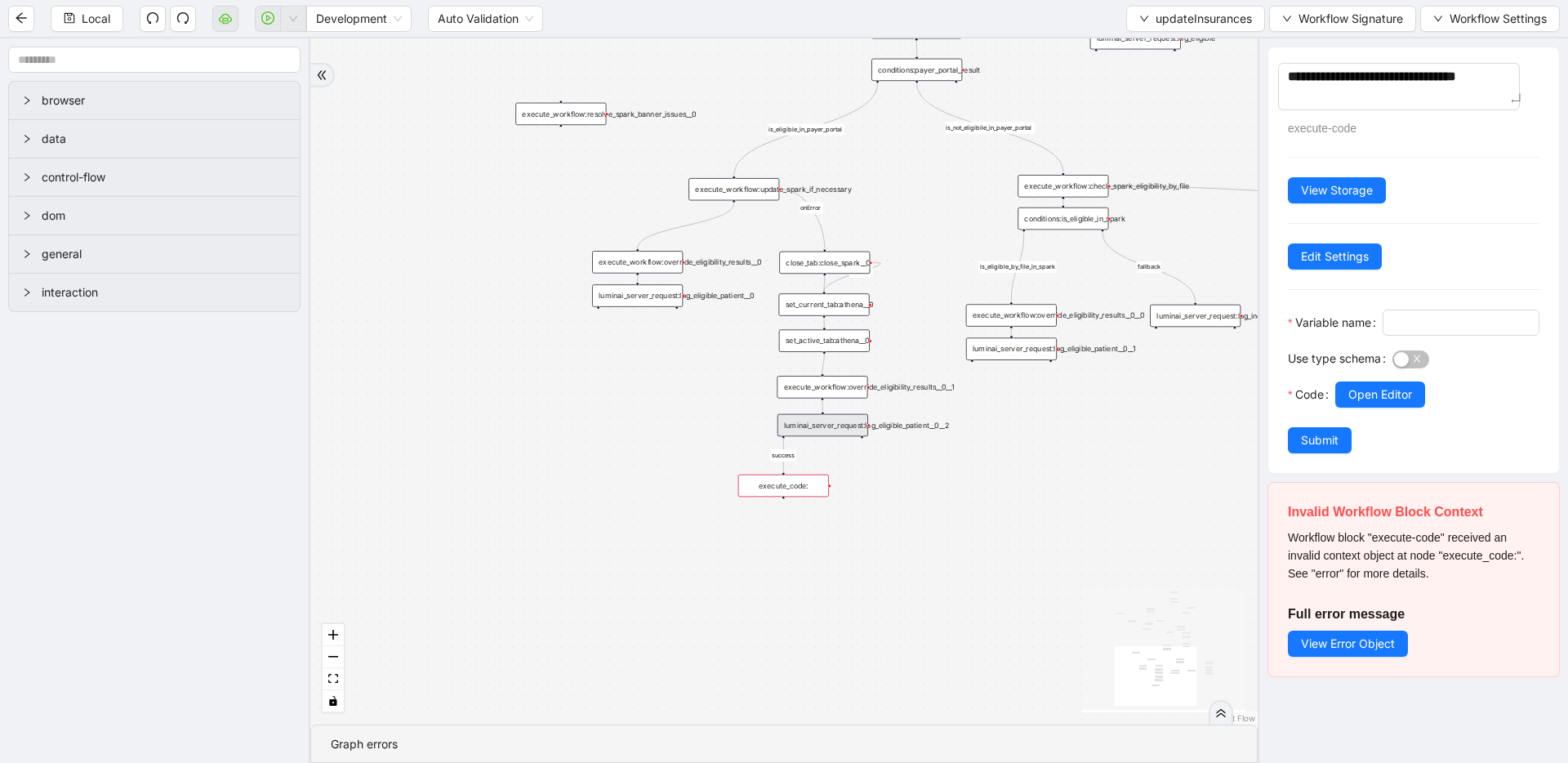 click at bounding box center (1461, 328) 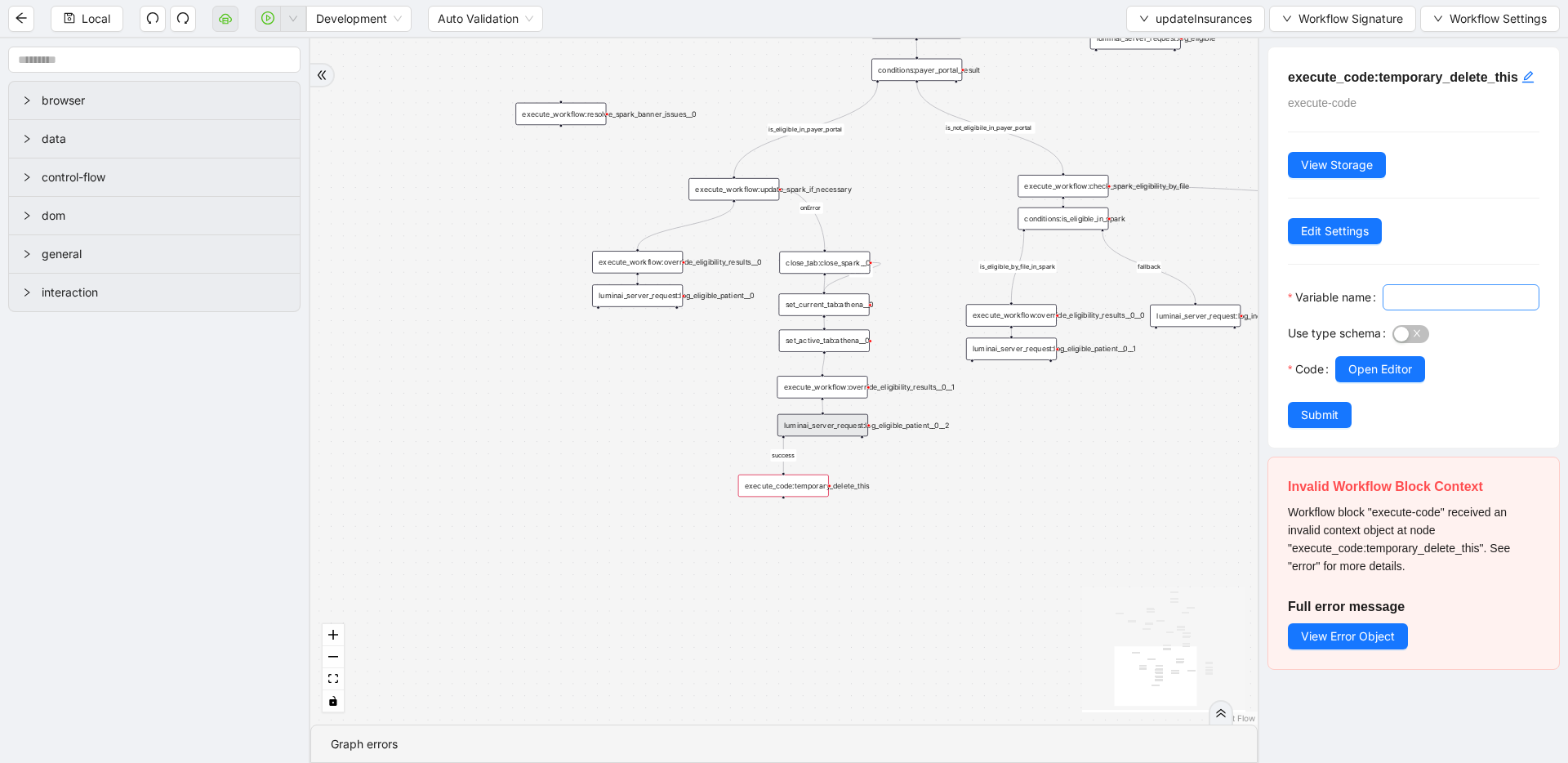 click on "Variable name" at bounding box center [1459, 297] 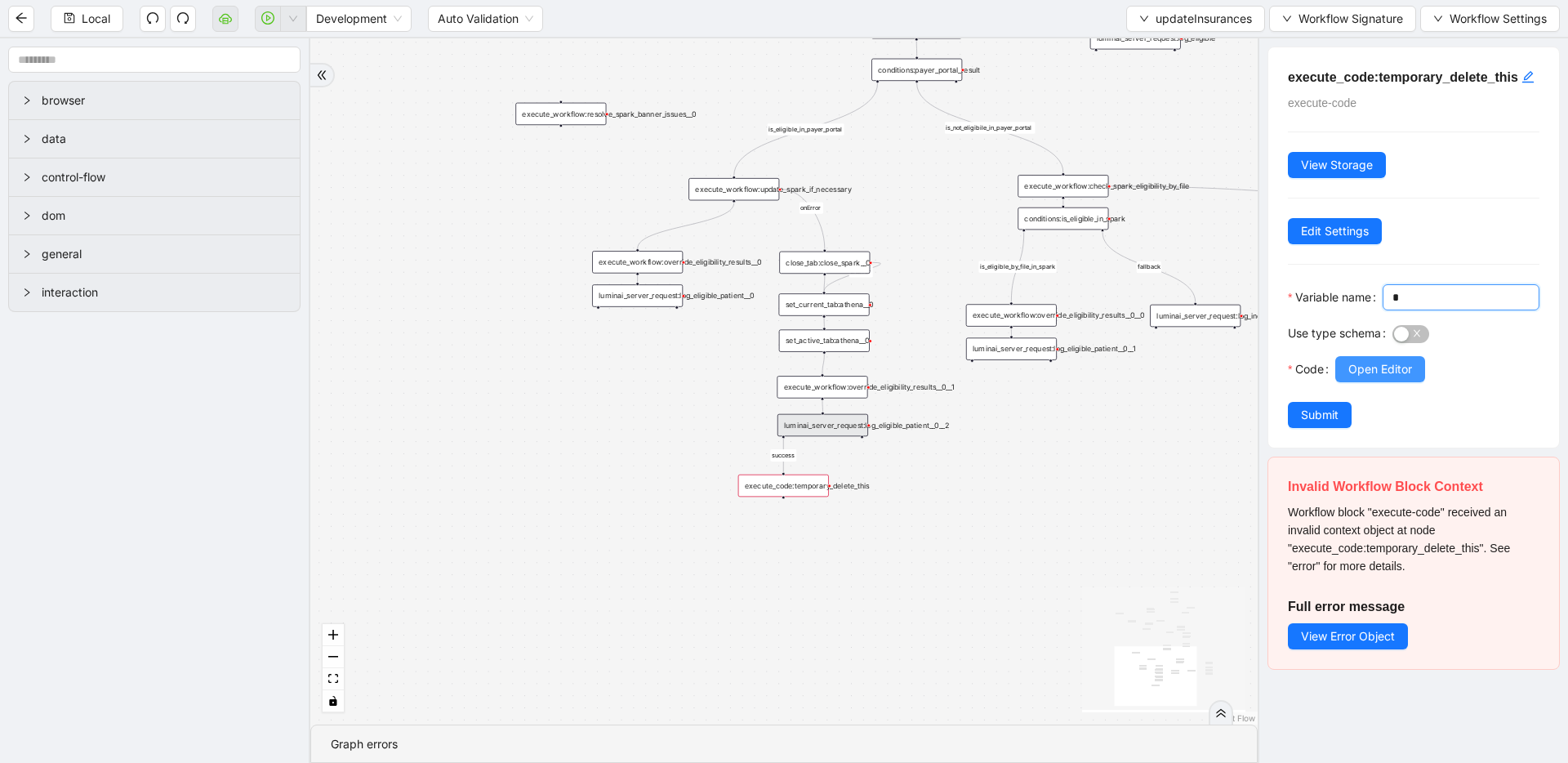 type on "*" 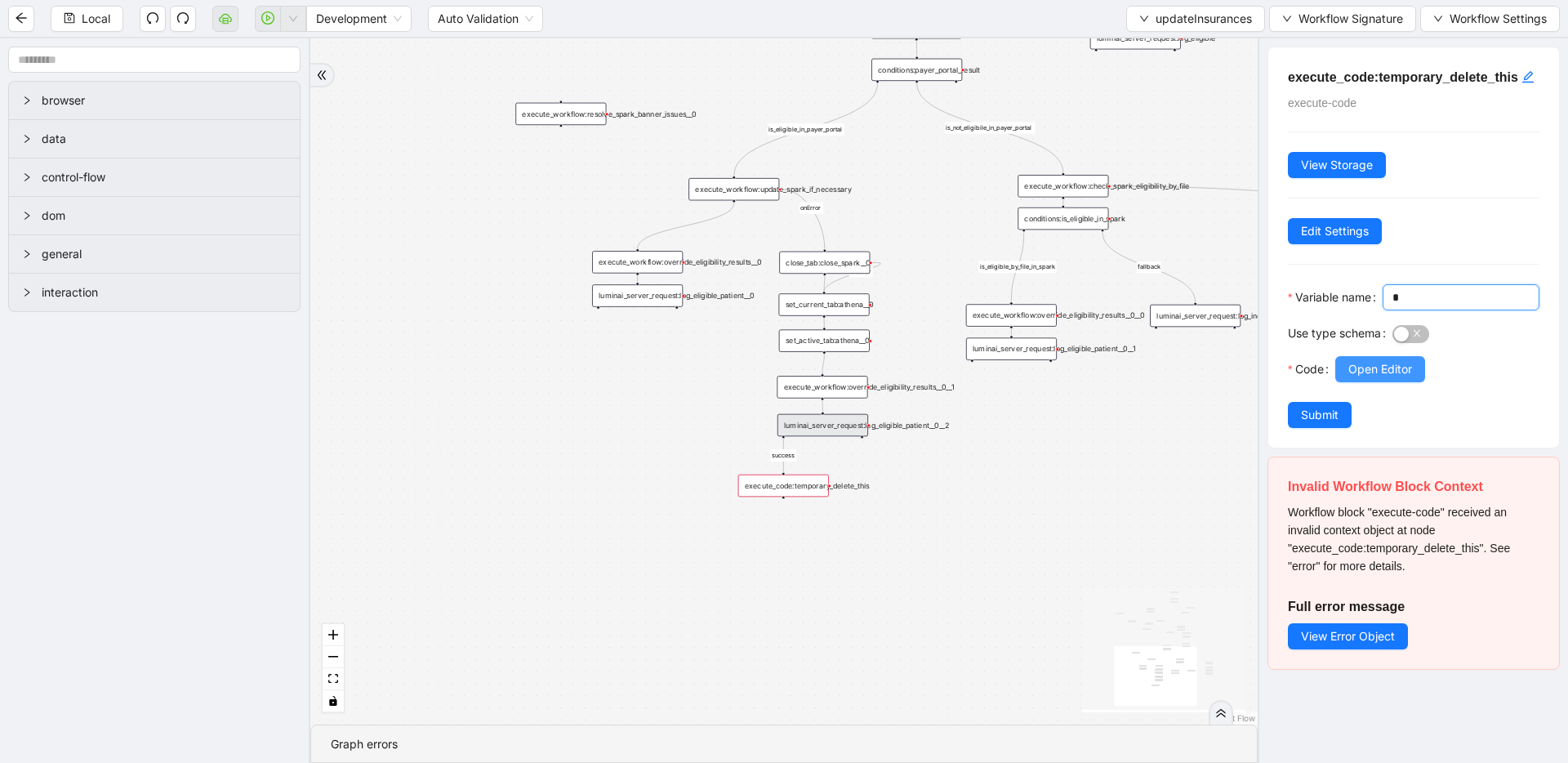 click on "Open Editor" at bounding box center [1380, 369] 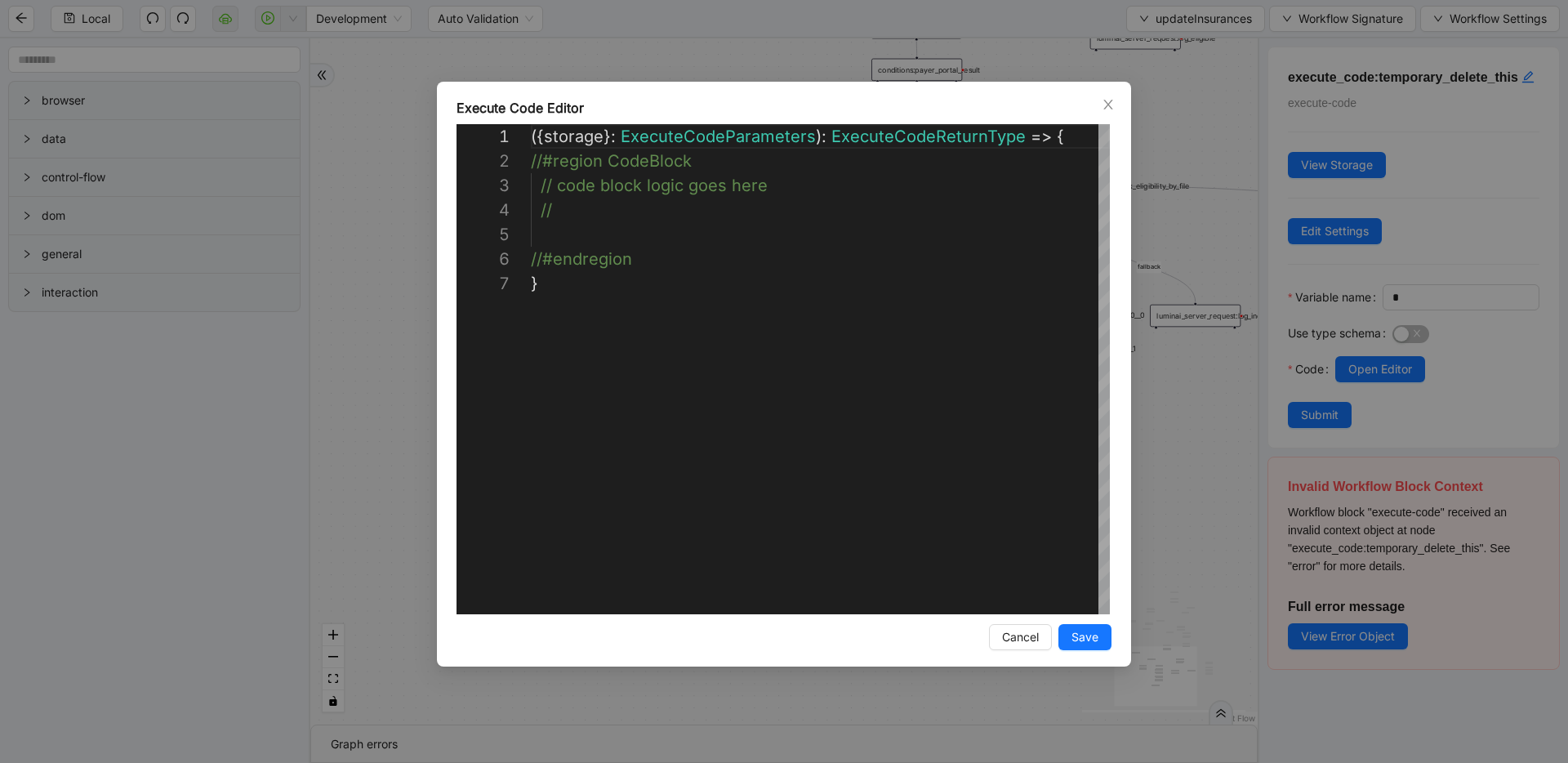 scroll, scrollTop: 147, scrollLeft: 0, axis: vertical 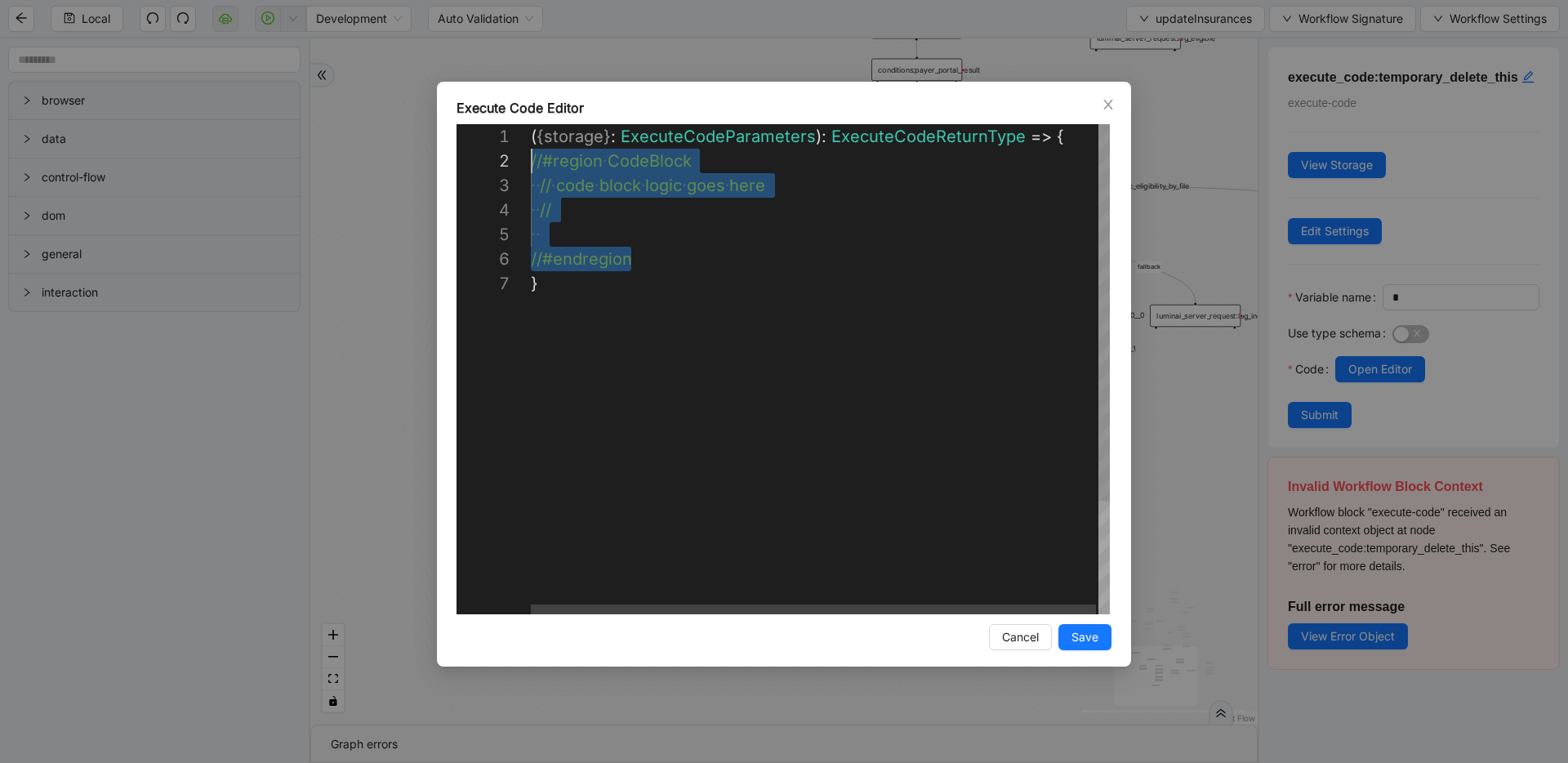 drag, startPoint x: 631, startPoint y: 258, endPoint x: 471, endPoint y: 159, distance: 188.15153 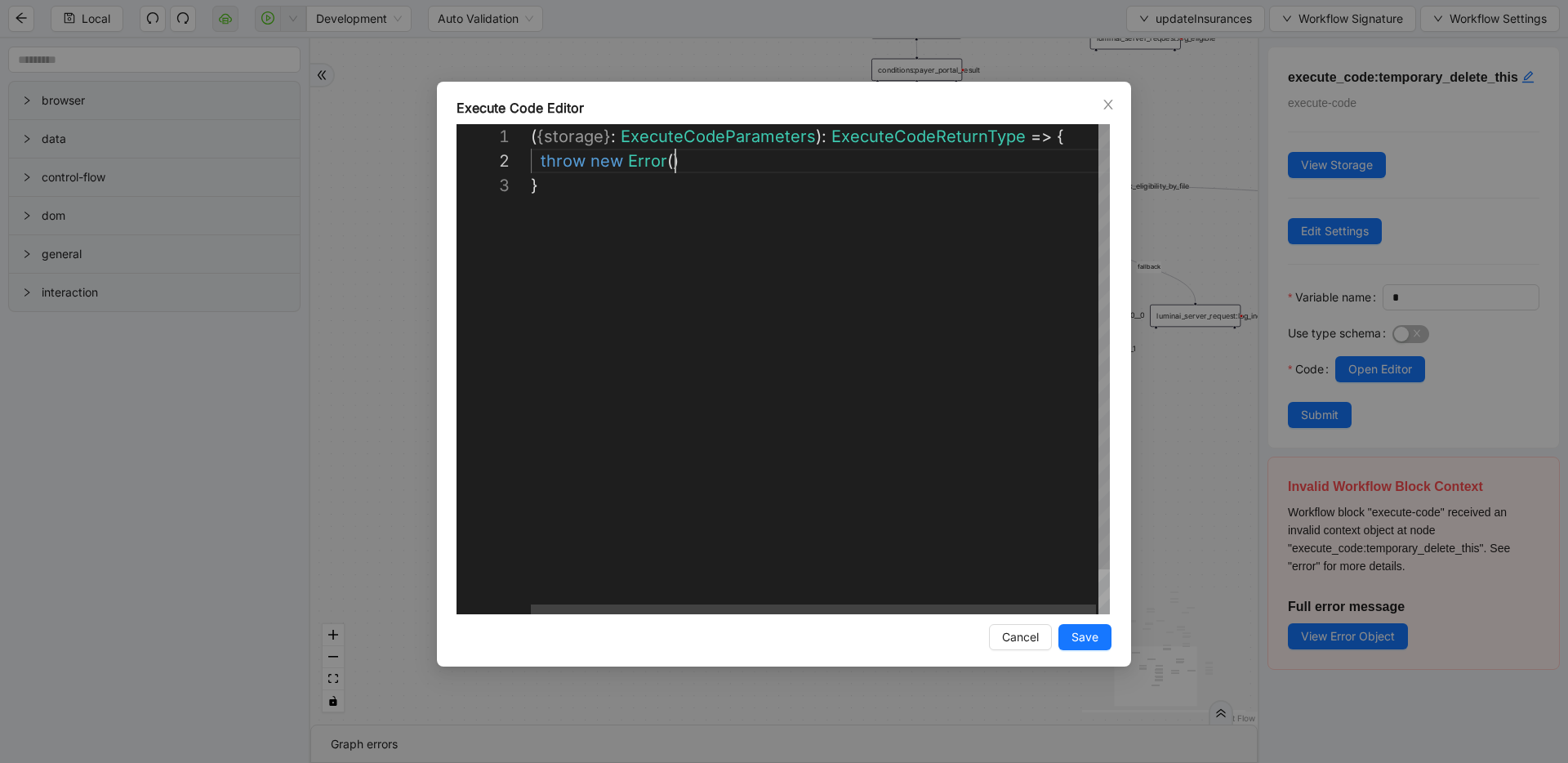 scroll, scrollTop: 25, scrollLeft: 145, axis: both 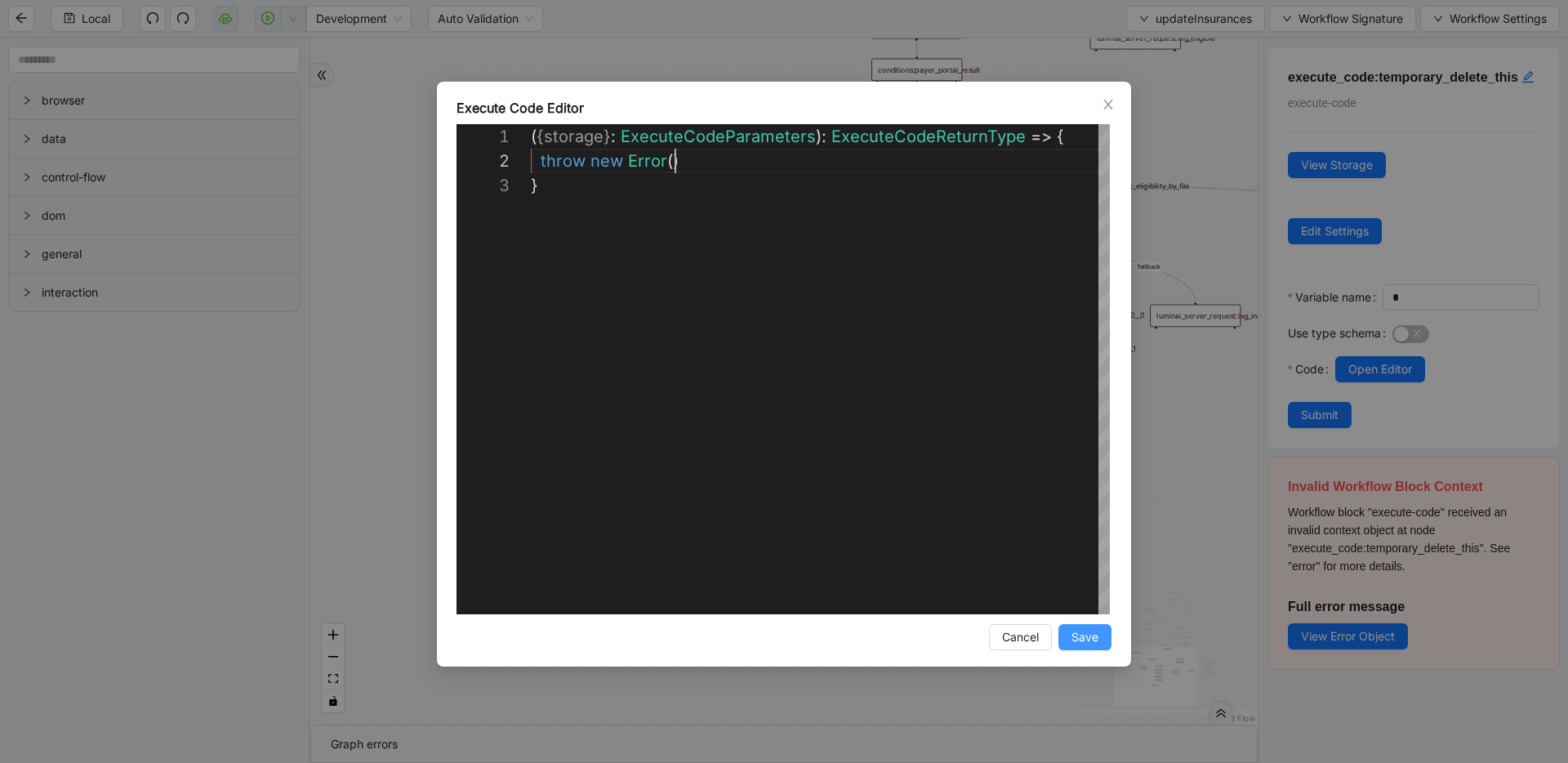 type on "**********" 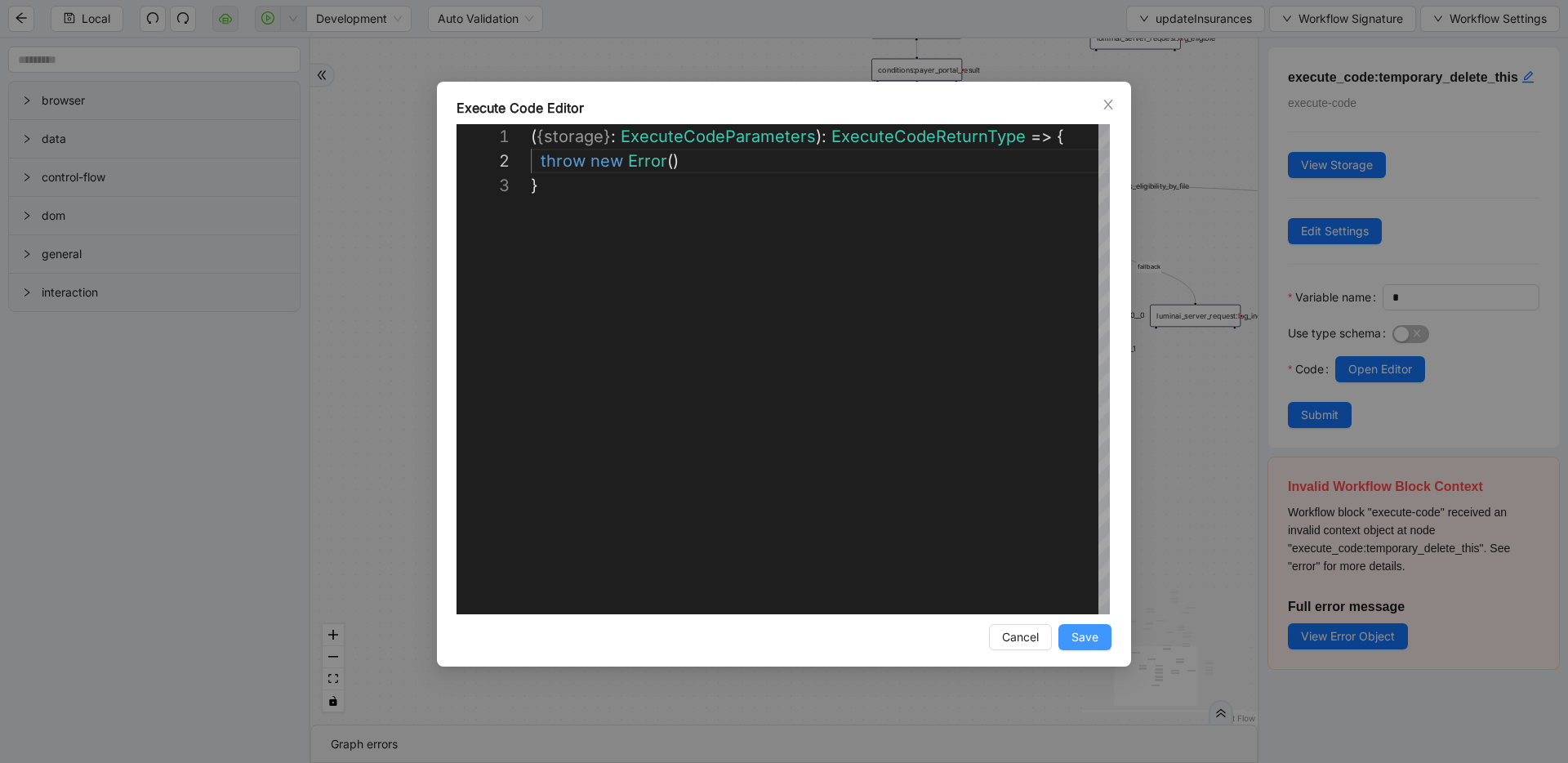 click on "Save" at bounding box center (1085, 637) 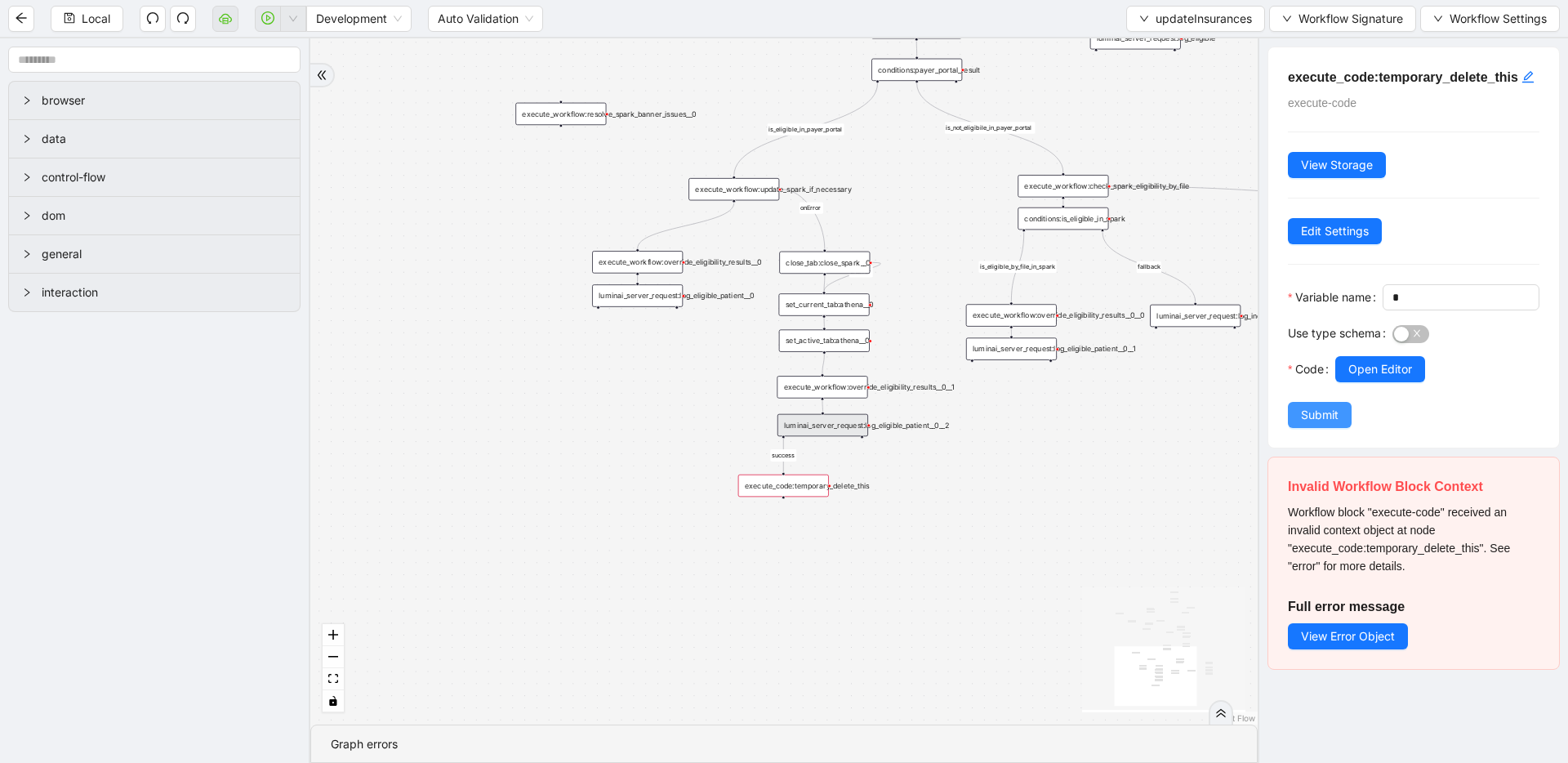 click on "Submit" at bounding box center [1320, 415] 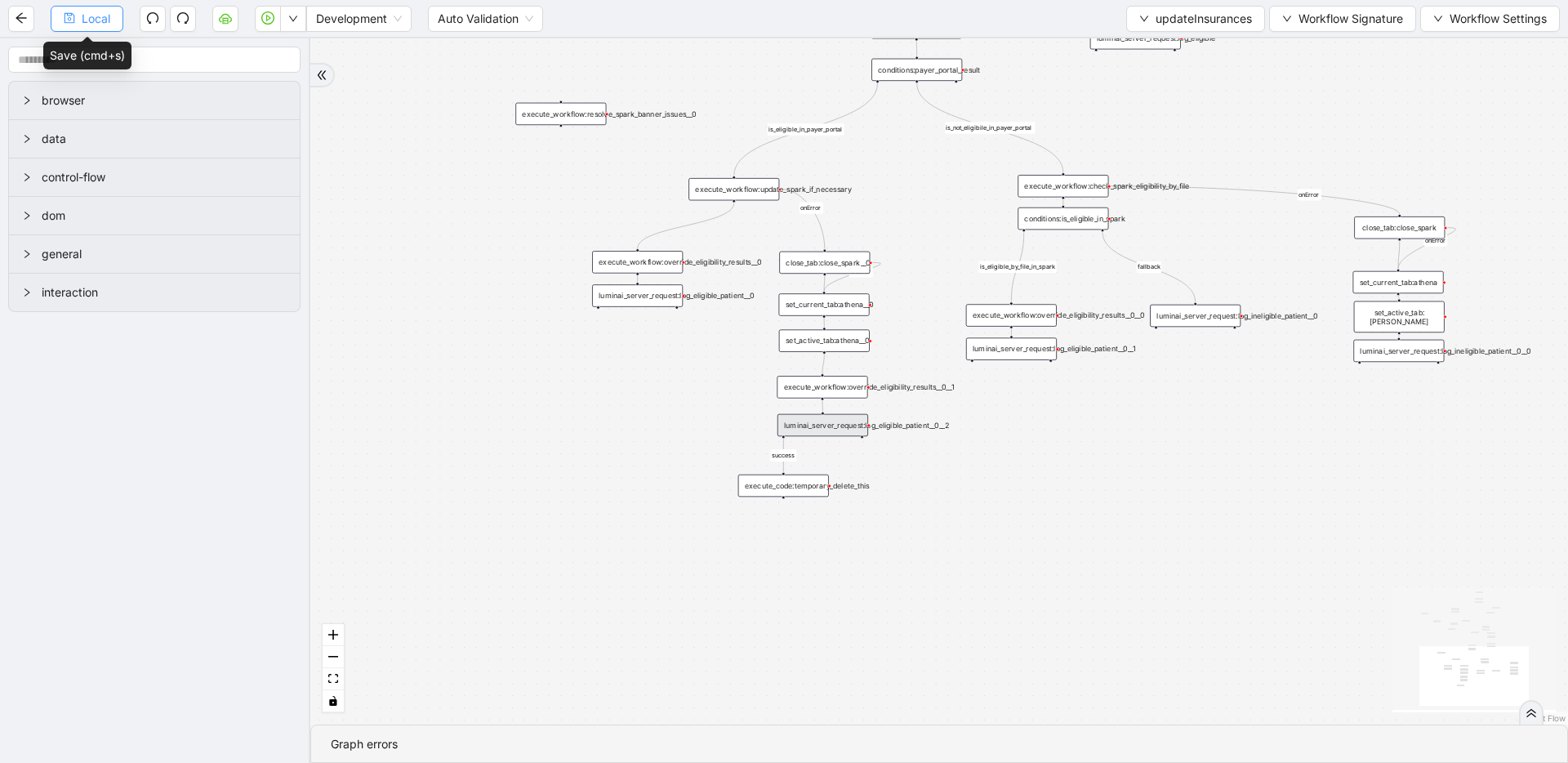 click on "Local" at bounding box center (96, 19) 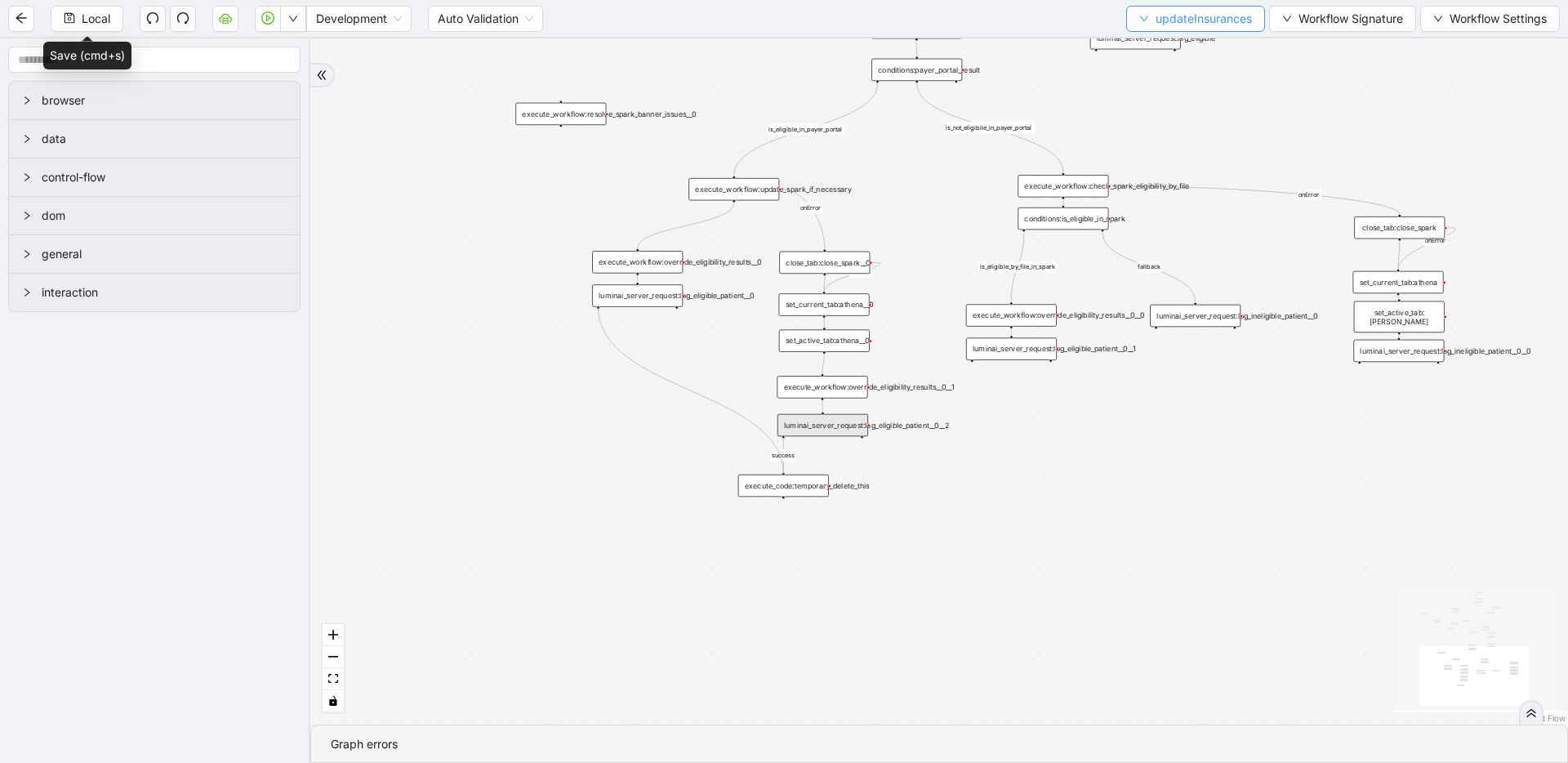 drag, startPoint x: 597, startPoint y: 309, endPoint x: 1159, endPoint y: 13, distance: 635.18501 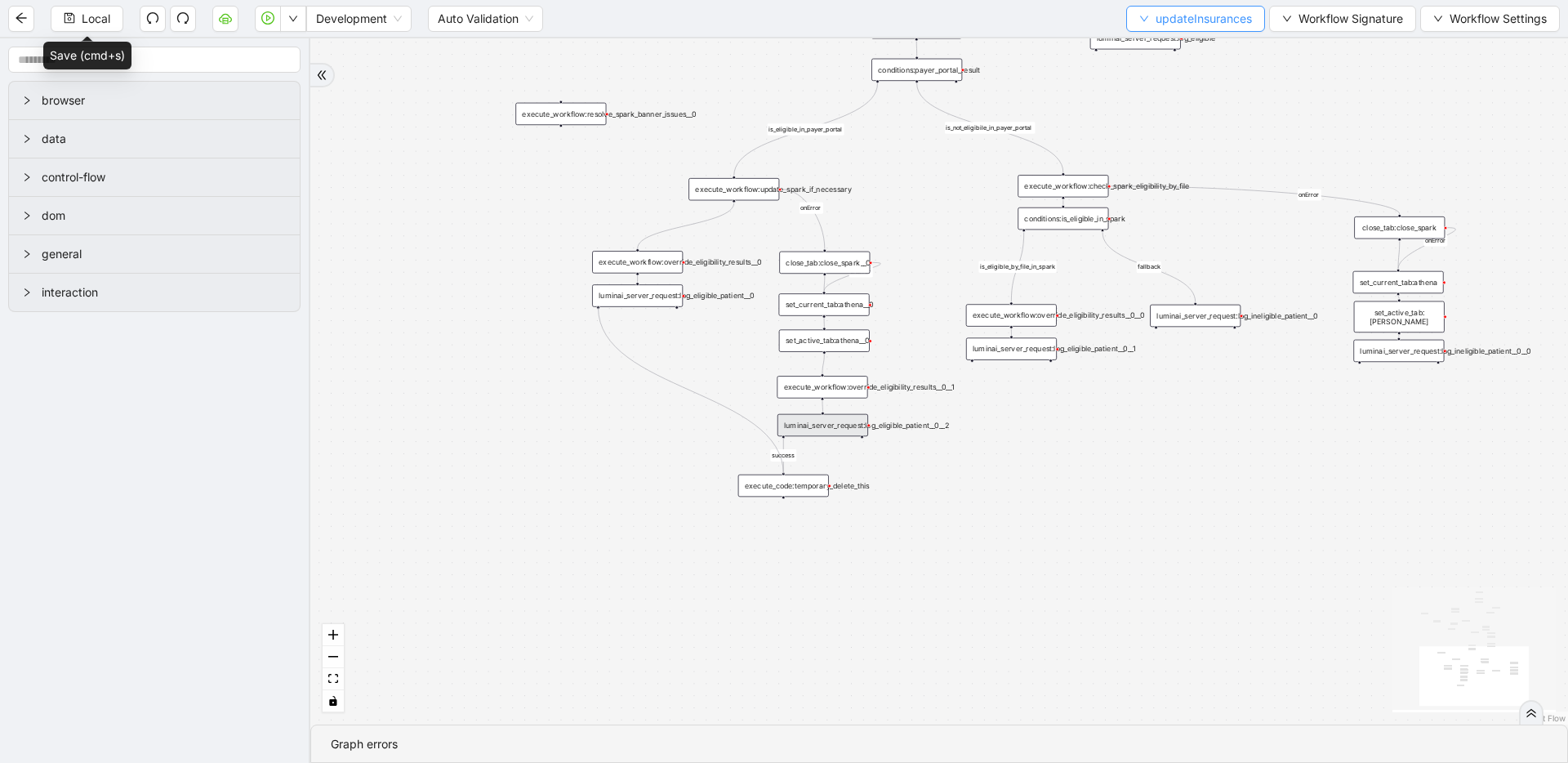 click on "already_eligible outdated_existing_plan has_no_insurance is_eligible existing_plan_with_issues is_eligible_in_payer_portal is_not_eligibile_in_payer_portal fallback is_eligible_by_file_in_spark fallback is_eligible_in_payer_portal fallback old_policy_has_no_portal old_policy_not_found found_old_policy is_not_eligibile onError onError onError onError onError onError onError success trigger execute_workflow:add_single_insurance execute_code:calculate_previous_policy_last_active_date luminai_server_request:log_eligible execute_workflow:update_demographic_discrepancies execute_workflow:deactivate_single_insurance execute_workflow:get_policy_info_from_payer_portal luminai_server_request:log_error luminai_server_request:log_eligible_patient__0__0 execute_workflow:get_existing_policy_info luminai_server_request:log_eligible_existing_plan conditions:initial_states execute_workflow:get_initial_state execute_workflow:run_athena_eligibility conditions:is_eligibile_in_athena conditions:payer_portal_result" at bounding box center [1462, 538] 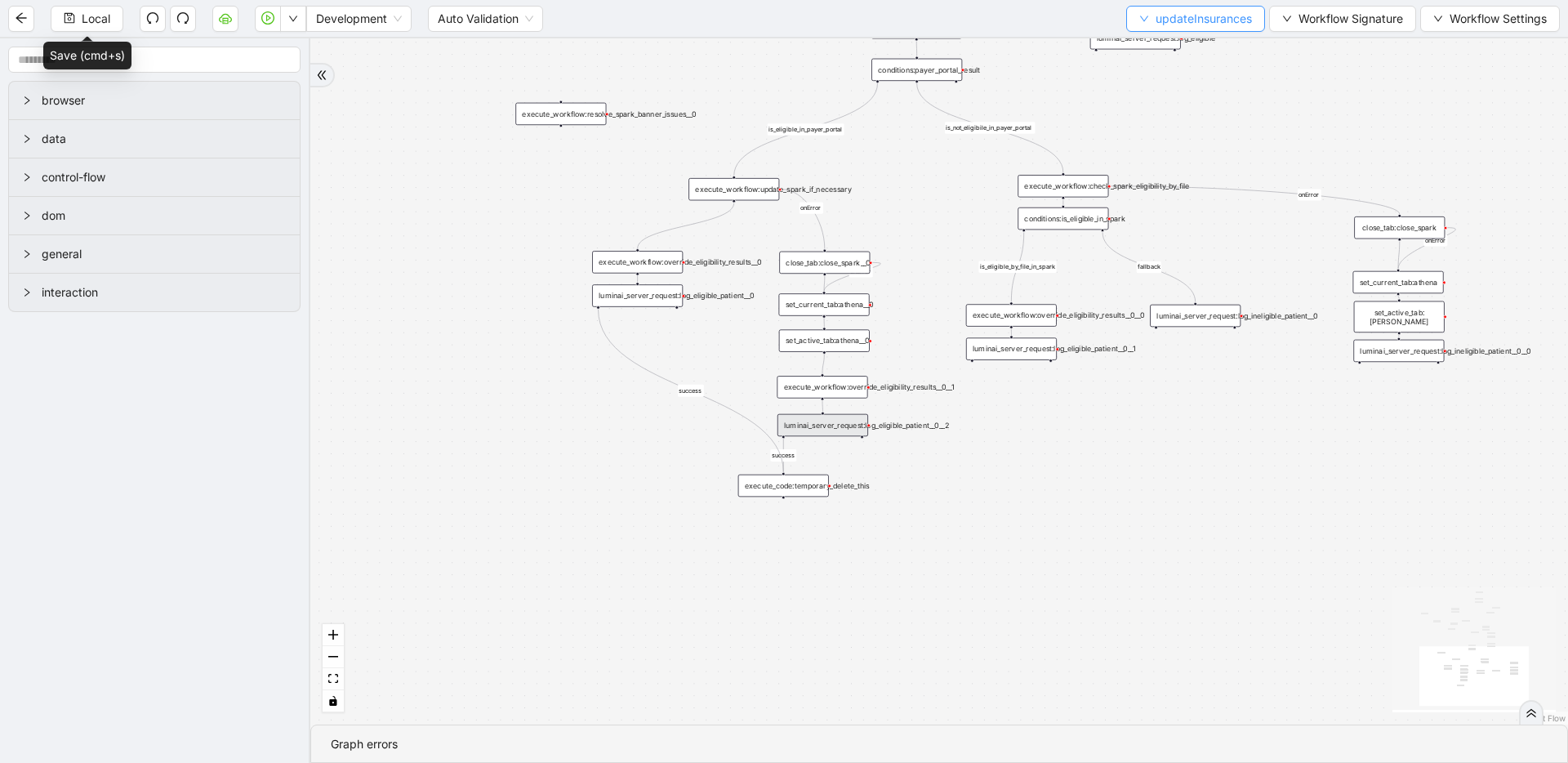 click on "updateInsurances" at bounding box center (1204, 19) 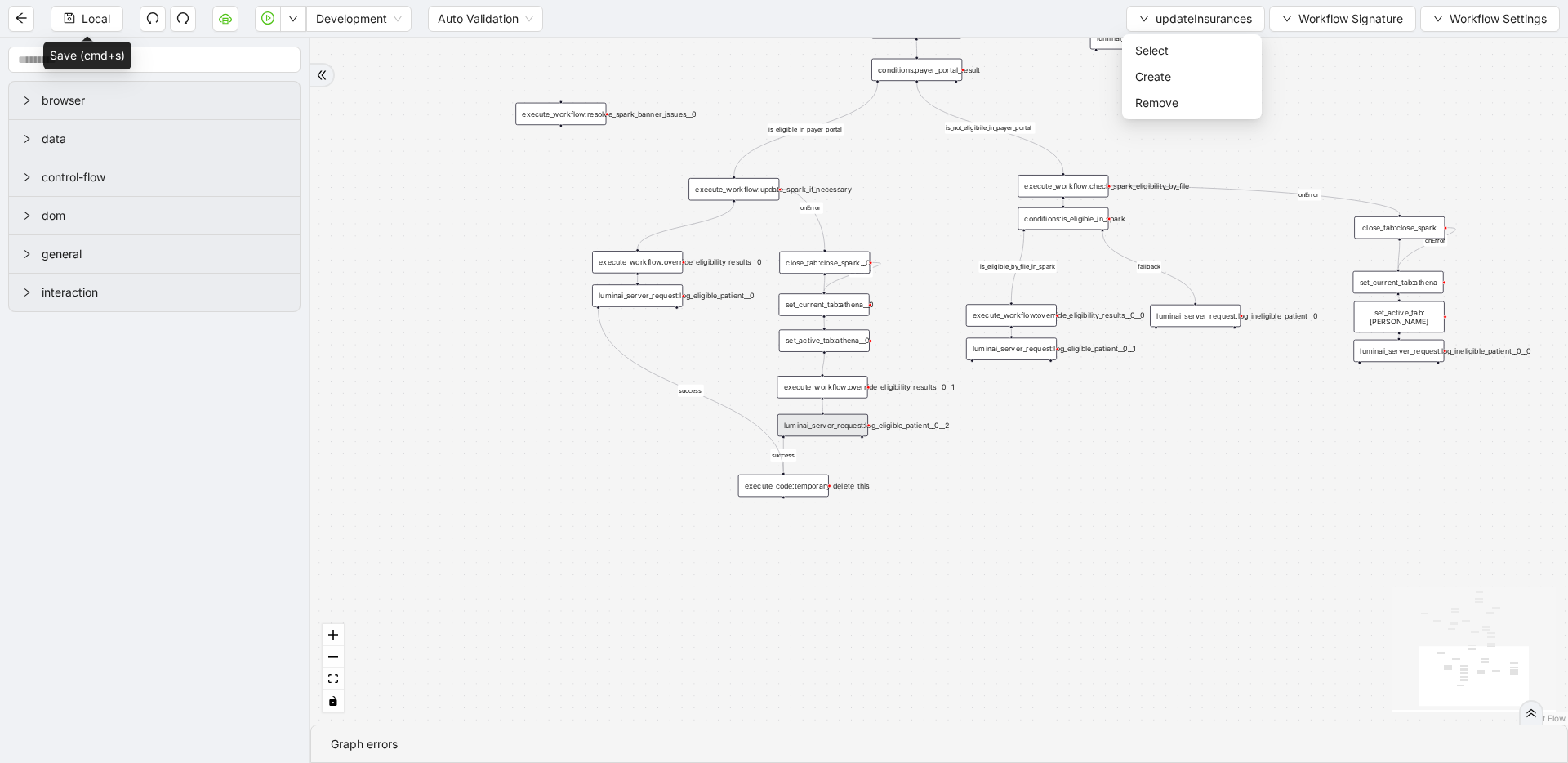 click on "already_eligible outdated_existing_plan has_no_insurance is_eligible existing_plan_with_issues is_eligible_in_payer_portal is_not_eligibile_in_payer_portal fallback is_eligible_by_file_in_spark fallback is_eligible_in_payer_portal fallback old_policy_has_no_portal old_policy_not_found found_old_policy is_not_eligibile onError onError onError onError onError onError onError success success trigger execute_workflow:add_single_insurance execute_code:calculate_previous_policy_last_active_date luminai_server_request:log_eligible execute_workflow:update_demographic_discrepancies execute_workflow:deactivate_single_insurance execute_workflow:get_policy_info_from_payer_portal luminai_server_request:log_error luminai_server_request:log_eligible_patient__0__0 execute_workflow:get_existing_policy_info luminai_server_request:log_eligible_existing_plan conditions:initial_states execute_workflow:get_initial_state execute_workflow:run_athena_eligibility conditions:is_eligibile_in_athena conditions:payer_portal_result" at bounding box center [939, 382] 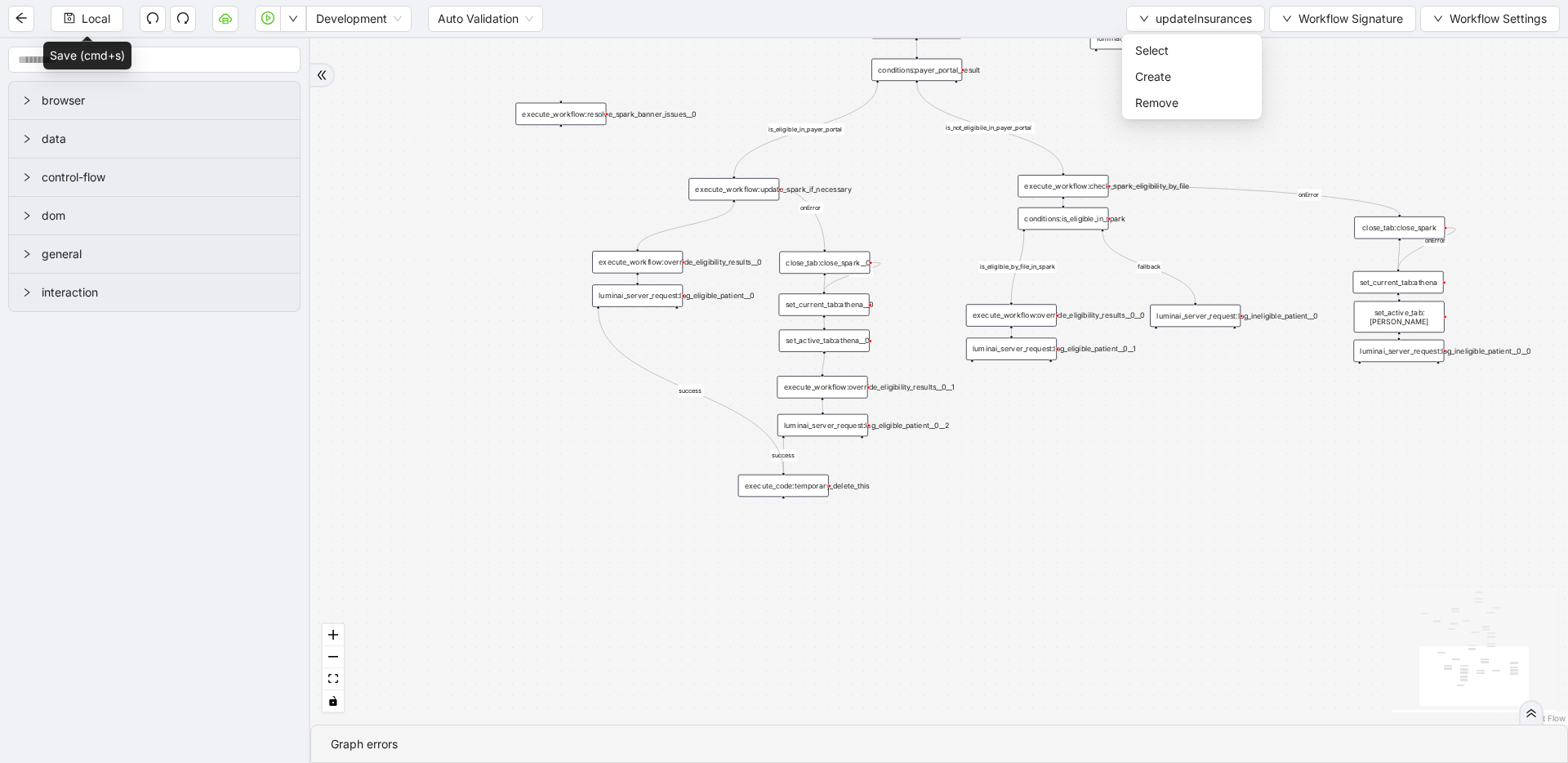 click on "already_eligible outdated_existing_plan has_no_insurance is_eligible existing_plan_with_issues is_eligible_in_payer_portal is_not_eligibile_in_payer_portal fallback is_eligible_by_file_in_spark fallback is_eligible_in_payer_portal fallback old_policy_has_no_portal old_policy_not_found found_old_policy is_not_eligibile onError onError onError onError onError onError onError success success trigger execute_workflow:add_single_insurance execute_code:calculate_previous_policy_last_active_date luminai_server_request:log_eligible execute_workflow:update_demographic_discrepancies execute_workflow:deactivate_single_insurance execute_workflow:get_policy_info_from_payer_portal luminai_server_request:log_error luminai_server_request:log_eligible_patient__0__0 execute_workflow:get_existing_policy_info luminai_server_request:log_eligible_existing_plan conditions:initial_states execute_workflow:get_initial_state execute_workflow:run_athena_eligibility conditions:is_eligibile_in_athena conditions:payer_portal_result" at bounding box center (939, 382) 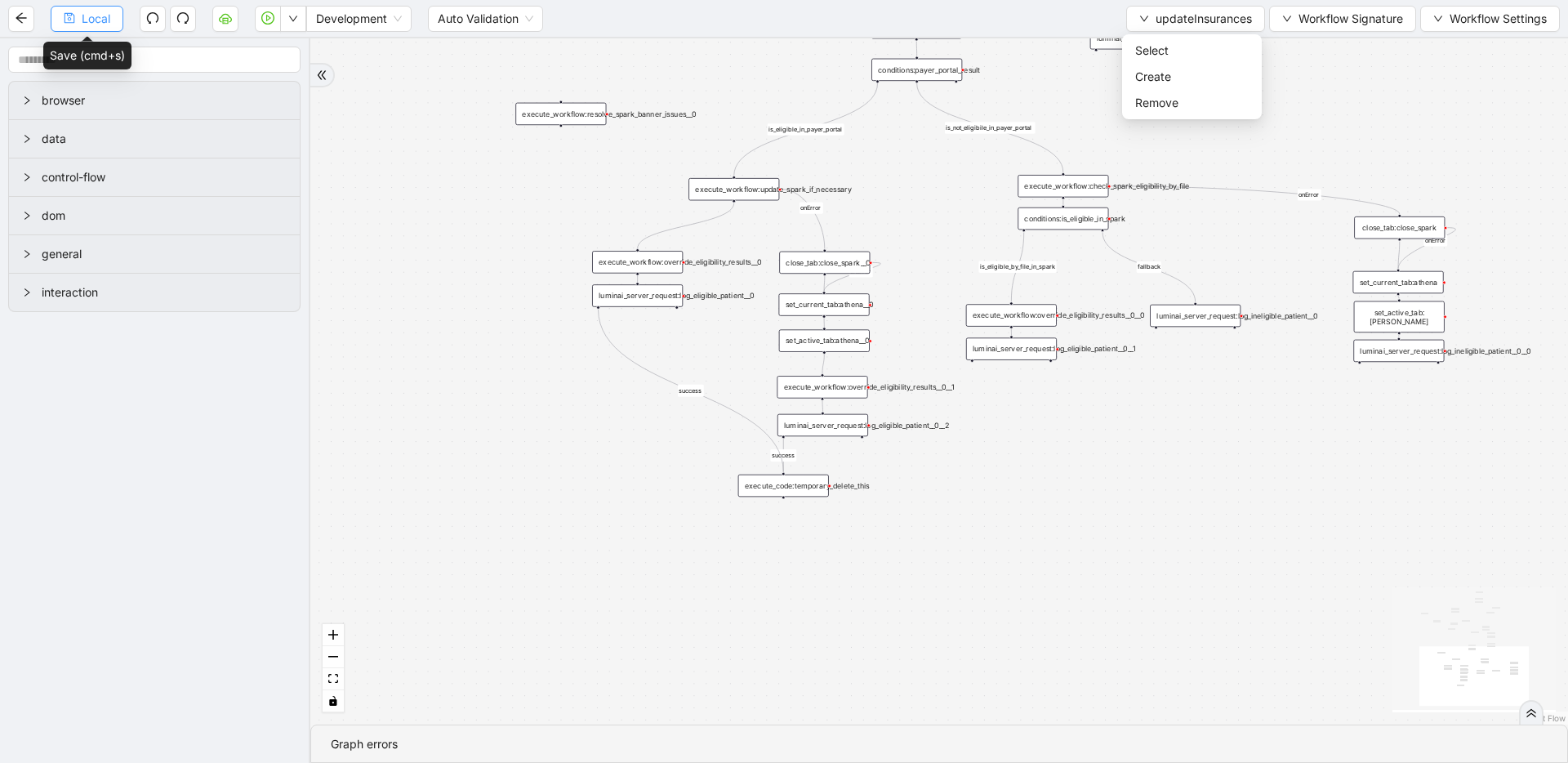 click on "Local" at bounding box center (87, 19) 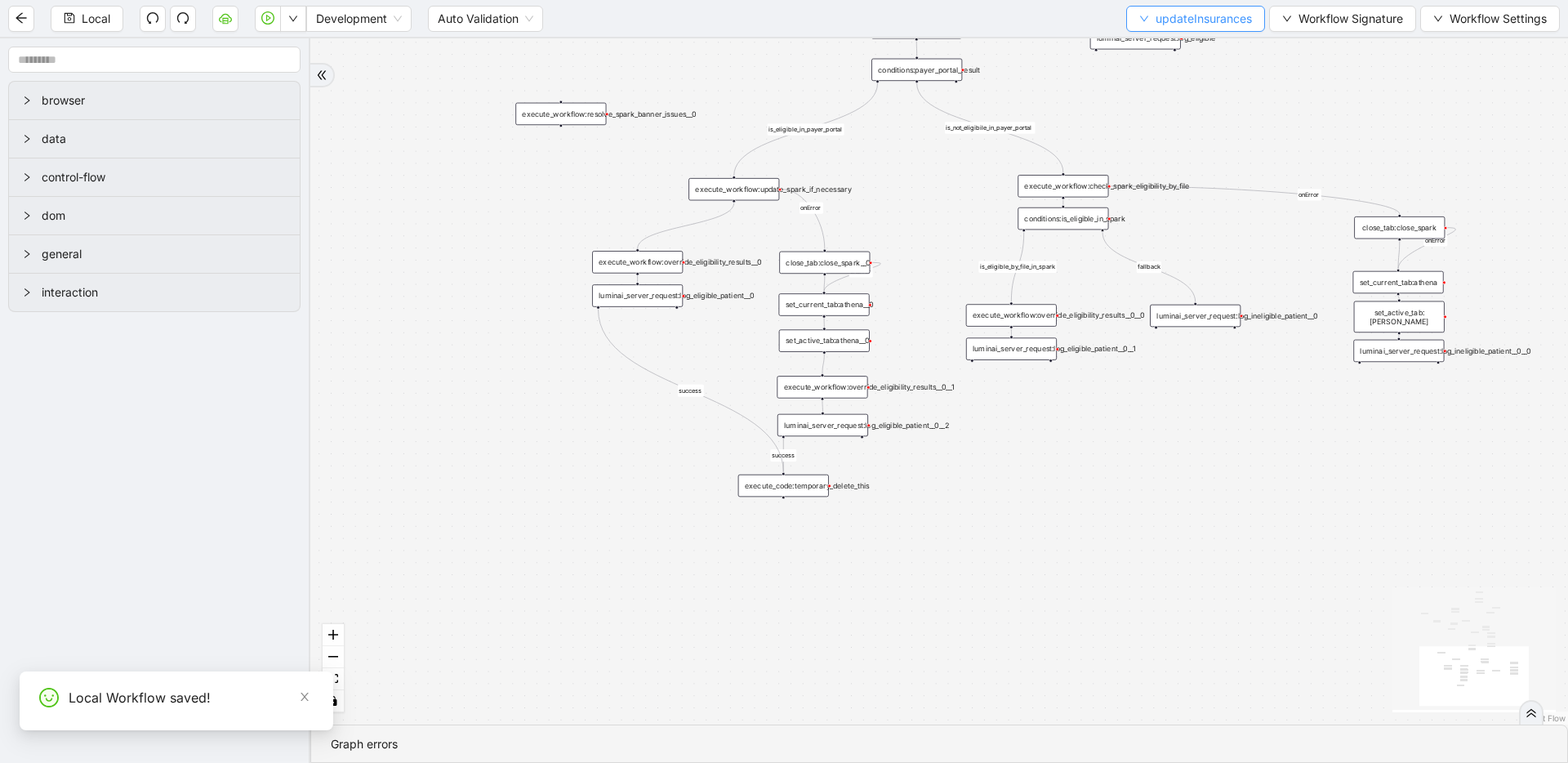 click 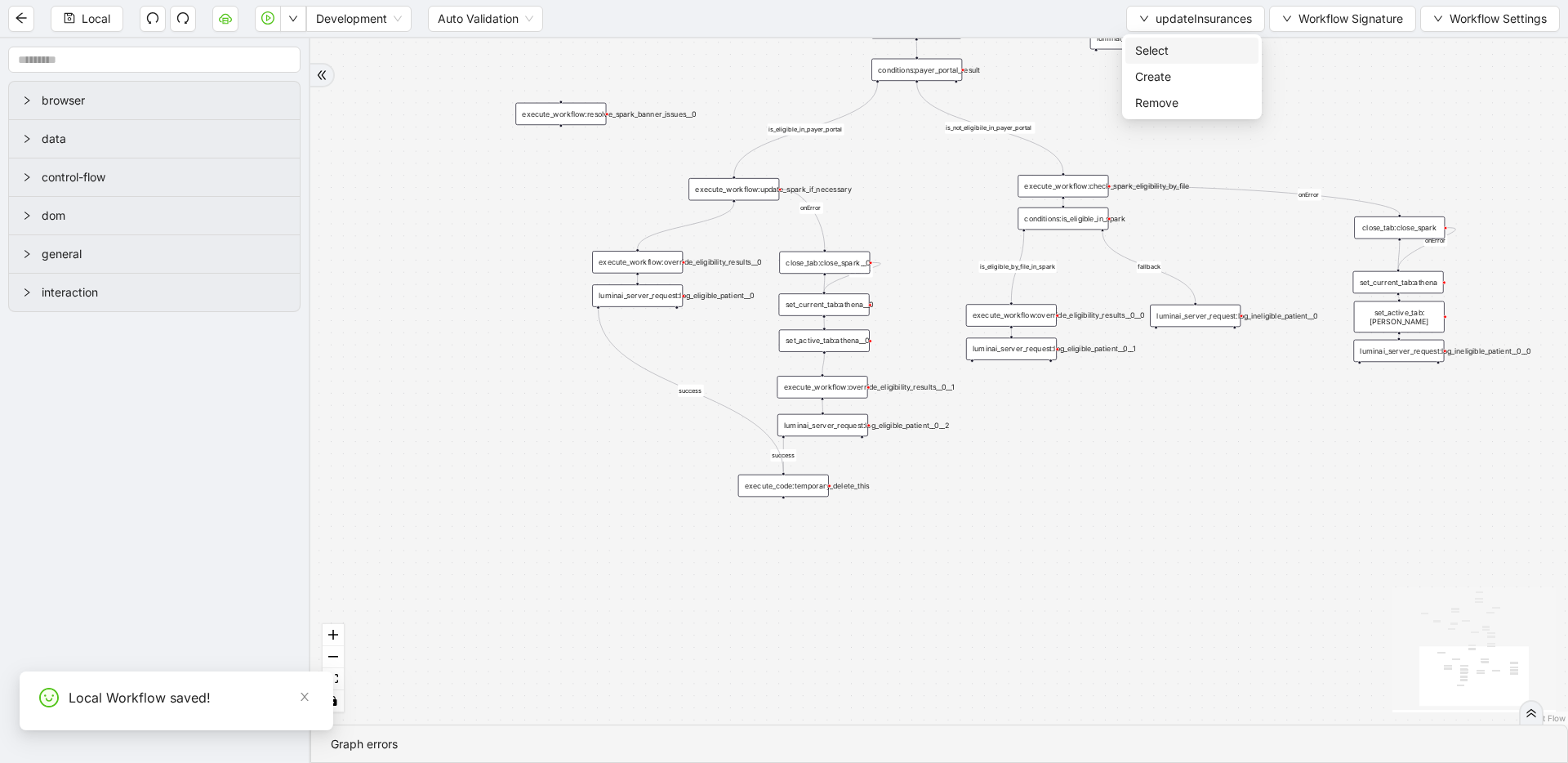 click on "Select" at bounding box center (1192, 51) 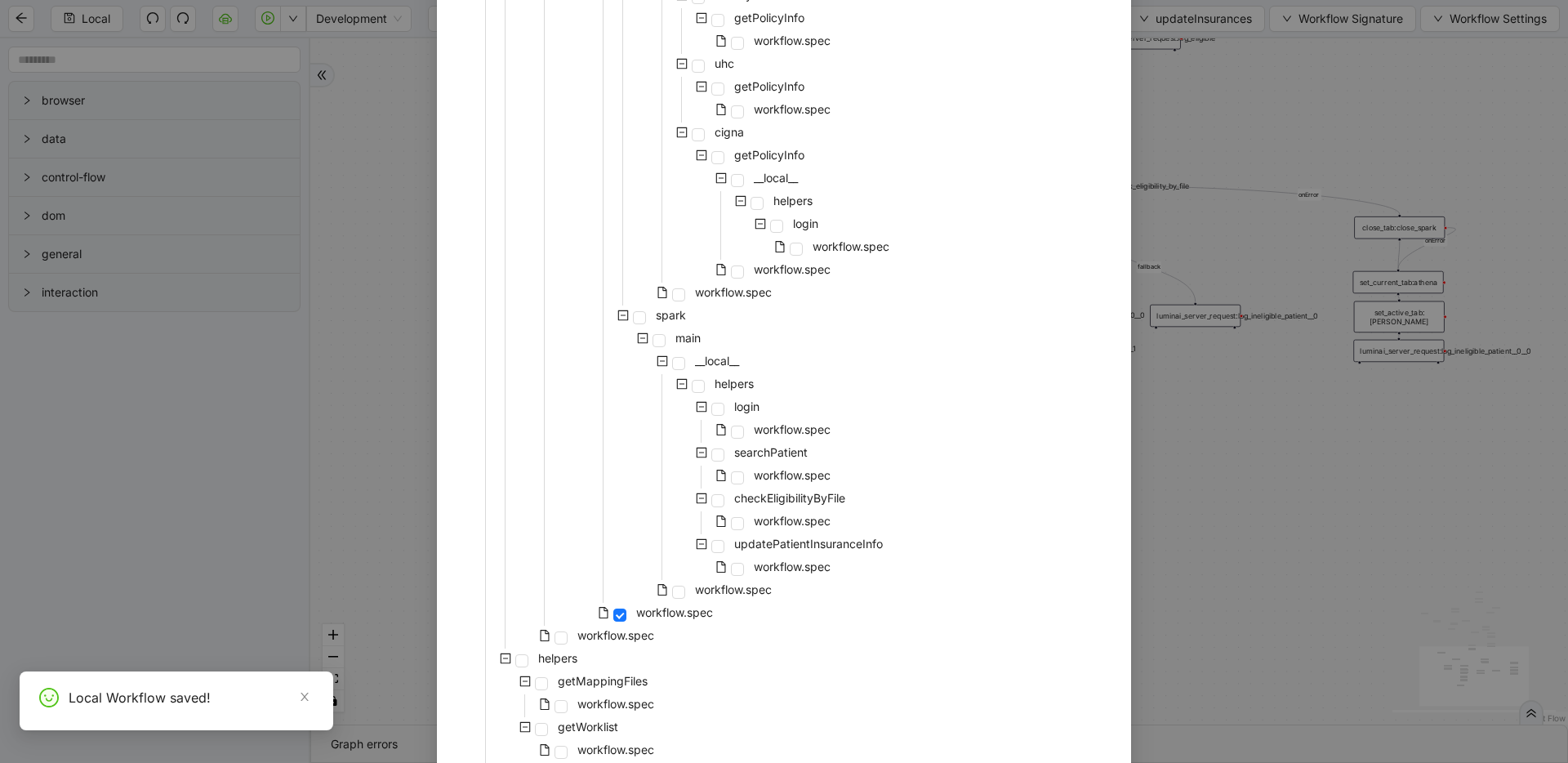 scroll, scrollTop: 1080, scrollLeft: 0, axis: vertical 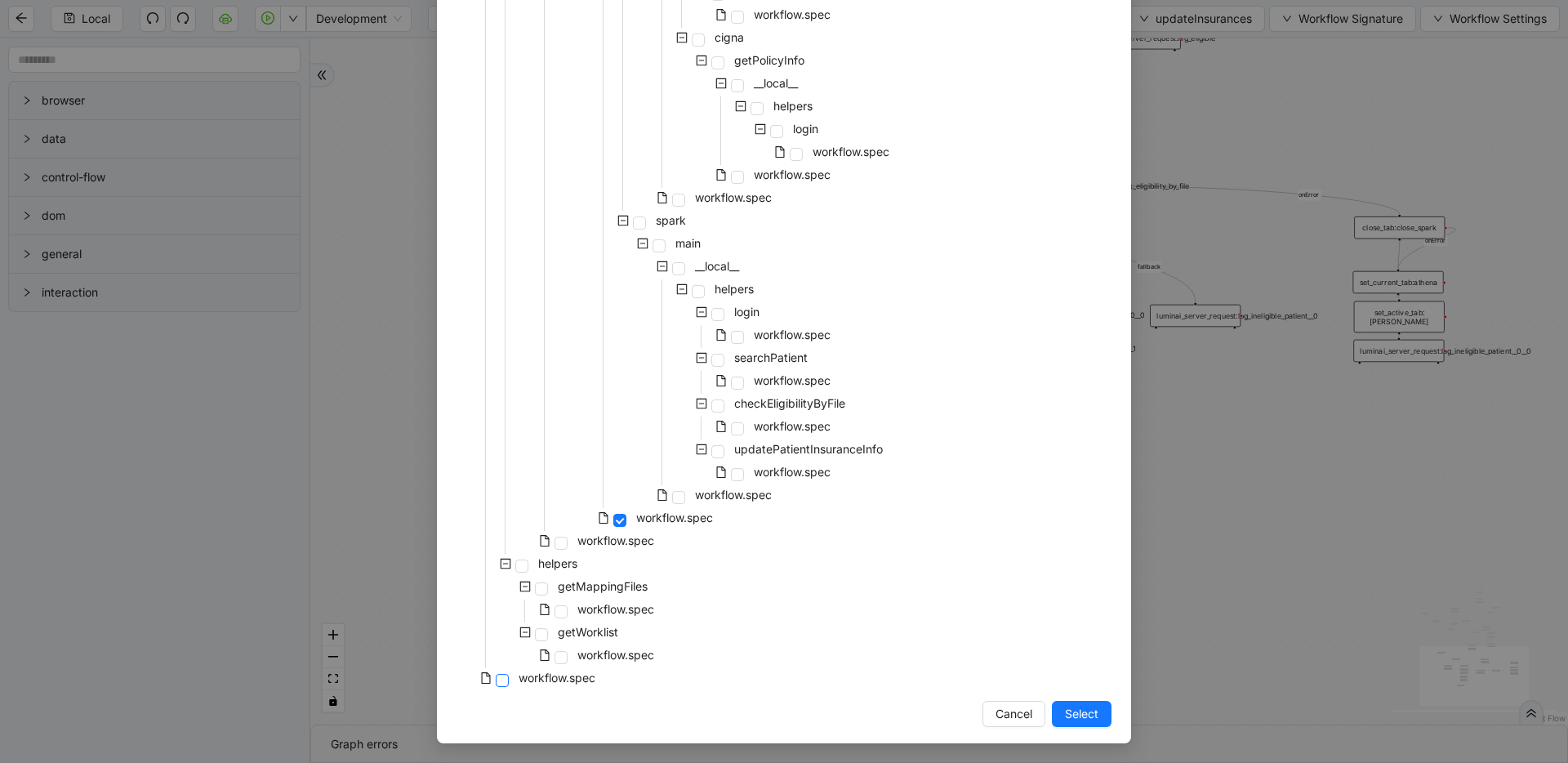 click at bounding box center [502, 680] 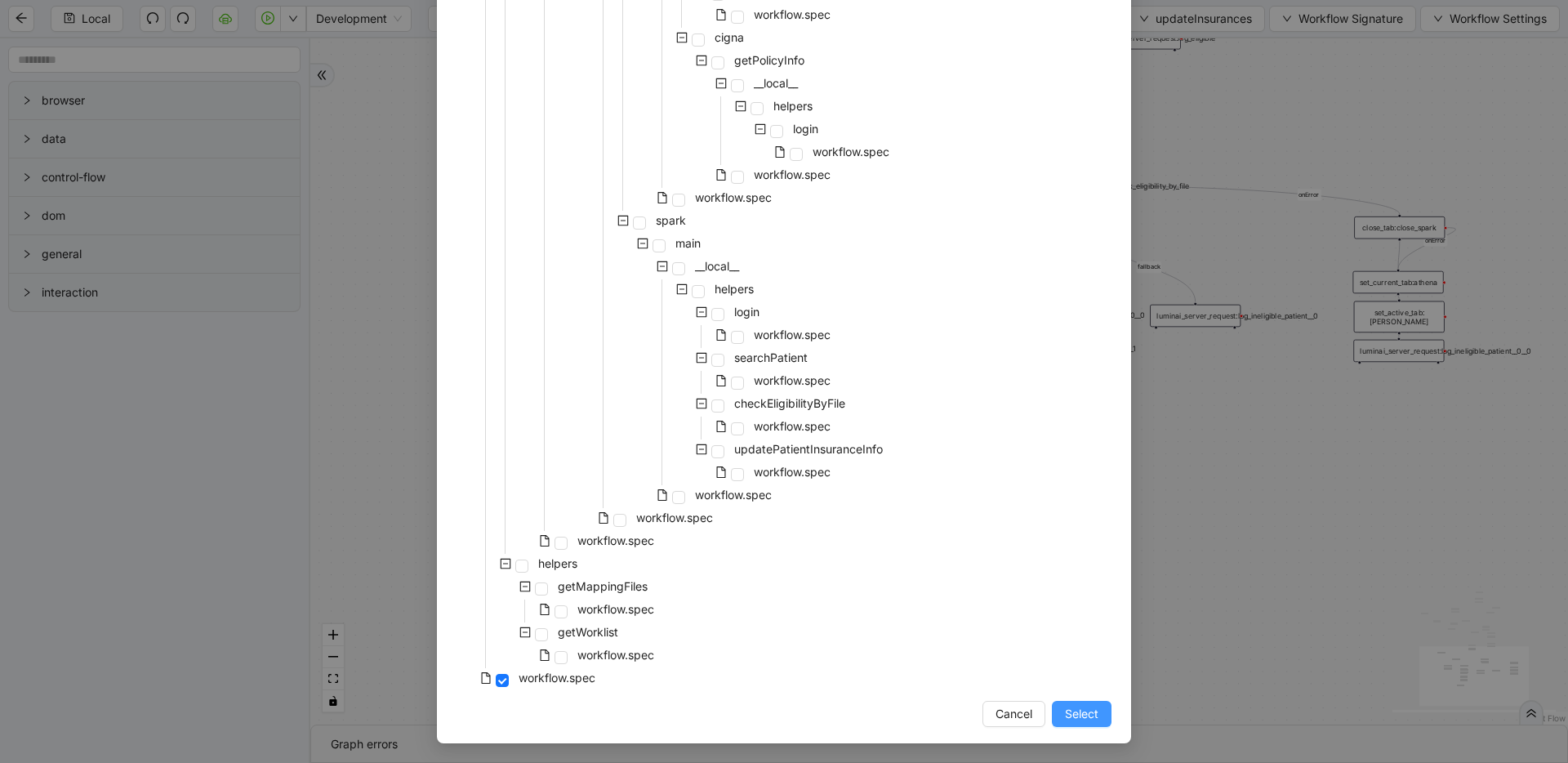 click on "Select" at bounding box center [1081, 714] 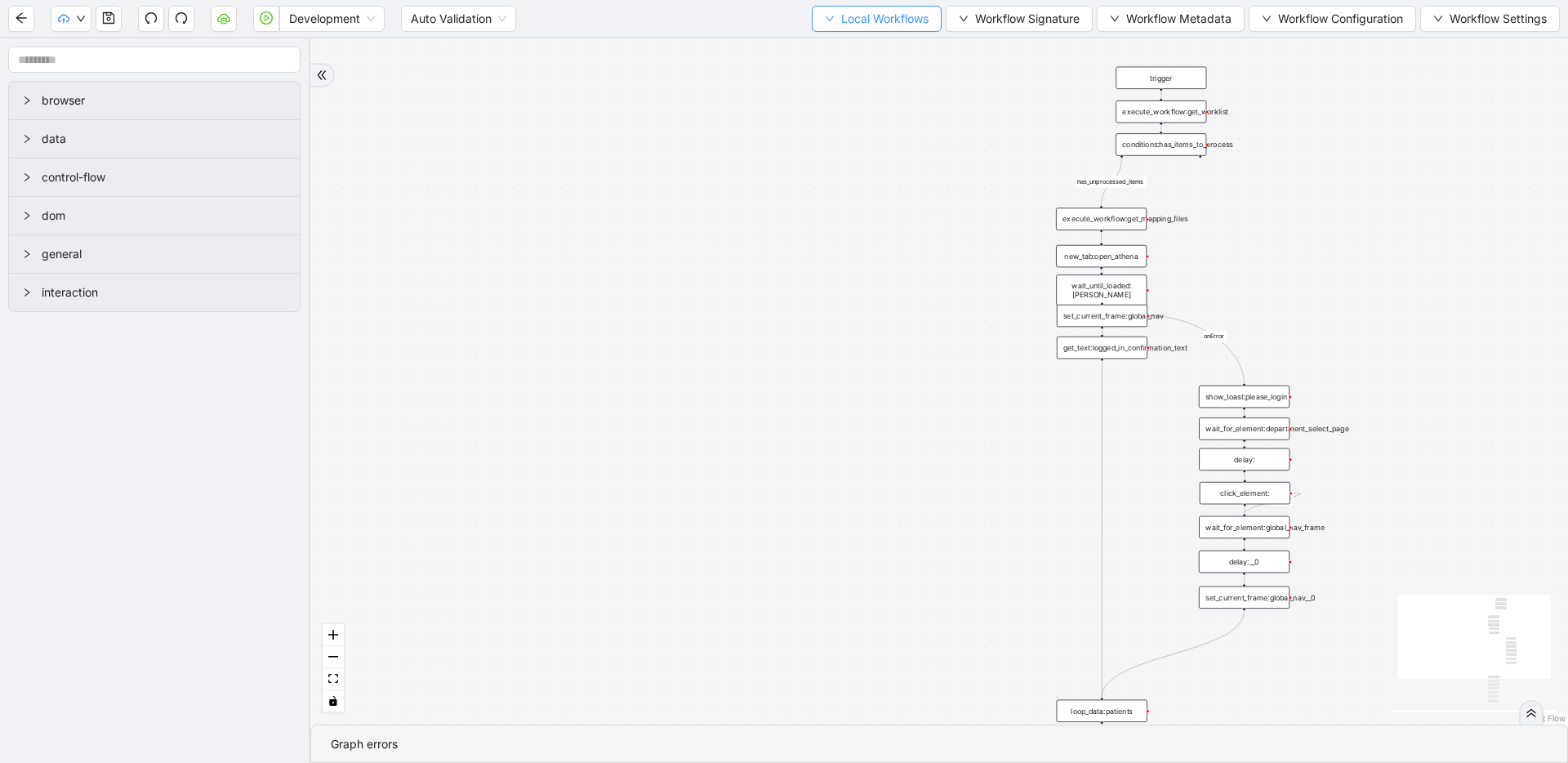 click on "Local Workflows" at bounding box center [884, 19] 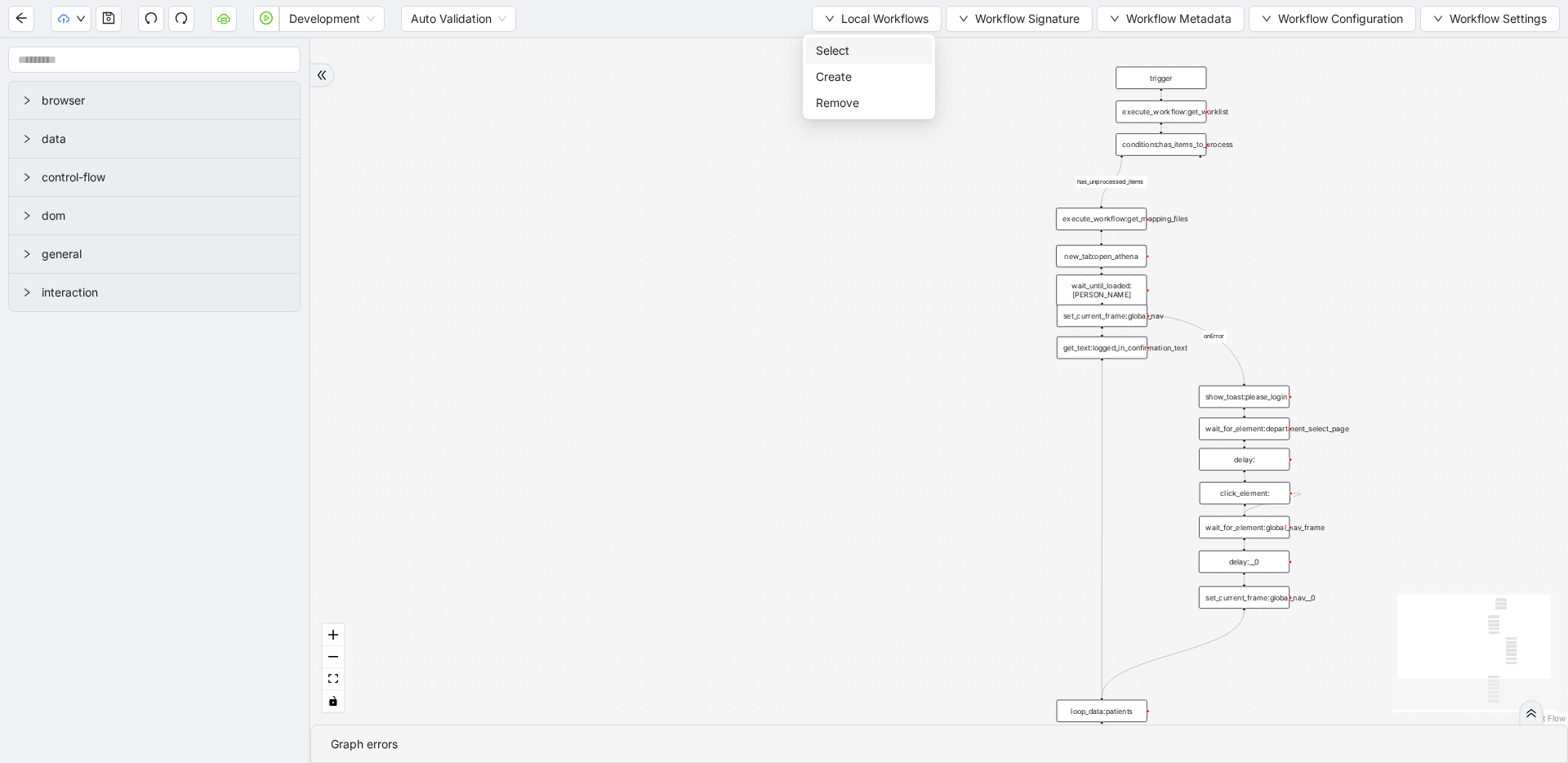 click on "Select" at bounding box center [869, 51] 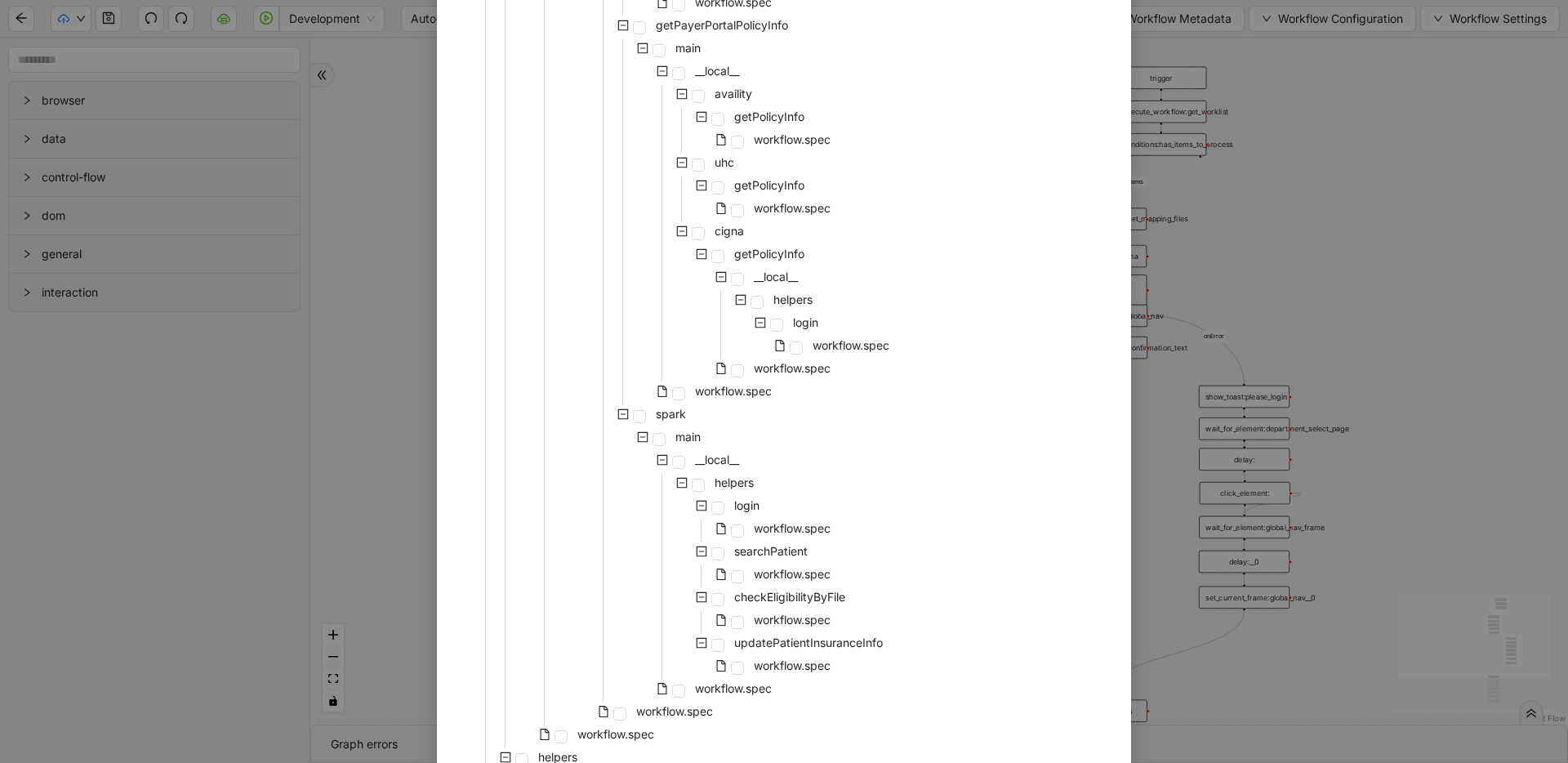 scroll, scrollTop: 1080, scrollLeft: 0, axis: vertical 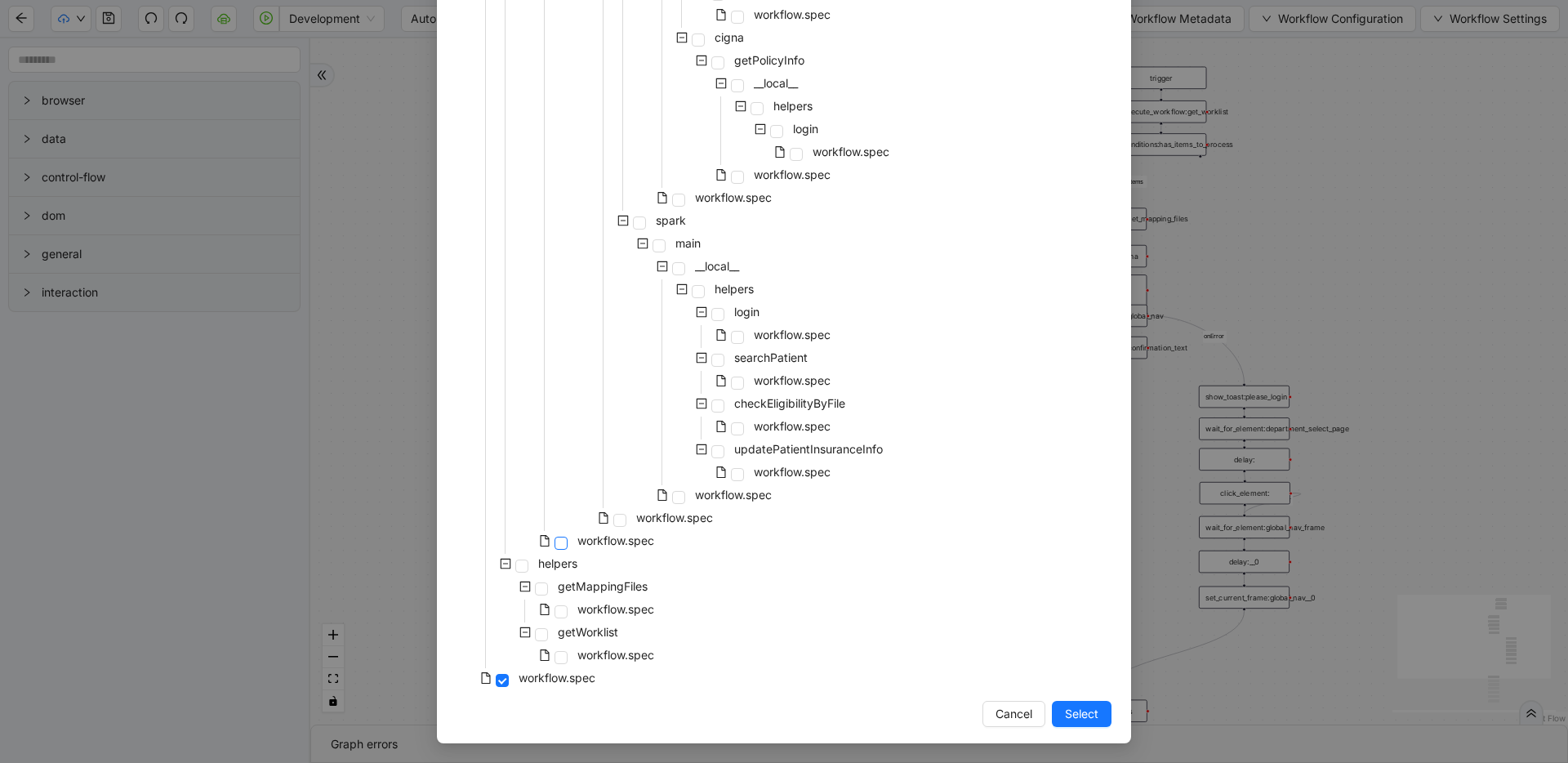 click at bounding box center (561, 543) 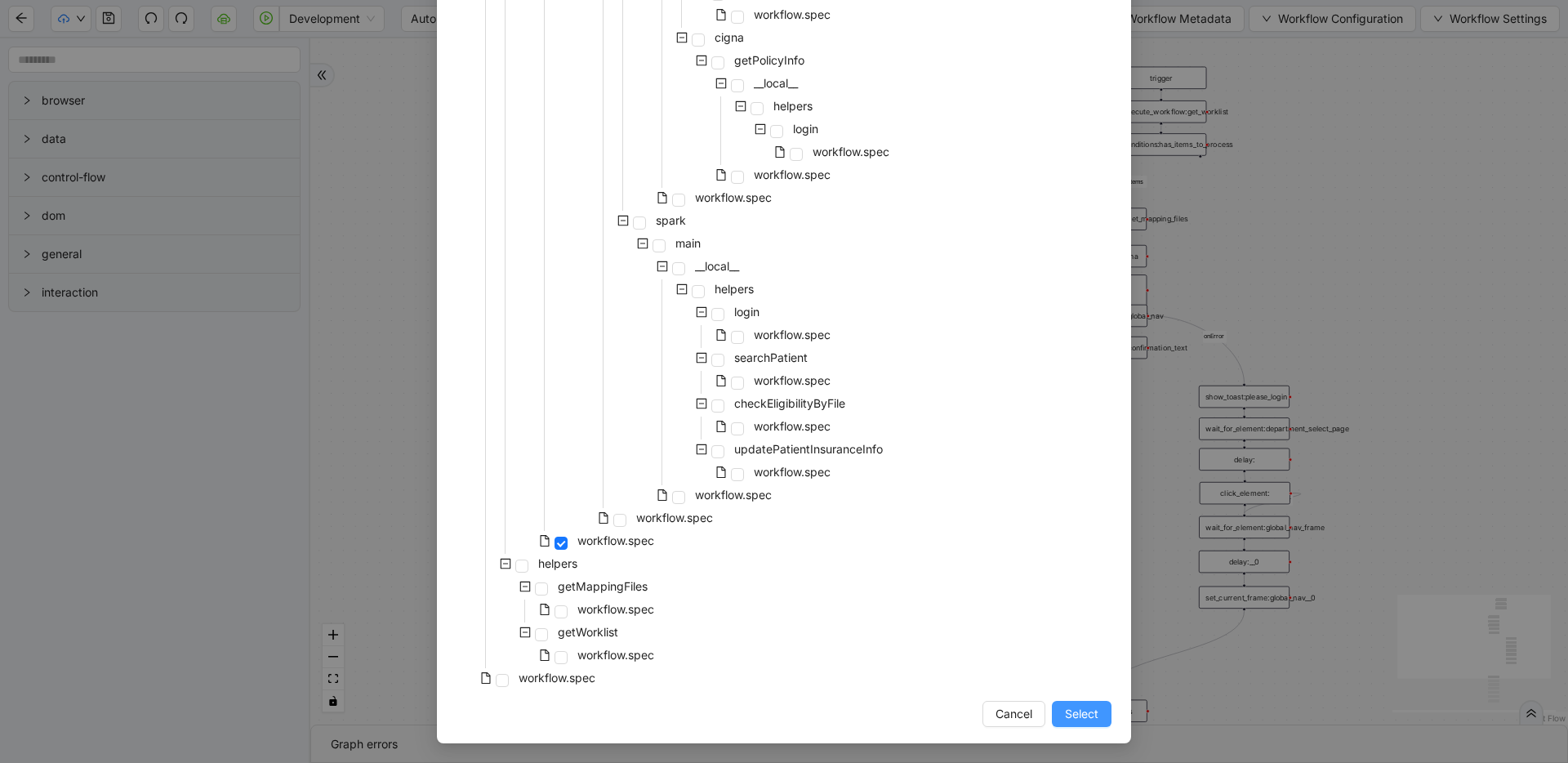 click on "Select" at bounding box center (1081, 714) 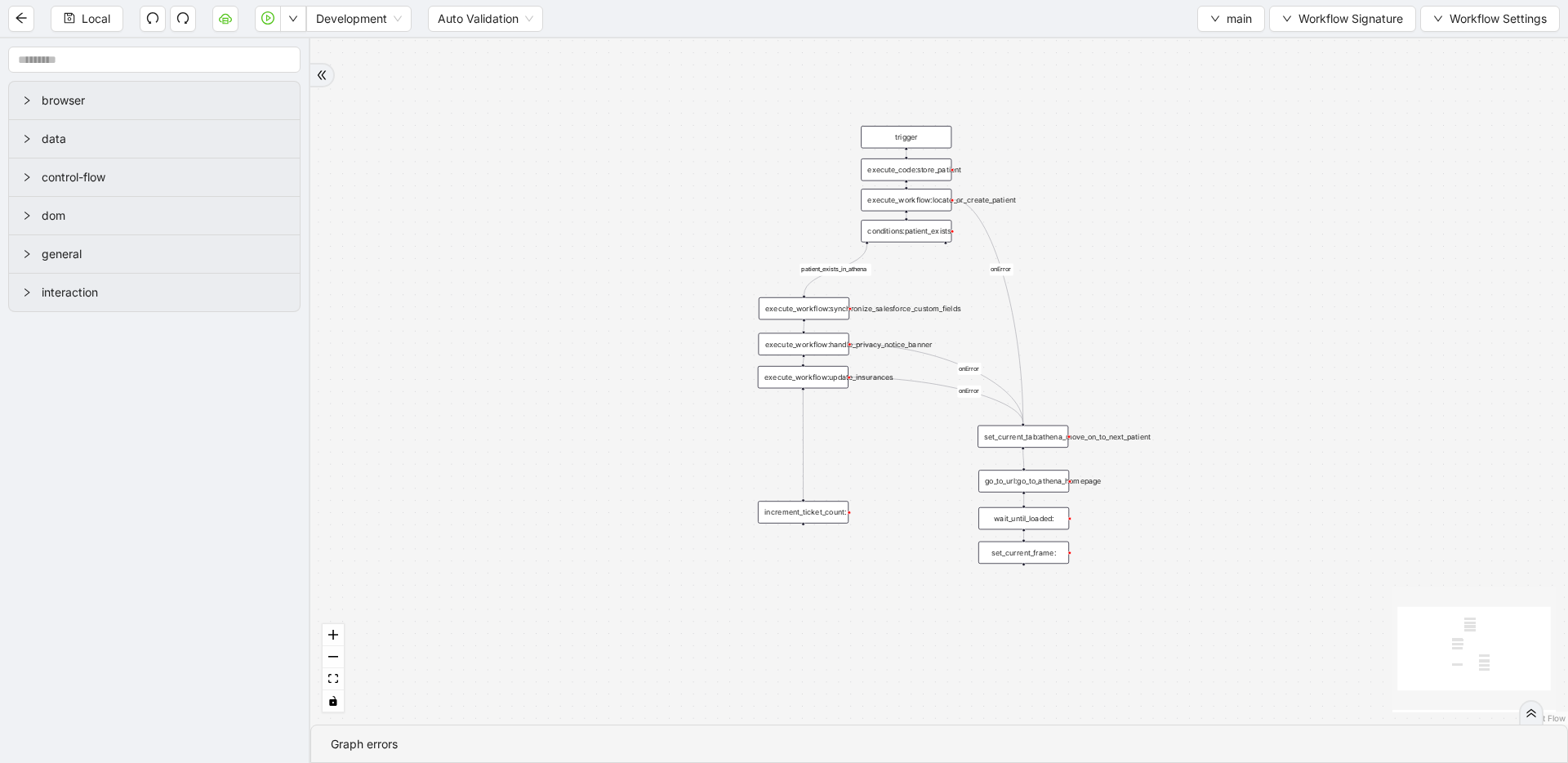 drag, startPoint x: 903, startPoint y: 466, endPoint x: 718, endPoint y: 334, distance: 227.2642 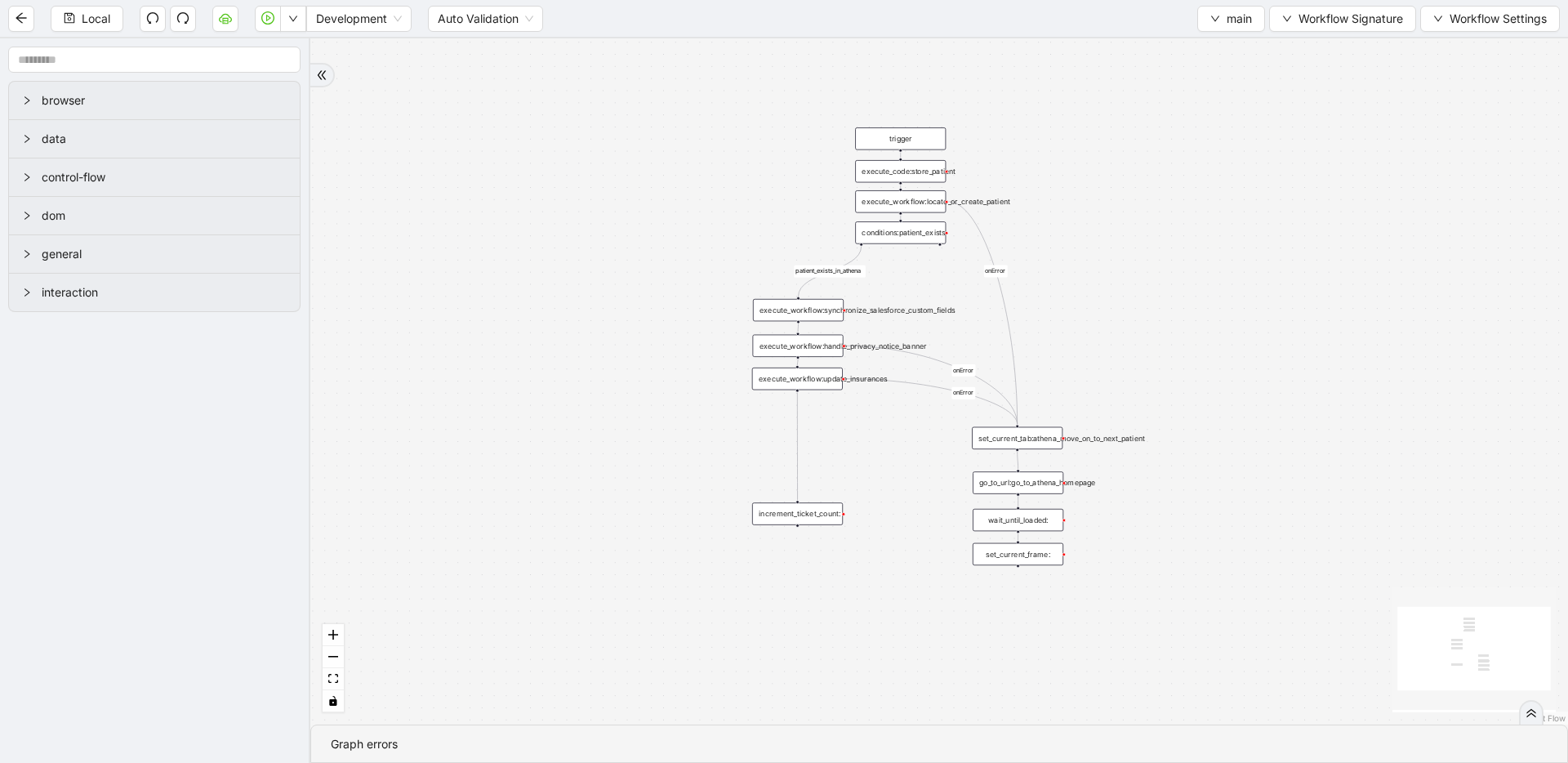 click 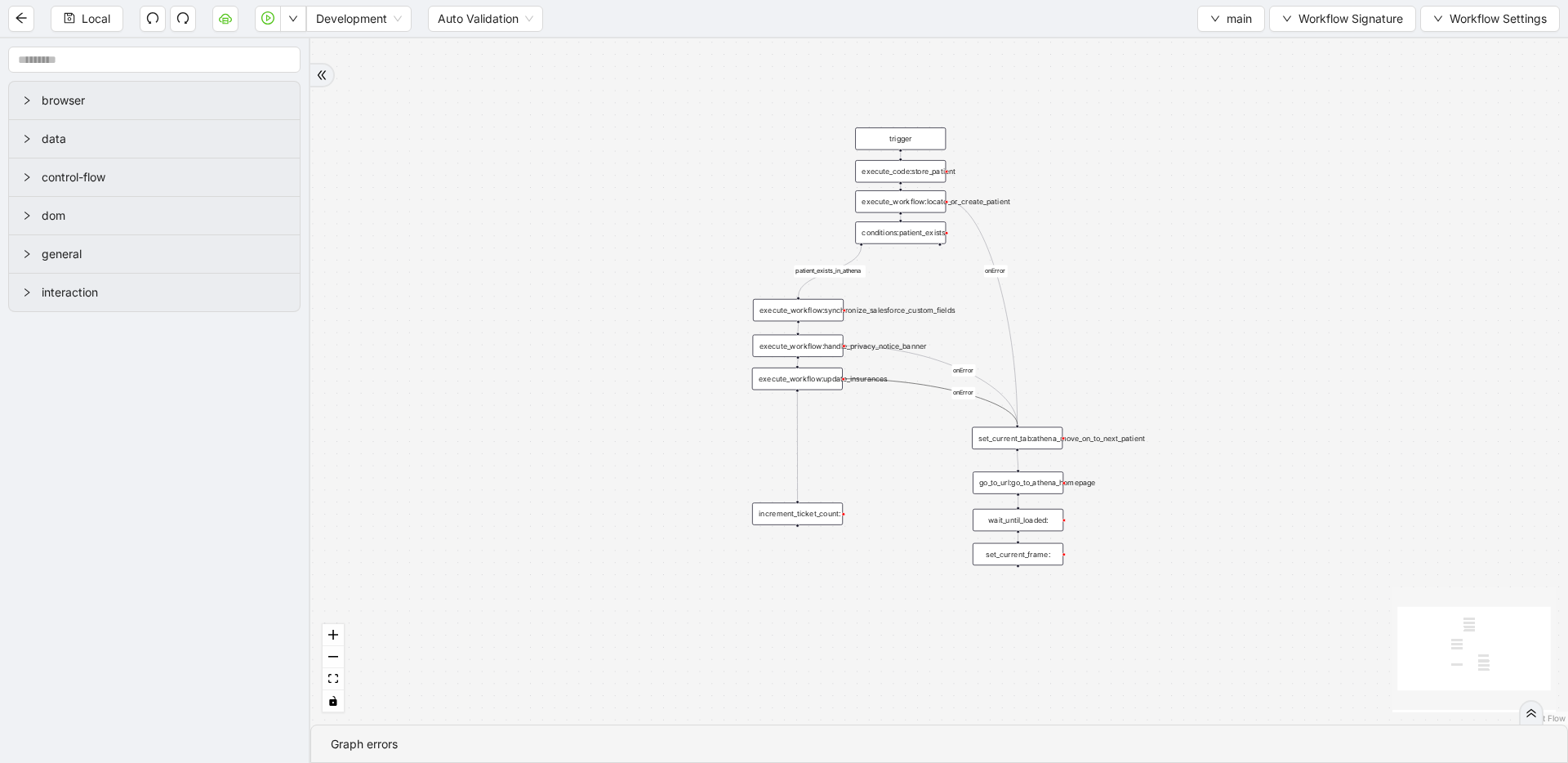 click on "patient_exists_in_athena onError onError onError trigger execute_workflow:synchronize_salesforce_custom_fields execute_workflow:locate_or_create_patient execute_code:store_patient execute_workflow:handle_privacy_notice_banner execute_workflow:update_insurances conditions:patient_exists increment_ticket_count: set_current_tab:athena_move_on_to_next_patient go_to_url:go_to_athena_homepage set_current_frame: wait_until_loaded:" at bounding box center (939, 382) 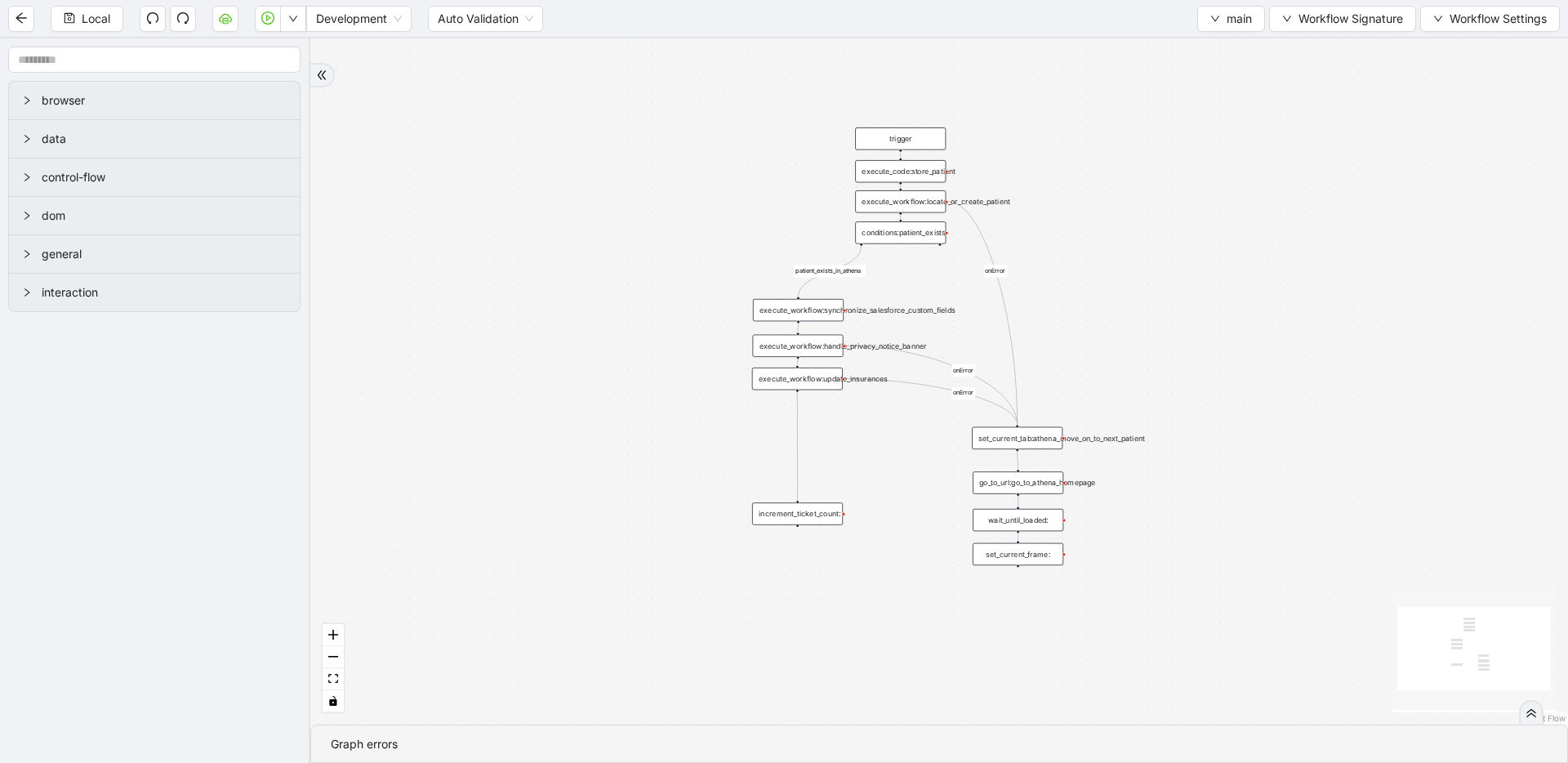 click 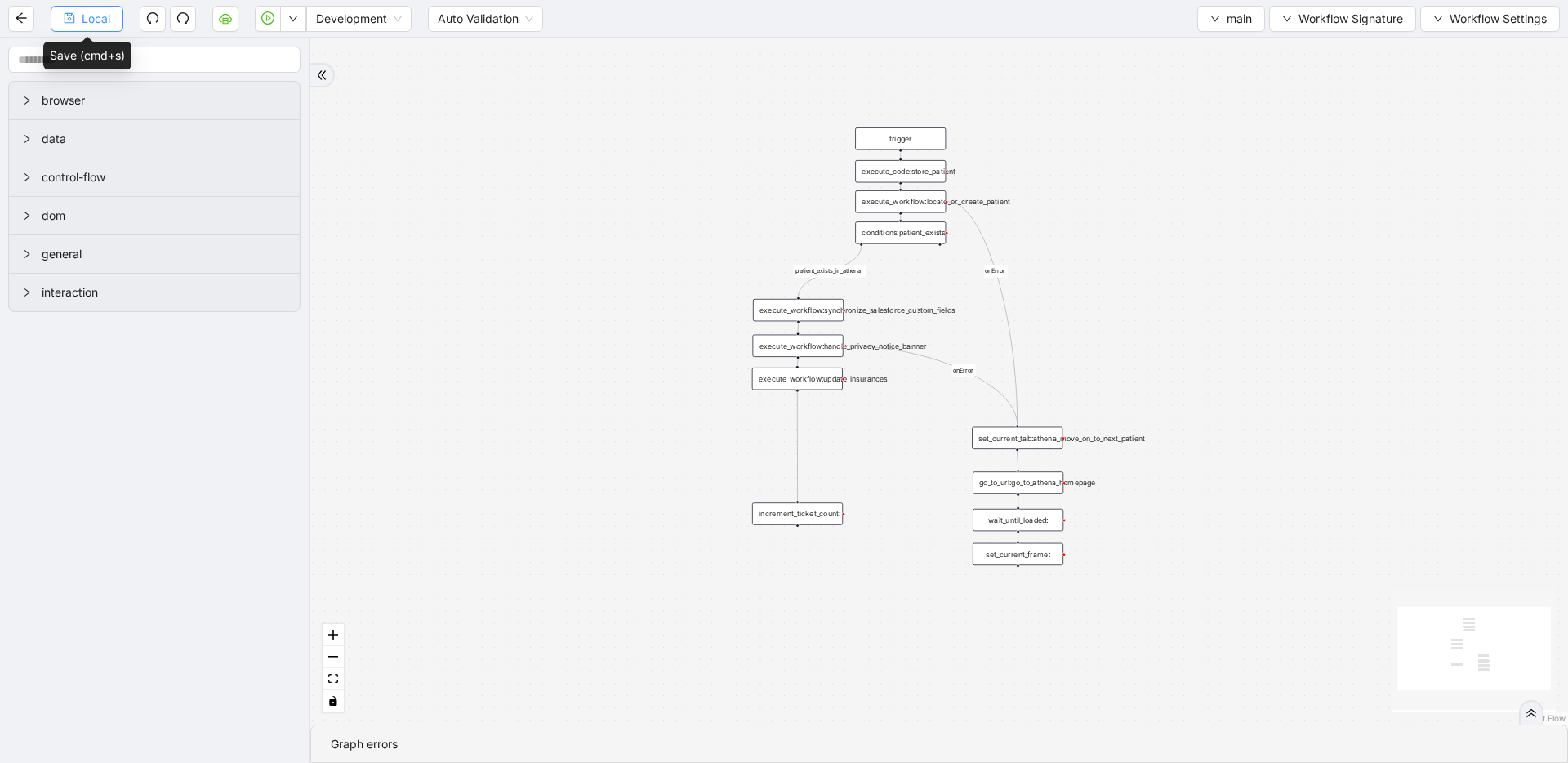 click on "Local" at bounding box center [96, 19] 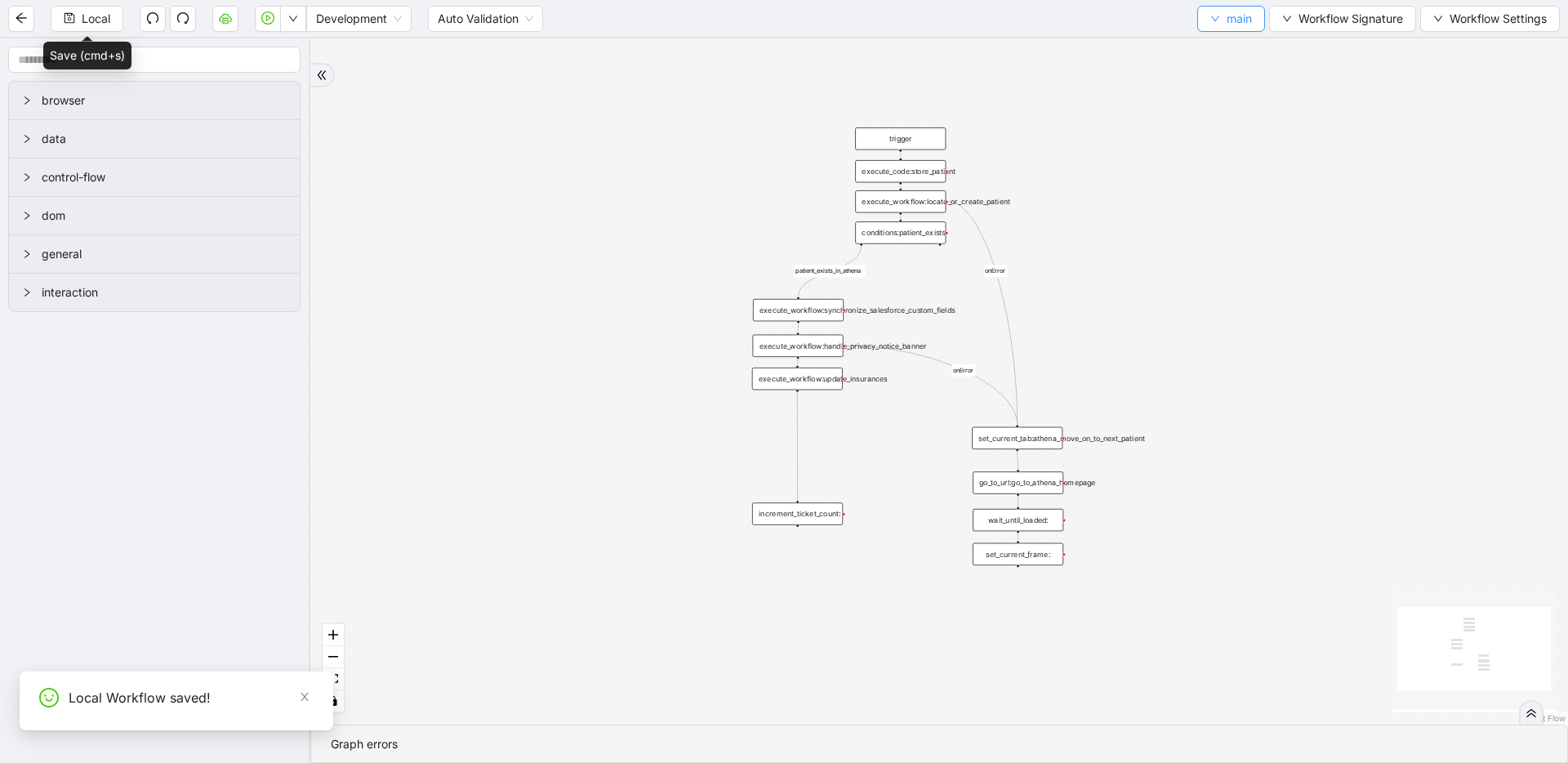 click on "main" at bounding box center (1239, 19) 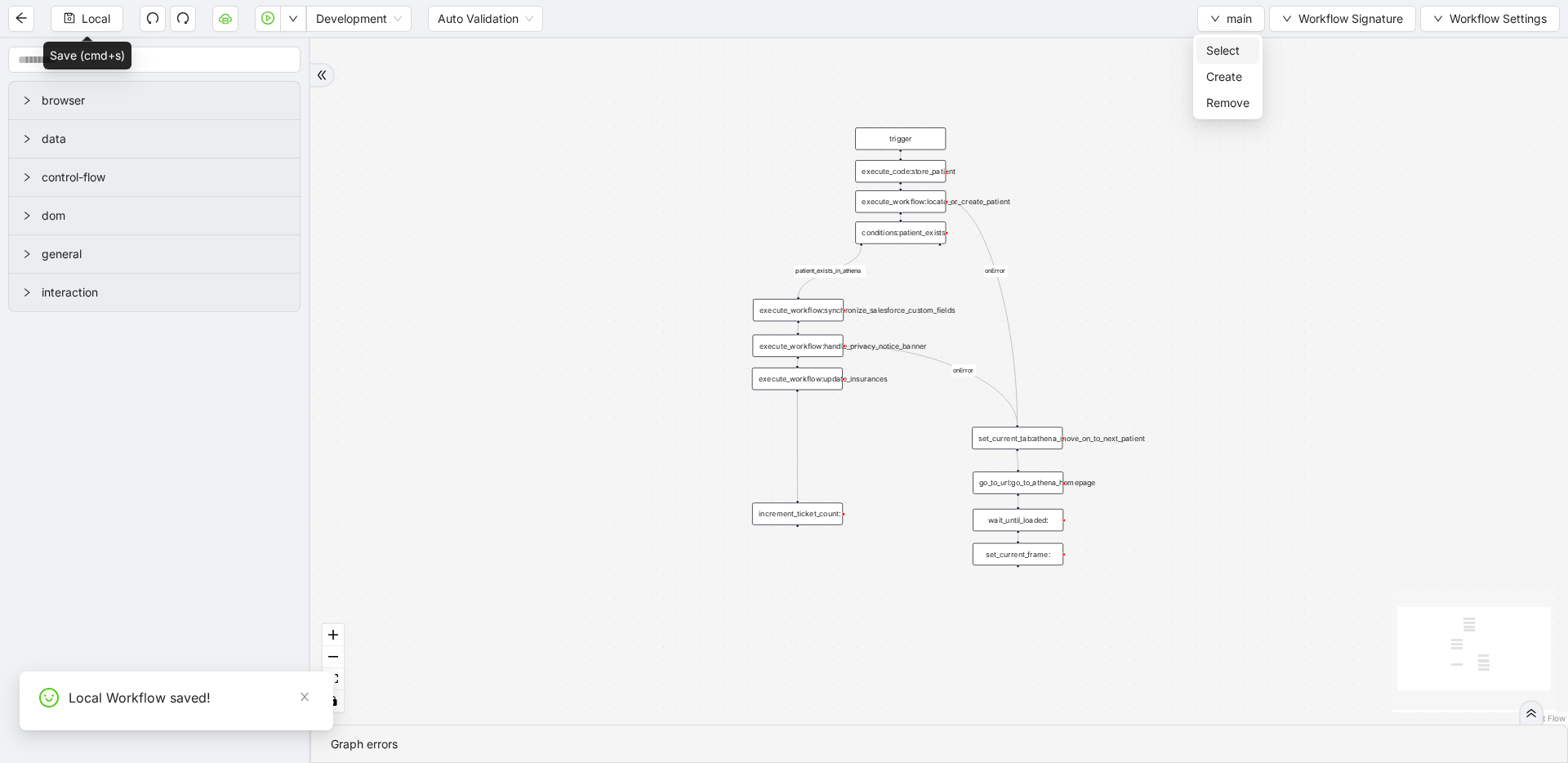 click on "Select" at bounding box center [1227, 51] 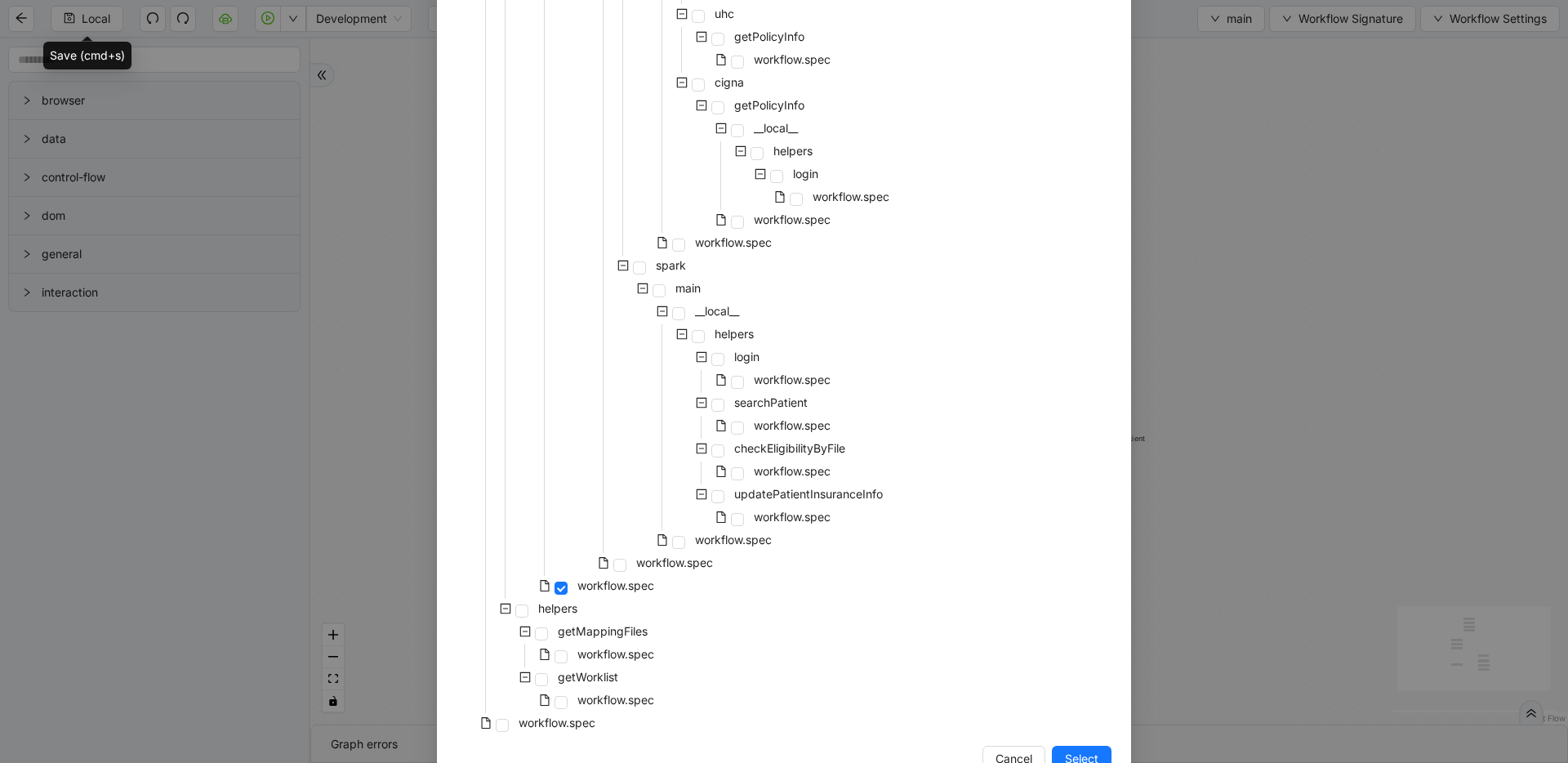 scroll, scrollTop: 1080, scrollLeft: 0, axis: vertical 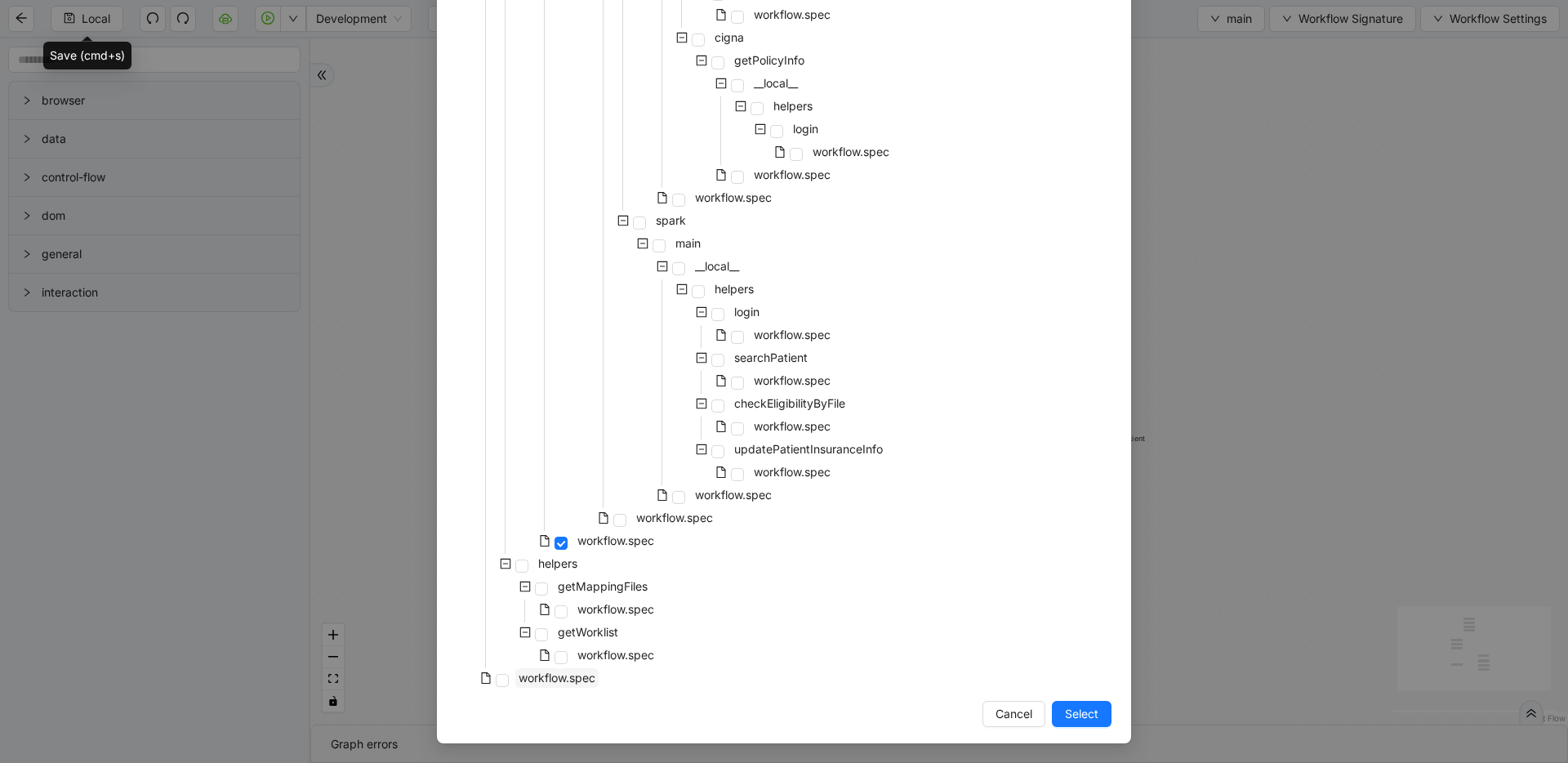click on "workflow.spec" at bounding box center [557, 677] 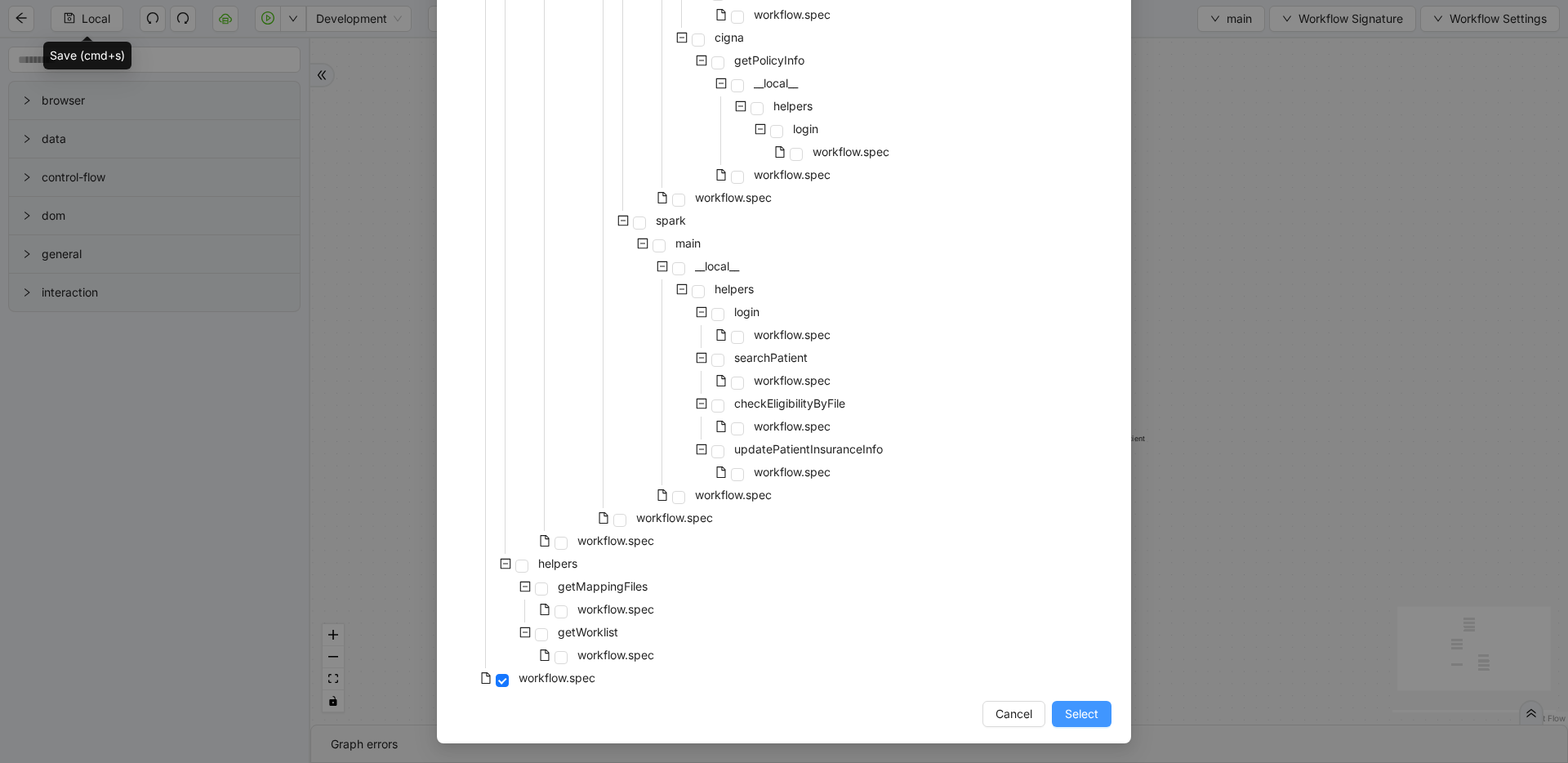 click on "Select" at bounding box center [1081, 714] 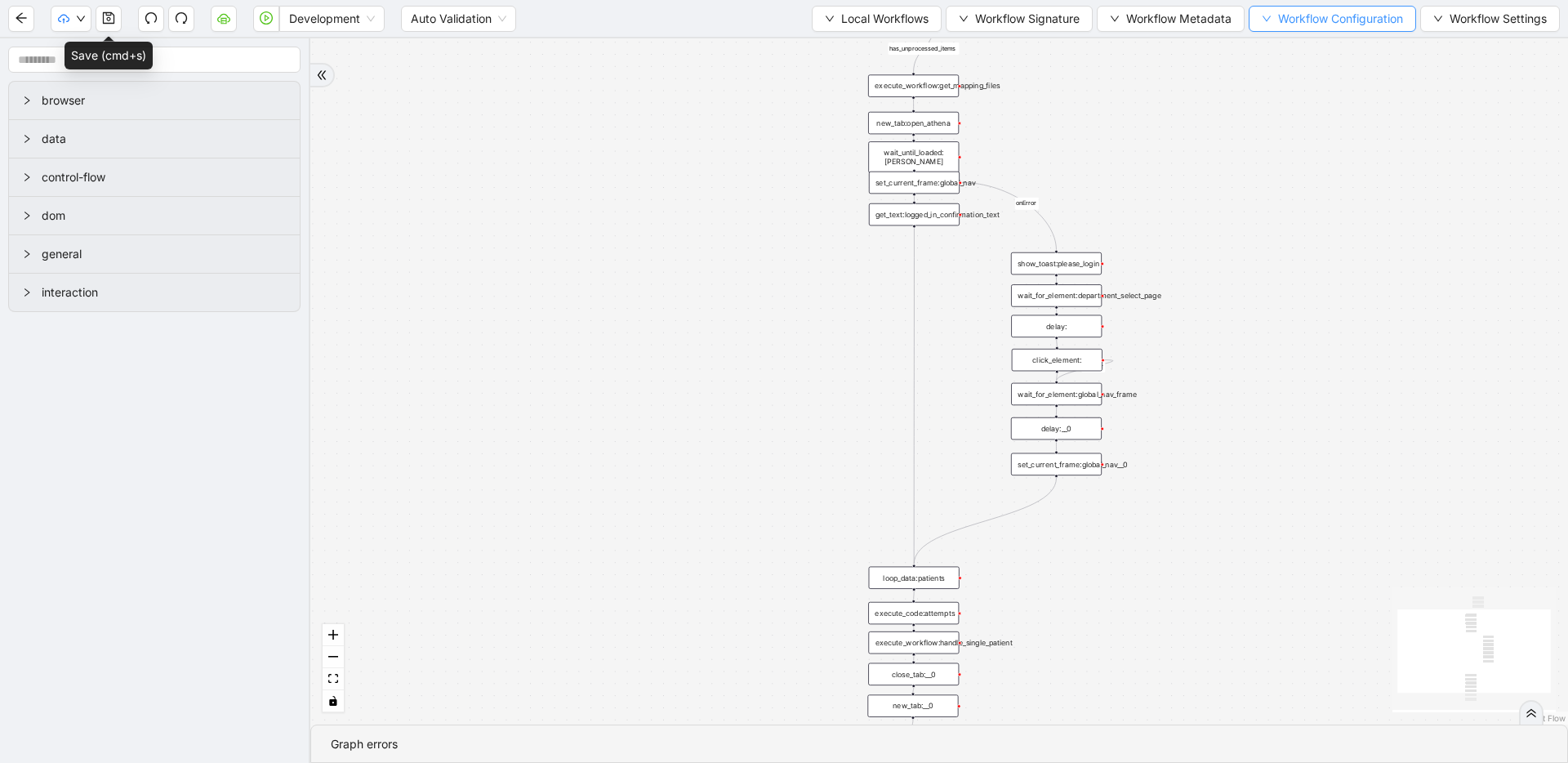 click on "Workflow Configuration" at bounding box center [1340, 19] 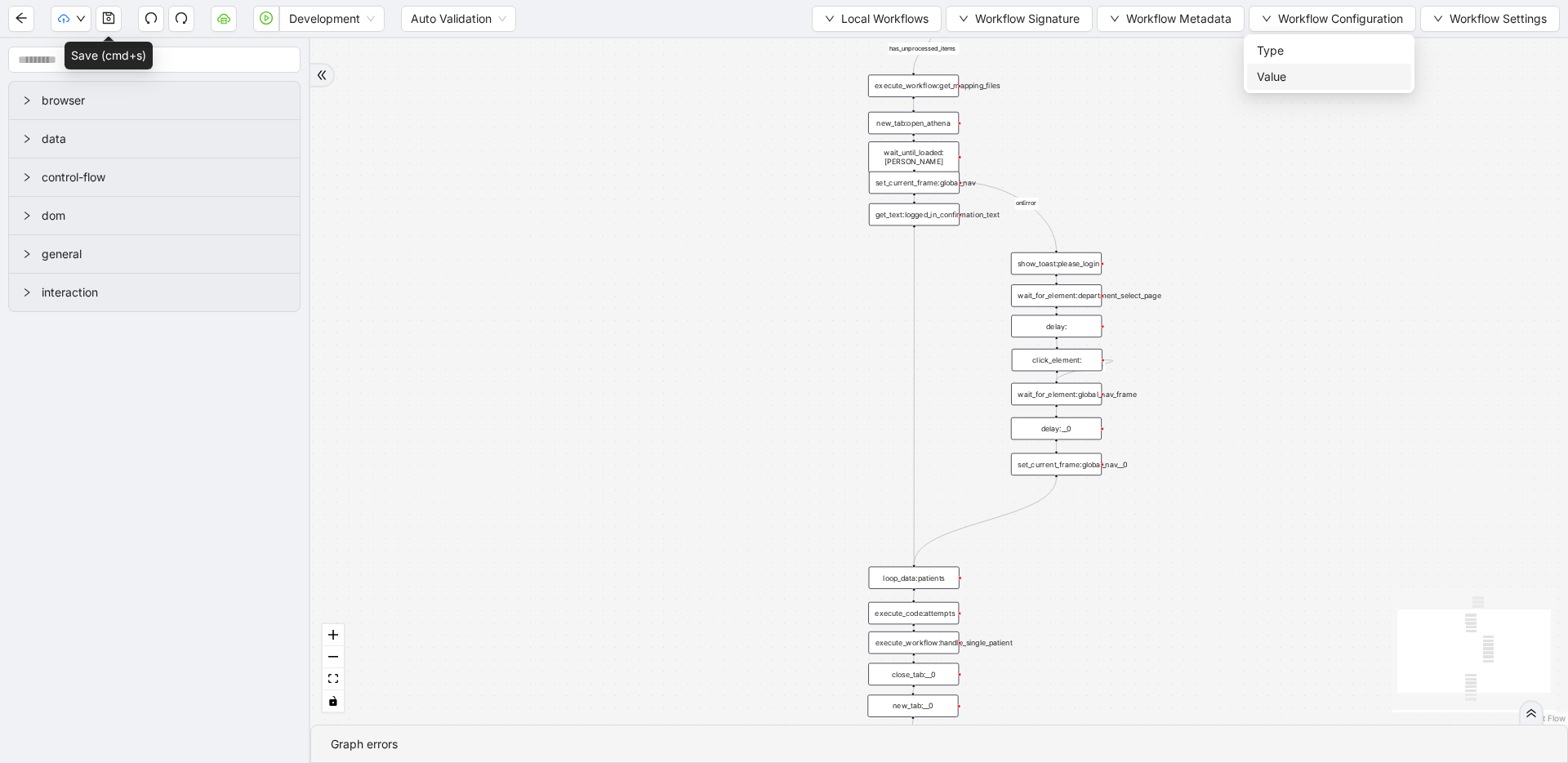 click on "Value" at bounding box center [1329, 77] 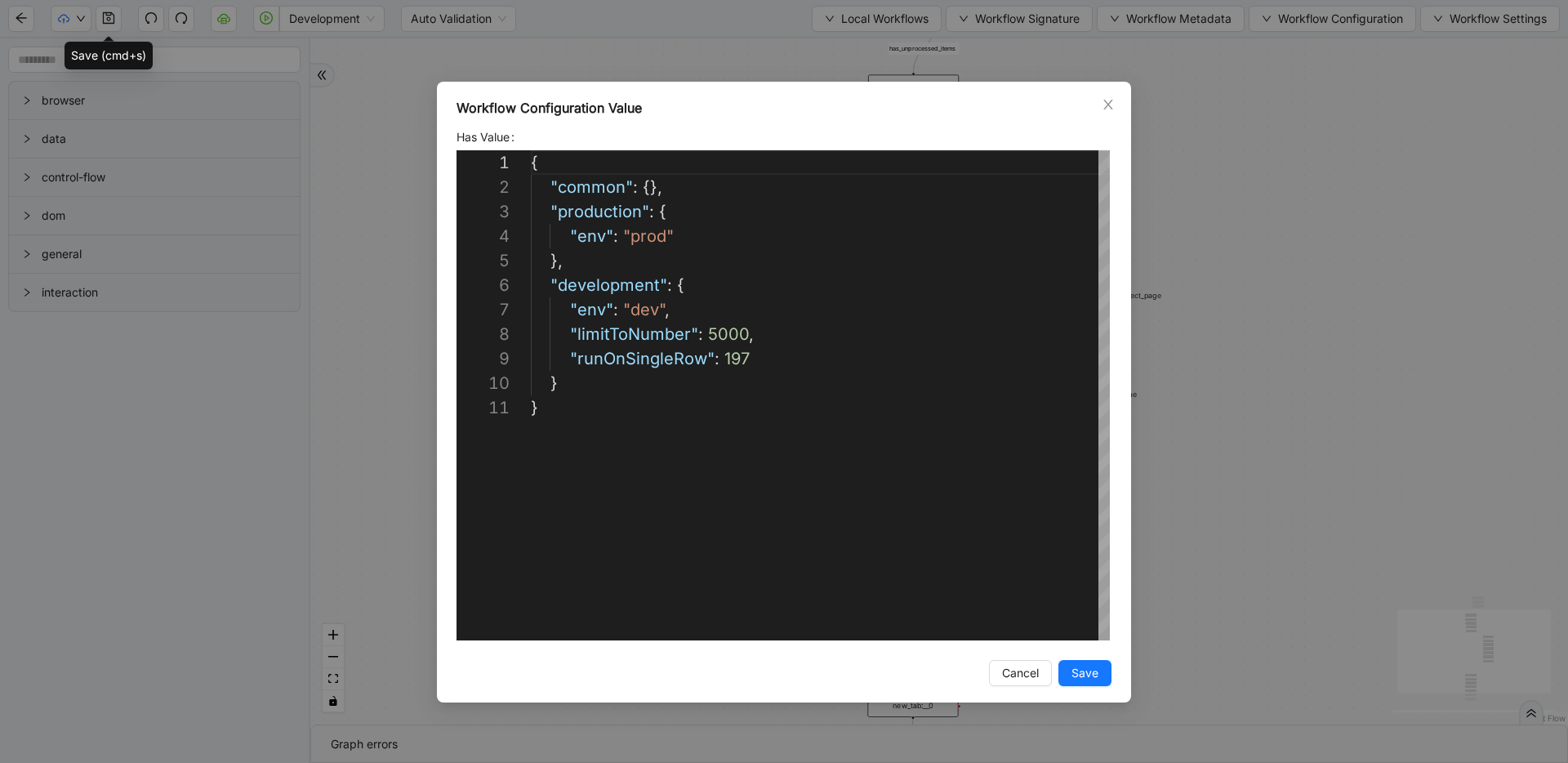 scroll, scrollTop: 245, scrollLeft: 0, axis: vertical 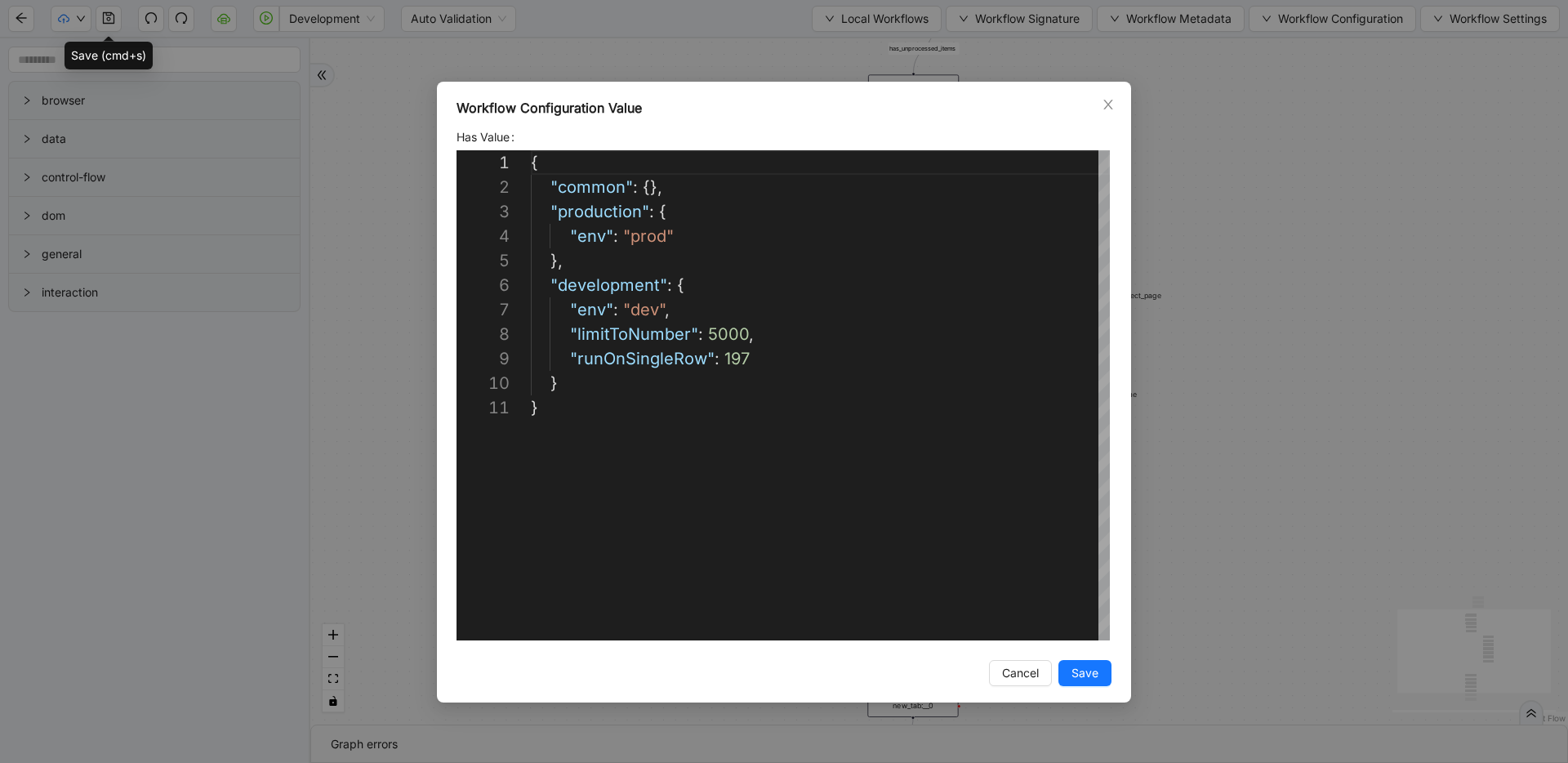 click on "{      "common" :   {},      "production" :   {          "env" :   "prod"      },      "development" :   {          "env" :   "dev" ,          "limitToNumber" :   5000 ,          "runOnSingleRow" :   197      } }" at bounding box center (820, 518) 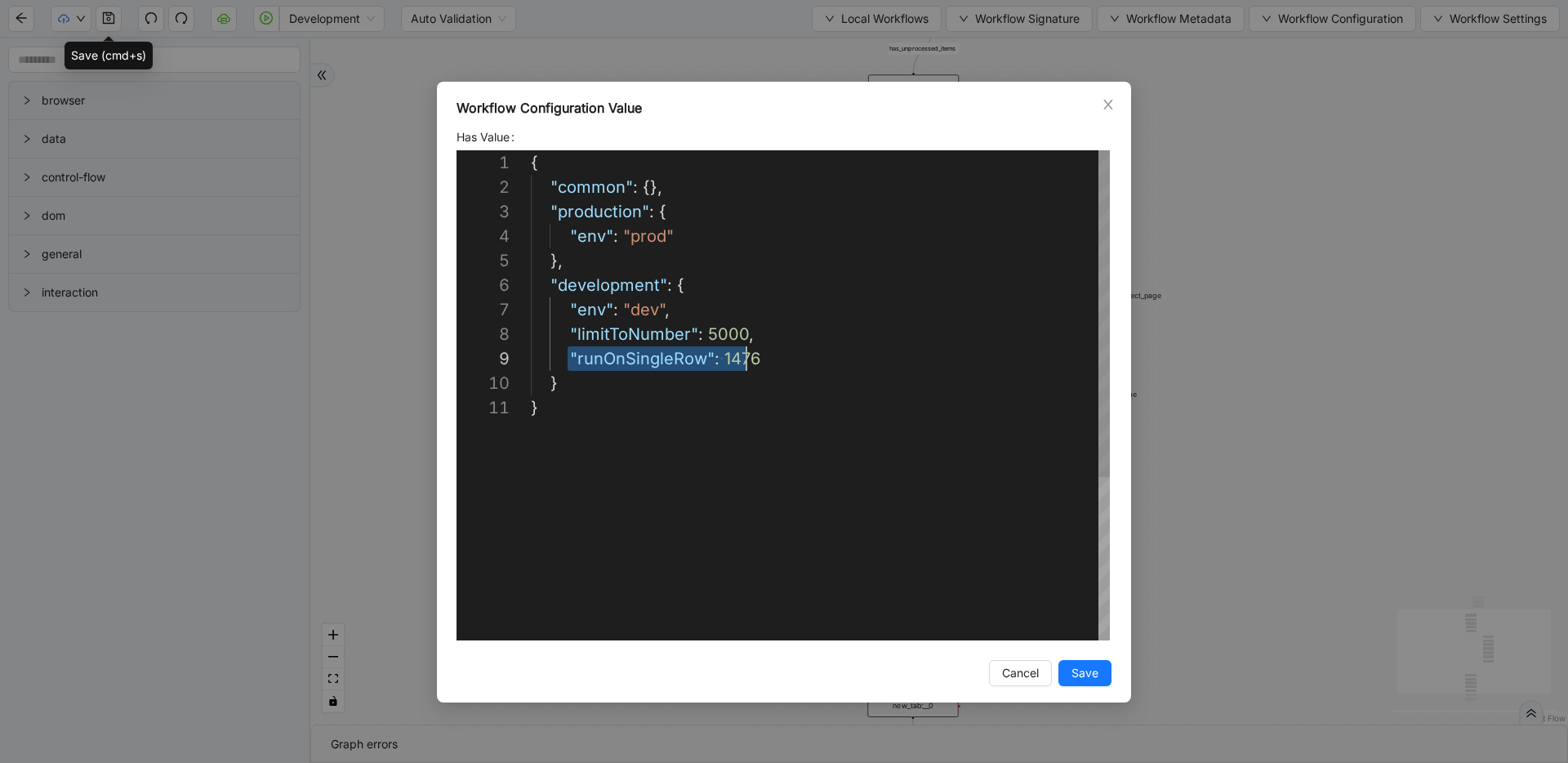 scroll, scrollTop: 196, scrollLeft: 226, axis: both 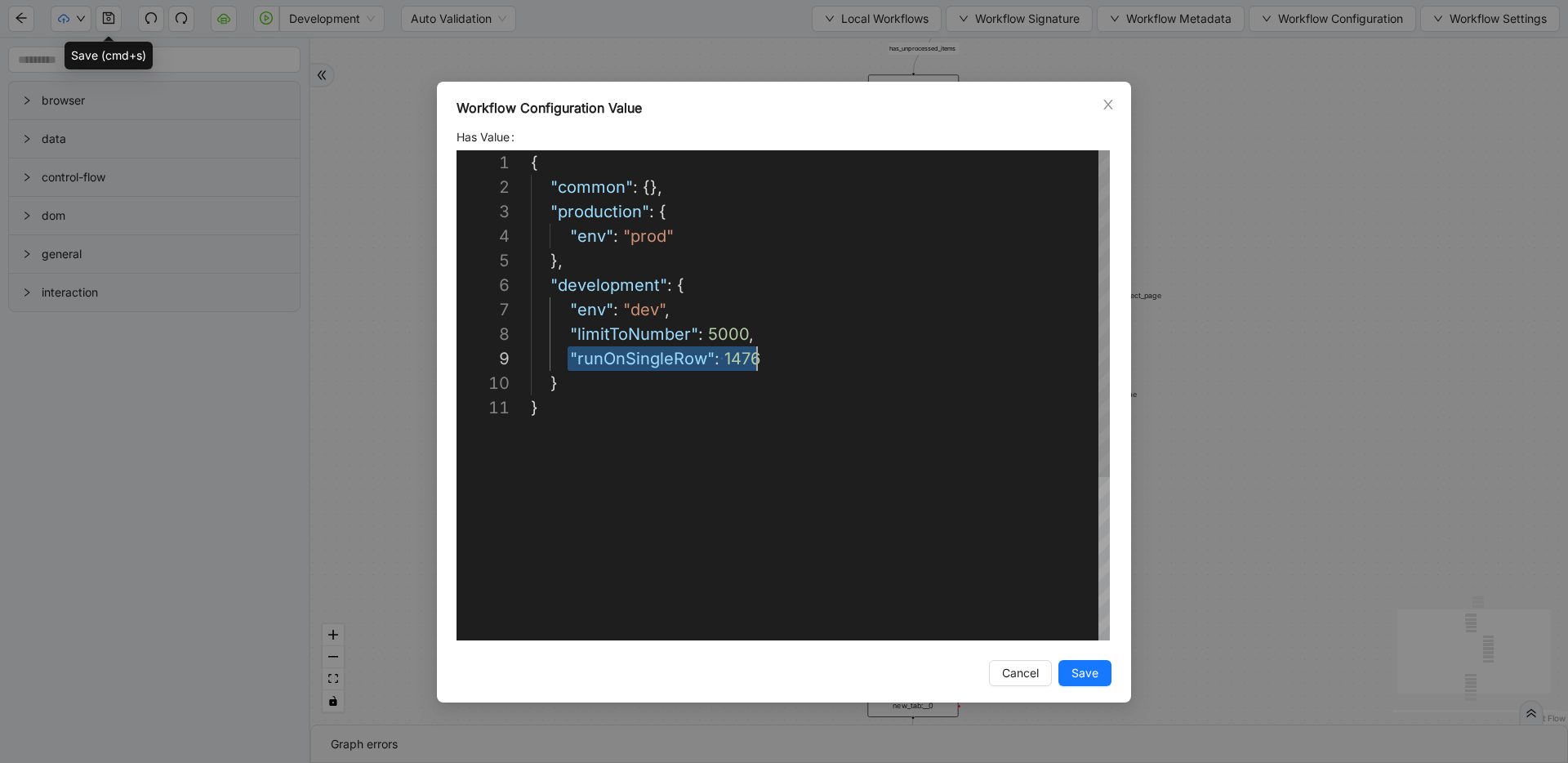 drag, startPoint x: 570, startPoint y: 359, endPoint x: 786, endPoint y: 356, distance: 216.02083 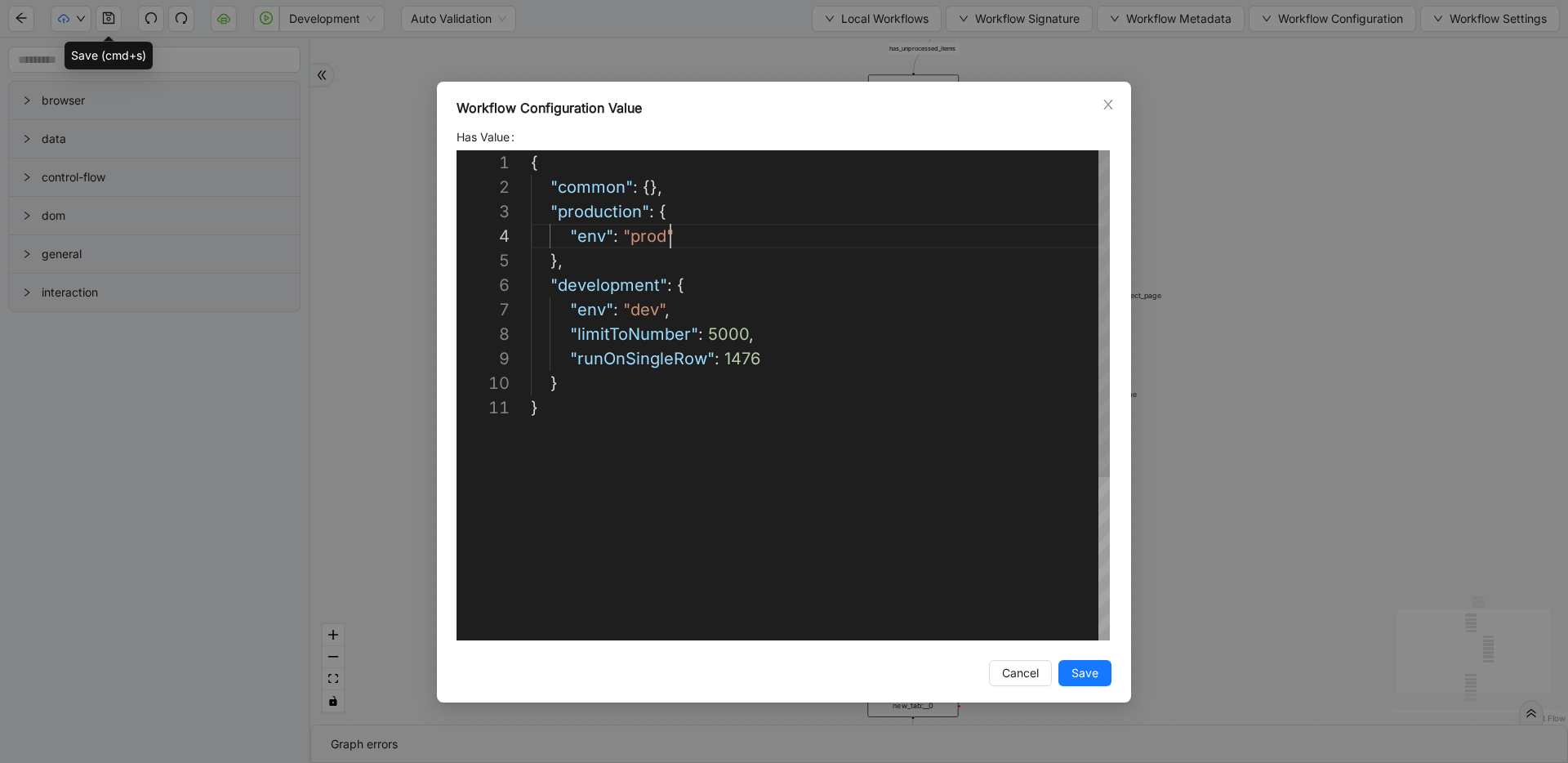 click on "{      "common" :   {},      "production" :   {          "env" :   "prod"      },      "development" :   {          "env" :   "dev" ,          "limitToNumber" :   5000 ,          "runOnSingleRow" :   1476      } }" at bounding box center [820, 518] 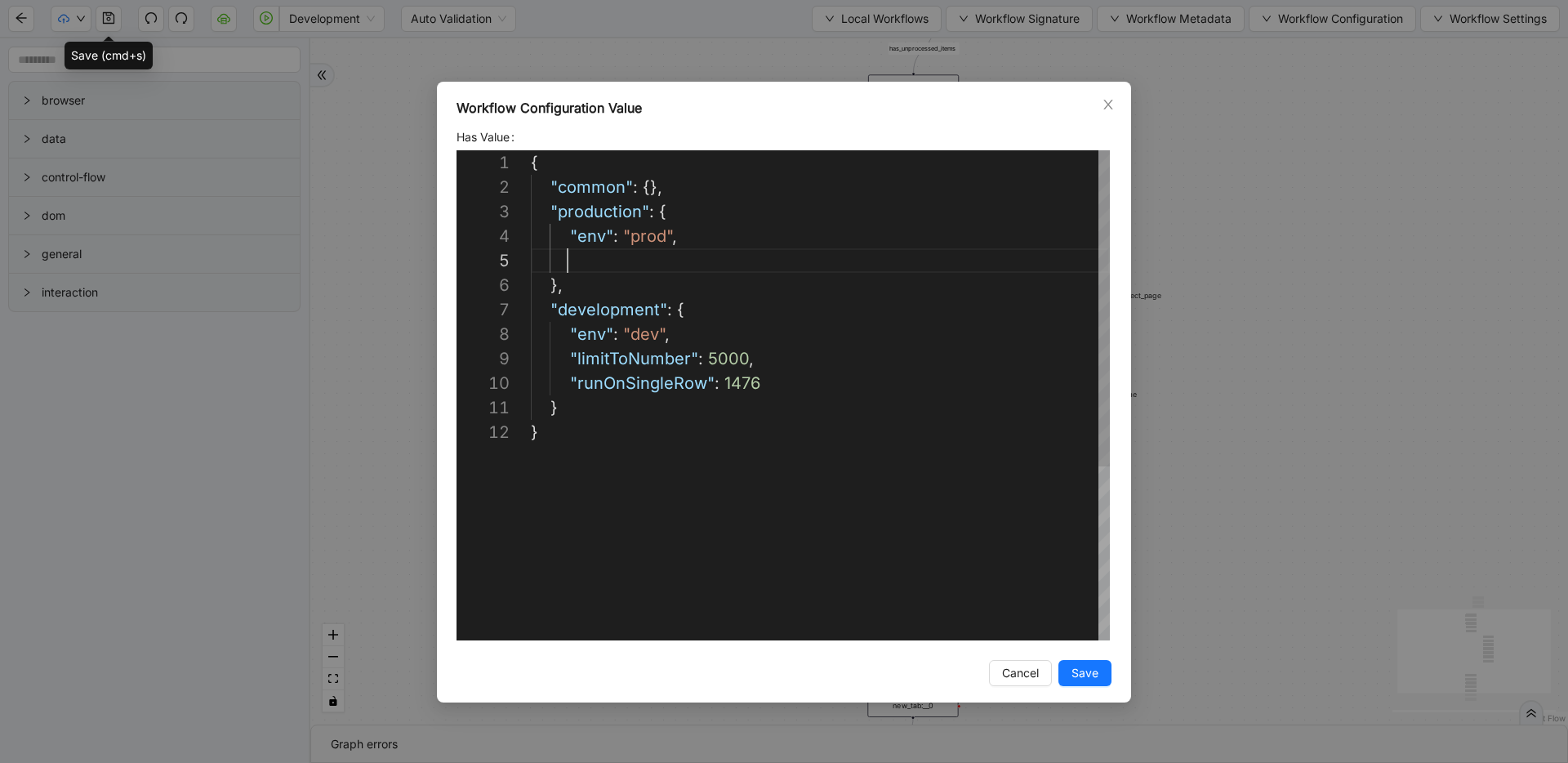paste on "**********" 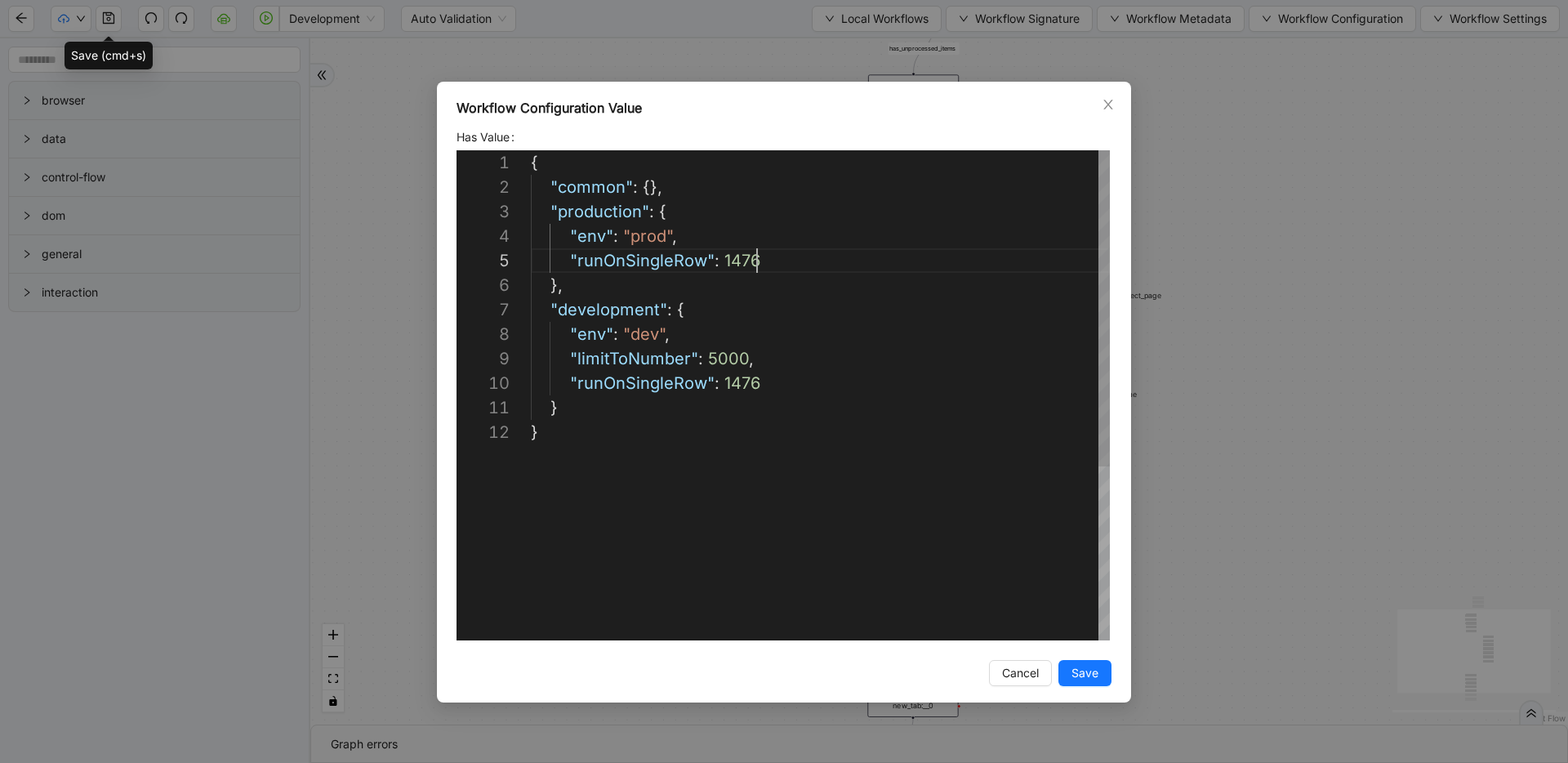 scroll, scrollTop: 98, scrollLeft: 226, axis: both 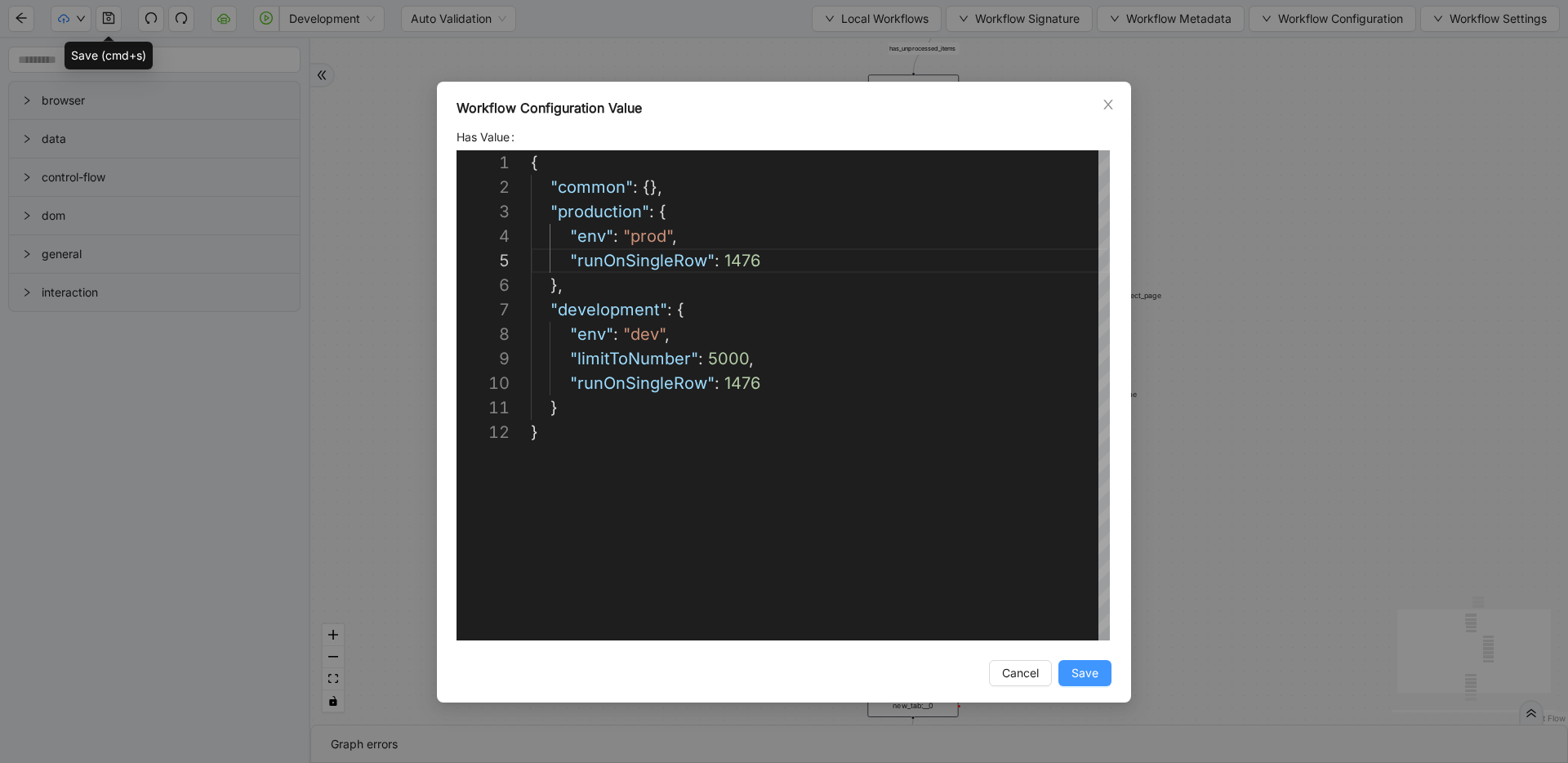 type on "**********" 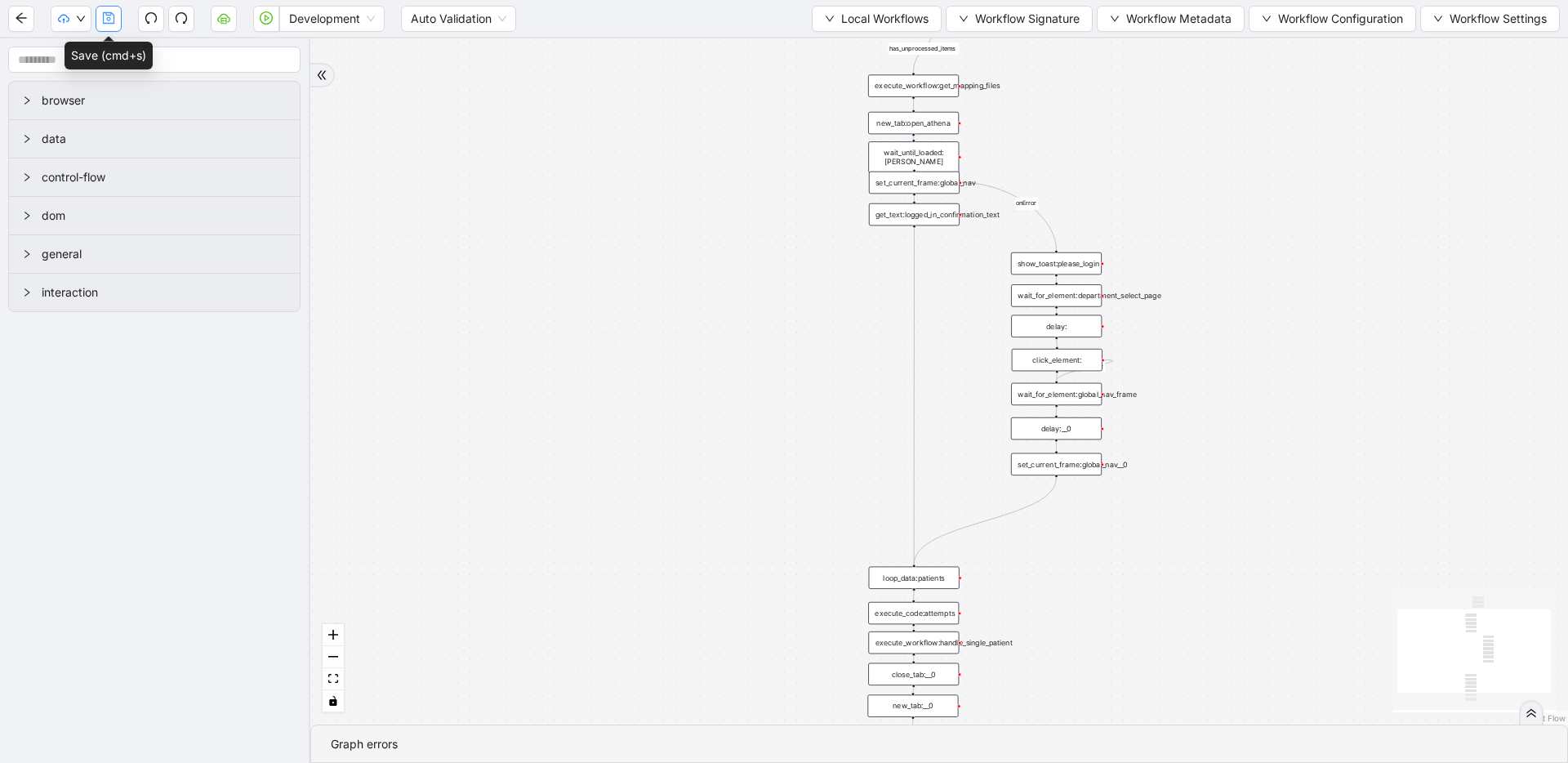 click at bounding box center [109, 19] 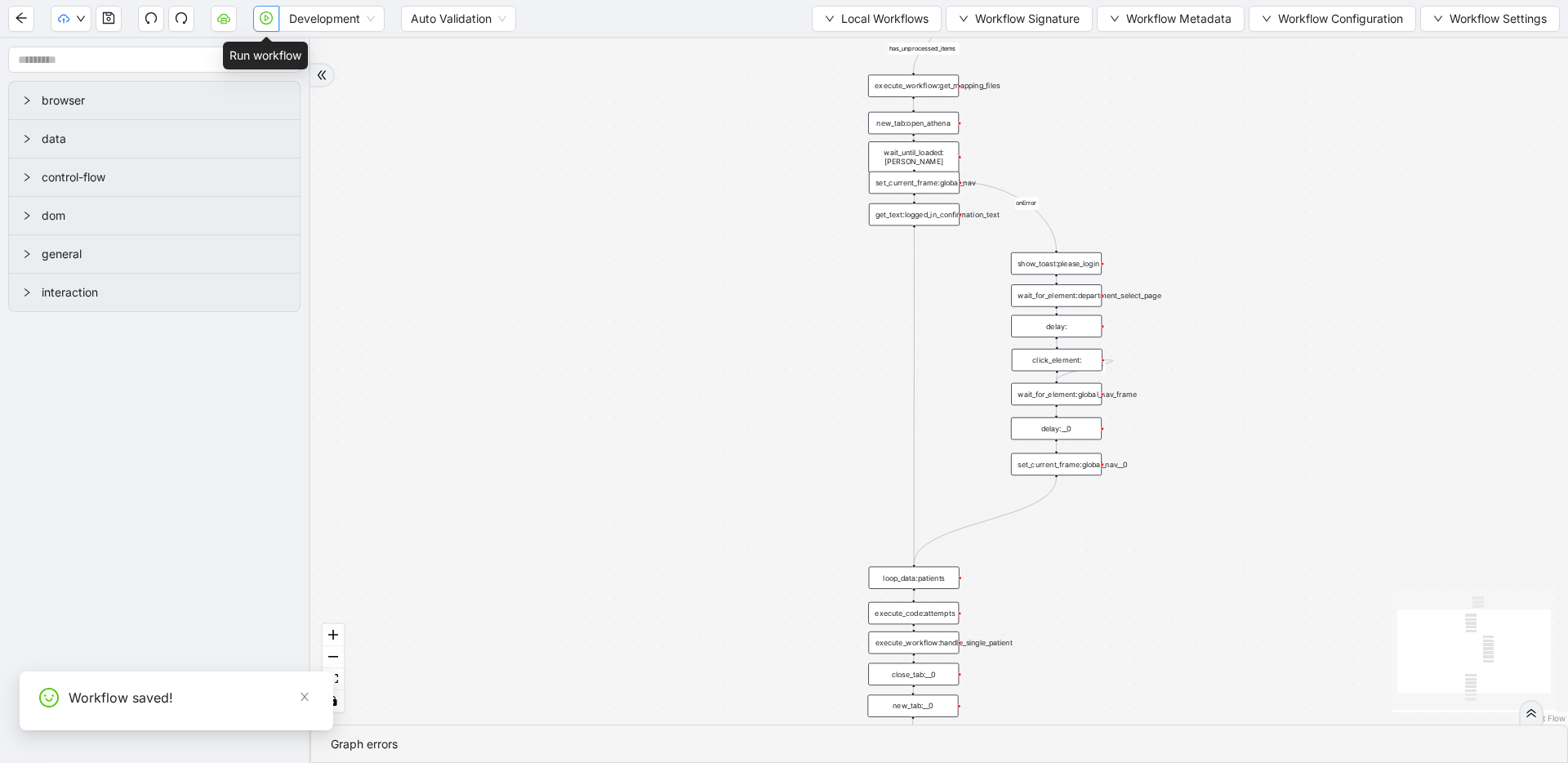 click 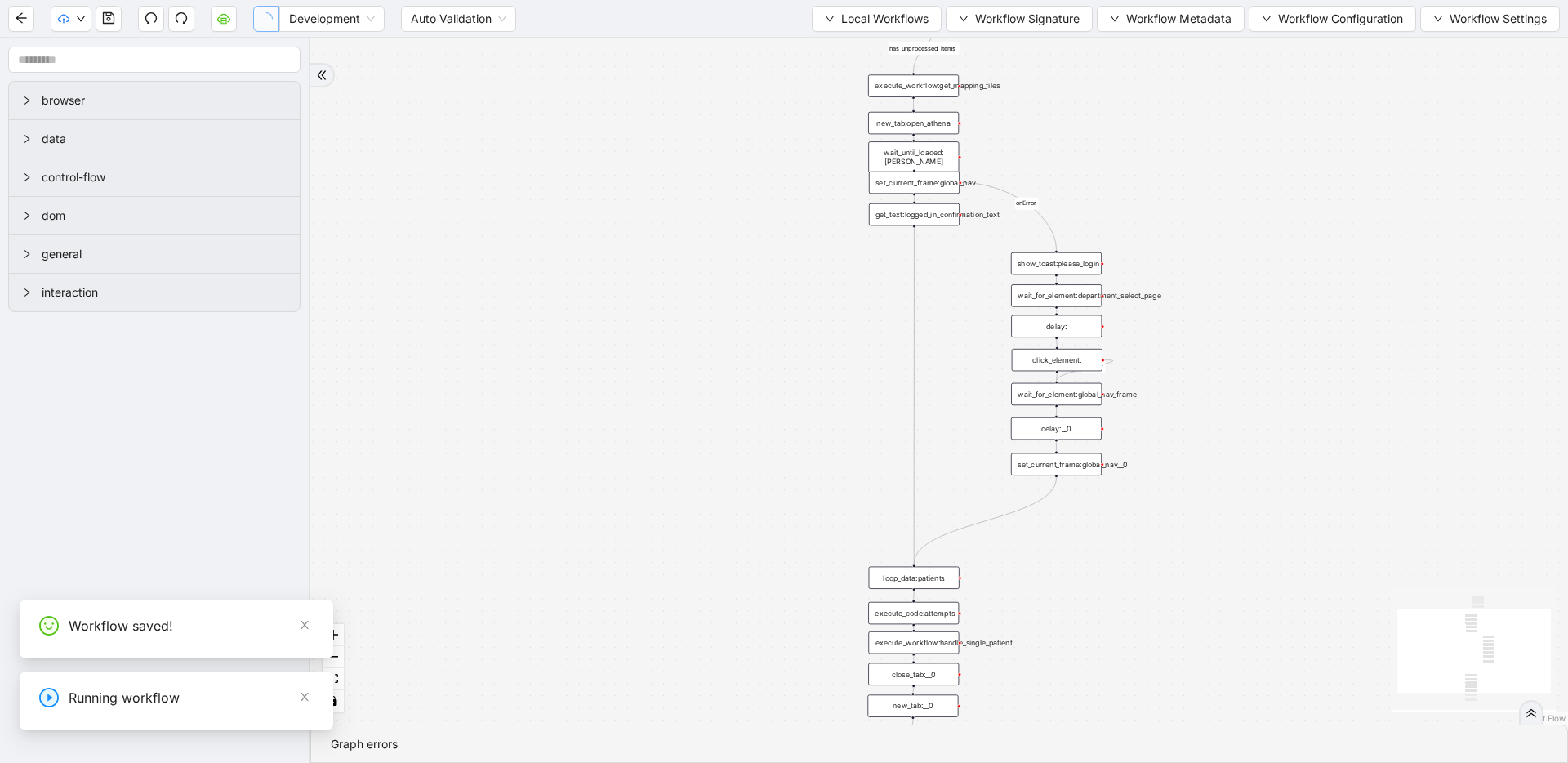 scroll, scrollTop: 0, scrollLeft: 0, axis: both 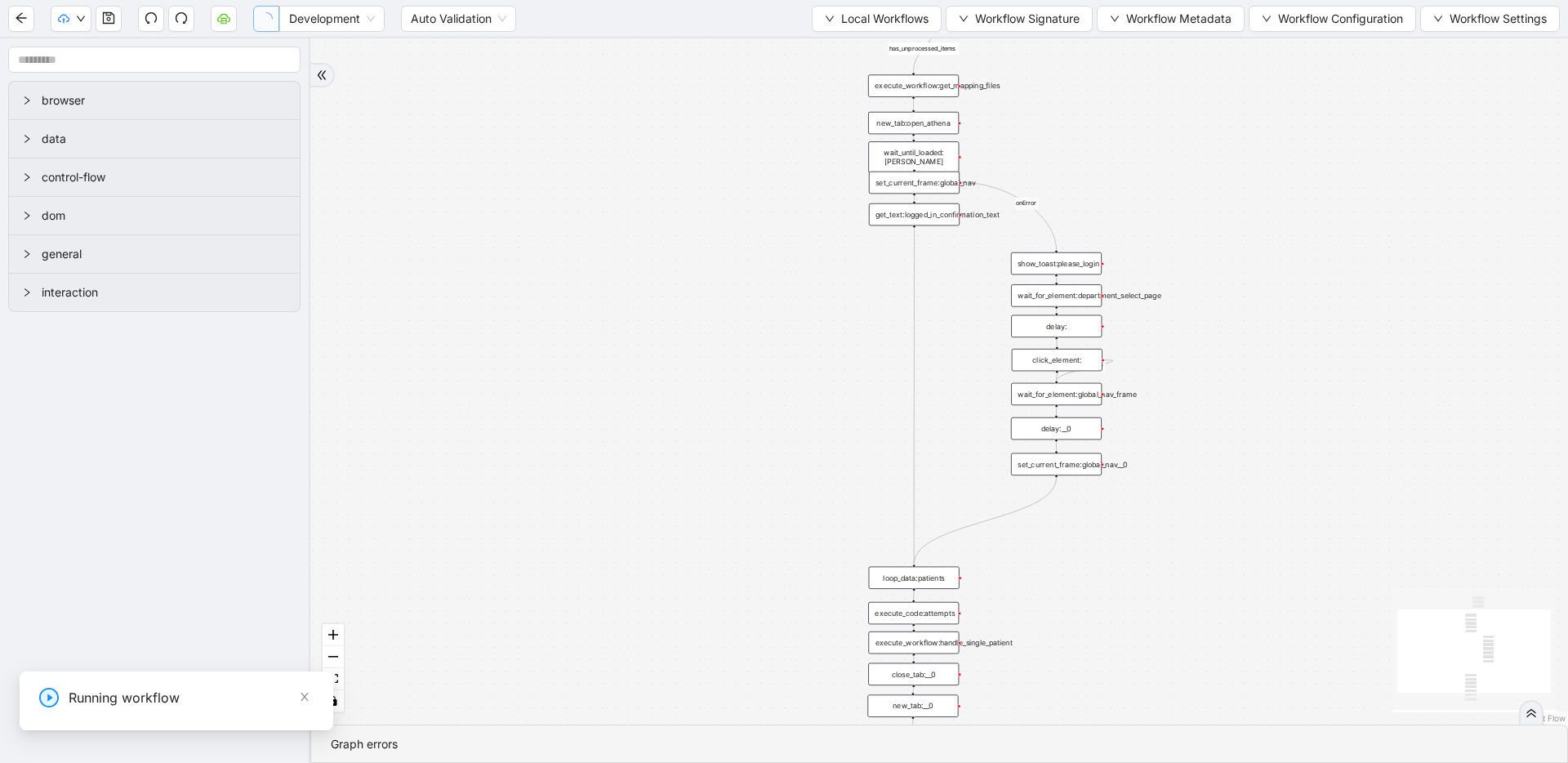 click on "1-off update file id" at bounding box center [122, 718] 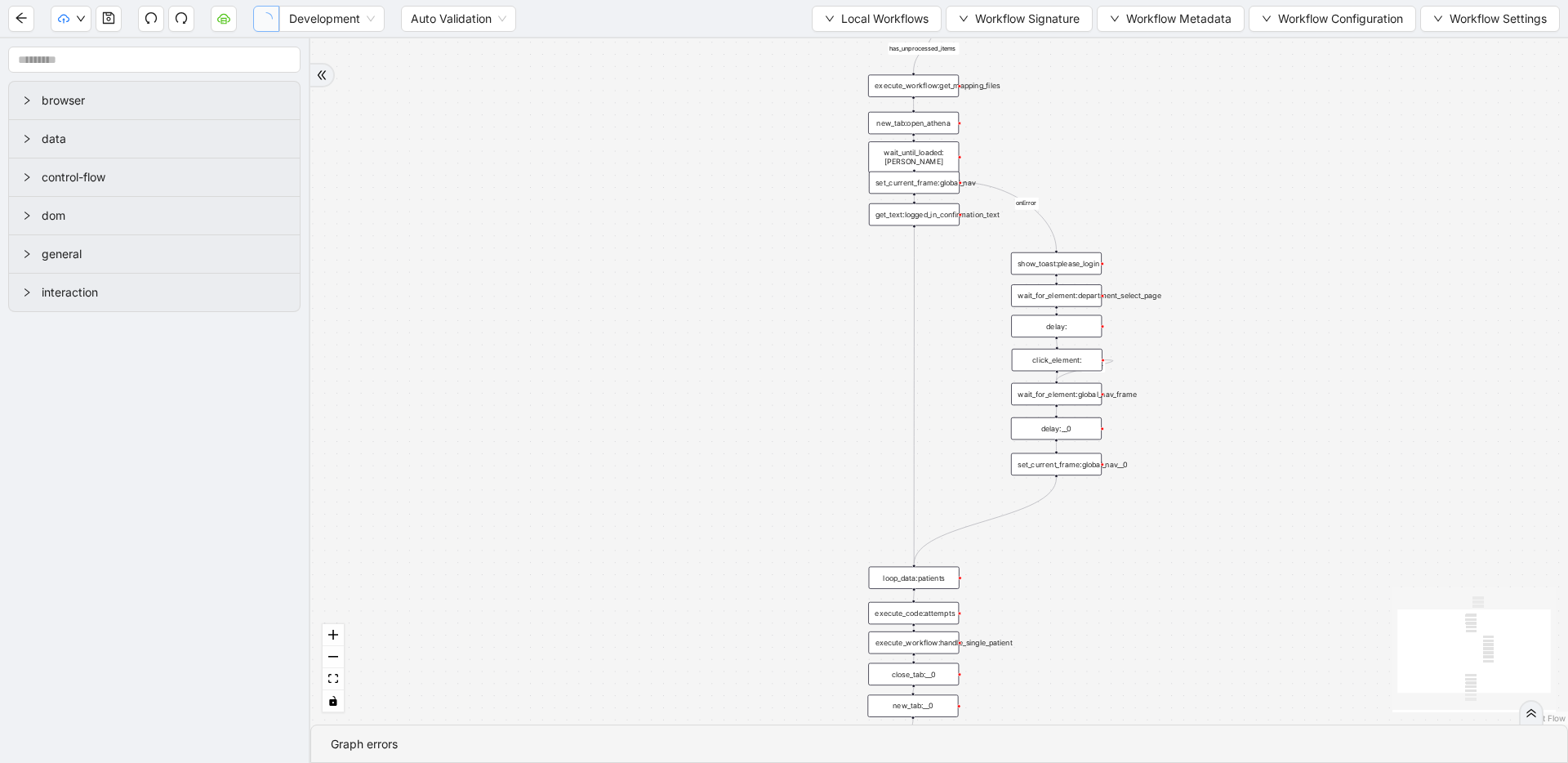 scroll, scrollTop: 0, scrollLeft: 0, axis: both 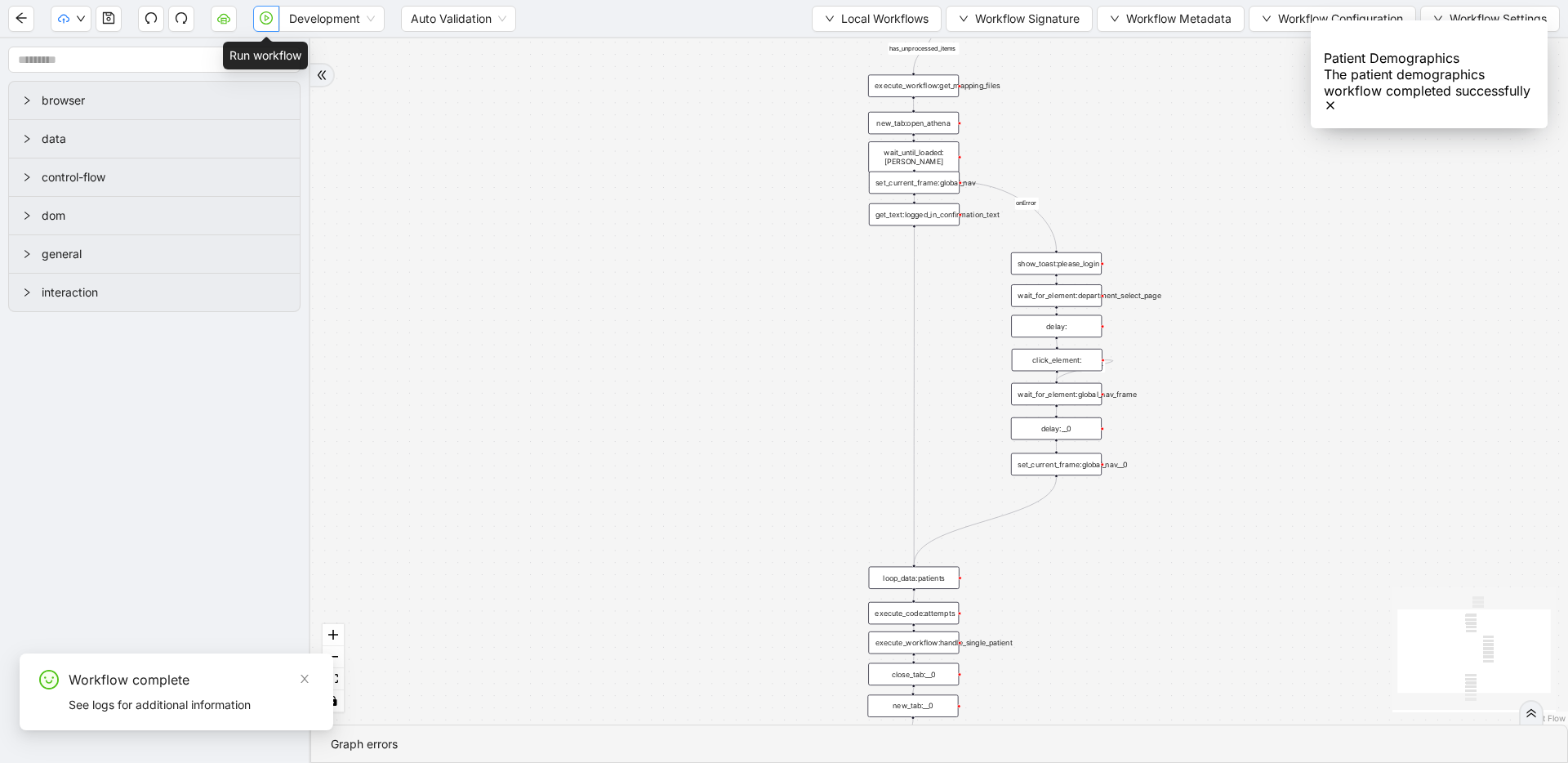 click at bounding box center [266, 19] 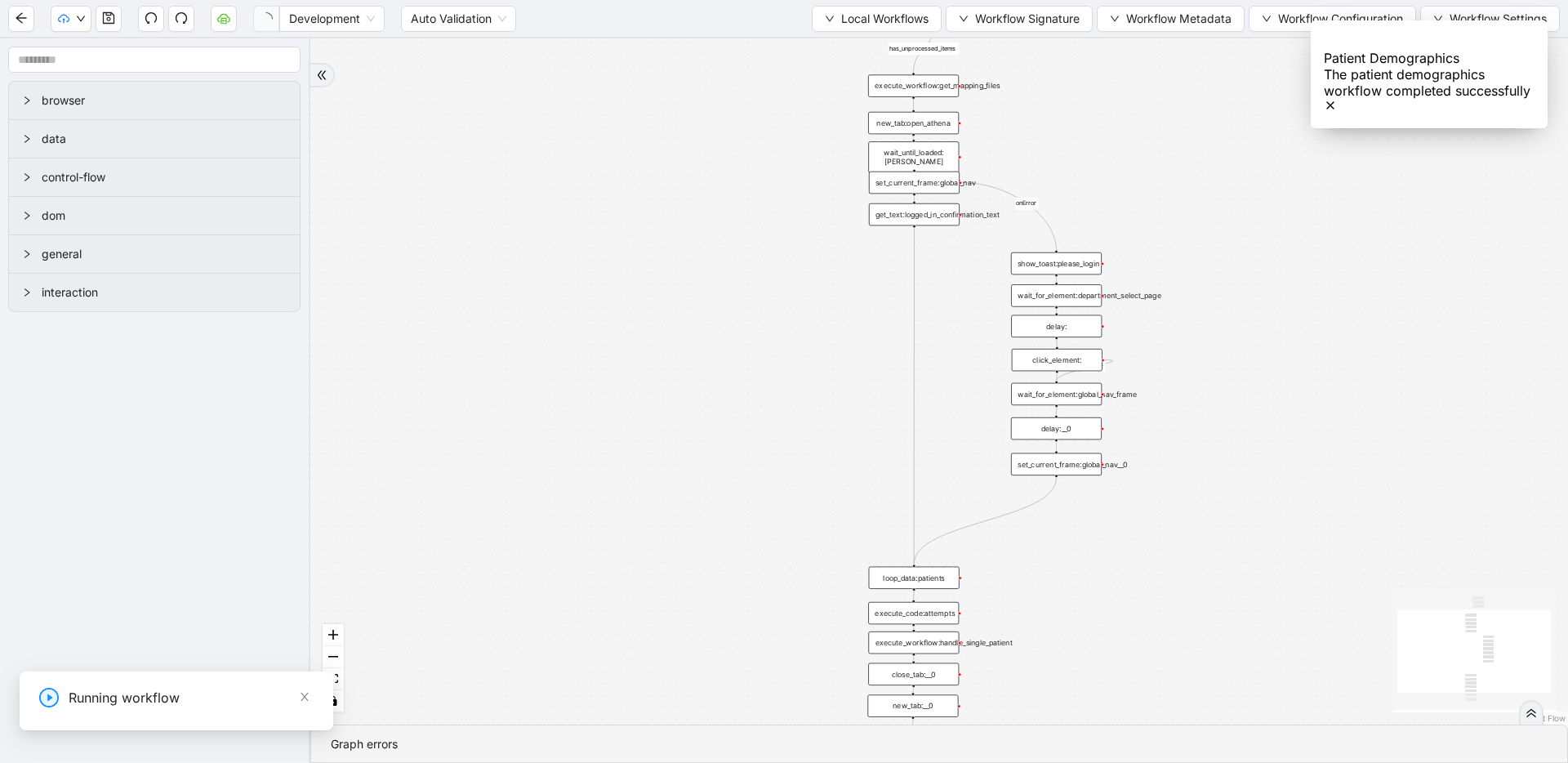scroll, scrollTop: 0, scrollLeft: 0, axis: both 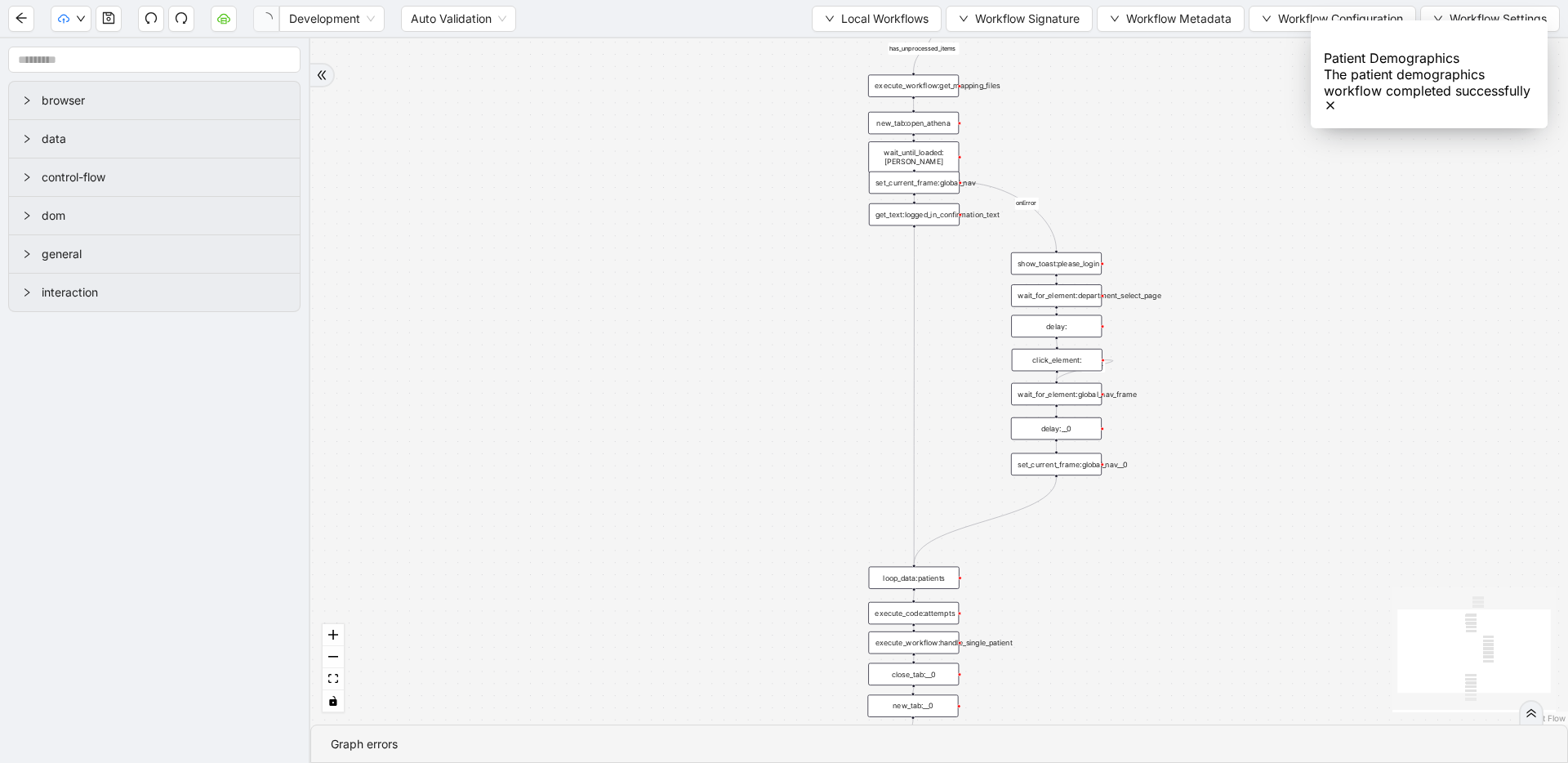 click on "Close" at bounding box center [381, 975] 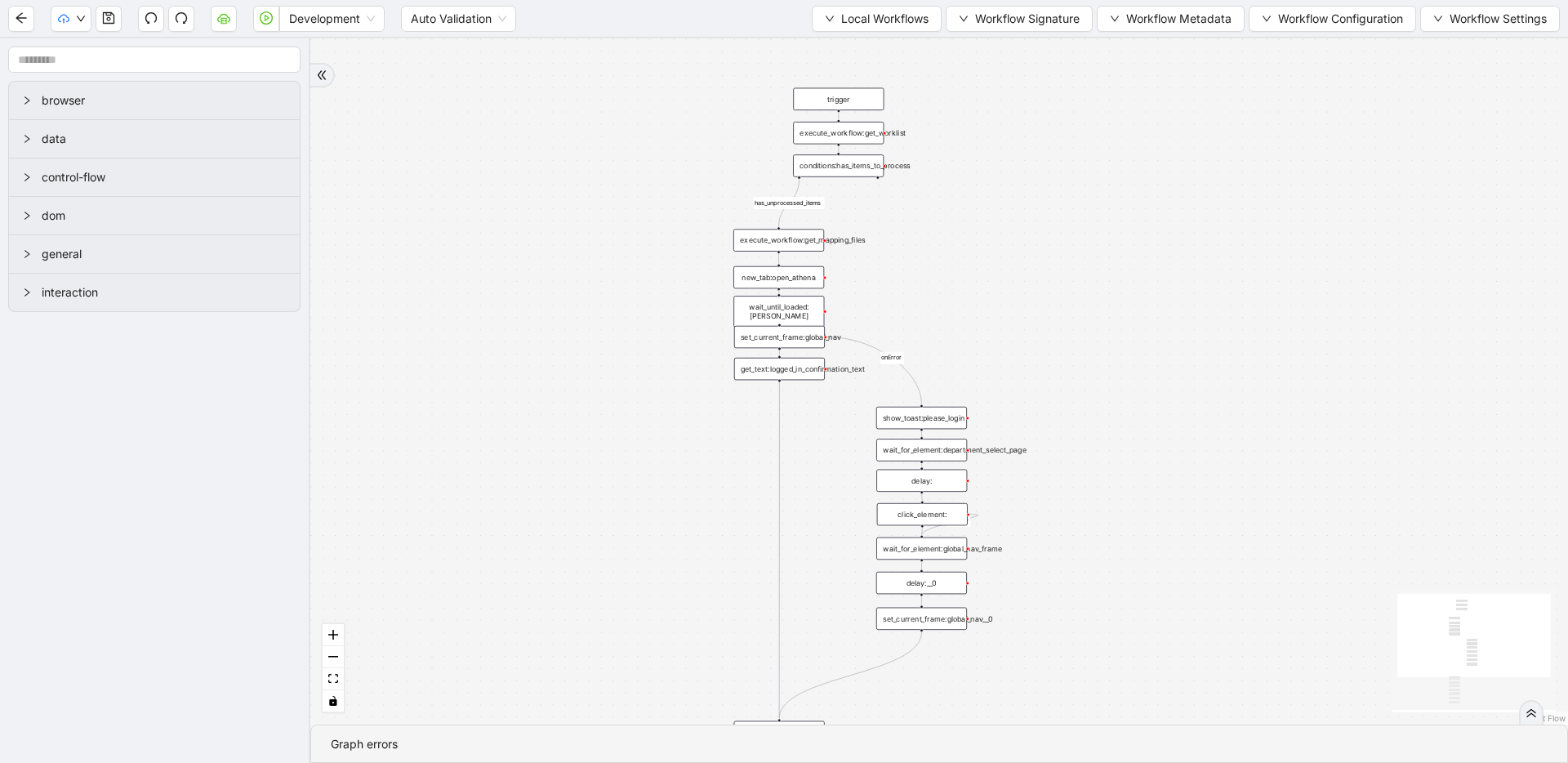 drag, startPoint x: 1300, startPoint y: 142, endPoint x: 1163, endPoint y: 299, distance: 208.3699 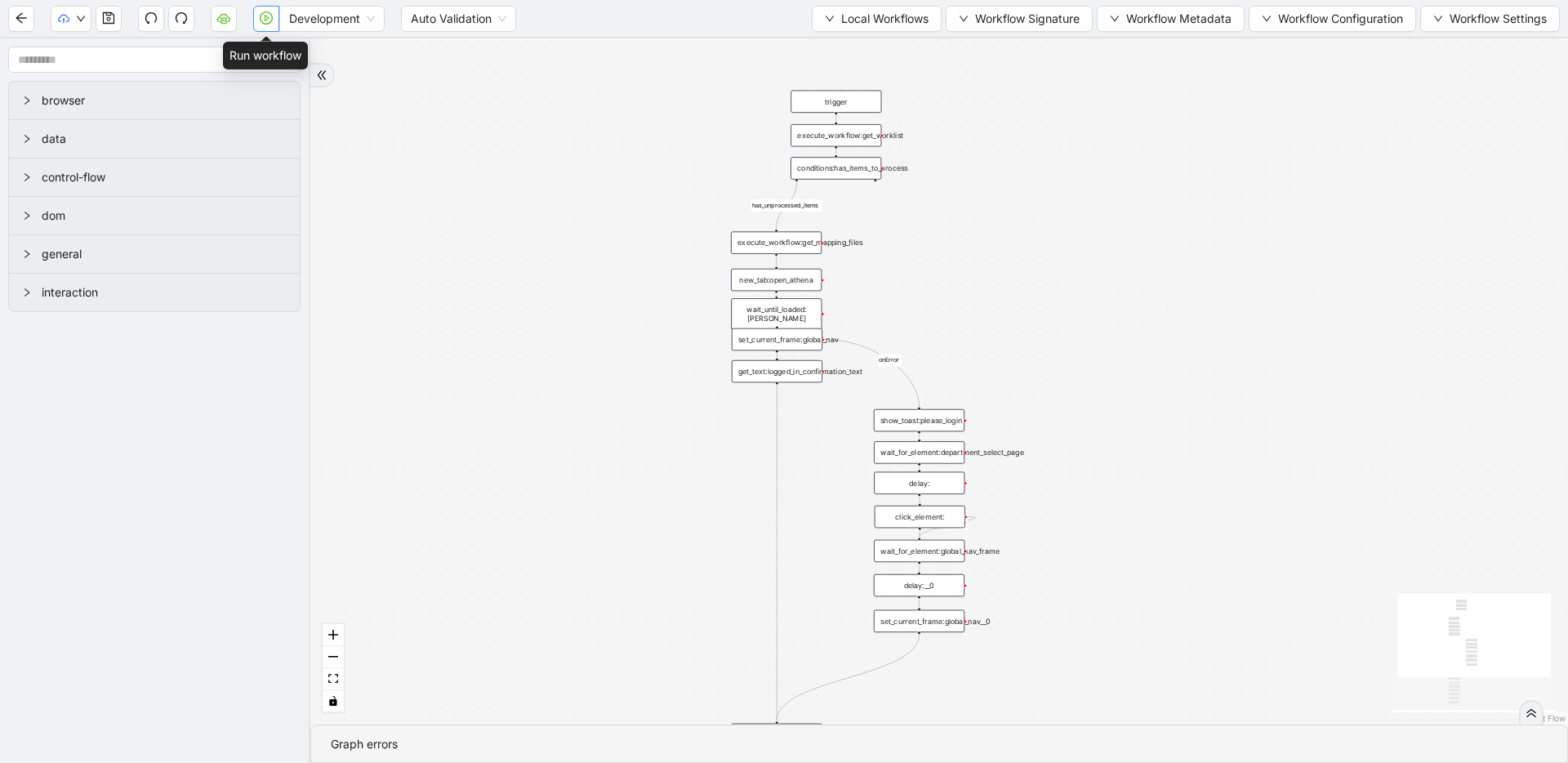 click at bounding box center (266, 19) 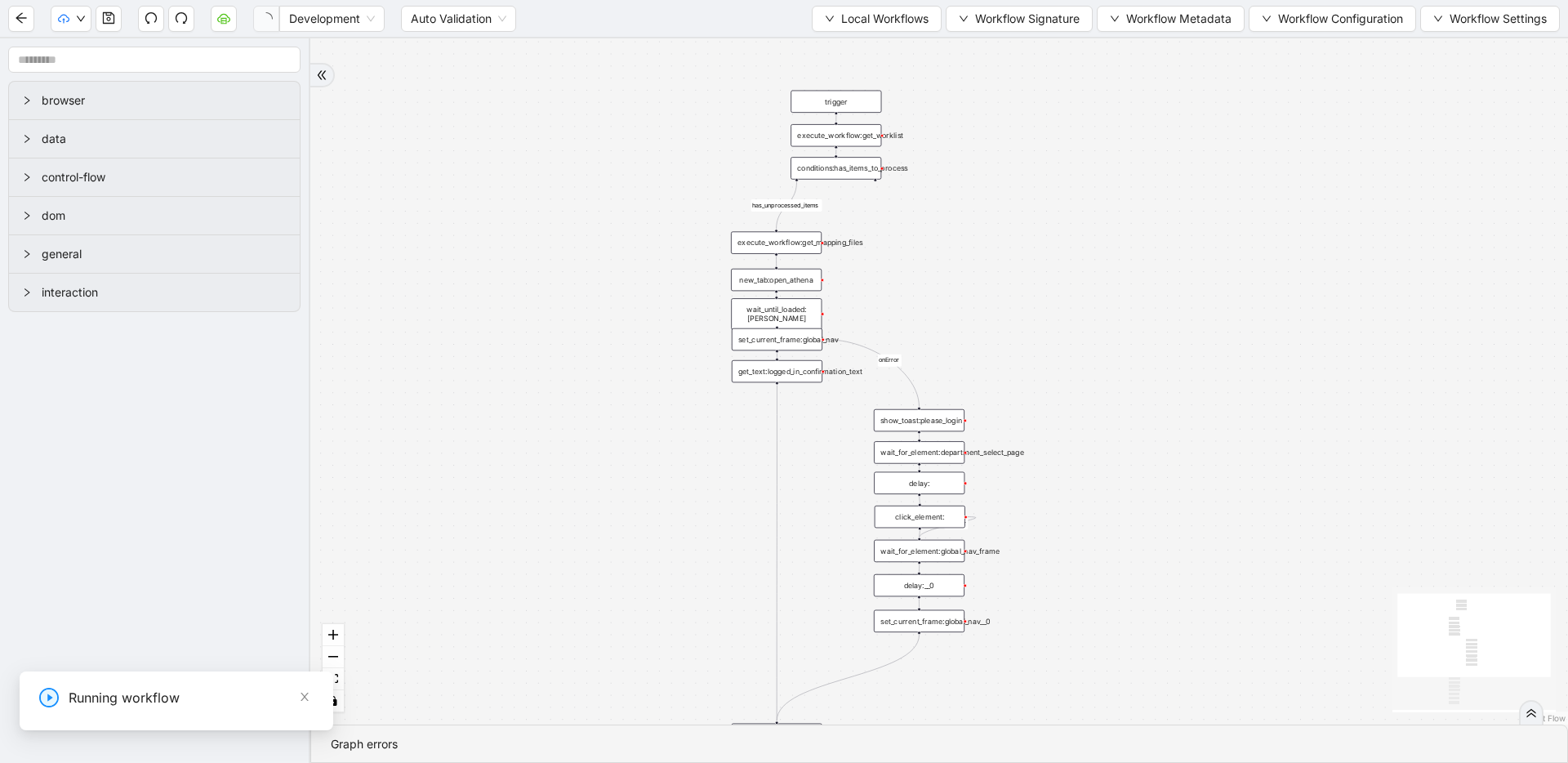 scroll, scrollTop: 0, scrollLeft: 0, axis: both 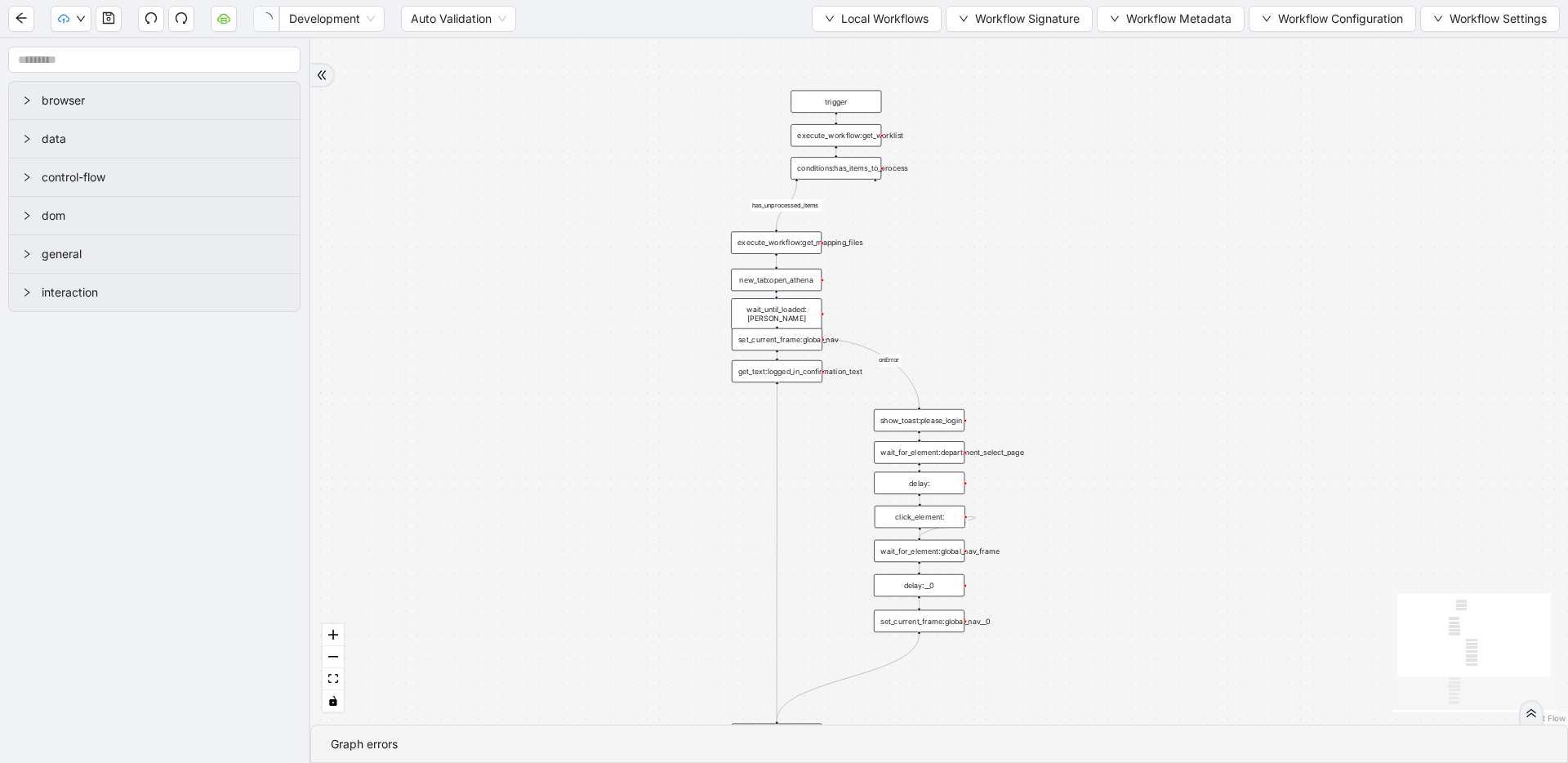 click on "Close" at bounding box center (381, 975) 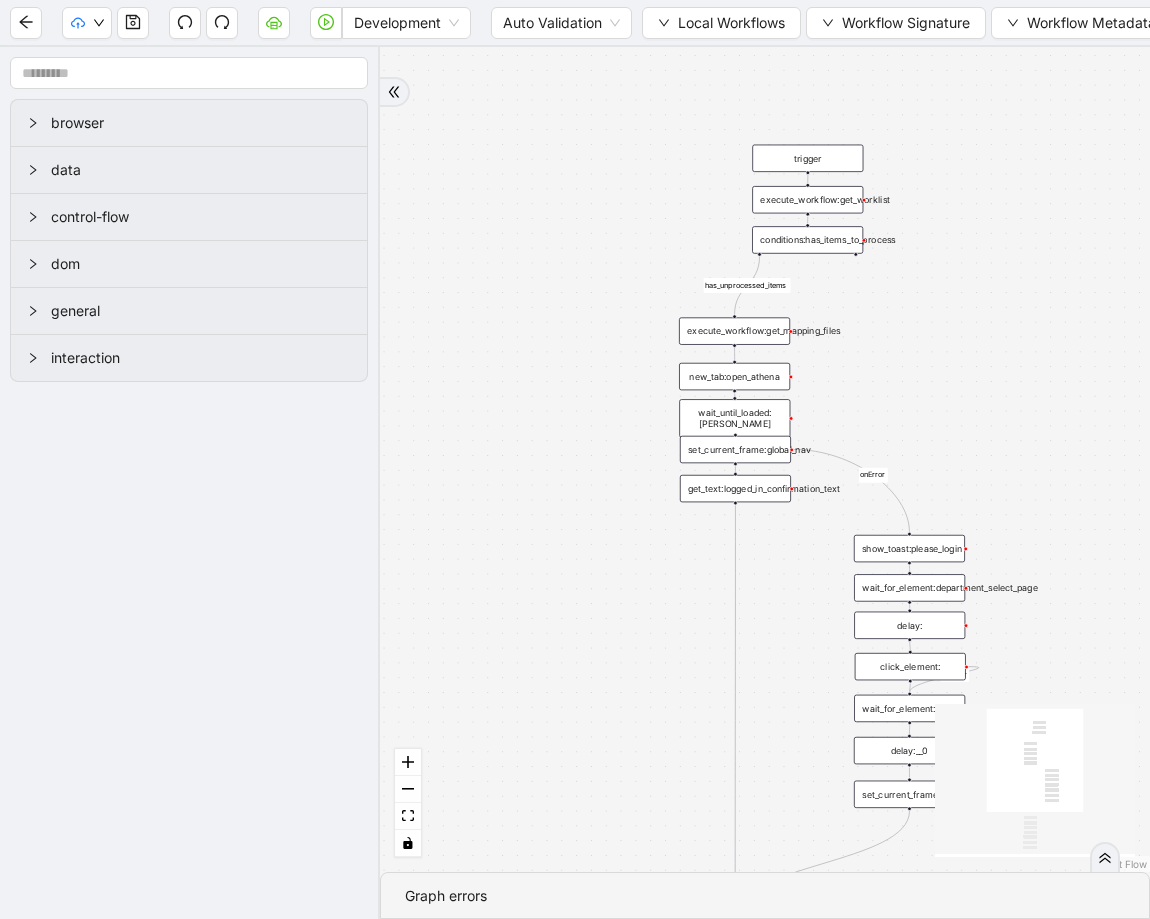 drag, startPoint x: 857, startPoint y: 184, endPoint x: 641, endPoint y: 218, distance: 218.65955 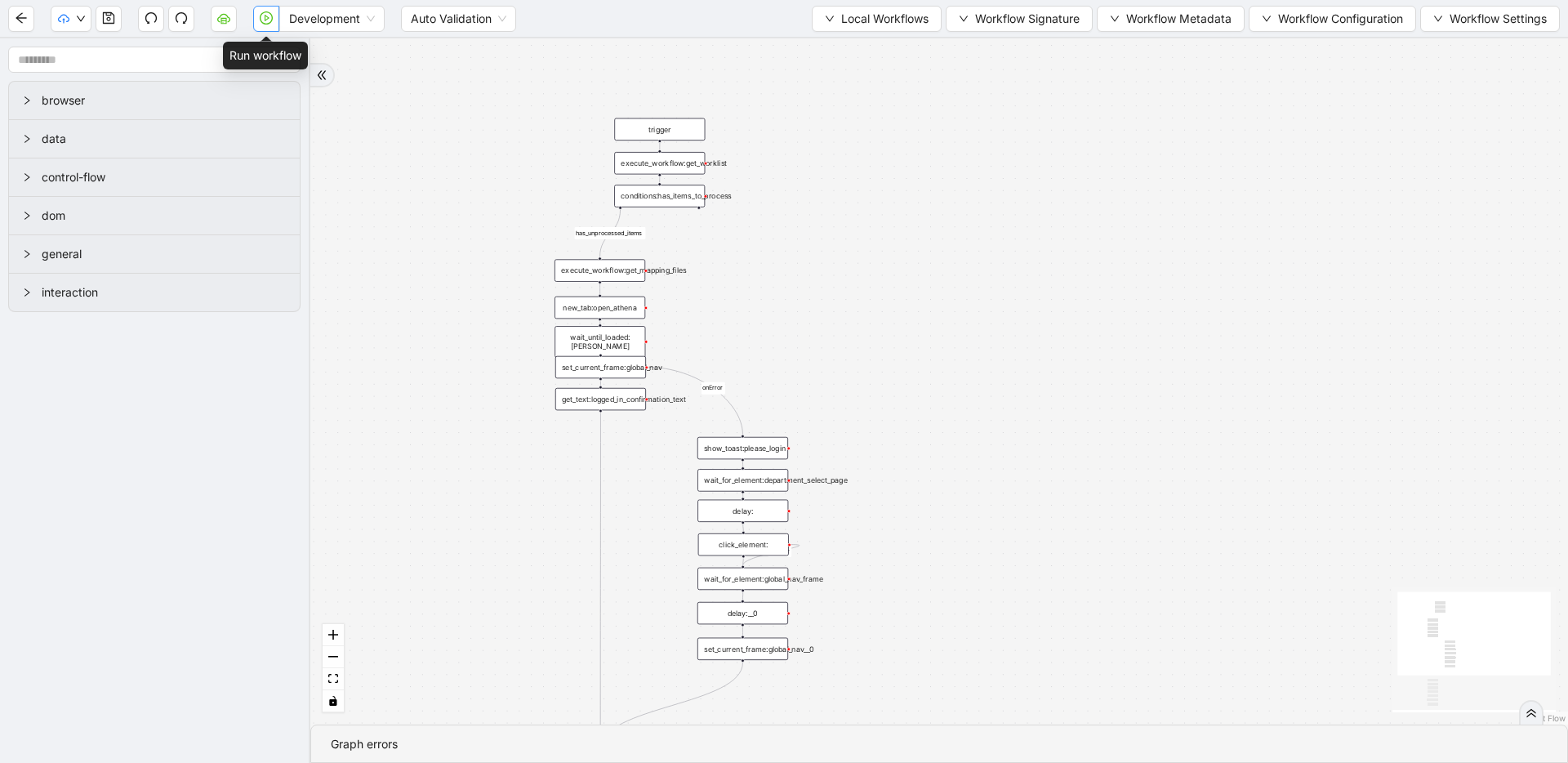 click at bounding box center (266, 19) 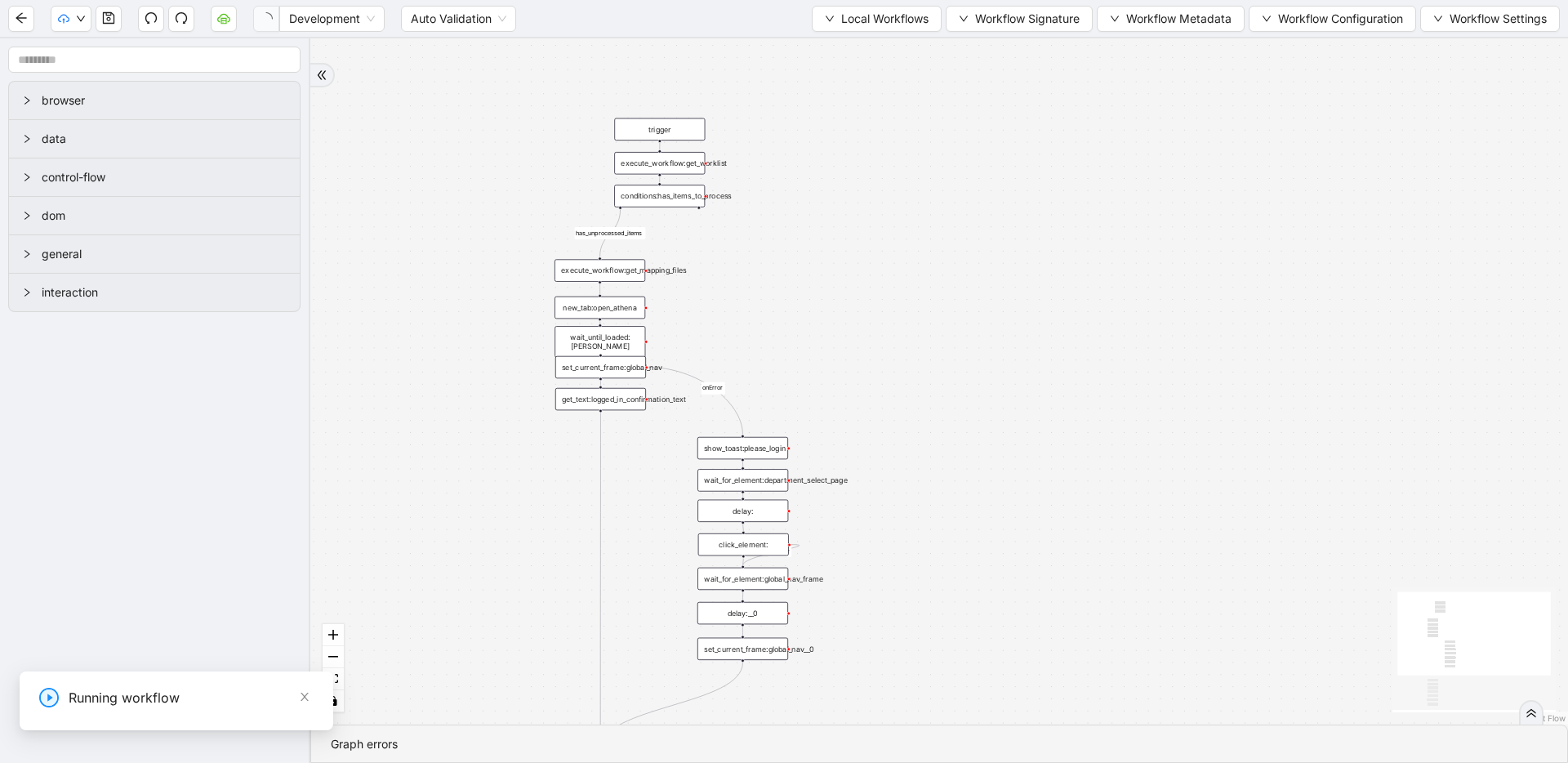 scroll, scrollTop: 0, scrollLeft: 0, axis: both 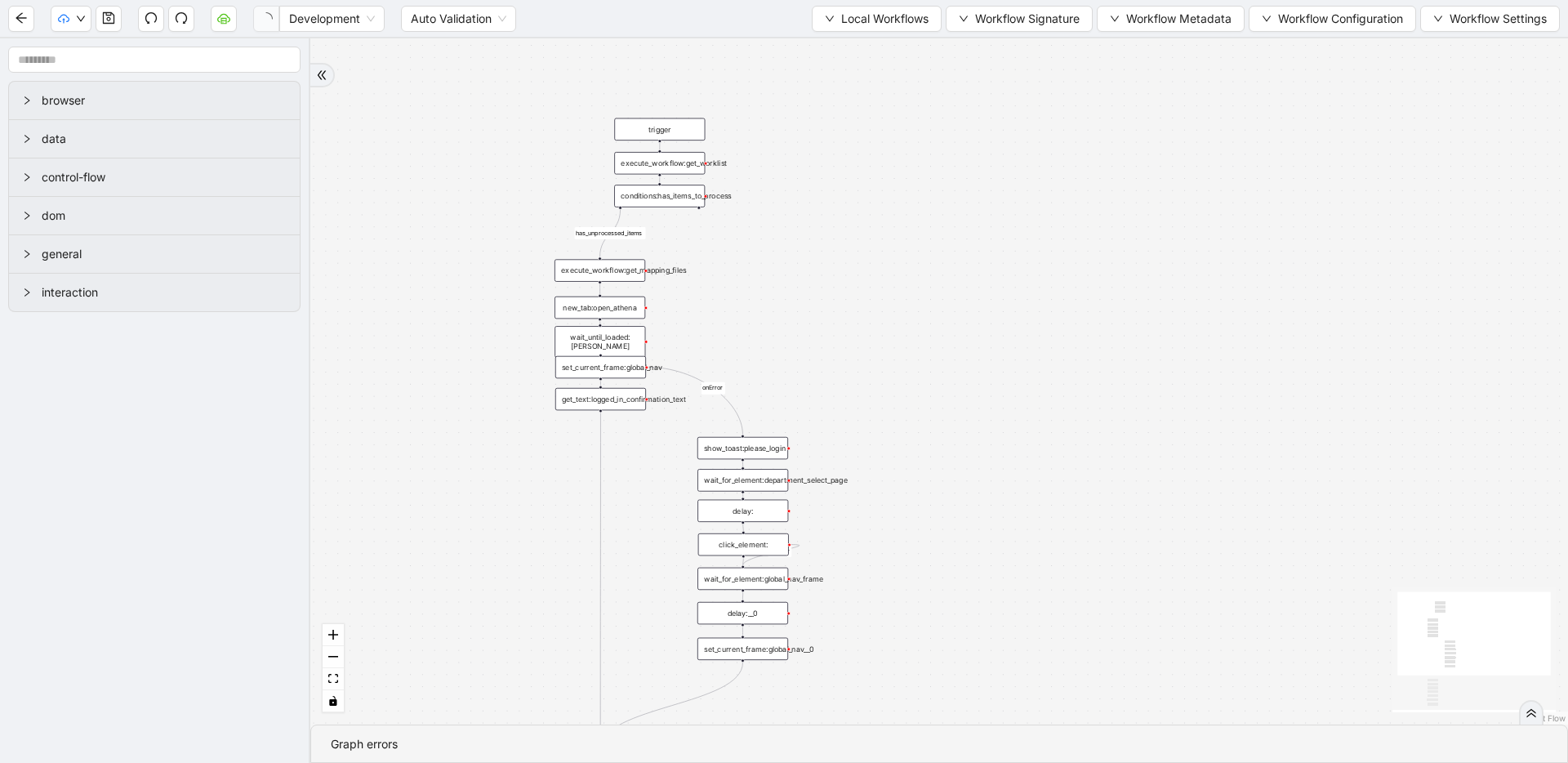 click on "Close" at bounding box center [381, 975] 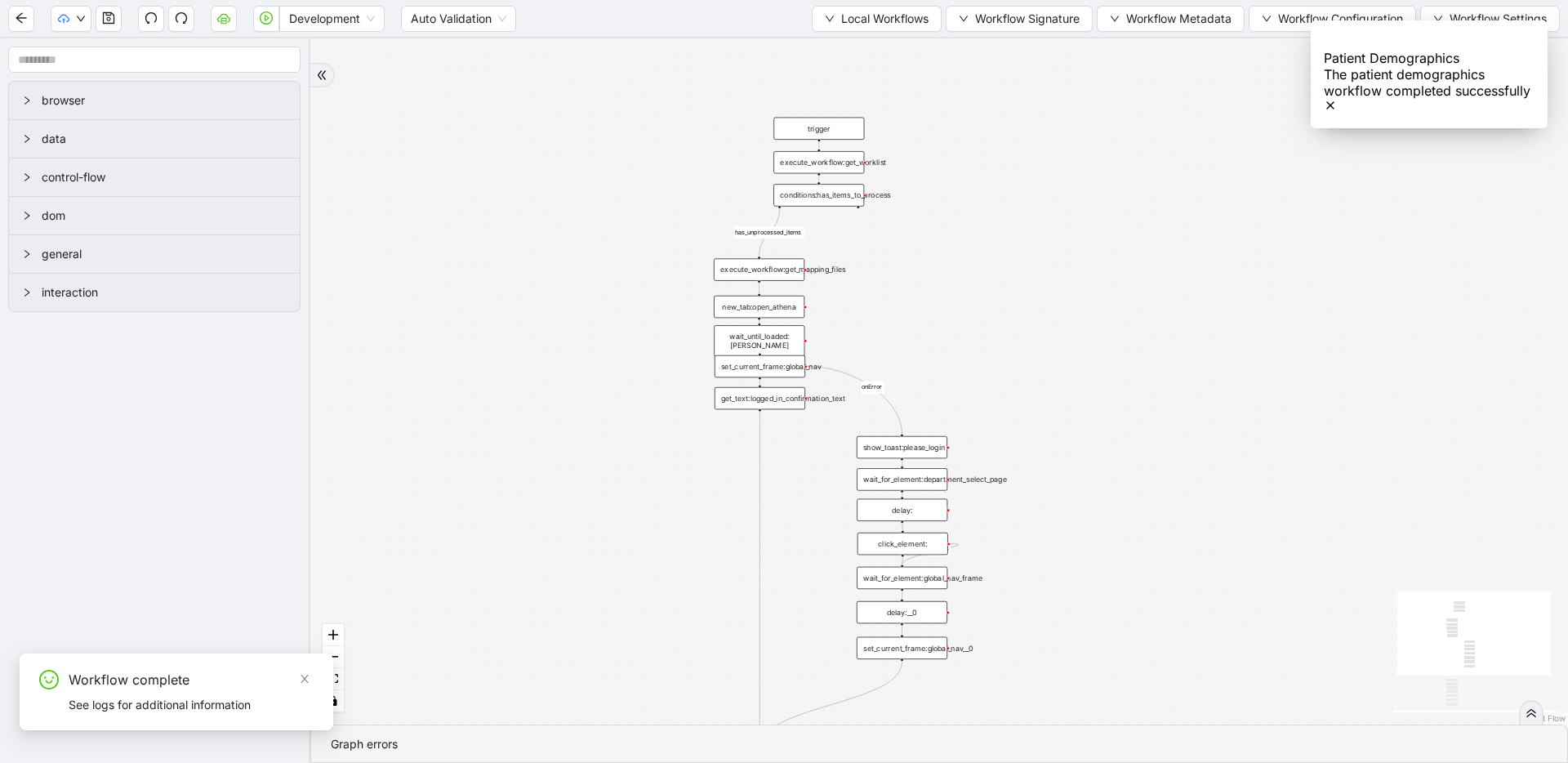 drag, startPoint x: 1027, startPoint y: 422, endPoint x: 1187, endPoint y: 422, distance: 160 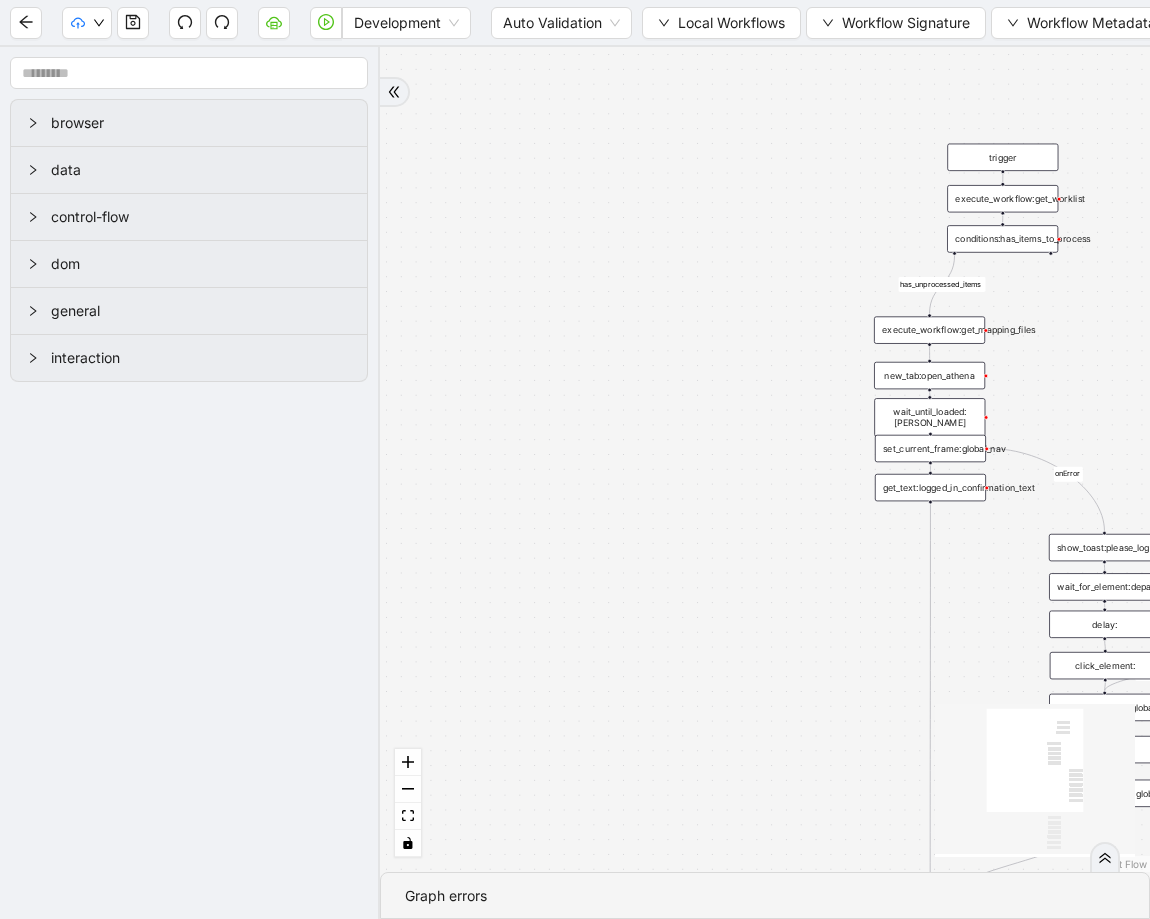 click on "has_unprocessed_items onError onError trigger loop_data:patients loop_iterator:patients execute_workflow:handle_single_patient execute_workflow:get_worklist new_tab:open_athena get_text:logged_in_confirmation_text show_toast:please_login wait_until_loaded:athena set_current_frame:global_nav set_current_frame:global_nav__0 wait_for_element:global_nav_frame wait_for_element:department_select_page click_element: delay: delay:__0 conditions:has_items_to_process execute_code:attempts close_tab:__0 new_tab:__0 wait_until_loaded: execute_workflow:get_mapping_files" at bounding box center [765, 459] 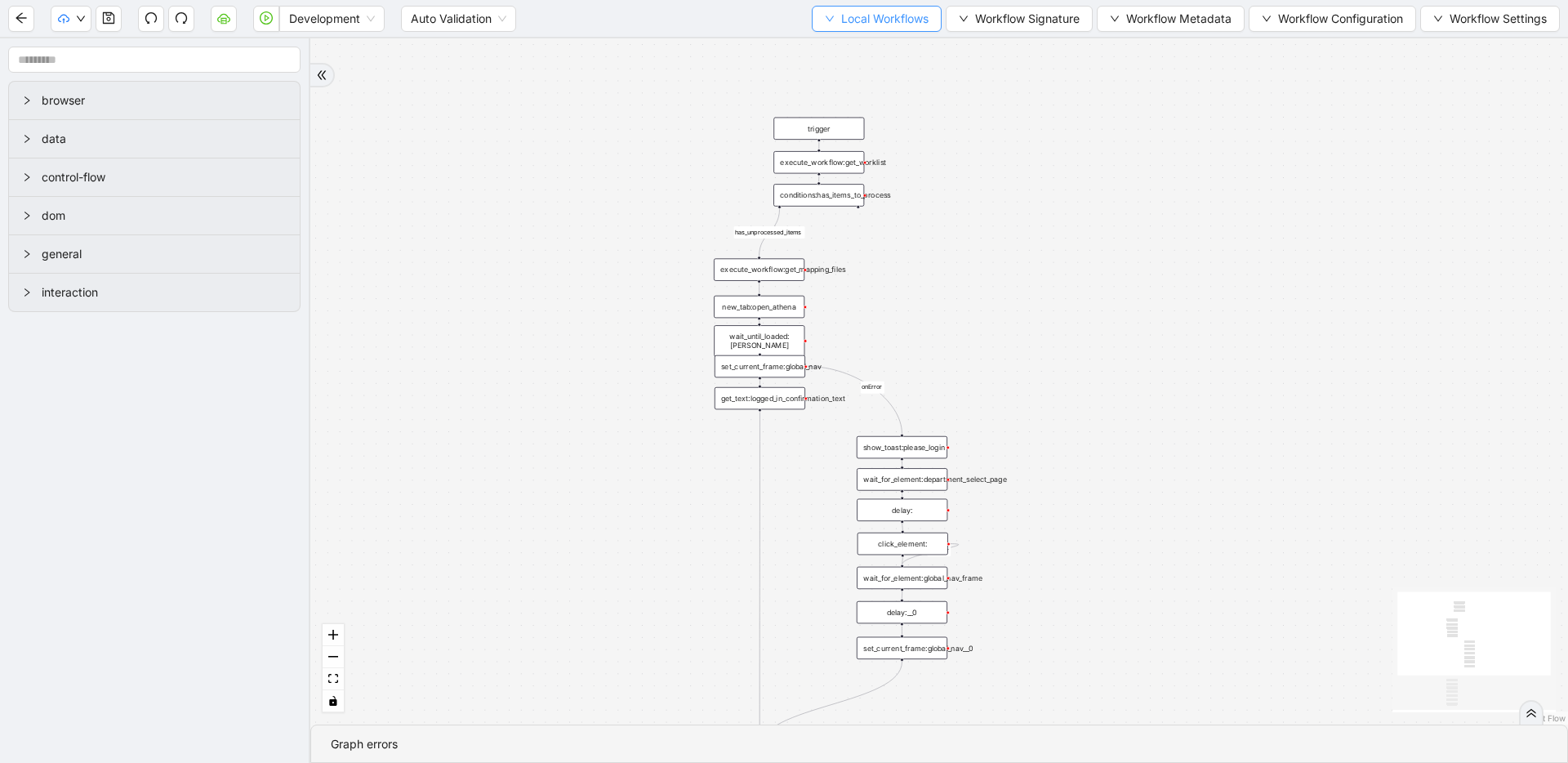 click on "Local Workflows" at bounding box center [884, 19] 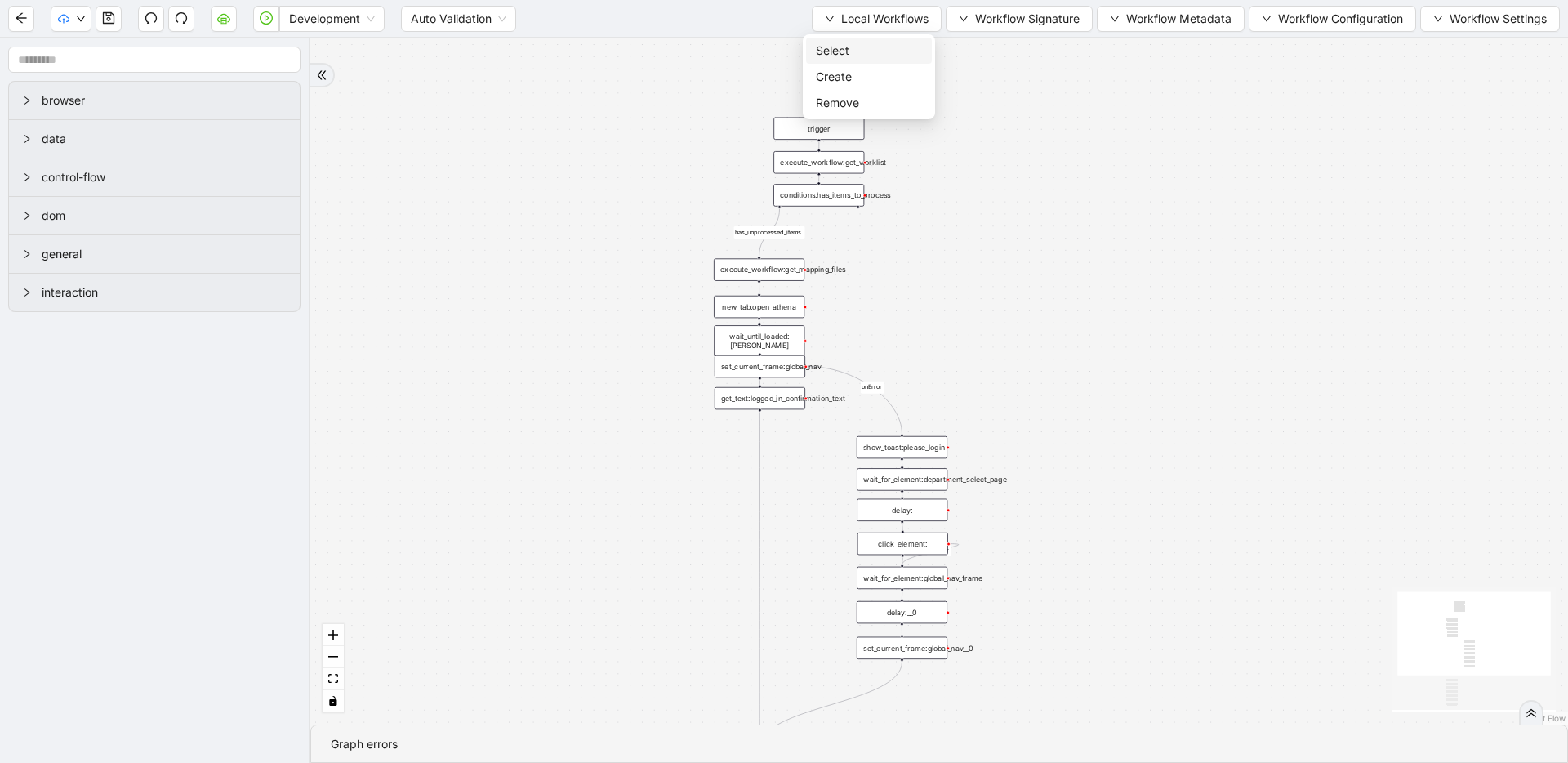 click on "Select" at bounding box center (869, 51) 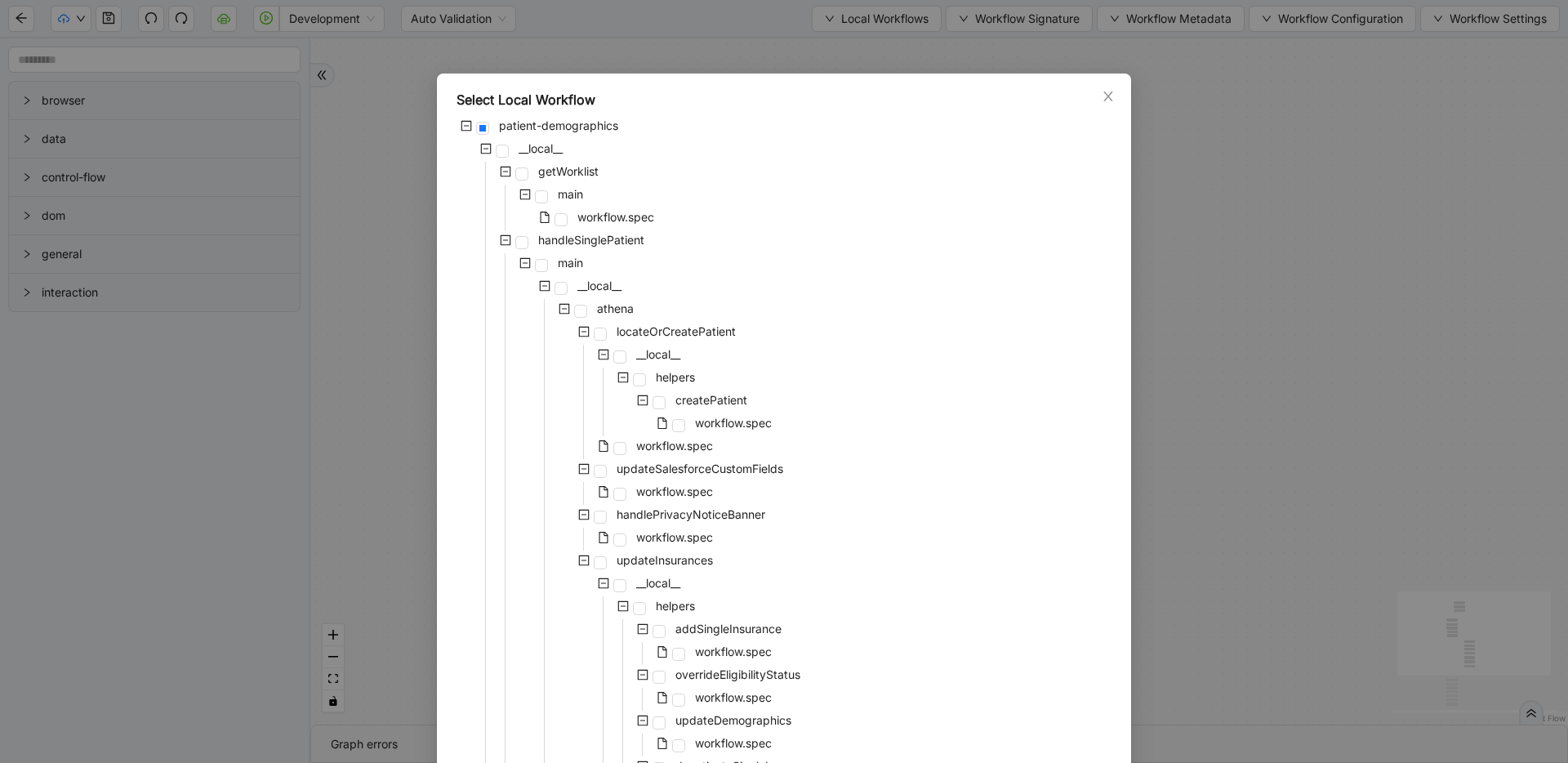 scroll, scrollTop: 17, scrollLeft: 0, axis: vertical 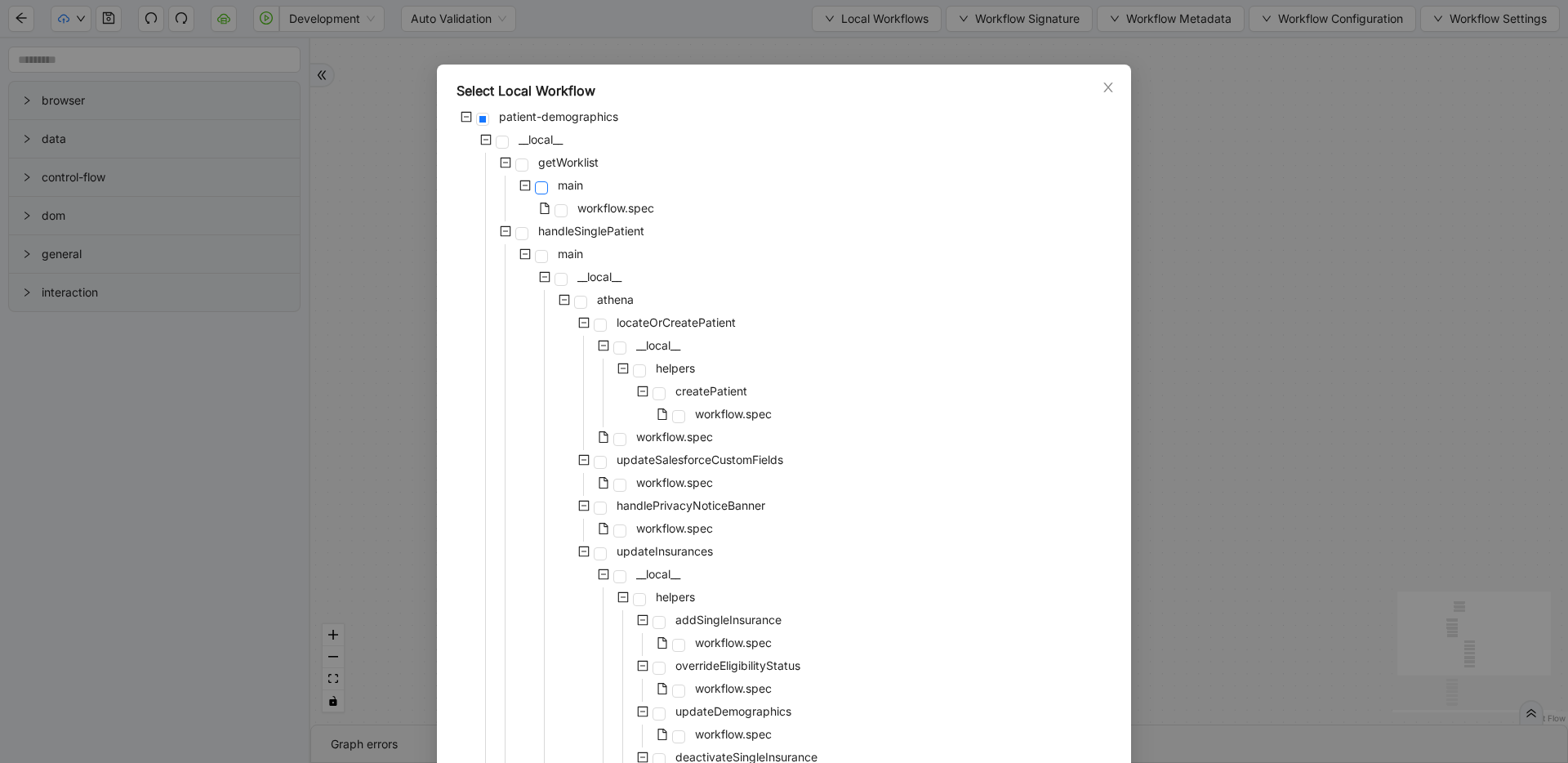 click at bounding box center (541, 188) 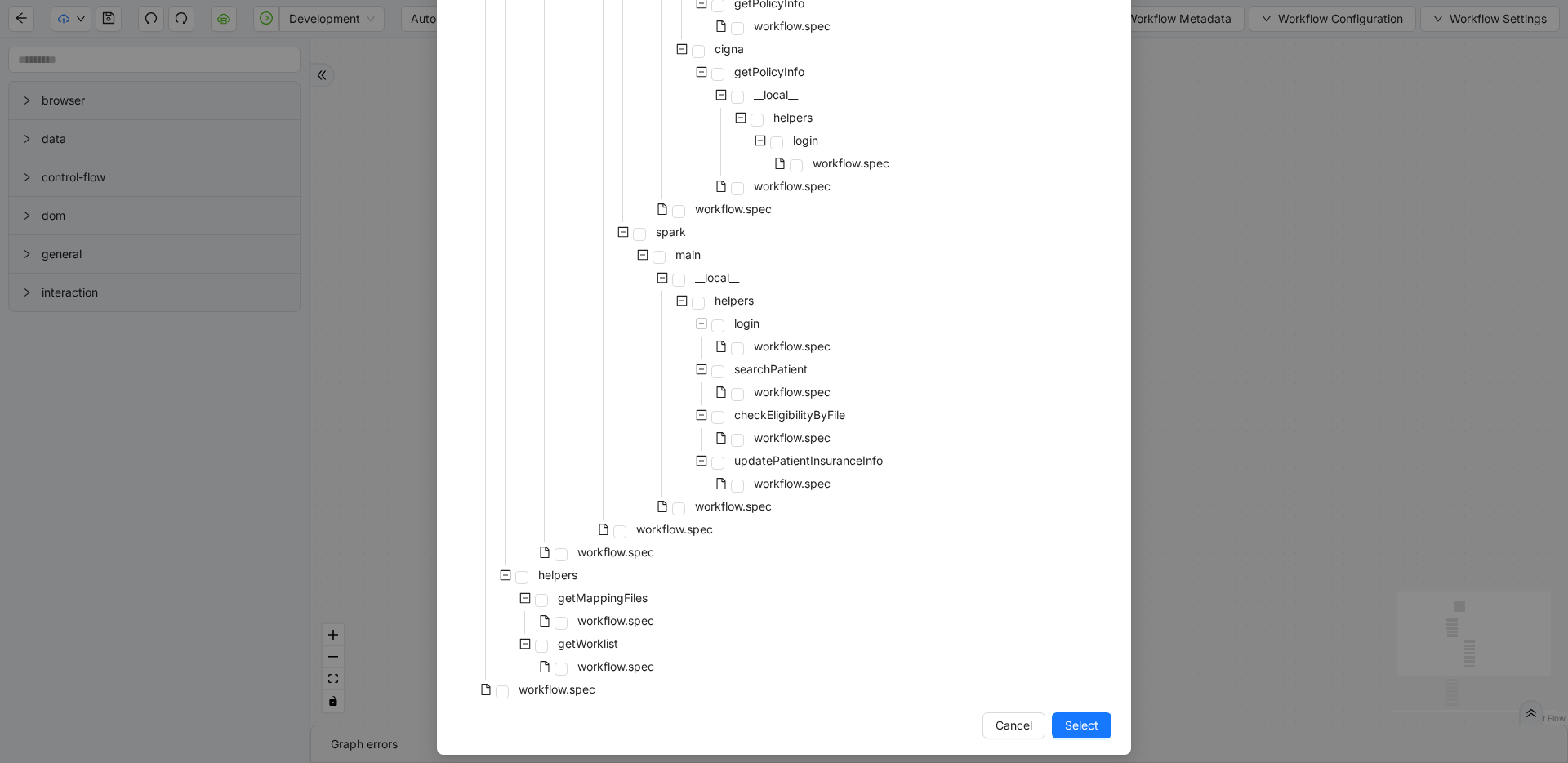 scroll, scrollTop: 1080, scrollLeft: 0, axis: vertical 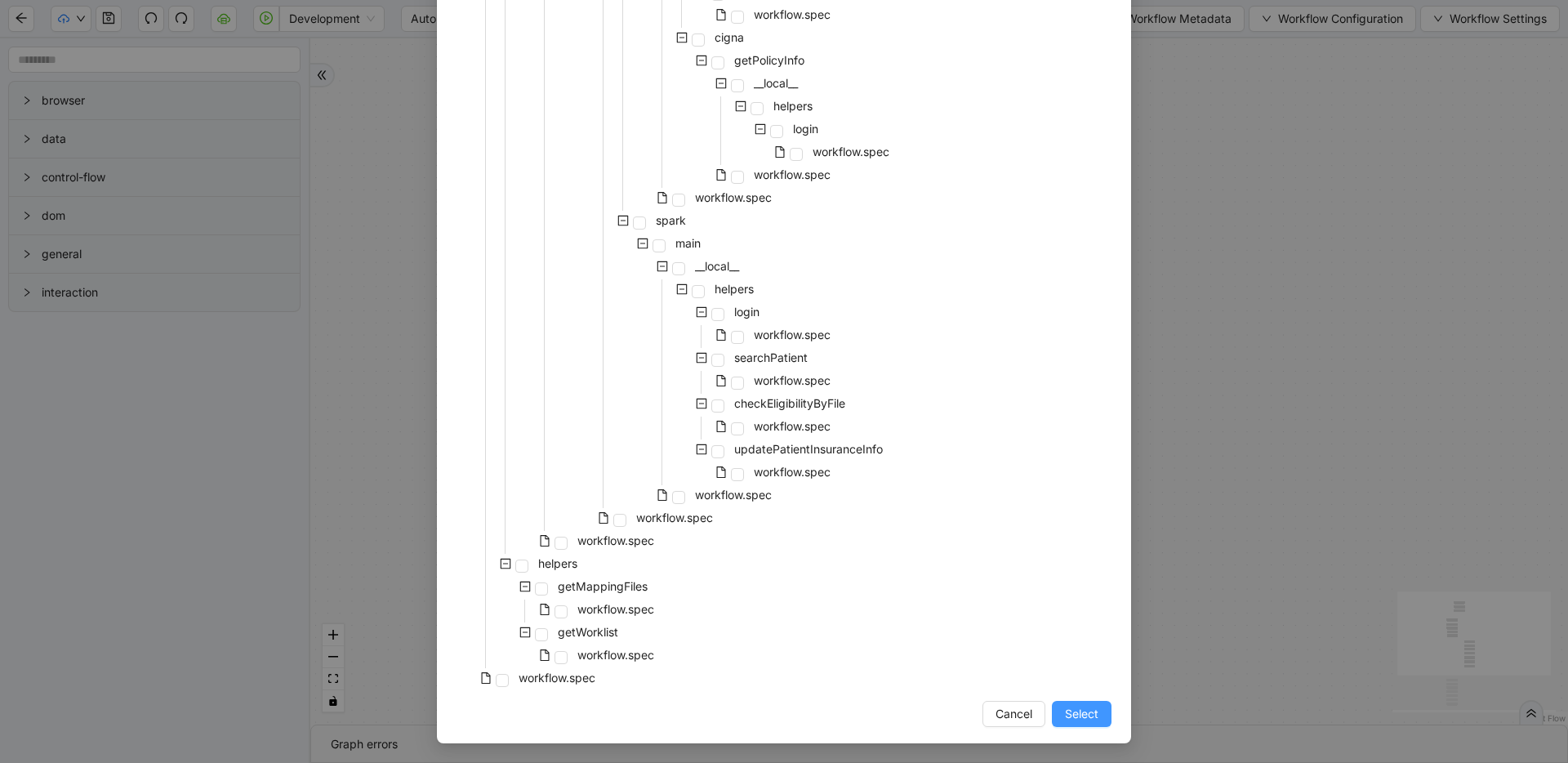 click on "Select" at bounding box center (1081, 714) 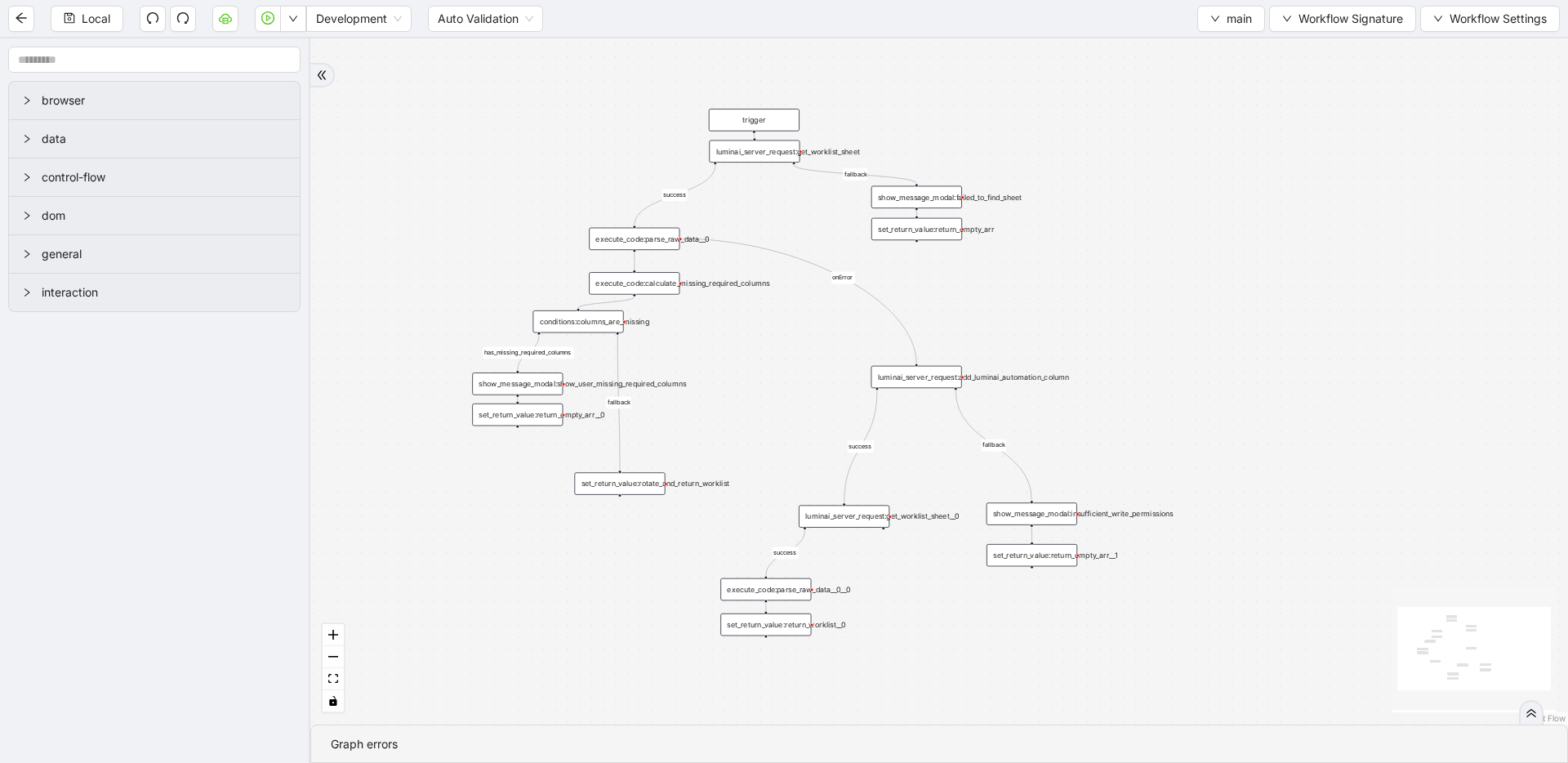 drag, startPoint x: 1045, startPoint y: 412, endPoint x: 1095, endPoint y: 412, distance: 50 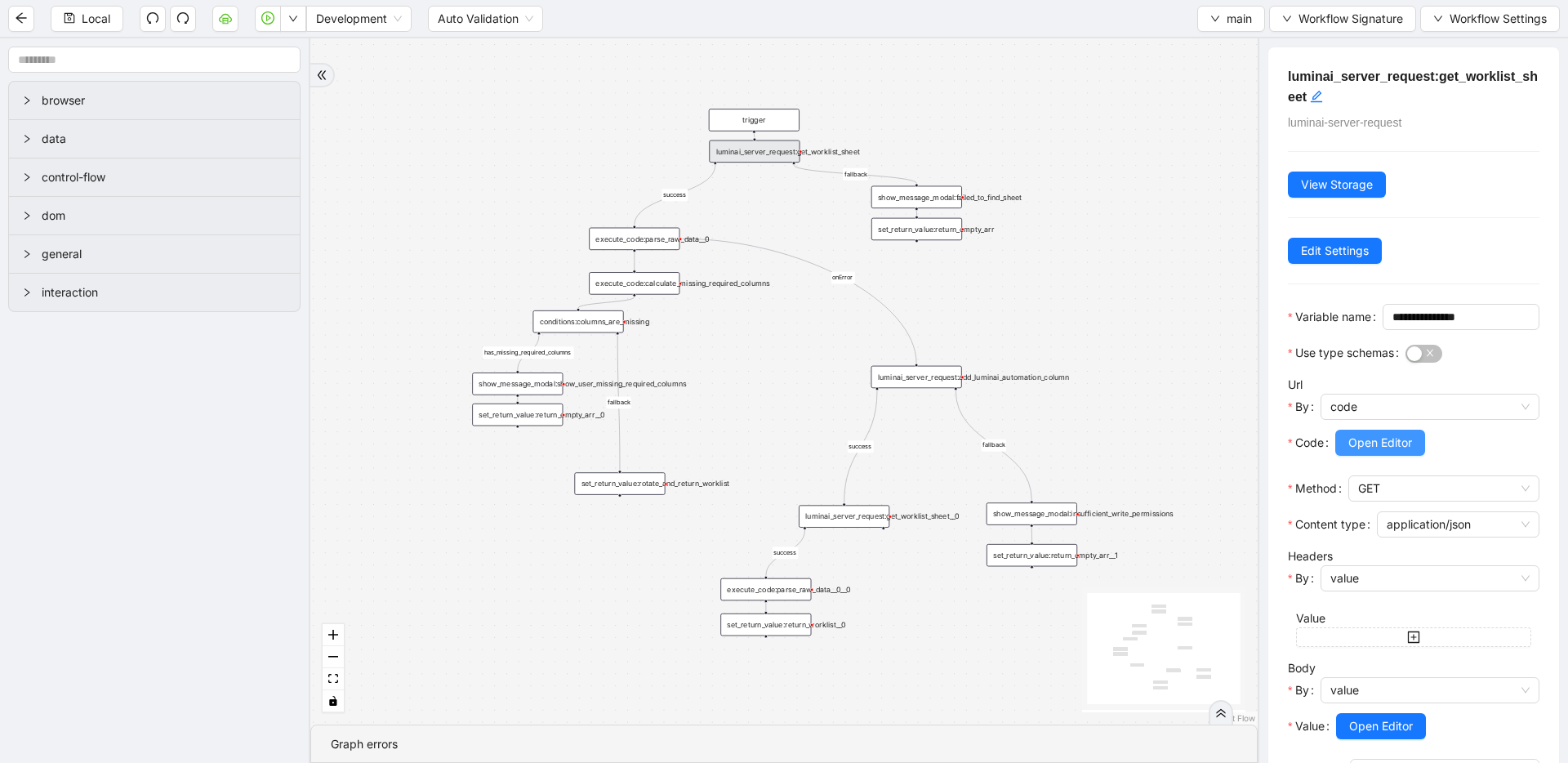 click on "Open Editor" at bounding box center [1380, 443] 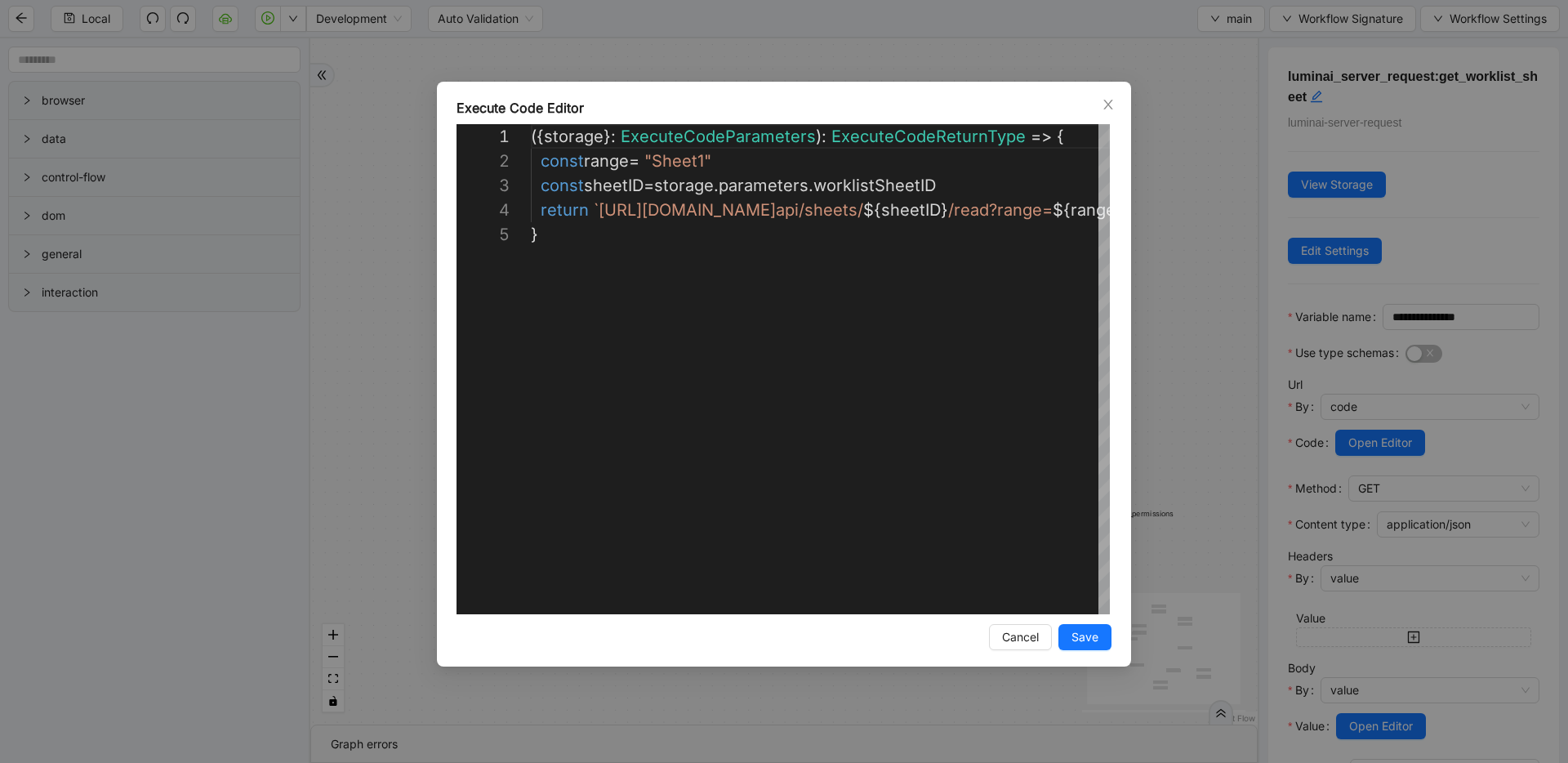 scroll, scrollTop: 98, scrollLeft: 0, axis: vertical 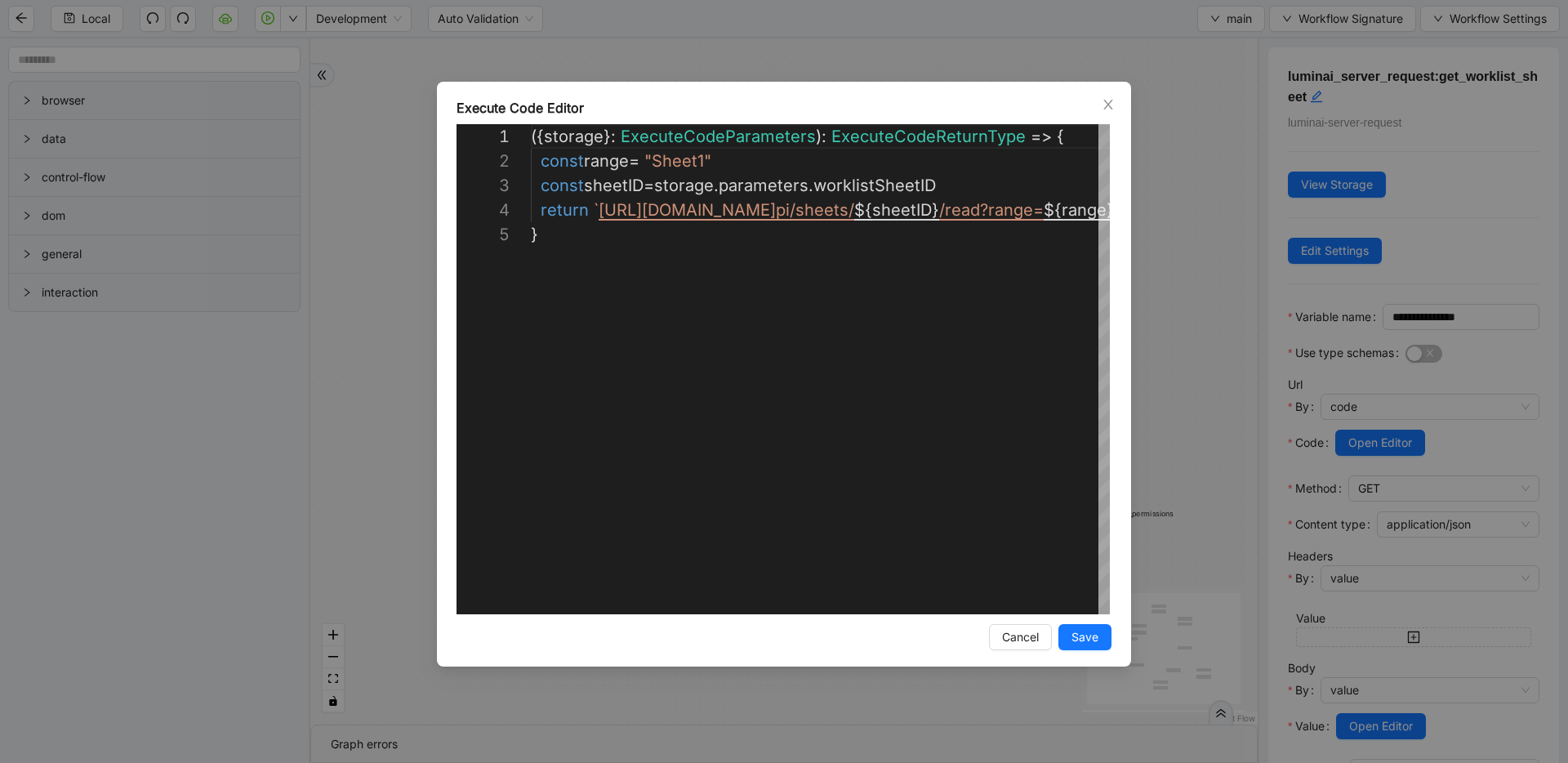 click on "**********" at bounding box center [784, 382] 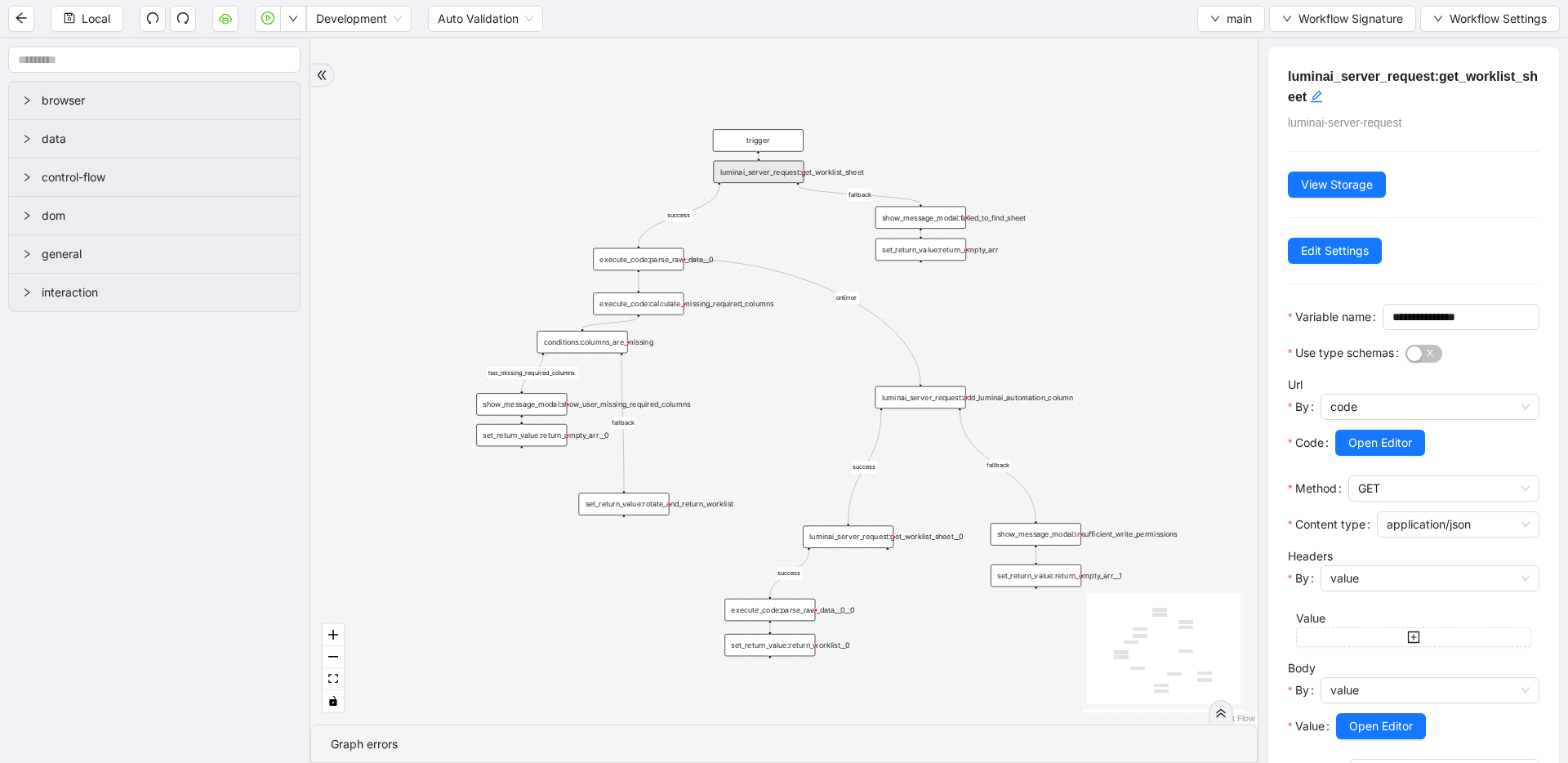 drag, startPoint x: 890, startPoint y: 130, endPoint x: 894, endPoint y: 150, distance: 20.396078 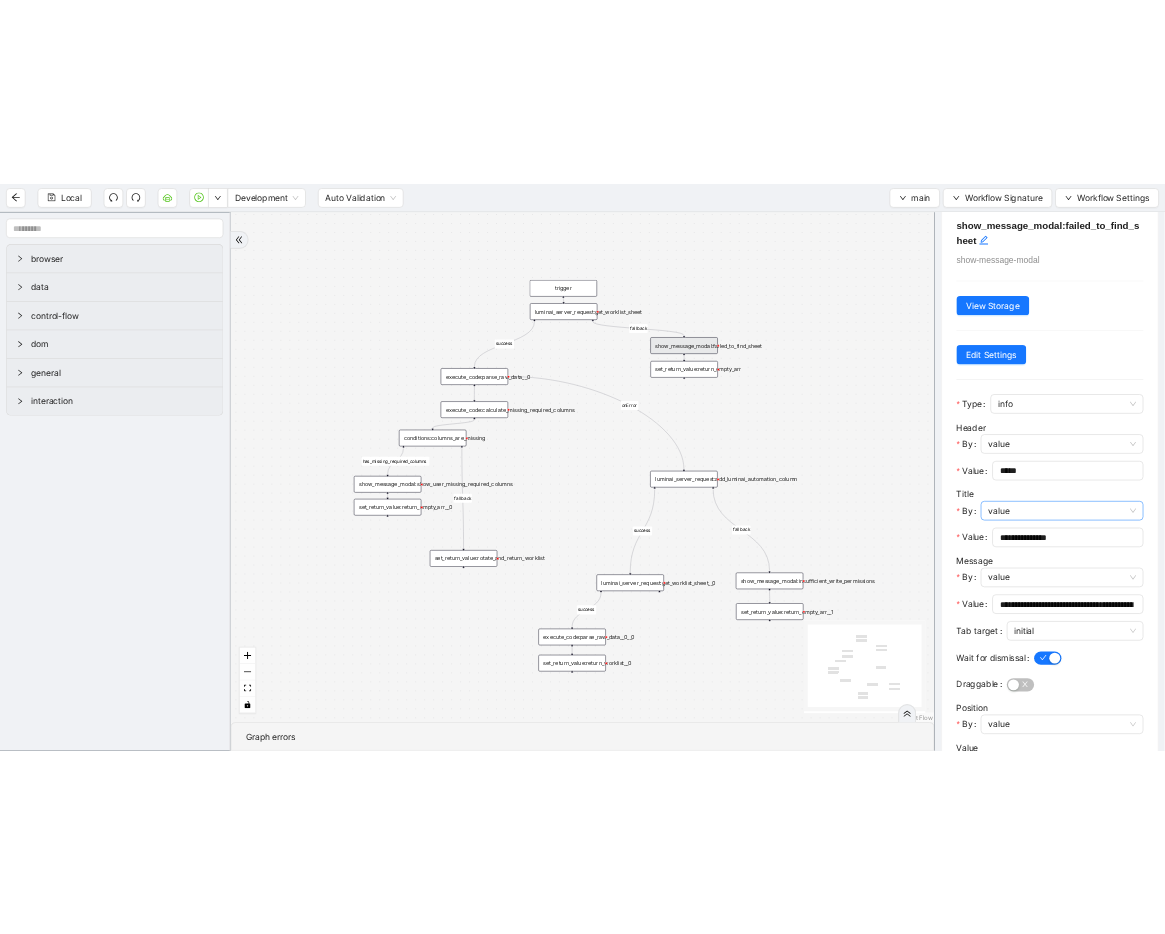 scroll, scrollTop: 49, scrollLeft: 0, axis: vertical 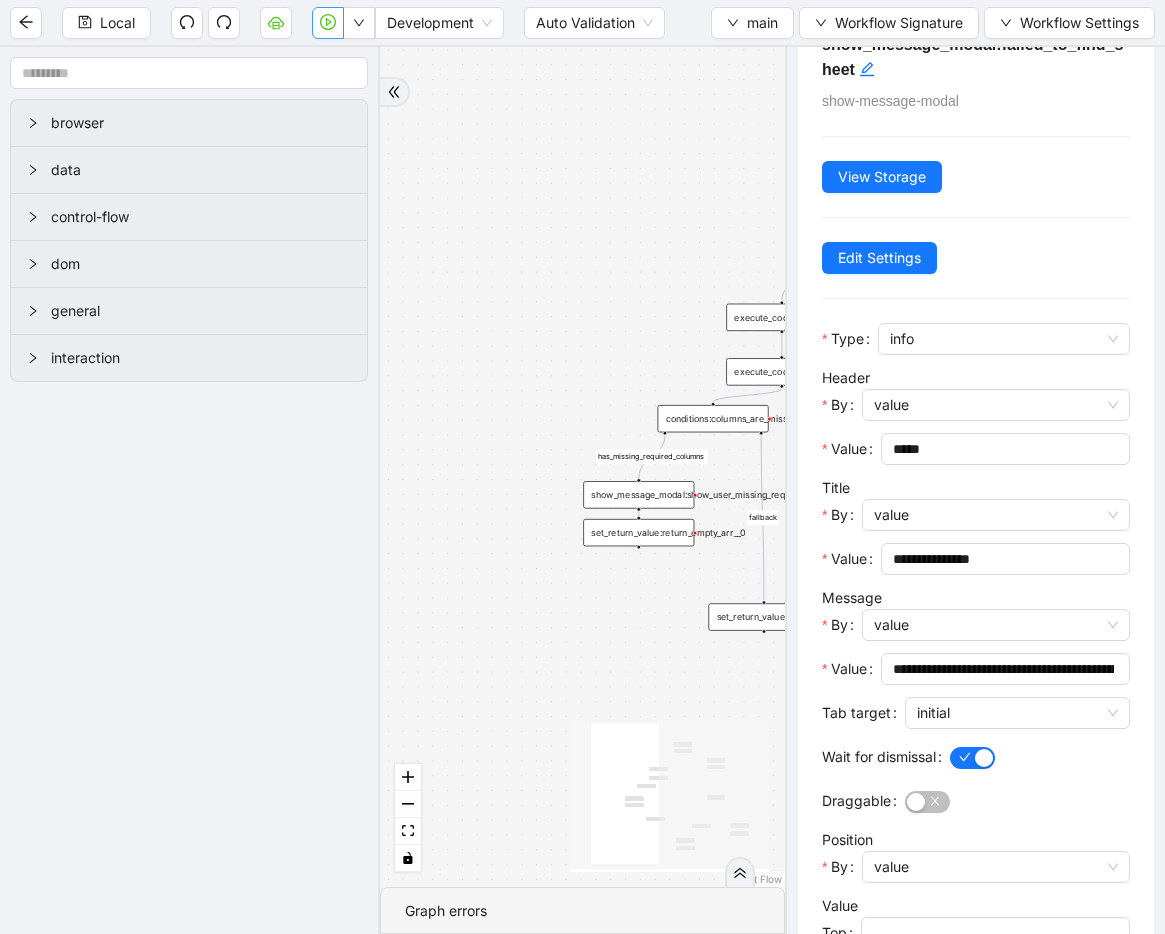 click 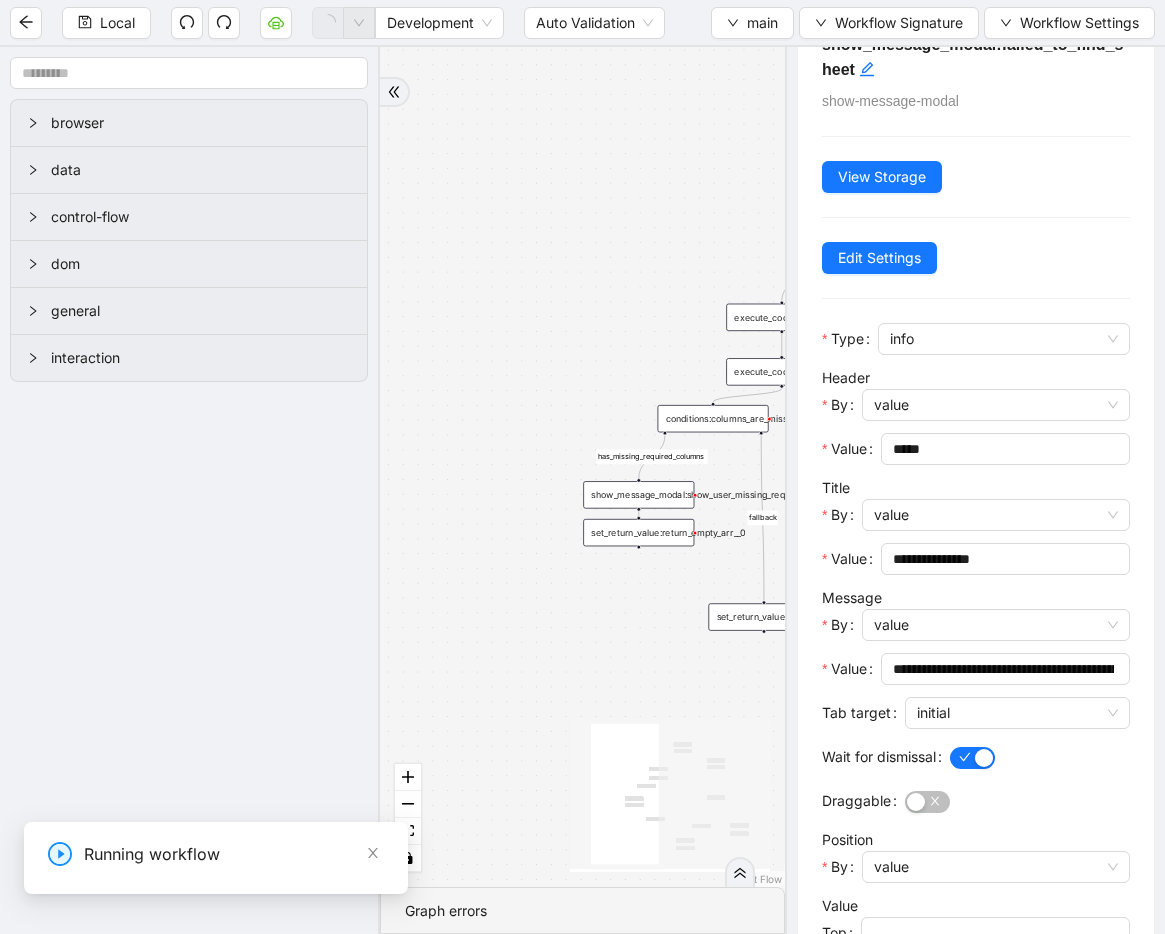 scroll, scrollTop: 0, scrollLeft: 0, axis: both 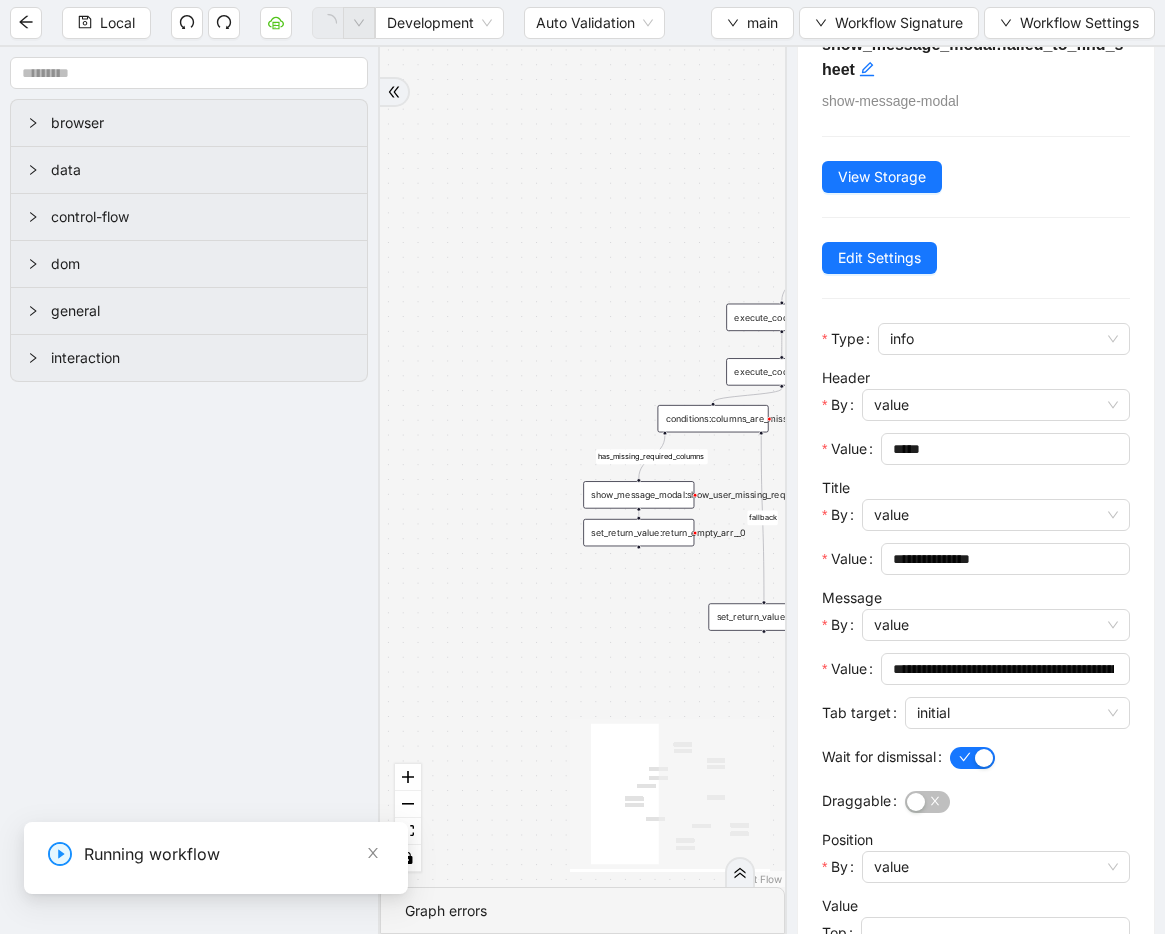 click on "1-off update file id" at bounding box center [150, 879] 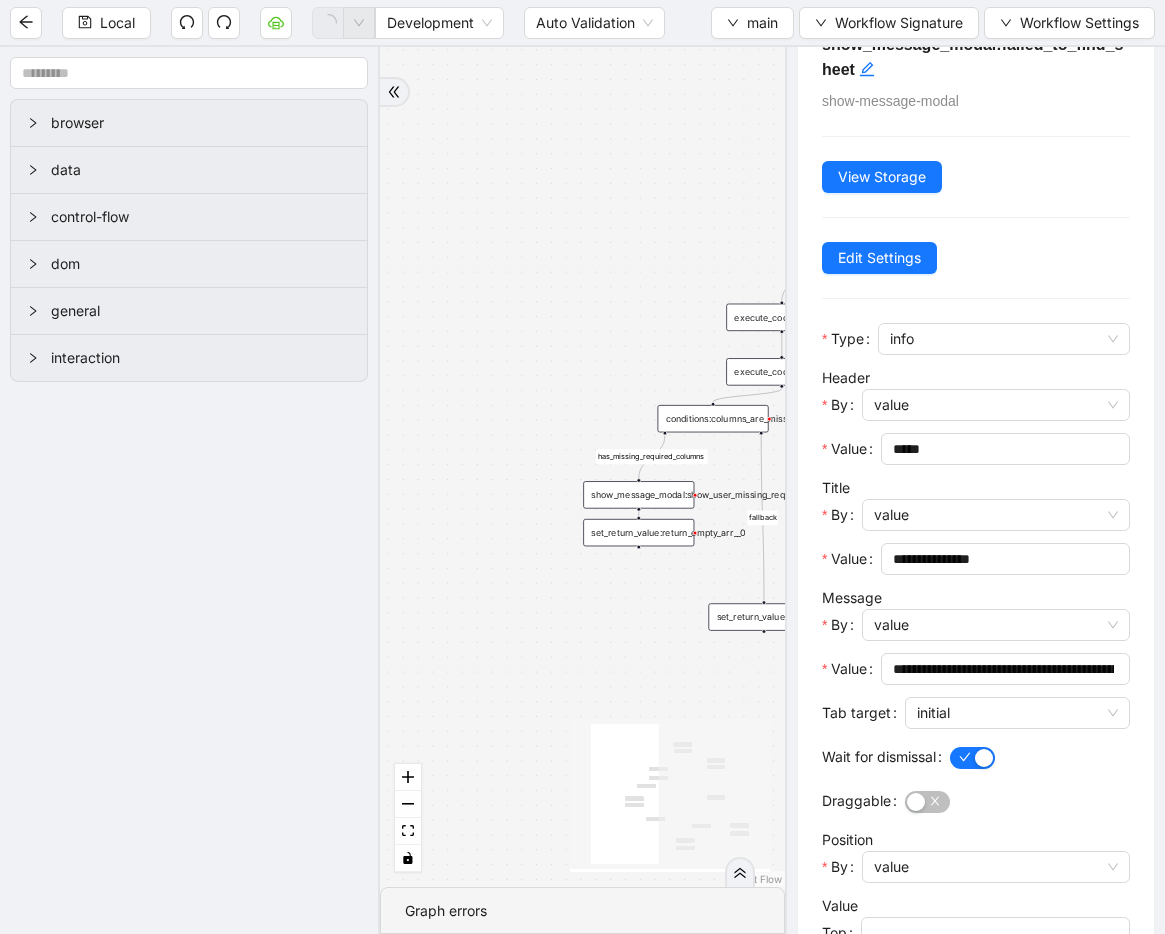 scroll, scrollTop: 0, scrollLeft: 0, axis: both 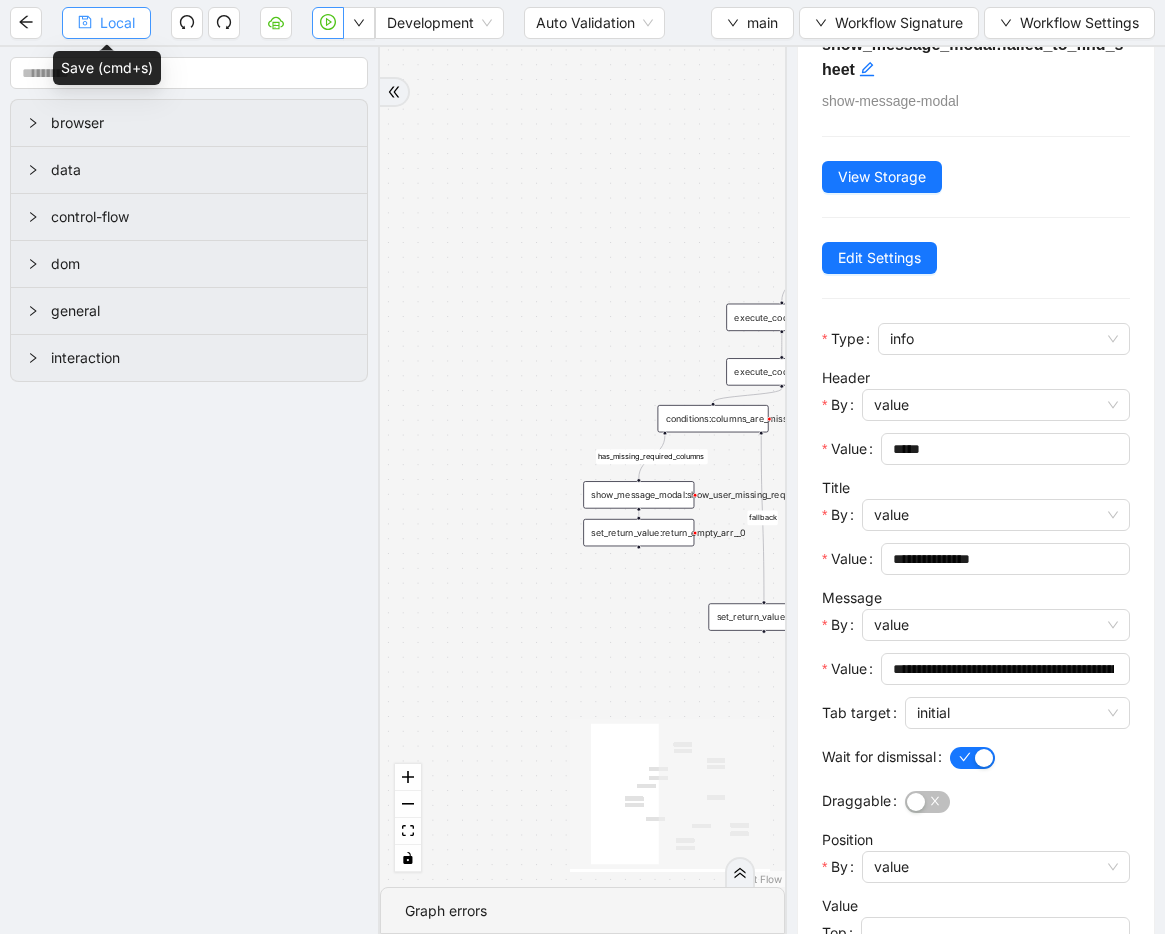 click on "Local" at bounding box center [117, 23] 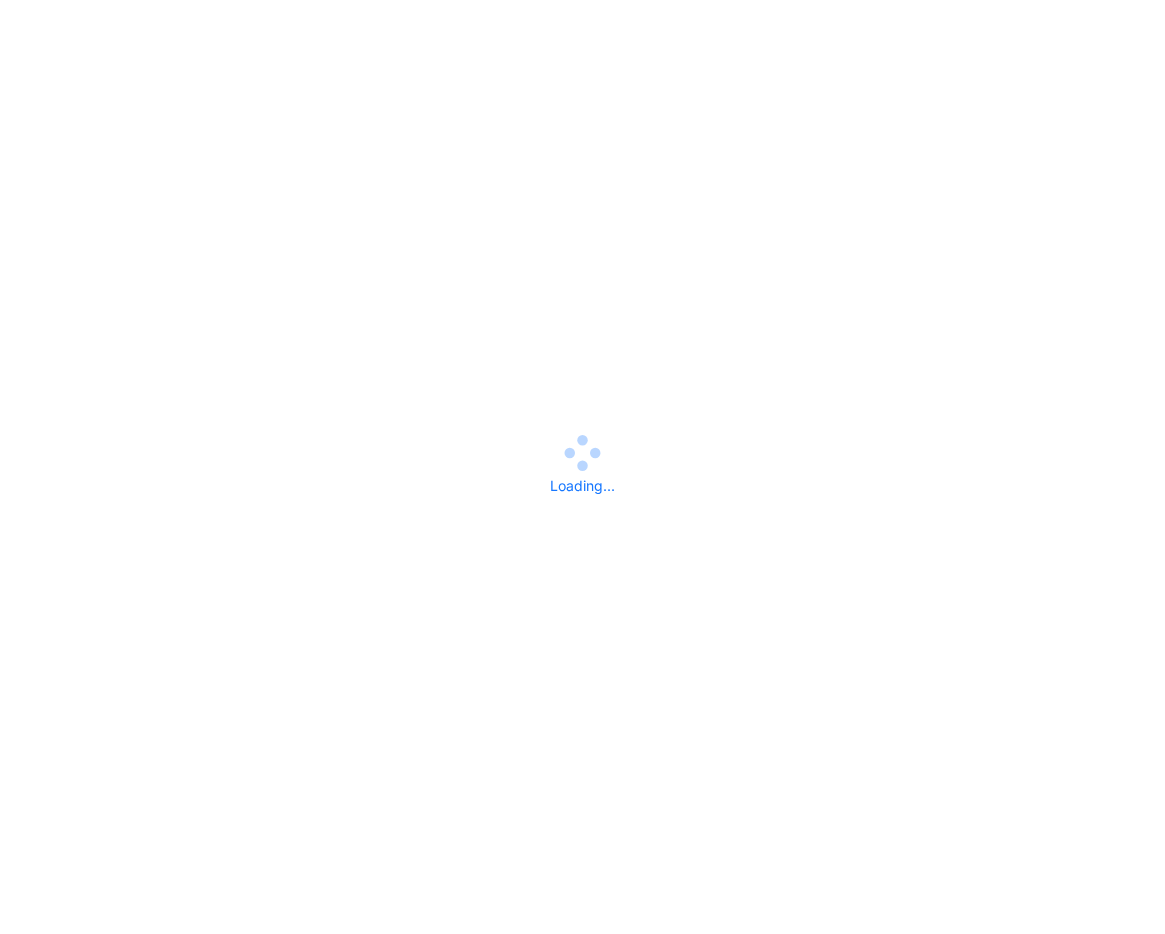 scroll, scrollTop: 0, scrollLeft: 0, axis: both 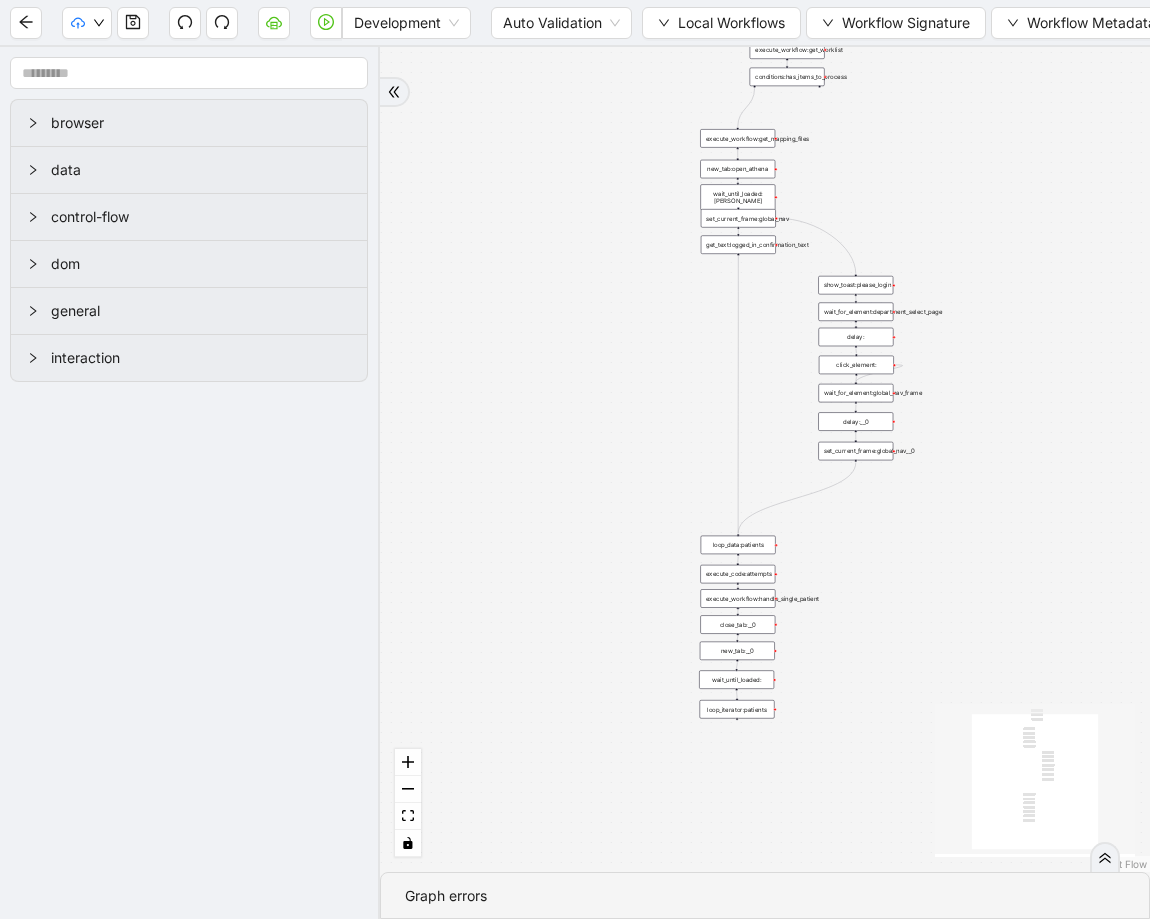 drag, startPoint x: 852, startPoint y: 262, endPoint x: 689, endPoint y: 366, distance: 193.352 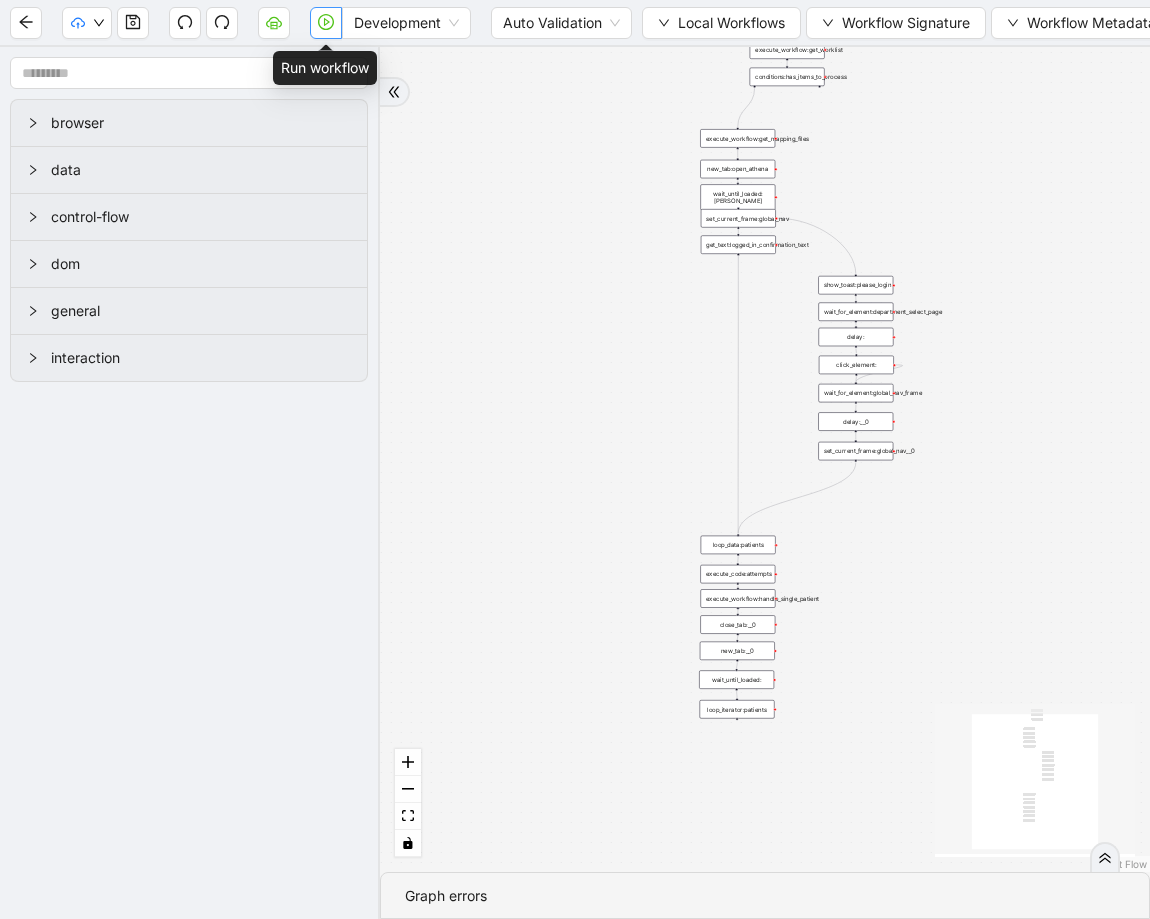 click at bounding box center [326, 23] 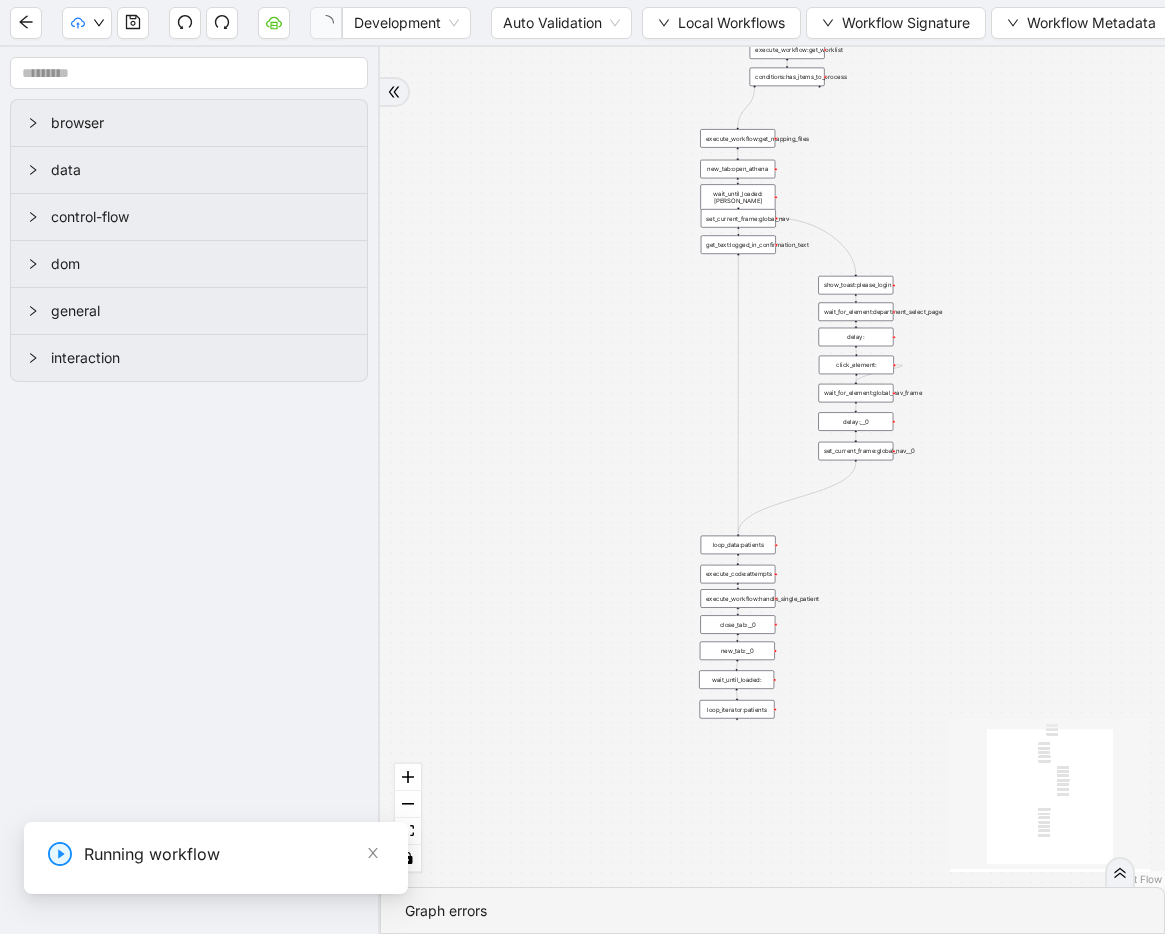 scroll, scrollTop: 0, scrollLeft: 0, axis: both 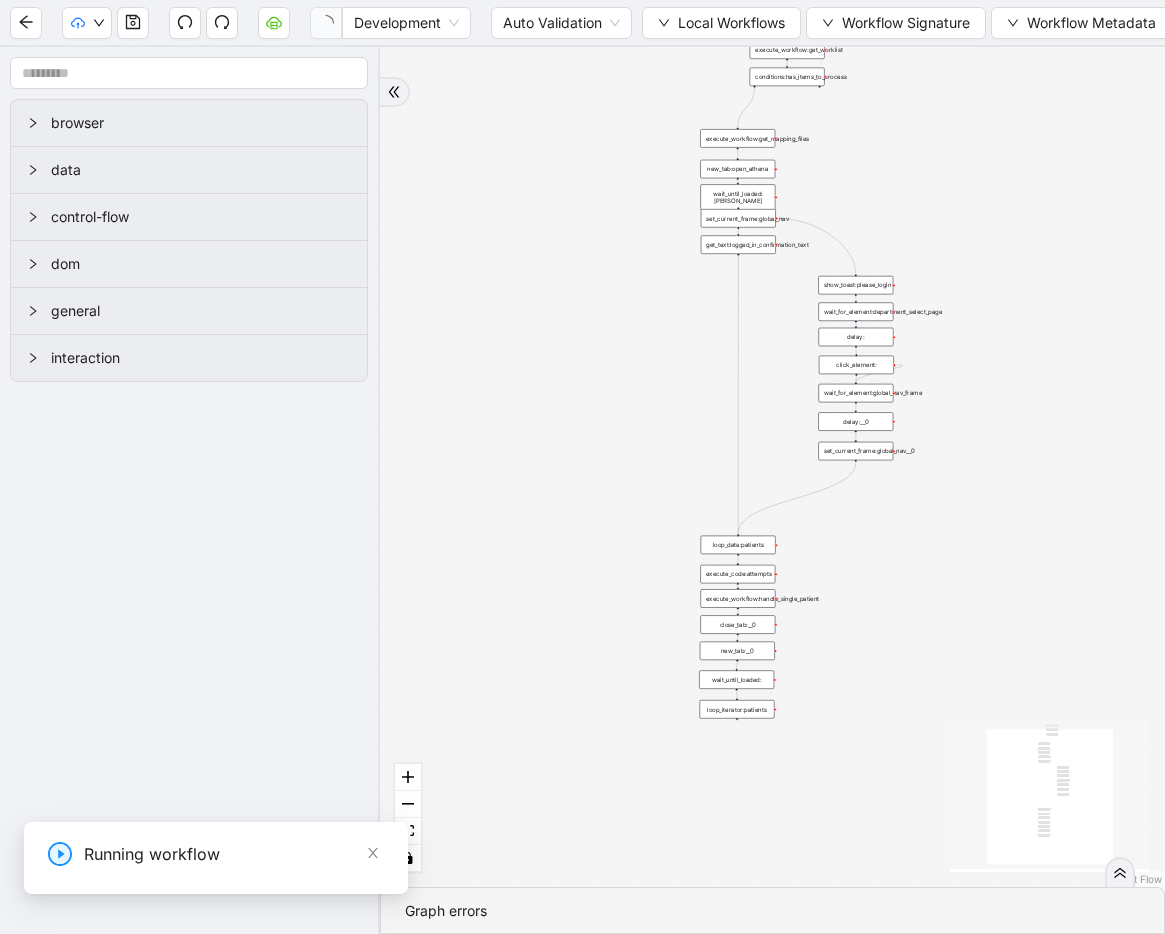 click on "Save" at bounding box center (469, 1194) 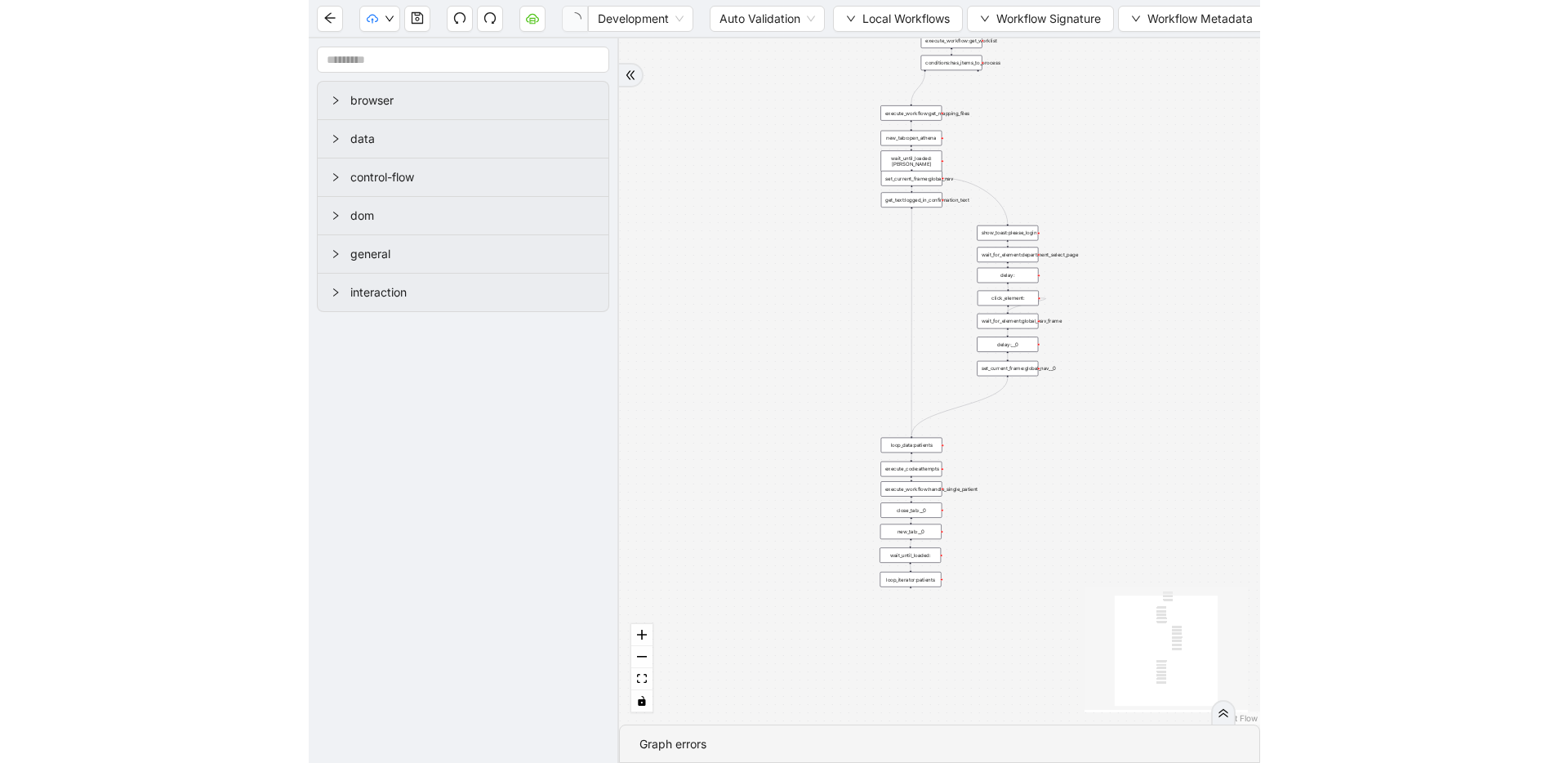 scroll, scrollTop: 0, scrollLeft: 0, axis: both 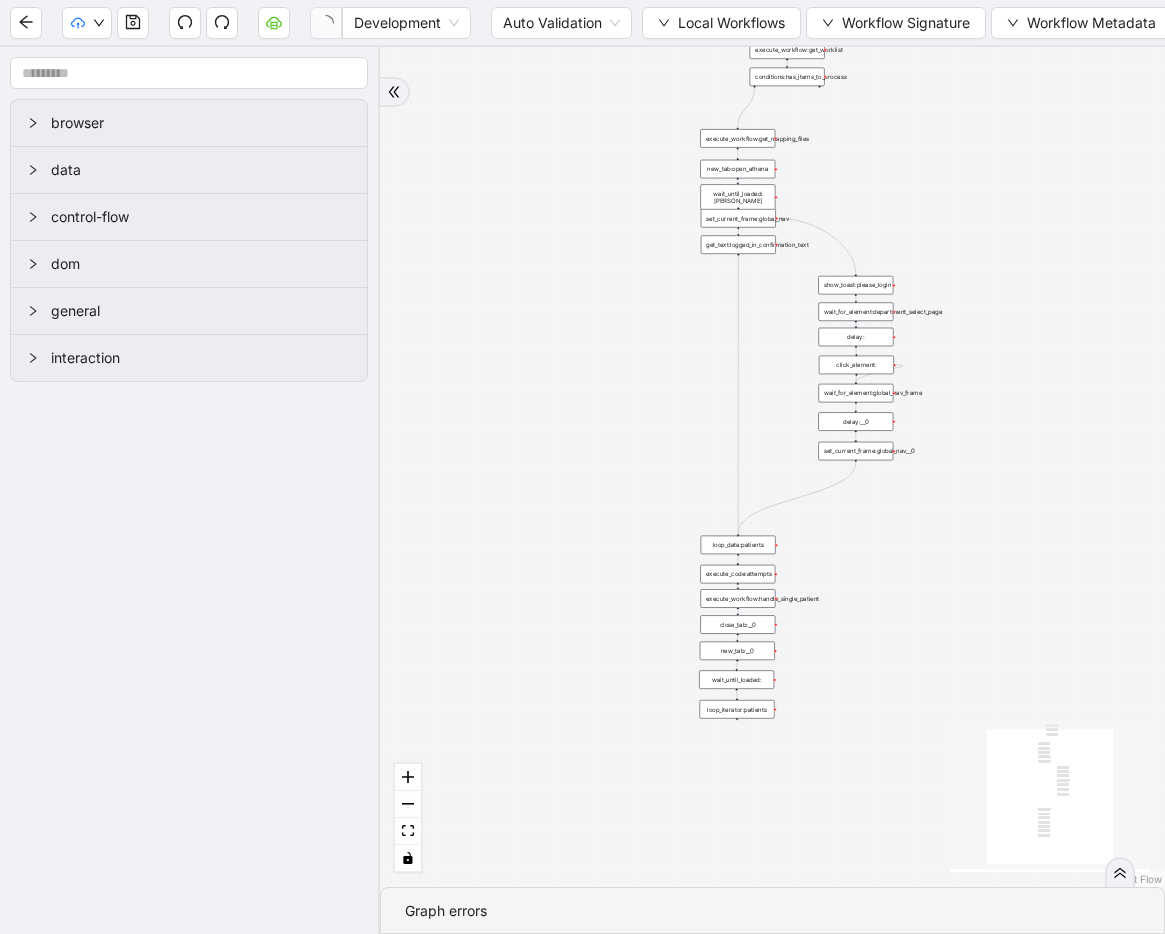 click on "Close" at bounding box center [467, 1194] 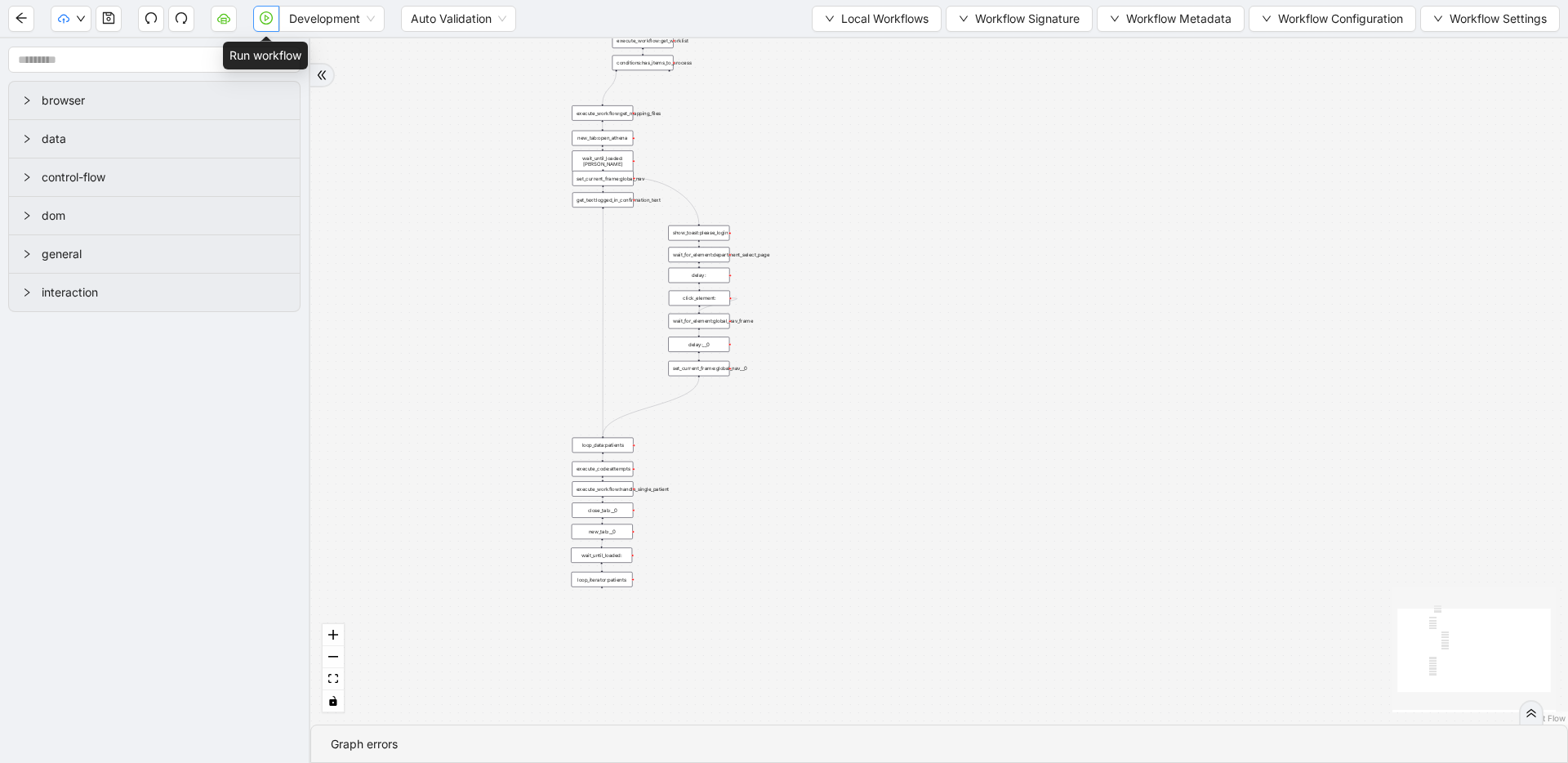 click at bounding box center [266, 19] 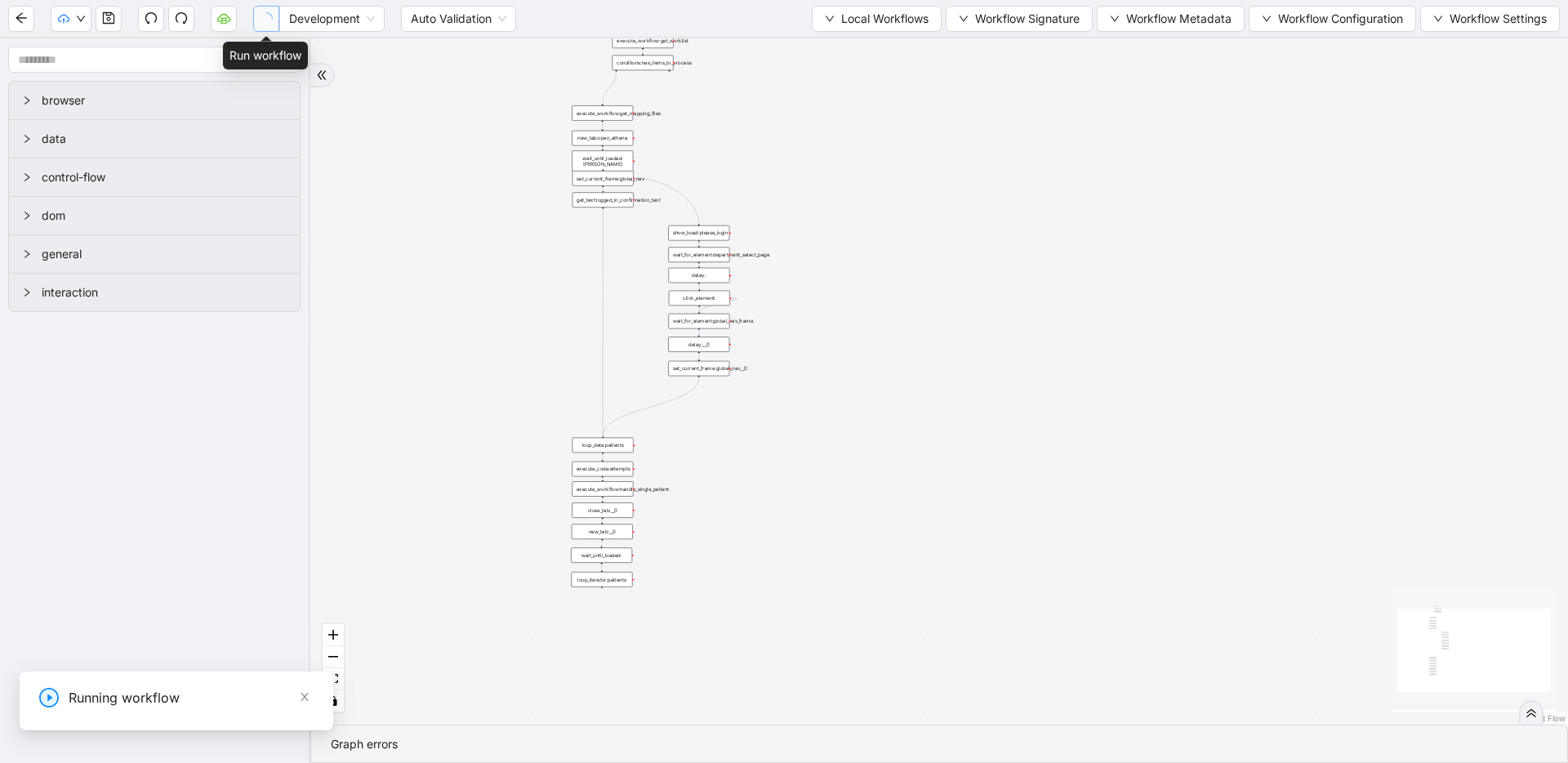 scroll, scrollTop: 0, scrollLeft: 0, axis: both 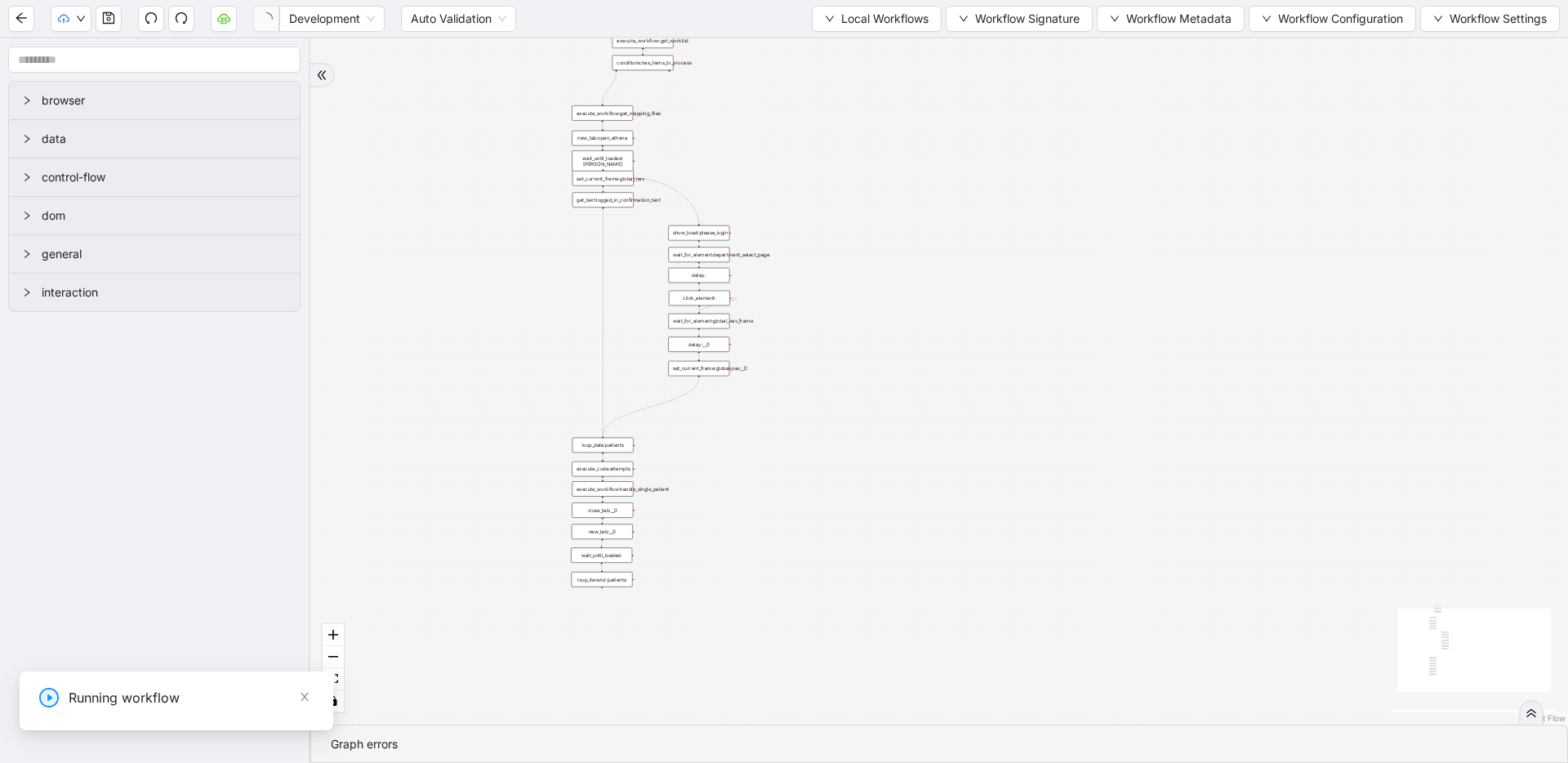 click on "1-off update file id" at bounding box center [122, 718] 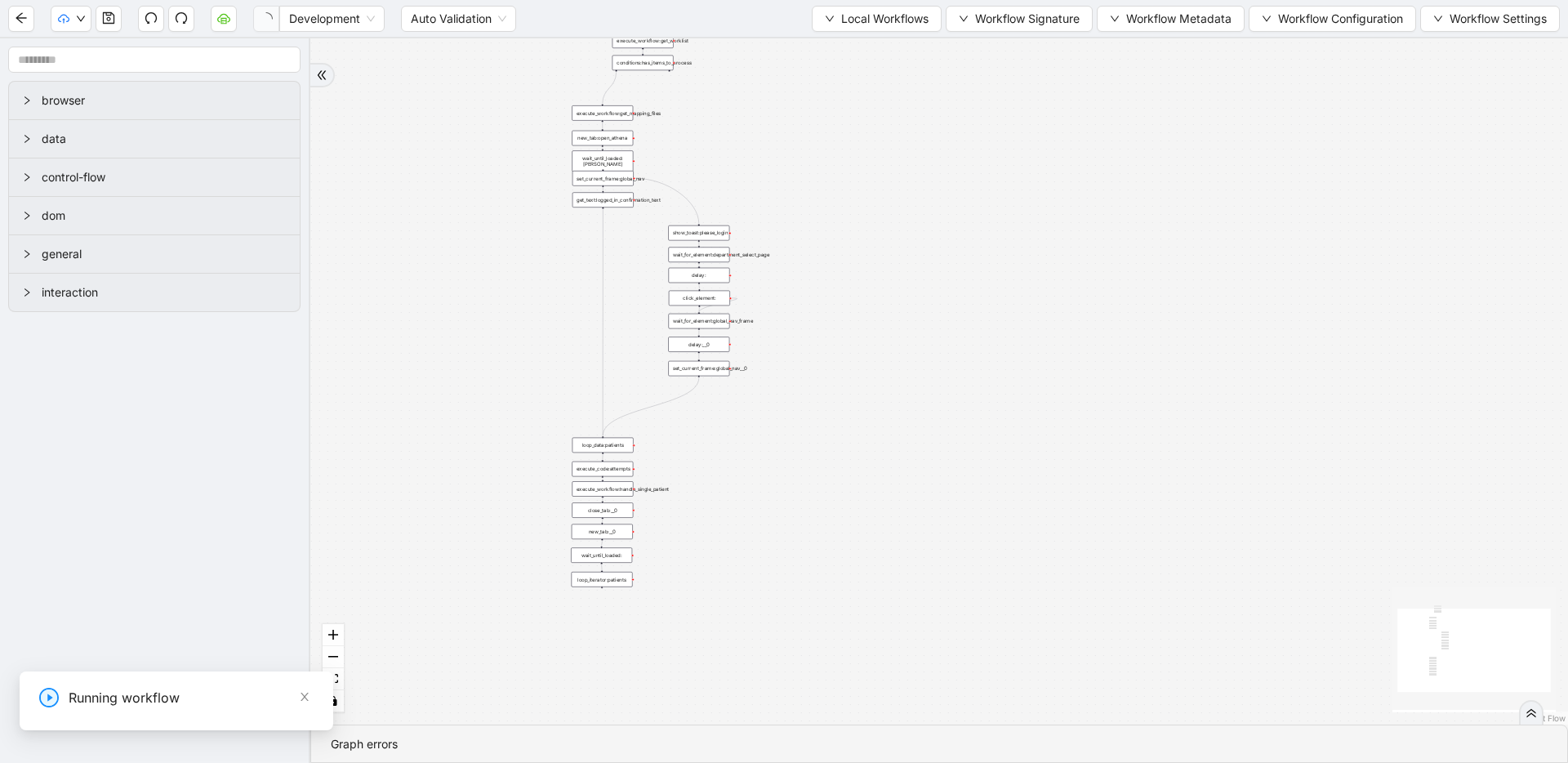 type on "**********" 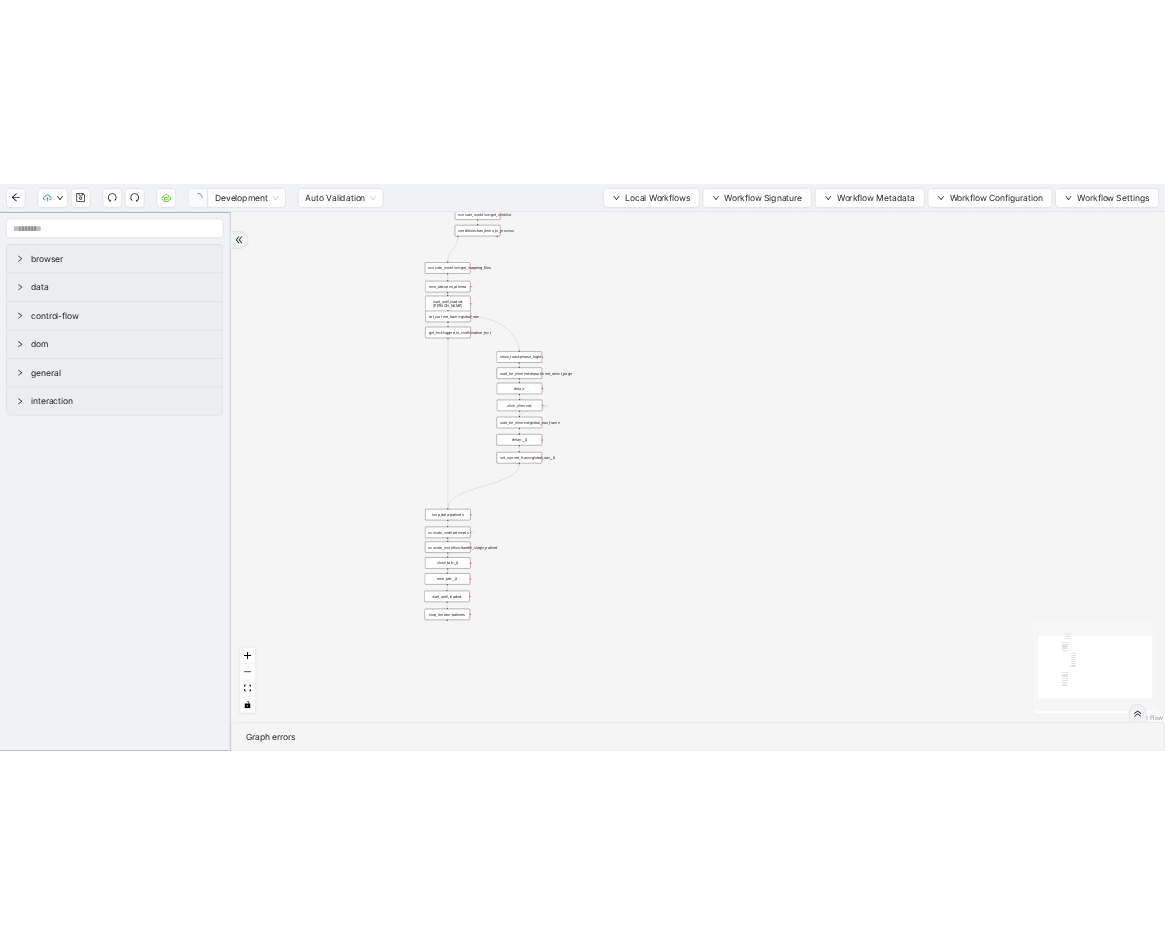 scroll, scrollTop: 0, scrollLeft: 0, axis: both 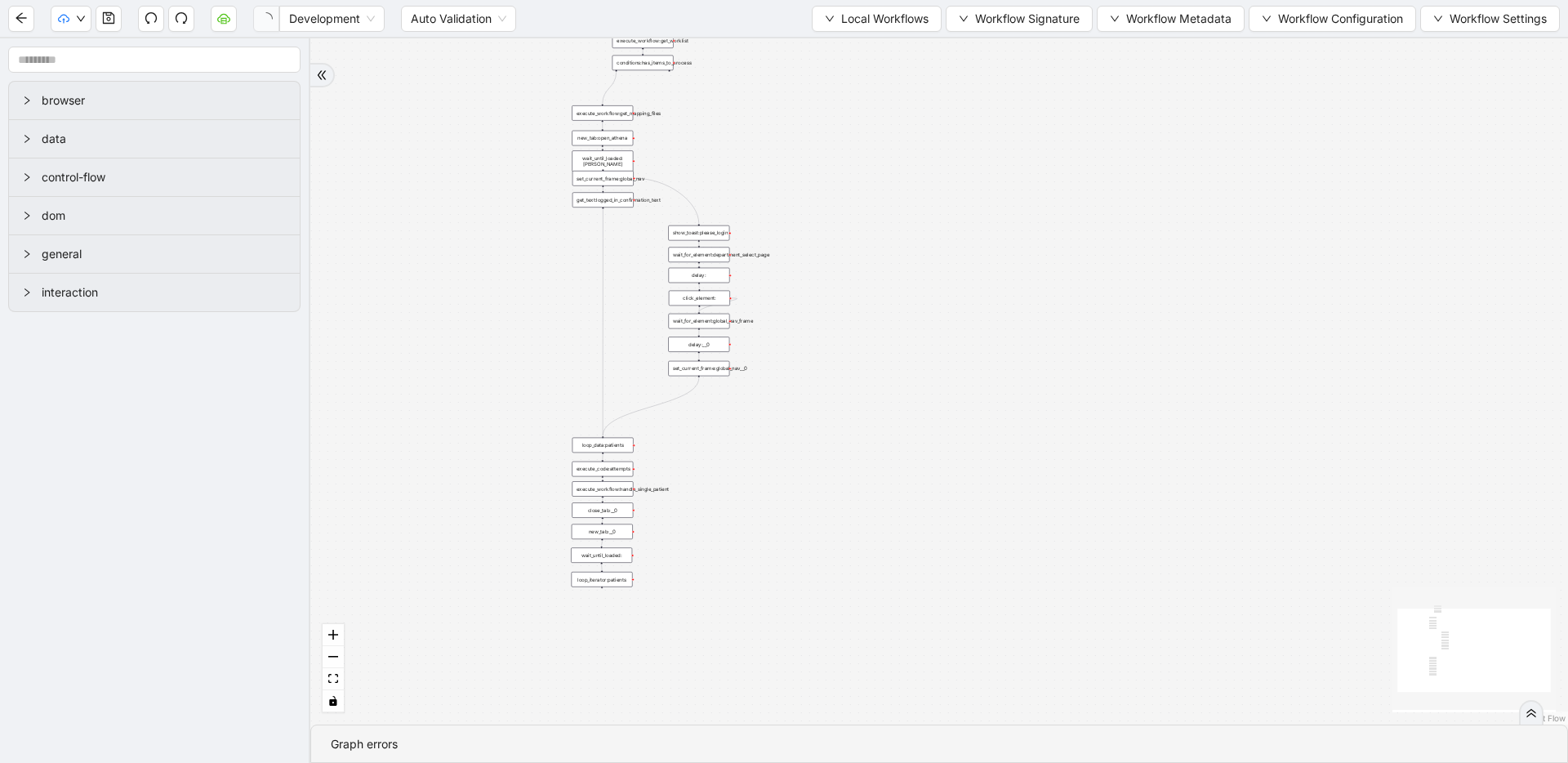 click on "Close" at bounding box center [381, 975] 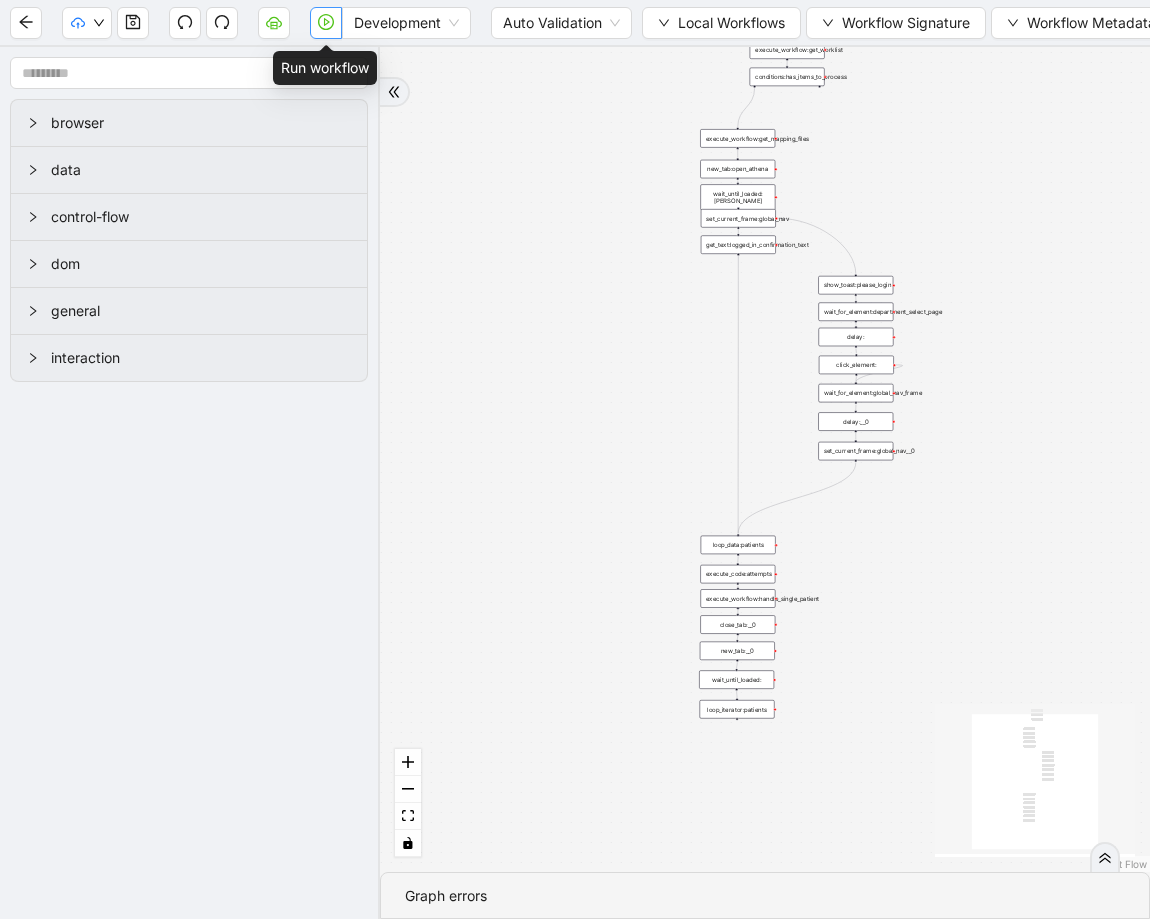 click 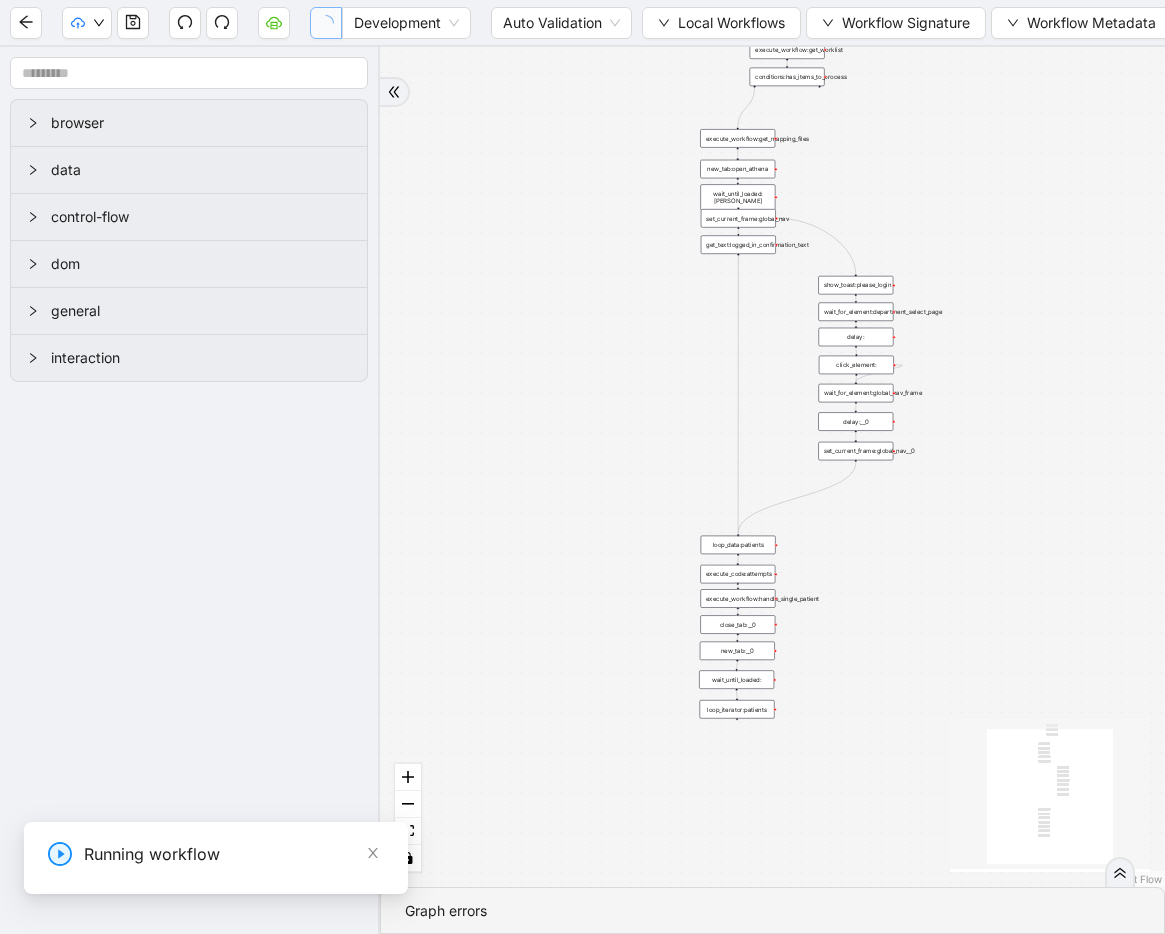 scroll, scrollTop: 0, scrollLeft: 0, axis: both 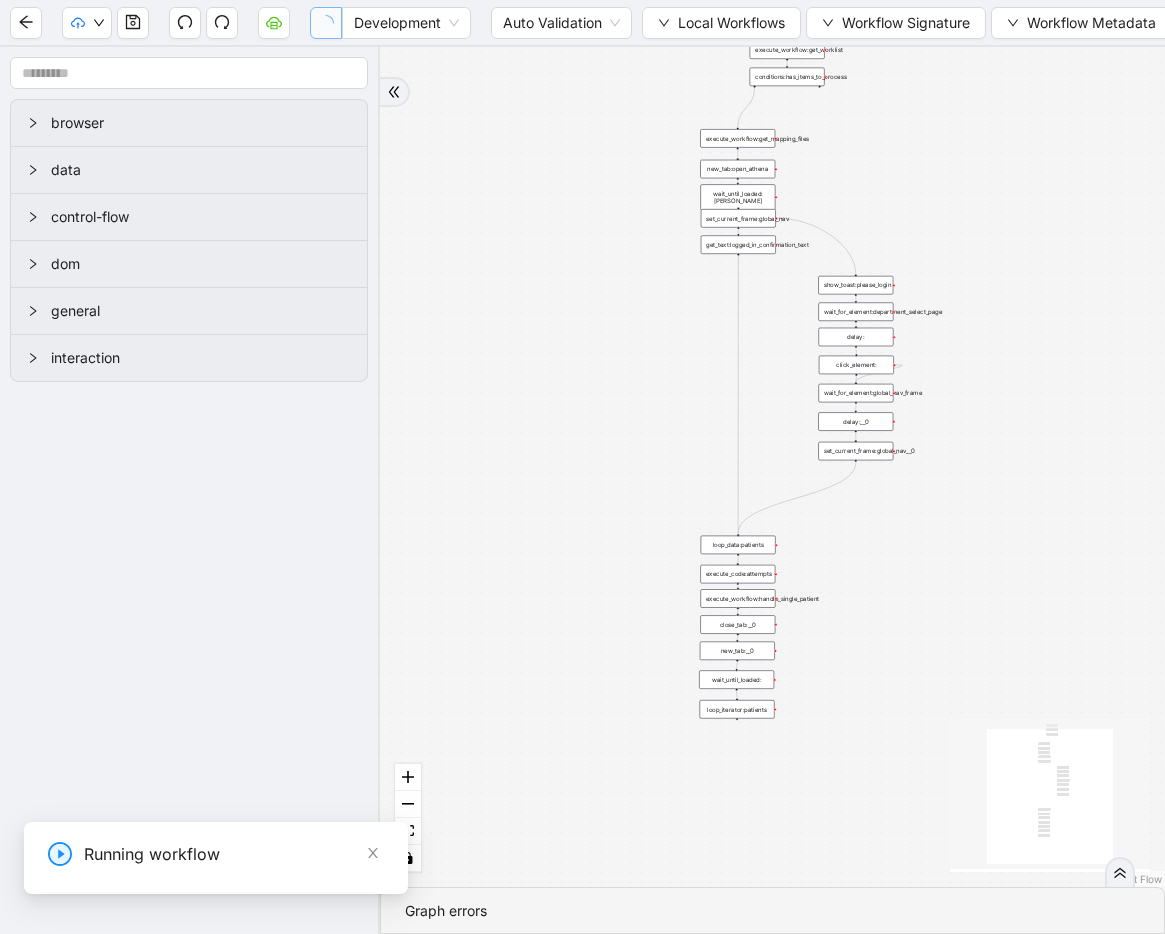 type on "**********" 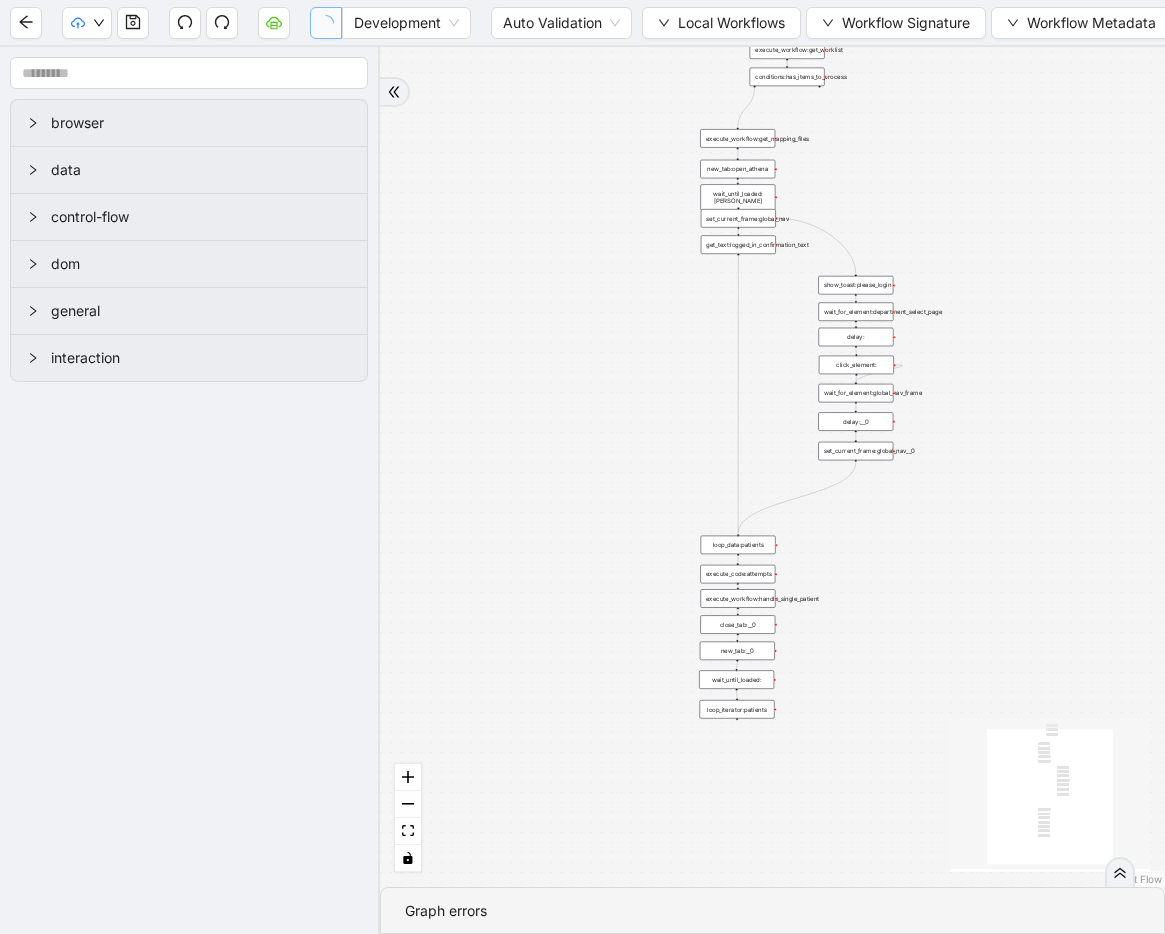 click on "Save" at bounding box center [469, 1194] 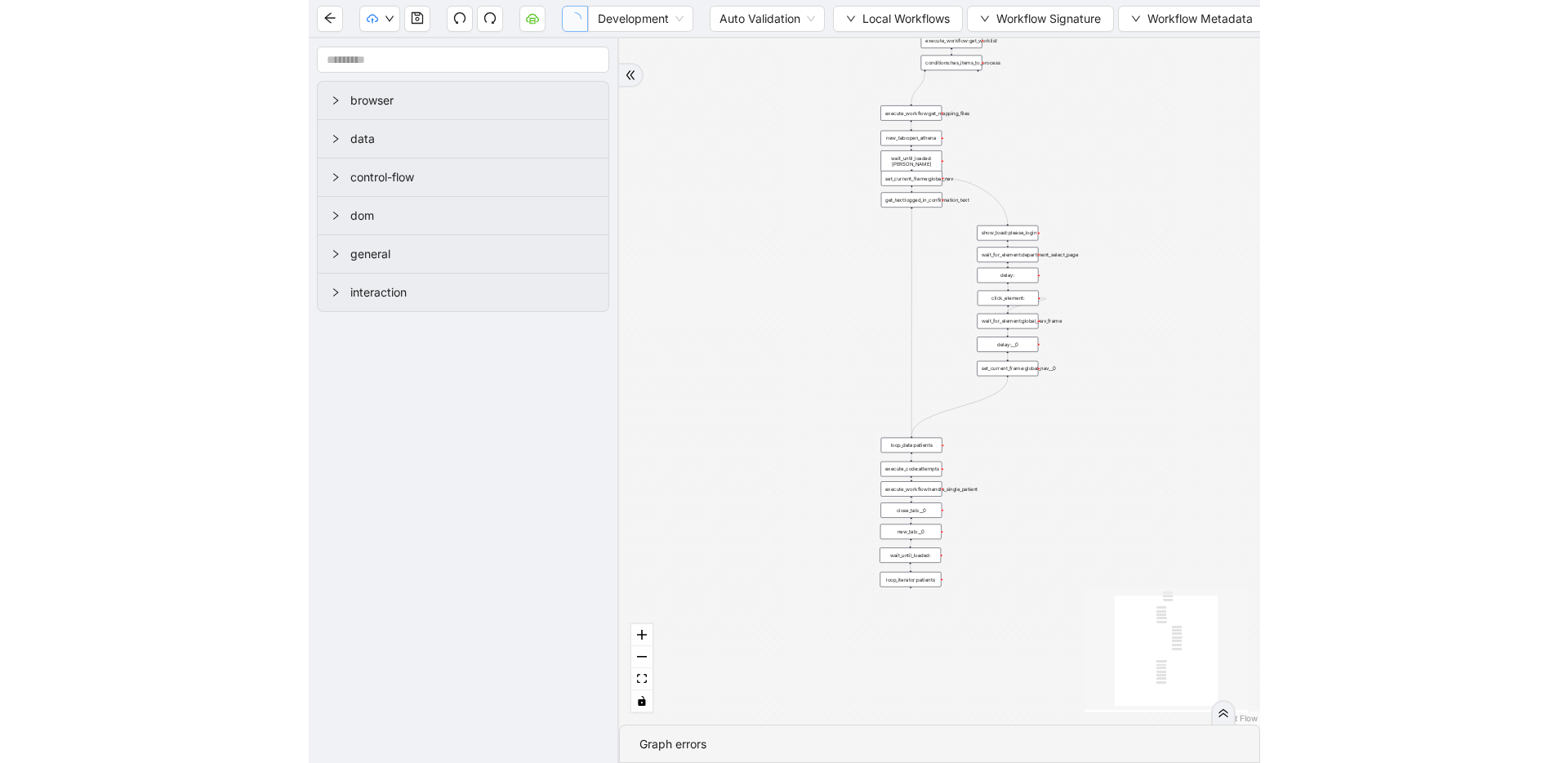 scroll, scrollTop: 0, scrollLeft: 0, axis: both 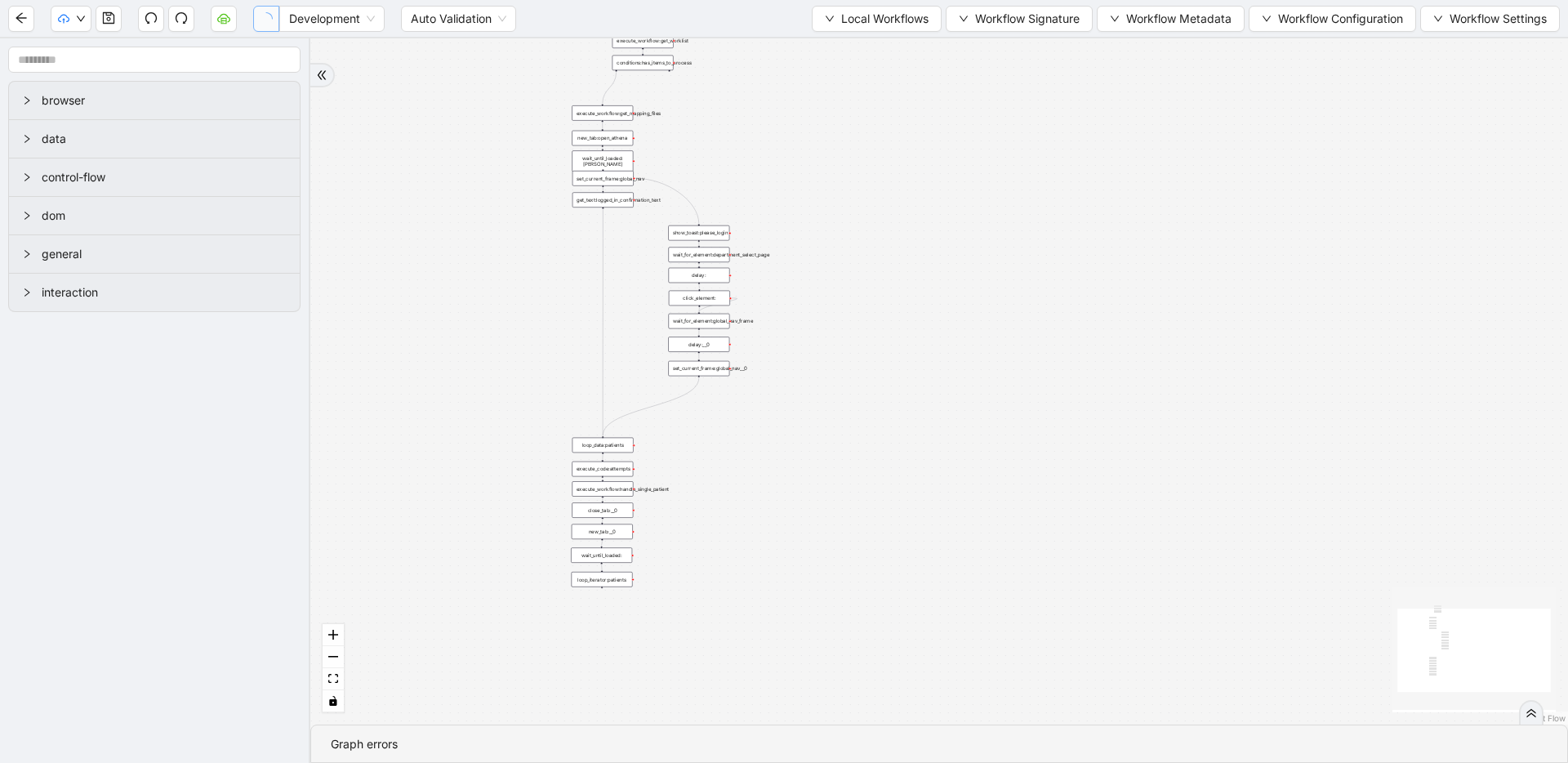 click on "Close" at bounding box center [381, 975] 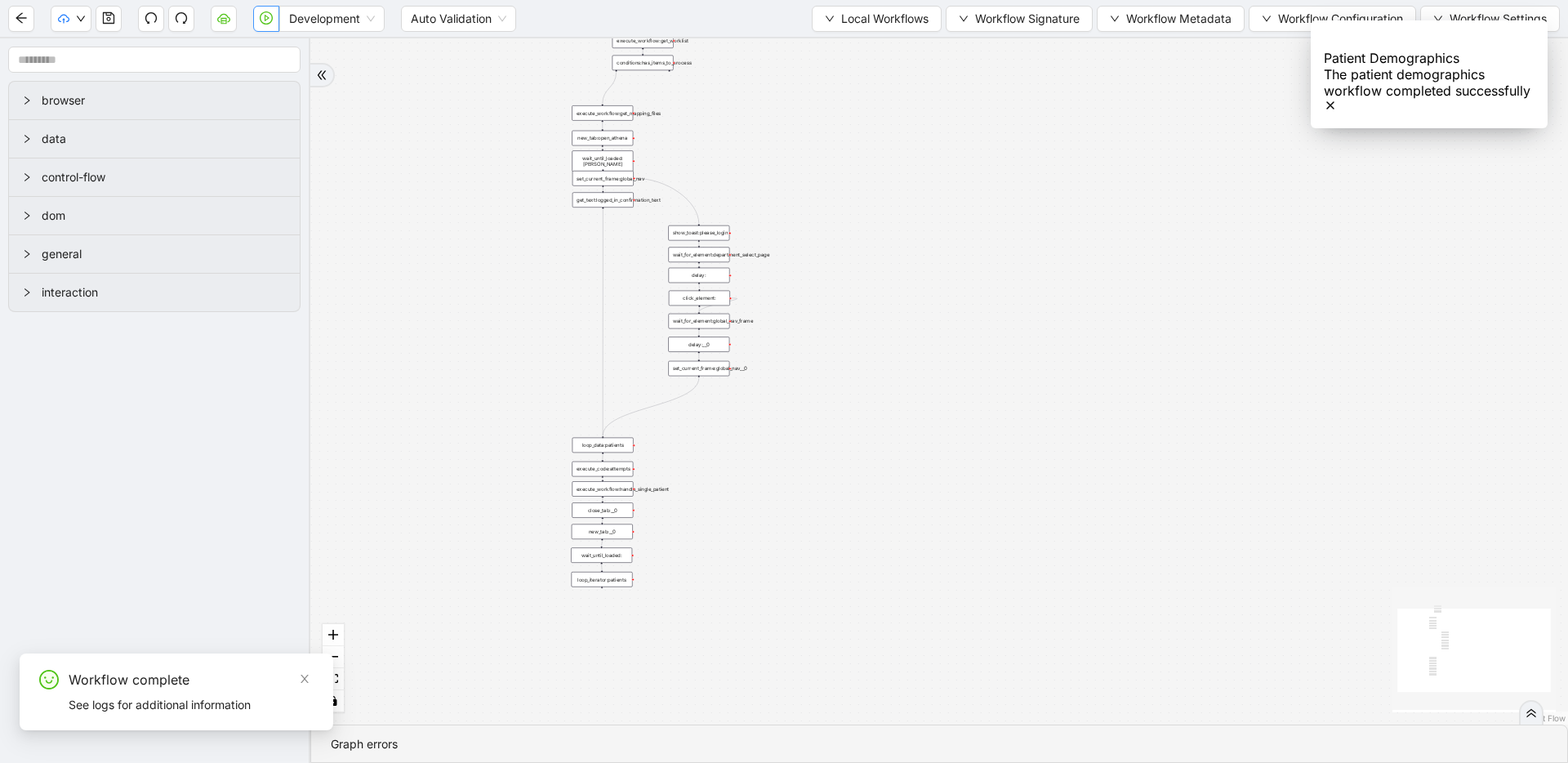 click 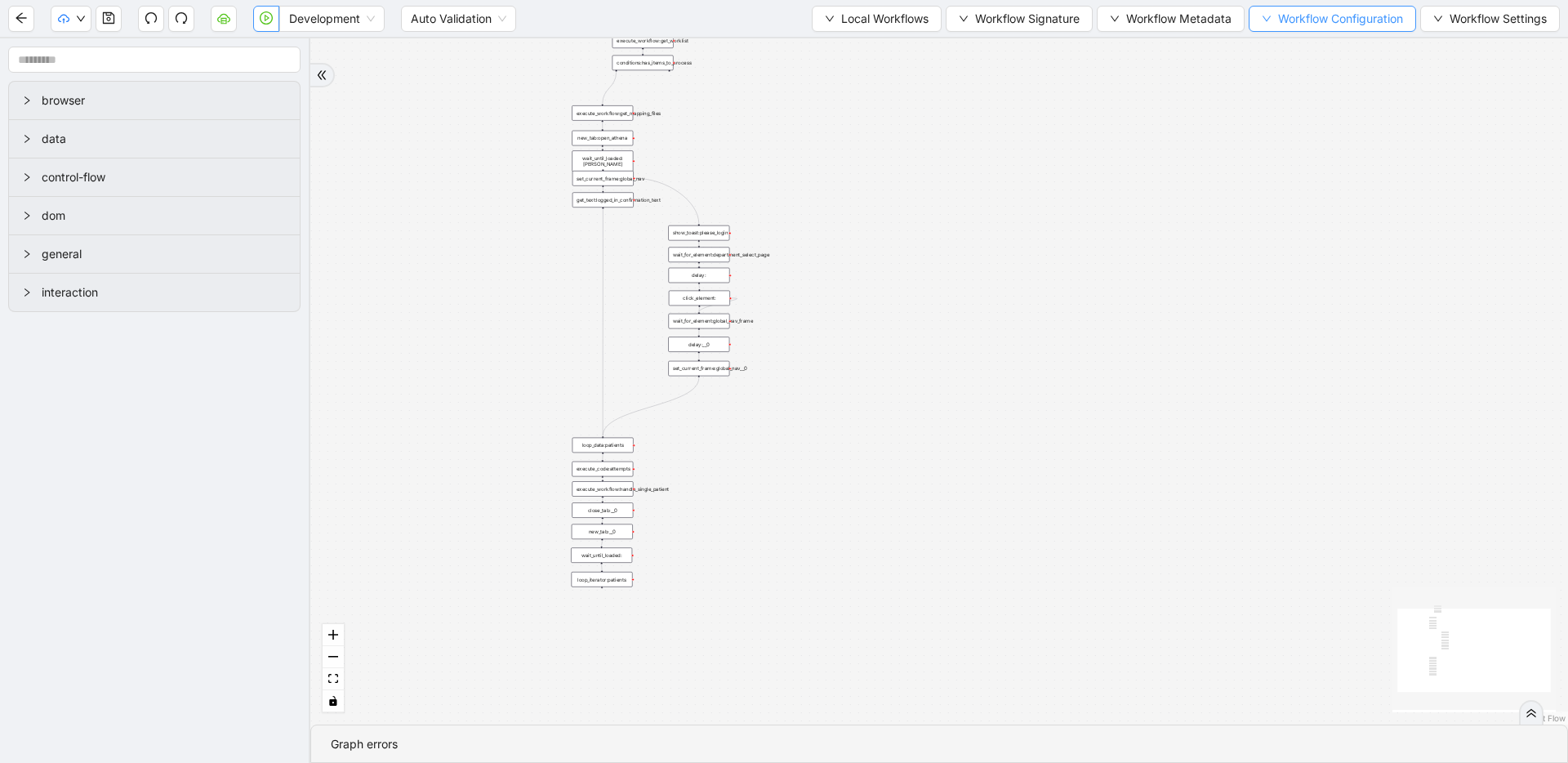 click on "Workflow Configuration" at bounding box center [1340, 19] 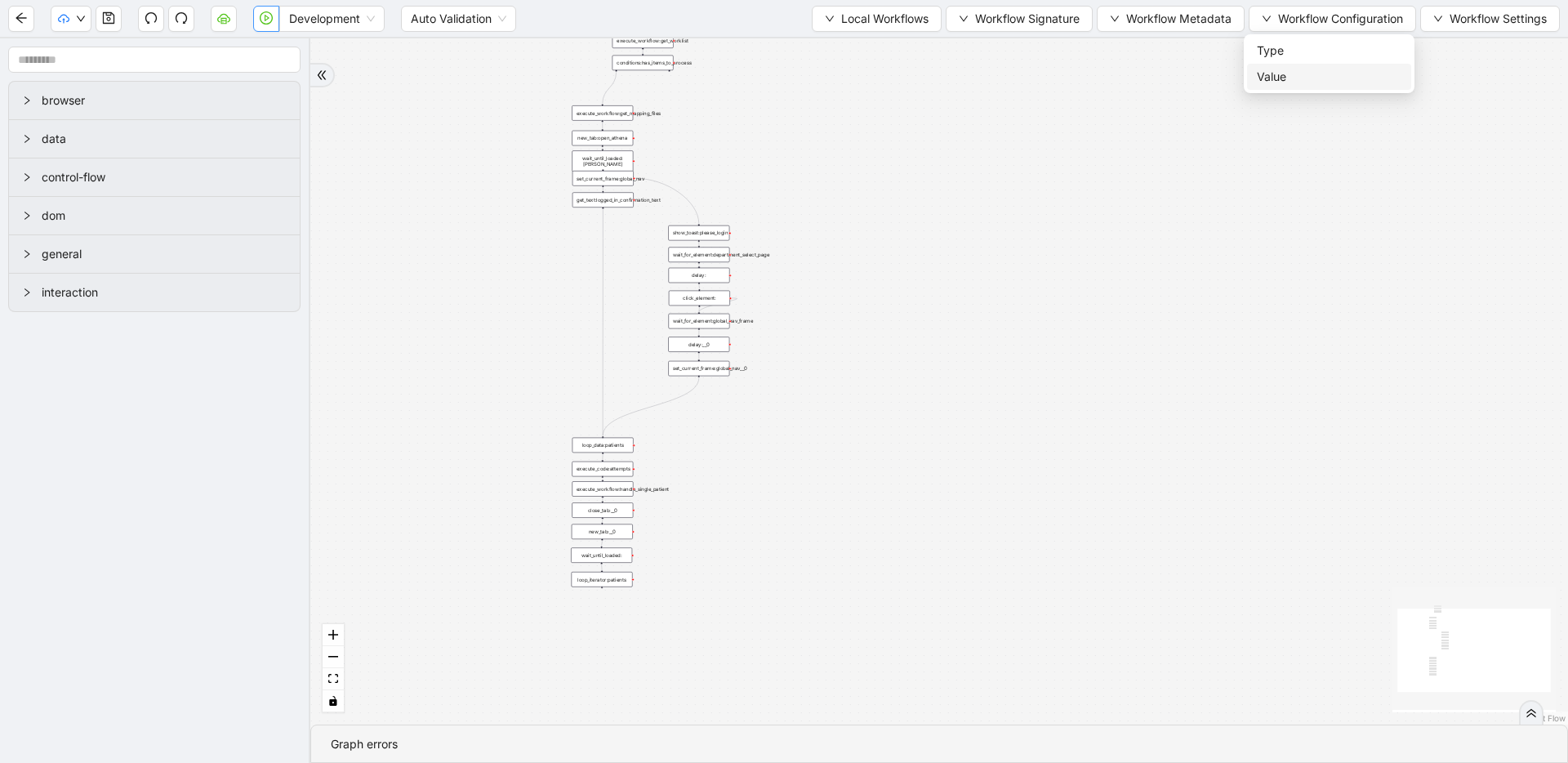 click on "Value" at bounding box center (1329, 77) 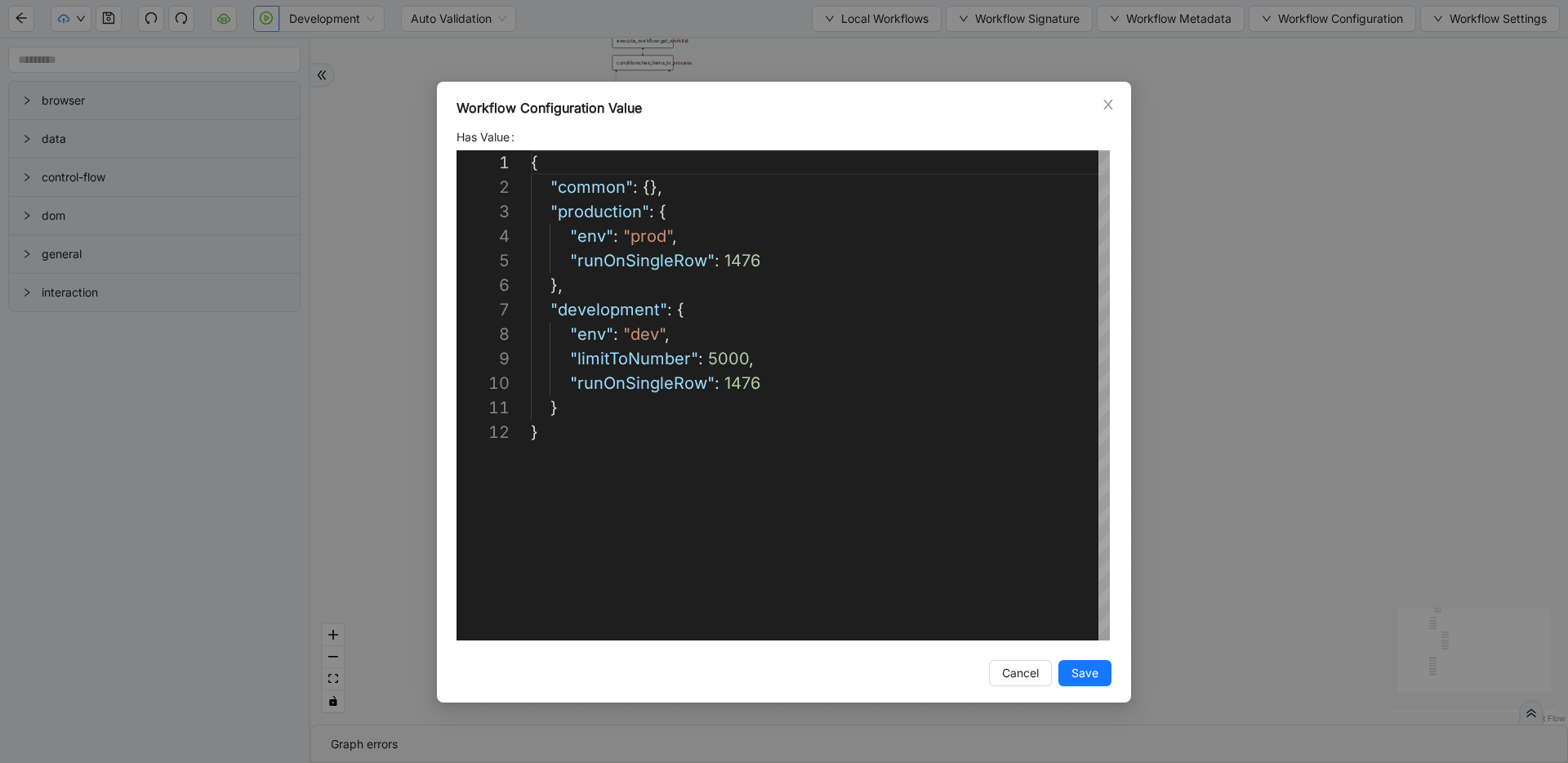 click on "**********" at bounding box center [784, 382] 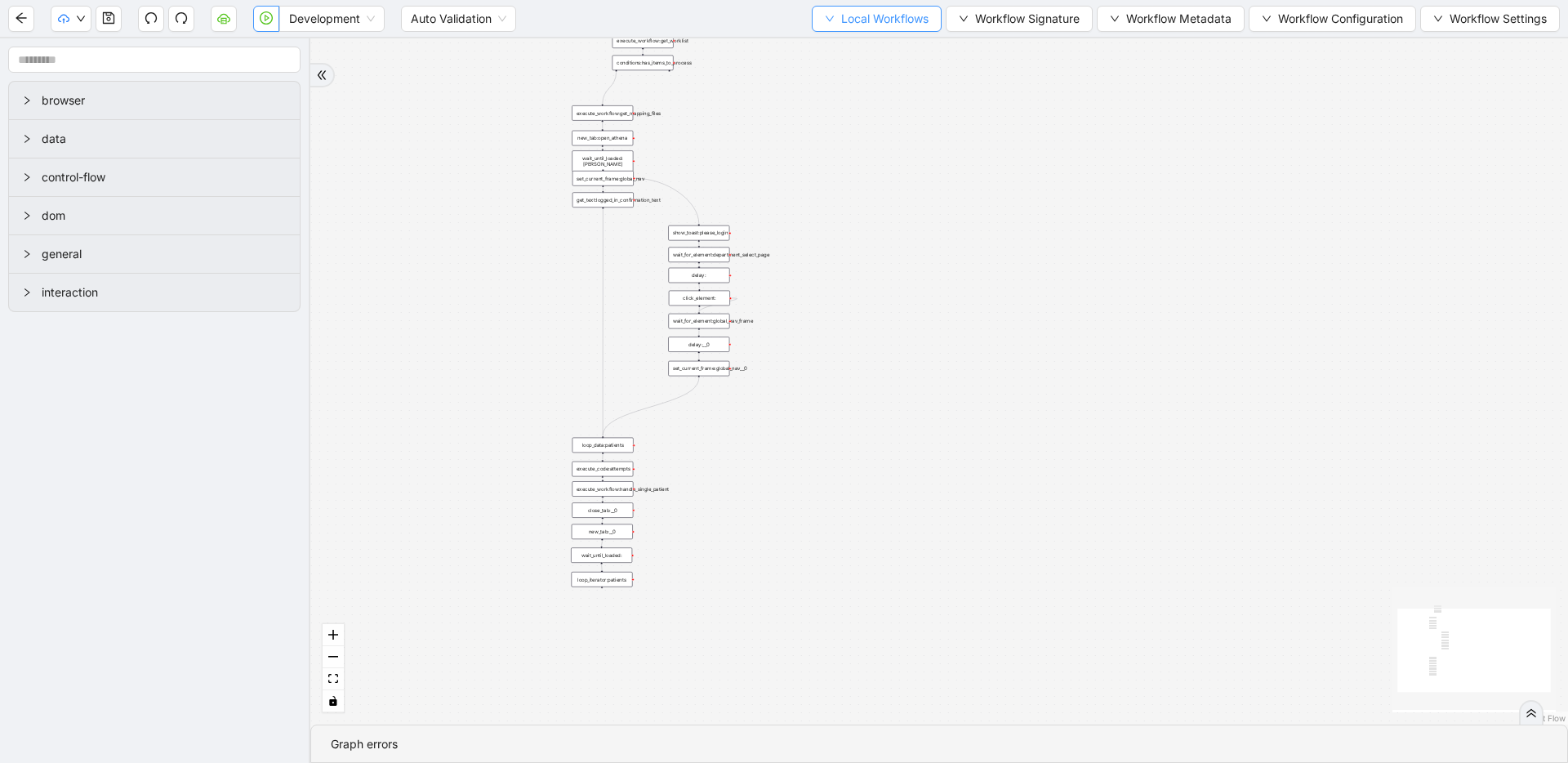click on "Local Workflows" at bounding box center (884, 19) 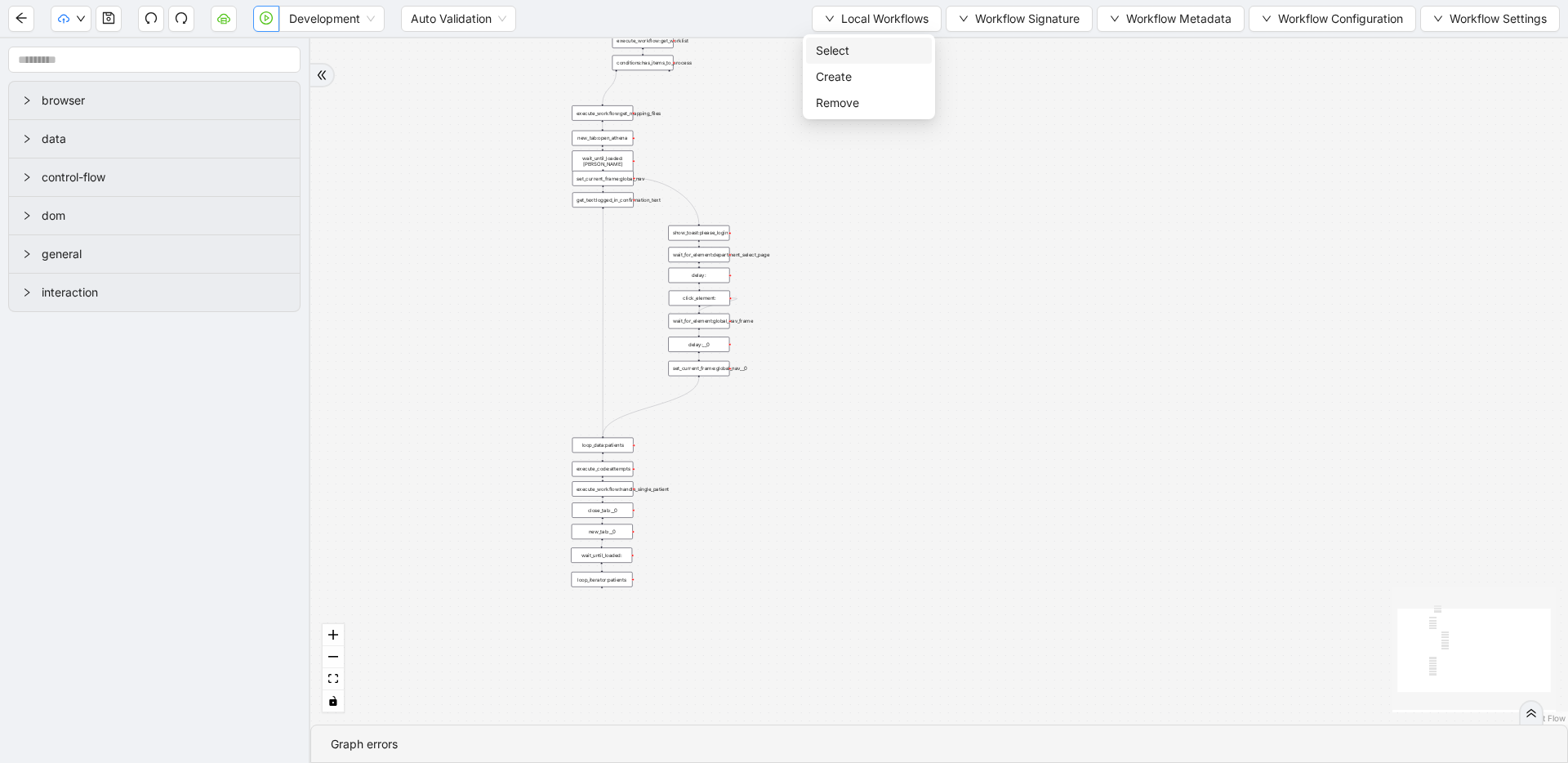 click on "Select" at bounding box center [869, 51] 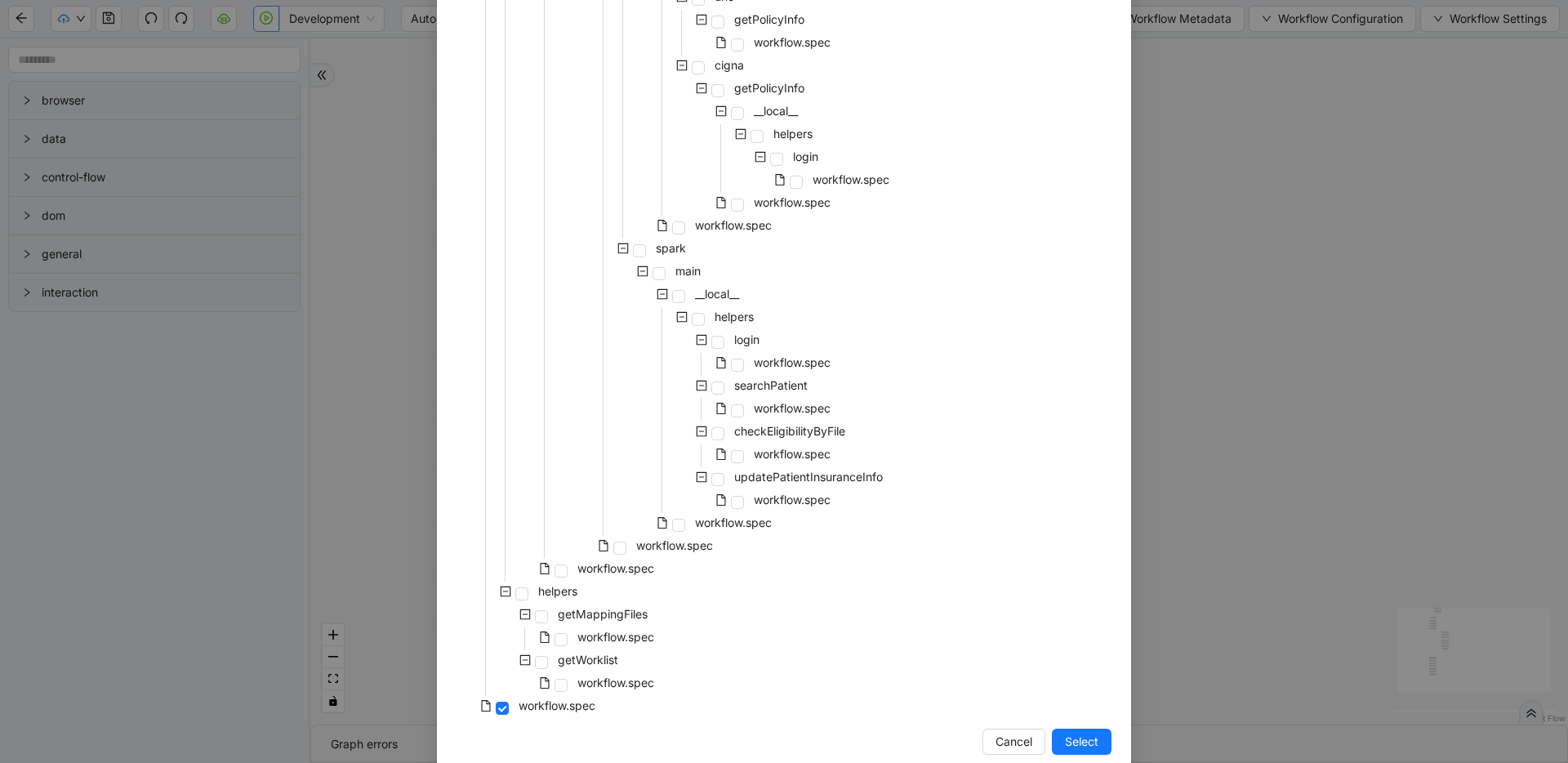 scroll, scrollTop: 1069, scrollLeft: 0, axis: vertical 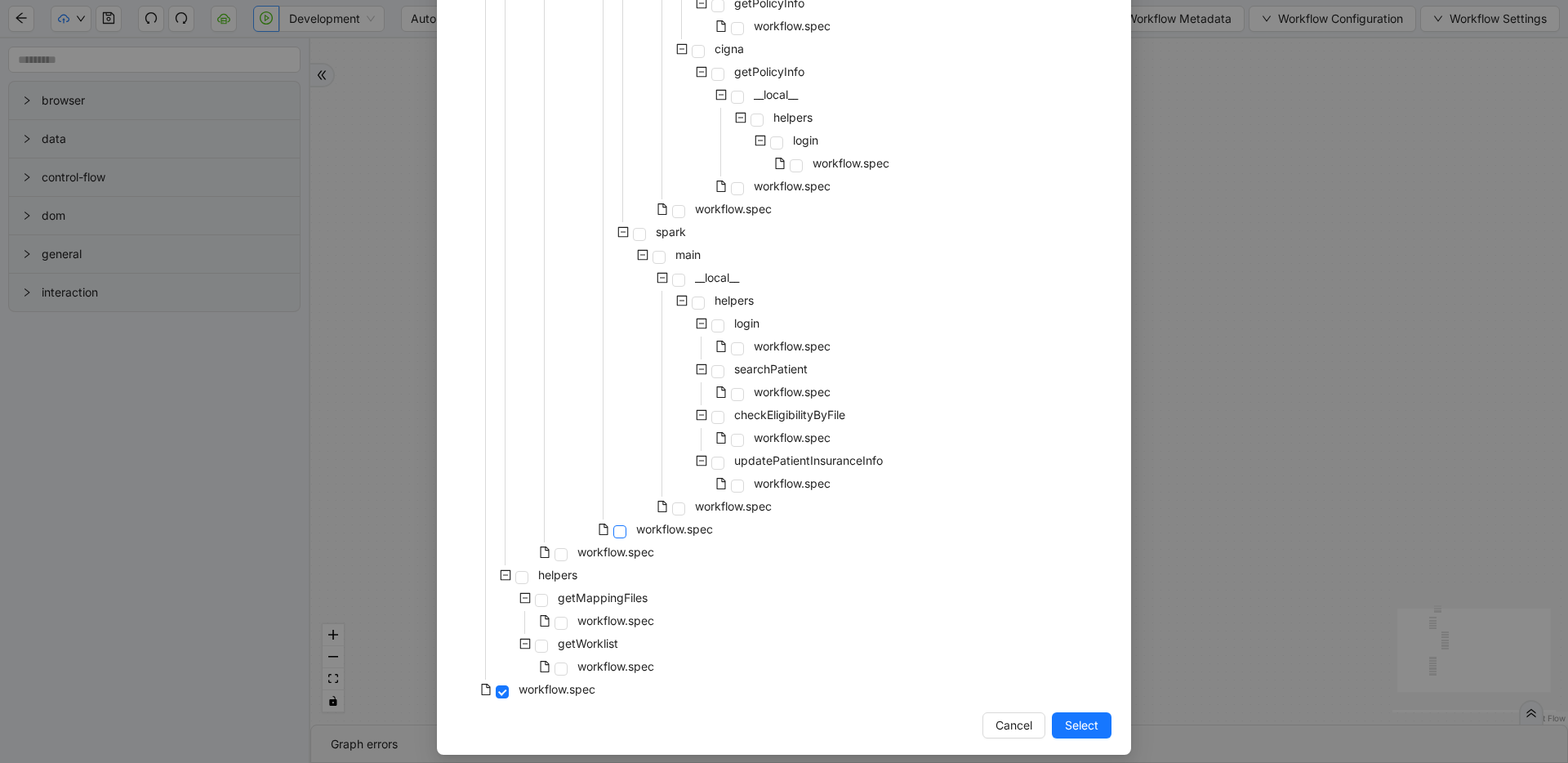 click at bounding box center [620, 532] 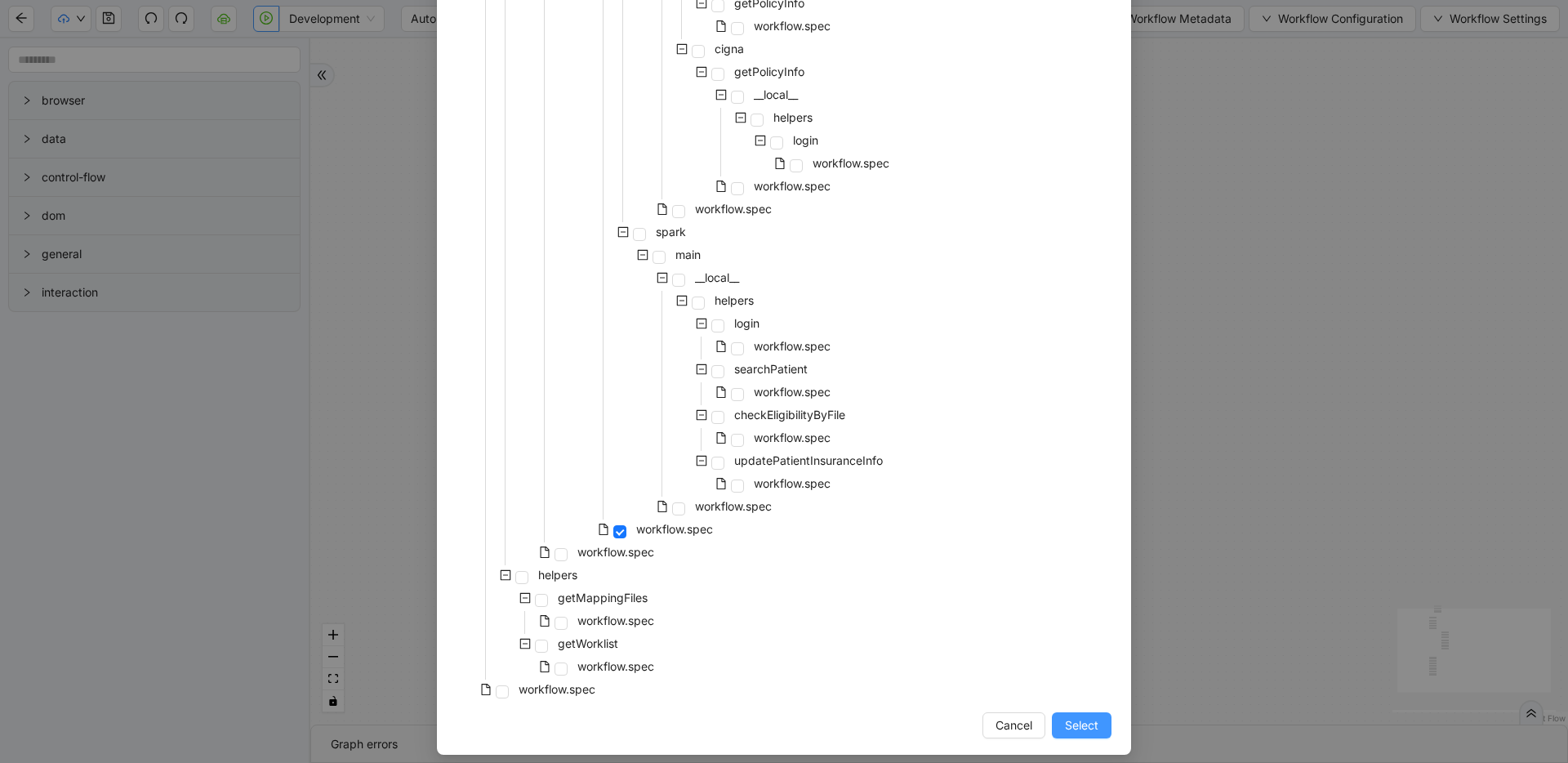 click on "Select" at bounding box center (1081, 725) 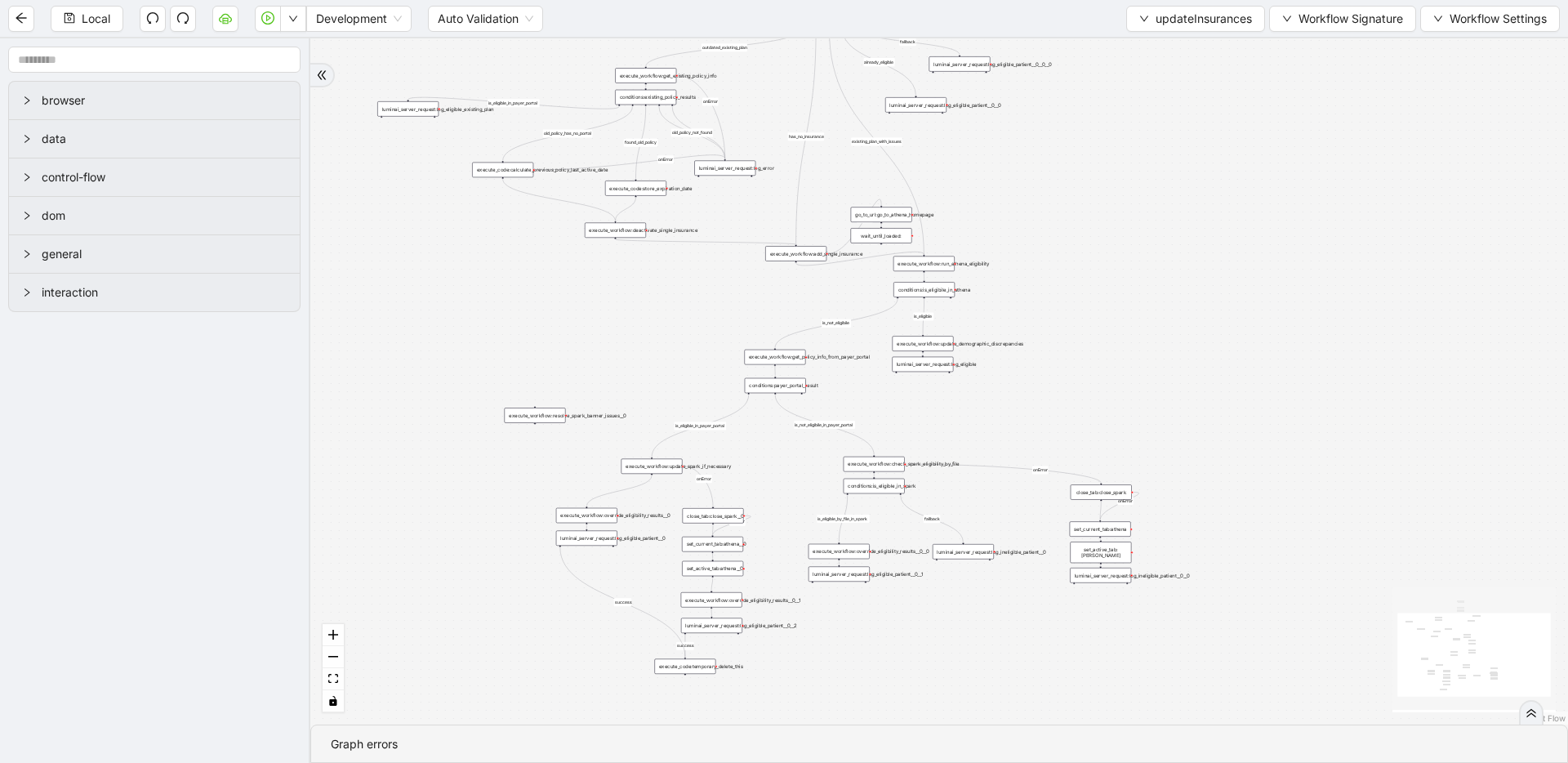 drag, startPoint x: 898, startPoint y: 407, endPoint x: 1139, endPoint y: 719, distance: 394.23977 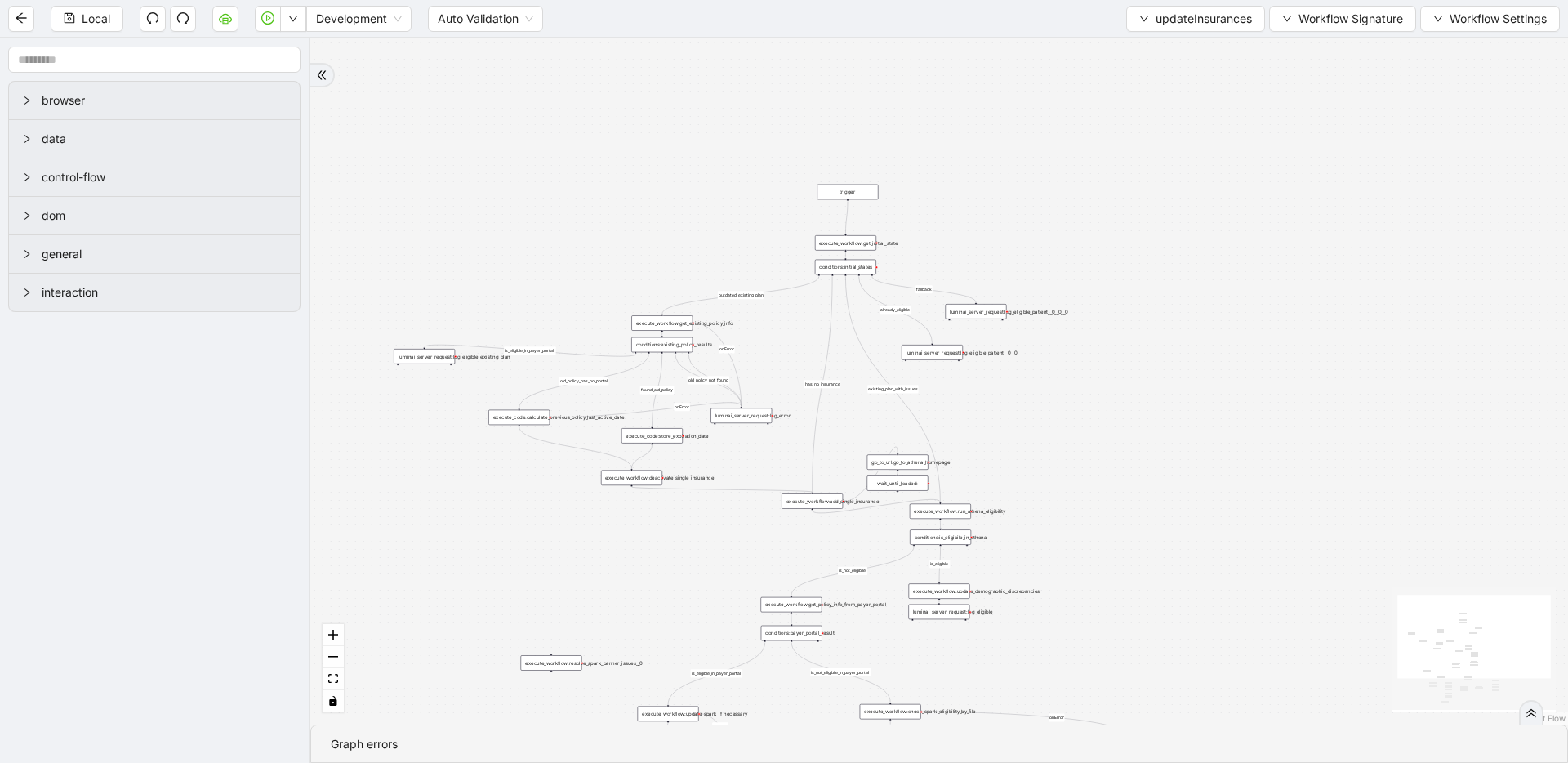 drag, startPoint x: 1144, startPoint y: 365, endPoint x: 1159, endPoint y: 575, distance: 210.53503 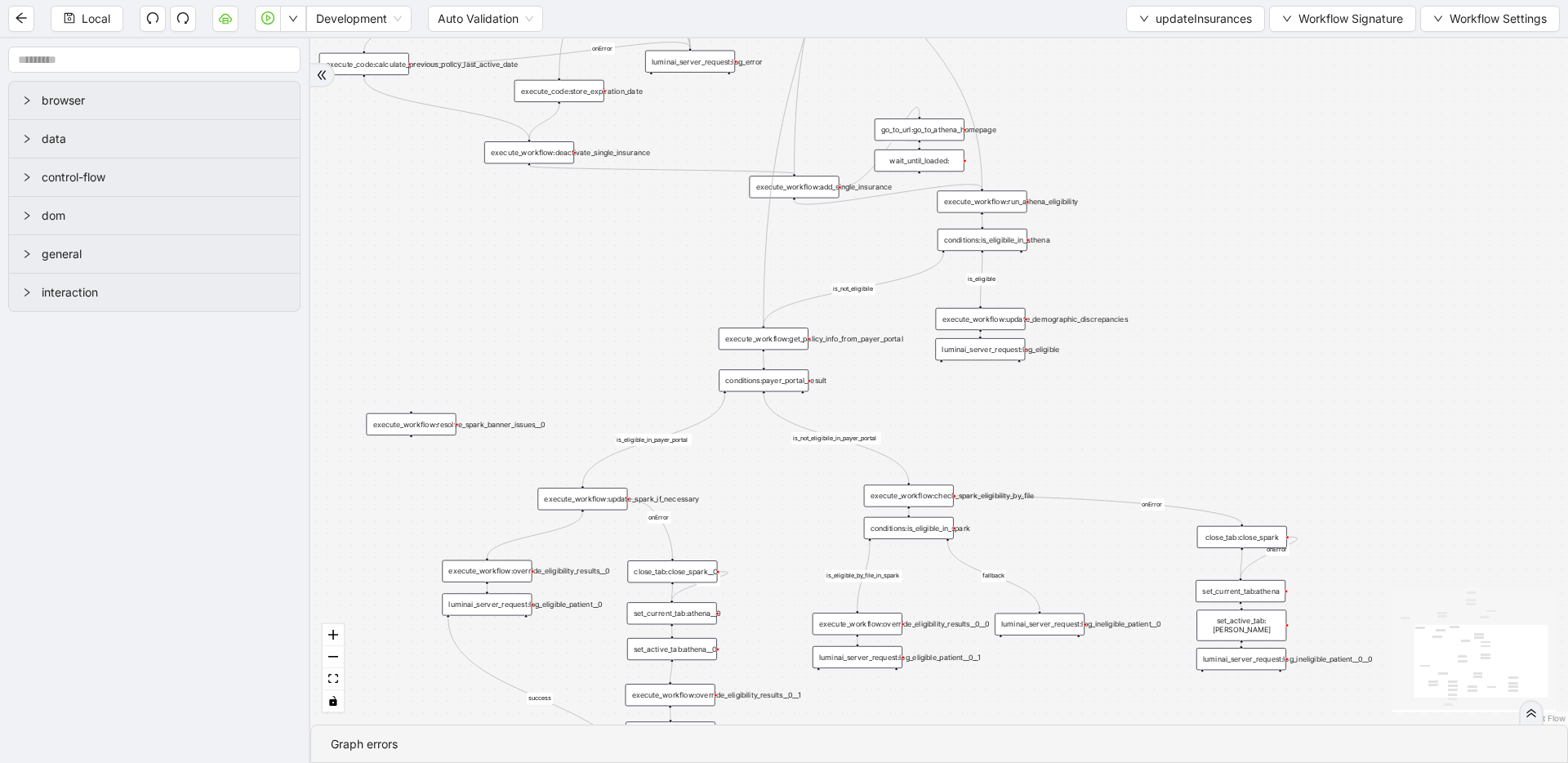 drag, startPoint x: 847, startPoint y: 180, endPoint x: 1201, endPoint y: 216, distance: 355.8258 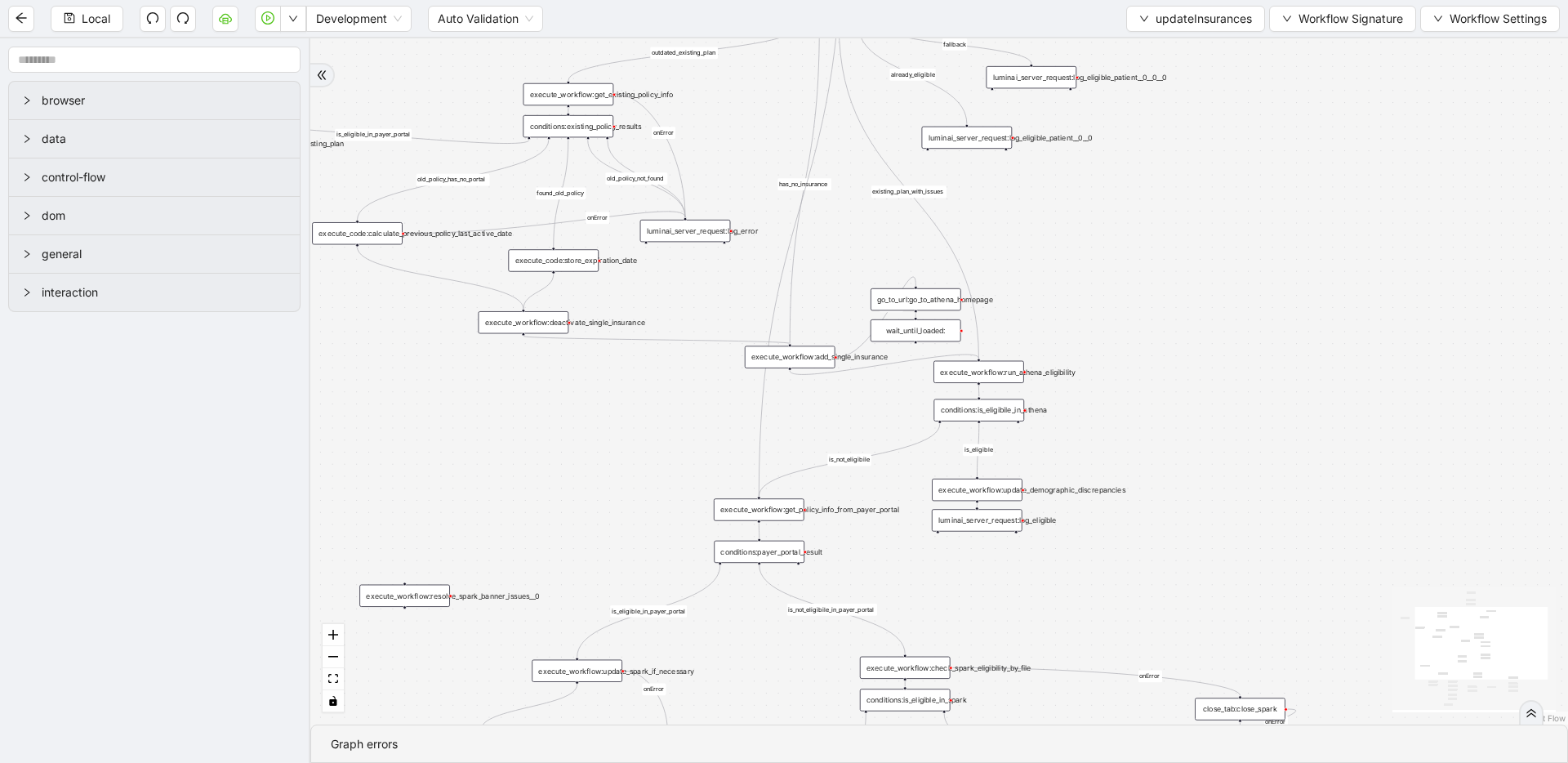 drag, startPoint x: 1134, startPoint y: 194, endPoint x: 1133, endPoint y: 320, distance: 126.00397 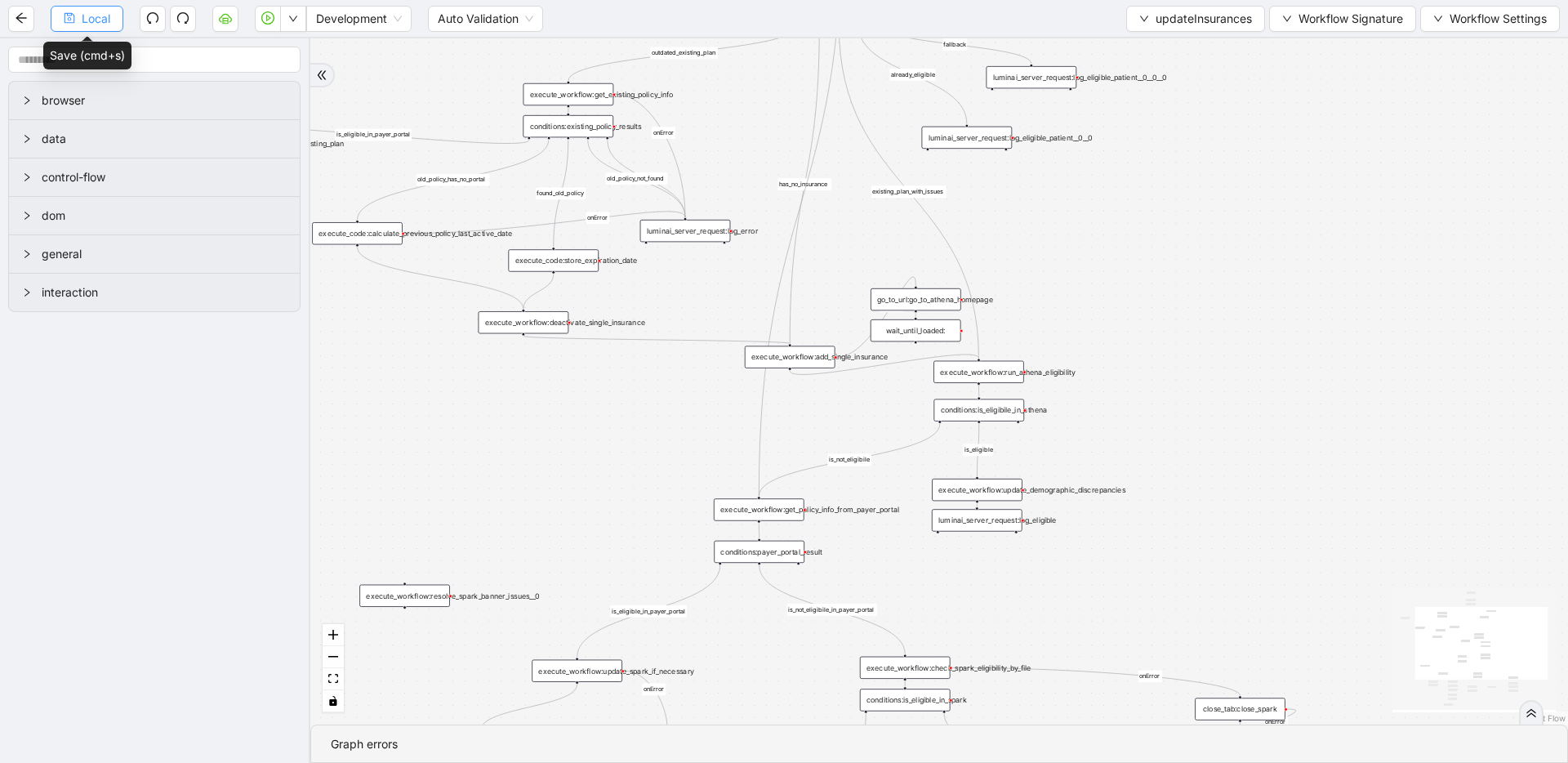 click on "Local" at bounding box center [87, 19] 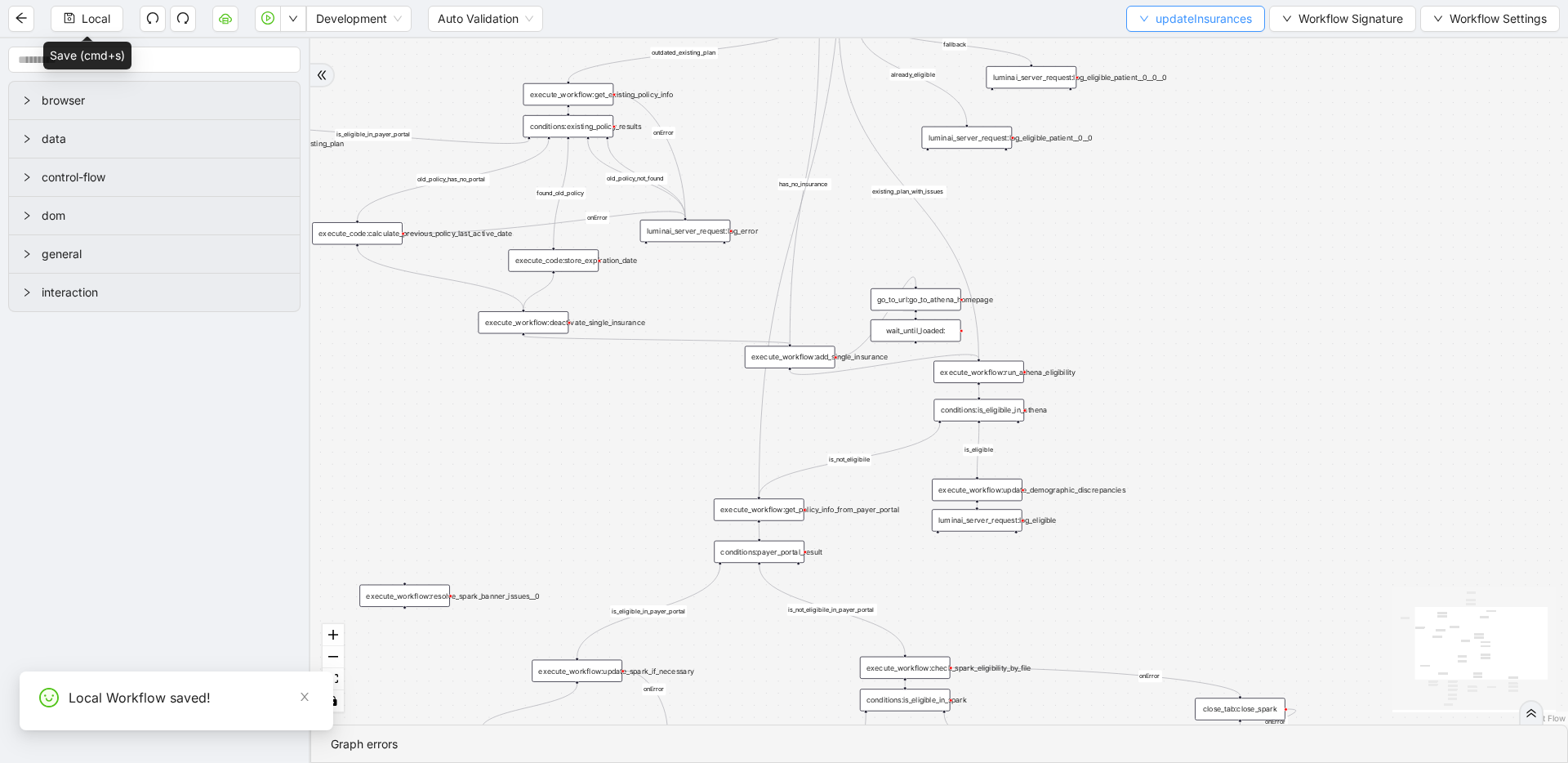 click on "updateInsurances" at bounding box center (1204, 19) 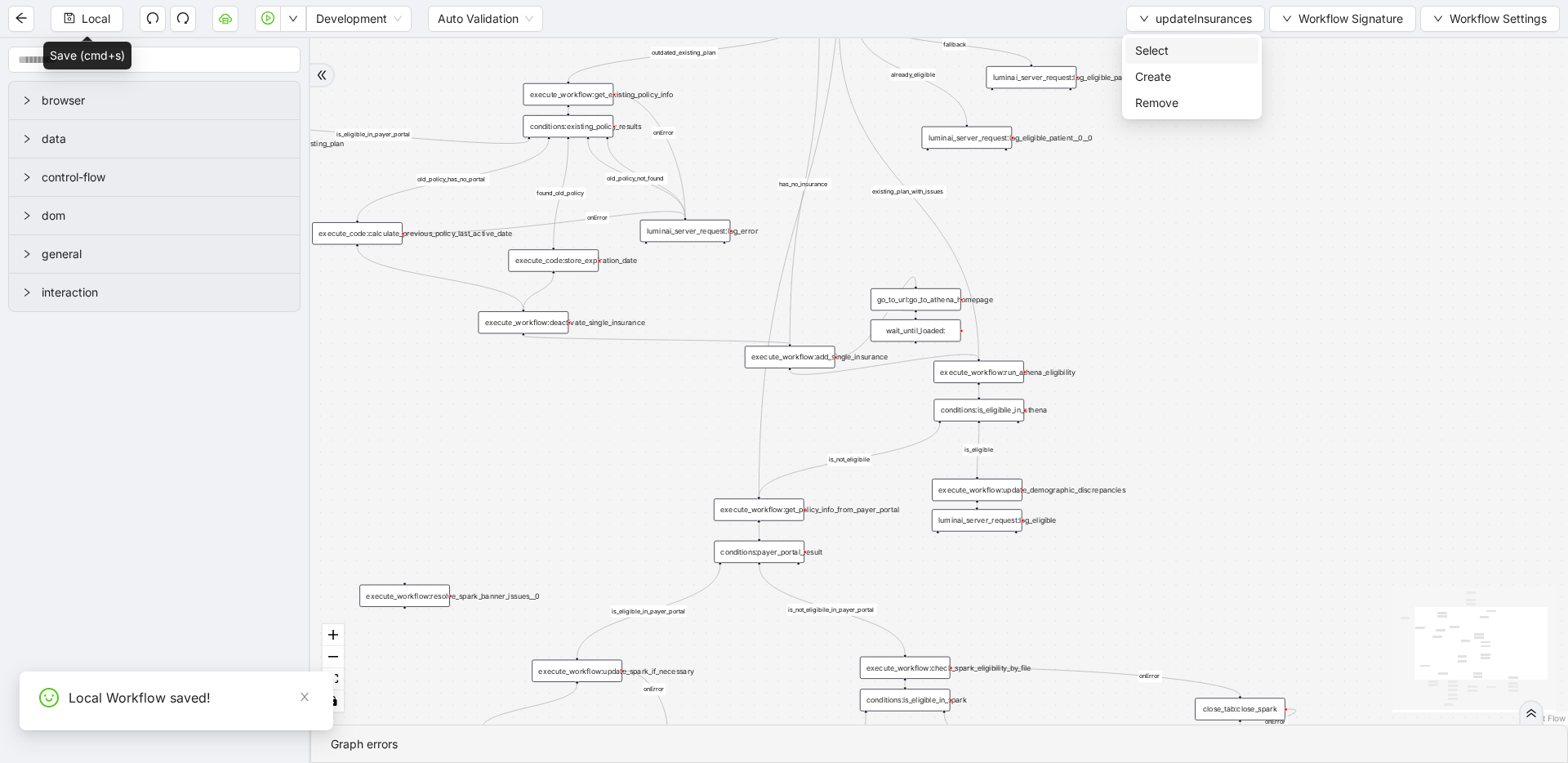 click on "Select" at bounding box center (1192, 51) 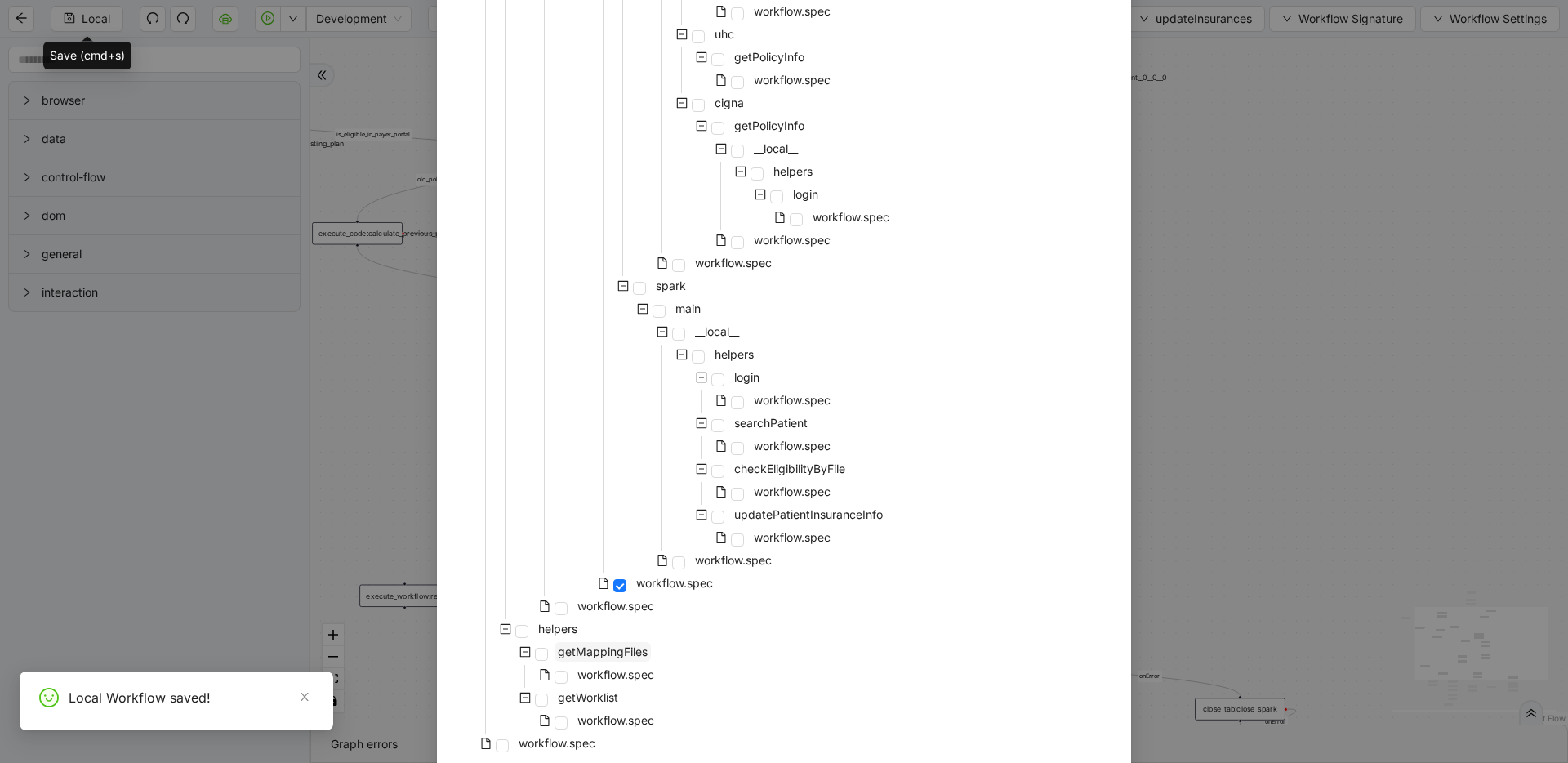 scroll, scrollTop: 1080, scrollLeft: 0, axis: vertical 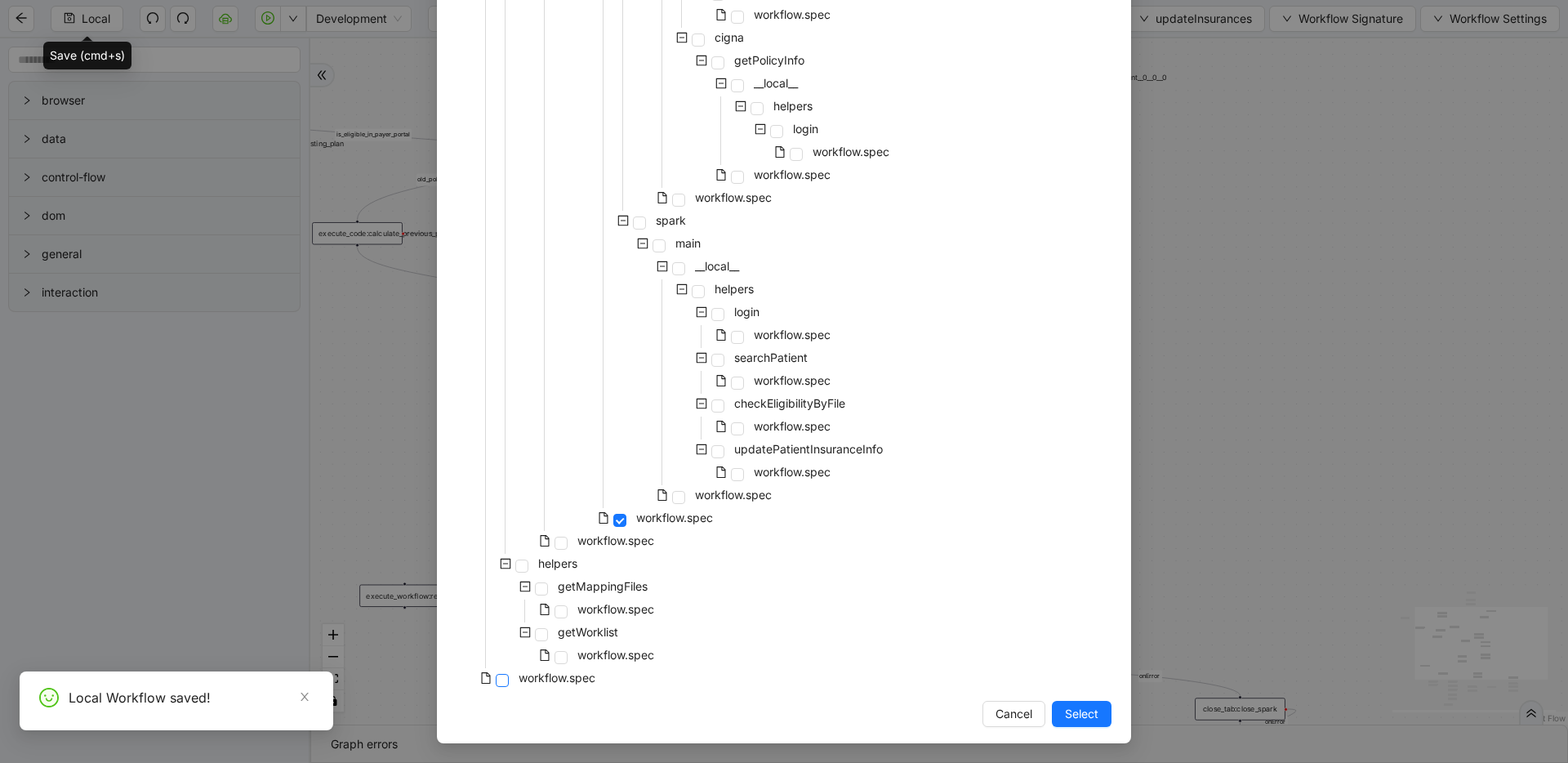 click at bounding box center [502, 680] 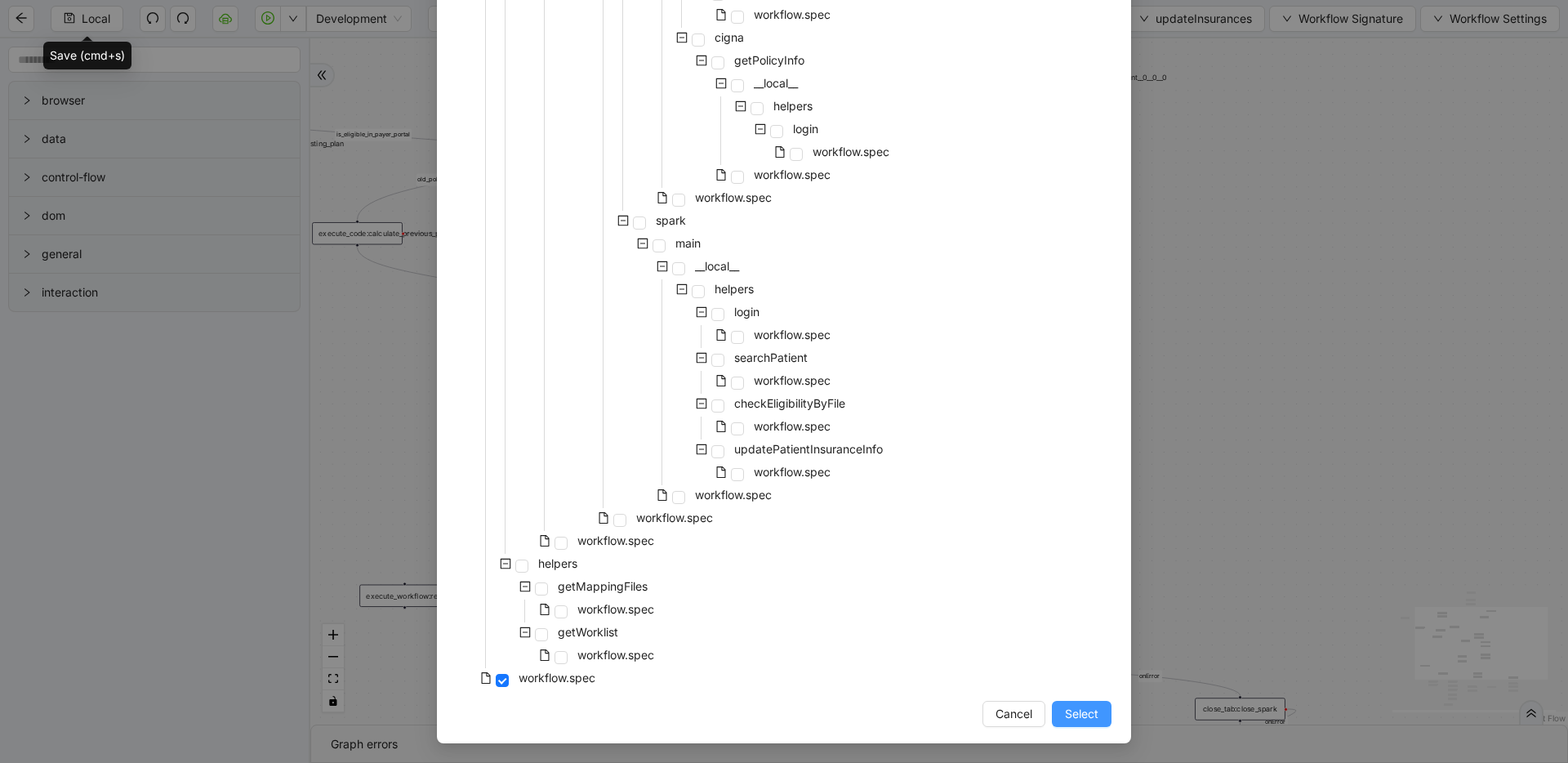 click on "Select" at bounding box center [1081, 714] 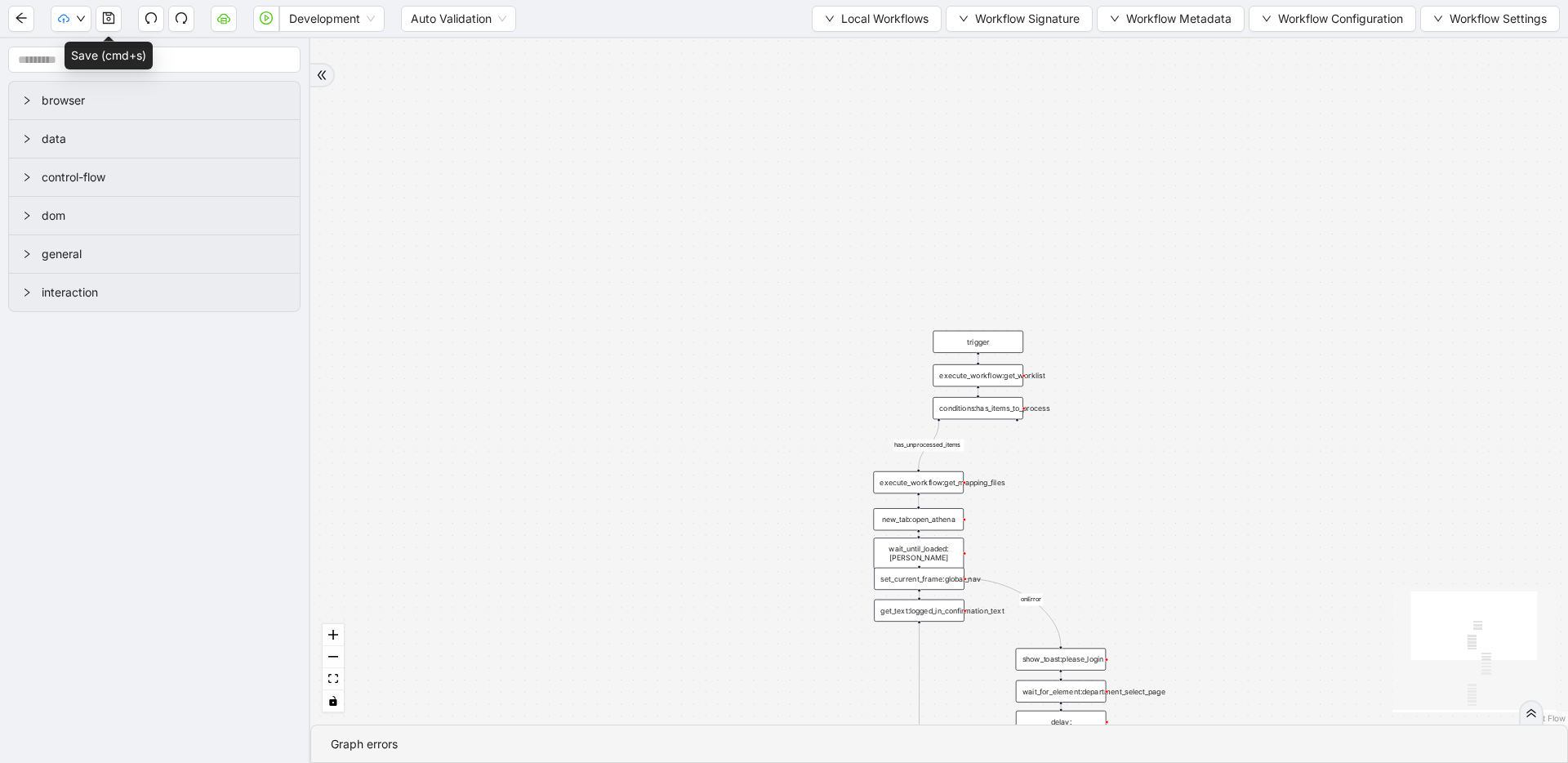 drag, startPoint x: 882, startPoint y: 333, endPoint x: 853, endPoint y: 69, distance: 265.58803 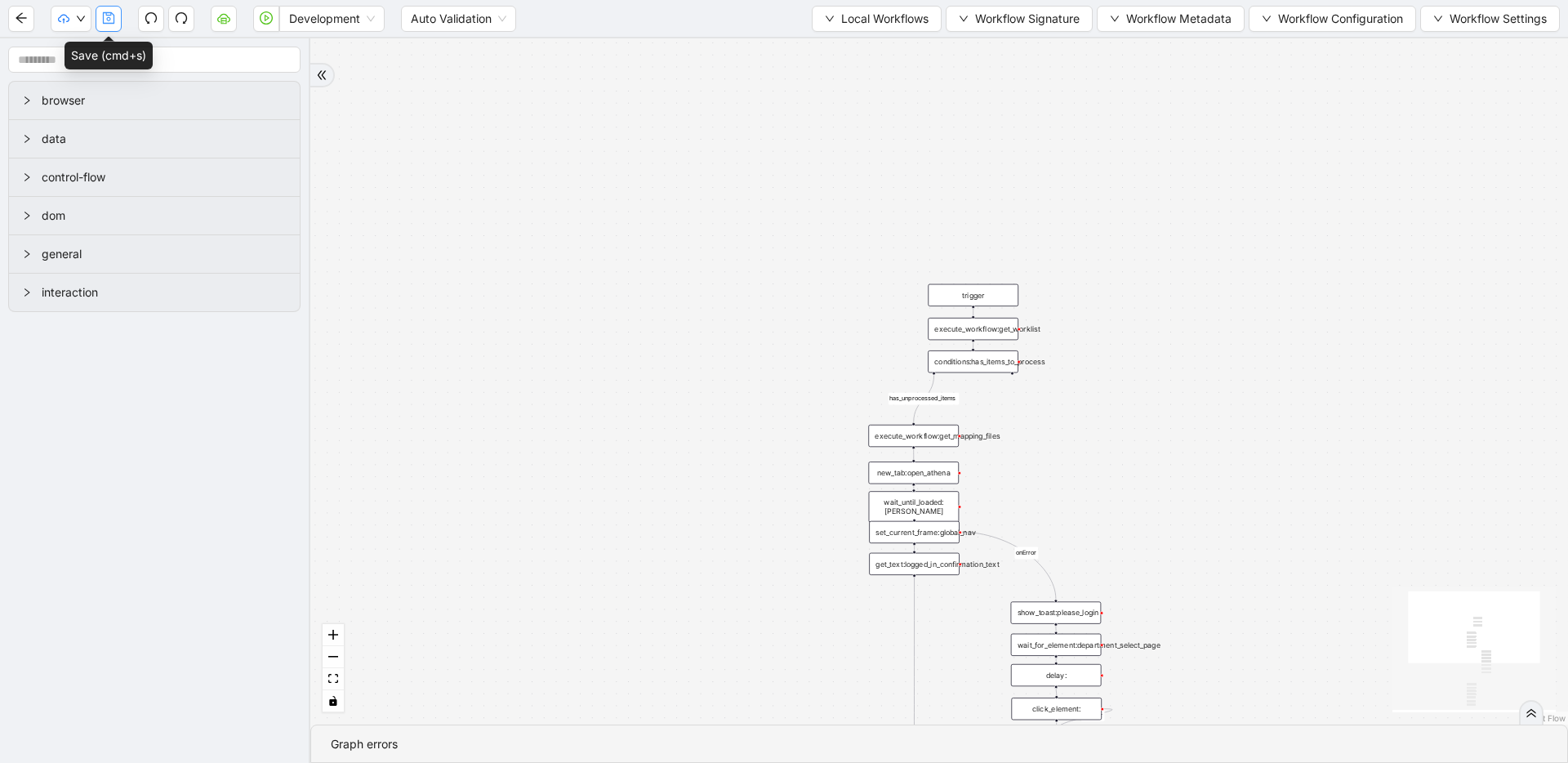 click 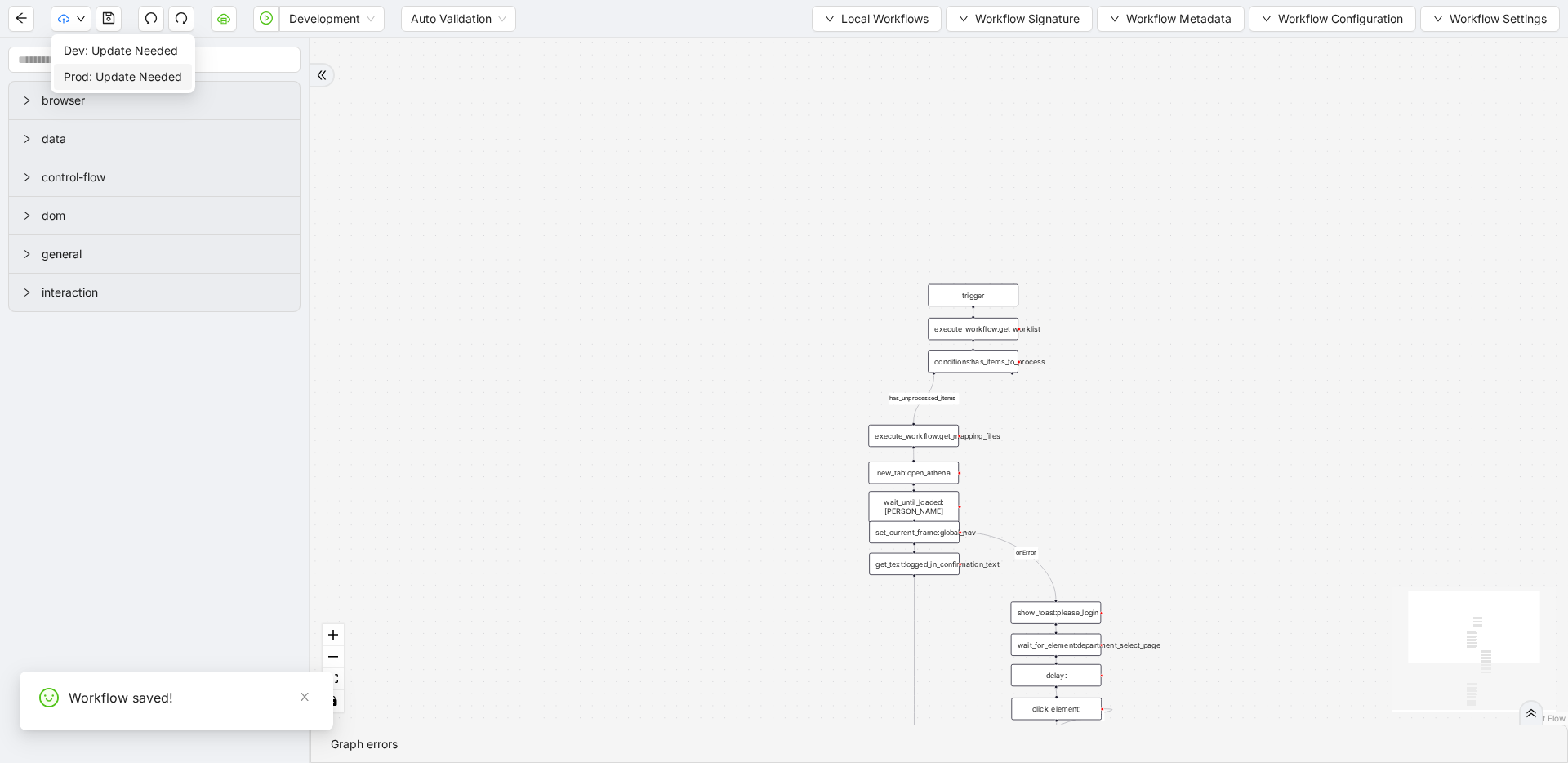 click on "Prod: Update Needed" at bounding box center (122, 77) 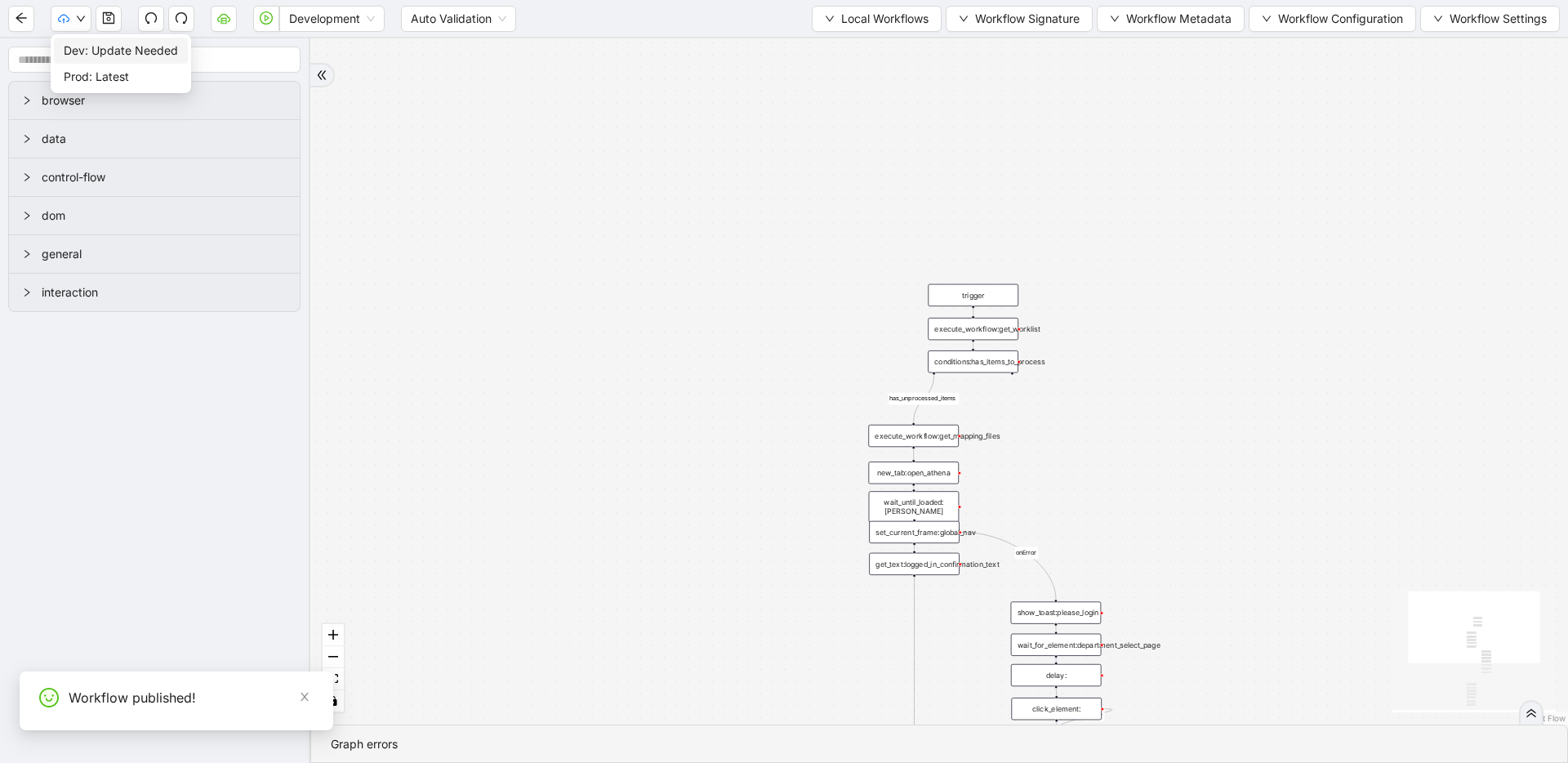 click on "Dev: Update Needed" at bounding box center [121, 51] 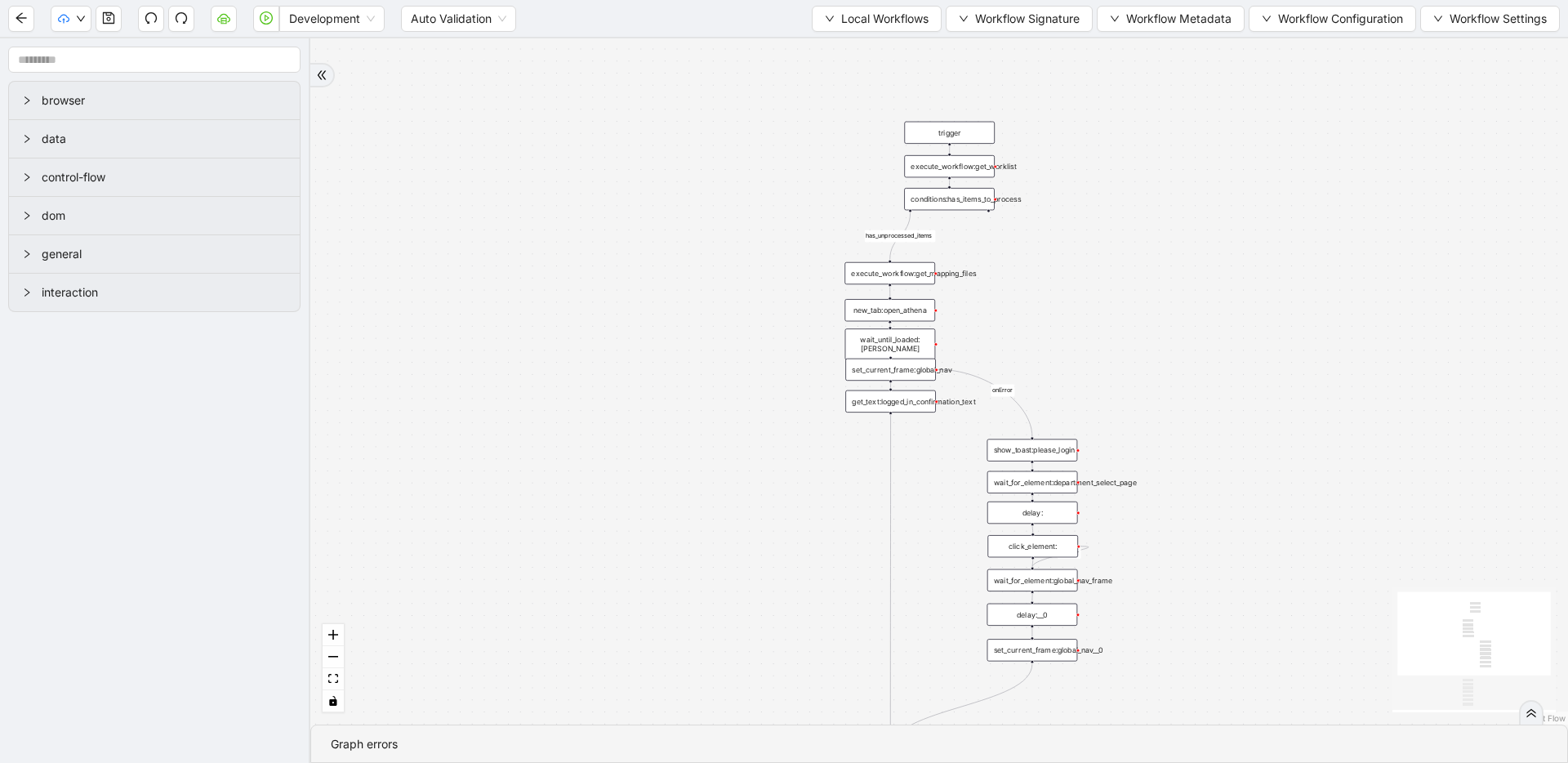 drag, startPoint x: 832, startPoint y: 225, endPoint x: 816, endPoint y: 87, distance: 138.92444 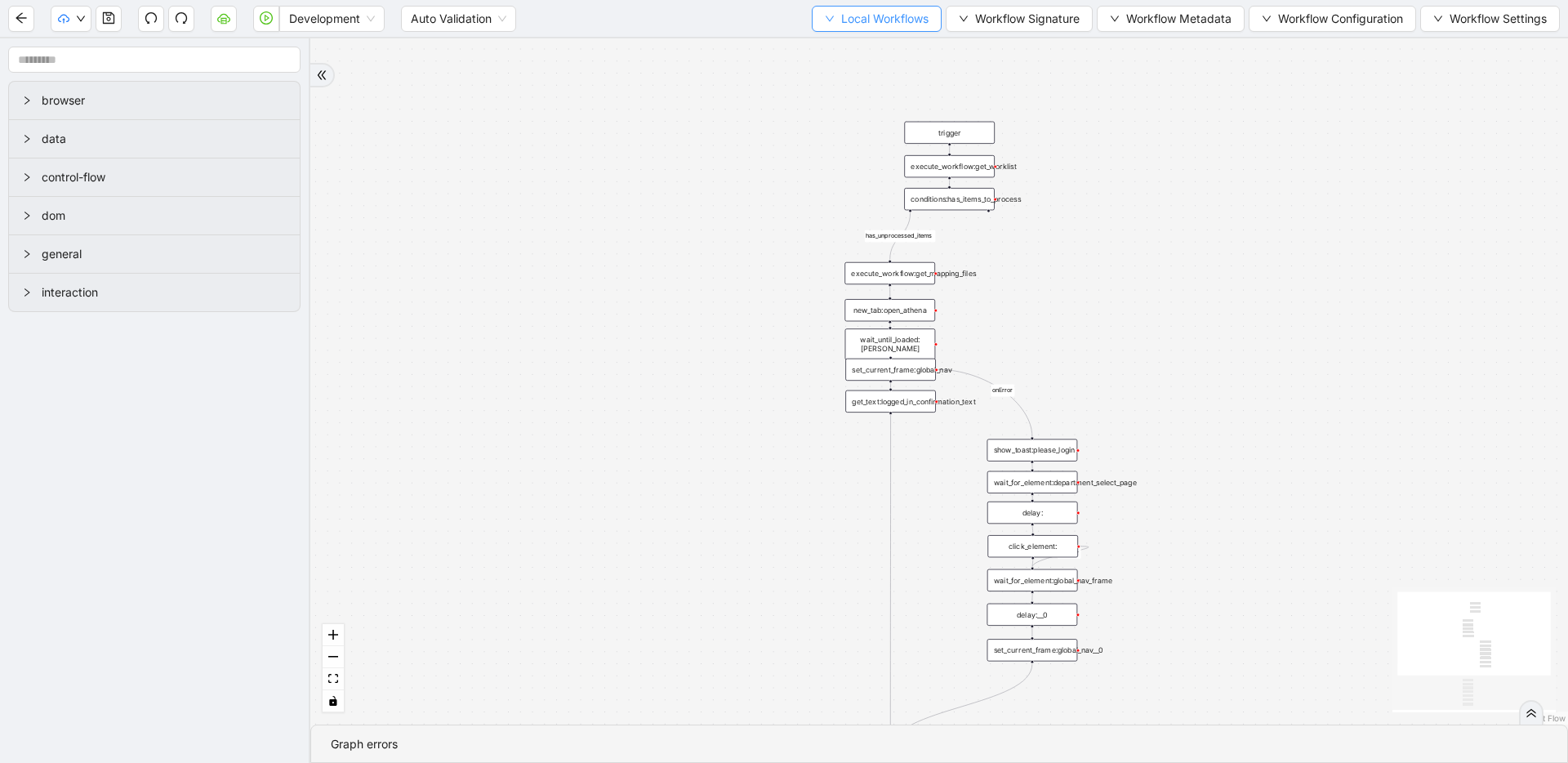 click on "Local Workflows" at bounding box center (884, 19) 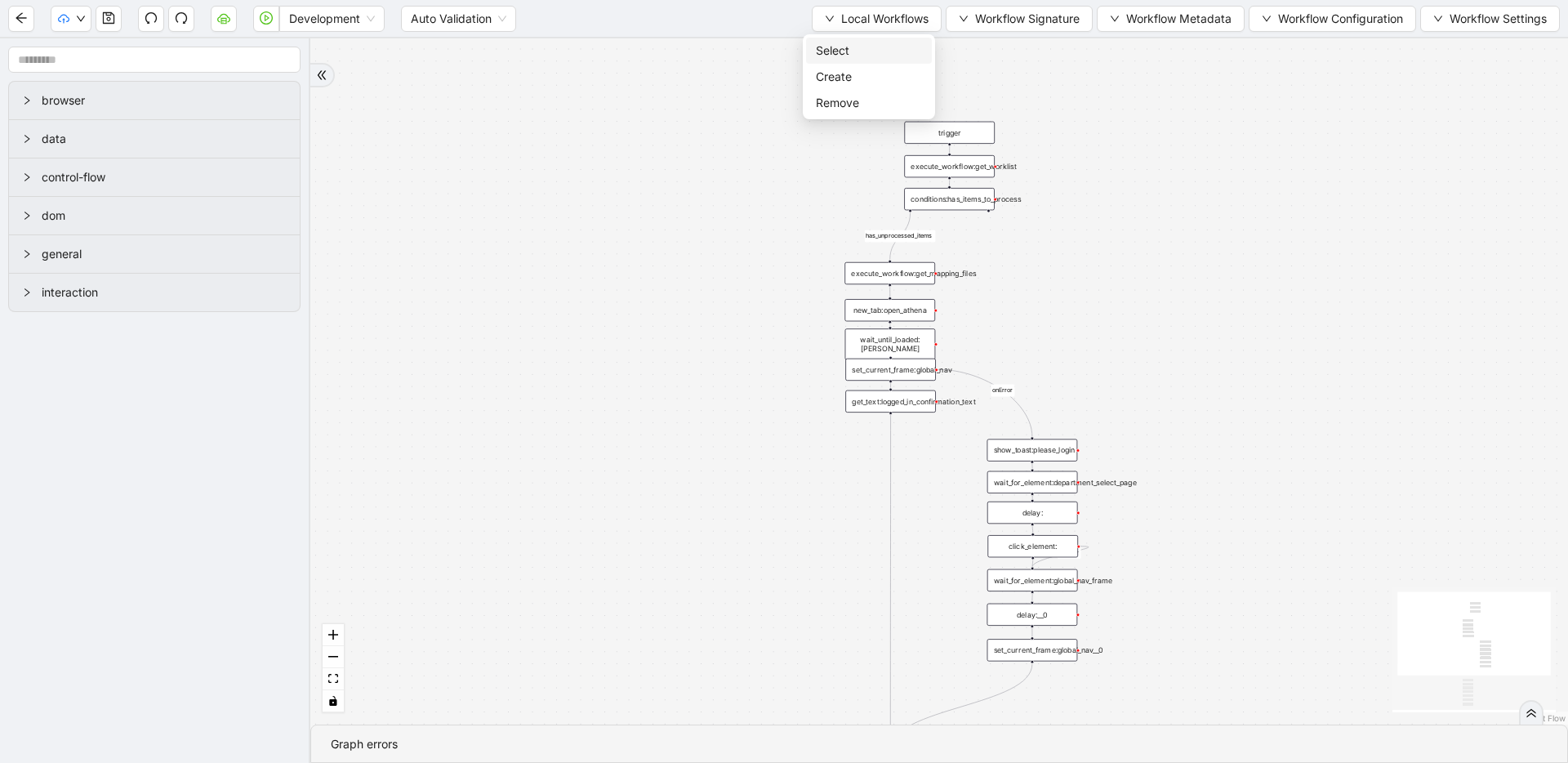 click on "Select" at bounding box center [869, 51] 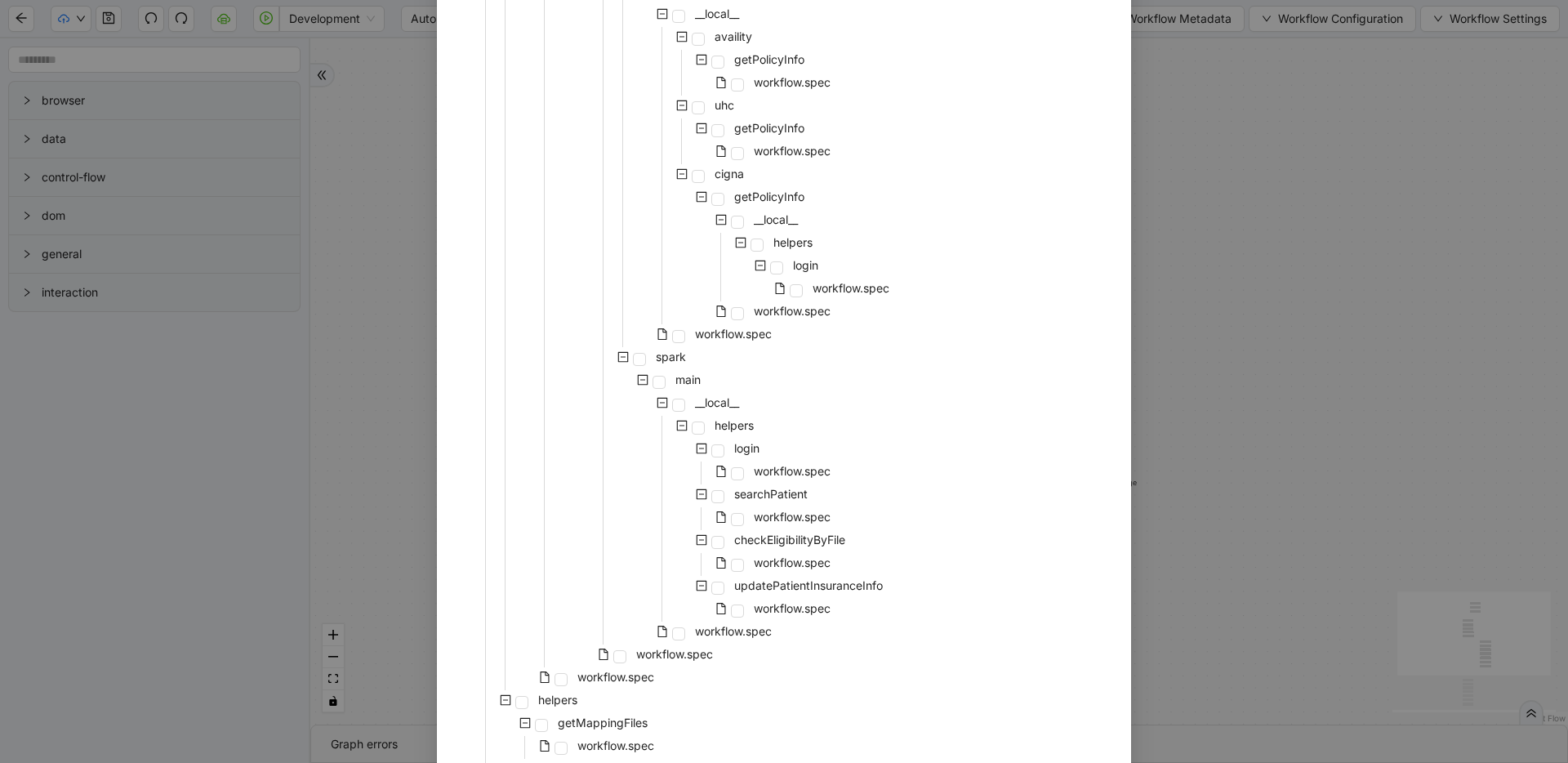 scroll, scrollTop: 1080, scrollLeft: 0, axis: vertical 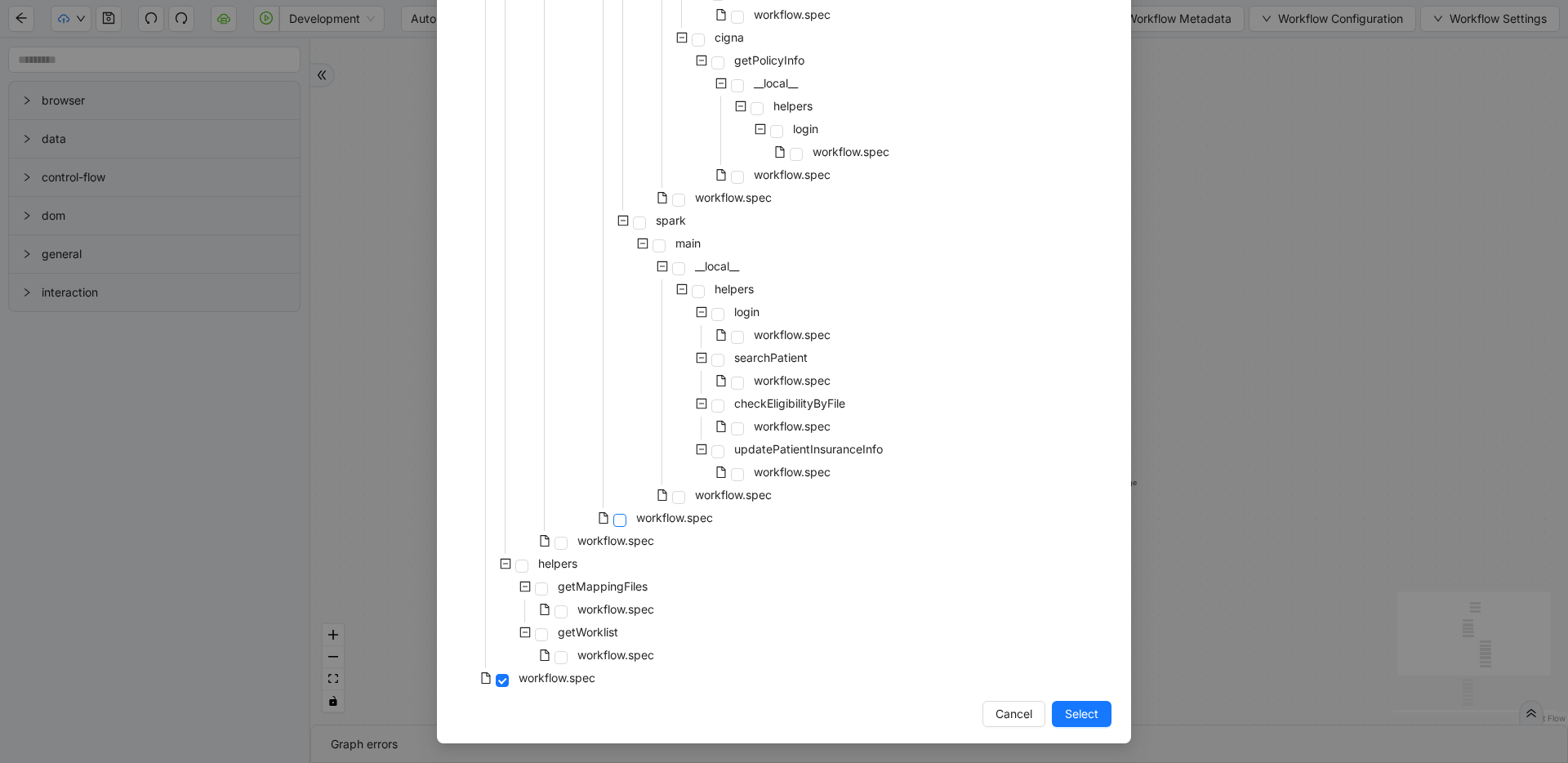 click at bounding box center [620, 520] 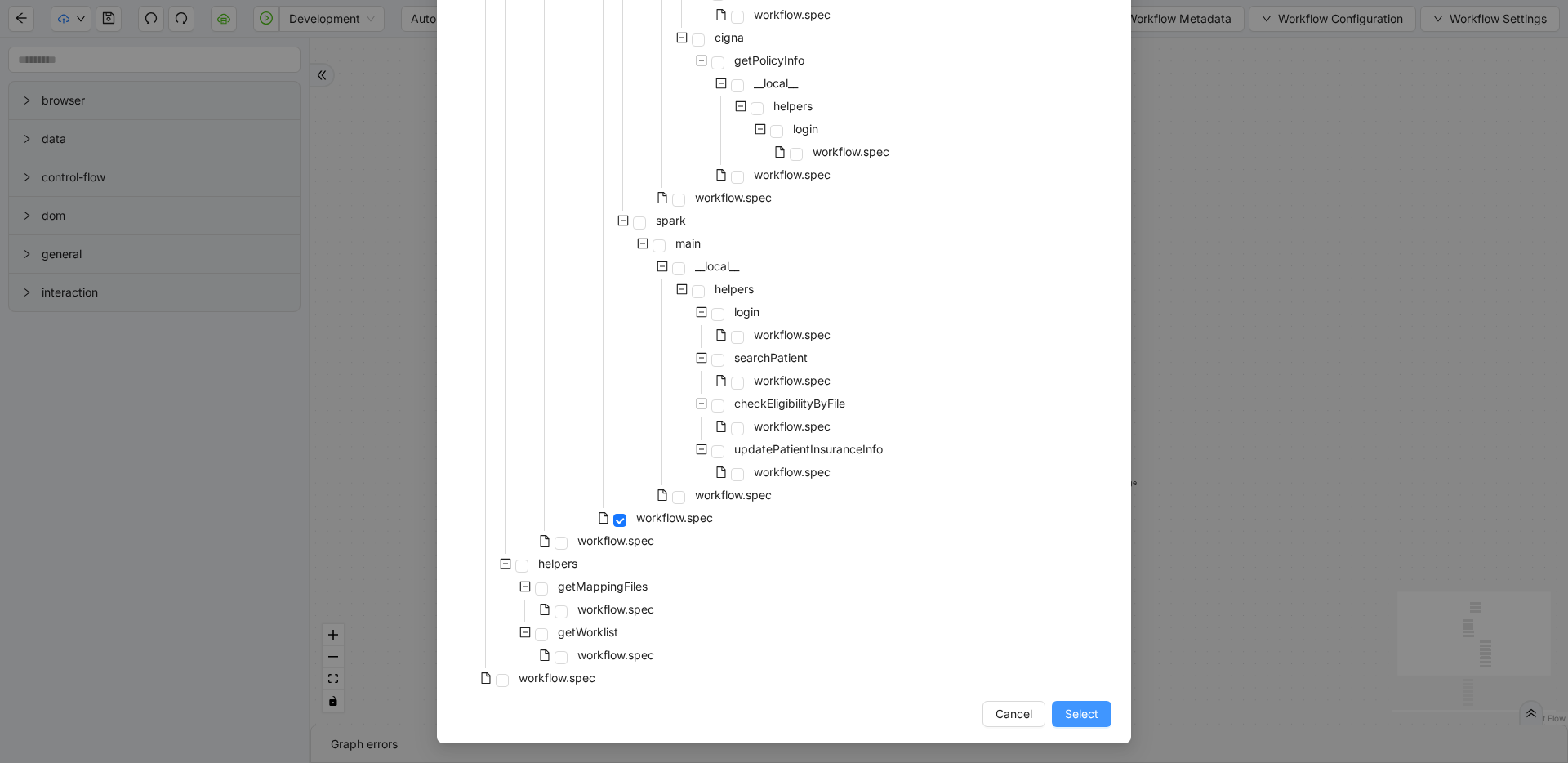 click on "Select" at bounding box center (1081, 714) 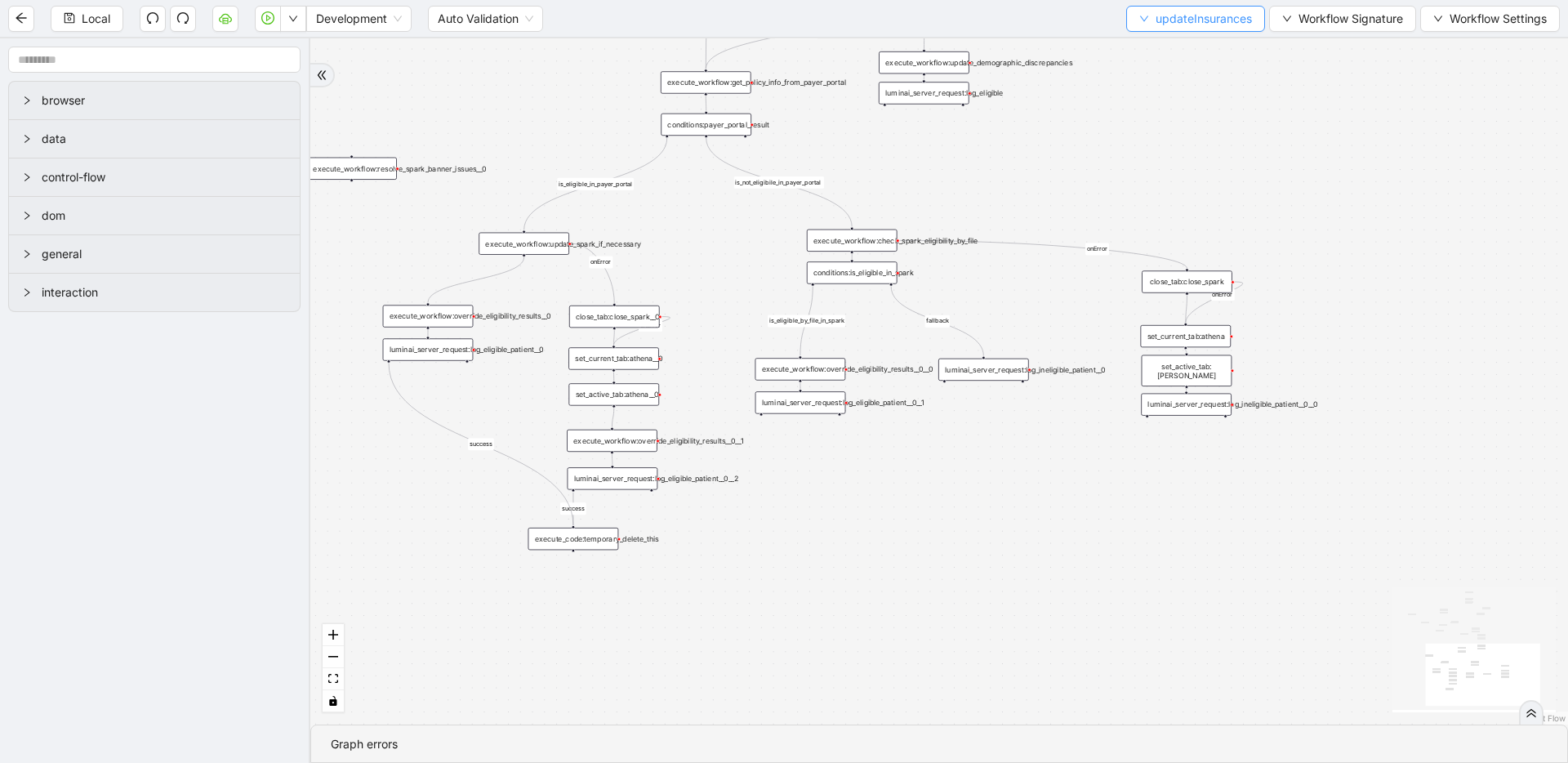click on "updateInsurances" at bounding box center (1204, 19) 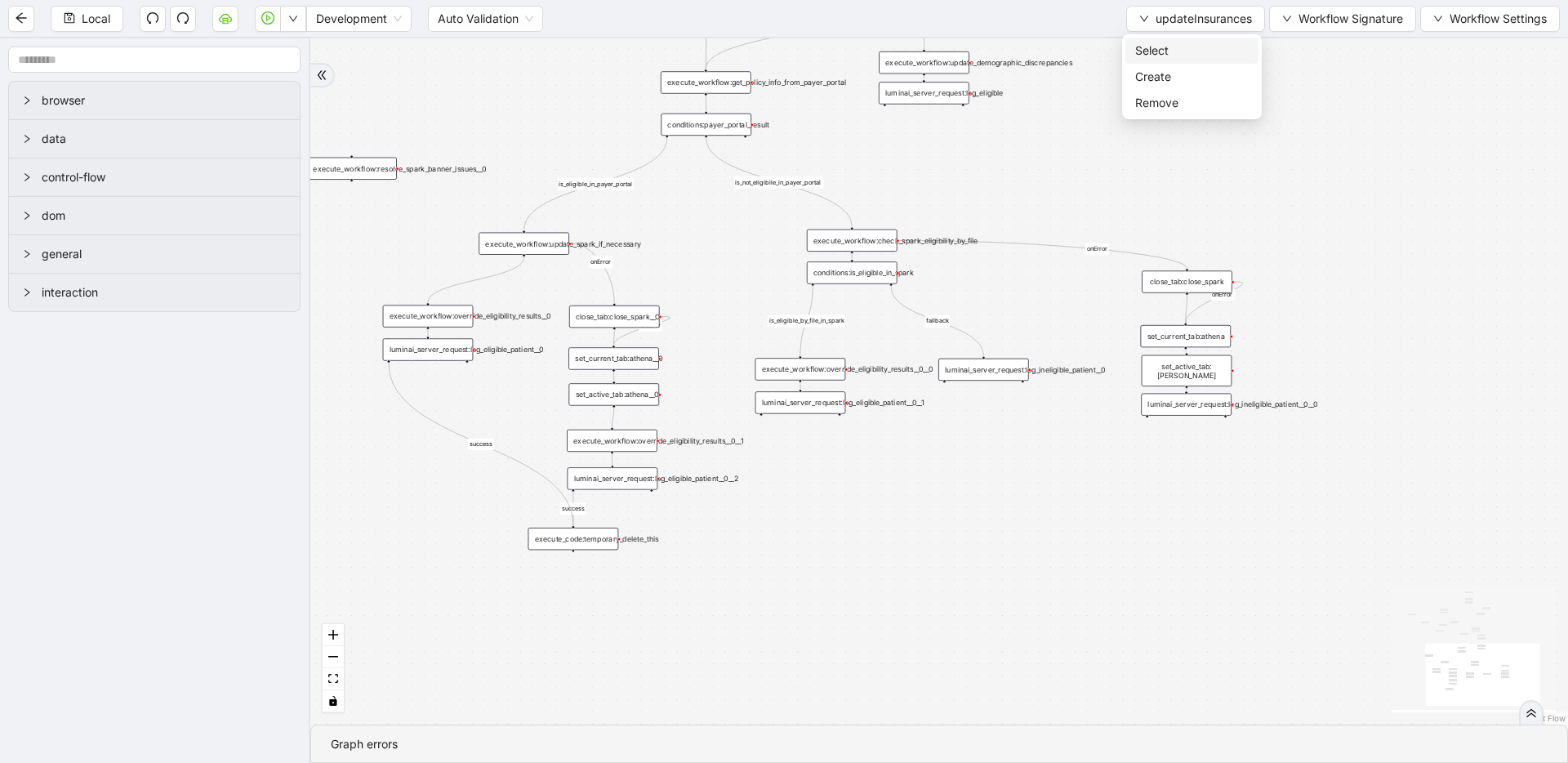 click on "Select" at bounding box center (1192, 51) 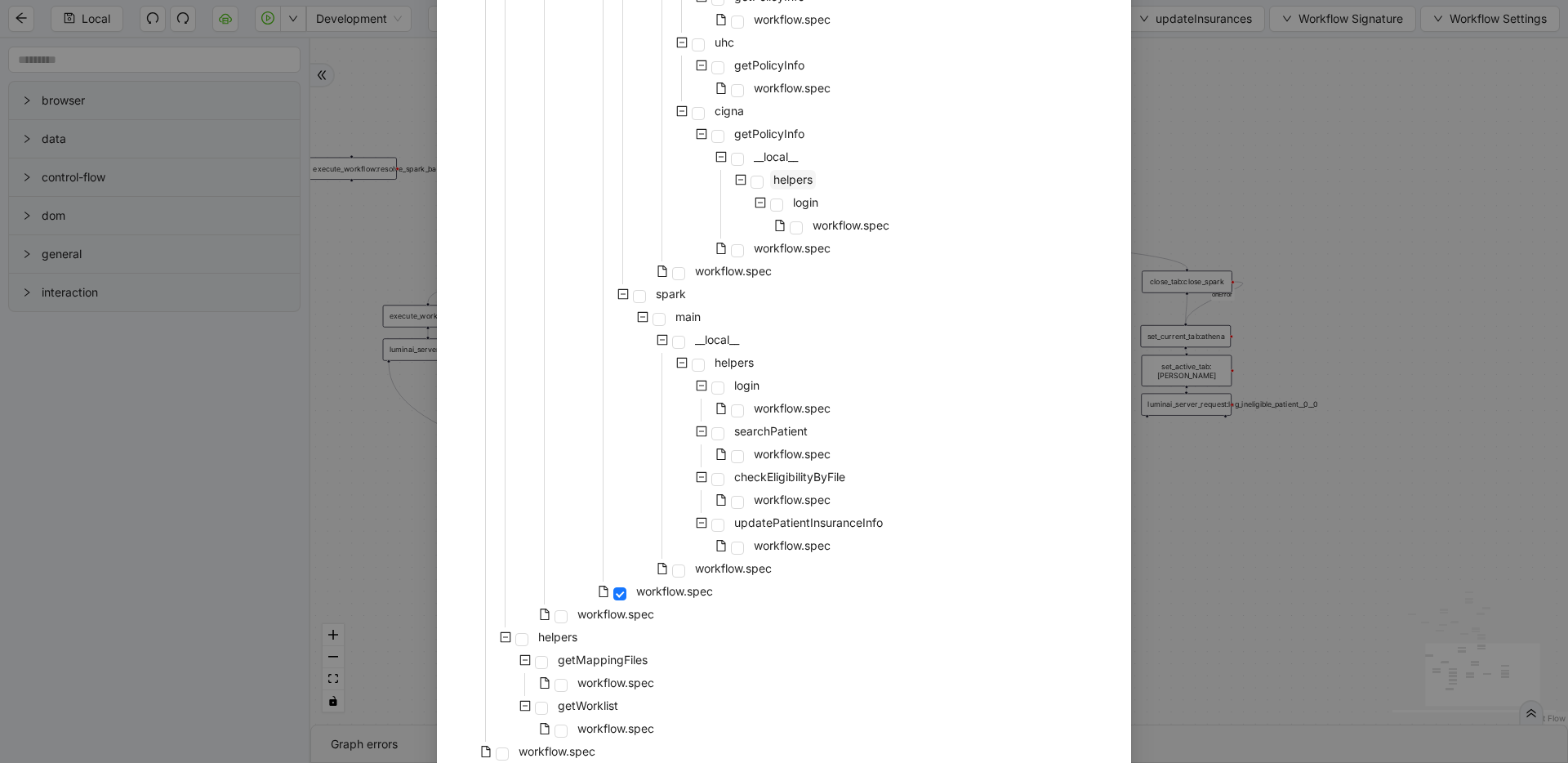 scroll, scrollTop: 1080, scrollLeft: 0, axis: vertical 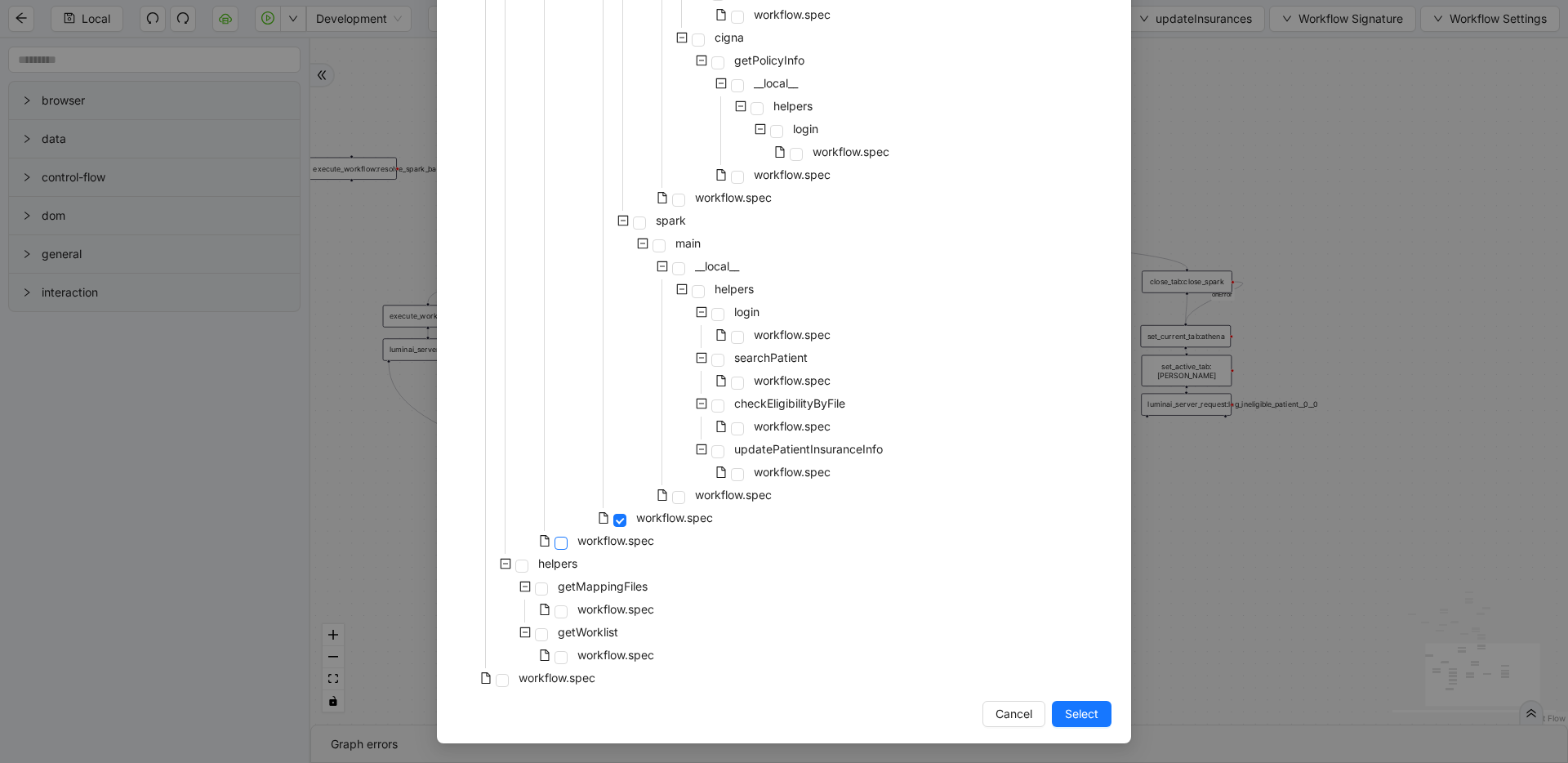 click at bounding box center [561, 543] 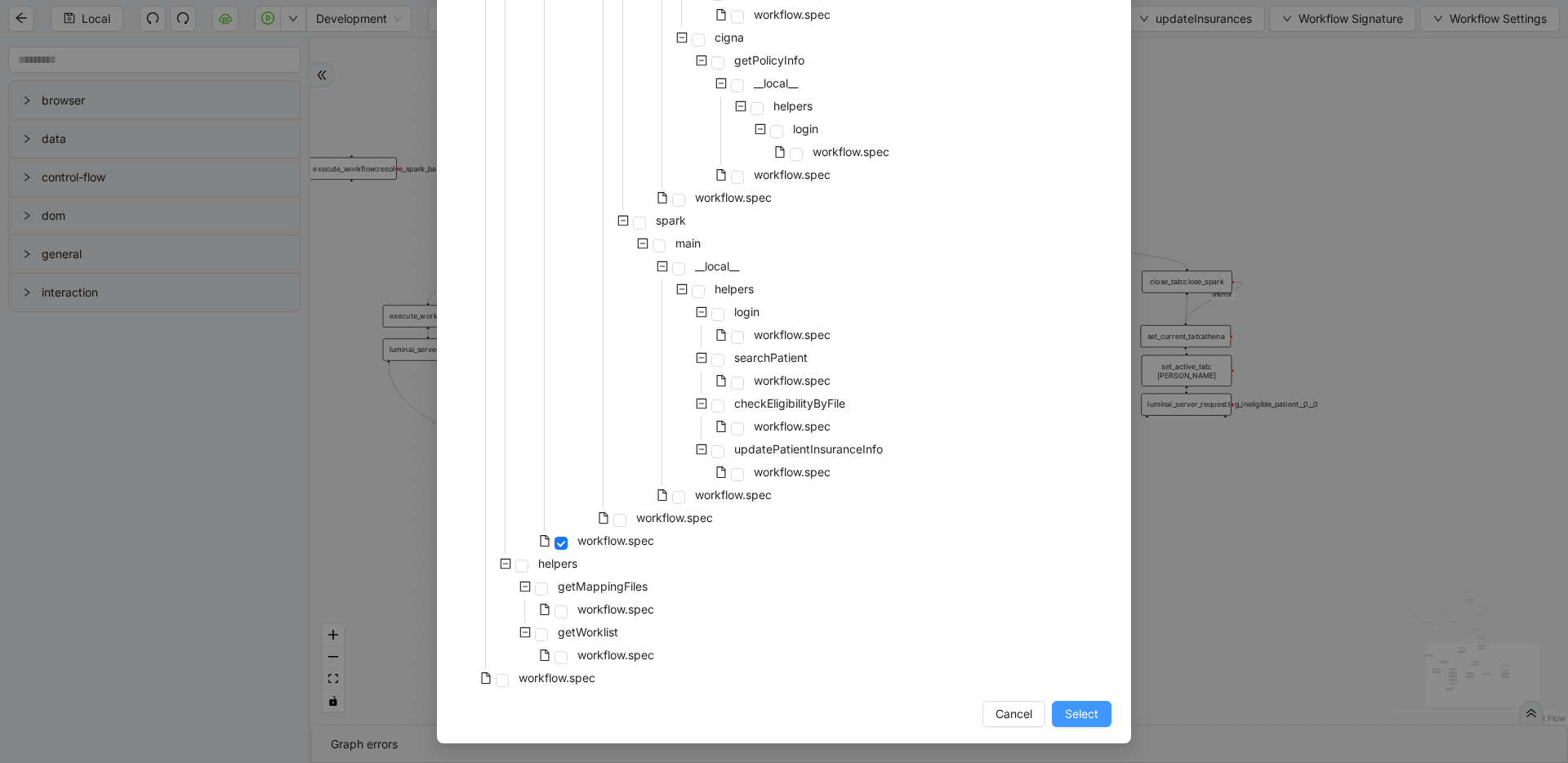 click on "Select" at bounding box center (1081, 714) 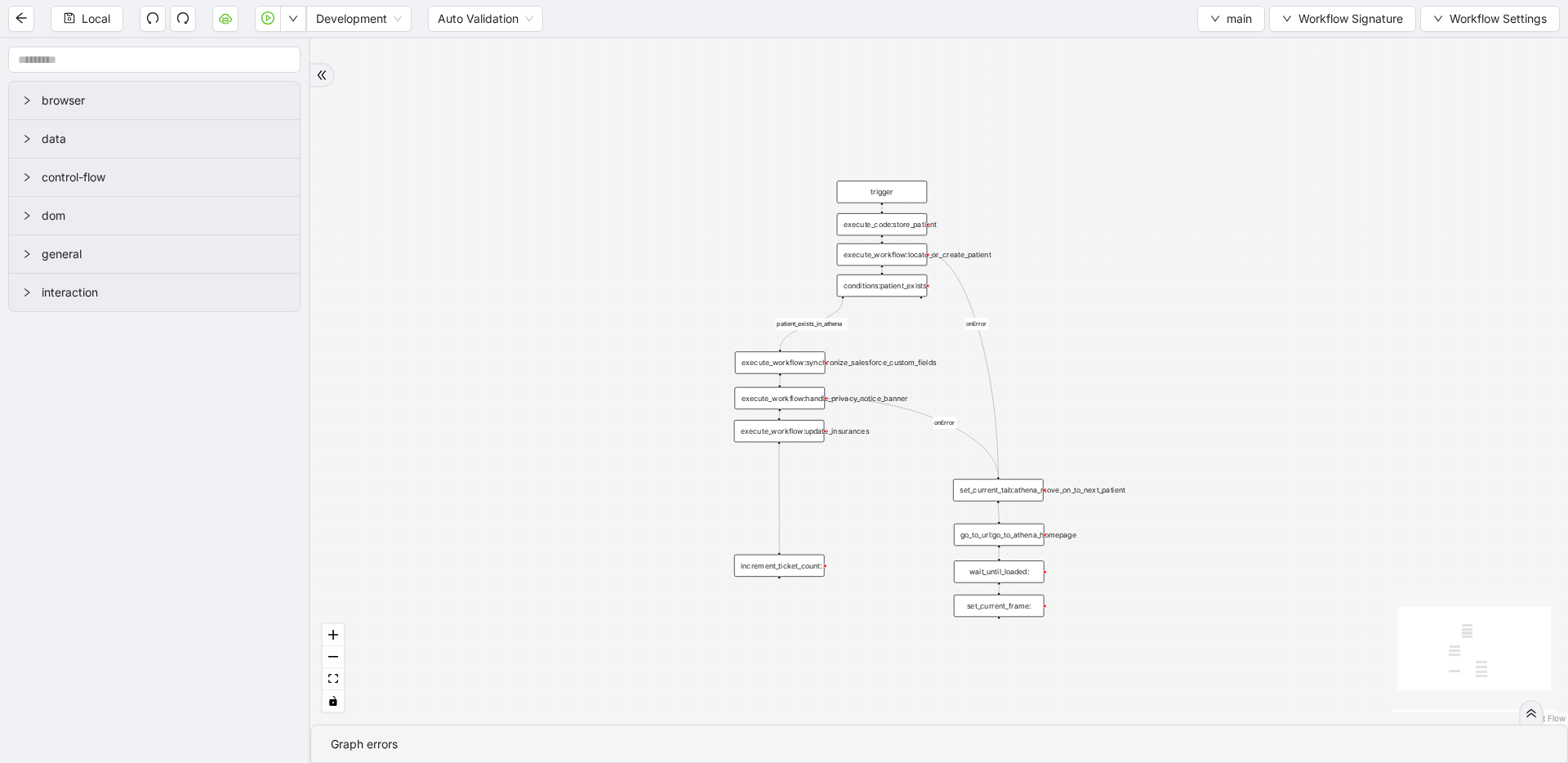drag, startPoint x: 1105, startPoint y: 464, endPoint x: 1110, endPoint y: 330, distance: 134.09325 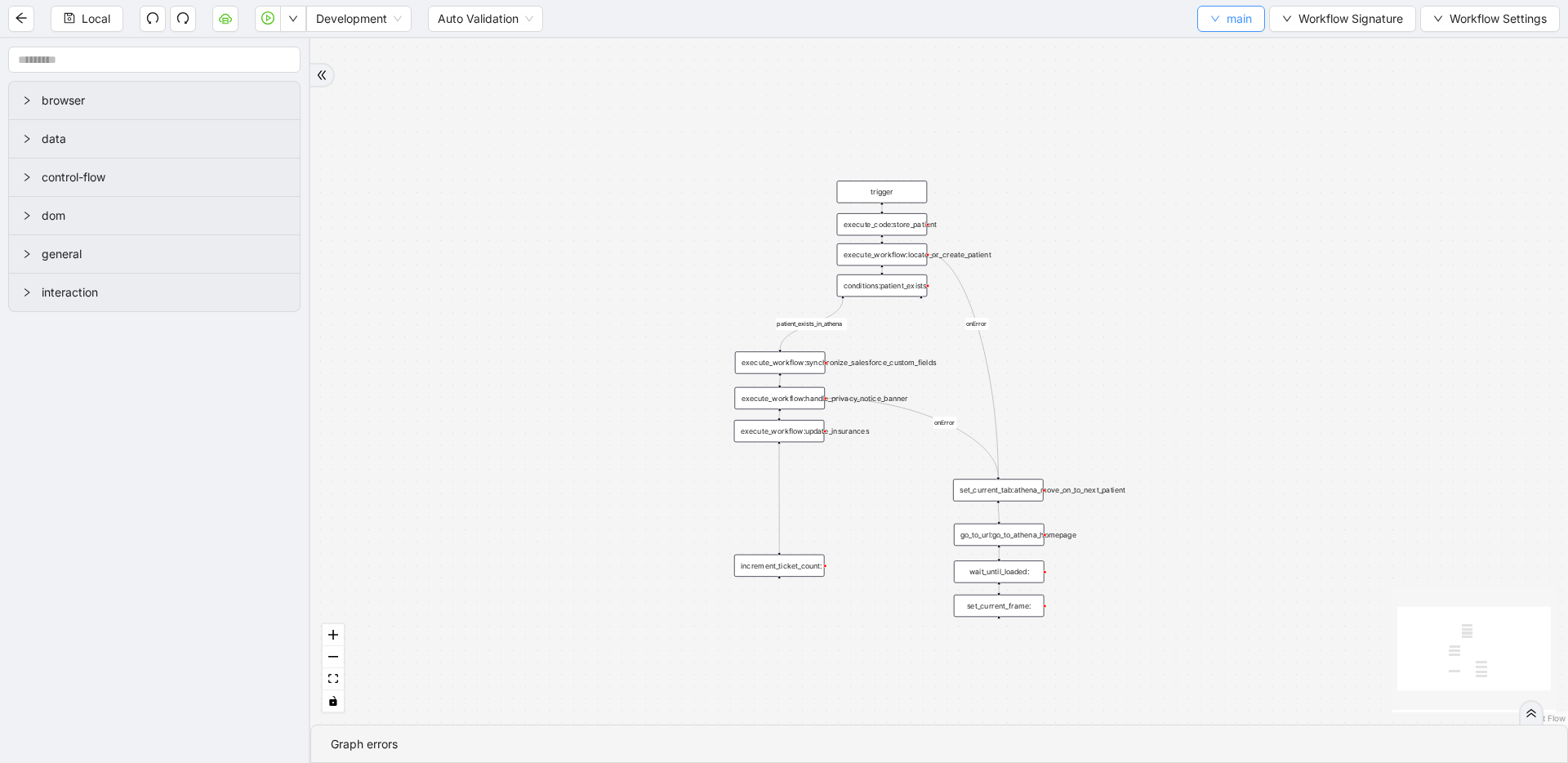 click on "main" at bounding box center [1231, 19] 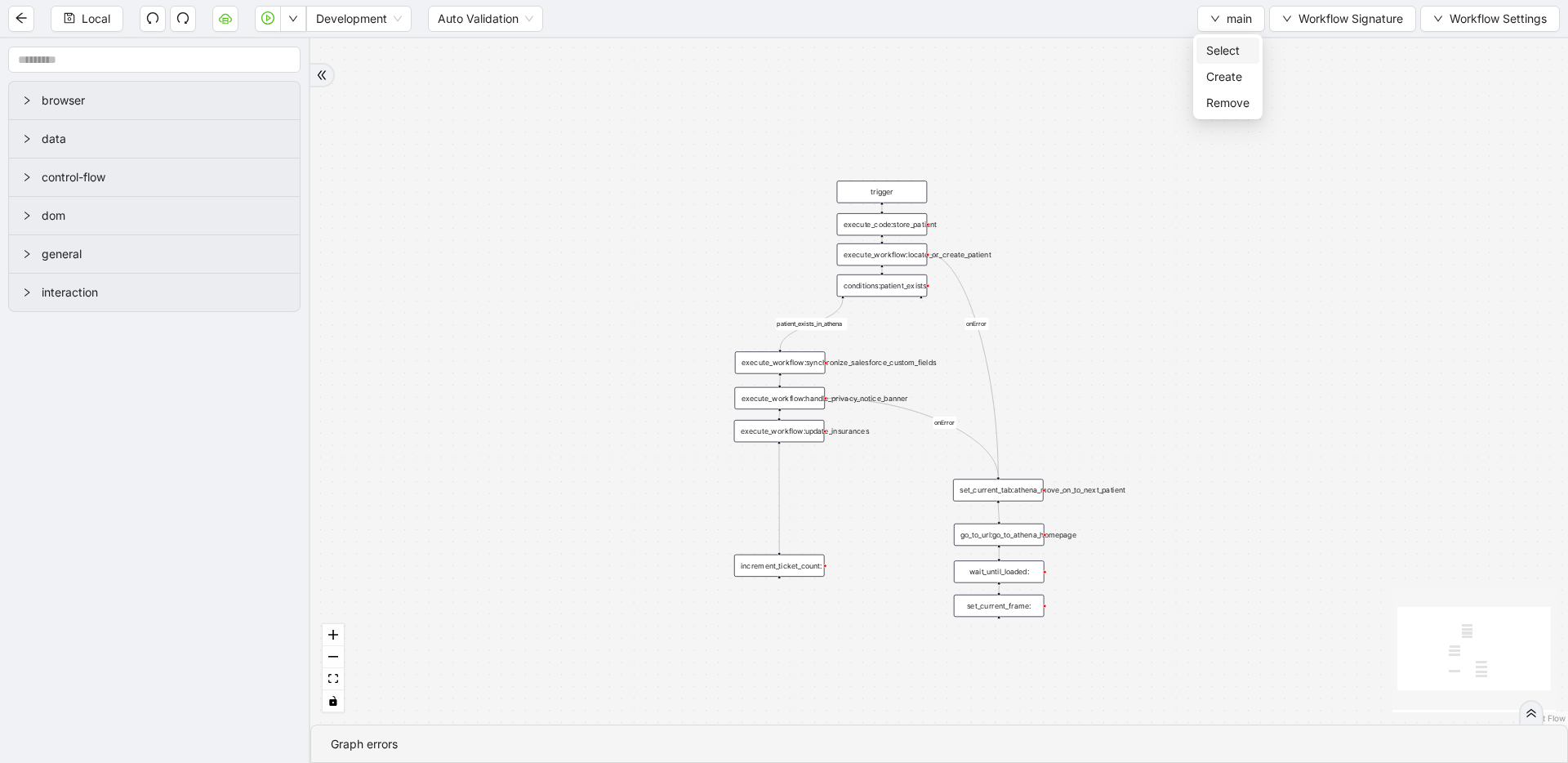 click on "Select" at bounding box center (1227, 51) 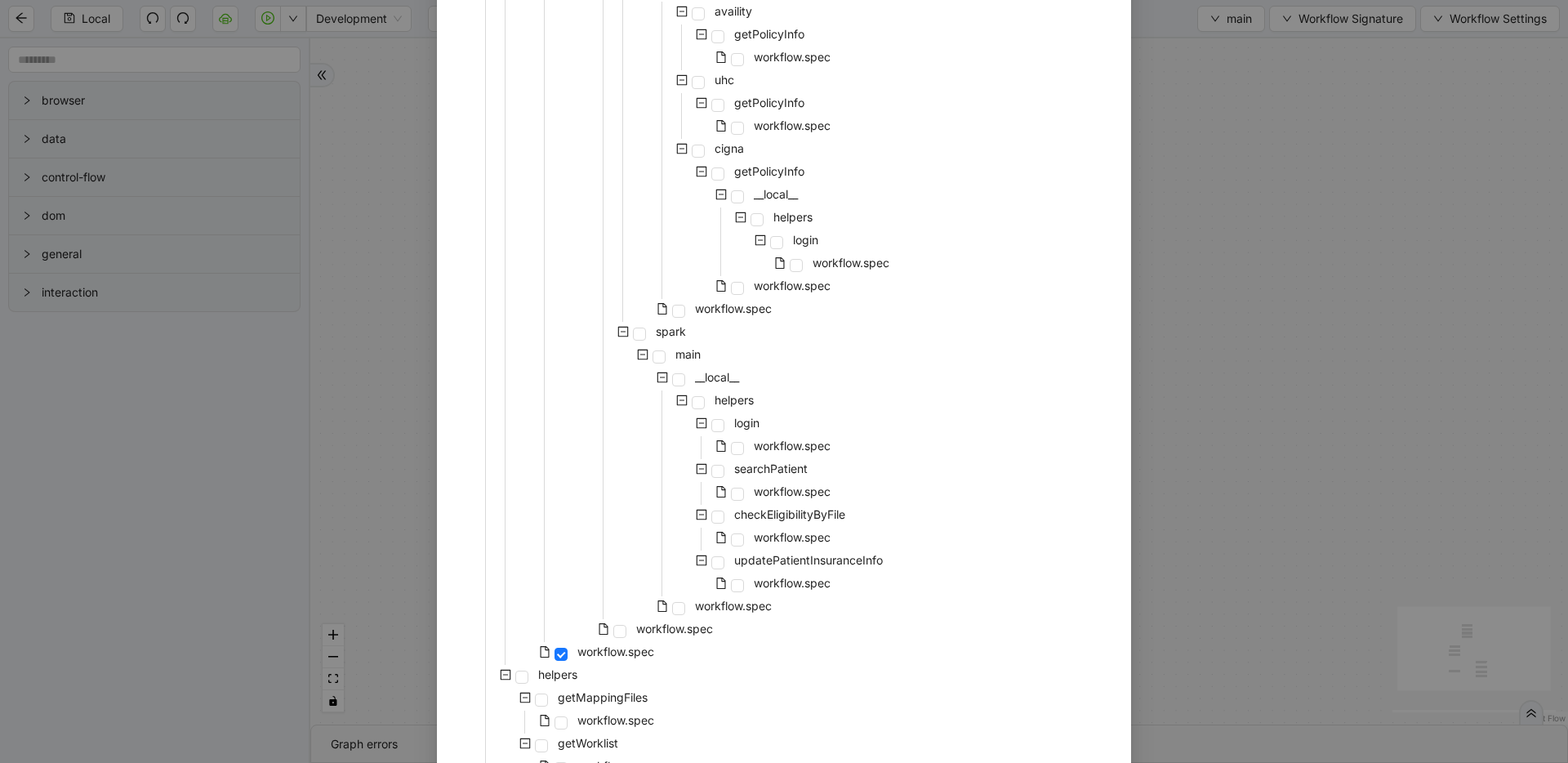 scroll, scrollTop: 970, scrollLeft: 0, axis: vertical 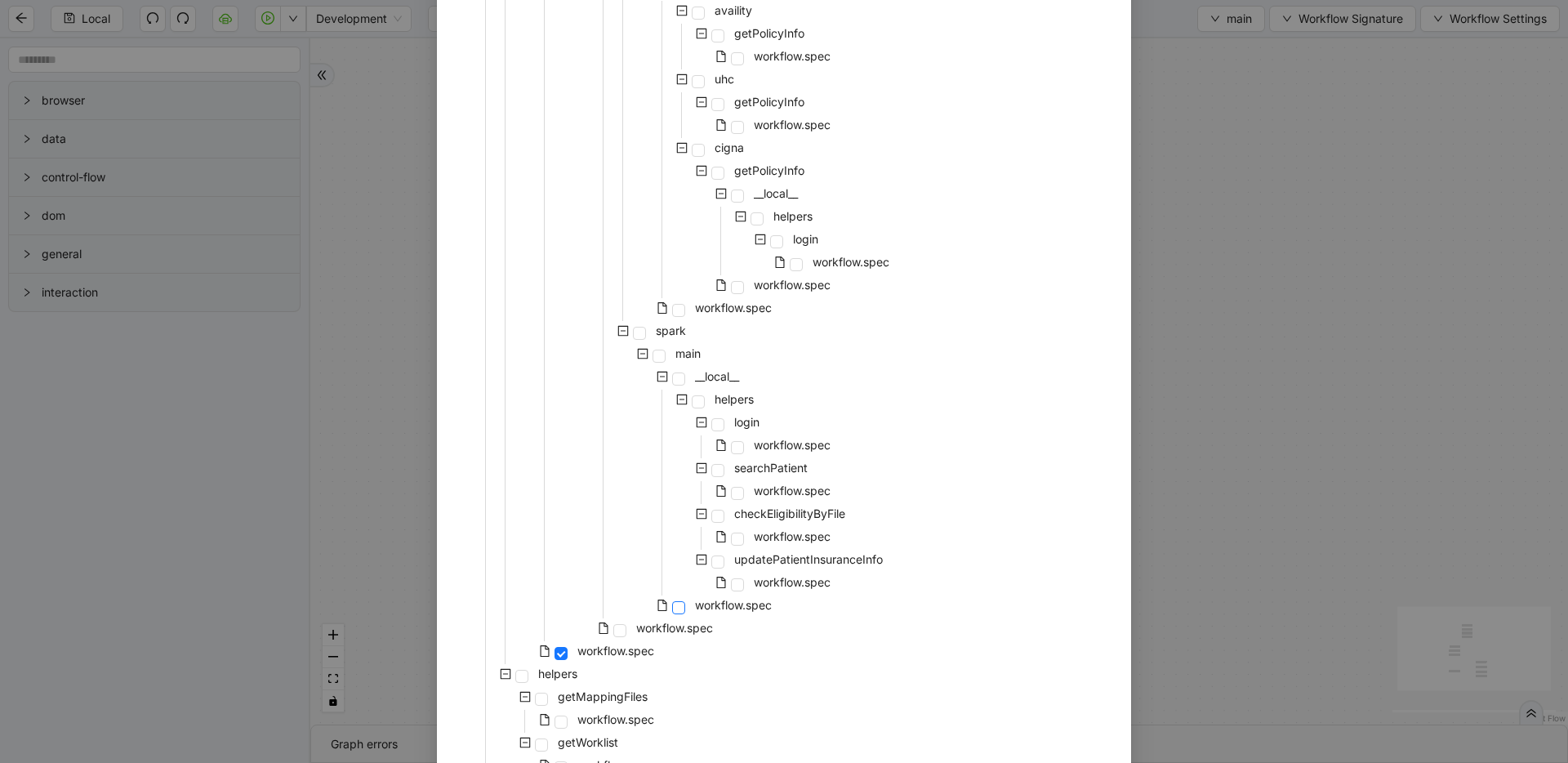 click at bounding box center [679, 608] 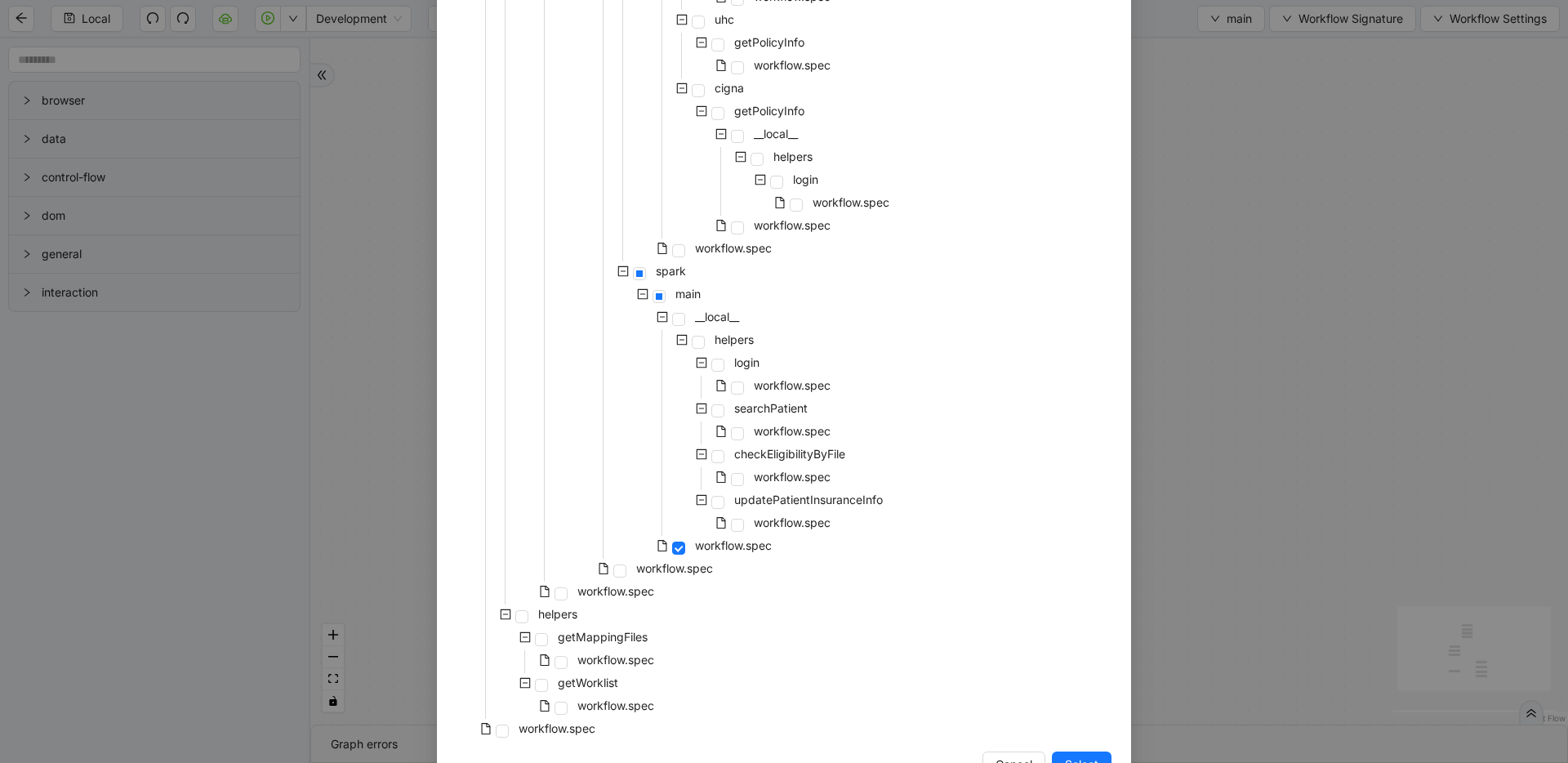 scroll, scrollTop: 1080, scrollLeft: 0, axis: vertical 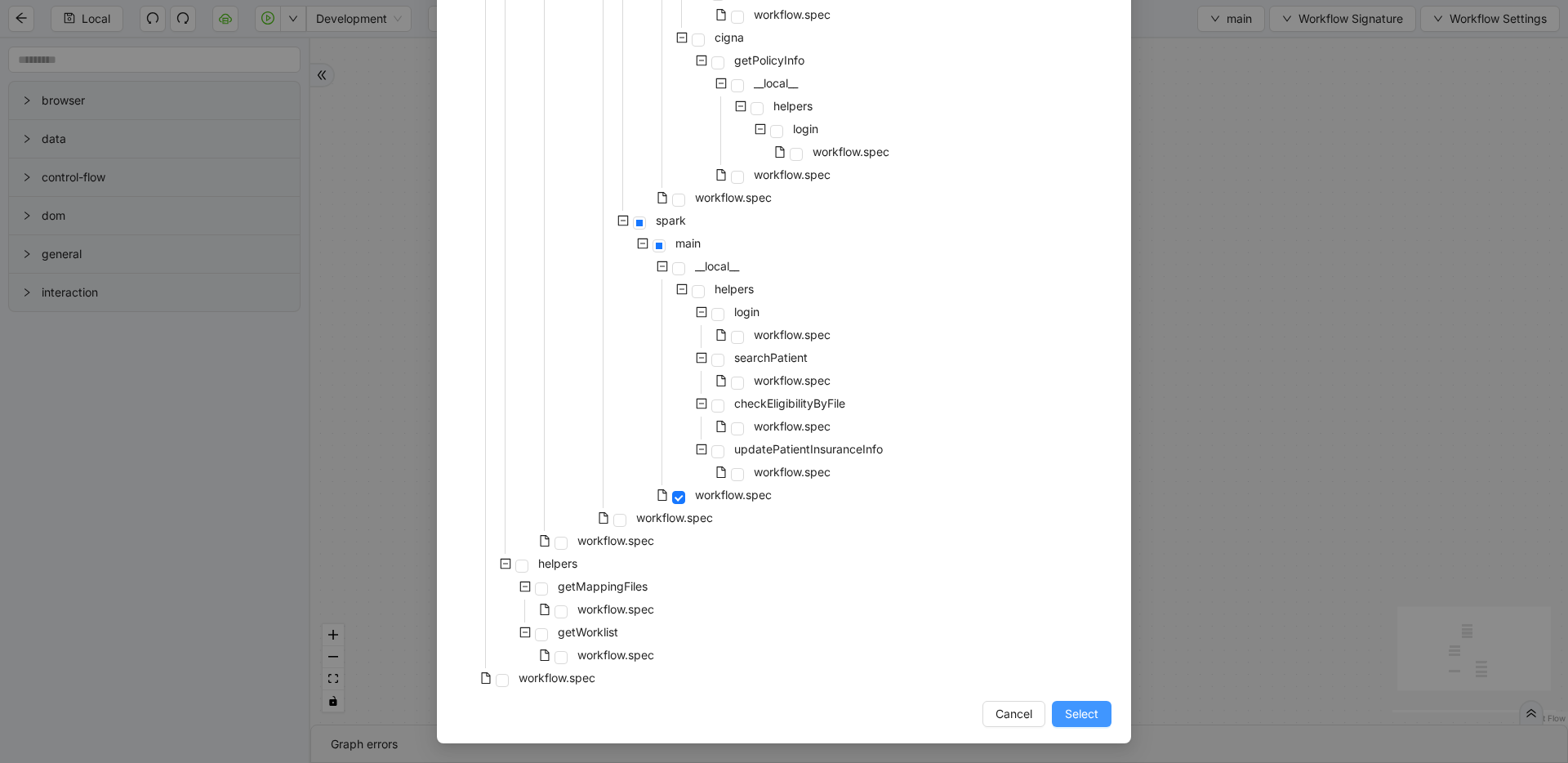 click on "Select" at bounding box center (1081, 714) 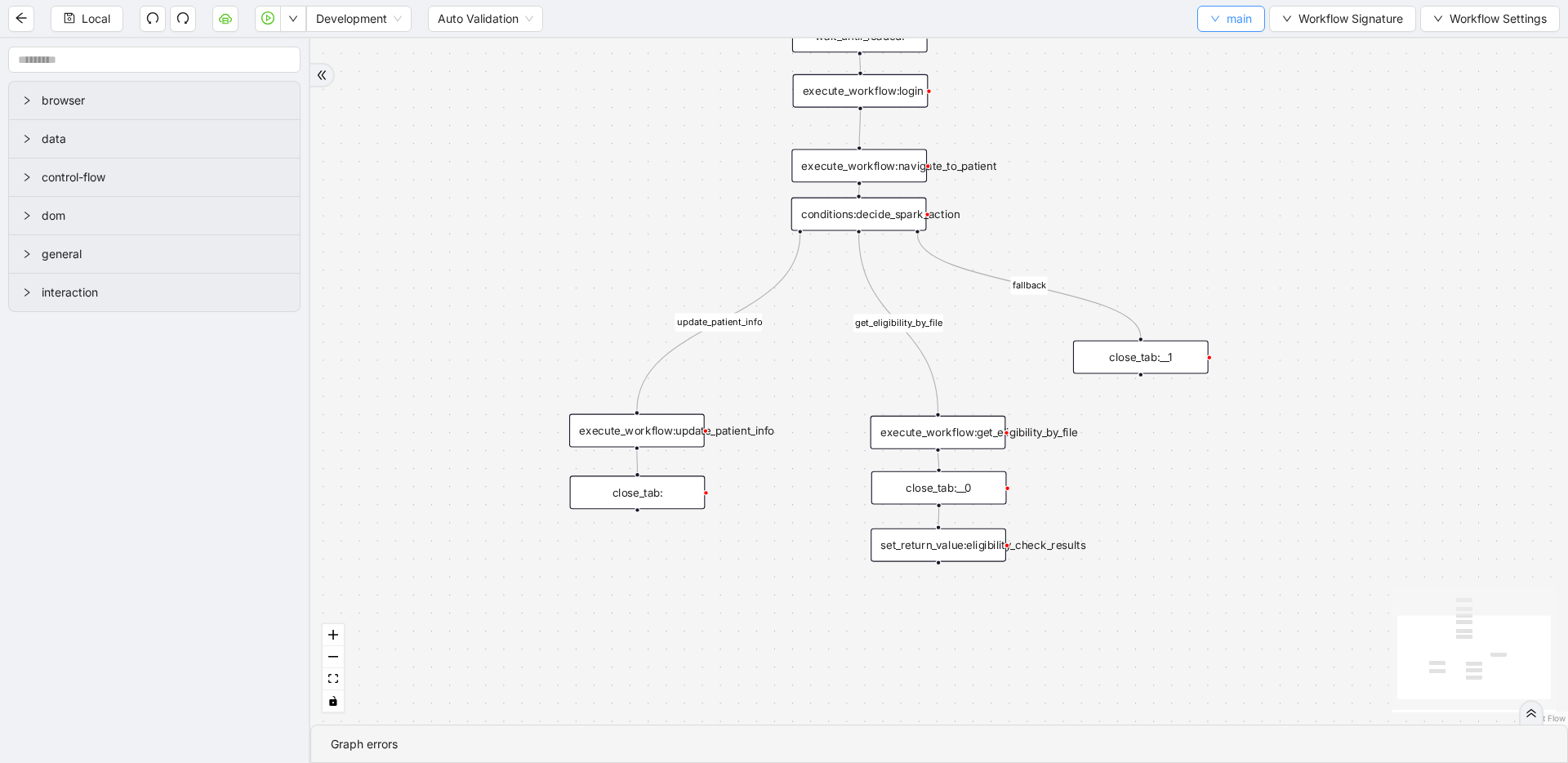 click on "main" at bounding box center (1231, 19) 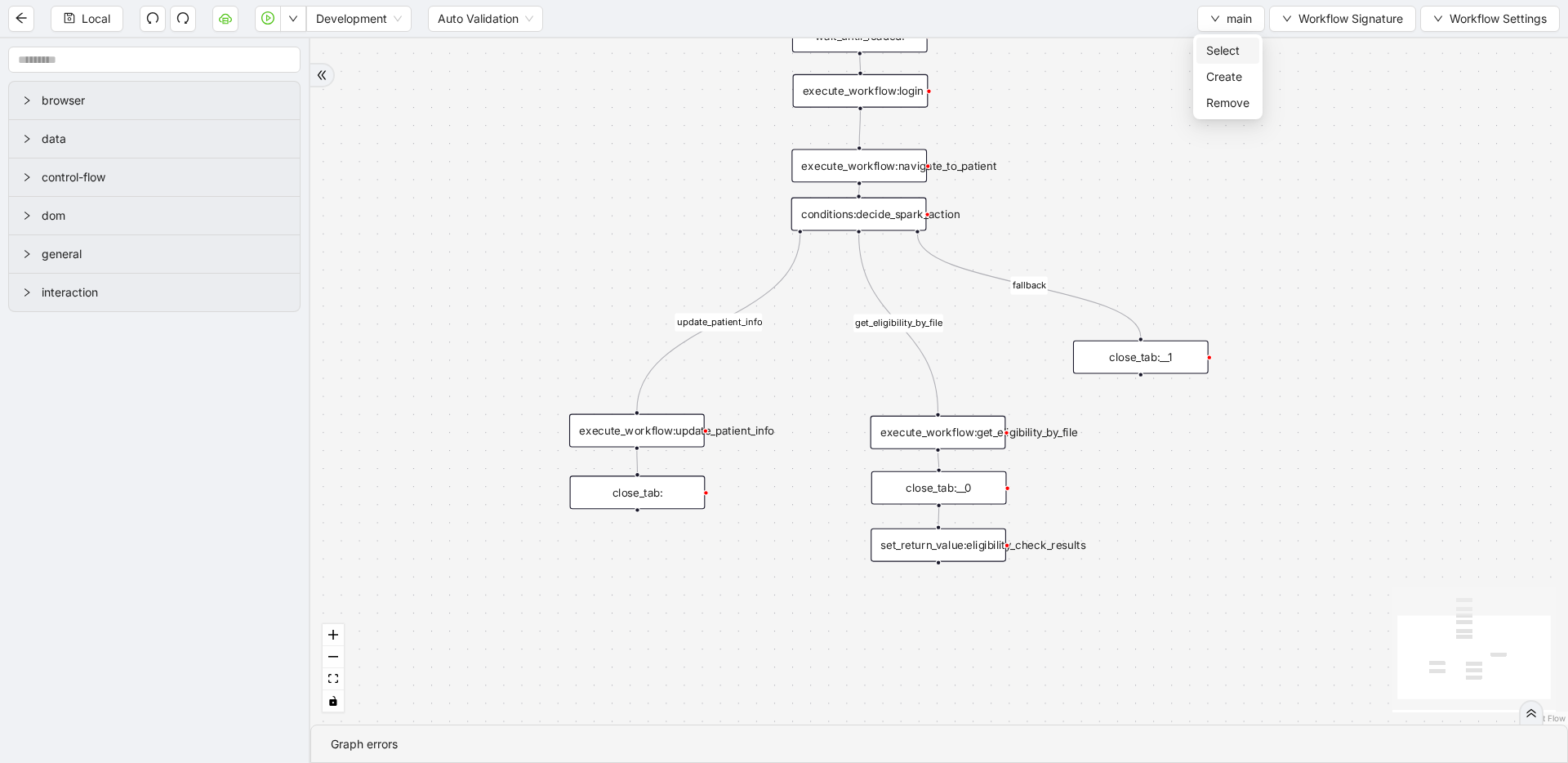 click on "Select" at bounding box center [1227, 51] 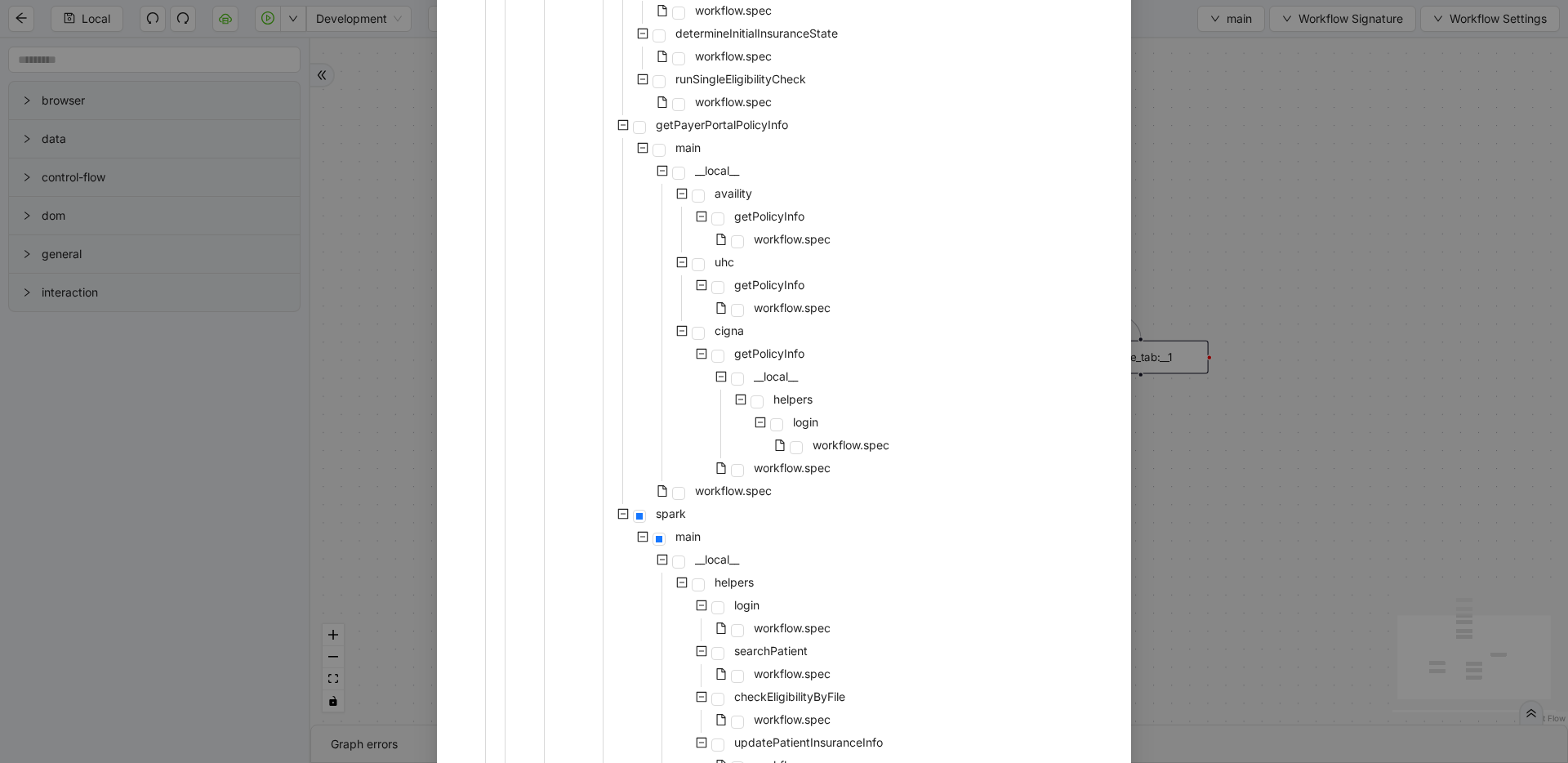 scroll, scrollTop: 805, scrollLeft: 0, axis: vertical 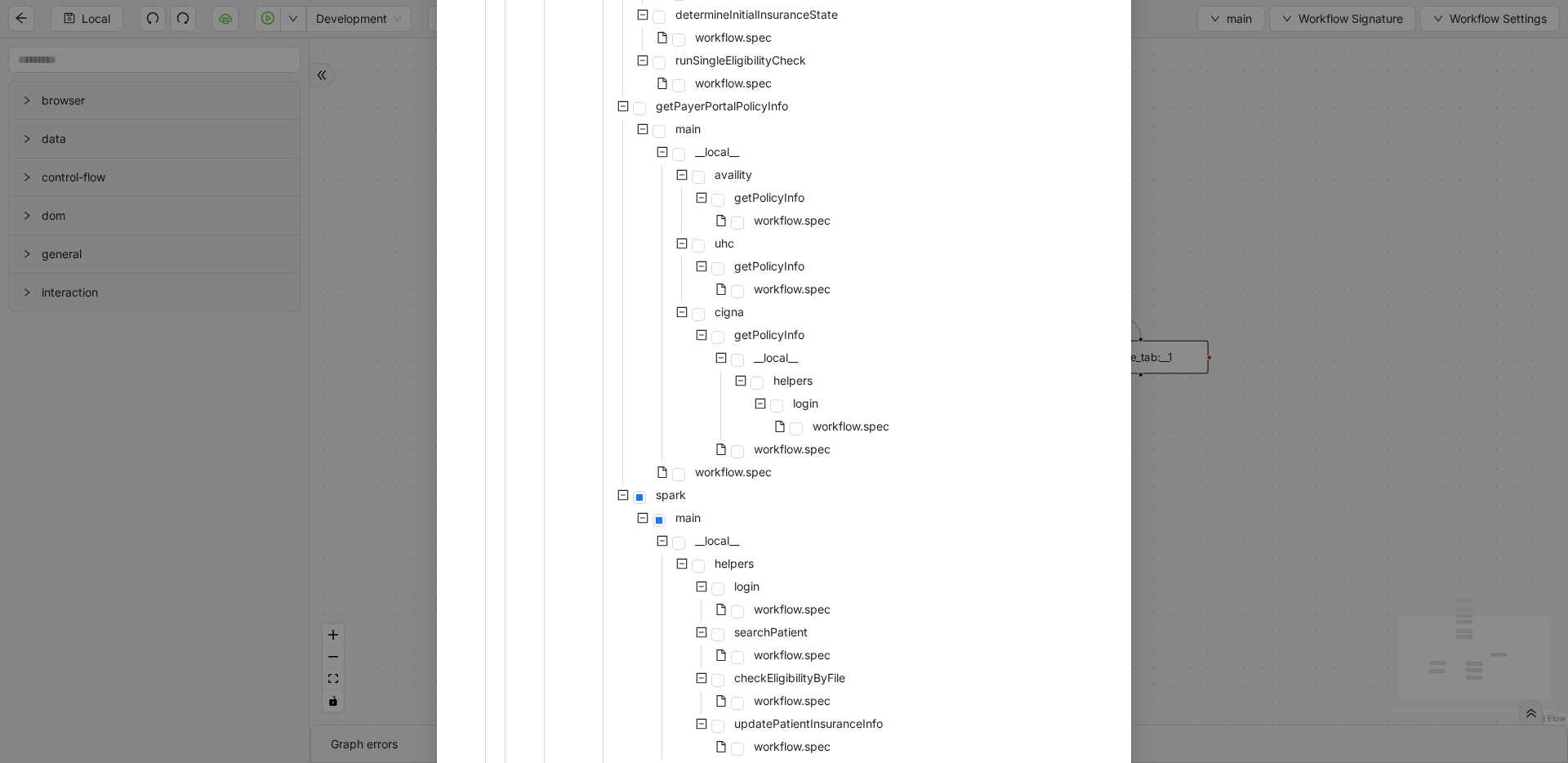 click on "Select Local Workflow patient-demographics __local__ getWorklist main workflow.spec handleSinglePatient main __local__ athena locateOrCreatePatient __local__ helpers createPatient workflow.spec workflow.spec updateSalesforceCustomFields workflow.spec handlePrivacyNoticeBanner workflow.spec updateInsurances __local__ helpers addSingleInsurance workflow.spec overrideEligibilityStatus workflow.spec updateDemographics workflow.spec deactivateSingleInsurance workflow.spec determineInitialInsuranceState workflow.spec runSingleEligibilityCheck workflow.spec getPayerPortalPolicyInfo main __local__ availity getPolicyInfo workflow.spec uhc getPolicyInfo workflow.spec cigna getPolicyInfo __local__ helpers login workflow.spec workflow.spec workflow.spec spark main __local__ helpers login workflow.spec searchPatient workflow.spec checkEligibilityByFile workflow.spec updatePatientInsuranceInfo workflow.spec workflow.spec workflow.spec workflow.spec helpers getMappingFiles workflow.spec getWorklist workflow.spec Cancel" at bounding box center (784, 382) 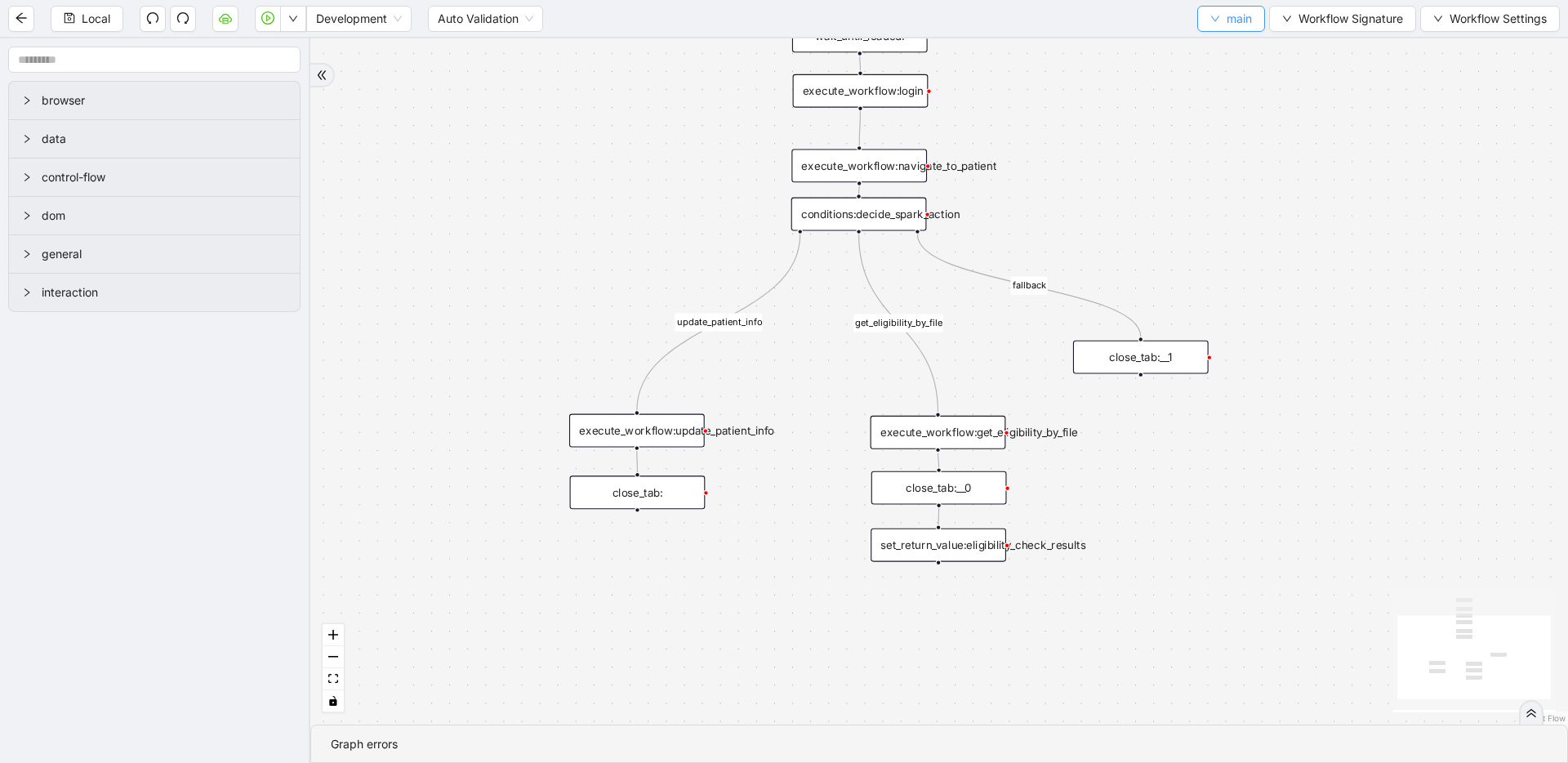 click on "main" at bounding box center (1239, 19) 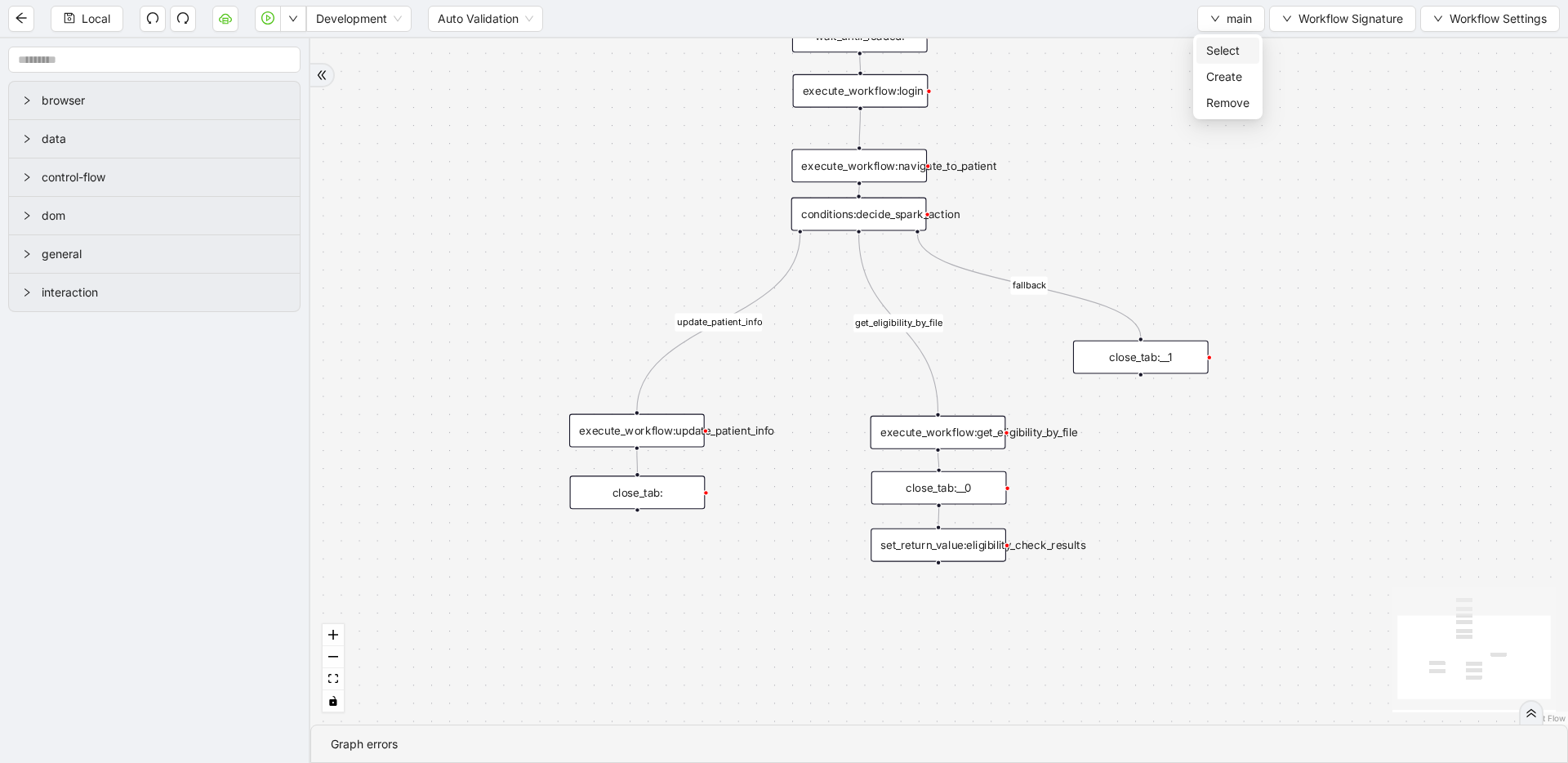 click on "Select" at bounding box center [1227, 51] 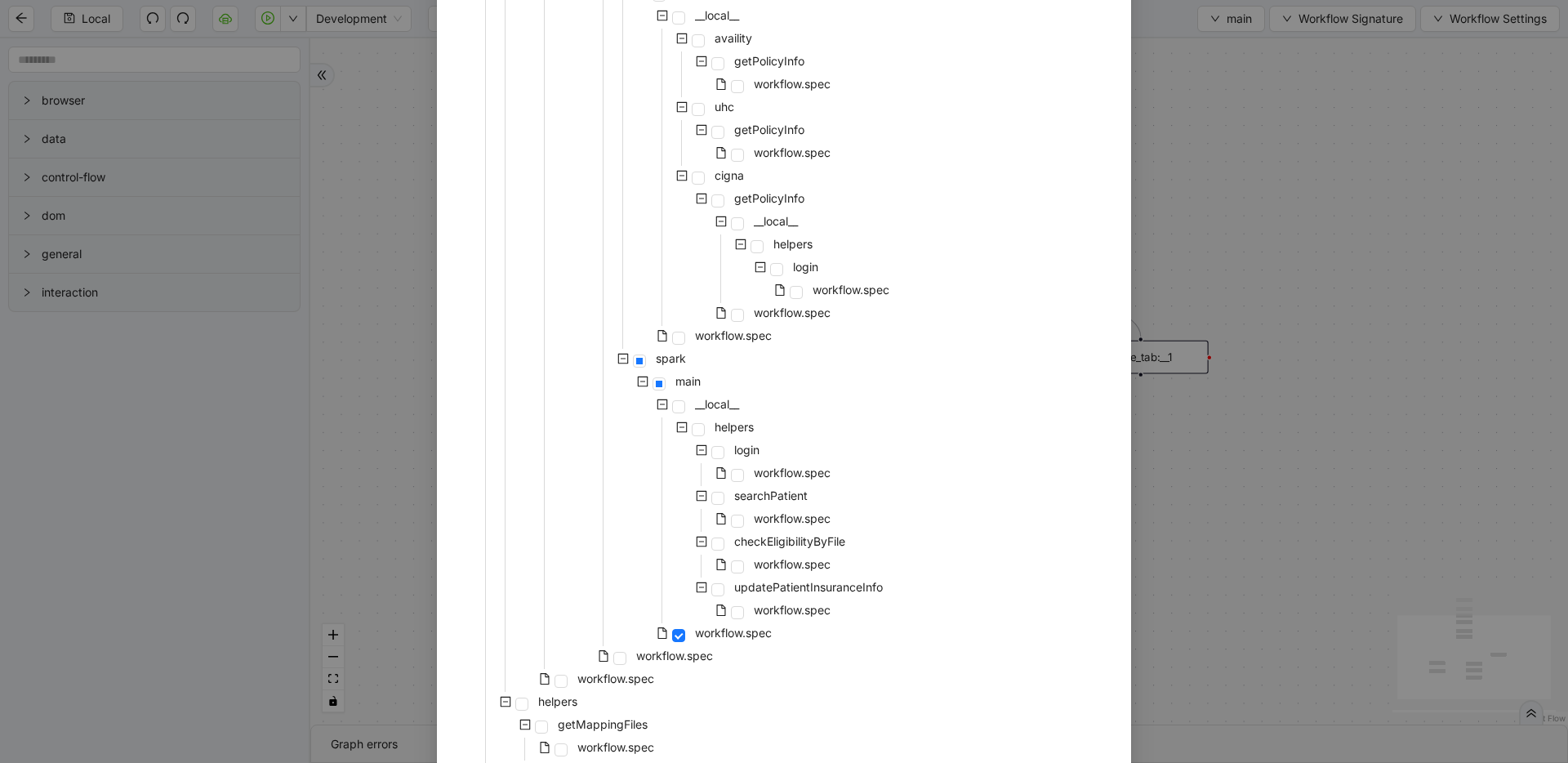 scroll, scrollTop: 1026, scrollLeft: 0, axis: vertical 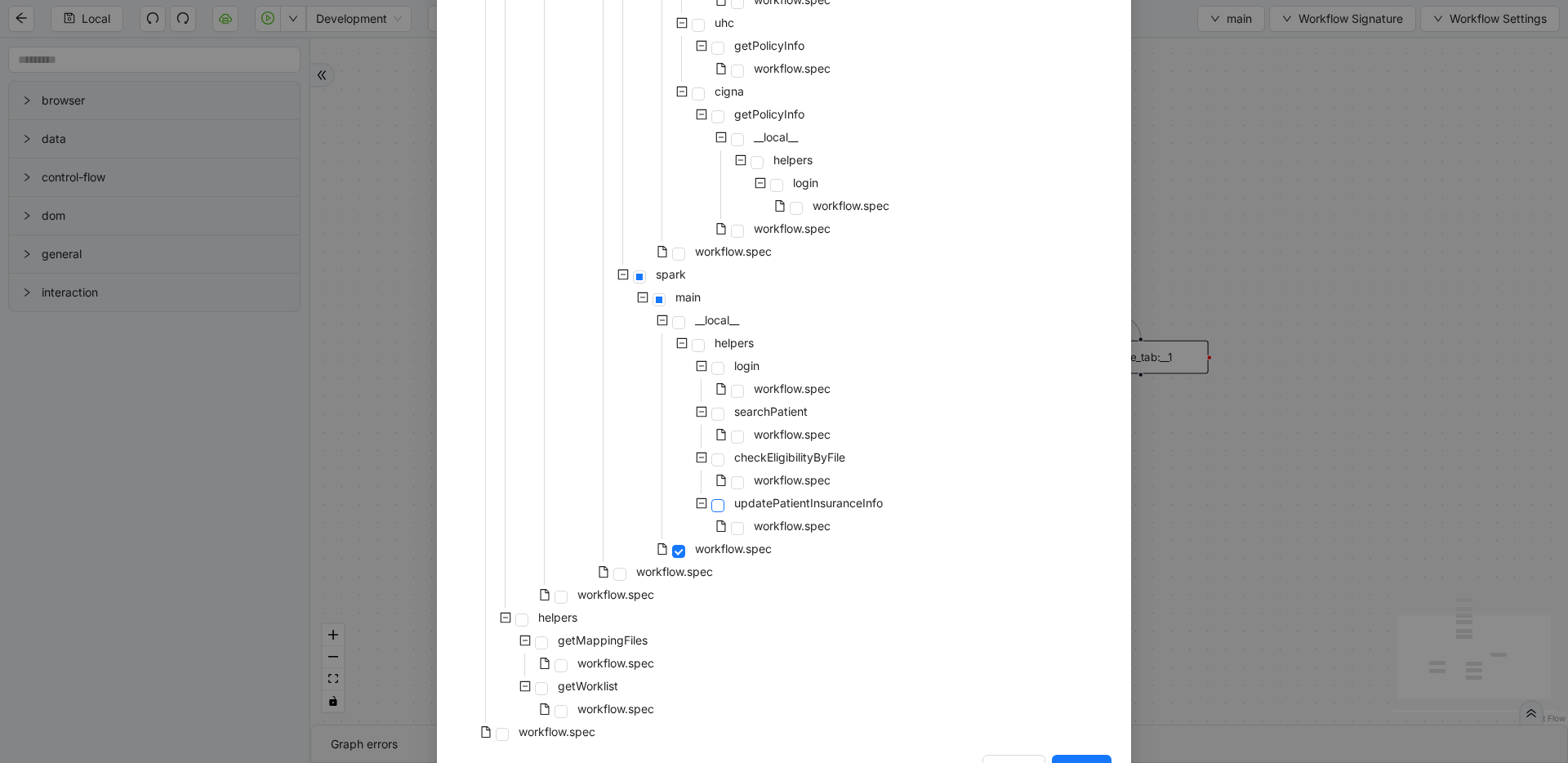 click at bounding box center [718, 506] 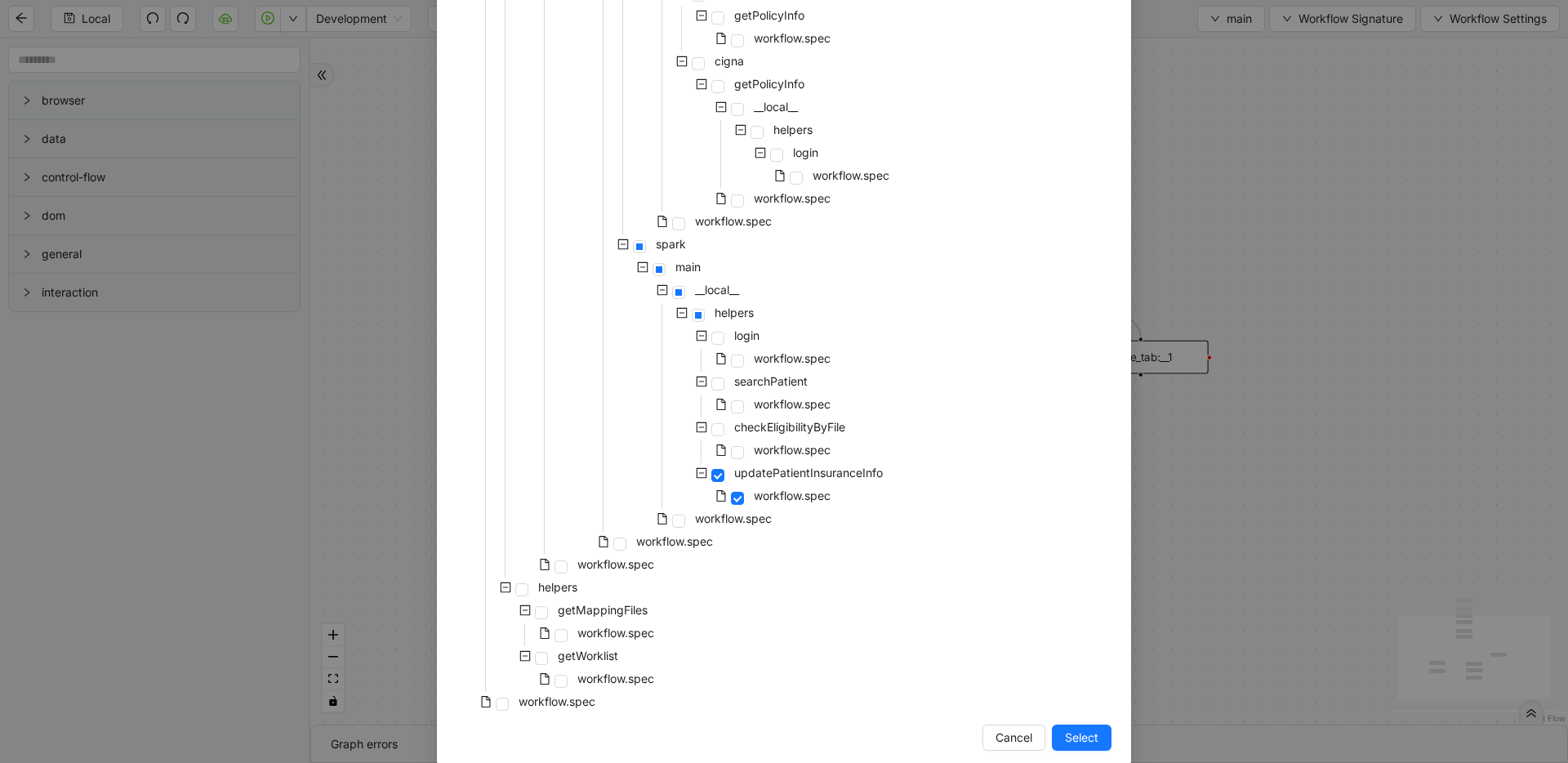 scroll, scrollTop: 1080, scrollLeft: 0, axis: vertical 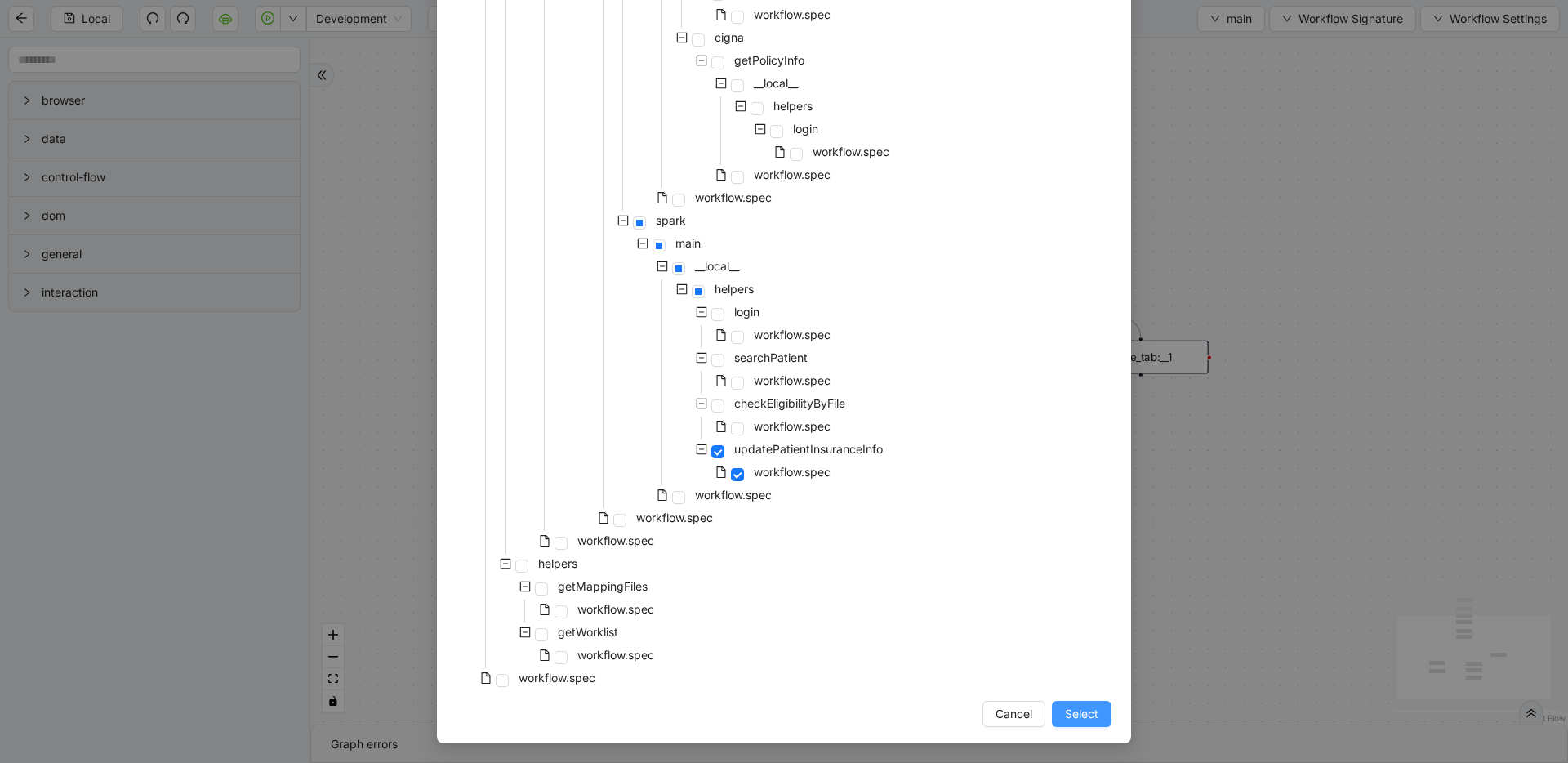 click on "Select" at bounding box center (1081, 714) 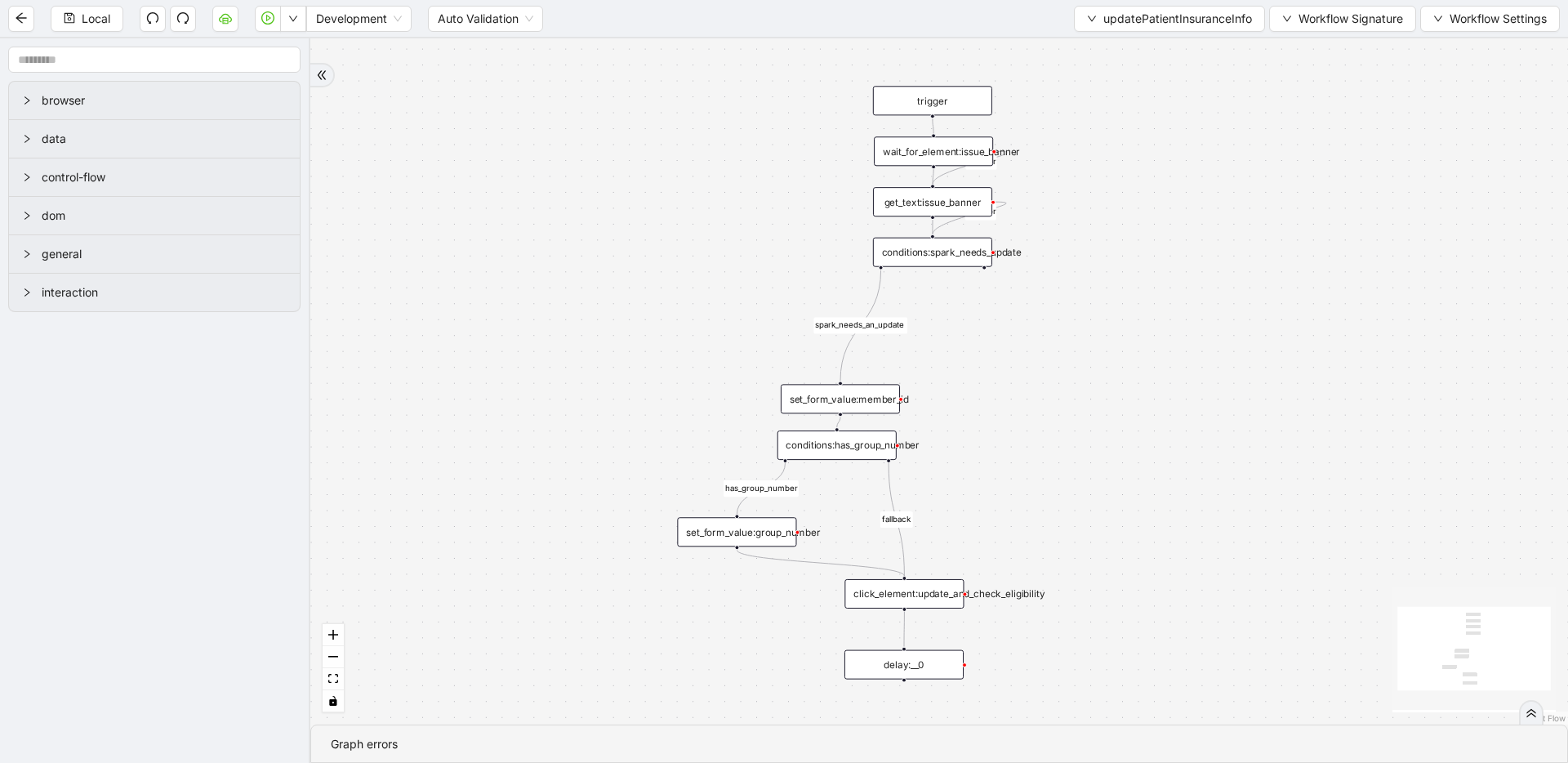 drag, startPoint x: 1110, startPoint y: 489, endPoint x: 1111, endPoint y: 478, distance: 11.045361 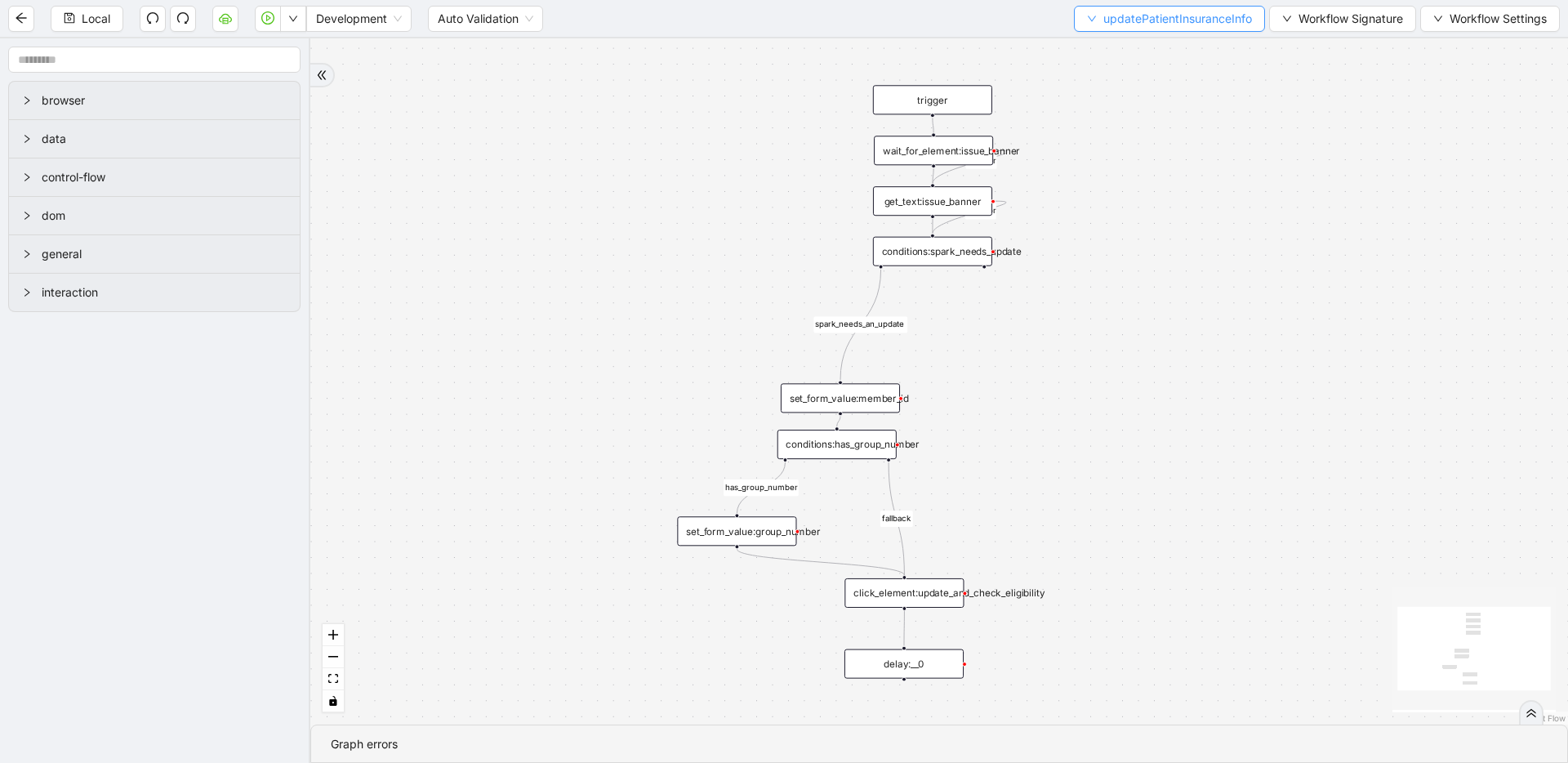 click on "updatePatientInsuranceInfo" at bounding box center (1178, 19) 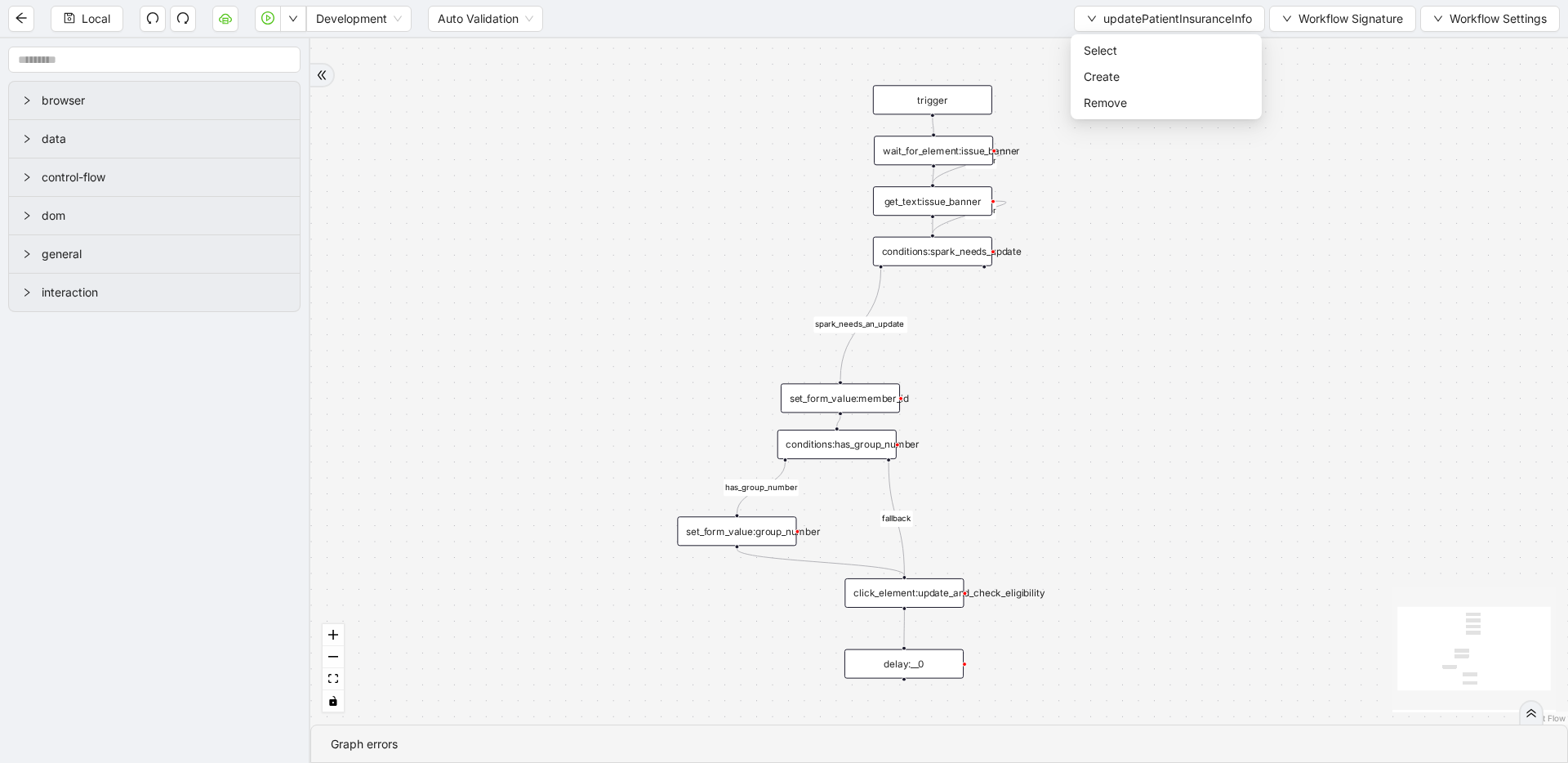 click on "Local Development Auto Validation updatePatientInsuranceInfo Workflow Signature Workflow Settings" at bounding box center (784, 18) 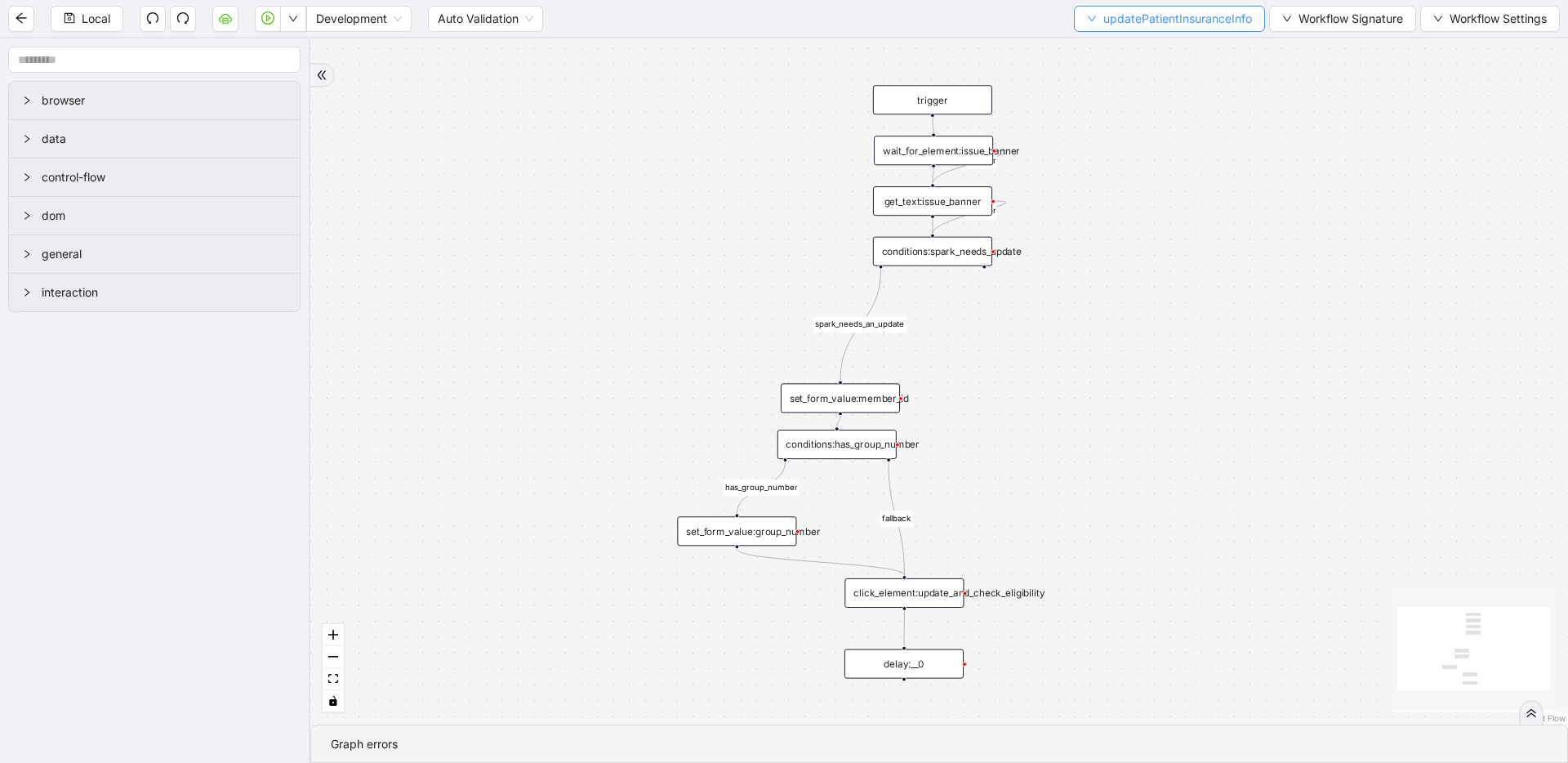 click on "updatePatientInsuranceInfo" at bounding box center (1178, 19) 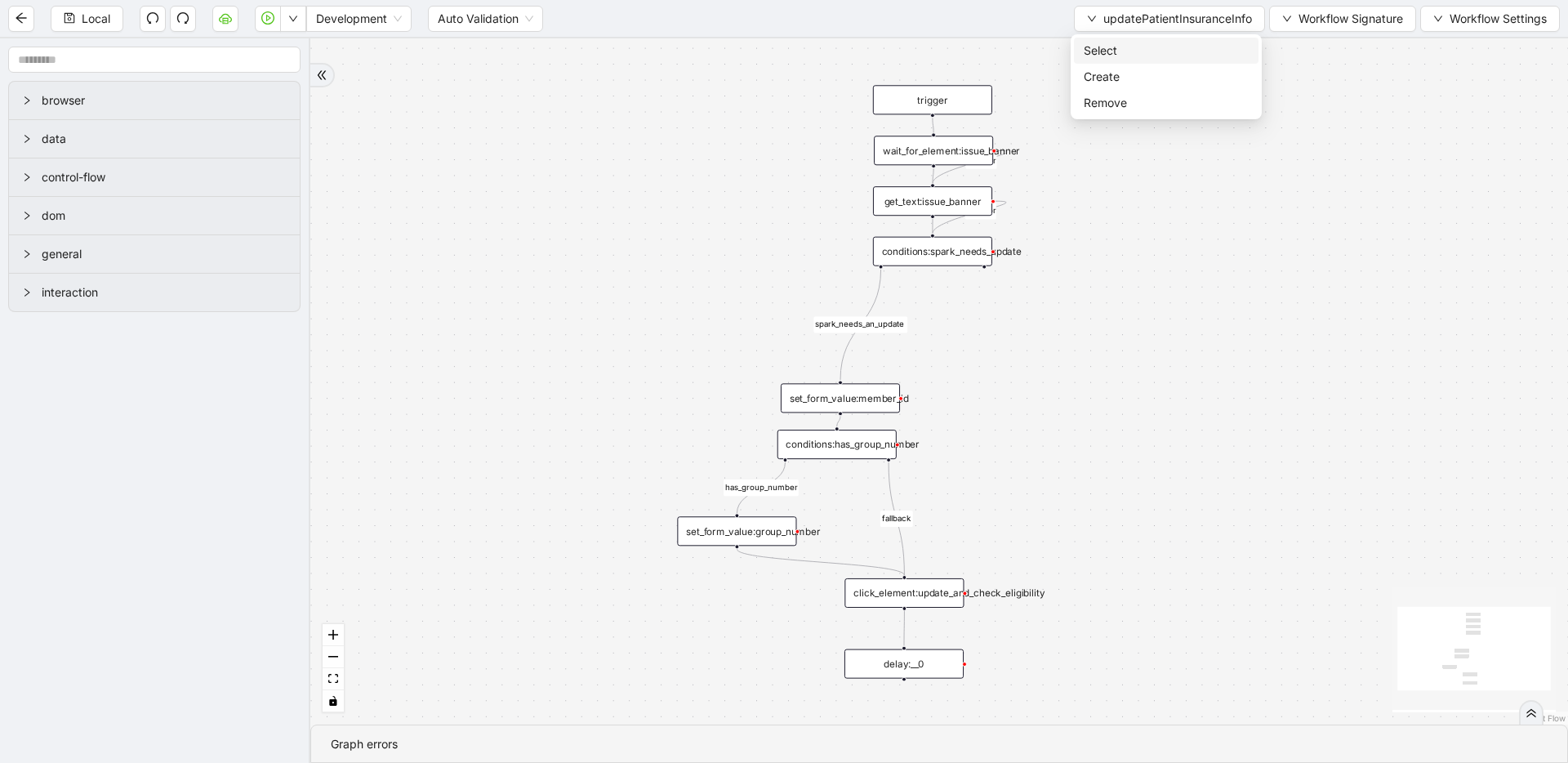 click on "Select" at bounding box center (1166, 51) 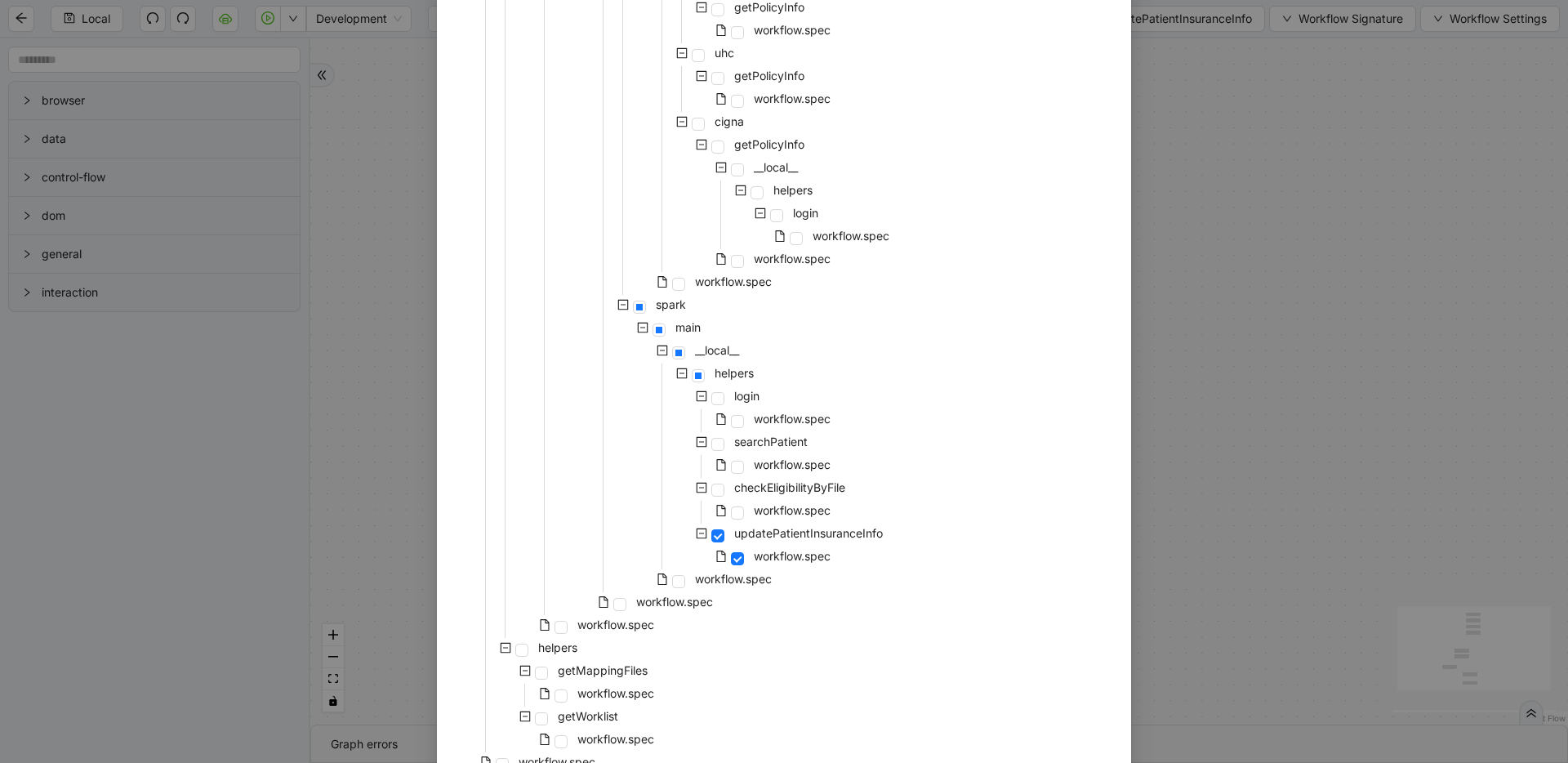scroll, scrollTop: 1070, scrollLeft: 0, axis: vertical 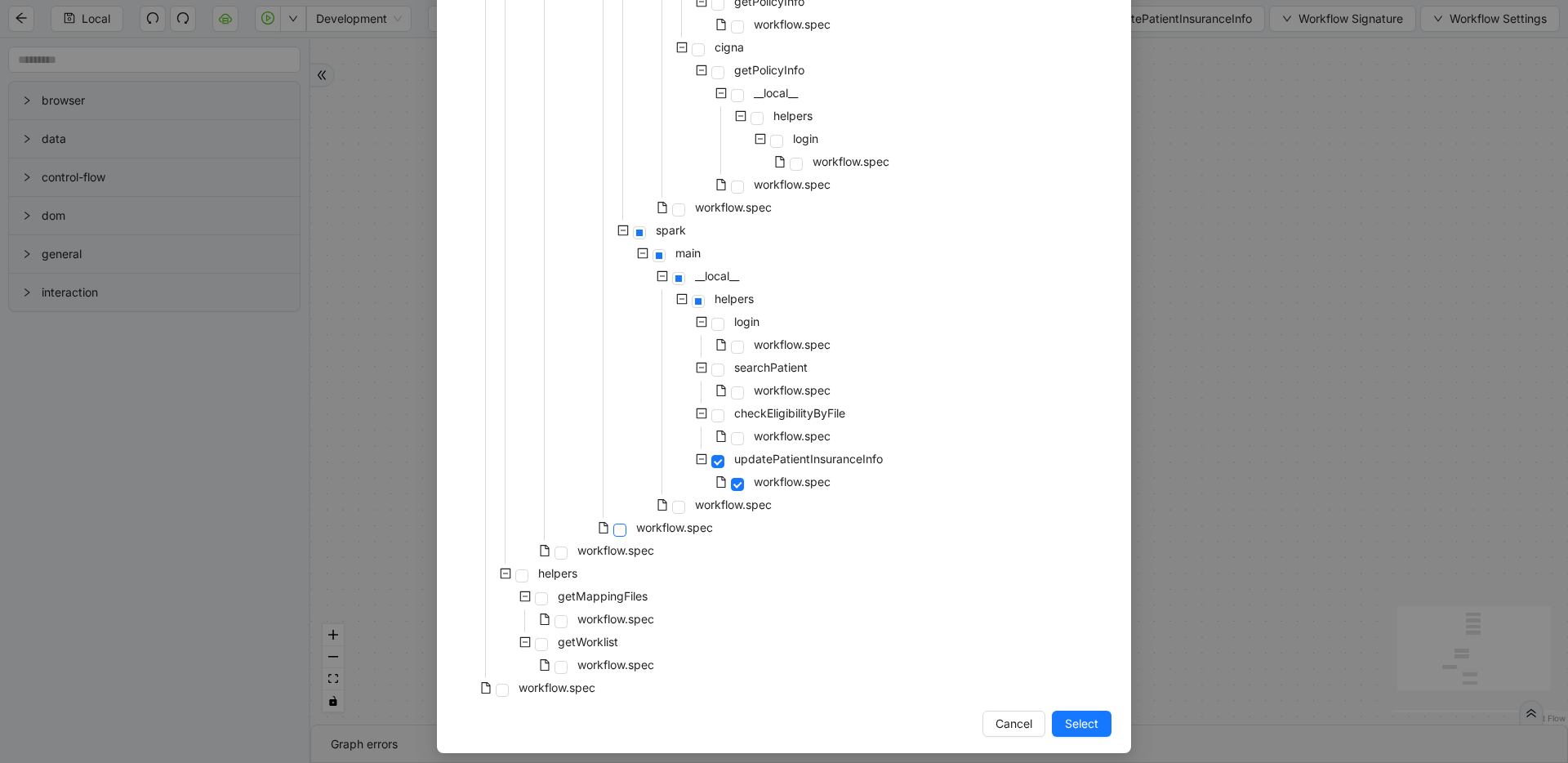 click at bounding box center (620, 530) 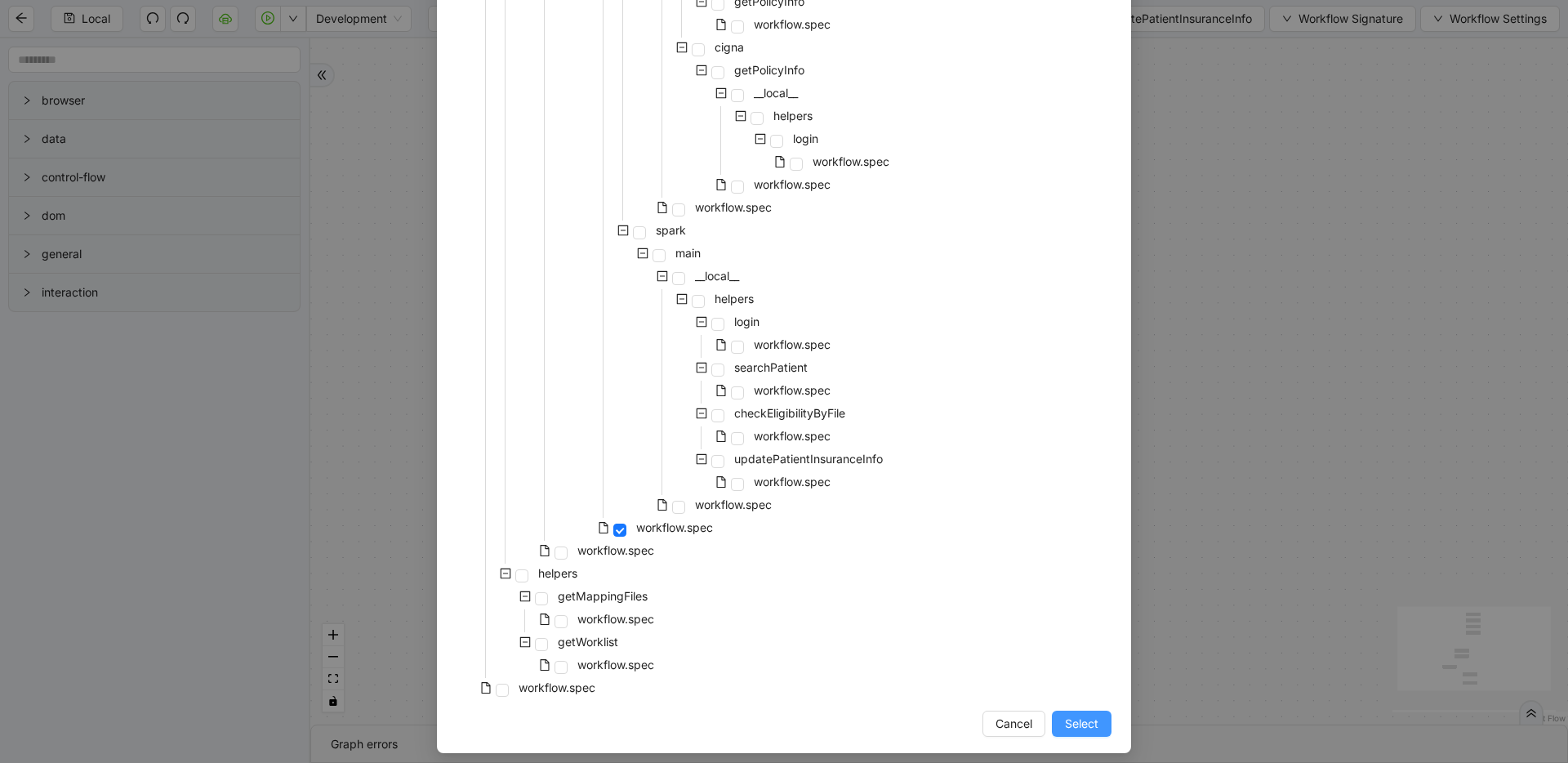 click on "Select" at bounding box center (1081, 724) 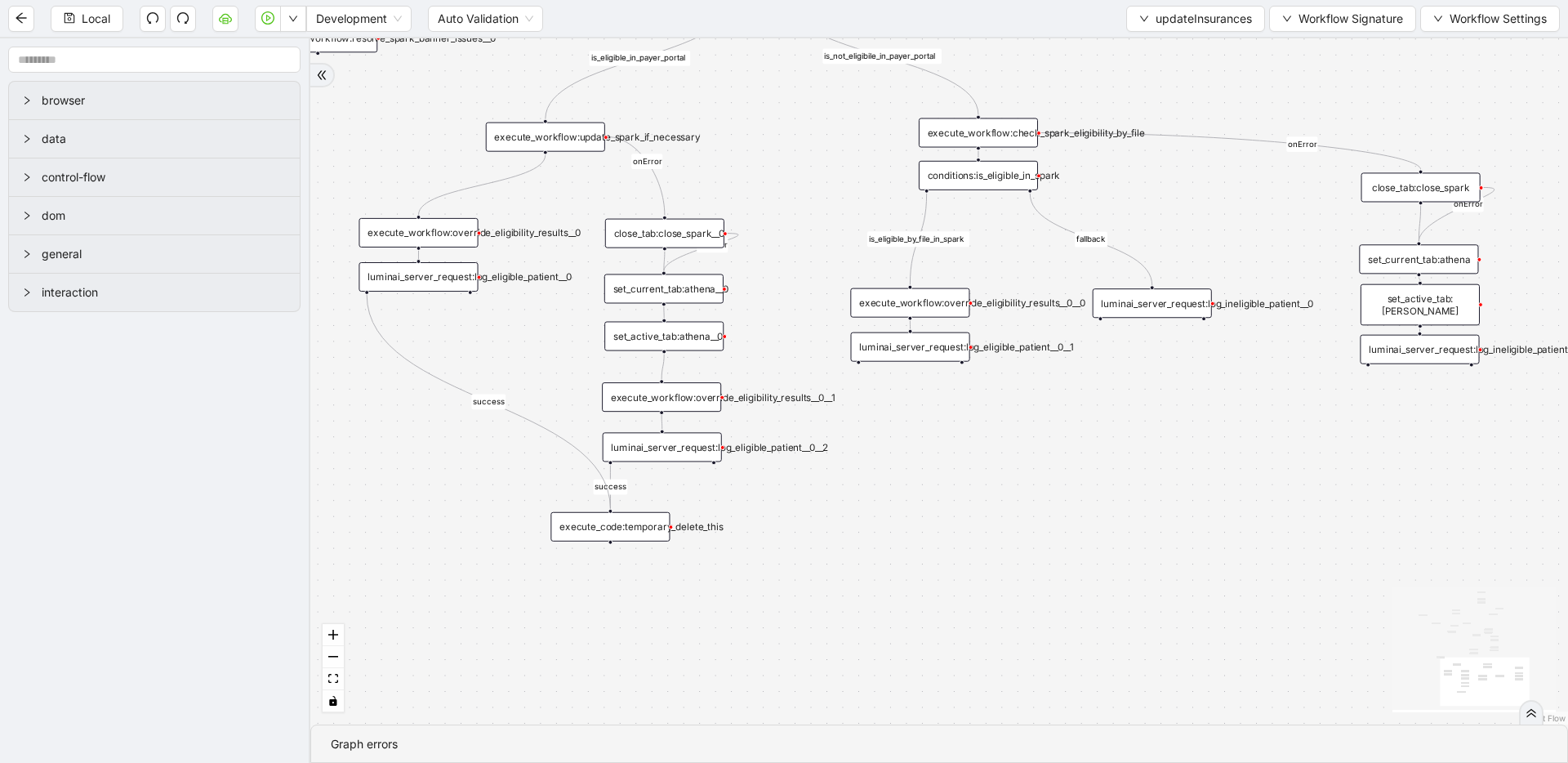 drag, startPoint x: 986, startPoint y: 531, endPoint x: 1037, endPoint y: 601, distance: 86.60831 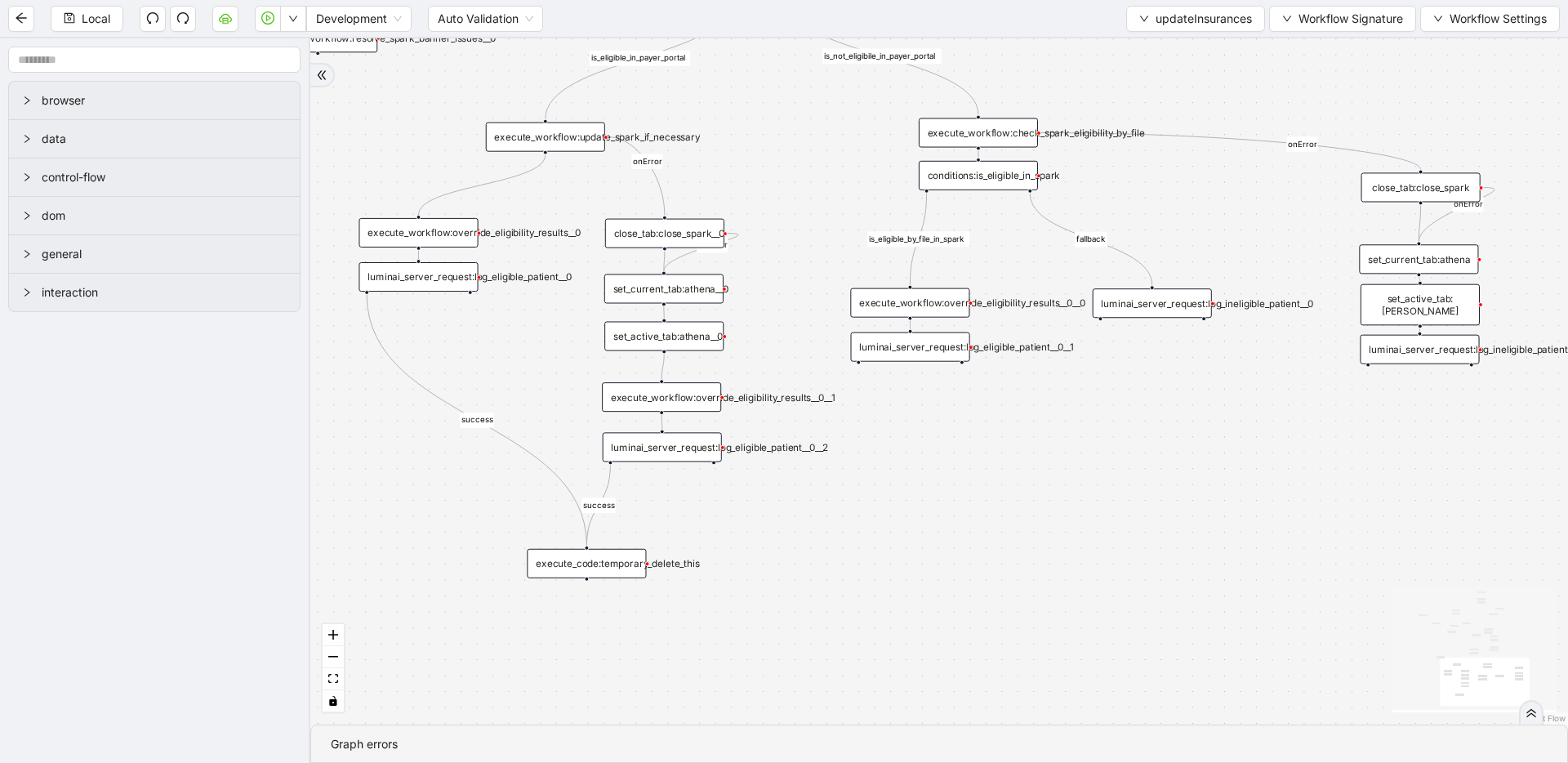 drag, startPoint x: 599, startPoint y: 544, endPoint x: 574, endPoint y: 571, distance: 36.796739 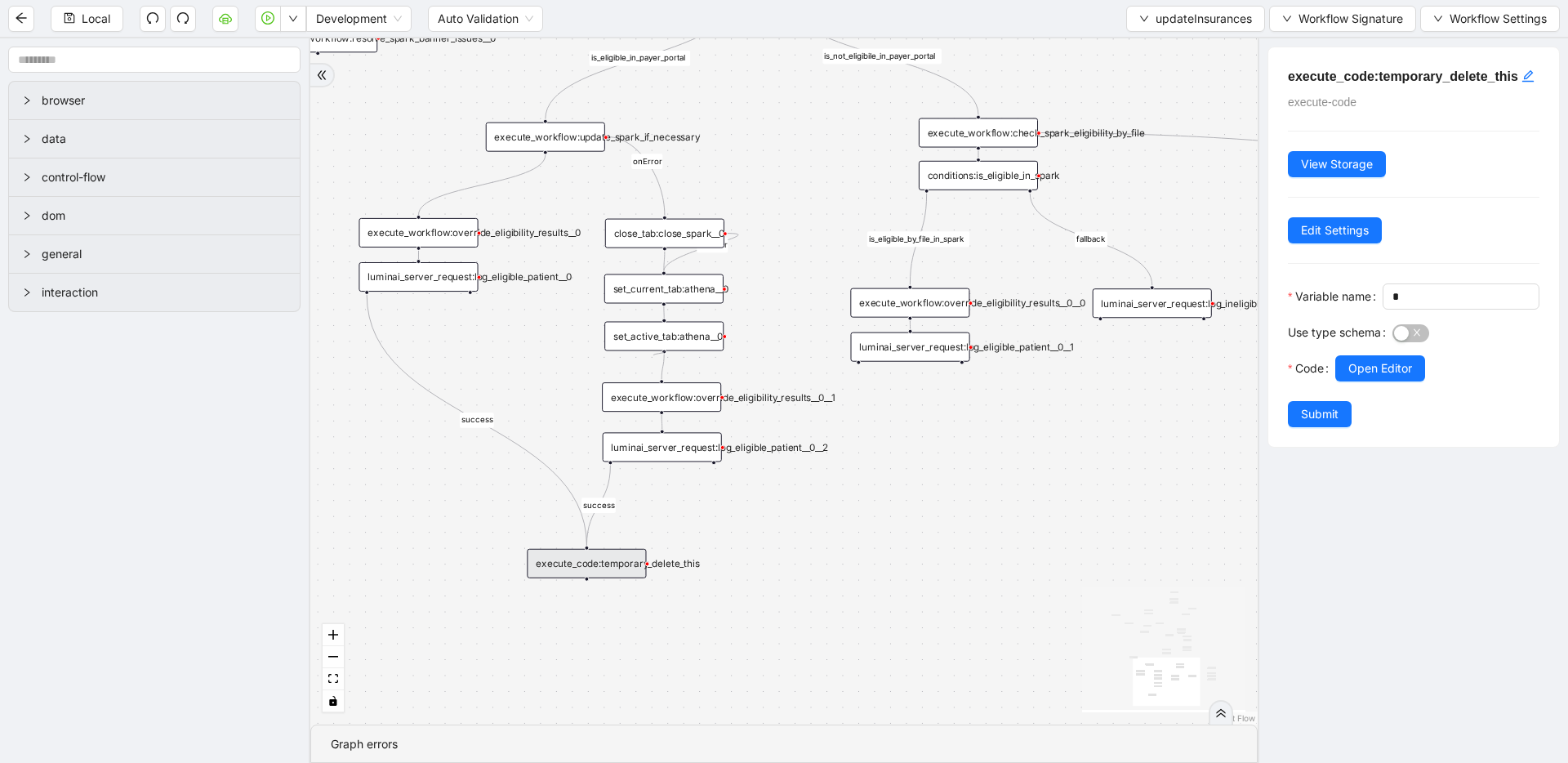 drag, startPoint x: 662, startPoint y: 351, endPoint x: 653, endPoint y: 355, distance: 9.848858 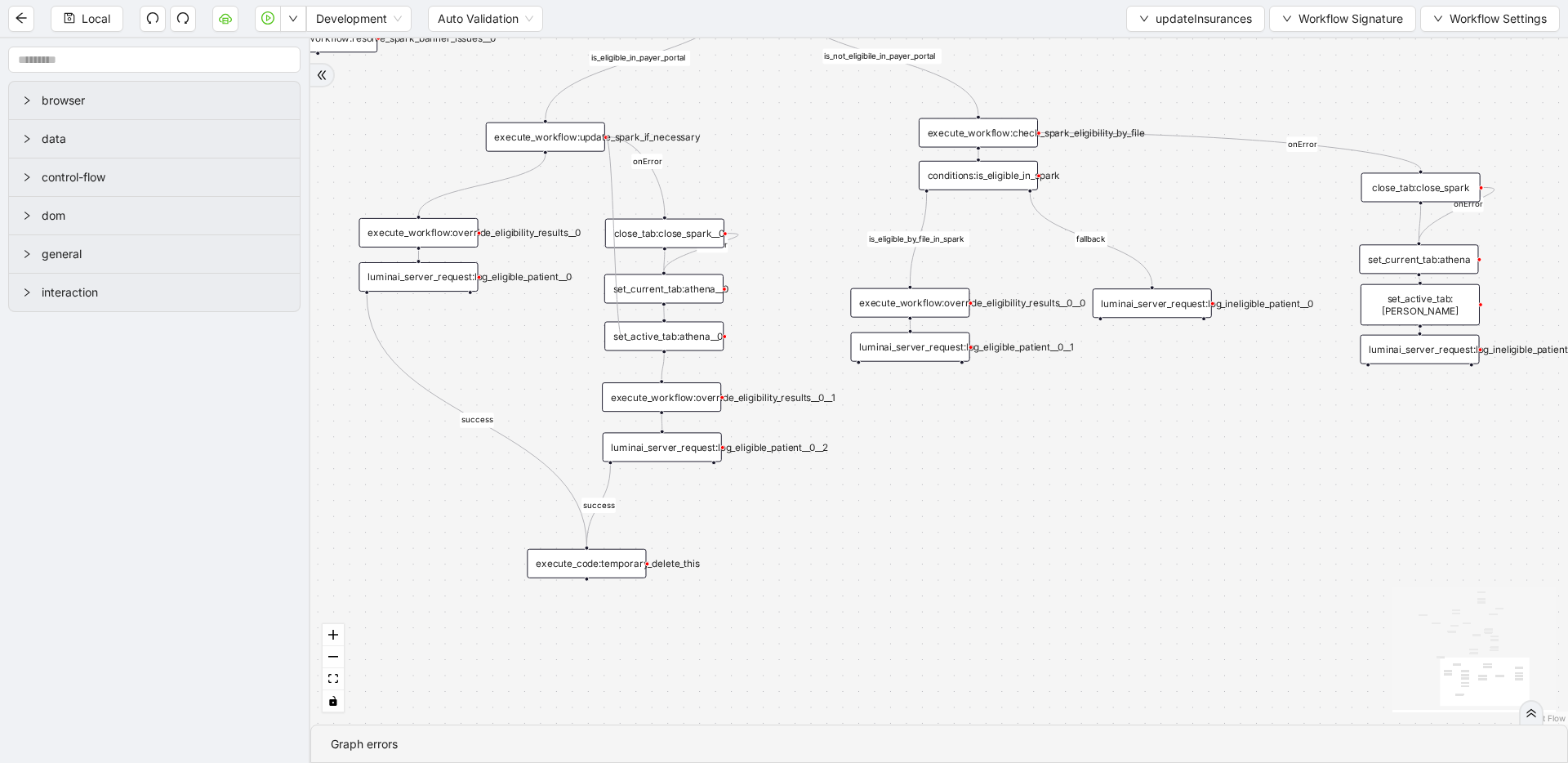 drag, startPoint x: 605, startPoint y: 136, endPoint x: 622, endPoint y: 338, distance: 202.7141 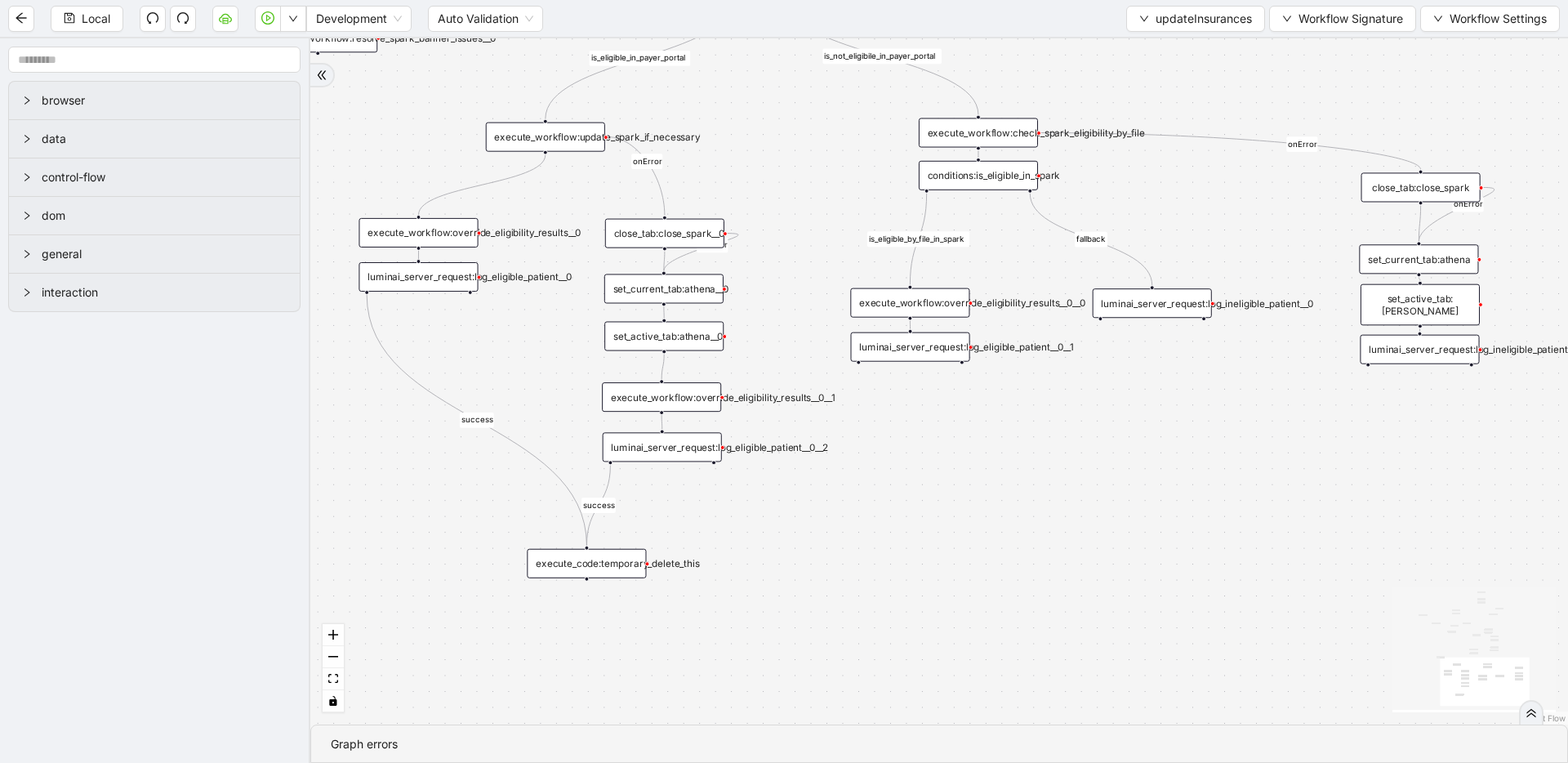 click 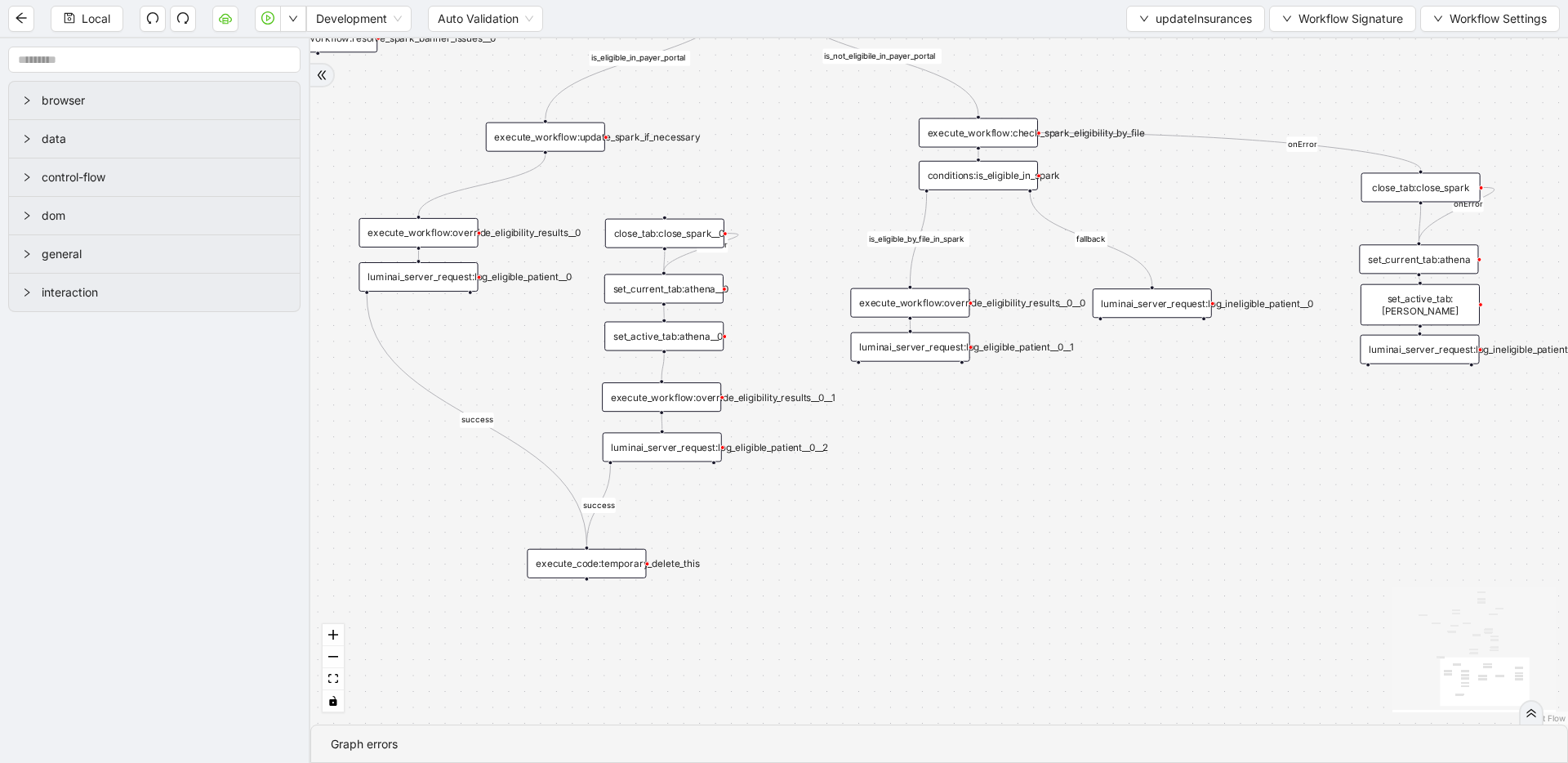 click 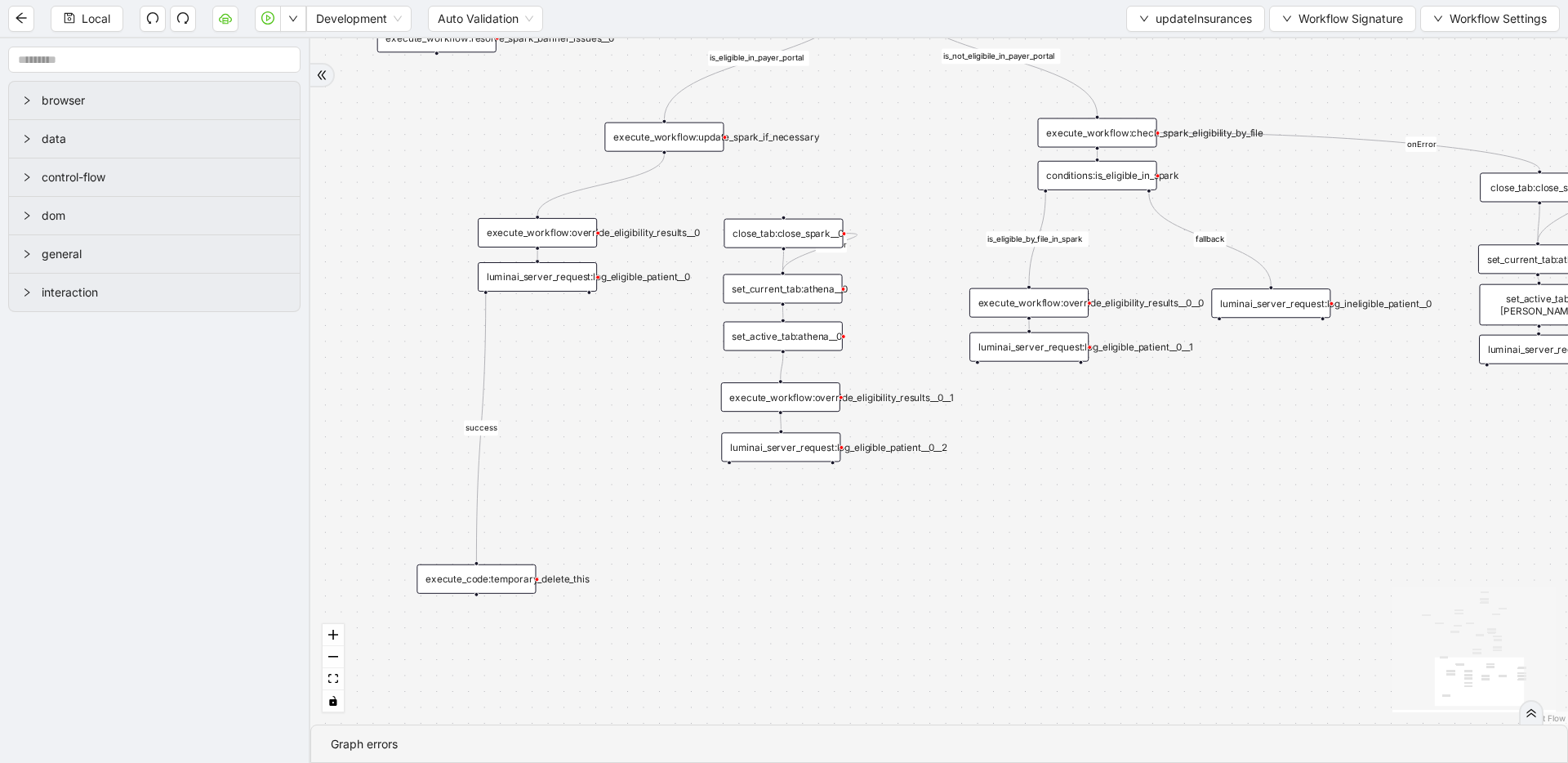 drag, startPoint x: 539, startPoint y: 563, endPoint x: 448, endPoint y: 581, distance: 92.76314 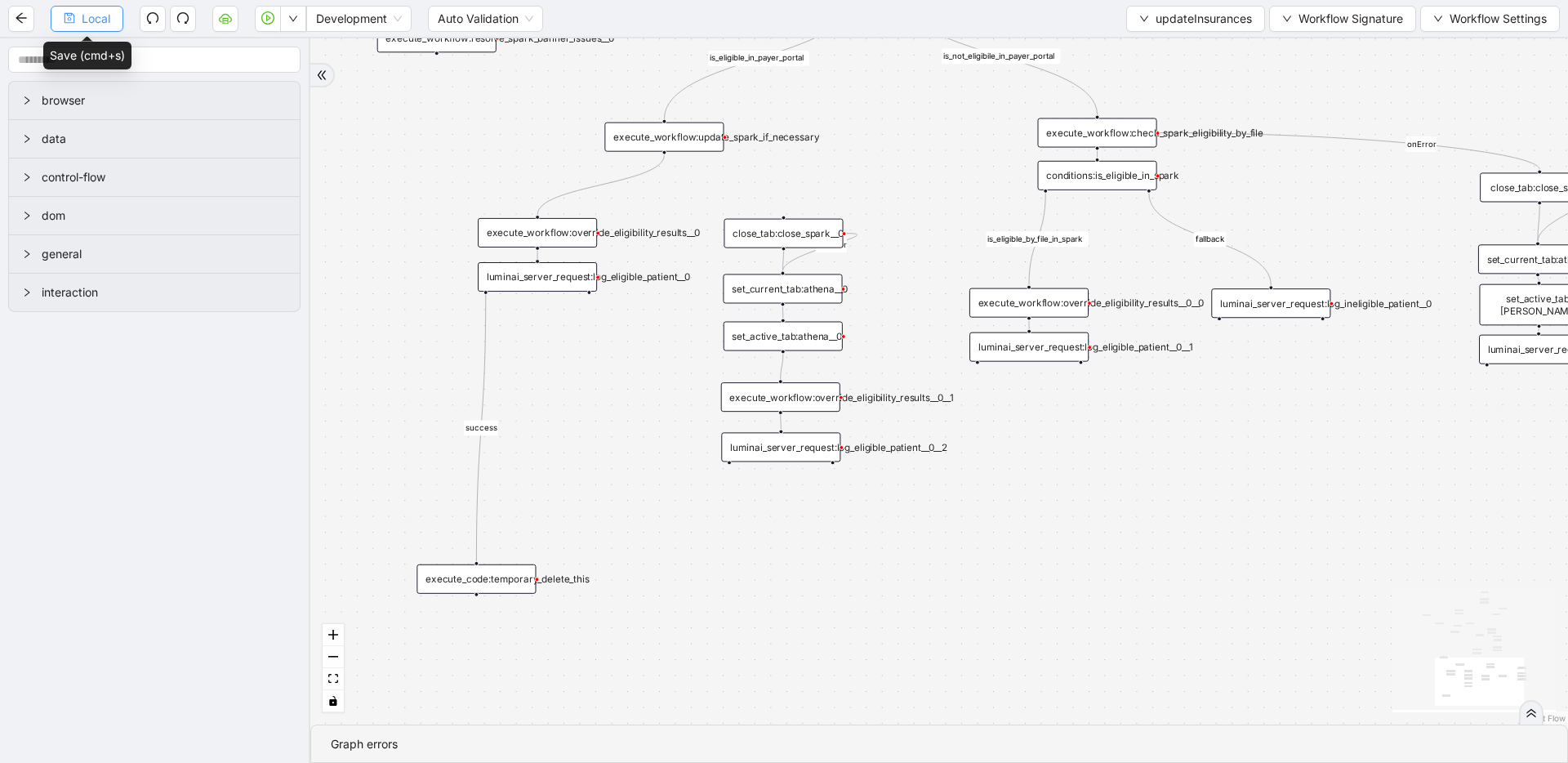 click on "Local" at bounding box center [87, 19] 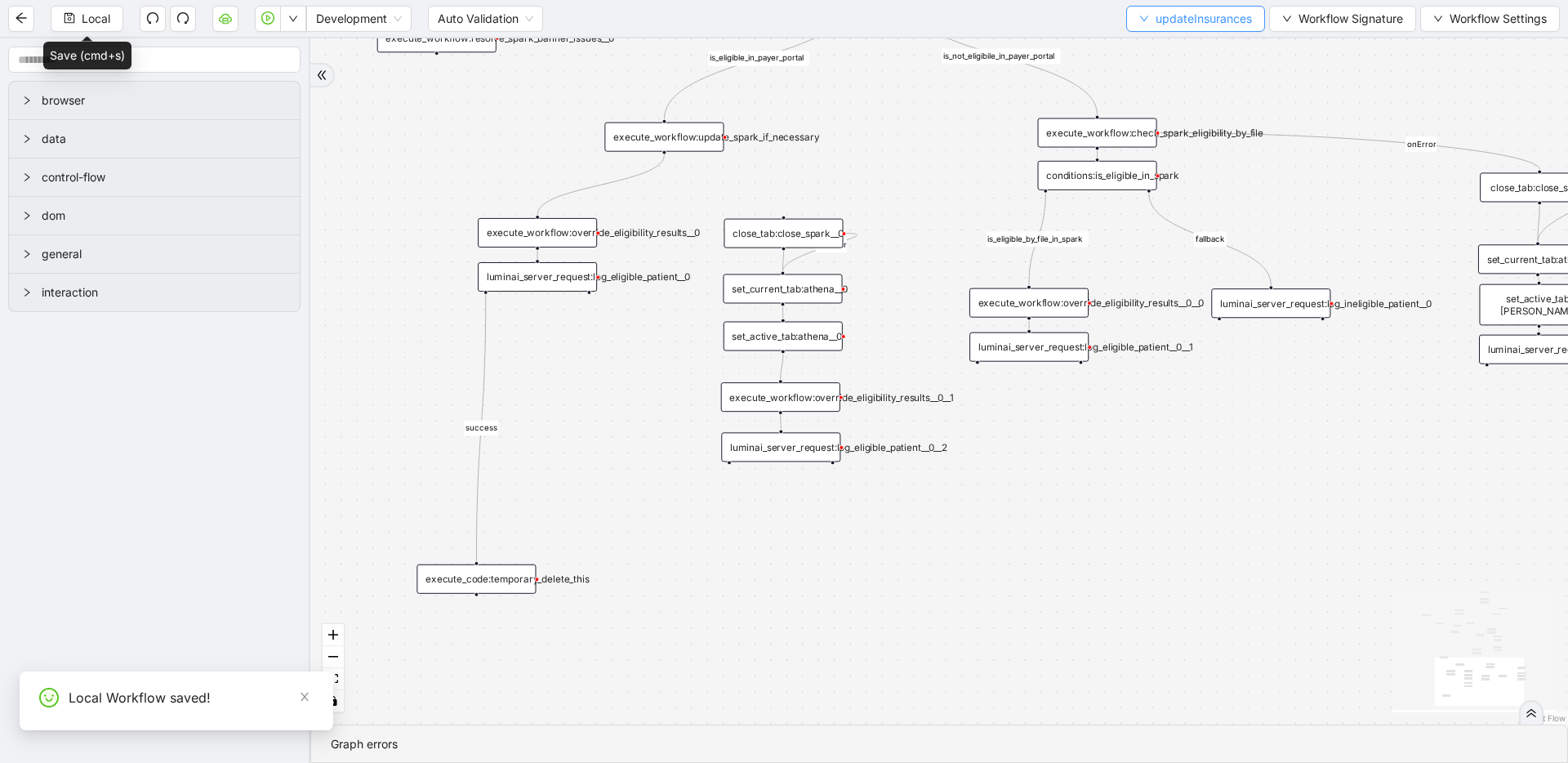 click on "updateInsurances" at bounding box center (1204, 19) 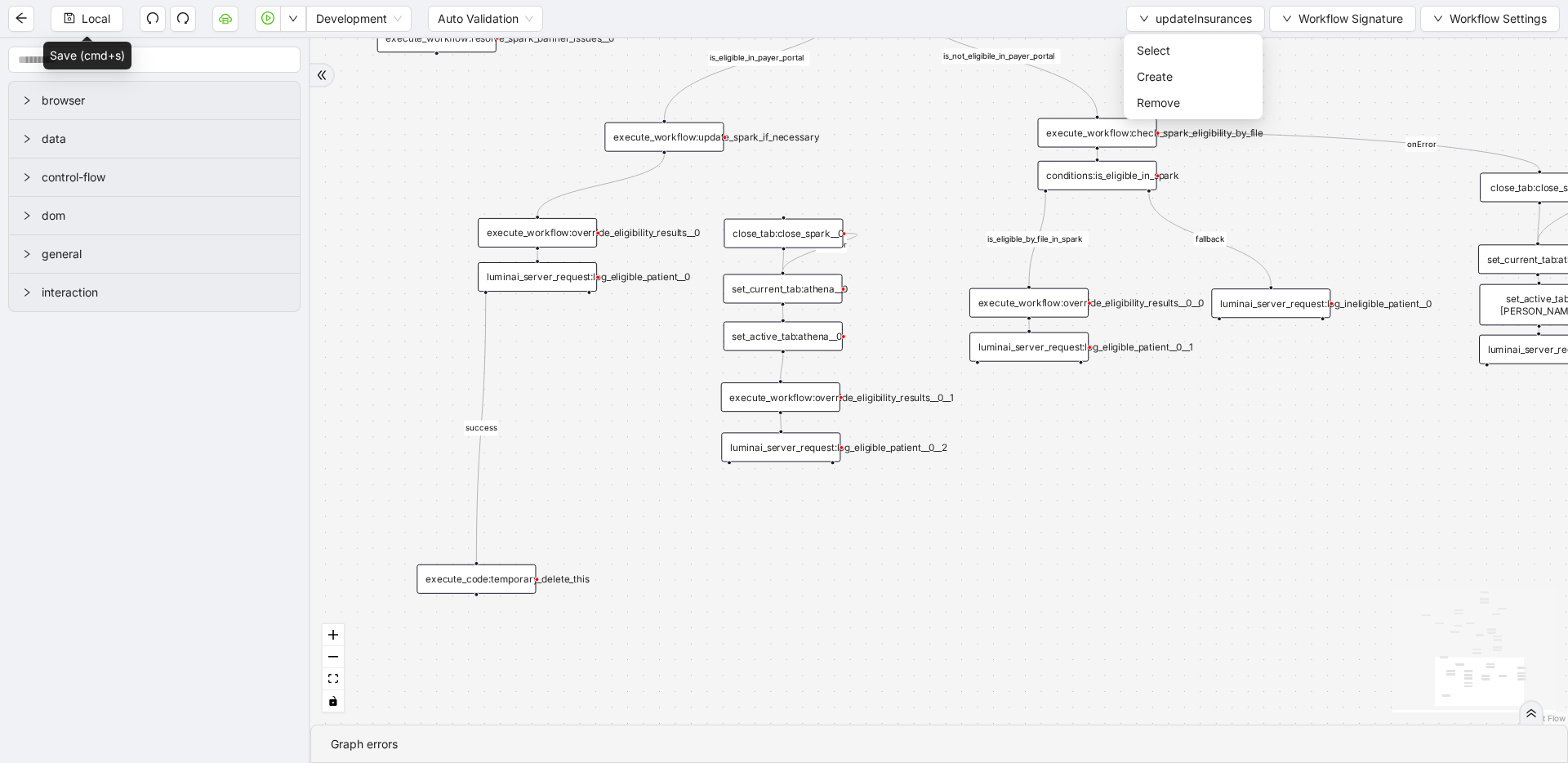 click on "already_eligible outdated_existing_plan has_no_insurance is_eligible existing_plan_with_issues is_eligible_in_payer_portal is_not_eligibile_in_payer_portal fallback is_eligible_by_file_in_spark fallback is_eligible_in_payer_portal fallback old_policy_has_no_portal old_policy_not_found found_old_policy is_not_eligibile success onError onError onError onError onError onError trigger execute_workflow:add_single_insurance execute_code:calculate_previous_policy_last_active_date luminai_server_request:log_eligible execute_workflow:update_demographic_discrepancies execute_workflow:deactivate_single_insurance execute_workflow:get_policy_info_from_payer_portal luminai_server_request:log_error luminai_server_request:log_eligible_patient__0__0 execute_workflow:get_existing_policy_info luminai_server_request:log_eligible_existing_plan conditions:initial_states execute_workflow:get_initial_state execute_workflow:run_athena_eligibility conditions:is_eligibile_in_athena conditions:payer_portal_result close_tab:close_spark" at bounding box center (939, 382) 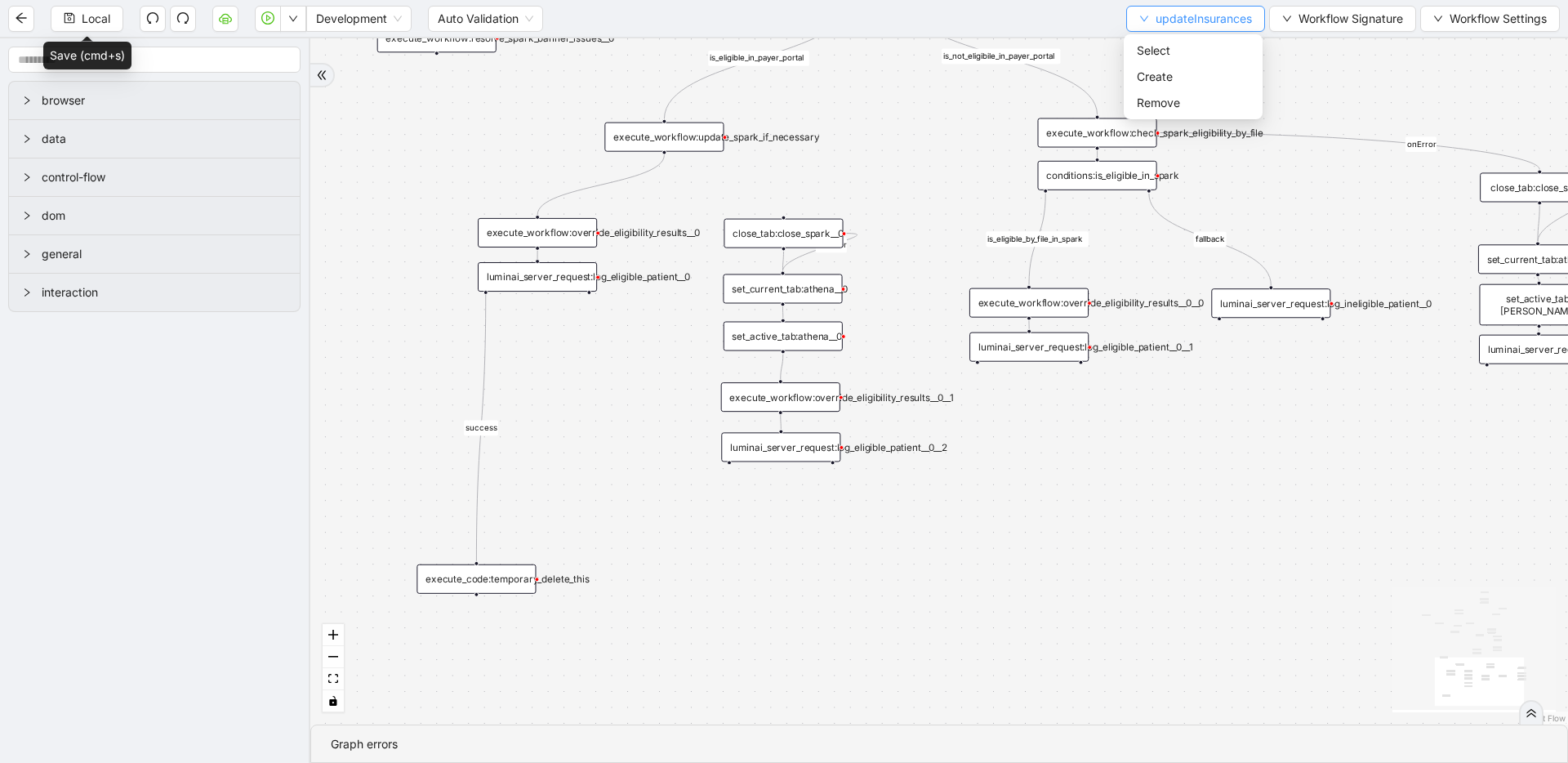 click on "updateInsurances" at bounding box center [1204, 19] 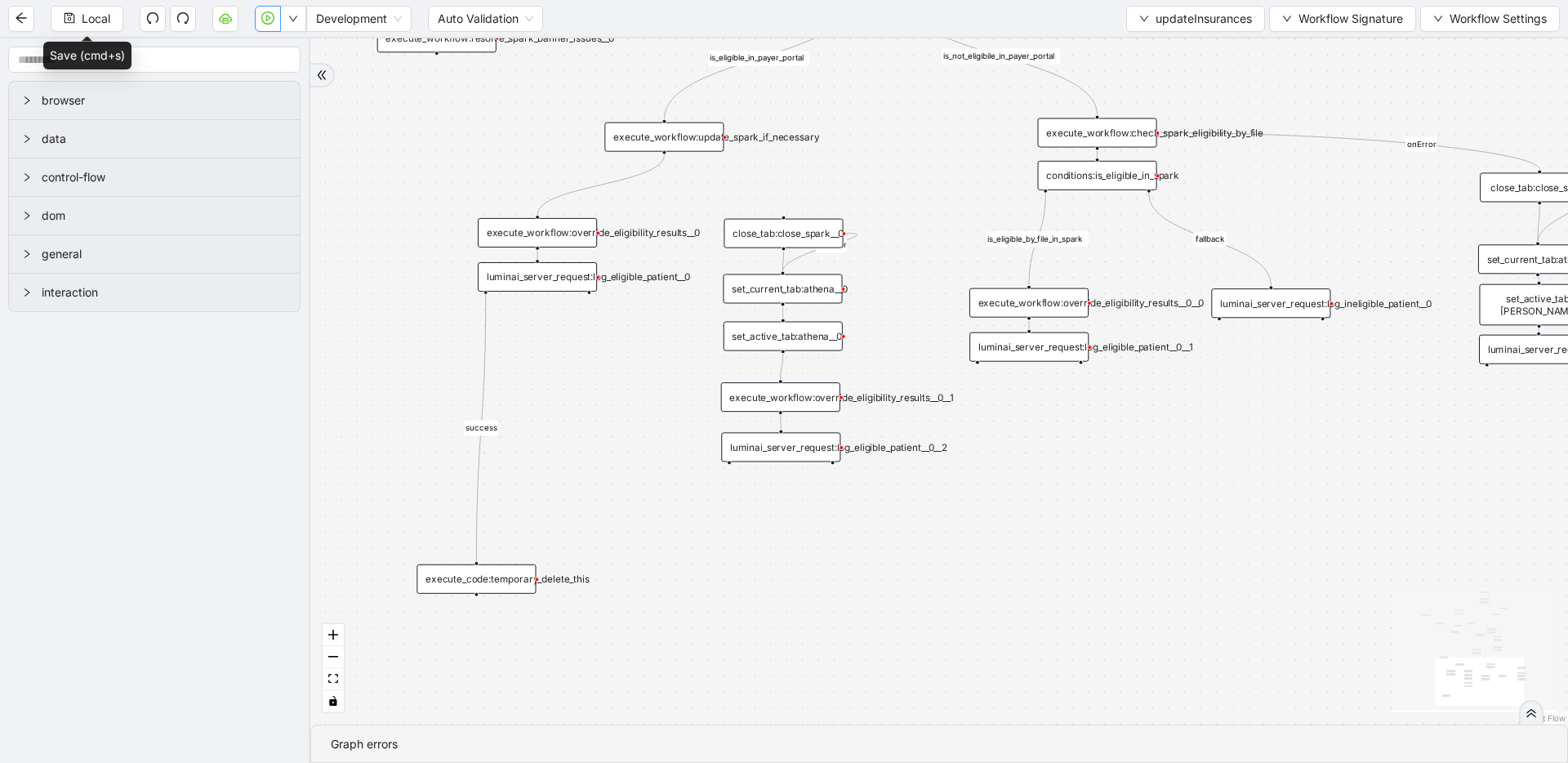 click 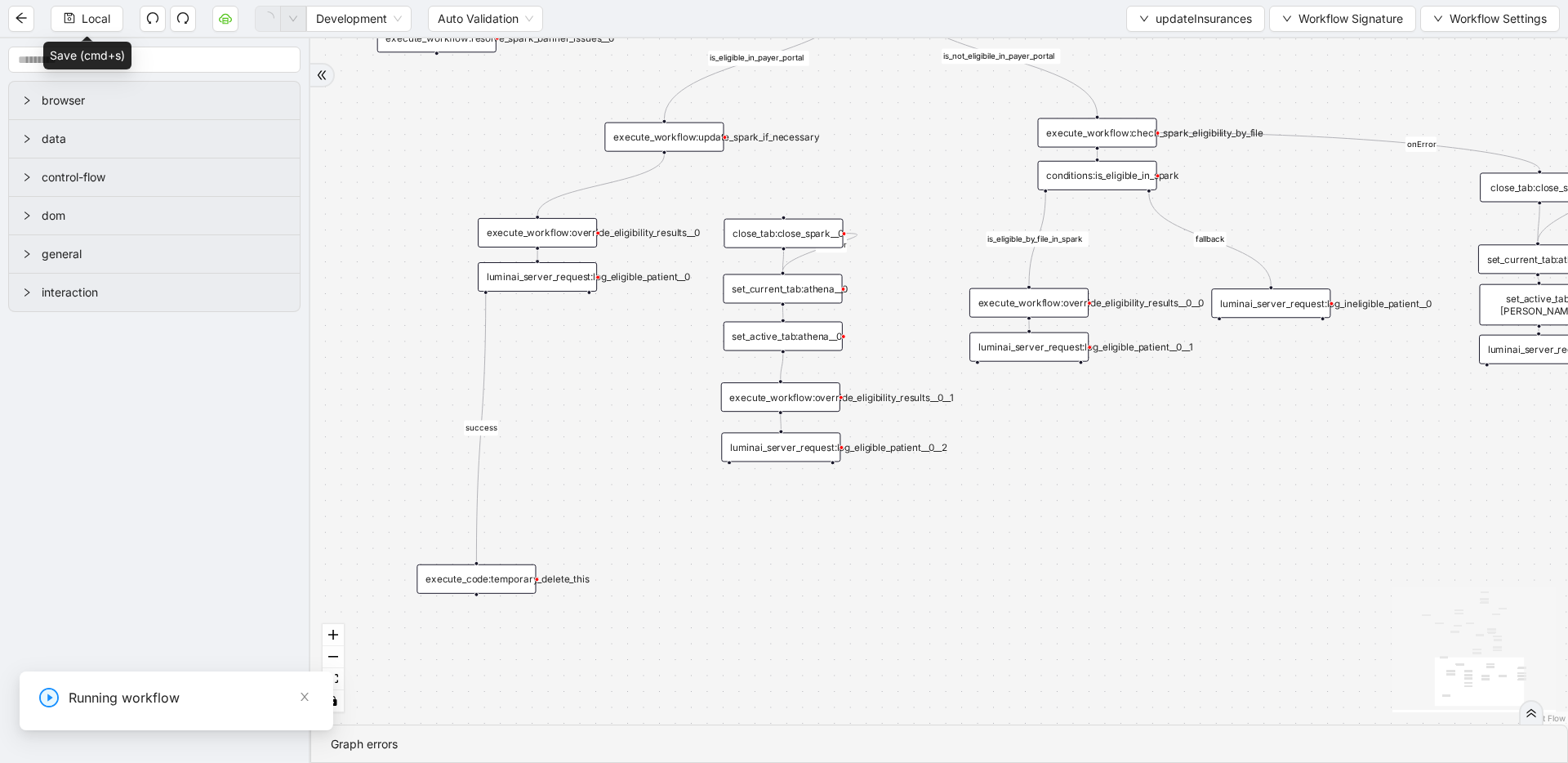 scroll, scrollTop: 0, scrollLeft: 0, axis: both 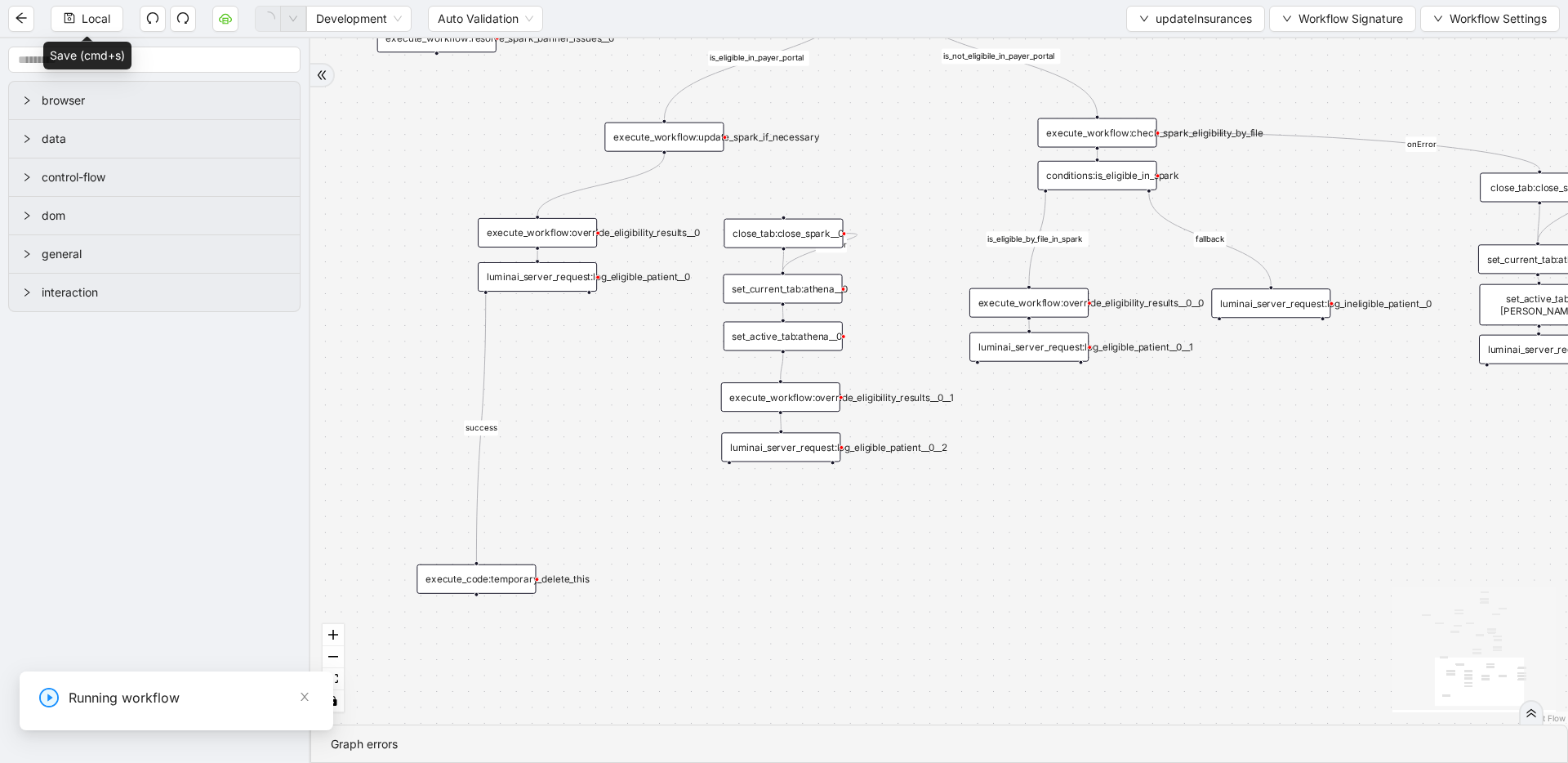 click on "1-off update file id" at bounding box center [122, 718] 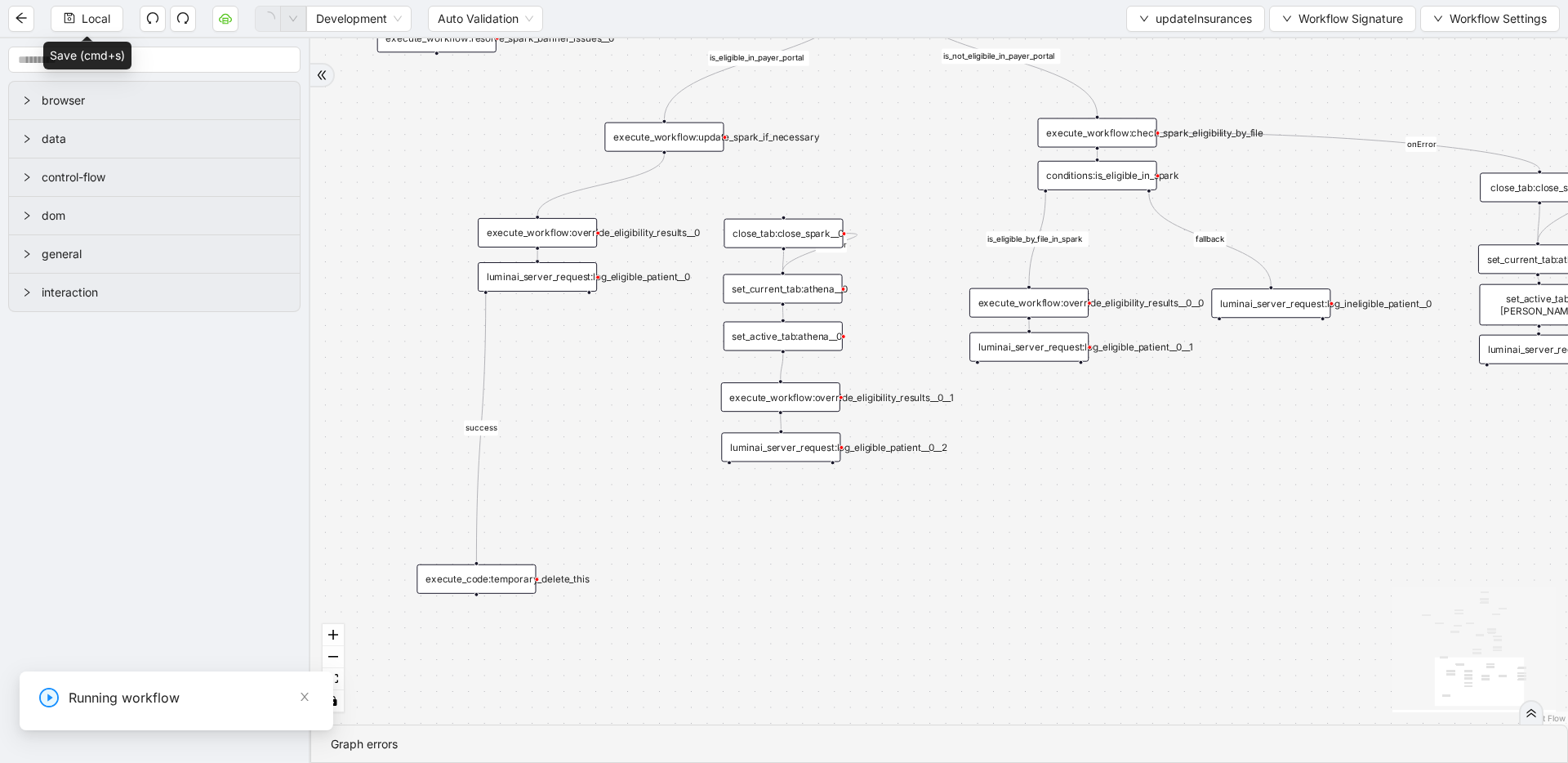 type on "**********" 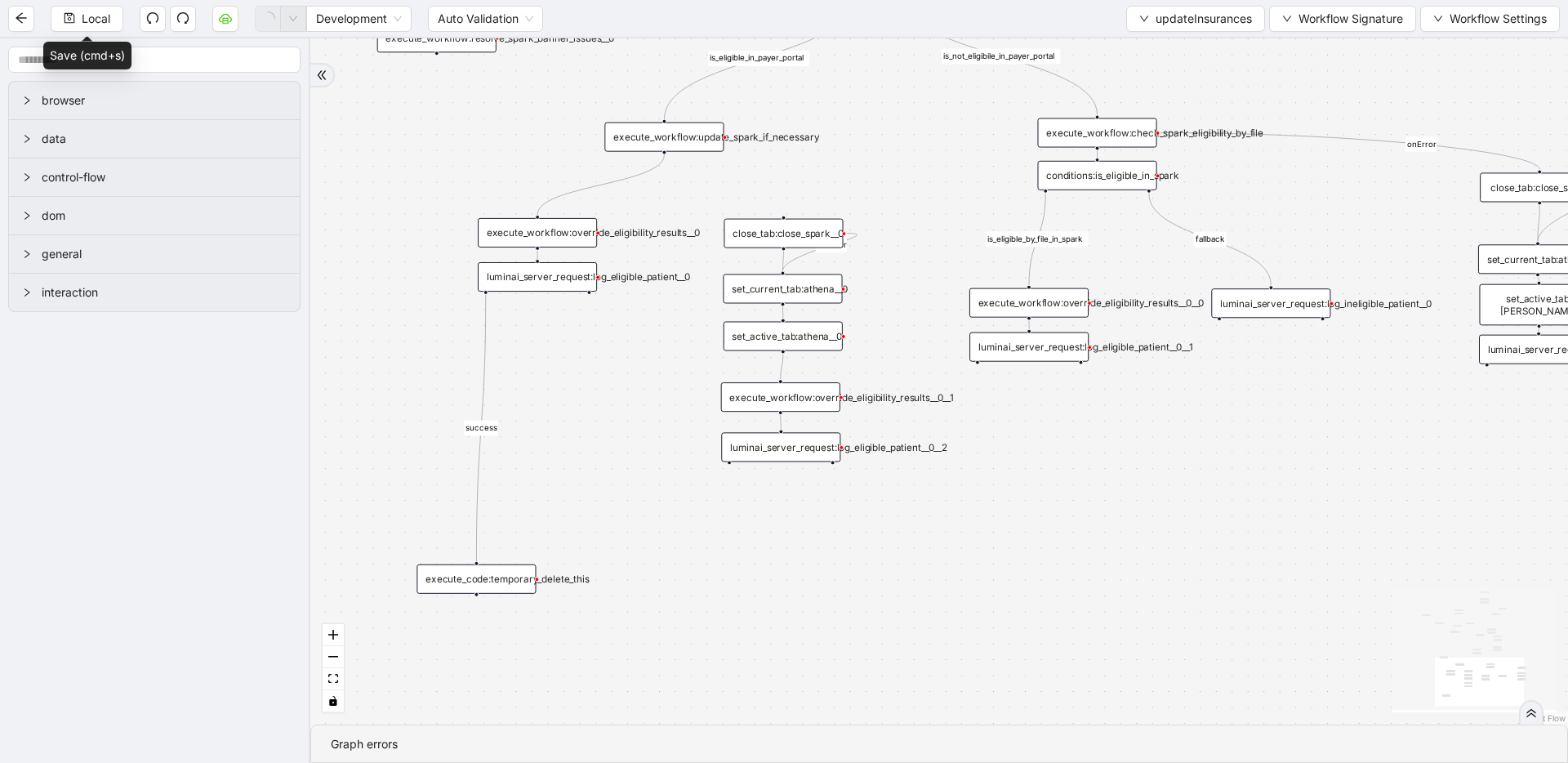 click on "Save" at bounding box center (383, 975) 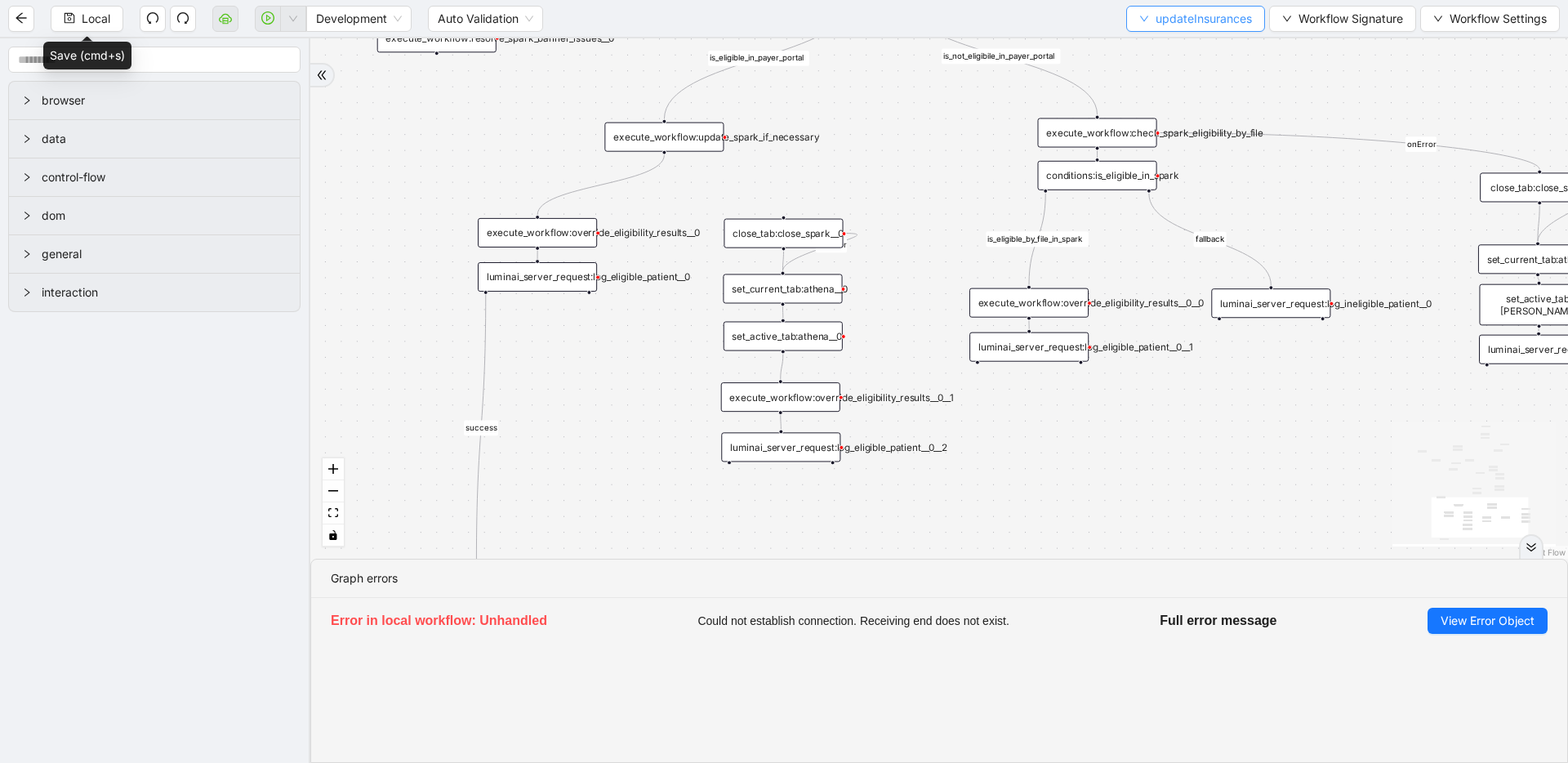 click on "updateInsurances" at bounding box center [1196, 19] 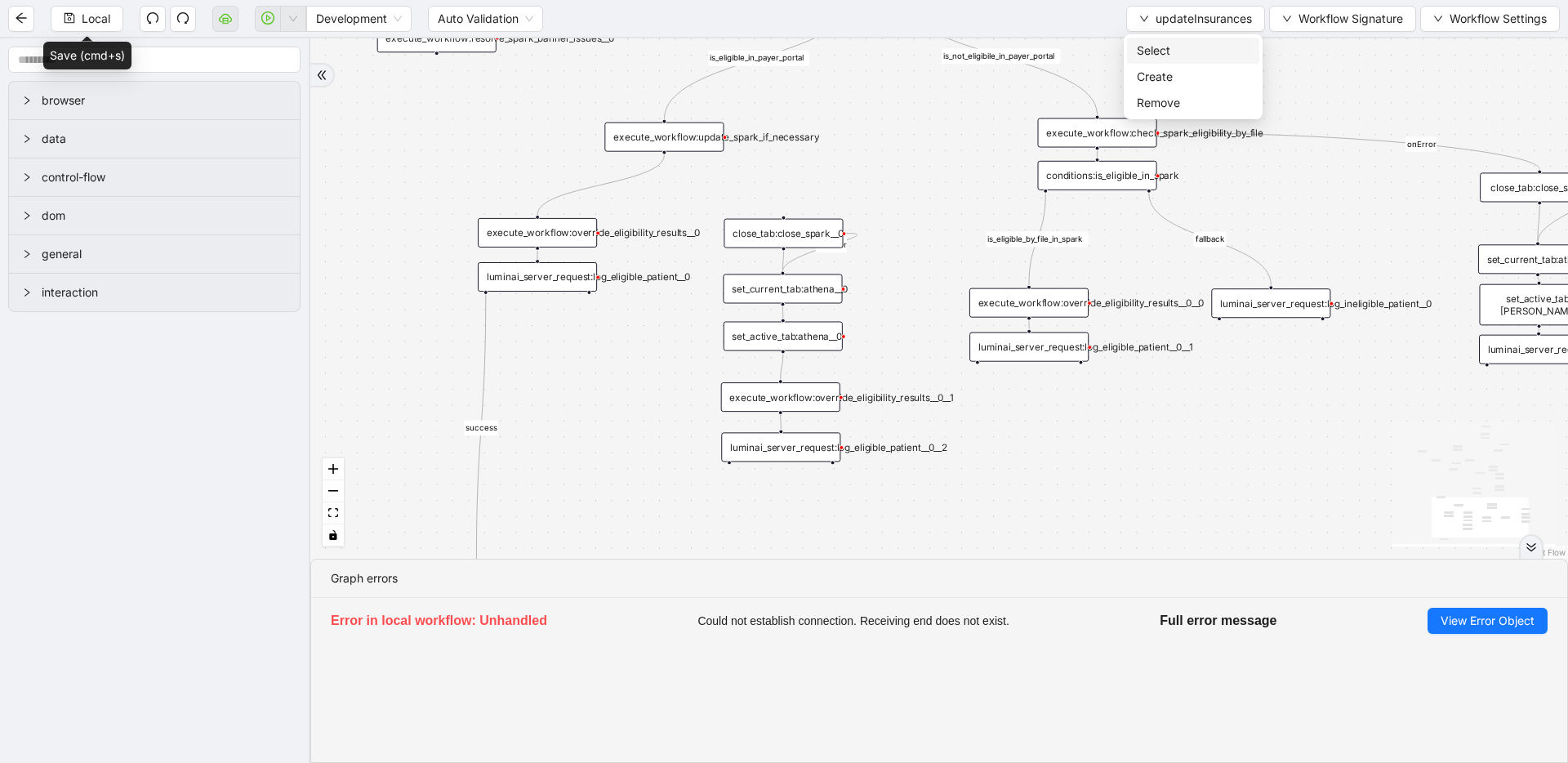 click on "Select" at bounding box center [1193, 51] 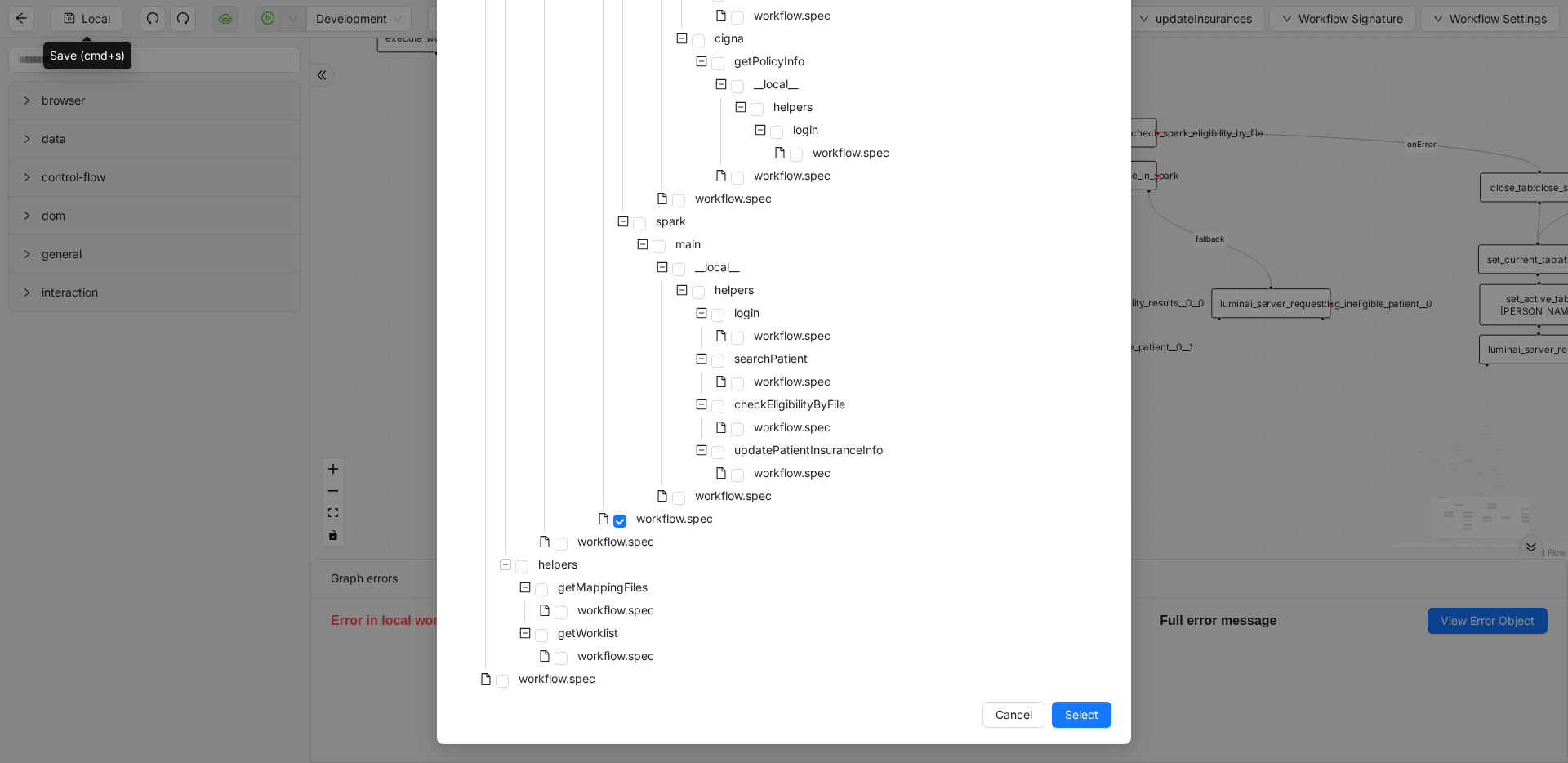 scroll, scrollTop: 1080, scrollLeft: 0, axis: vertical 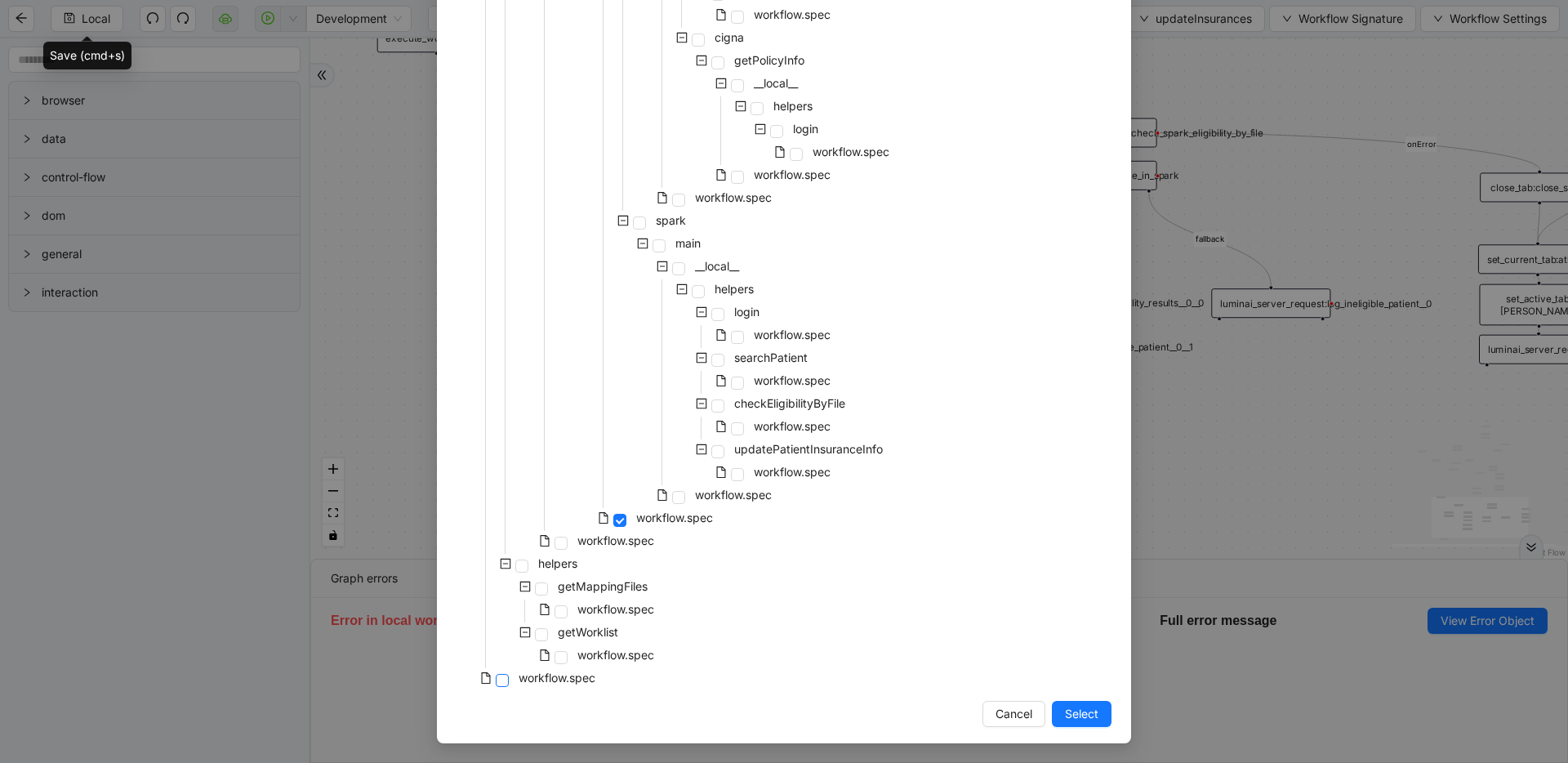 click at bounding box center (502, 680) 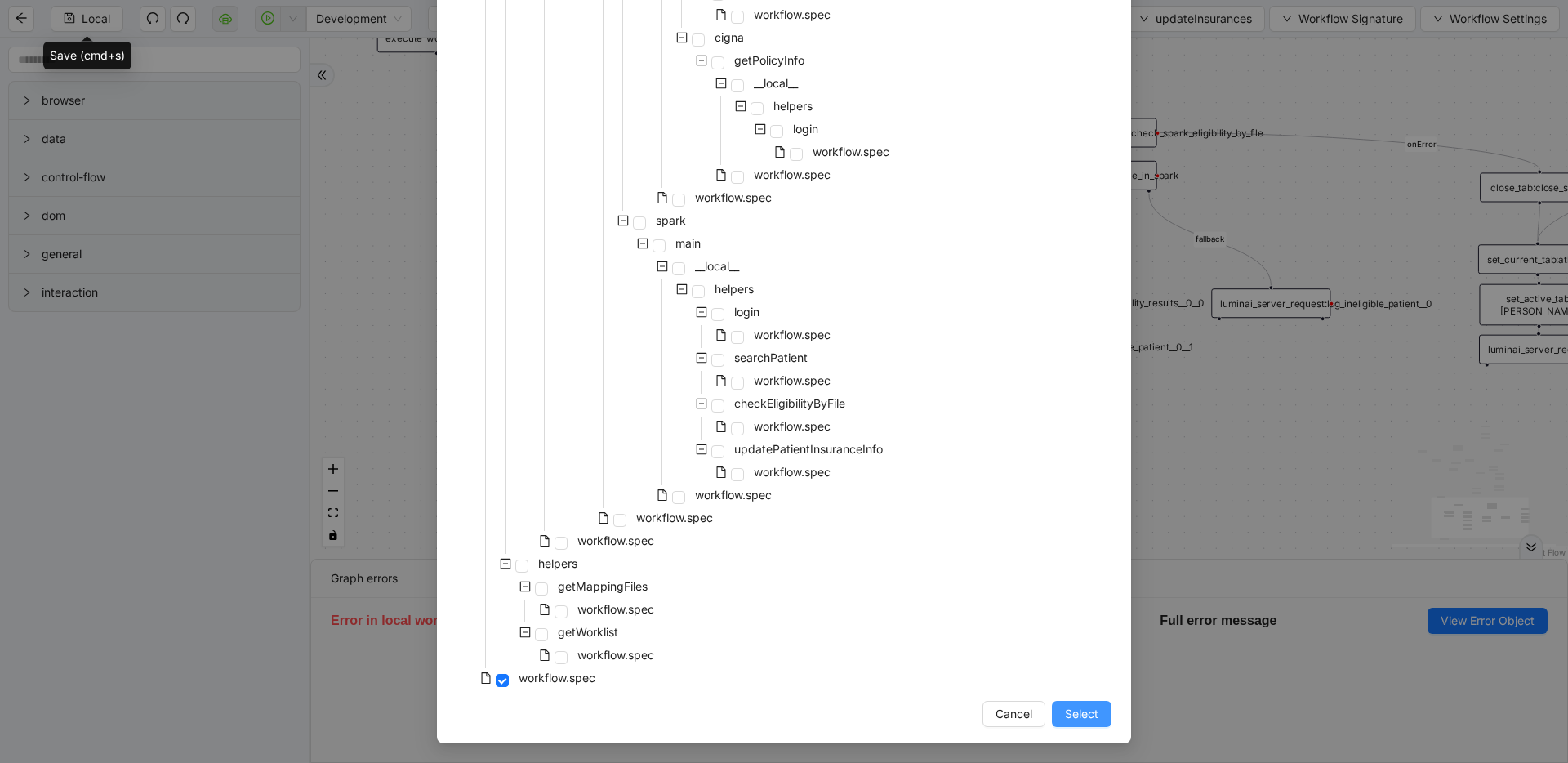 click on "Select" at bounding box center (1081, 714) 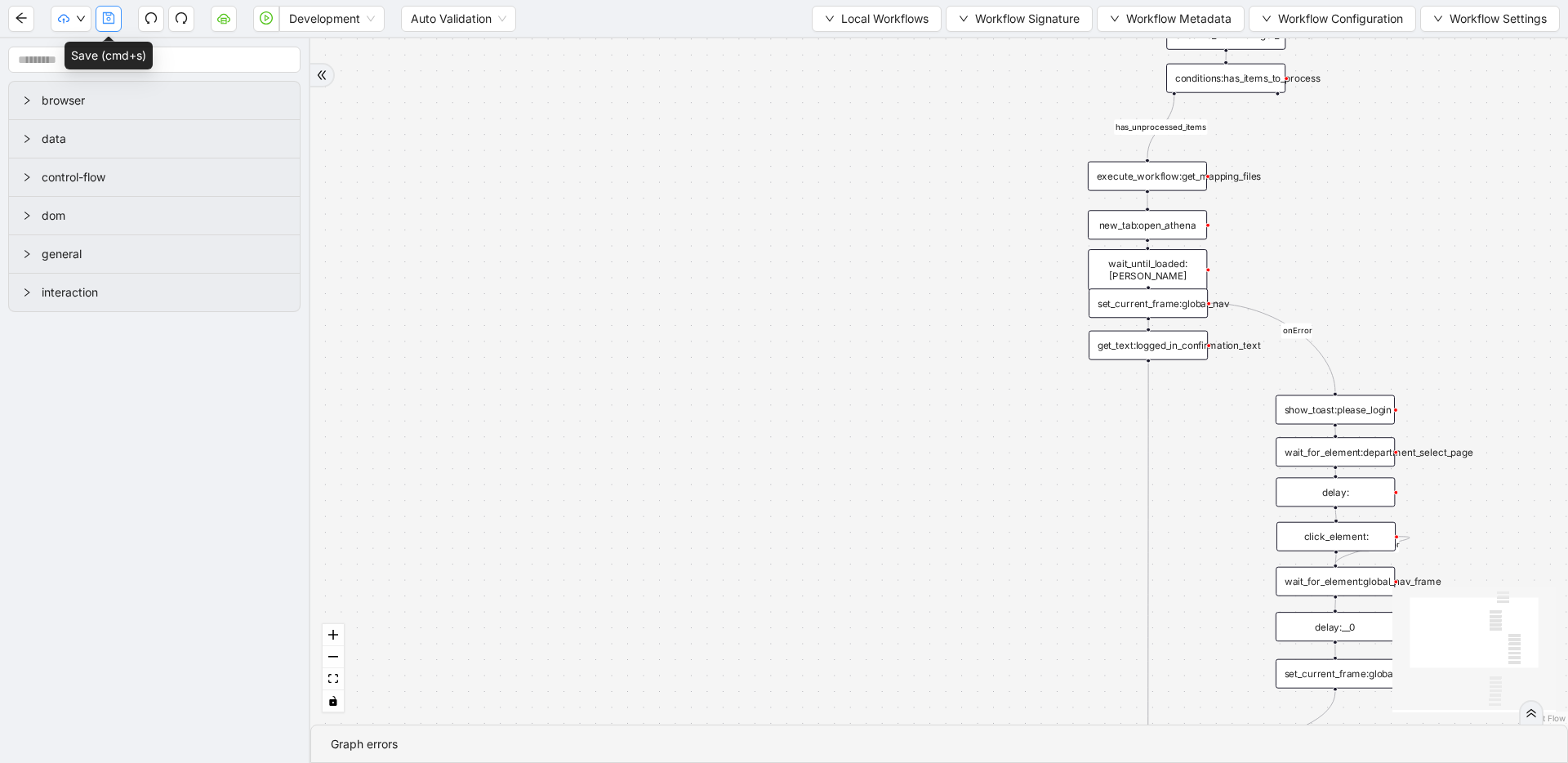 click at bounding box center (109, 19) 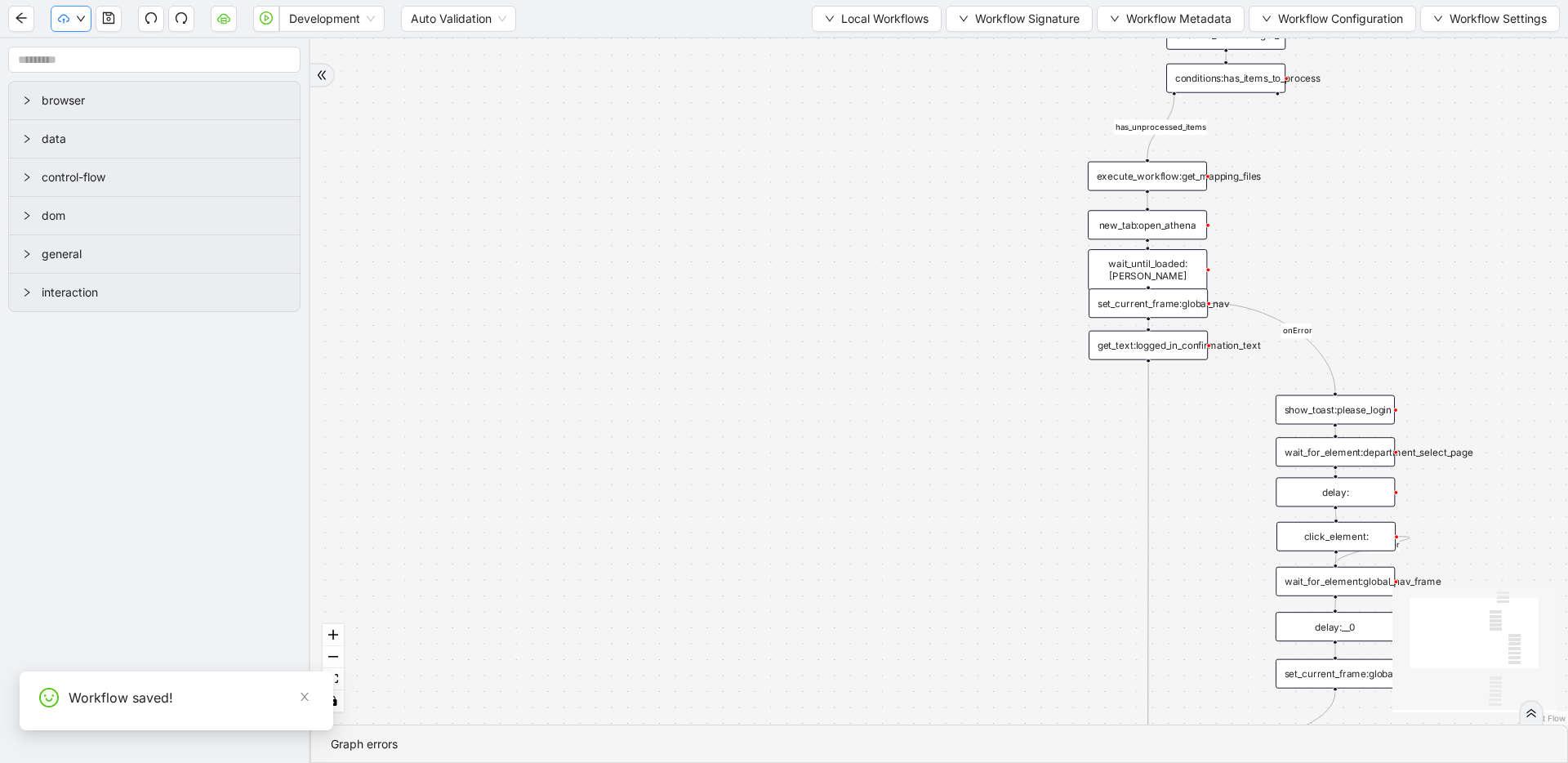 click at bounding box center [71, 19] 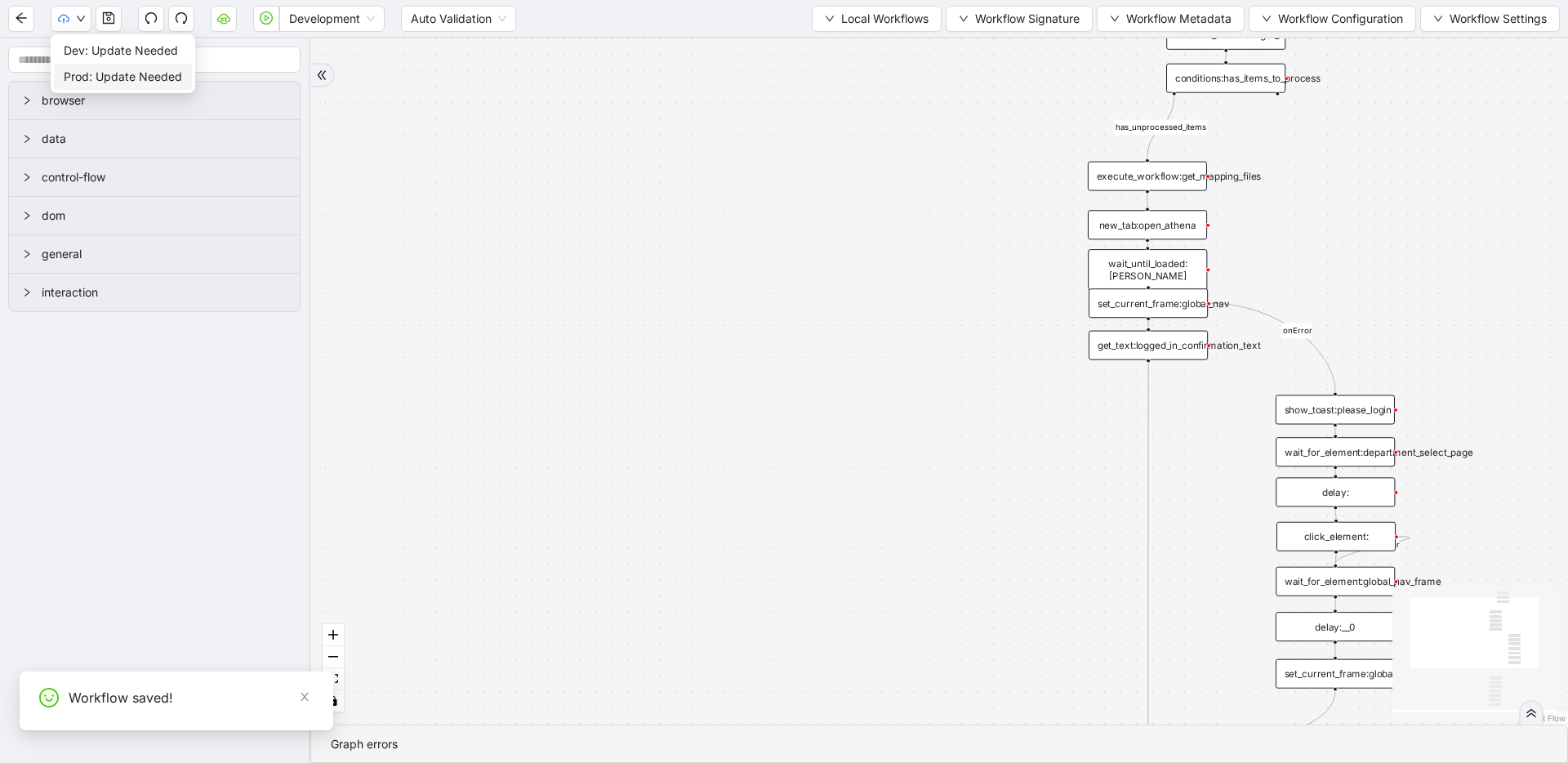 click on "Prod: Update Needed" at bounding box center [122, 77] 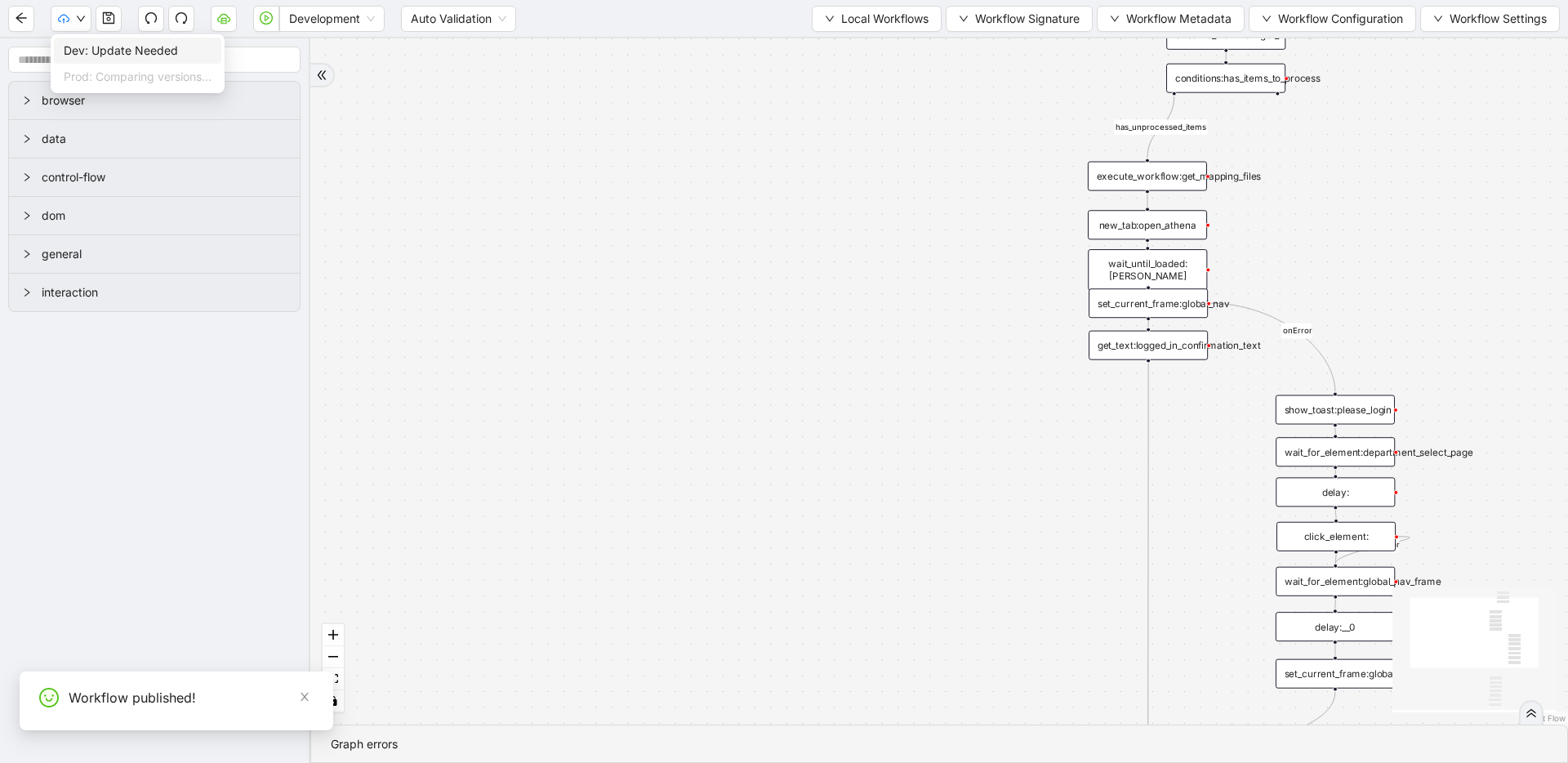 click on "Dev: Update Needed" at bounding box center [137, 51] 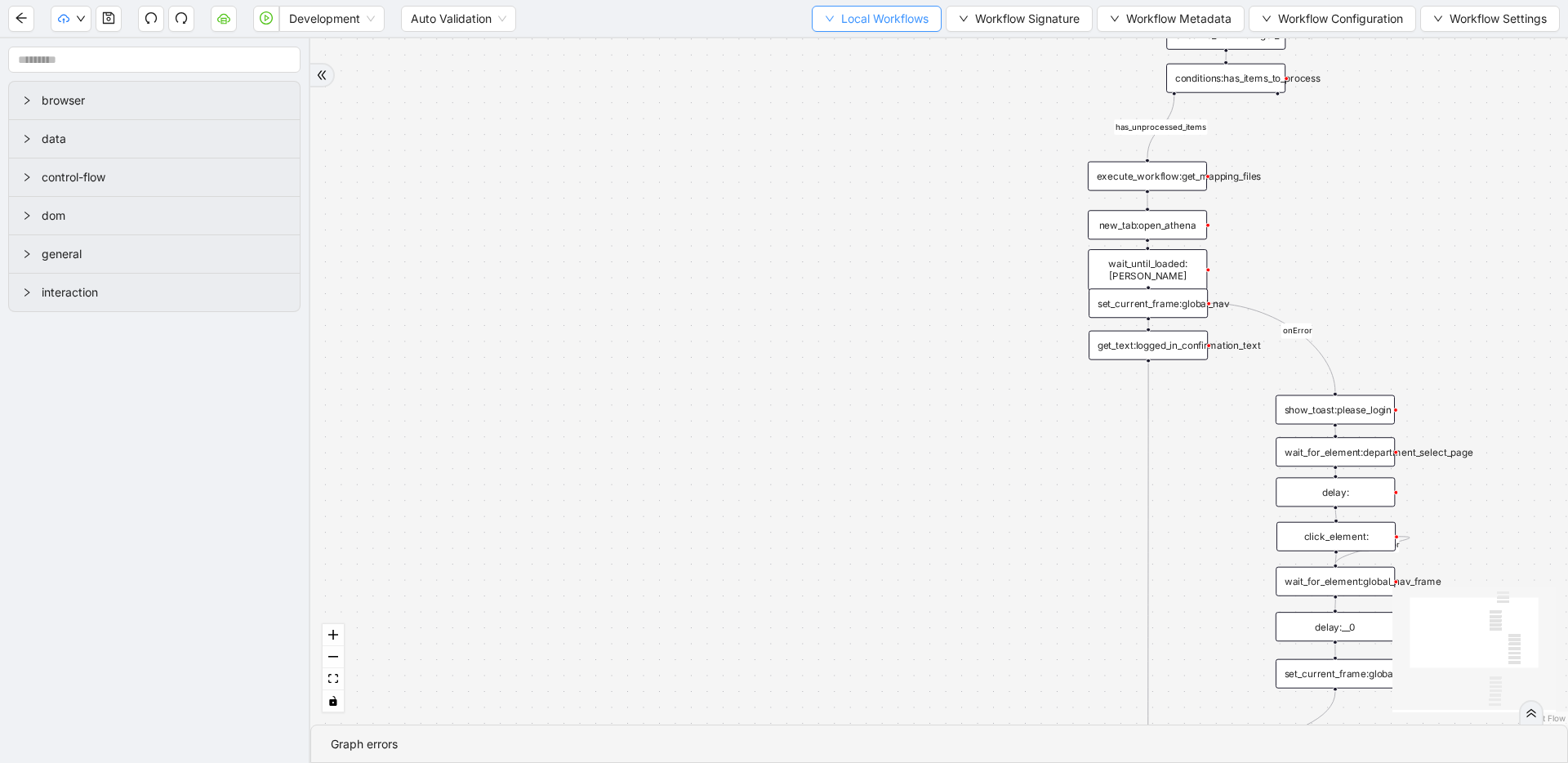 click on "Local Workflows" at bounding box center (884, 19) 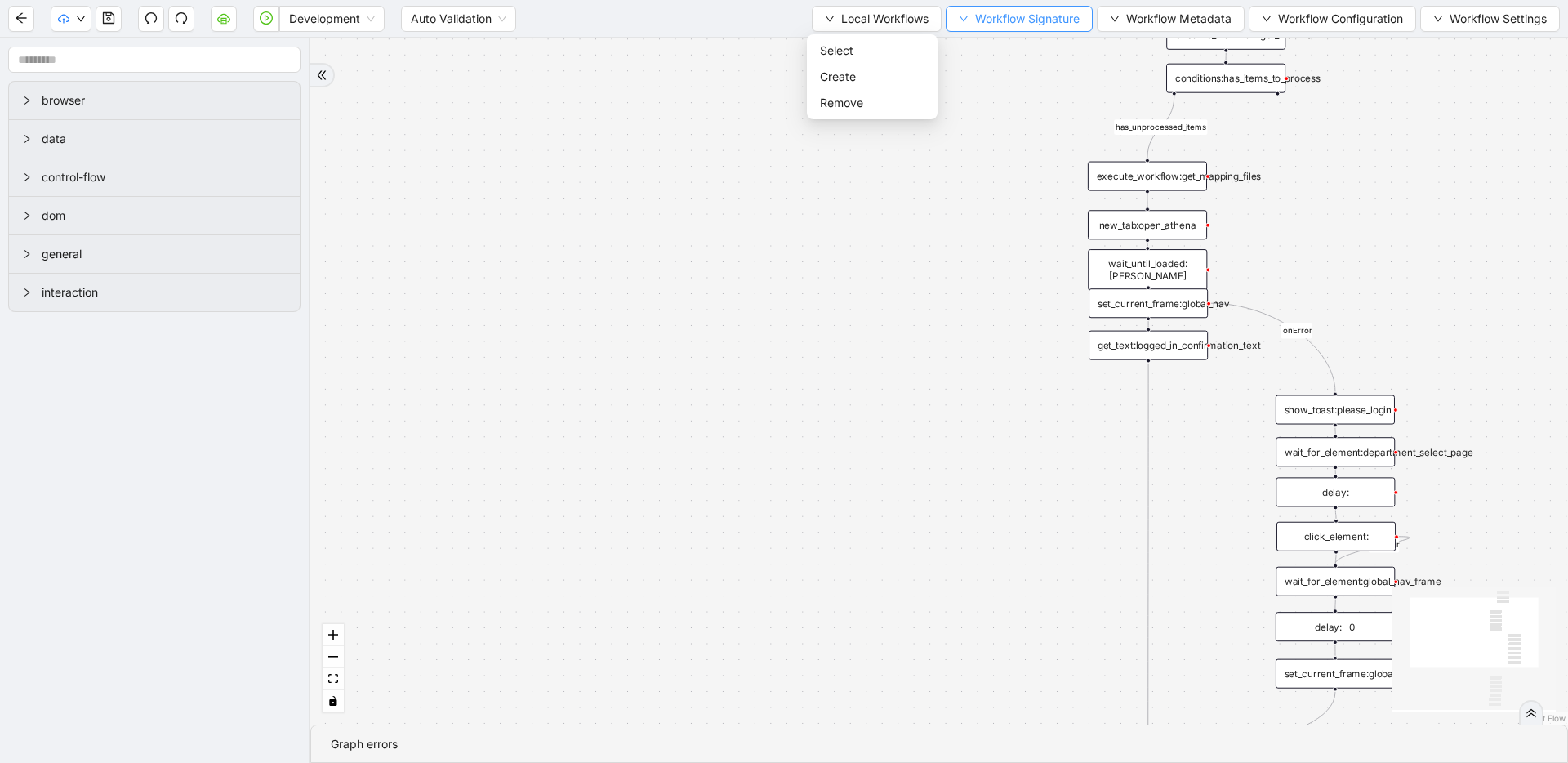 click 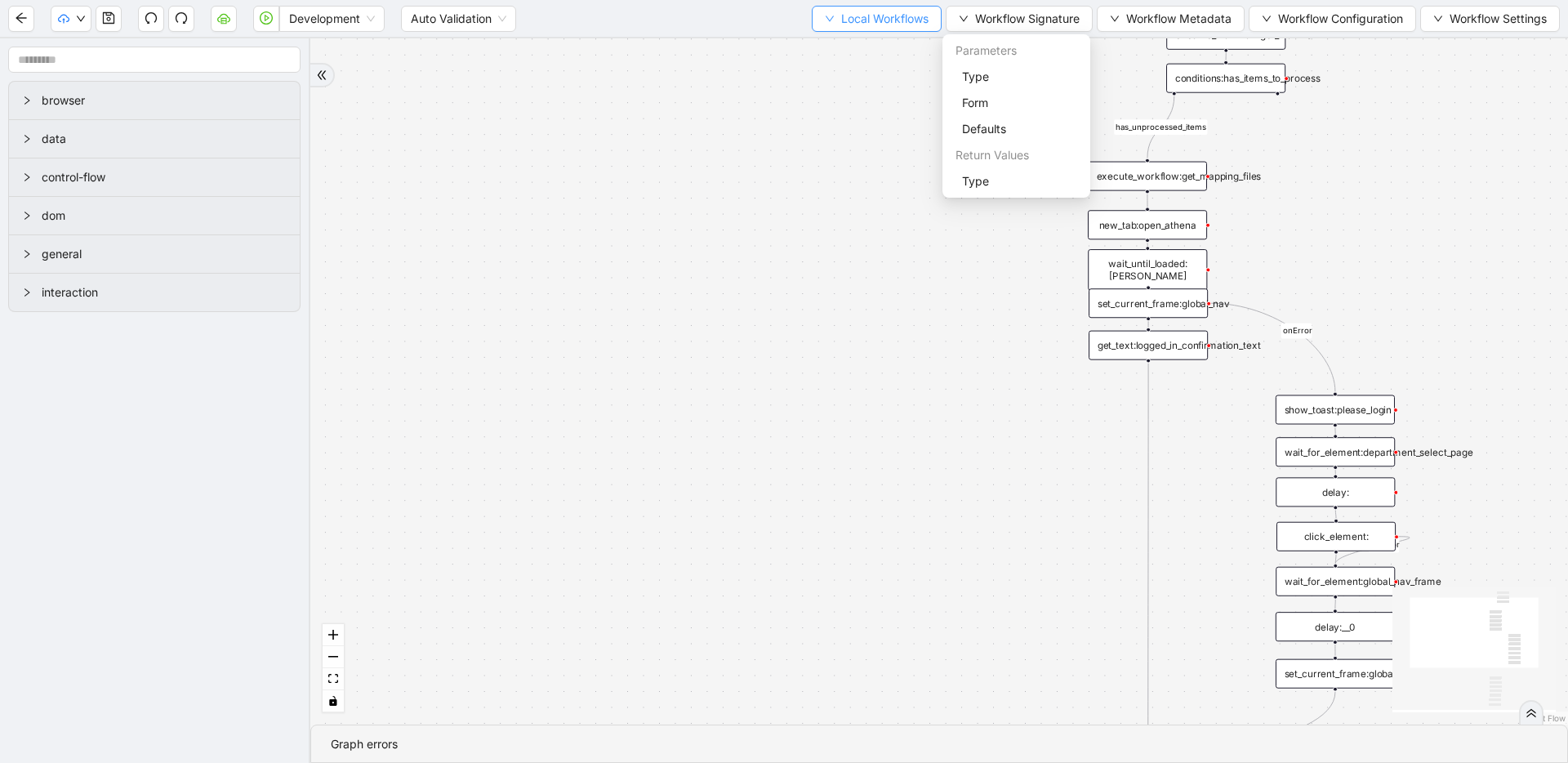 click on "Local Workflows" at bounding box center [884, 19] 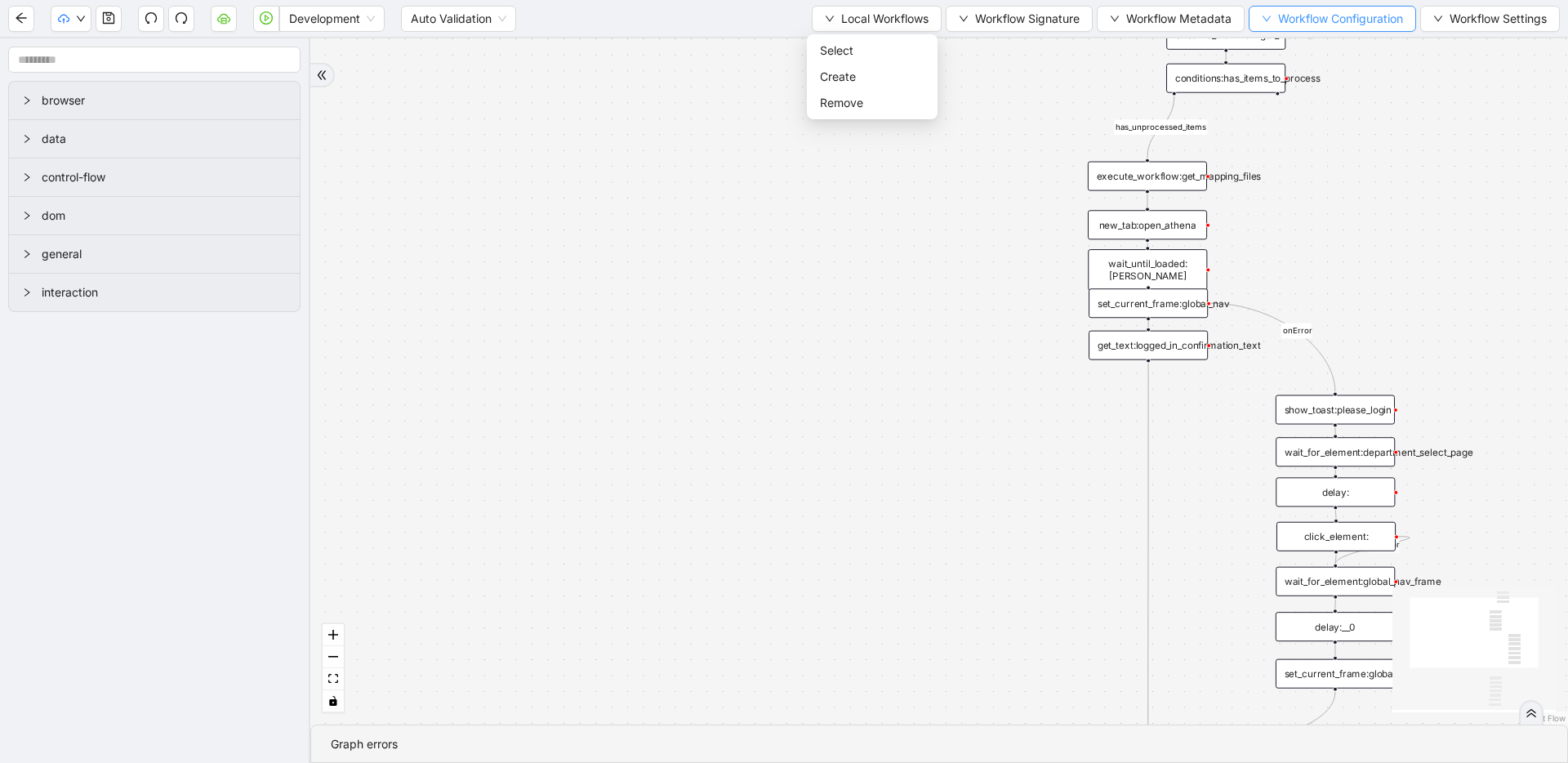 click on "Workflow Configuration" at bounding box center [1340, 19] 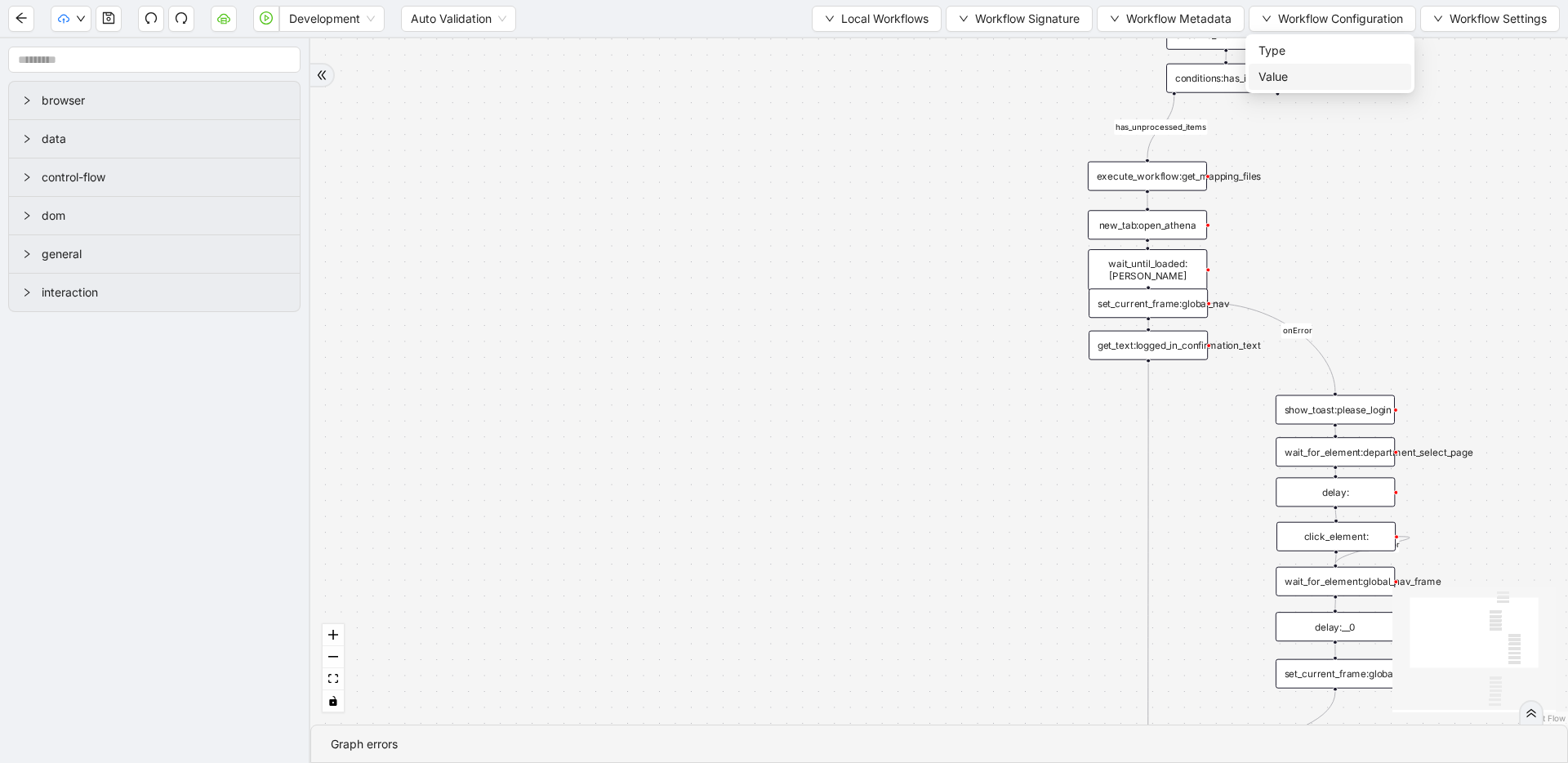 click on "Value" at bounding box center [1330, 77] 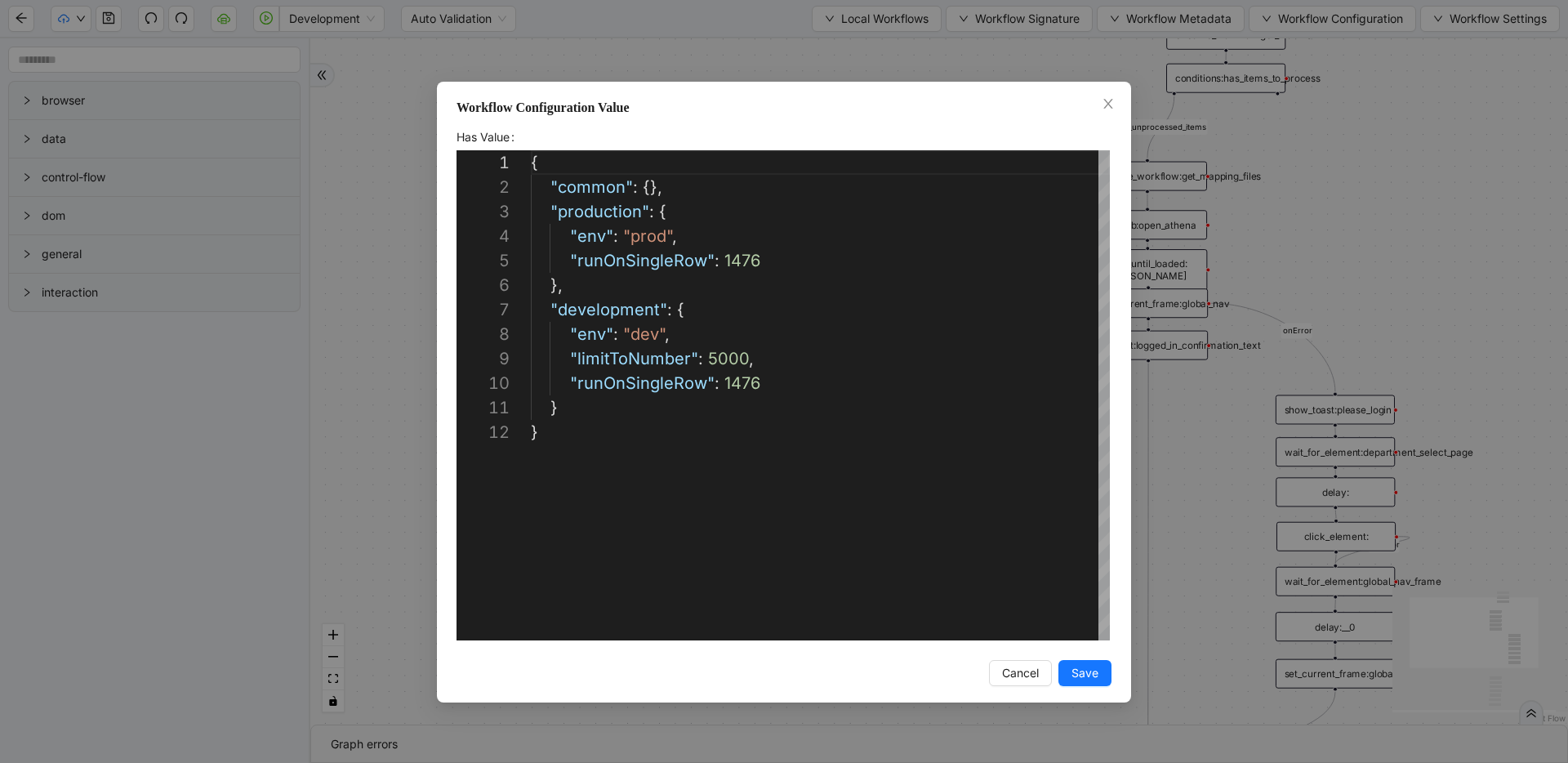scroll, scrollTop: 245, scrollLeft: 0, axis: vertical 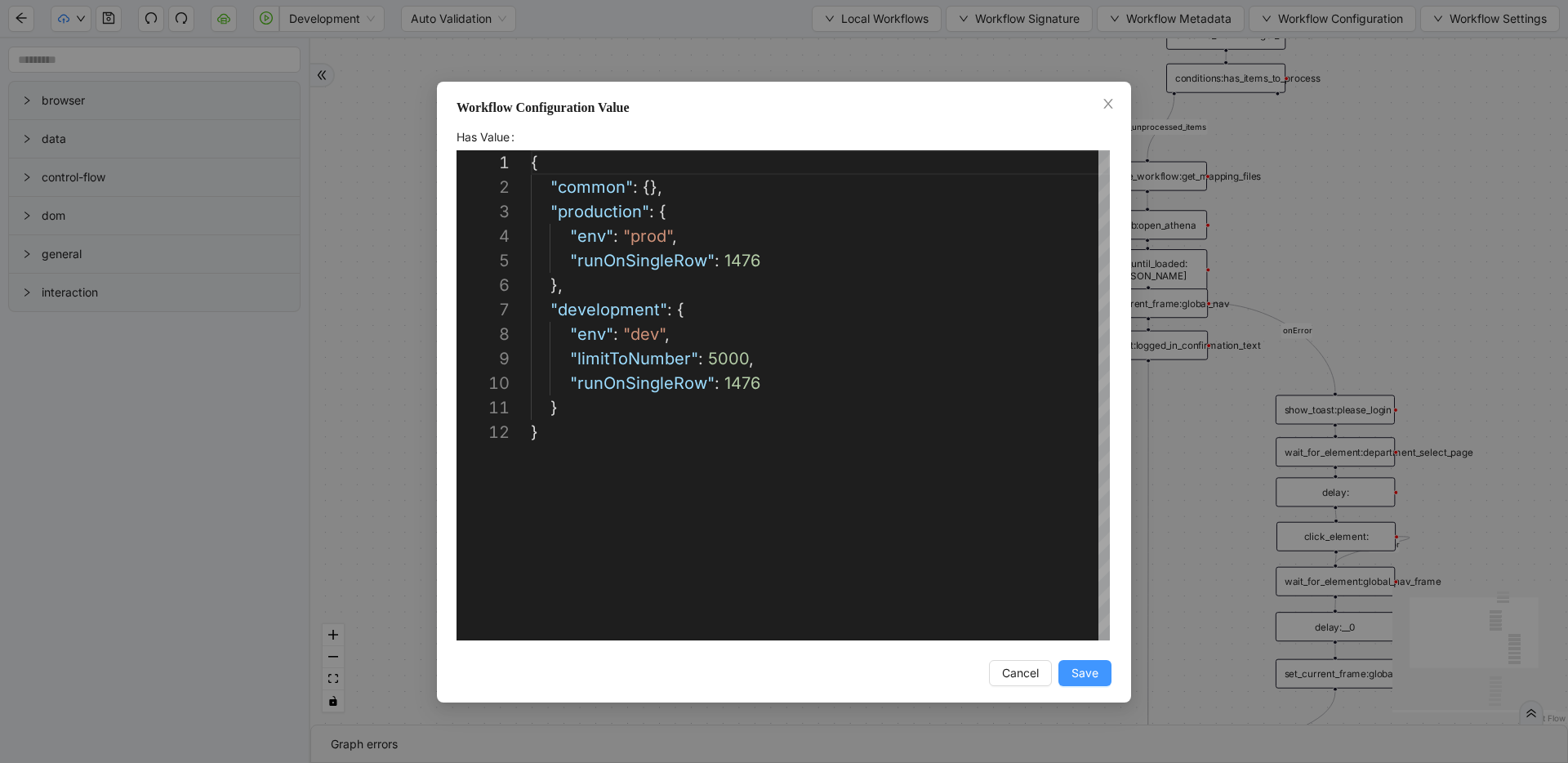 click on "Save" at bounding box center [1085, 673] 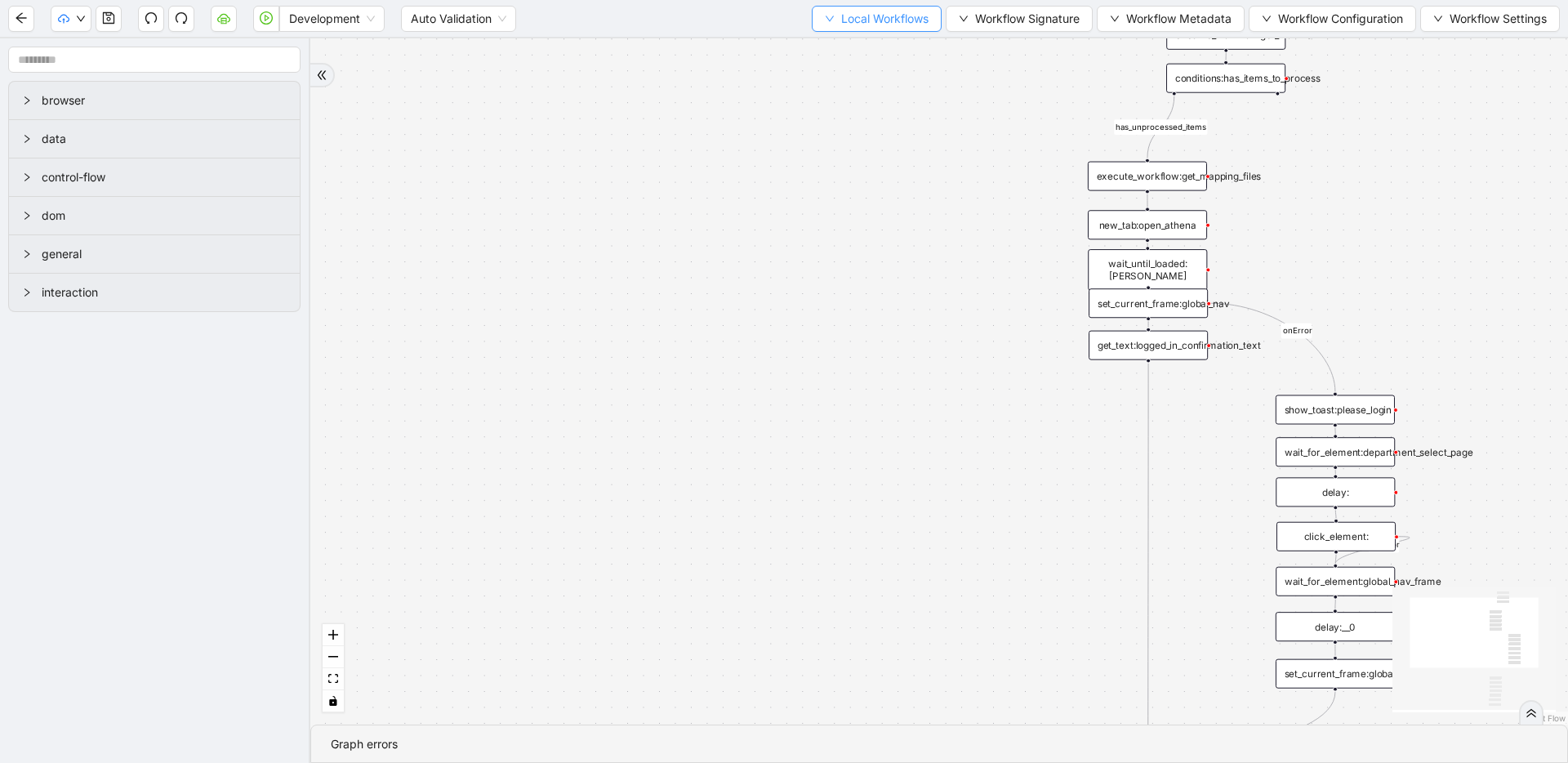 click on "Local Workflows" at bounding box center [884, 19] 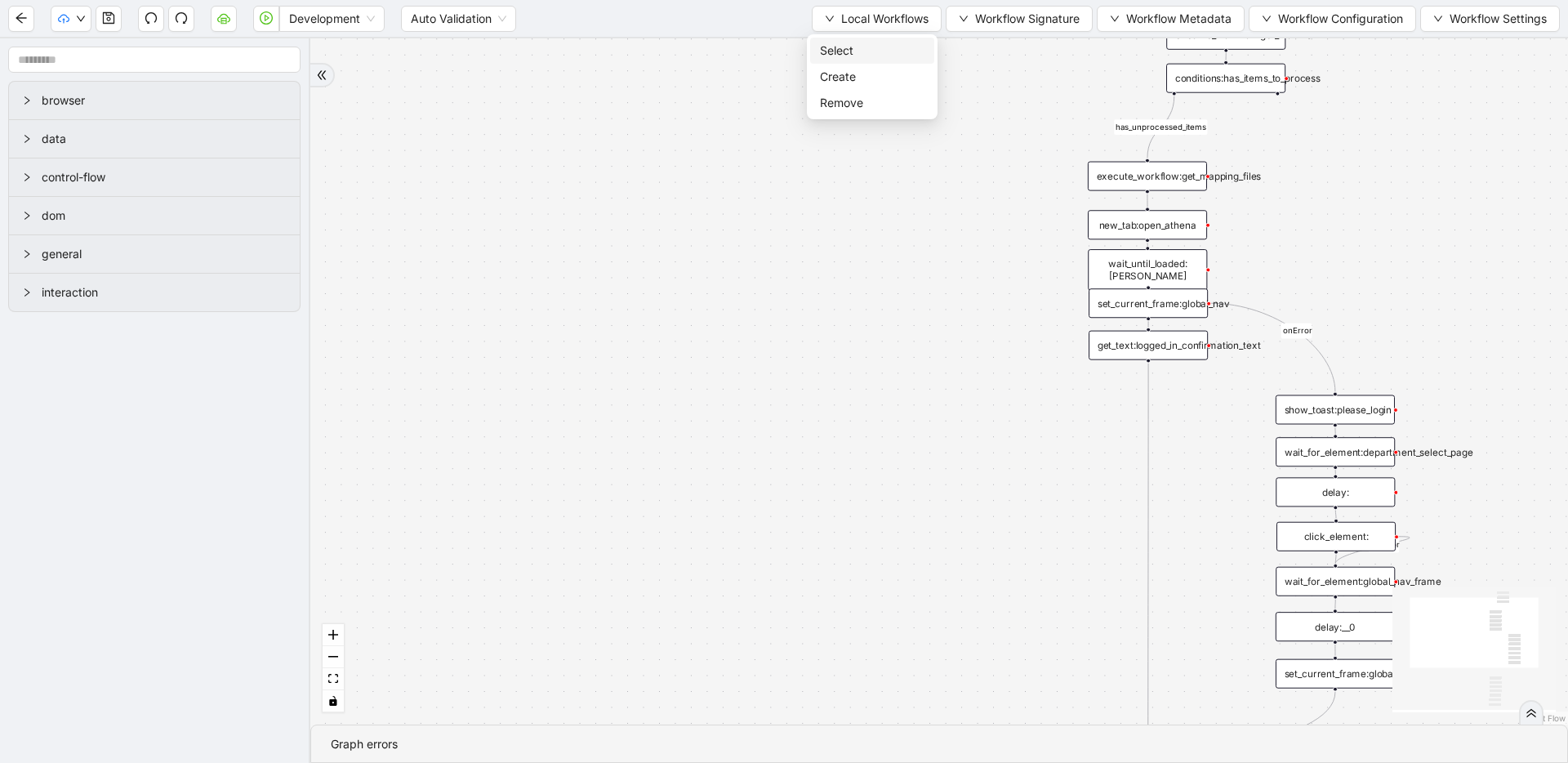 click on "Select" at bounding box center [872, 51] 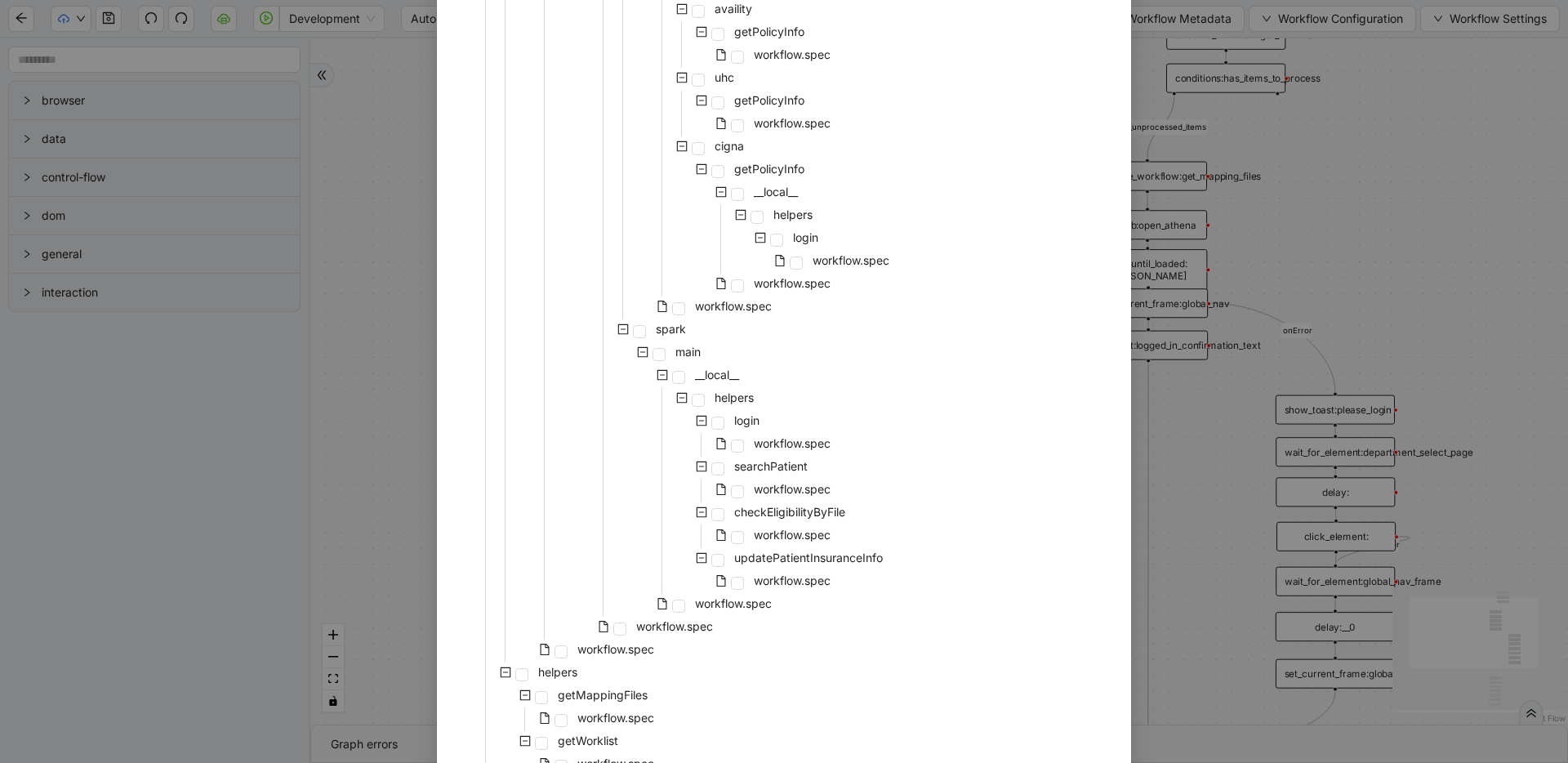 scroll, scrollTop: 884, scrollLeft: 0, axis: vertical 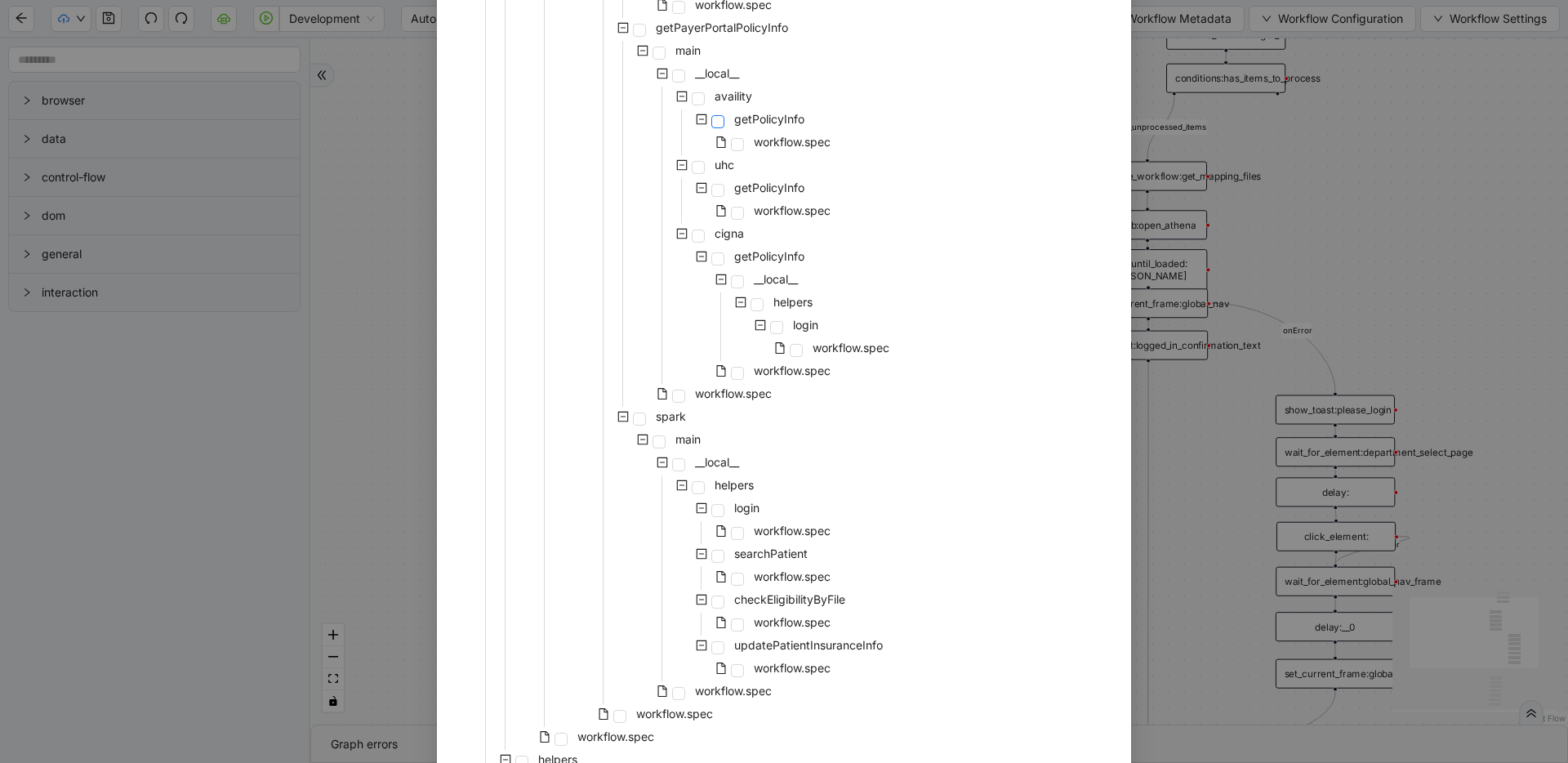 click at bounding box center (718, 122) 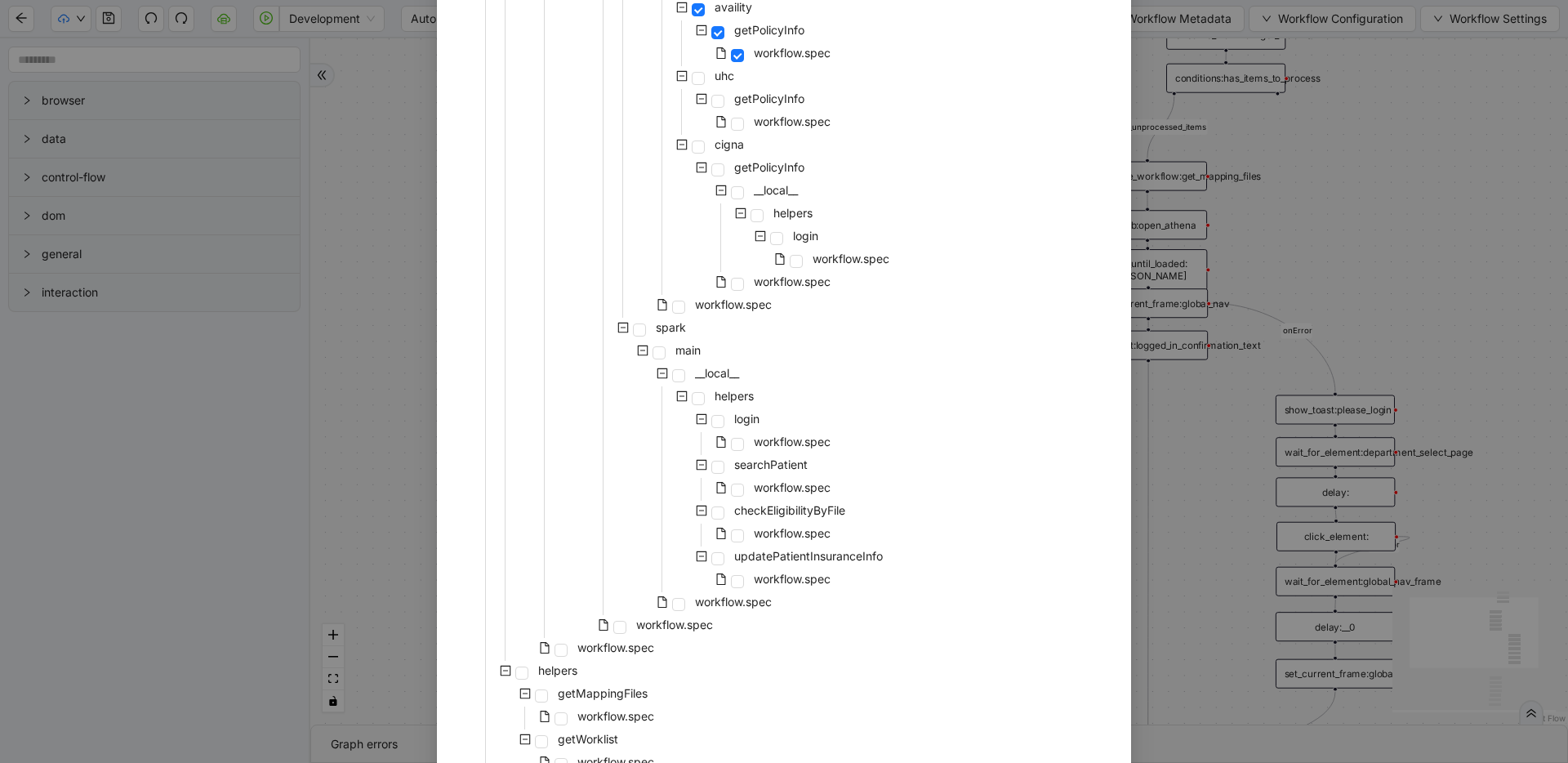 scroll, scrollTop: 1080, scrollLeft: 0, axis: vertical 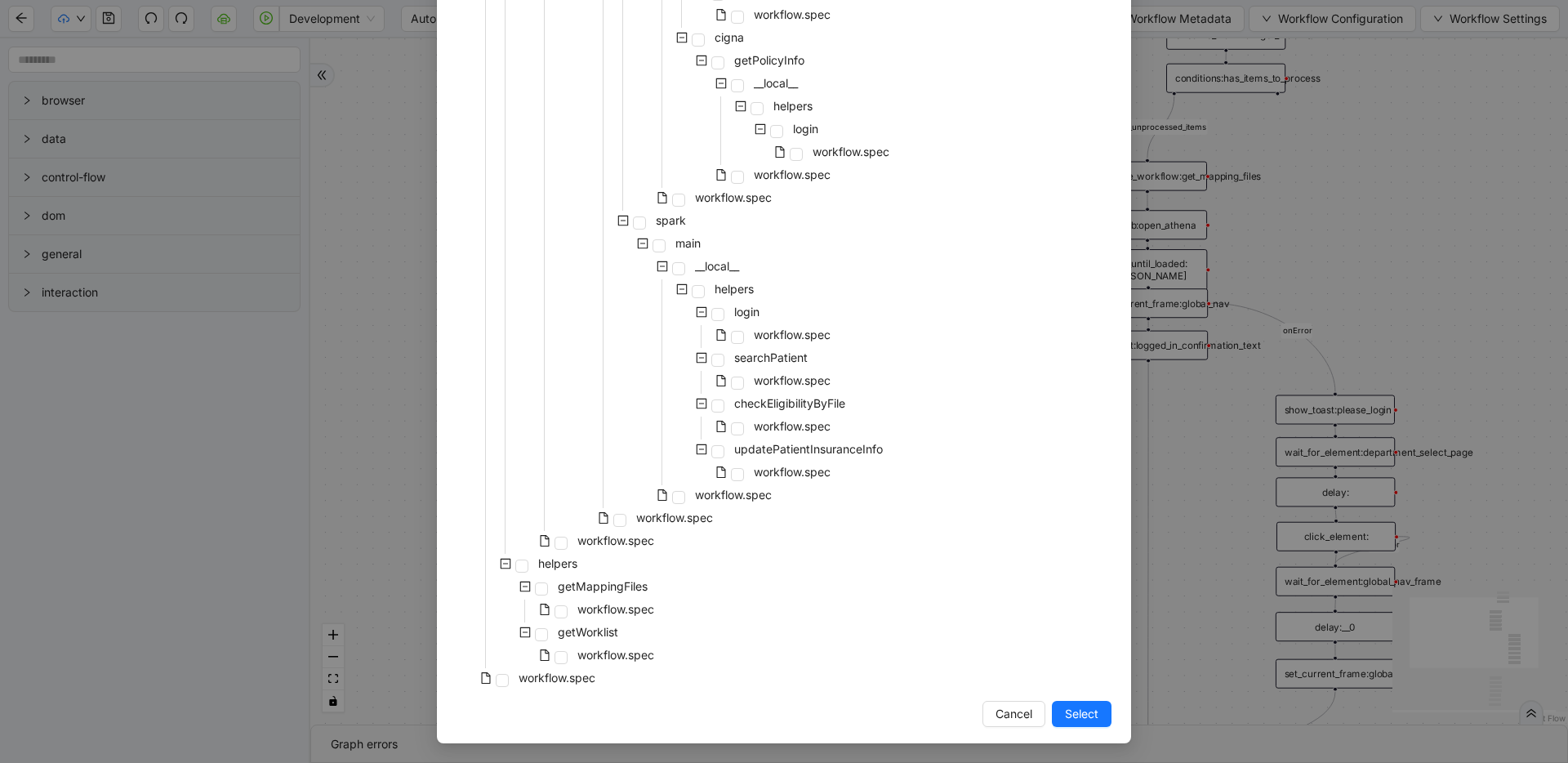 drag, startPoint x: 1067, startPoint y: 721, endPoint x: 1061, endPoint y: 664, distance: 57.31492 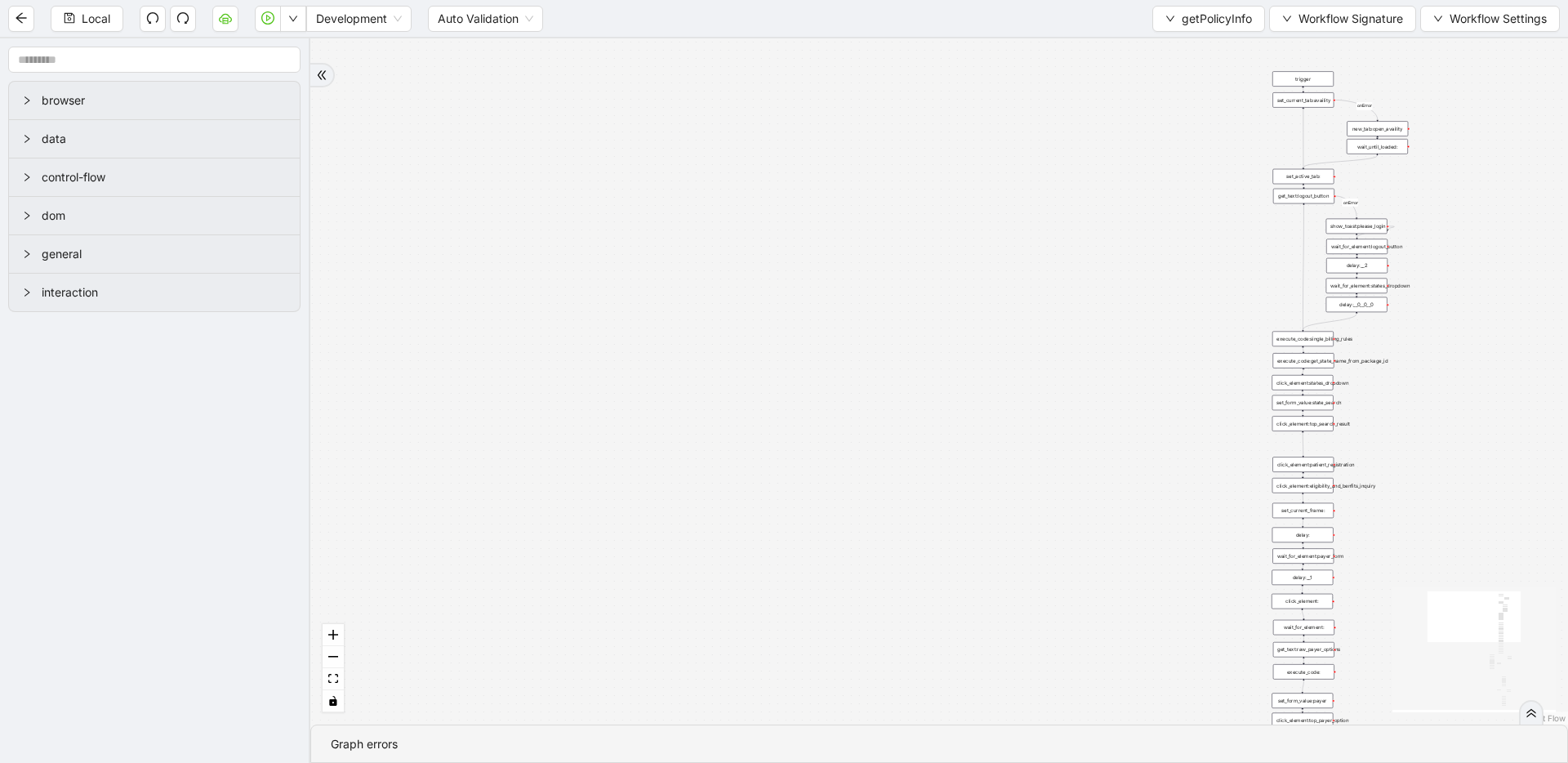drag, startPoint x: 834, startPoint y: 225, endPoint x: 493, endPoint y: 37, distance: 389.3905 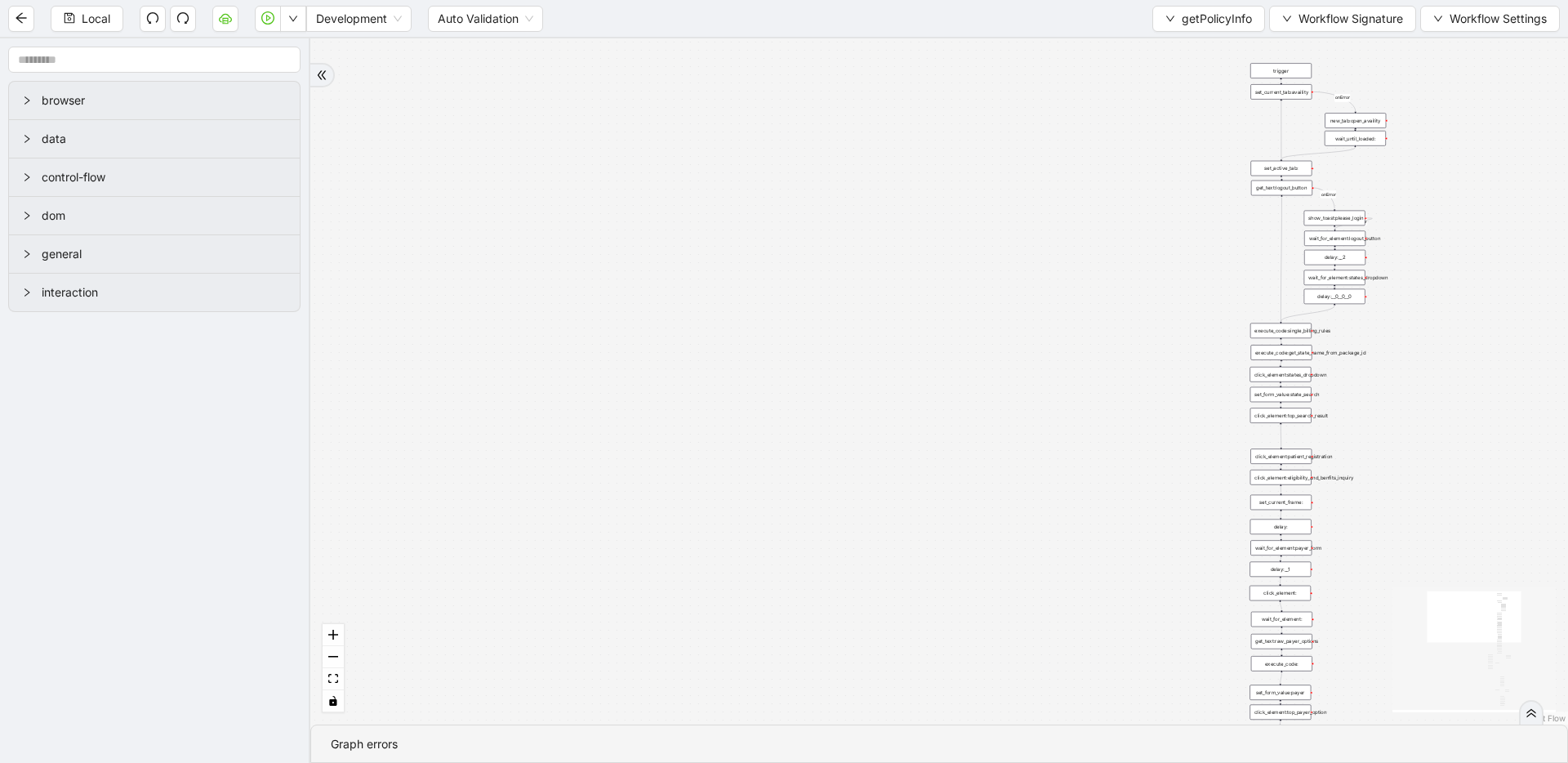 drag, startPoint x: 1102, startPoint y: 484, endPoint x: 840, endPoint y: 171, distance: 408.18256 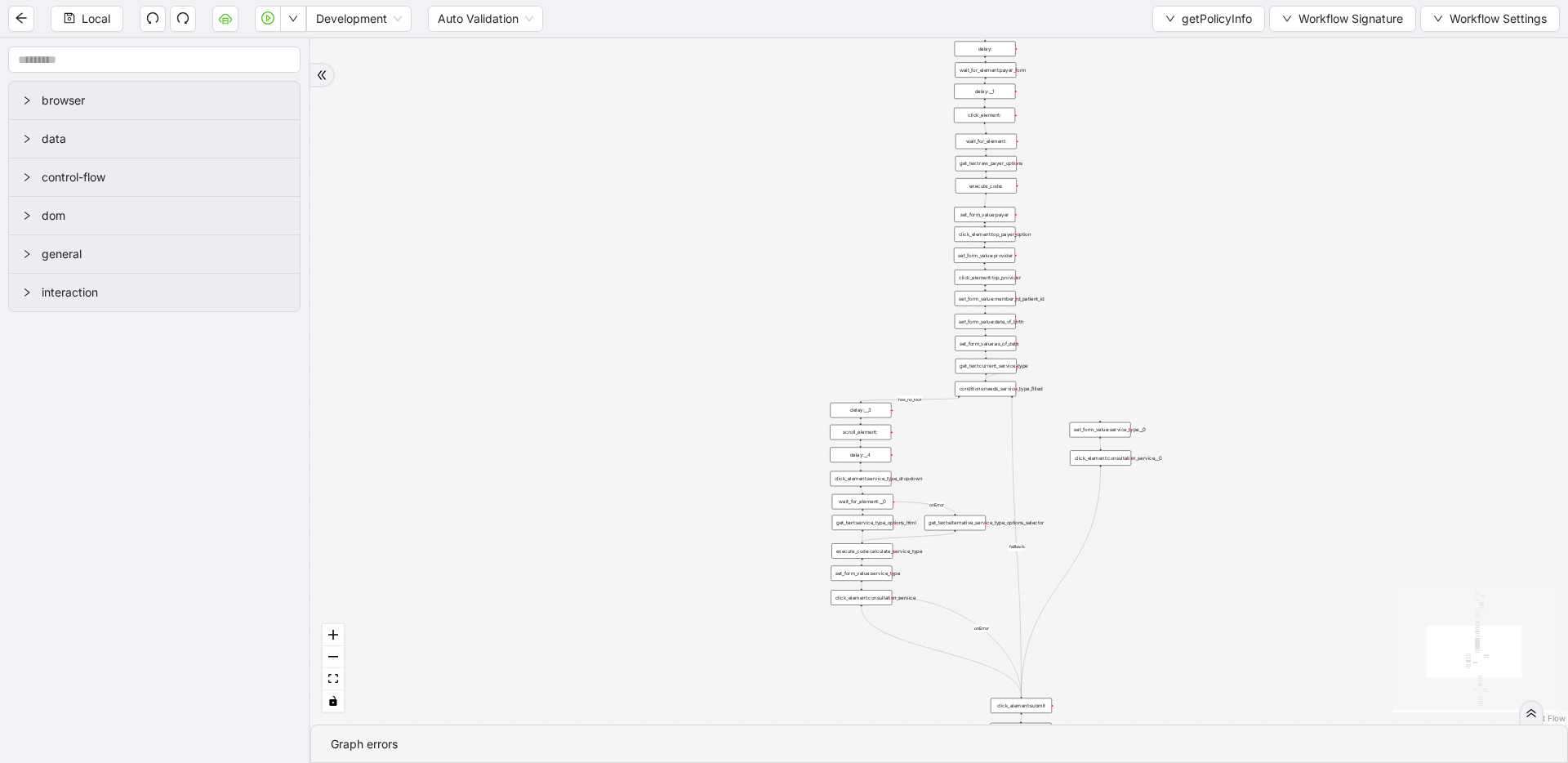 drag, startPoint x: 822, startPoint y: 302, endPoint x: 781, endPoint y: 118, distance: 188.5126 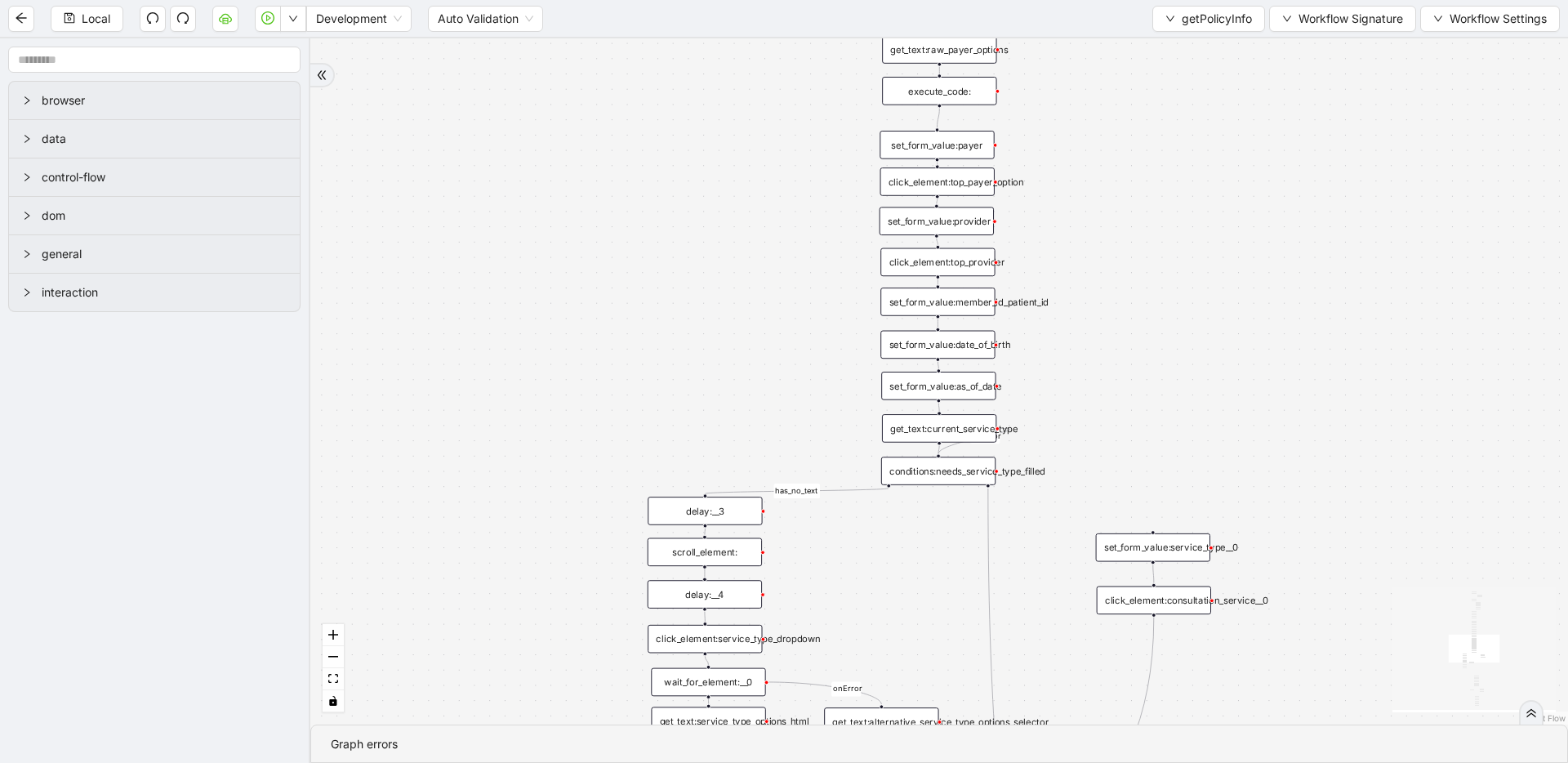 click on "set_form_value:member_id_patient_id" at bounding box center (938, 301) 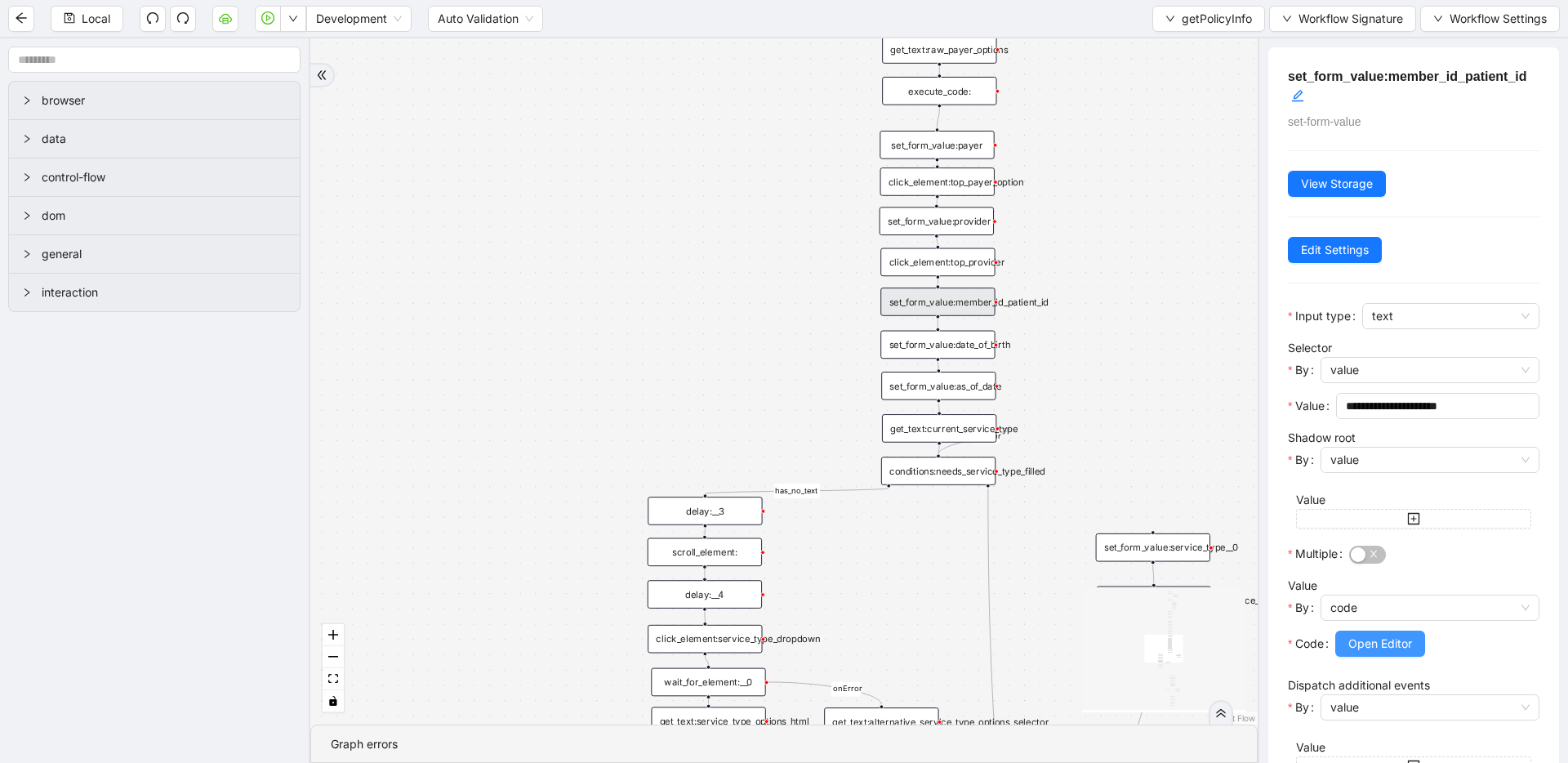 click on "Open Editor" at bounding box center (1380, 644) 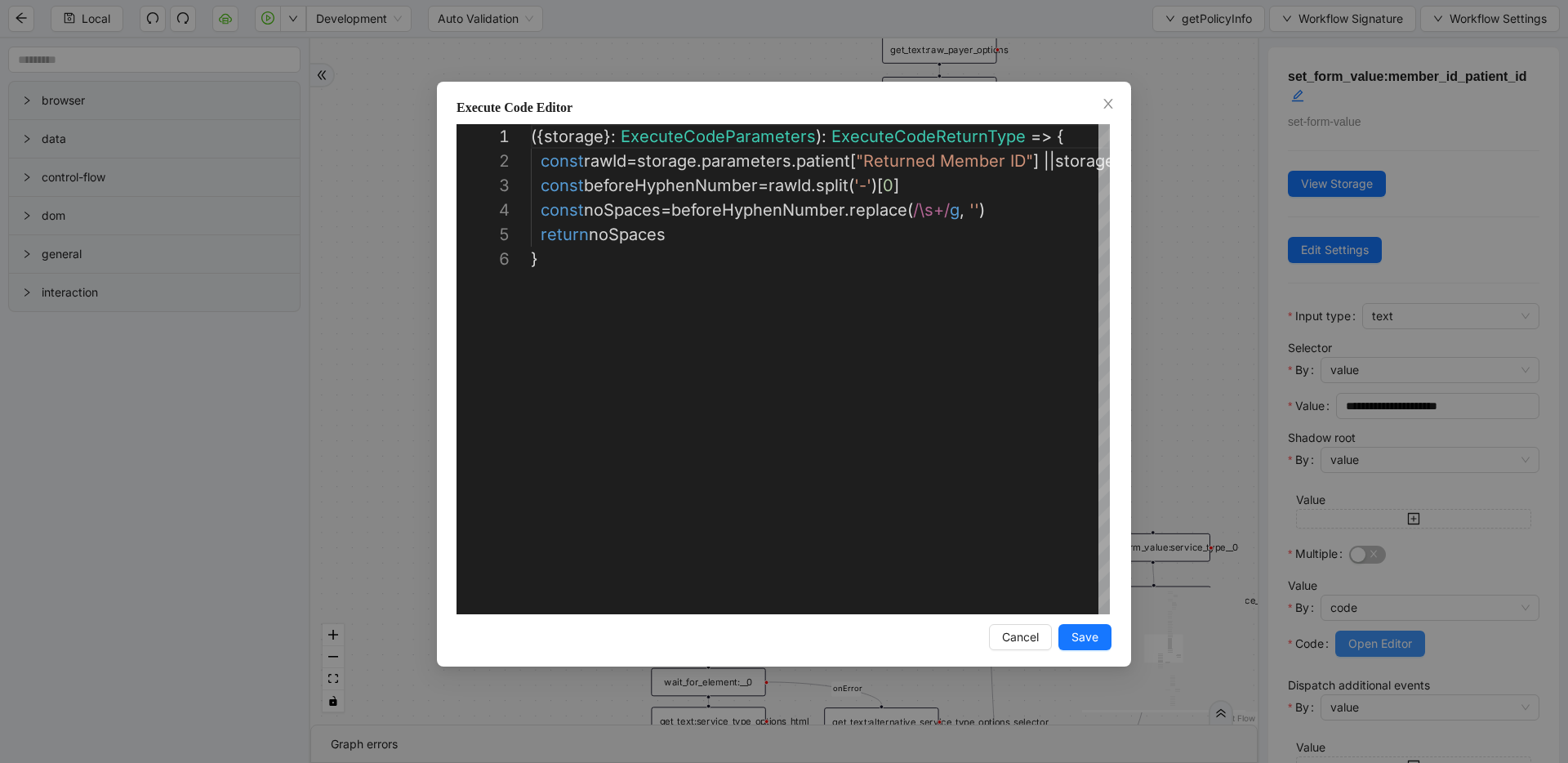 scroll, scrollTop: 123, scrollLeft: 0, axis: vertical 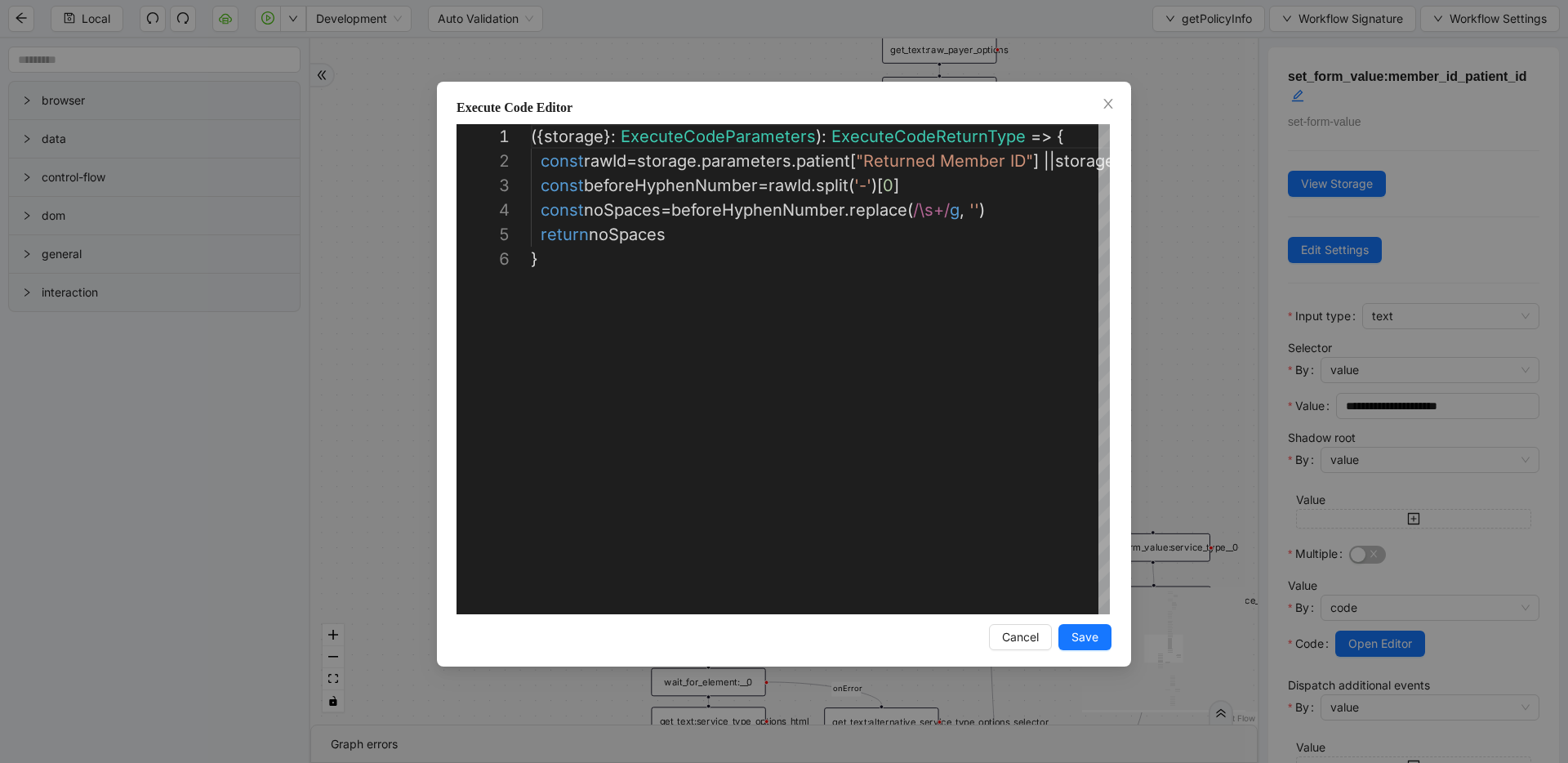 click on "**********" at bounding box center (784, 382) 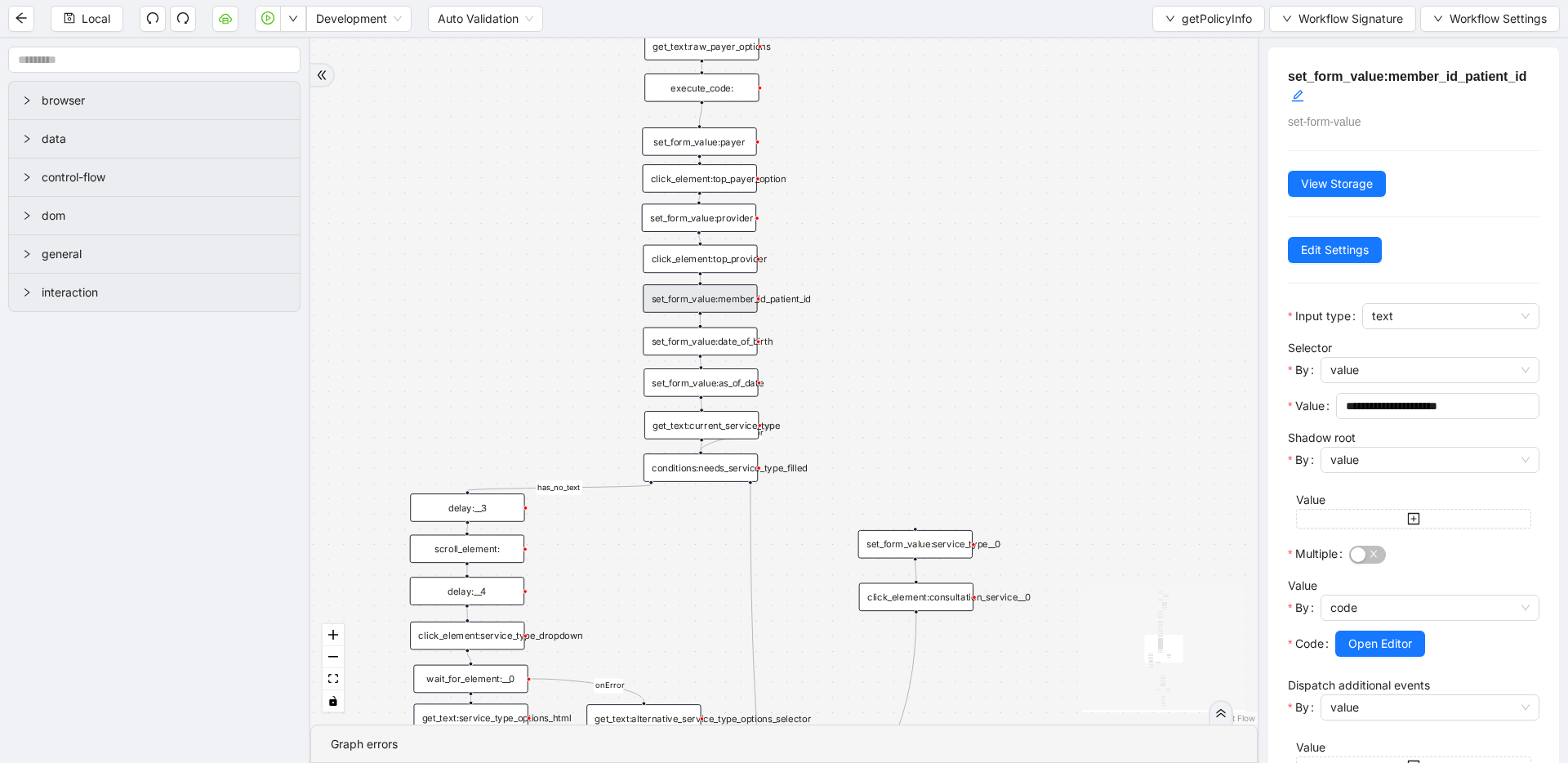 drag, startPoint x: 1138, startPoint y: 221, endPoint x: 901, endPoint y: 218, distance: 237.019 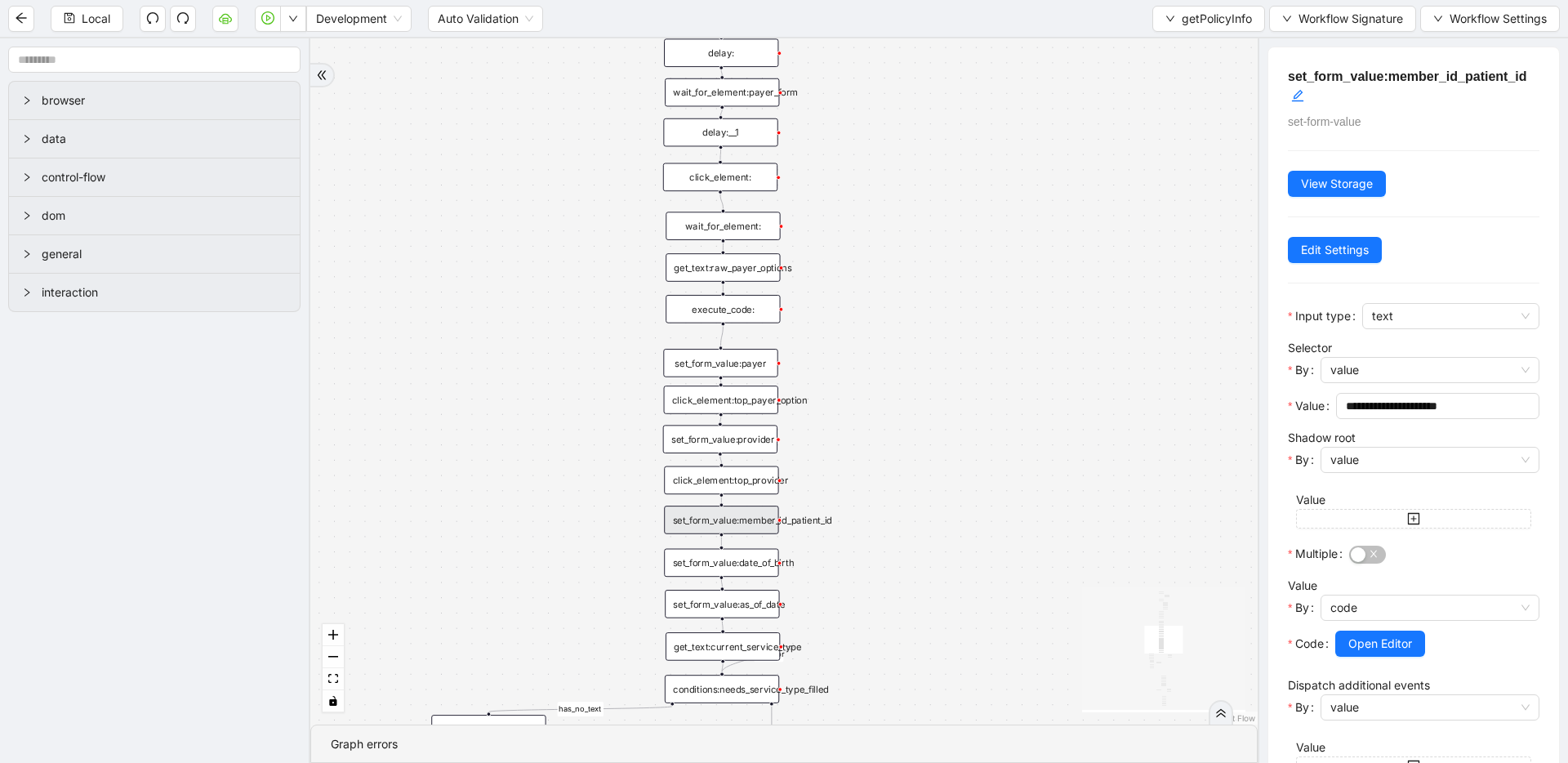drag, startPoint x: 587, startPoint y: 122, endPoint x: 609, endPoint y: 332, distance: 211.1492 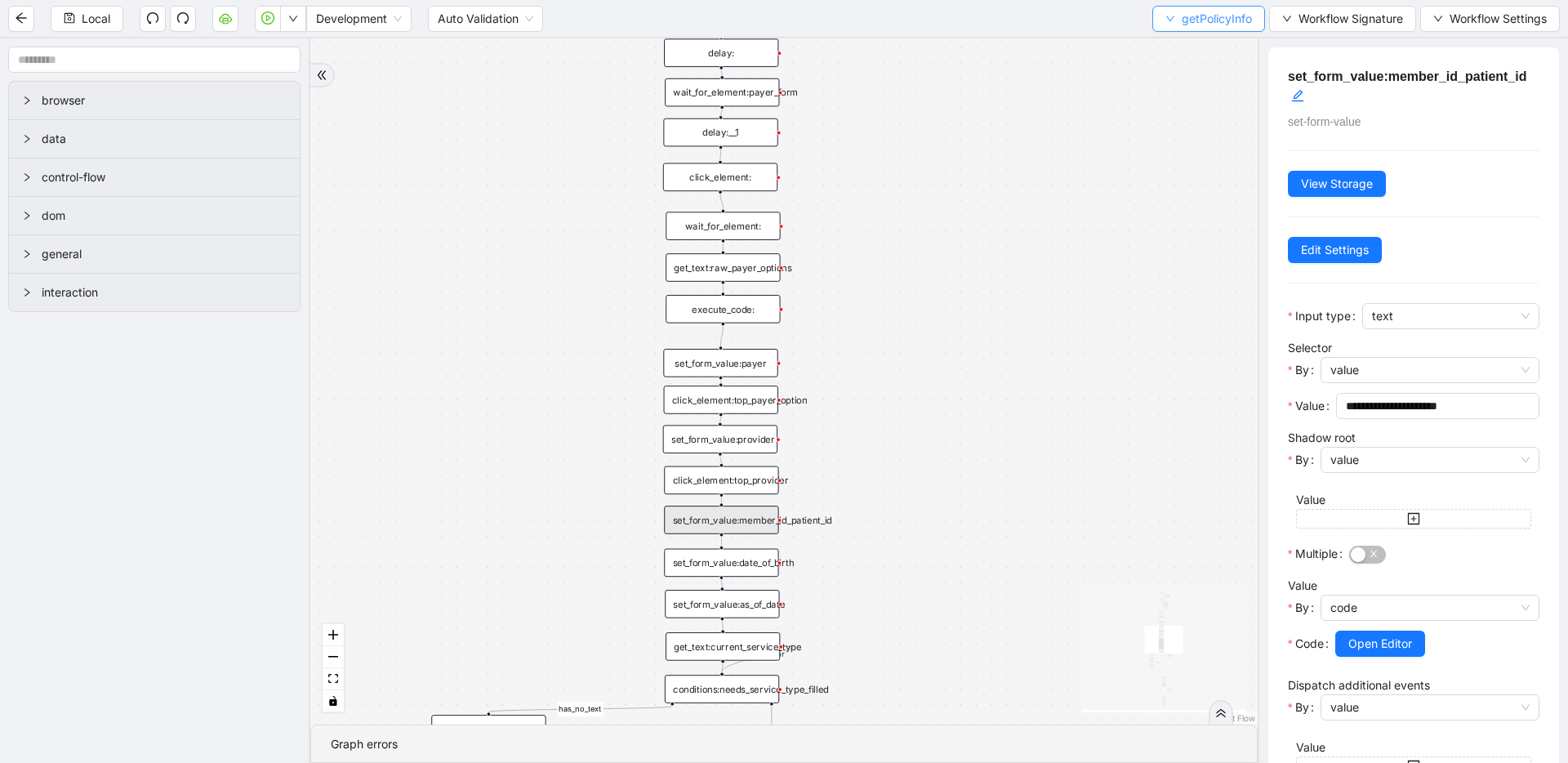 click on "getPolicyInfo" at bounding box center (1217, 19) 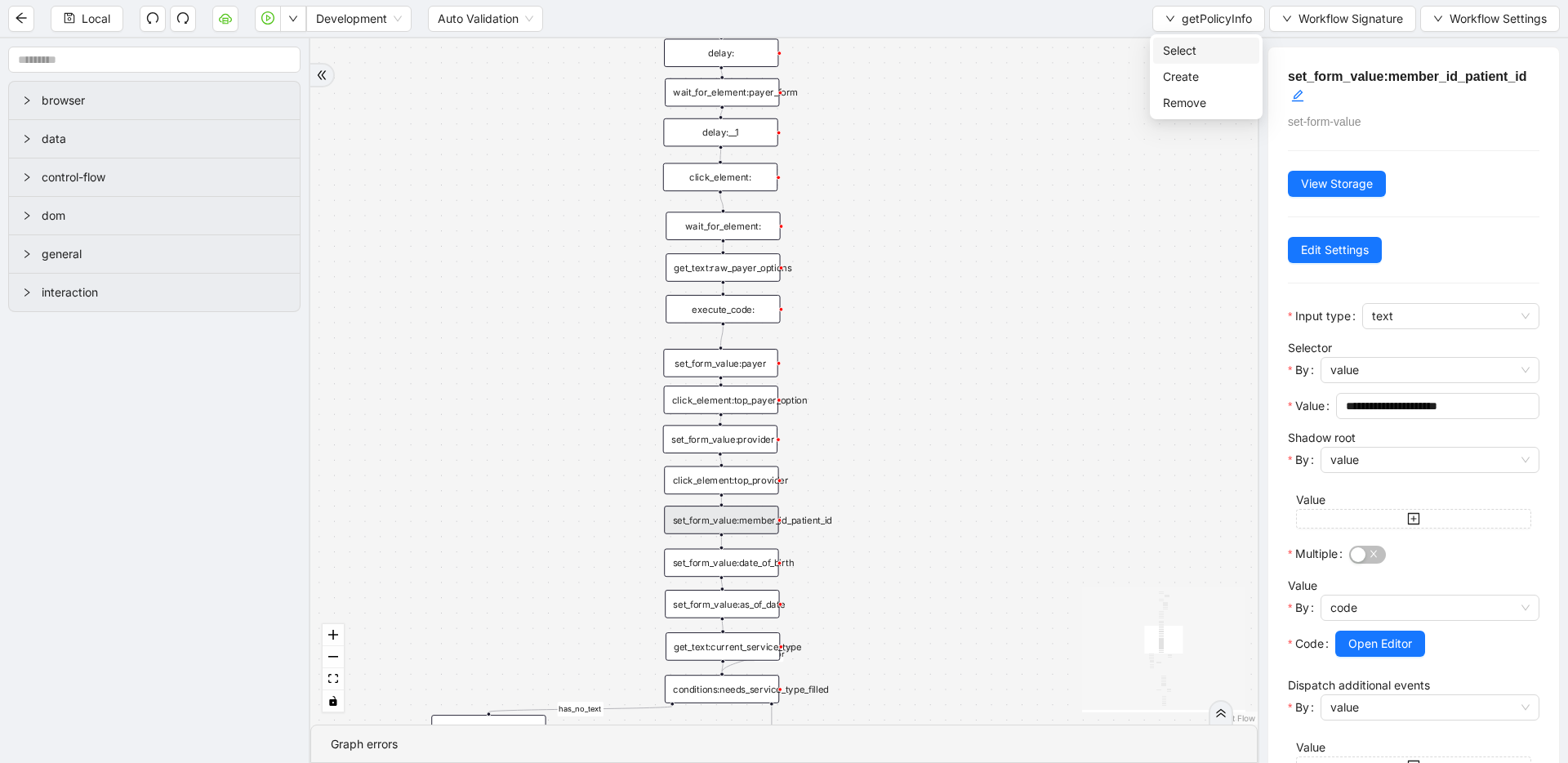 click on "Select" at bounding box center (1206, 51) 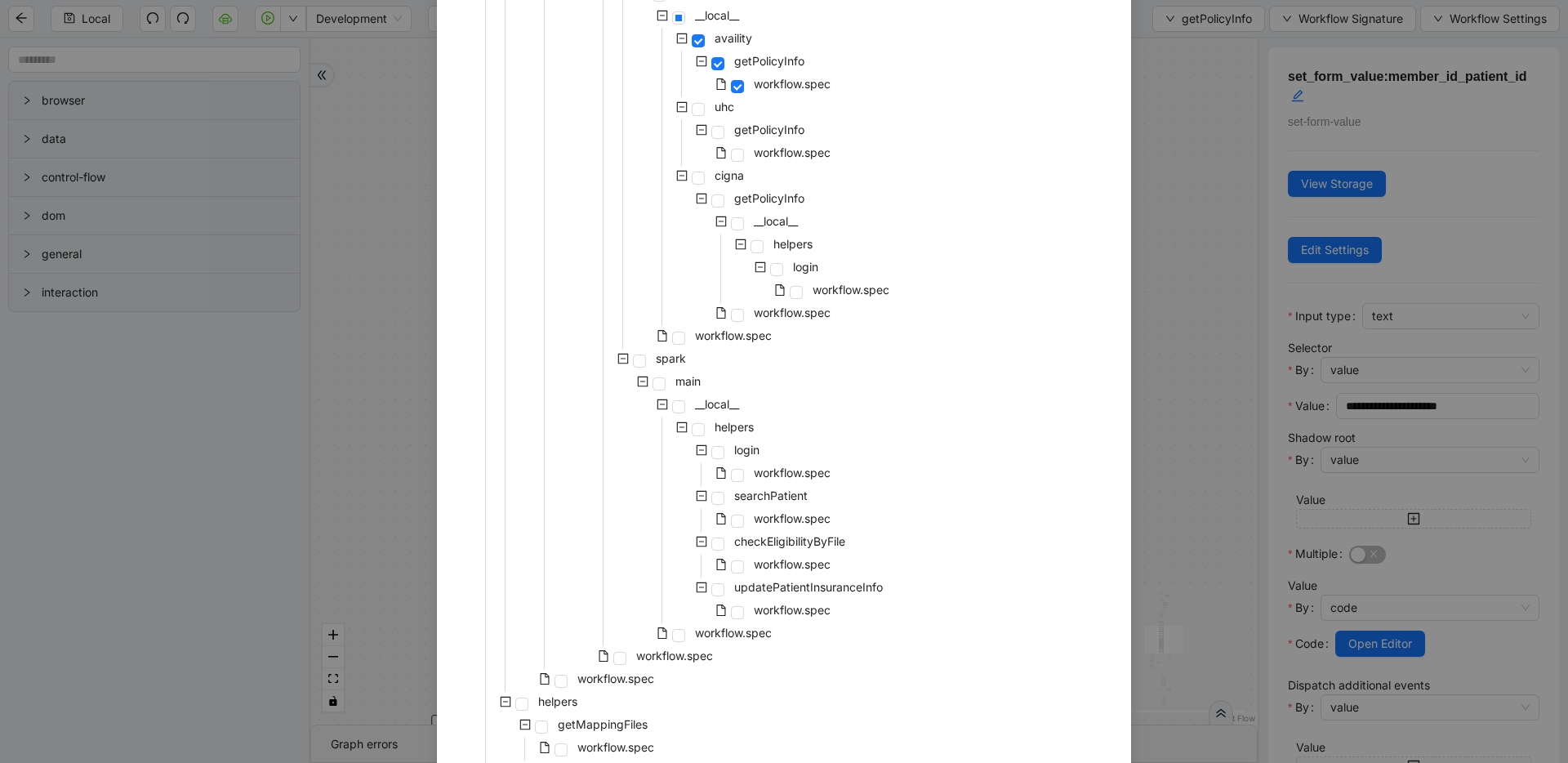 scroll, scrollTop: 1080, scrollLeft: 0, axis: vertical 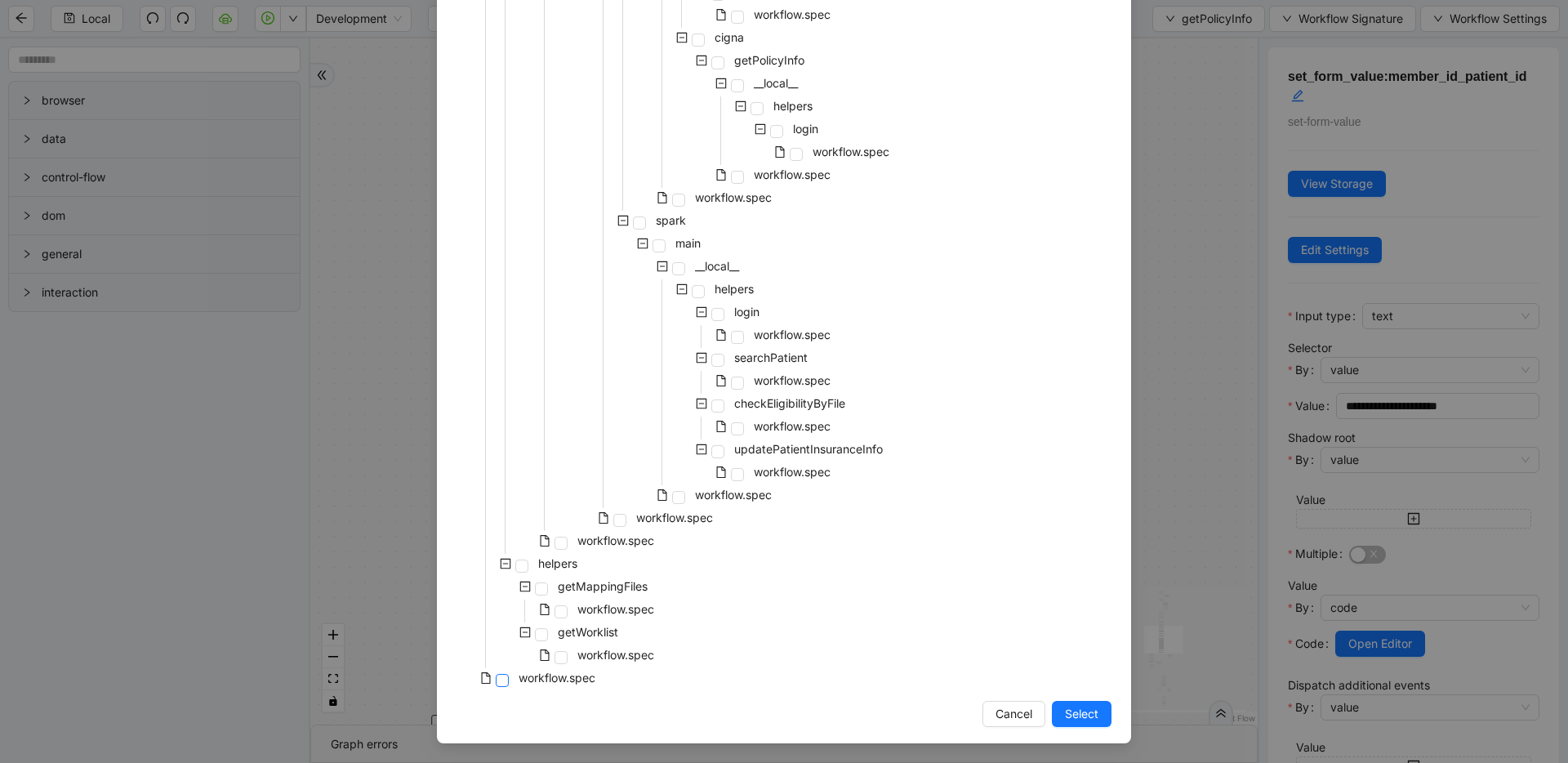 click at bounding box center [502, 680] 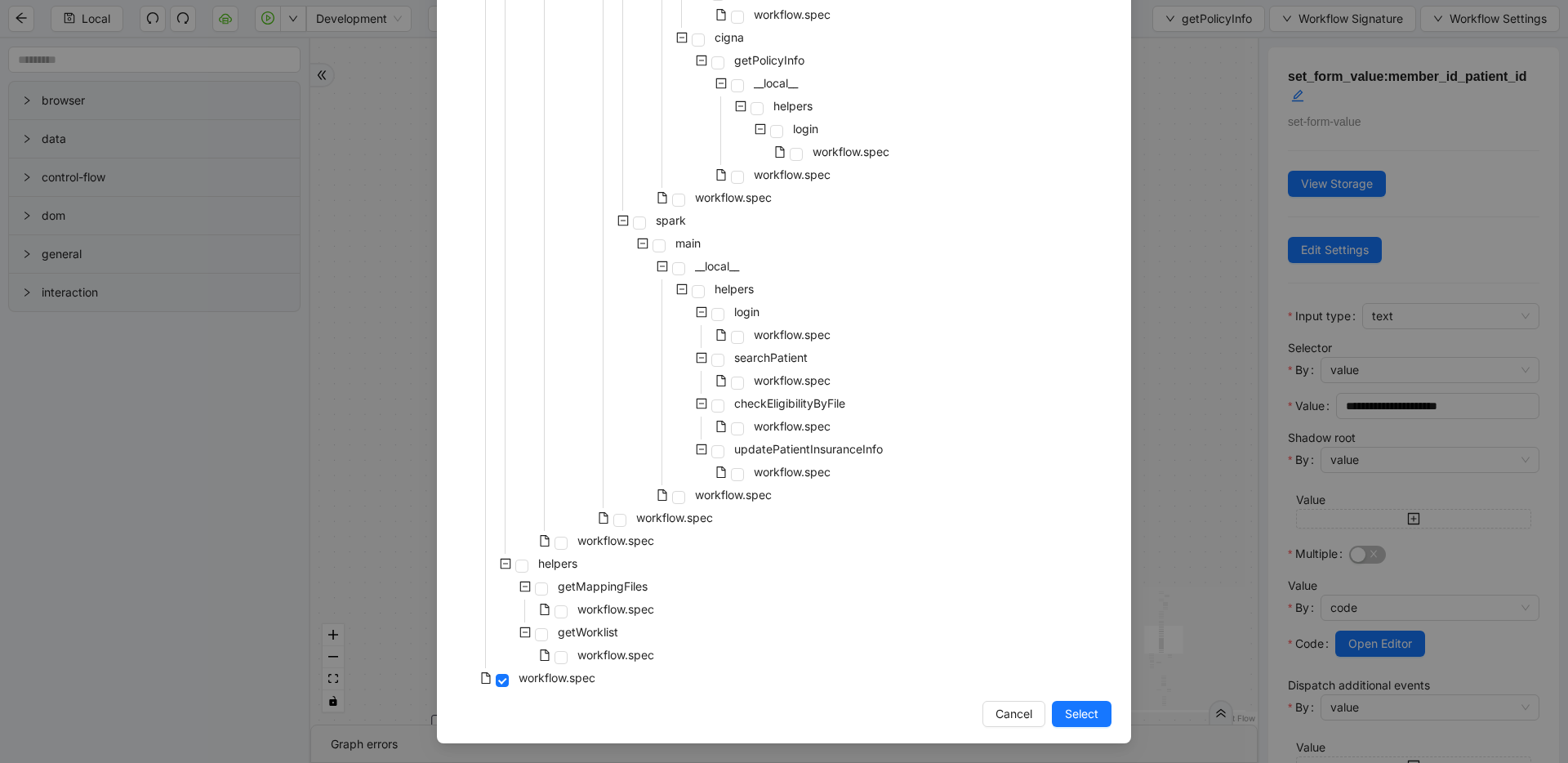 drag, startPoint x: 1058, startPoint y: 709, endPoint x: 913, endPoint y: 339, distance: 397.3978 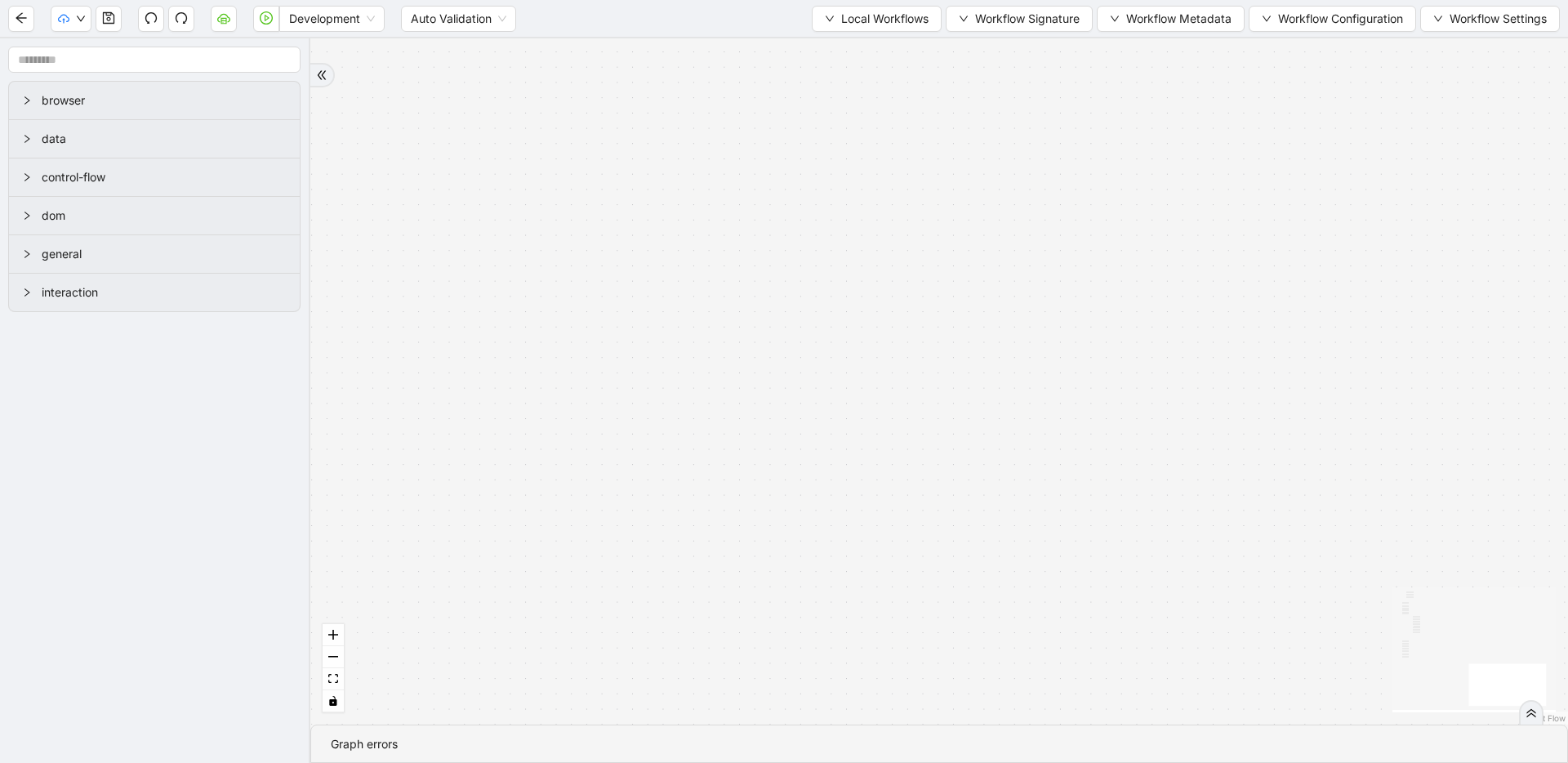 drag, startPoint x: 1005, startPoint y: 188, endPoint x: 830, endPoint y: 423, distance: 293.00171 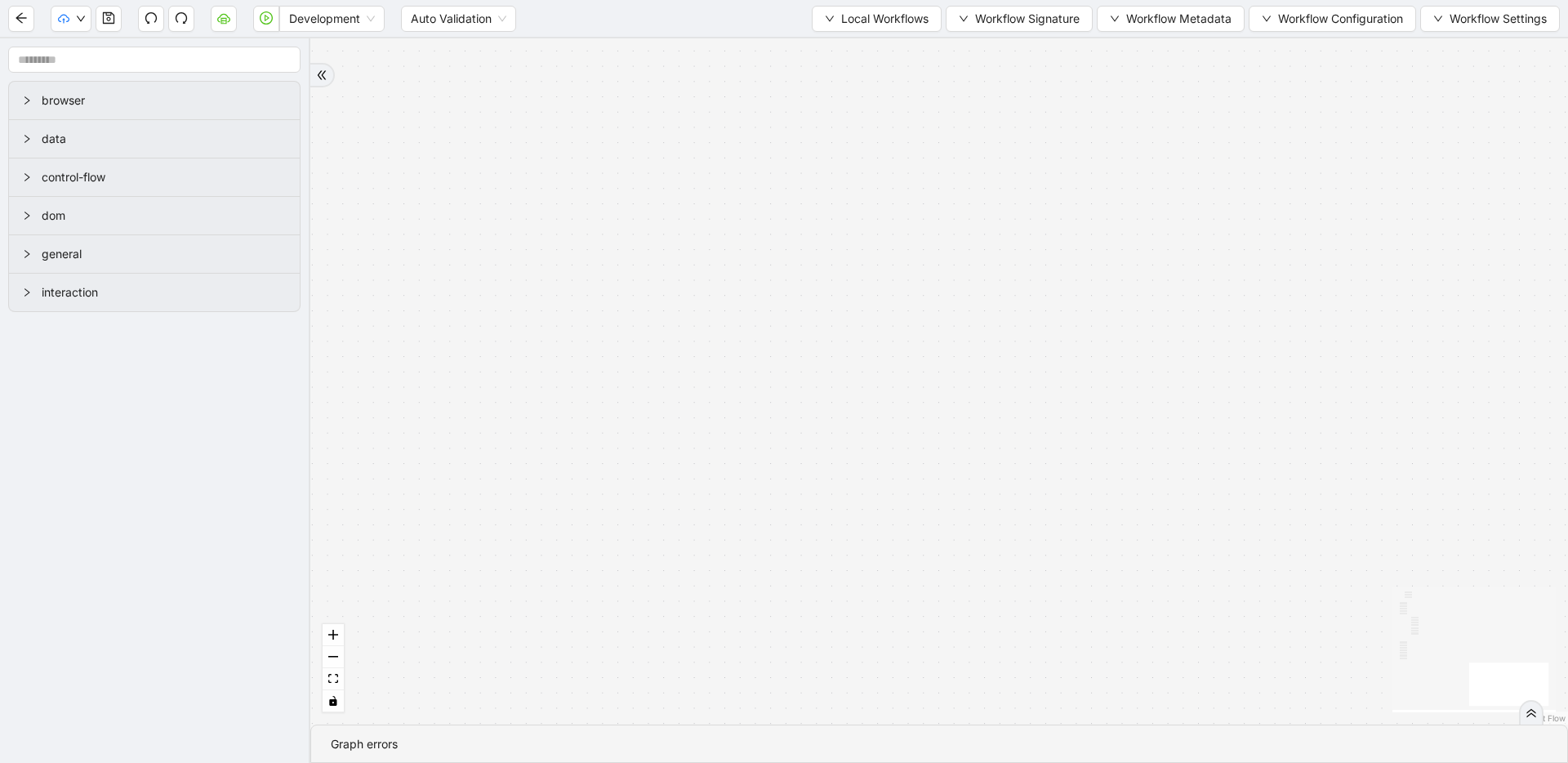 drag, startPoint x: 972, startPoint y: 218, endPoint x: 921, endPoint y: 424, distance: 212.21923 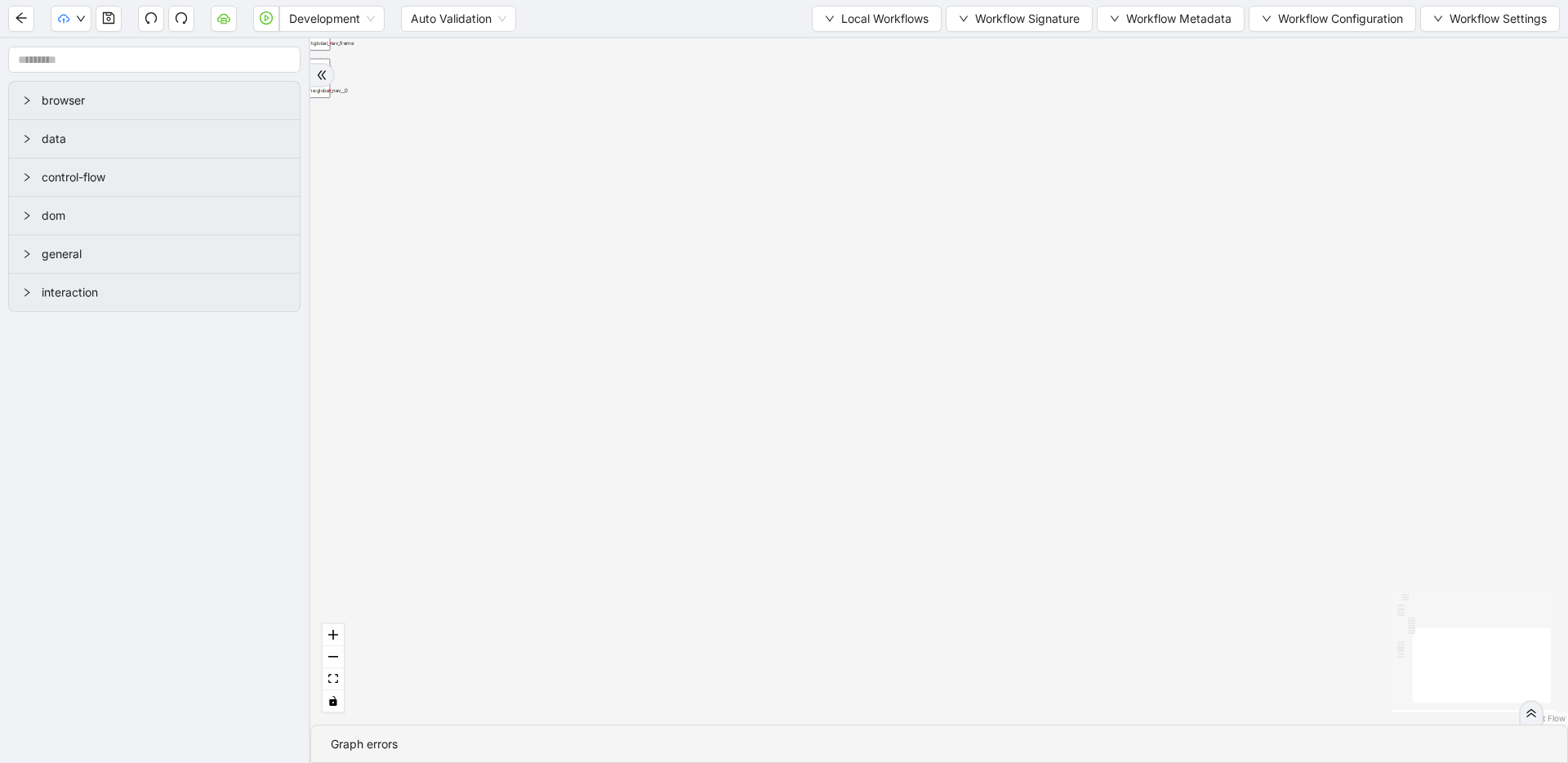 drag, startPoint x: 1180, startPoint y: 380, endPoint x: 1454, endPoint y: 545, distance: 319.8453 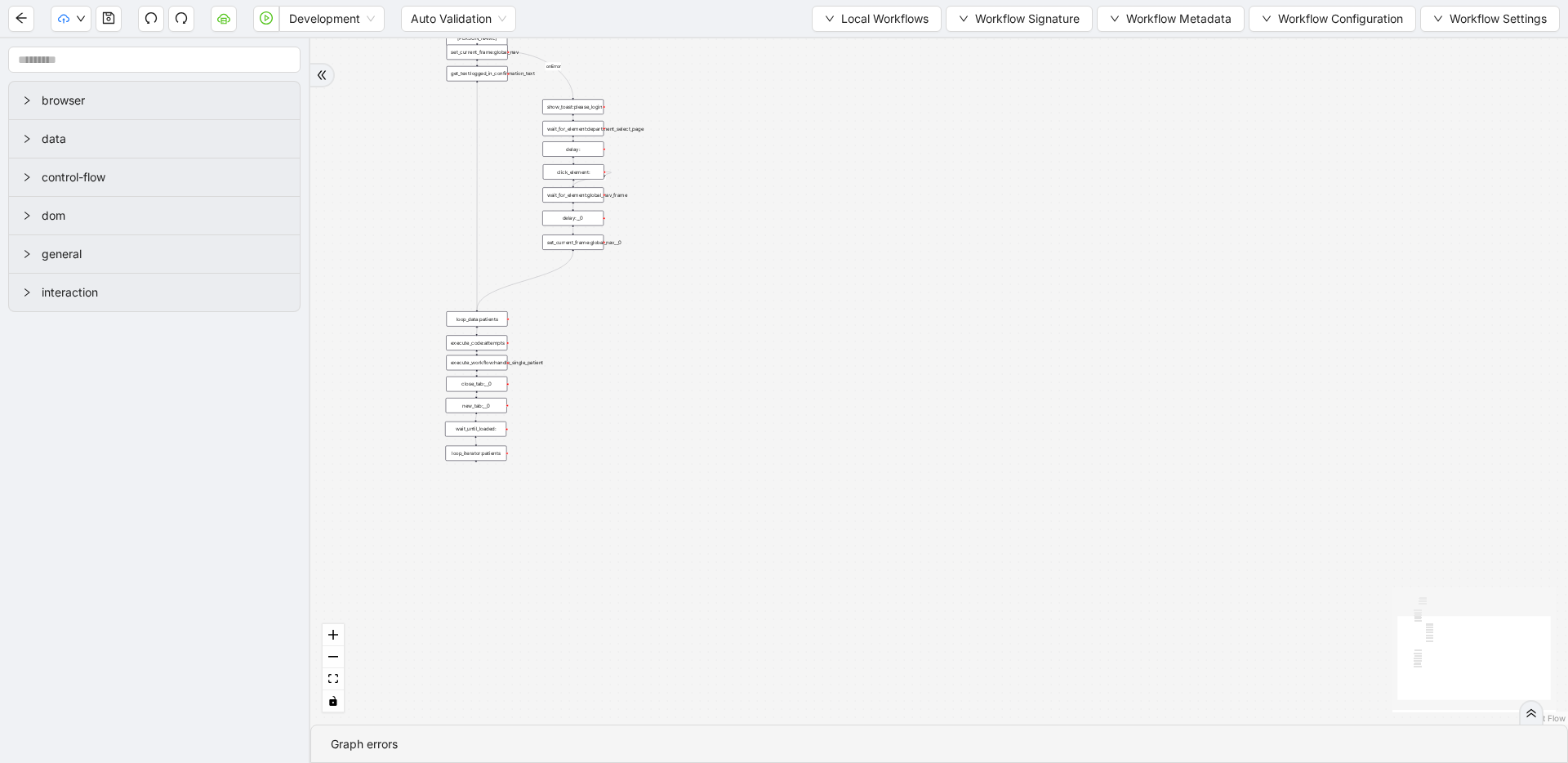 drag, startPoint x: 1294, startPoint y: 525, endPoint x: 1346, endPoint y: 556, distance: 60.539243 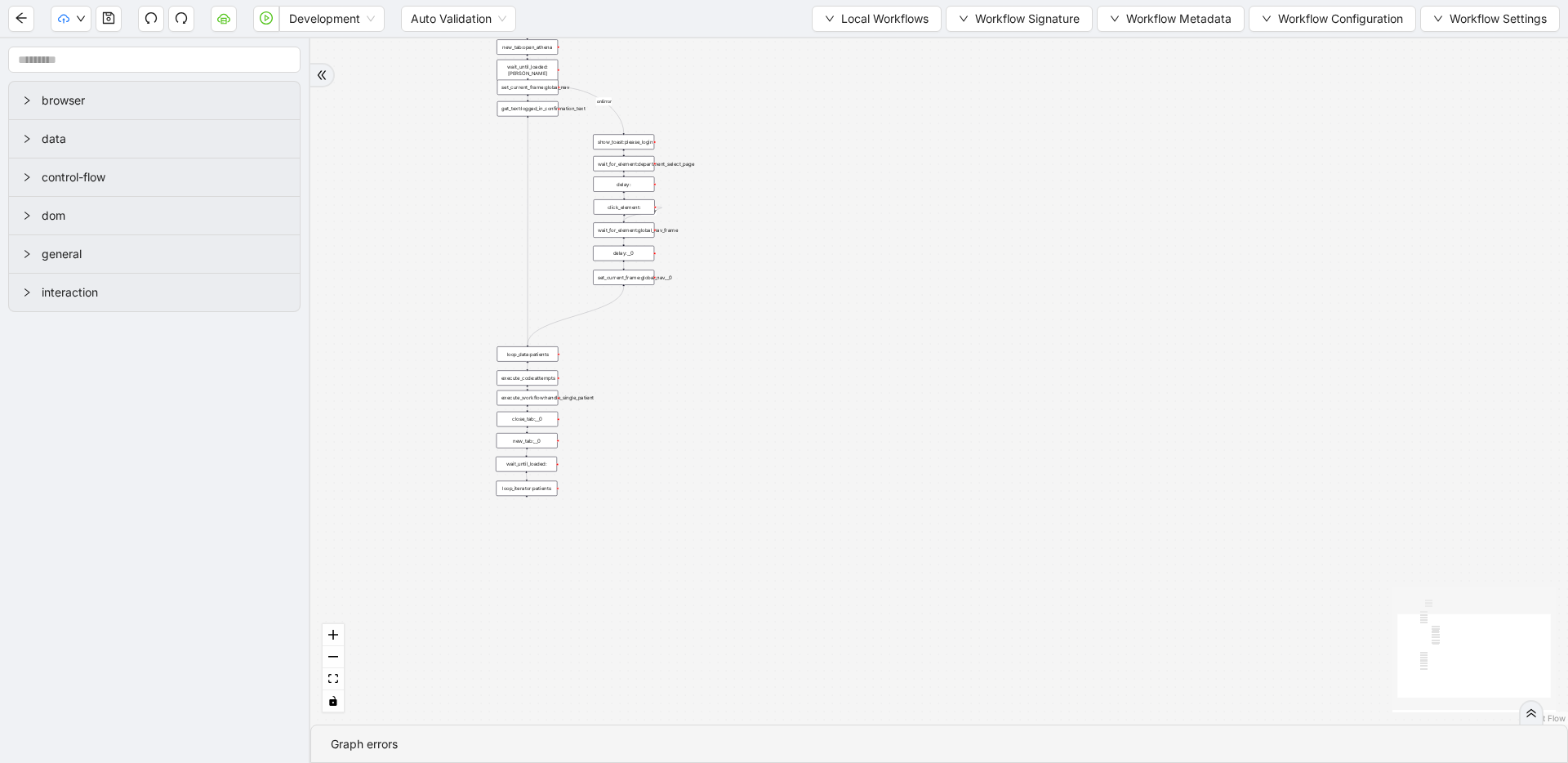 drag, startPoint x: 807, startPoint y: 243, endPoint x: 1168, endPoint y: 478, distance: 430.7505 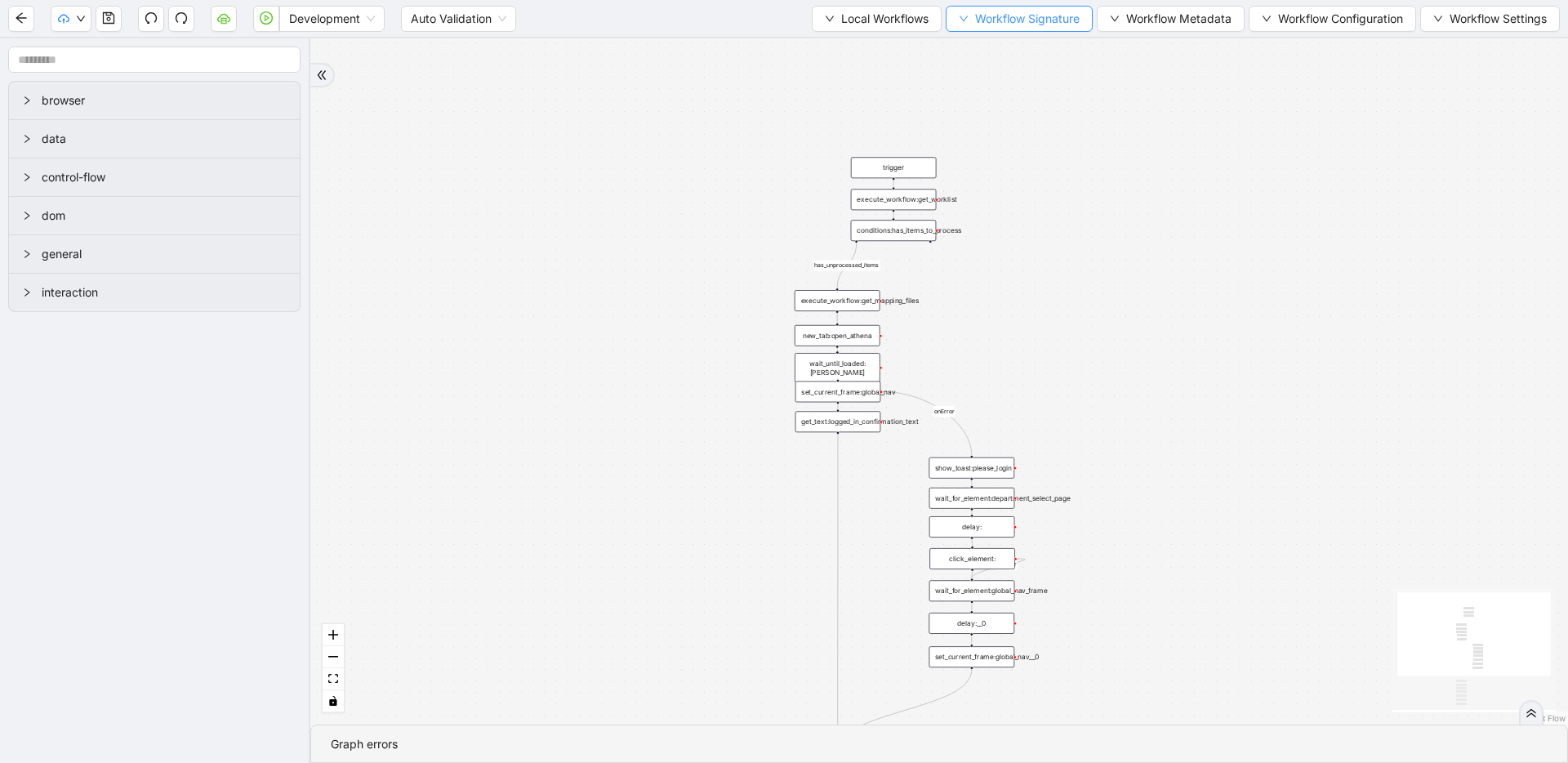 click on "Workflow Signature" at bounding box center (1027, 19) 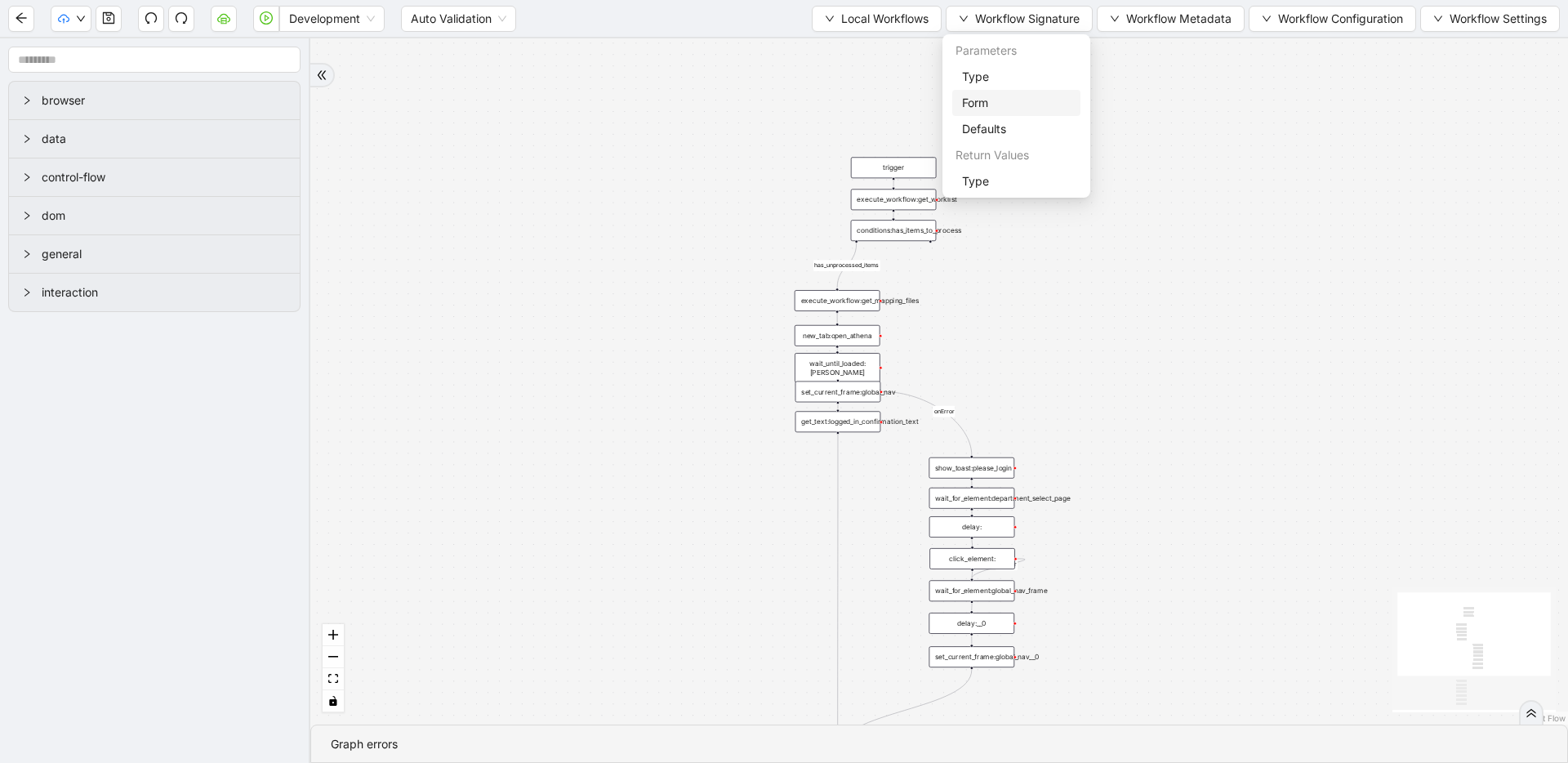 click on "Form" at bounding box center [1016, 103] 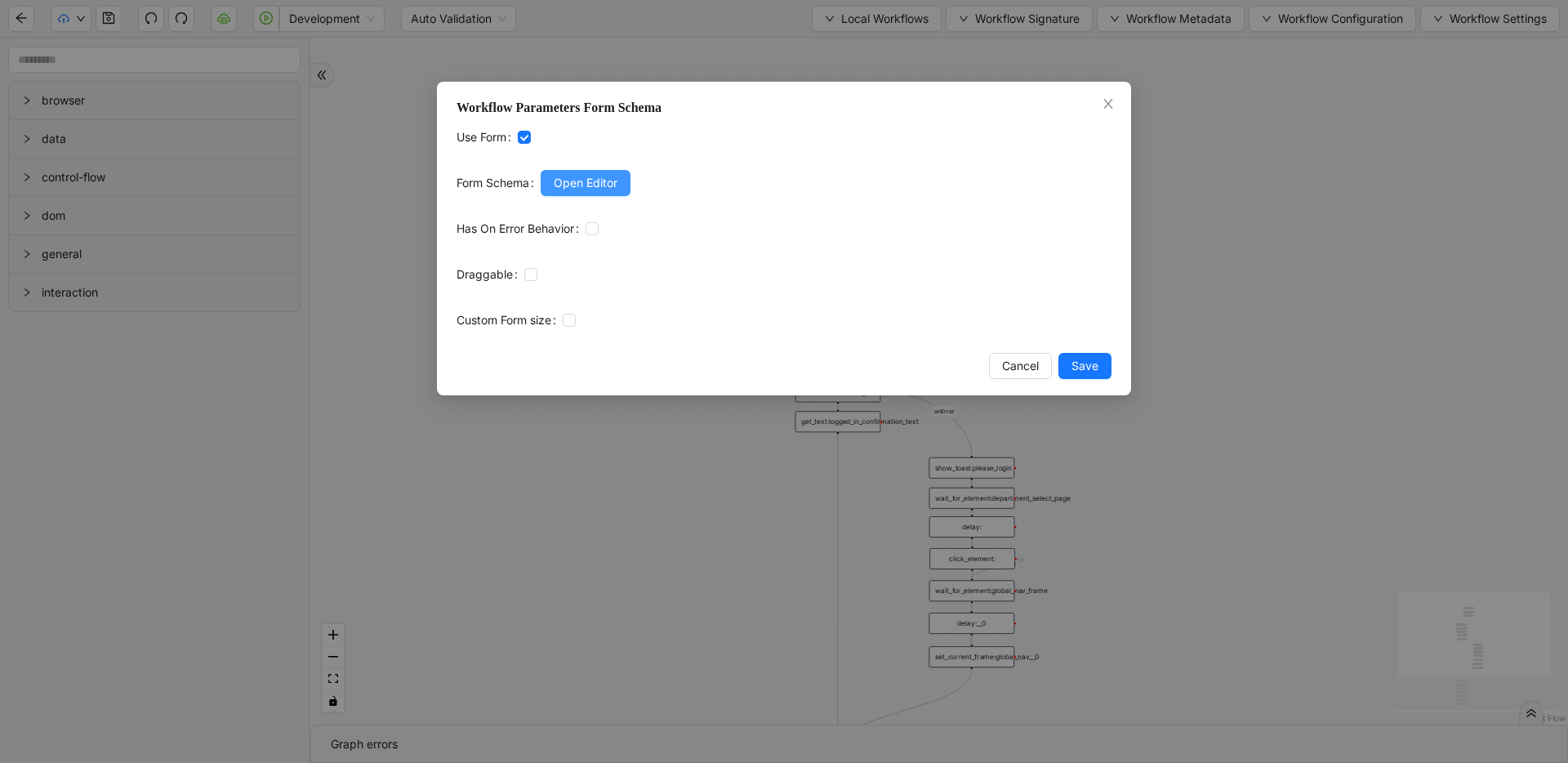 click on "Open Editor" at bounding box center (586, 183) 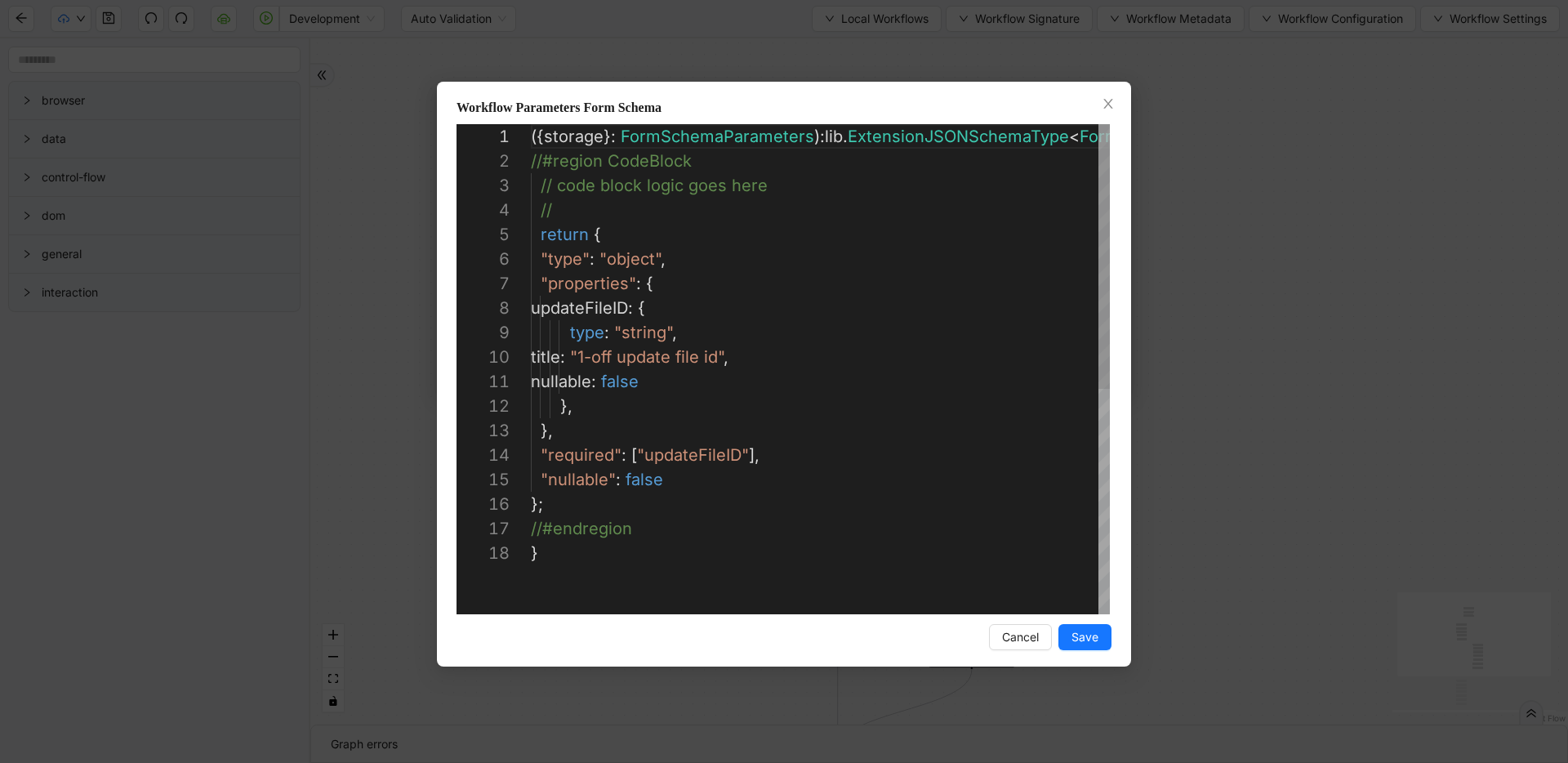 scroll, scrollTop: 245, scrollLeft: 0, axis: vertical 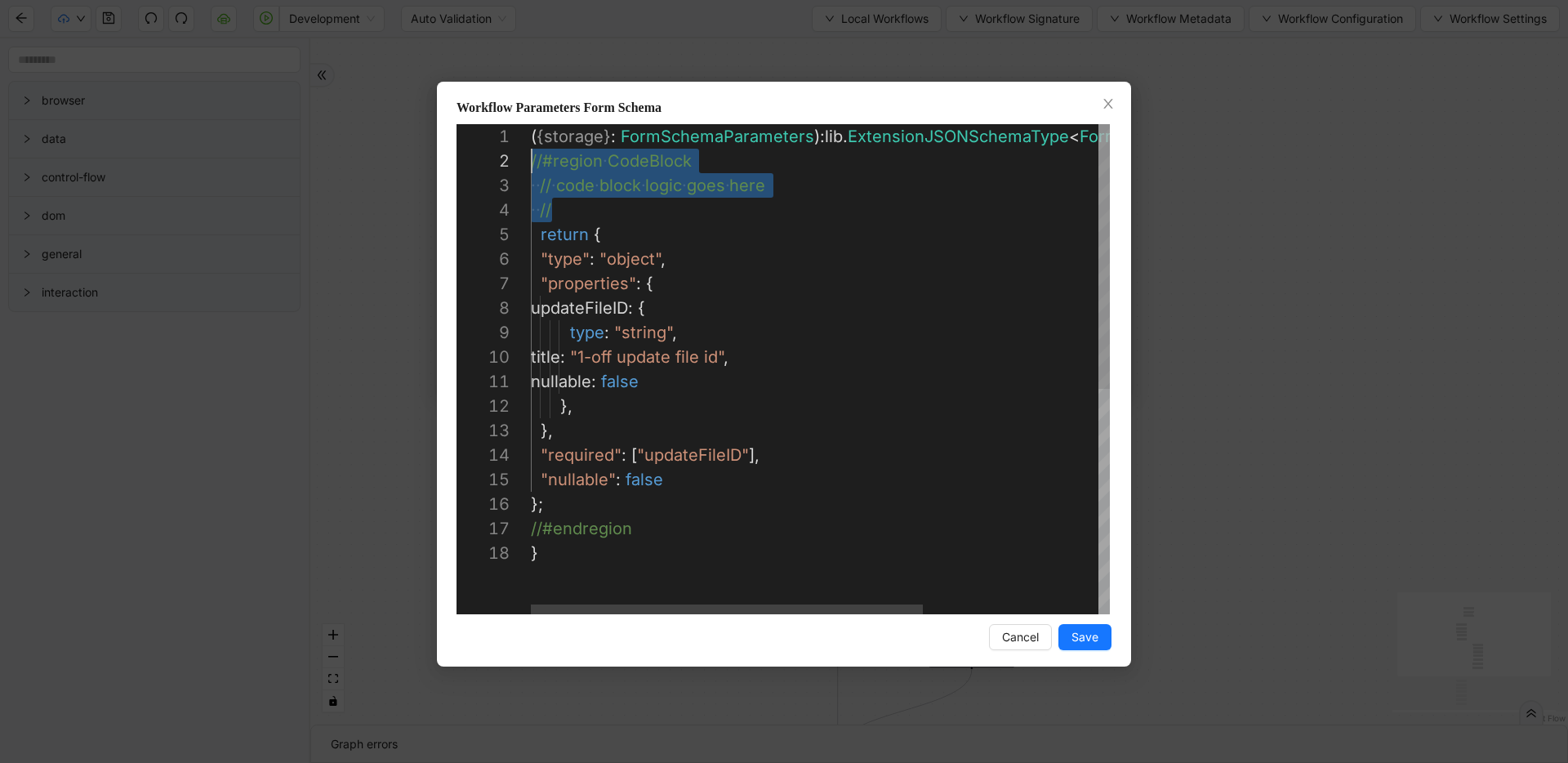 drag, startPoint x: 570, startPoint y: 210, endPoint x: 502, endPoint y: 166, distance: 80.9938 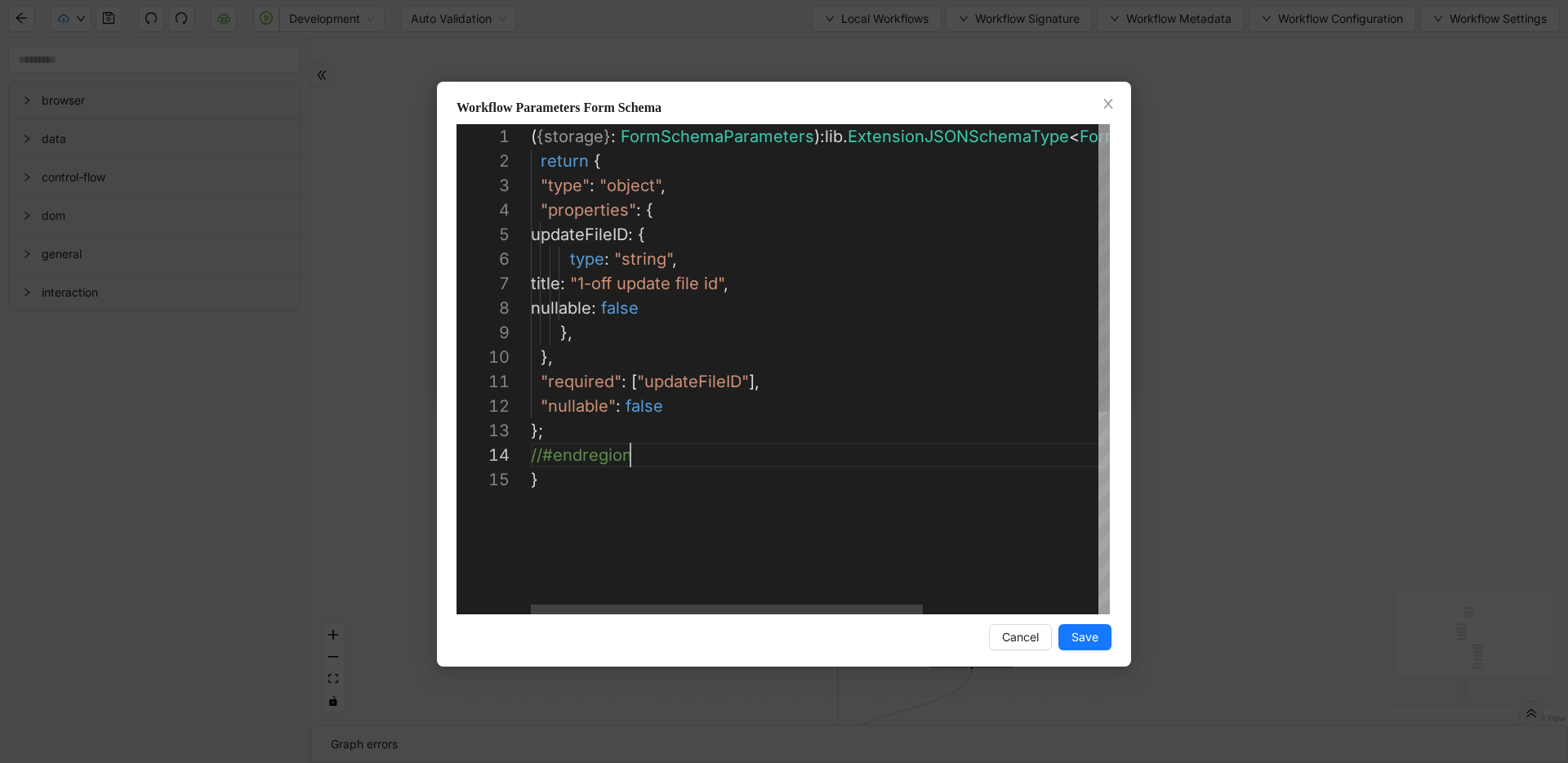 scroll, scrollTop: 74, scrollLeft: 0, axis: vertical 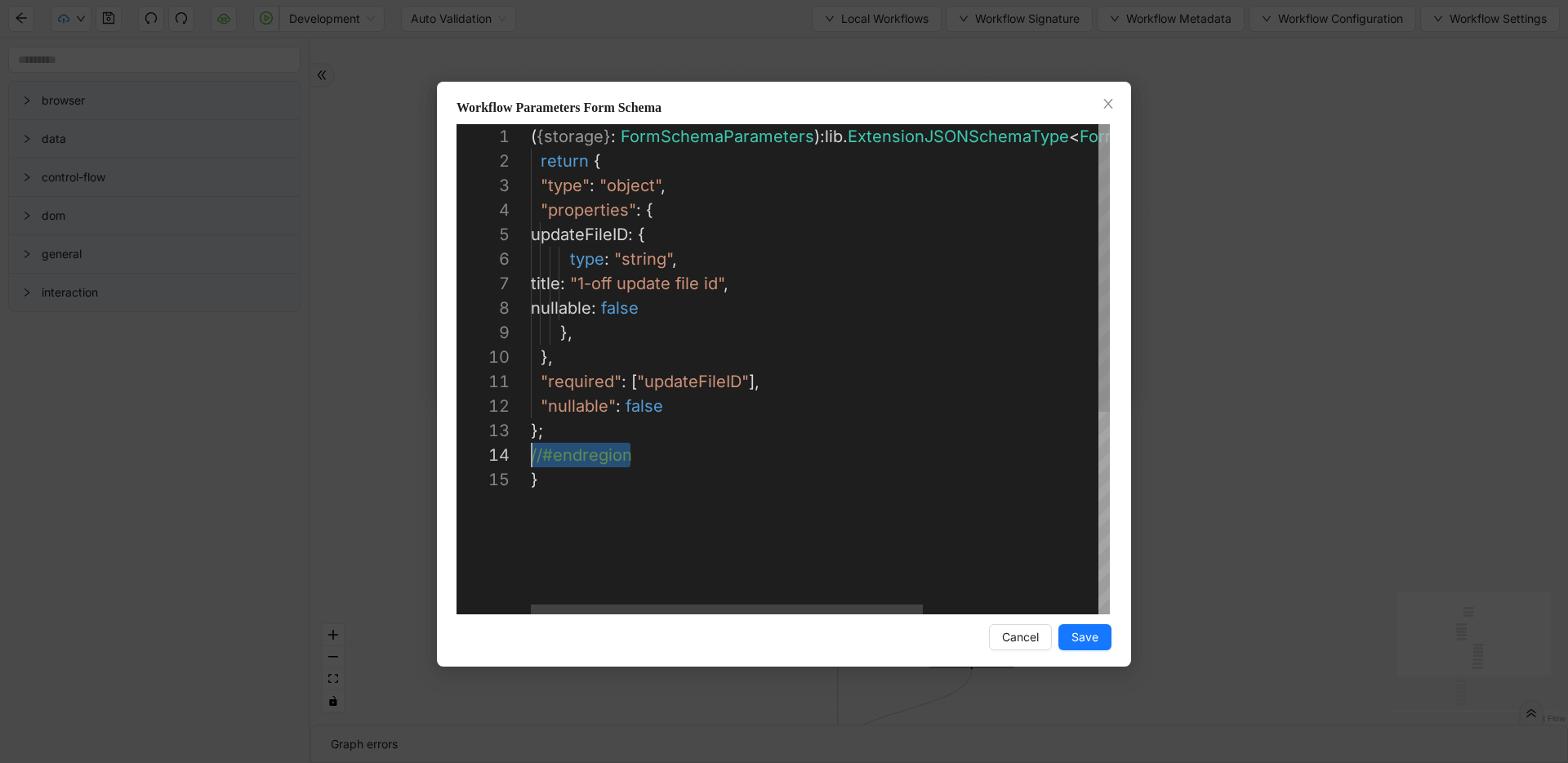 drag, startPoint x: 637, startPoint y: 455, endPoint x: 442, endPoint y: 459, distance: 195.04102 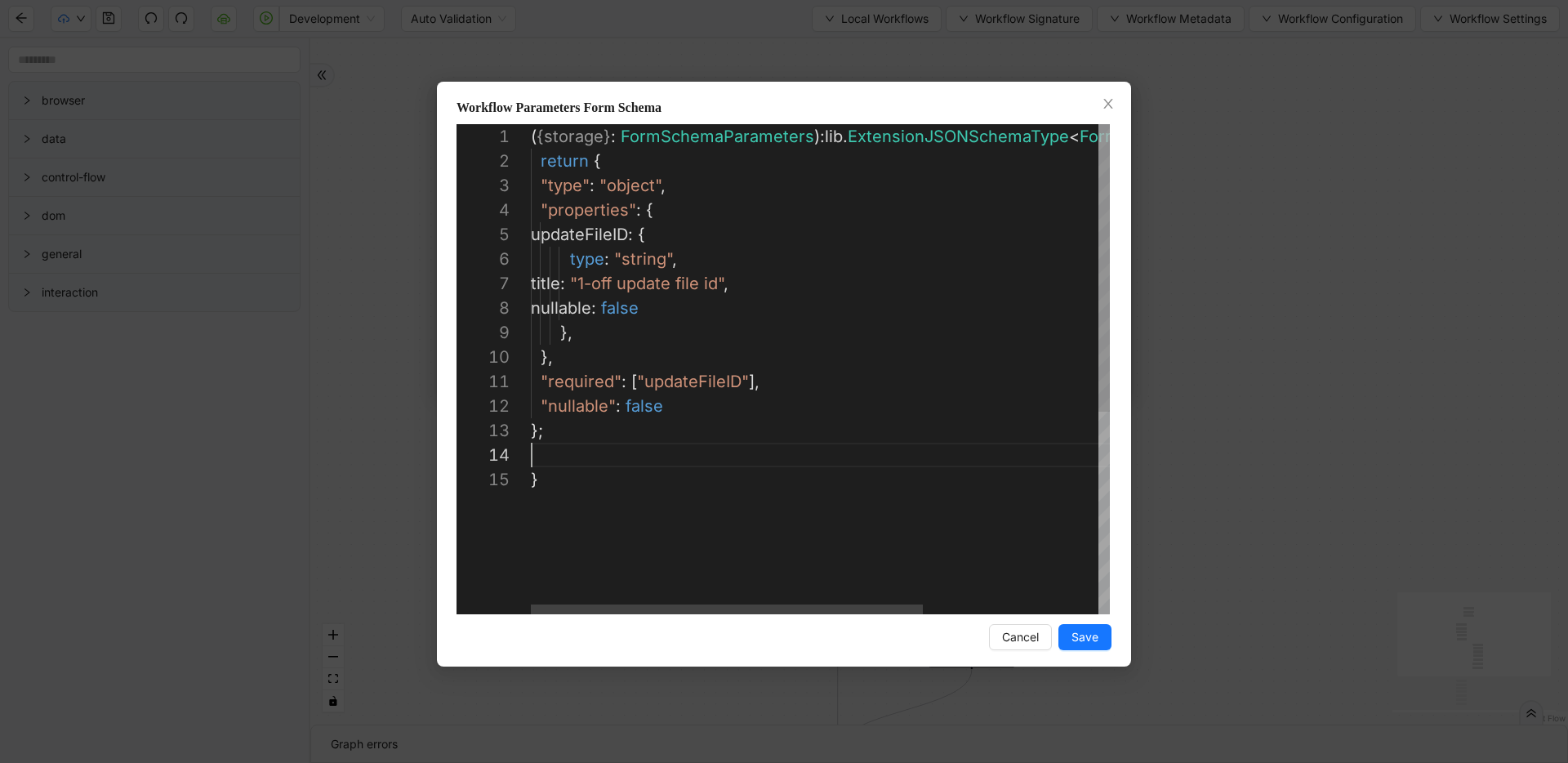 scroll, scrollTop: 49, scrollLeft: 11, axis: both 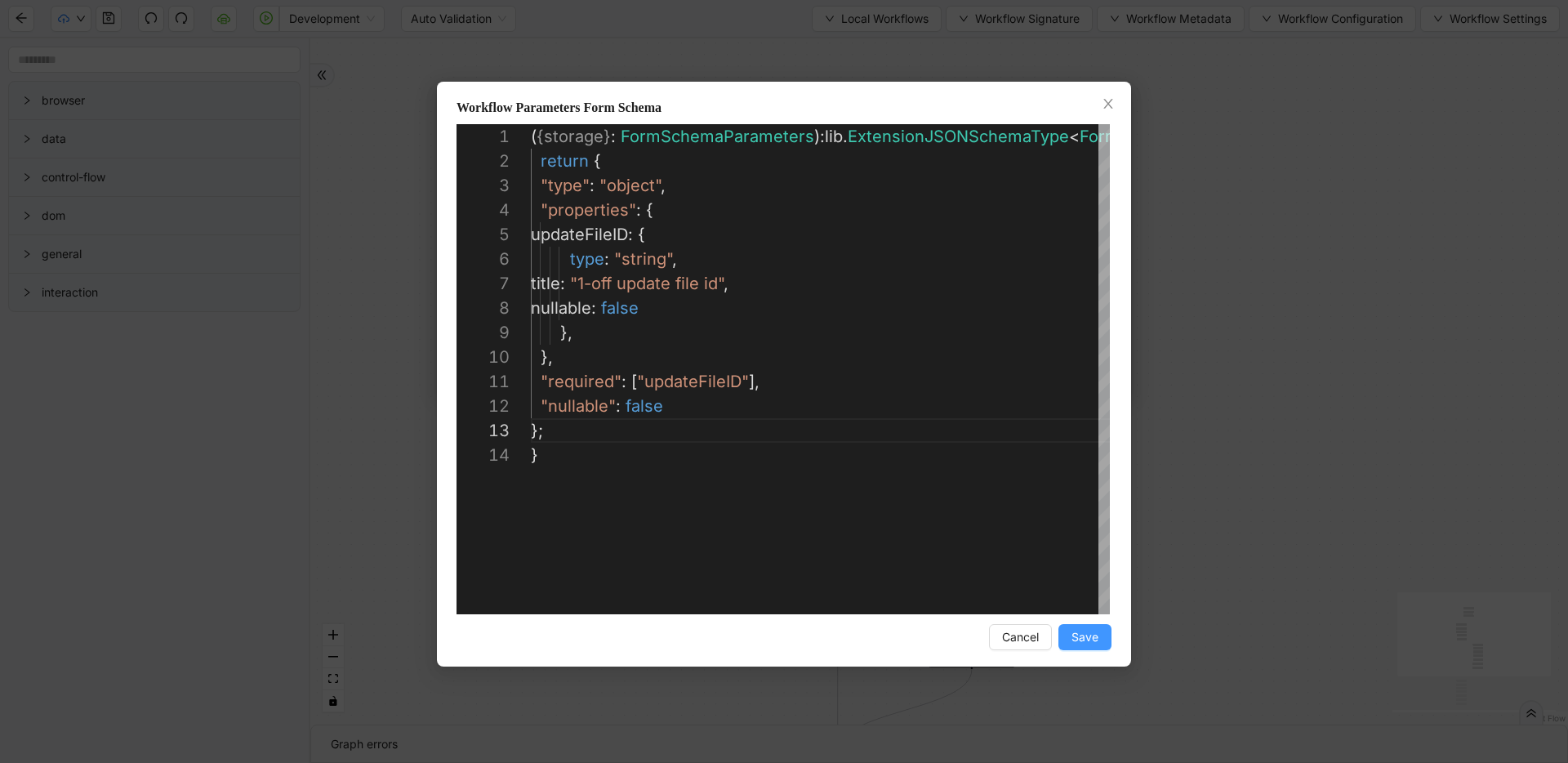 click on "Save" at bounding box center (1085, 637) 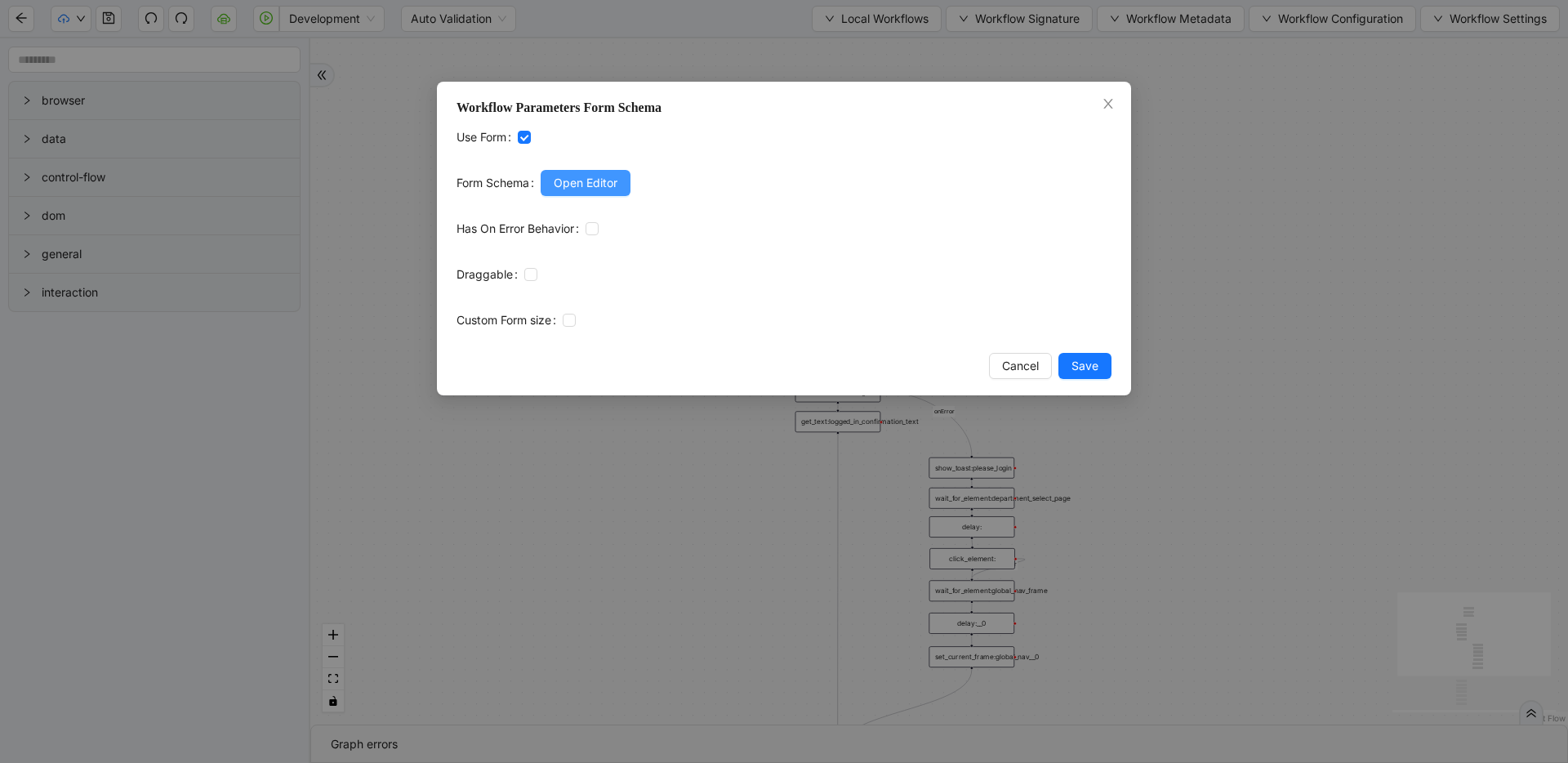 click on "Open Editor" at bounding box center [586, 183] 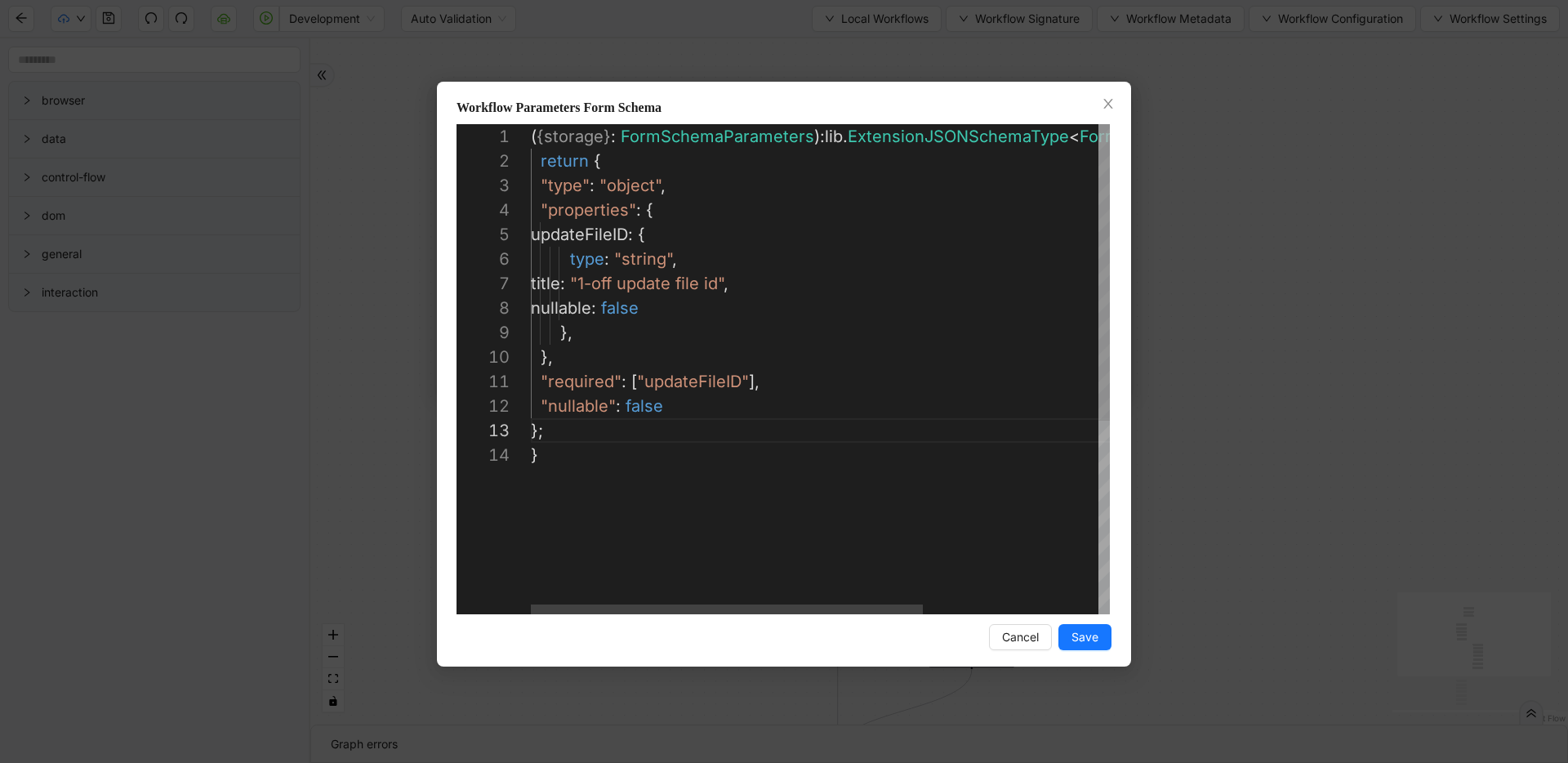 click on "( {  storage  } :   FormSchemaParameters ):  lib . ExtensionJSONSchemaType < FormSchemaReturnType >   =>   {    return   {    "type" :   "object" ,    "properties" :   {     updateFileID :   {          type :   "string" ,         title :   "1-off update file id" ,         nullable :   false        },    },    "required" :   [ "updateFileID" ],    "nullable" :   false }; }" at bounding box center [950, 529] 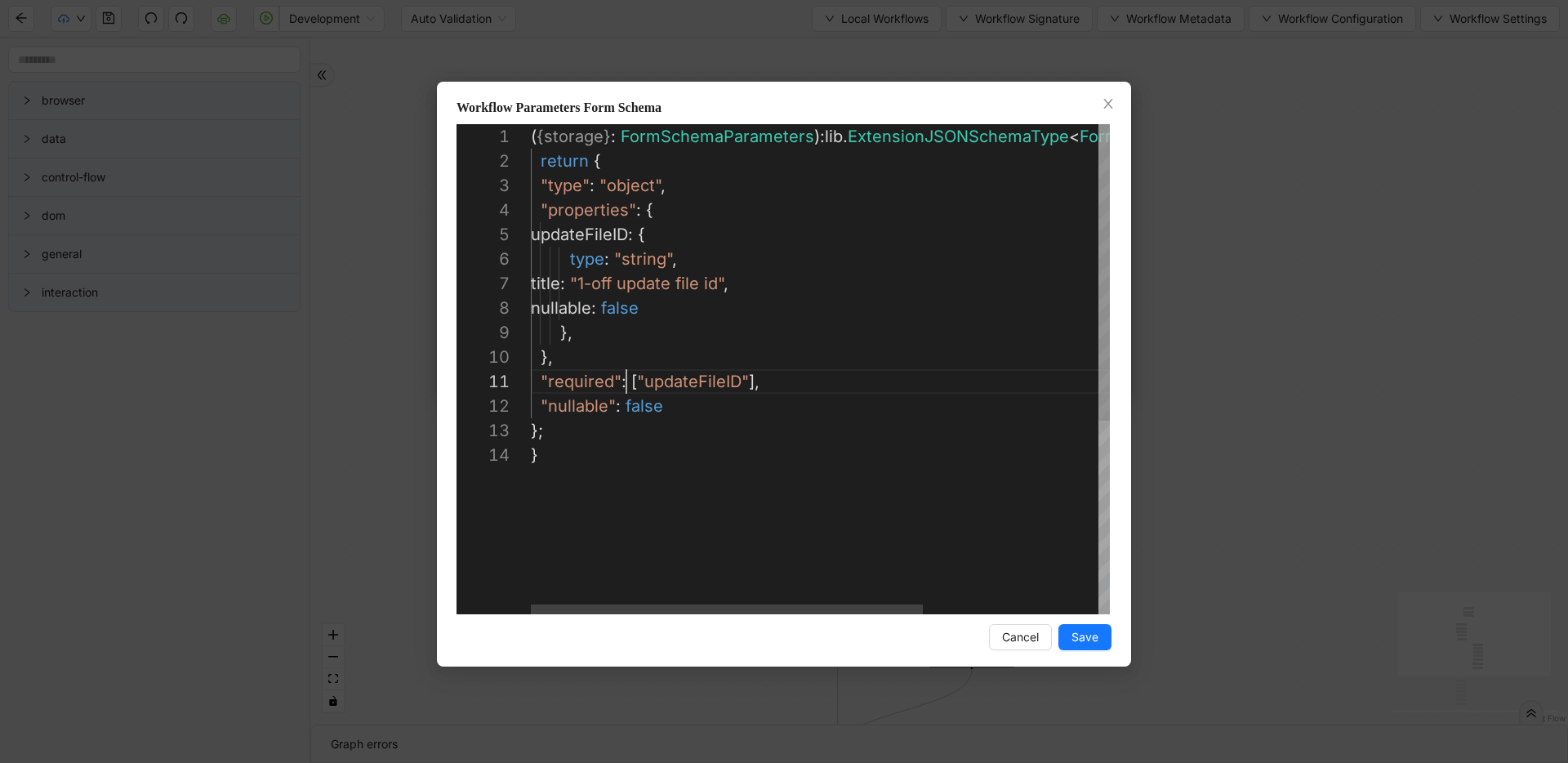 type on "**********" 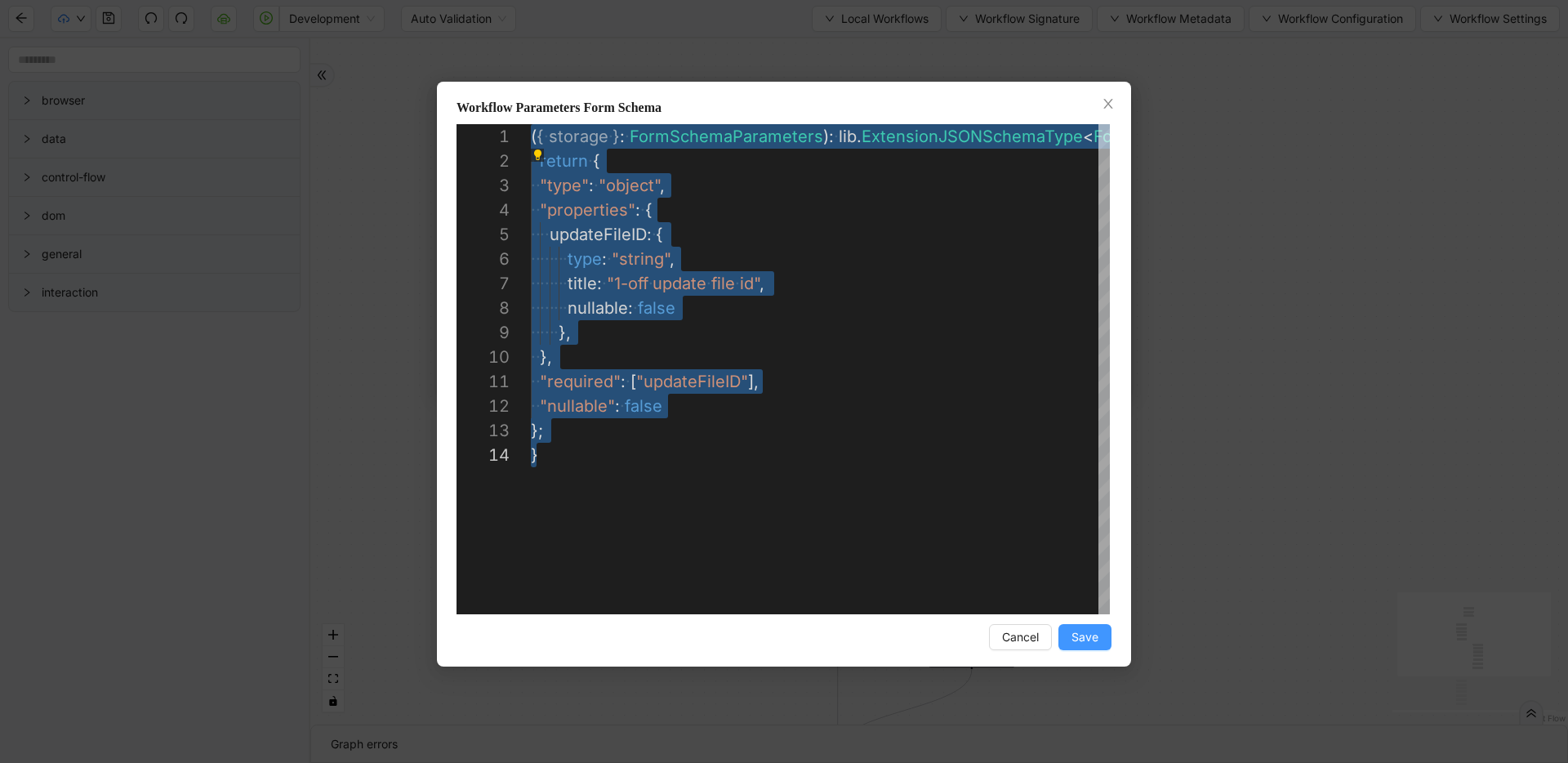 click on "Save" at bounding box center [1085, 637] 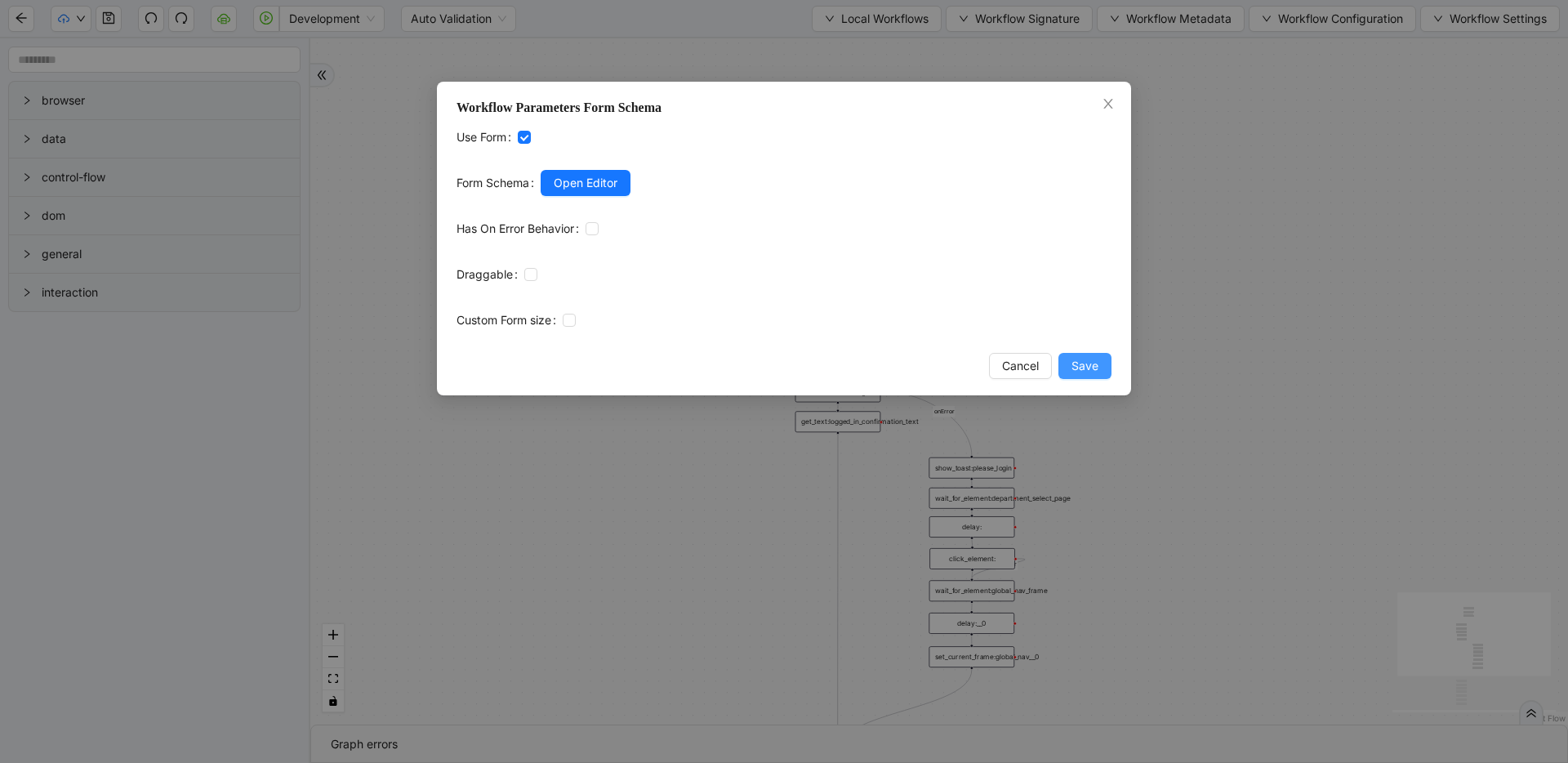 click on "Save" at bounding box center [1085, 366] 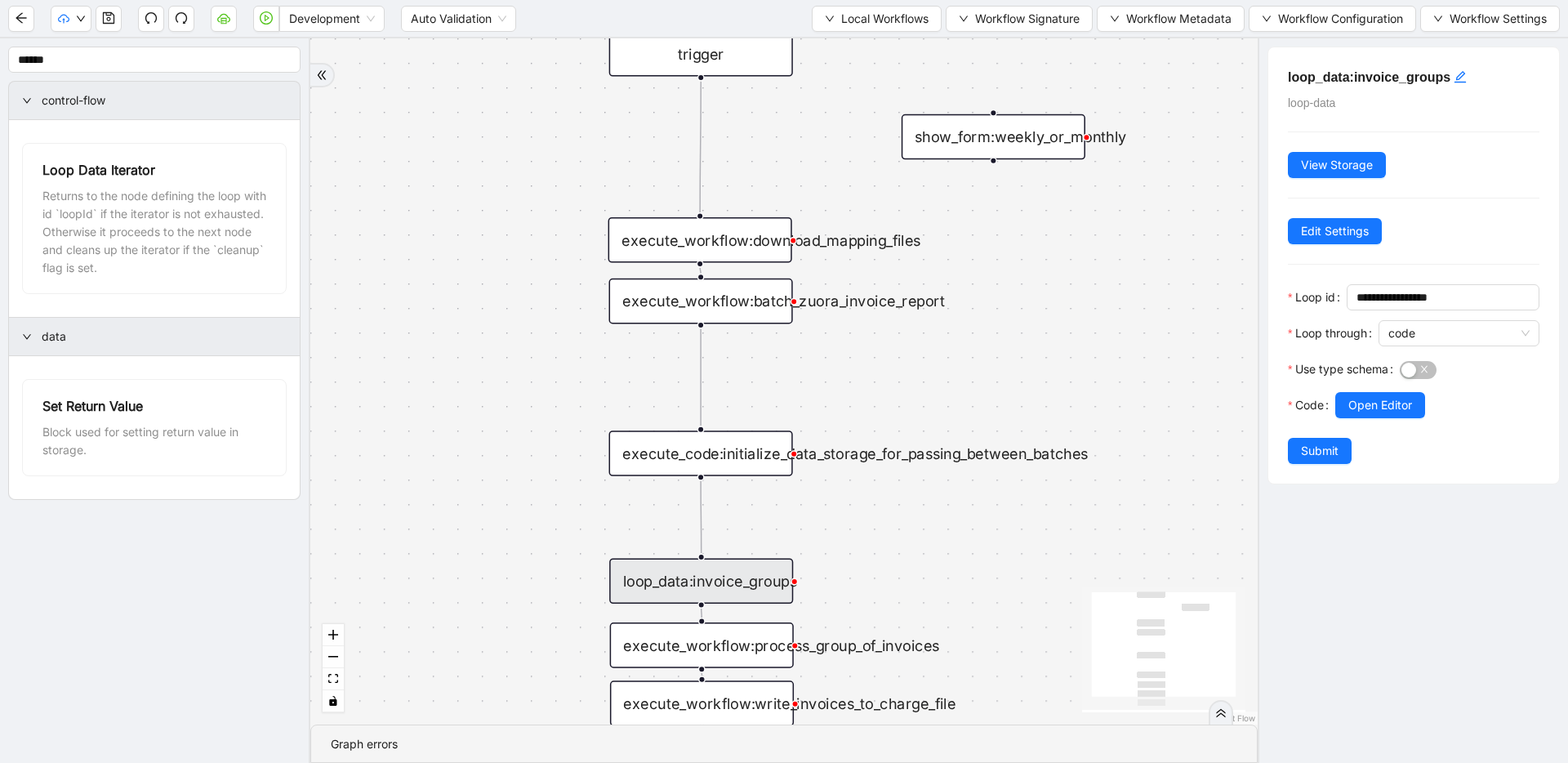 scroll, scrollTop: 0, scrollLeft: 0, axis: both 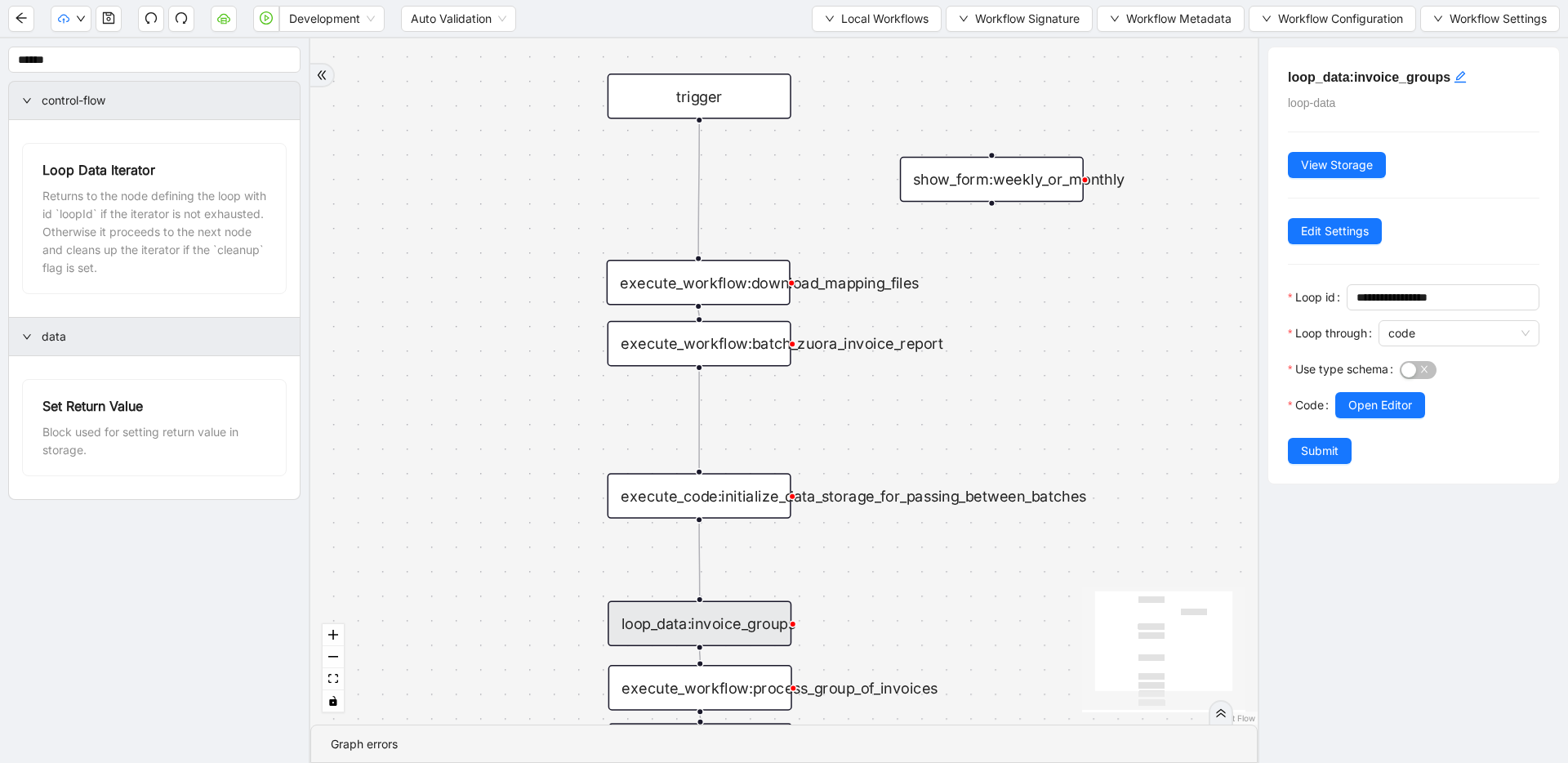 click on "trigger execute_workflow:write_invoices_to_charge_file loop_data:invoice_groups loop_iterator: execute_workflow:process_group_of_invoices execute_workflow:download_mapping_files show_form:weekly_or_monthly execute_code:initialize_data_storage_for_passing_between_batches execute_workflow:batch_zuora_invoice_report" at bounding box center (784, 382) 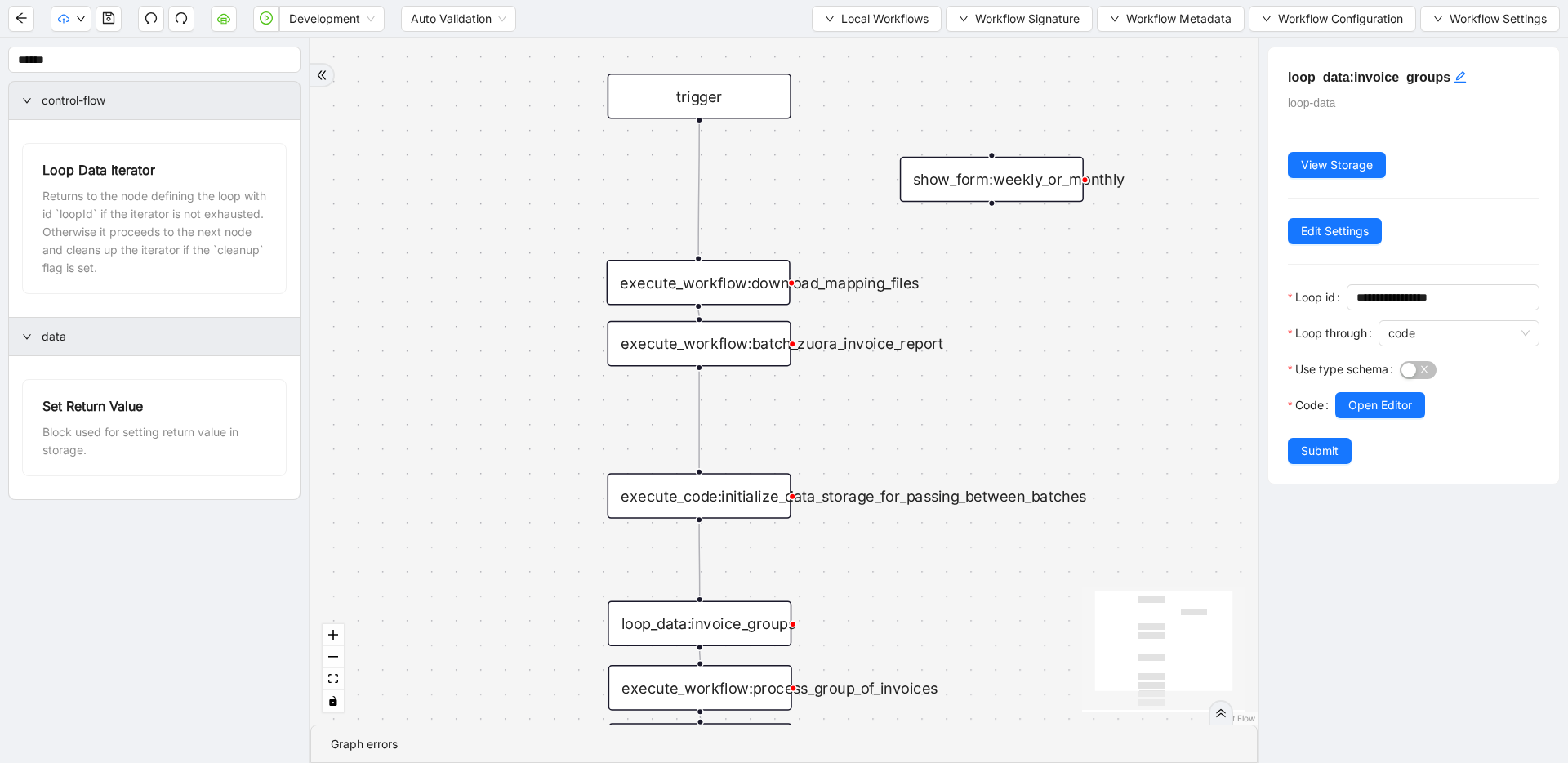 click on "show_form:weekly_or_monthly" at bounding box center [991, 180] 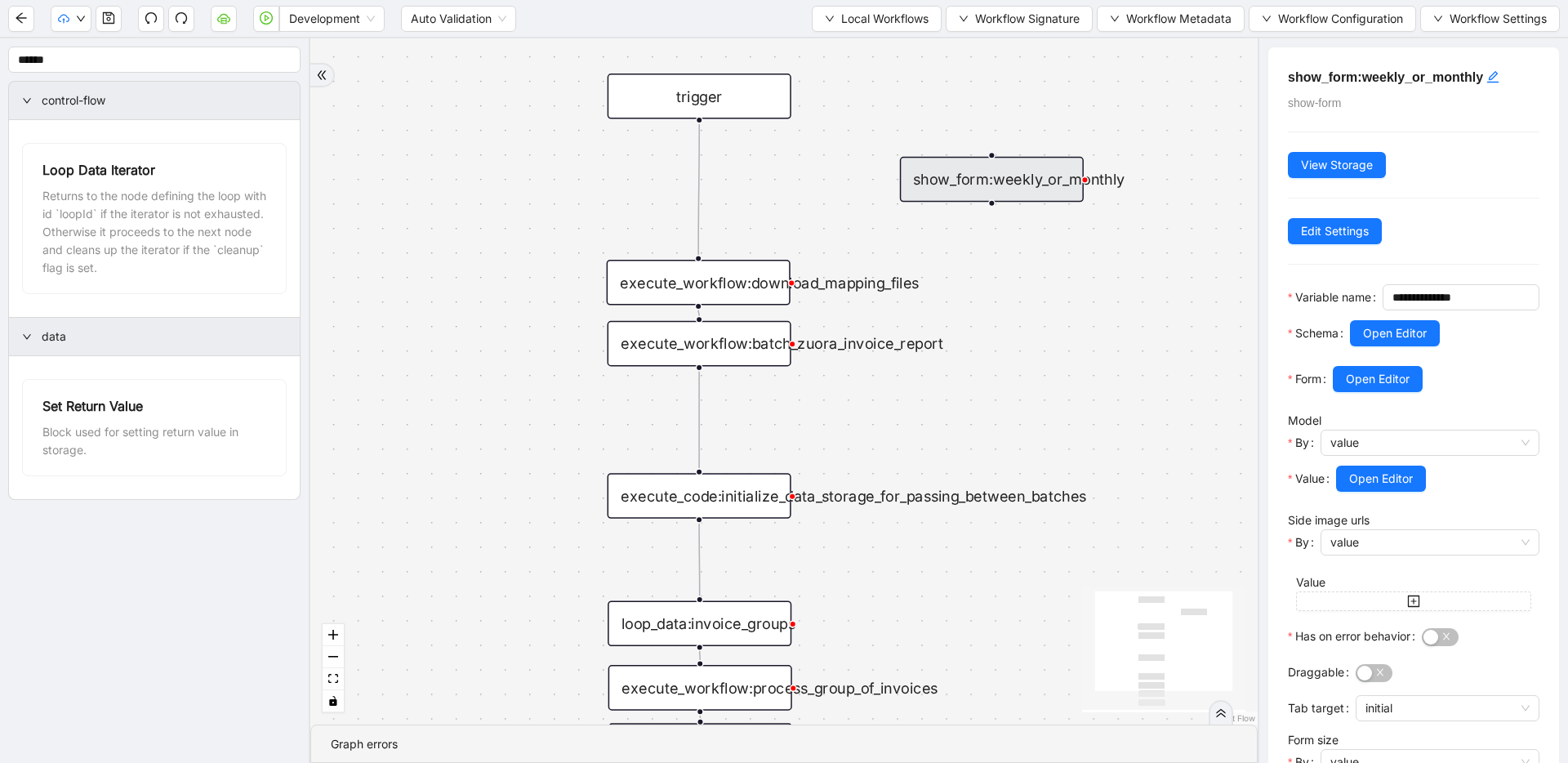 click on "trigger execute_workflow:write_invoices_to_charge_file loop_data:invoice_groups loop_iterator: execute_workflow:process_group_of_invoices execute_workflow:download_mapping_files show_form:weekly_or_monthly execute_code:initialize_data_storage_for_passing_between_batches execute_workflow:batch_zuora_invoice_report" at bounding box center (784, 382) 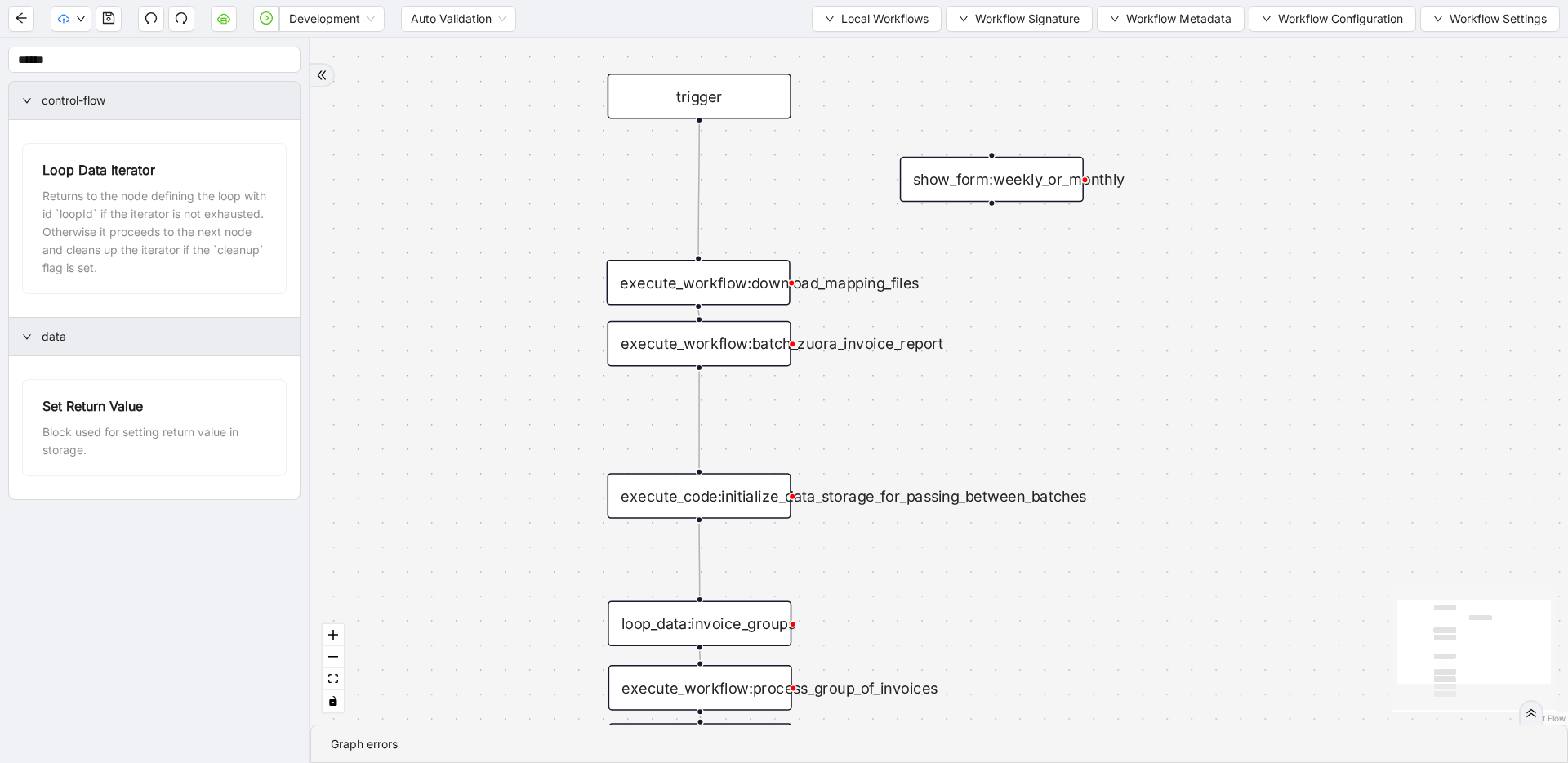 click on "show_form:weekly_or_monthly" at bounding box center (991, 180) 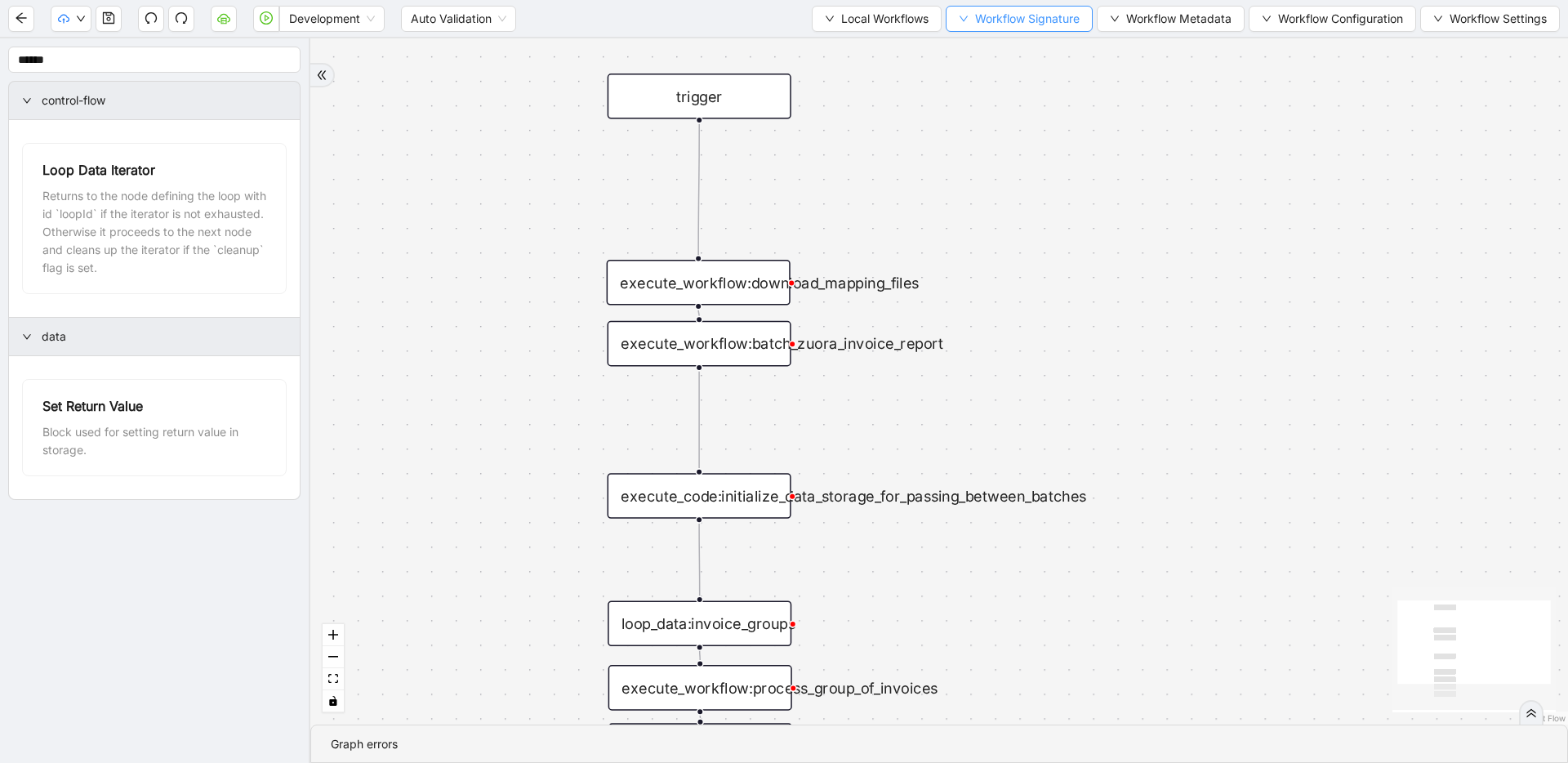 click on "Workflow Signature" at bounding box center (1027, 19) 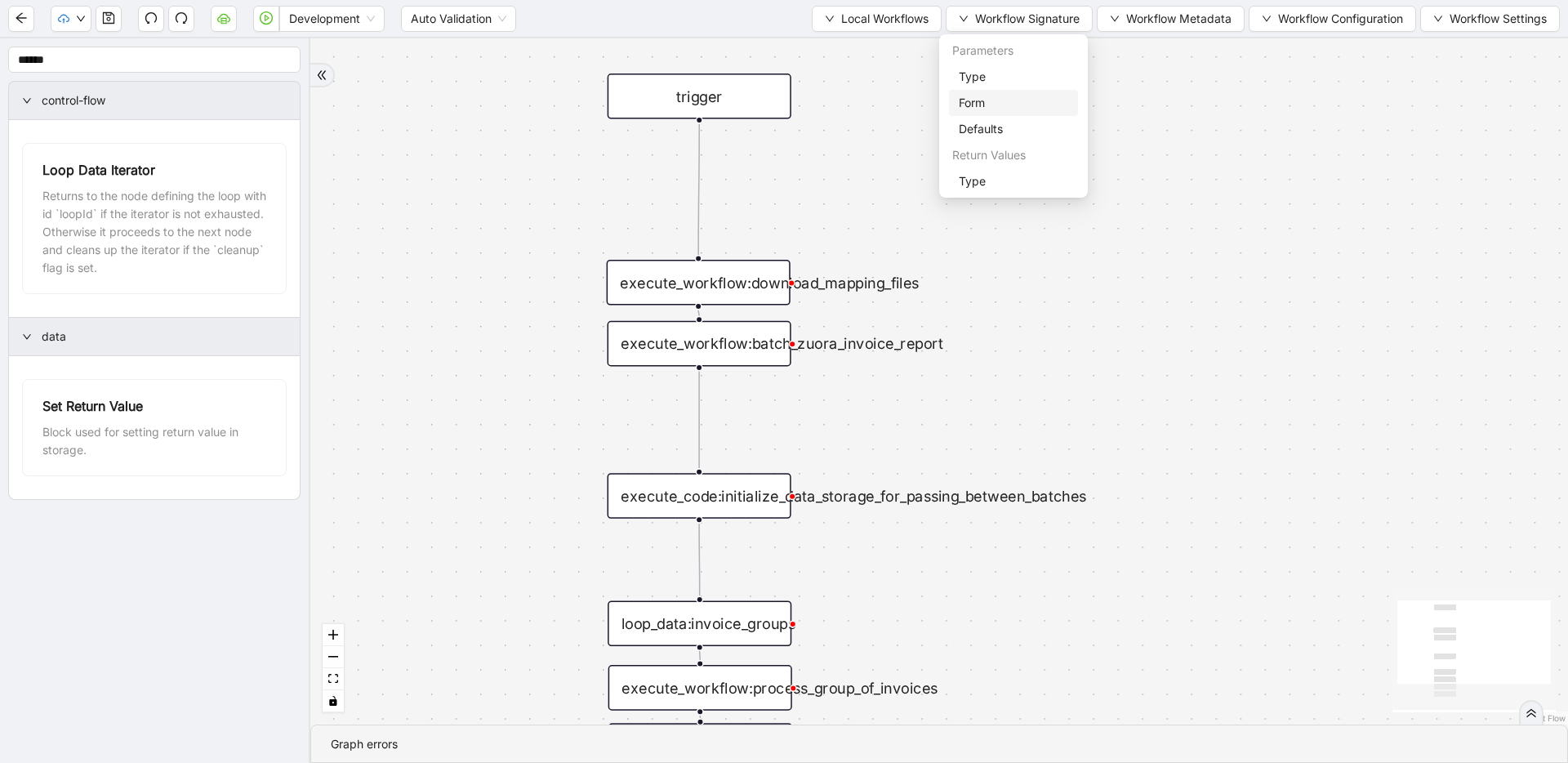 click on "Form" at bounding box center [1013, 103] 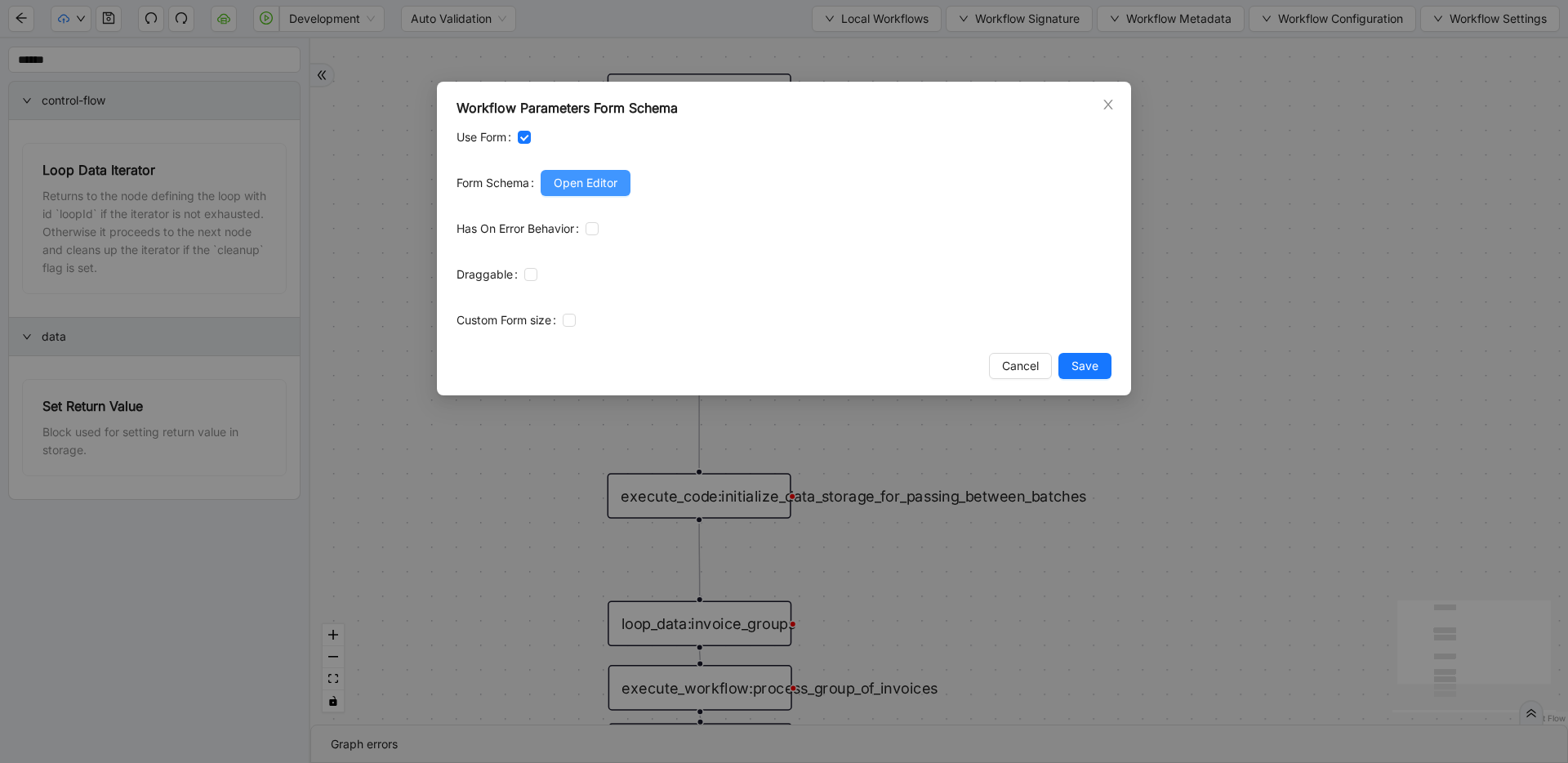 click on "Open Editor" at bounding box center [586, 183] 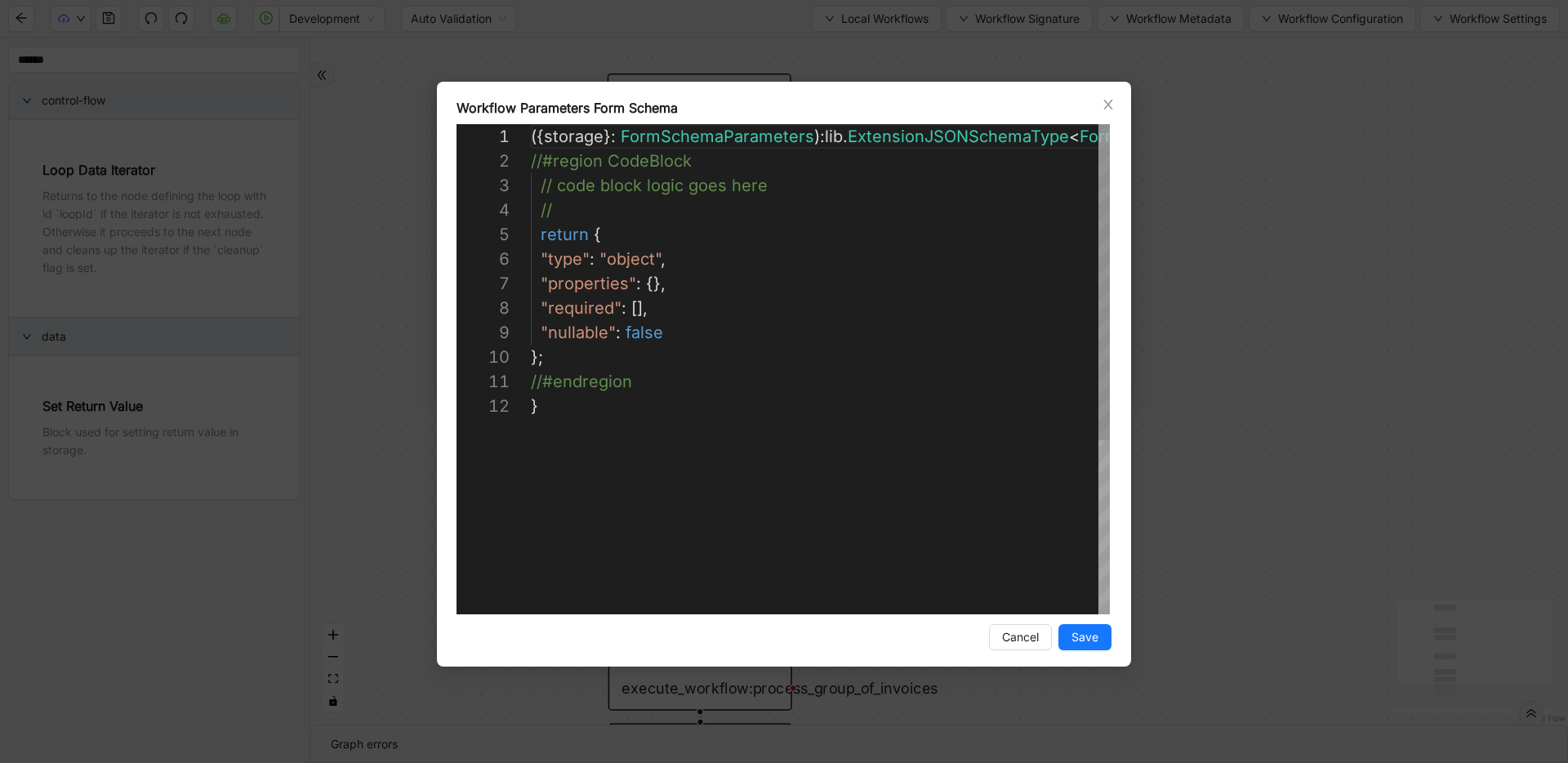 scroll, scrollTop: 245, scrollLeft: 0, axis: vertical 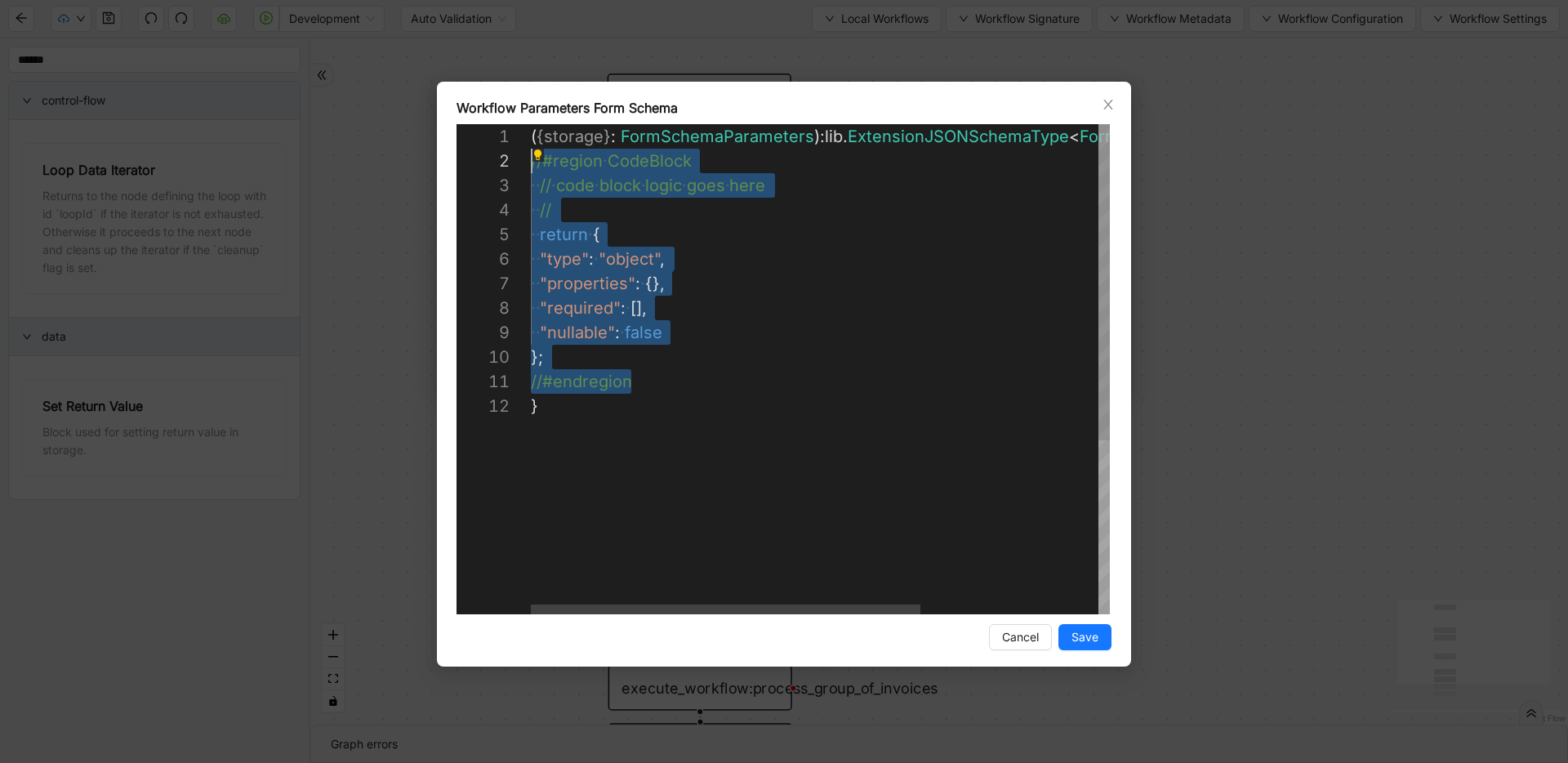 drag, startPoint x: 662, startPoint y: 382, endPoint x: 399, endPoint y: 151, distance: 350.04285 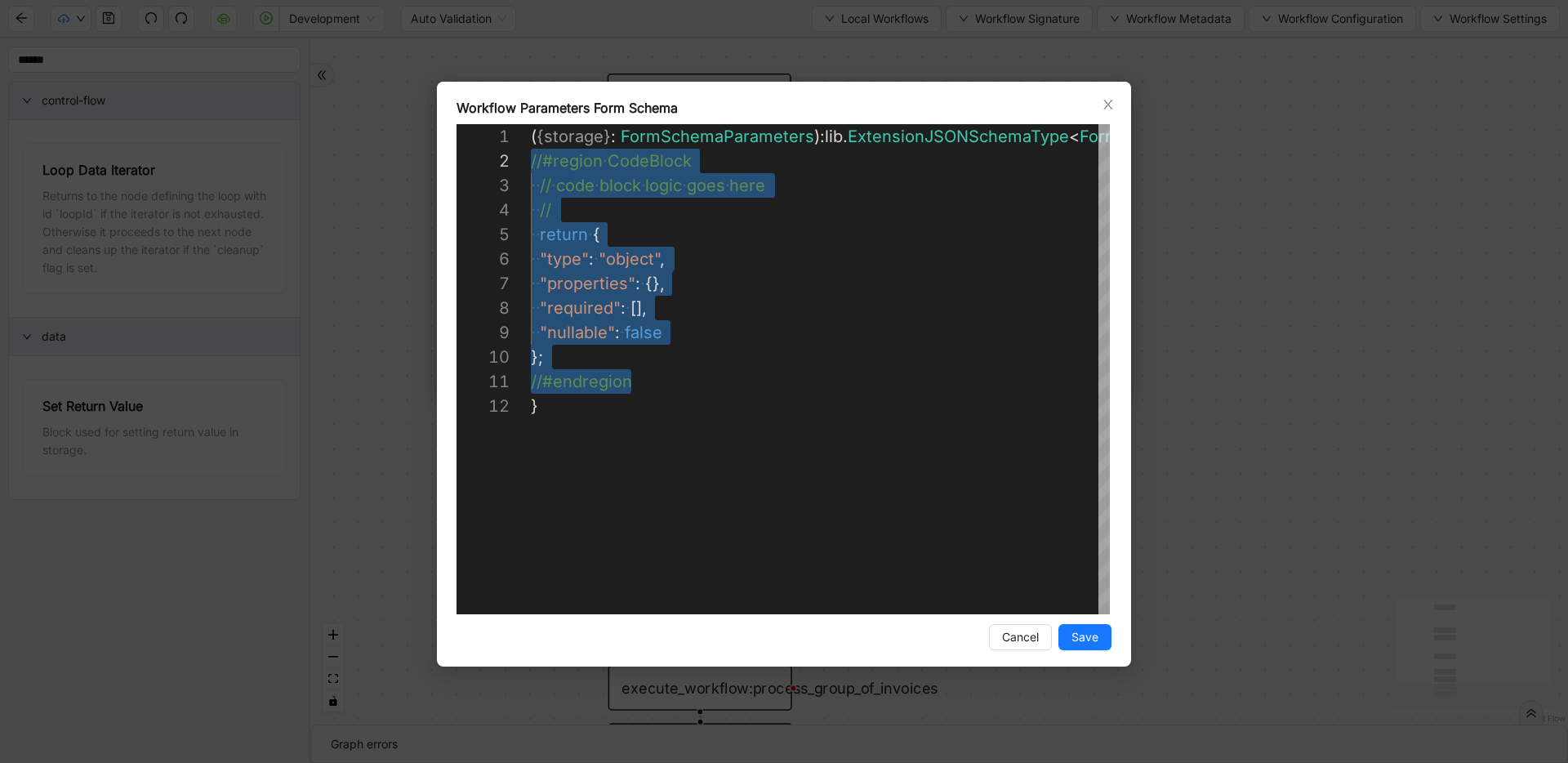 paste on "**********" 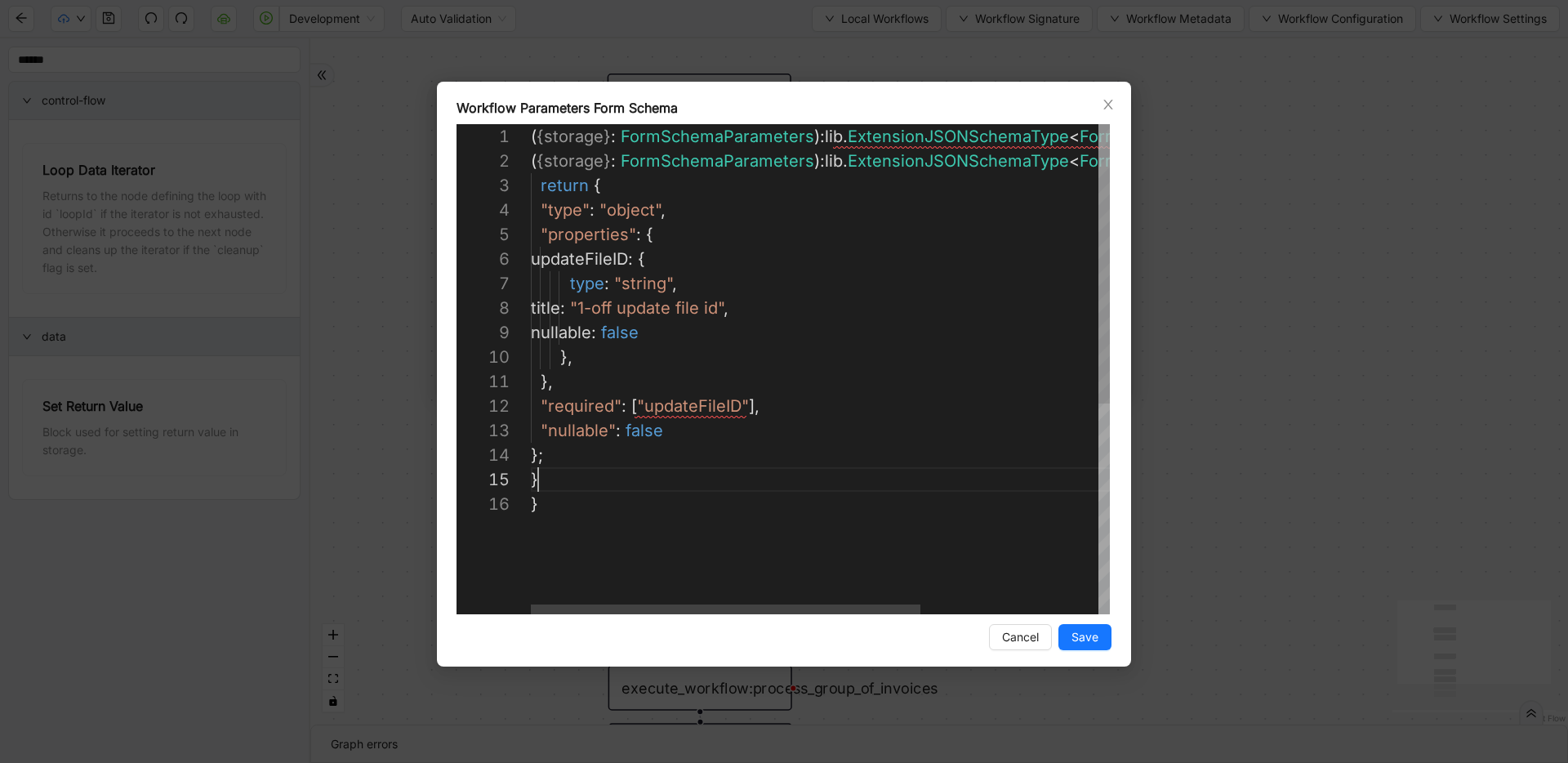 scroll, scrollTop: 98, scrollLeft: 113, axis: both 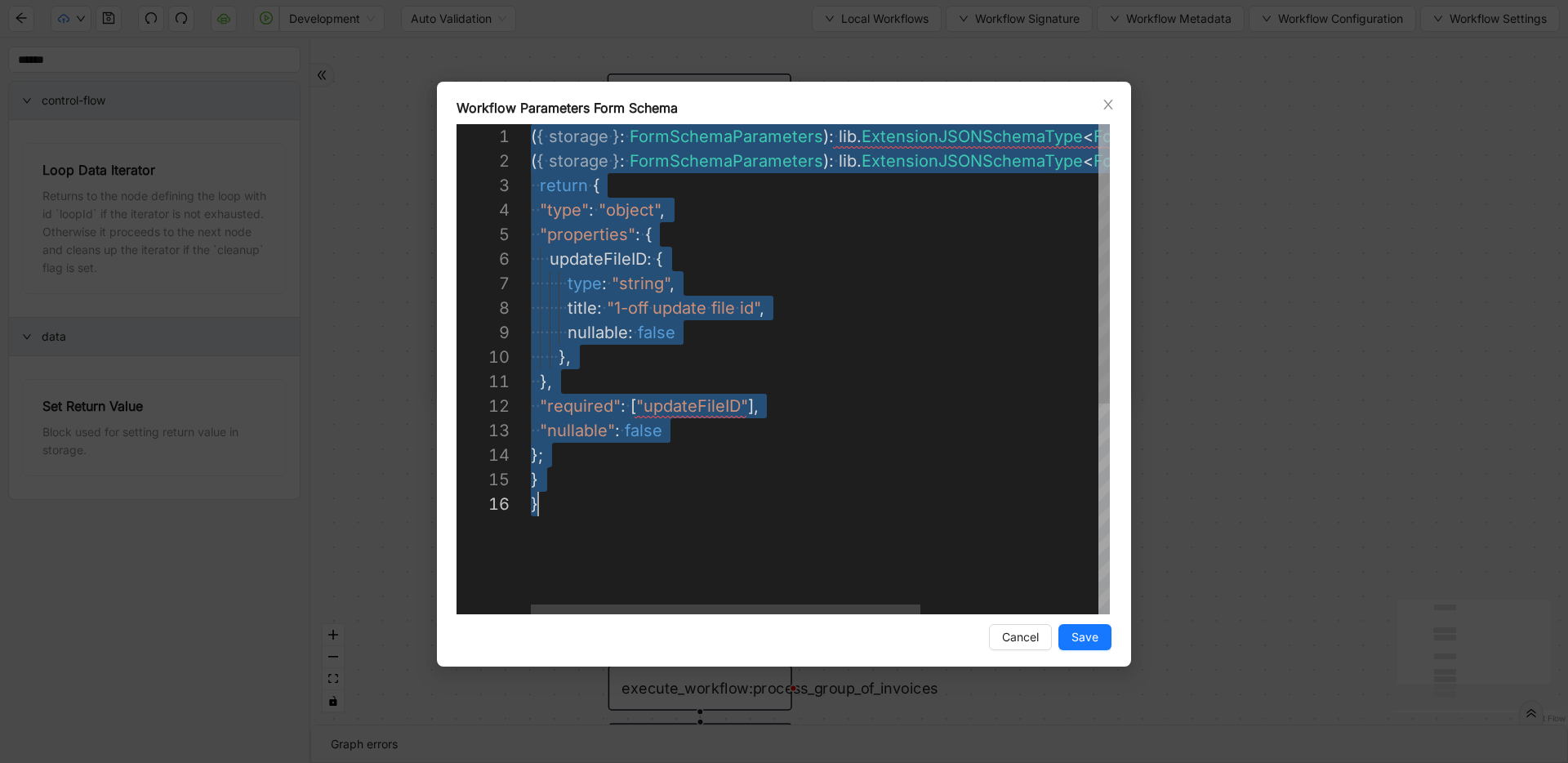 paste on "**********" 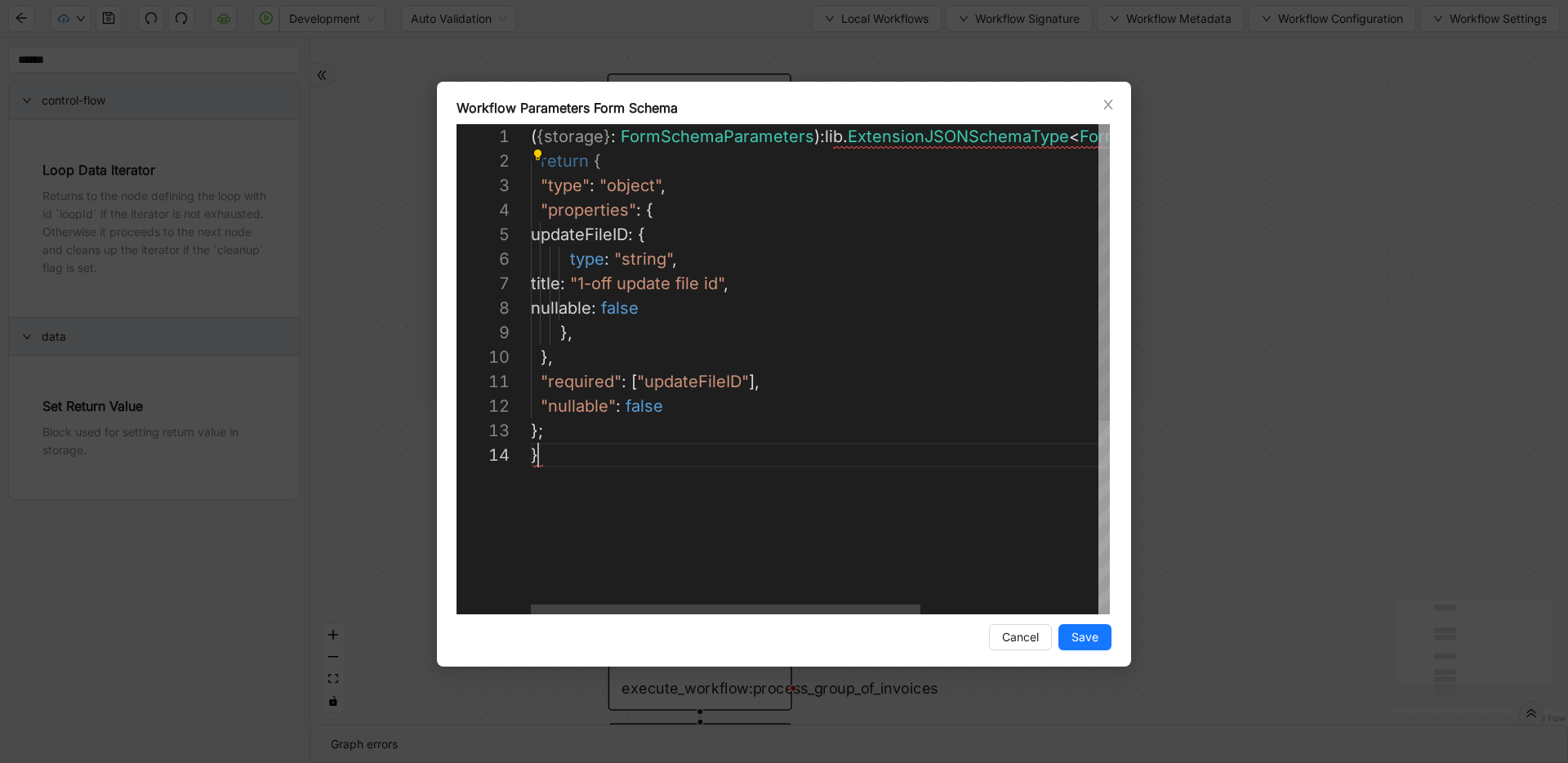 scroll, scrollTop: 74, scrollLeft: 7, axis: both 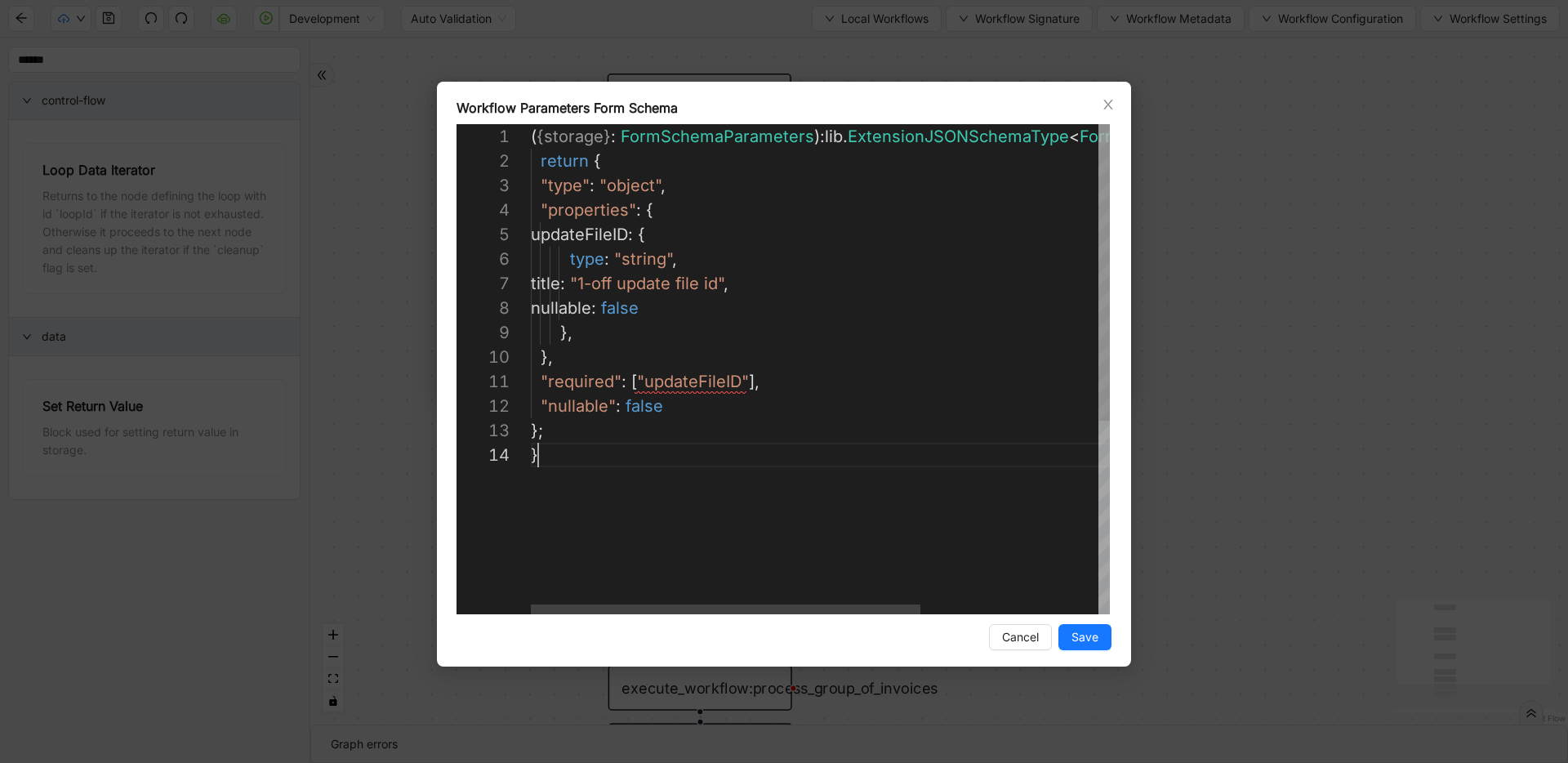 click on "( {  storage  } :   FormSchemaParameters ):  lib . ExtensionJSONSchemaType < FormSchemaReturnType >   =>   {    return   {    "type" :   "object" ,    "properties" :   {     updateFileID :   {          type :   "string" ,         title :   "1-off update file id" ,         nullable :   false        },    },    "required" :   [ "updateFileID" ],    "nullable" :   false }; }" at bounding box center [952, 529] 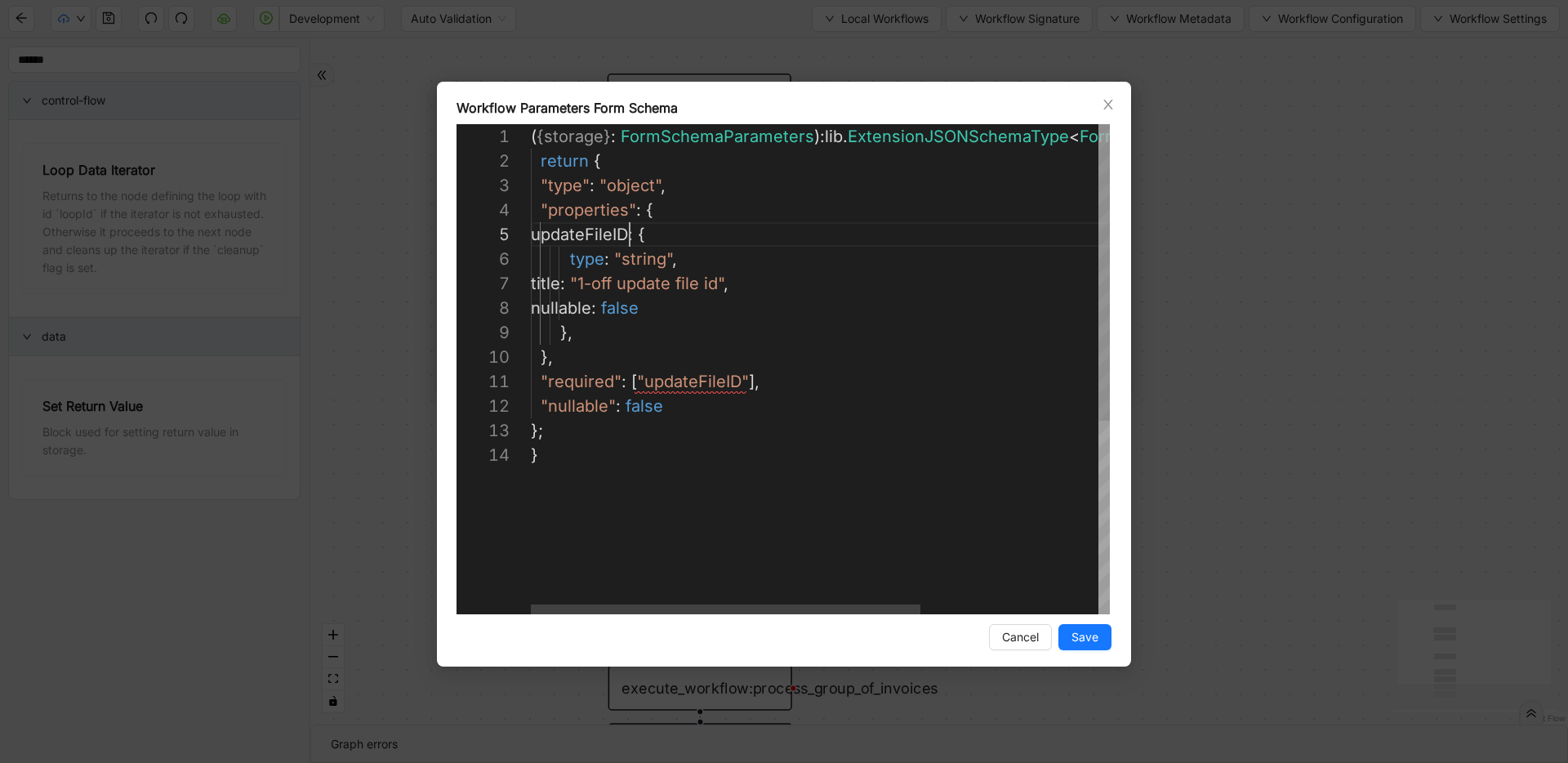 scroll, scrollTop: 98, scrollLeft: 115, axis: both 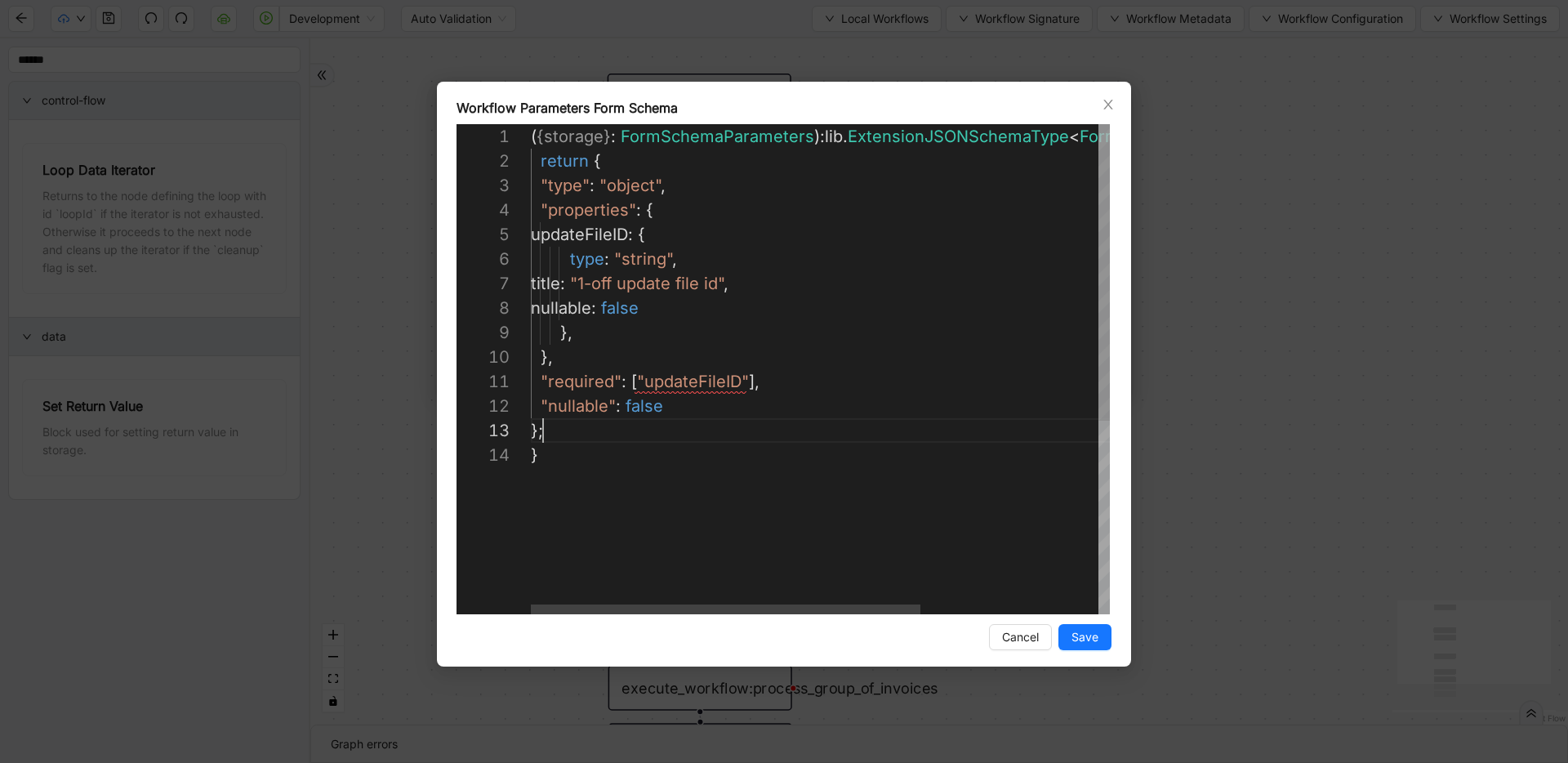 click on "( {  storage  } :   FormSchemaParameters ):  lib . ExtensionJSONSchemaType < FormSchemaReturnType >   =>   {    return   {    "type" :   "object" ,    "properties" :   {     updateFileID :   {          type :   "string" ,         title :   "1-off update file id" ,         nullable :   false        },    },    "required" :   [ "updateFileID" ],    "nullable" :   false }; }" at bounding box center (952, 529) 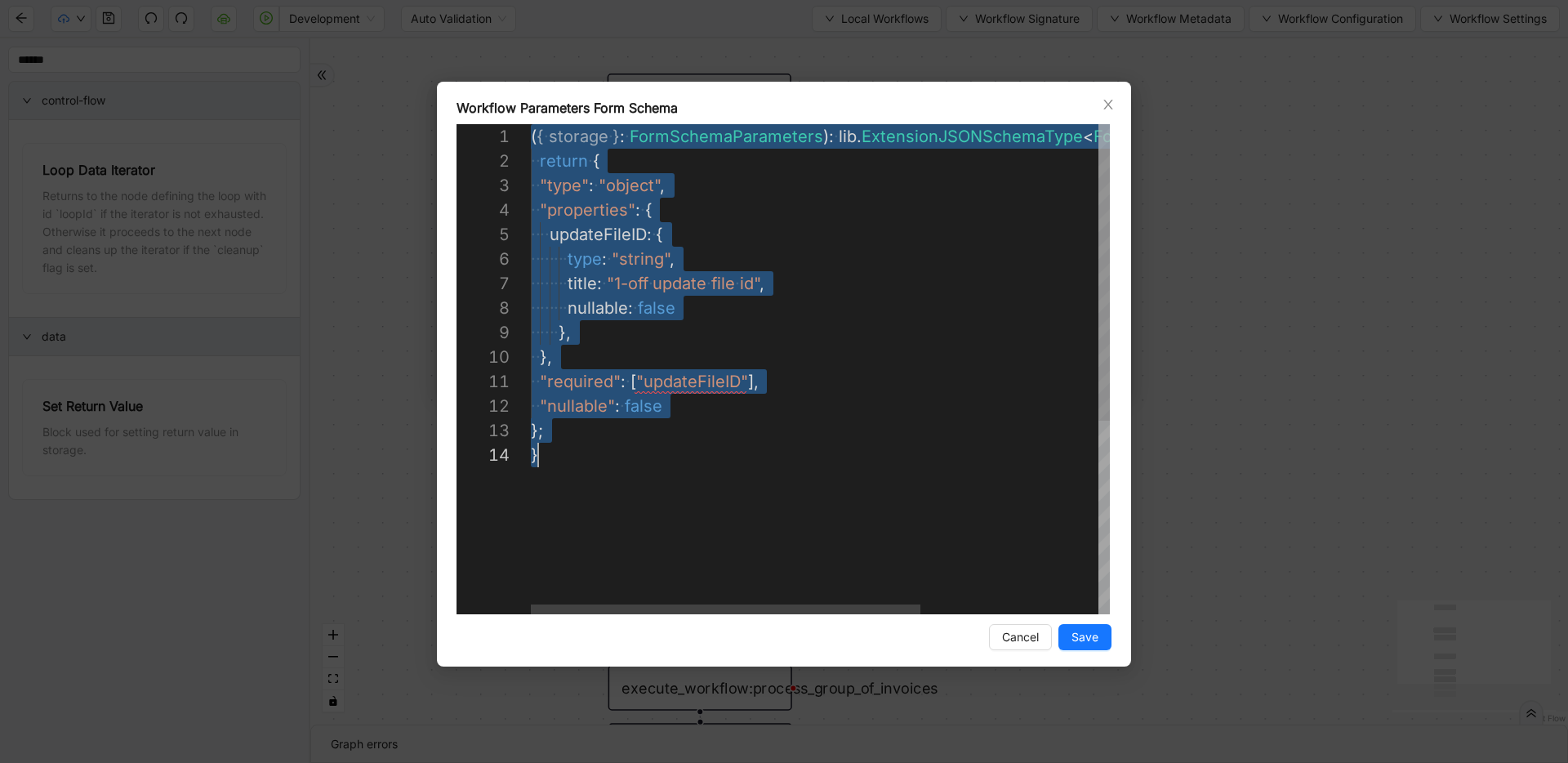 scroll, scrollTop: 0, scrollLeft: 7, axis: horizontal 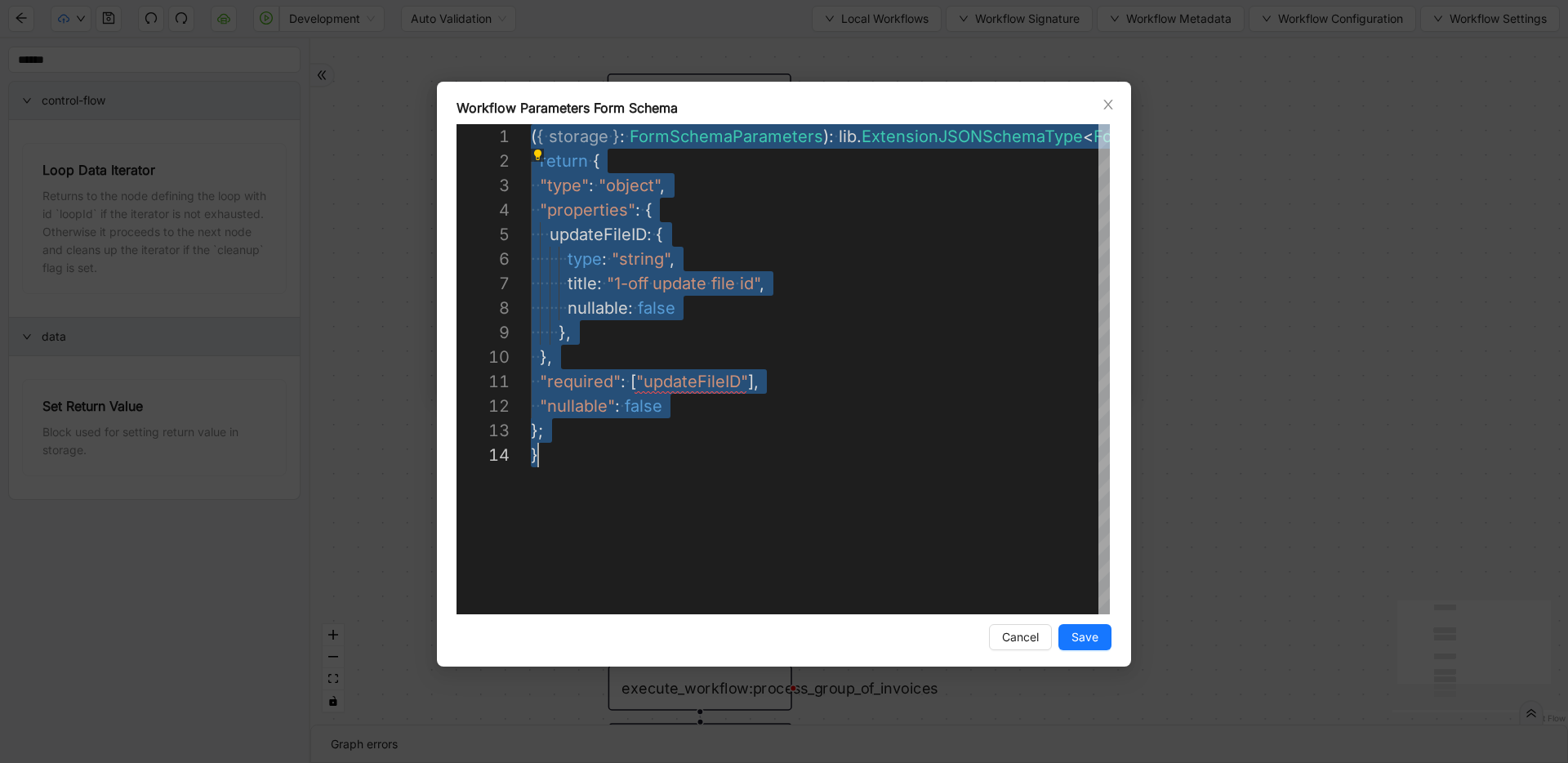 paste on "**********" 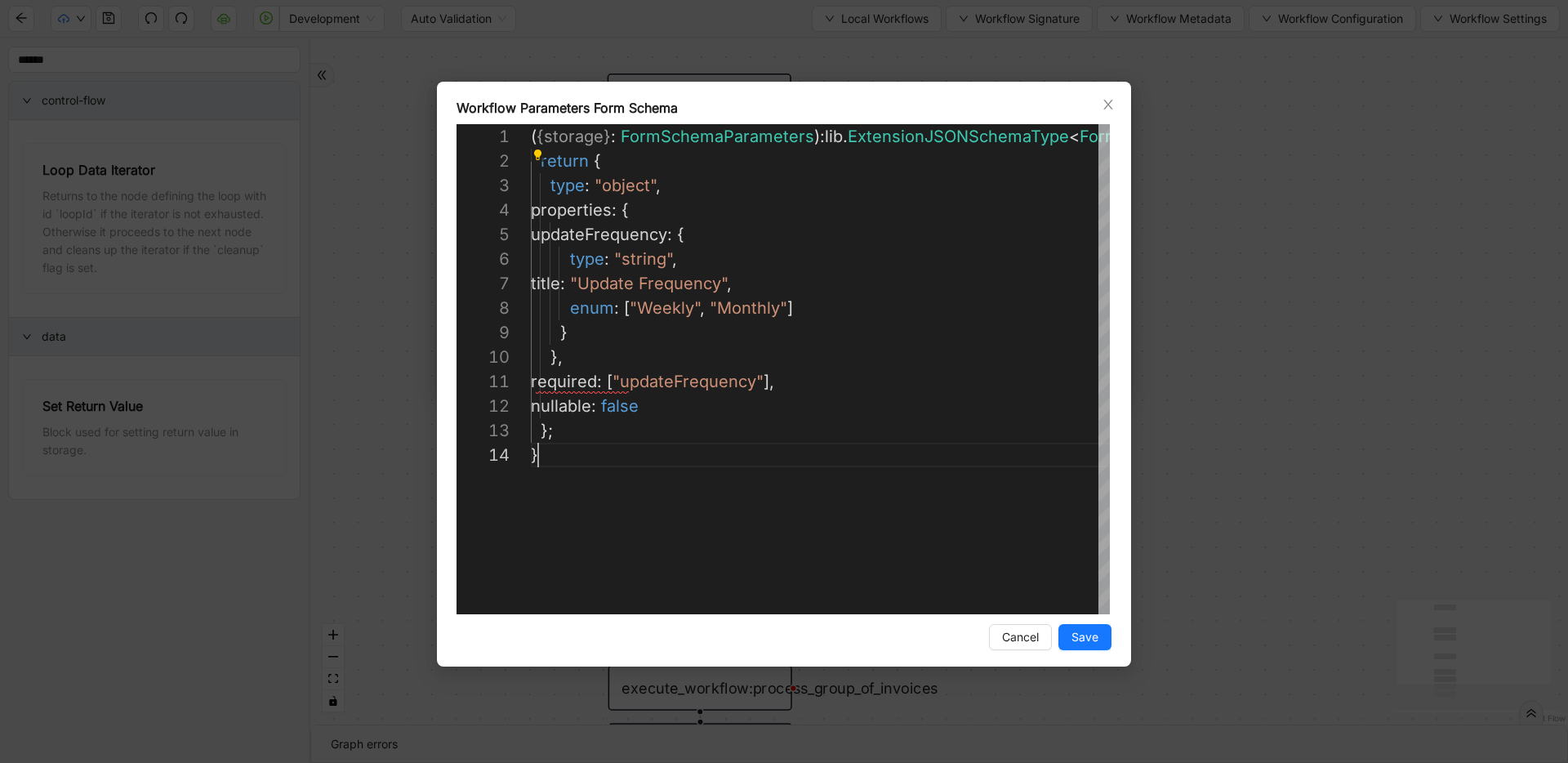 scroll, scrollTop: 74, scrollLeft: 7, axis: both 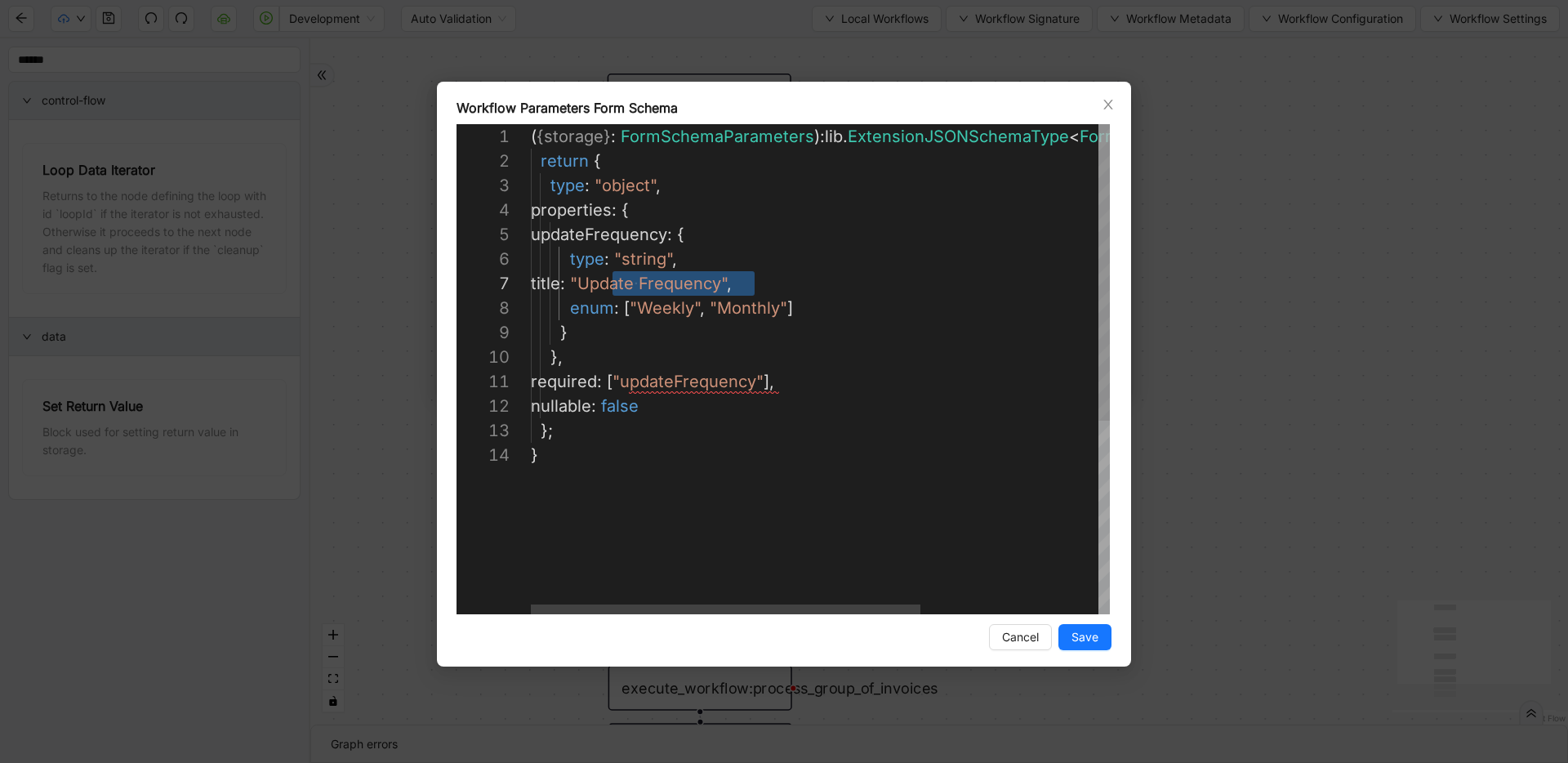drag, startPoint x: 614, startPoint y: 278, endPoint x: 754, endPoint y: 272, distance: 140.12851 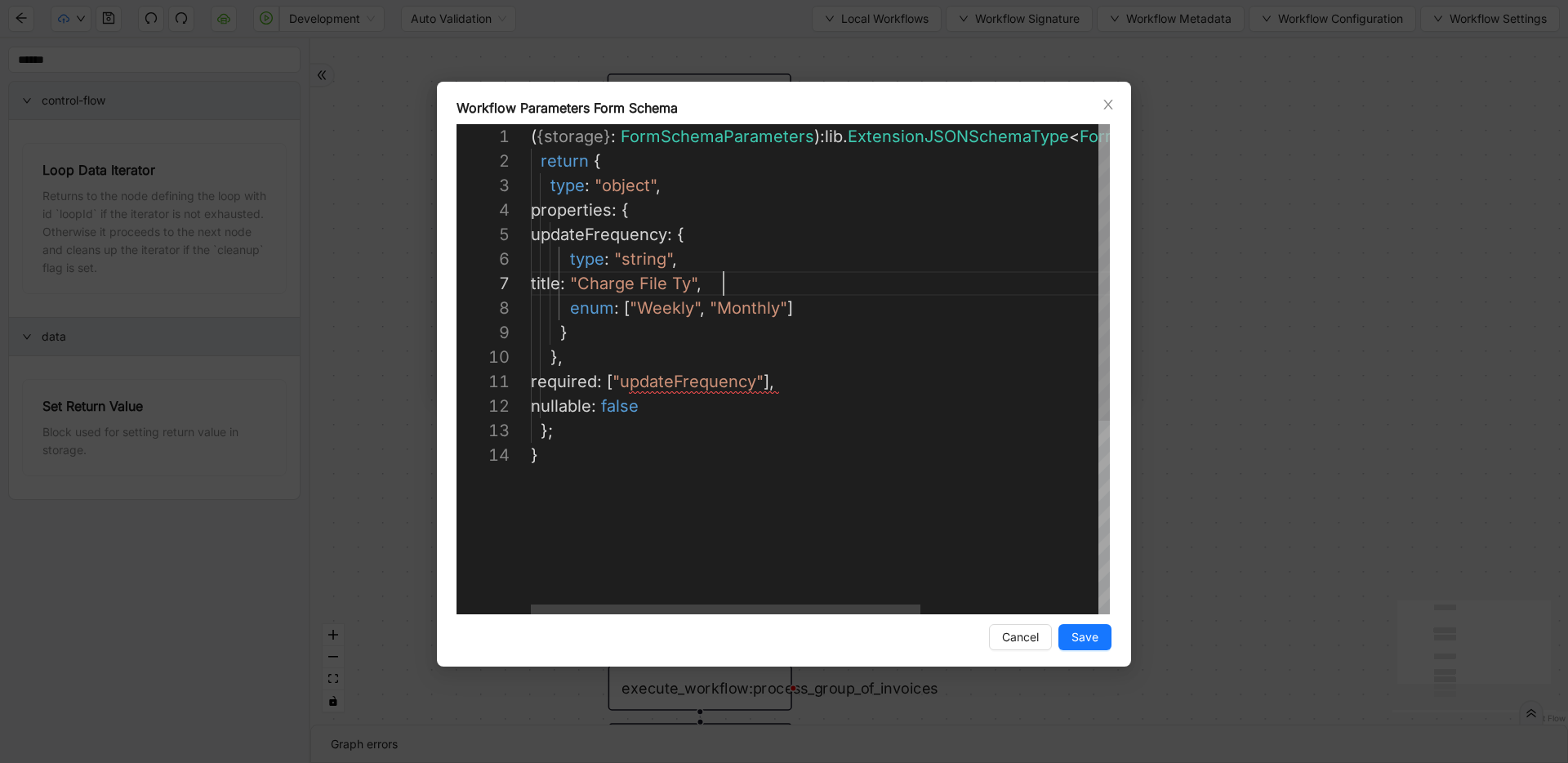 scroll, scrollTop: 147, scrollLeft: 212, axis: both 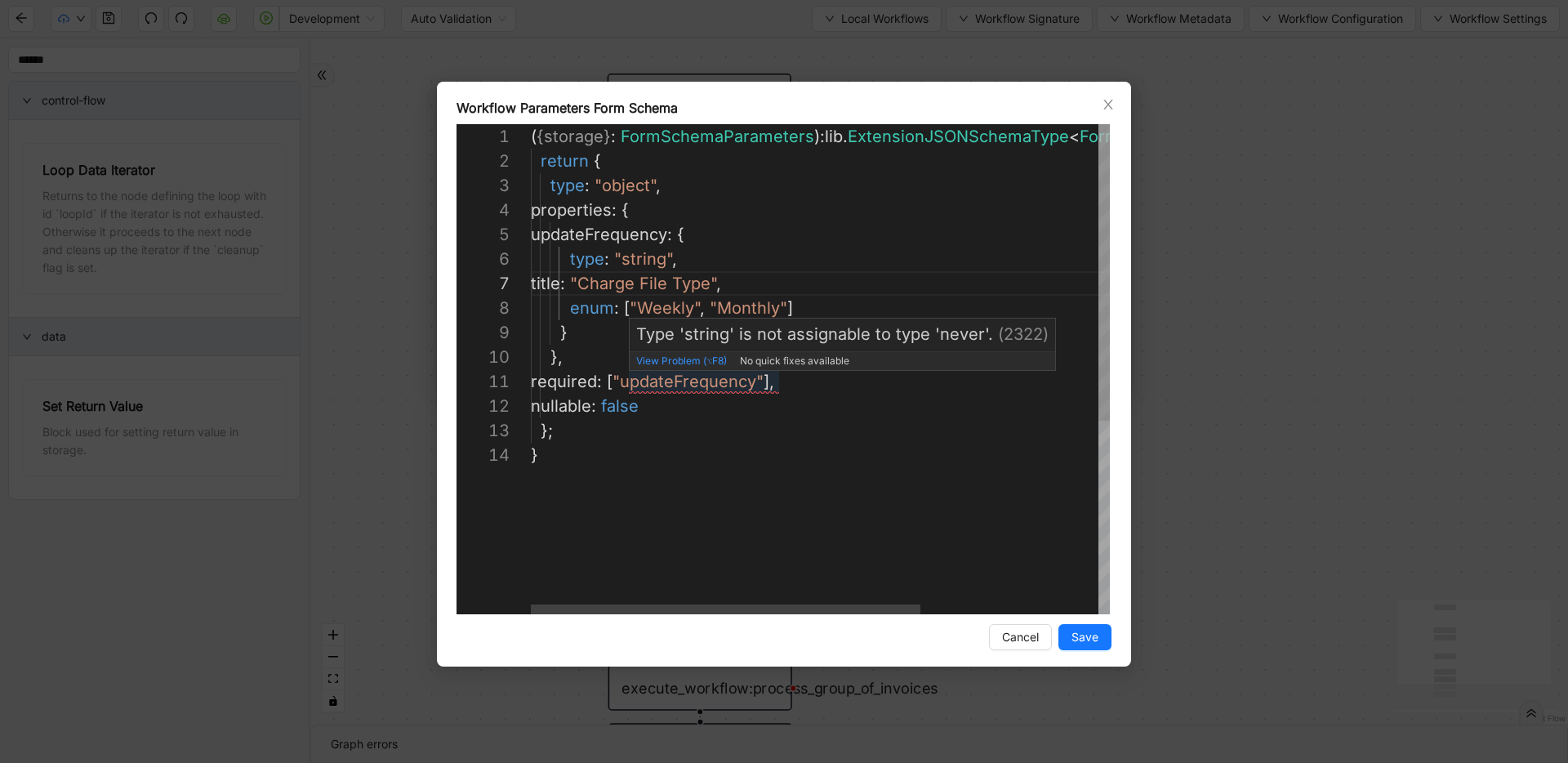 click on "( {  storage  } :   FormSchemaParameters ):  lib . ExtensionJSONSchemaType < FormSchemaReturnType >   =>   {    return   {      type :   "object" ,     properties :   {       updateFrequency :   {          type :   "string" ,         title :   "Charge File Type" ,          enum :   [ "Weekly" ,   "Monthly" ]        }      },     required :   [ "updateFrequency" ],     nullable :   false    }; }" at bounding box center [952, 529] 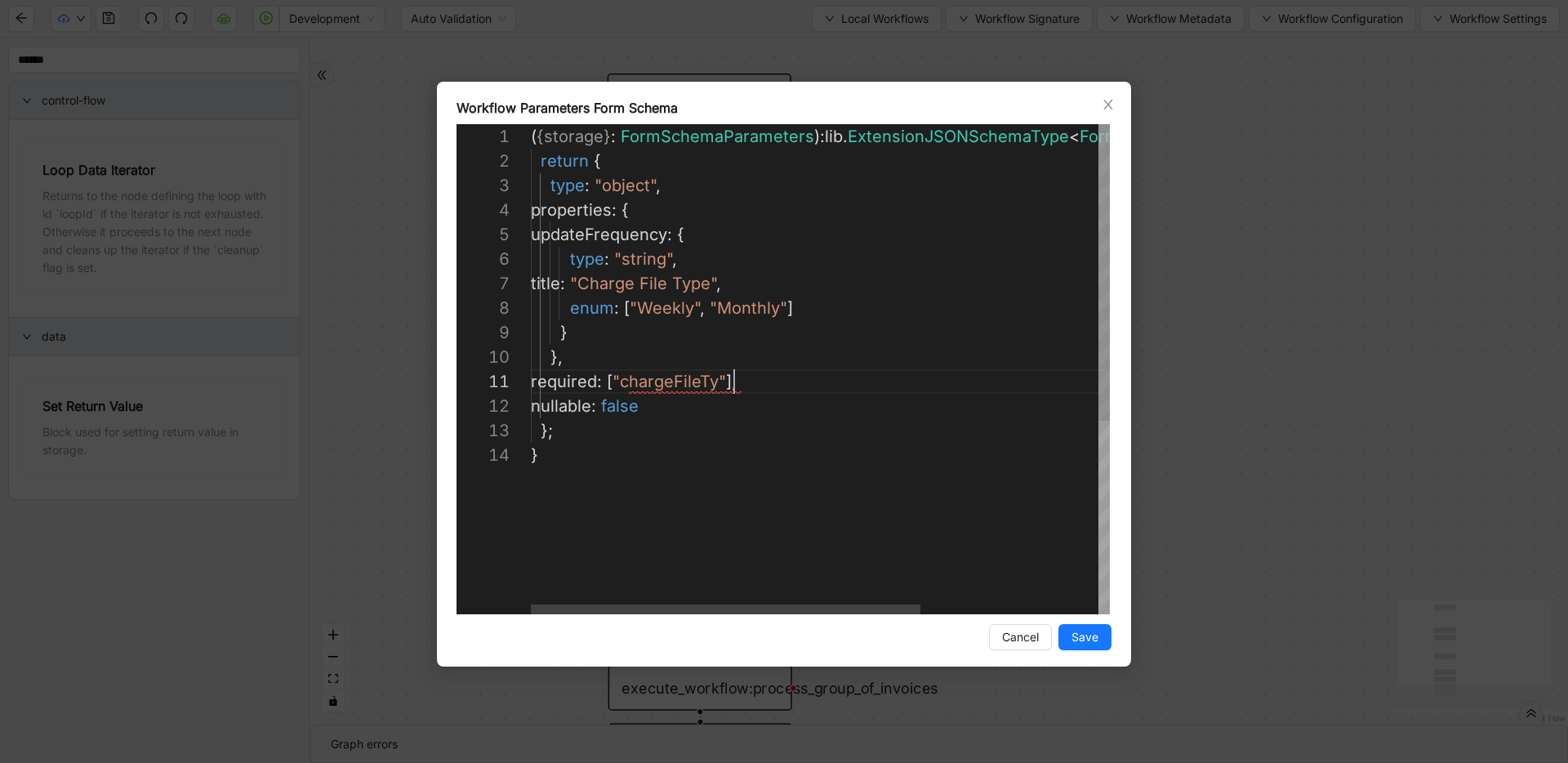 scroll, scrollTop: 0, scrollLeft: 223, axis: horizontal 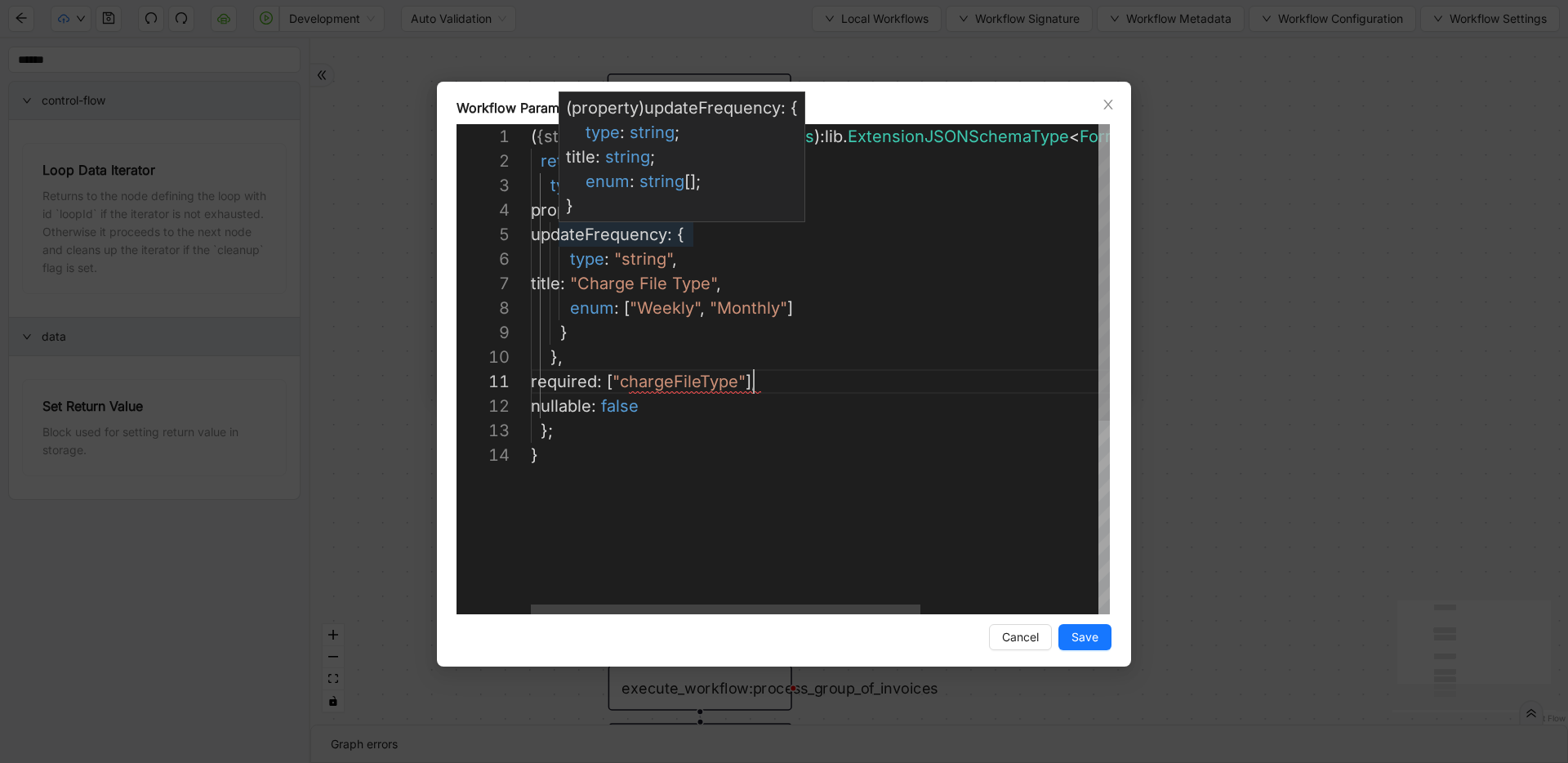 click on "( {  storage  } :   FormSchemaParameters ):  lib . ExtensionJSONSchemaType < FormSchemaReturnType >   =>   {    return   {      type :   "object" ,     properties :   {       updateFrequency :   {          type :   "string" ,         title :   "Charge File Type" ,          enum :   [ "Weekly" ,   "Monthly" ]        }      },     required :   [ "chargeFileType" ],     nullable :   false    }; }" at bounding box center (952, 529) 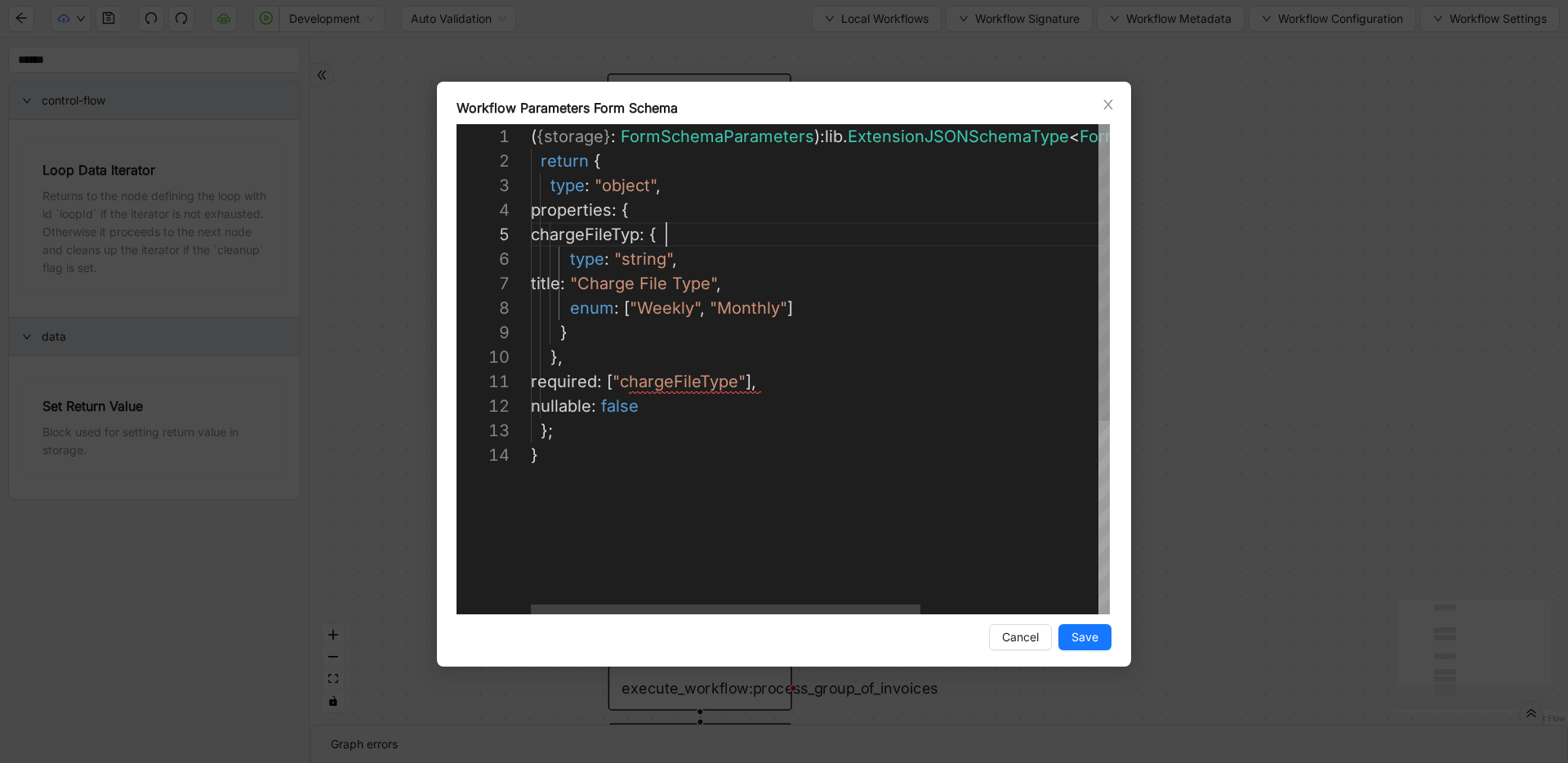 scroll, scrollTop: 98, scrollLeft: 145, axis: both 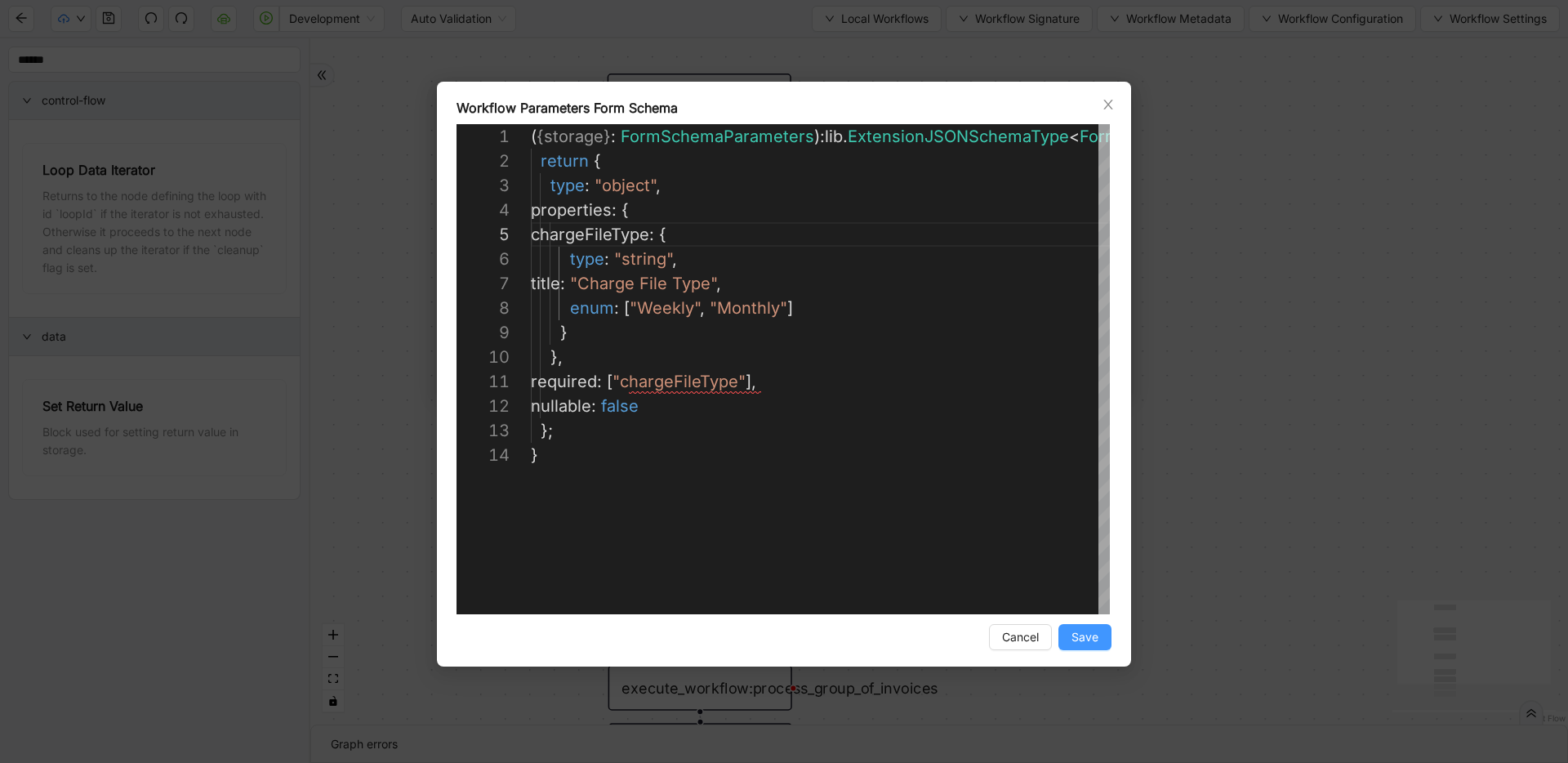 type on "**********" 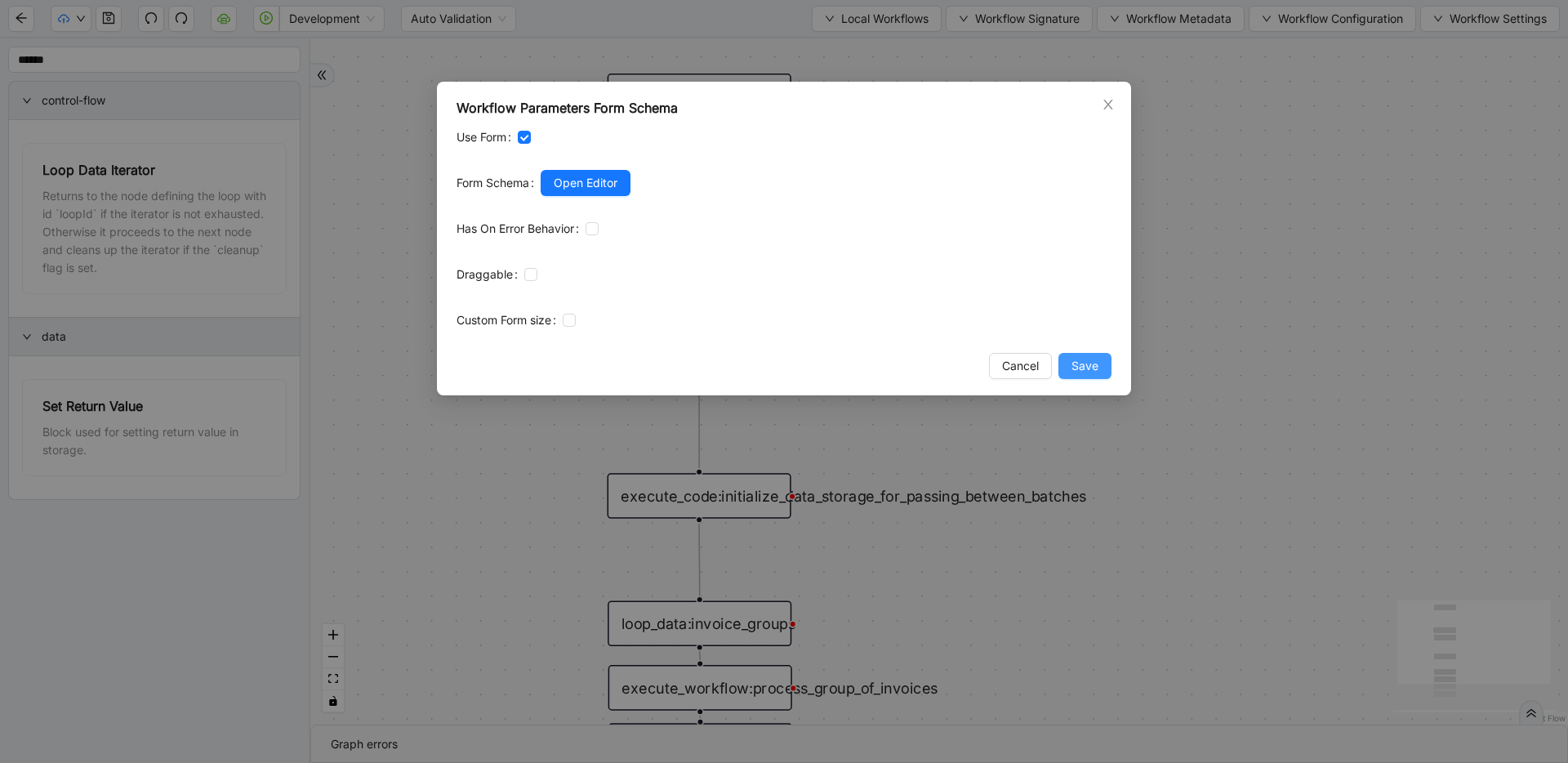 click on "Save" at bounding box center (1085, 366) 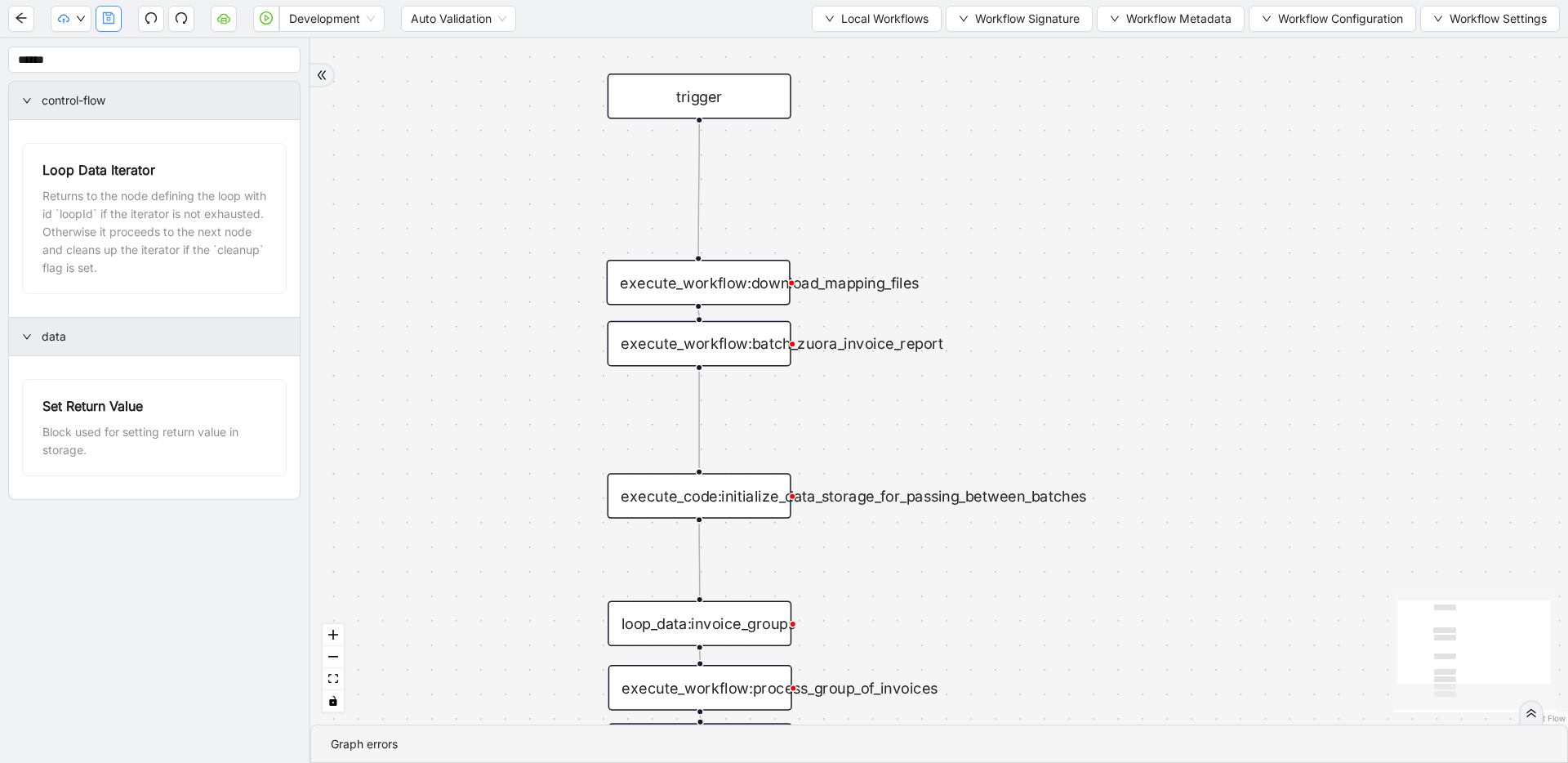 click 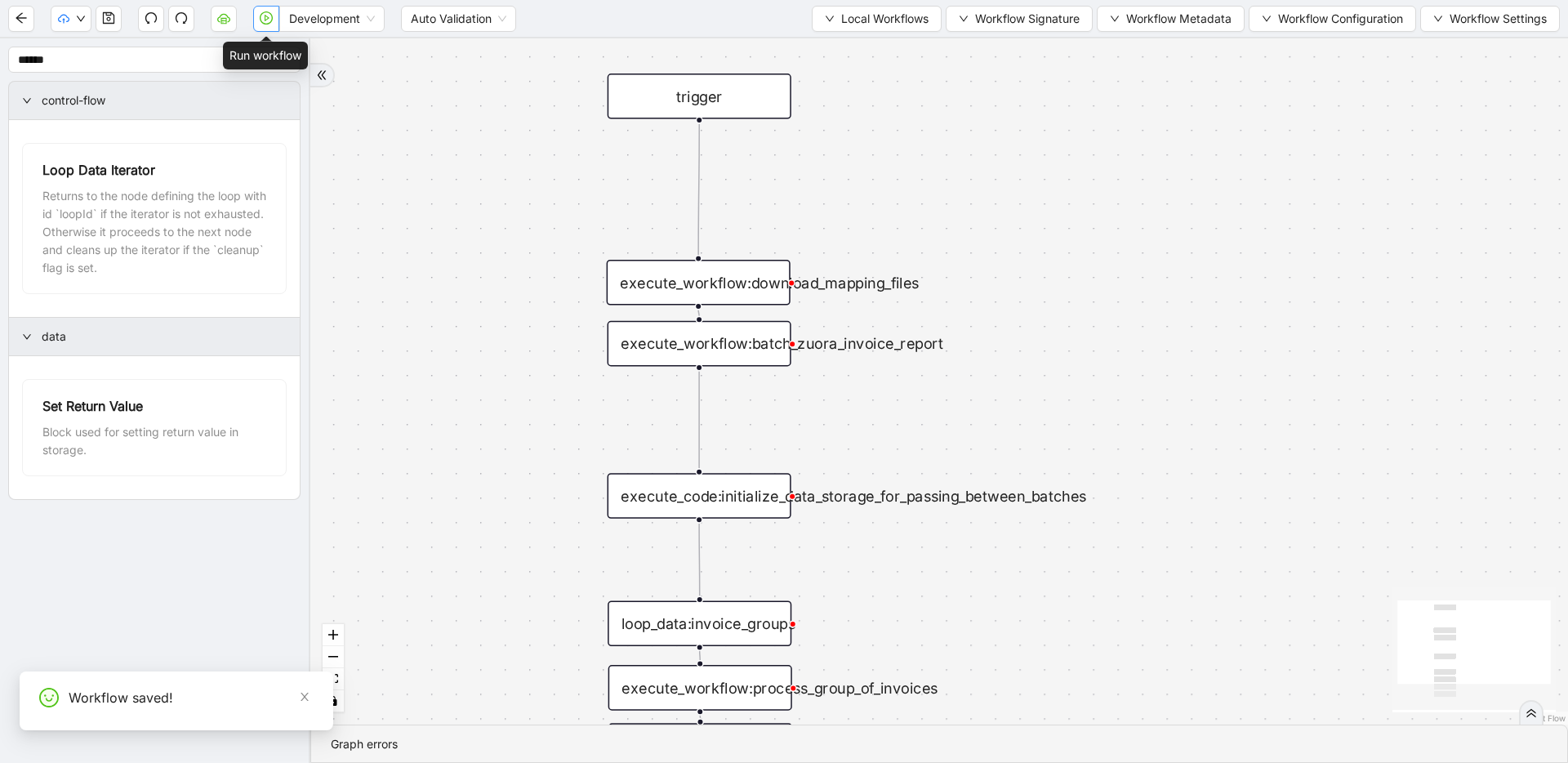 click 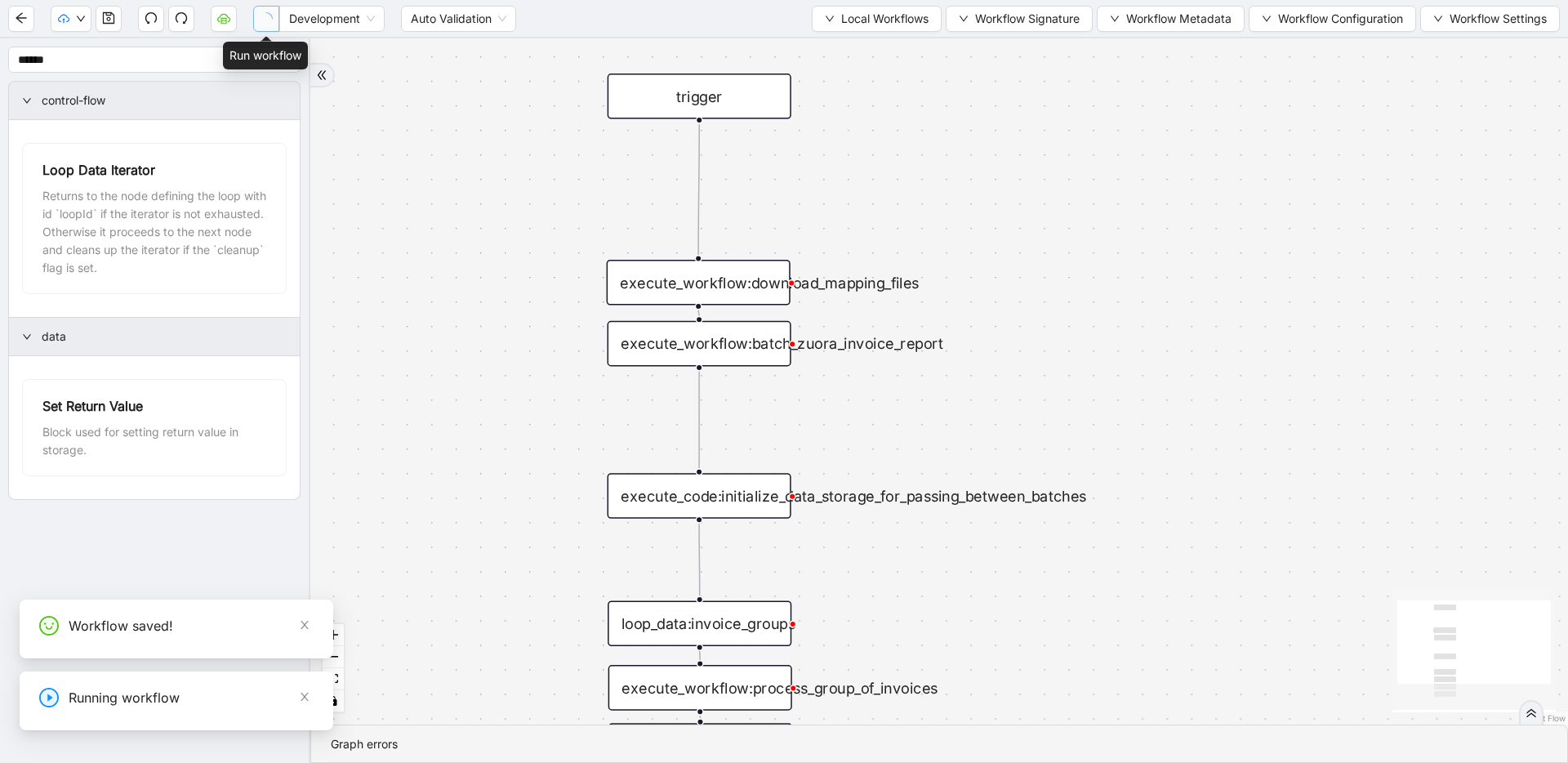 scroll, scrollTop: 0, scrollLeft: 0, axis: both 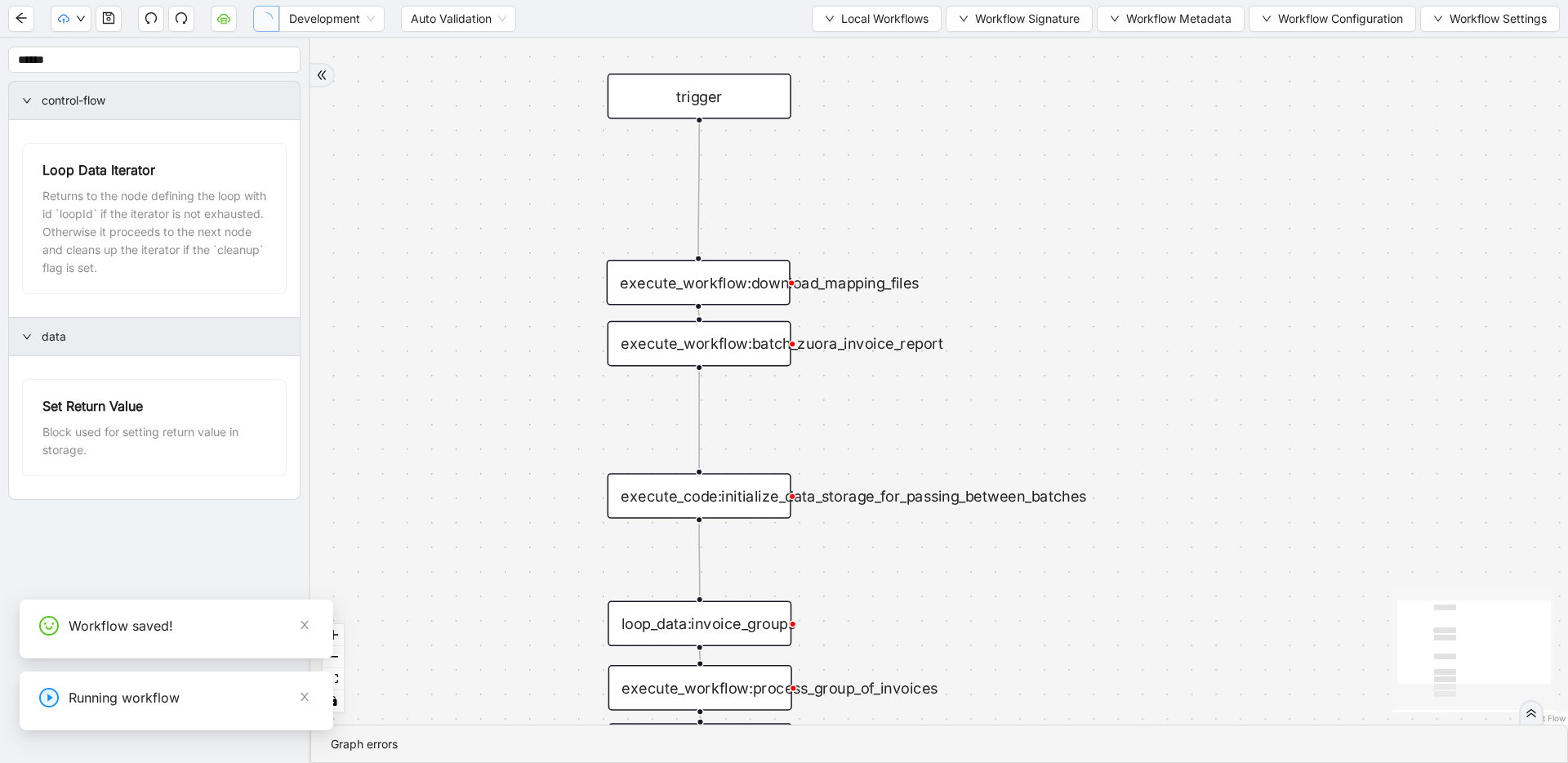 click on "**********" at bounding box center [122, 718] 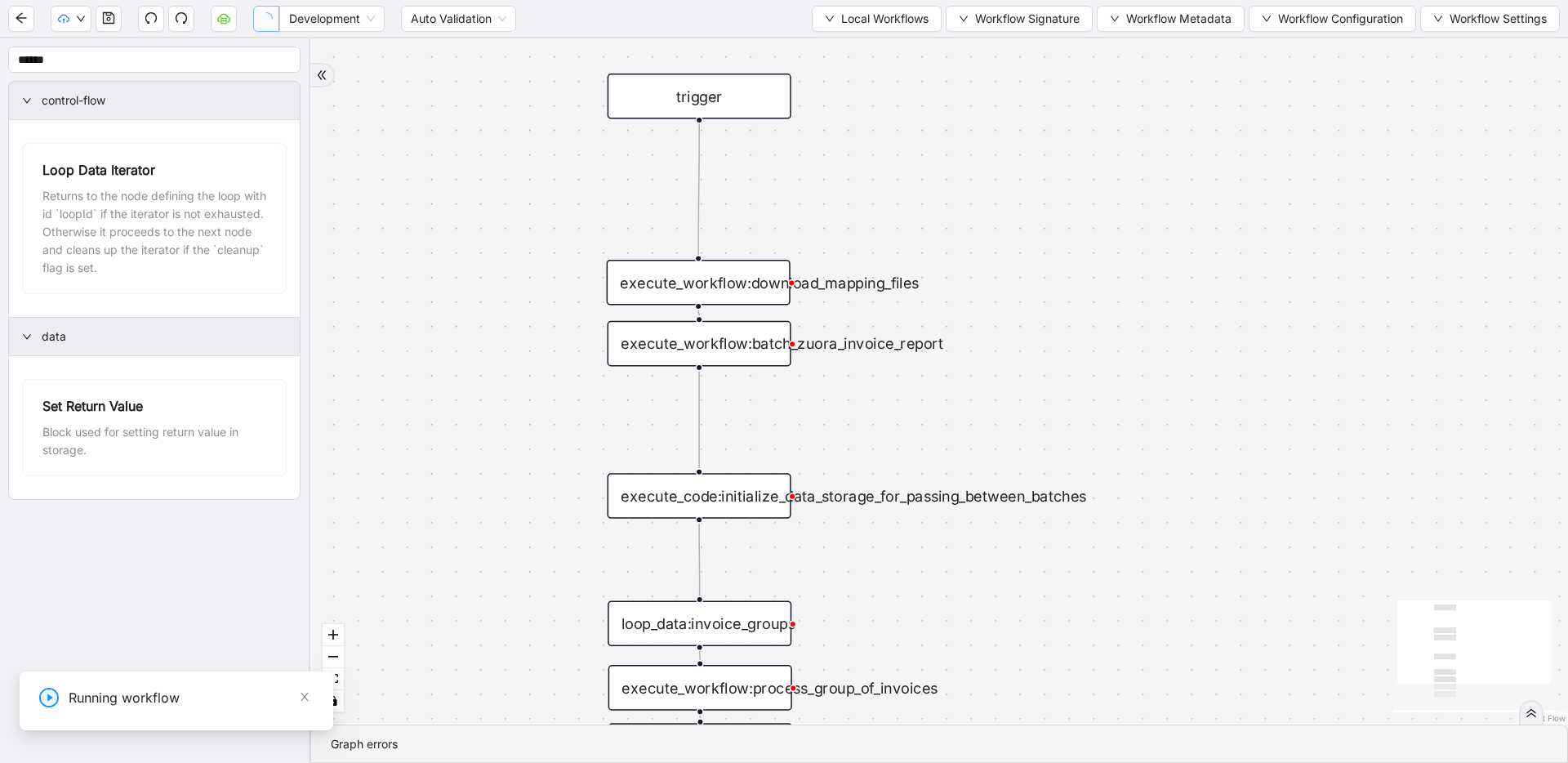 select on "******" 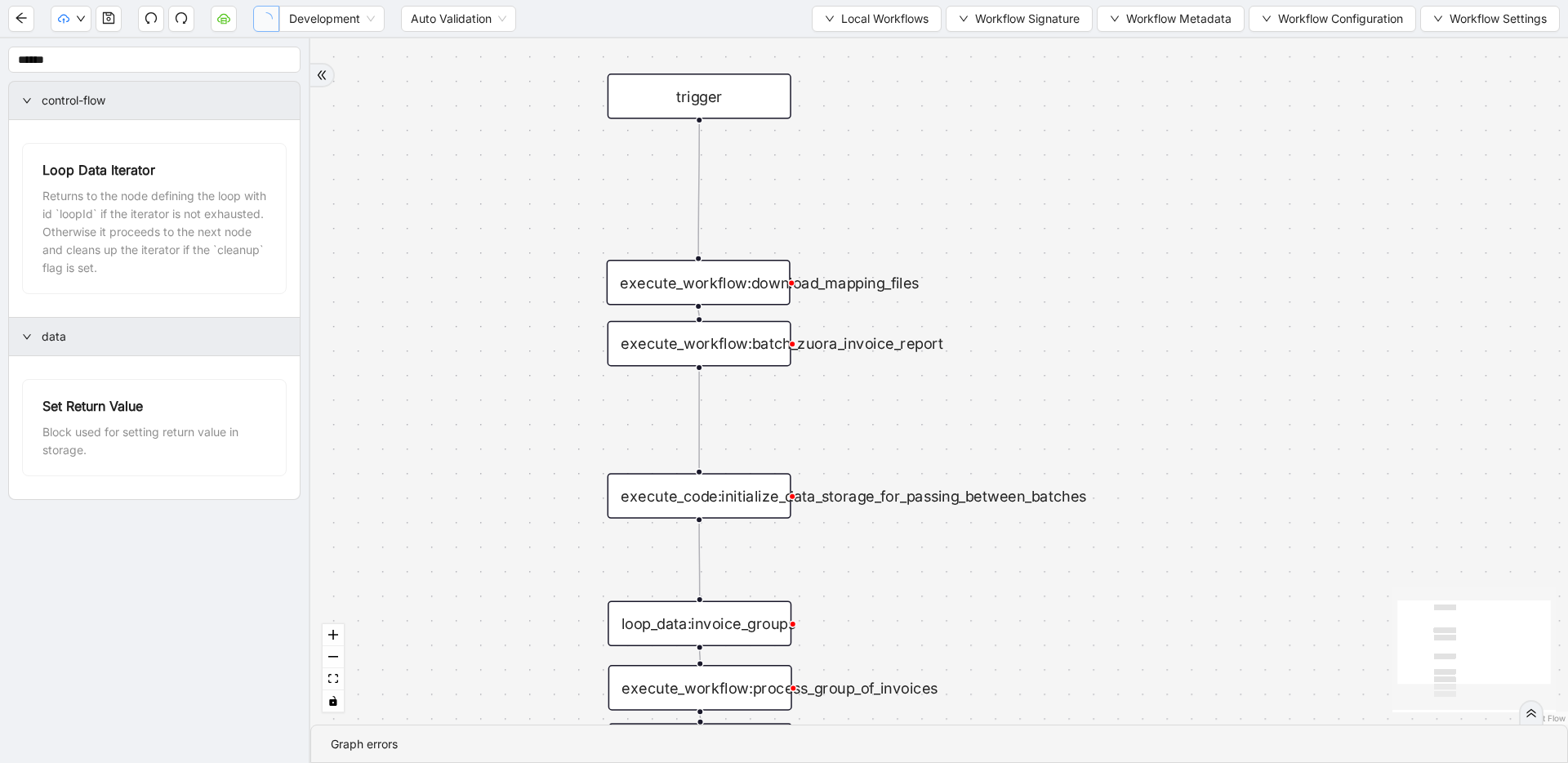 click on "Save" at bounding box center [383, 975] 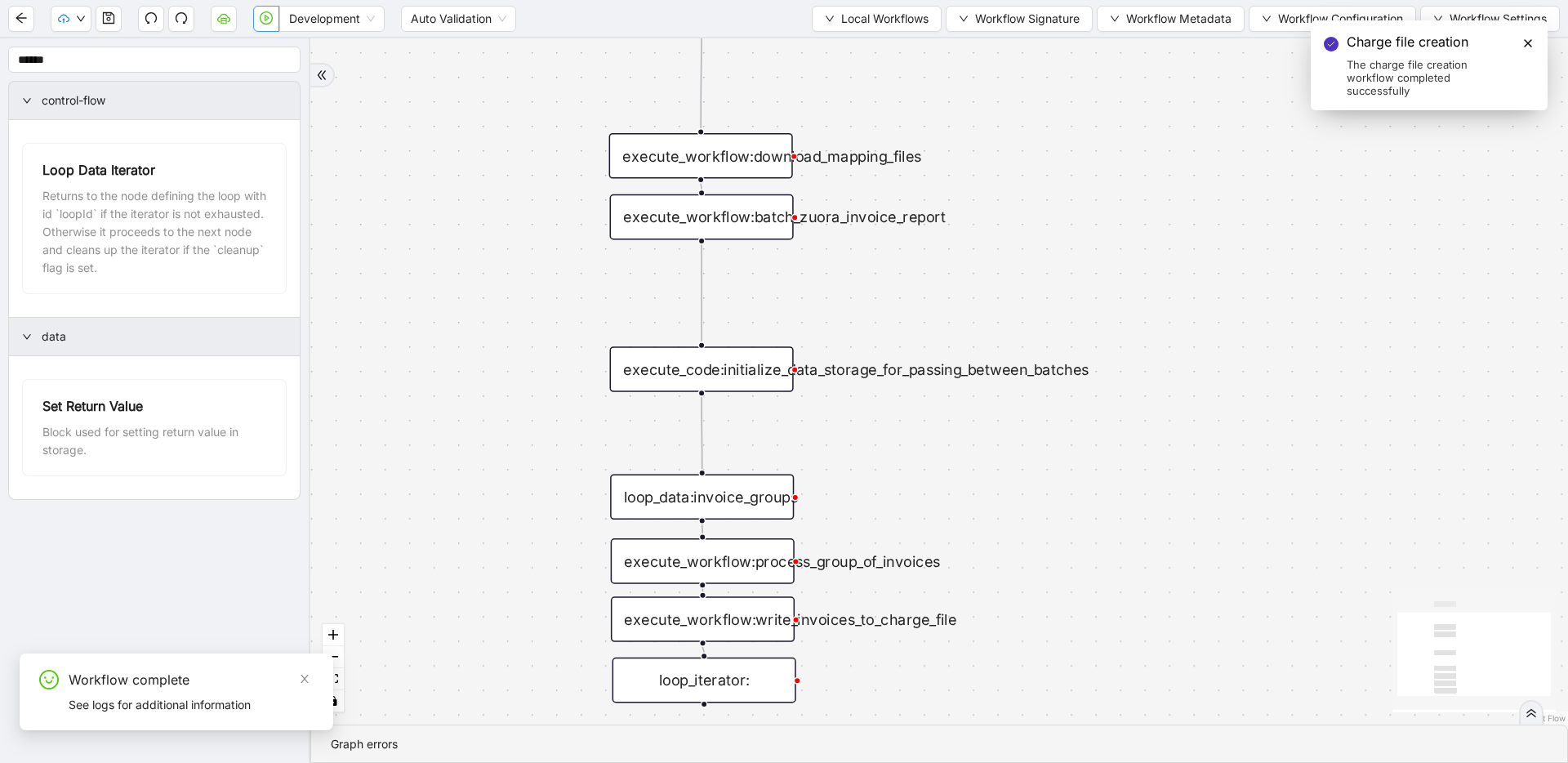 drag, startPoint x: 1038, startPoint y: 412, endPoint x: 1040, endPoint y: 285, distance: 127.01575 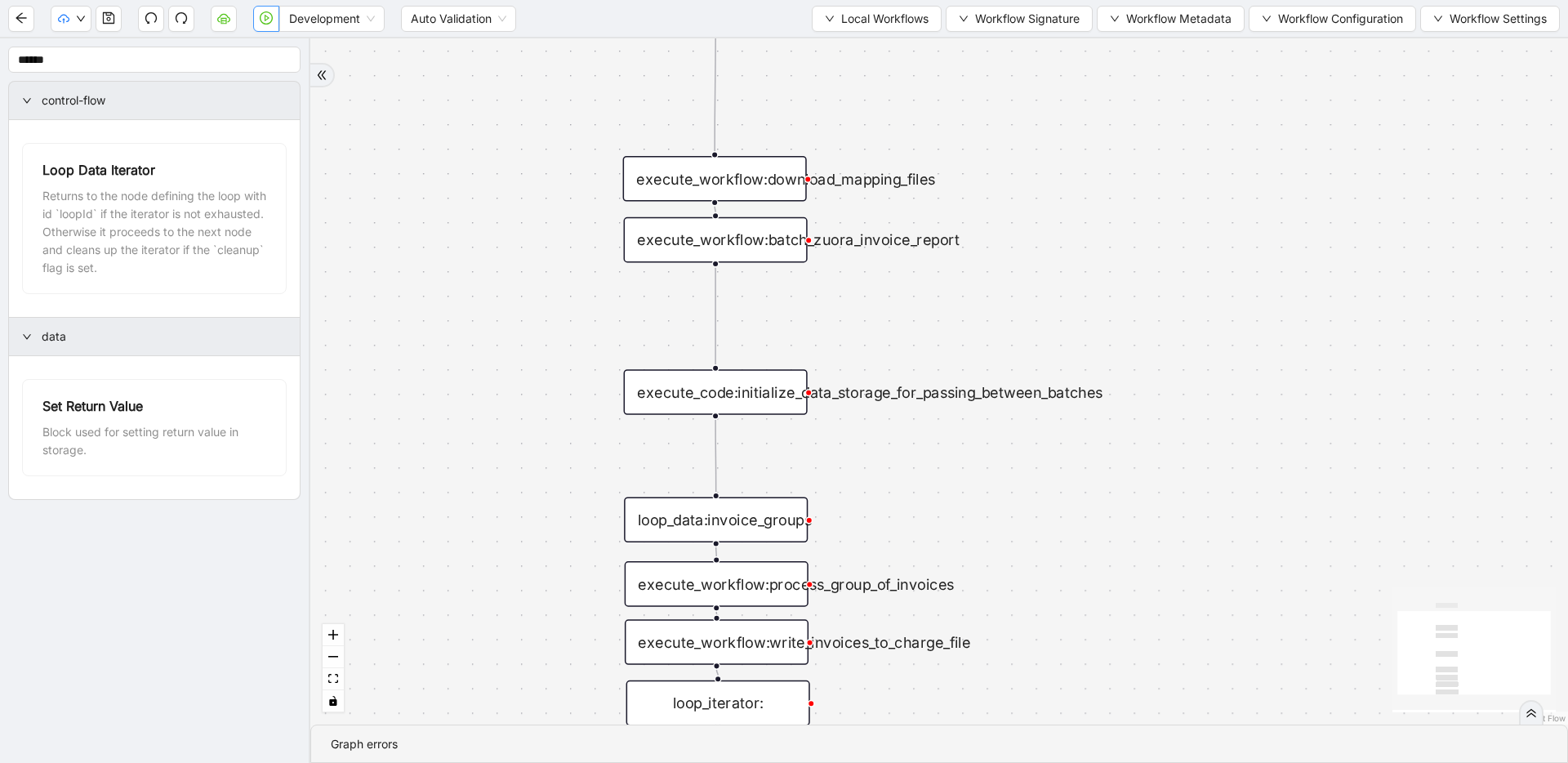 drag, startPoint x: 988, startPoint y: 250, endPoint x: 1002, endPoint y: 272, distance: 26.07681 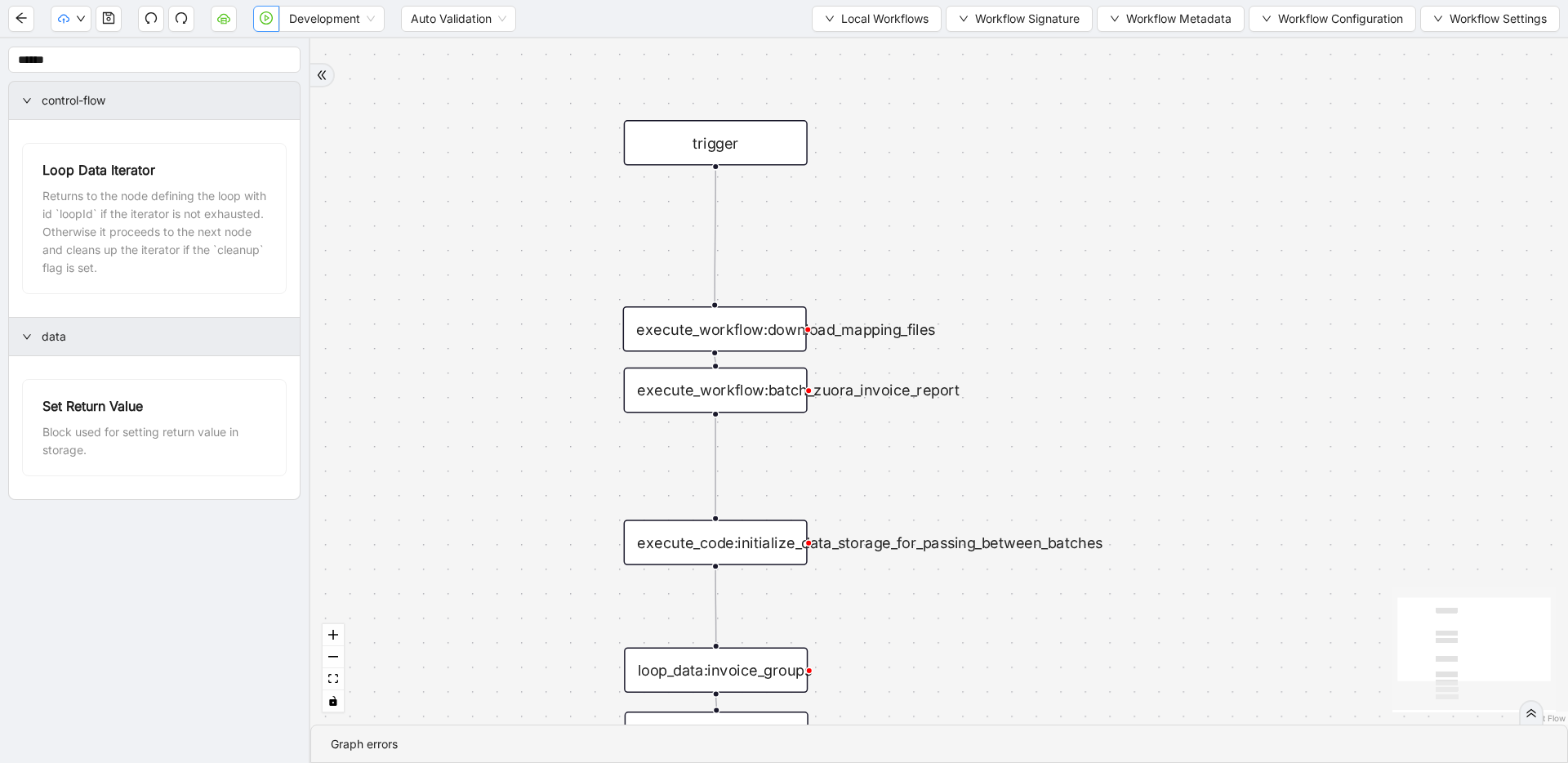 drag, startPoint x: 1034, startPoint y: 243, endPoint x: 1034, endPoint y: 392, distance: 149 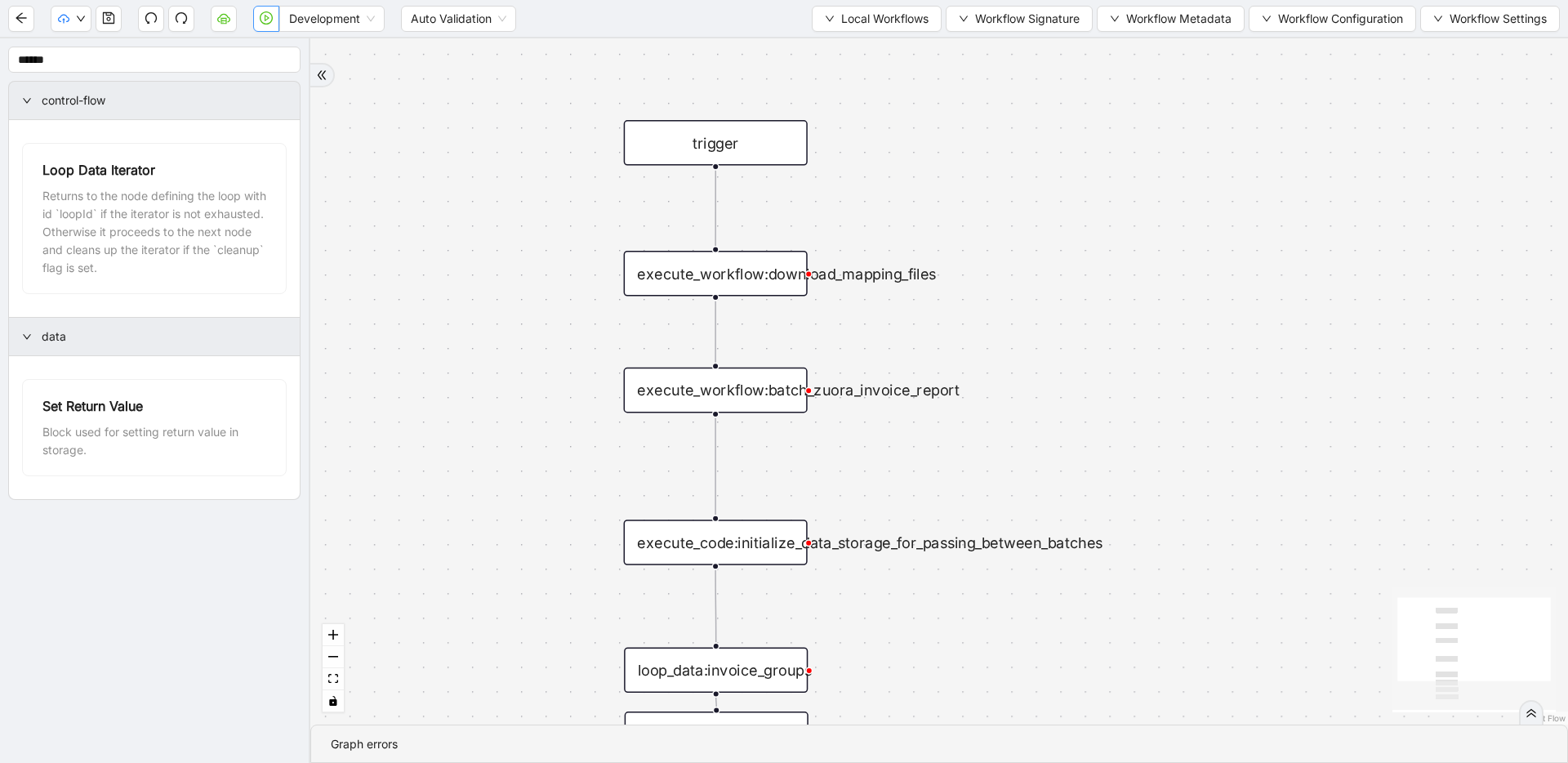 drag, startPoint x: 785, startPoint y: 337, endPoint x: 786, endPoint y: 282, distance: 55.00909 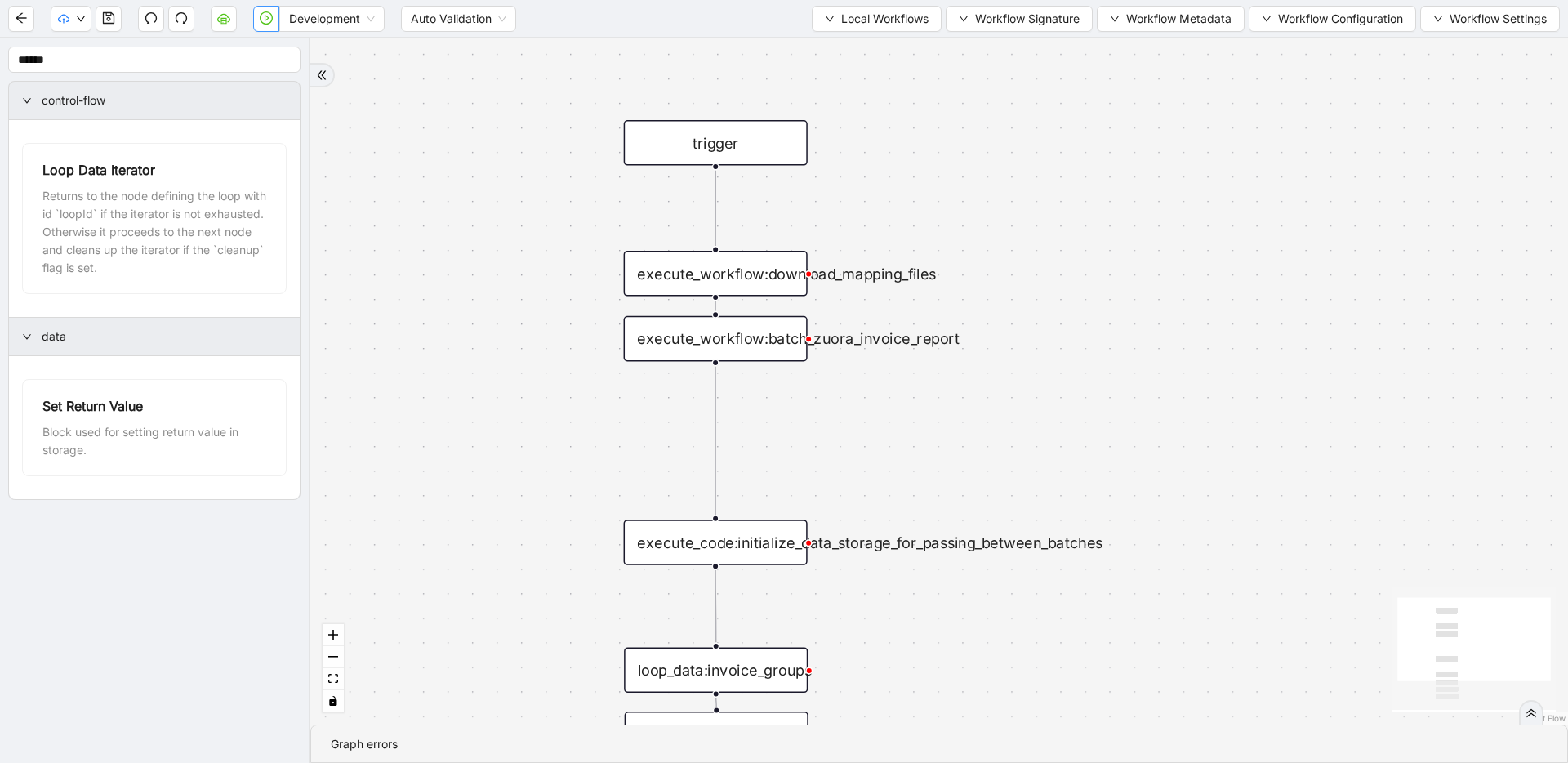 drag, startPoint x: 779, startPoint y: 386, endPoint x: 779, endPoint y: 335, distance: 51 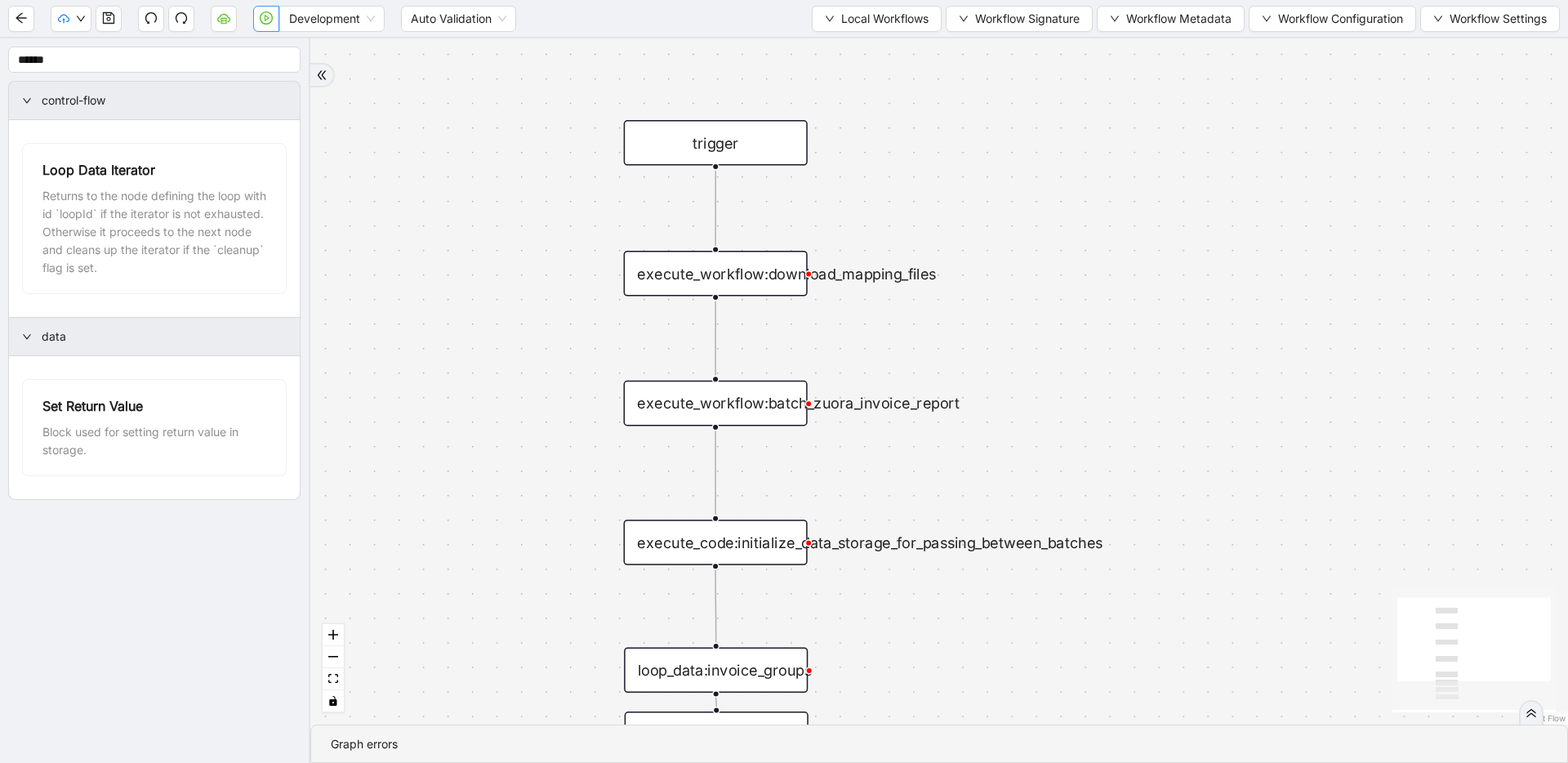 drag, startPoint x: 760, startPoint y: 350, endPoint x: 760, endPoint y: 414, distance: 64 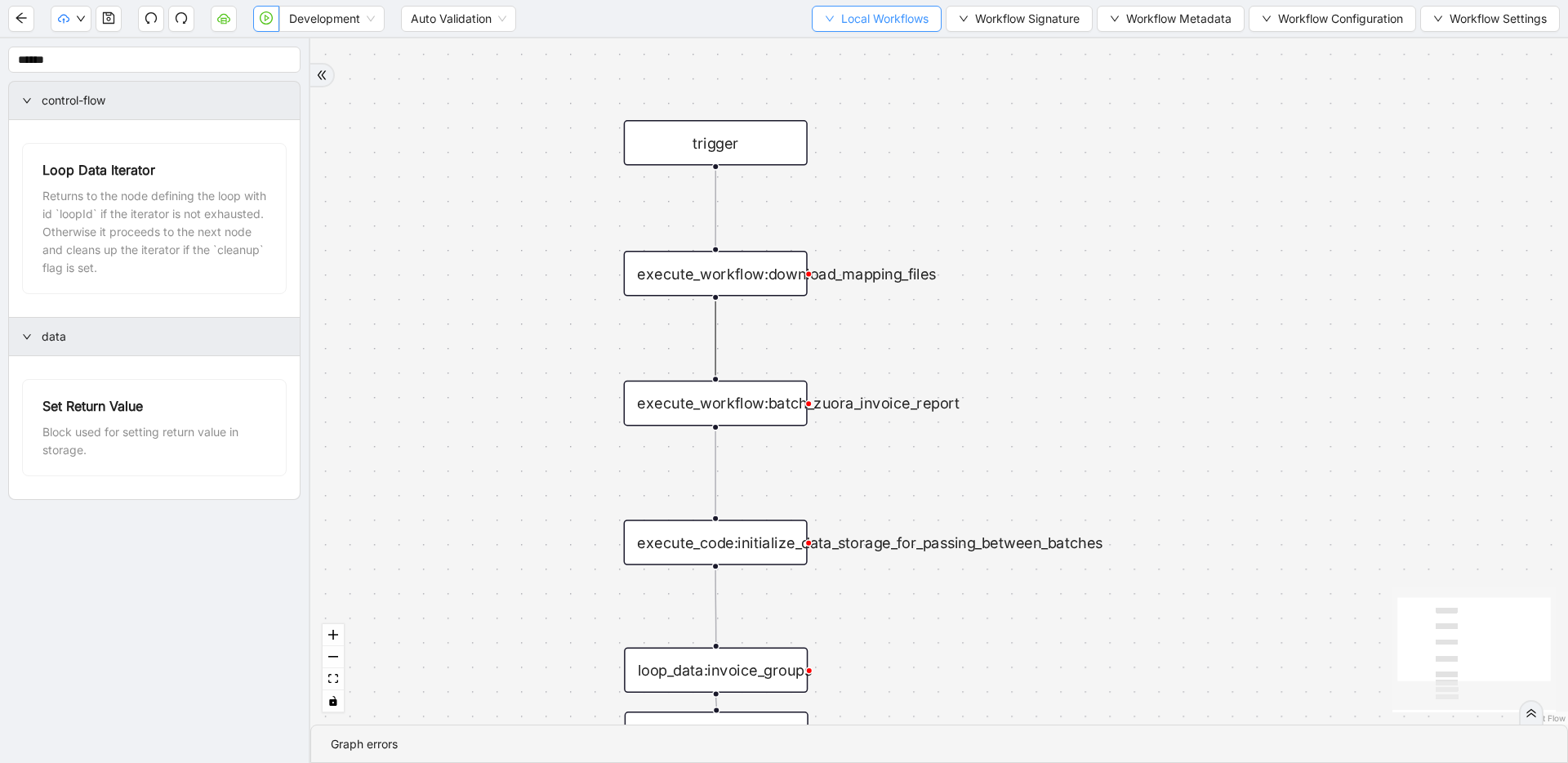 click on "Local Workflows" at bounding box center (884, 19) 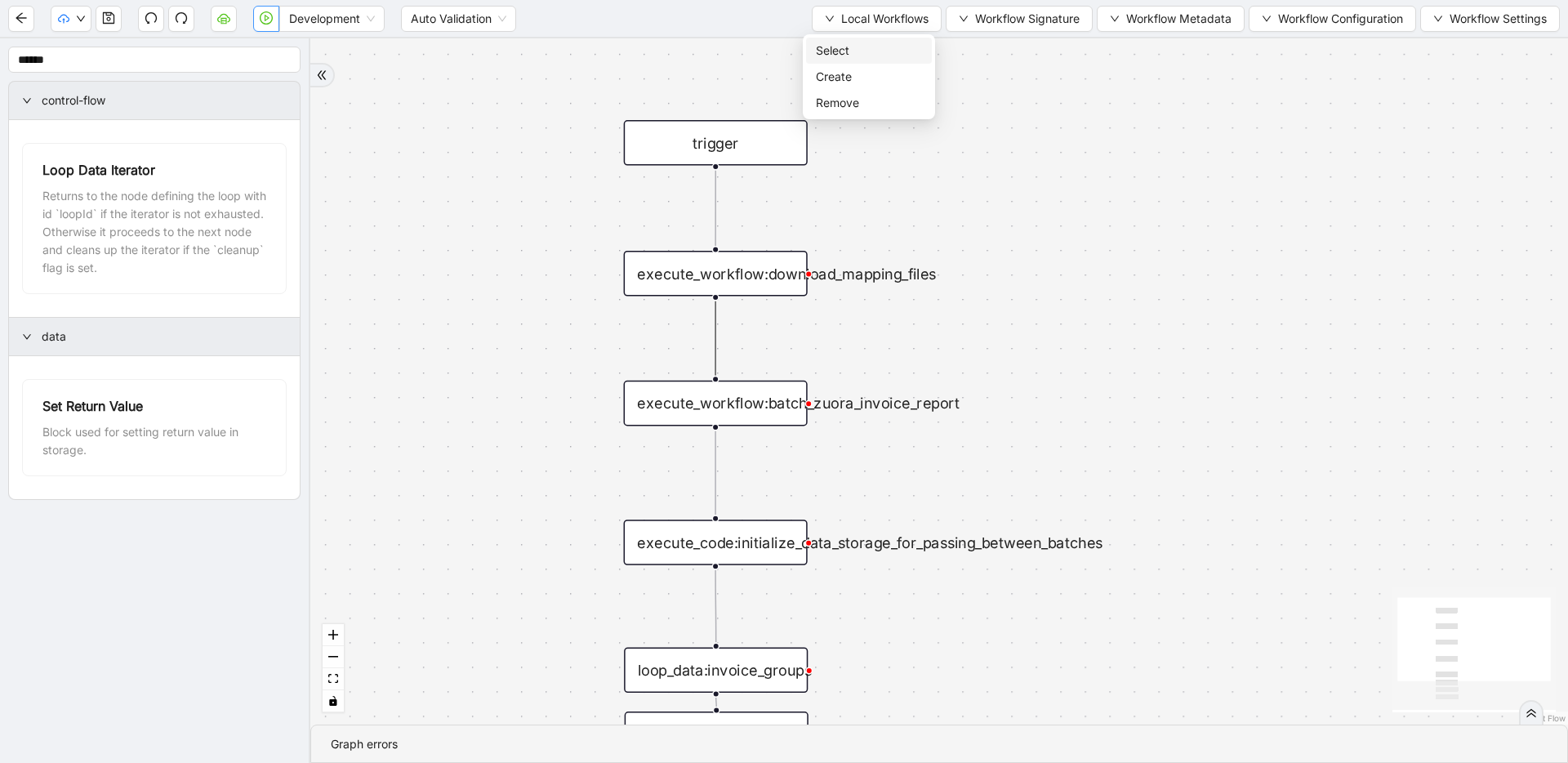 click on "Select" at bounding box center (869, 51) 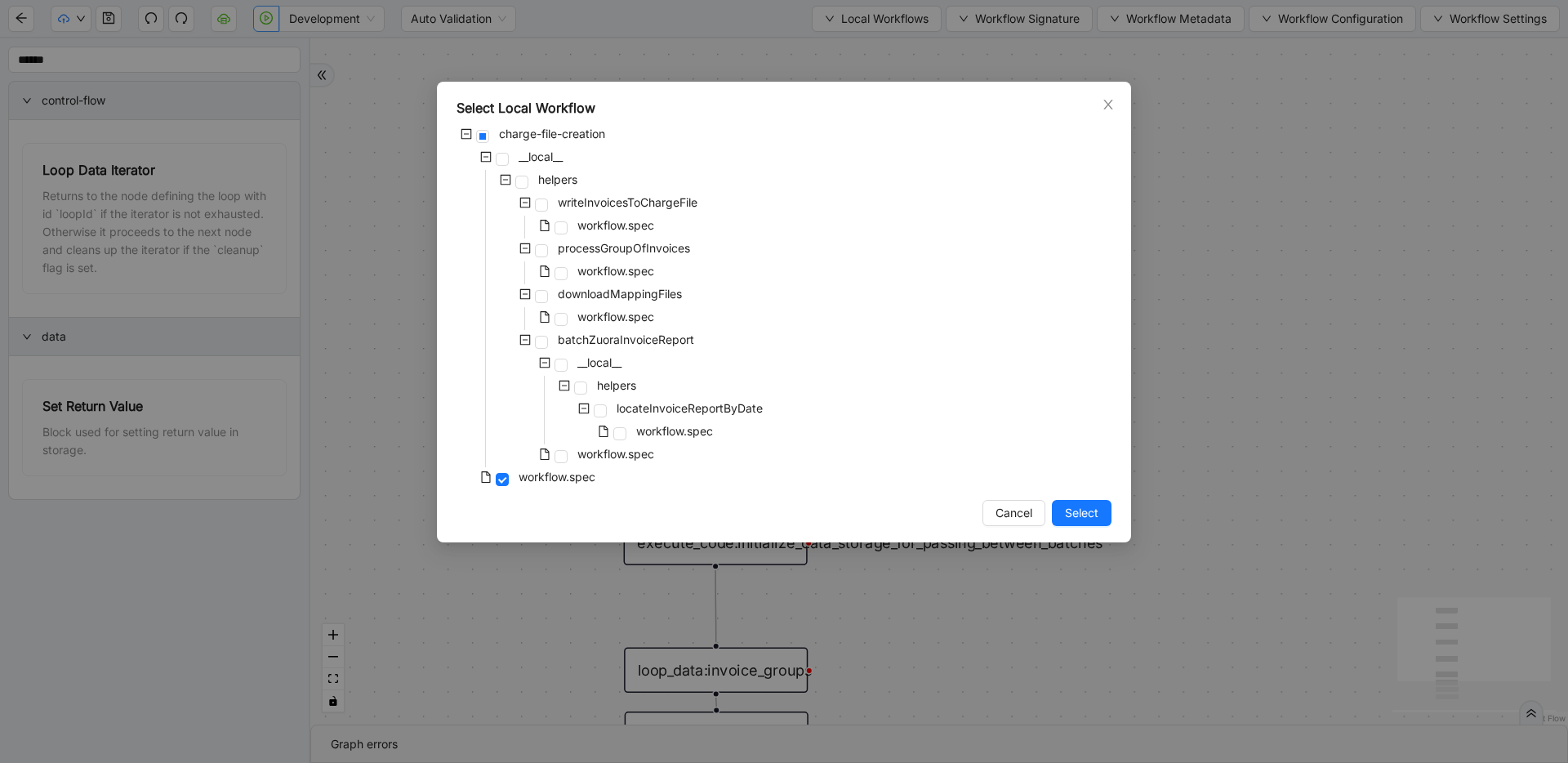 drag, startPoint x: 1004, startPoint y: 517, endPoint x: 1006, endPoint y: 478, distance: 39.05125 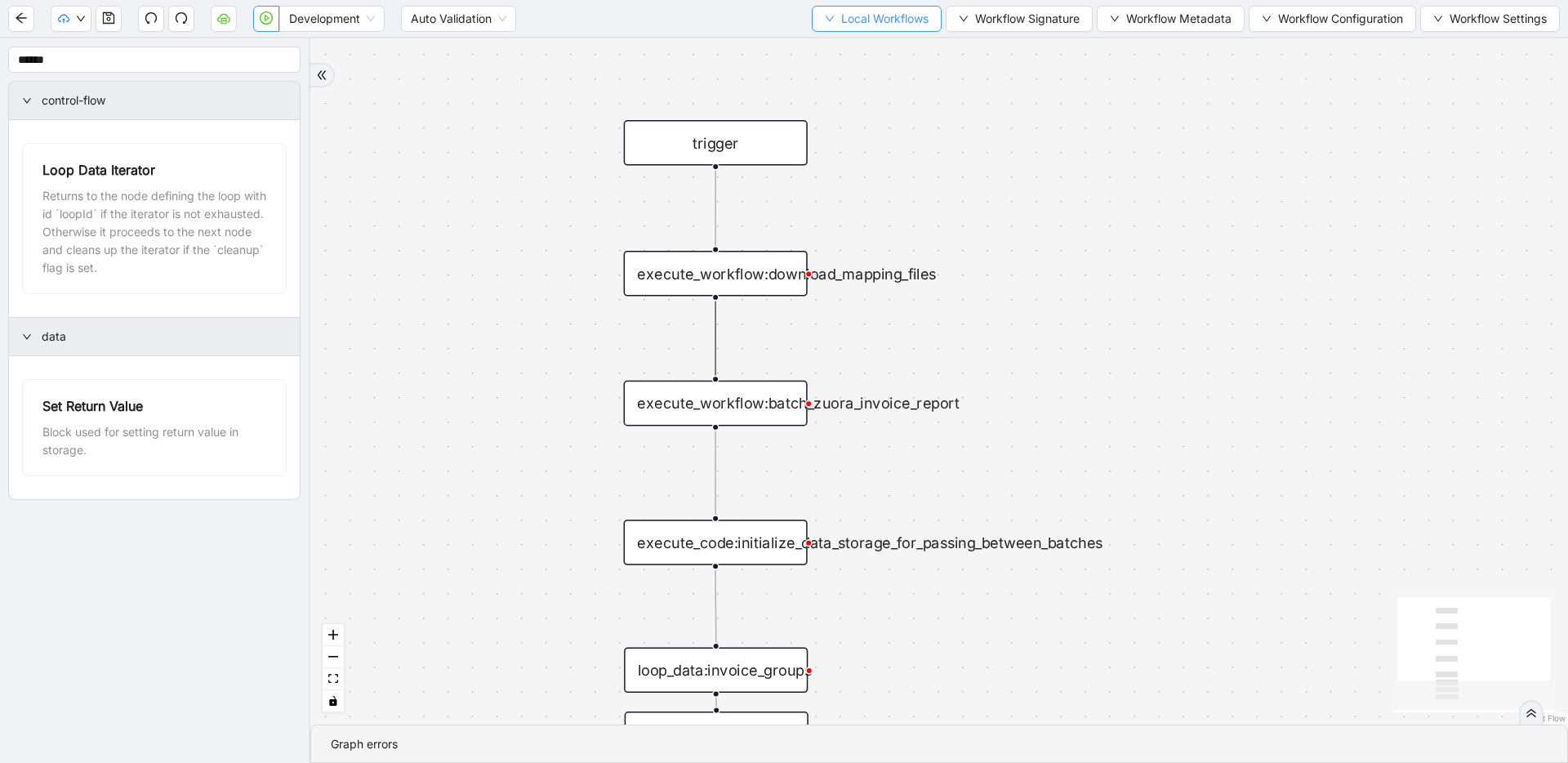 click on "Local Workflows" at bounding box center [884, 19] 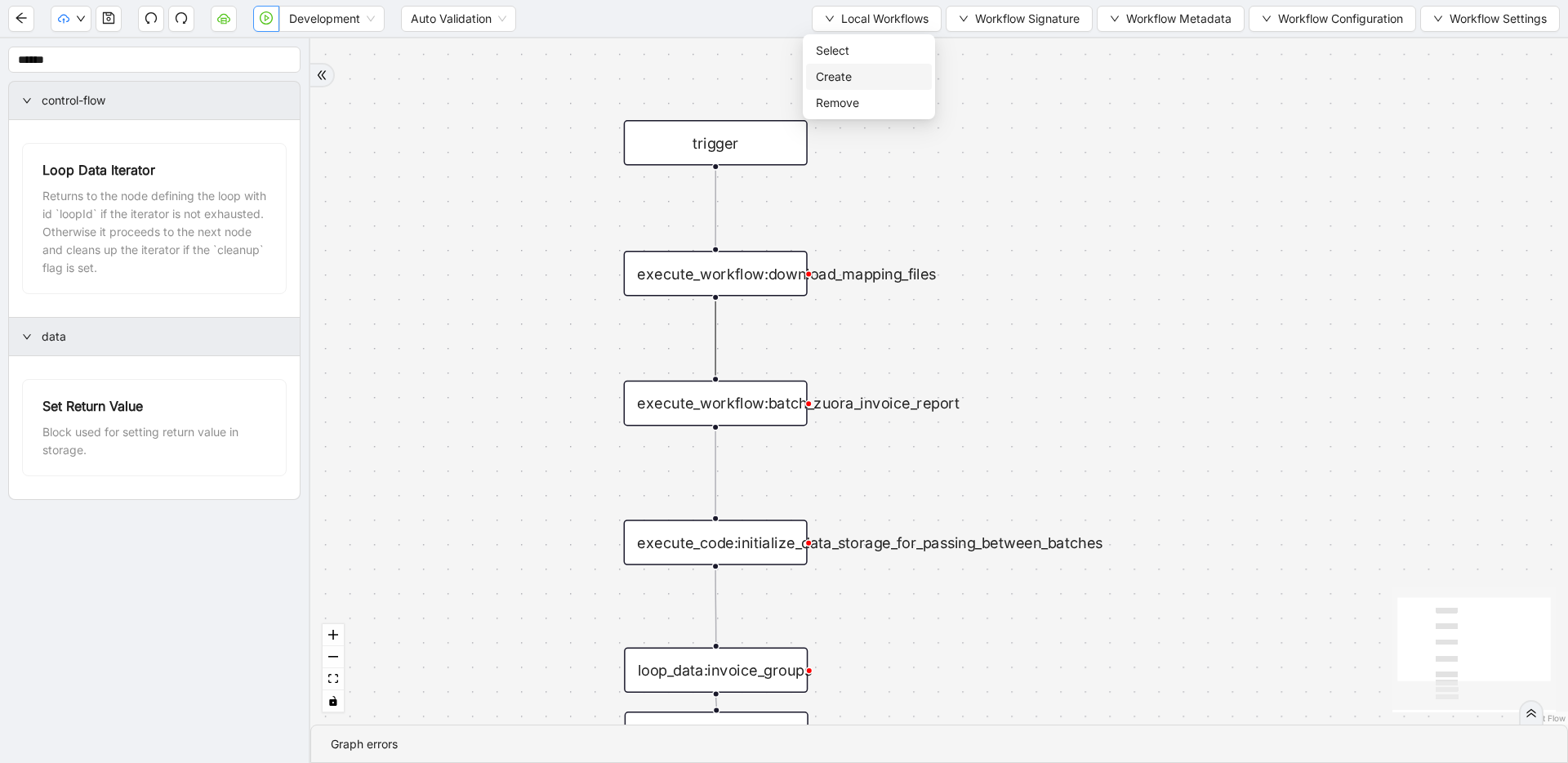 click on "Create" at bounding box center [869, 77] 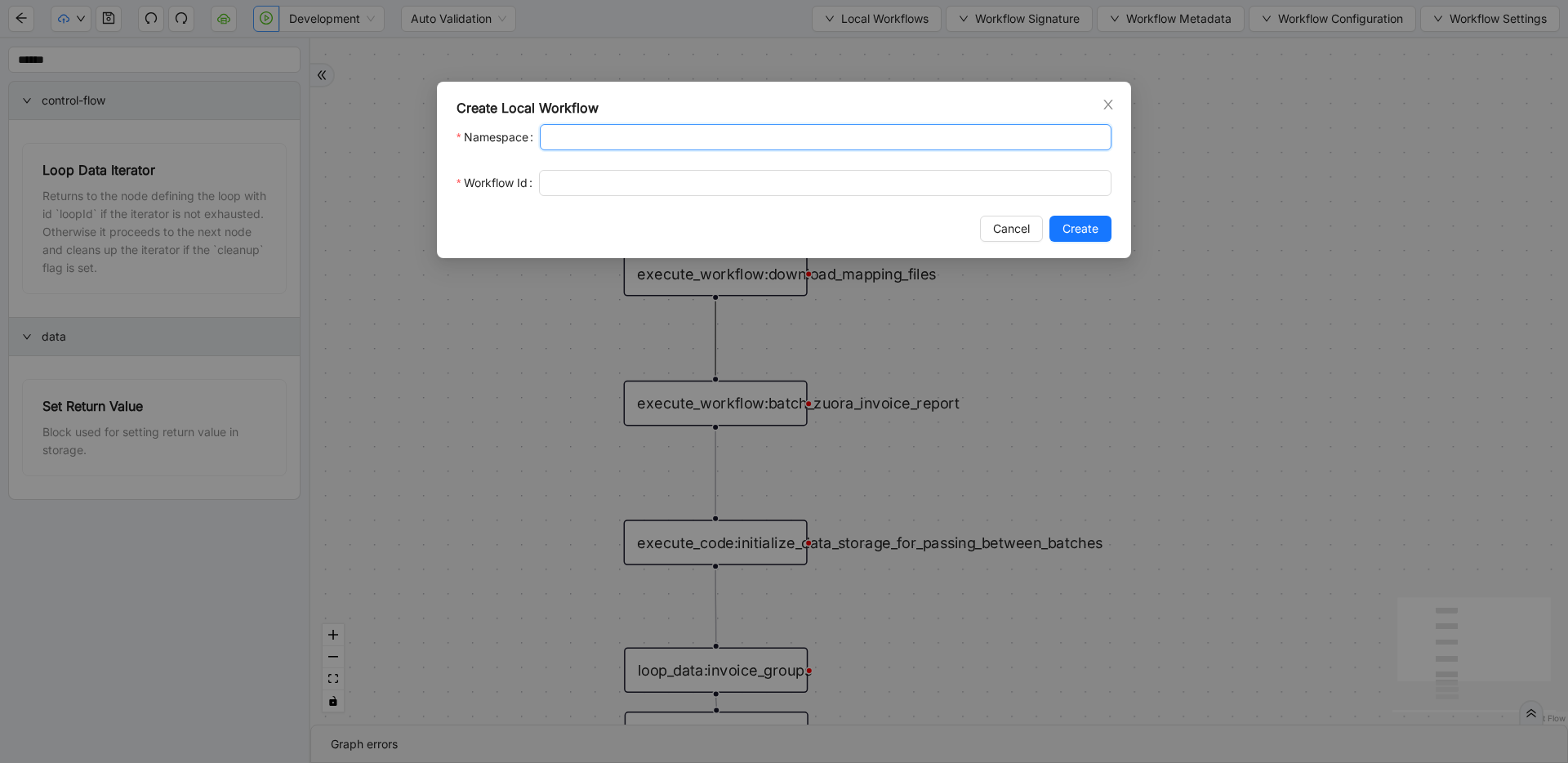 click on "Namespace" at bounding box center (826, 137) 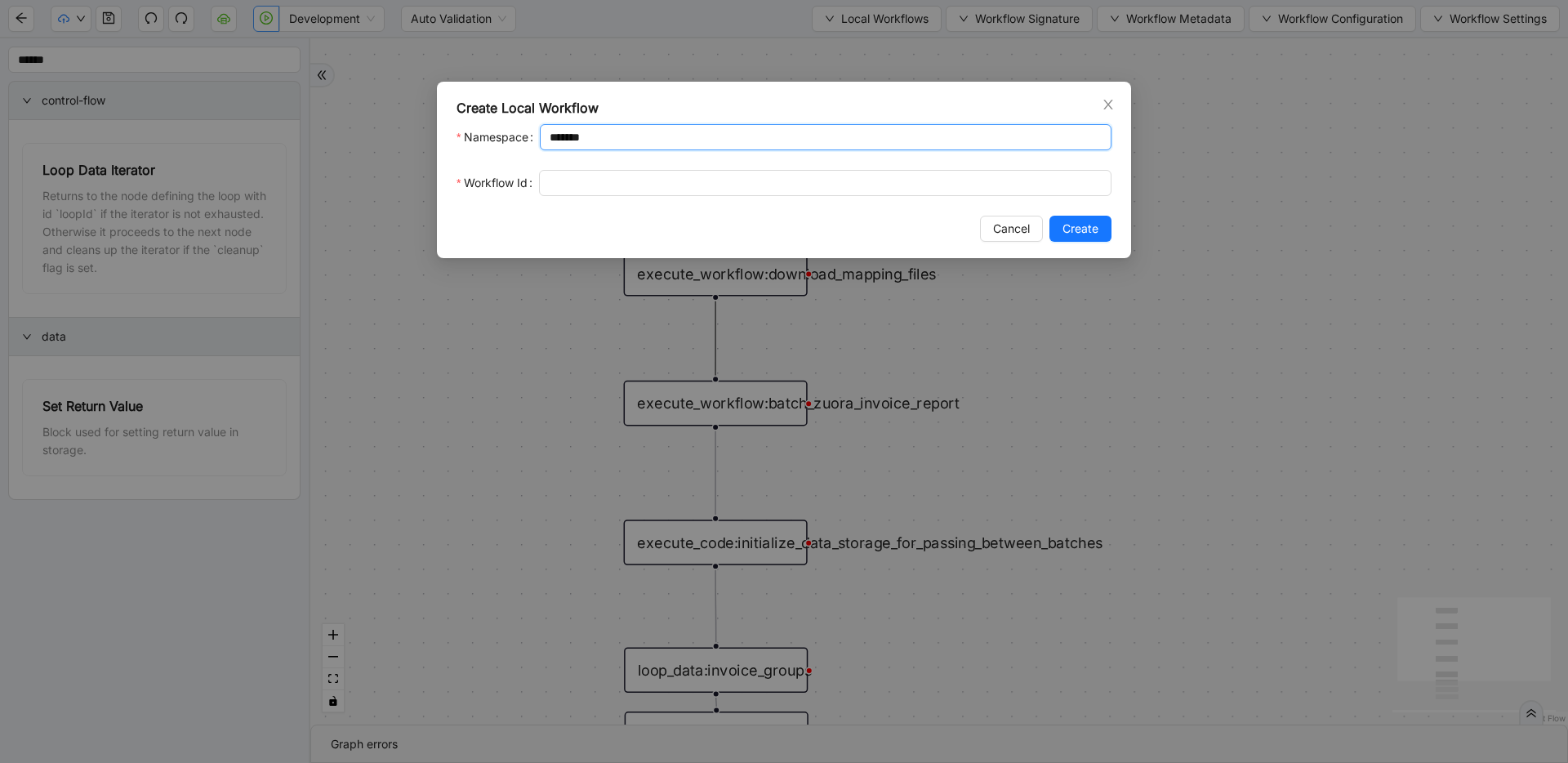 type on "*******" 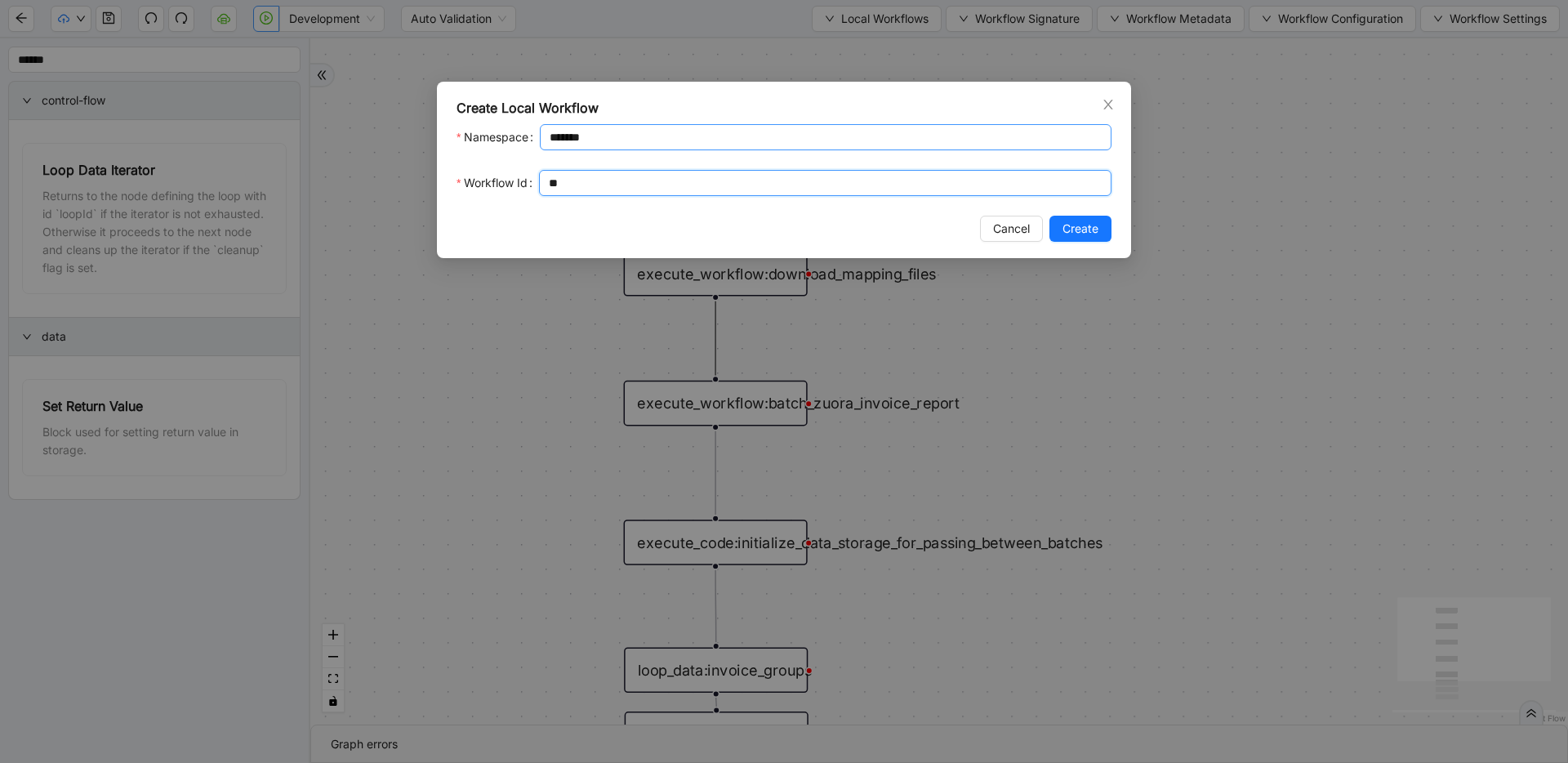 type on "*" 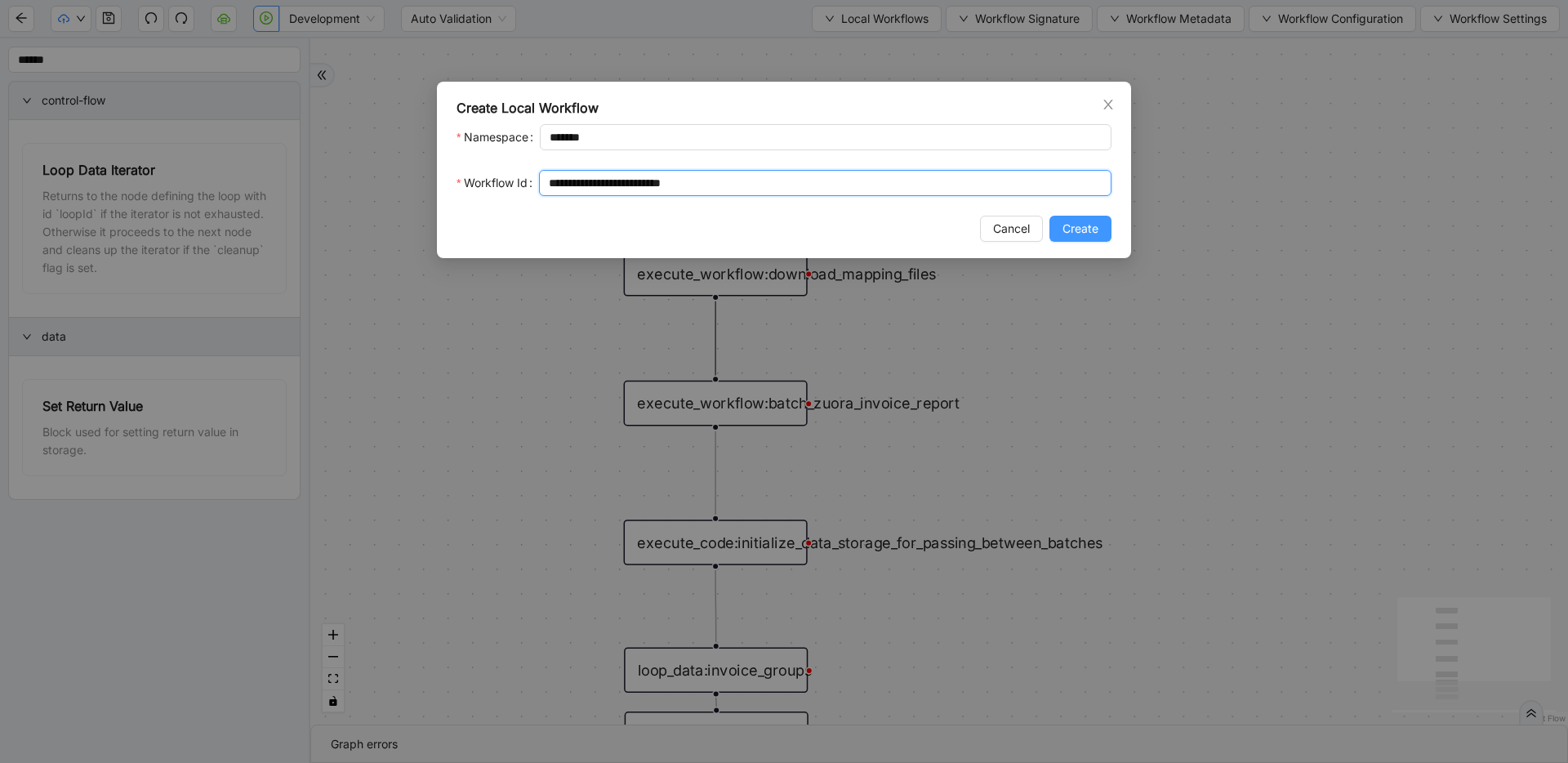 type on "**********" 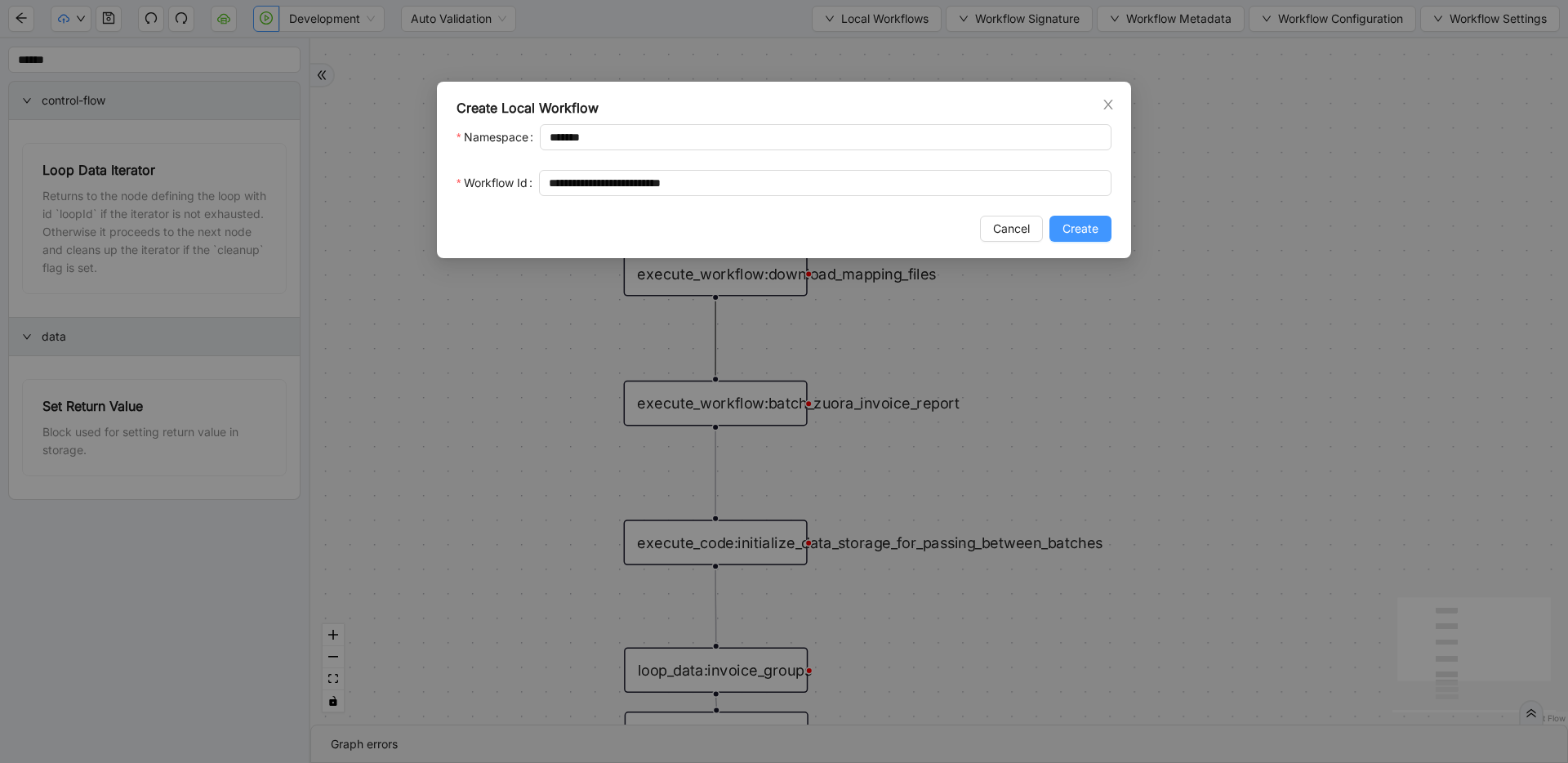 click on "Create" at bounding box center [1080, 229] 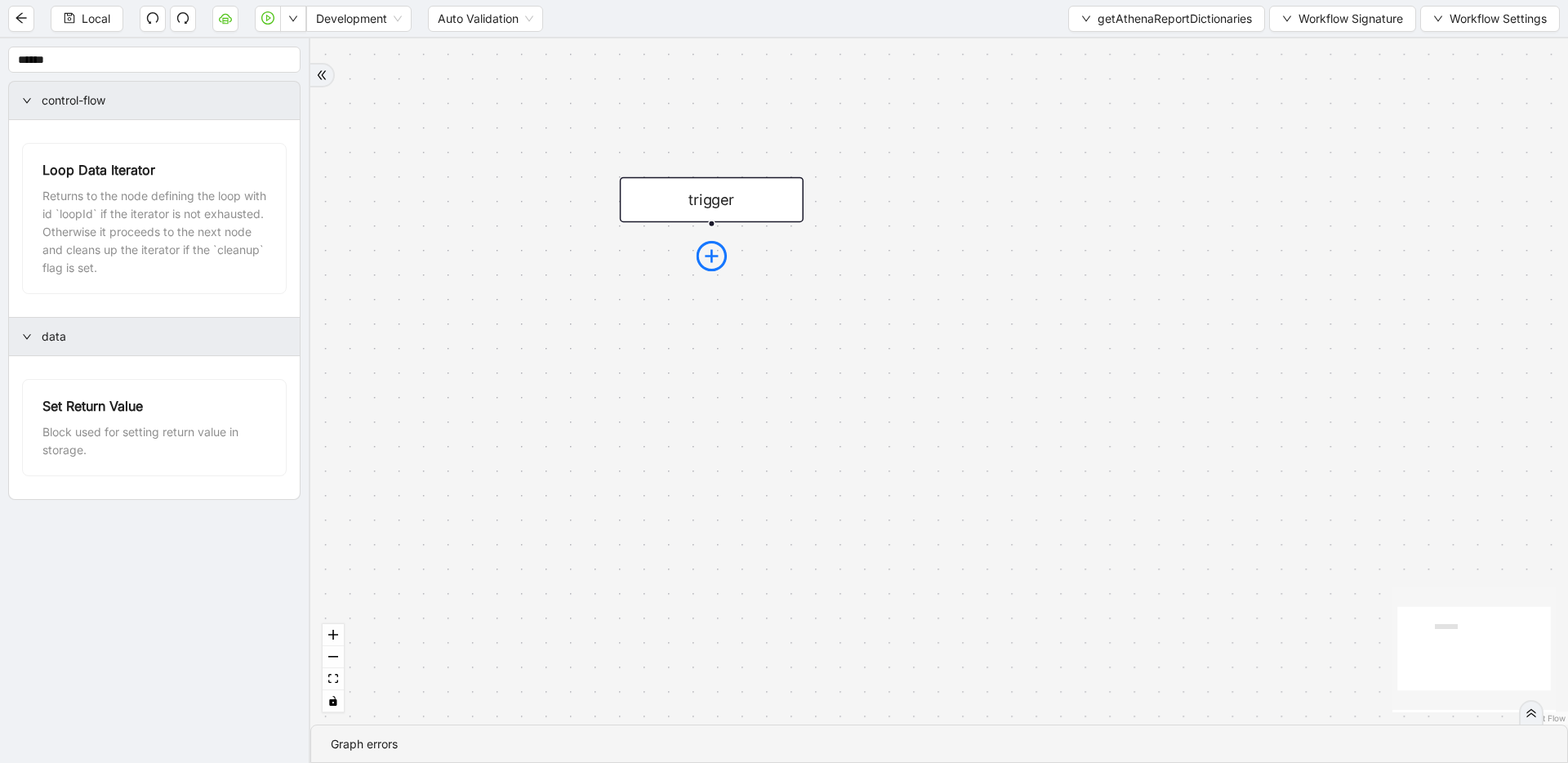 click 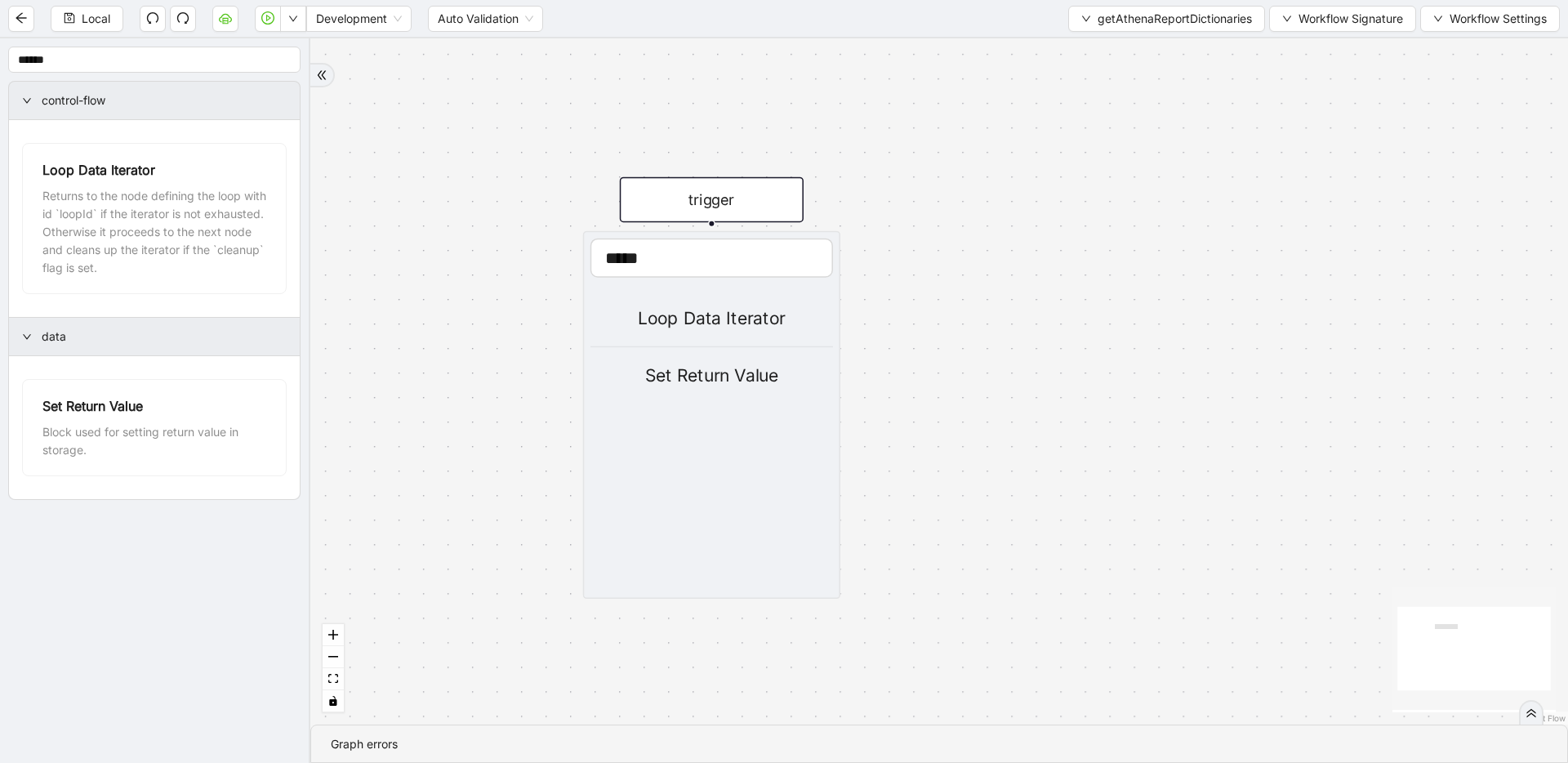 type on "*****" 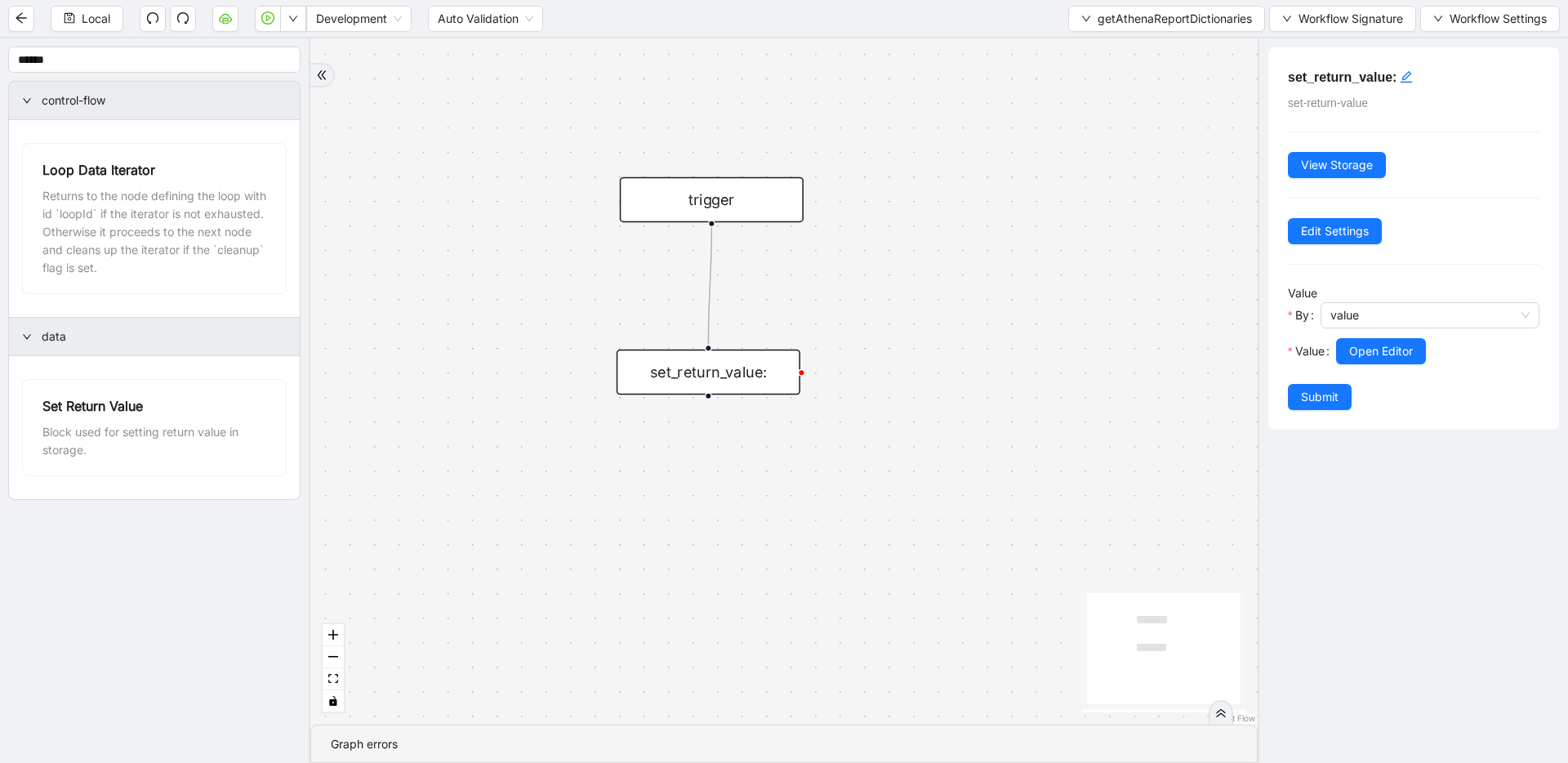 drag, startPoint x: 738, startPoint y: 336, endPoint x: 735, endPoint y: 388, distance: 52.08647 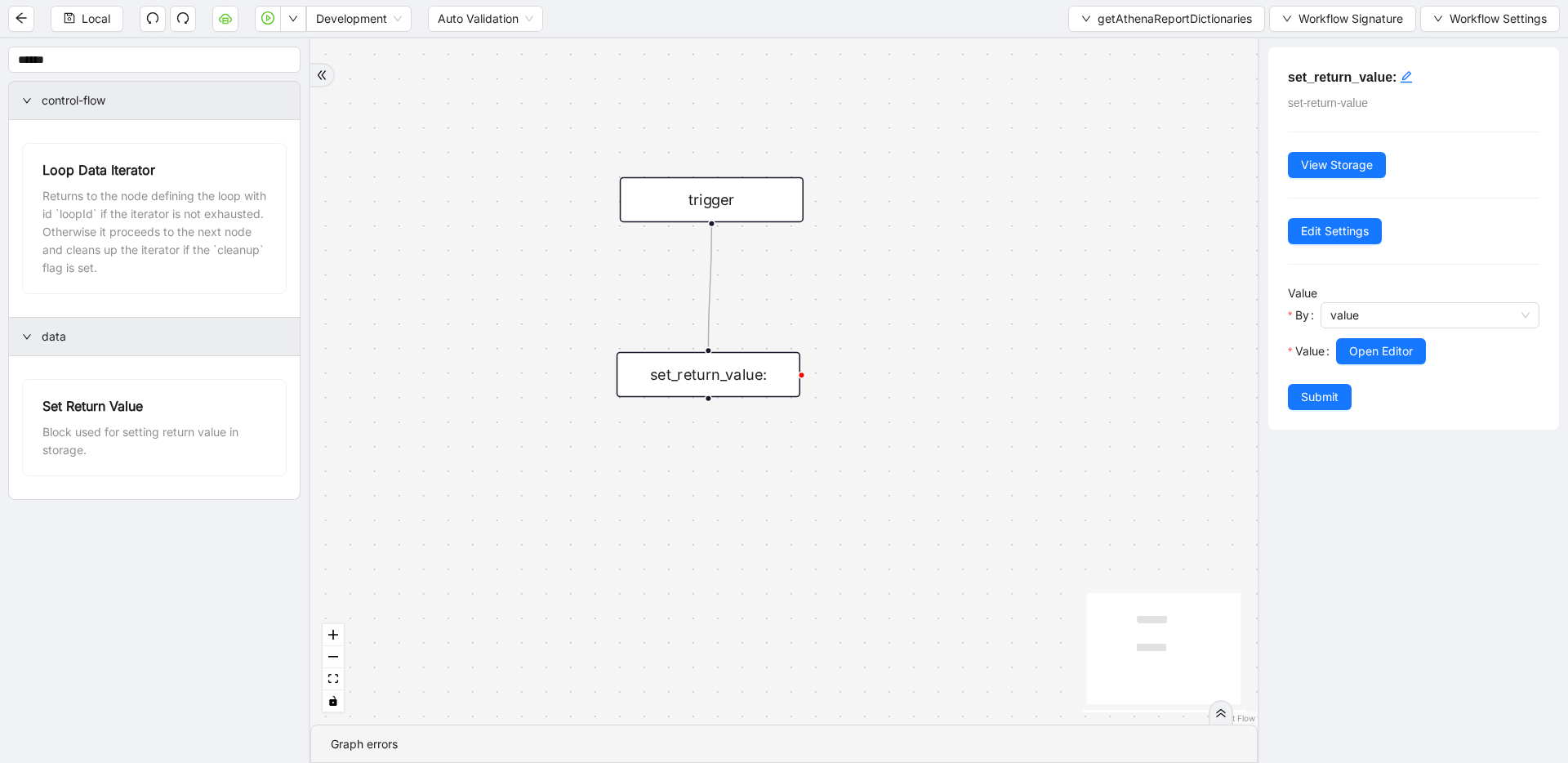 click on "set_return_value:" at bounding box center (1414, 77) 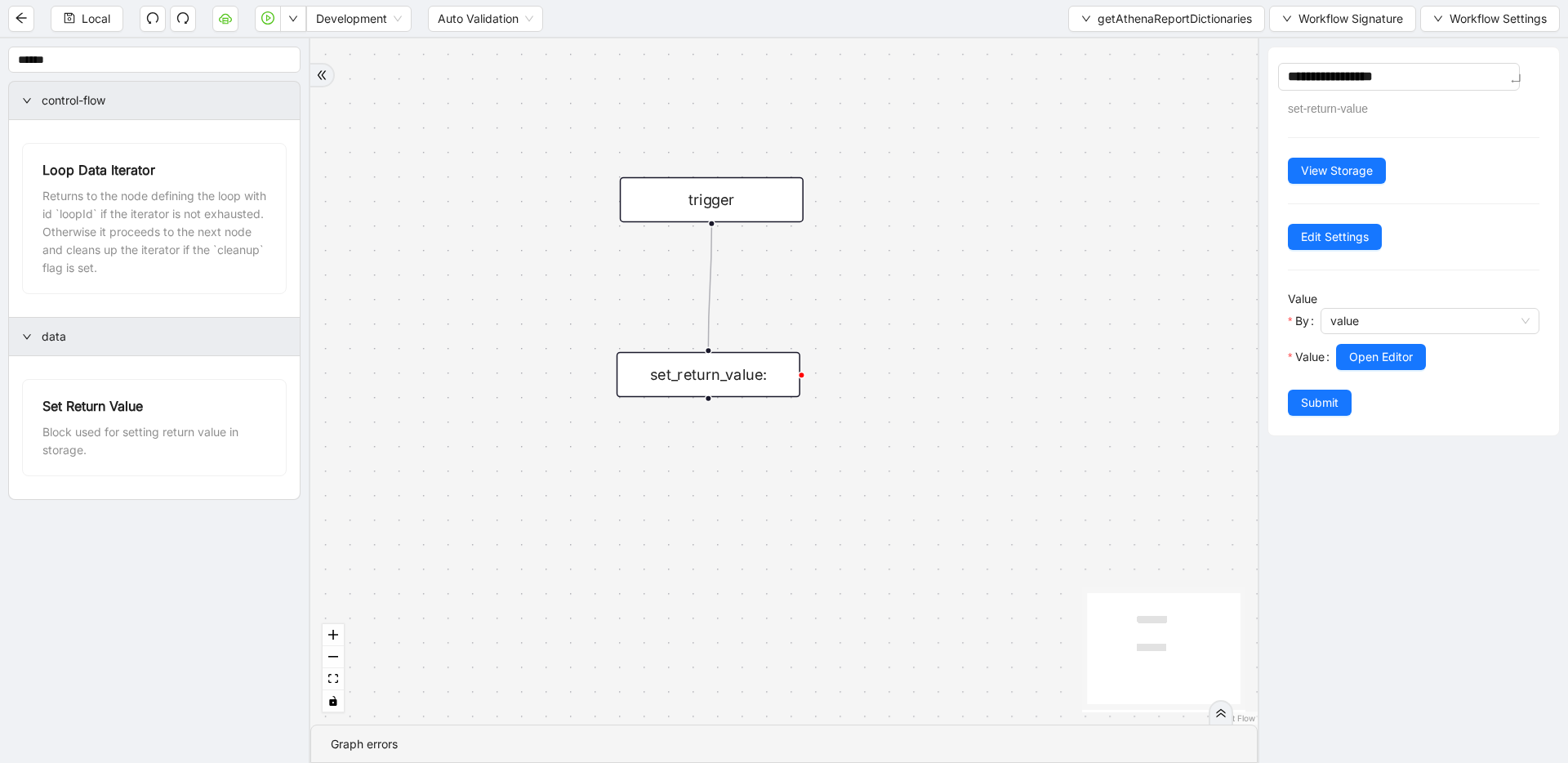 type on "**********" 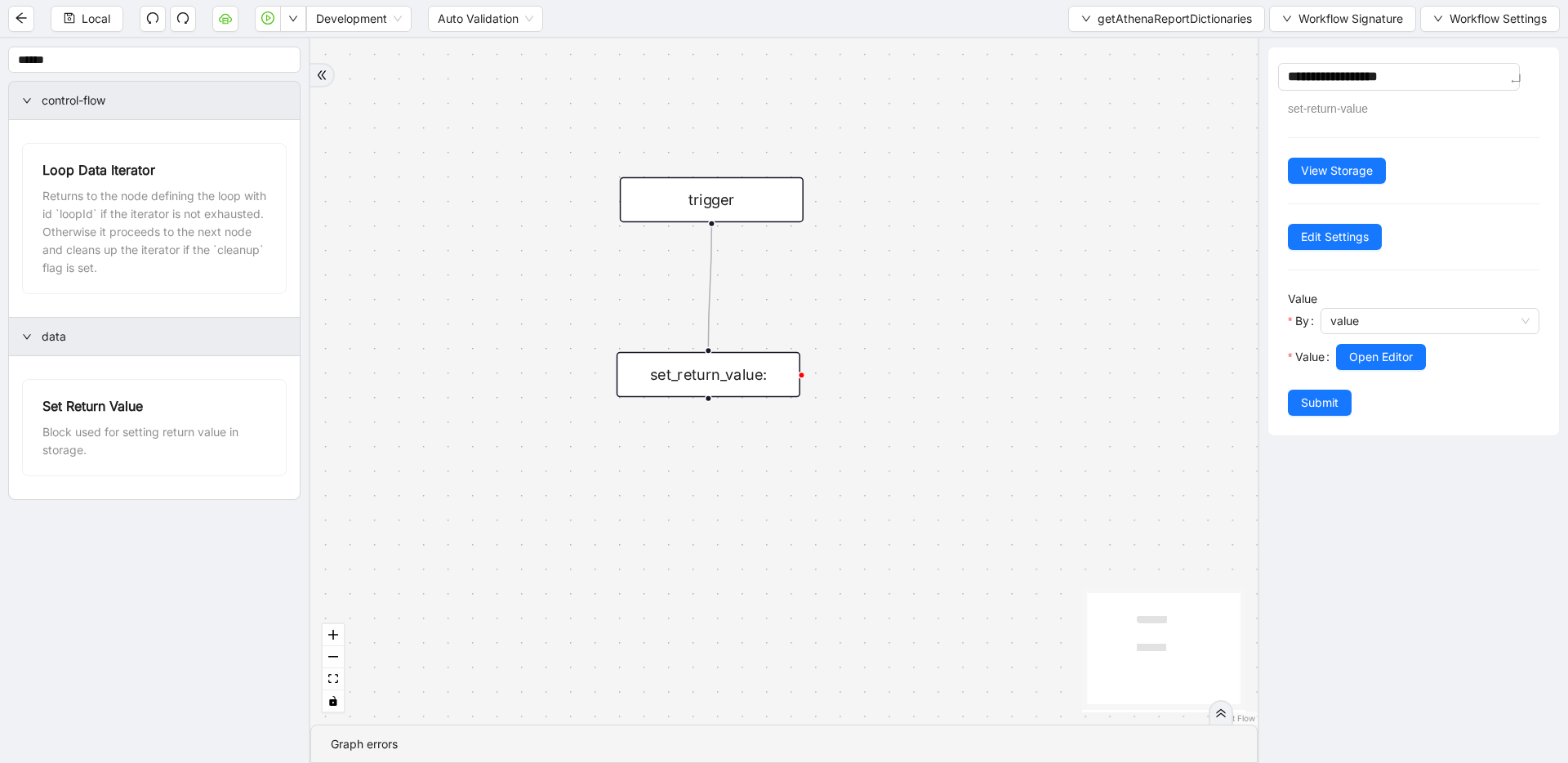 type on "**********" 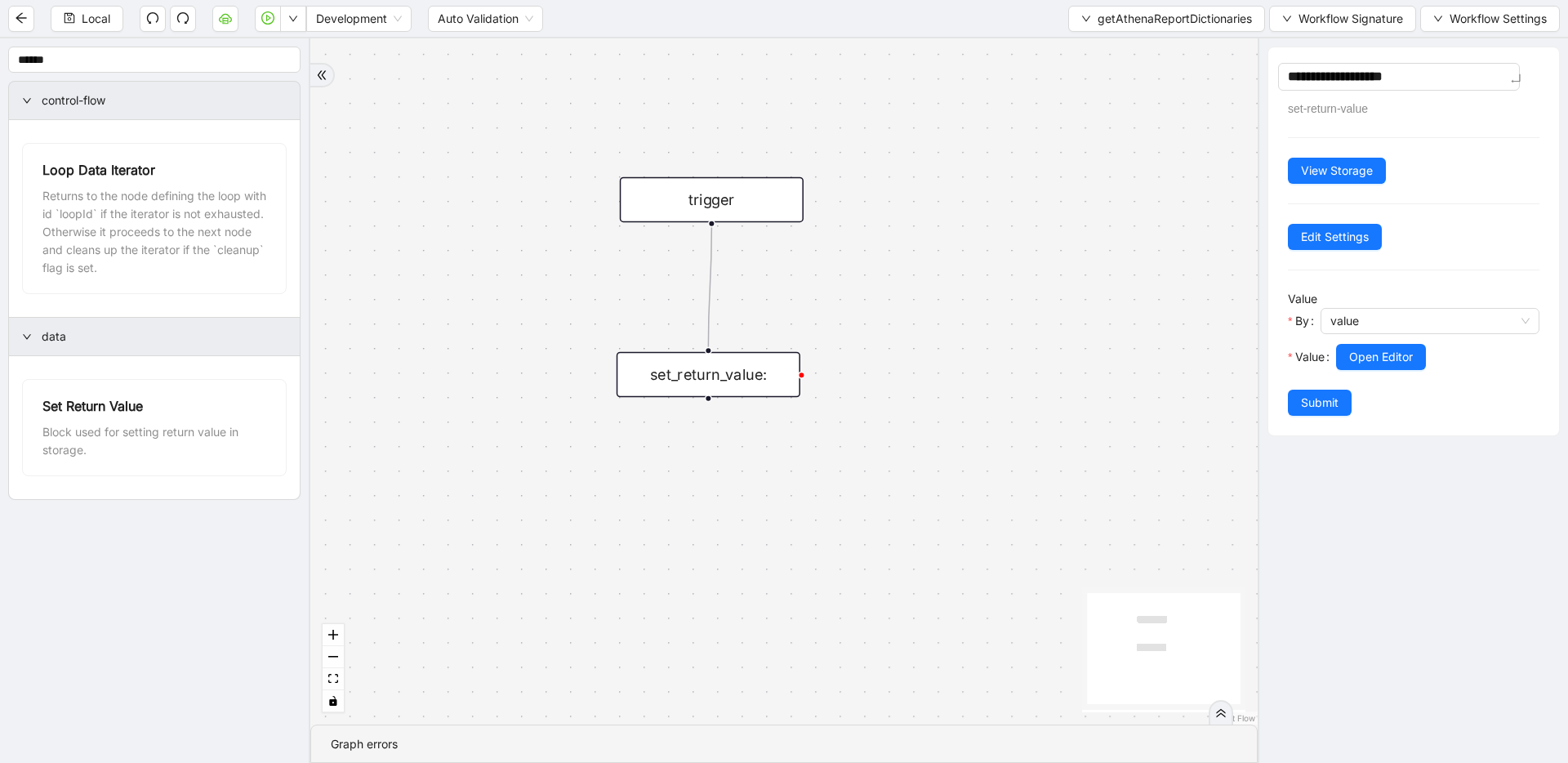 type on "**********" 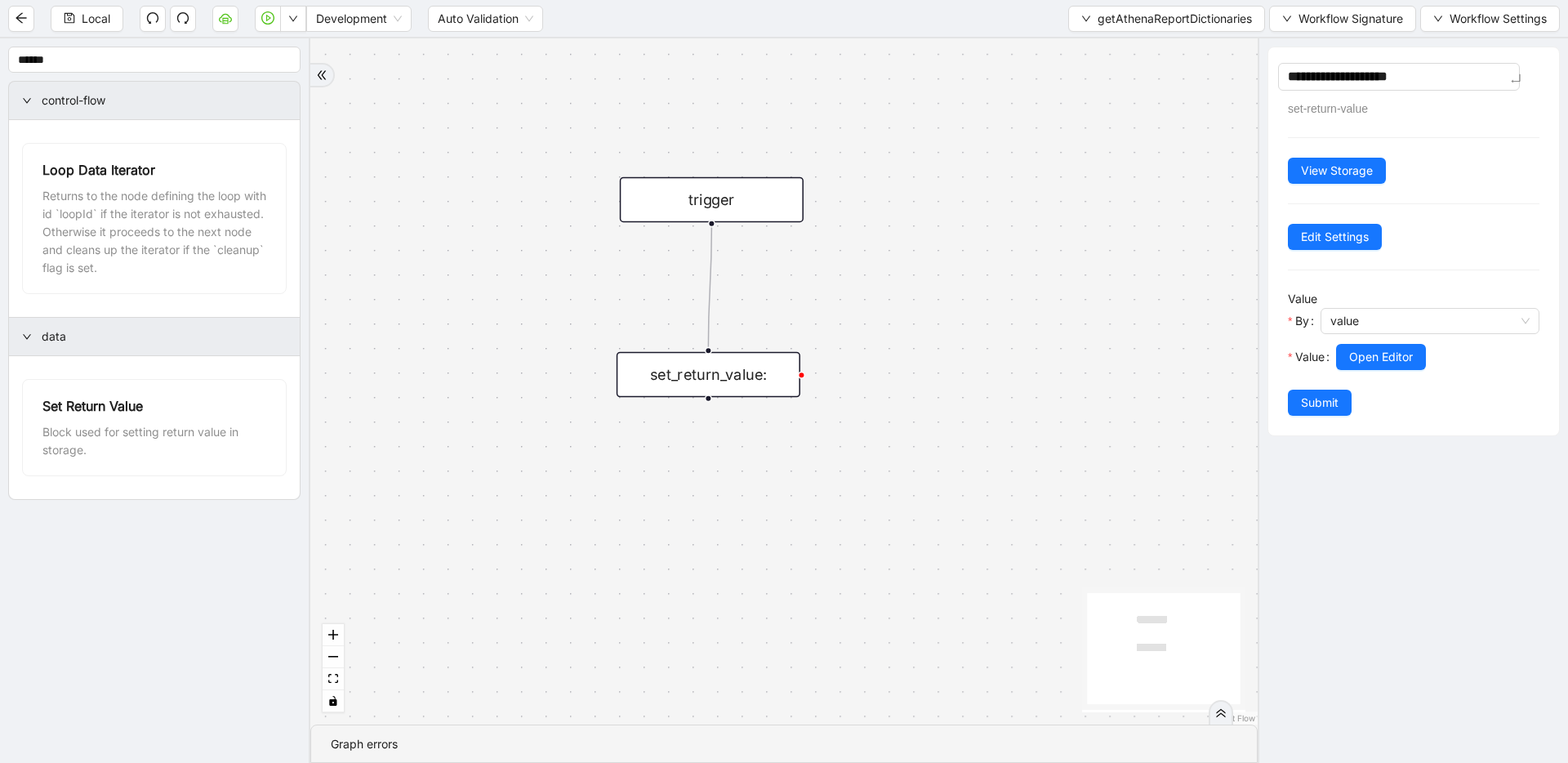 type on "**********" 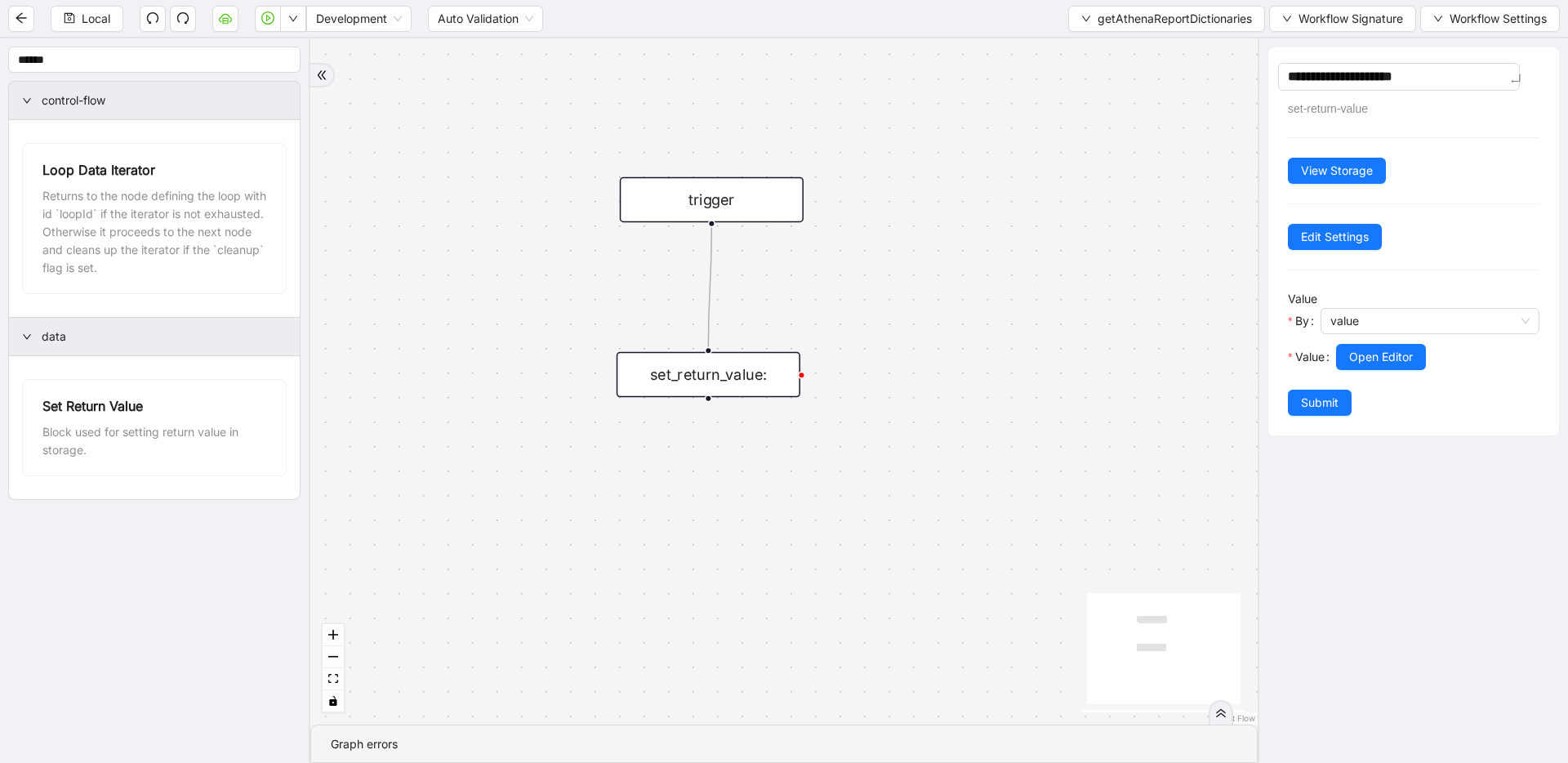 type on "**********" 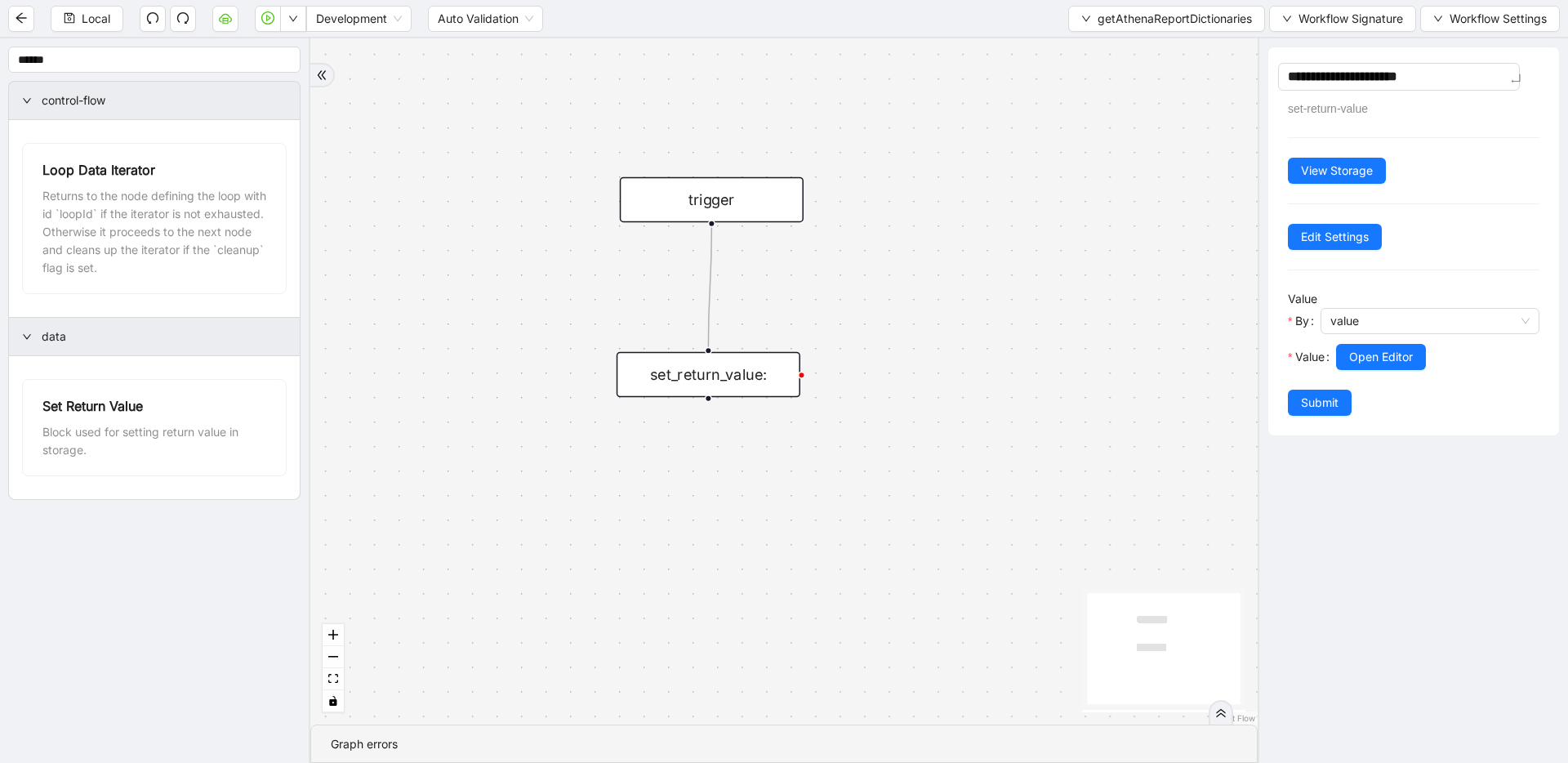 type on "**********" 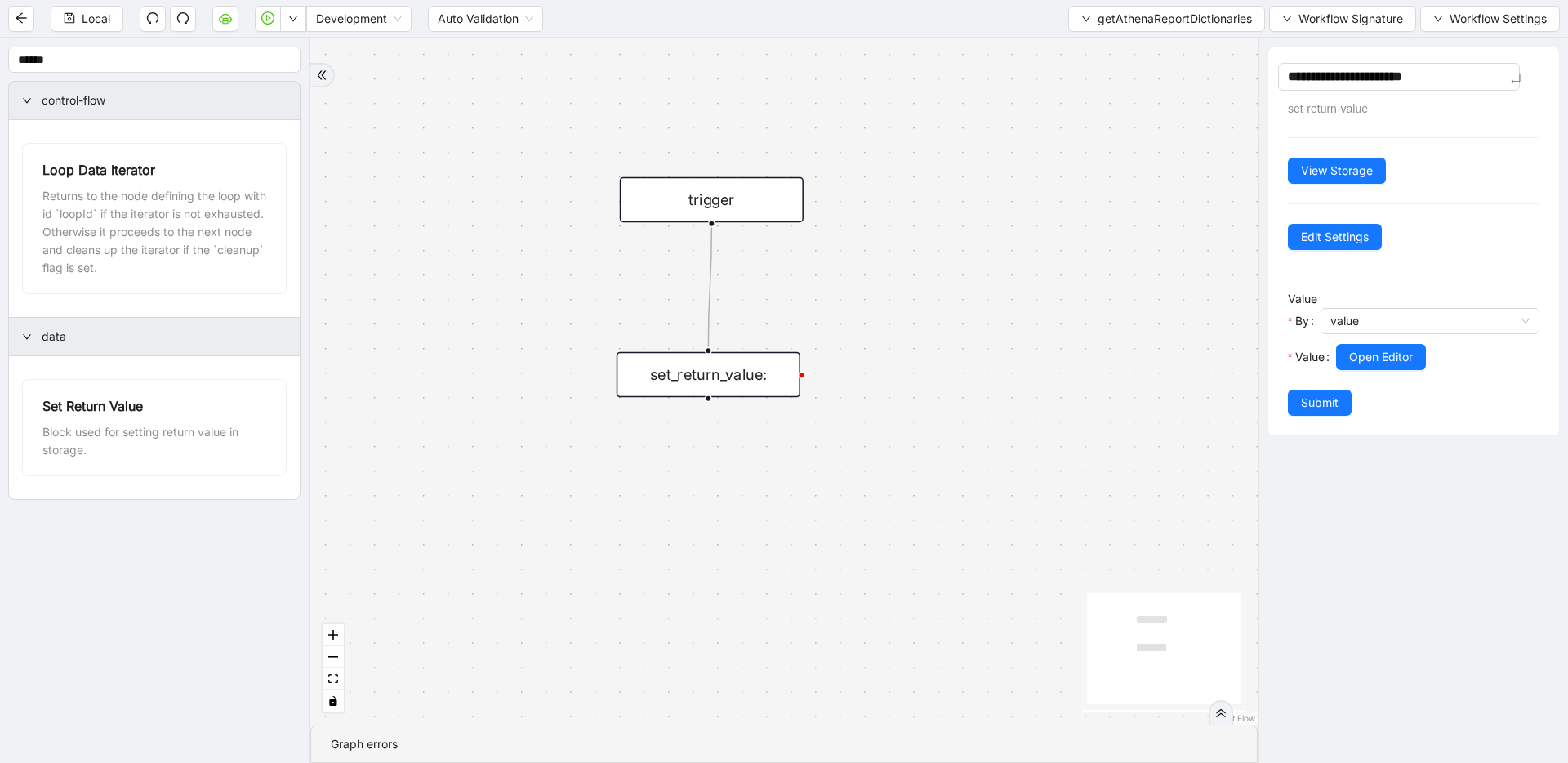 type on "**********" 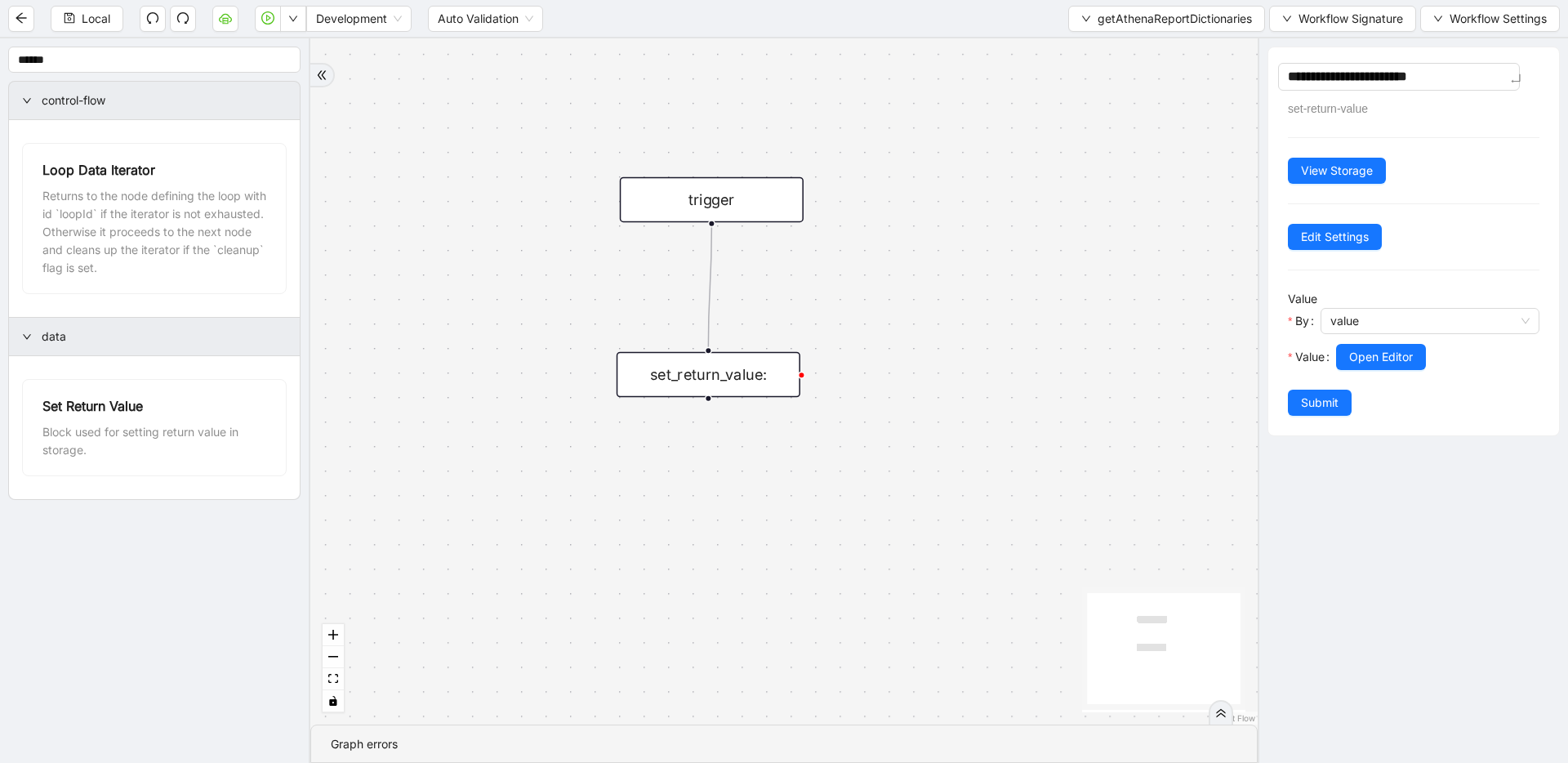 type on "**********" 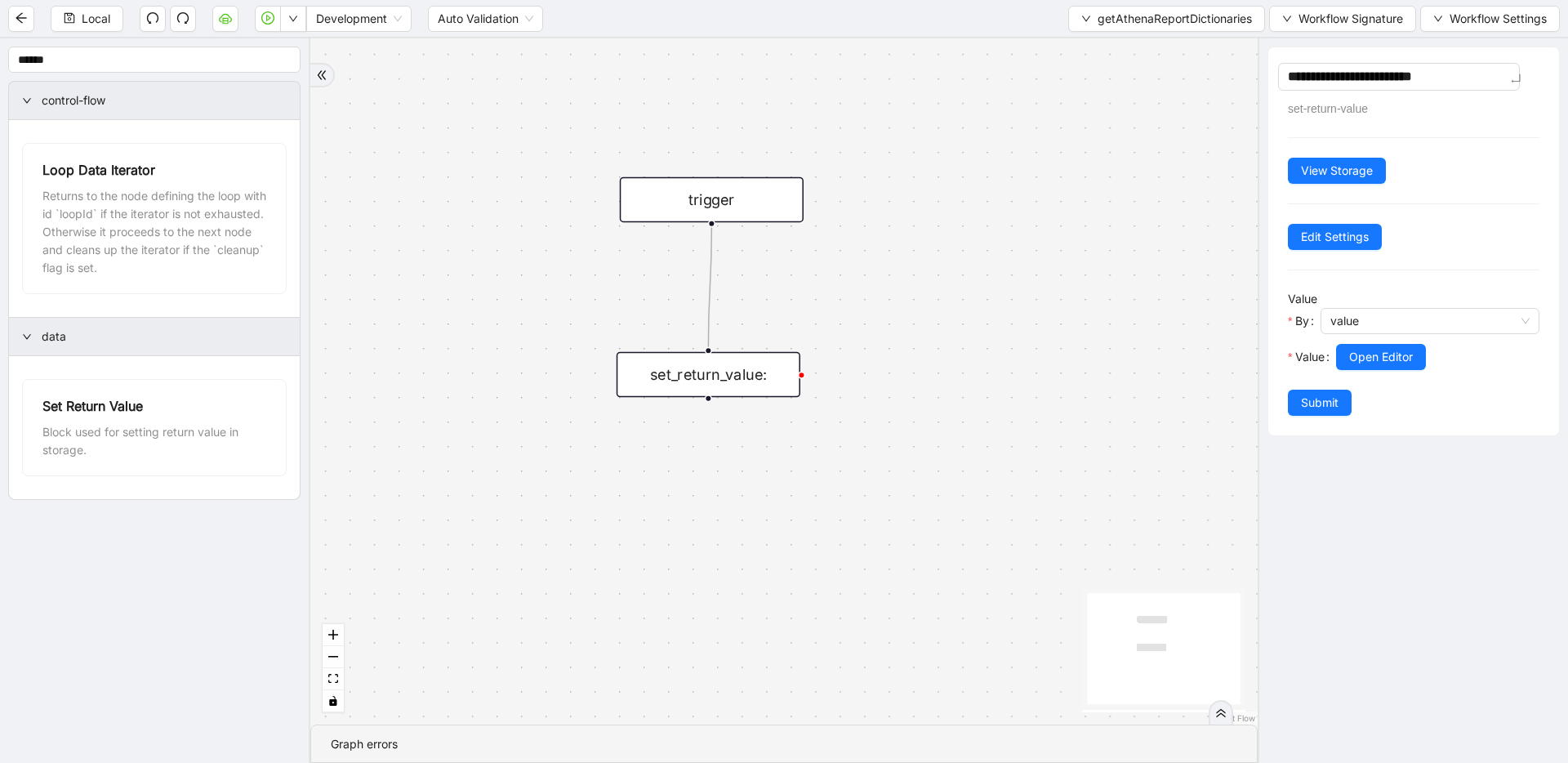 type on "**********" 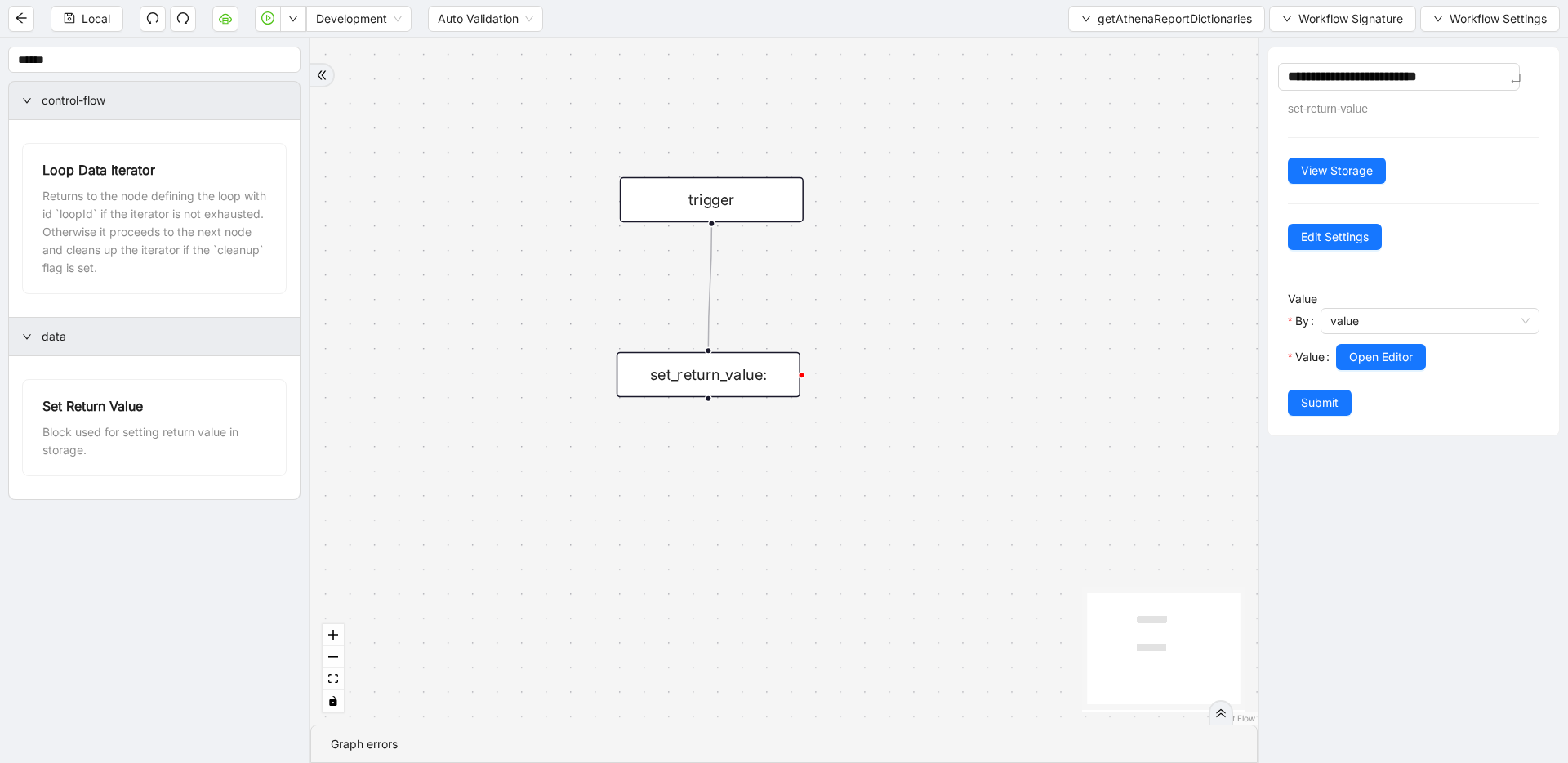 type on "**********" 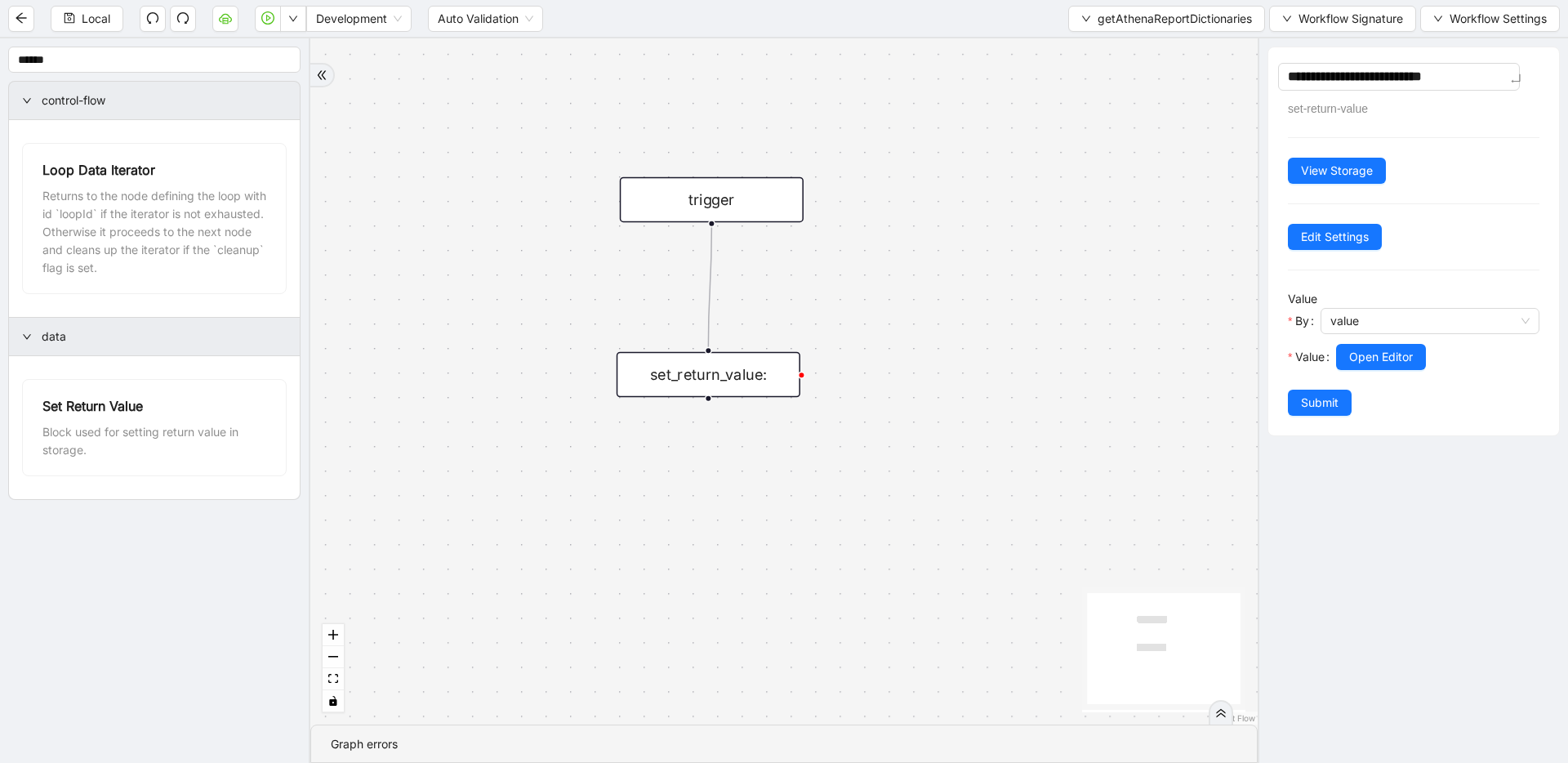 type on "**********" 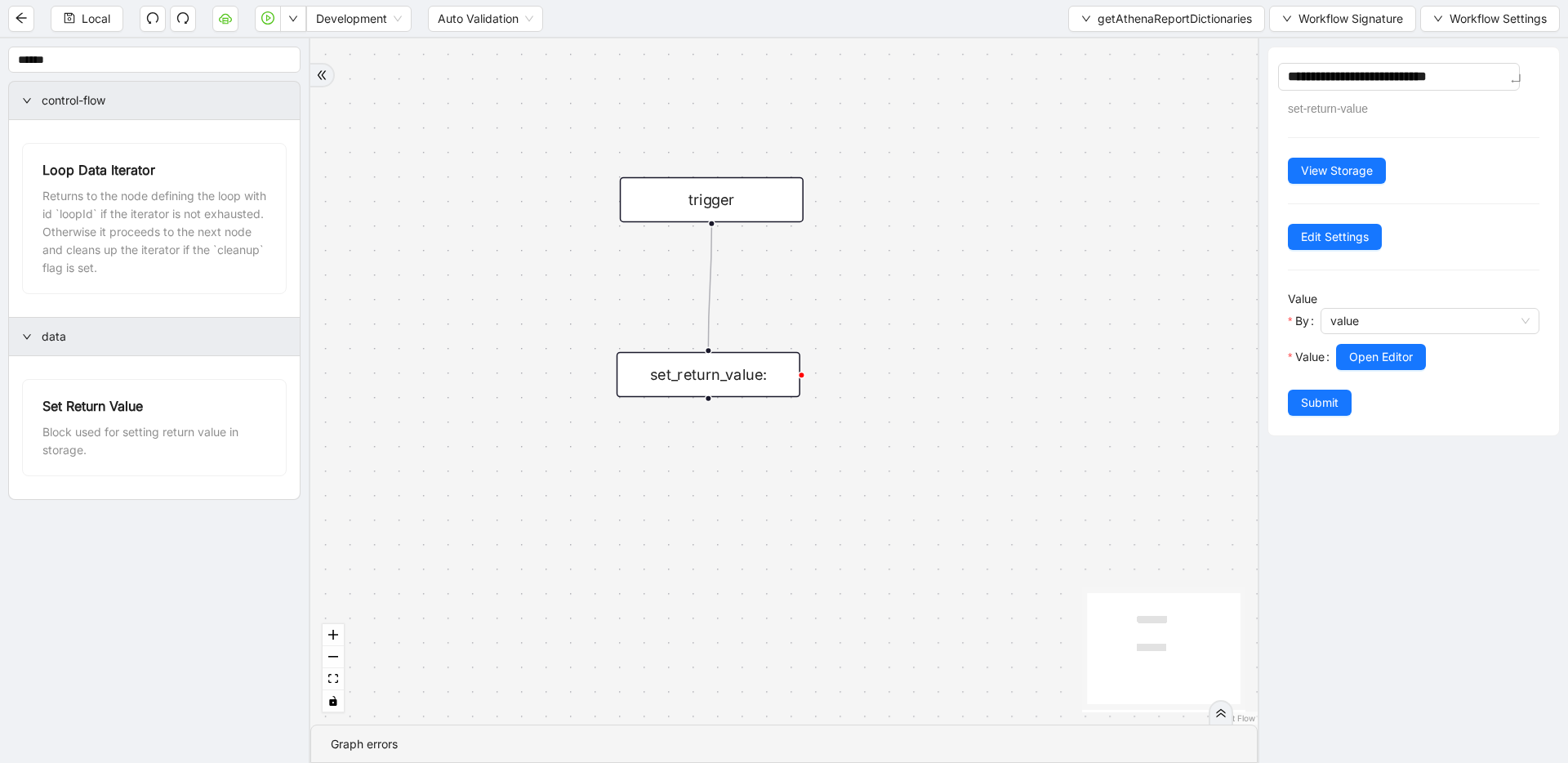 type on "**********" 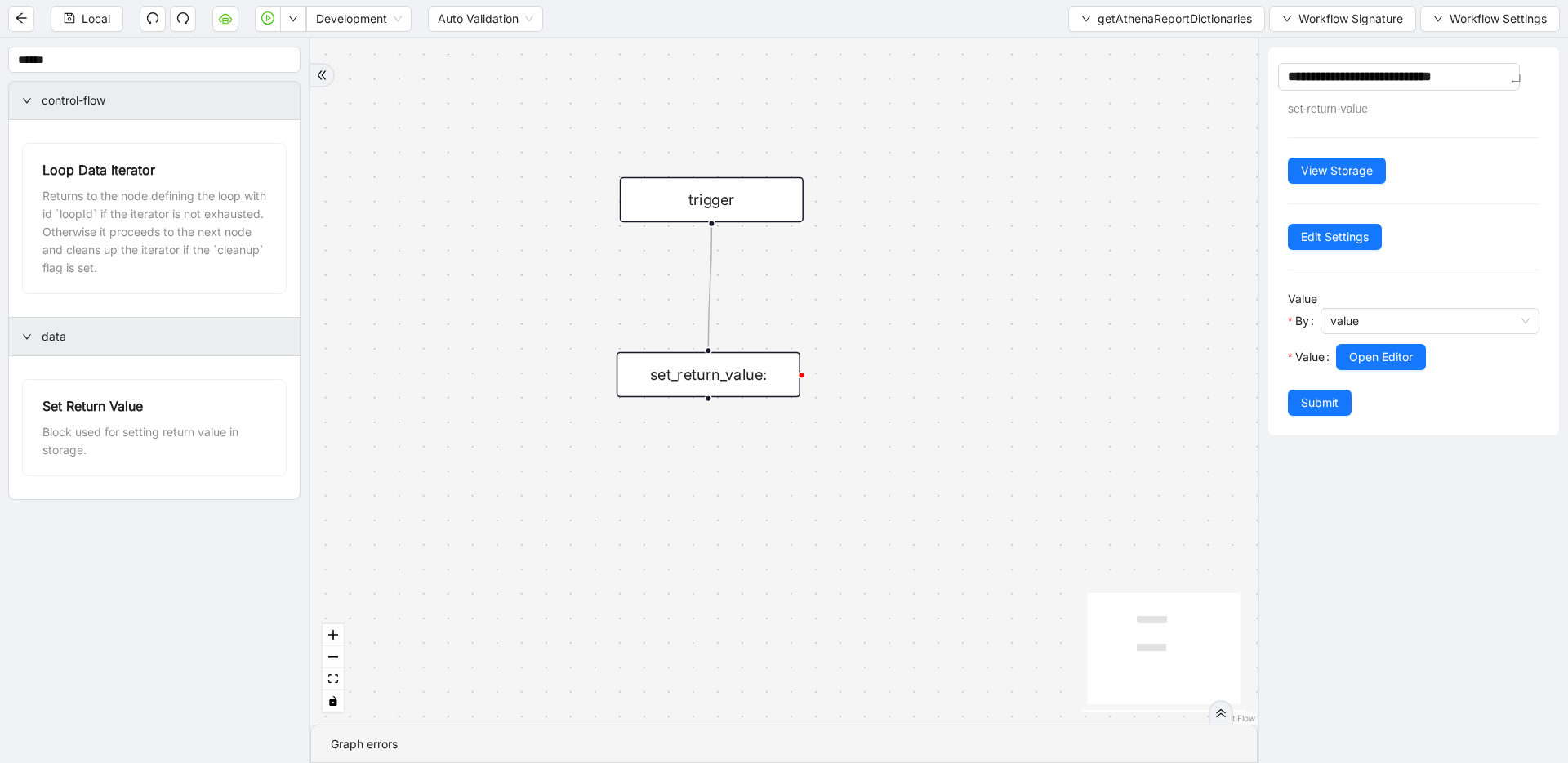 type on "**********" 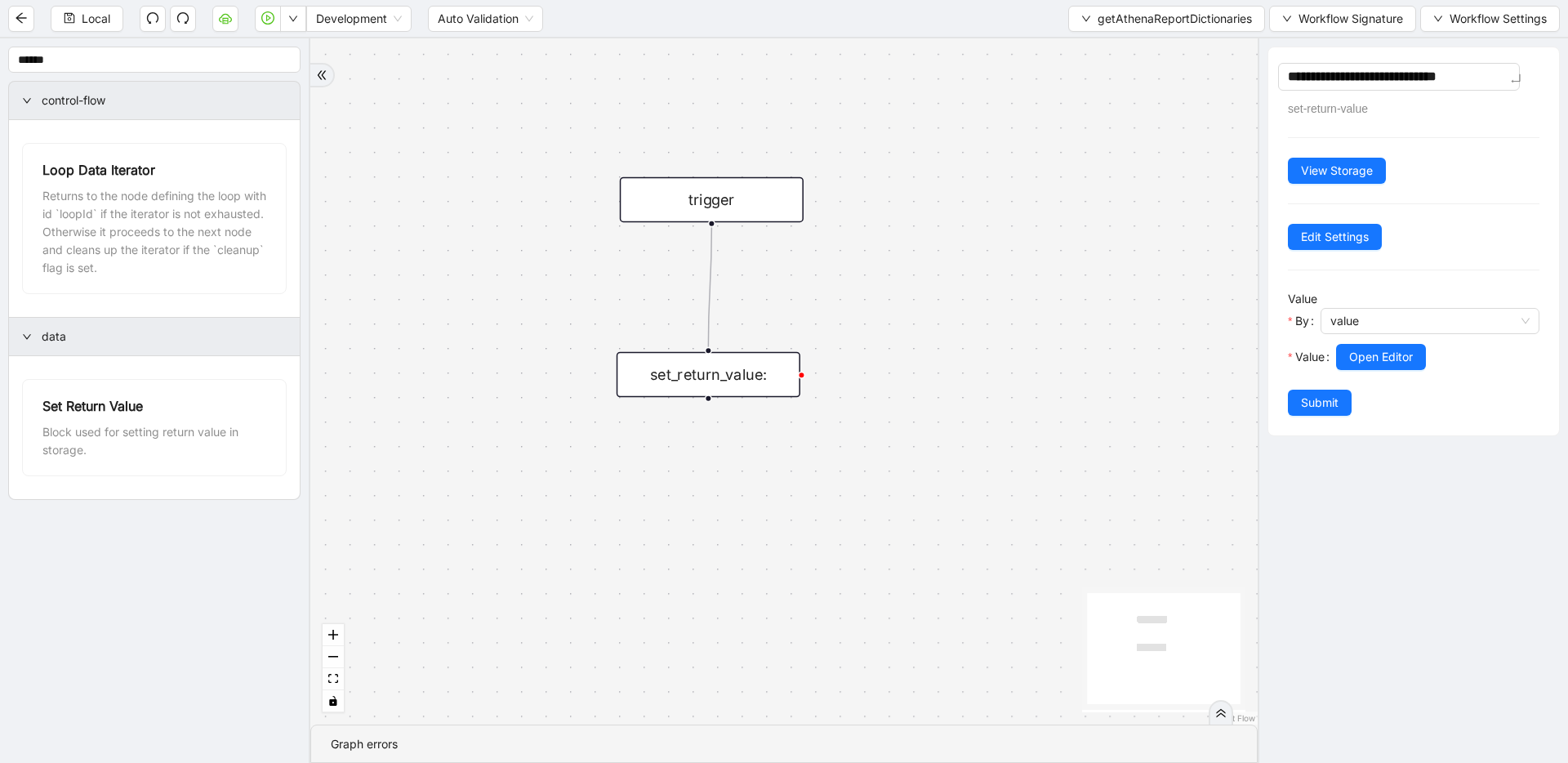 type on "**********" 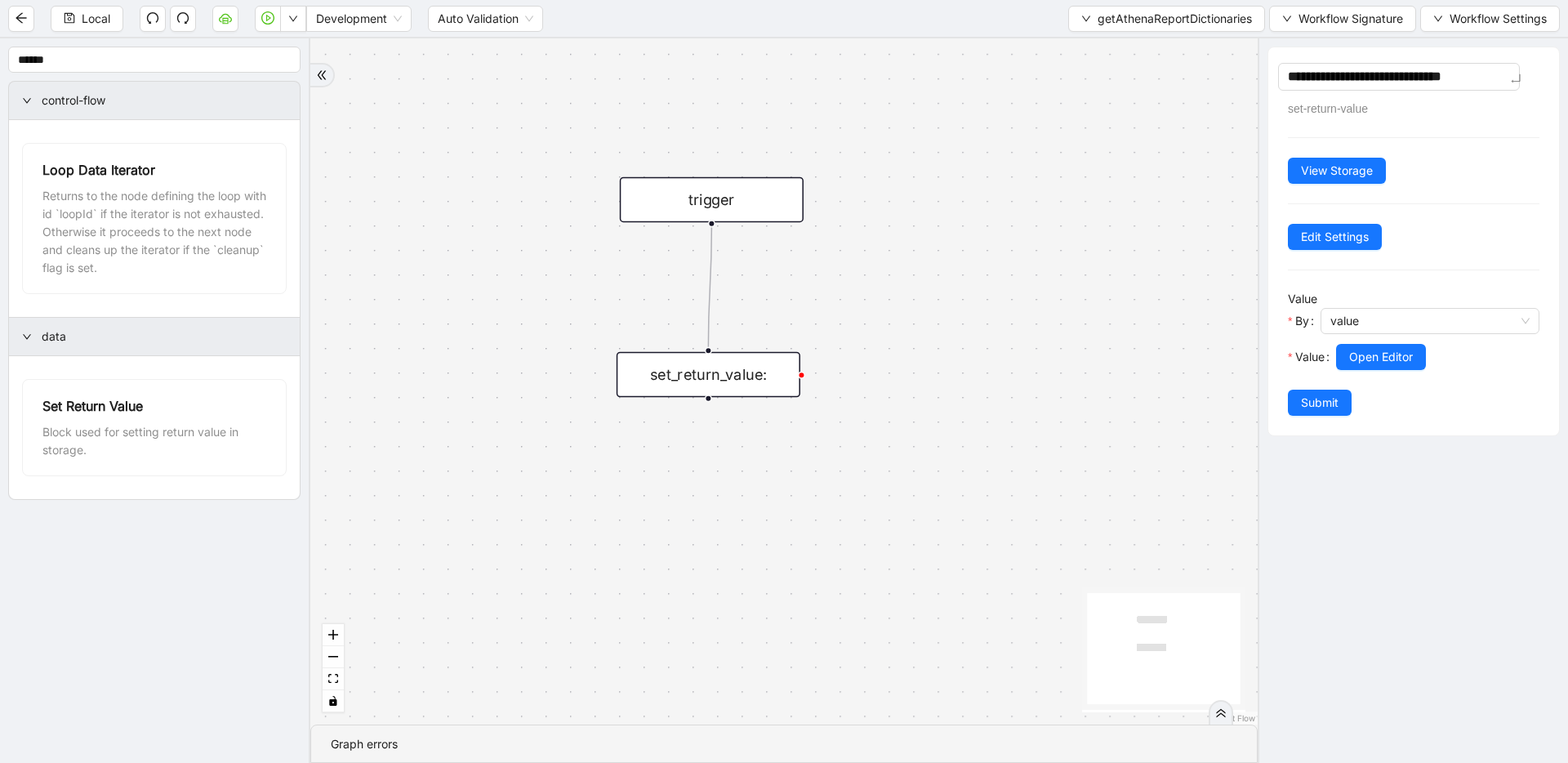 type on "**********" 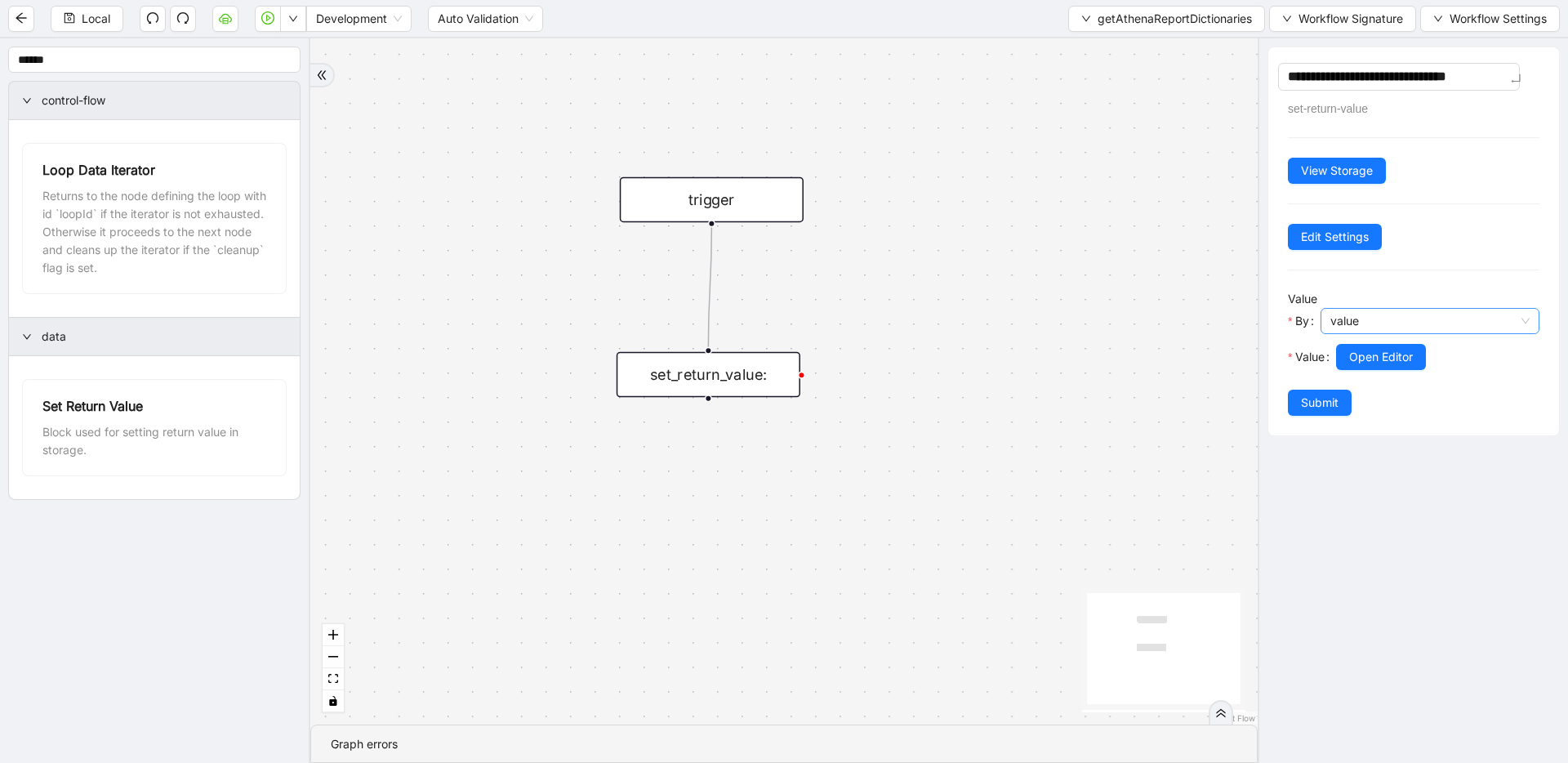 click on "value" at bounding box center [1430, 321] 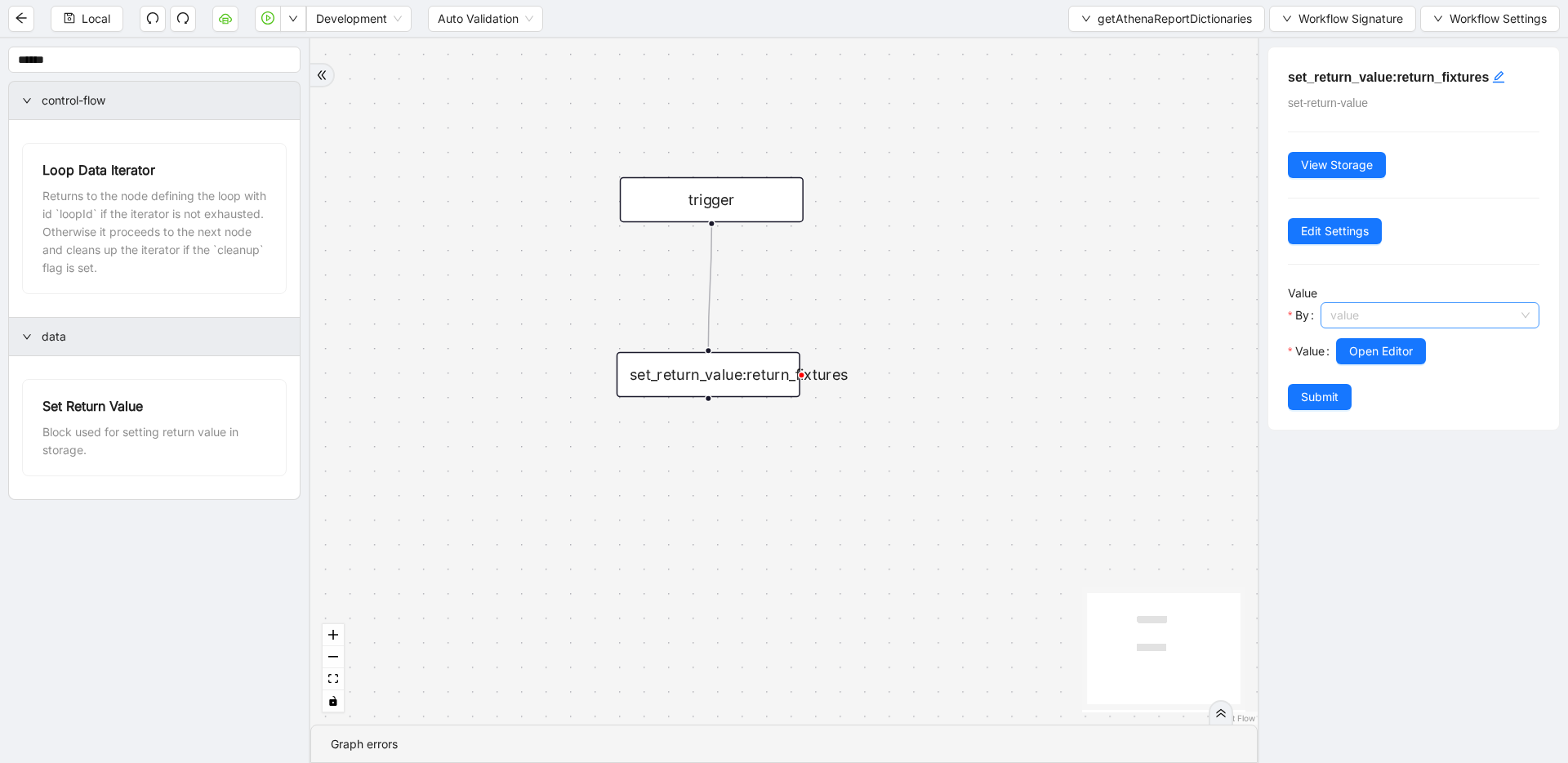click on "value" at bounding box center (1430, 315) 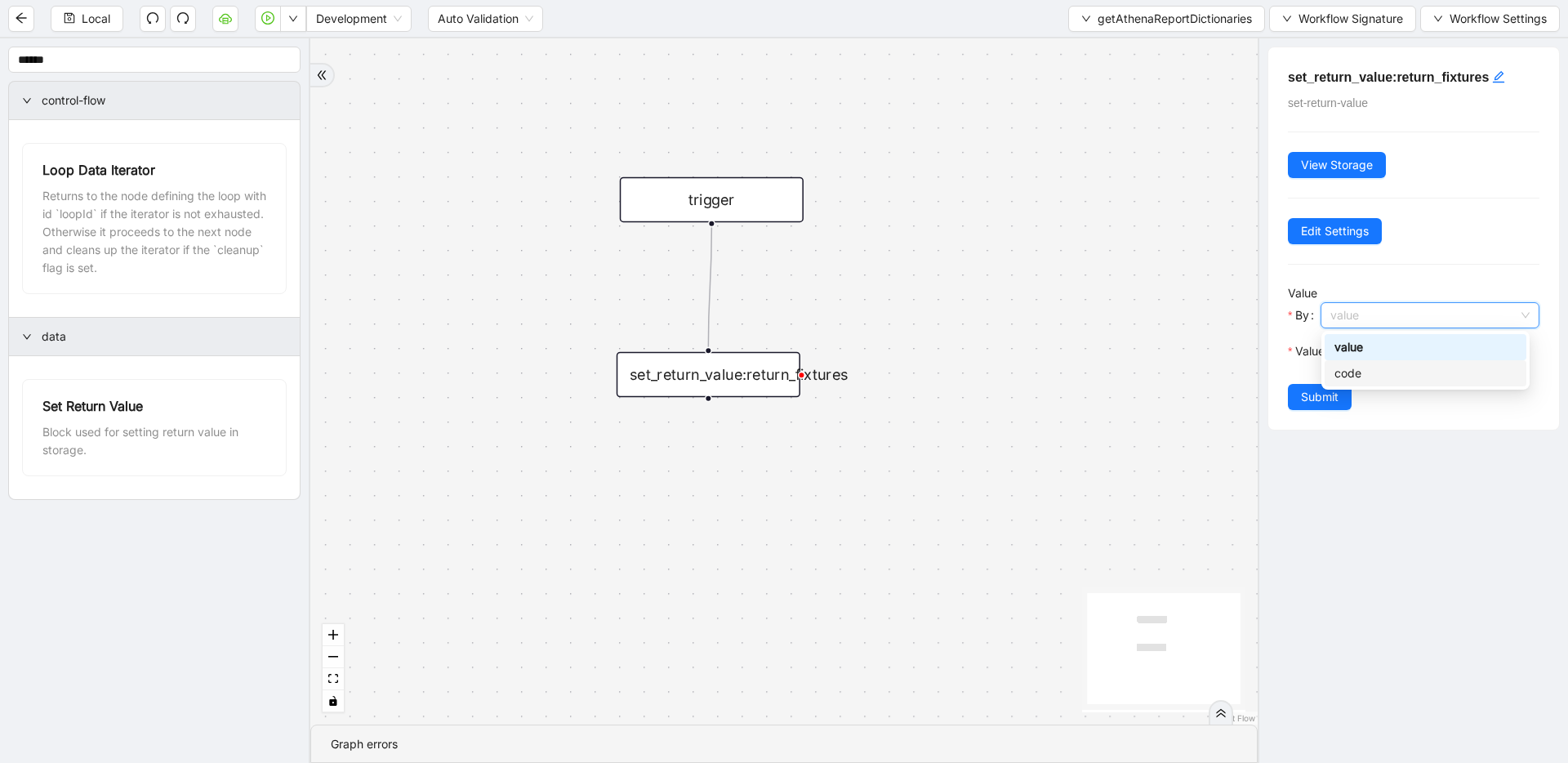 click on "code" at bounding box center [1425, 373] 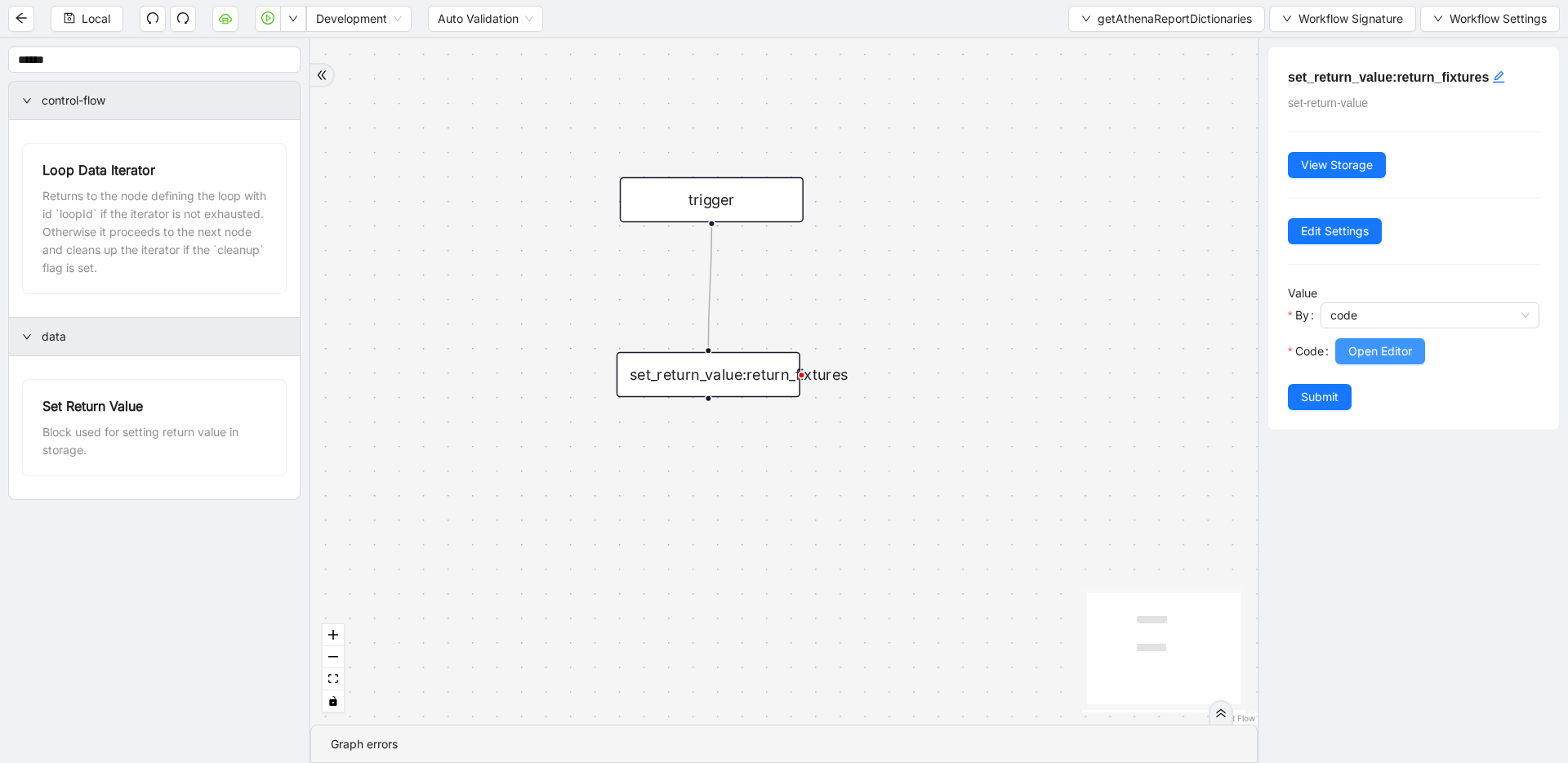 click on "Open Editor" at bounding box center (1380, 351) 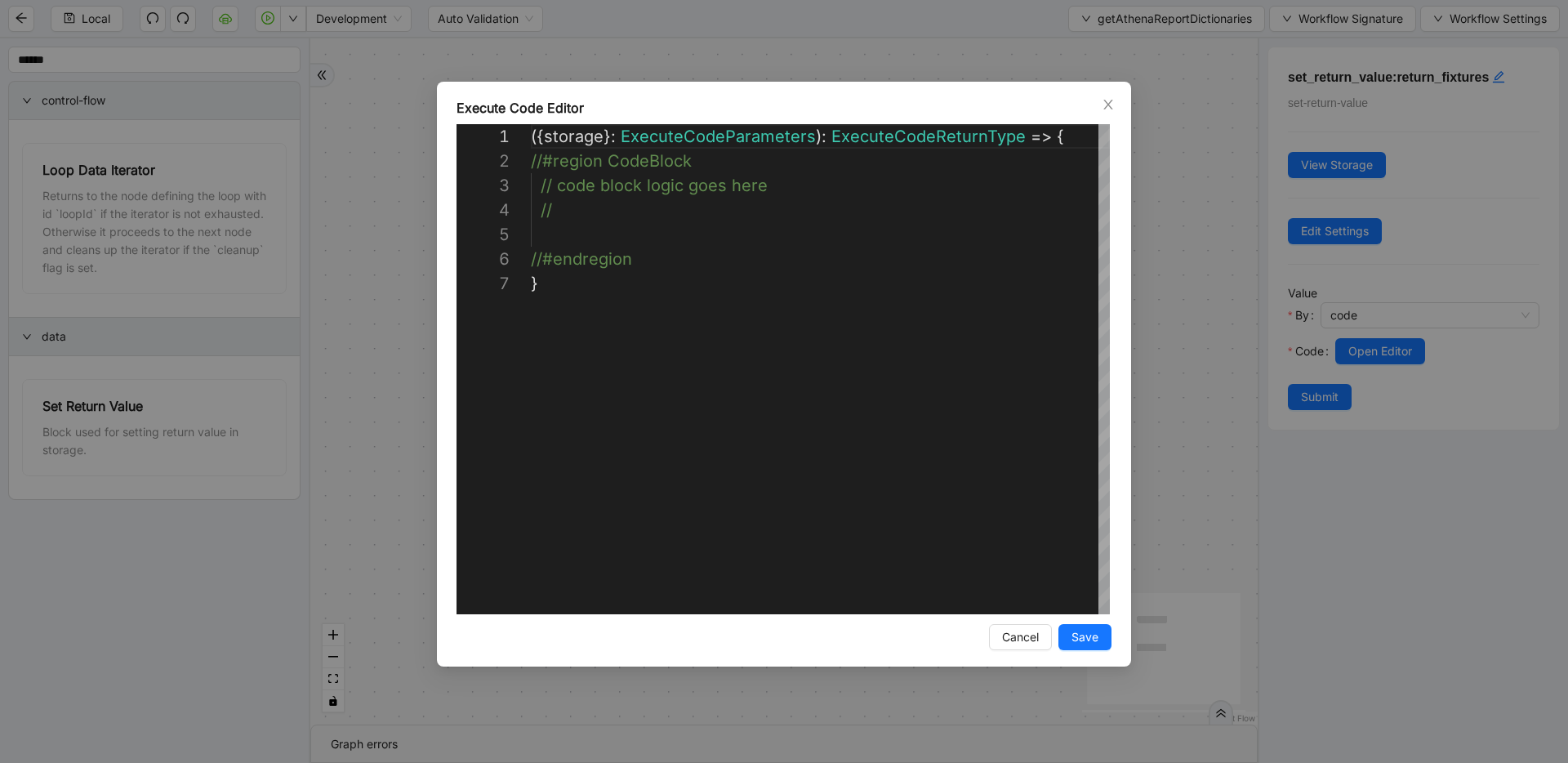 scroll, scrollTop: 147, scrollLeft: 0, axis: vertical 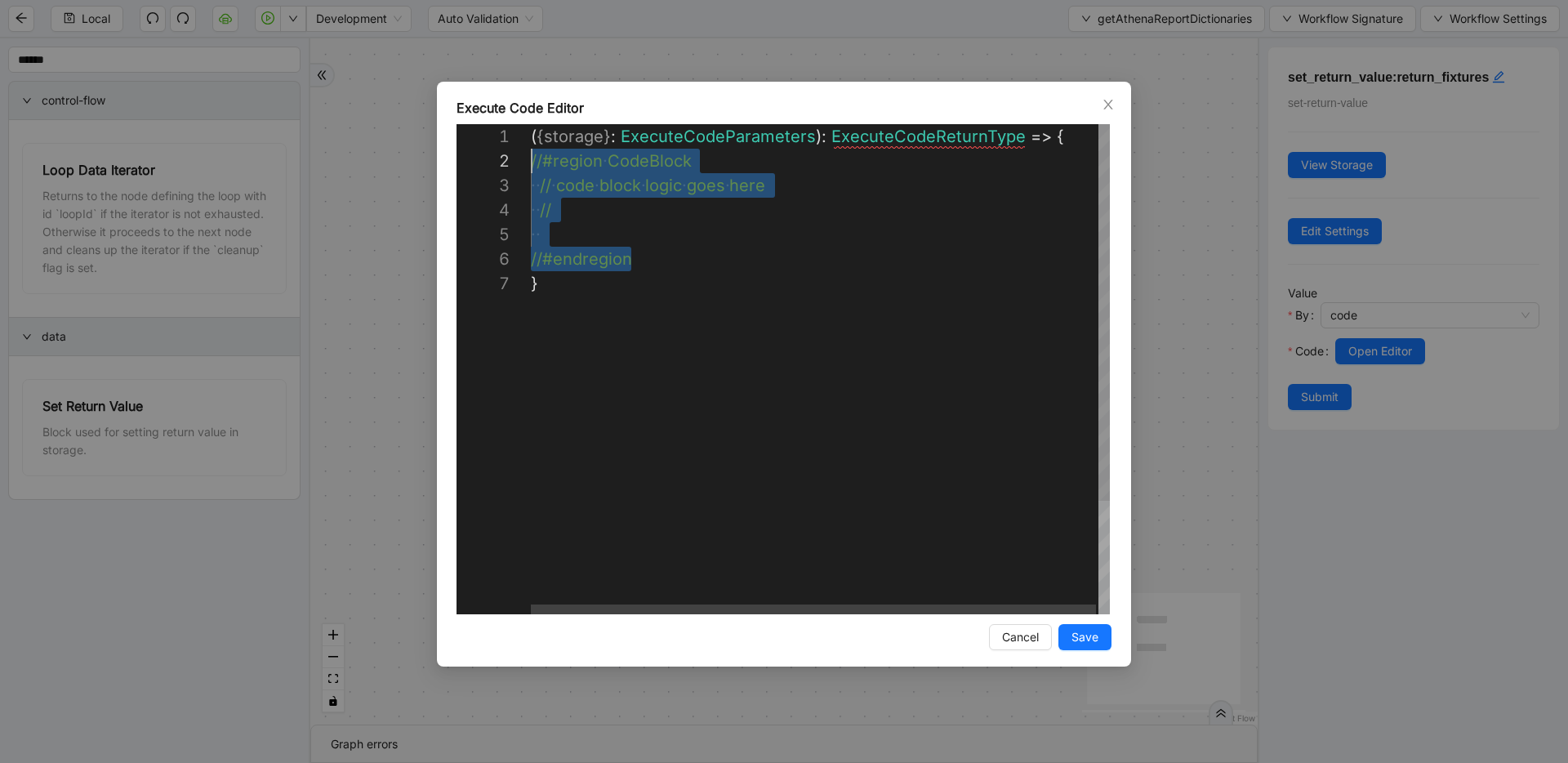 drag, startPoint x: 630, startPoint y: 256, endPoint x: 474, endPoint y: 172, distance: 177.17788 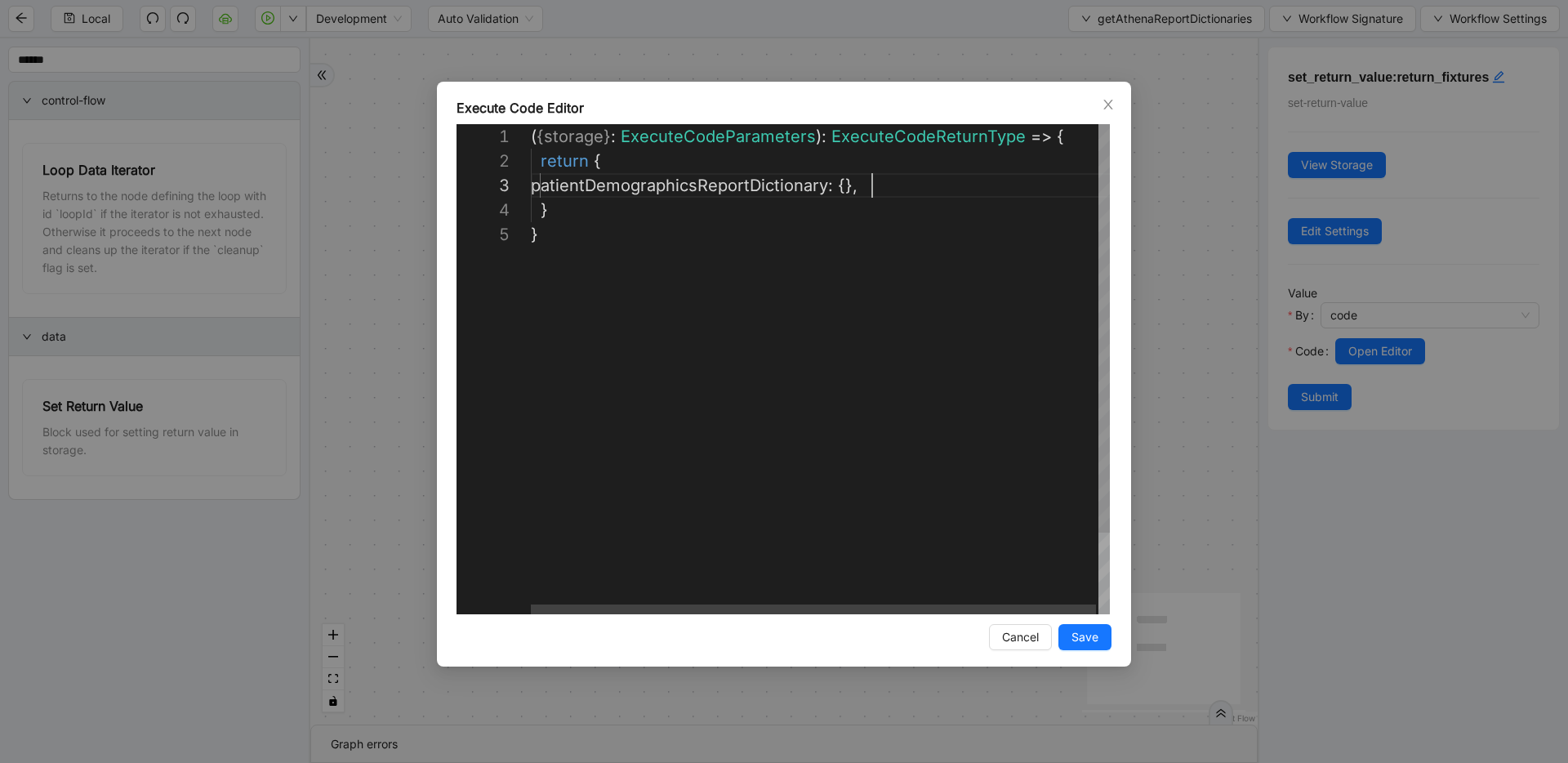 scroll, scrollTop: 74, scrollLeft: 19, axis: both 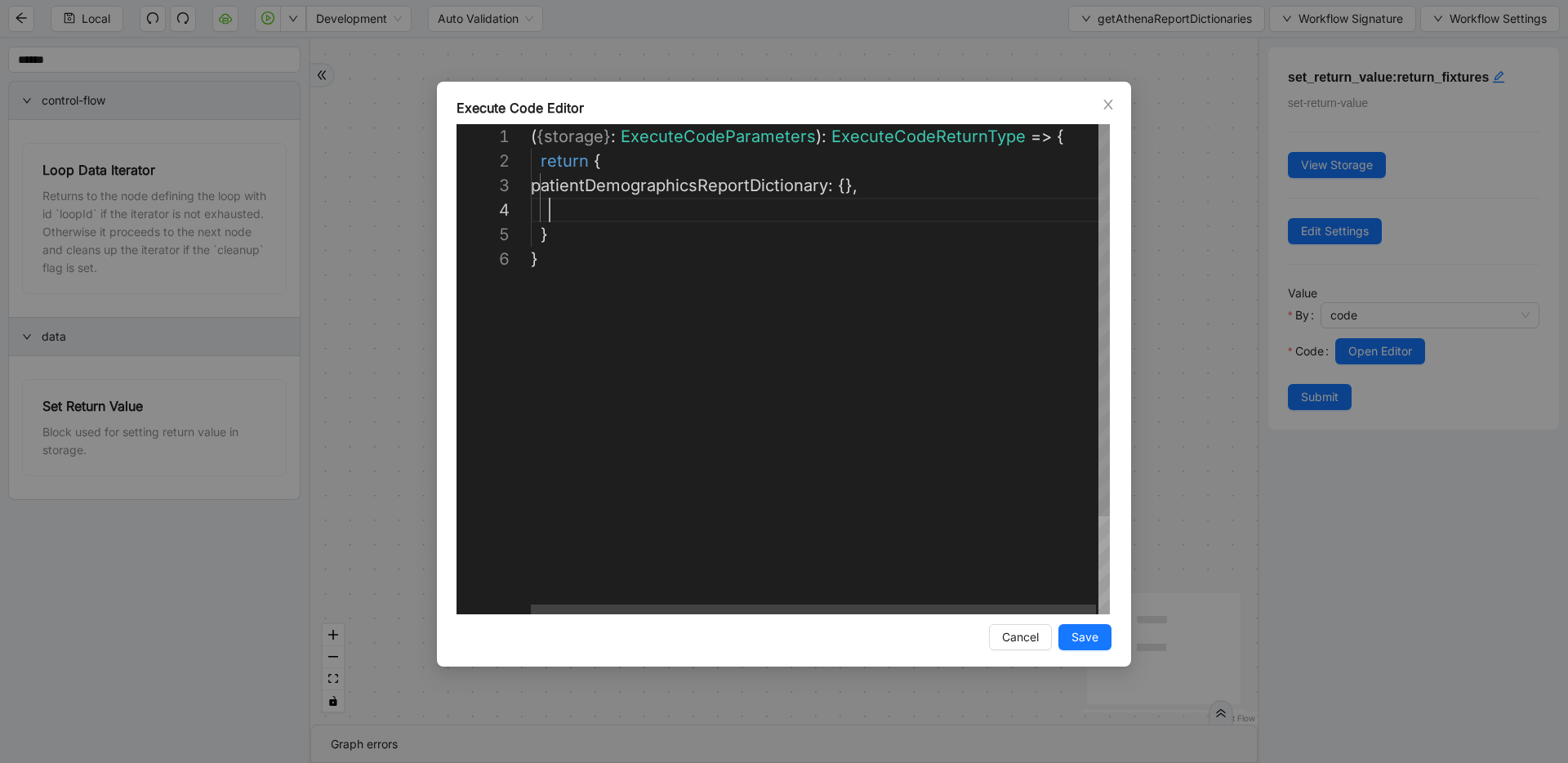 click on "( {  storage  } :   ExecuteCodeParameters ):   ExecuteCodeReturnType   =>   {    return   {     patientDemographicsReportDictionary :   {},    }      }" at bounding box center (822, 431) 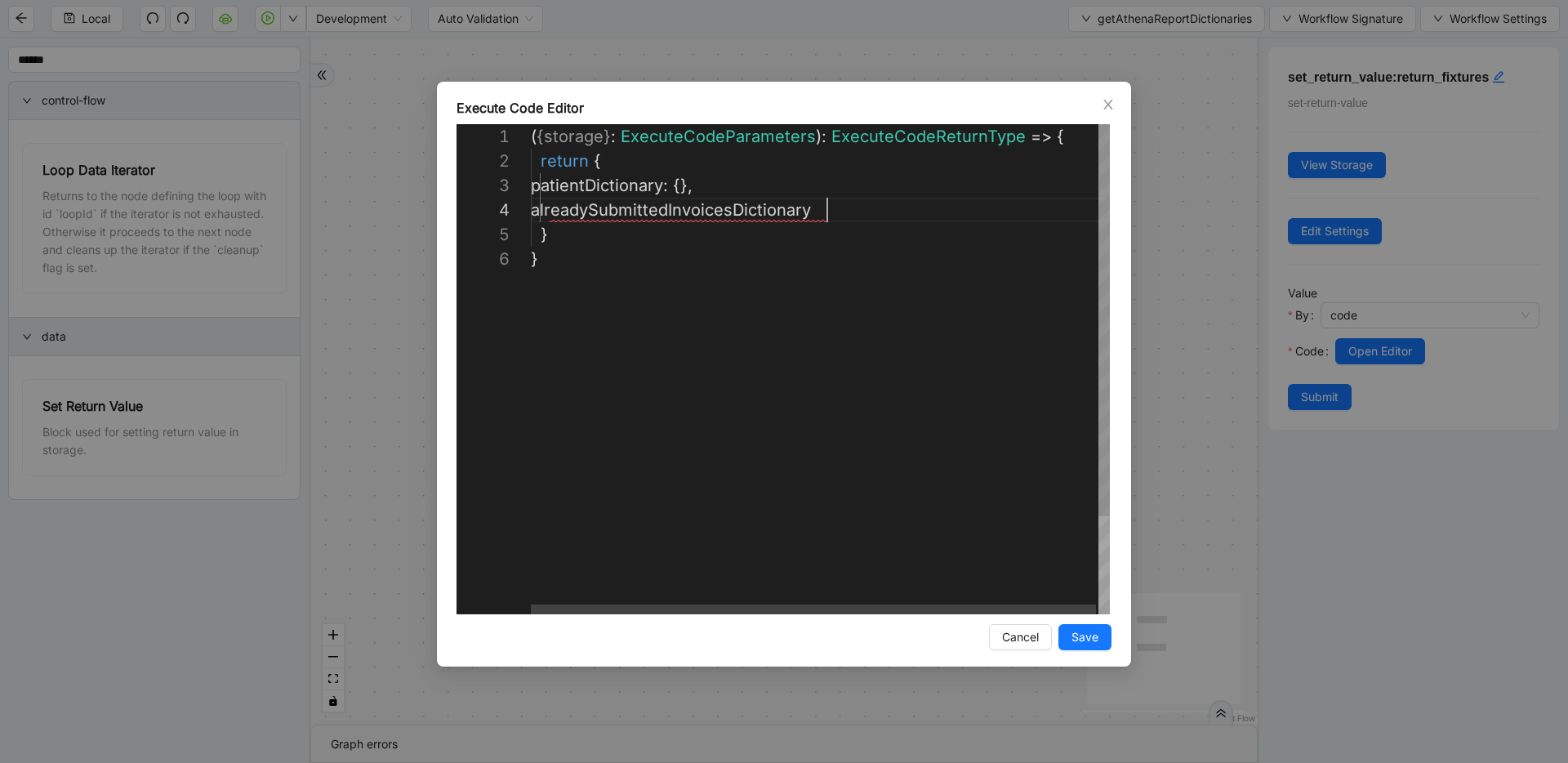 scroll, scrollTop: 74, scrollLeft: 305, axis: both 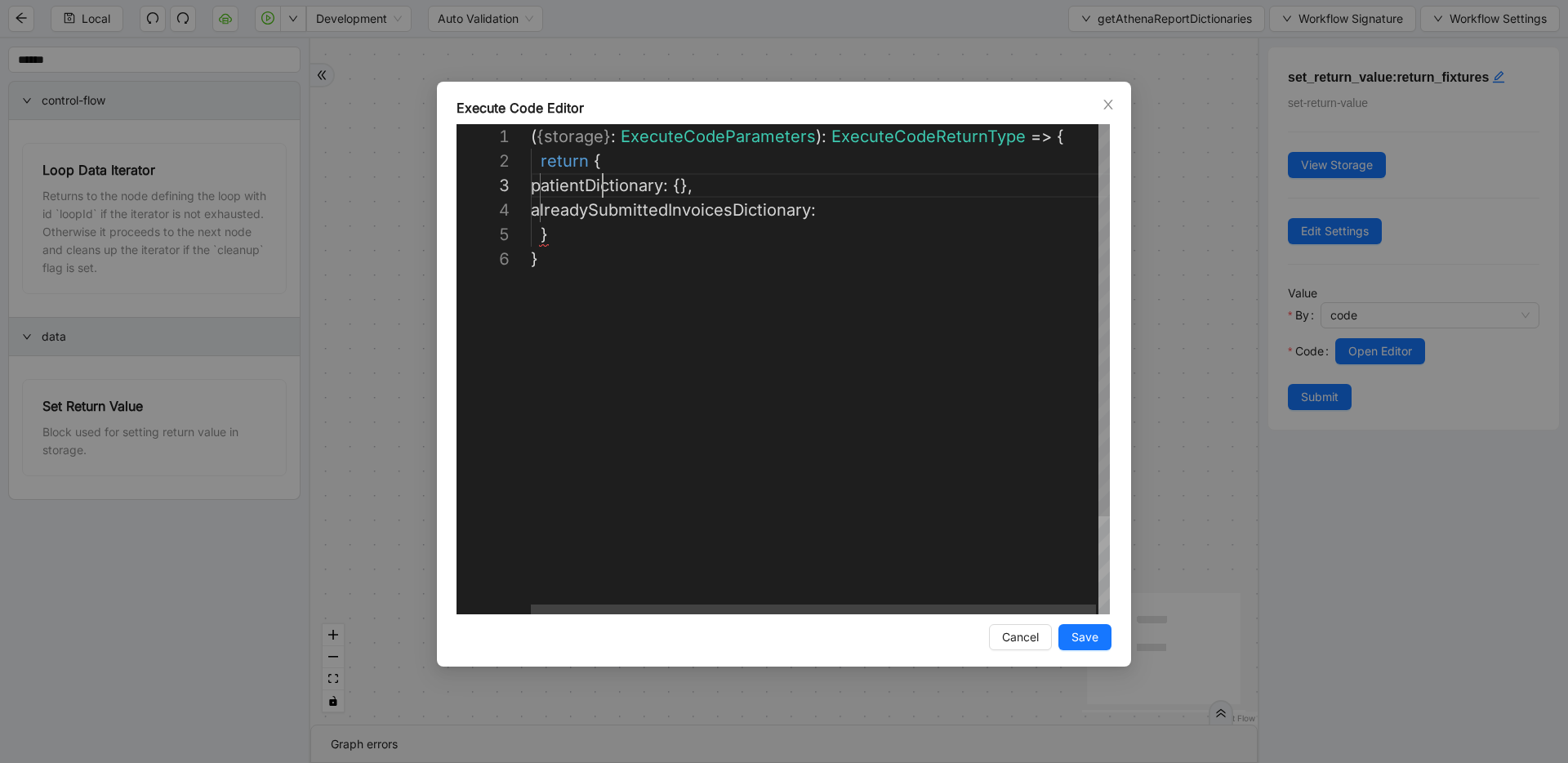 click on "( {  storage  } :   ExecuteCodeParameters ):   ExecuteCodeReturnType   =>   {    return   {     patientDictionary :   {},    }     alreadySubmittedInvoicesDictionary :   }" at bounding box center (822, 431) 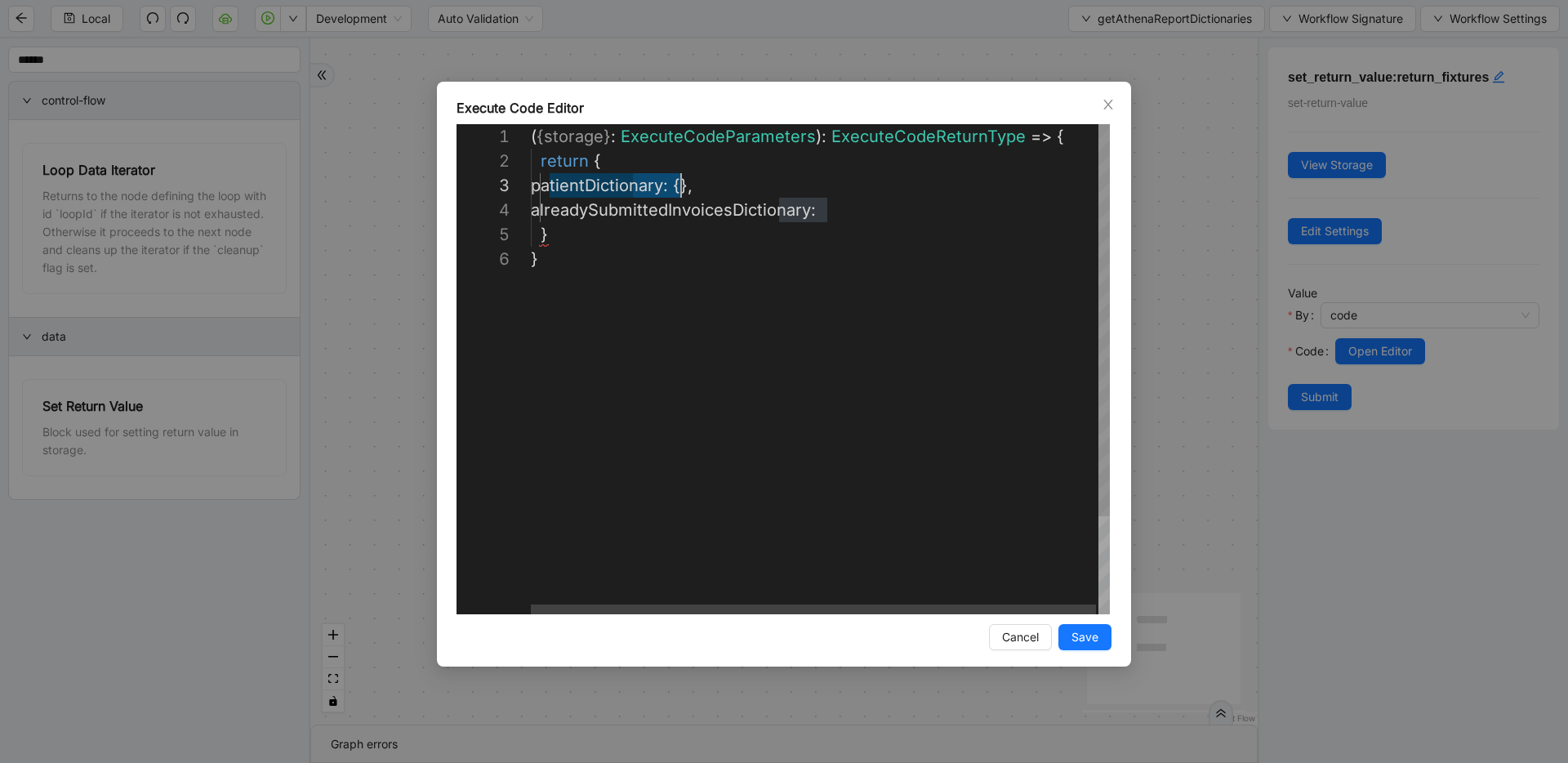 drag, startPoint x: 633, startPoint y: 181, endPoint x: 682, endPoint y: 184, distance: 49.091751 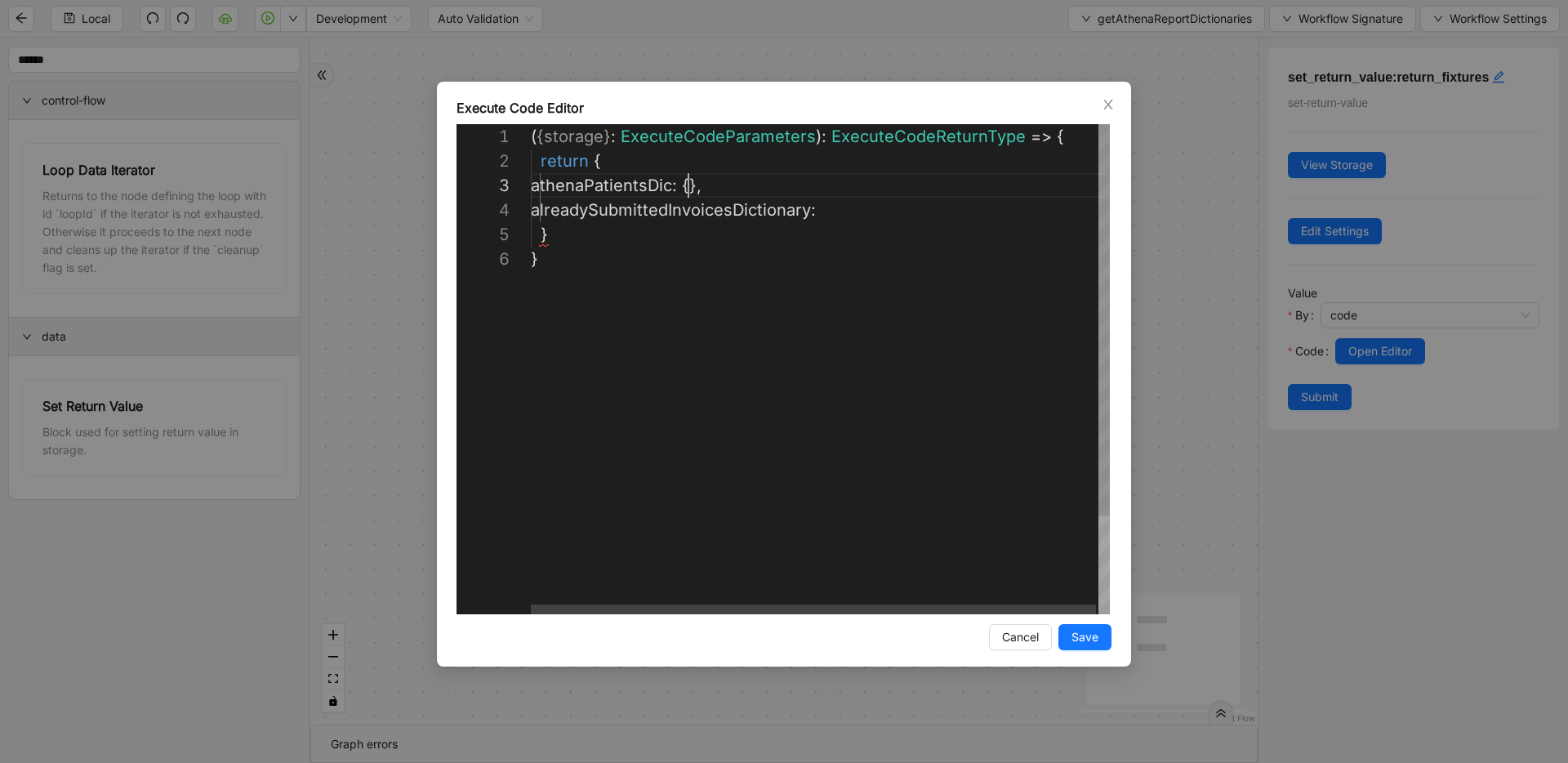 scroll, scrollTop: 49, scrollLeft: 163, axis: both 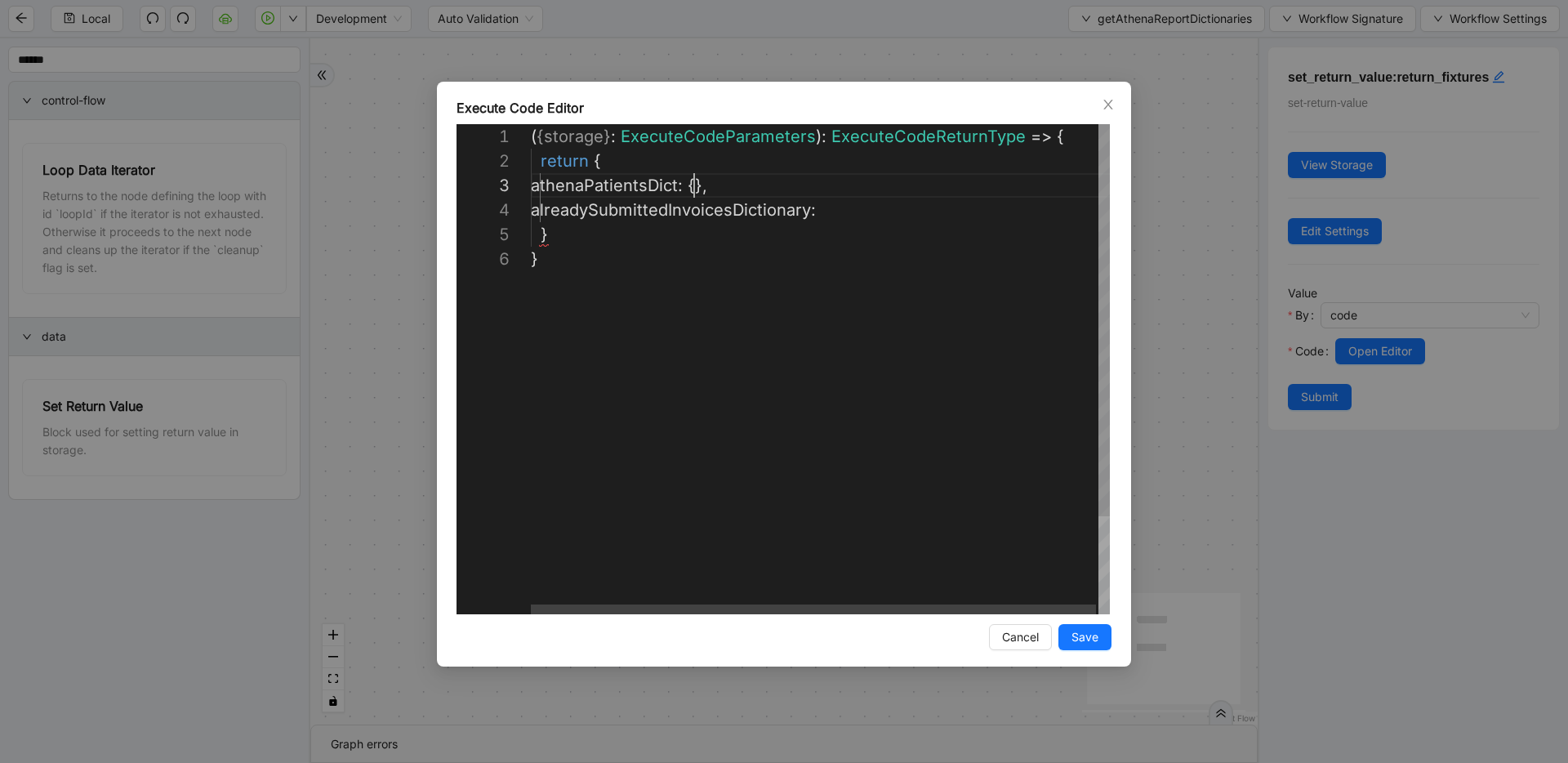 click on "( {  storage  } :   ExecuteCodeParameters ):   ExecuteCodeReturnType   =>   {    return   {     athenaPatientsDict :   {},    }     alreadySubmittedInvoicesDictionary :   }" at bounding box center [822, 431] 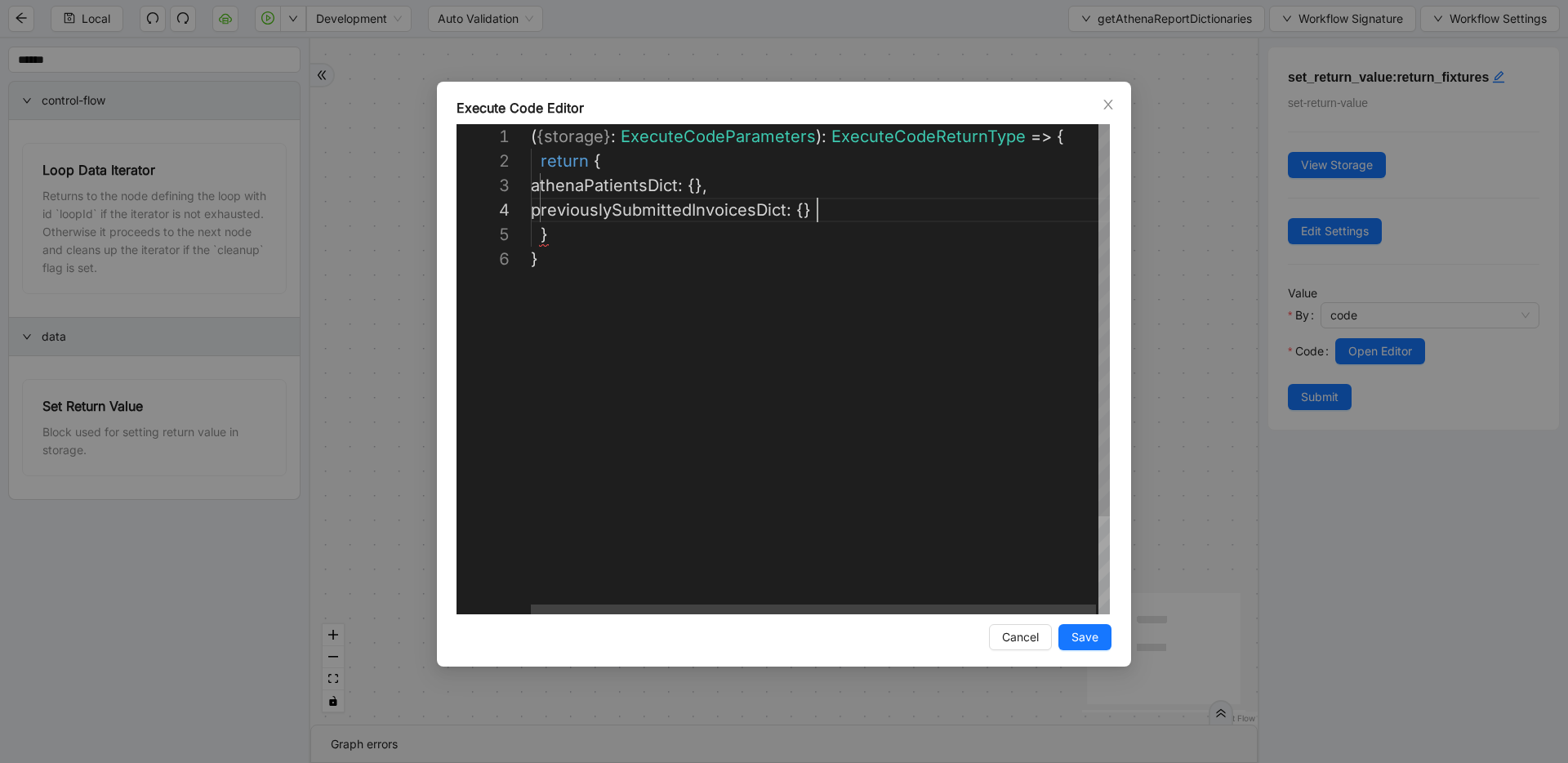 scroll, scrollTop: 74, scrollLeft: 294, axis: both 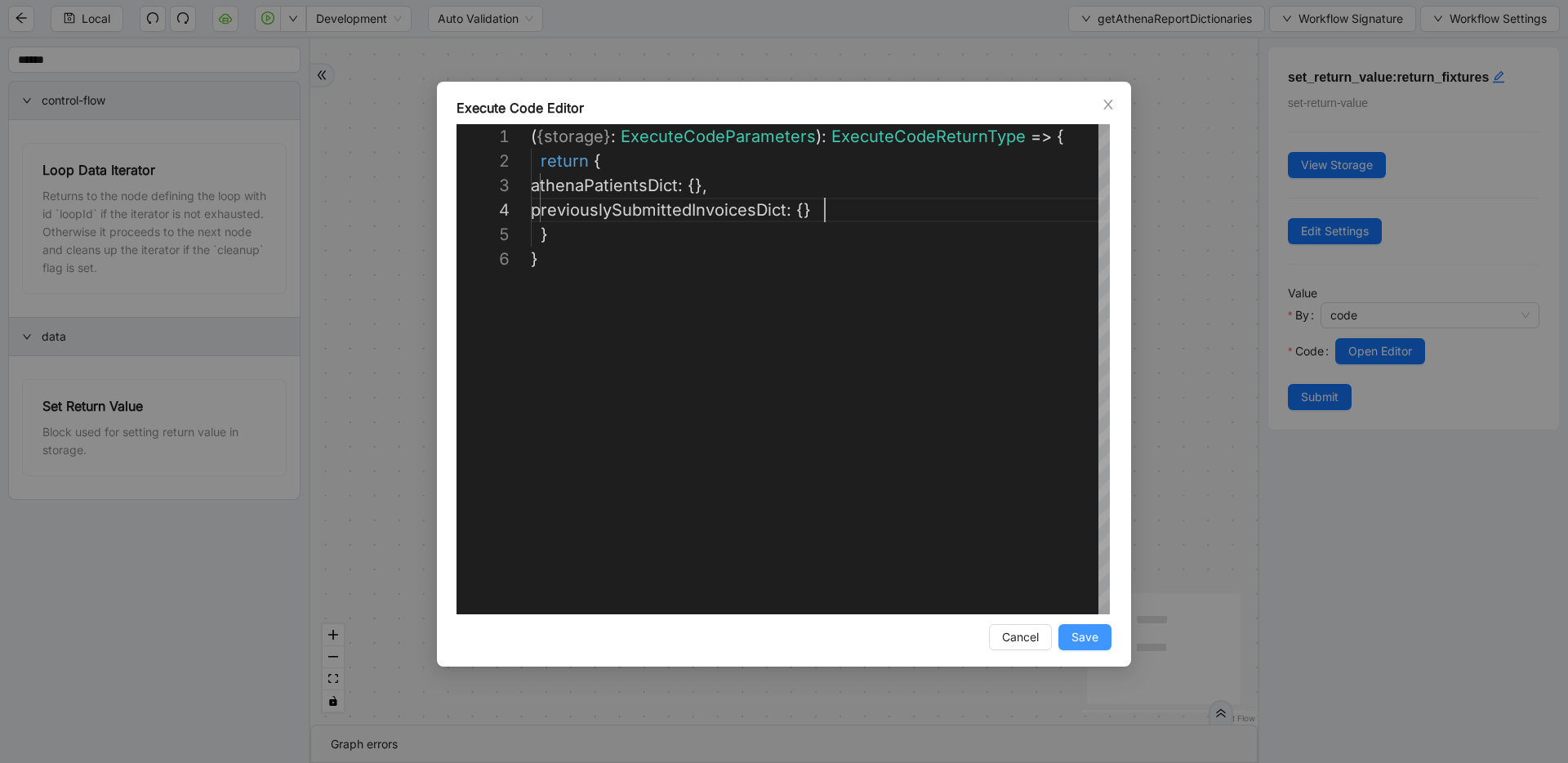 type on "**********" 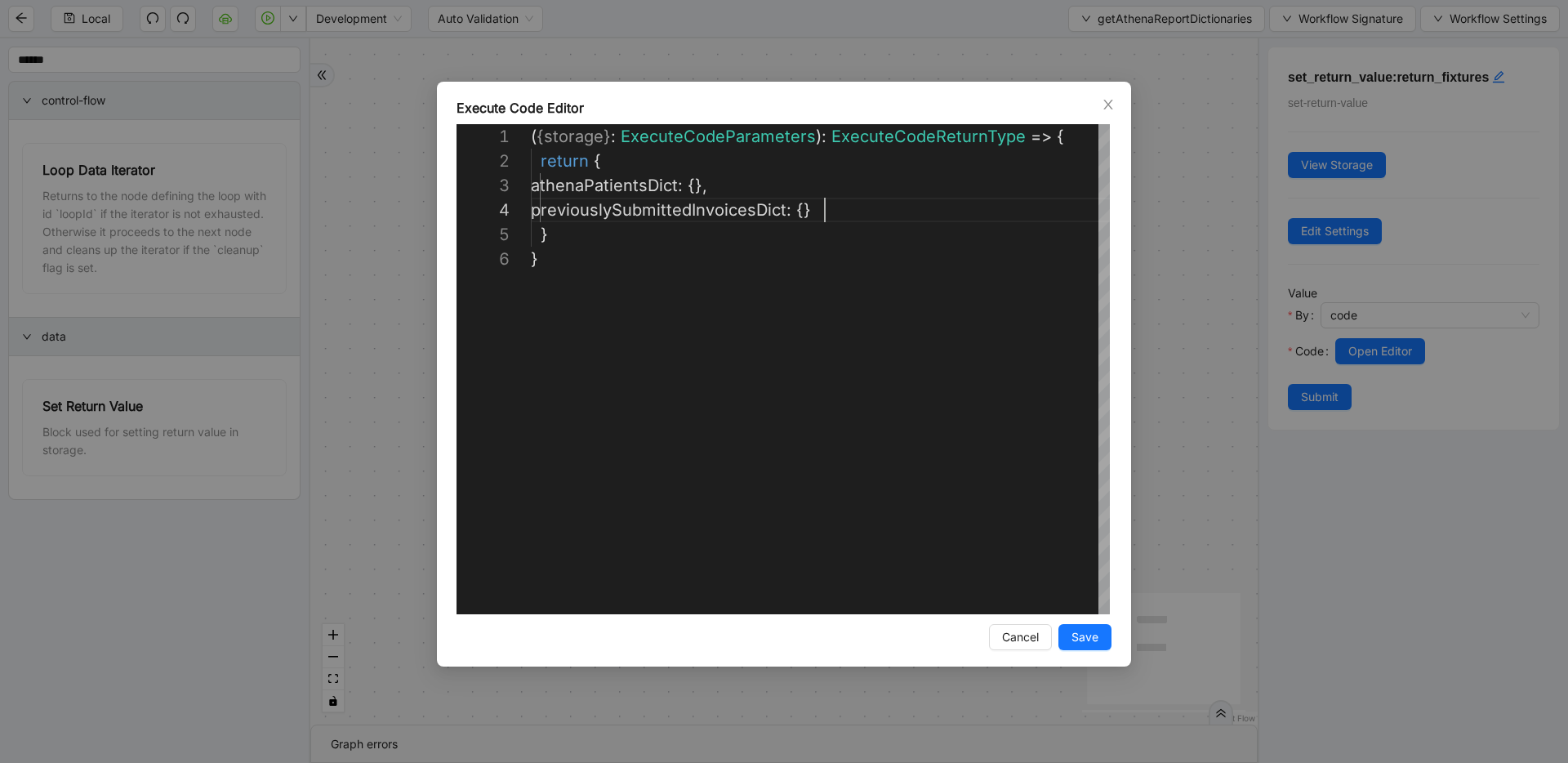drag, startPoint x: 1076, startPoint y: 633, endPoint x: 1203, endPoint y: 537, distance: 159.20113 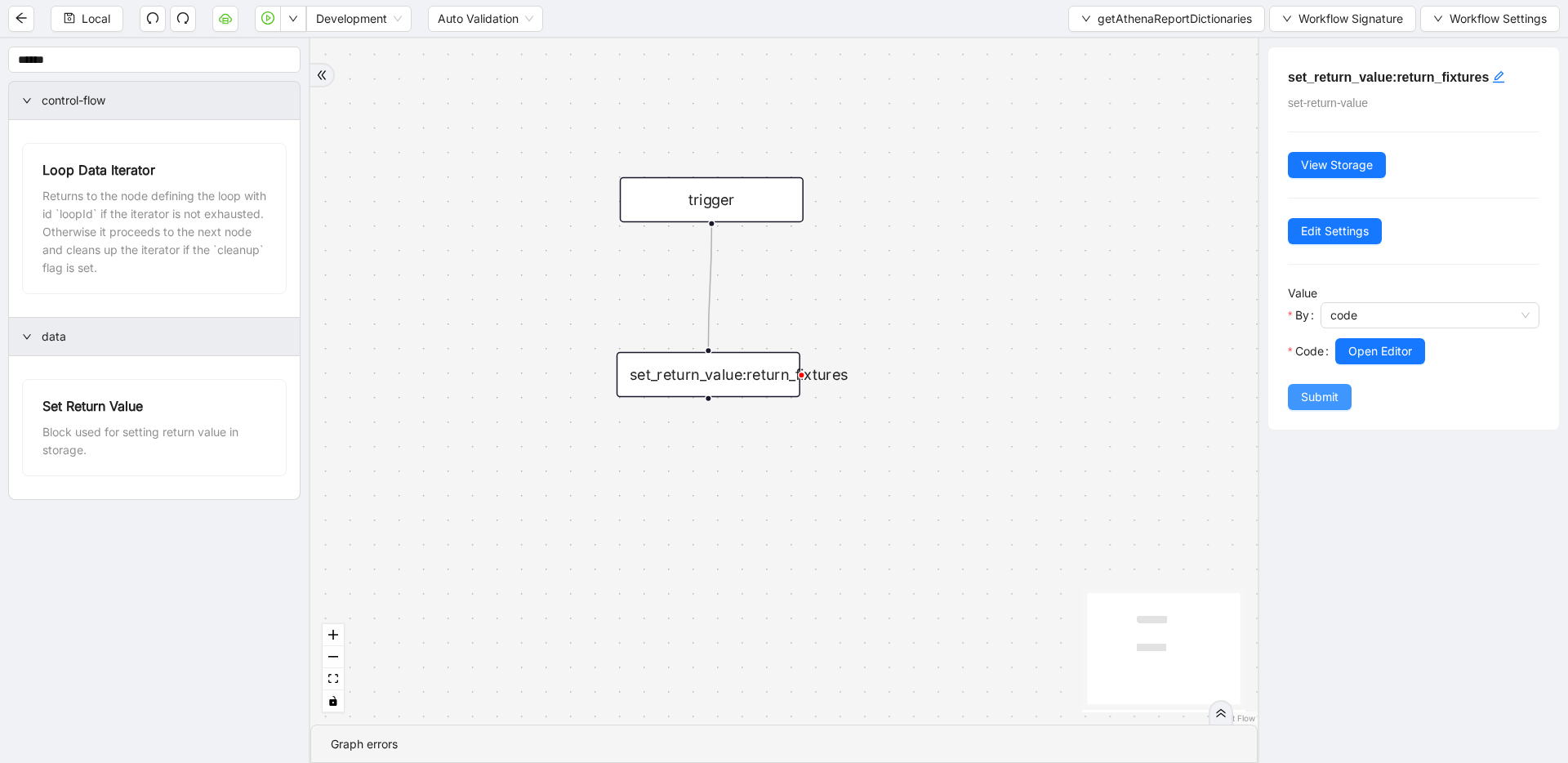 click on "Submit" at bounding box center [1320, 397] 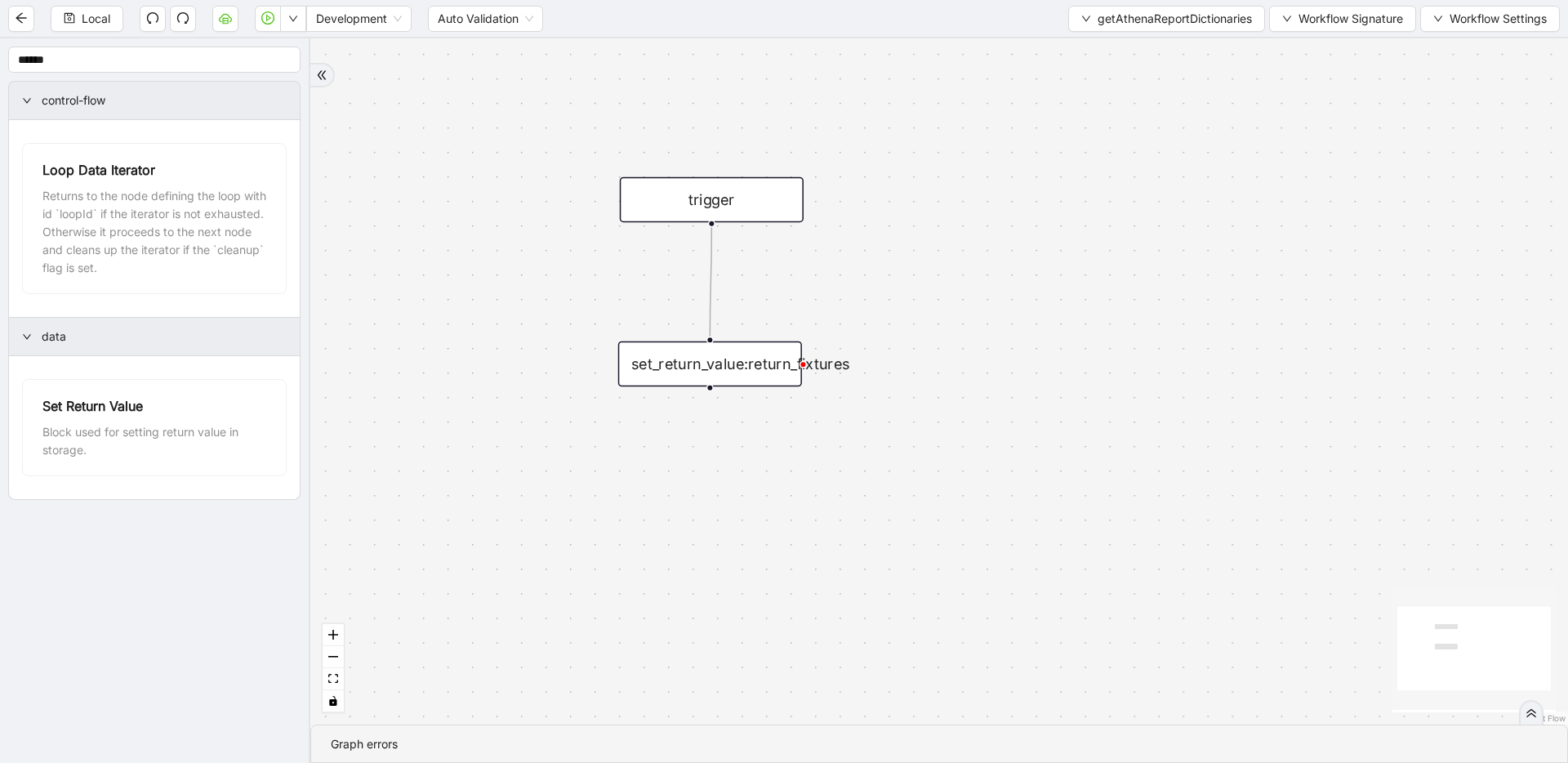 drag, startPoint x: 765, startPoint y: 366, endPoint x: 767, endPoint y: 355, distance: 11.18034 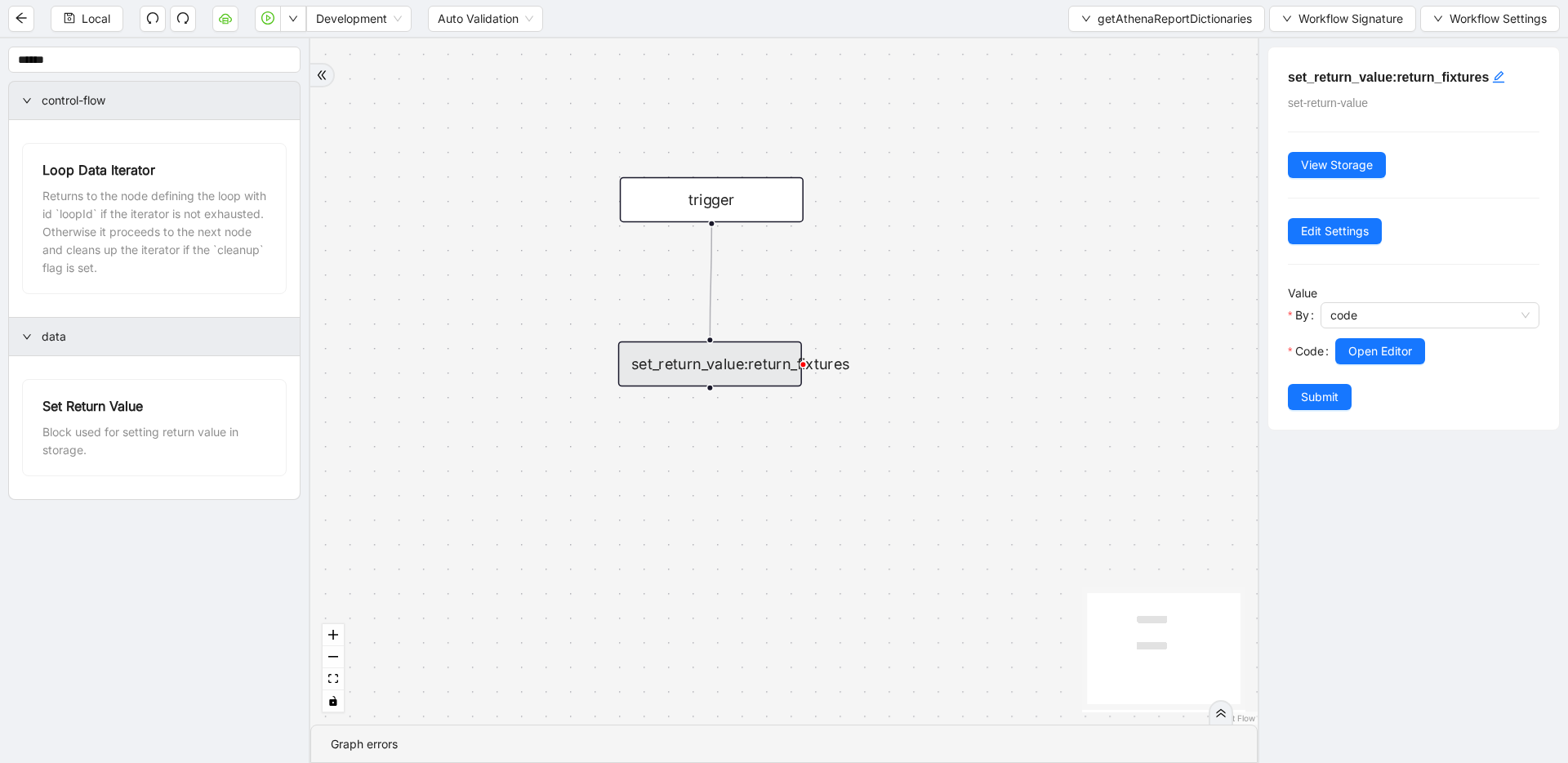 click on "set_return_value:return_fixtures" at bounding box center (710, 364) 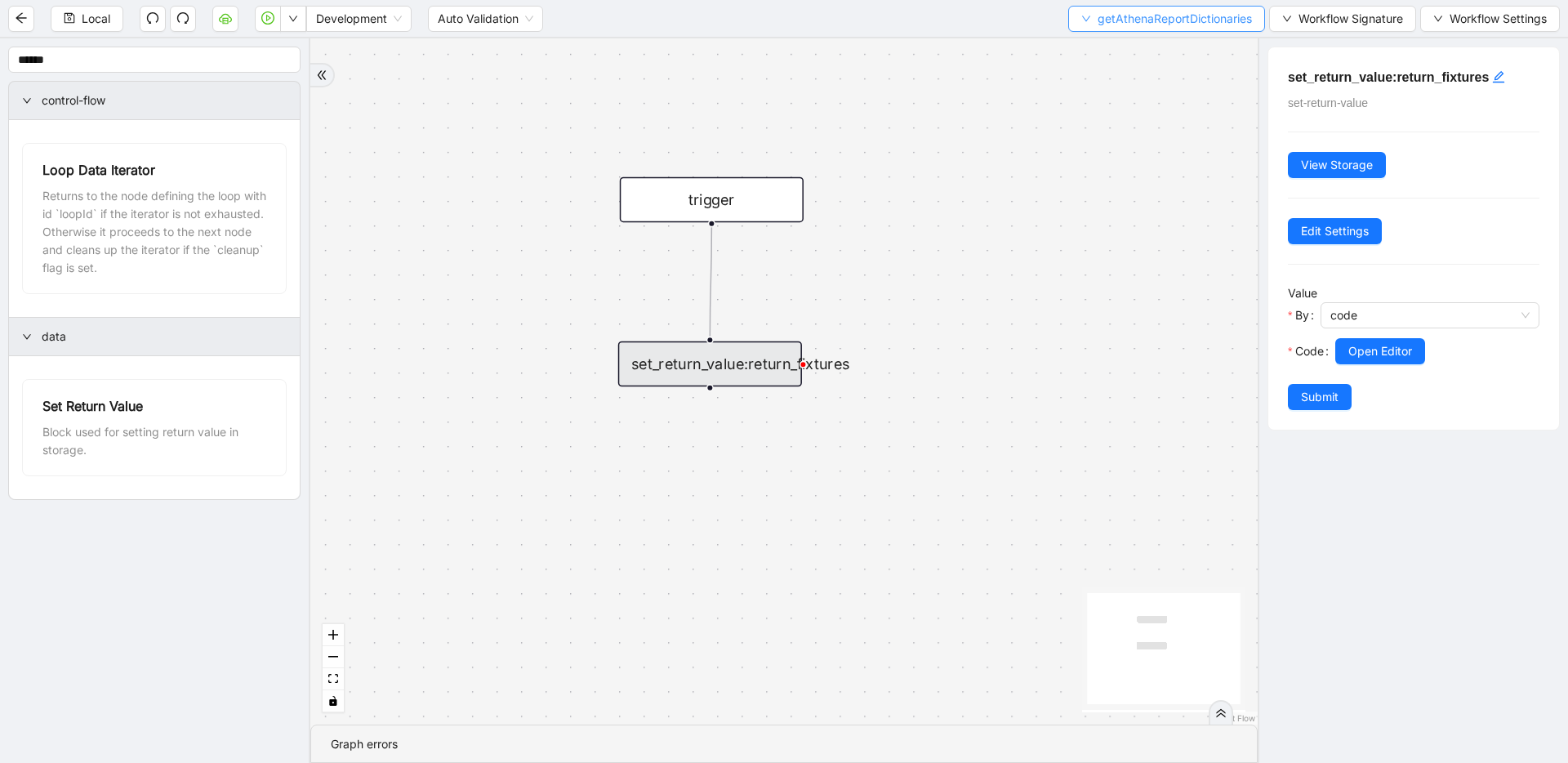 click on "getAthenaReportDictionaries" at bounding box center [1174, 19] 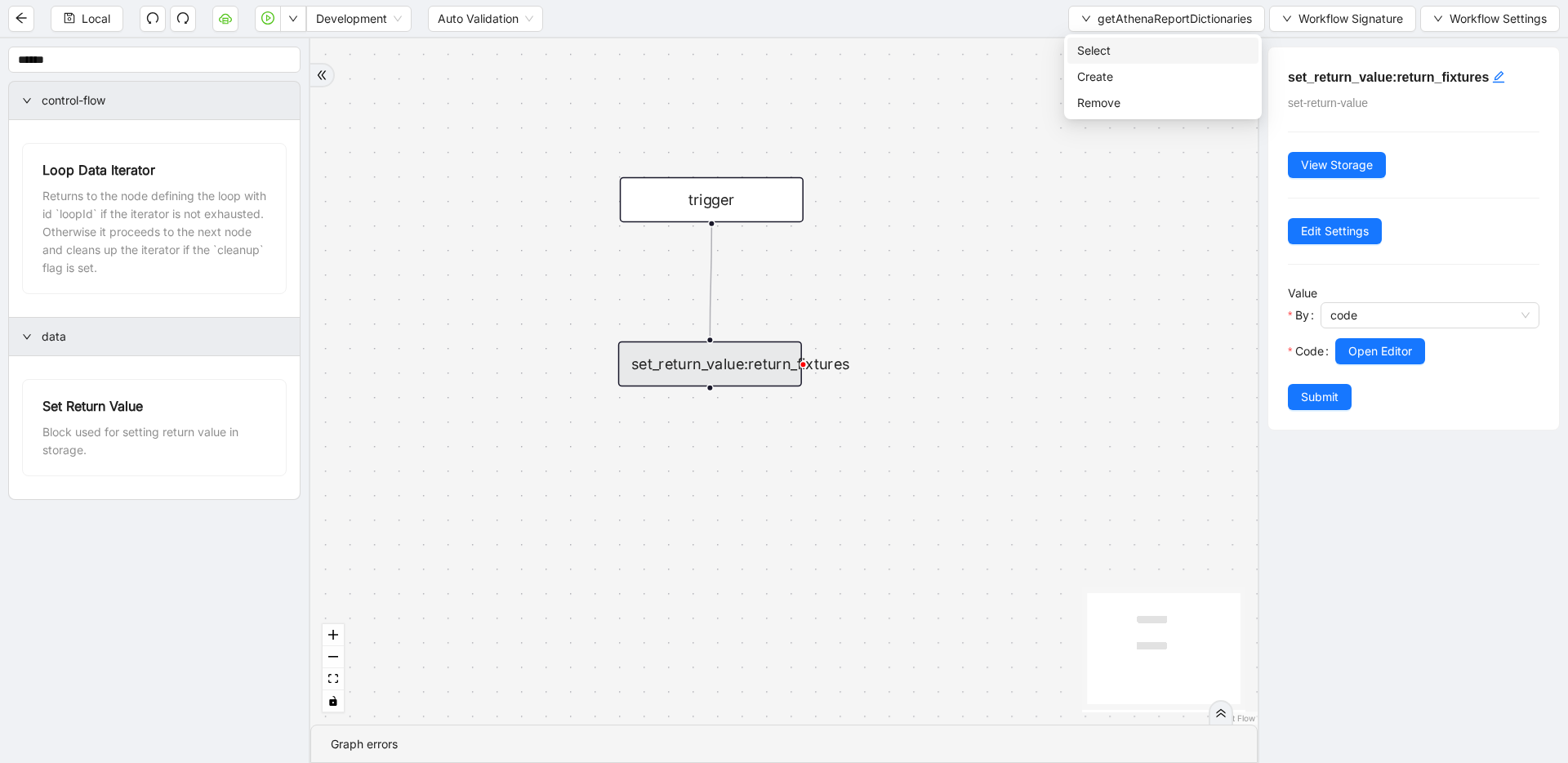 click on "Select" at bounding box center (1163, 51) 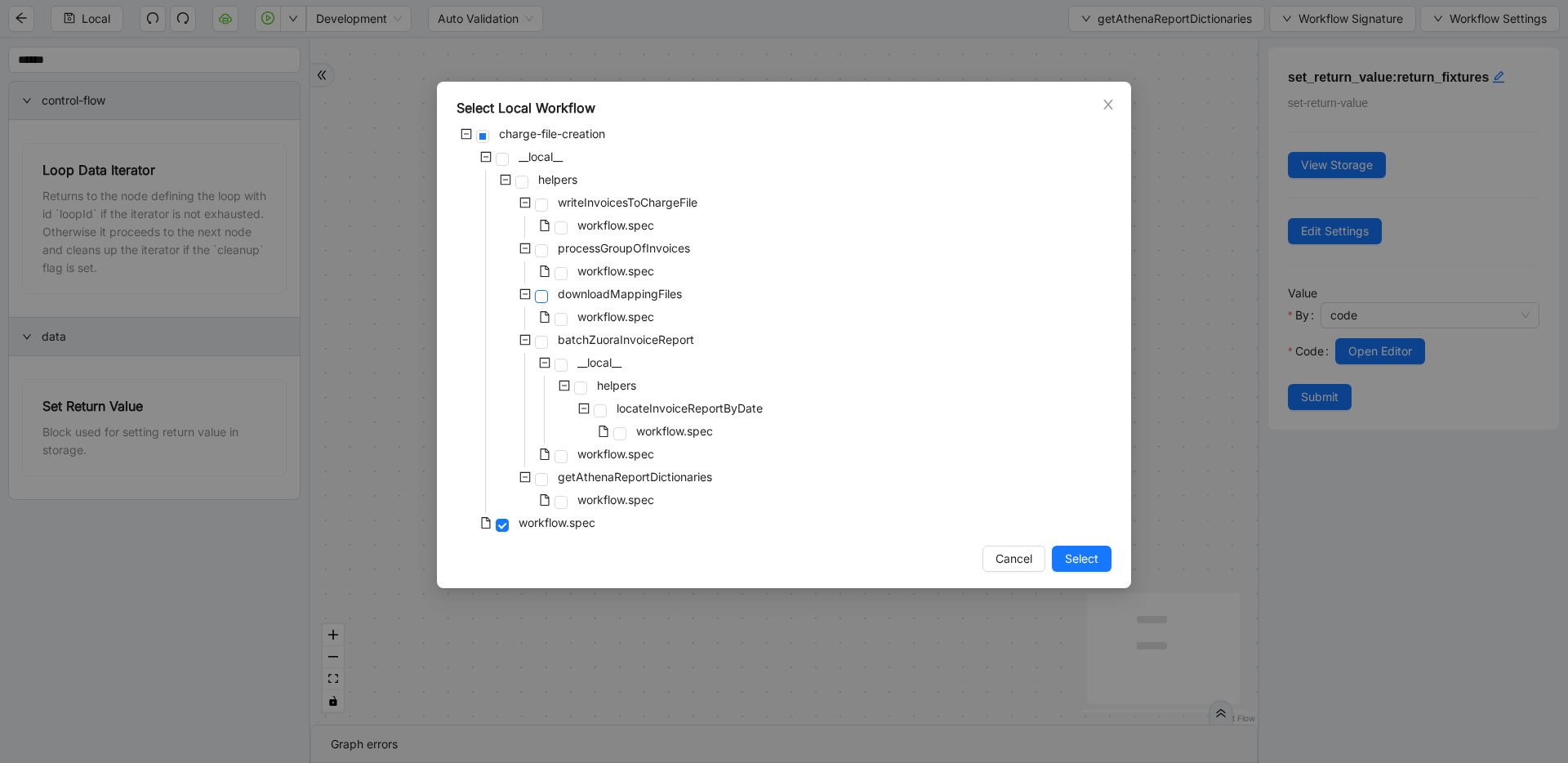 click at bounding box center [541, 297] 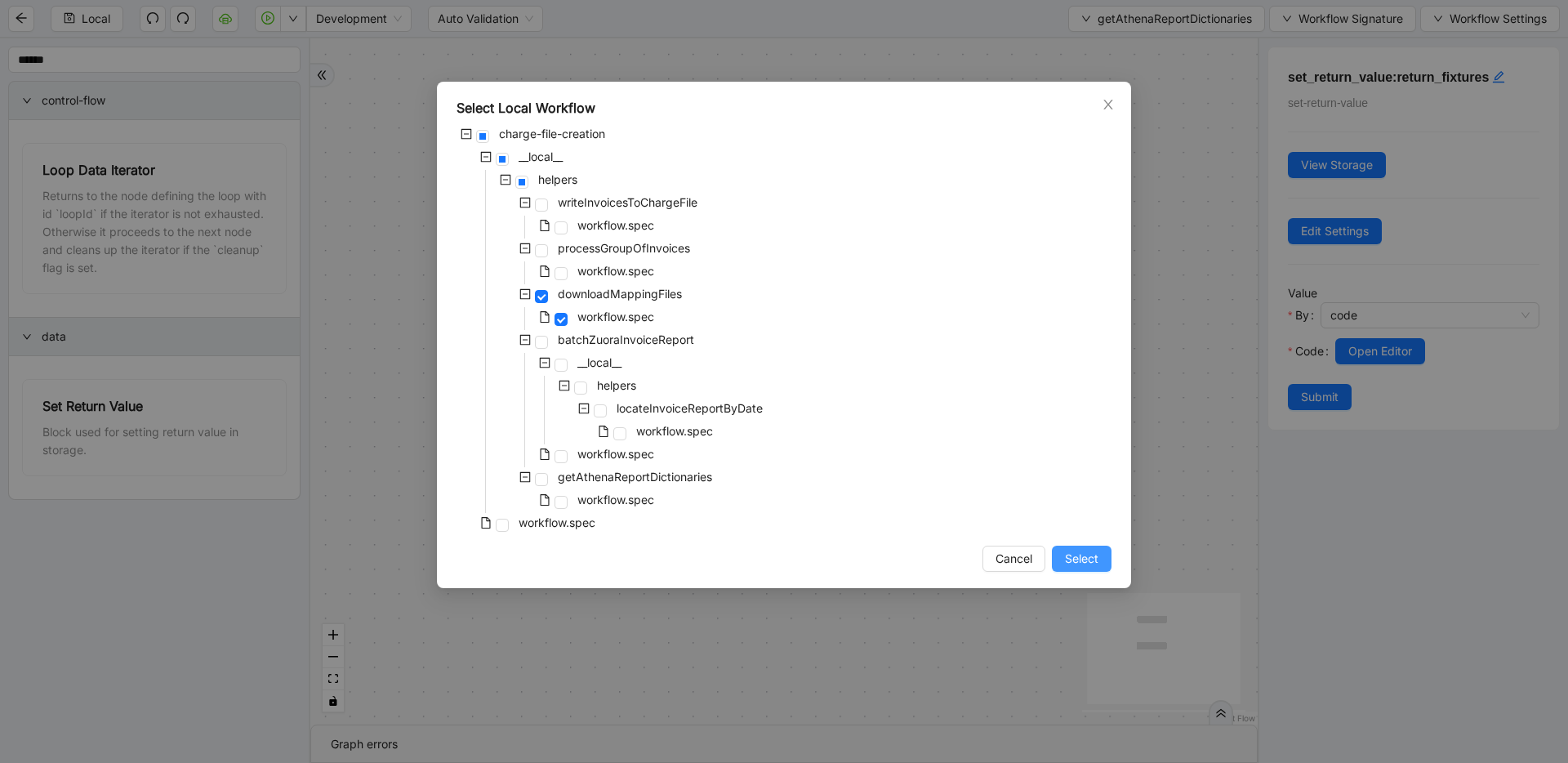 click on "Select" at bounding box center [1081, 559] 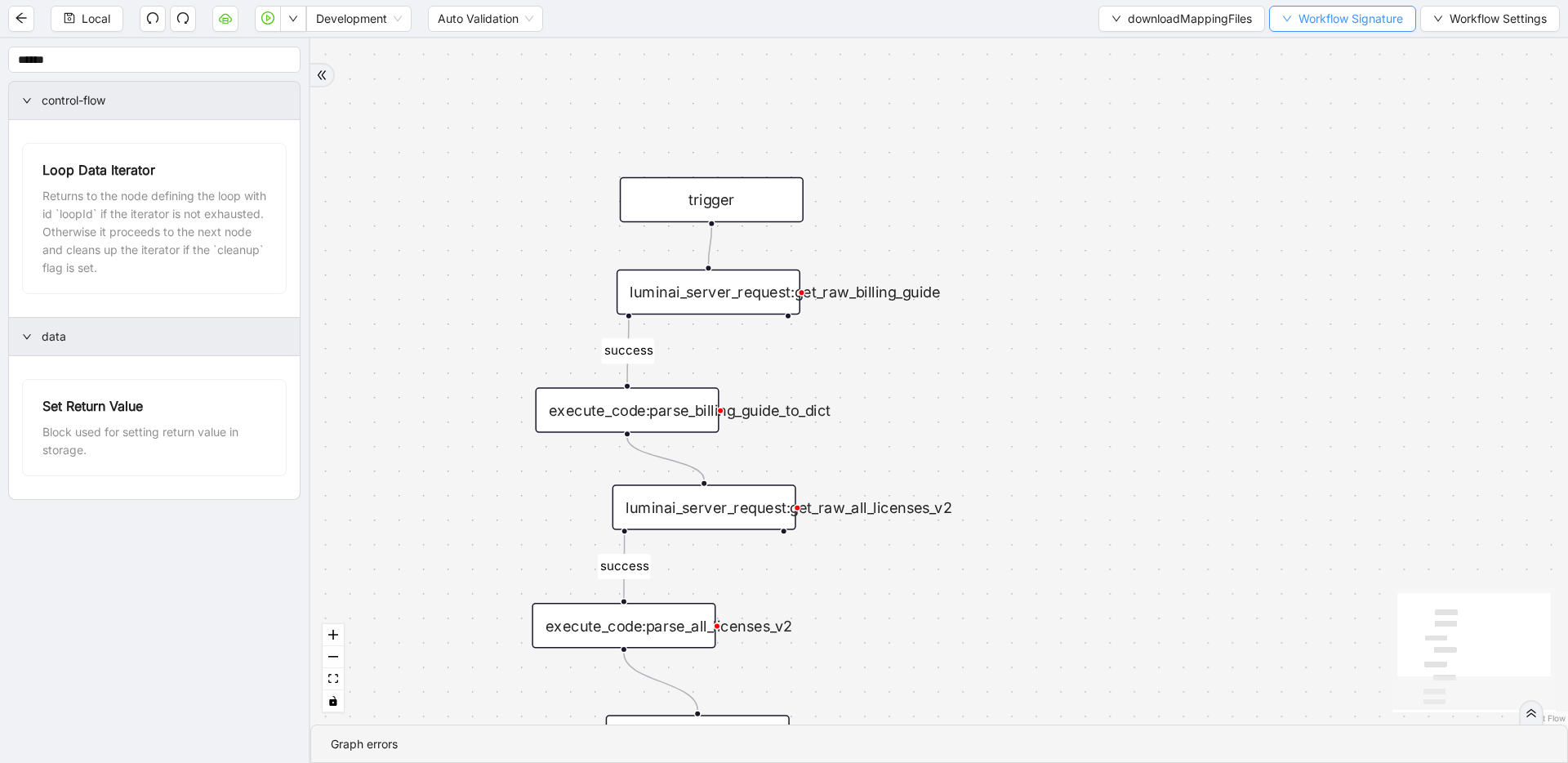 click on "Workflow Signature" at bounding box center (1351, 19) 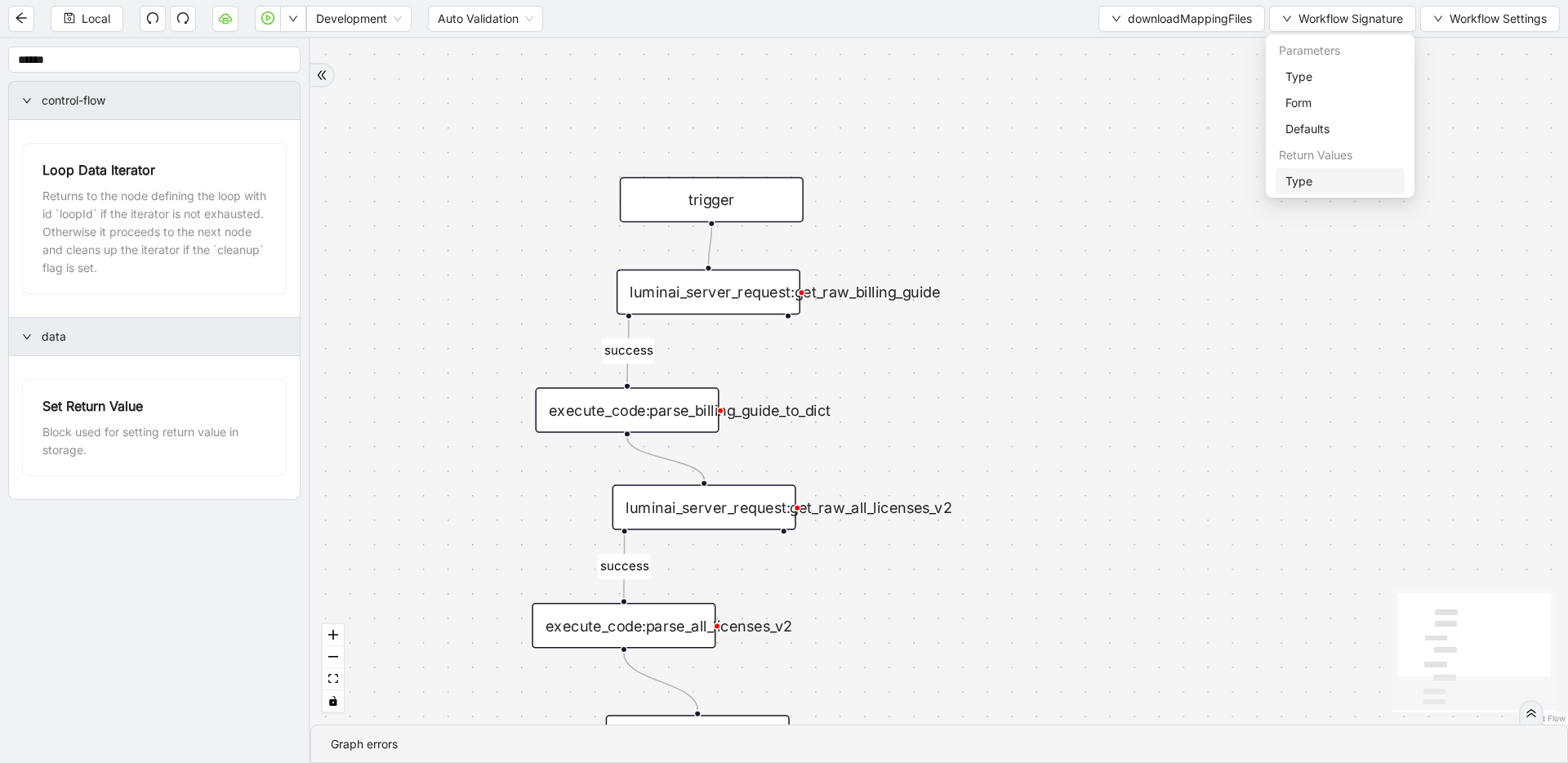 click on "Type" at bounding box center (1340, 181) 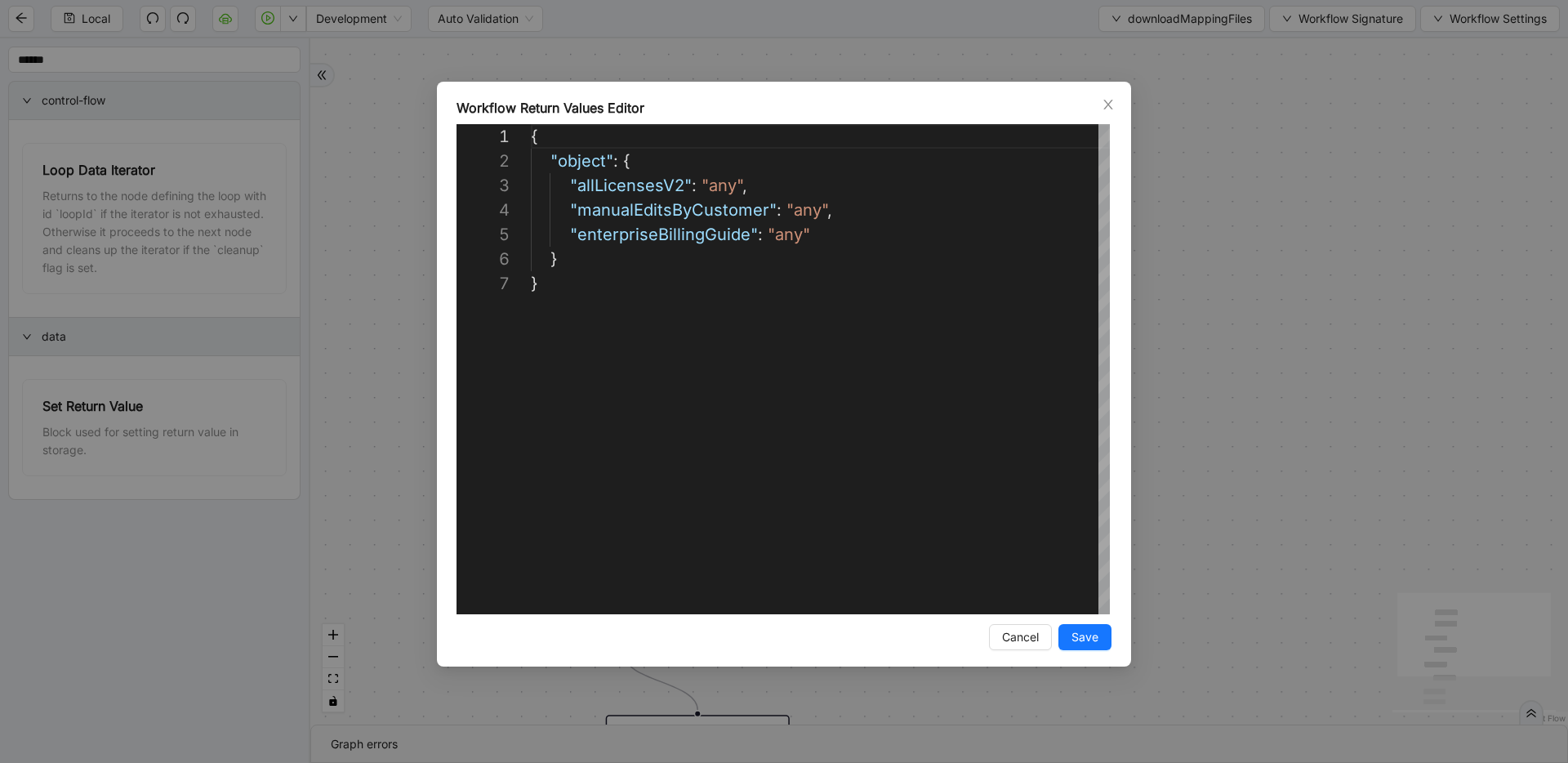 scroll, scrollTop: 147, scrollLeft: 0, axis: vertical 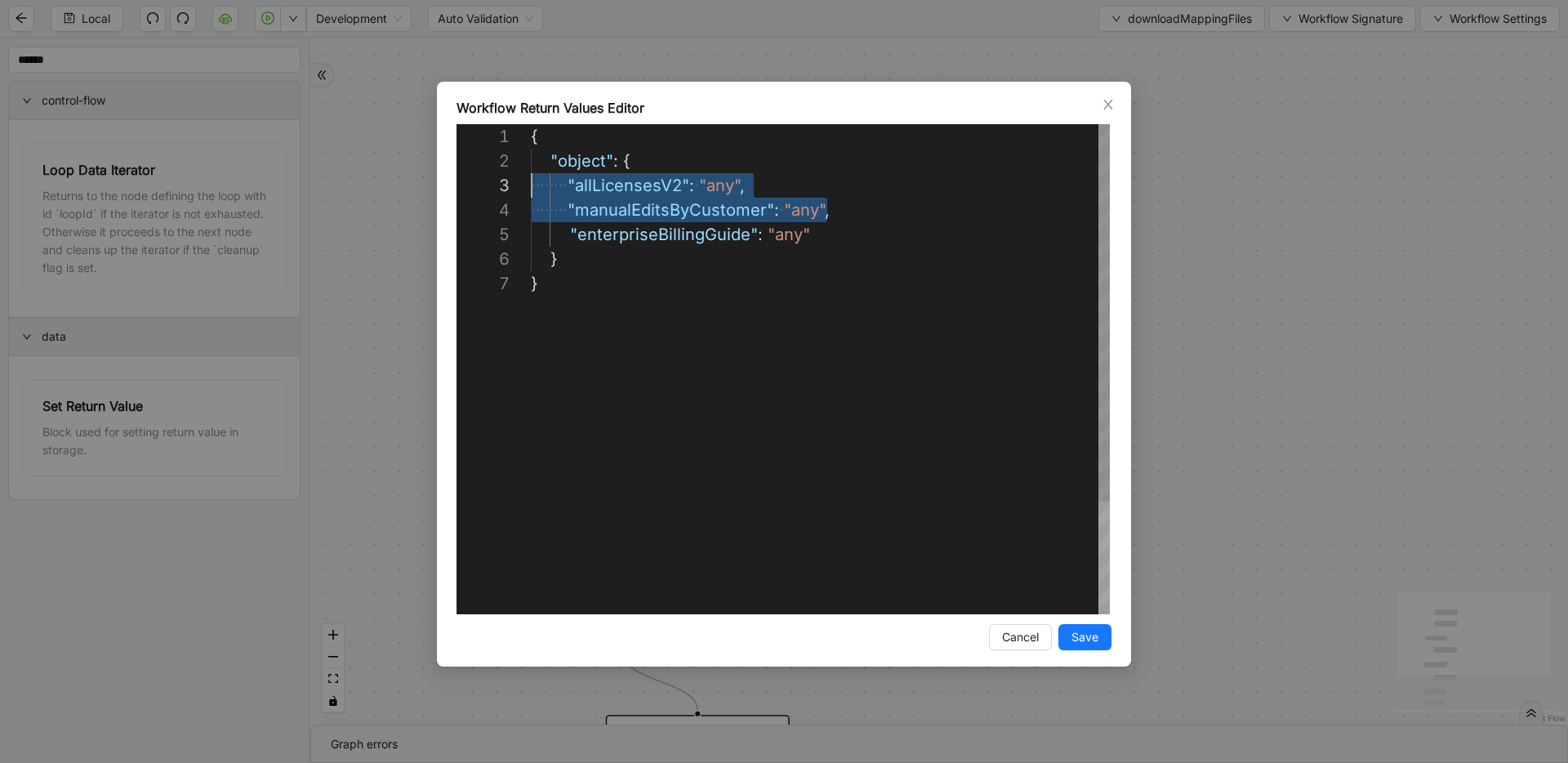 drag, startPoint x: 857, startPoint y: 211, endPoint x: 439, endPoint y: 195, distance: 418.30611 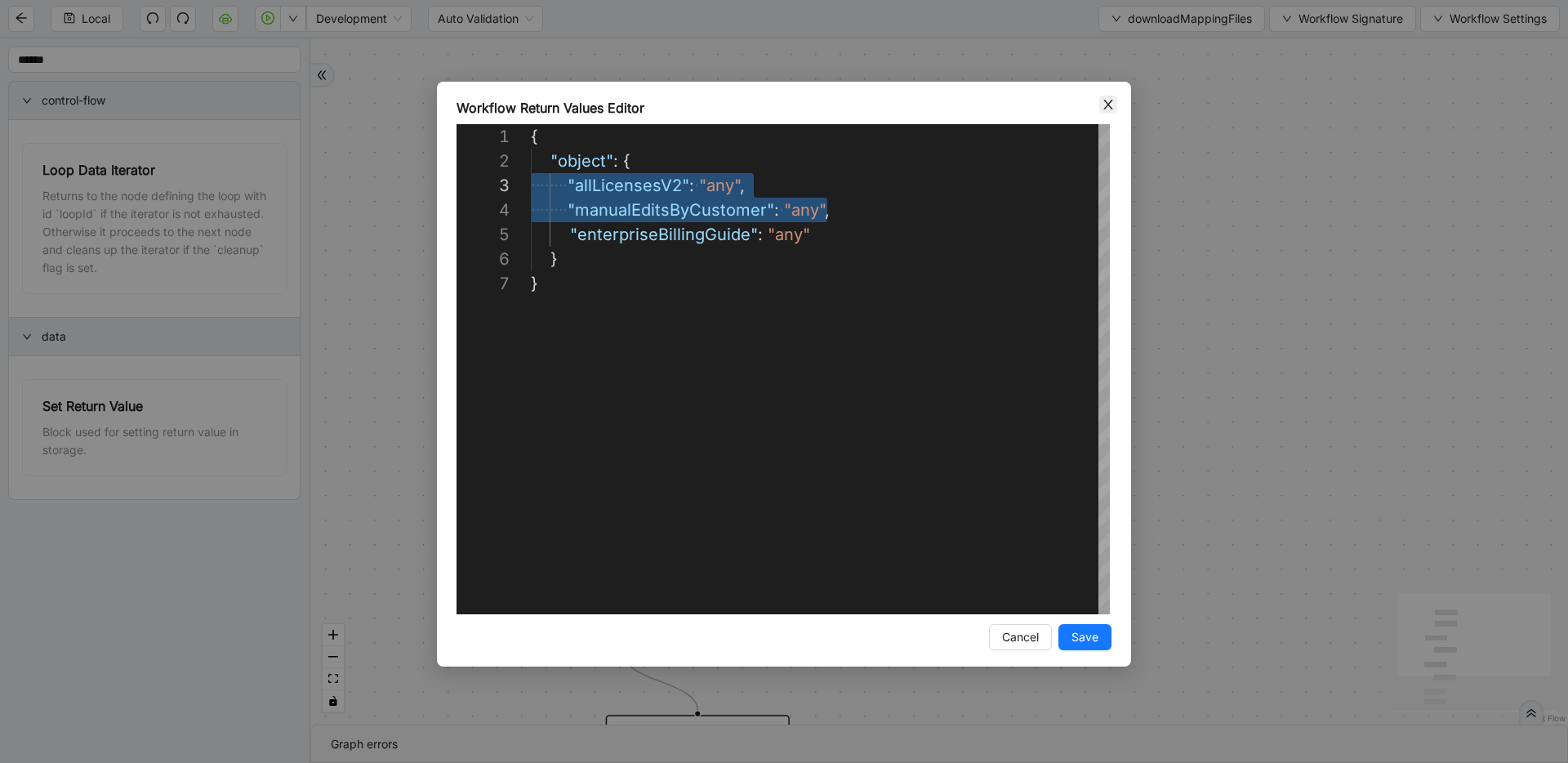 click 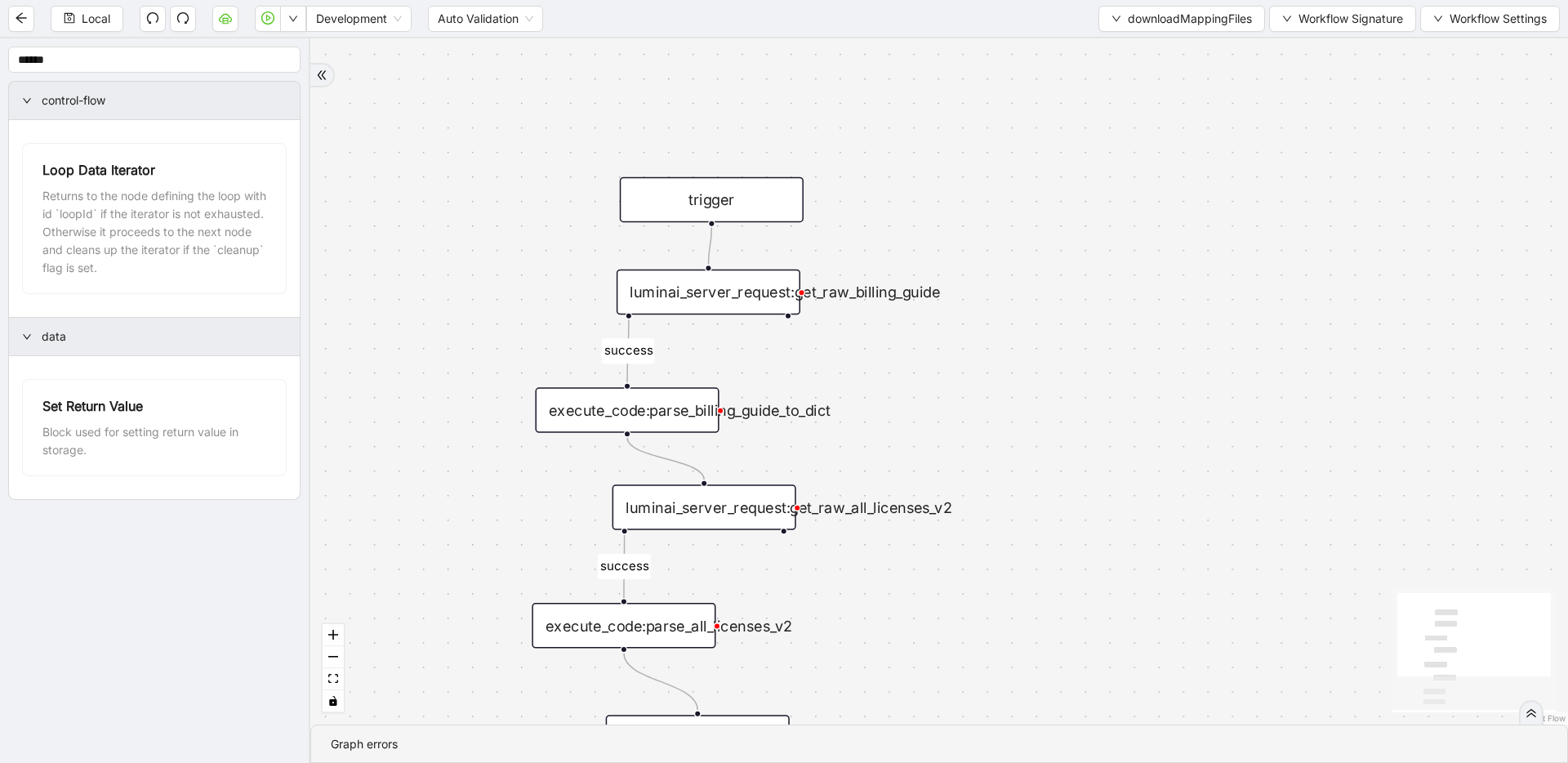 click on "Local Development Auto Validation downloadMappingFiles Workflow Signature Workflow Settings" at bounding box center [784, 18] 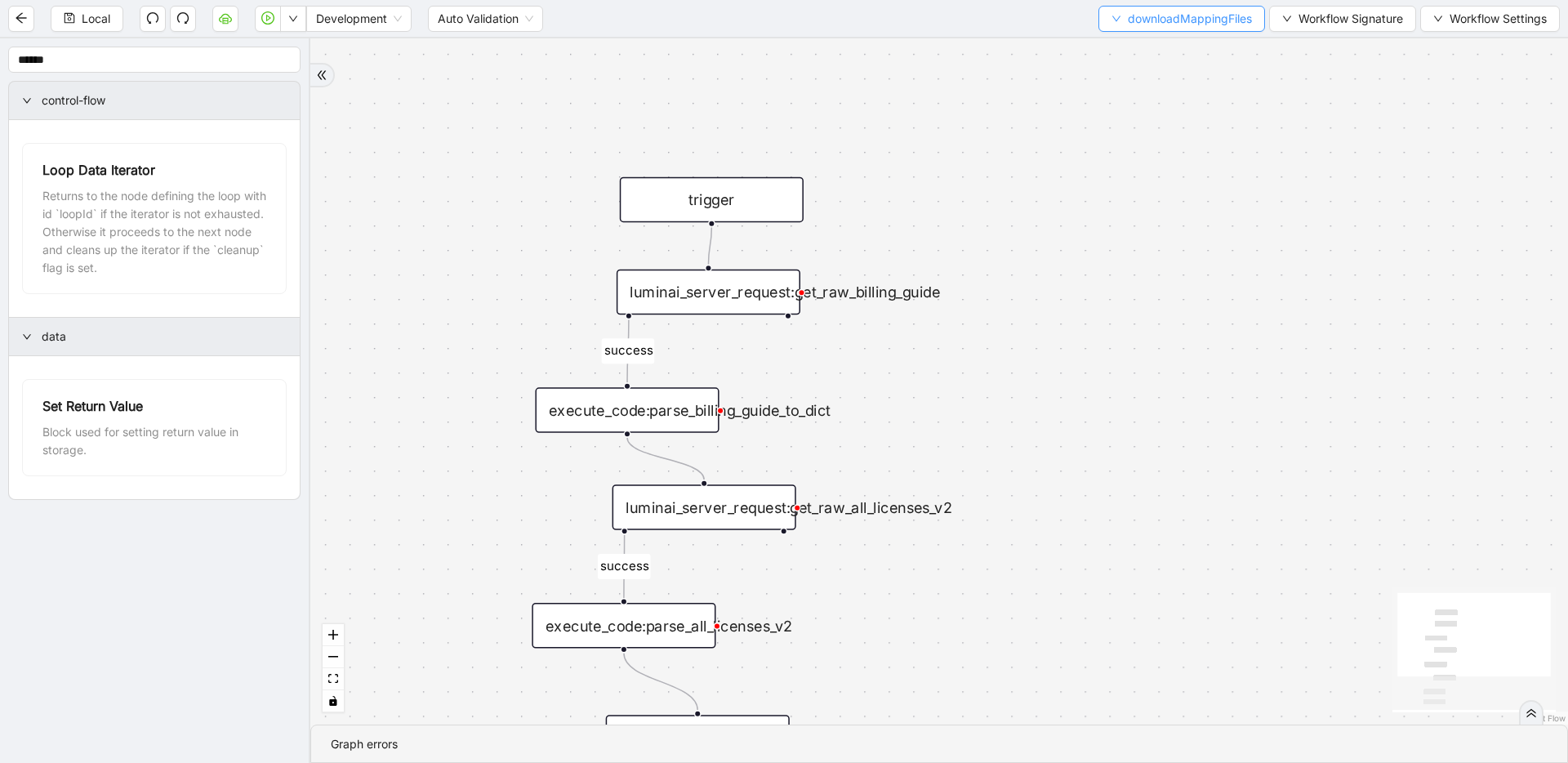 click on "downloadMappingFiles" at bounding box center (1190, 19) 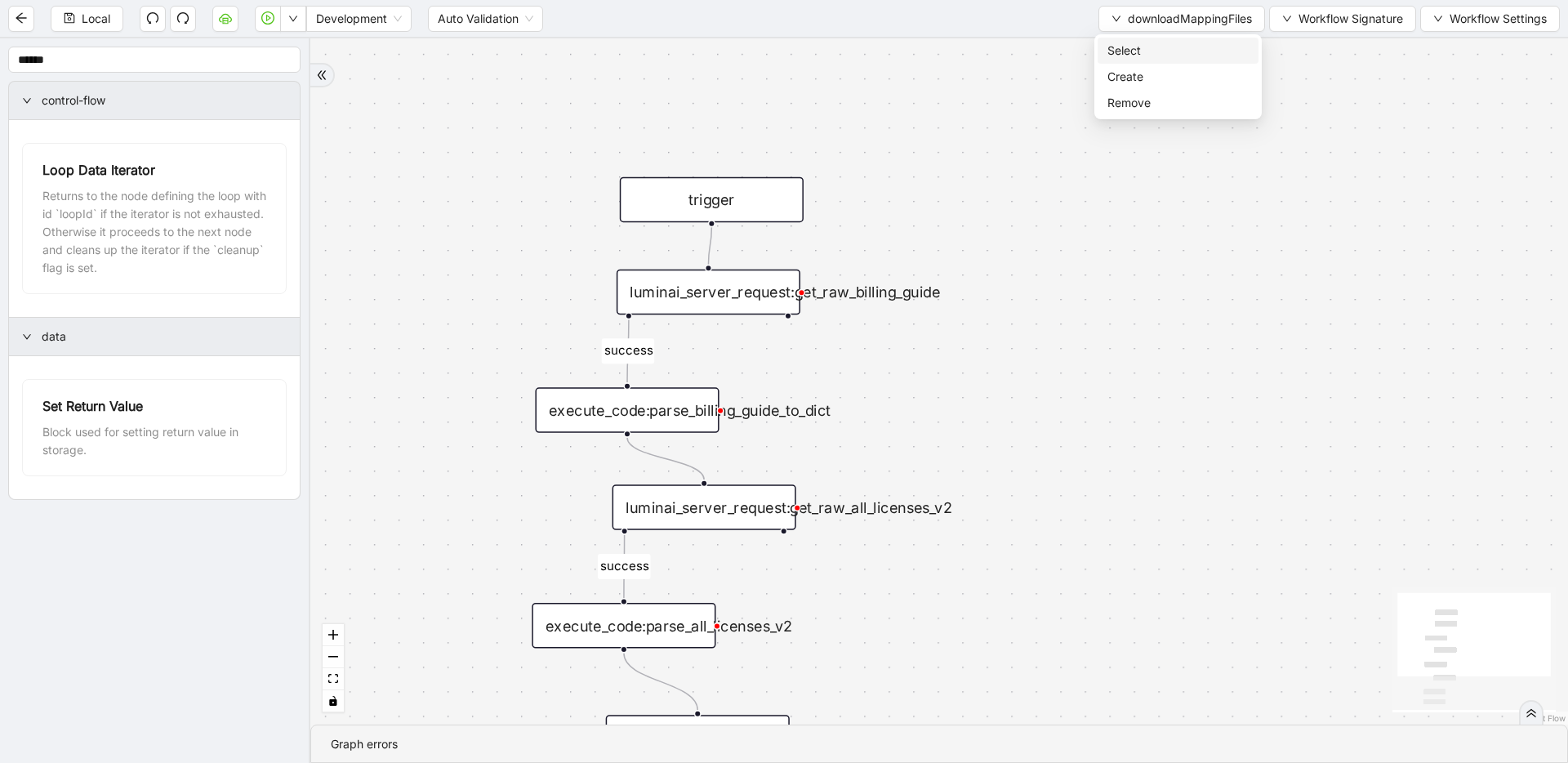 click on "Select" at bounding box center (1178, 51) 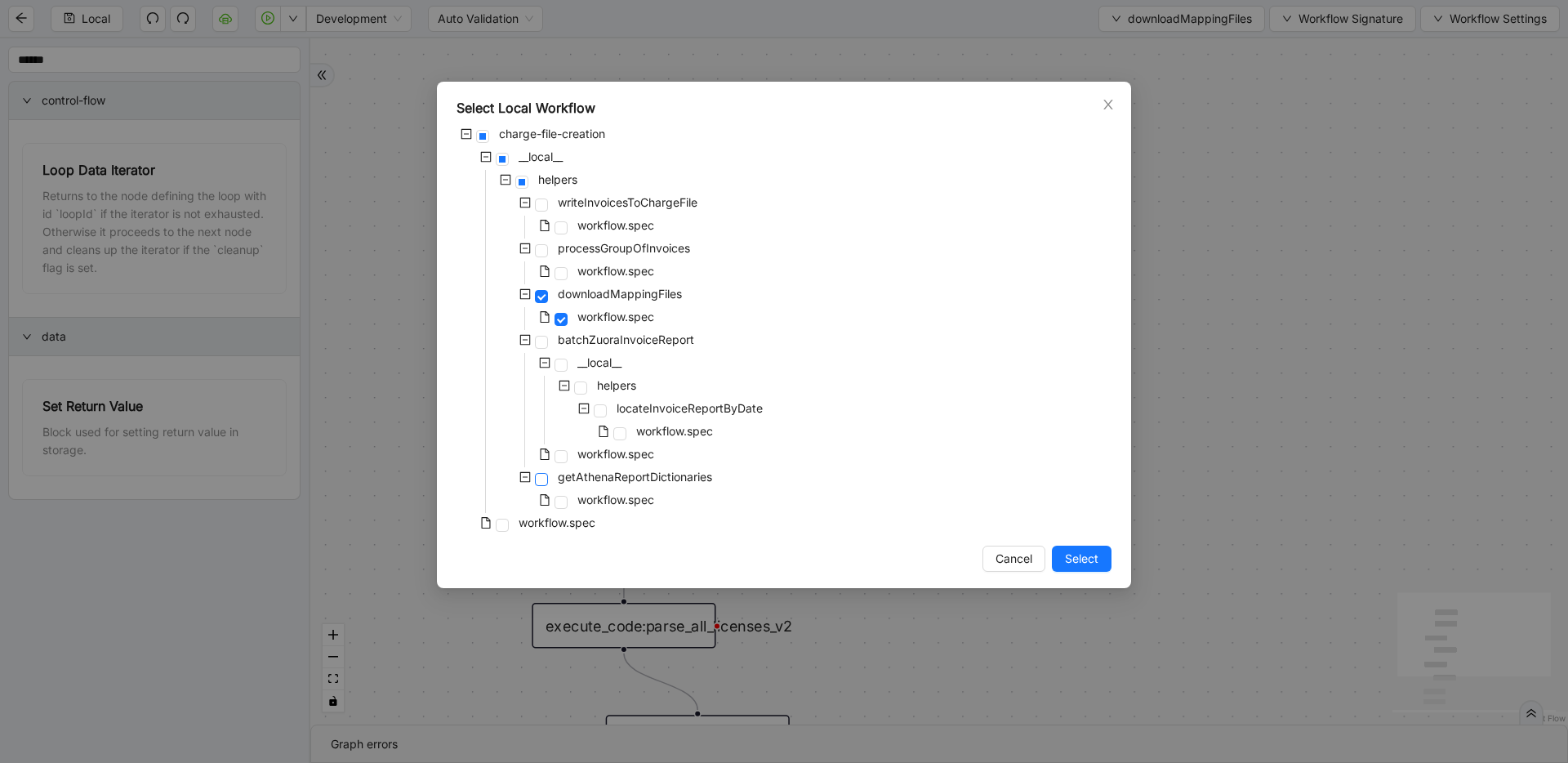 click at bounding box center [541, 480] 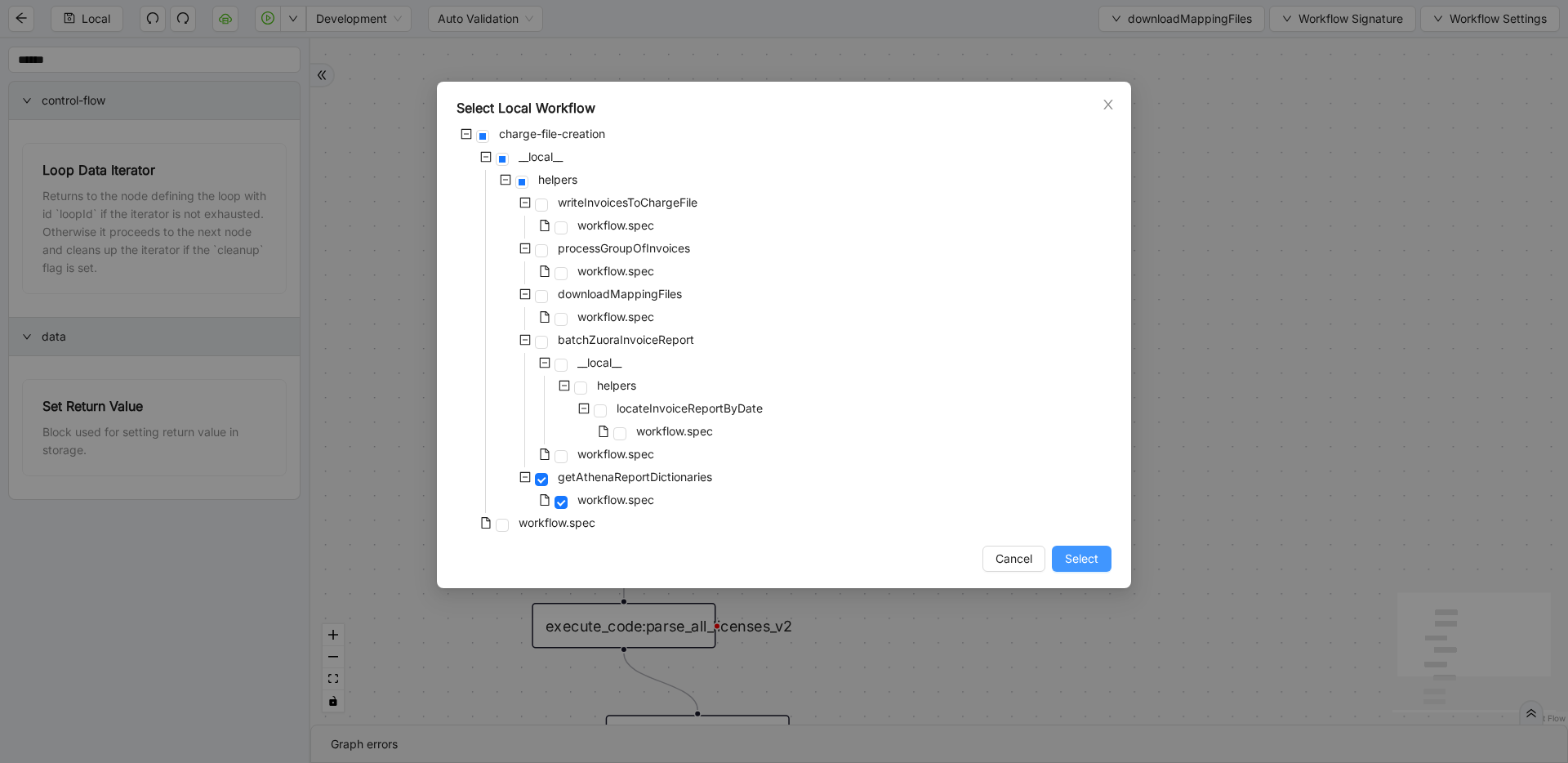 click on "Select" at bounding box center (1081, 559) 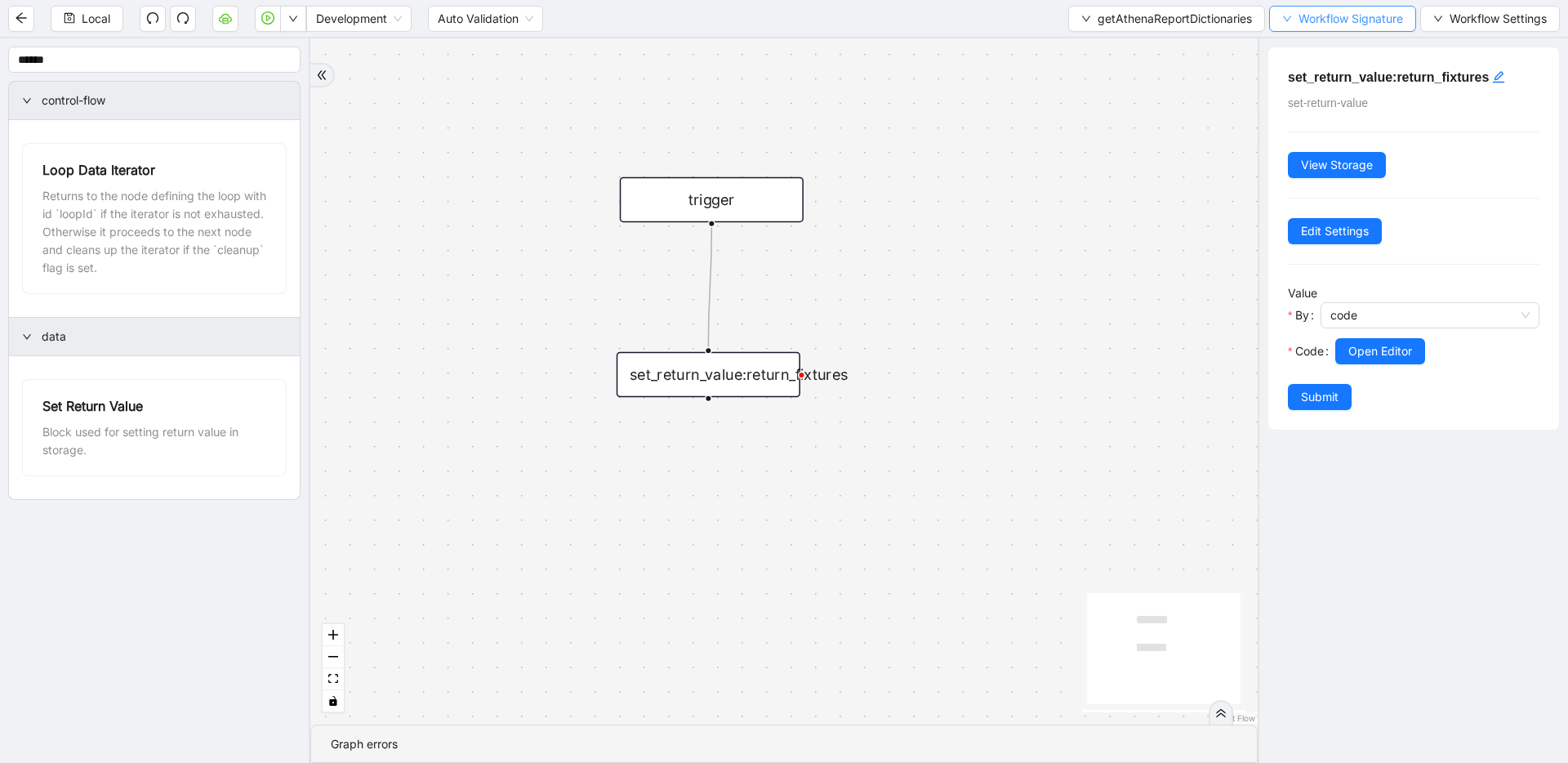 click on "Workflow Signature" at bounding box center (1351, 19) 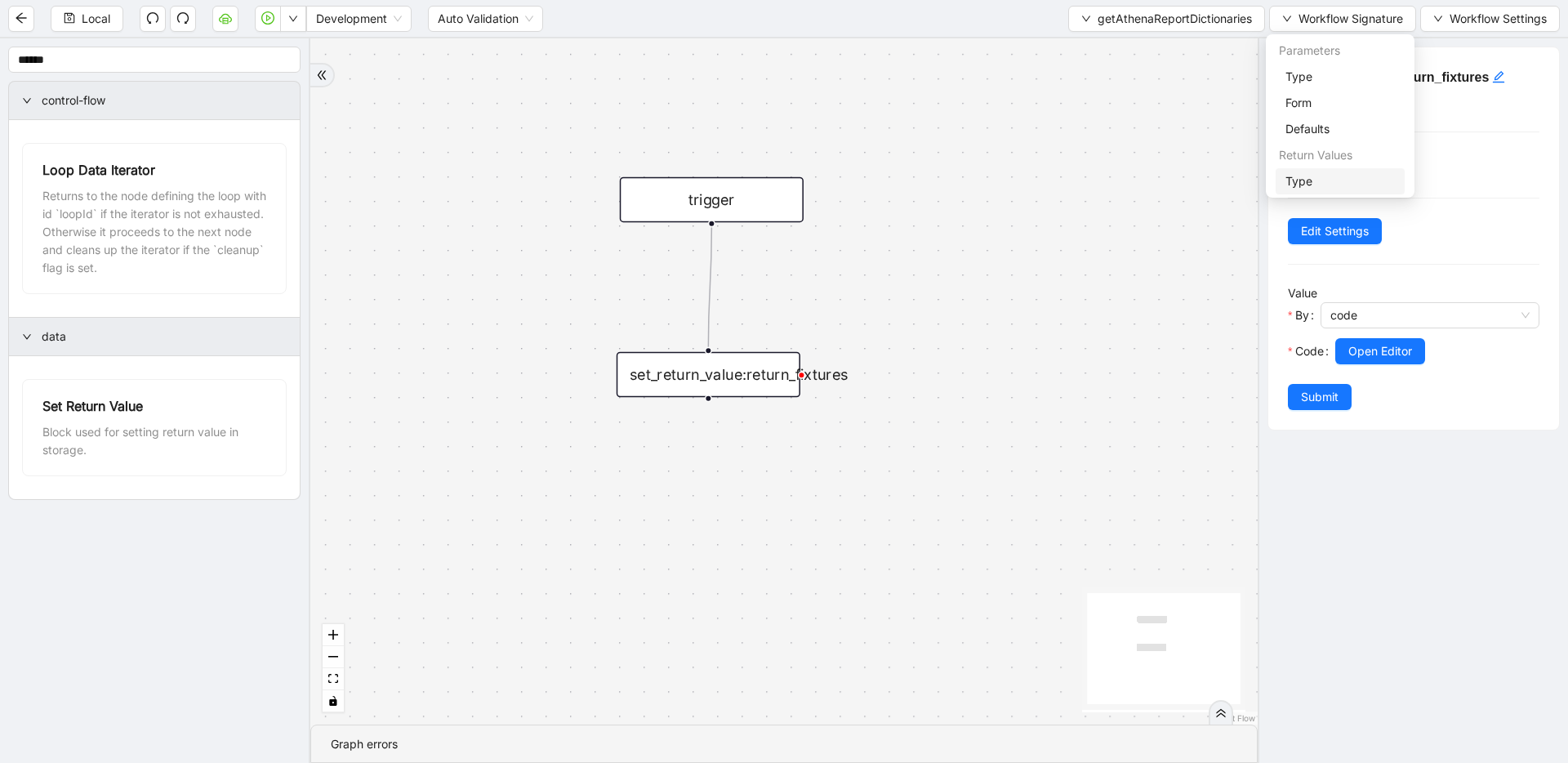 click on "Type" at bounding box center [1340, 181] 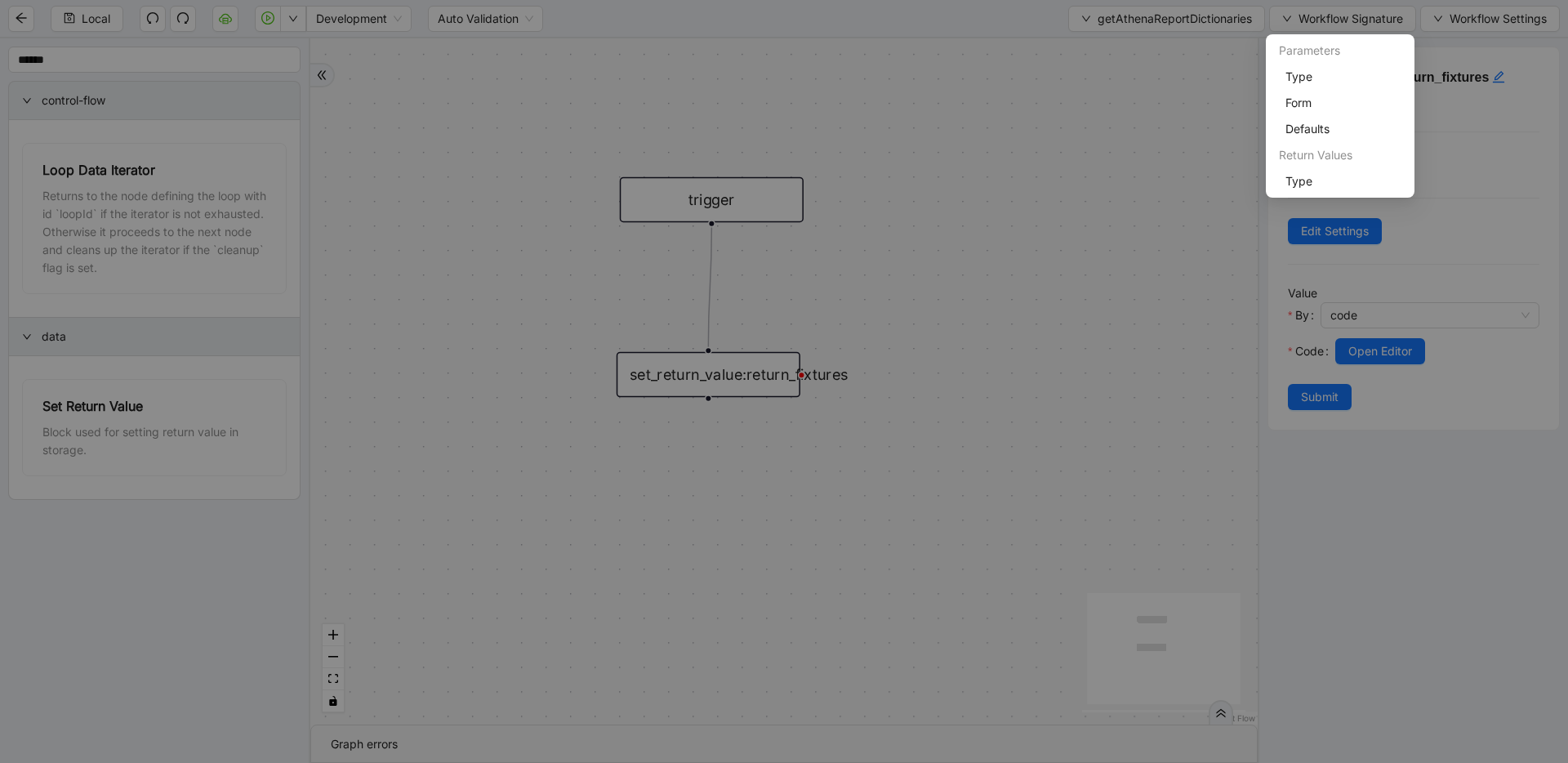 scroll, scrollTop: 49, scrollLeft: 0, axis: vertical 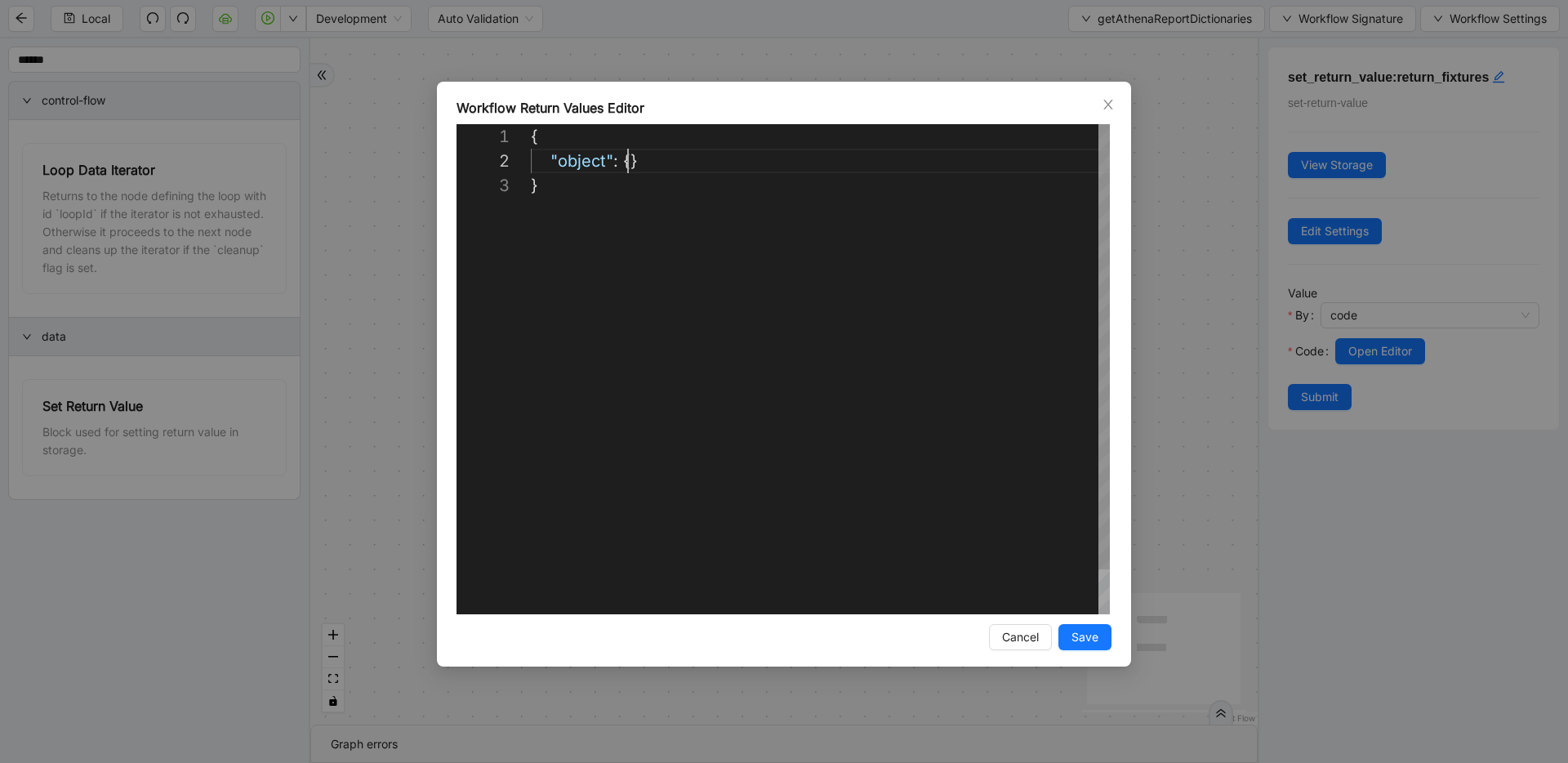 click on "{      "object" :   {} }" at bounding box center (820, 394) 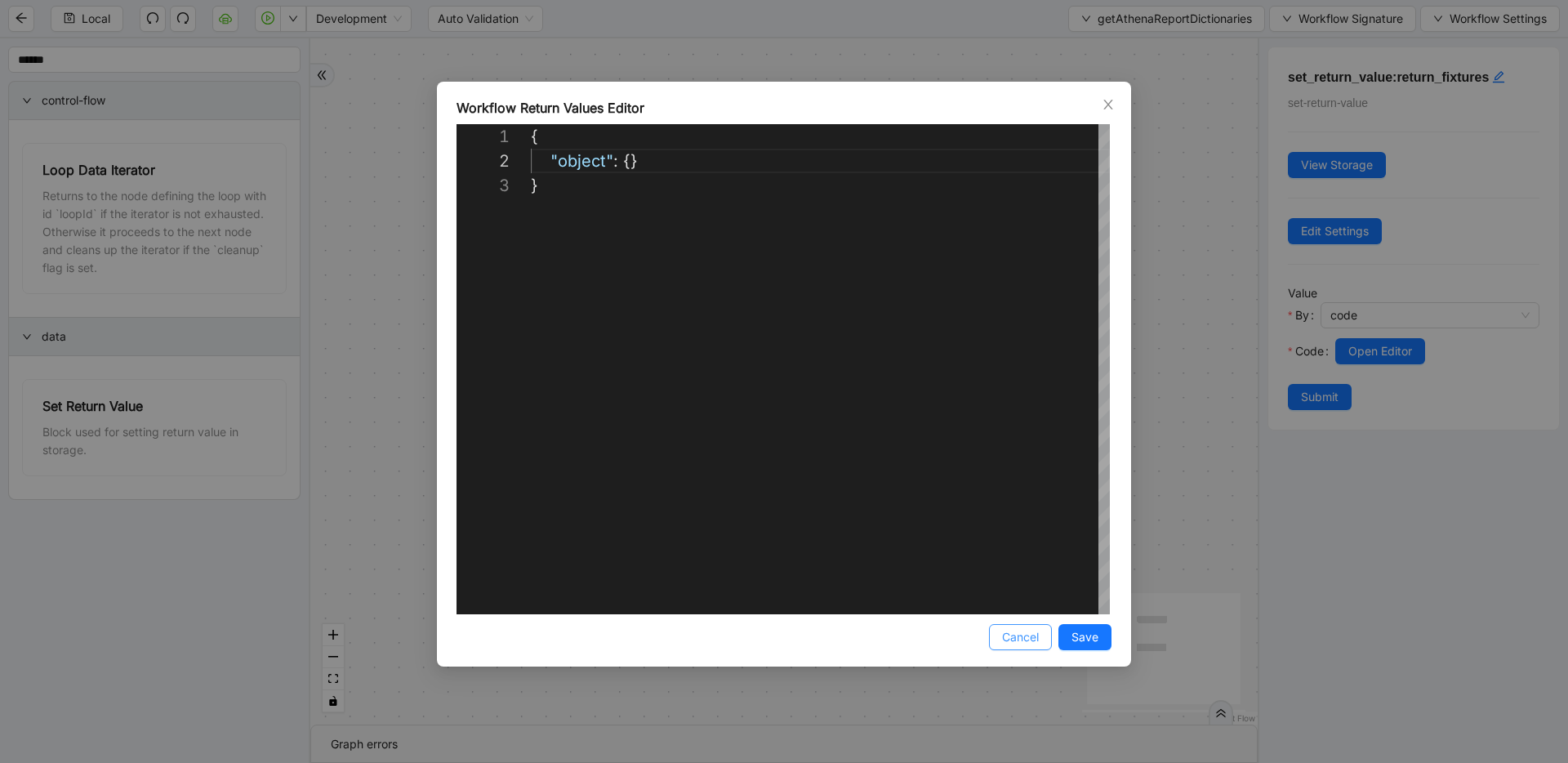 click on "Cancel" at bounding box center [1020, 637] 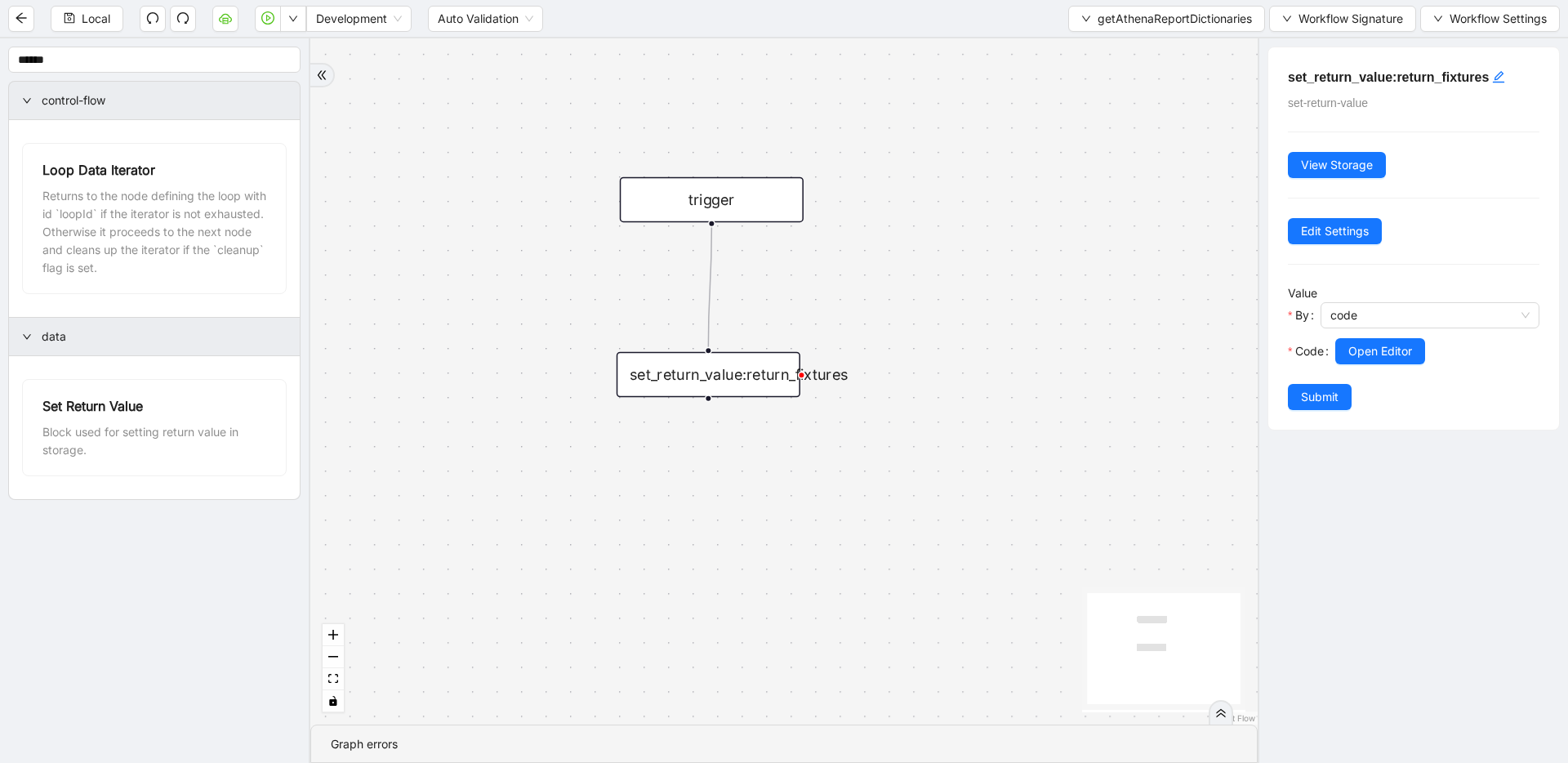 drag, startPoint x: 773, startPoint y: 383, endPoint x: 981, endPoint y: 374, distance: 208.19462 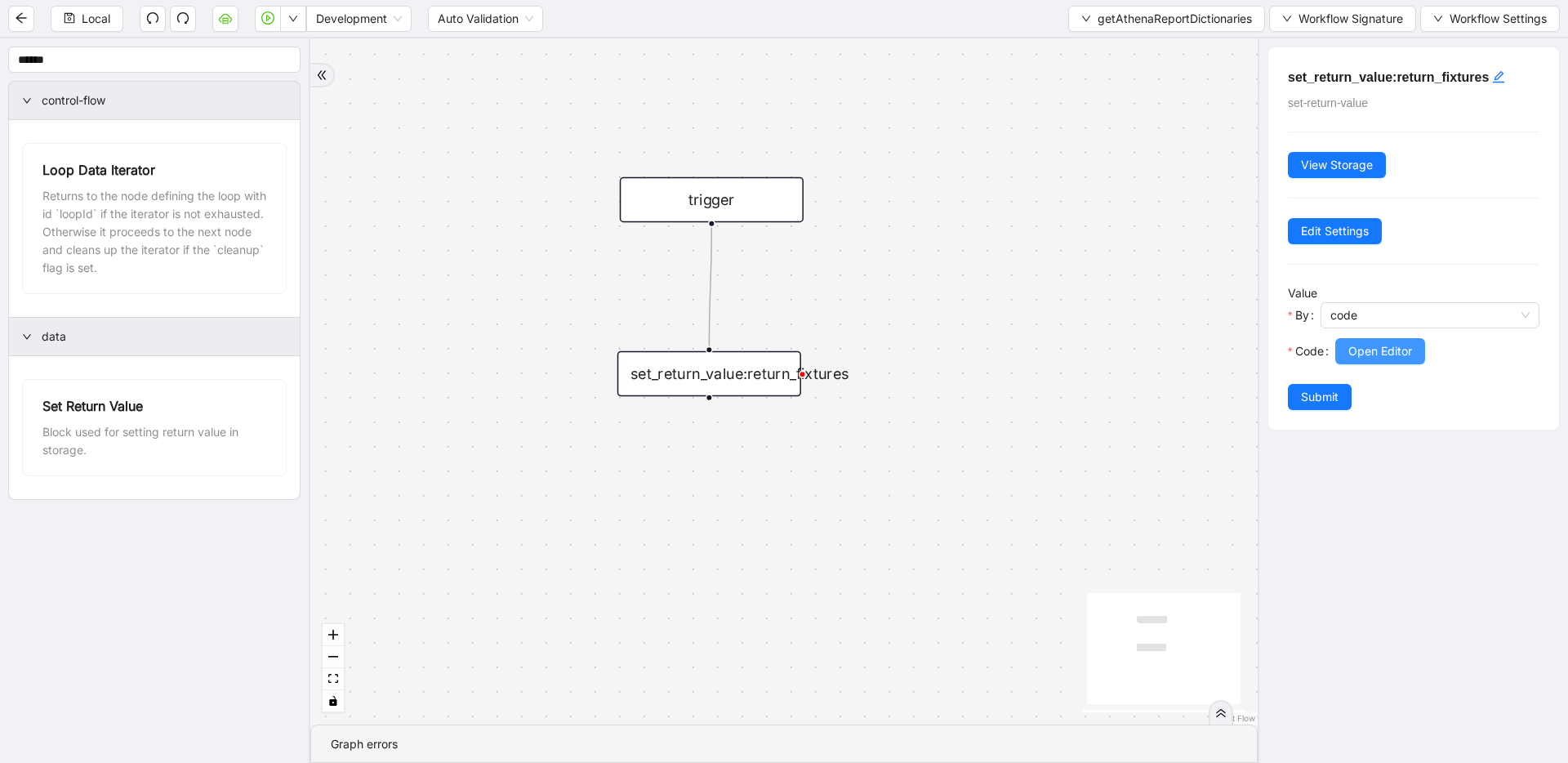 click on "Open Editor" at bounding box center [1380, 351] 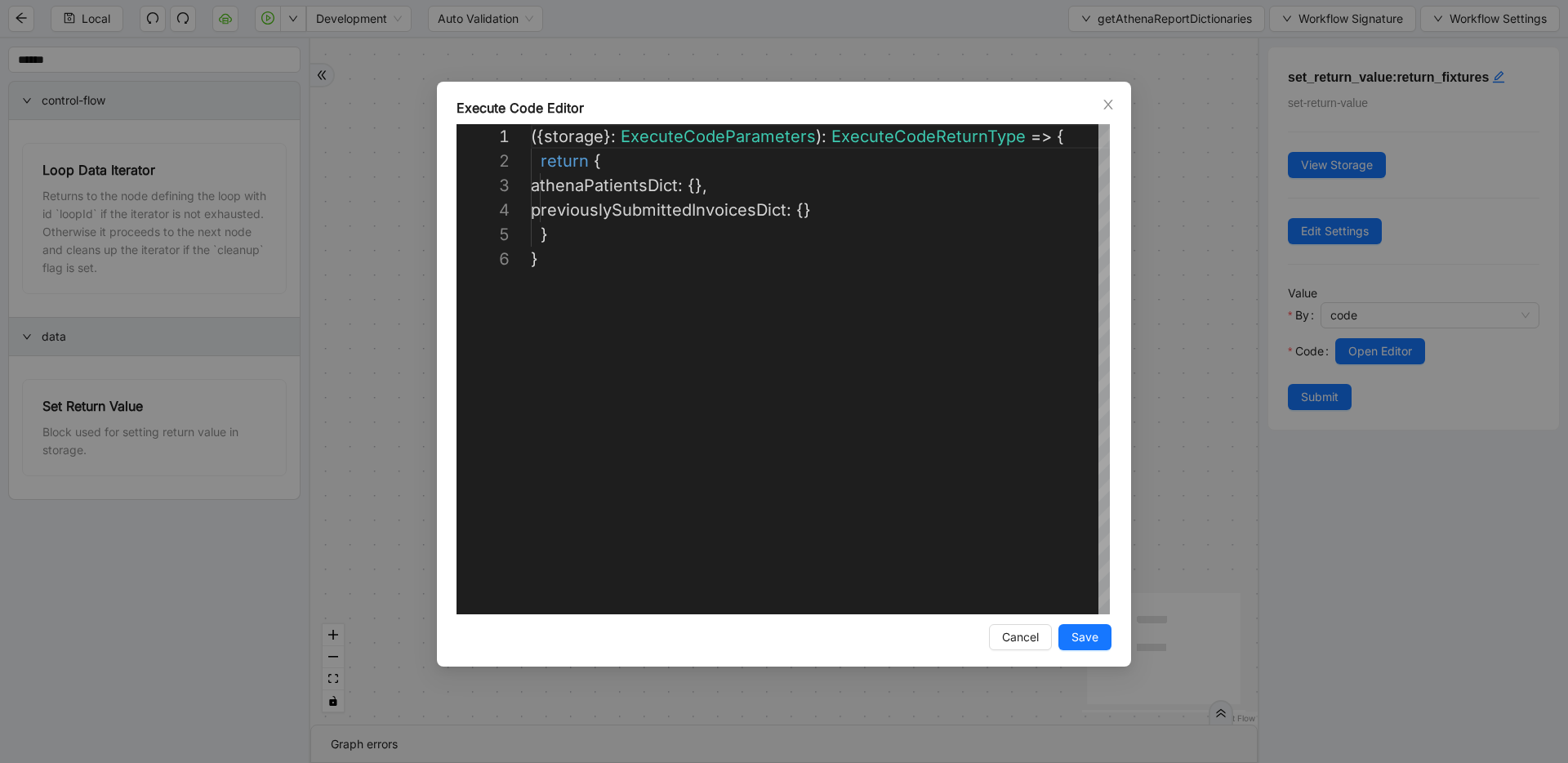 scroll, scrollTop: 123, scrollLeft: 0, axis: vertical 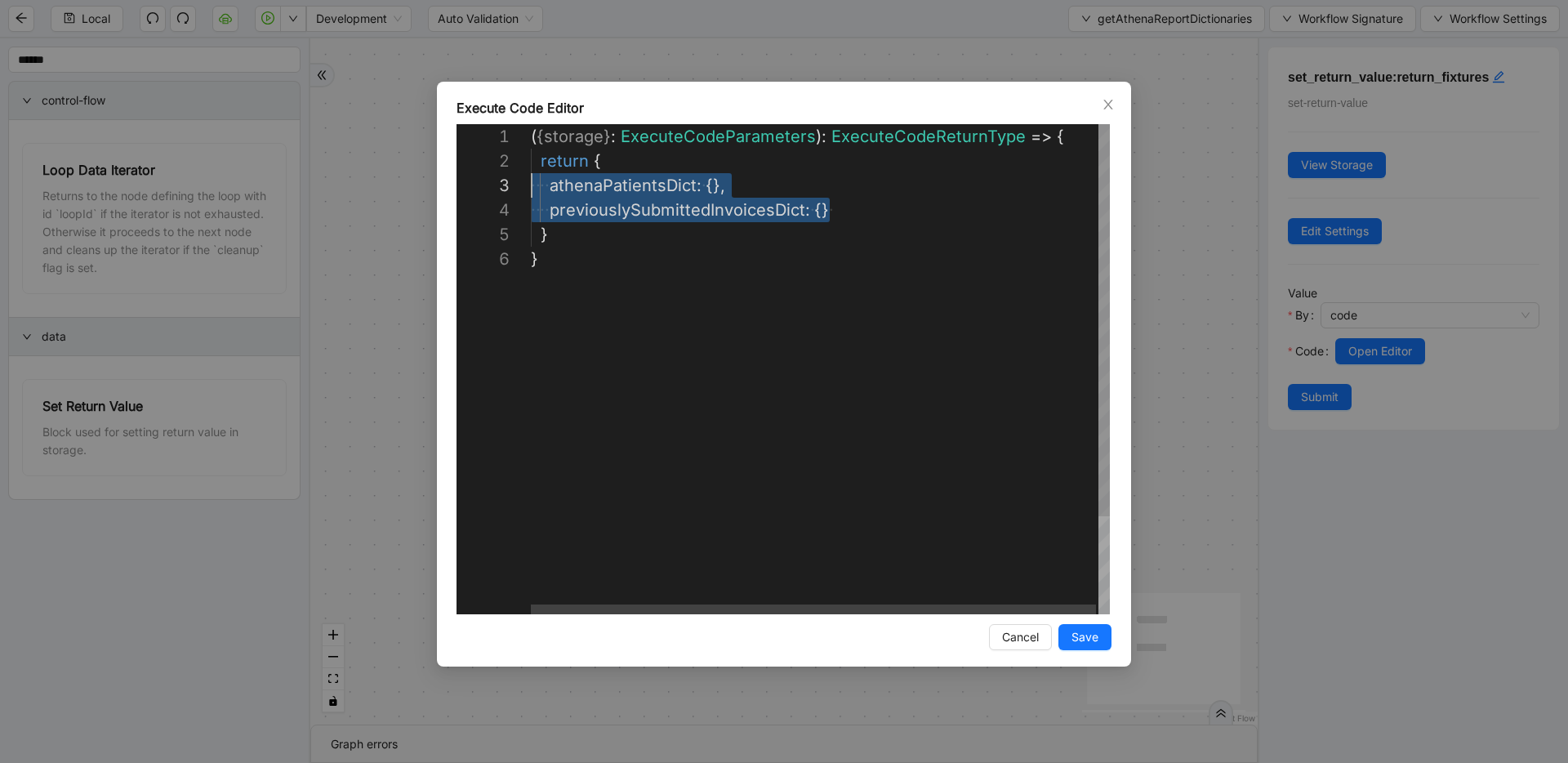 drag, startPoint x: 831, startPoint y: 207, endPoint x: 474, endPoint y: 184, distance: 357.74013 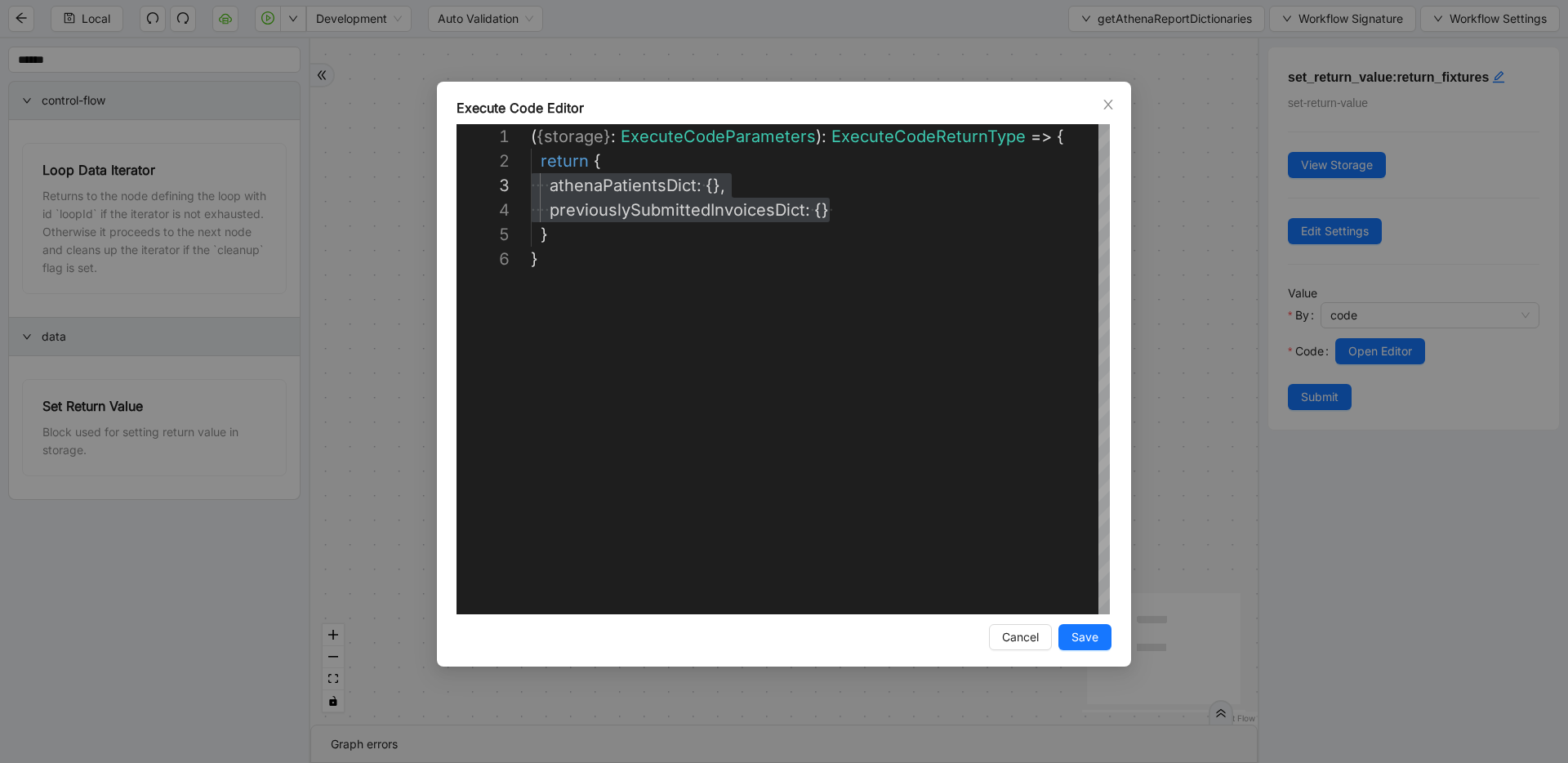 click on "**********" at bounding box center [784, 382] 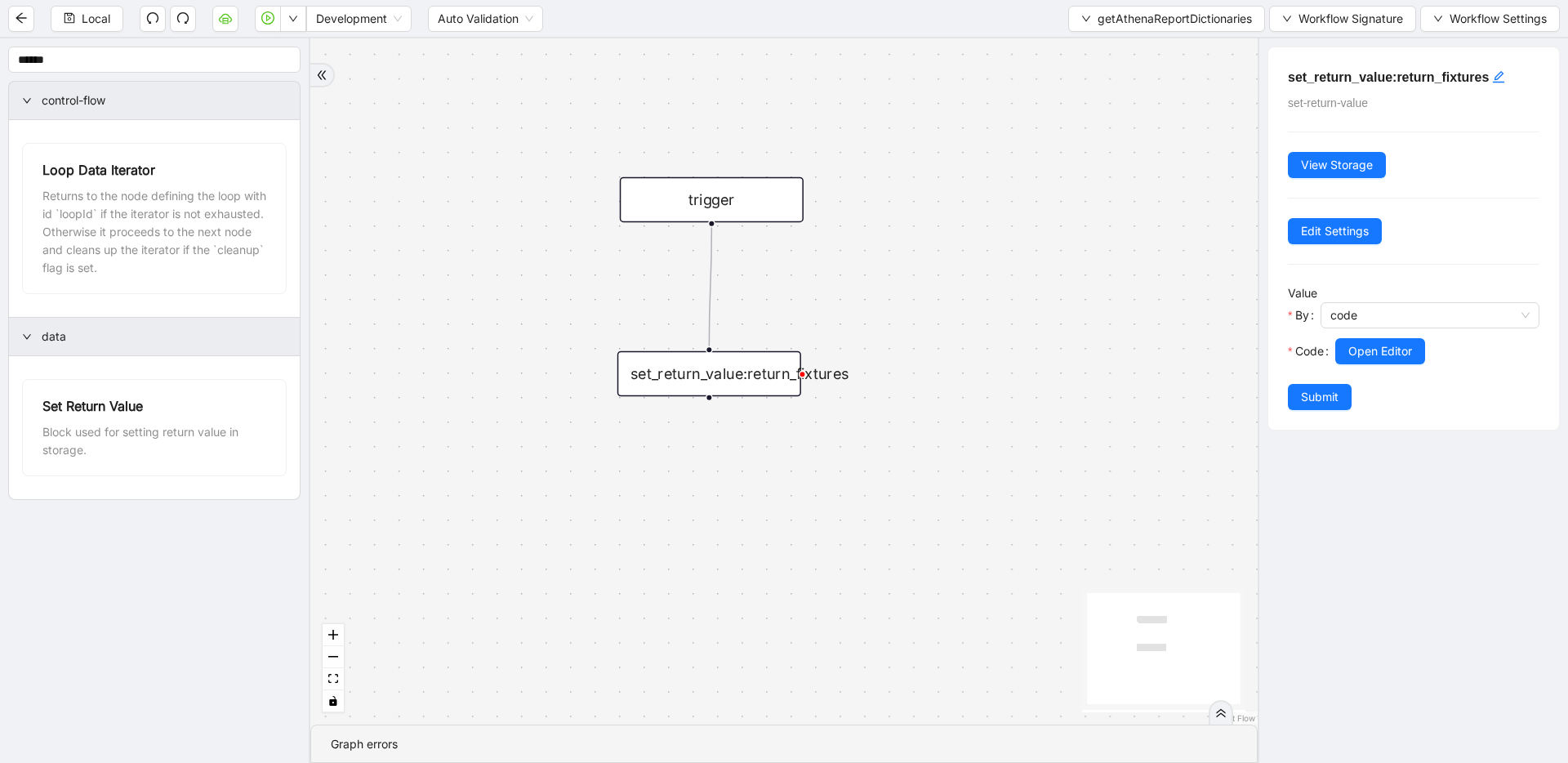 click on "set_return_value:return_fixtures" at bounding box center (709, 374) 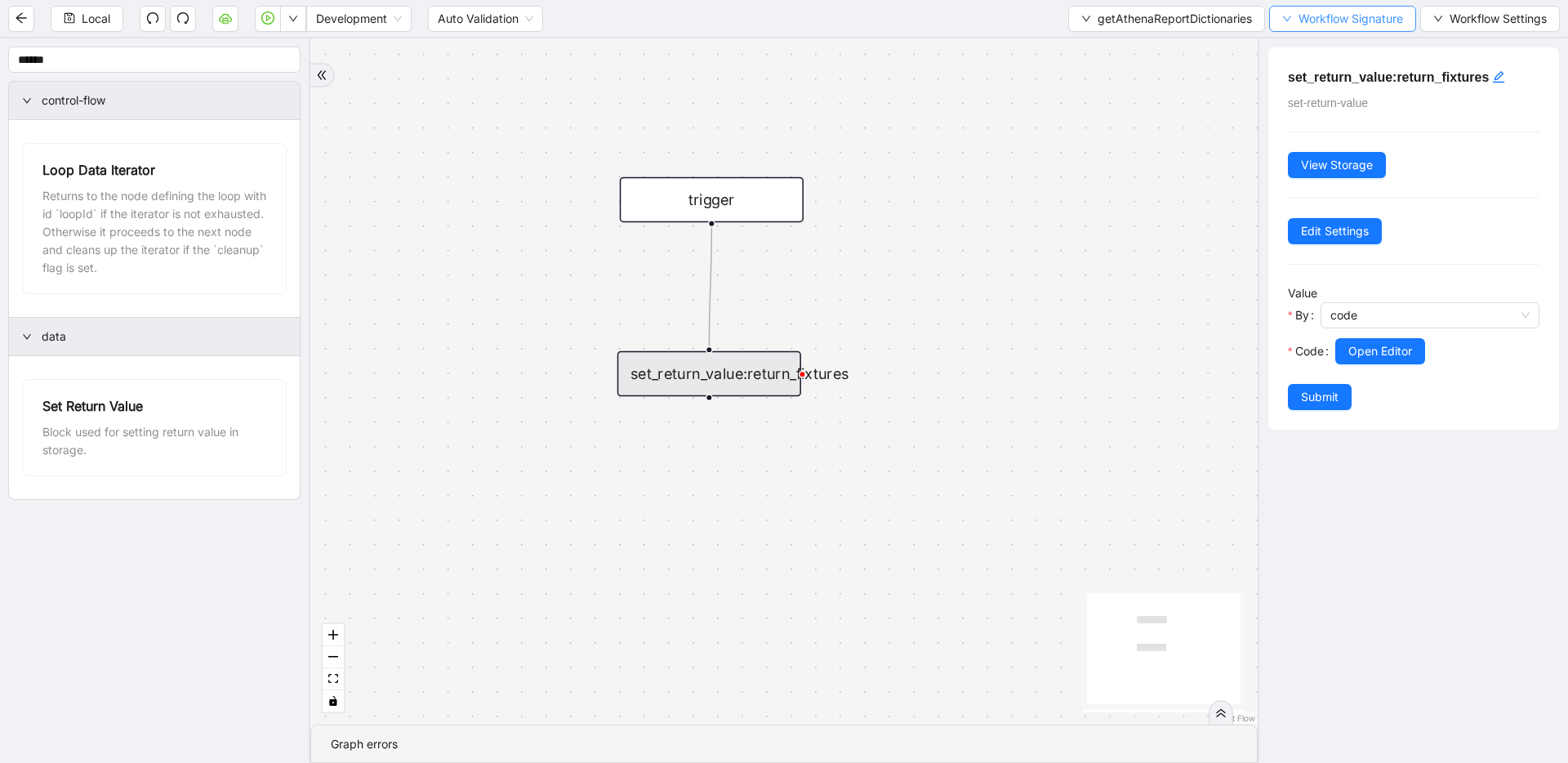 click on "Workflow Signature" at bounding box center [1351, 19] 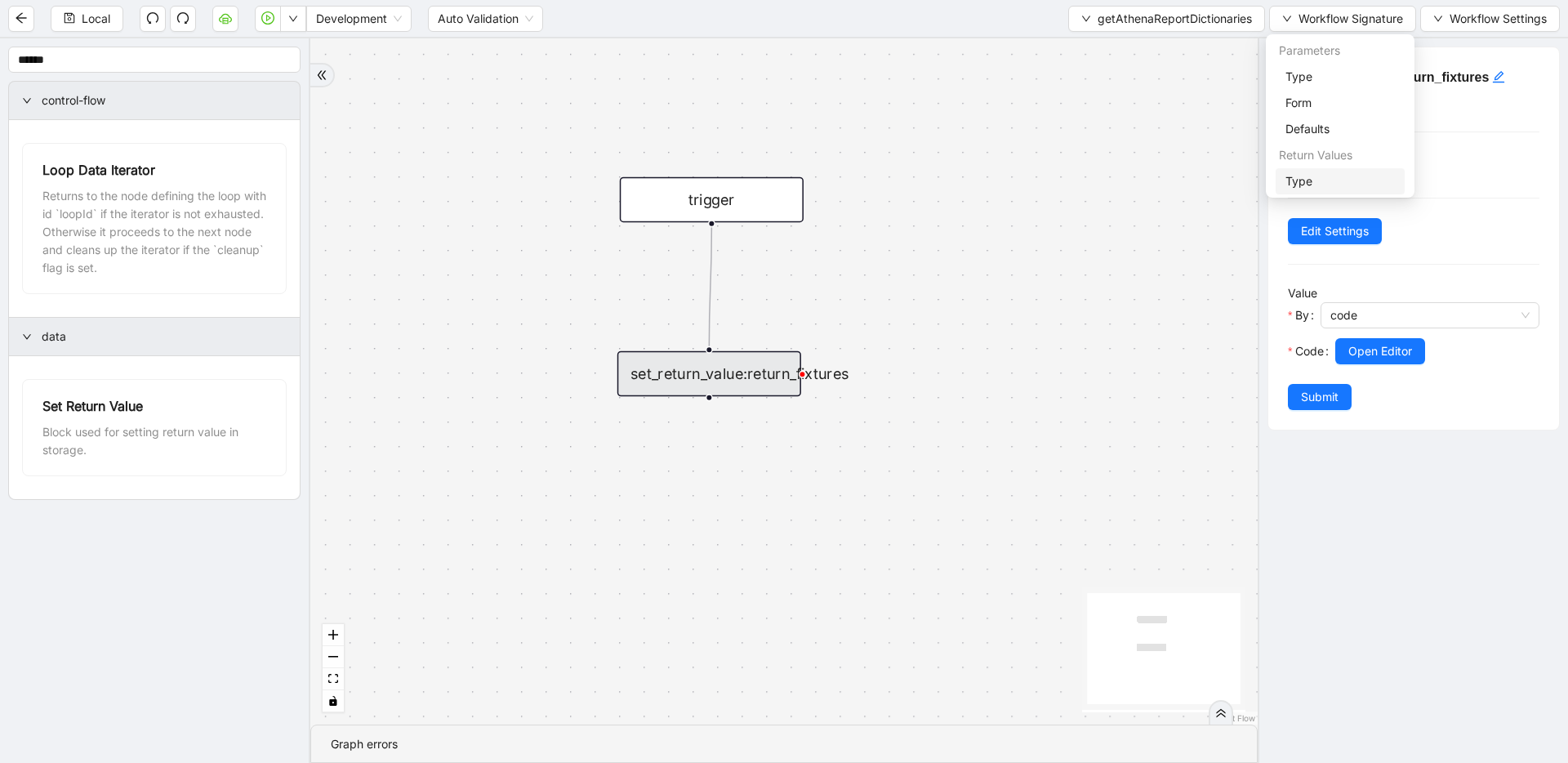 click on "Type" at bounding box center (1340, 181) 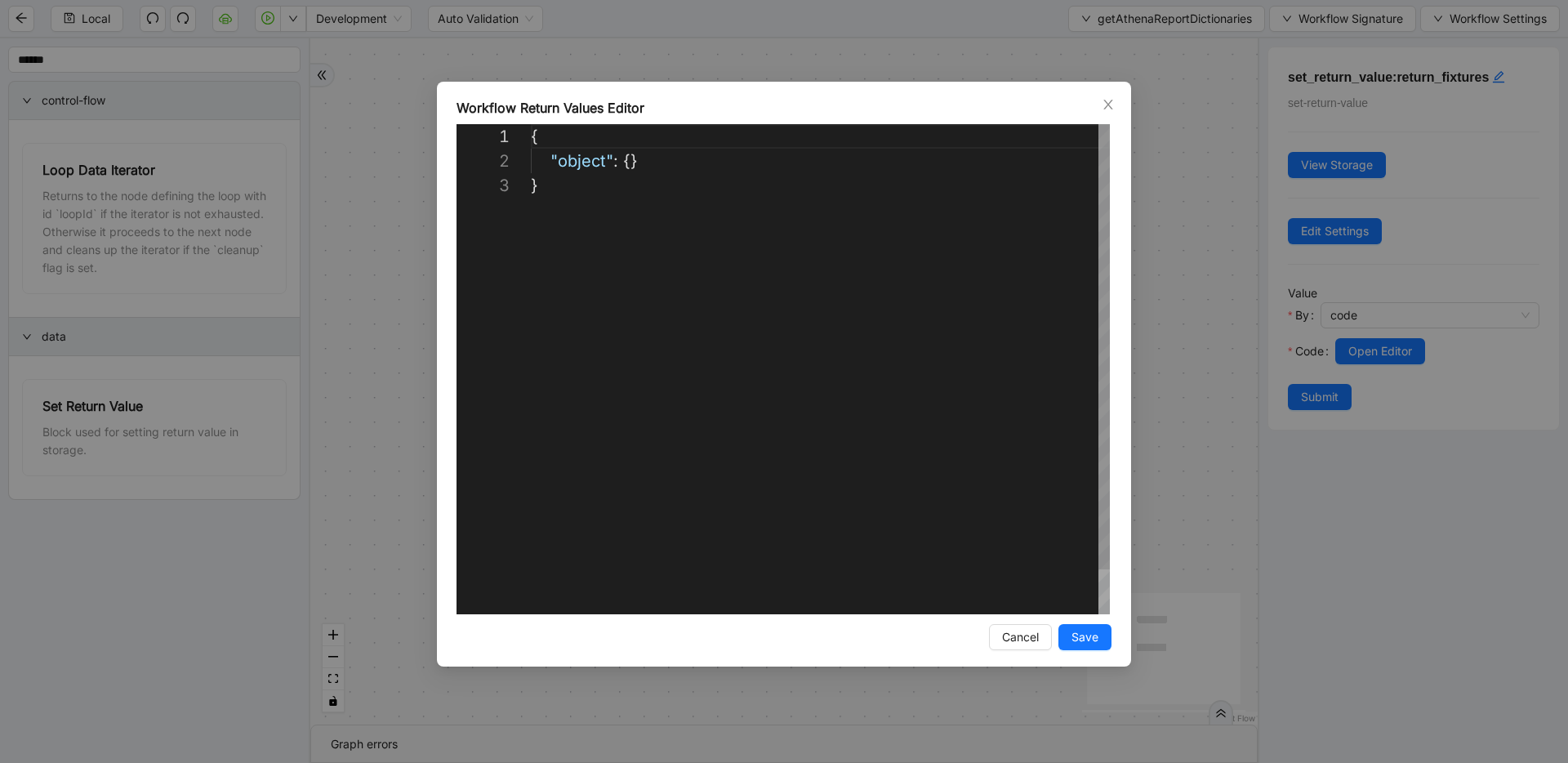 scroll, scrollTop: 49, scrollLeft: 0, axis: vertical 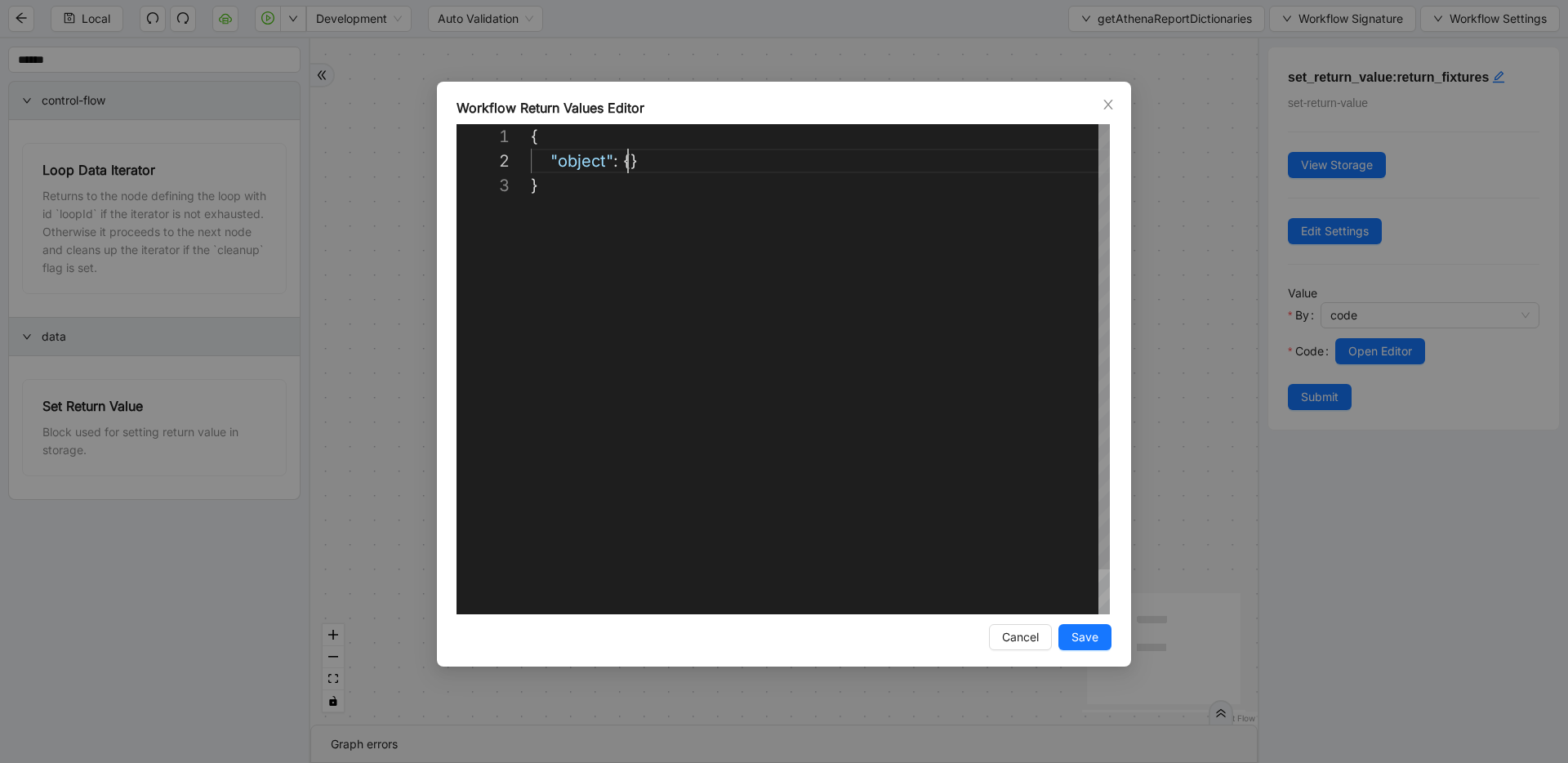 click on "{      "object" :   {} }" at bounding box center [820, 394] 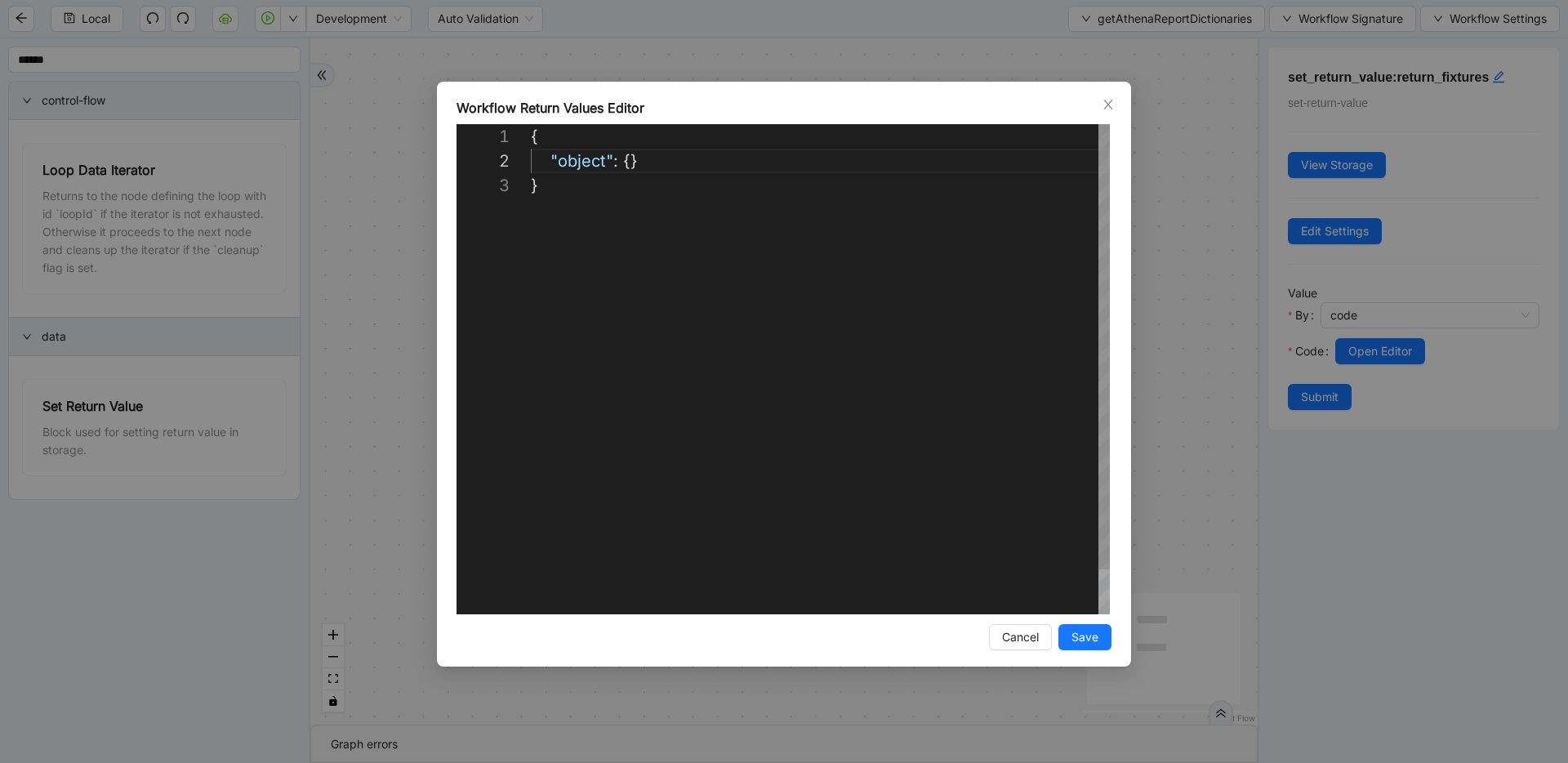 paste on "**********" 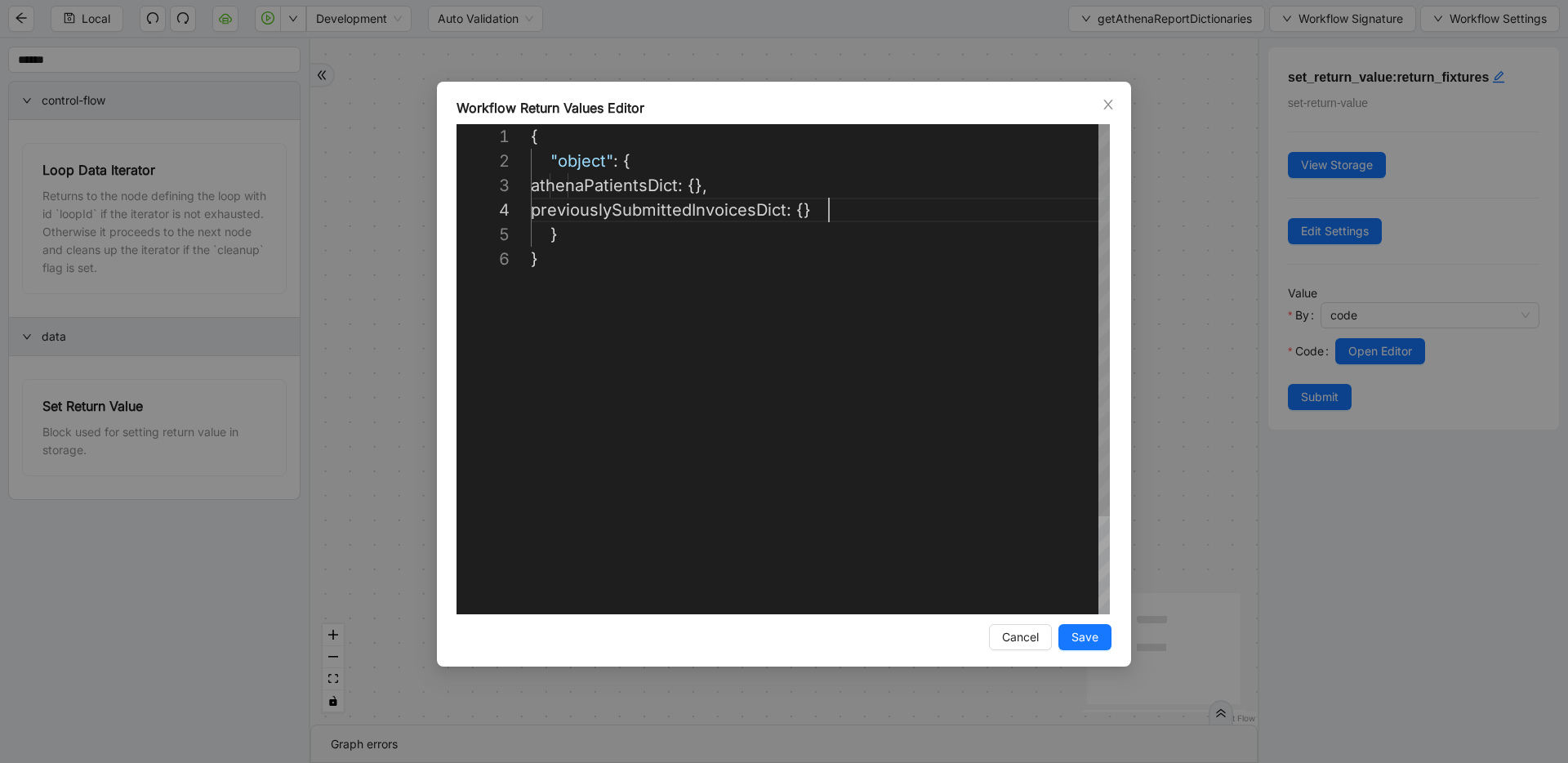 scroll, scrollTop: 74, scrollLeft: 298, axis: both 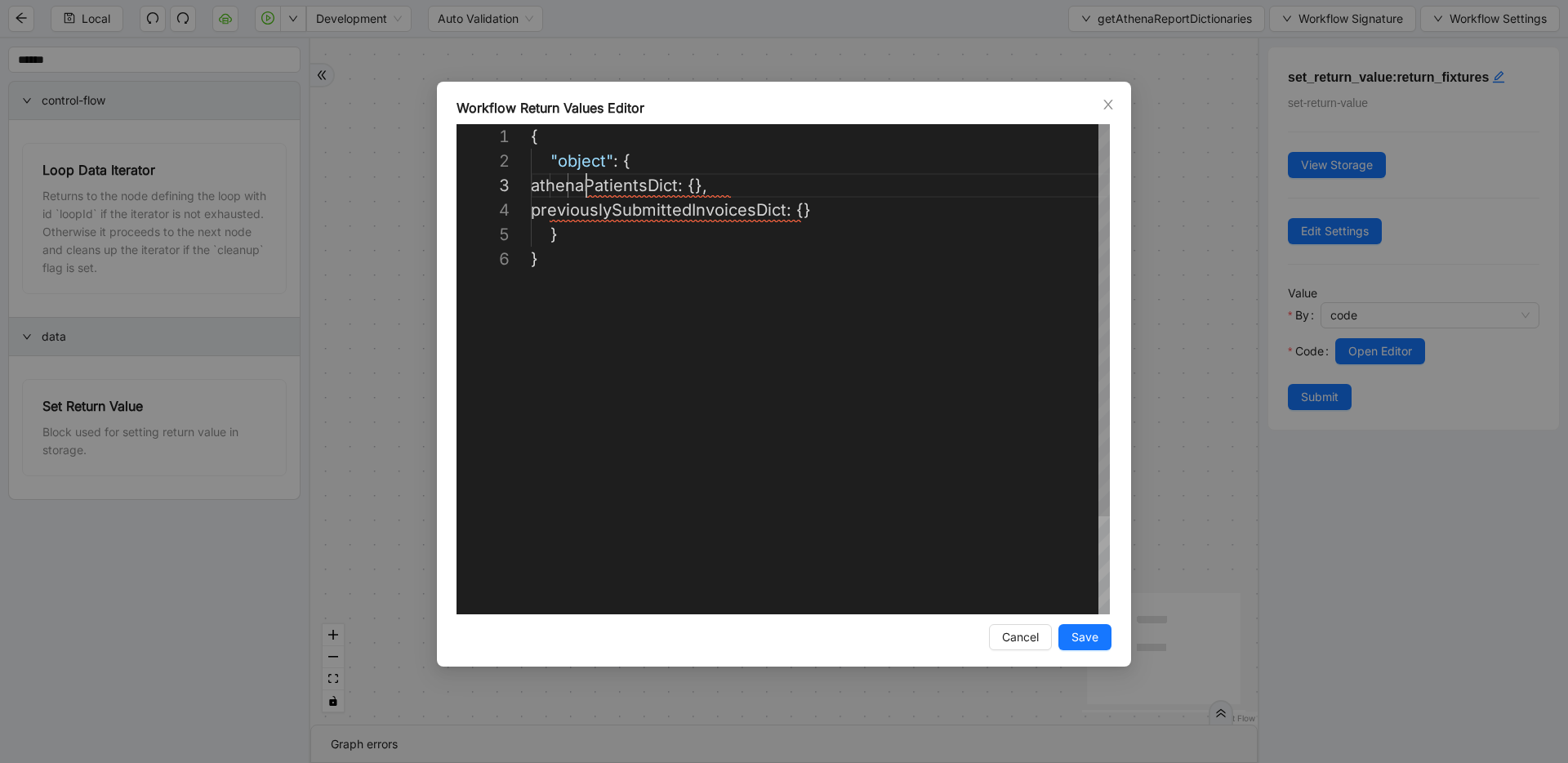 click on "{      "object" :   {             athenaPatientsDict :   {},      }     previouslySubmittedInvoicesDict :   {}   }" at bounding box center (820, 431) 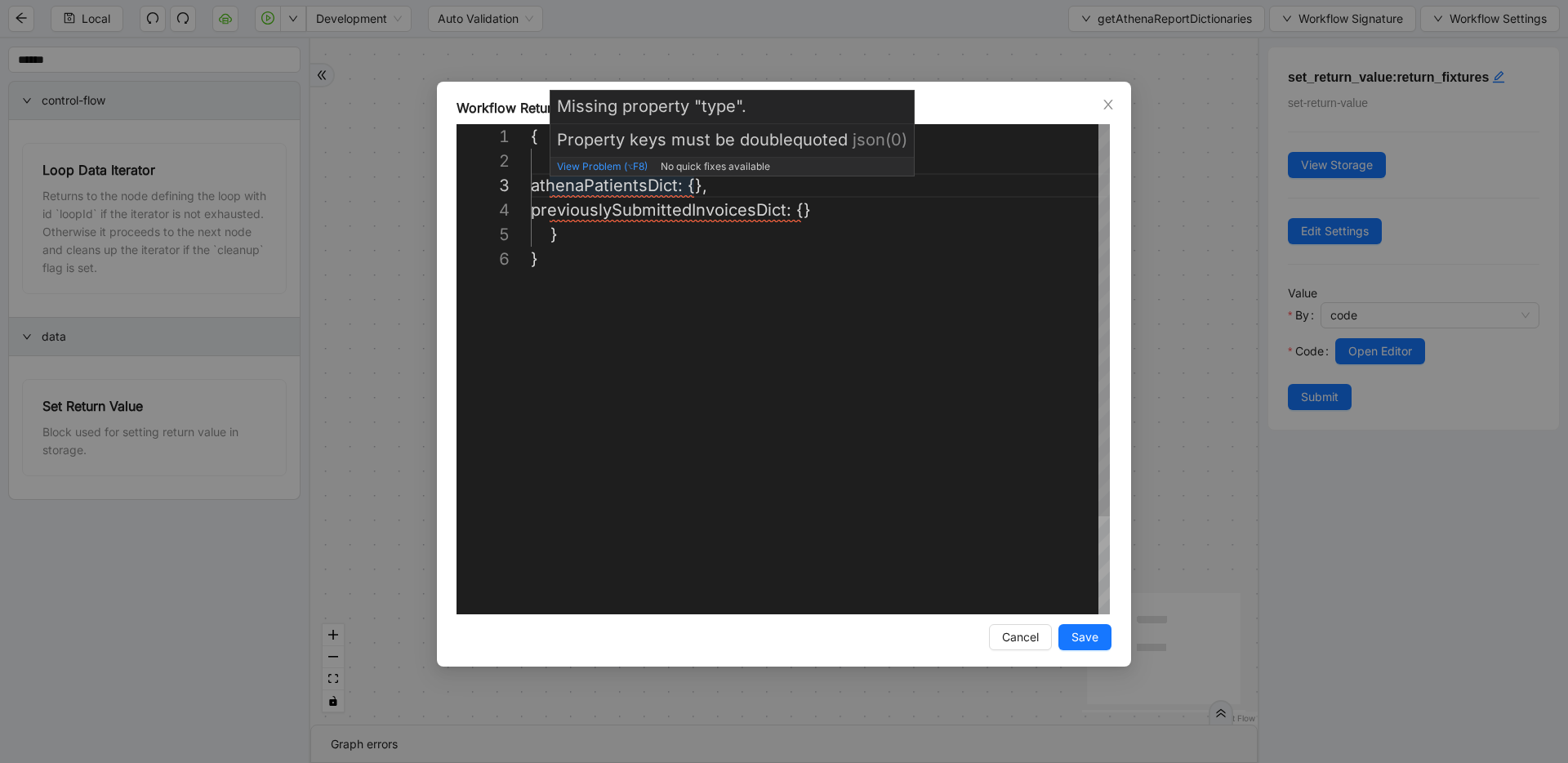 click on "{      "object" :   {     athenaPatientsDict :   {},      }     previouslySubmittedInvoicesDict :   {}   }" at bounding box center (820, 431) 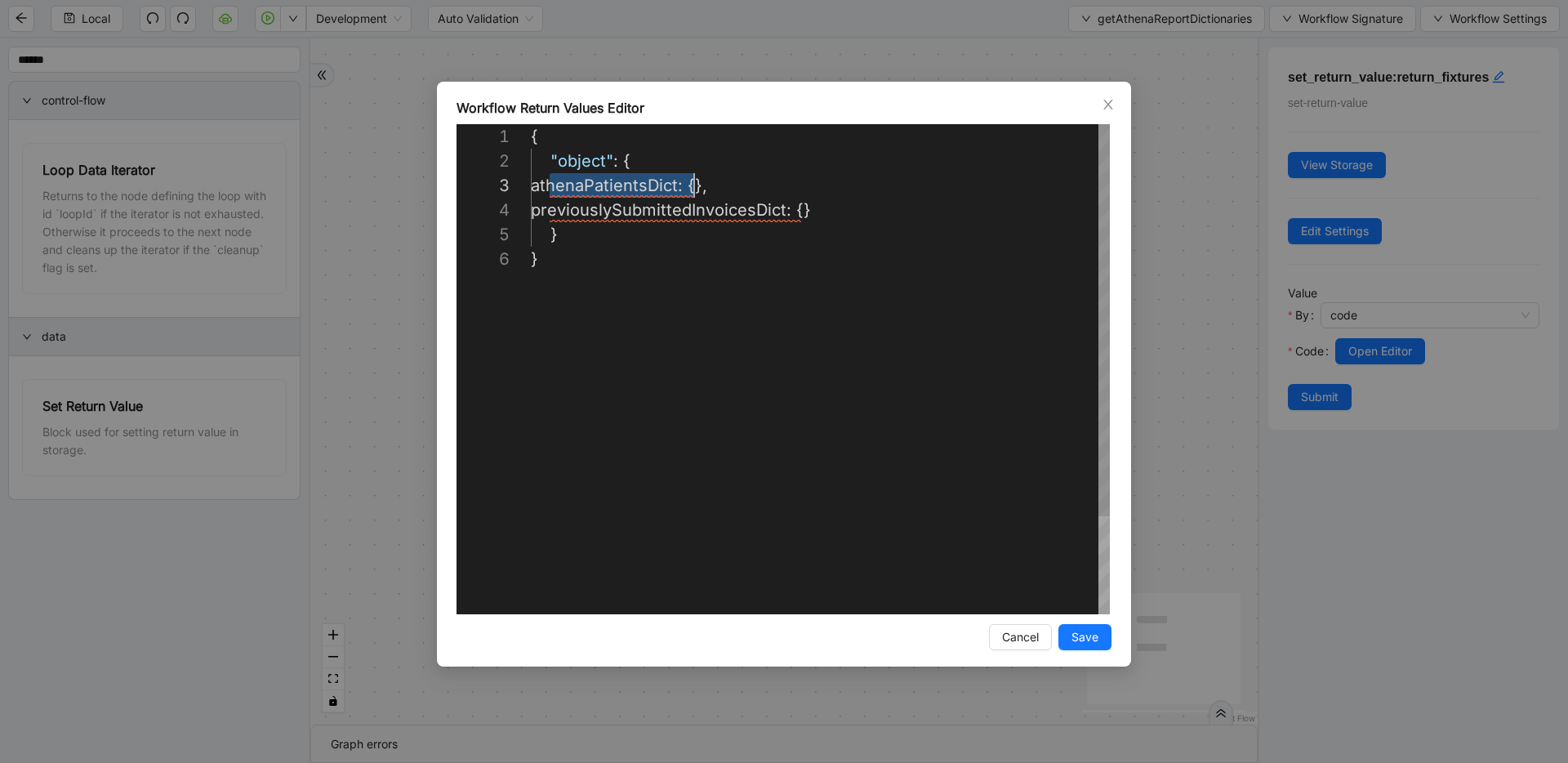 scroll, scrollTop: 49, scrollLeft: 171, axis: both 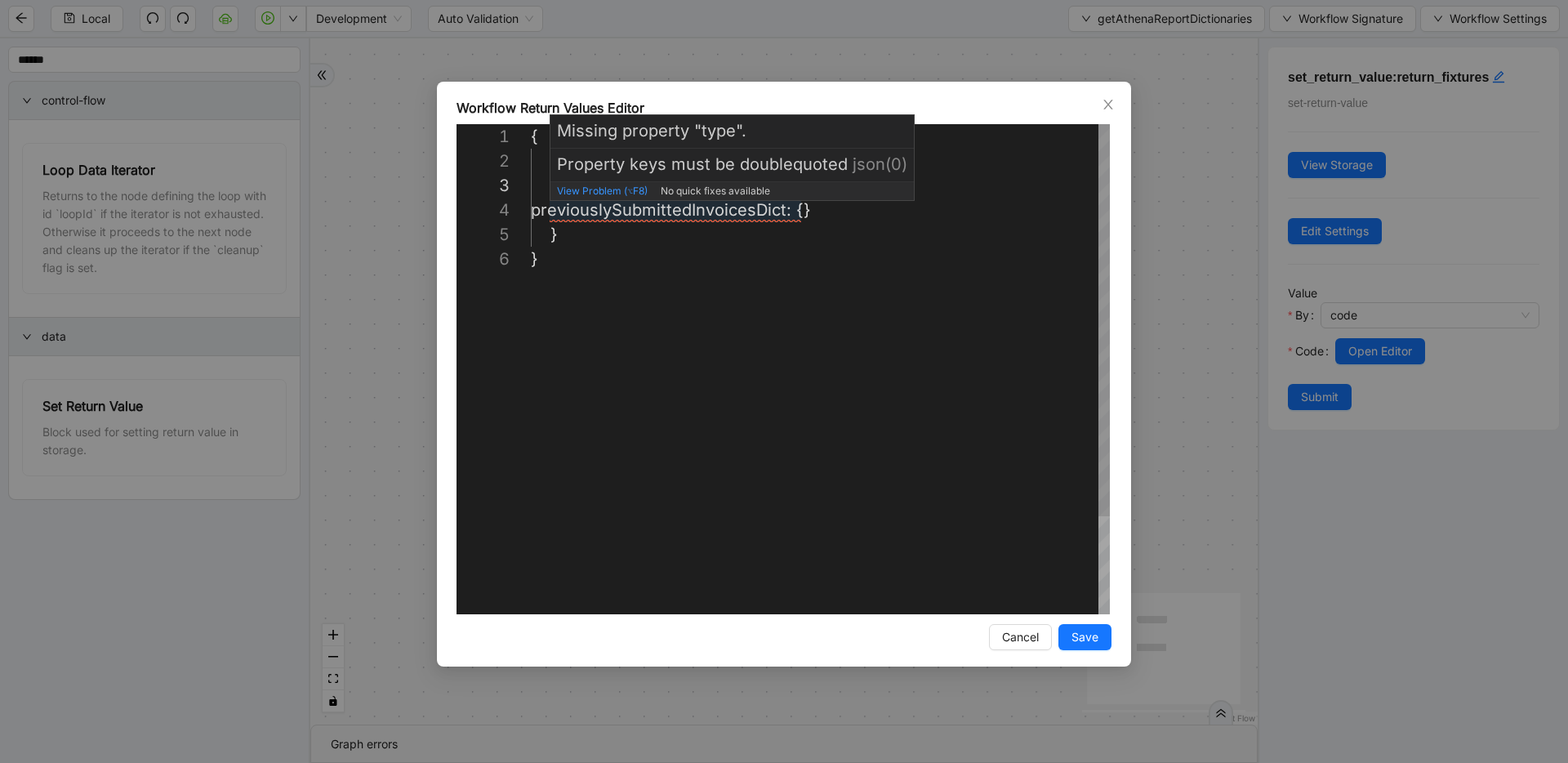 click on "{      "object" :   {      "athenaPatientsDict" :   {},      }     previouslySubmittedInvoicesDict :   {}   }" at bounding box center [820, 431] 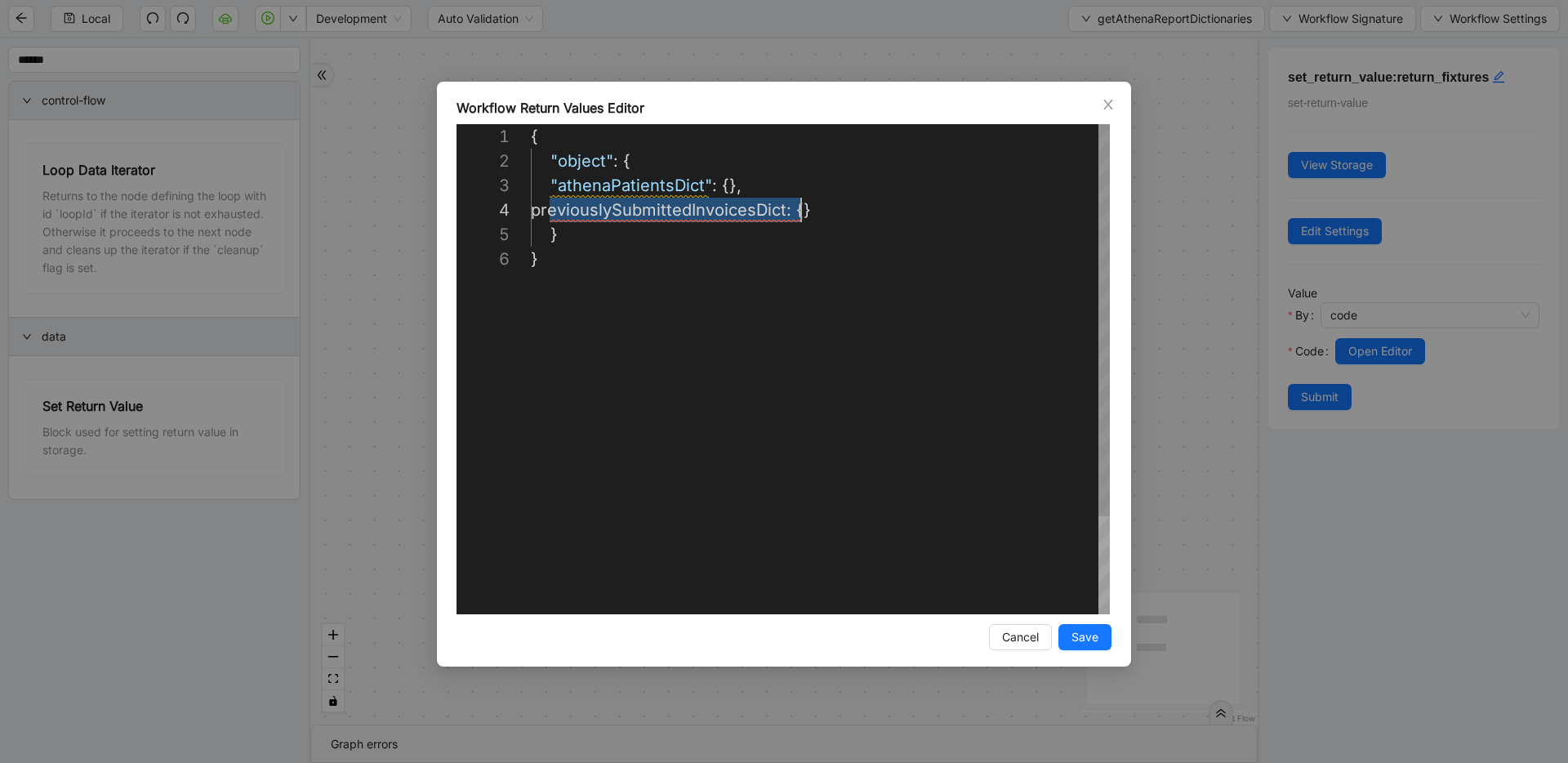 click on "{      "object" :   {      "athenaPatientsDict" :   {},      }     previouslySubmittedInvoicesDict :   {}   }" at bounding box center (820, 431) 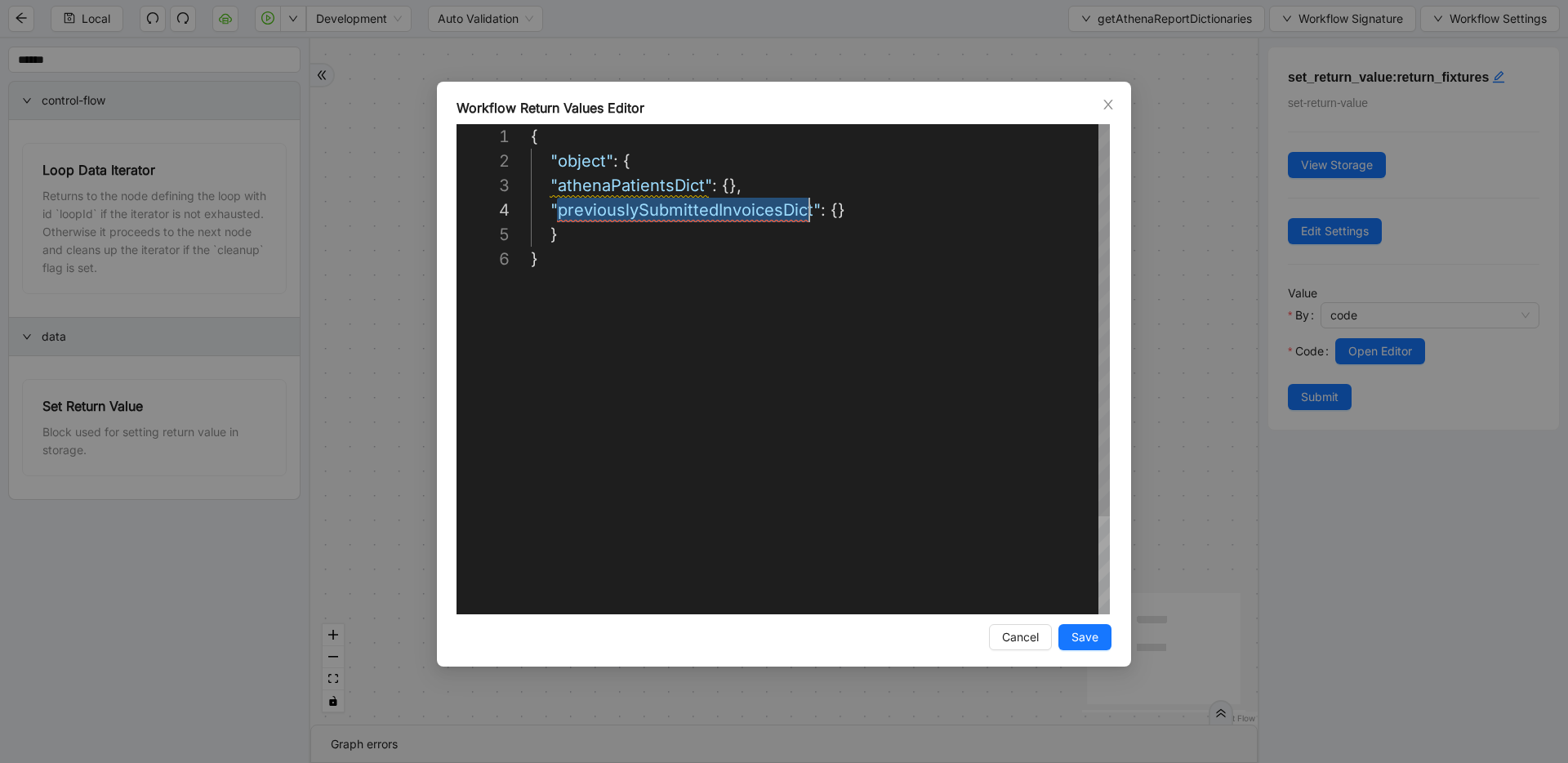 scroll, scrollTop: 74, scrollLeft: 278, axis: both 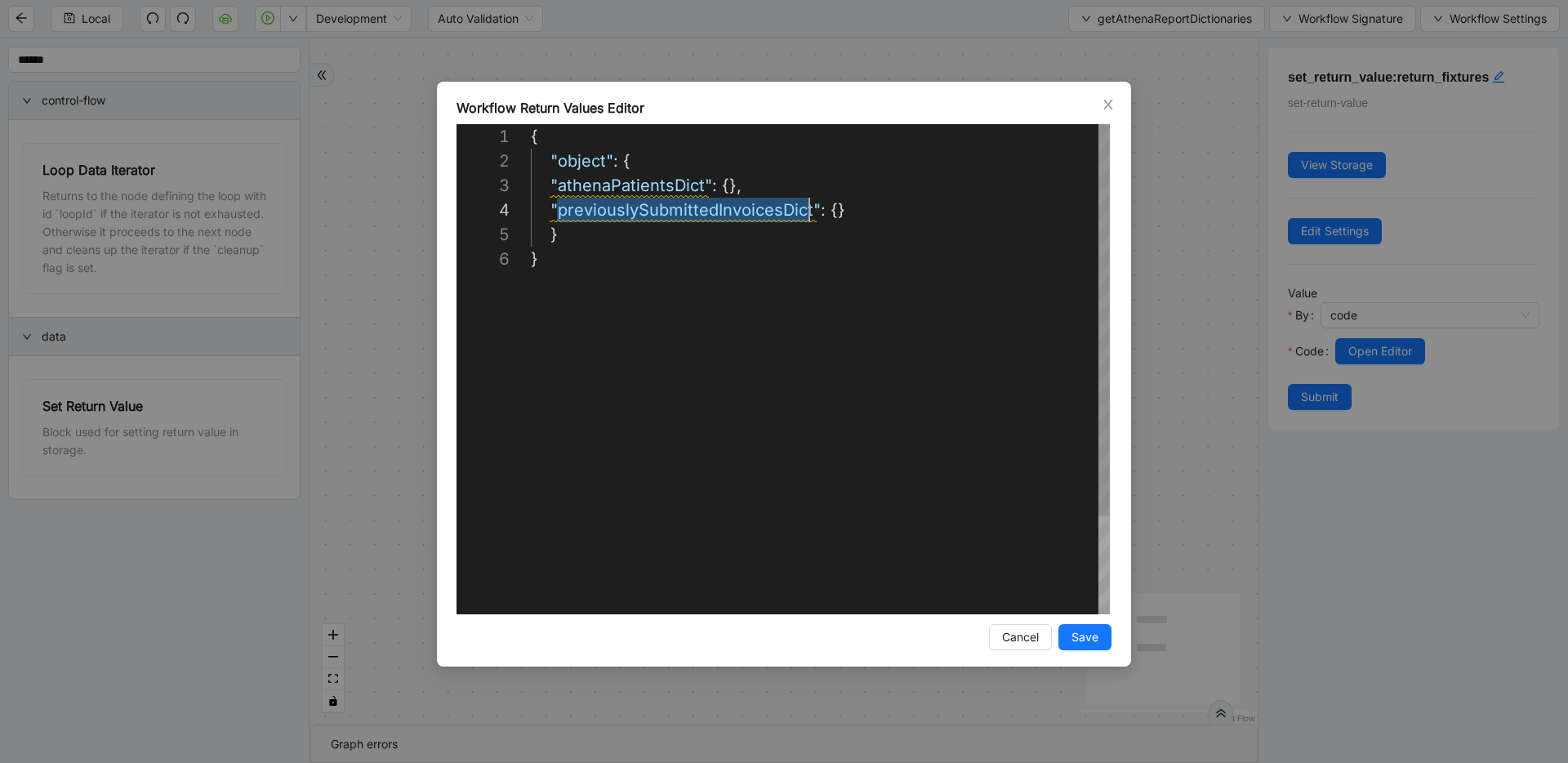 click on "{      "object" :   {      "athenaPatientsDict" :   {},      }      "previouslySubmittedInvoicesDict" :   {}   }" at bounding box center [820, 431] 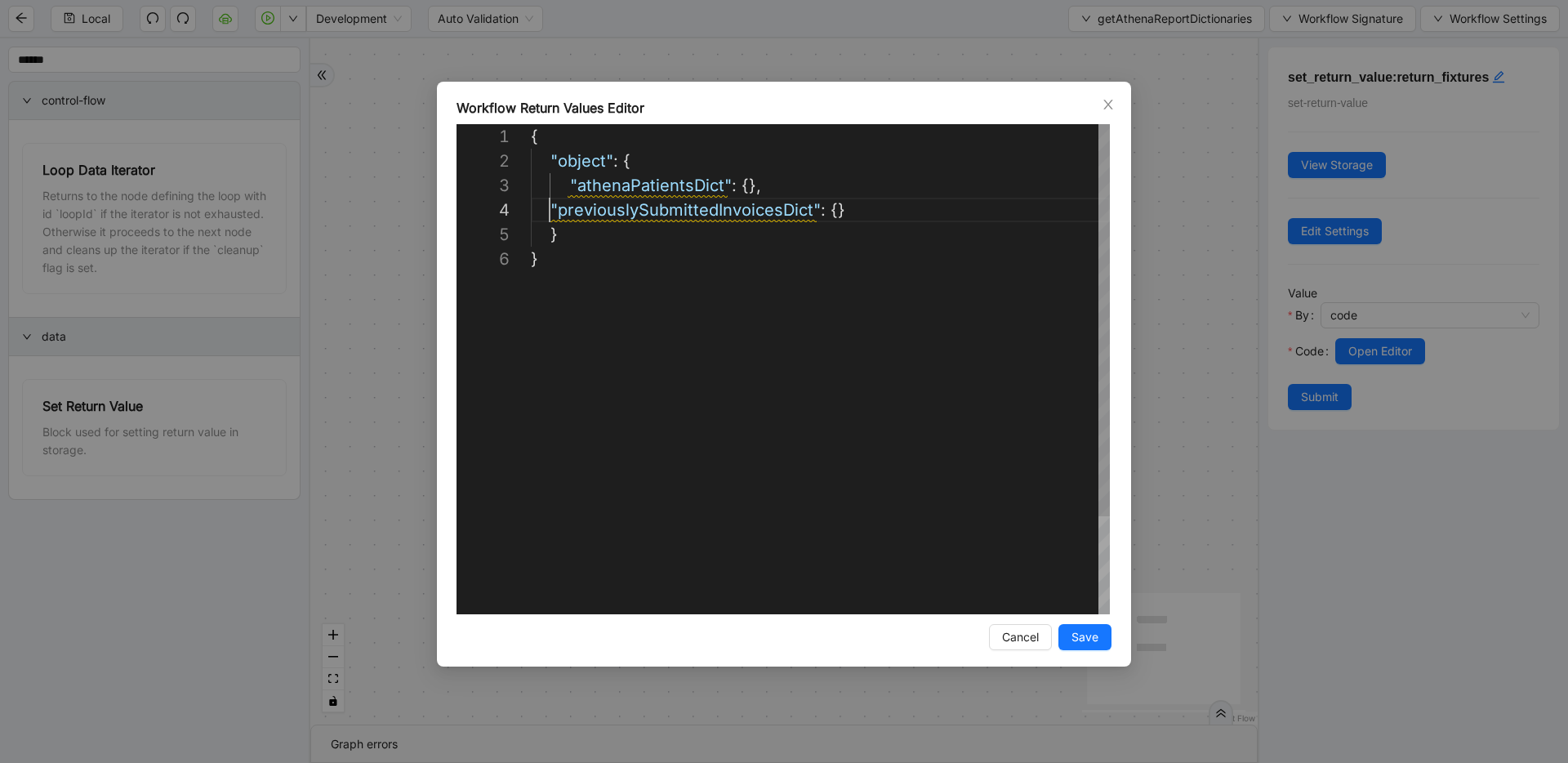 click on "{      "object" :   {          "athenaPatientsDict" :   {},      }      "previouslySubmittedInvoicesDict" :   {}   }" at bounding box center (820, 431) 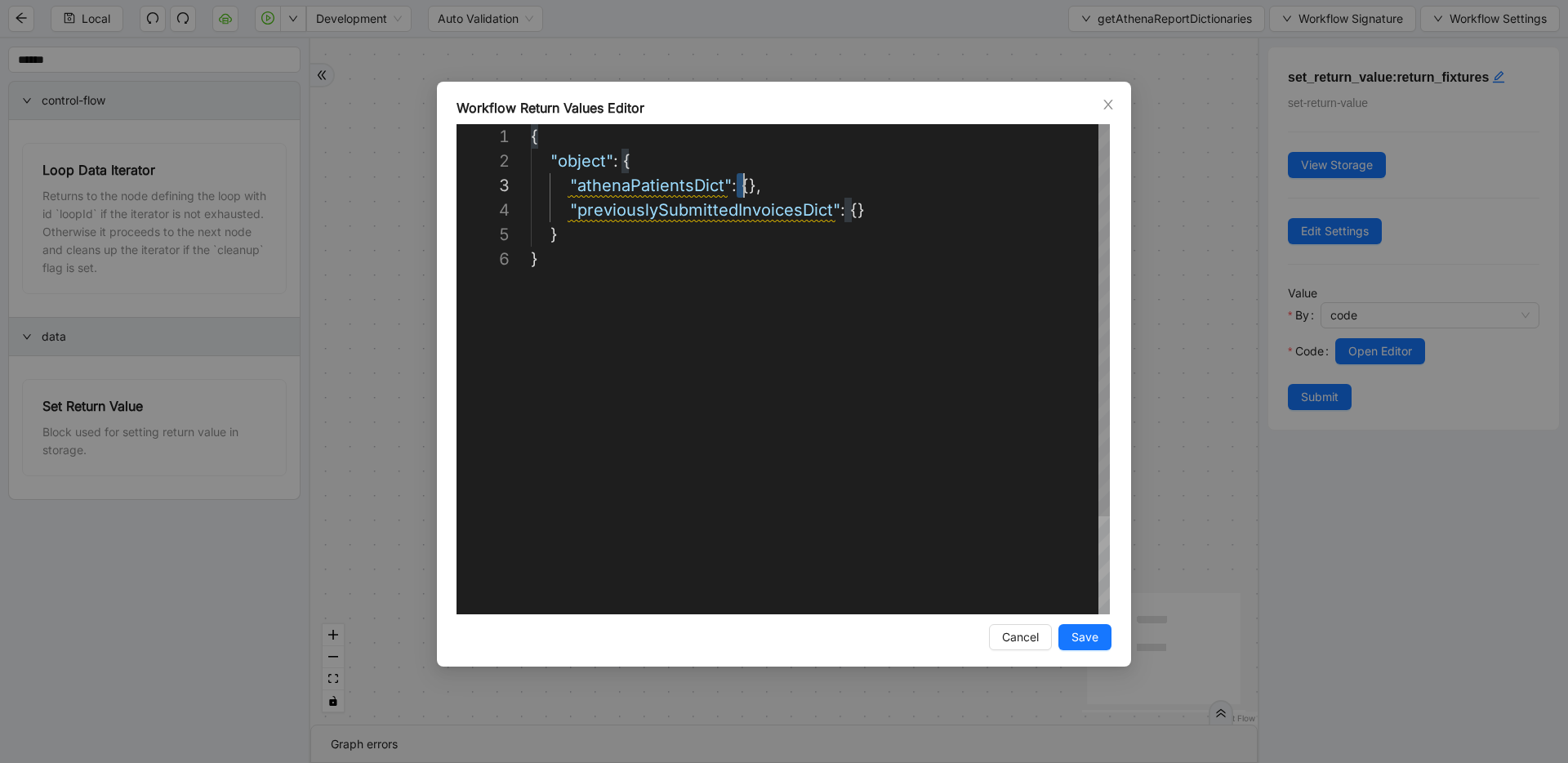 scroll, scrollTop: 49, scrollLeft: 220, axis: both 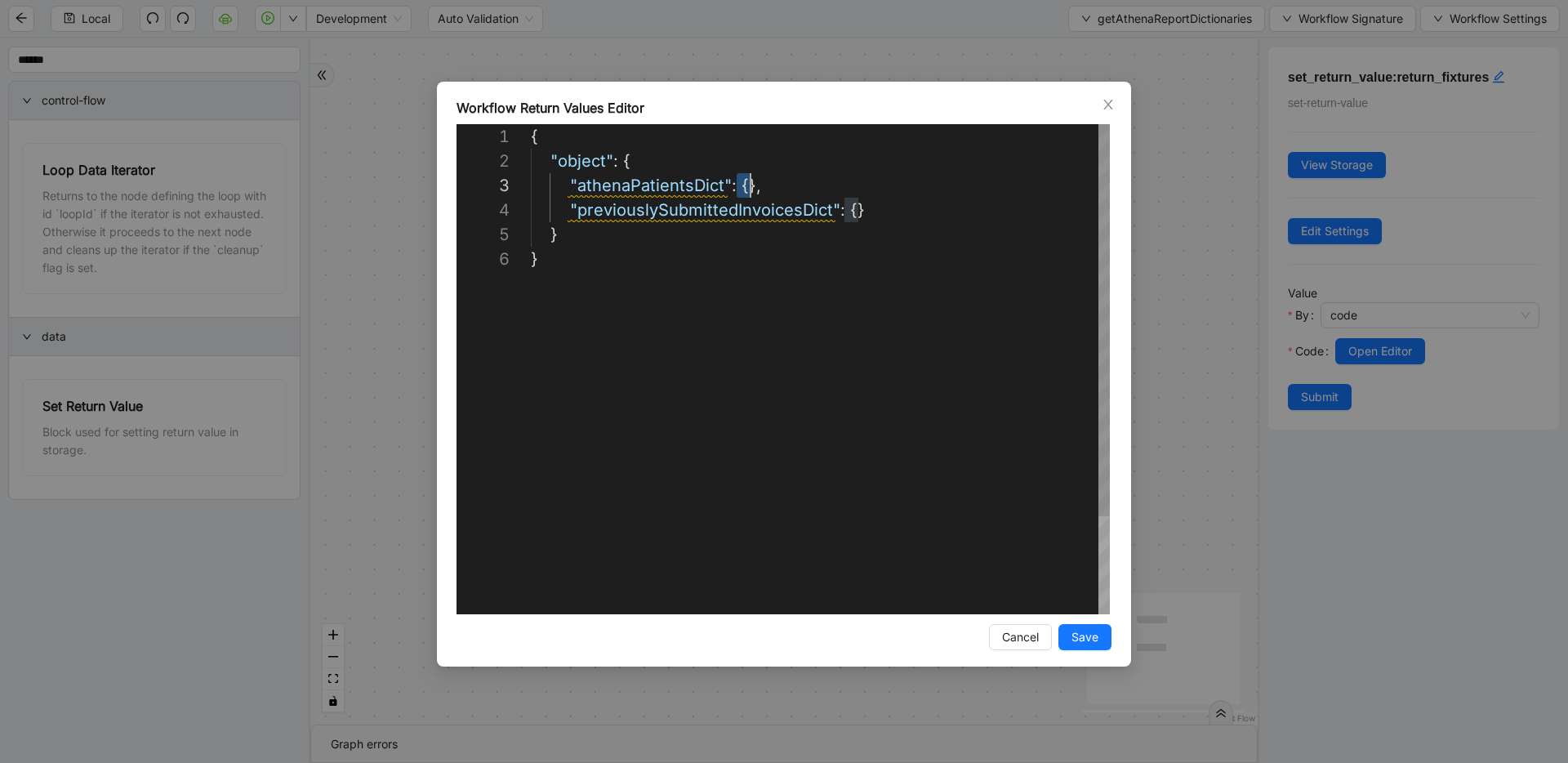 drag, startPoint x: 736, startPoint y: 188, endPoint x: 748, endPoint y: 188, distance: 12 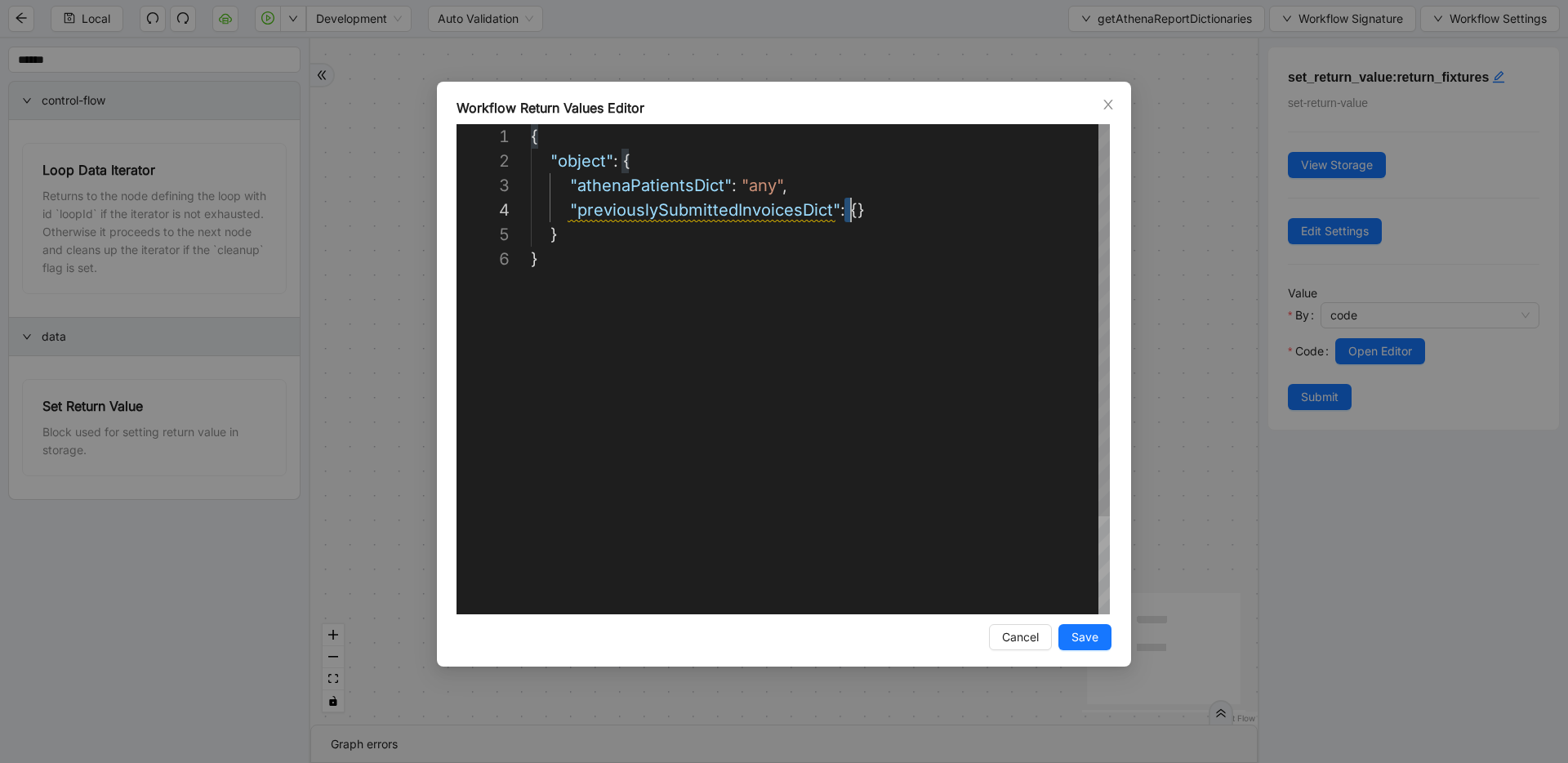 scroll, scrollTop: 74, scrollLeft: 327, axis: both 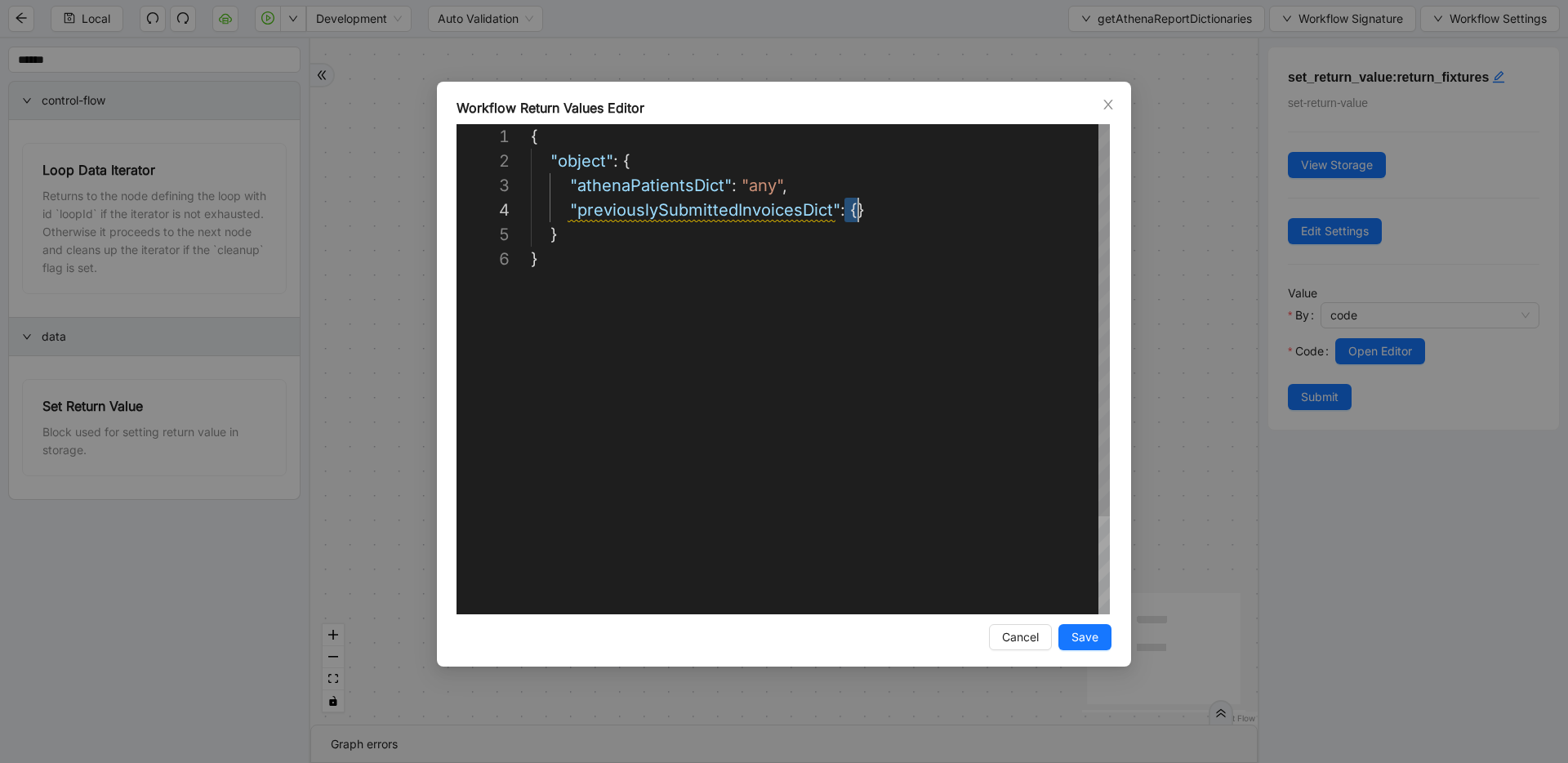 drag, startPoint x: 845, startPoint y: 212, endPoint x: 858, endPoint y: 212, distance: 13 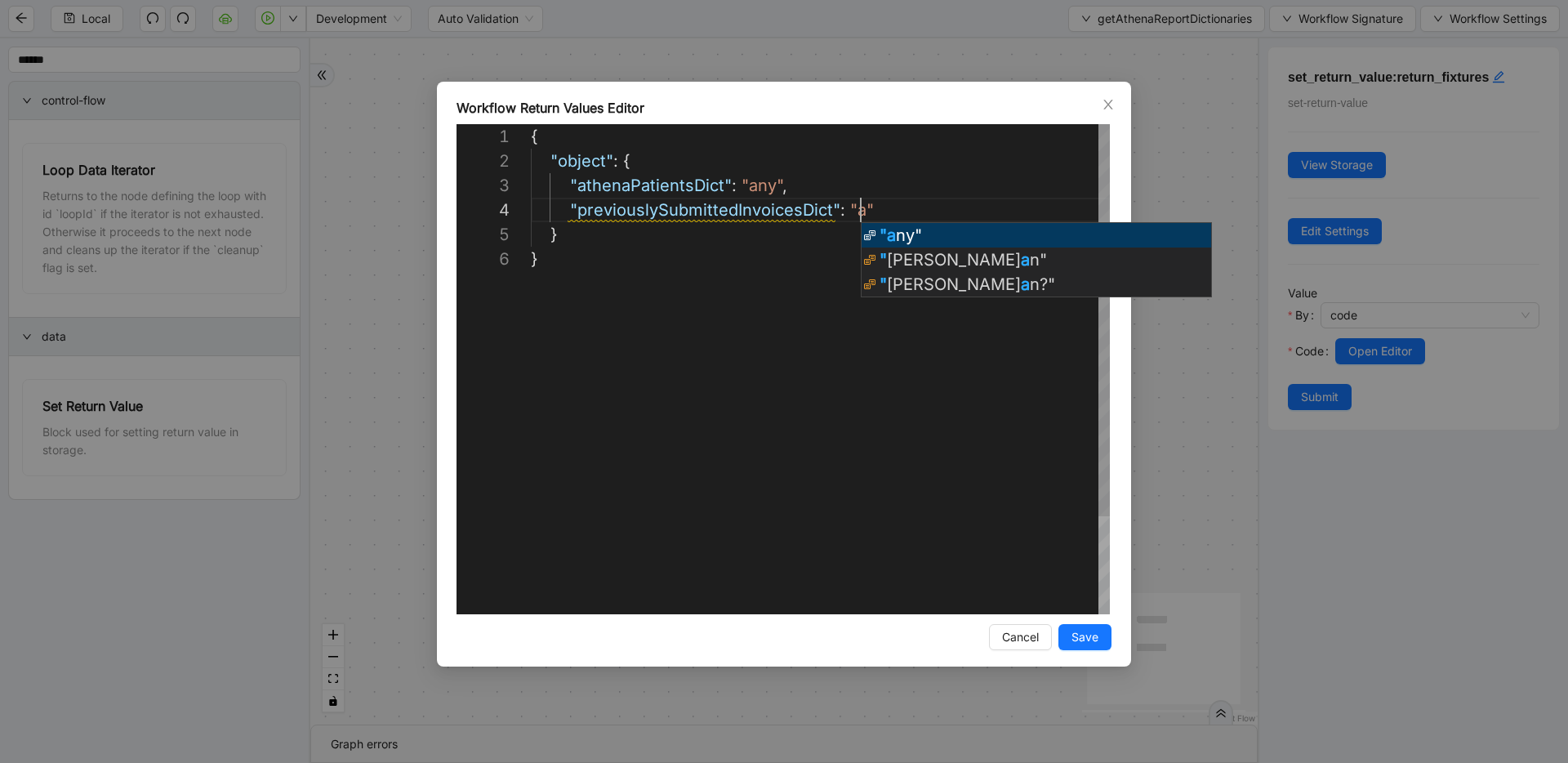 scroll, scrollTop: 74, scrollLeft: 357, axis: both 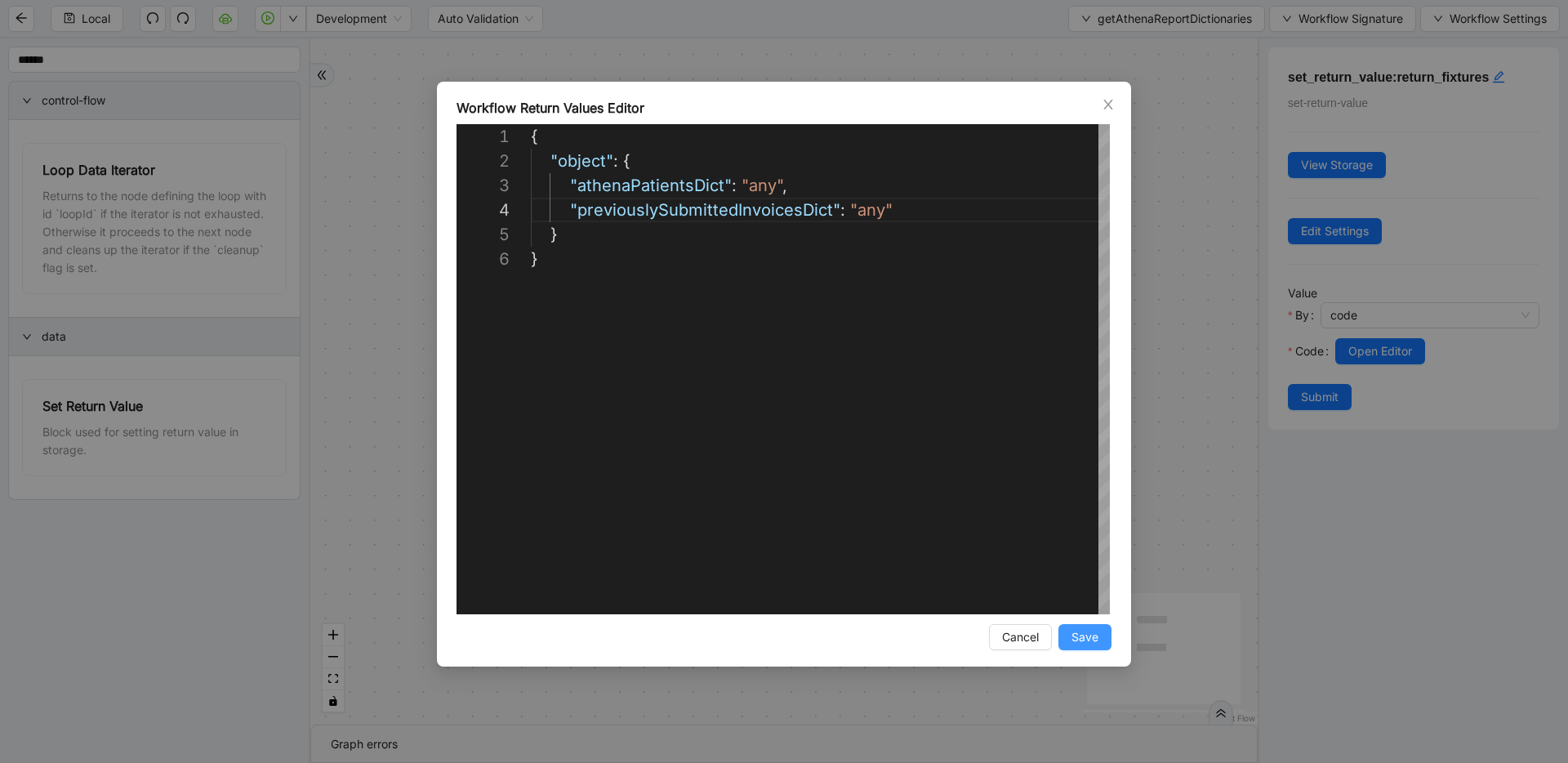 type on "**********" 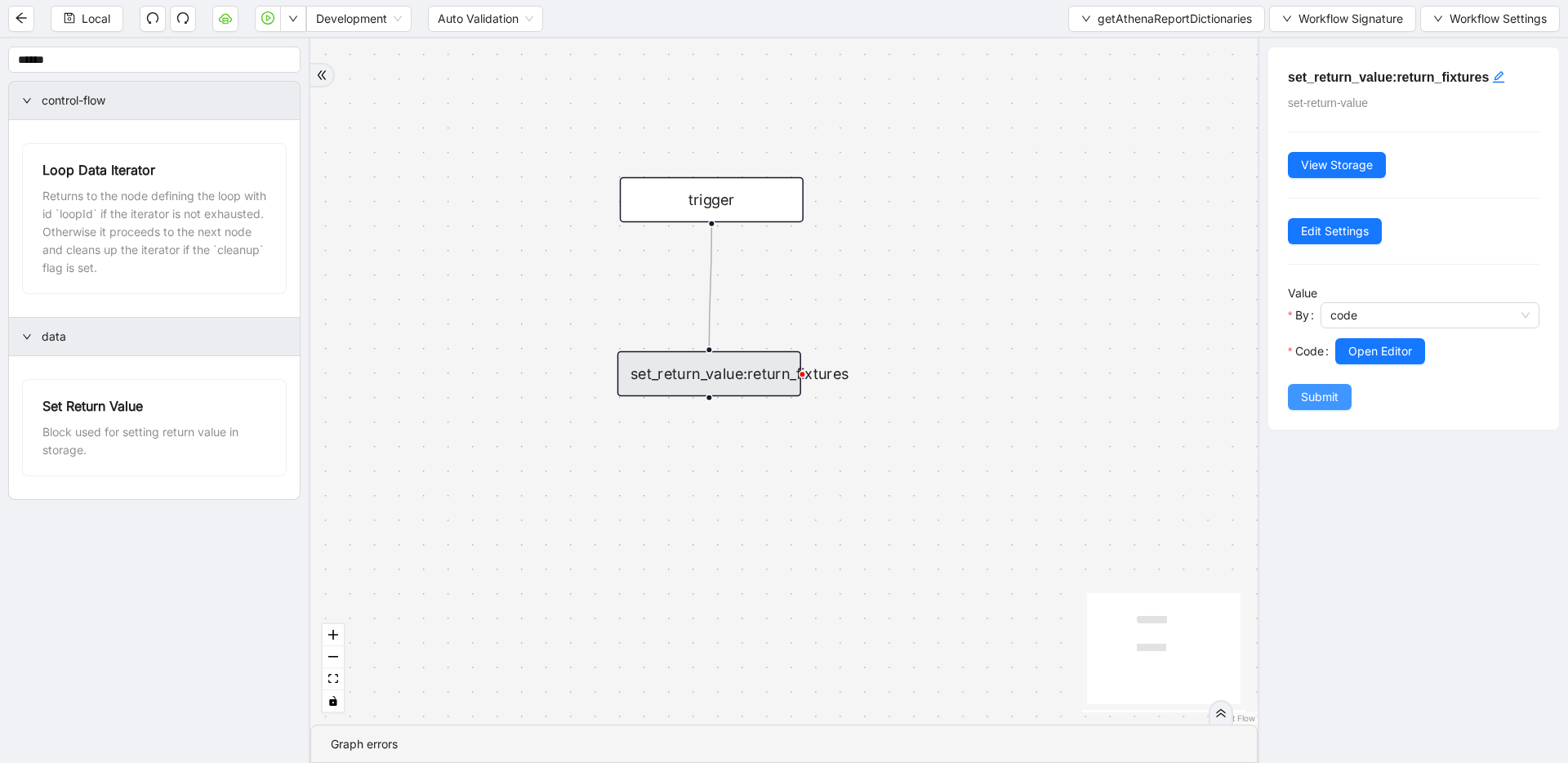 click on "Submit" at bounding box center [1320, 397] 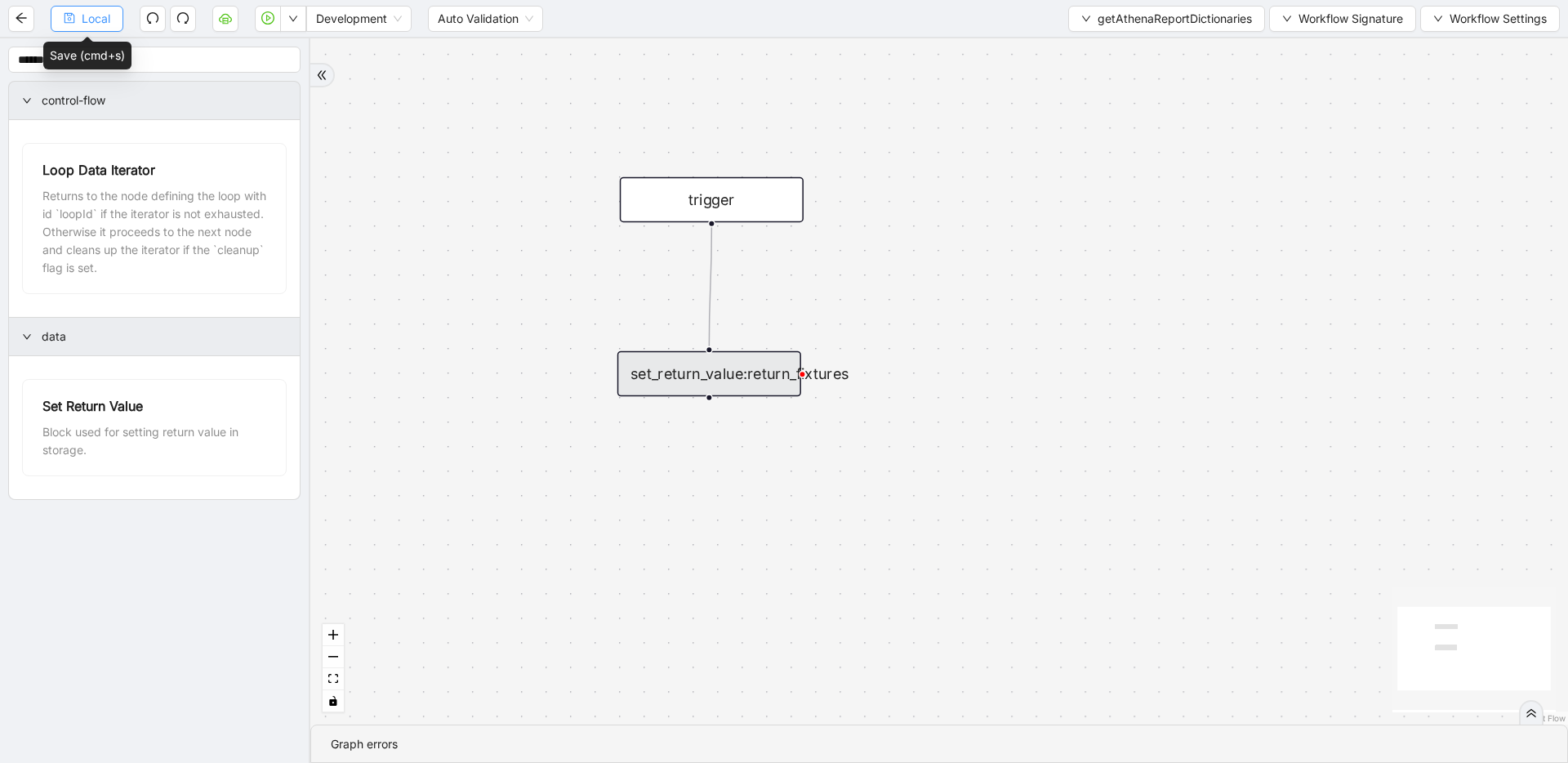 click on "Local" at bounding box center (87, 19) 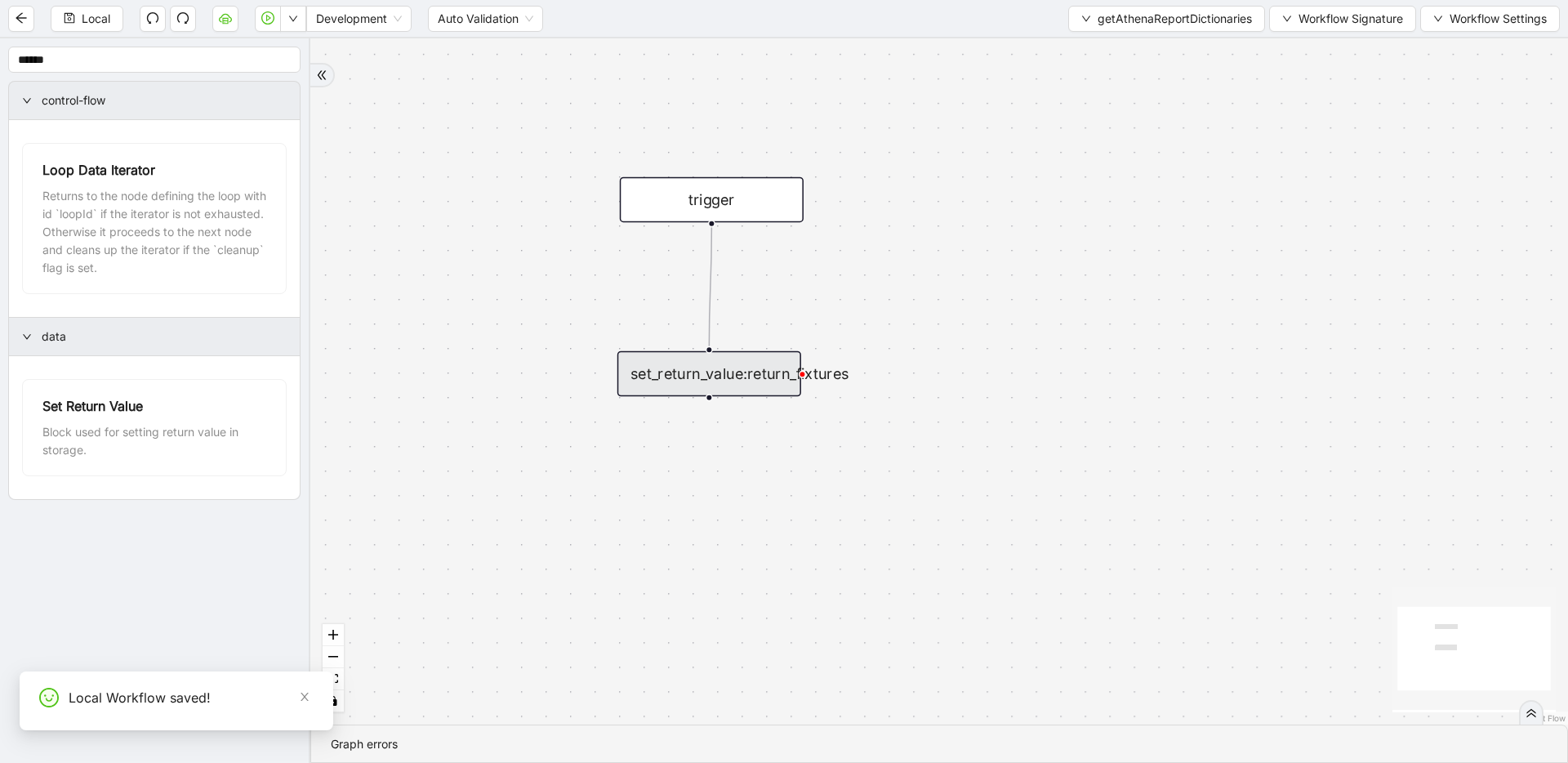 click on "set_return_value:return_fixtures" at bounding box center (709, 374) 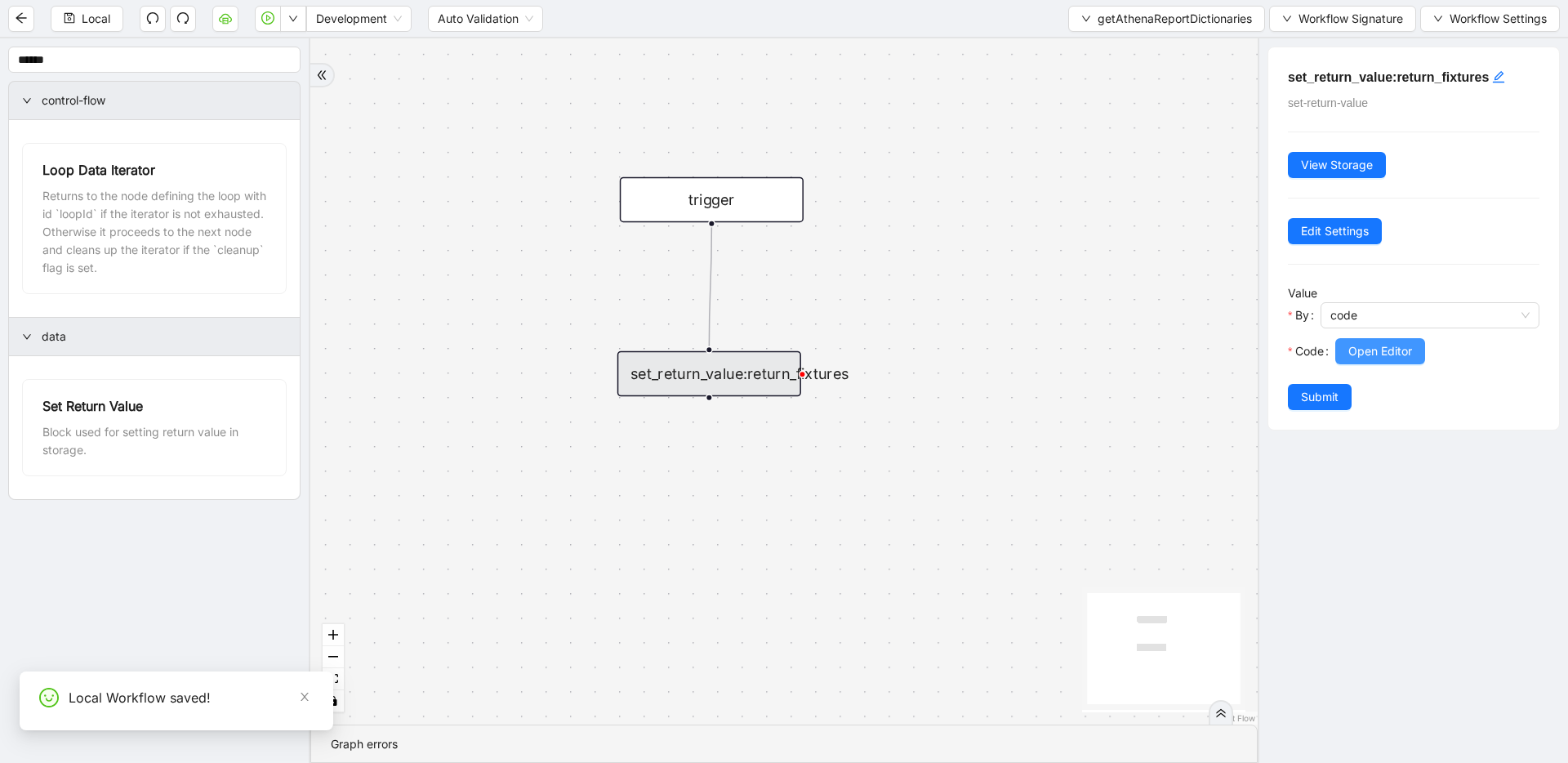 click on "Open Editor" at bounding box center (1380, 351) 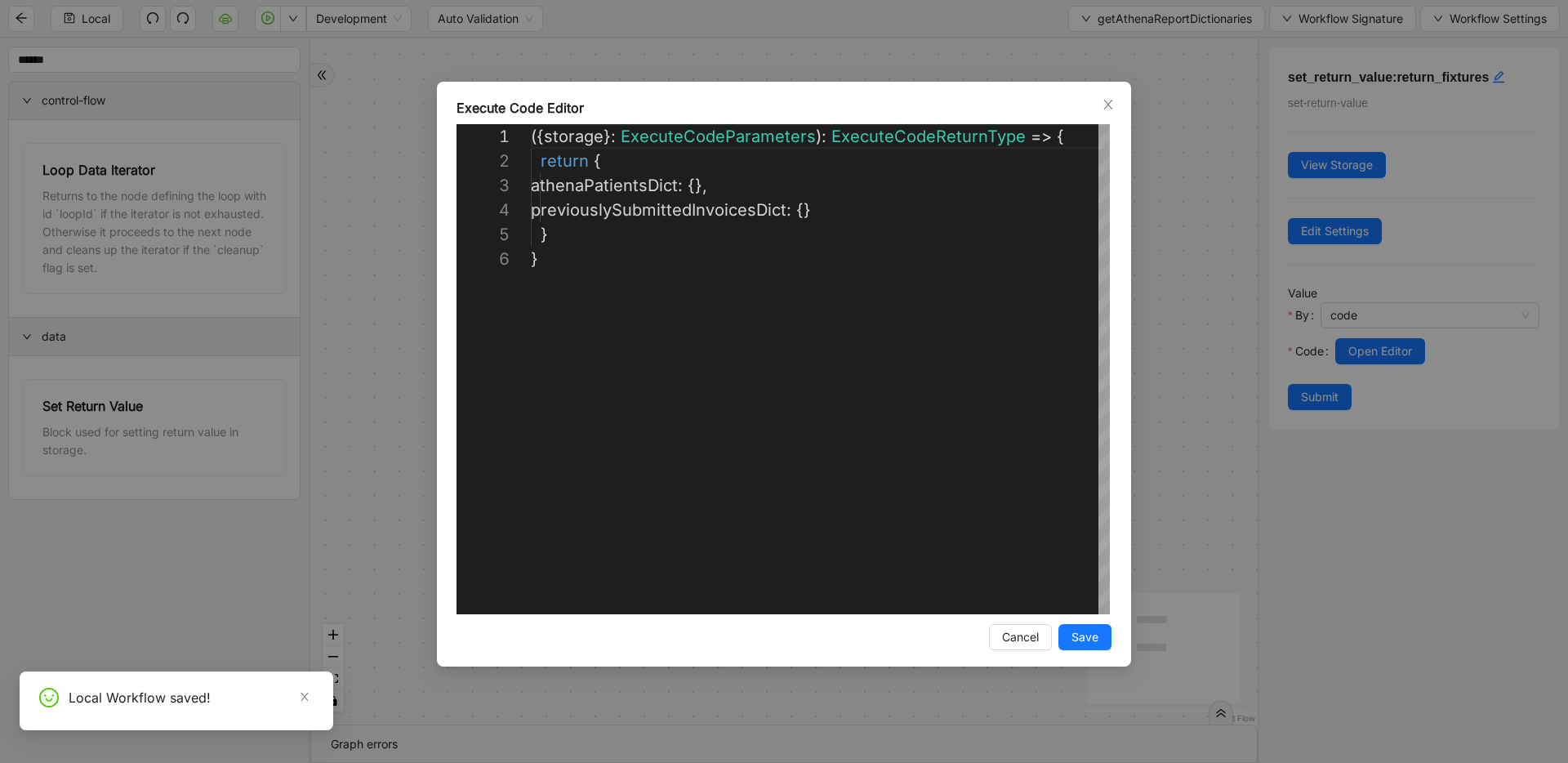 scroll, scrollTop: 123, scrollLeft: 0, axis: vertical 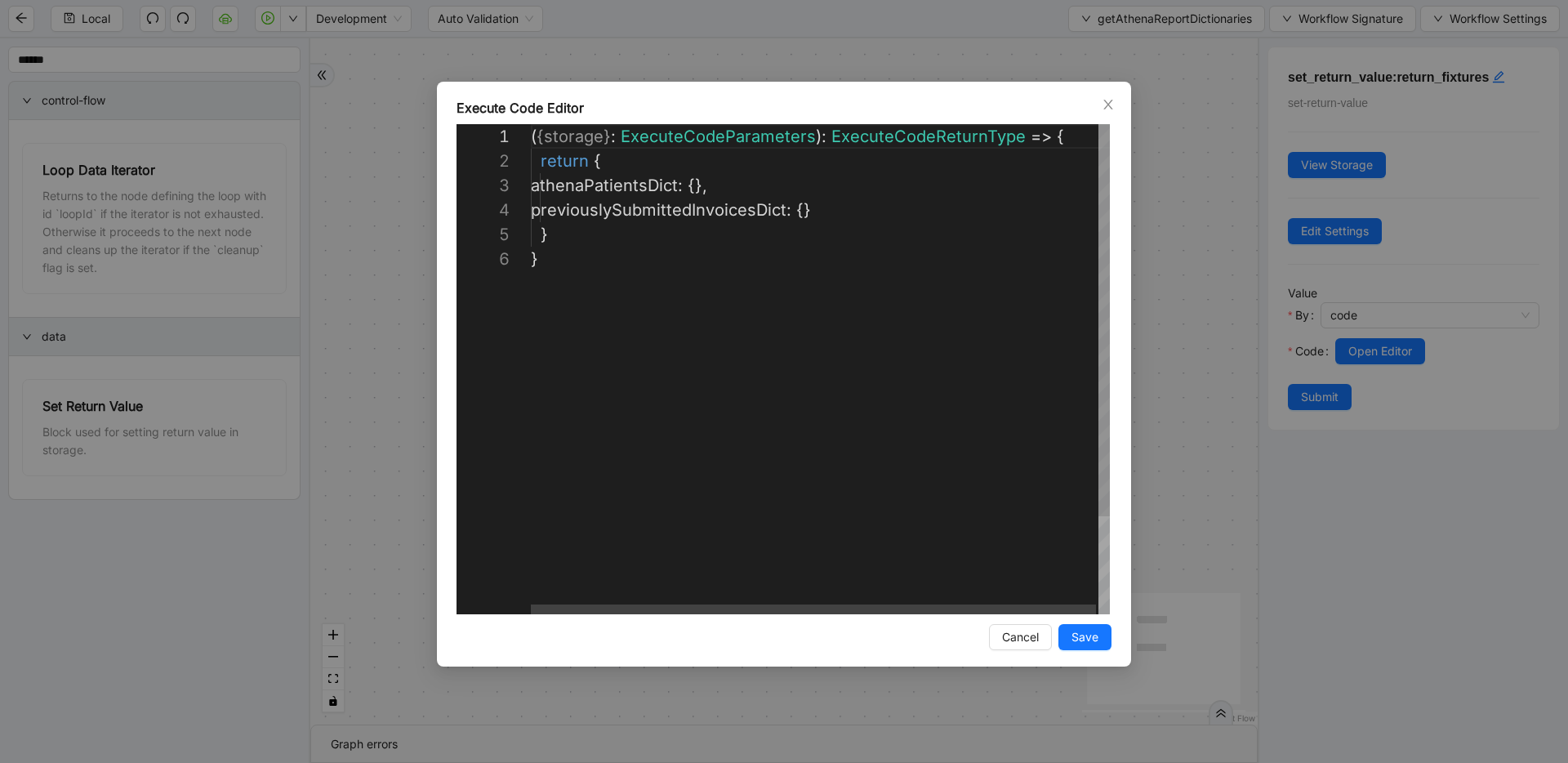 click on "( {  storage  } :   ExecuteCodeParameters ):   ExecuteCodeReturnType   =>   {    return   {     athenaPatientsDict :   {},     previouslySubmittedInvoicesDict :   {}      } }" at bounding box center [822, 431] 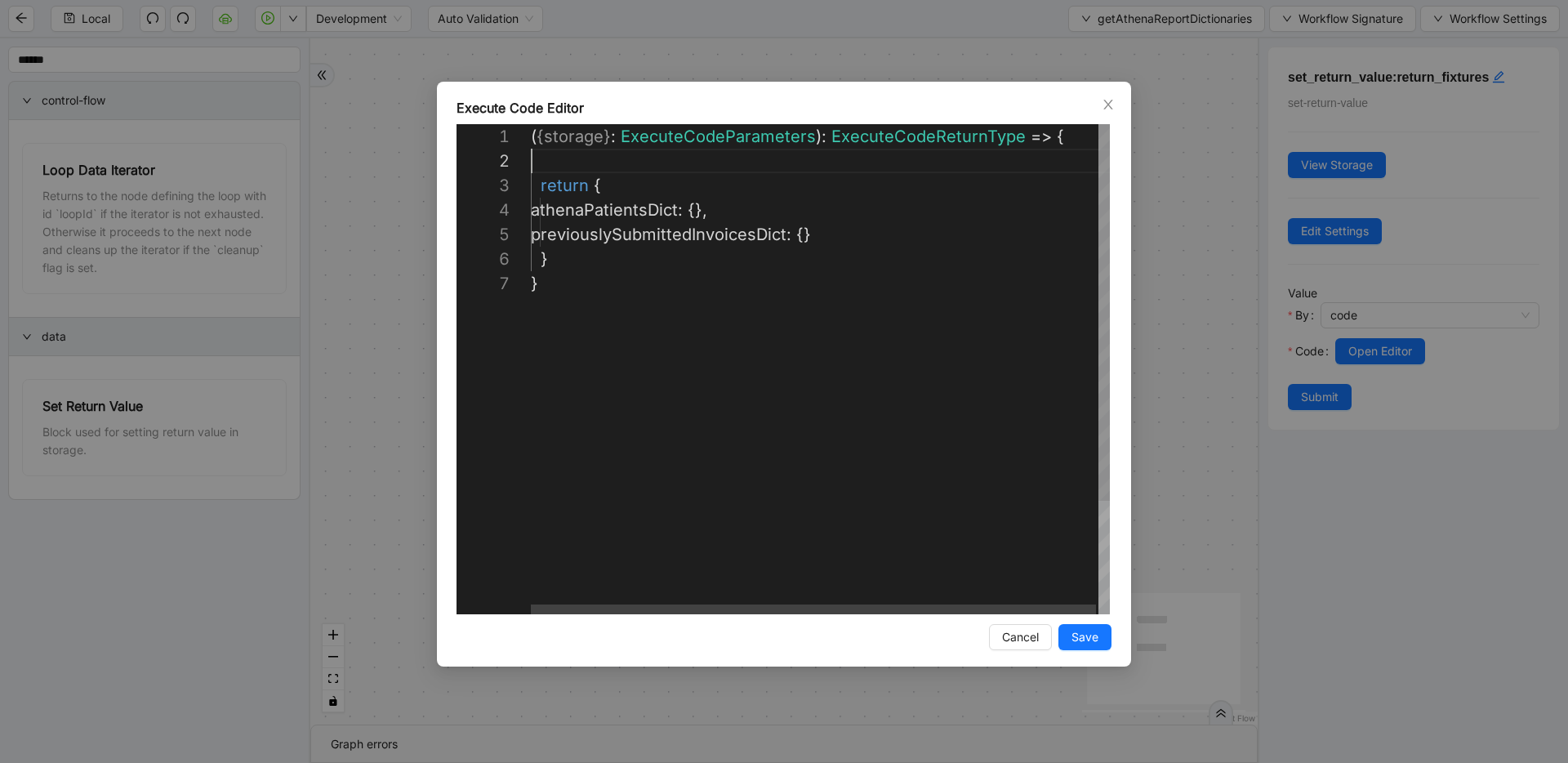 scroll, scrollTop: 0, scrollLeft: 532, axis: horizontal 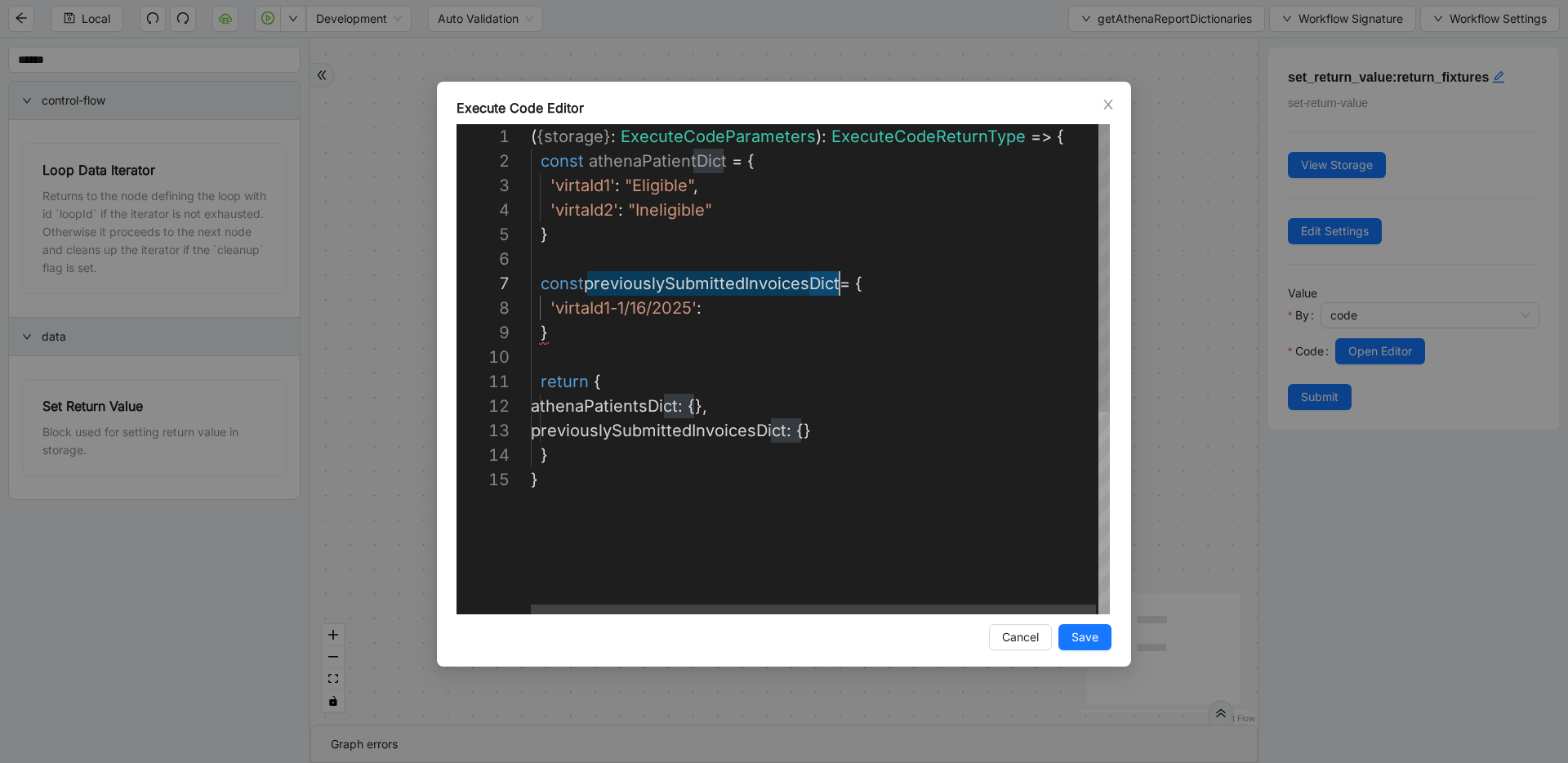 drag, startPoint x: 811, startPoint y: 285, endPoint x: 838, endPoint y: 288, distance: 27.16616 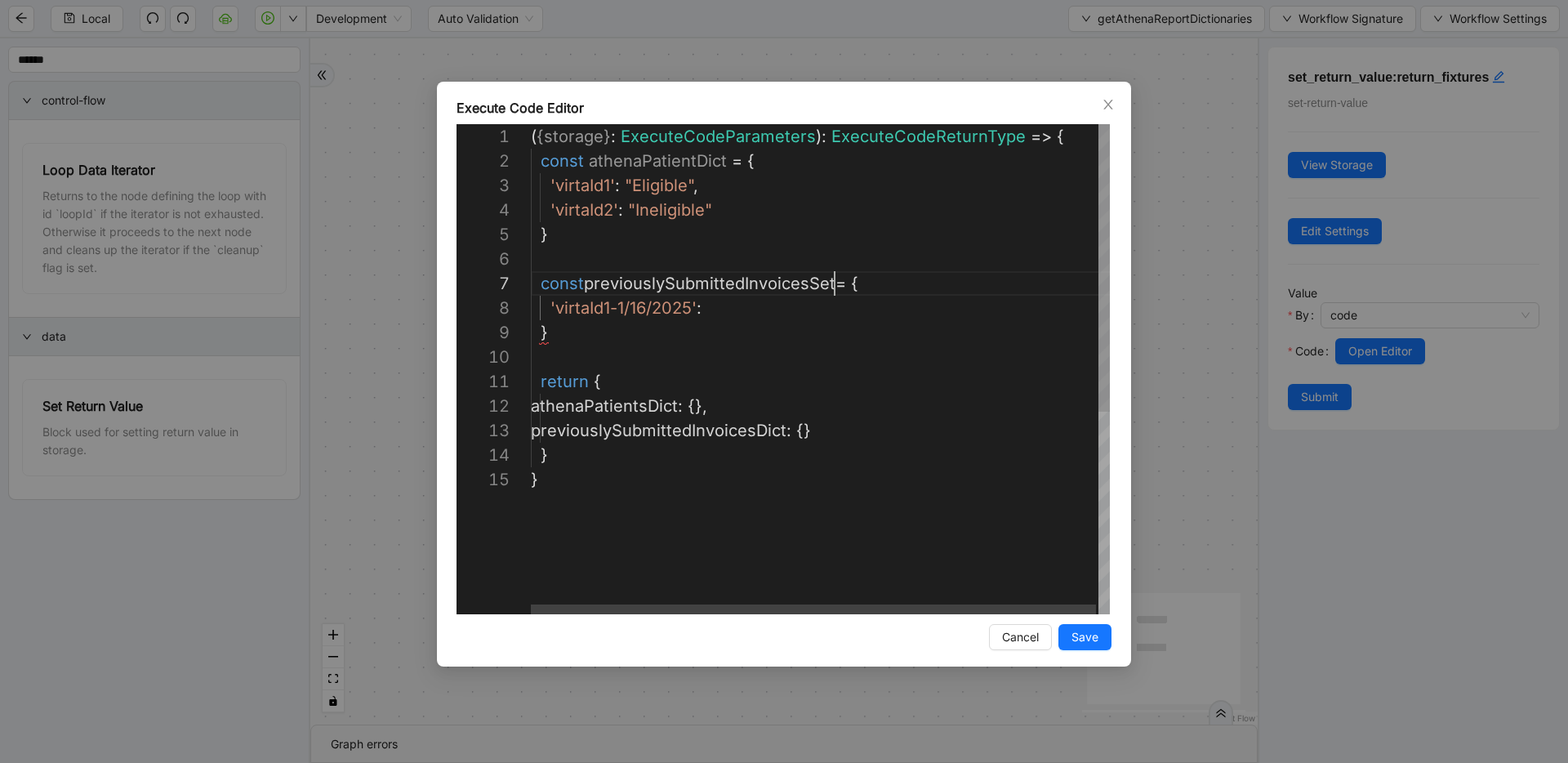 scroll, scrollTop: 147, scrollLeft: 304, axis: both 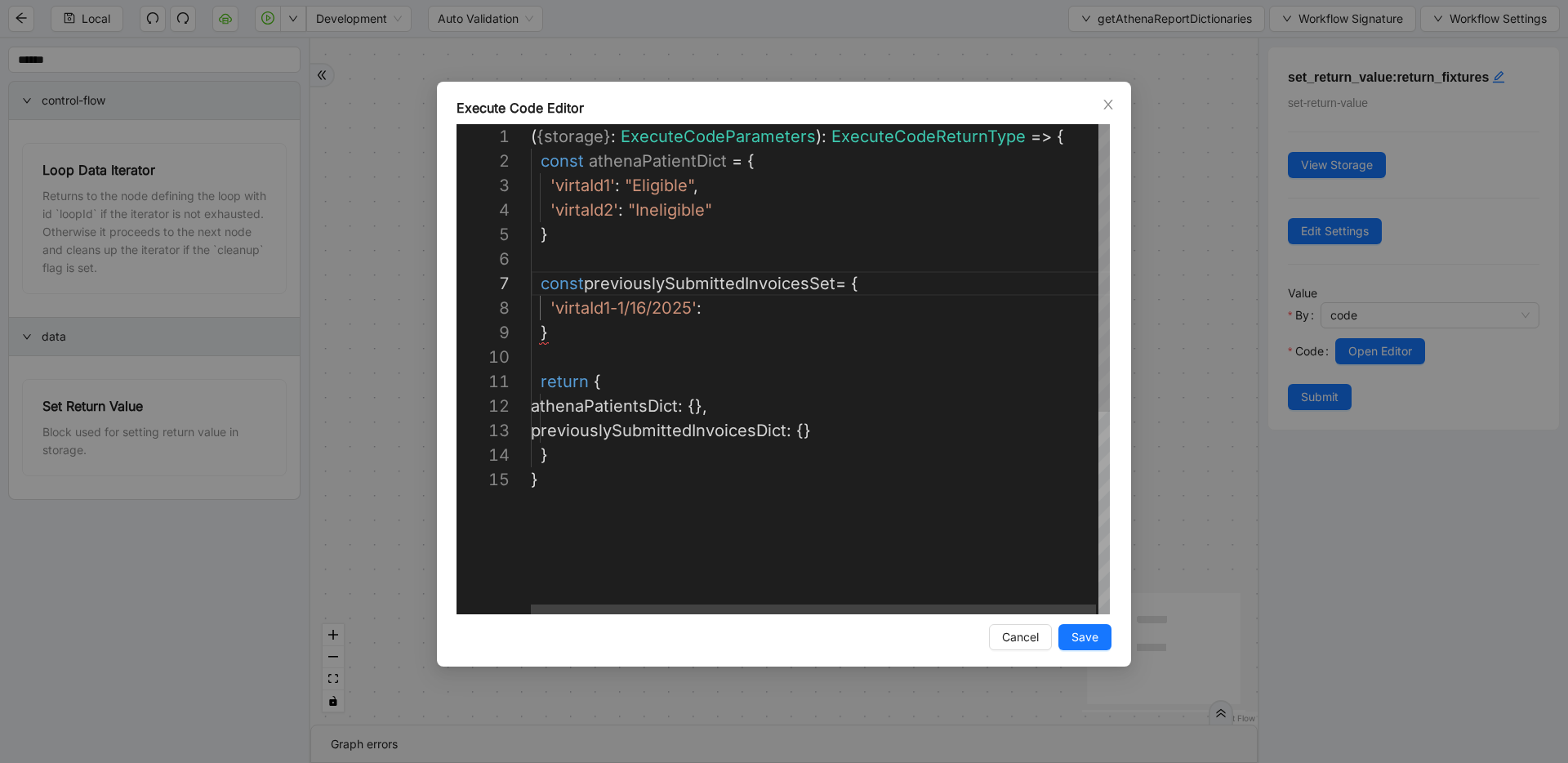 click on "( {  storage  } :   ExecuteCodeParameters ):   ExecuteCodeReturnType   =>   {    return   {     athenaPatientsDict :   {},     previouslySubmittedInvoicesDict :   {}      const   athenaPatientDict   =   {      'virtaId1' :   "Eligible" ,    }      'virtaId2' :   "Ineligible"    const  previouslySubmittedInvoicesSet  =   {      'virtaId1-1/16/2025' :      }    } }" at bounding box center (822, 541) 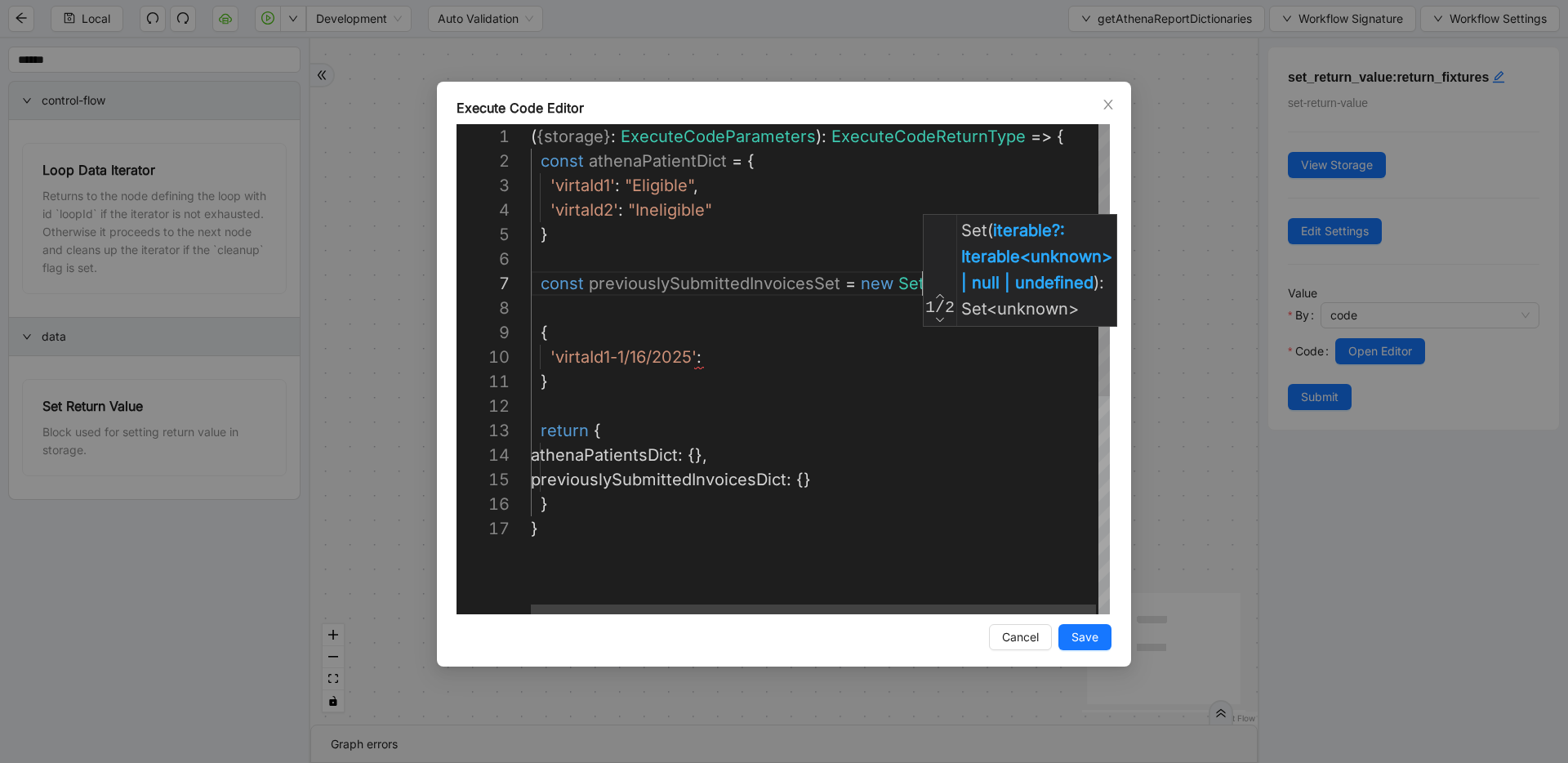 scroll, scrollTop: 147, scrollLeft: 398, axis: both 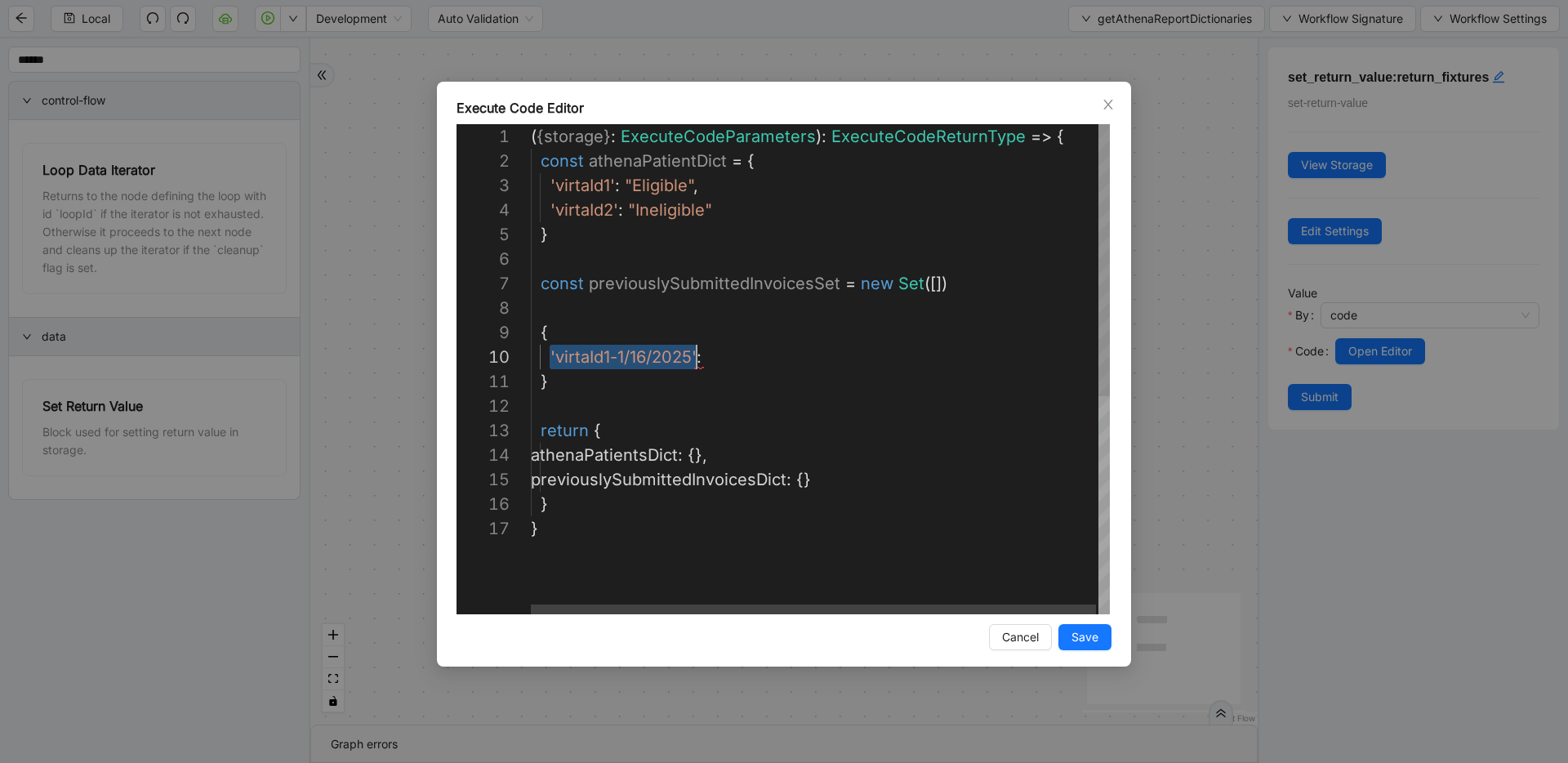 drag, startPoint x: 561, startPoint y: 354, endPoint x: 697, endPoint y: 350, distance: 136.05881 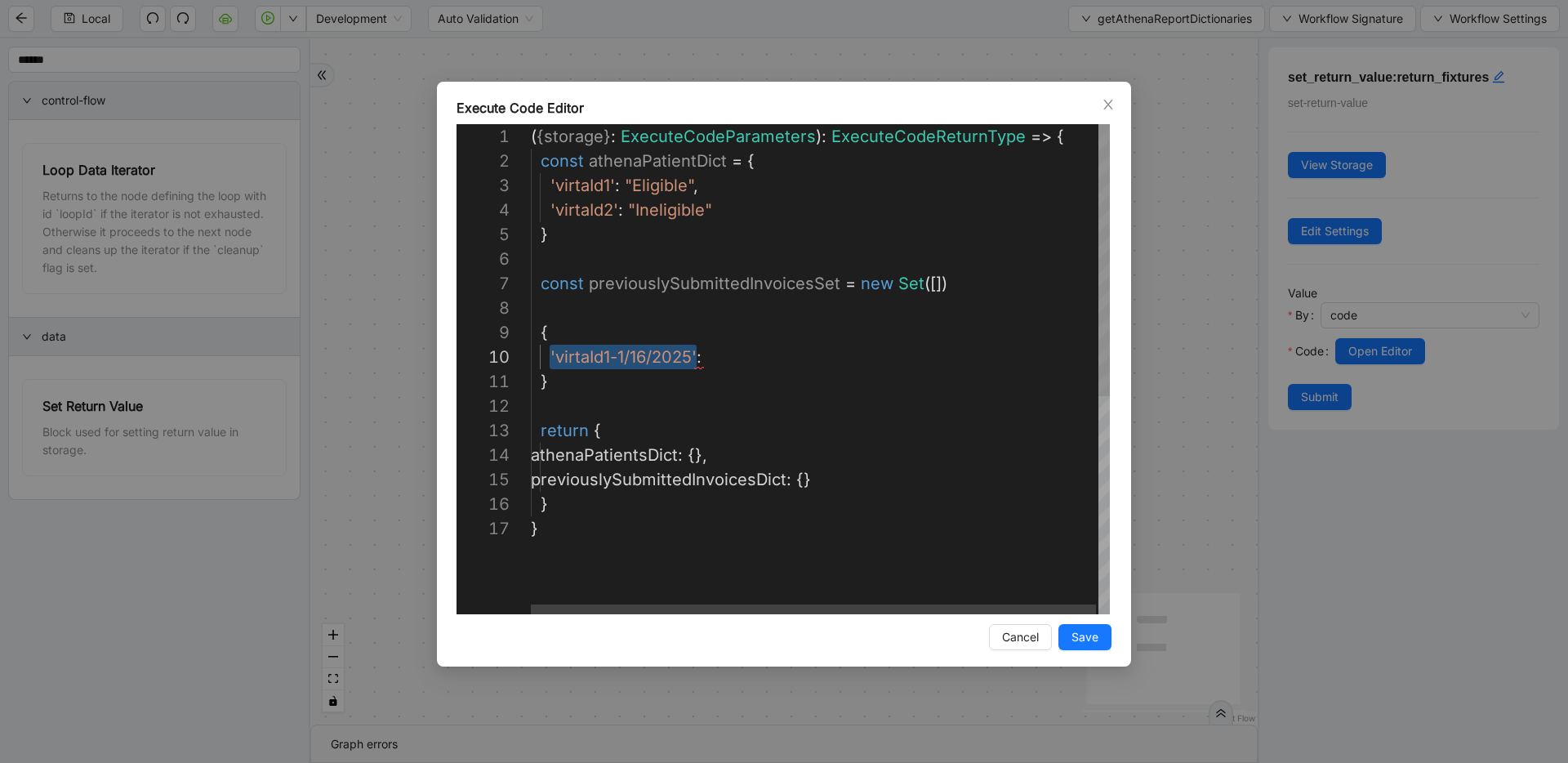 click on "( {  storage  } :   ExecuteCodeParameters ):   ExecuteCodeReturnType   =>   {    return   {     athenaPatientsDict :   {},     previouslySubmittedInvoicesDict :   {}      const   athenaPatientDict   =   {      'virtaId1' :   "Eligible" ,    }      'virtaId2' :   "Ineligible"    const   previouslySubmittedInvoicesSet   =   new   Set ([])      'virtaId1-1/16/2025' :      }    }       { }" at bounding box center (822, 565) 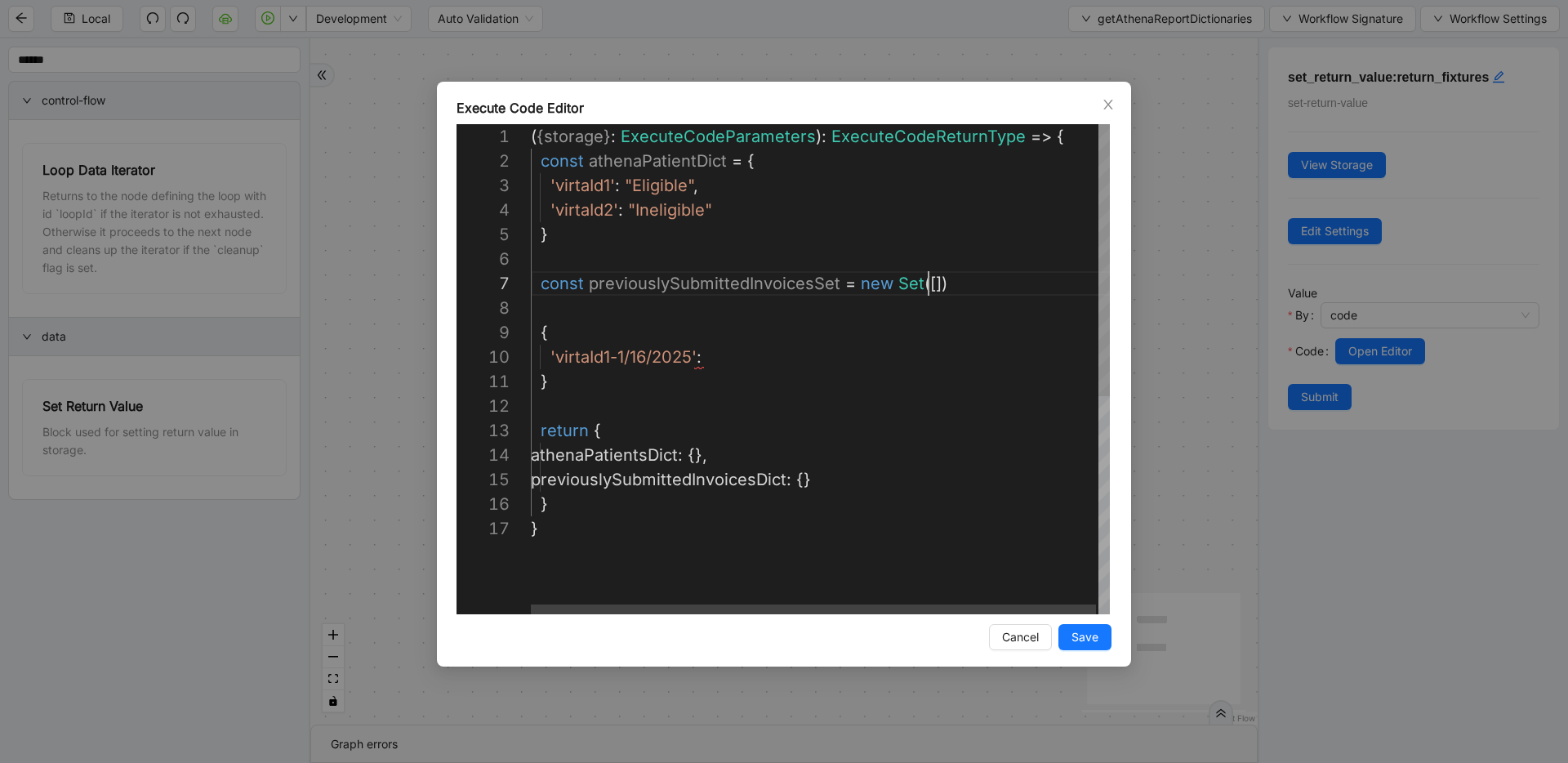 paste on "**********" 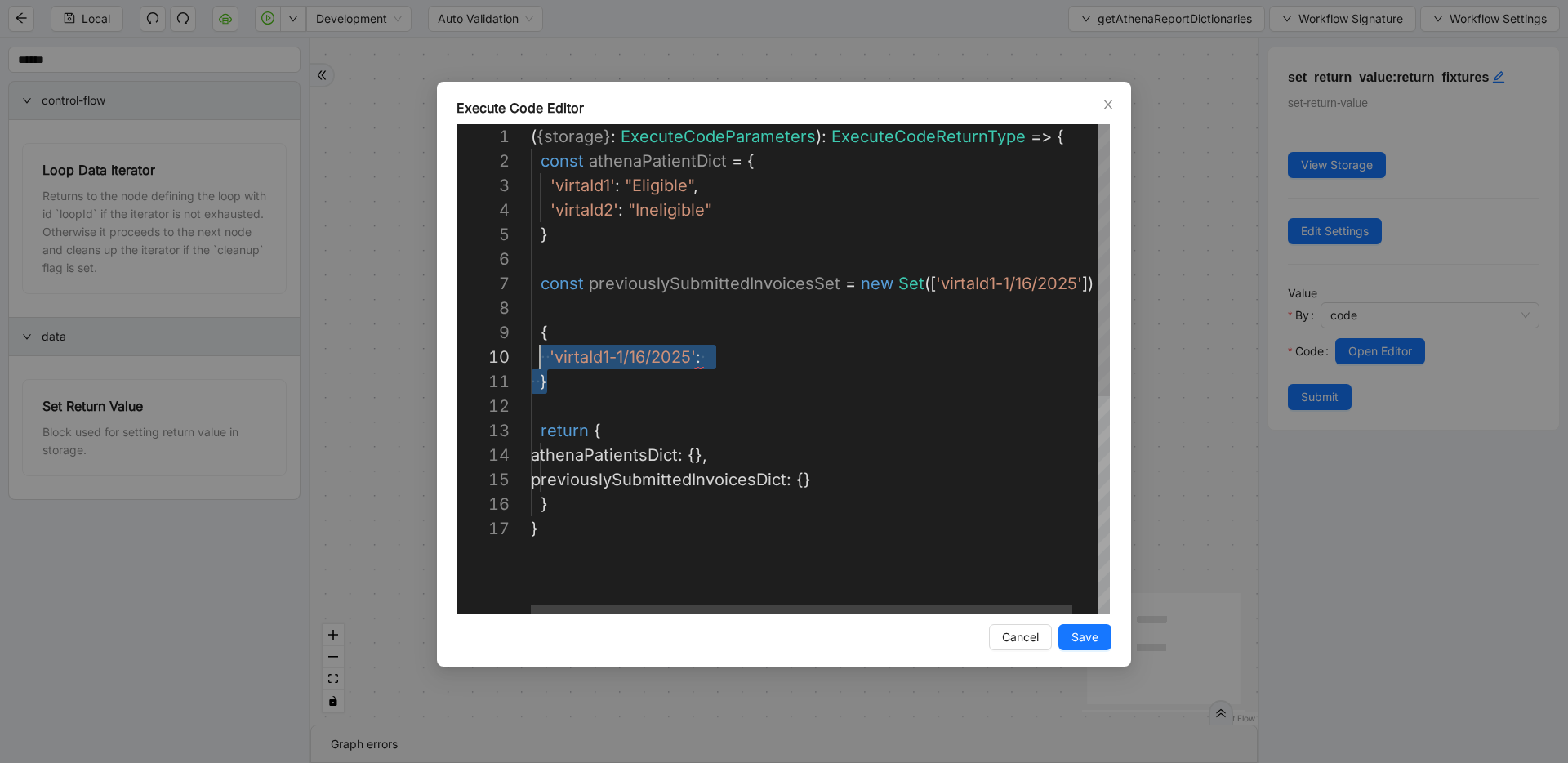 scroll, scrollTop: 196, scrollLeft: 0, axis: vertical 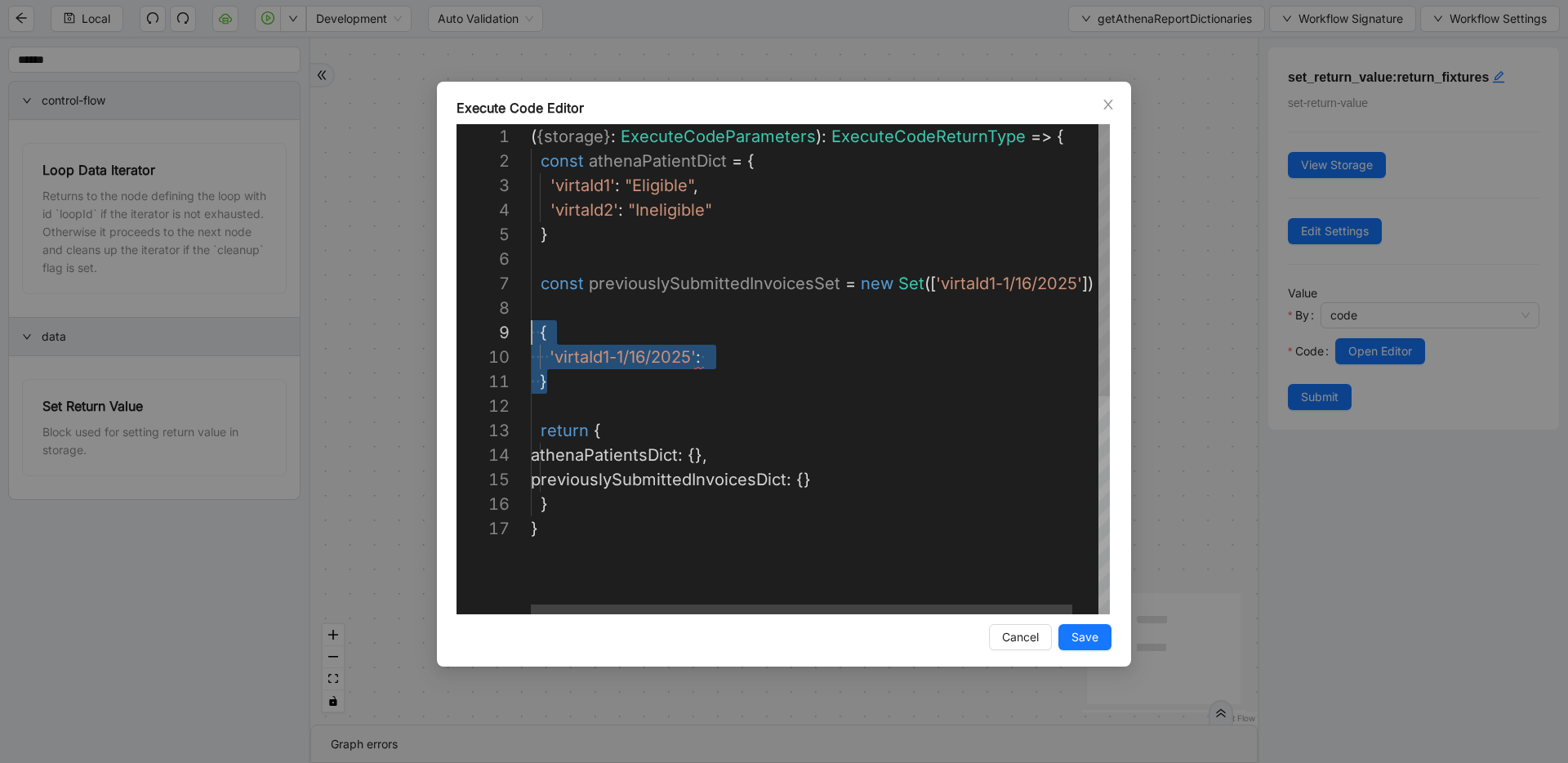drag, startPoint x: 538, startPoint y: 346, endPoint x: 502, endPoint y: 321, distance: 43.829214 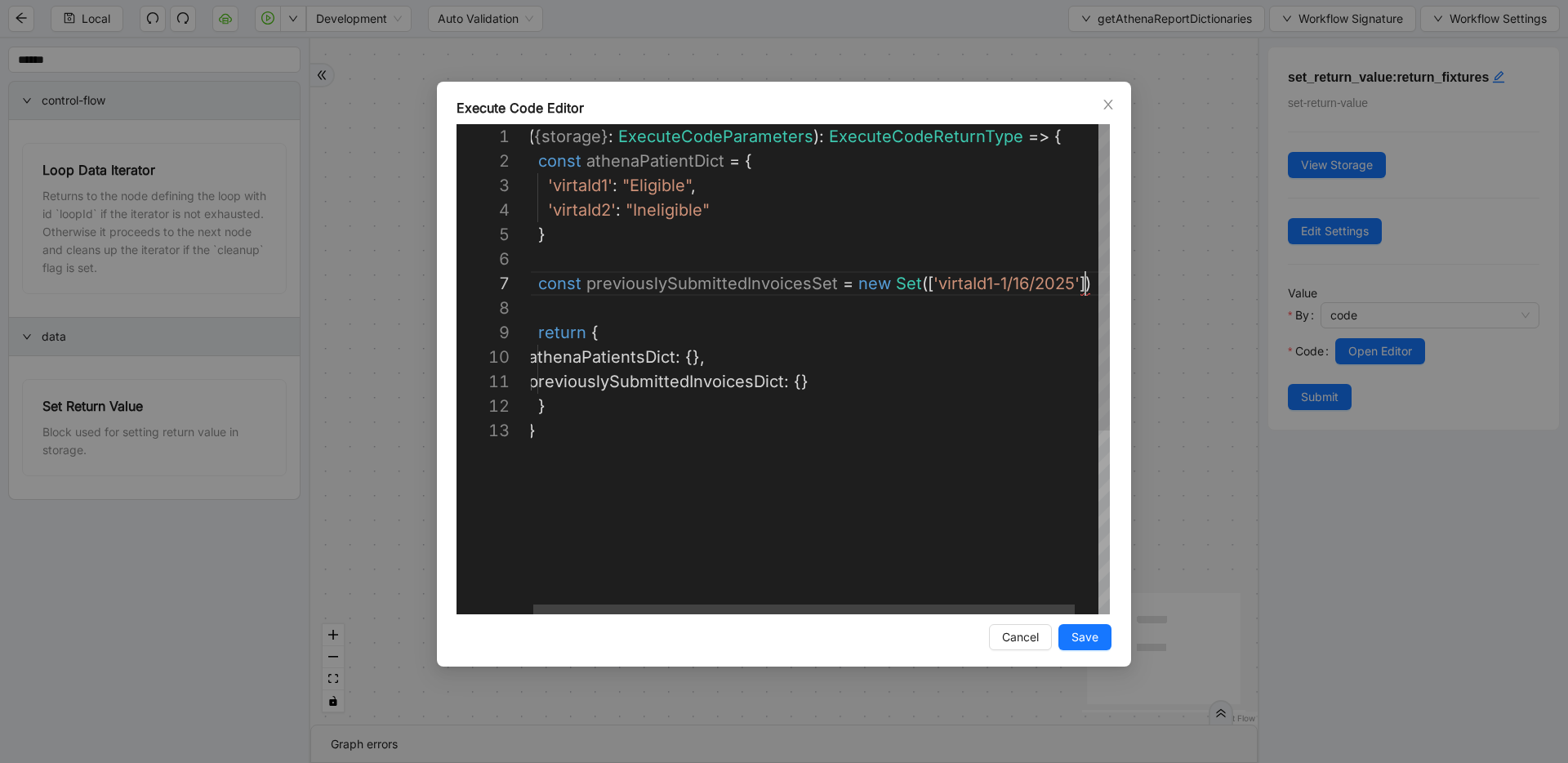 scroll, scrollTop: 147, scrollLeft: 557, axis: both 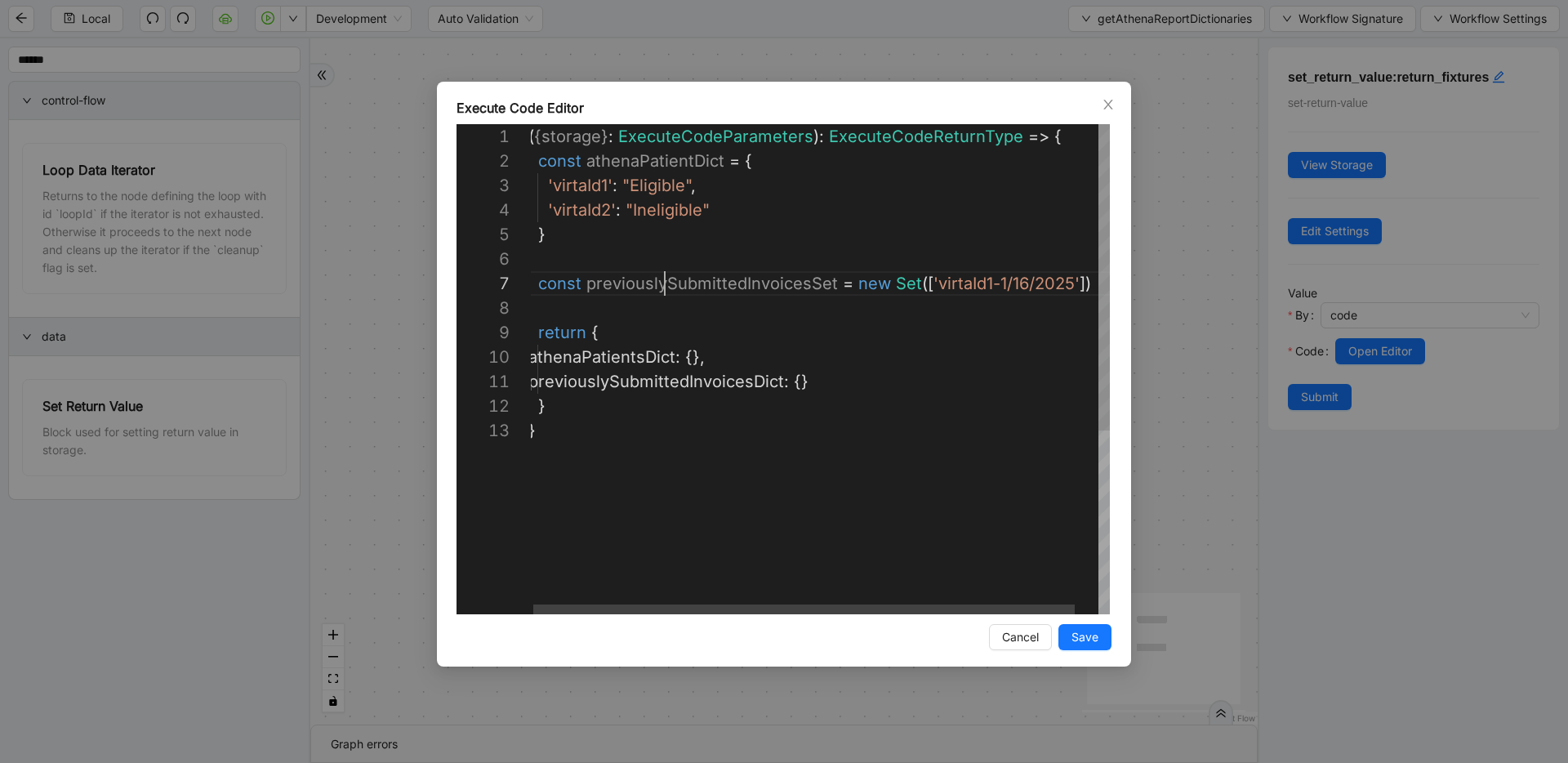 click on "( {  storage  } :   ExecuteCodeParameters ):   ExecuteCodeReturnType   =>   {    return   {     athenaPatientsDict :   {},     previouslySubmittedInvoicesDict :   {}      const   athenaPatientDict   =   {      'virtaId1' :   "Eligible" ,    }      'virtaId2' :   "Ineligible"    const   previouslySubmittedInvoicesSet   =   new   Set ([ 'virtaId1-1/16/2025' ])    } }" at bounding box center (831, 516) 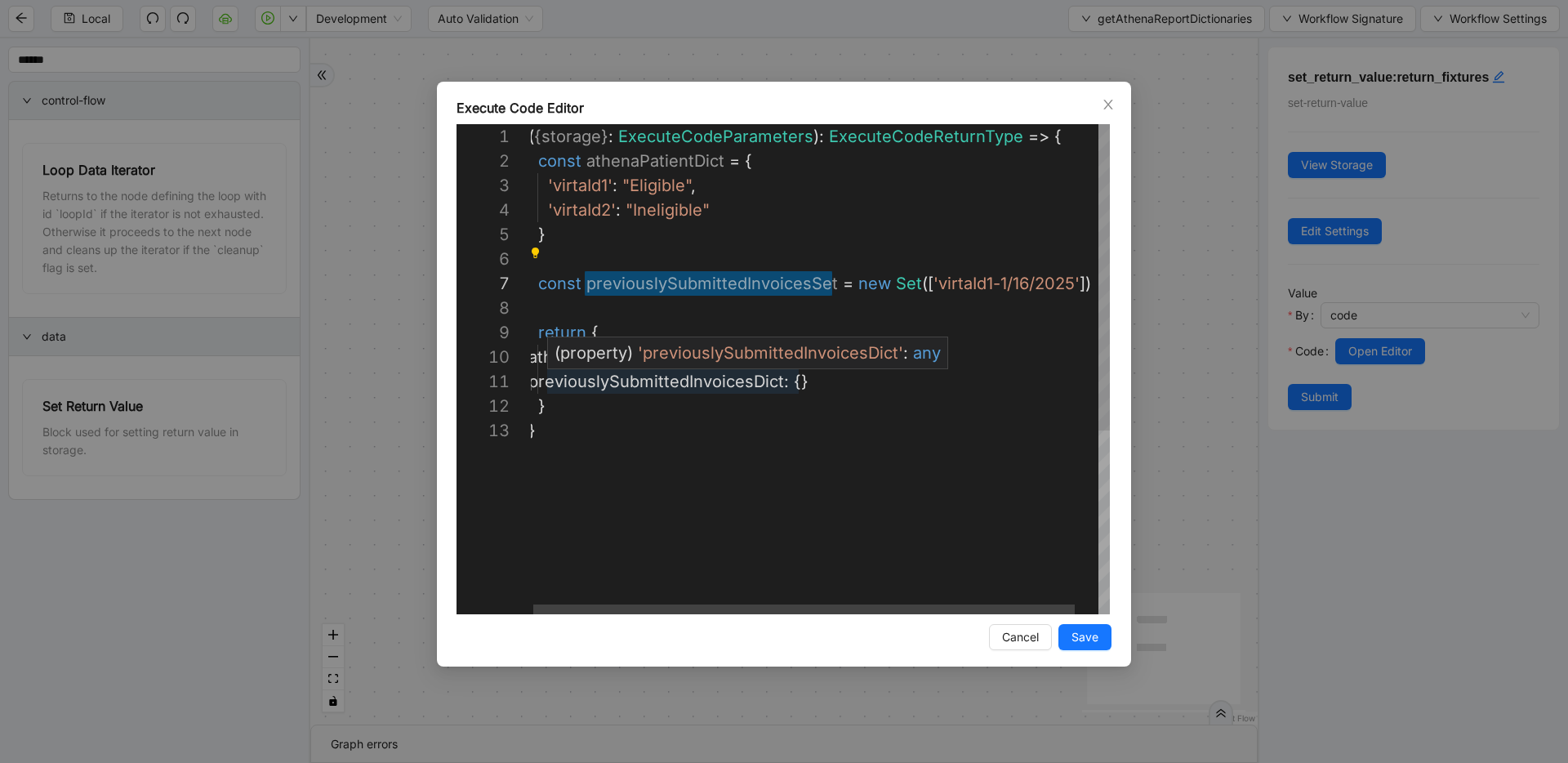 click on "( {  storage  } :   ExecuteCodeParameters ):   ExecuteCodeReturnType   =>   {    return   {     athenaPatientsDict :   {},     previouslySubmittedInvoicesDict :   {}      const   athenaPatientDict   =   {      'virtaId1' :   "Eligible" ,    }      'virtaId2' :   "Ineligible"    const   previouslySubmittedInvoicesSet   =   new   Set ([ 'virtaId1-1/16/2025' ])    } }" at bounding box center [831, 516] 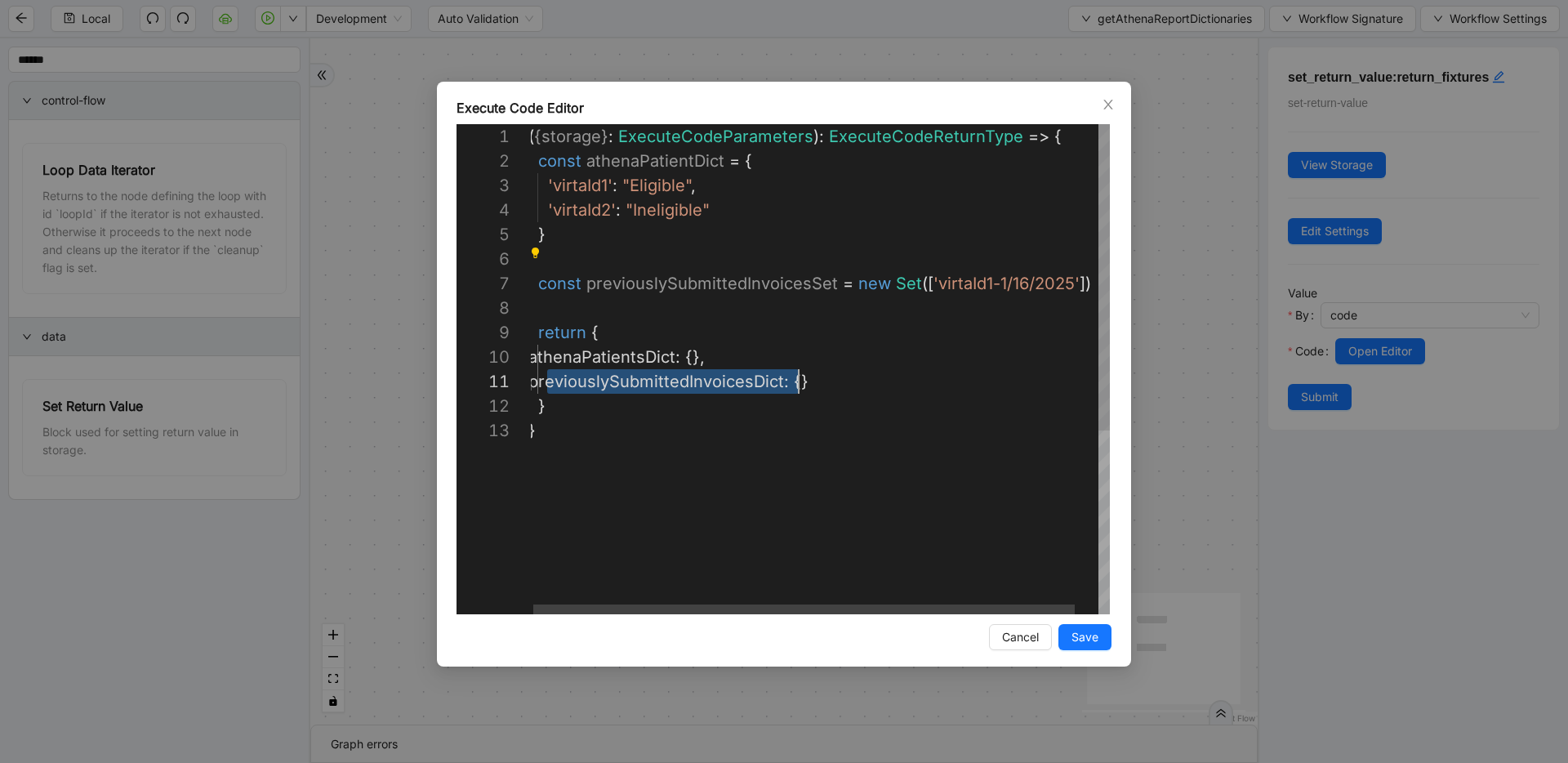 click on "( {  storage  } :   ExecuteCodeParameters ):   ExecuteCodeReturnType   =>   {    return   {     athenaPatientsDict :   {},     previouslySubmittedInvoicesDict :   {}      const   athenaPatientDict   =   {      'virtaId1' :   "Eligible" ,    }      'virtaId2' :   "Ineligible"    const   previouslySubmittedInvoicesSet   =   new   Set ([ 'virtaId1-1/16/2025' ])    } }" at bounding box center (831, 516) 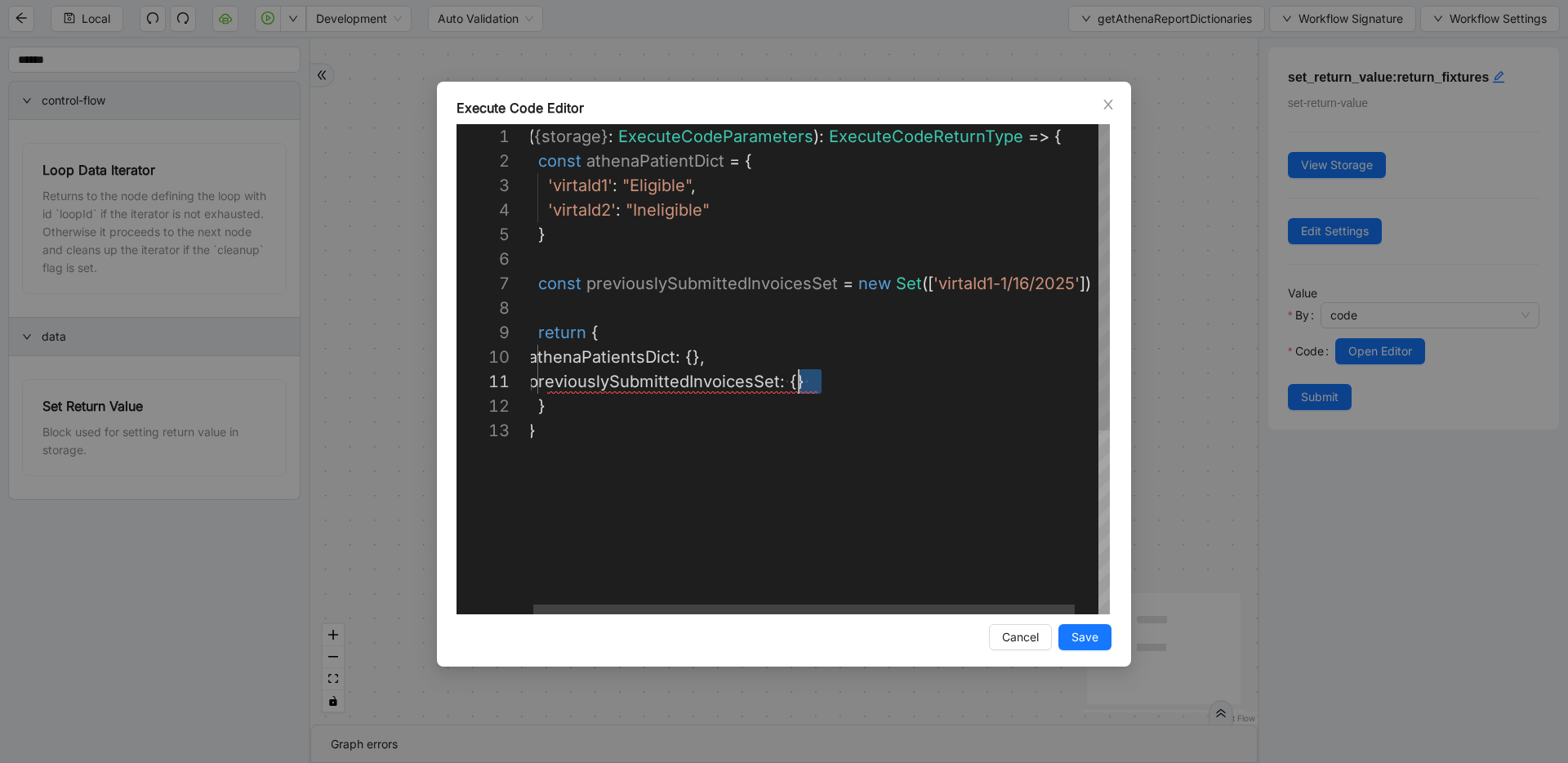 scroll, scrollTop: 0, scrollLeft: 265, axis: horizontal 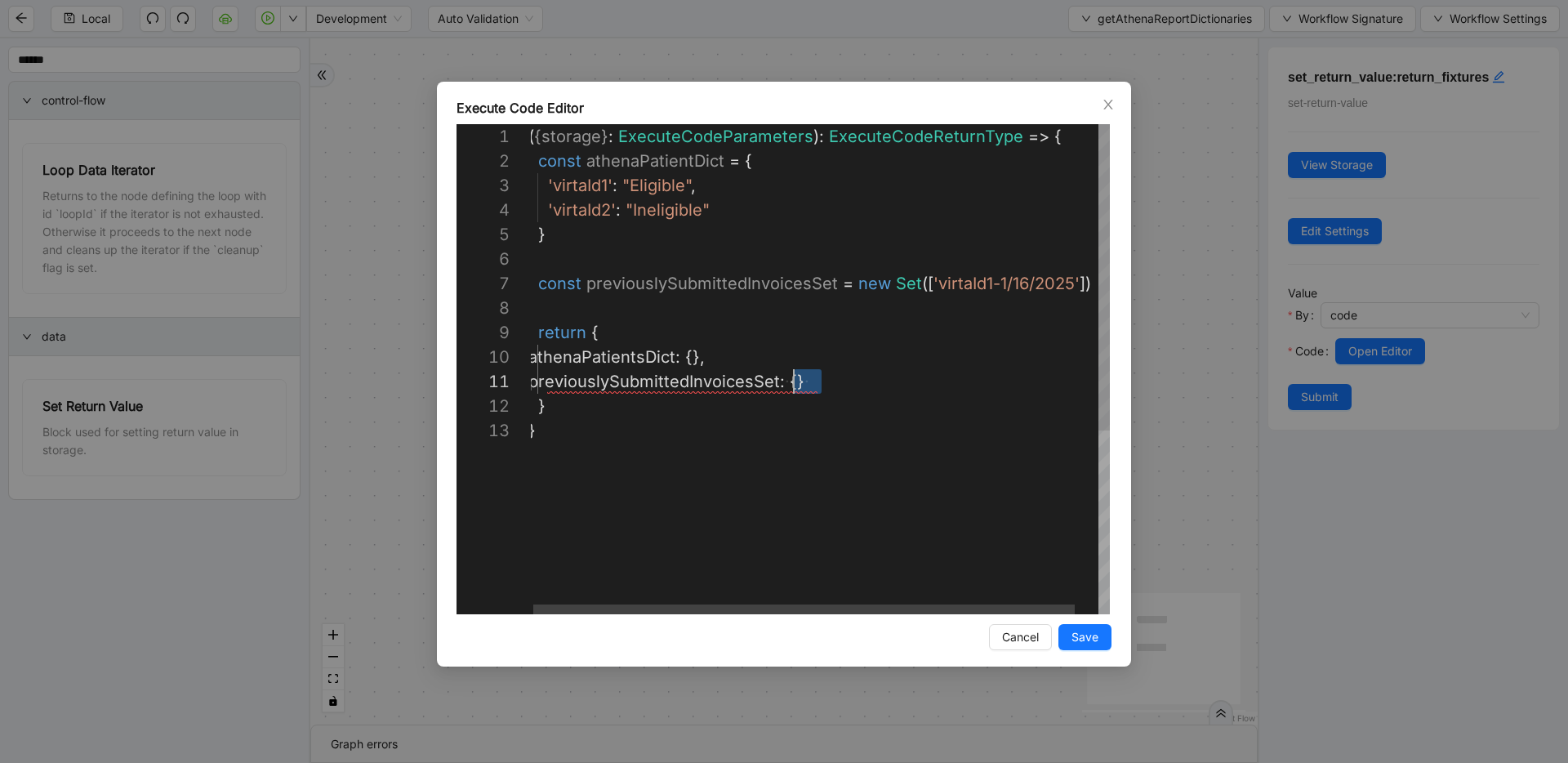 drag, startPoint x: 839, startPoint y: 381, endPoint x: 794, endPoint y: 382, distance: 45.01111 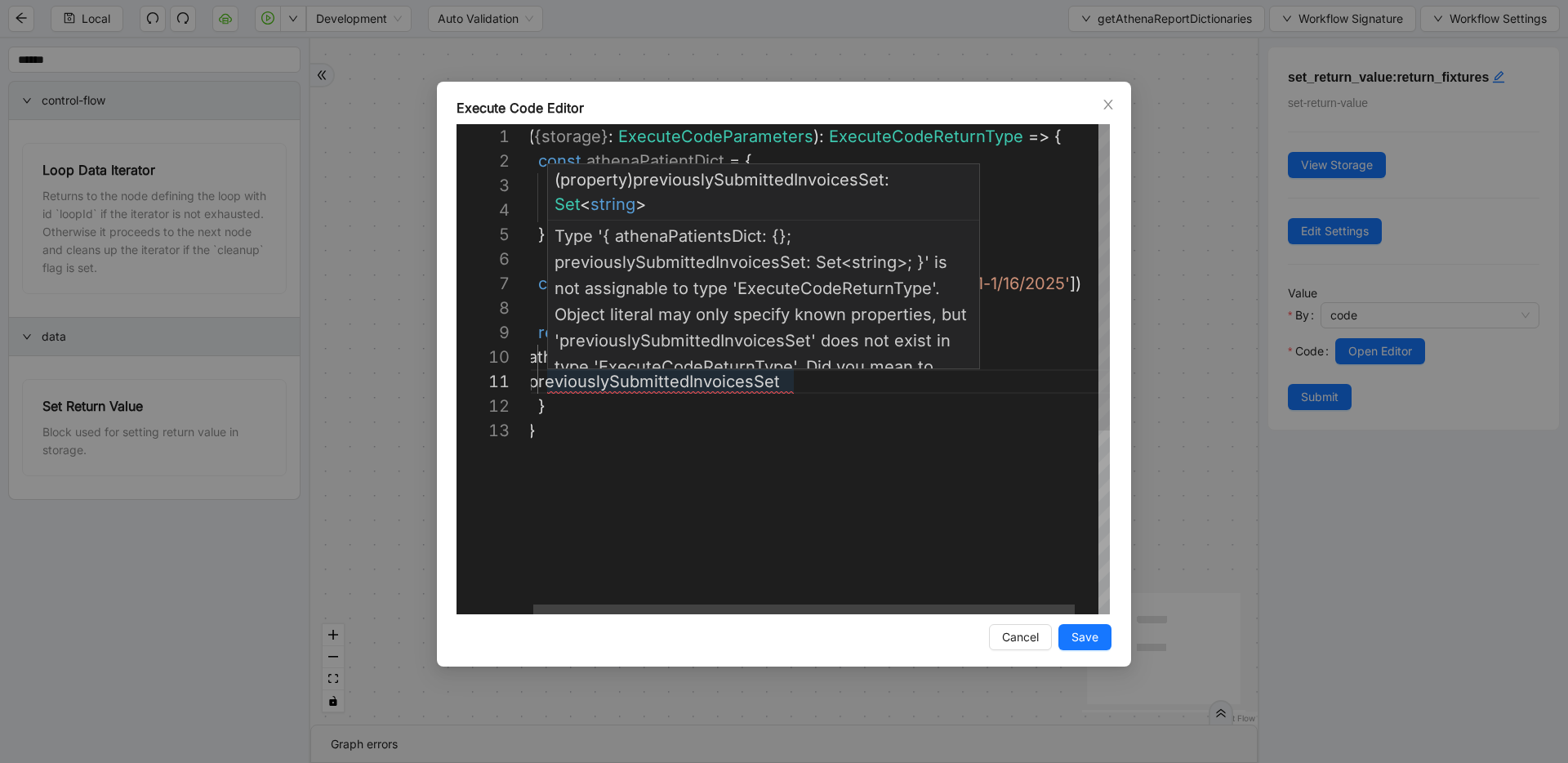 click on "( {  storage  } :   ExecuteCodeParameters ):   ExecuteCodeReturnType   =>   {    return   {     athenaPatientsDict :   {},     previouslySubmittedInvoicesSet    const   athenaPatientDict   =   {      'virtaId1' :   "Eligible" ,    }      'virtaId2' :   "Ineligible"    const  previouslySubmittedInvoicesSet  =   new   Set ([ 'virtaId1-1/16/2025' ])    } }" at bounding box center (831, 516) 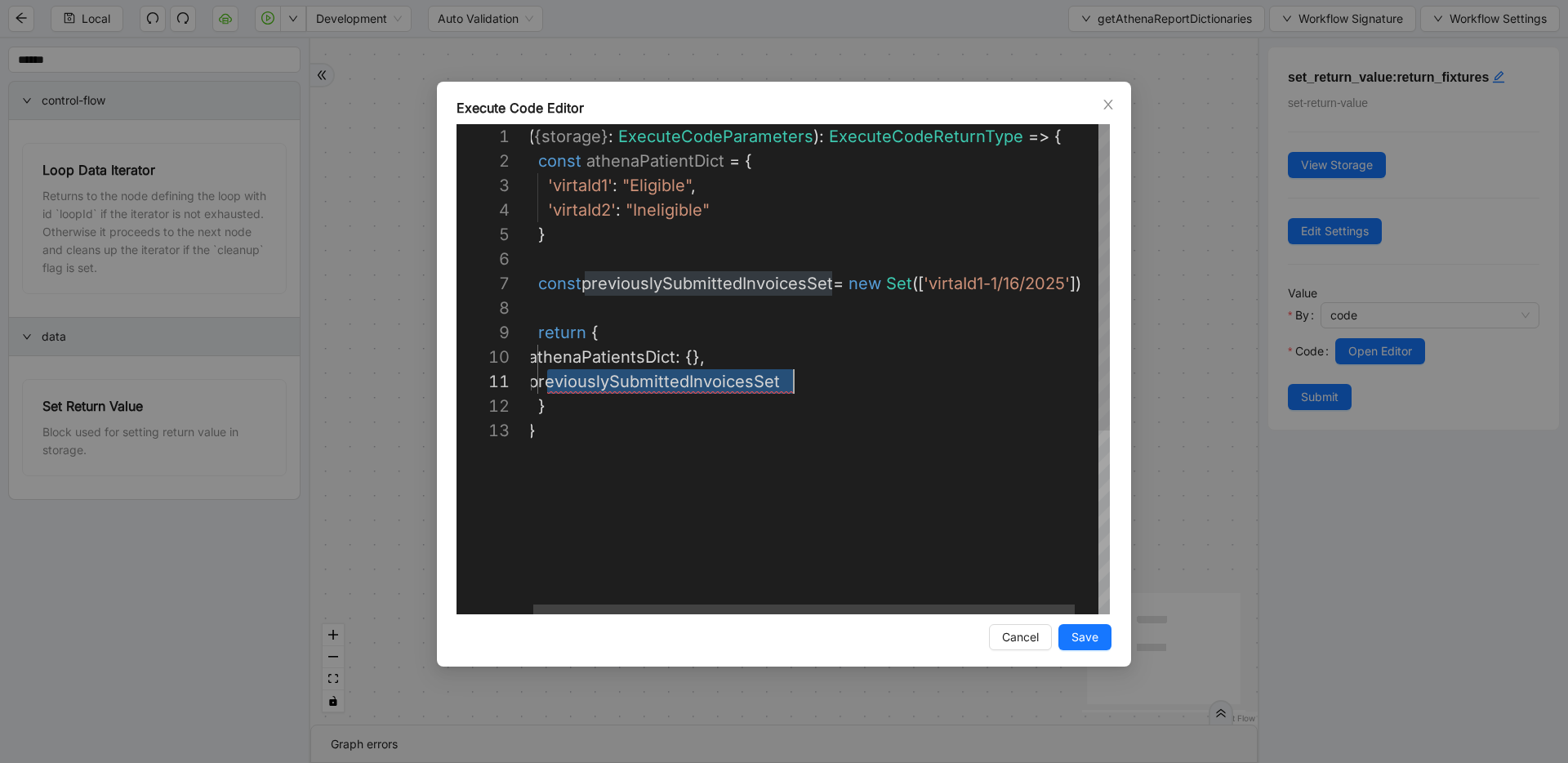 scroll, scrollTop: 0, scrollLeft: 265, axis: horizontal 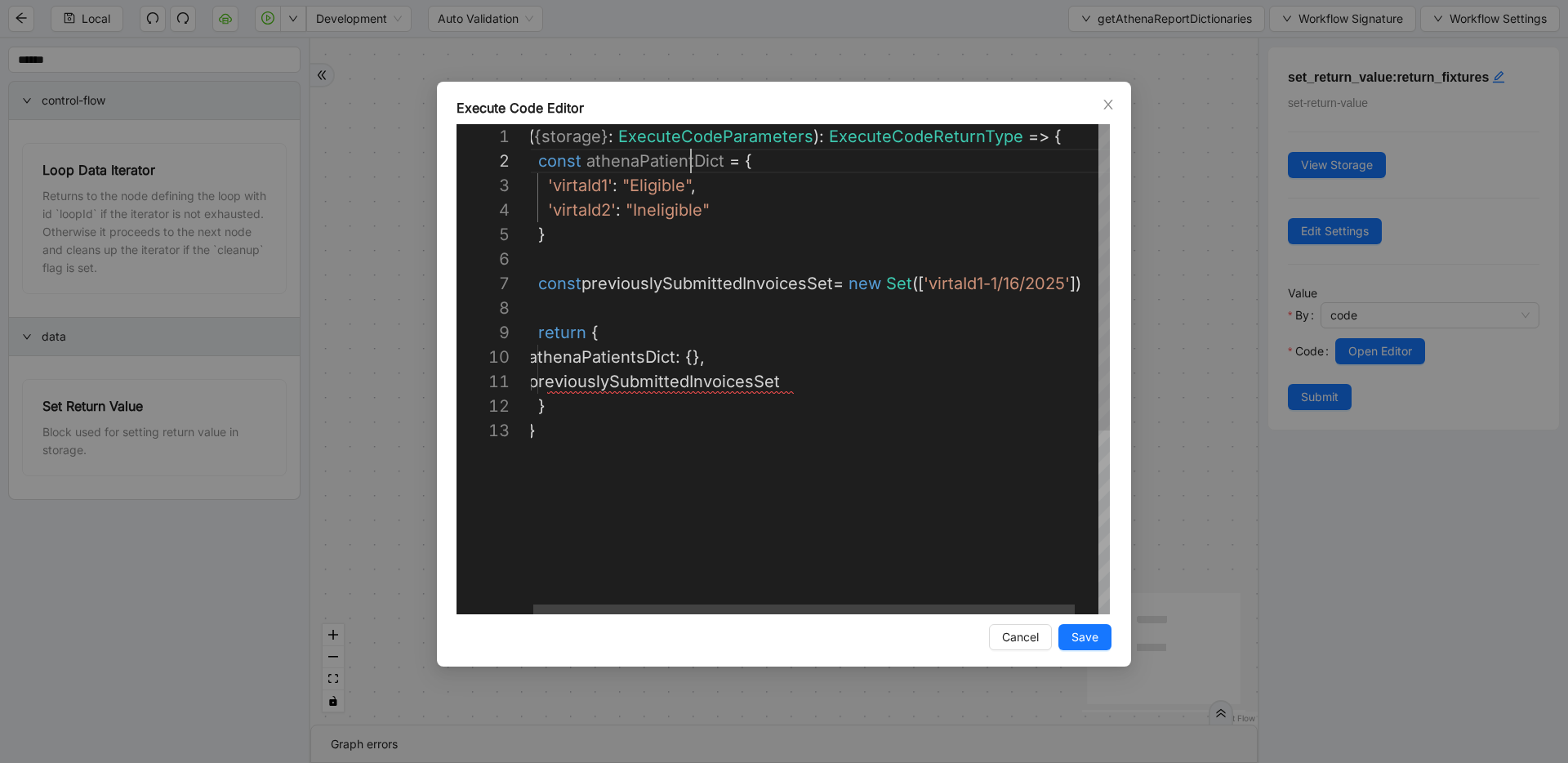 click on "( {  storage  } :   ExecuteCodeParameters ):   ExecuteCodeReturnType   =>   {    return   {     athenaPatientsDict :   {},     previouslySubmittedInvoicesSet    const   athenaPatientDict   =   {      'virtaId1' :   "Eligible" ,    }      'virtaId2' :   "Ineligible"    const  previouslySubmittedInvoicesSet  =   new   Set ([ 'virtaId1-1/16/2025' ])    } }" at bounding box center [831, 516] 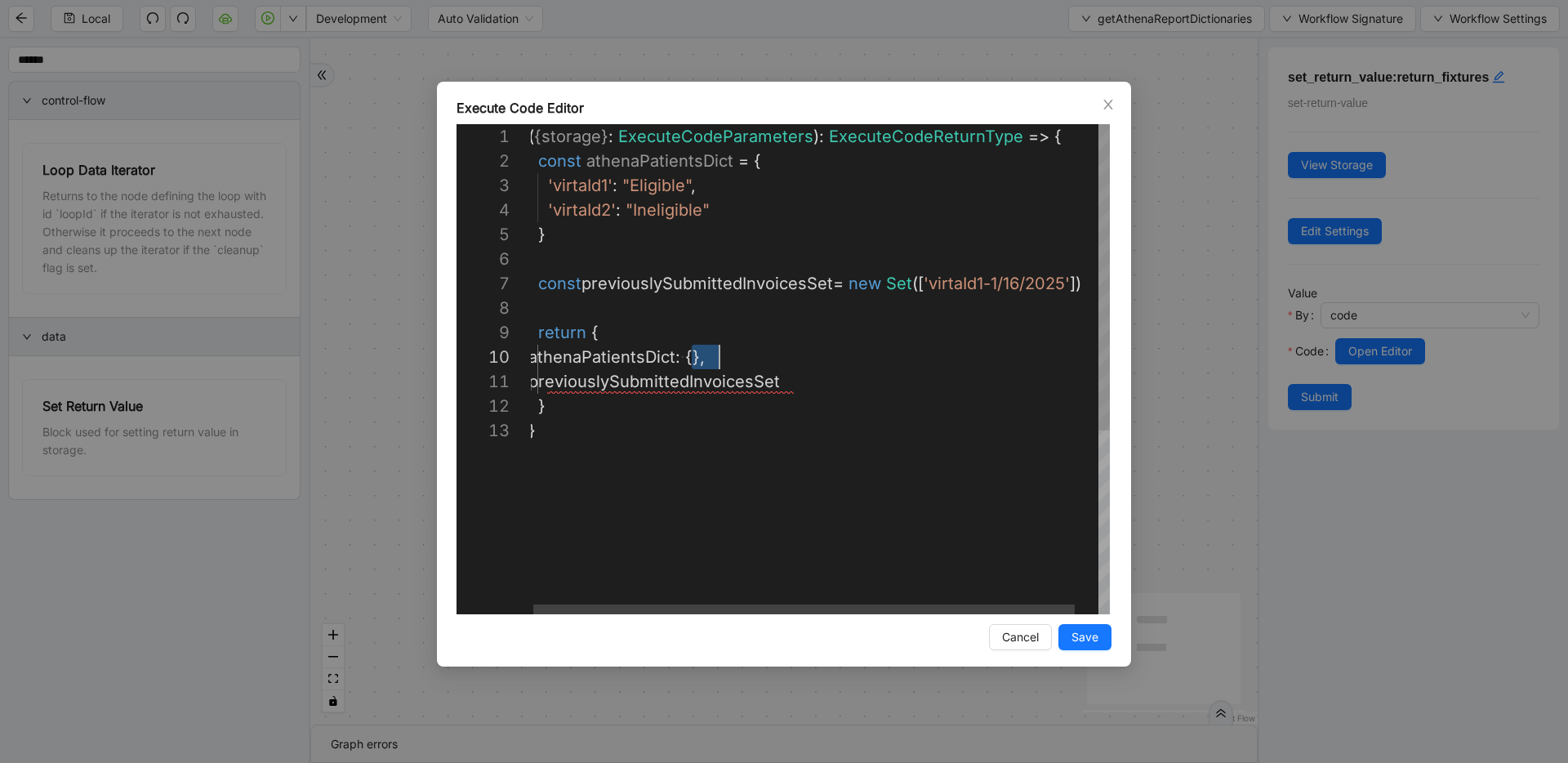 scroll, scrollTop: 221, scrollLeft: 186, axis: both 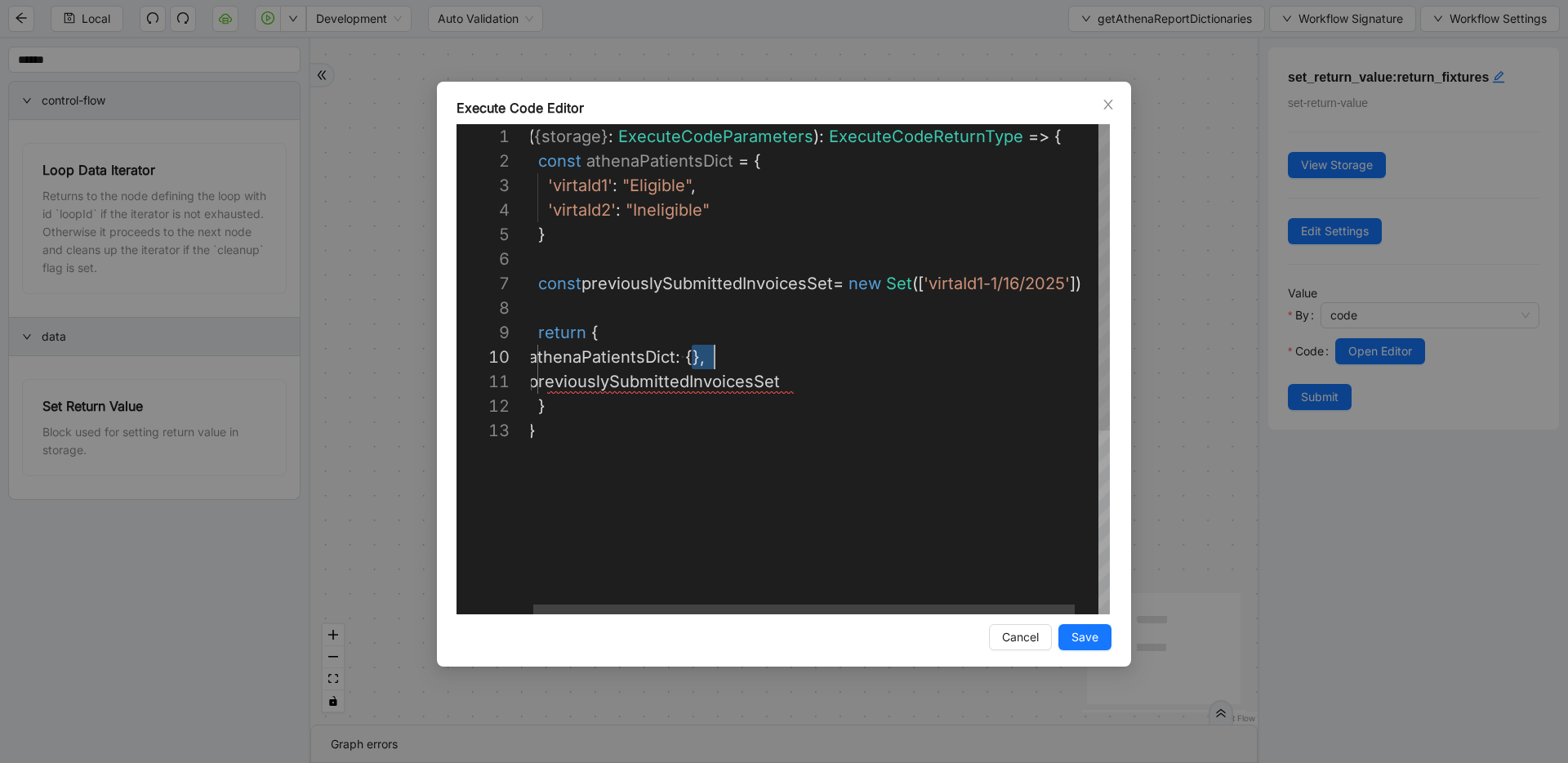 drag, startPoint x: 691, startPoint y: 356, endPoint x: 715, endPoint y: 356, distance: 24 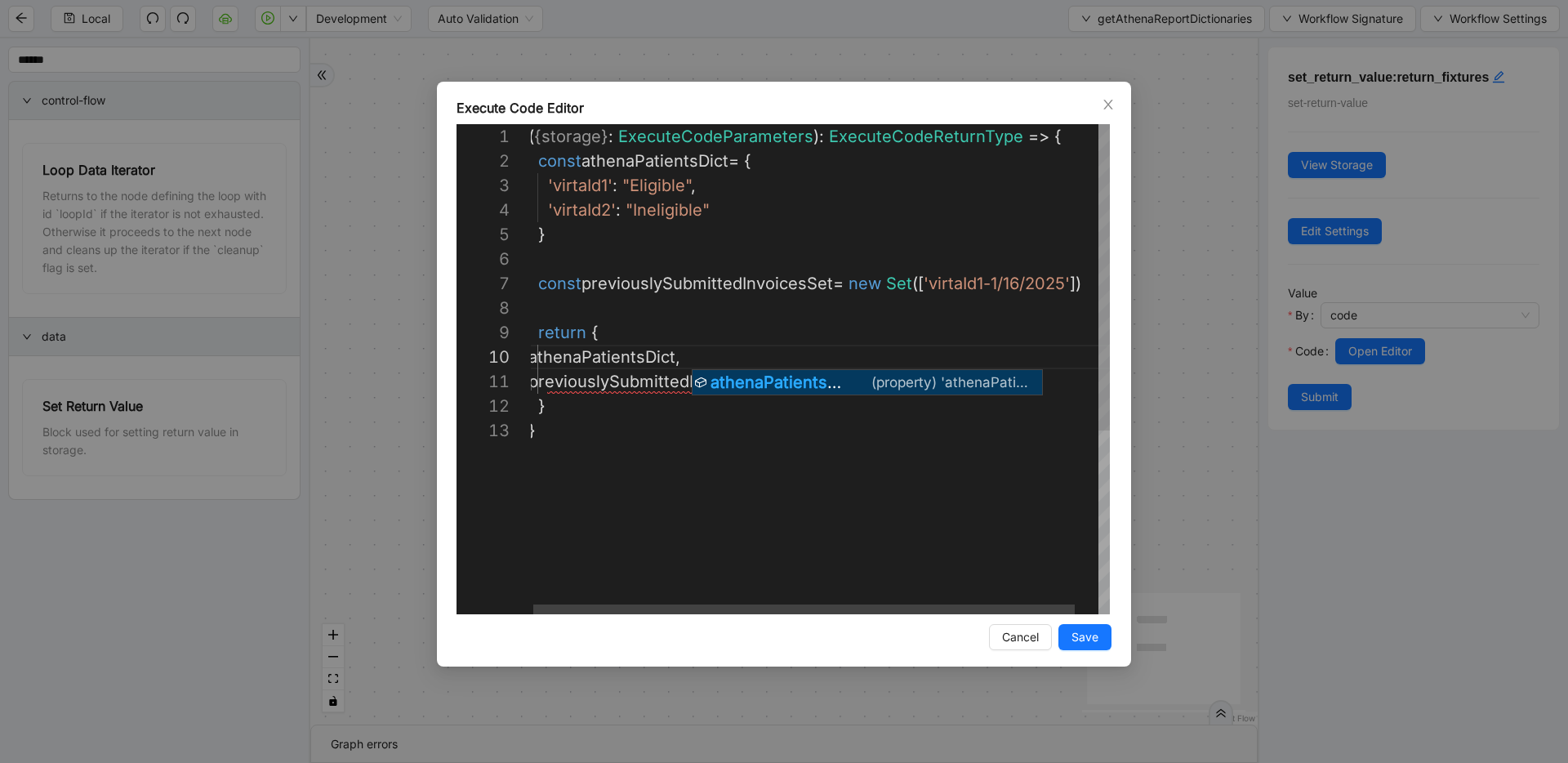 click on "( {  storage  } :   ExecuteCodeParameters ):   ExecuteCodeReturnType   =>   {    return   {     athenaPatientsDict ,     previouslySubmittedInvoicesSet    const  athenaPatientsDict  =   {      'virtaId1' :   "Eligible" ,    }      'virtaId2' :   "Ineligible"    const  previouslySubmittedInvoicesSet  =   new   Set ([ 'virtaId1-1/16/2025' ])    } }" at bounding box center [831, 516] 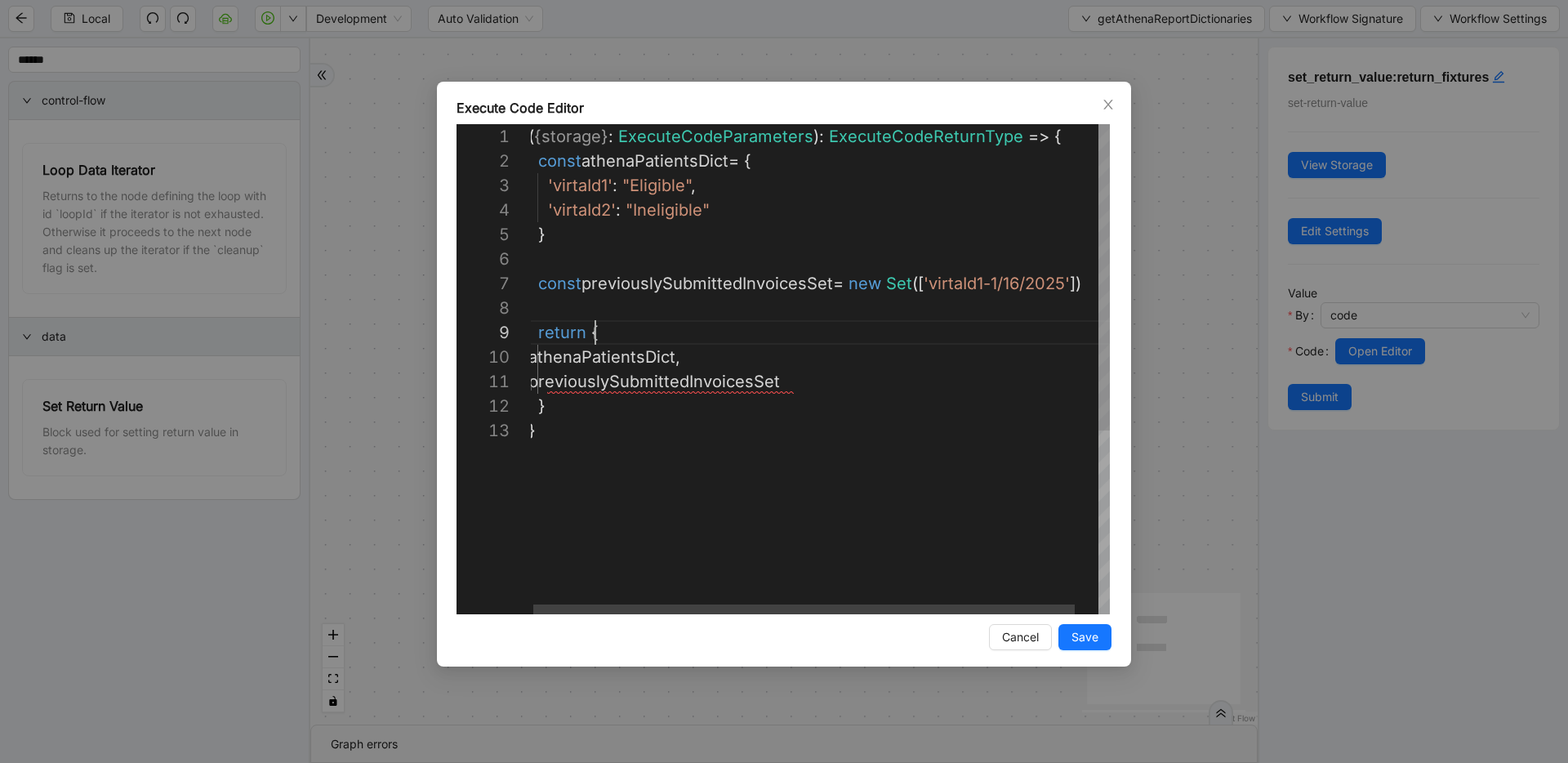 scroll, scrollTop: 196, scrollLeft: 67, axis: both 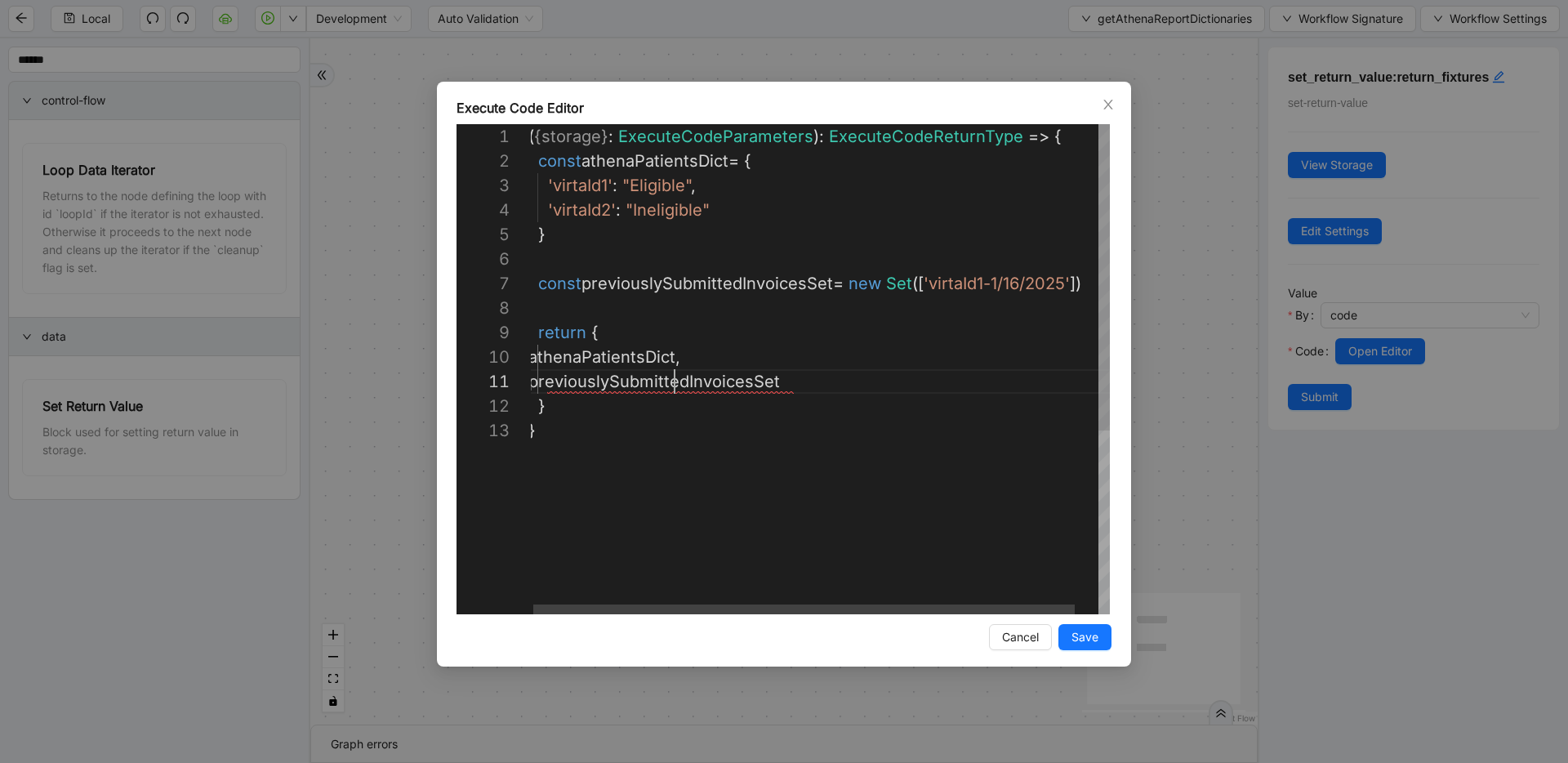 click on "( {  storage  } :   ExecuteCodeParameters ):   ExecuteCodeReturnType   =>   {    return   {     athenaPatientsDict ,     previouslySubmittedInvoicesSet    const  athenaPatientsDict  =   {      'virtaId1' :   "Eligible" ,    }      'virtaId2' :   "Ineligible"    const  previouslySubmittedInvoicesSet  =   new   Set ([ 'virtaId1-1/16/2025' ])    } }" at bounding box center [831, 516] 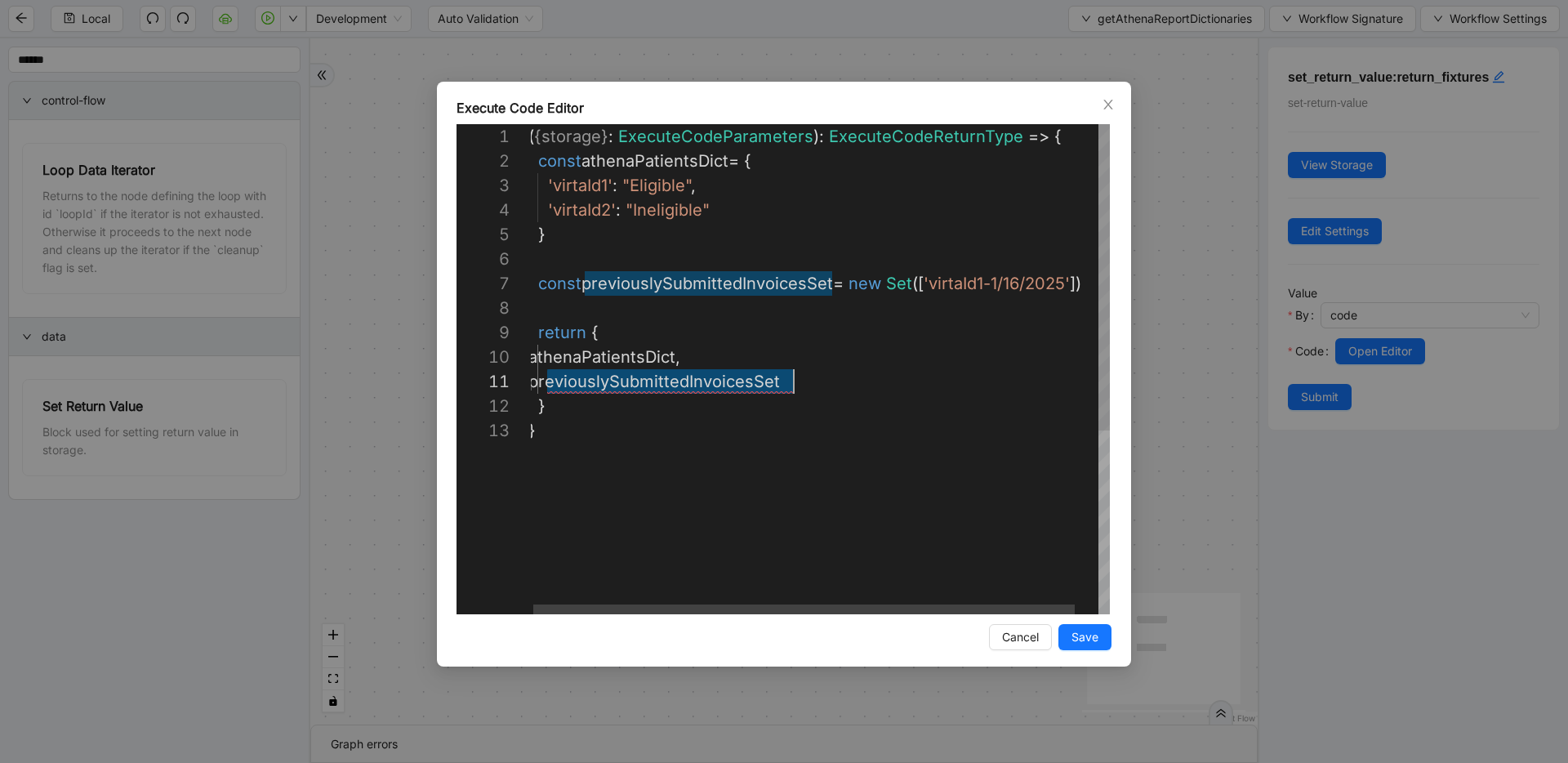 scroll, scrollTop: 0, scrollLeft: 265, axis: horizontal 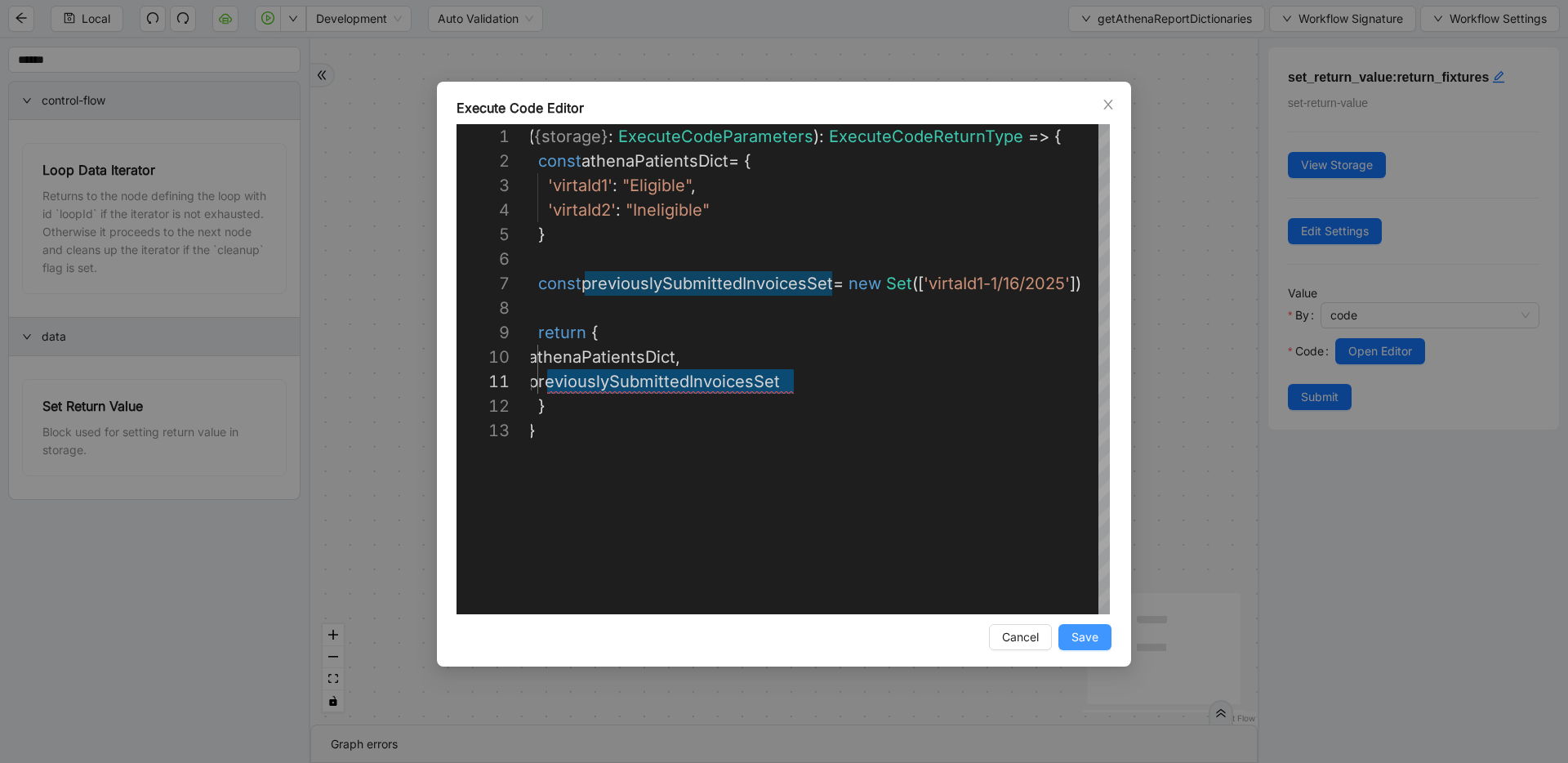 type on "**********" 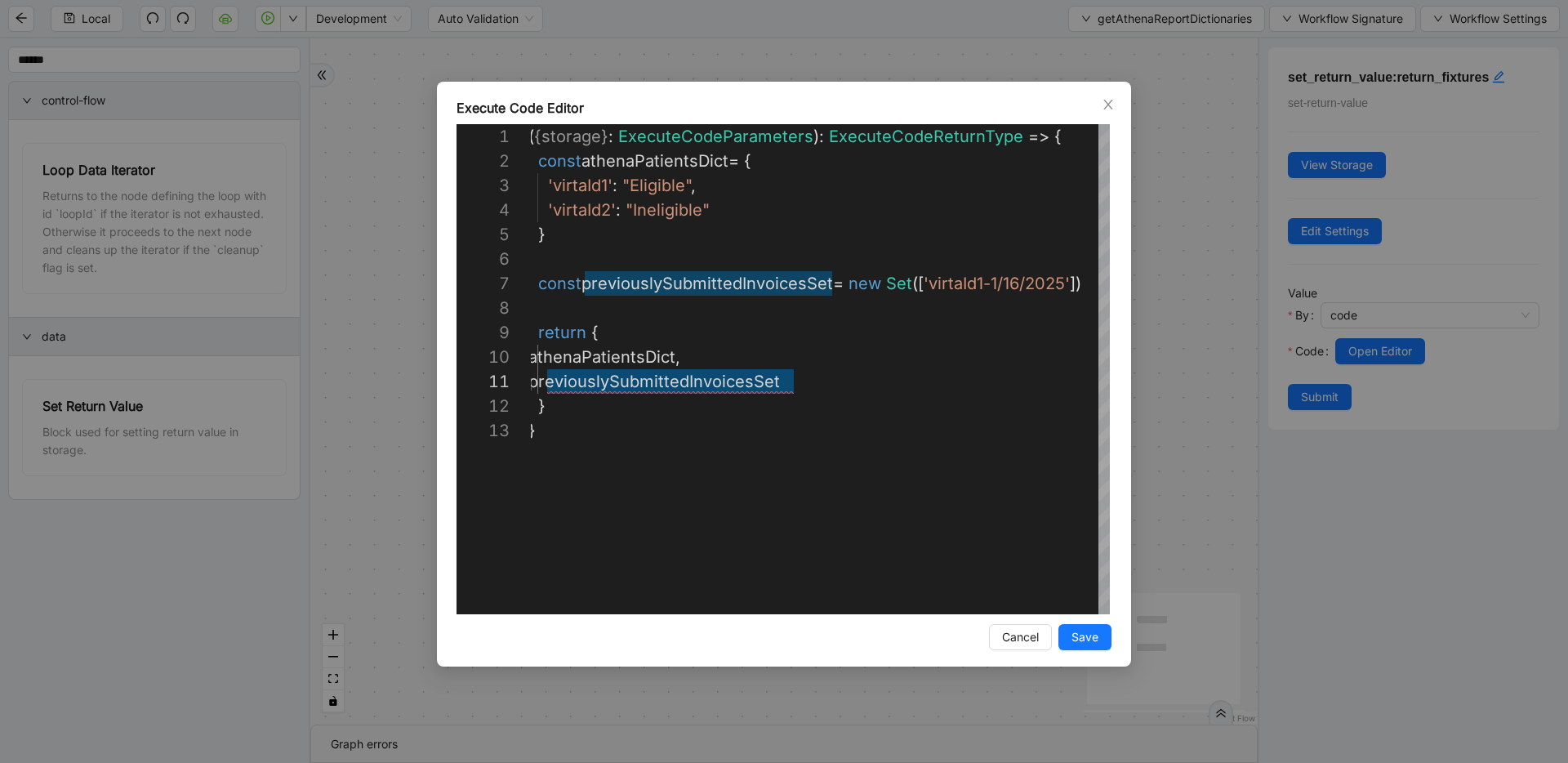 drag, startPoint x: 1095, startPoint y: 645, endPoint x: 1102, endPoint y: 622, distance: 24.041631 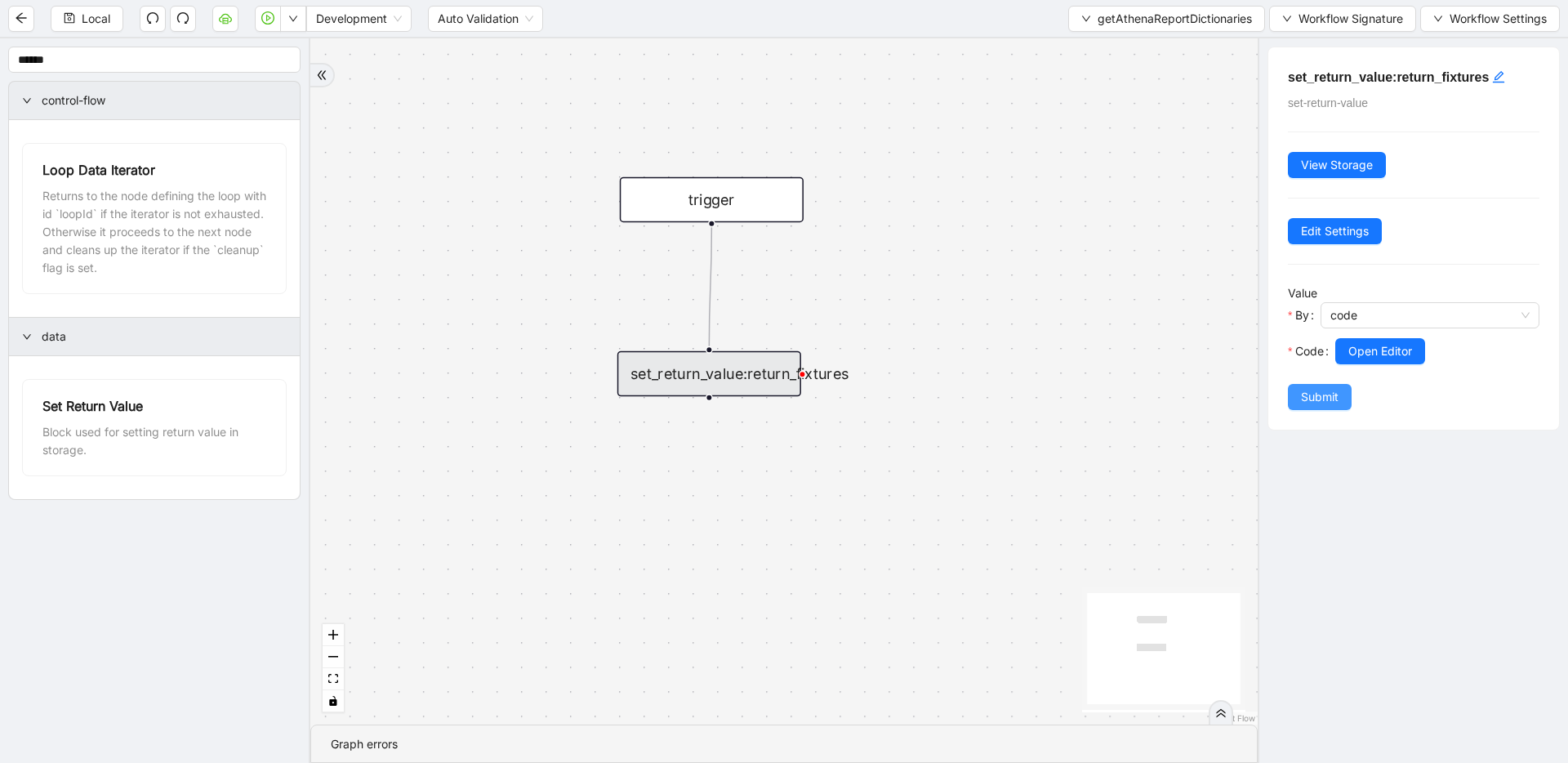 click on "Submit" at bounding box center (1320, 397) 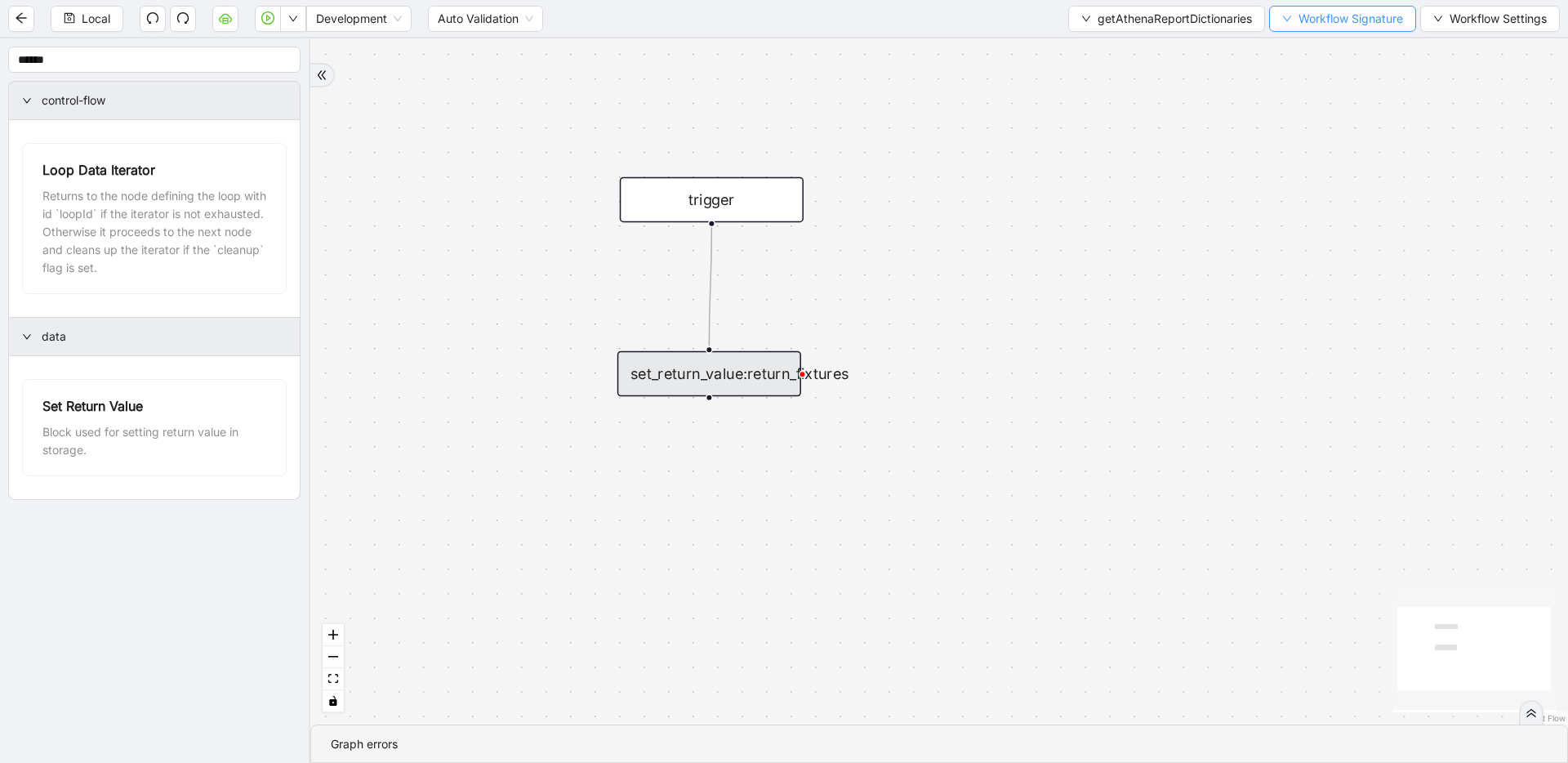 click on "Workflow Signature" at bounding box center (1351, 19) 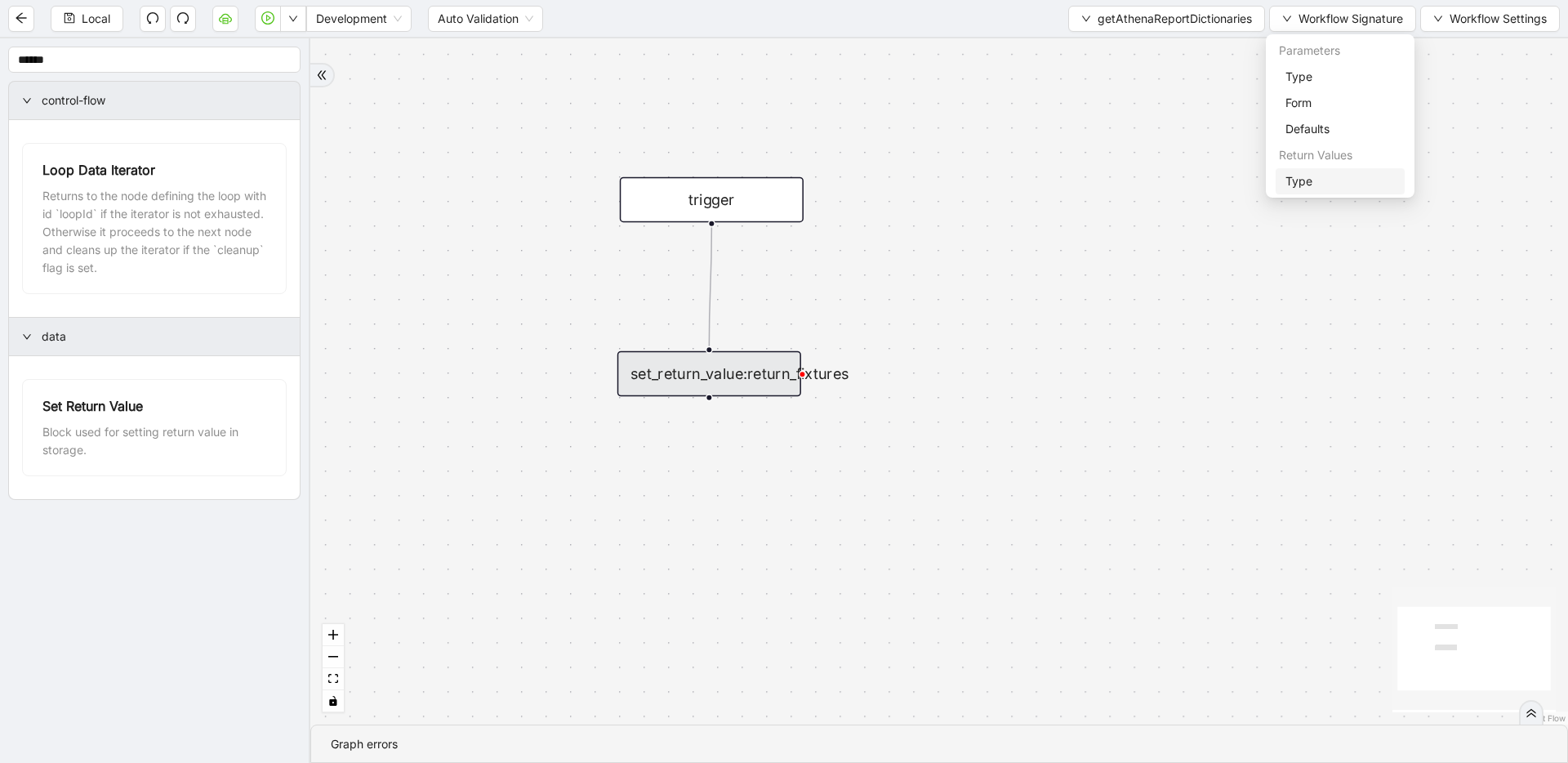 click on "Type" at bounding box center (1340, 181) 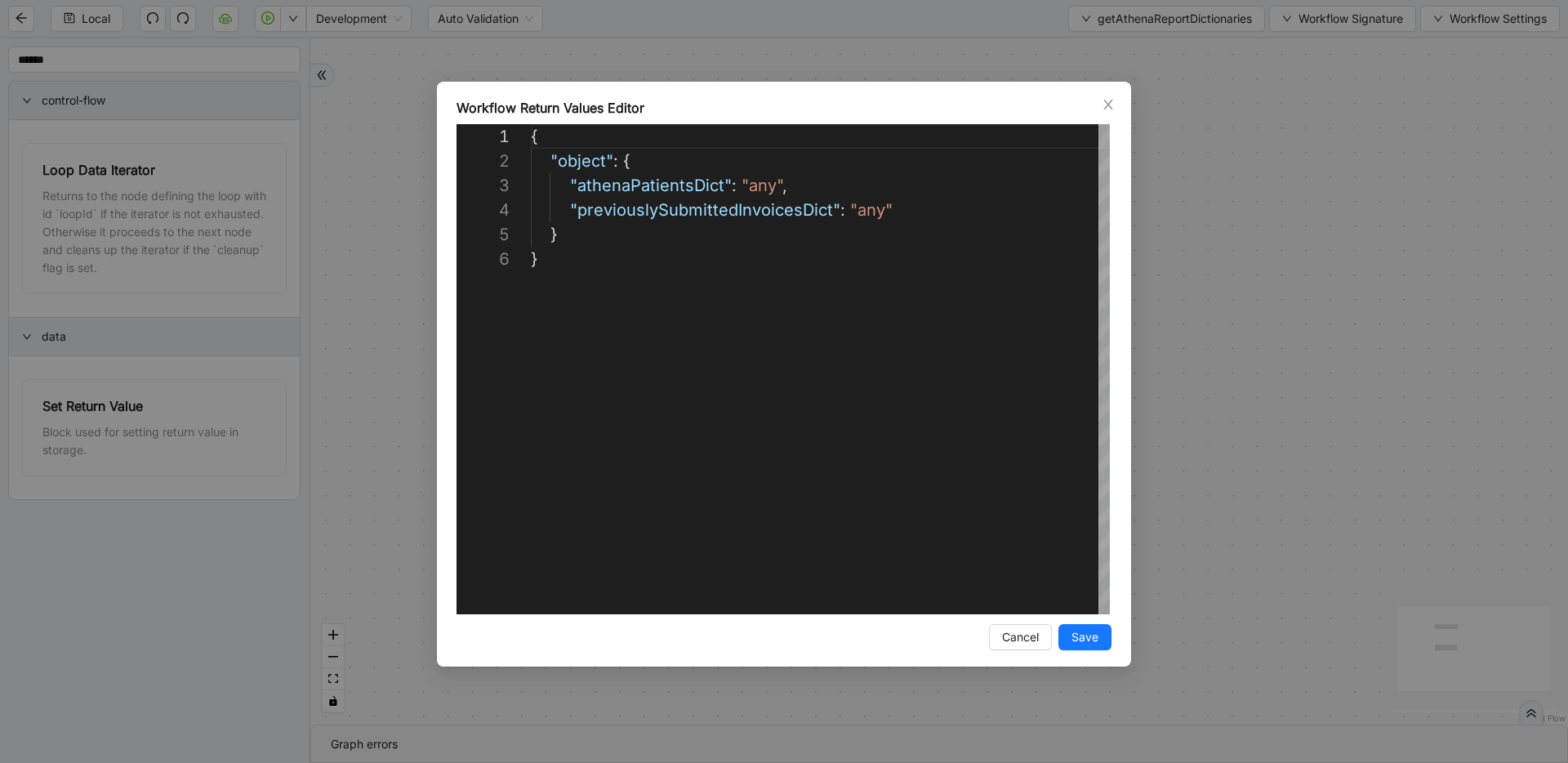 scroll, scrollTop: 123, scrollLeft: 0, axis: vertical 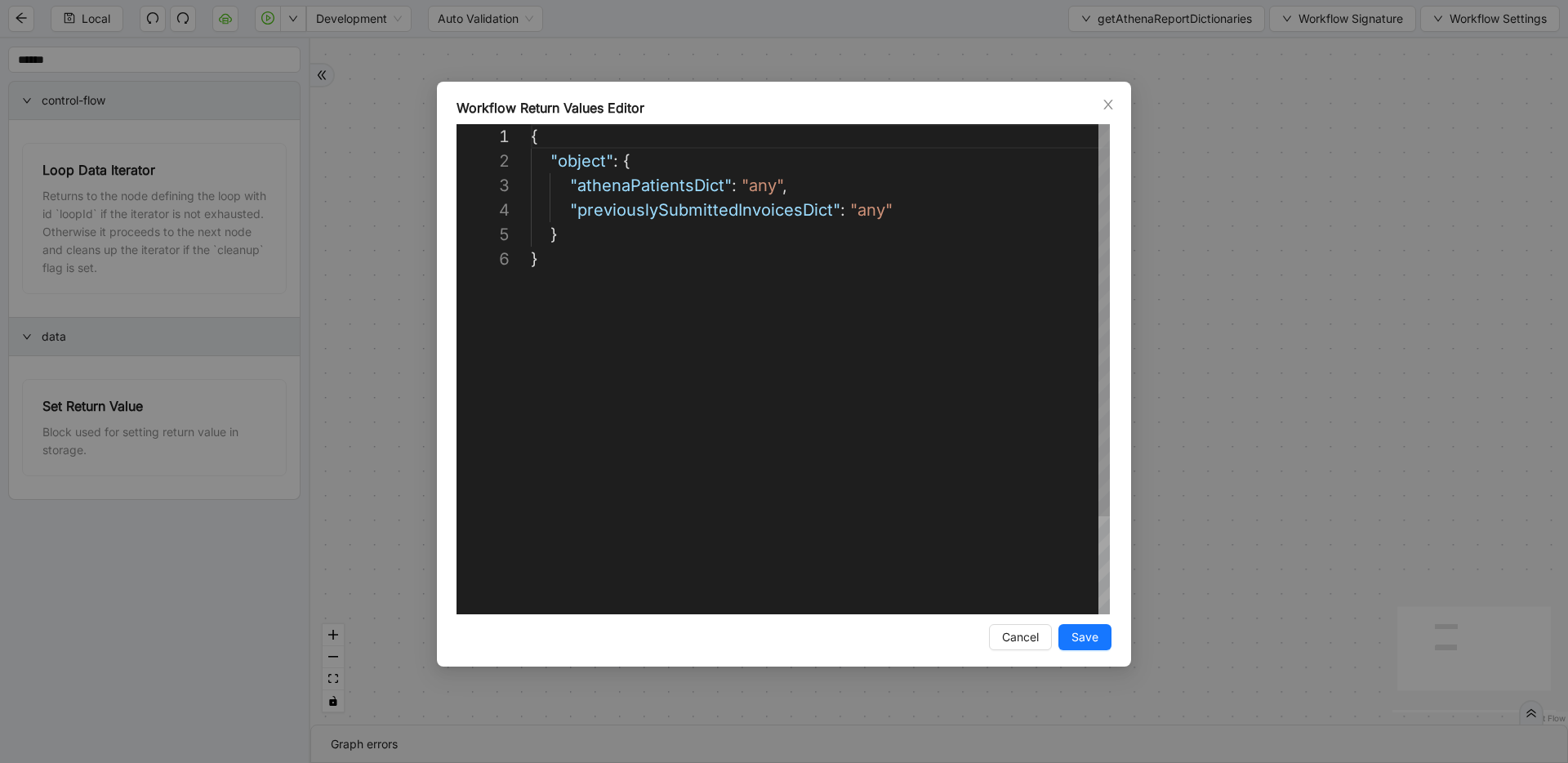 click on "{      "object" :   {          "athenaPatientsDict" :   "any" ,          "previouslySubmittedInvoicesDict" :   "any"      } }" at bounding box center [820, 431] 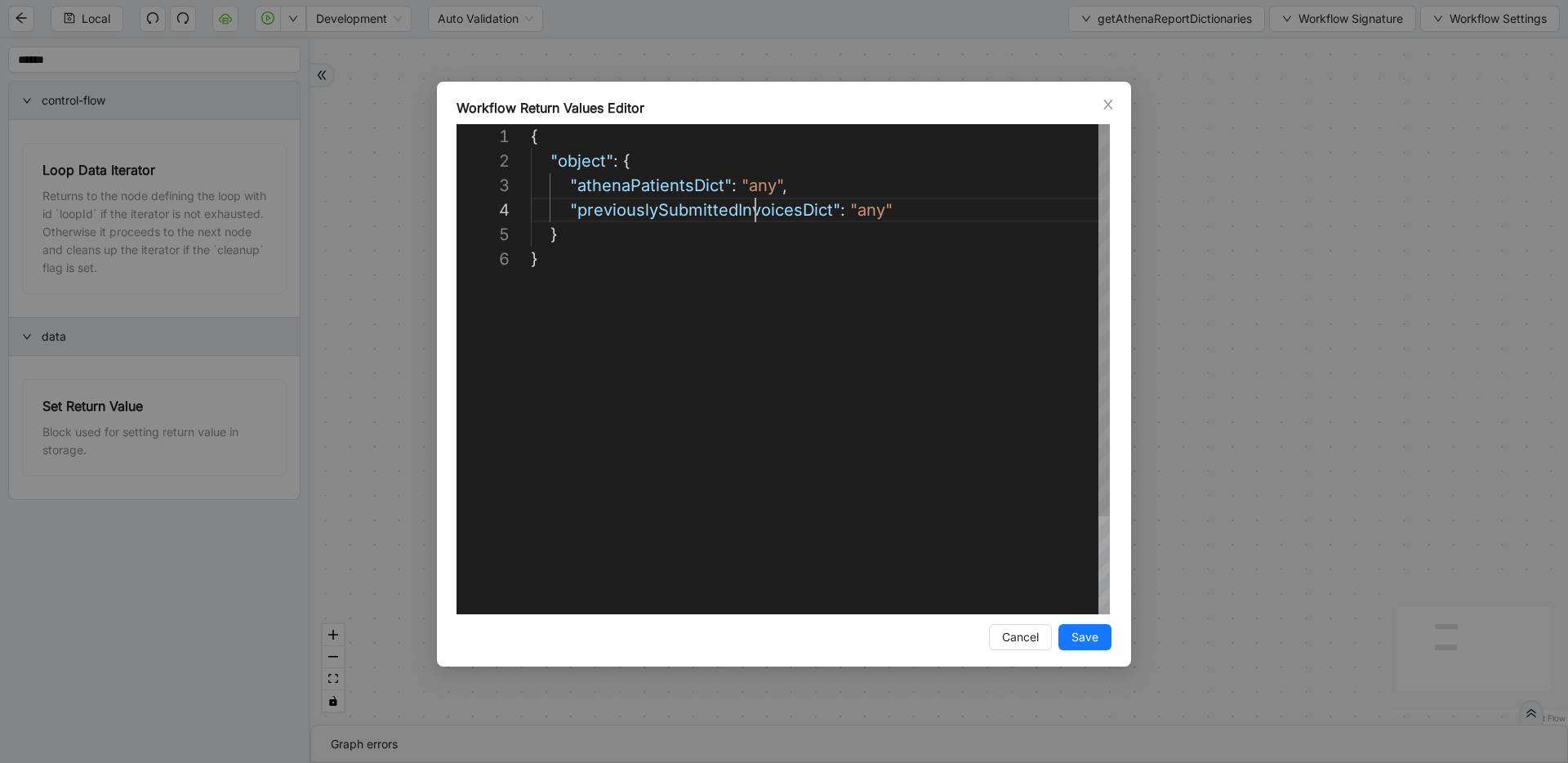 paste 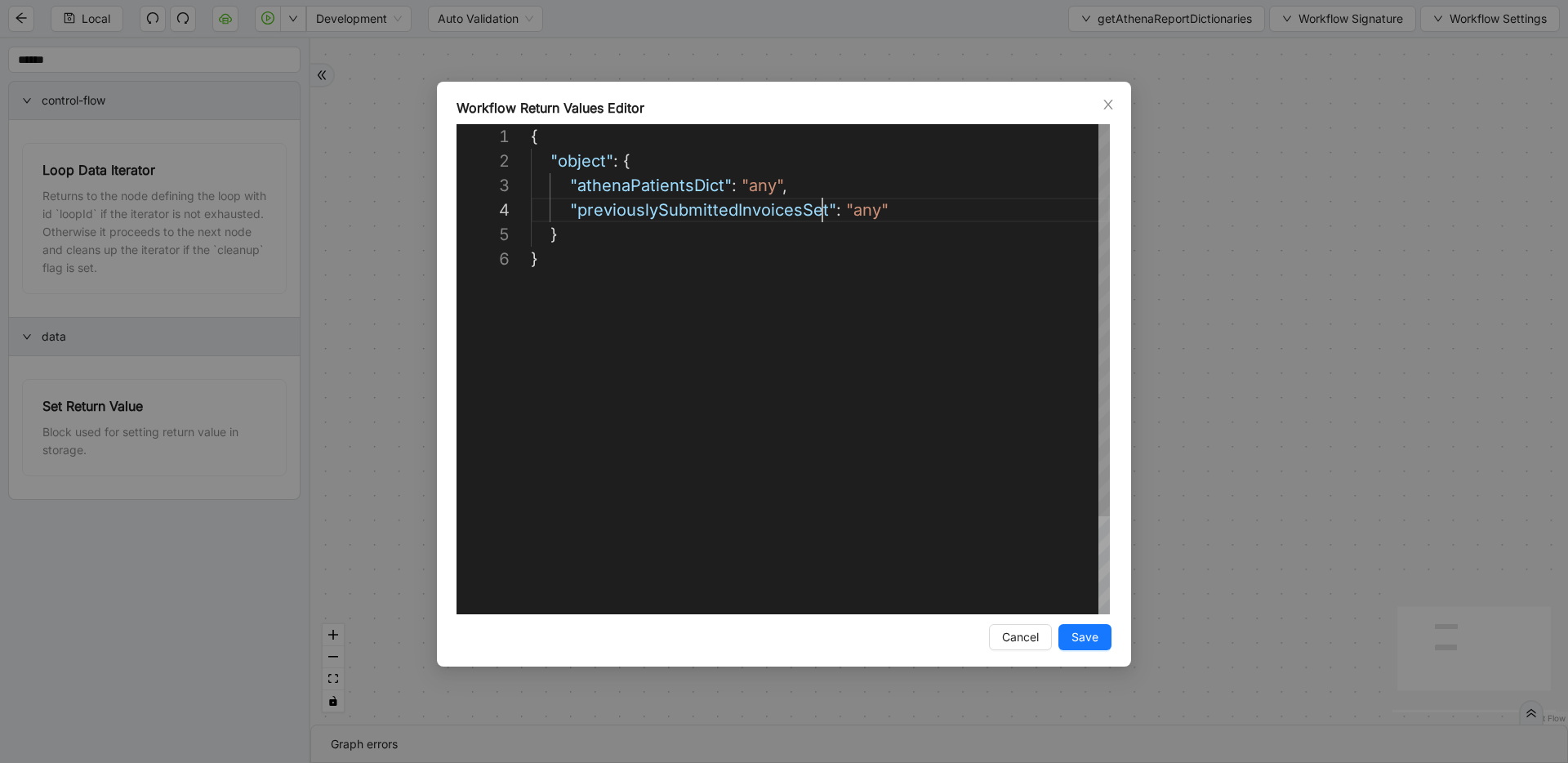 scroll, scrollTop: 74, scrollLeft: 292, axis: both 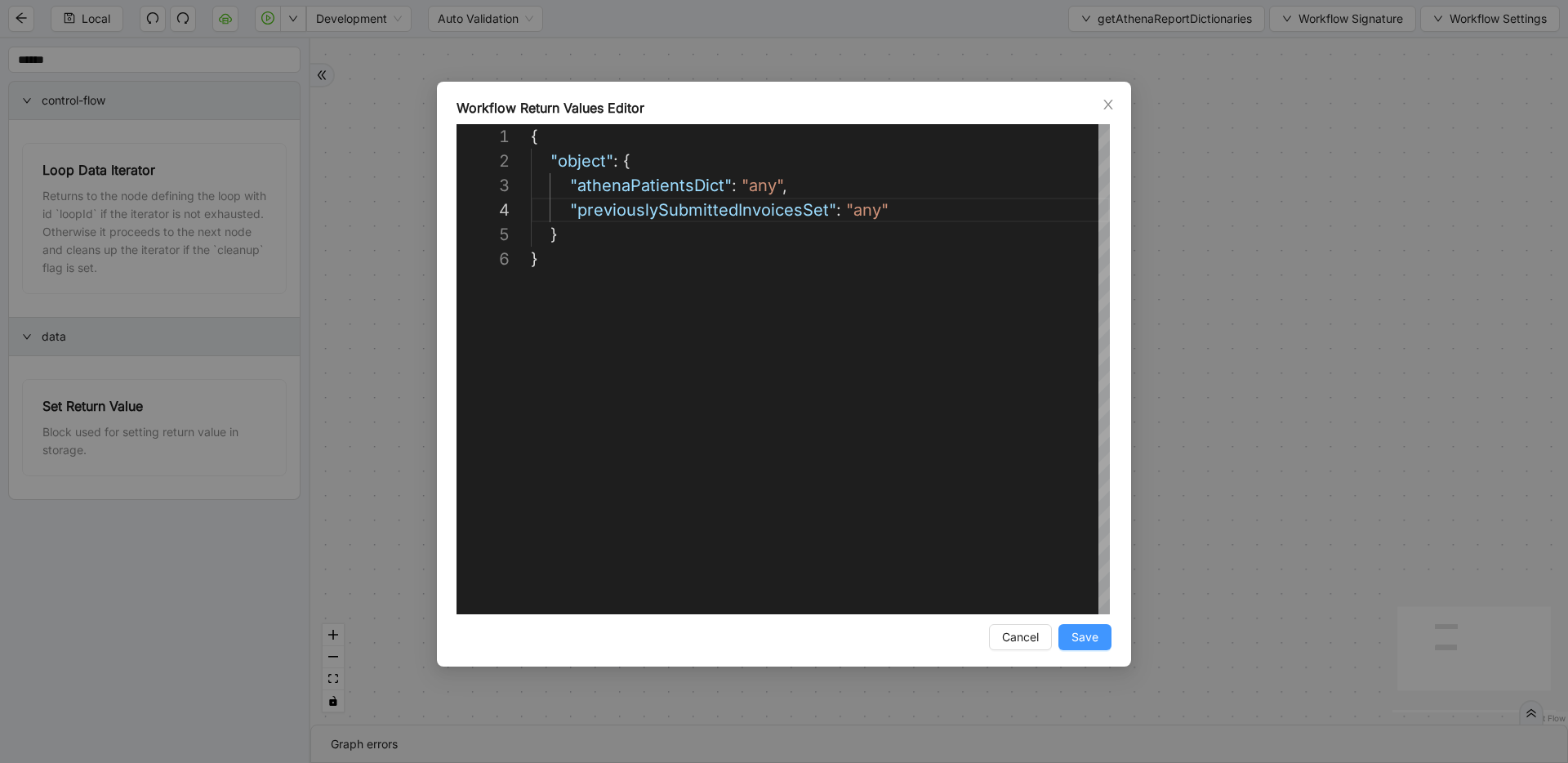 click on "Save" at bounding box center [1085, 637] 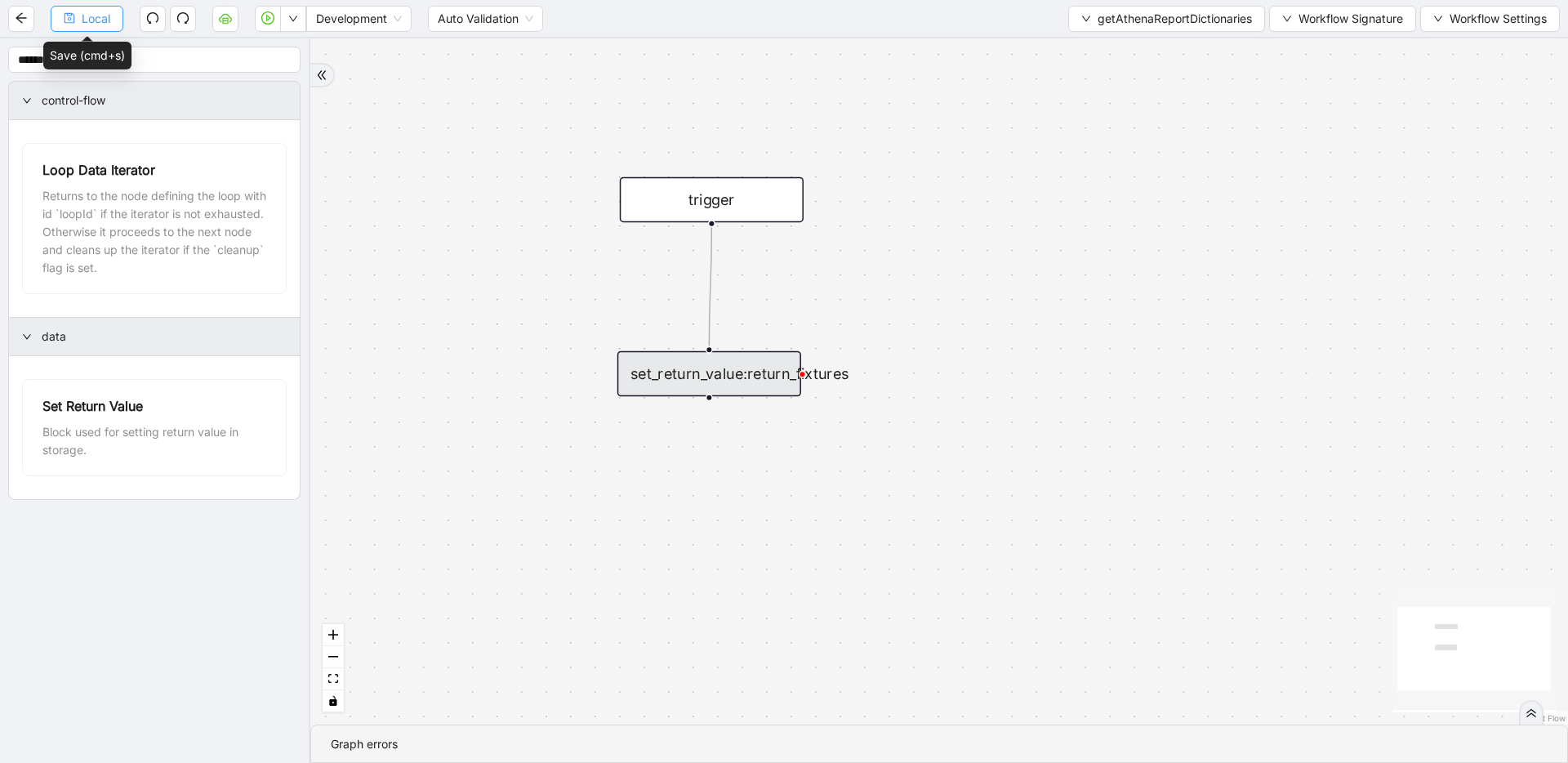 click on "Local" at bounding box center (87, 19) 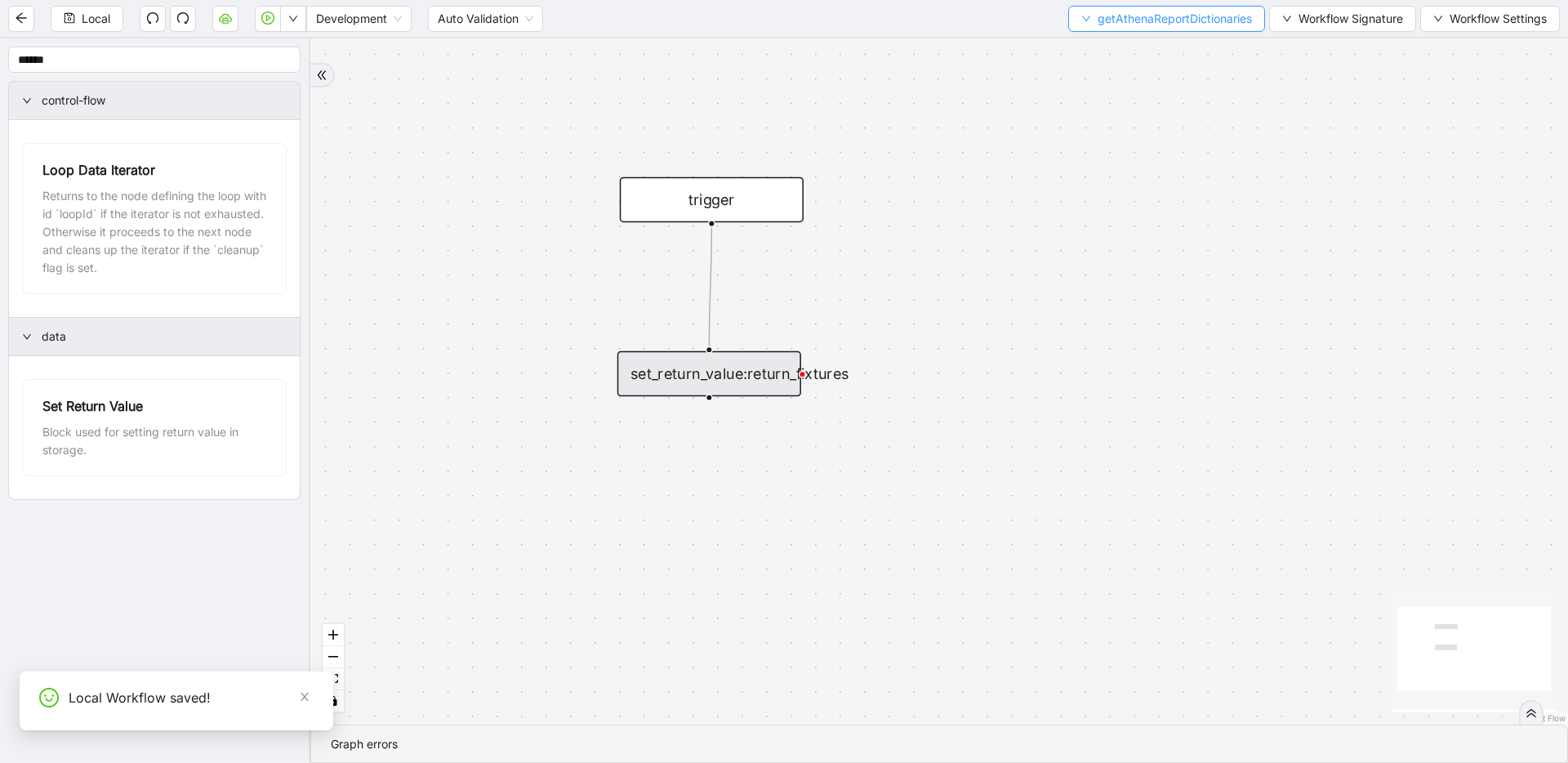click on "getAthenaReportDictionaries" at bounding box center (1174, 19) 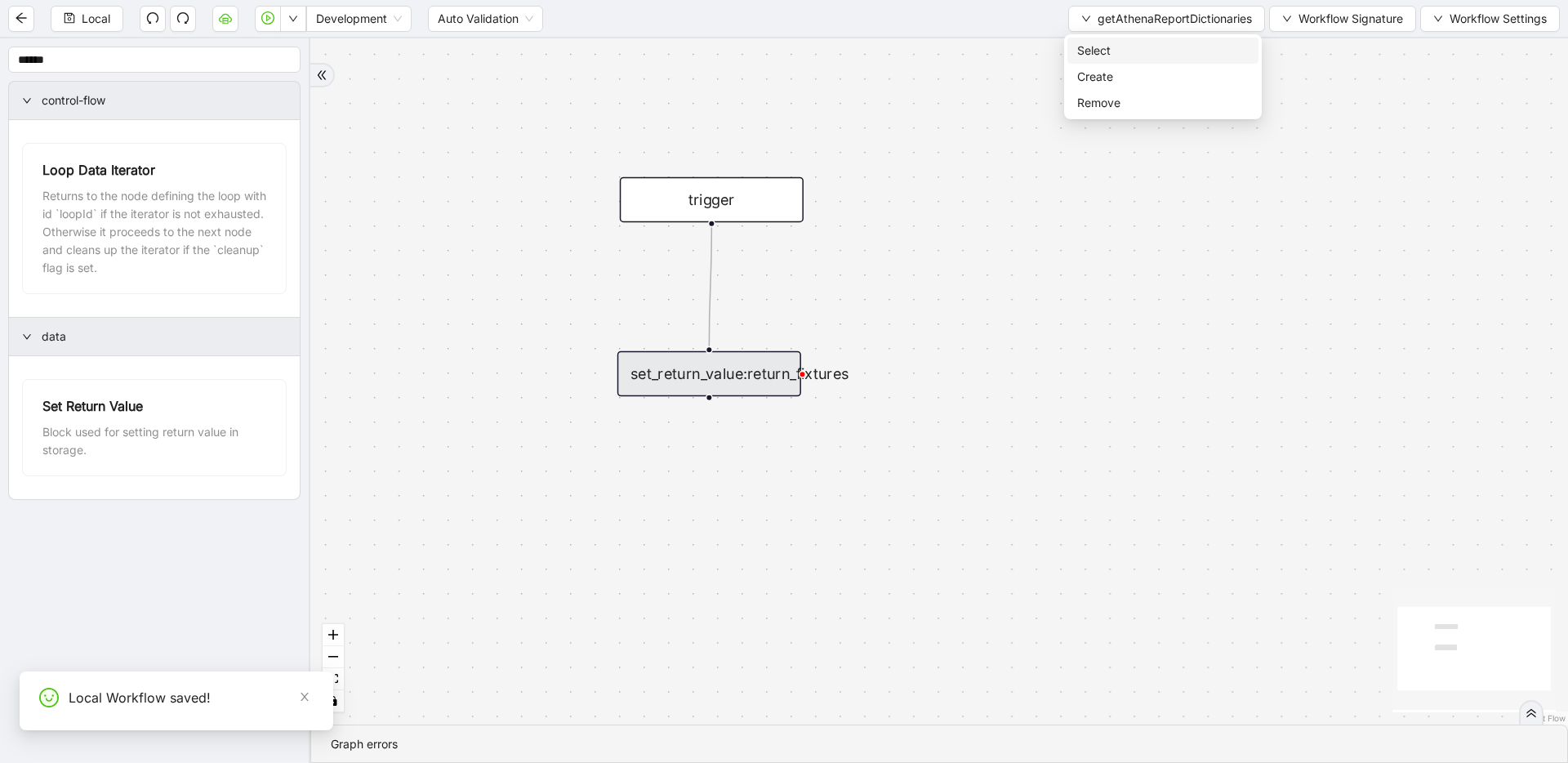 click on "Select" at bounding box center [1163, 51] 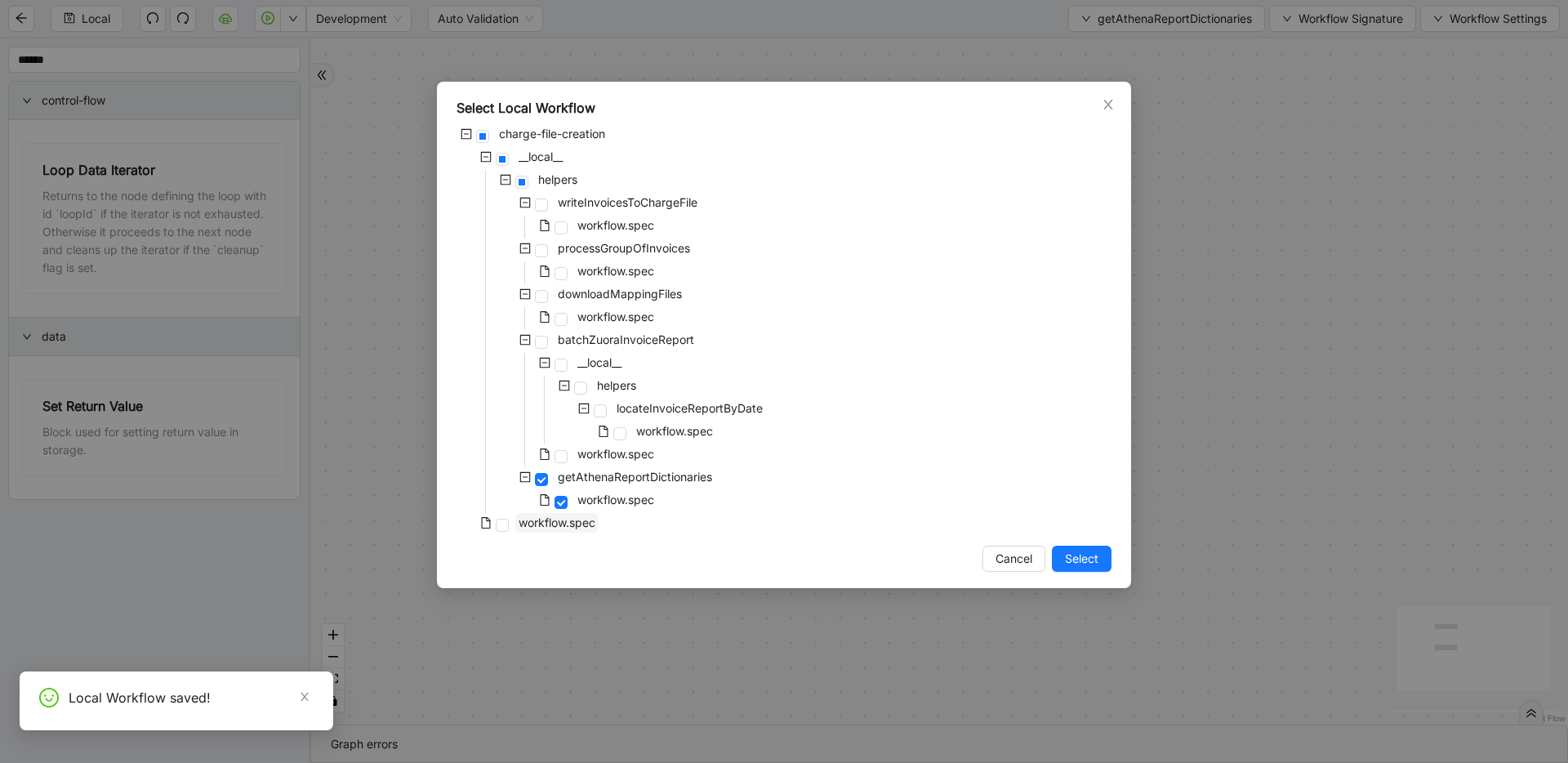 click on "workflow.spec" at bounding box center (557, 522) 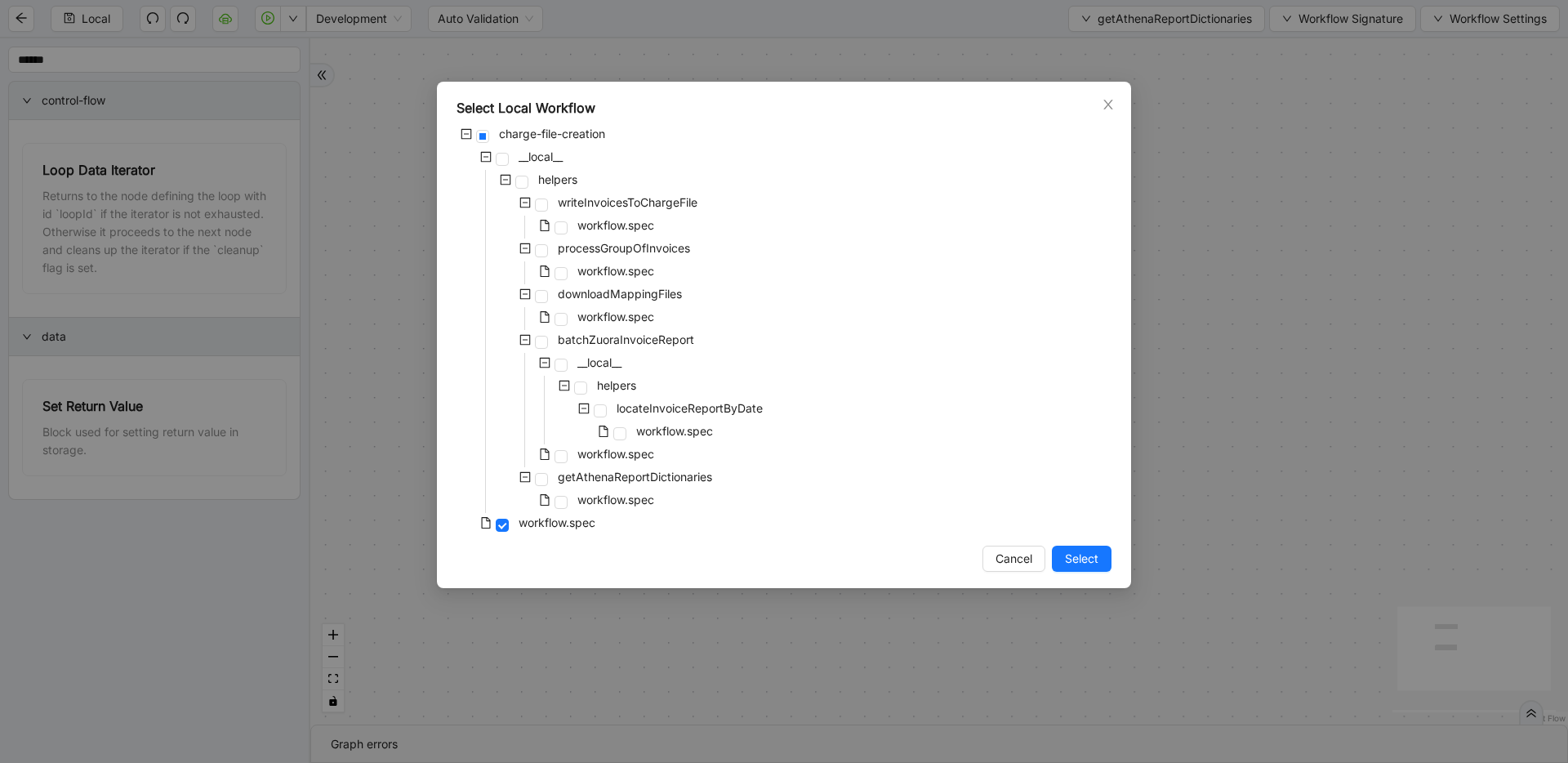 click on "Select" at bounding box center [1081, 559] 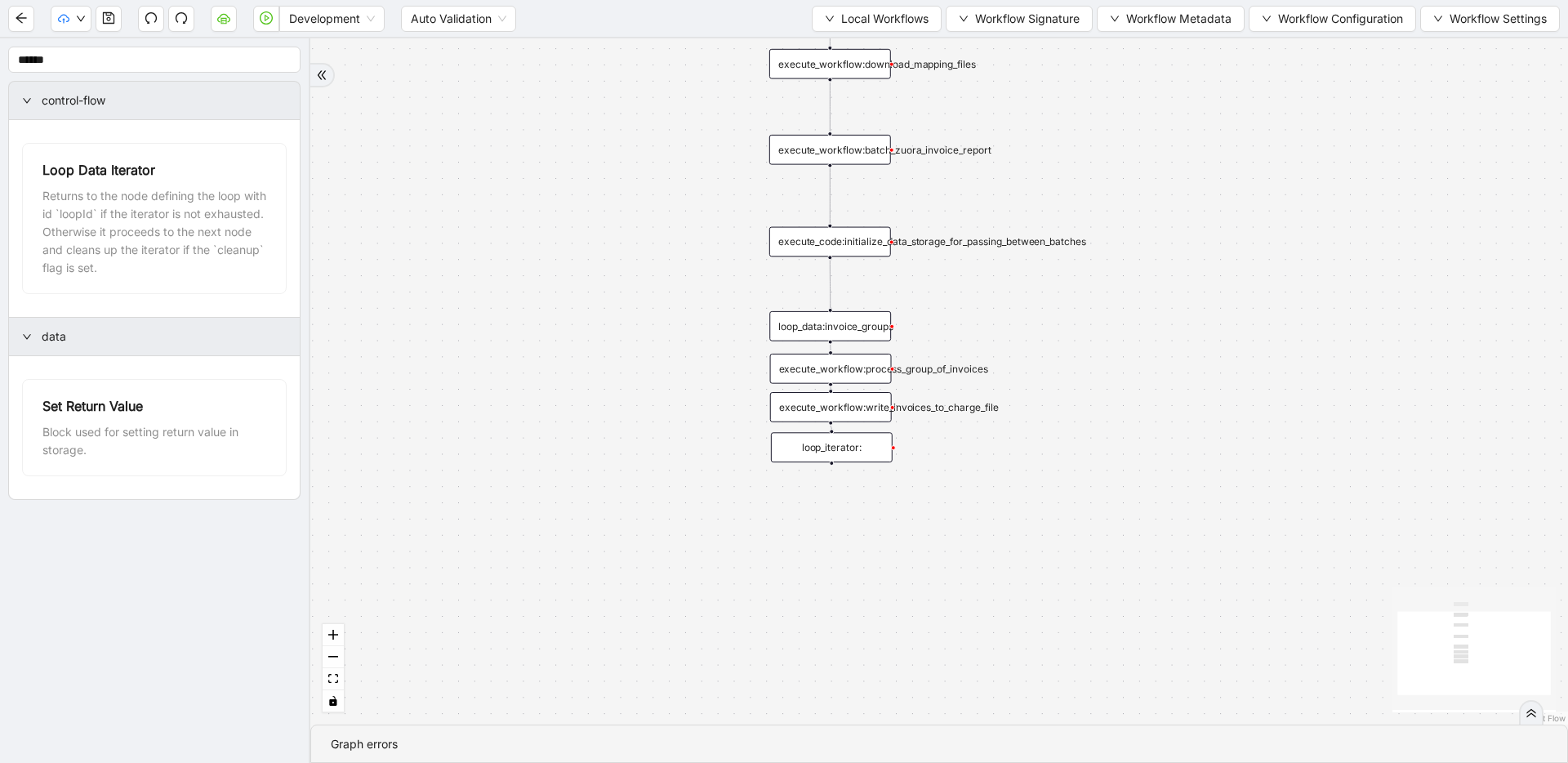 drag, startPoint x: 906, startPoint y: 480, endPoint x: 957, endPoint y: 199, distance: 285.59062 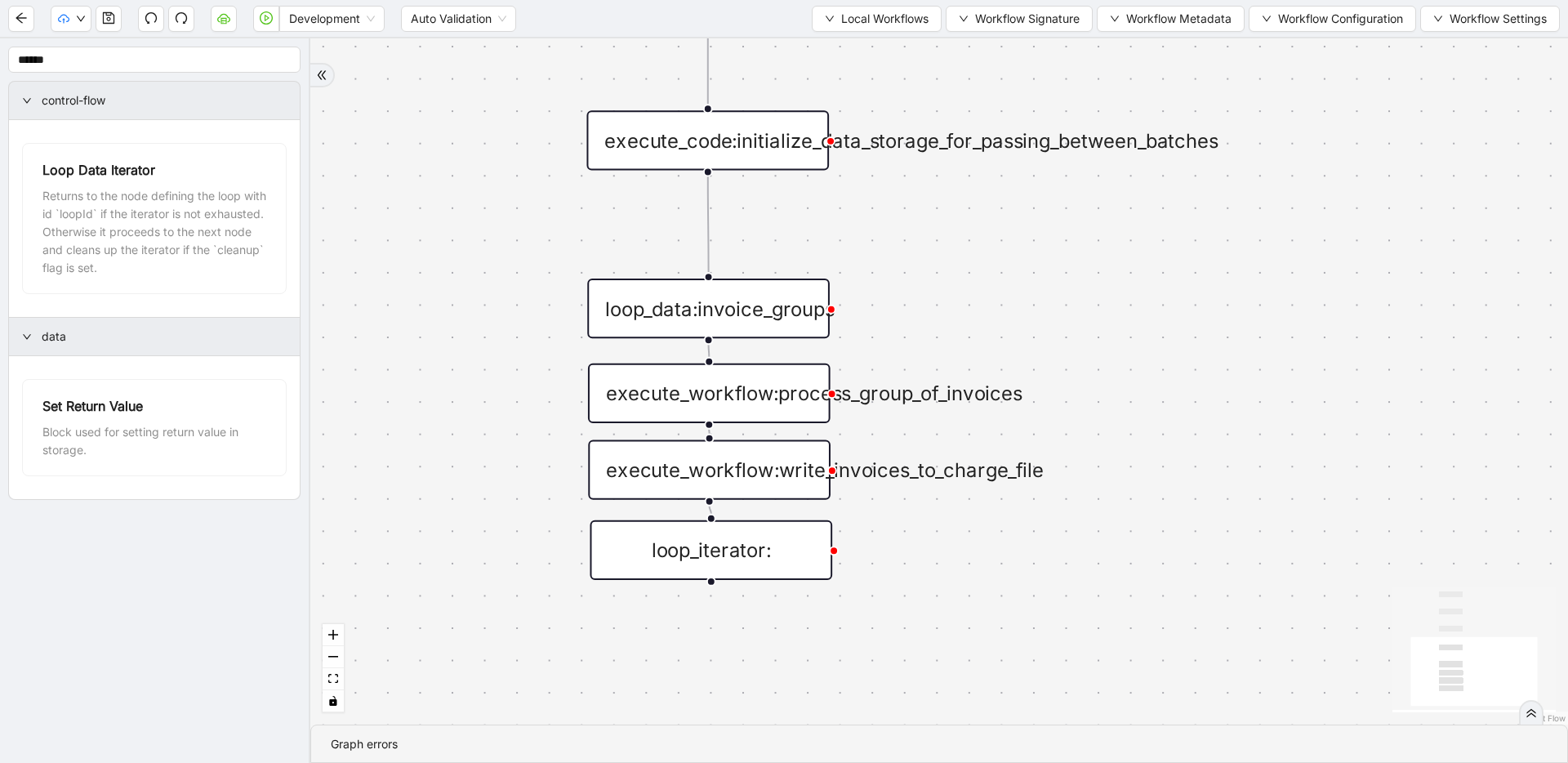 click on "execute_workflow:process_group_of_invoices" at bounding box center [709, 393] 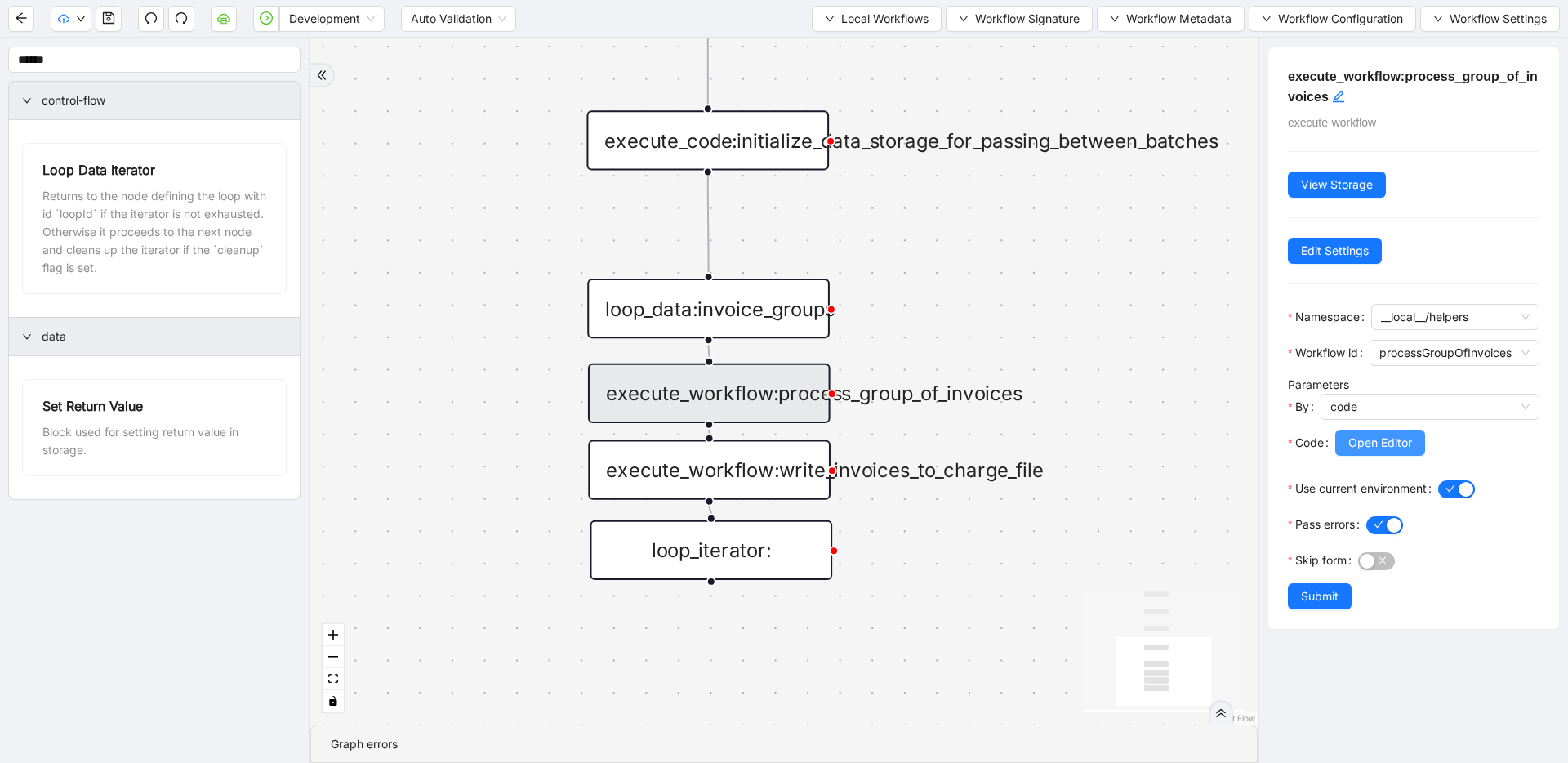 click on "Open Editor" at bounding box center (1380, 443) 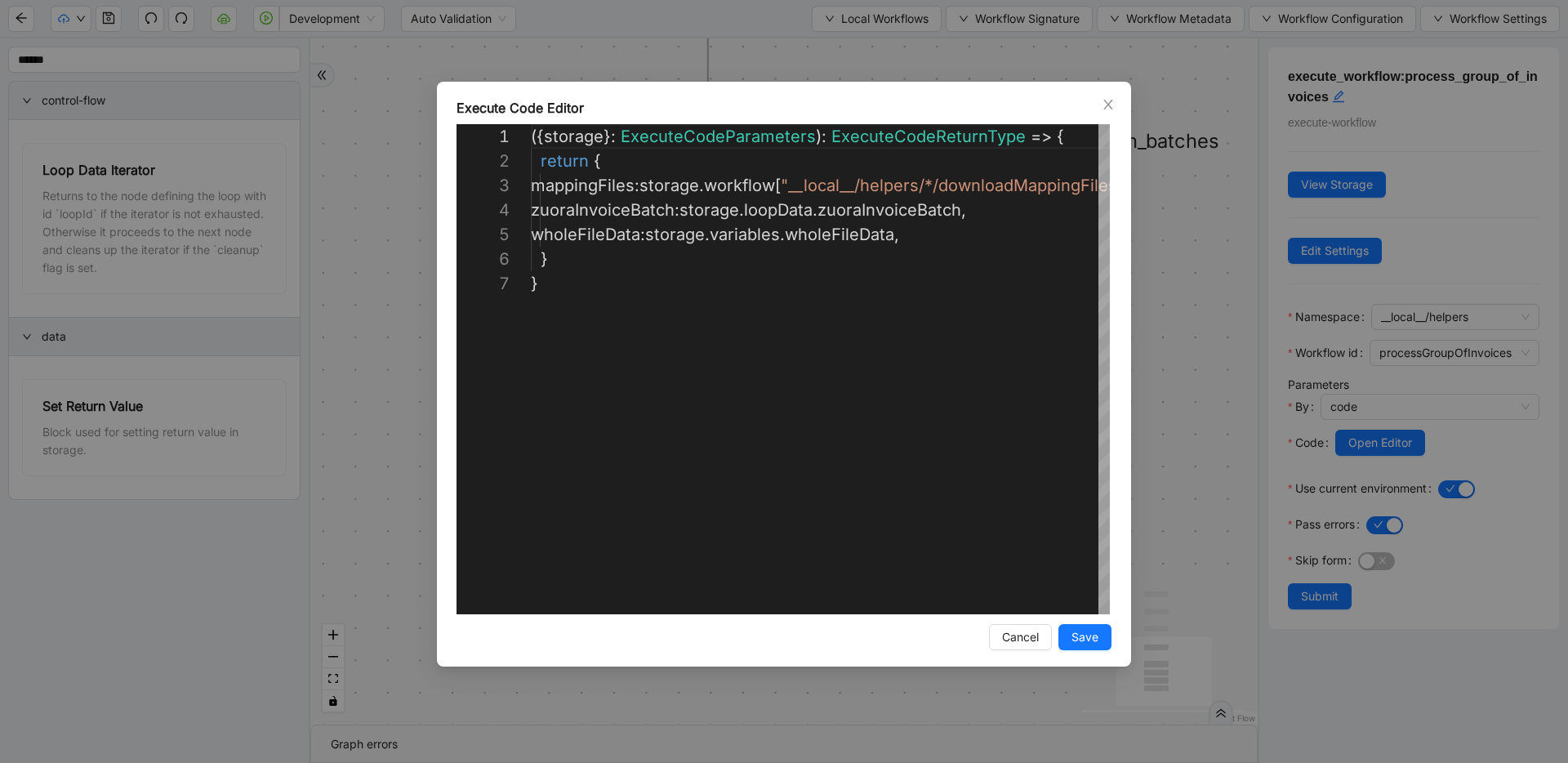 scroll, scrollTop: 147, scrollLeft: 0, axis: vertical 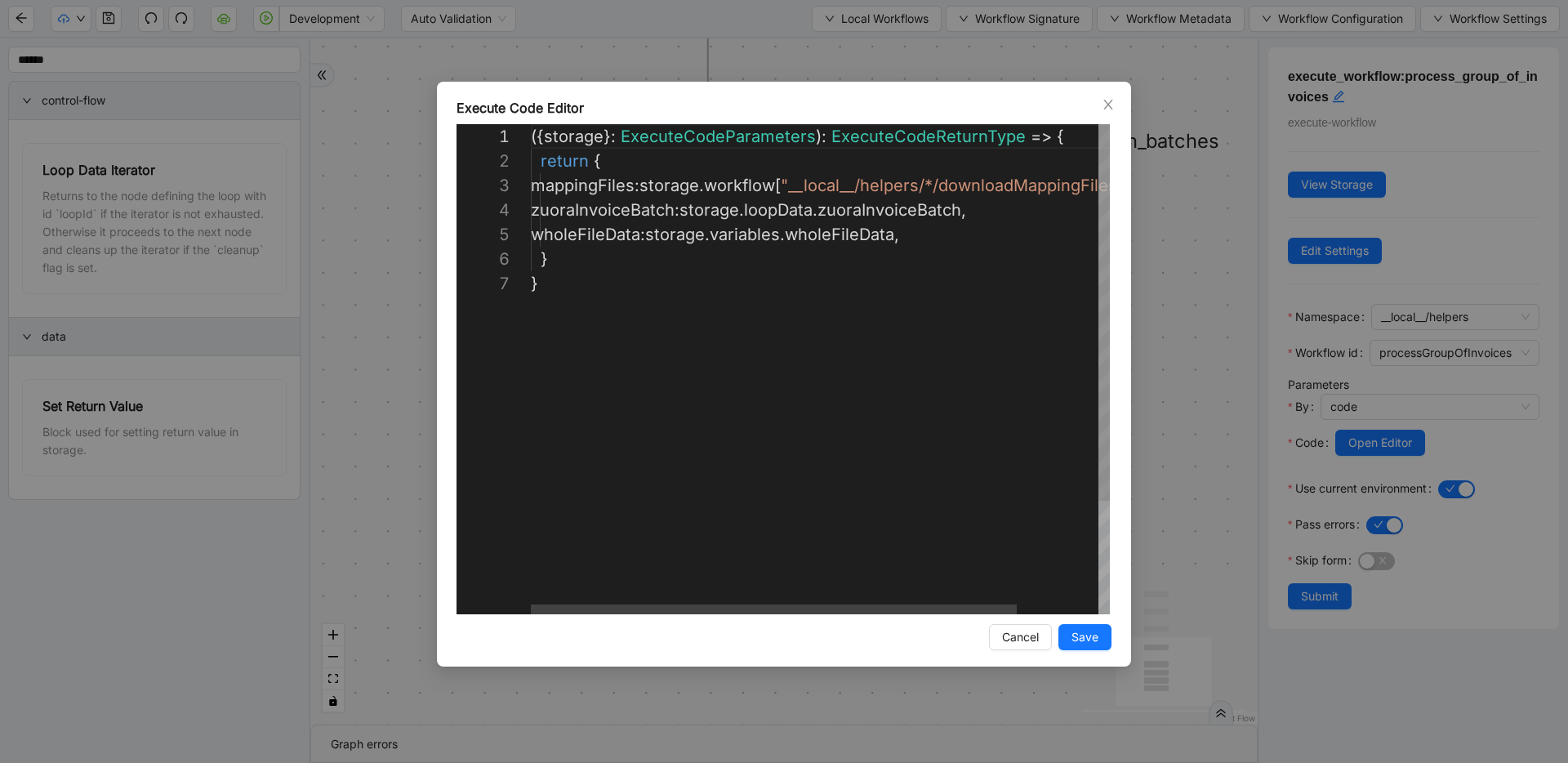 click on "({  storage  }:   ExecuteCodeParameters ):   ExecuteCodeReturnType   =>   {    return   {     mappingFiles :  storage . workflow [ "__local__/helpers/*/downloadMappingFiles" ],     zuoraInvoiceBatch :  storage . loopData . zuoraInvoiceBatch ,     wholeFileData :  storage . variables . wholeFileData ,    } }" at bounding box center [868, 443] 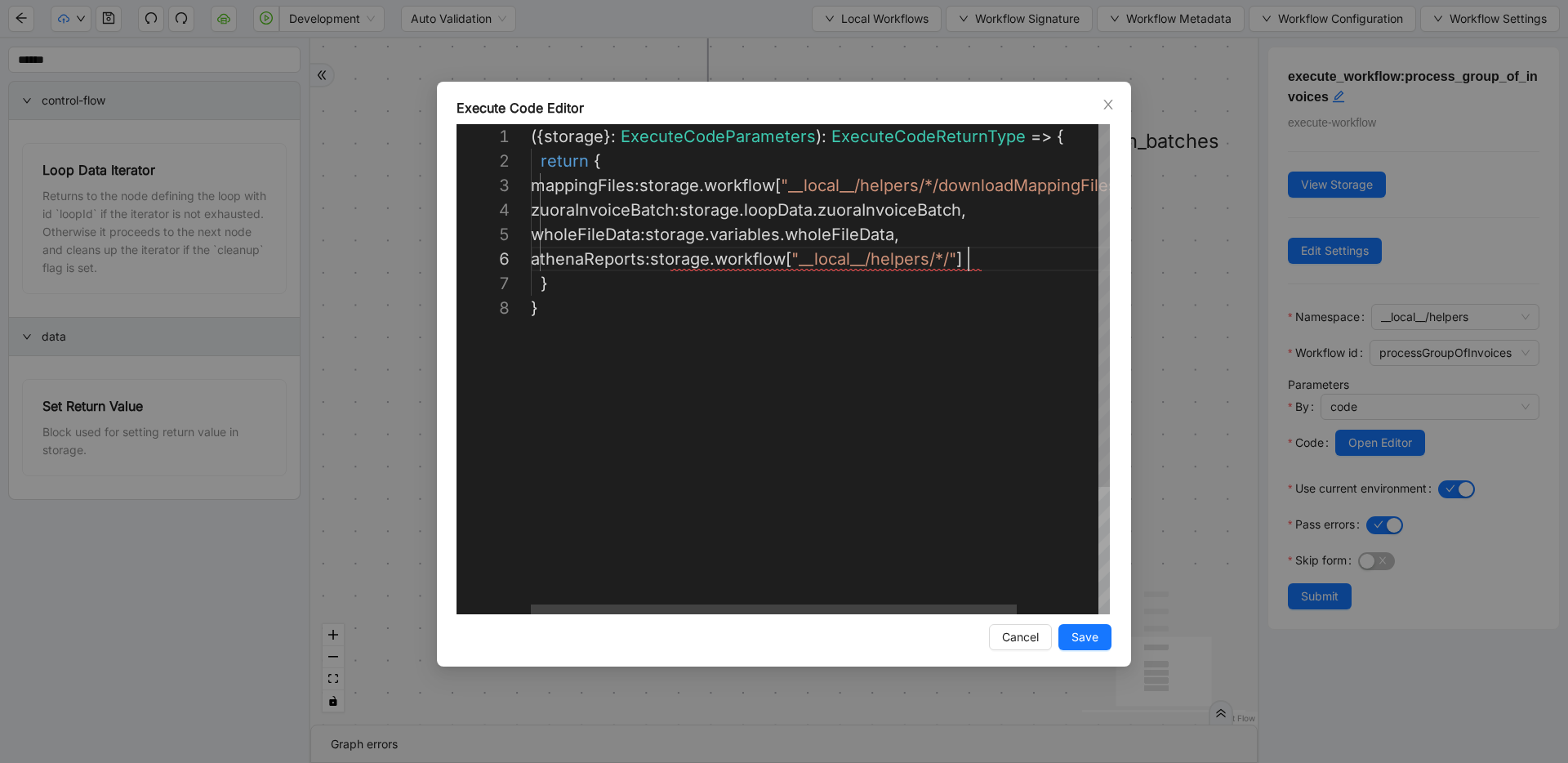 scroll, scrollTop: 123, scrollLeft: 438, axis: both 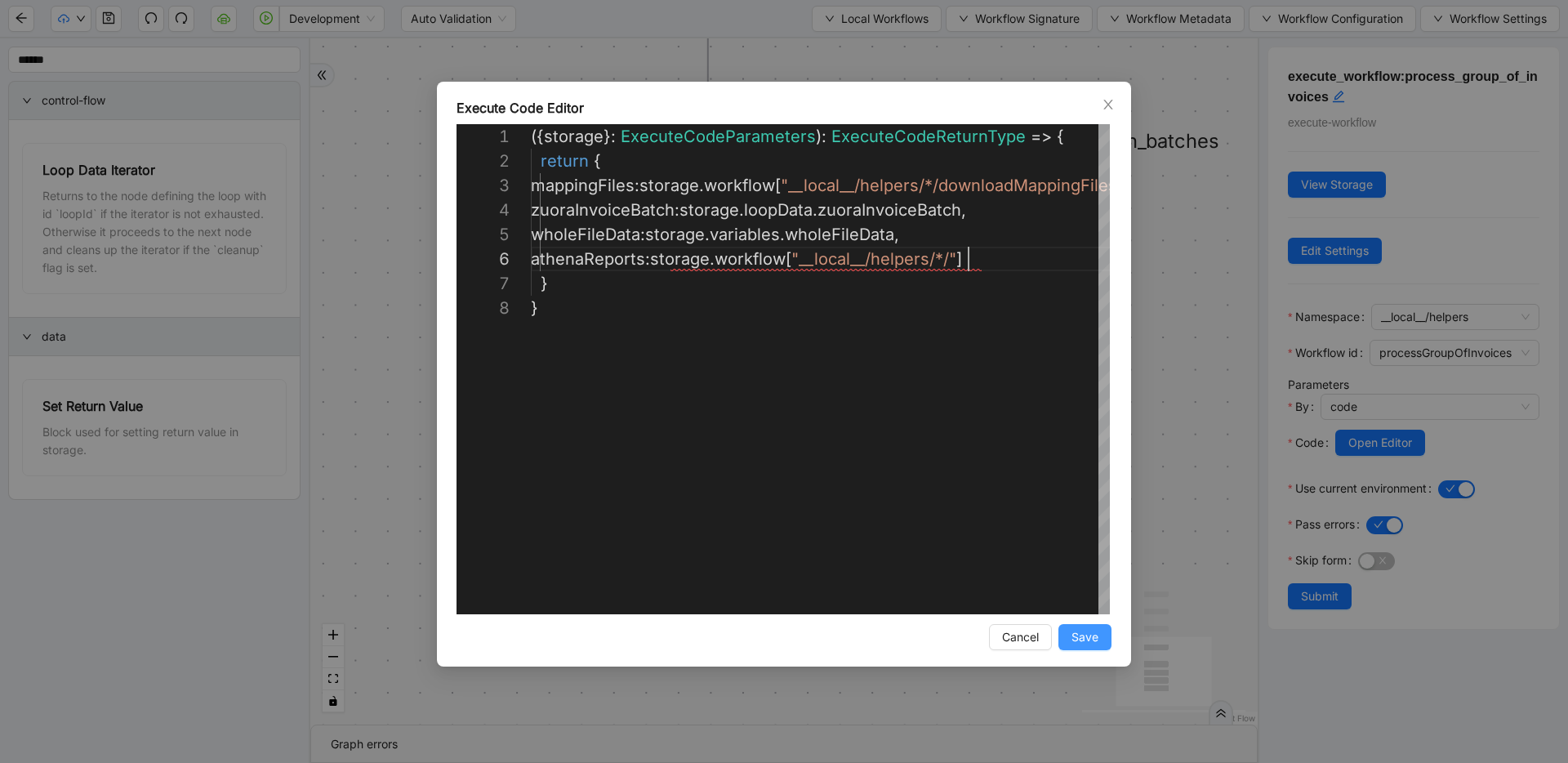 type on "**********" 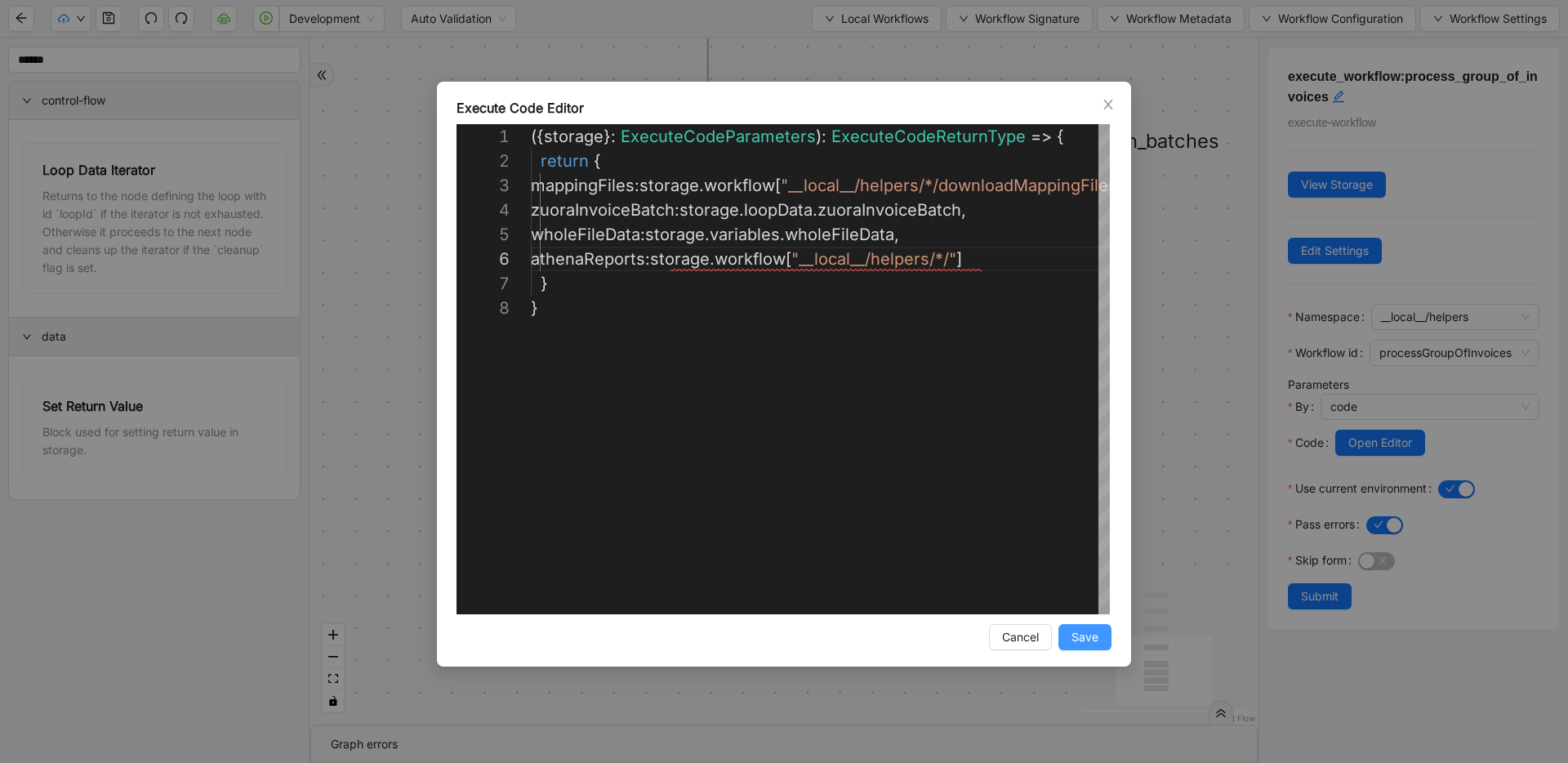 click on "Save" at bounding box center [1085, 637] 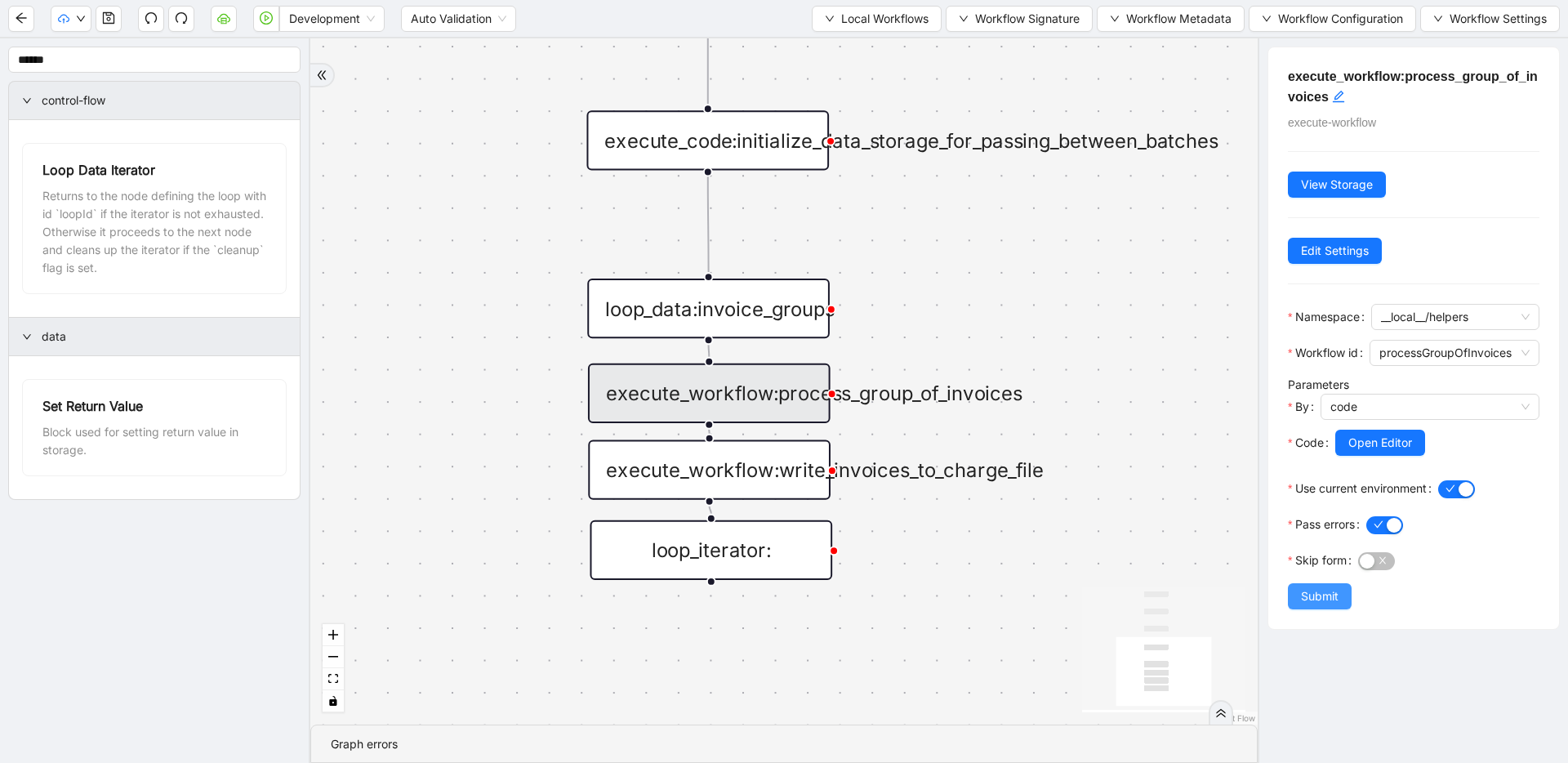 click on "Submit" at bounding box center (1320, 596) 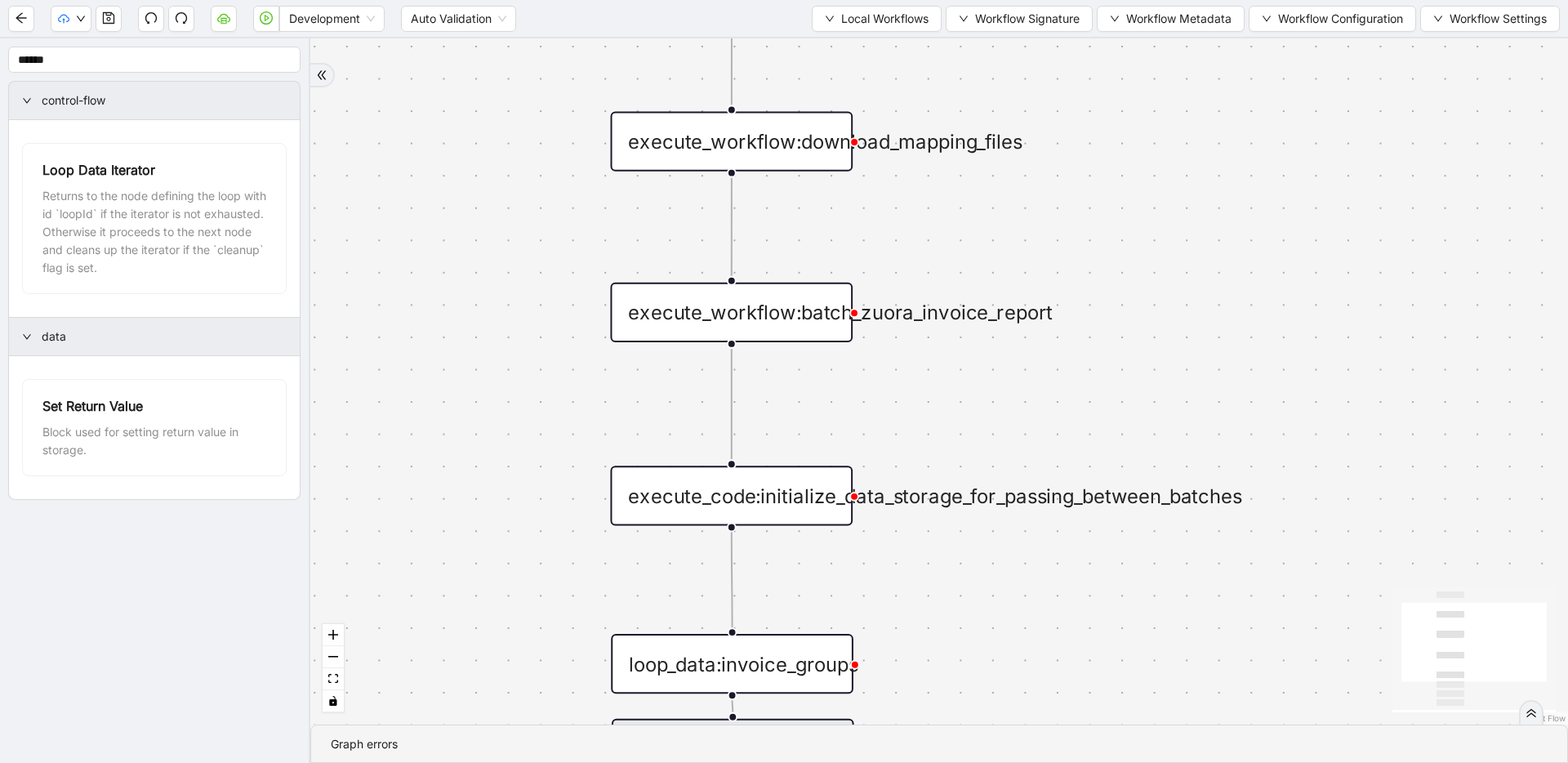 drag, startPoint x: 808, startPoint y: 412, endPoint x: 830, endPoint y: 614, distance: 203.19449 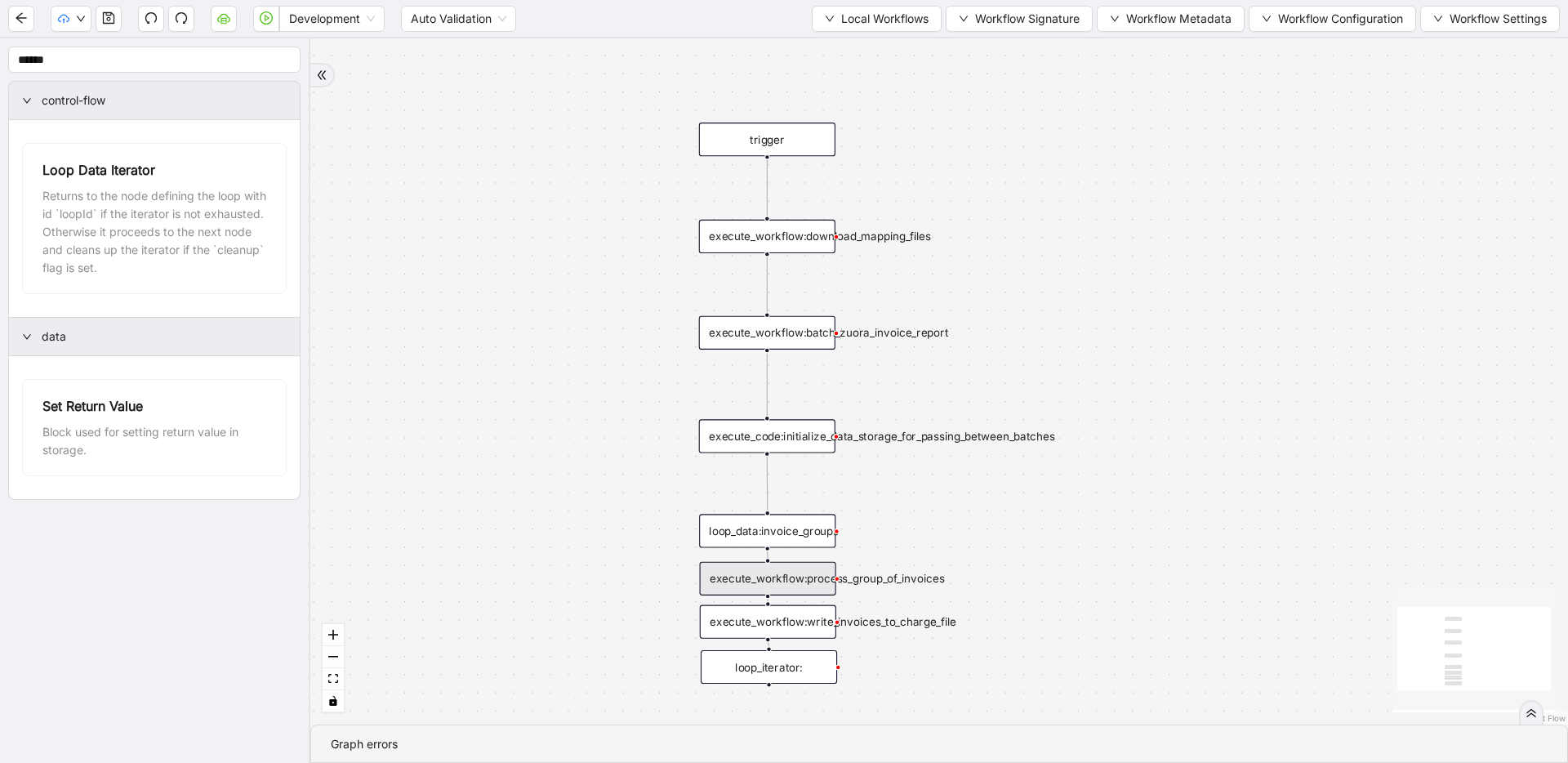 drag, startPoint x: 814, startPoint y: 446, endPoint x: 816, endPoint y: 397, distance: 49.040799 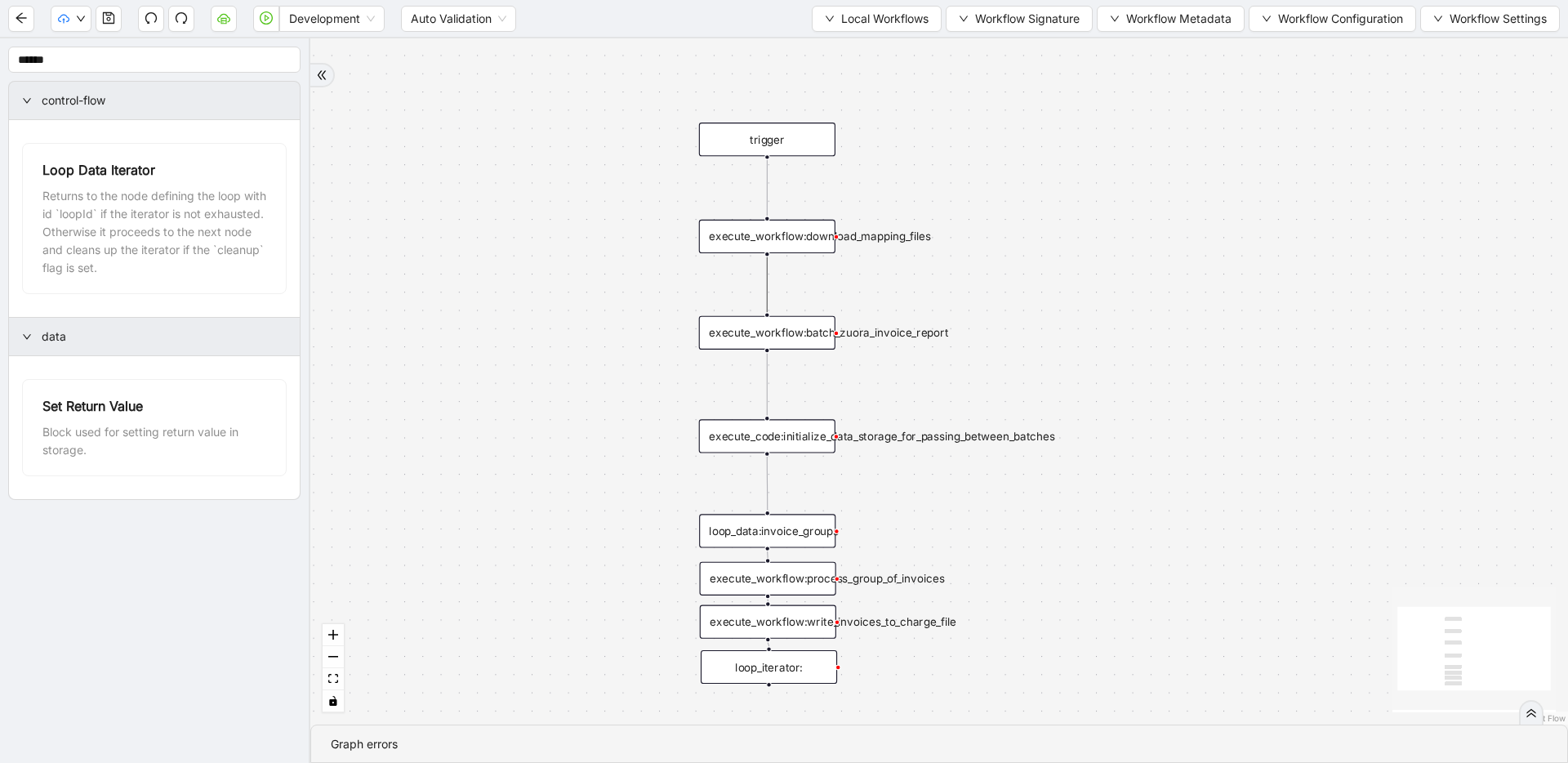 click 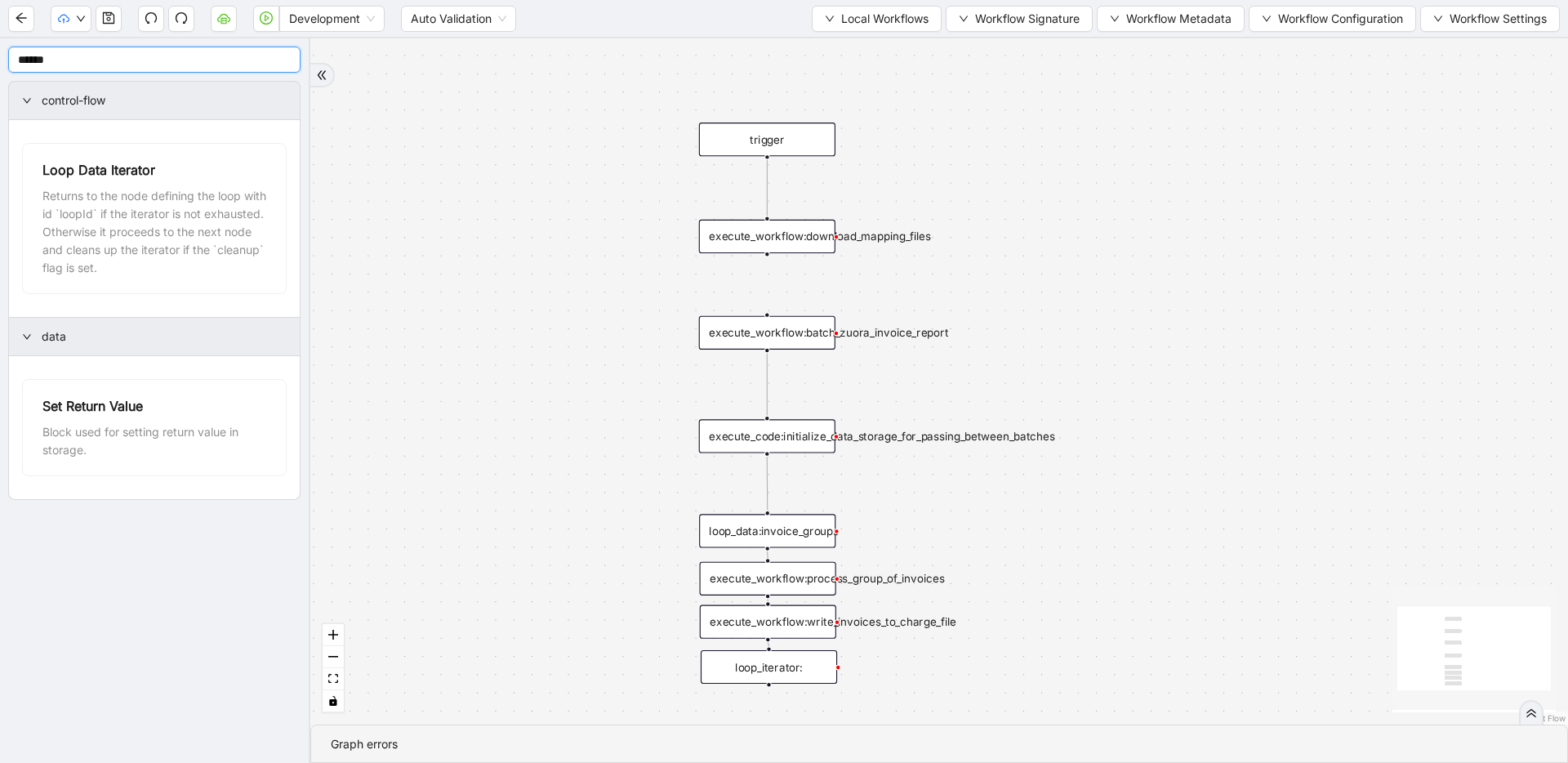 click on "******" at bounding box center (154, 60) 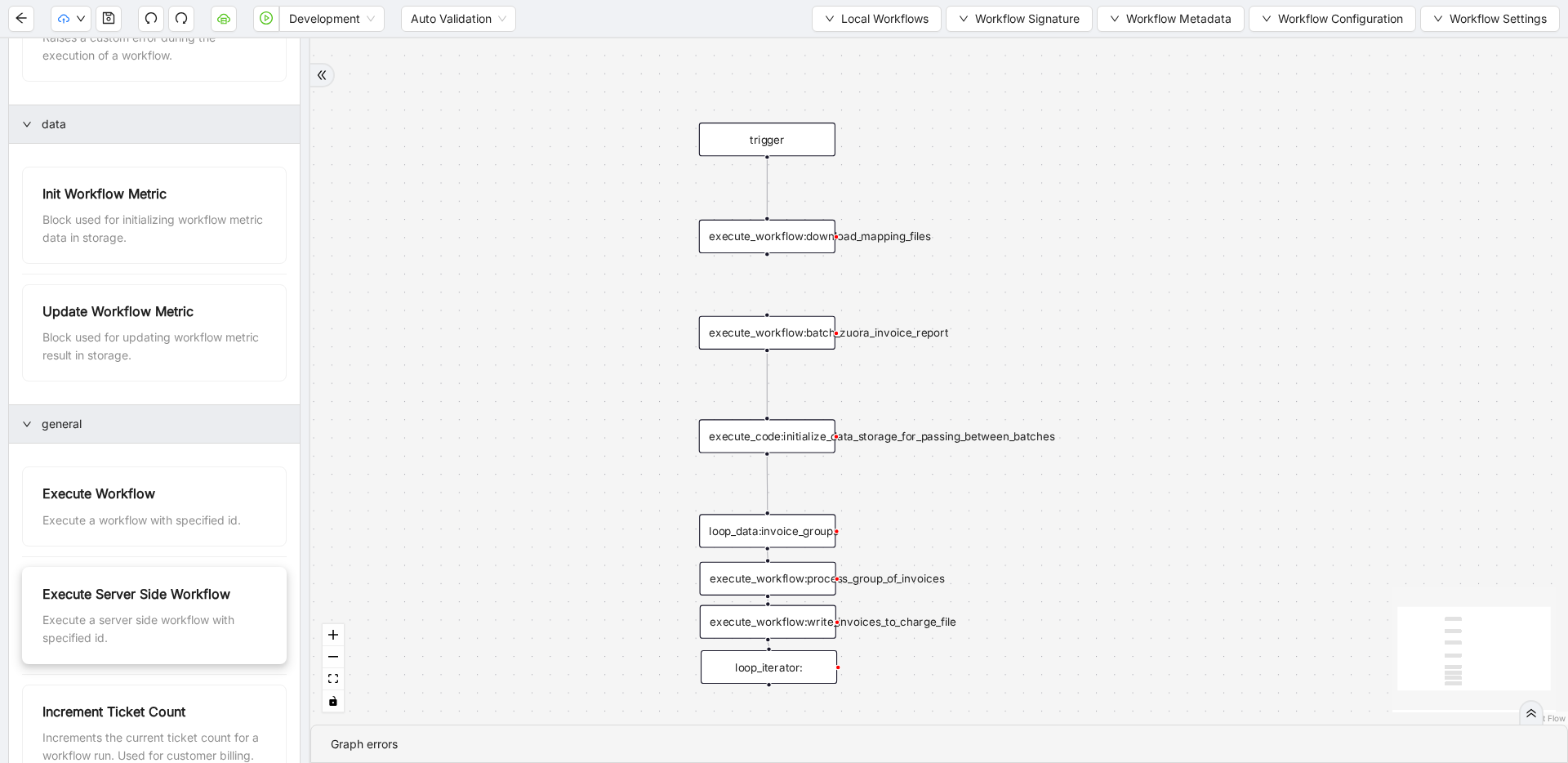 scroll, scrollTop: 229, scrollLeft: 0, axis: vertical 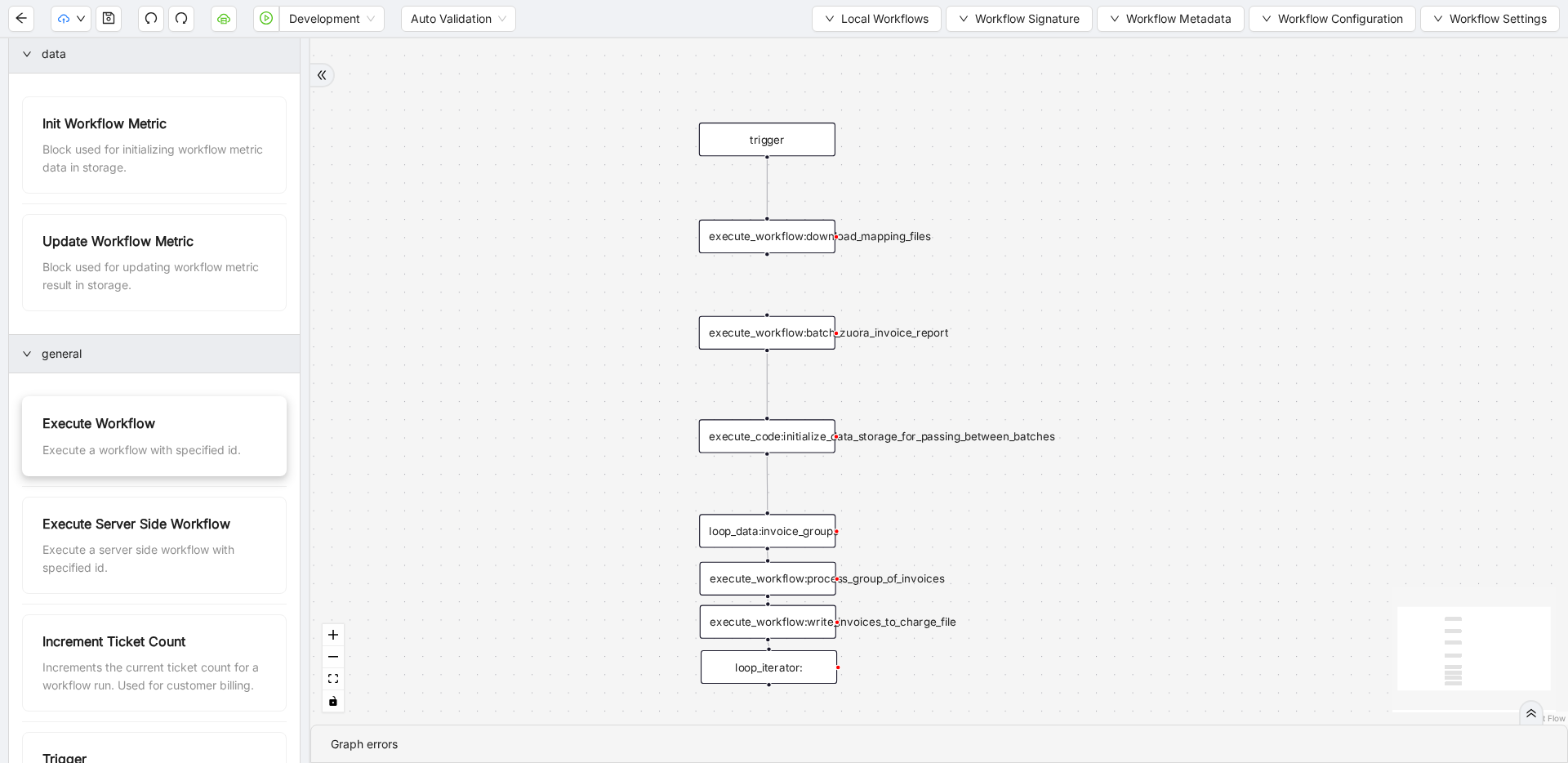 type on "********" 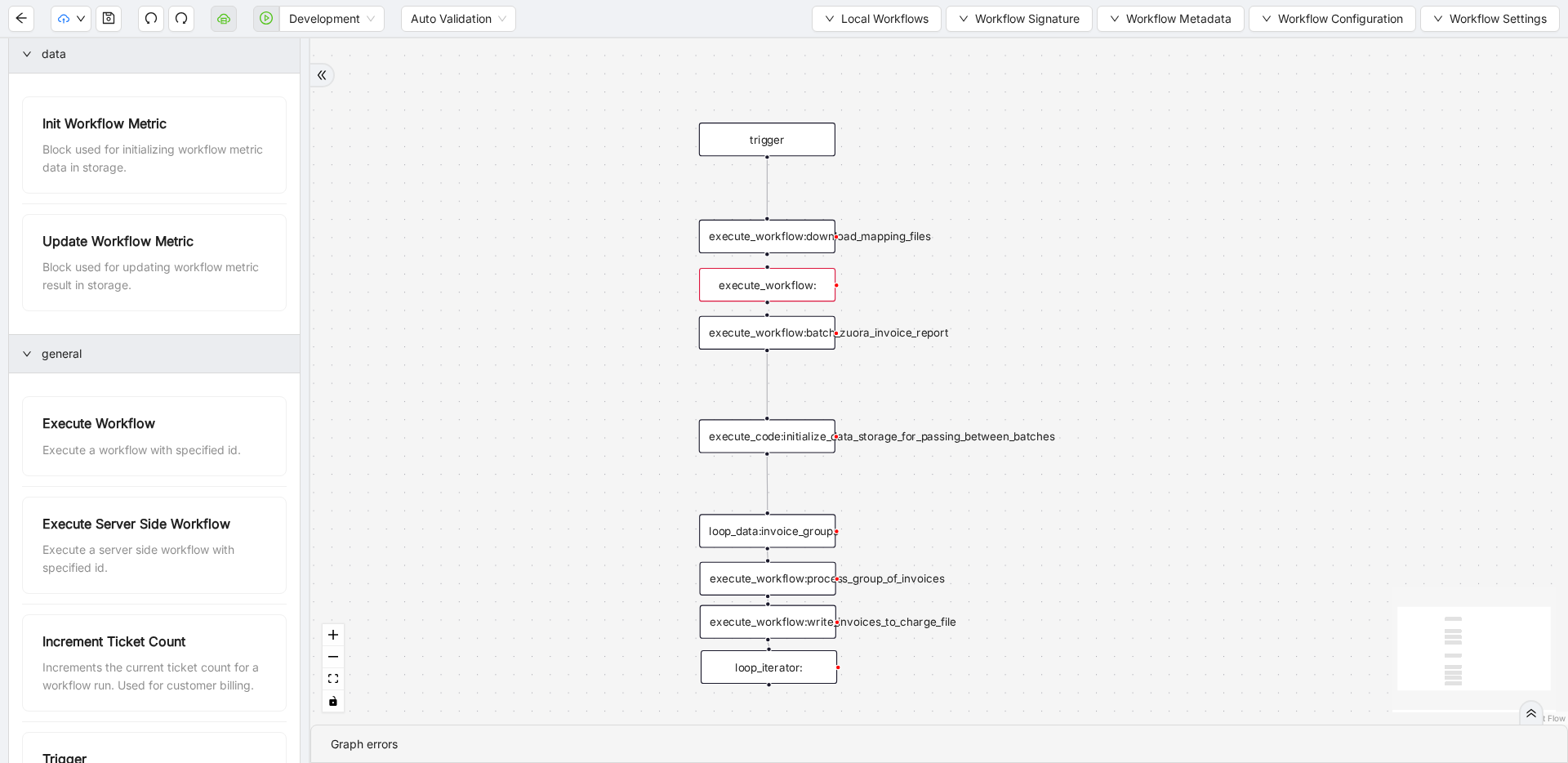 drag, startPoint x: 1045, startPoint y: 278, endPoint x: 764, endPoint y: 288, distance: 281.17788 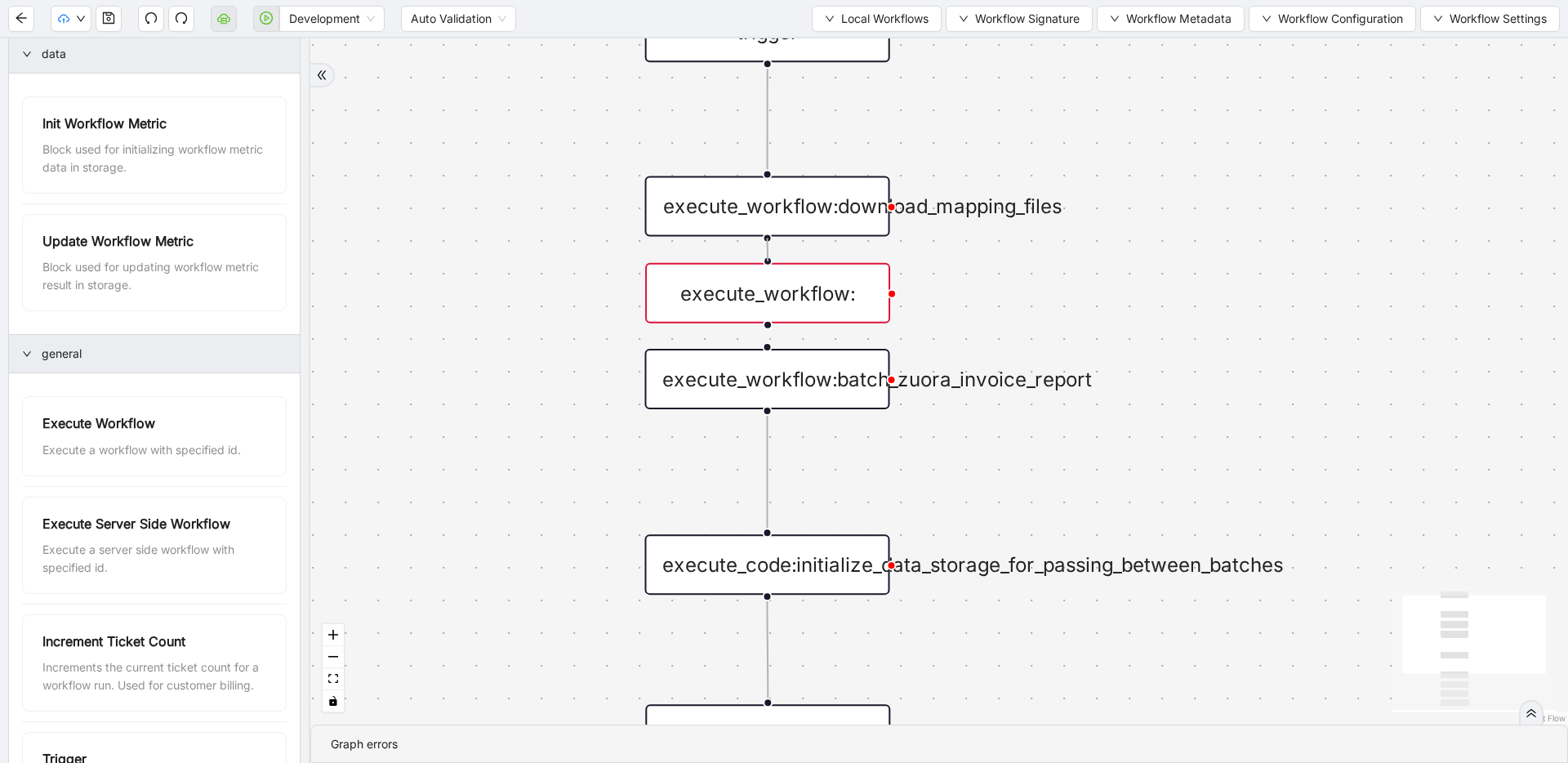 drag, startPoint x: 765, startPoint y: 252, endPoint x: 764, endPoint y: 322, distance: 70.00714 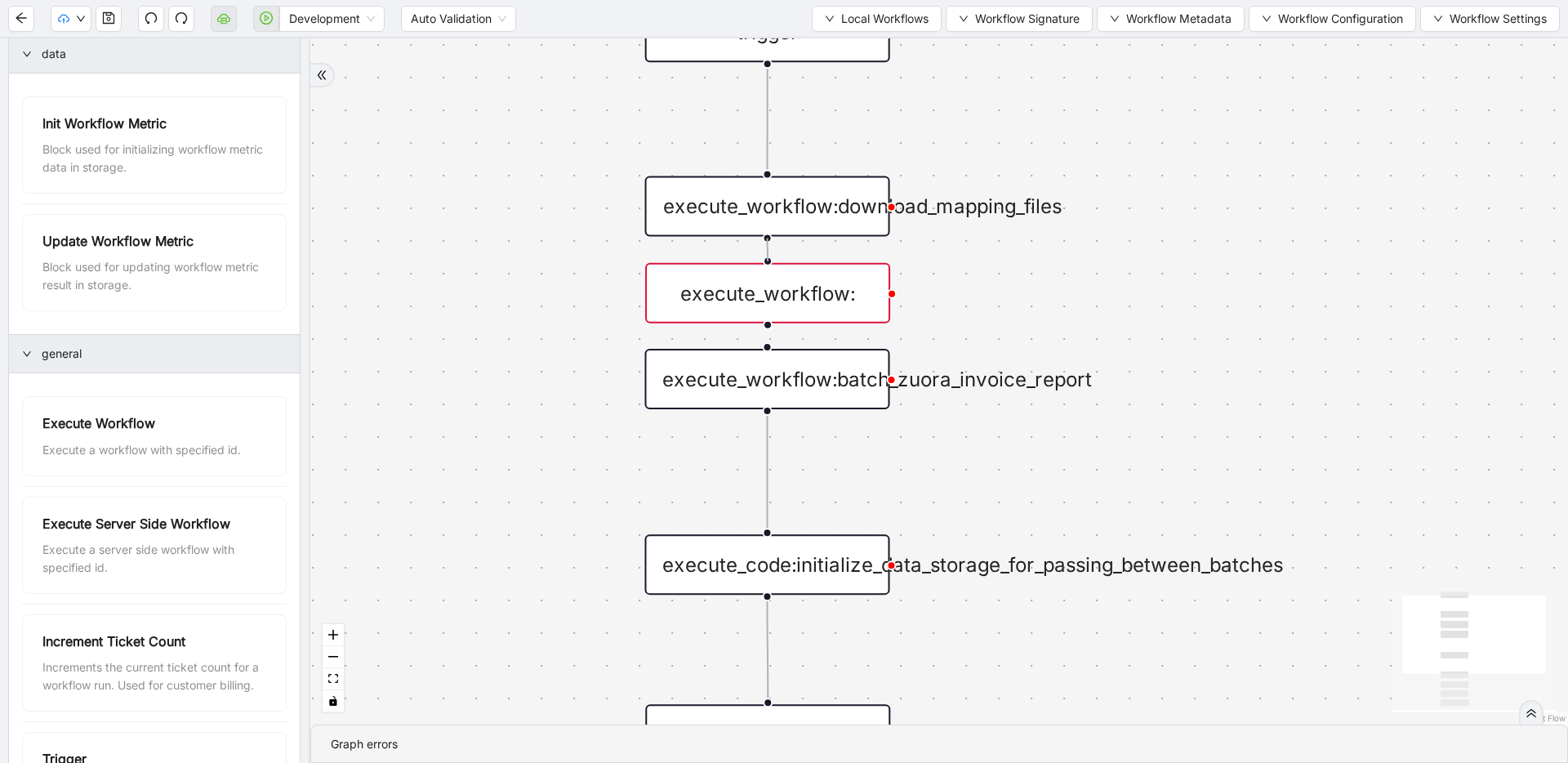 click on "trigger execute_workflow:write_invoices_to_charge_file loop_data:invoice_groups loop_iterator: execute_workflow:process_group_of_invoices execute_workflow:download_mapping_files execute_code:initialize_data_storage_for_passing_between_batches execute_workflow:batch_zuora_invoice_report execute_workflow:" at bounding box center [1897, 764] 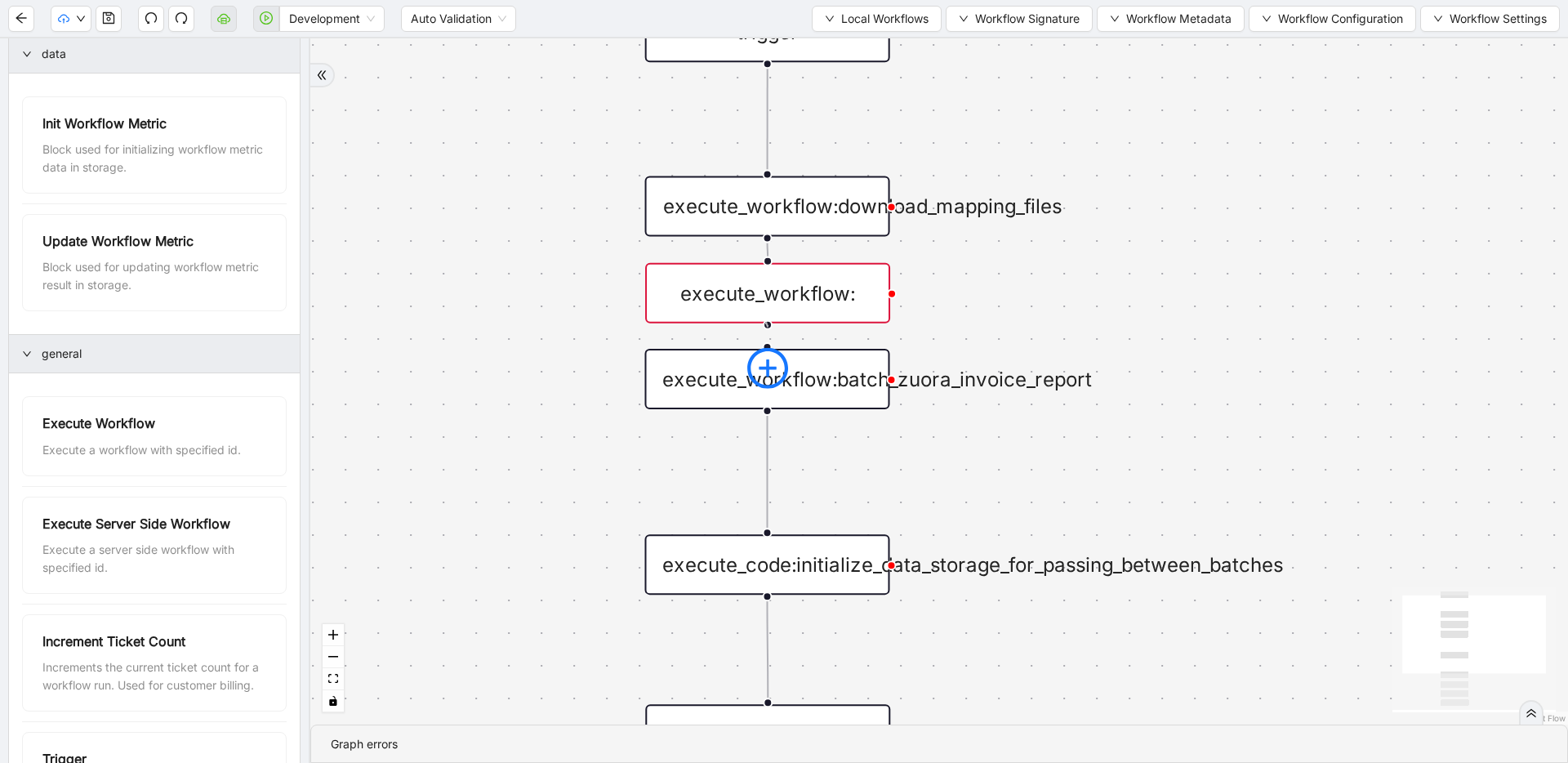 drag, startPoint x: 766, startPoint y: 323, endPoint x: 761, endPoint y: 355, distance: 32.38827 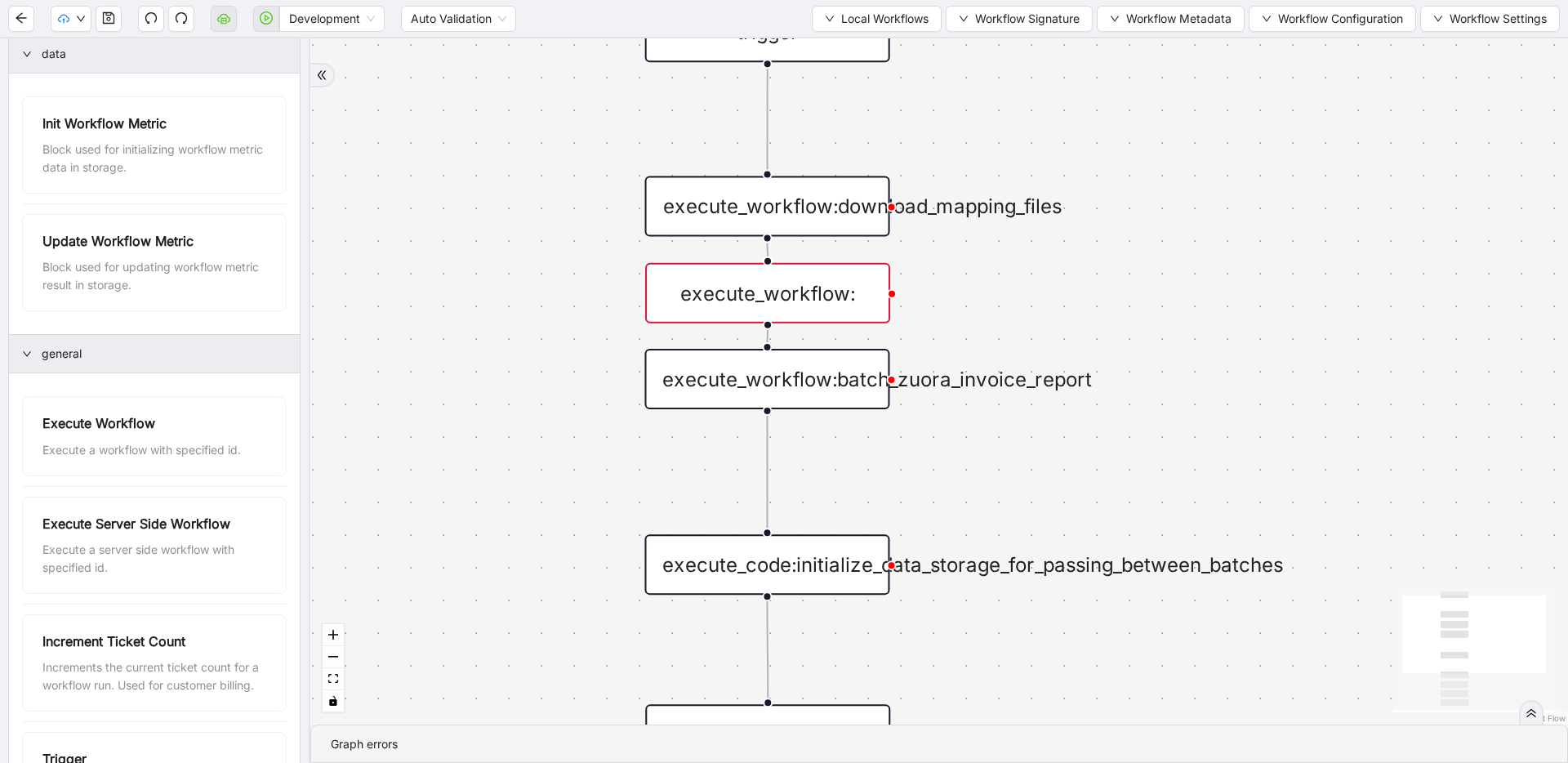 drag, startPoint x: 838, startPoint y: 293, endPoint x: 875, endPoint y: 292, distance: 37.013511 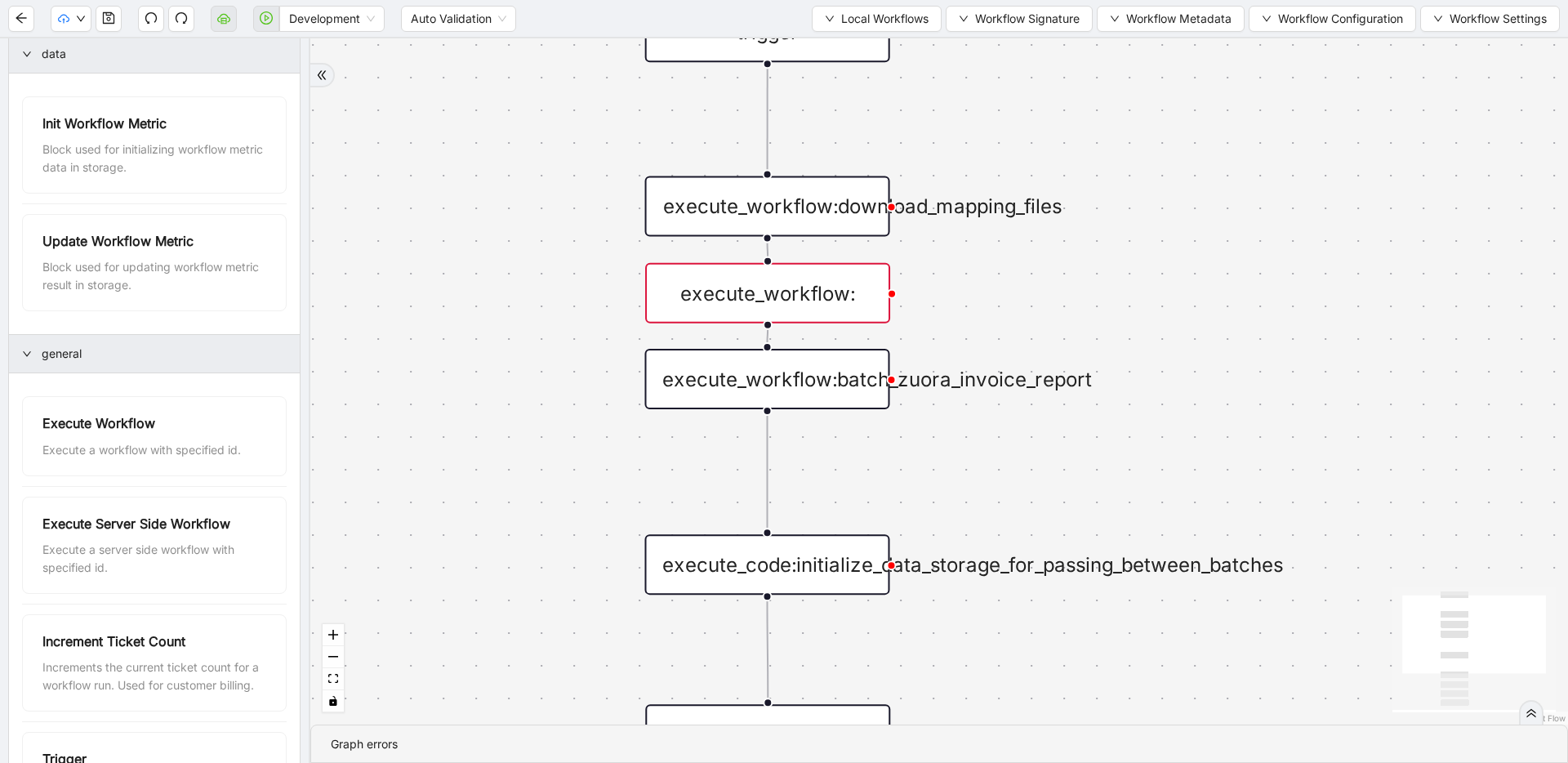 click on "execute_workflow:" at bounding box center (768, 293) 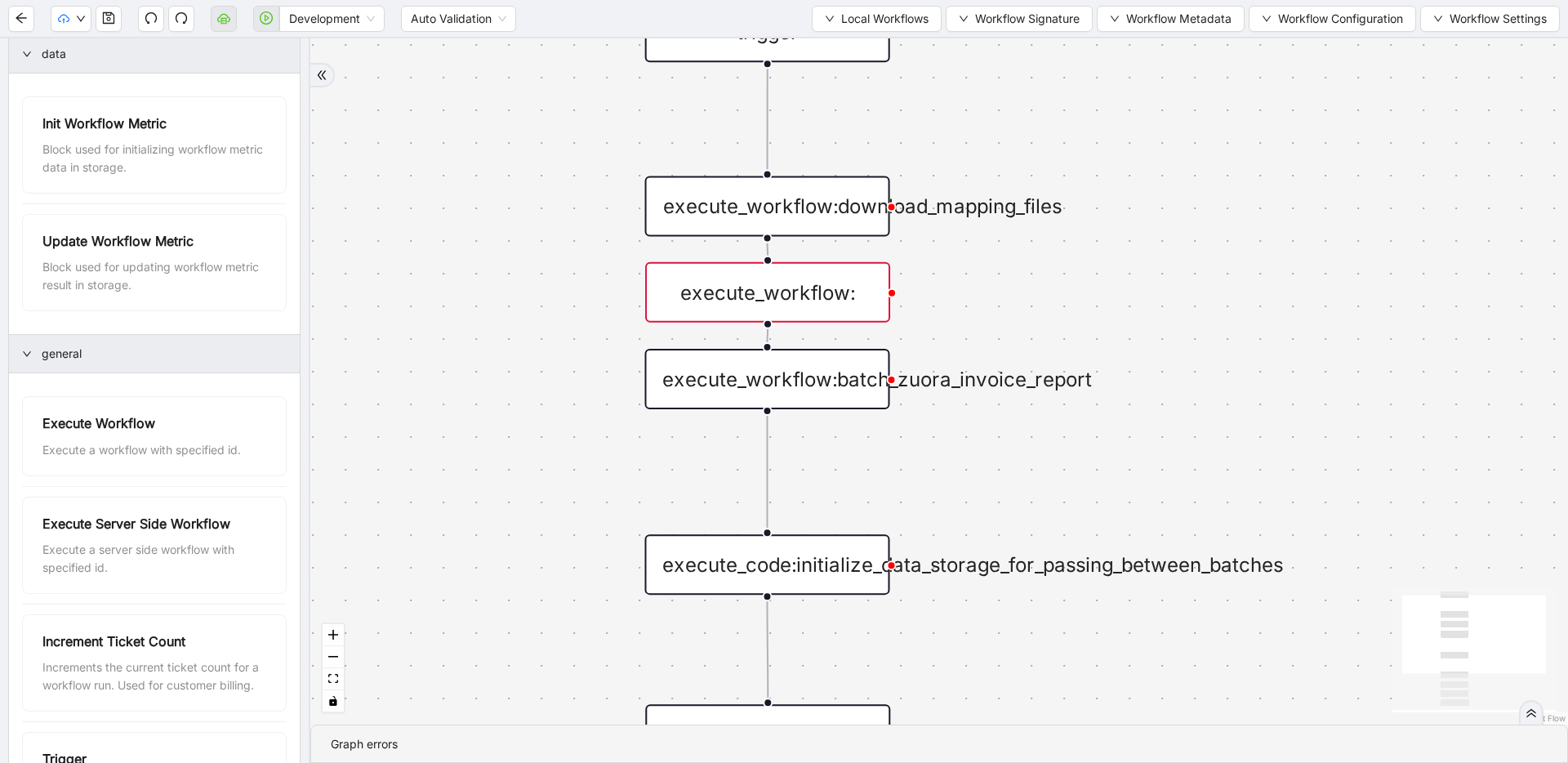 click on "execute_workflow:" at bounding box center (768, 292) 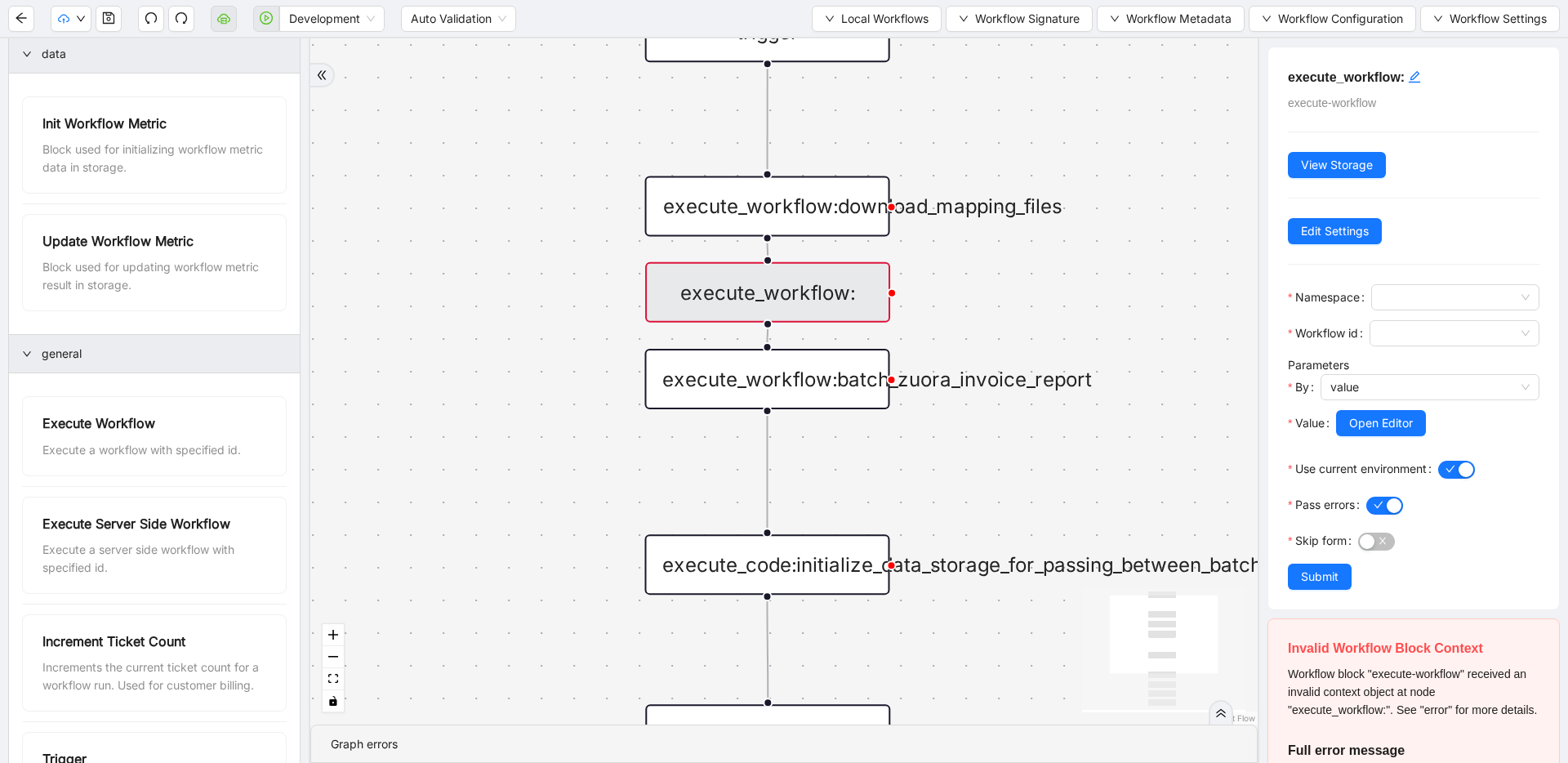 click on "execute_workflow:" at bounding box center (1414, 77) 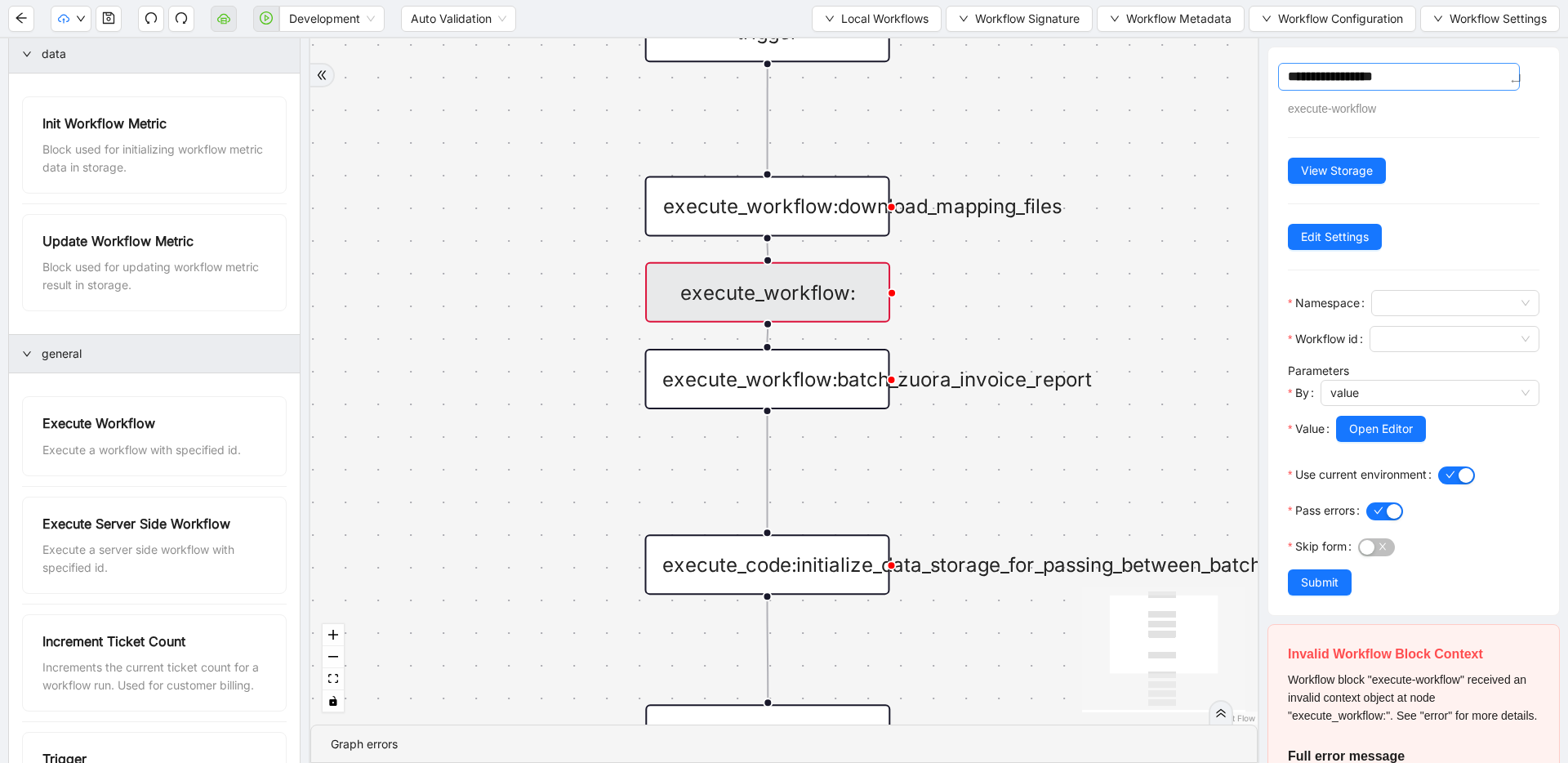 type on "**********" 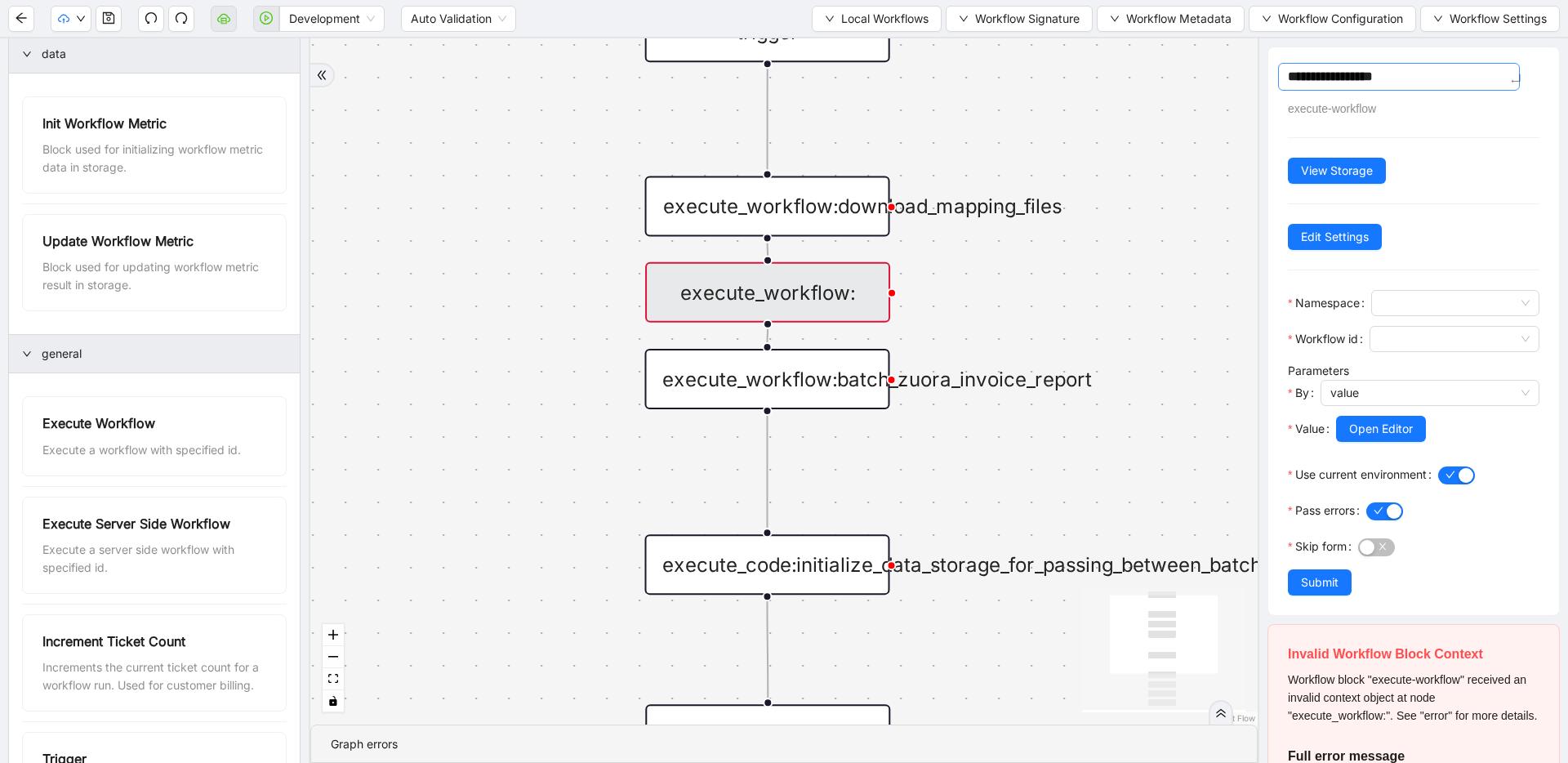 type on "**********" 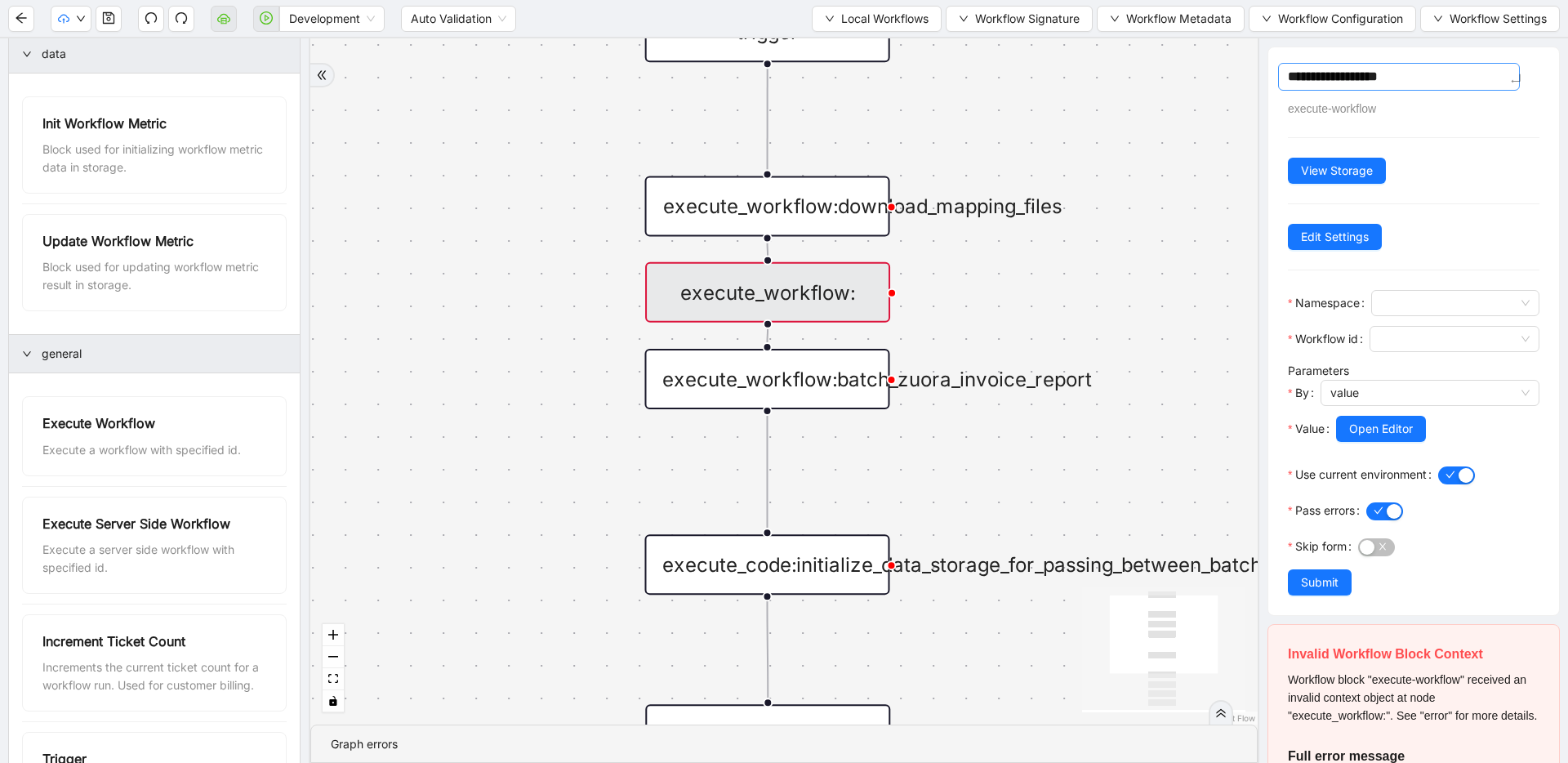 type on "**********" 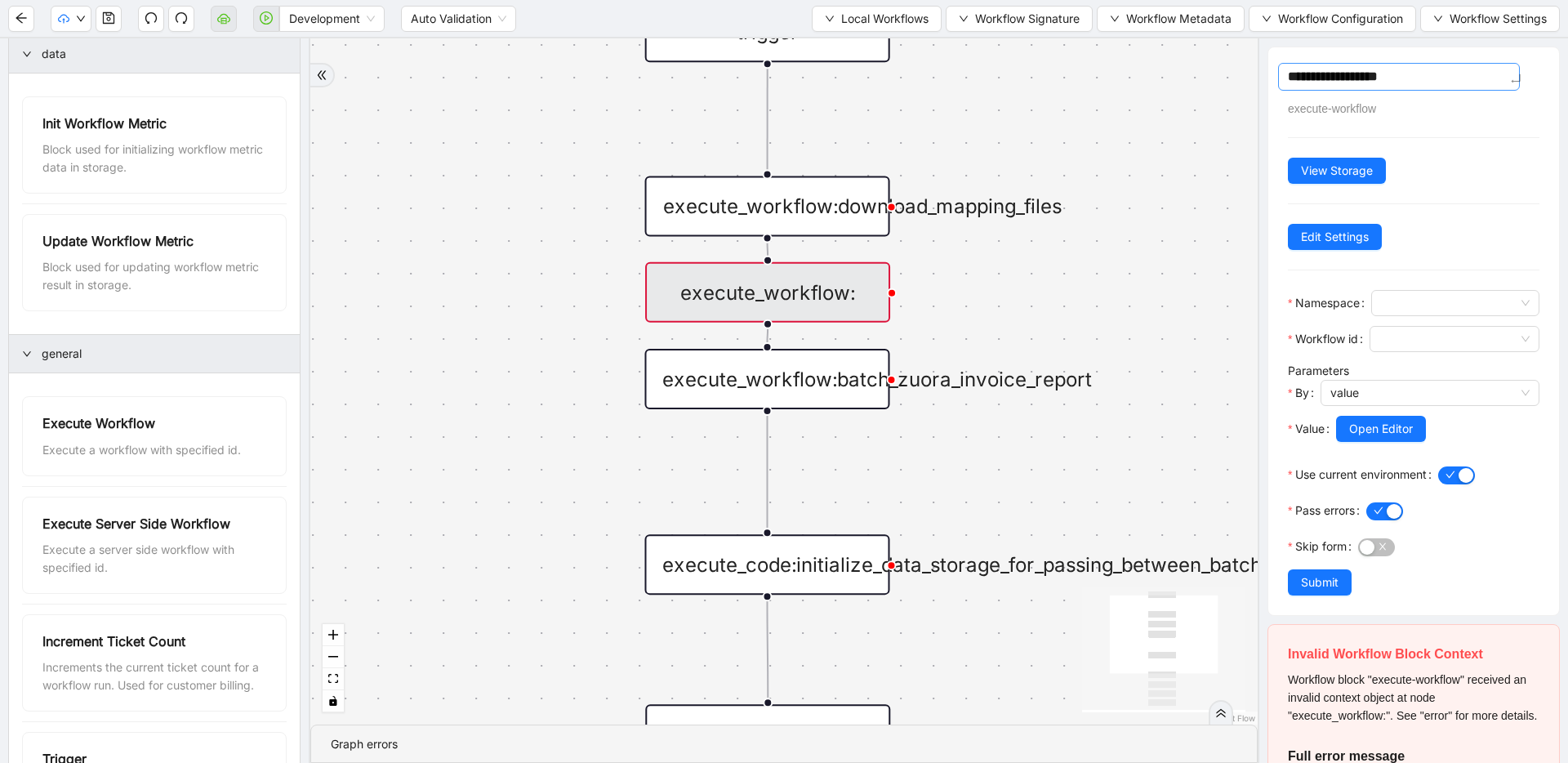 type on "**********" 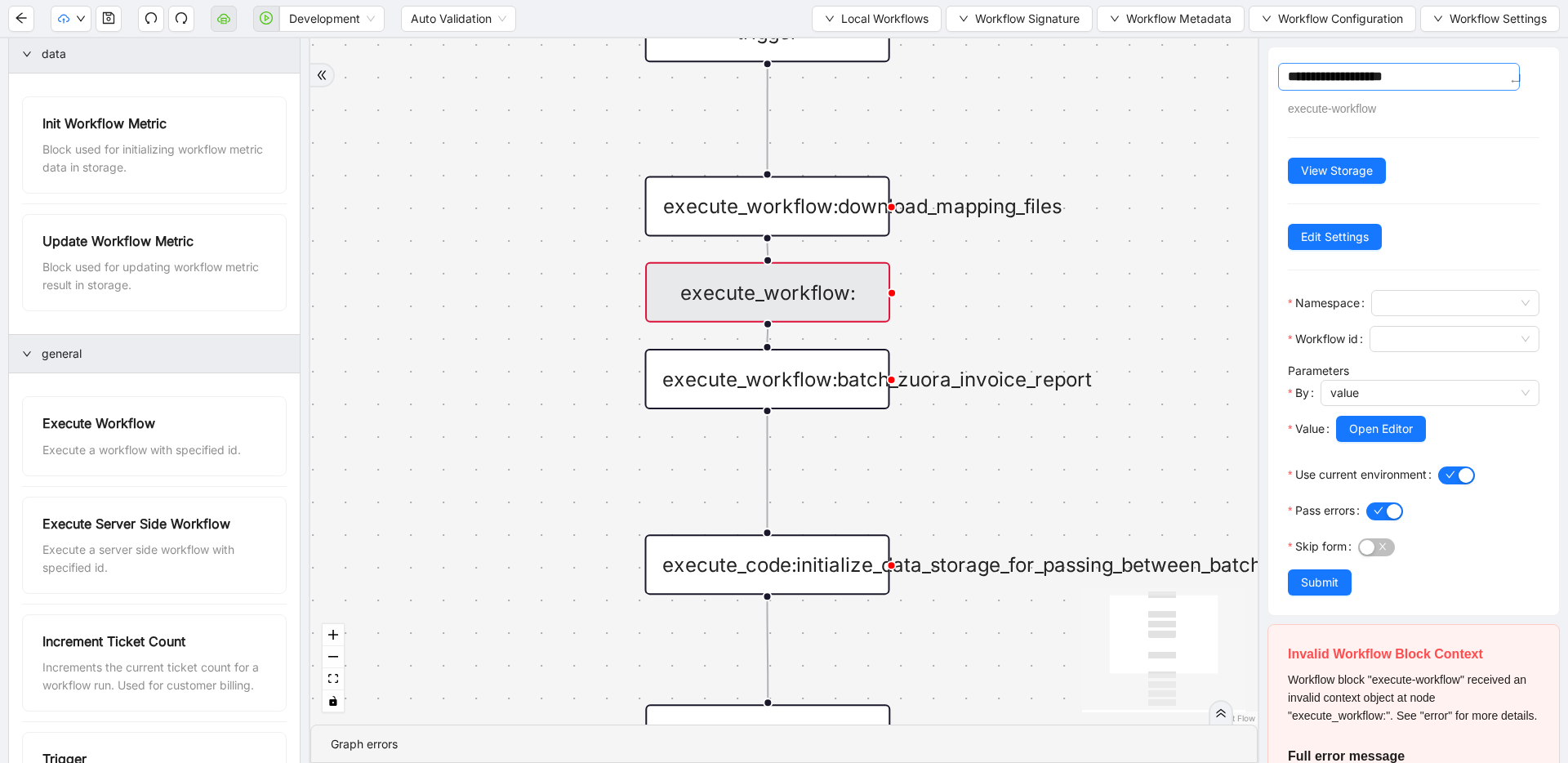type on "**********" 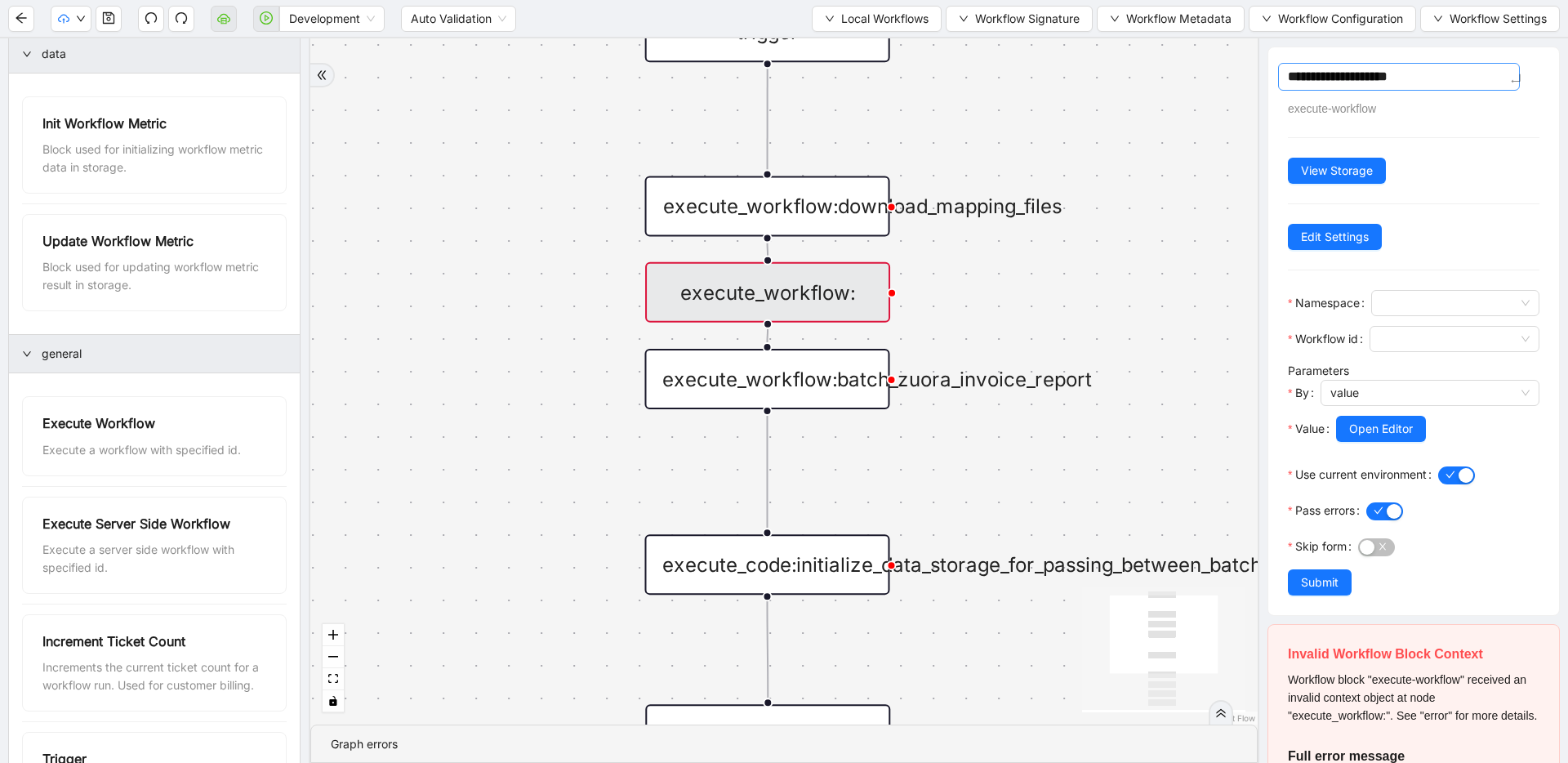 type on "**********" 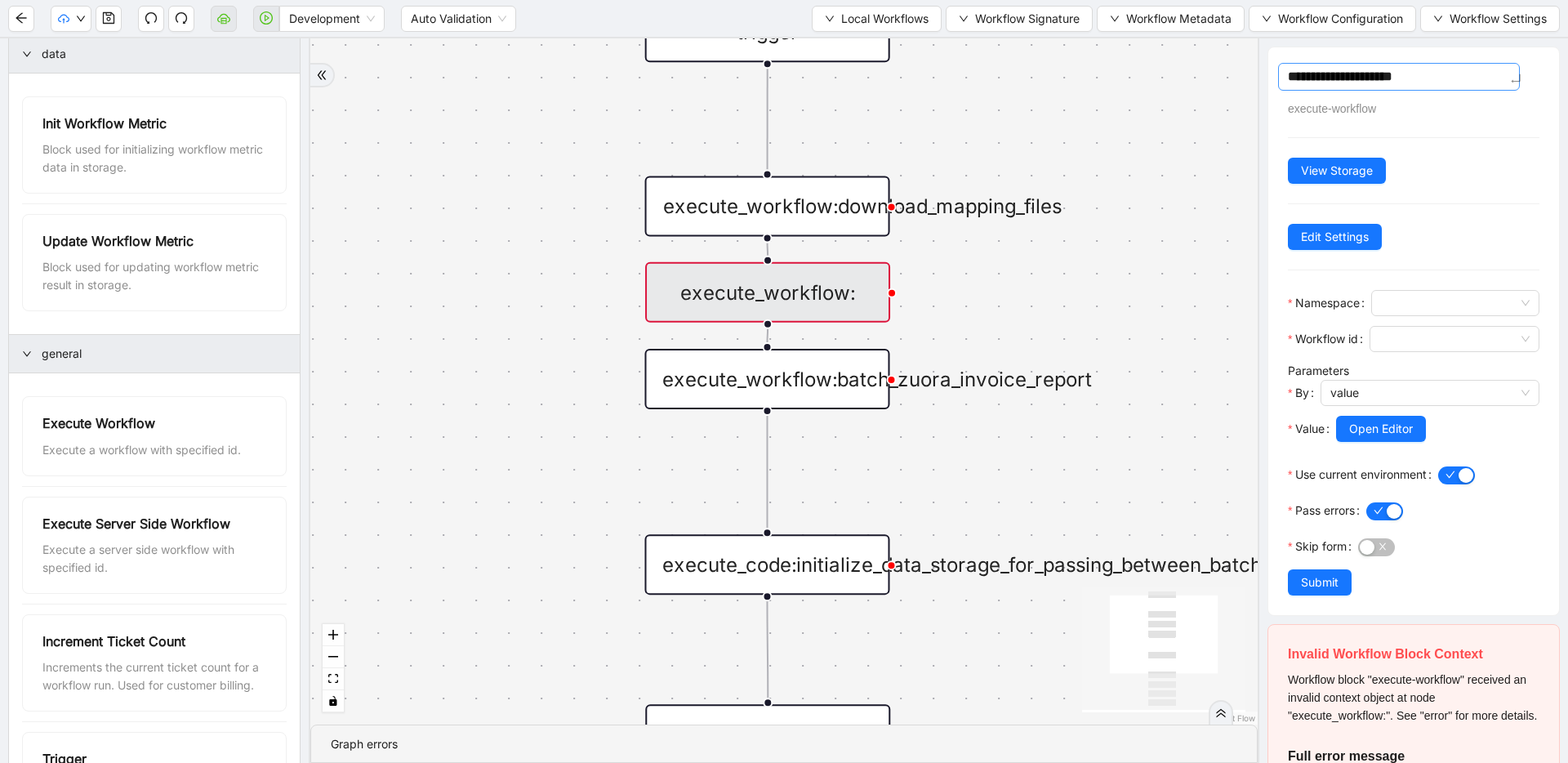 type on "**********" 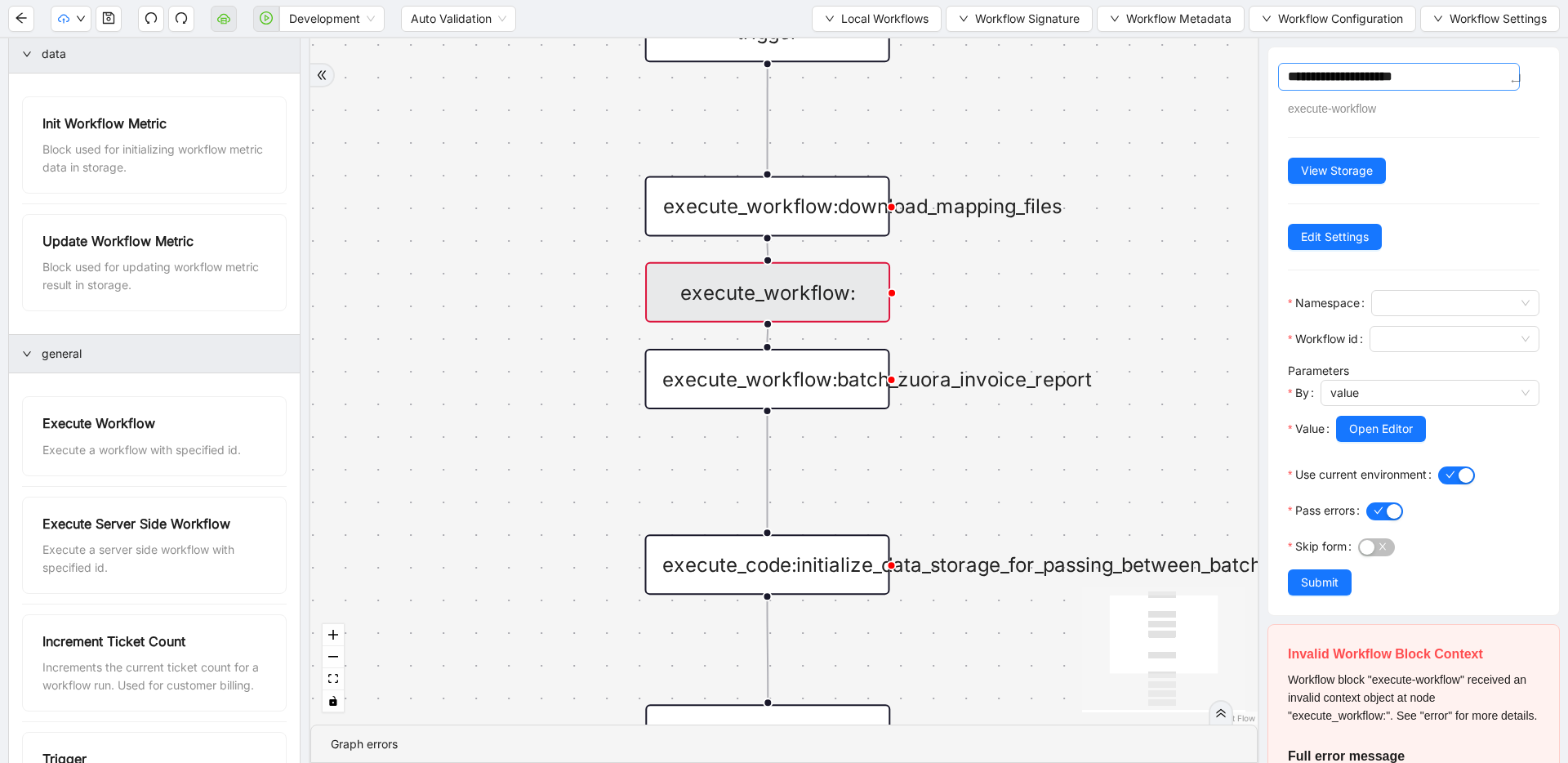 type on "**********" 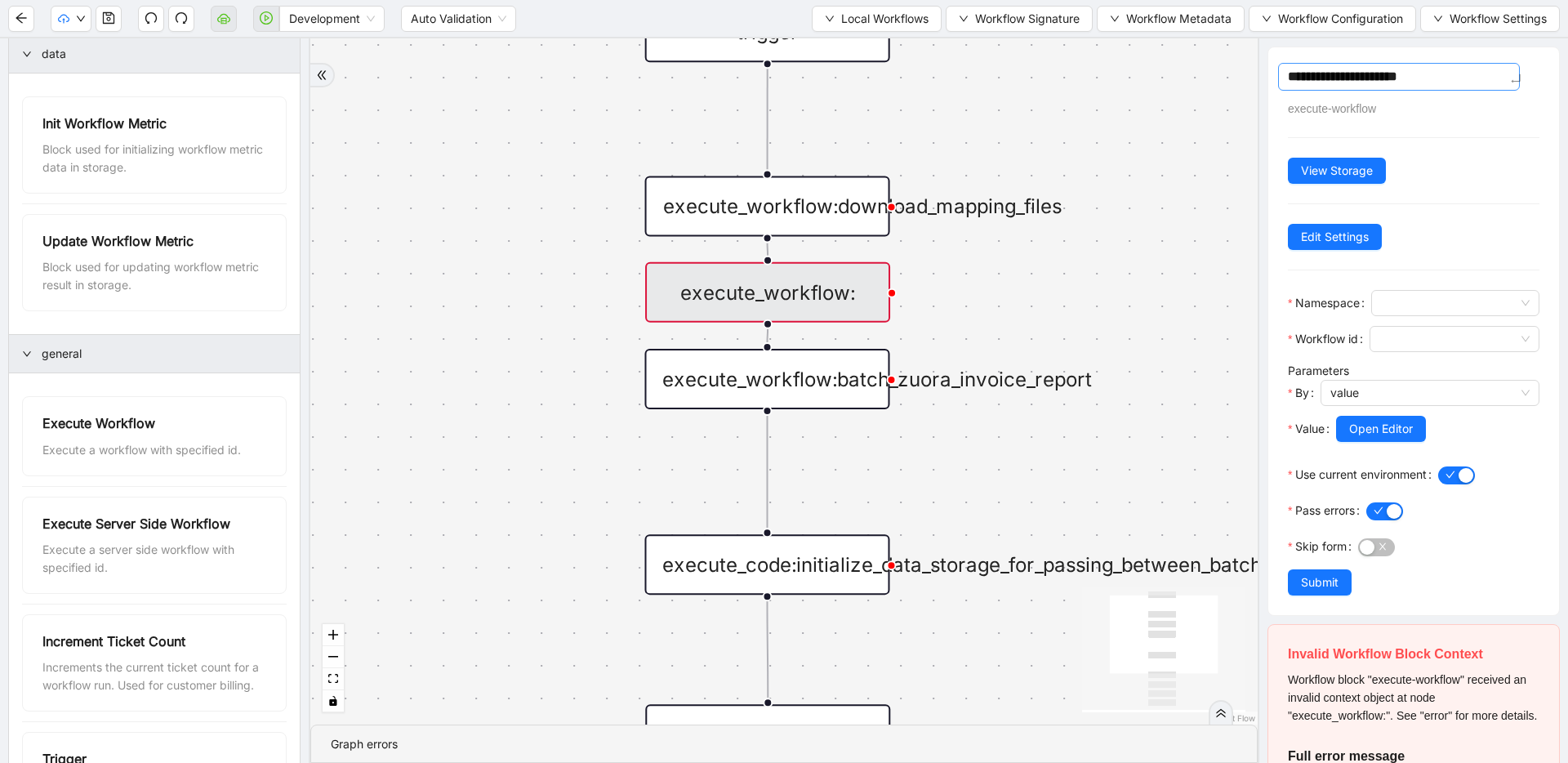 type on "**********" 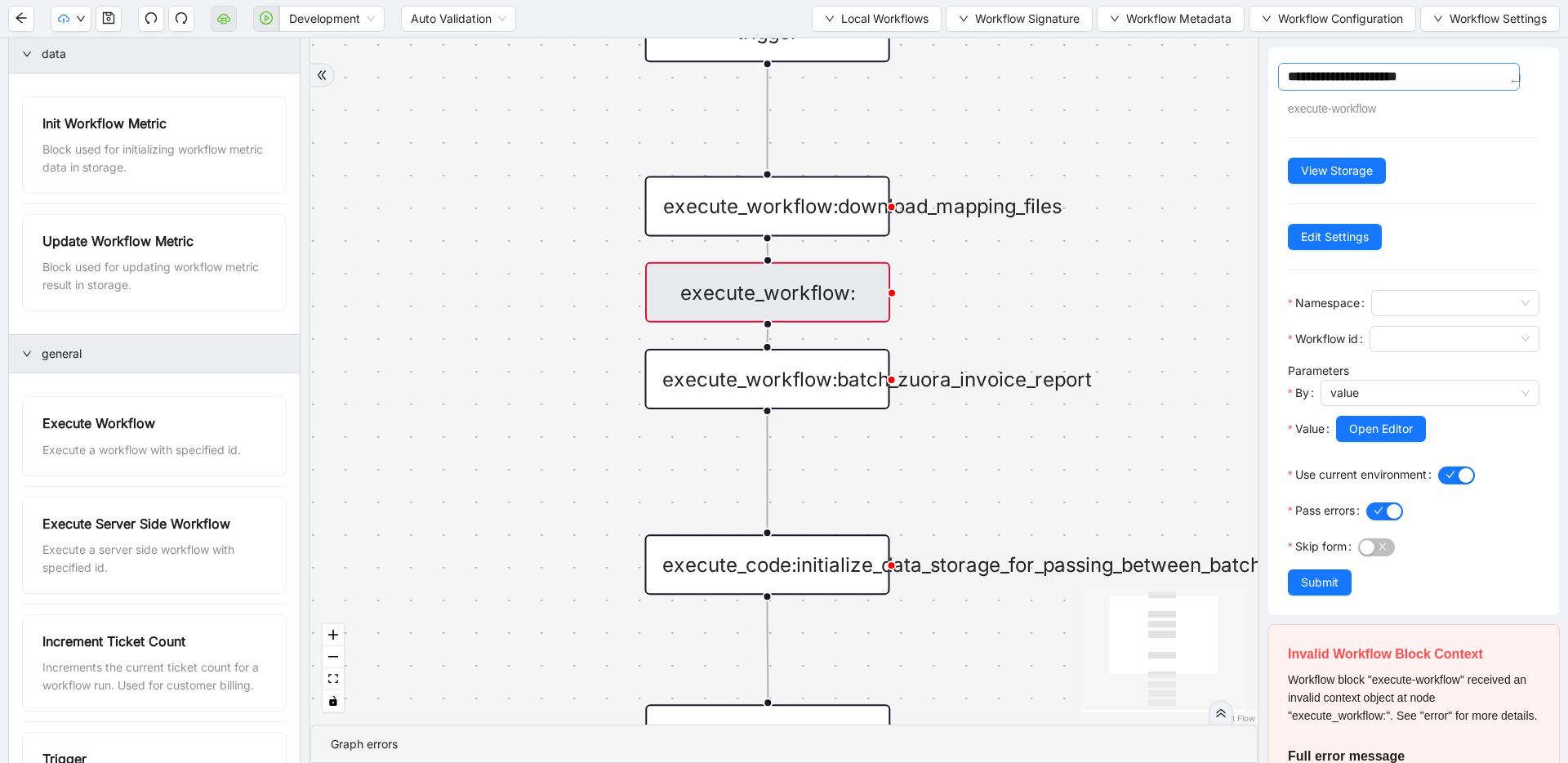 type on "**********" 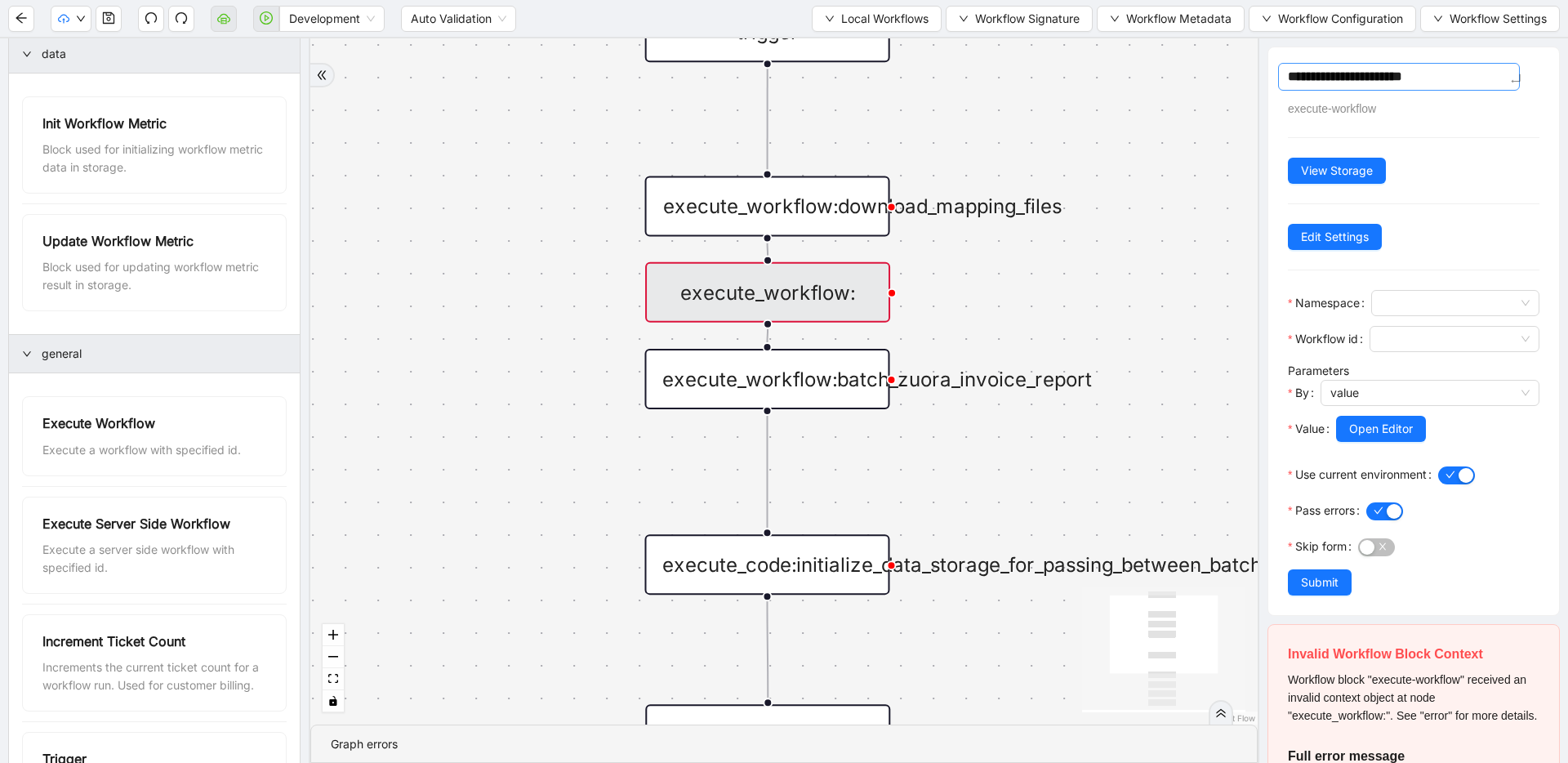 type on "**********" 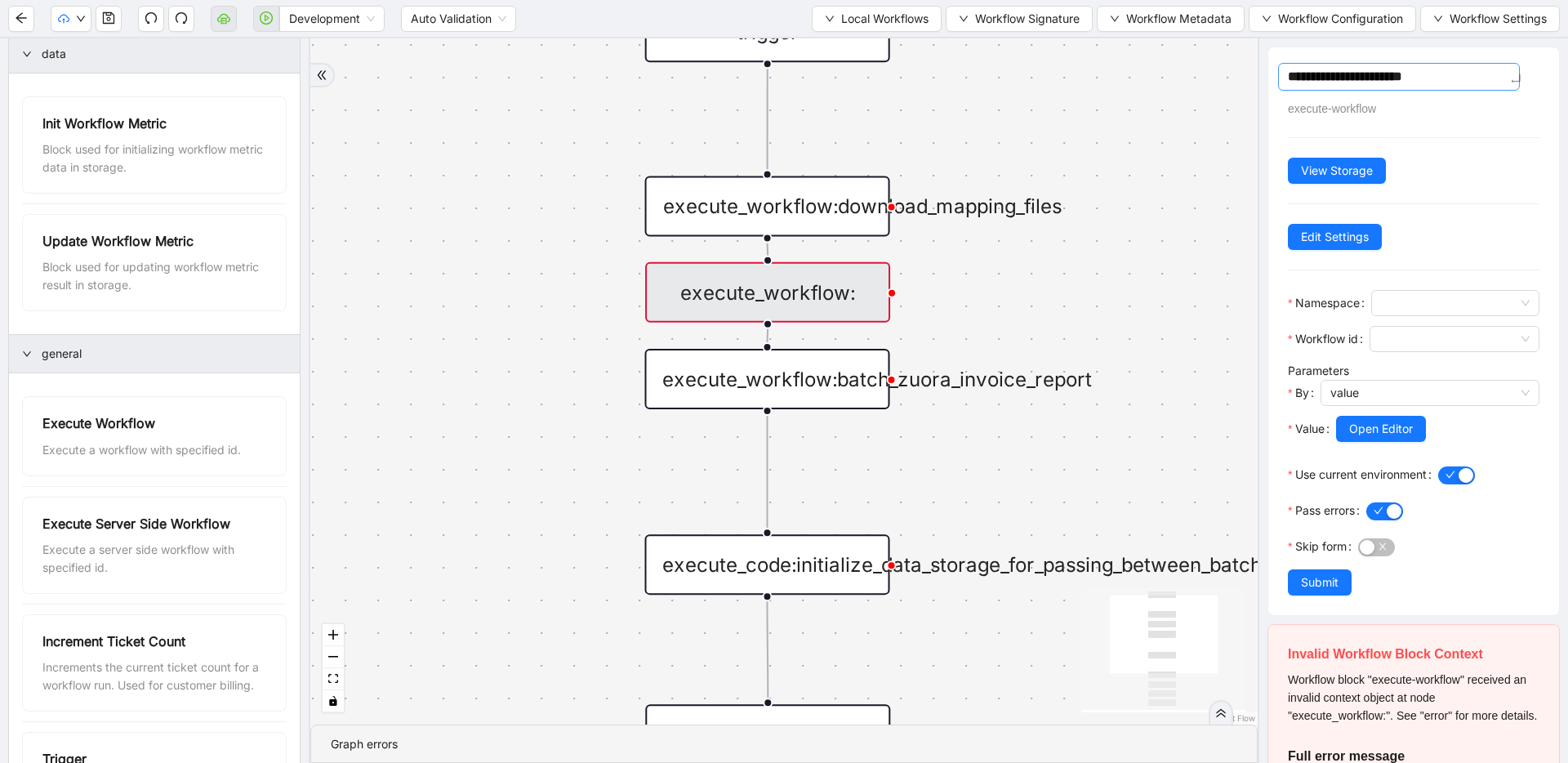 type on "**********" 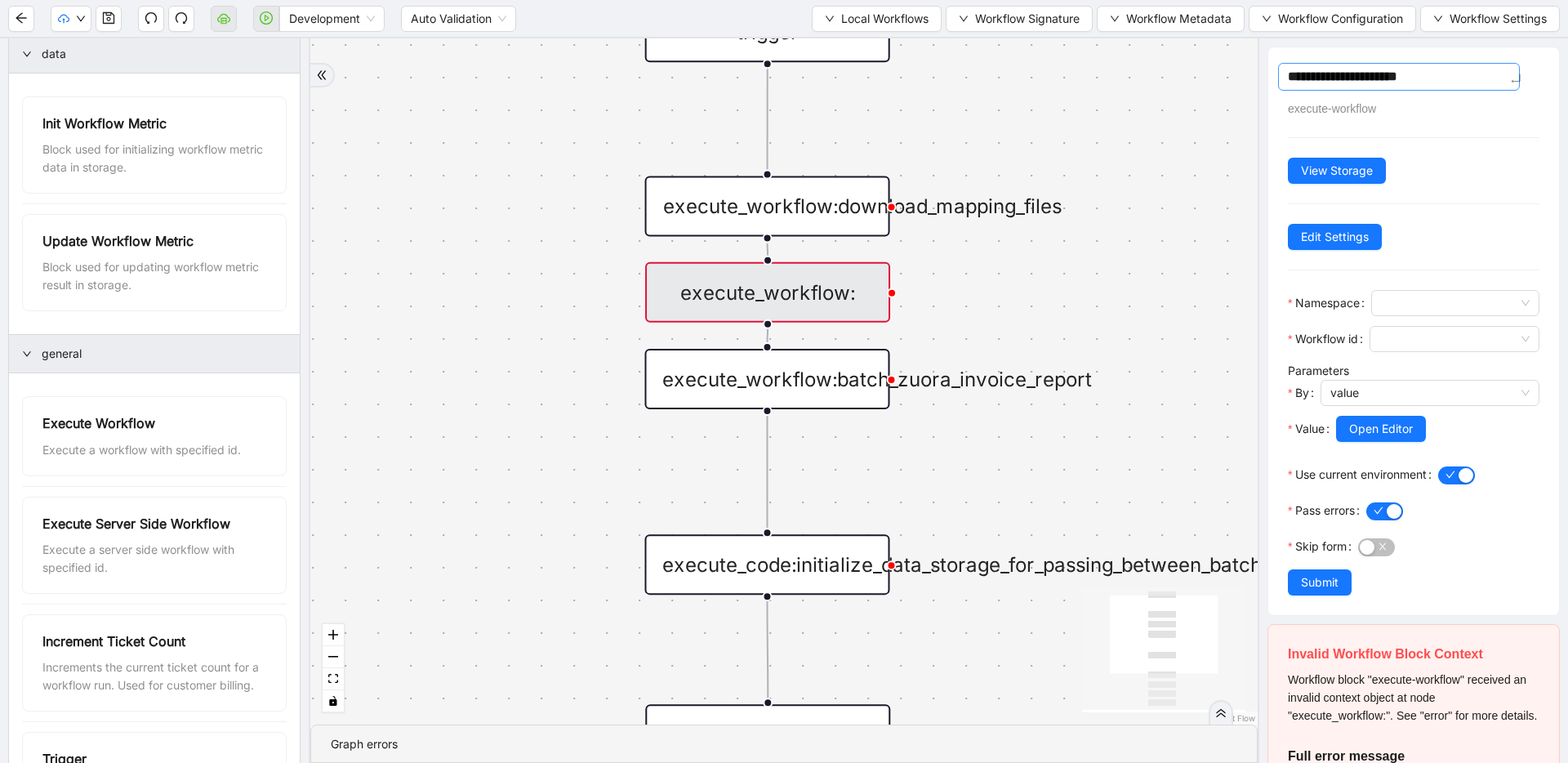 type on "**********" 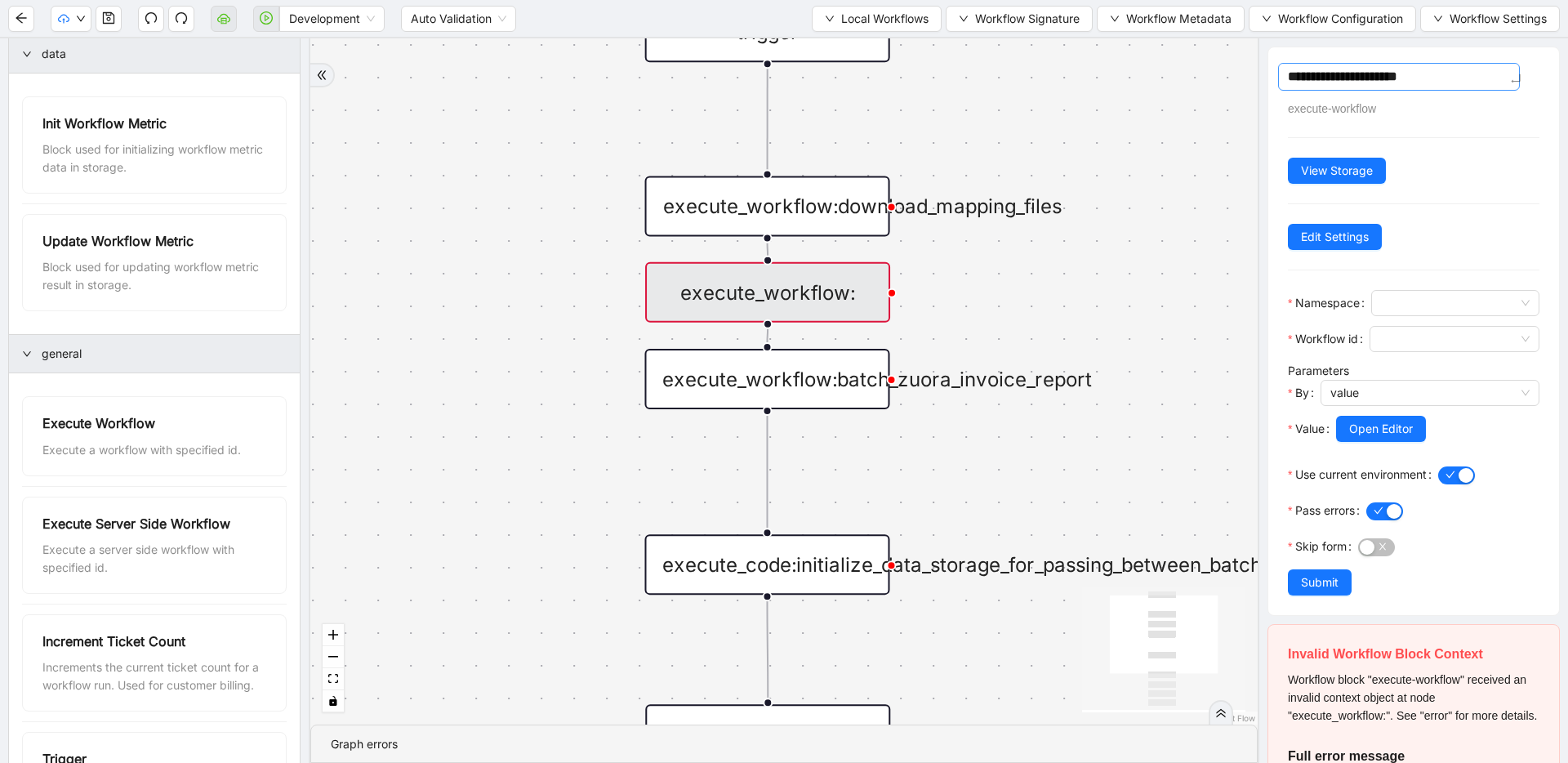 type on "**********" 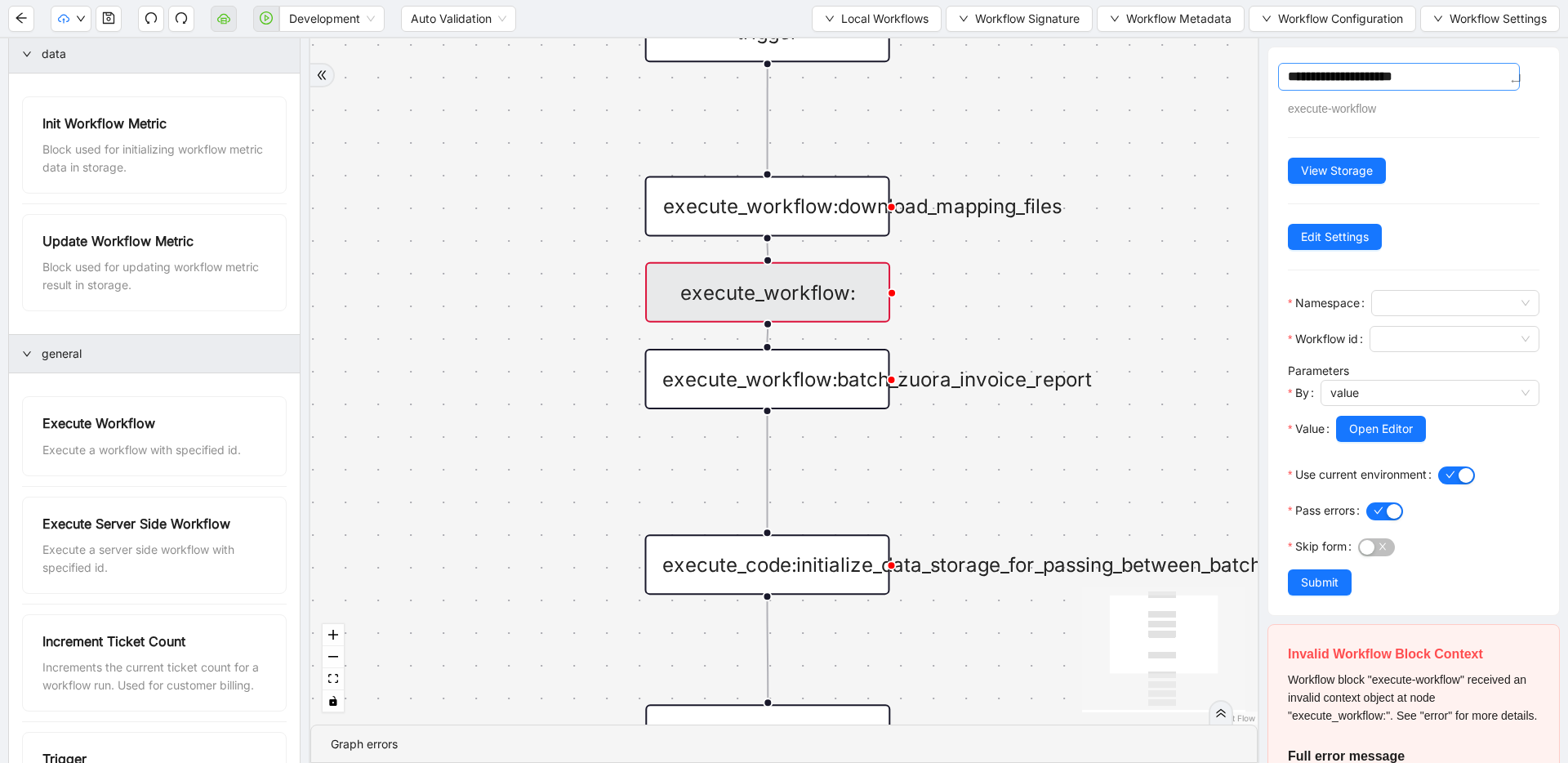 type on "**********" 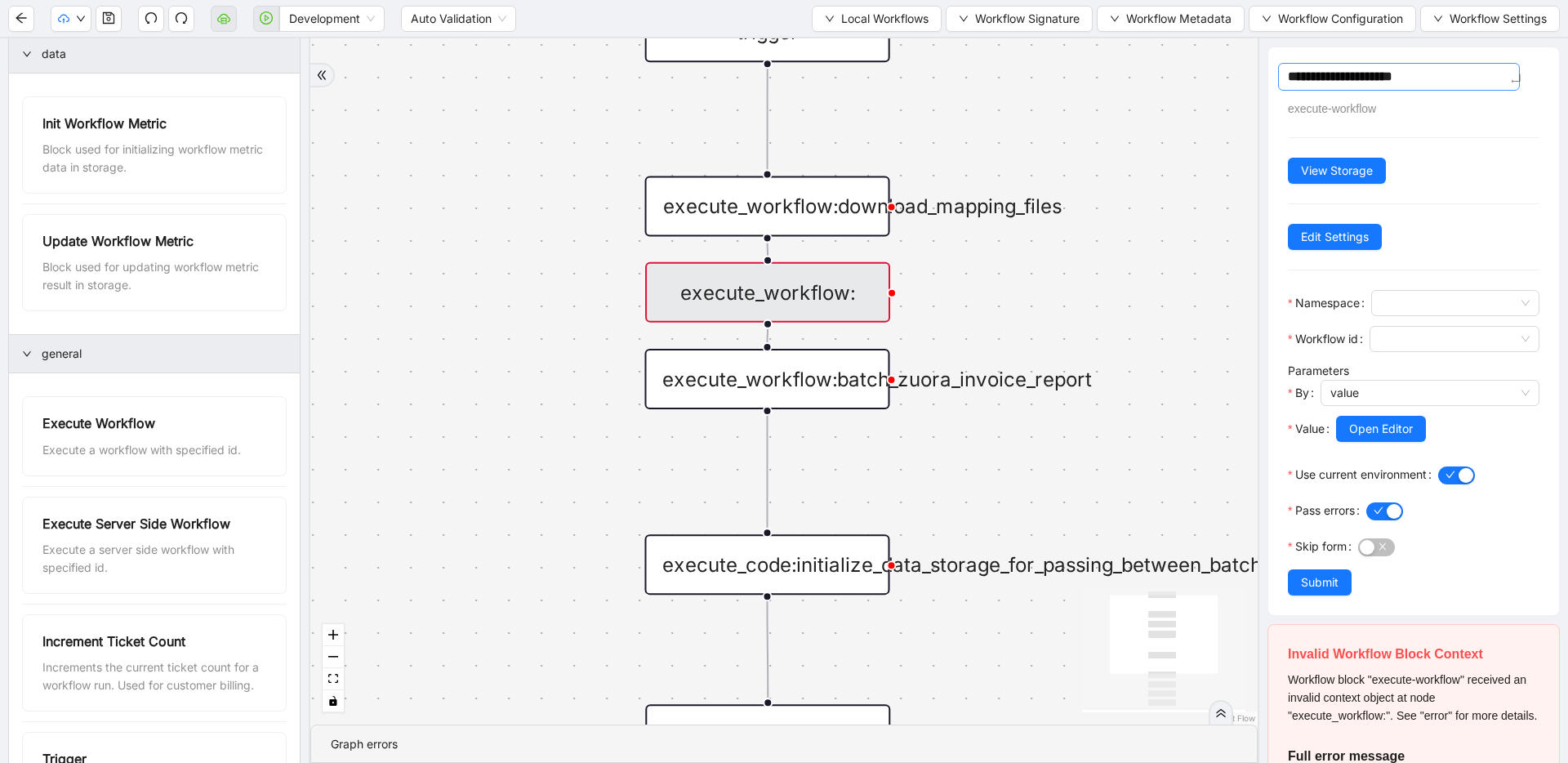 type on "**********" 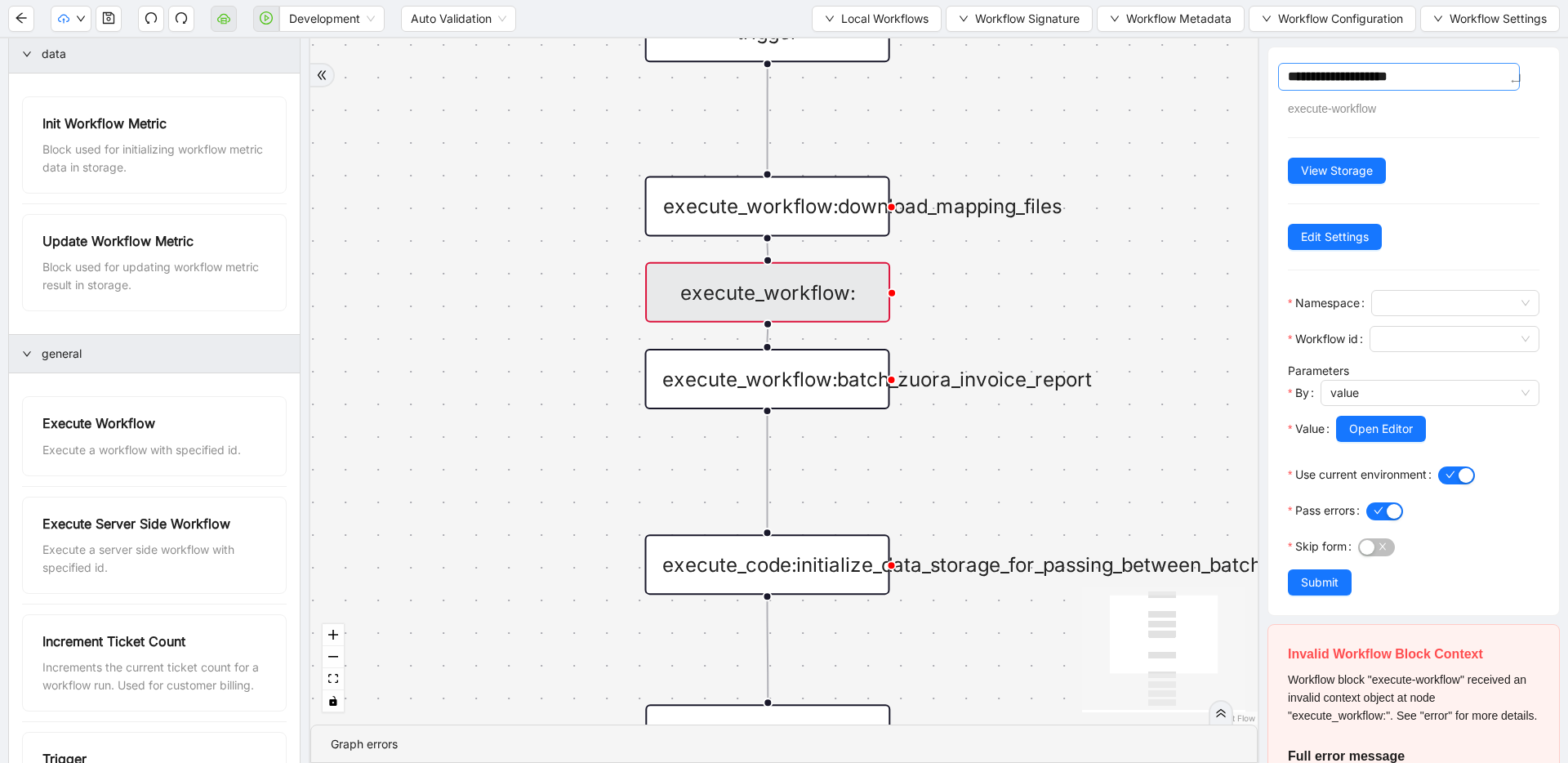 type on "**********" 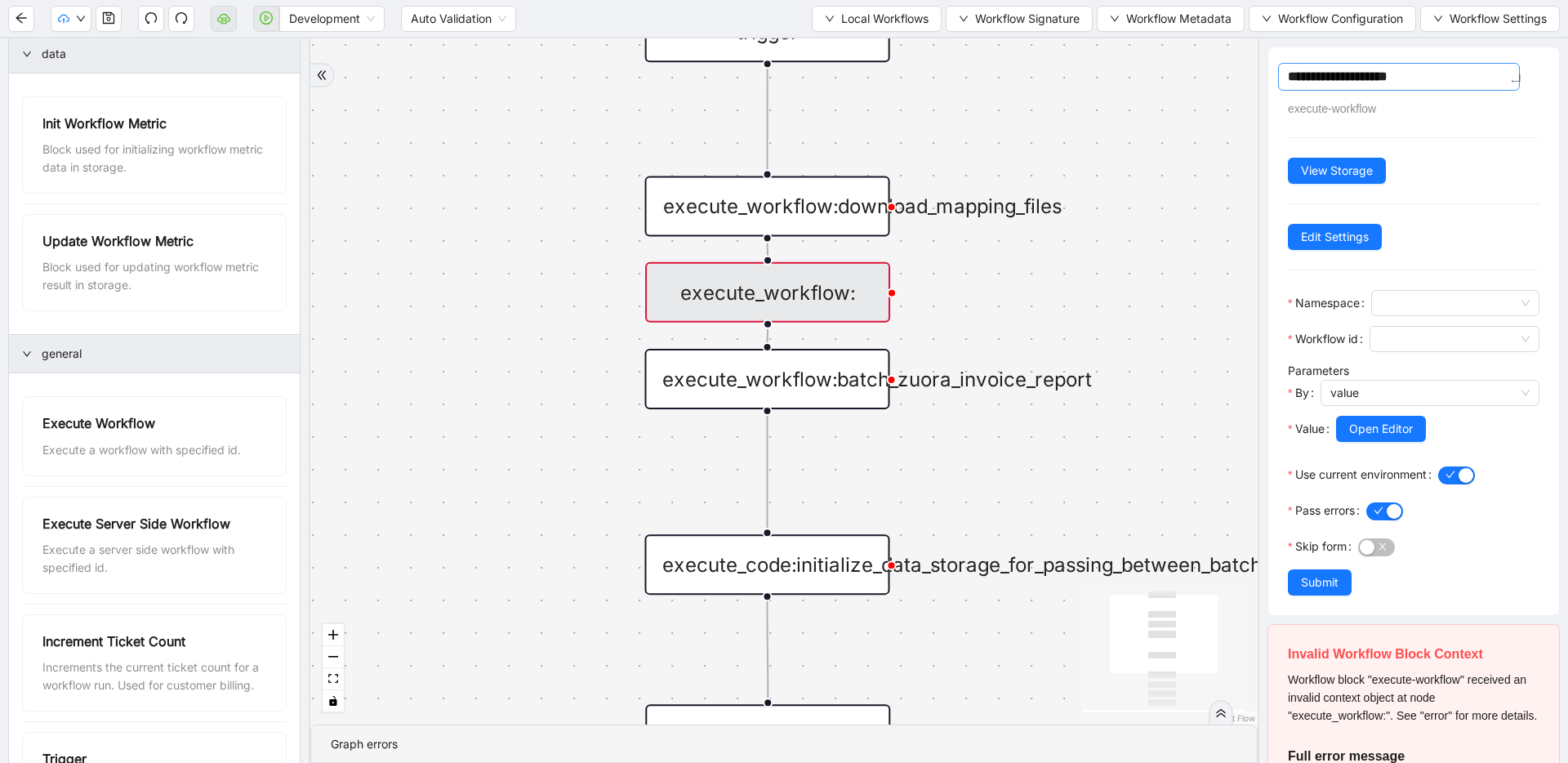 type on "**********" 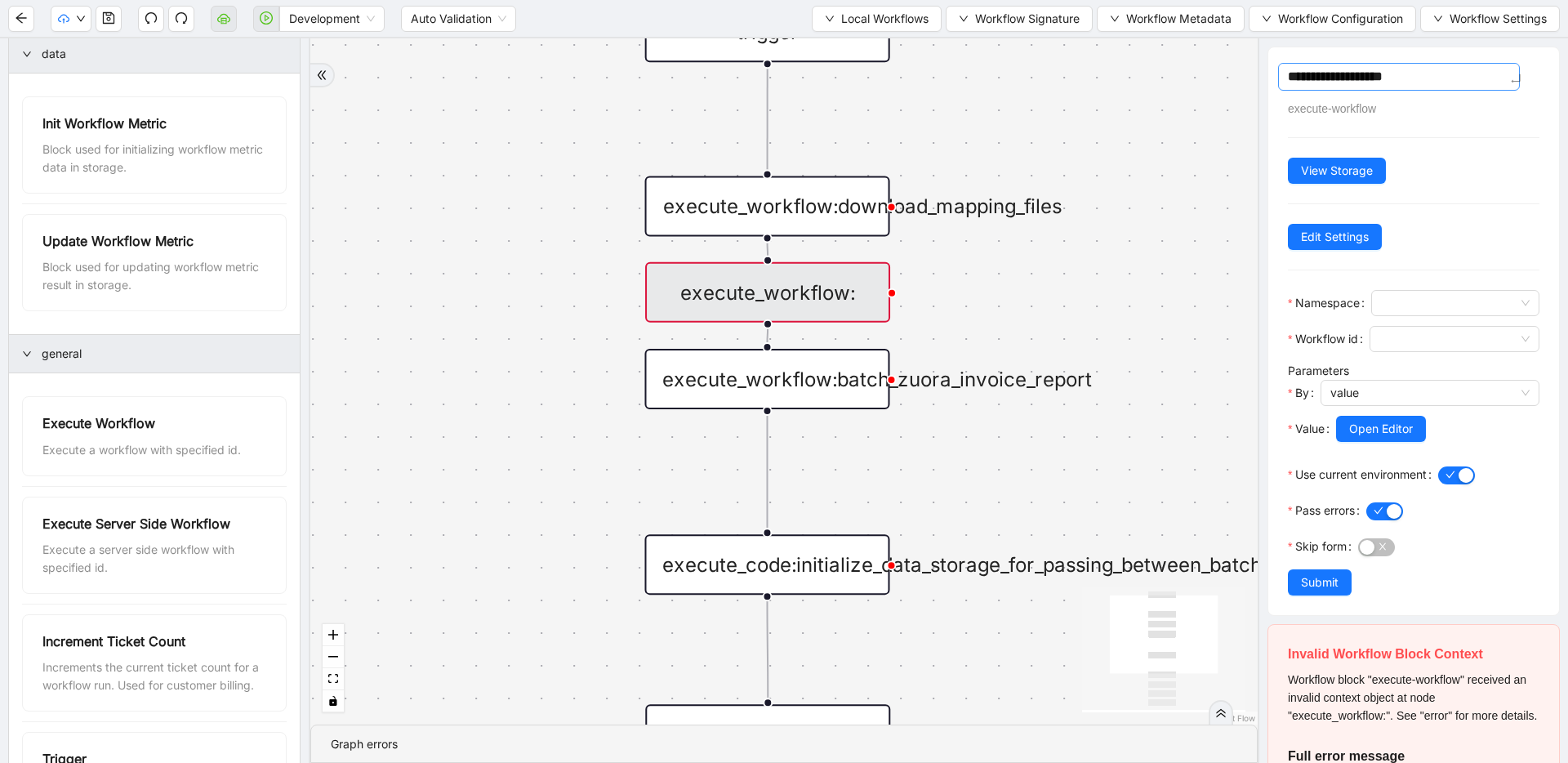 type on "**********" 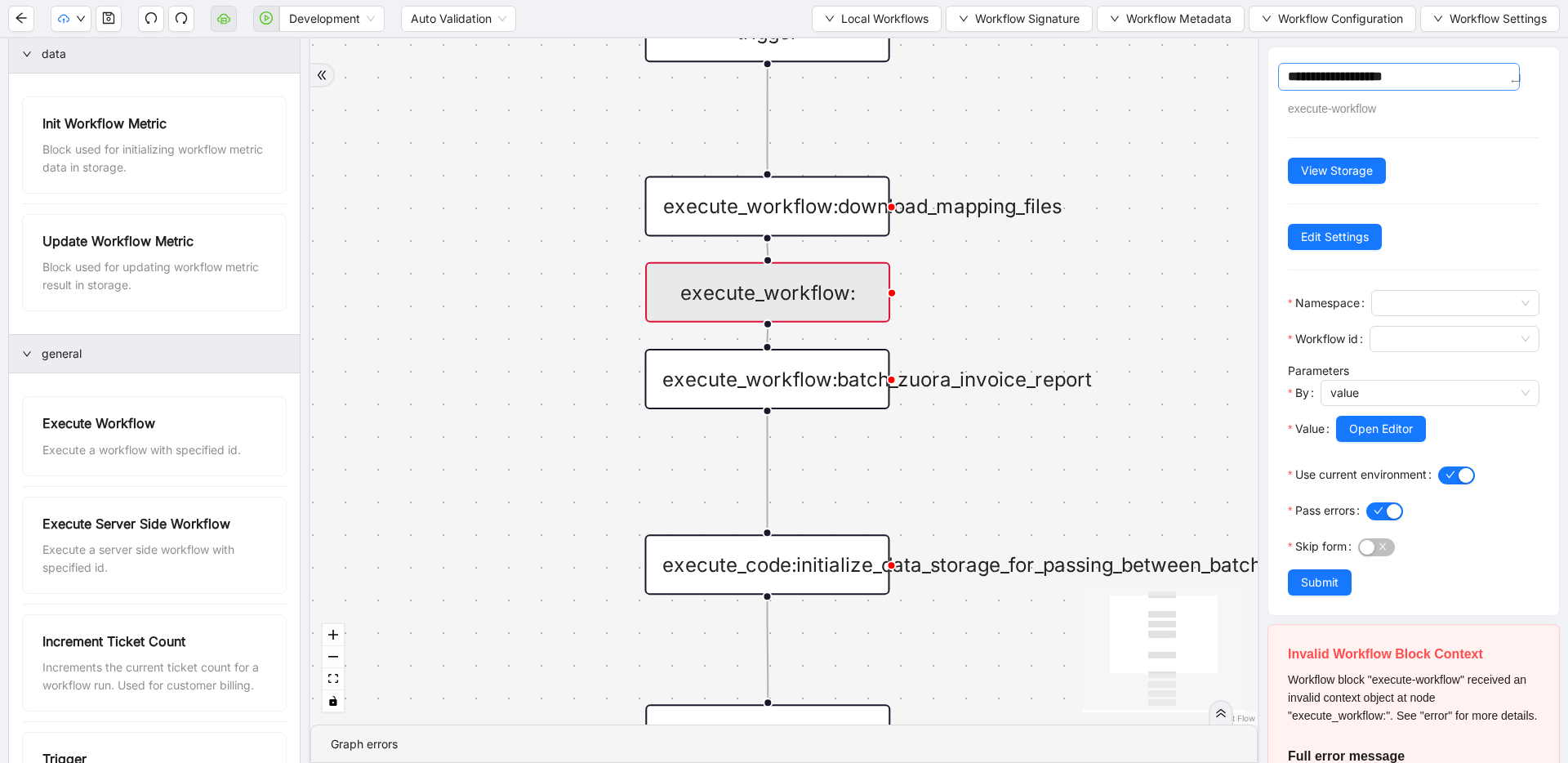type on "**********" 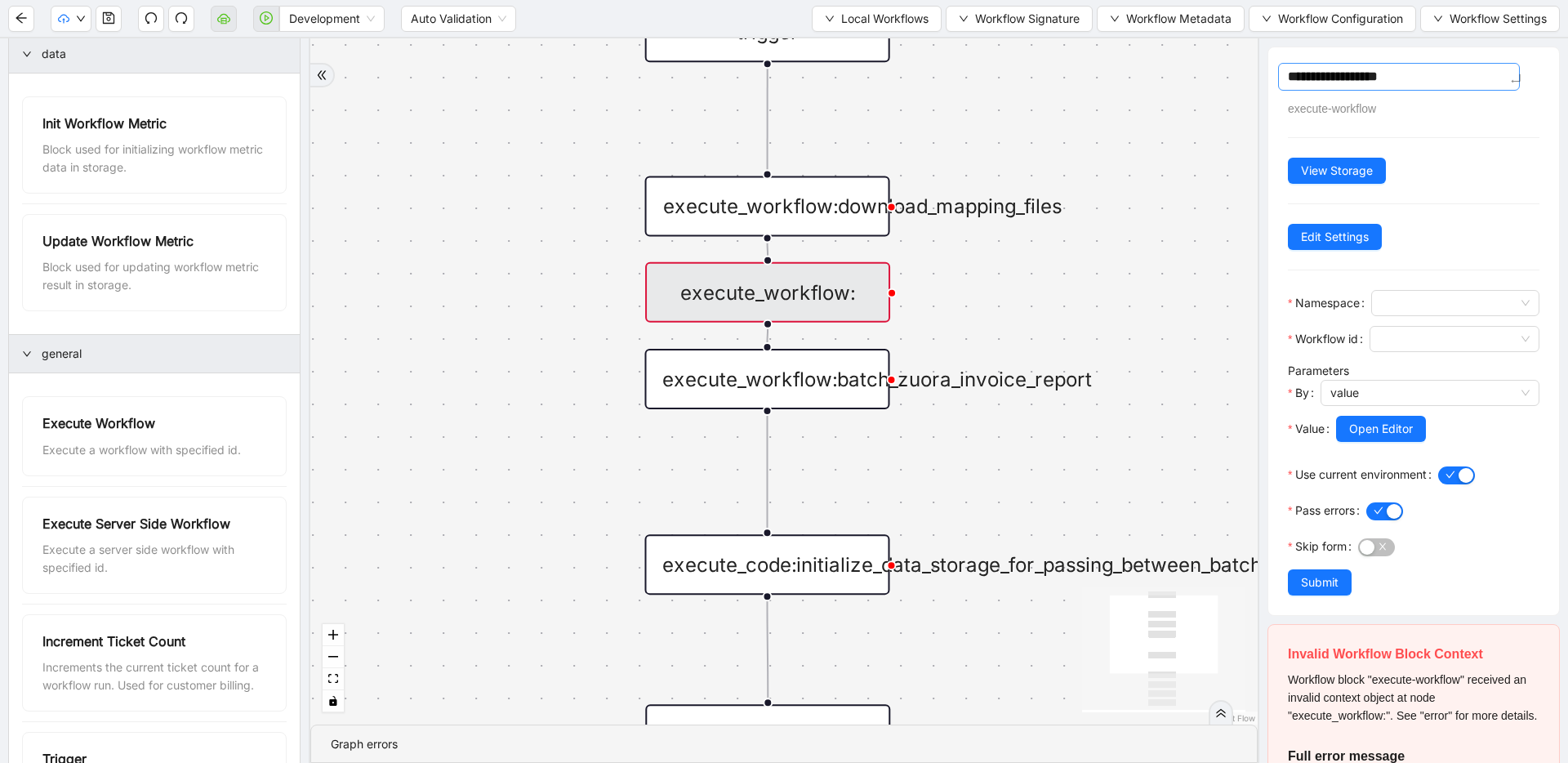 type on "**********" 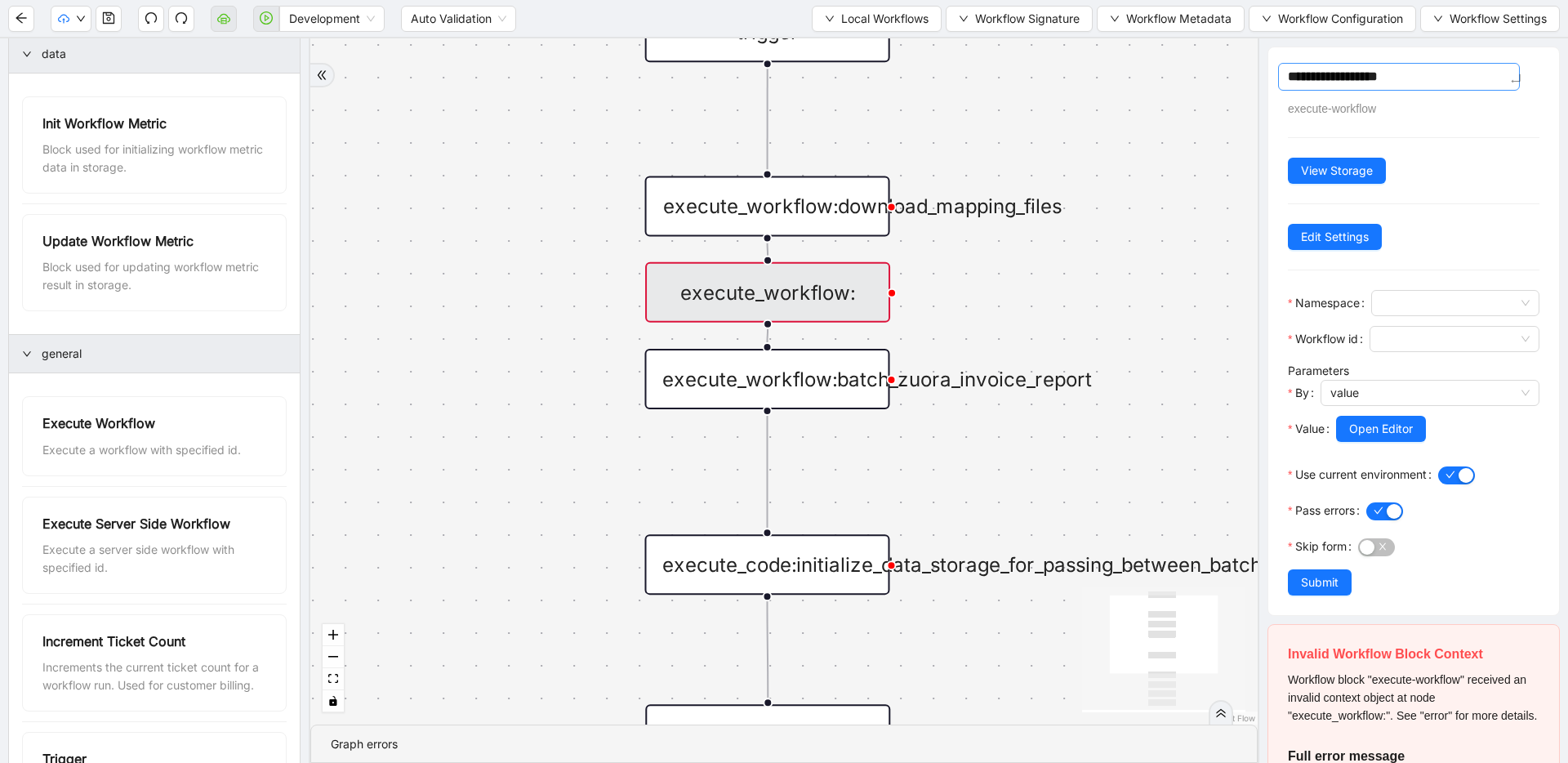 type on "**********" 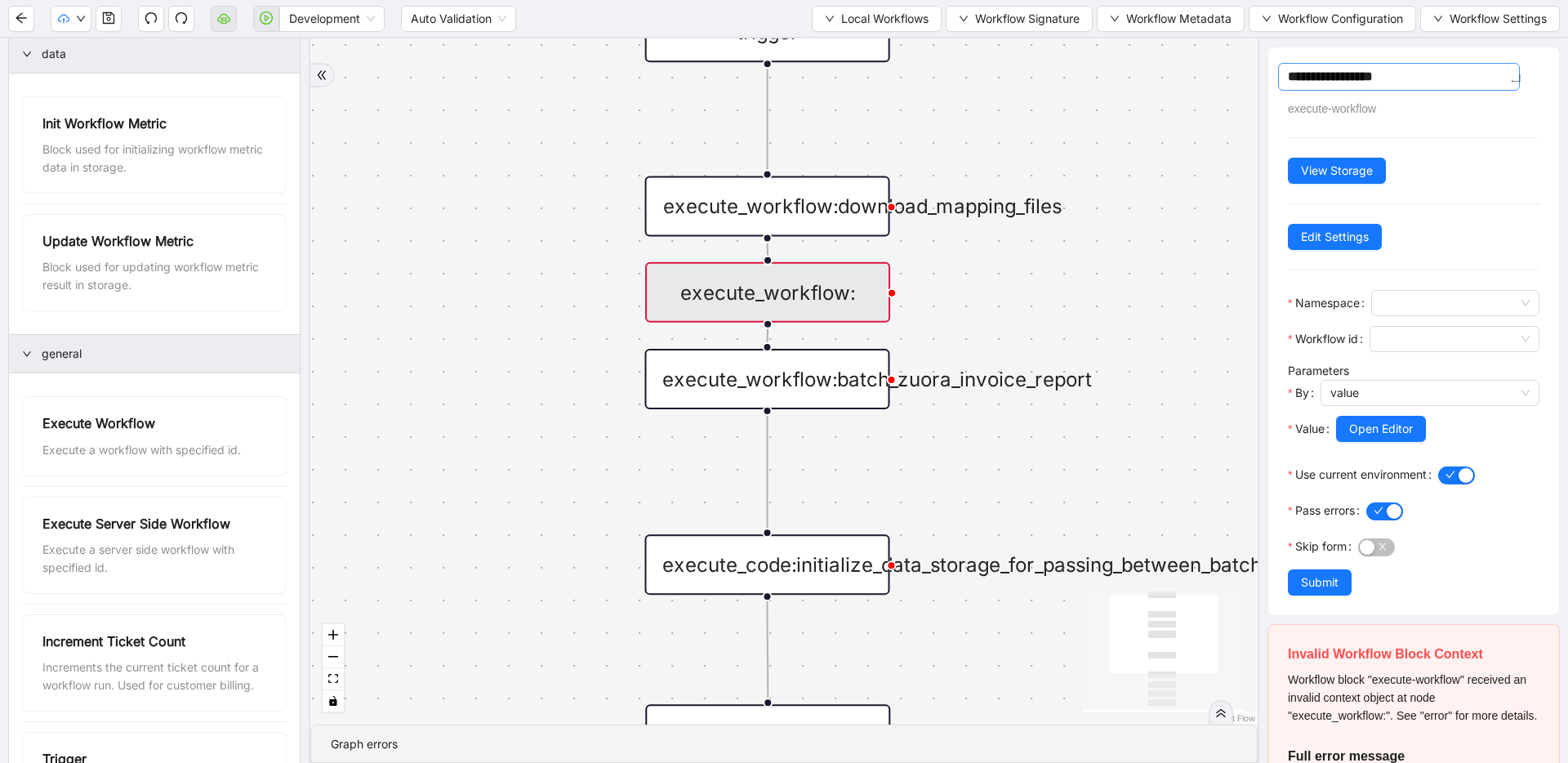 type on "**********" 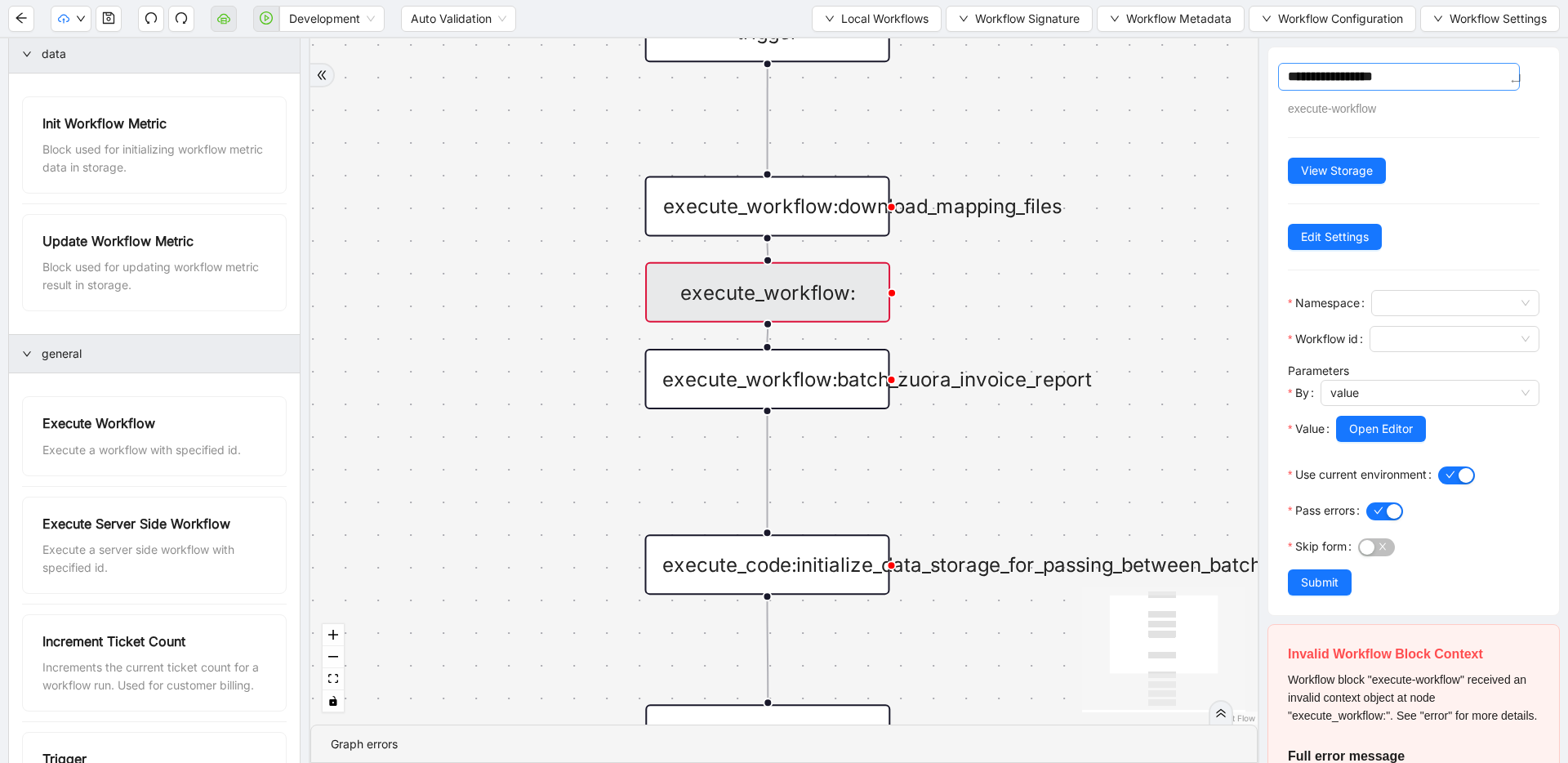 type on "**********" 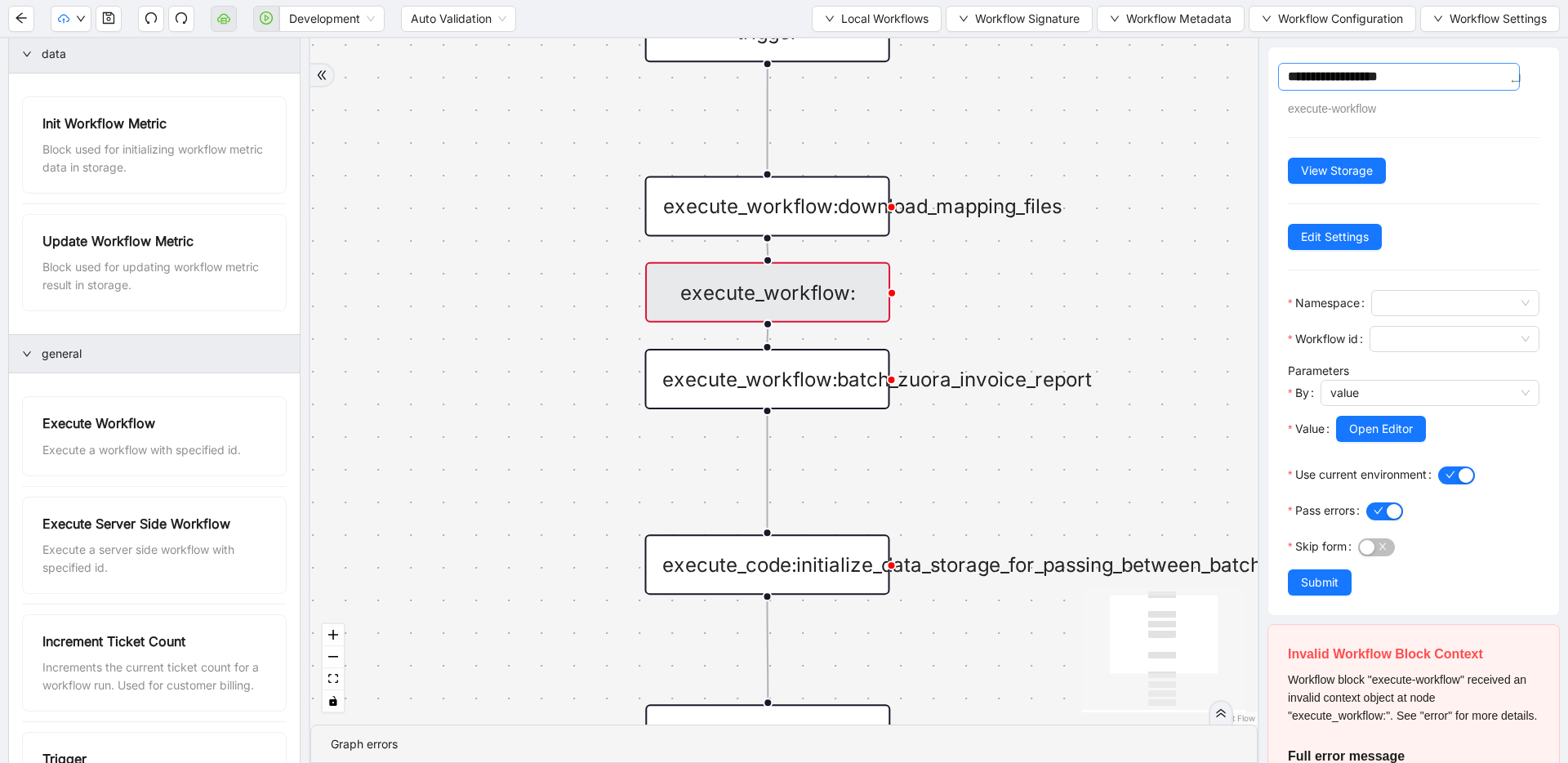 type on "**********" 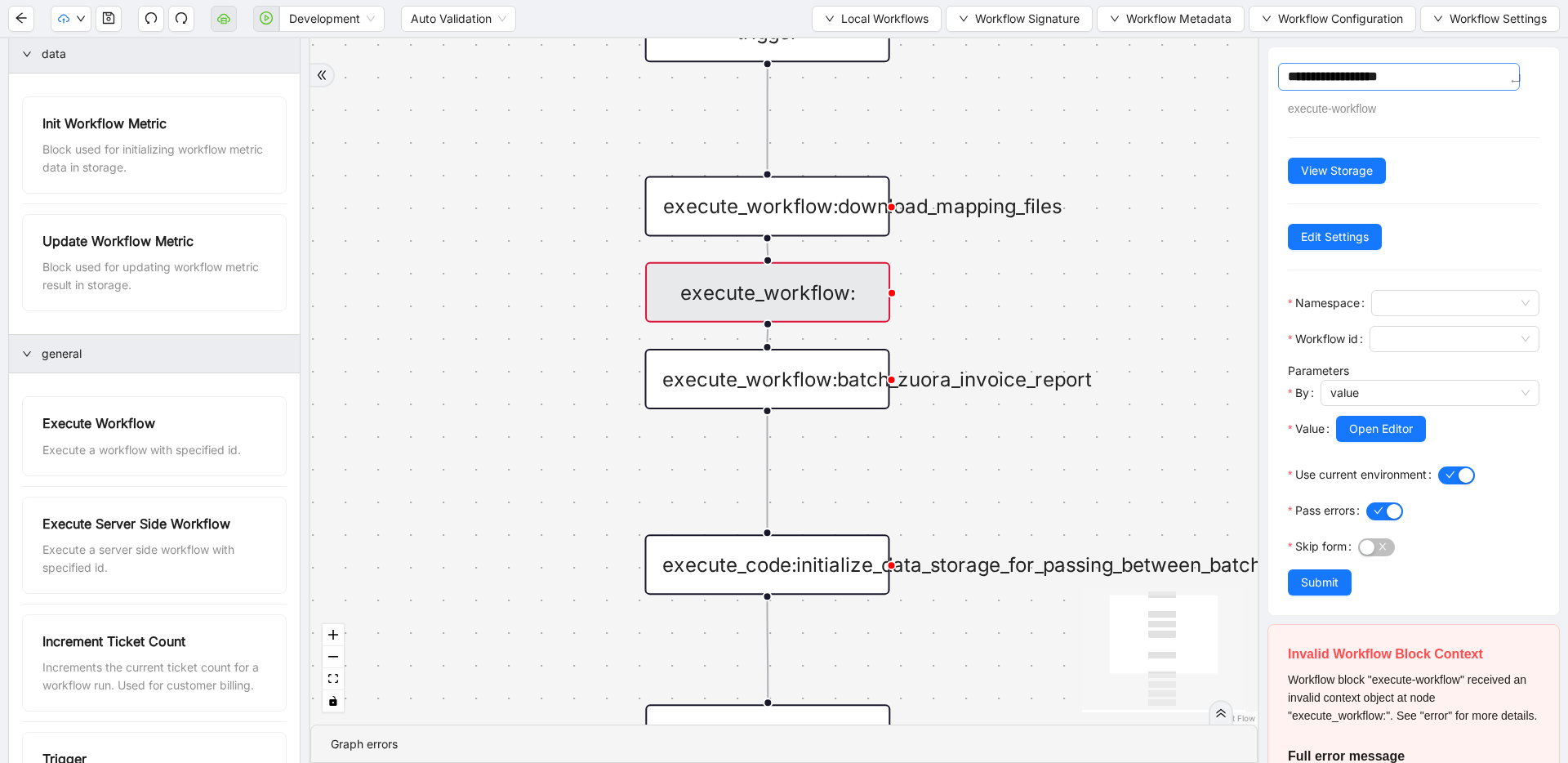 type on "**********" 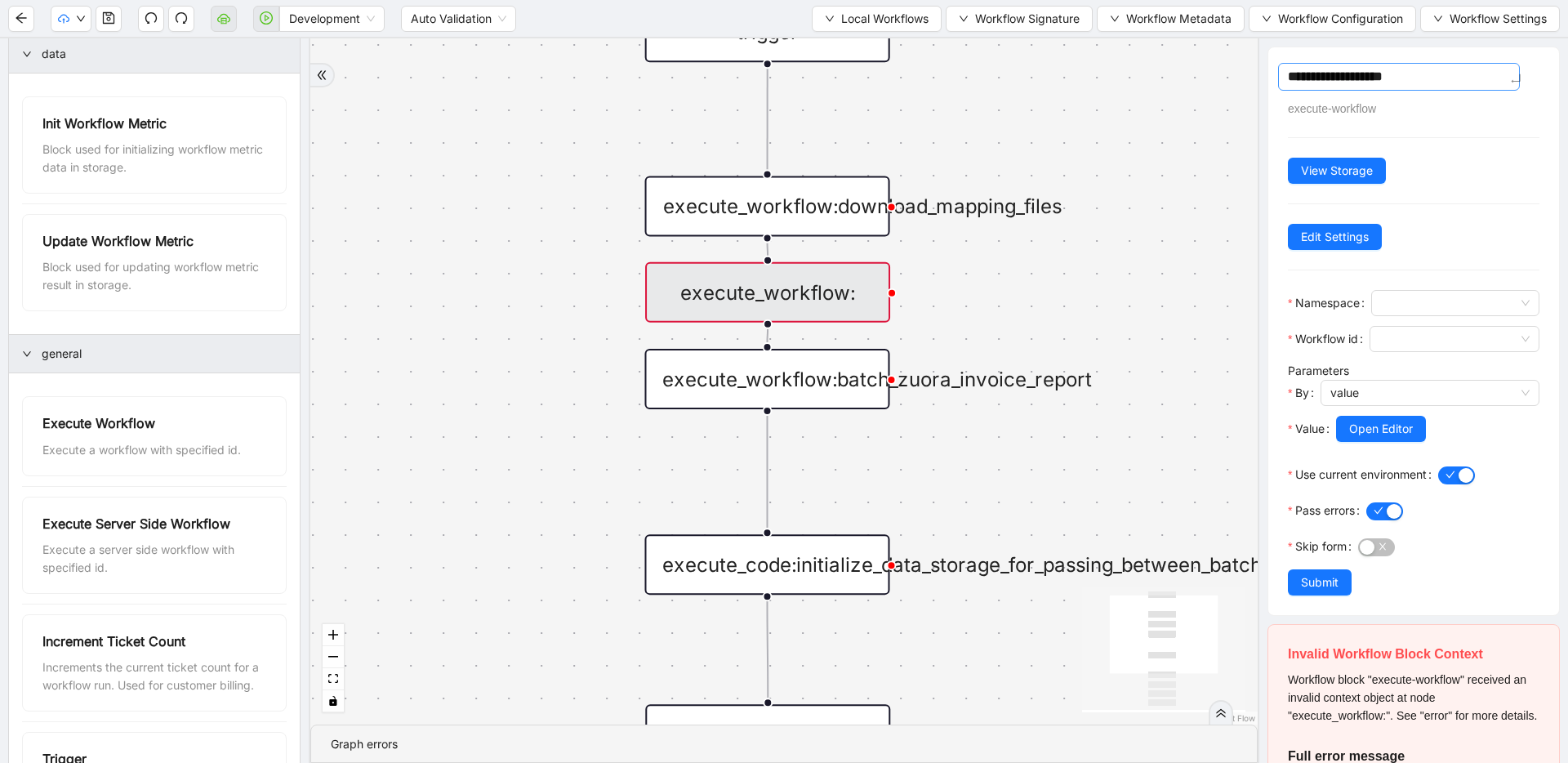 type on "**********" 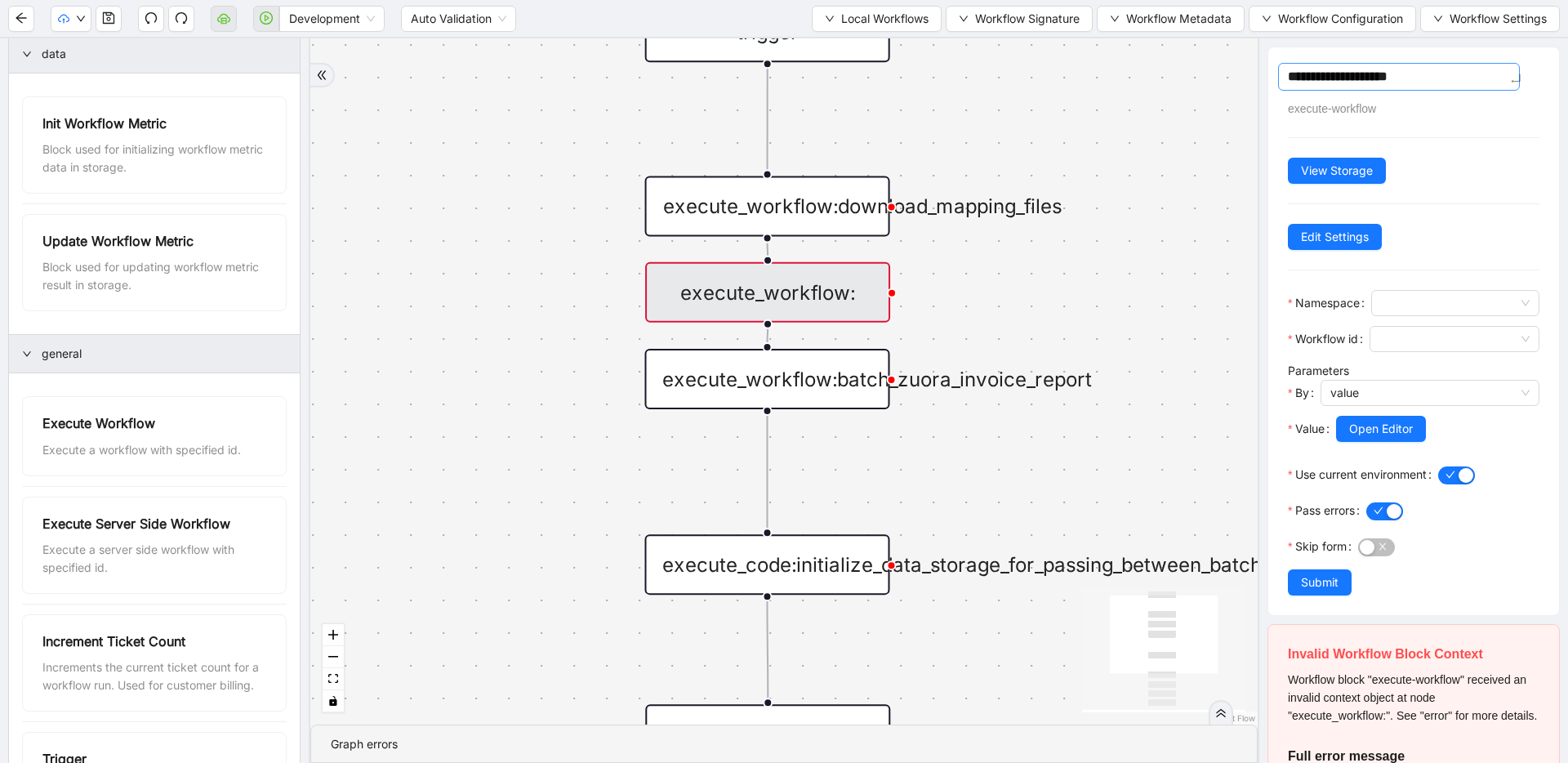 type on "**********" 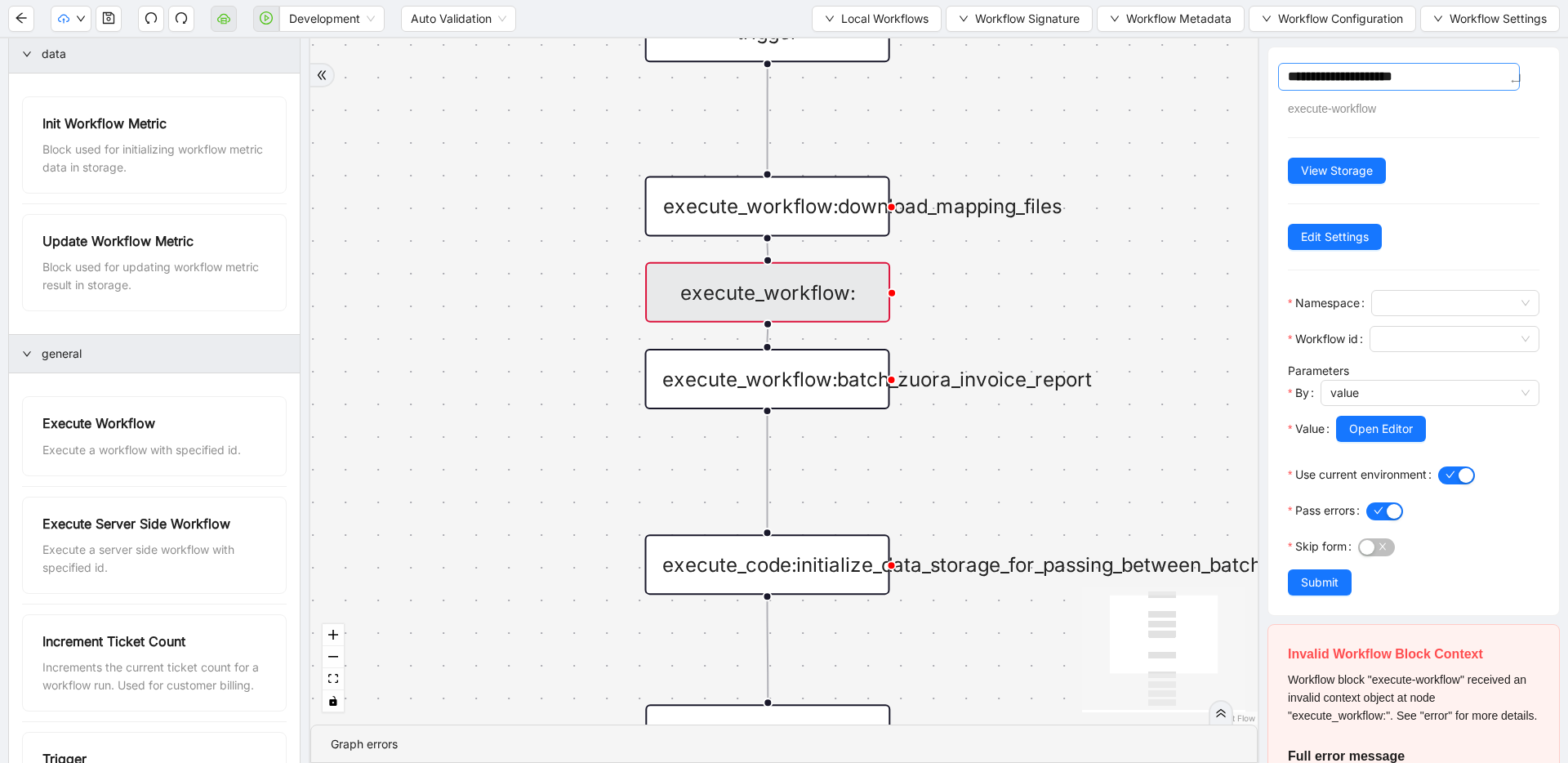 type on "**********" 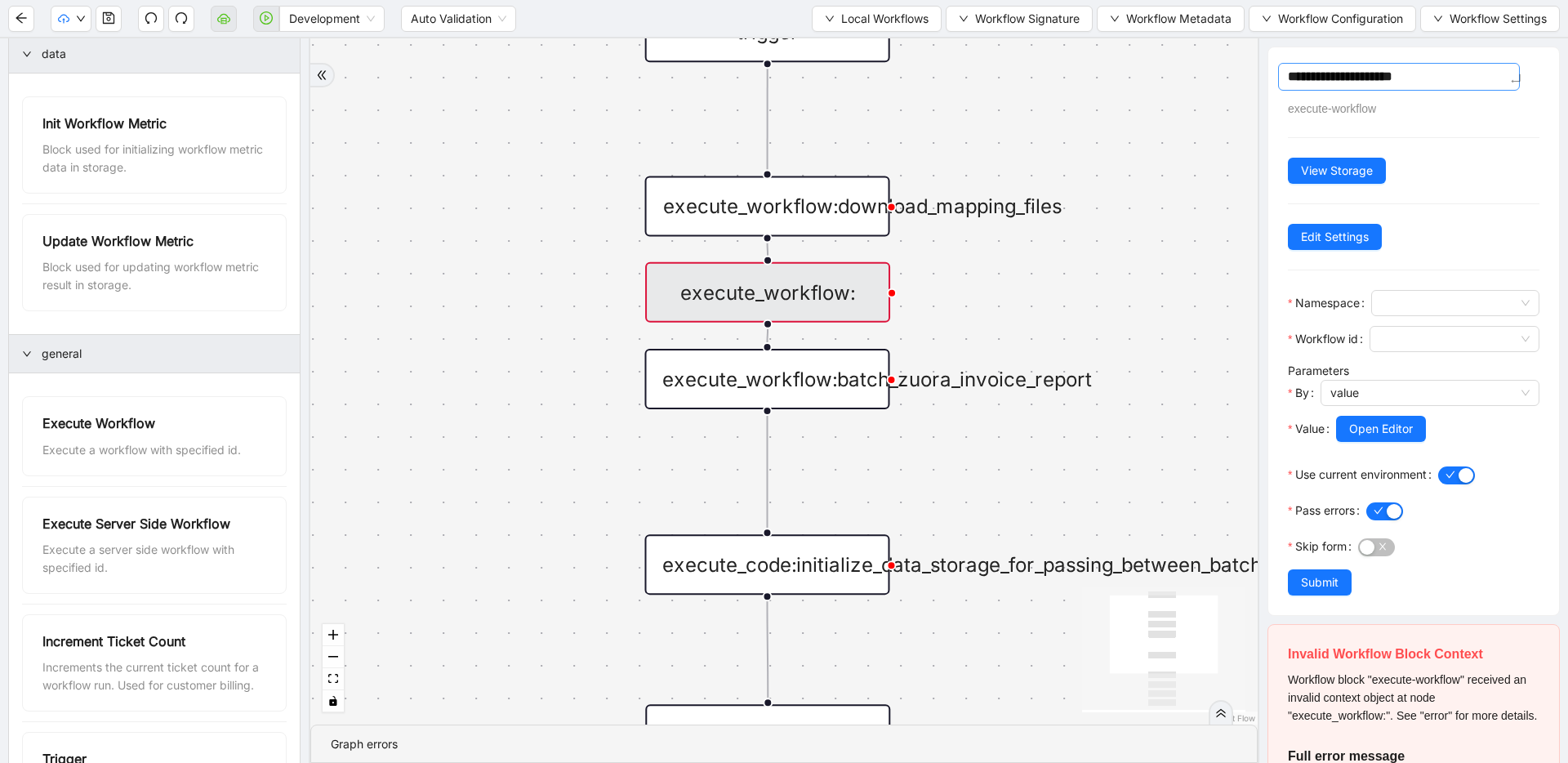 type on "**********" 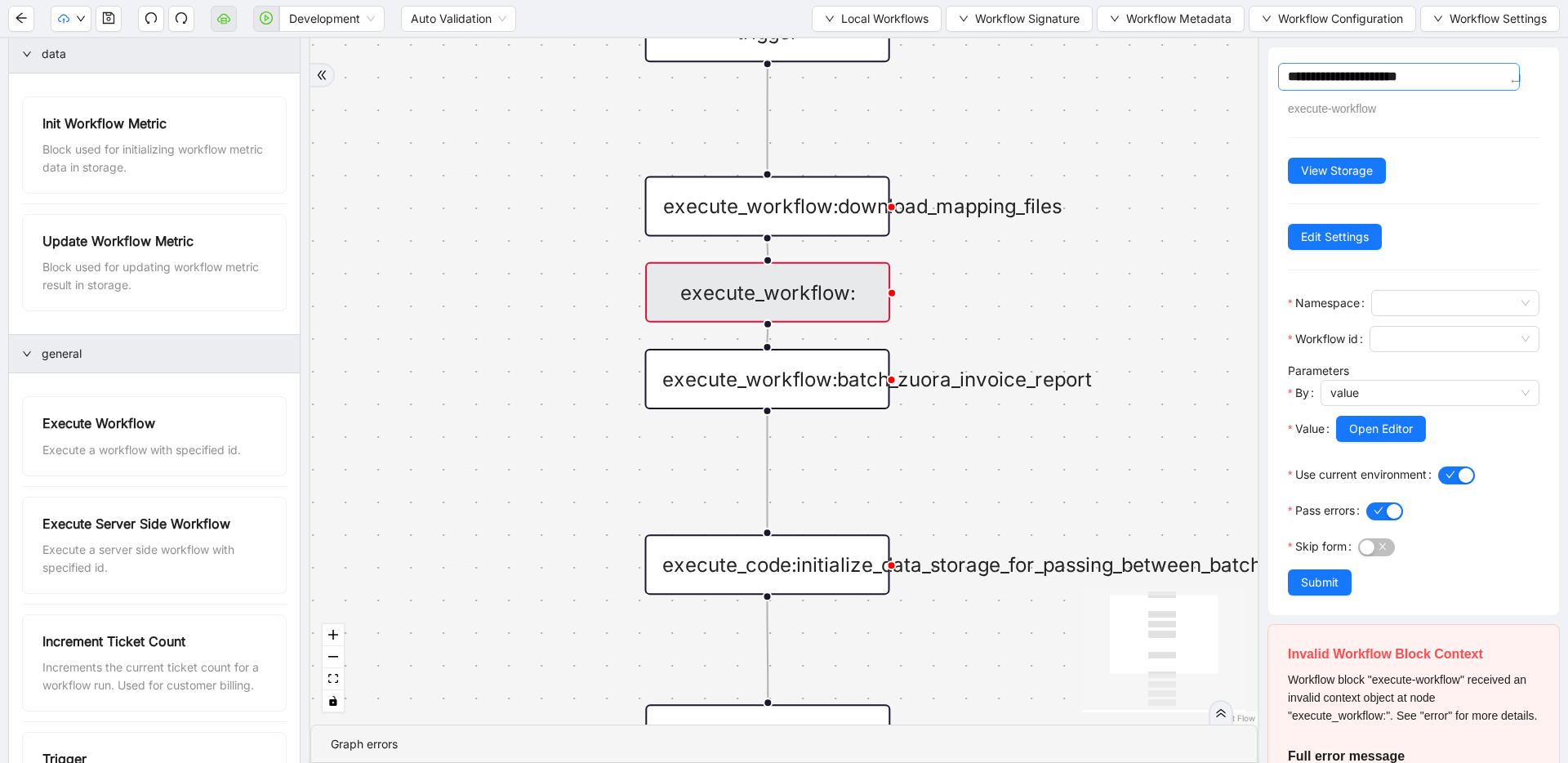 type on "**********" 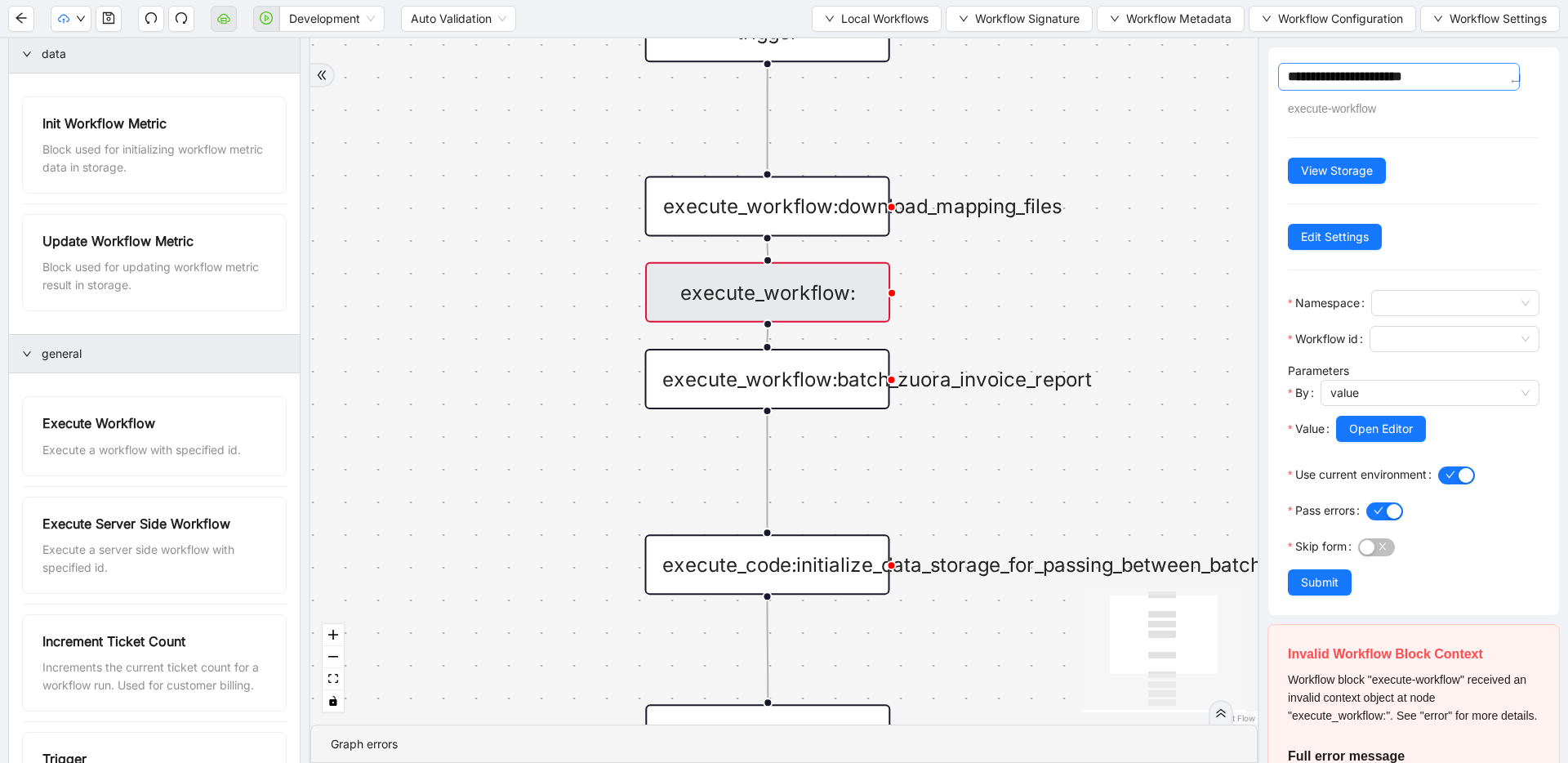type on "**********" 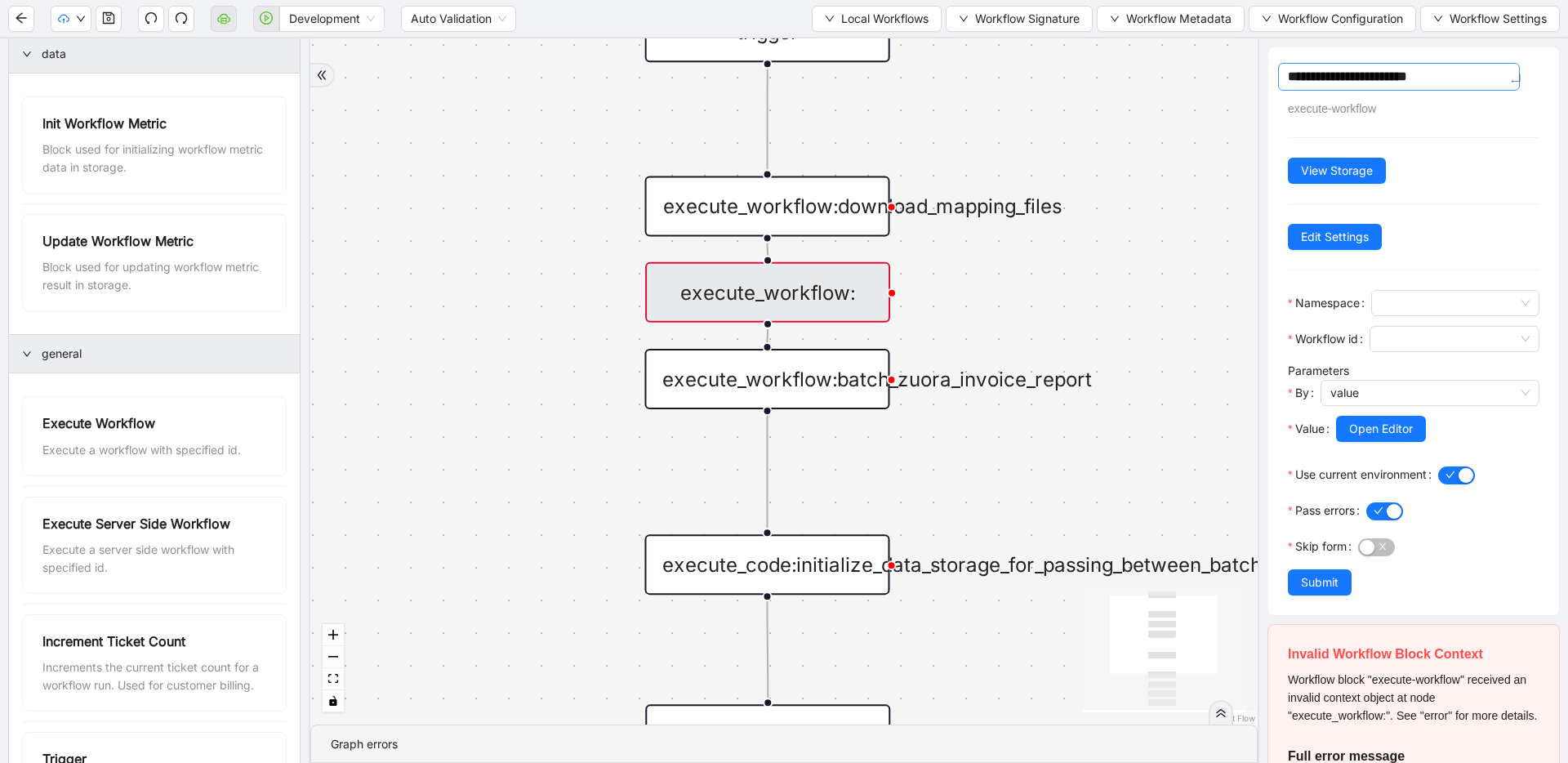 type on "**********" 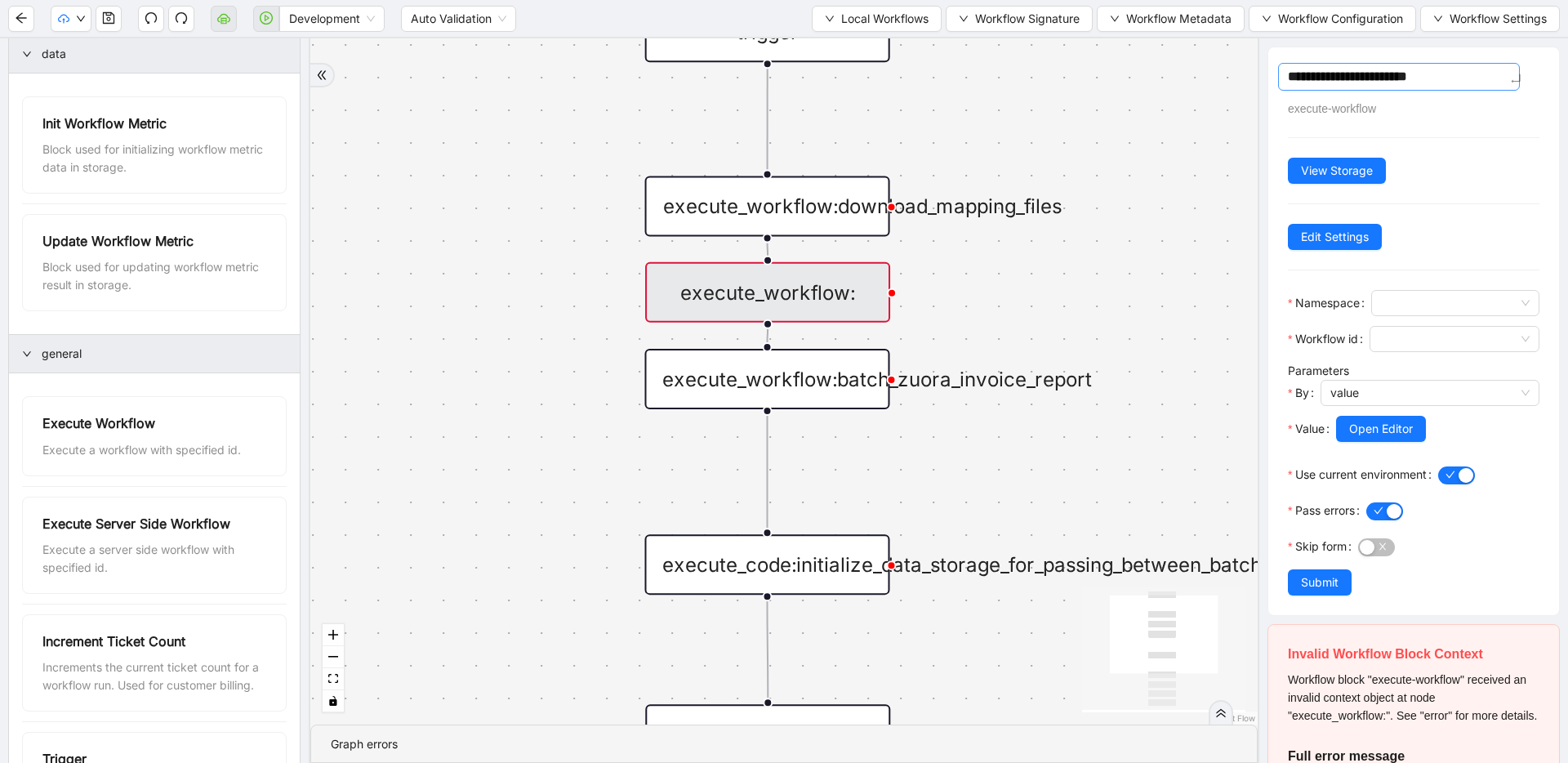 type on "**********" 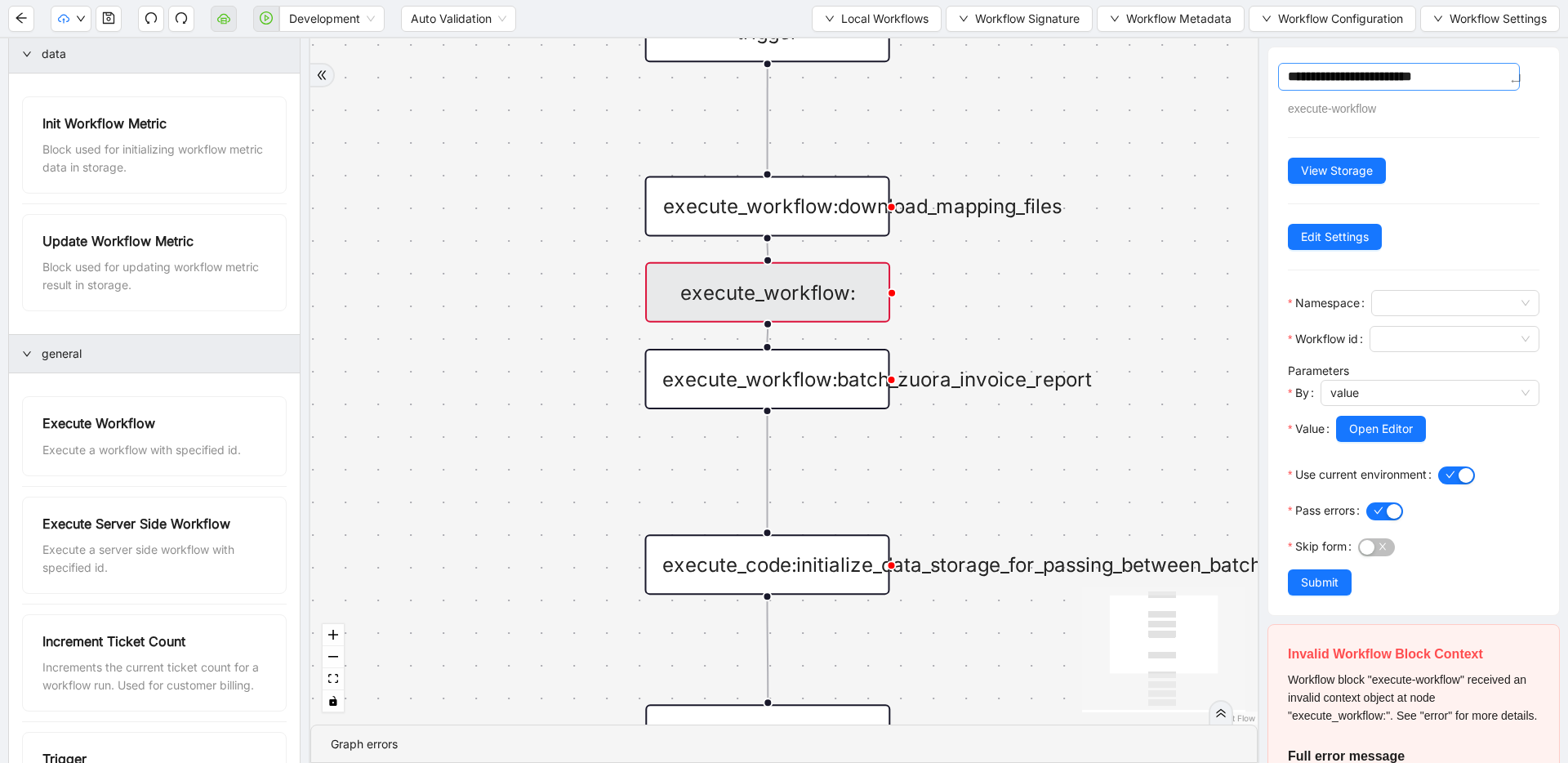 type on "**********" 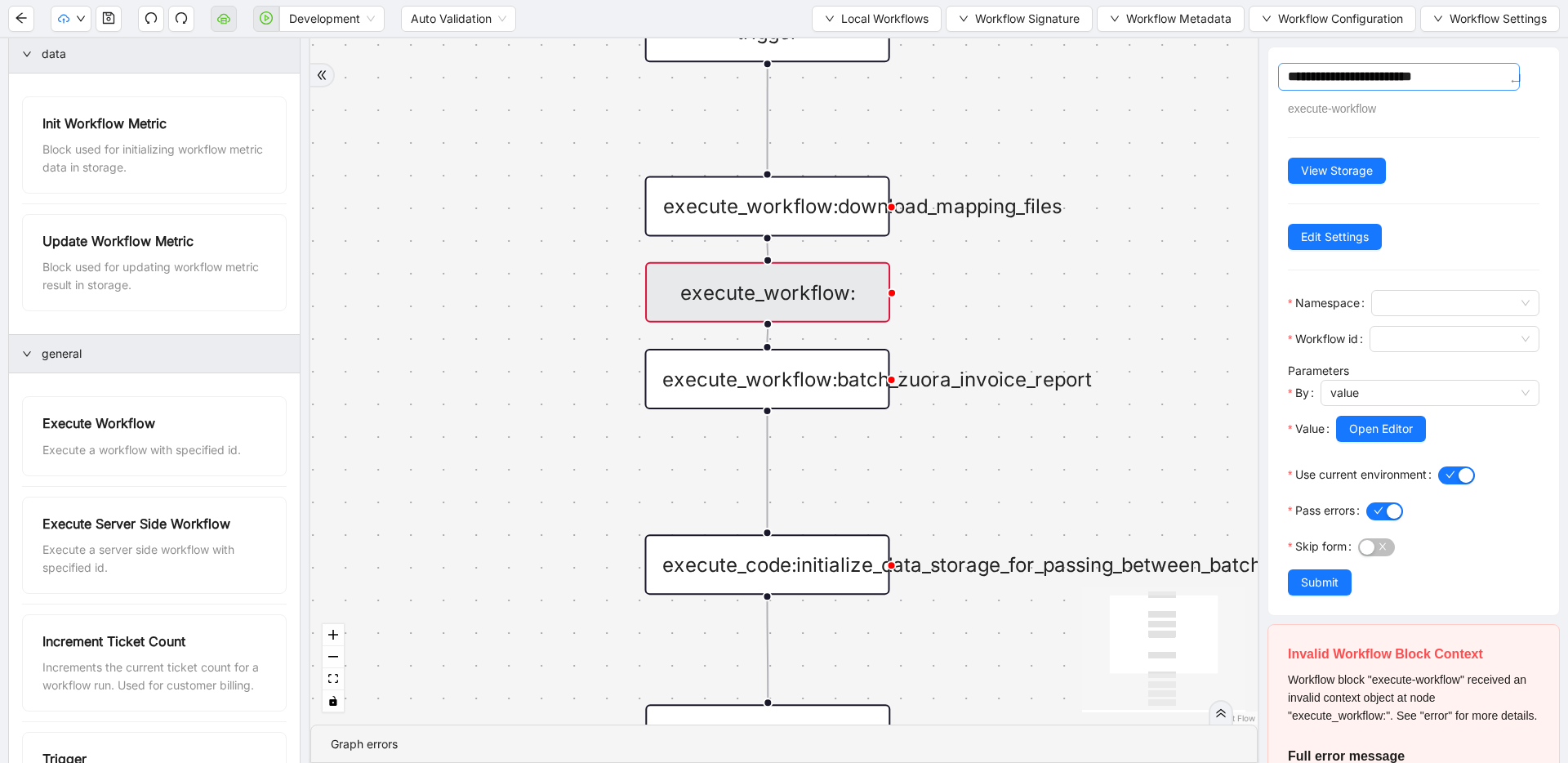 type on "**********" 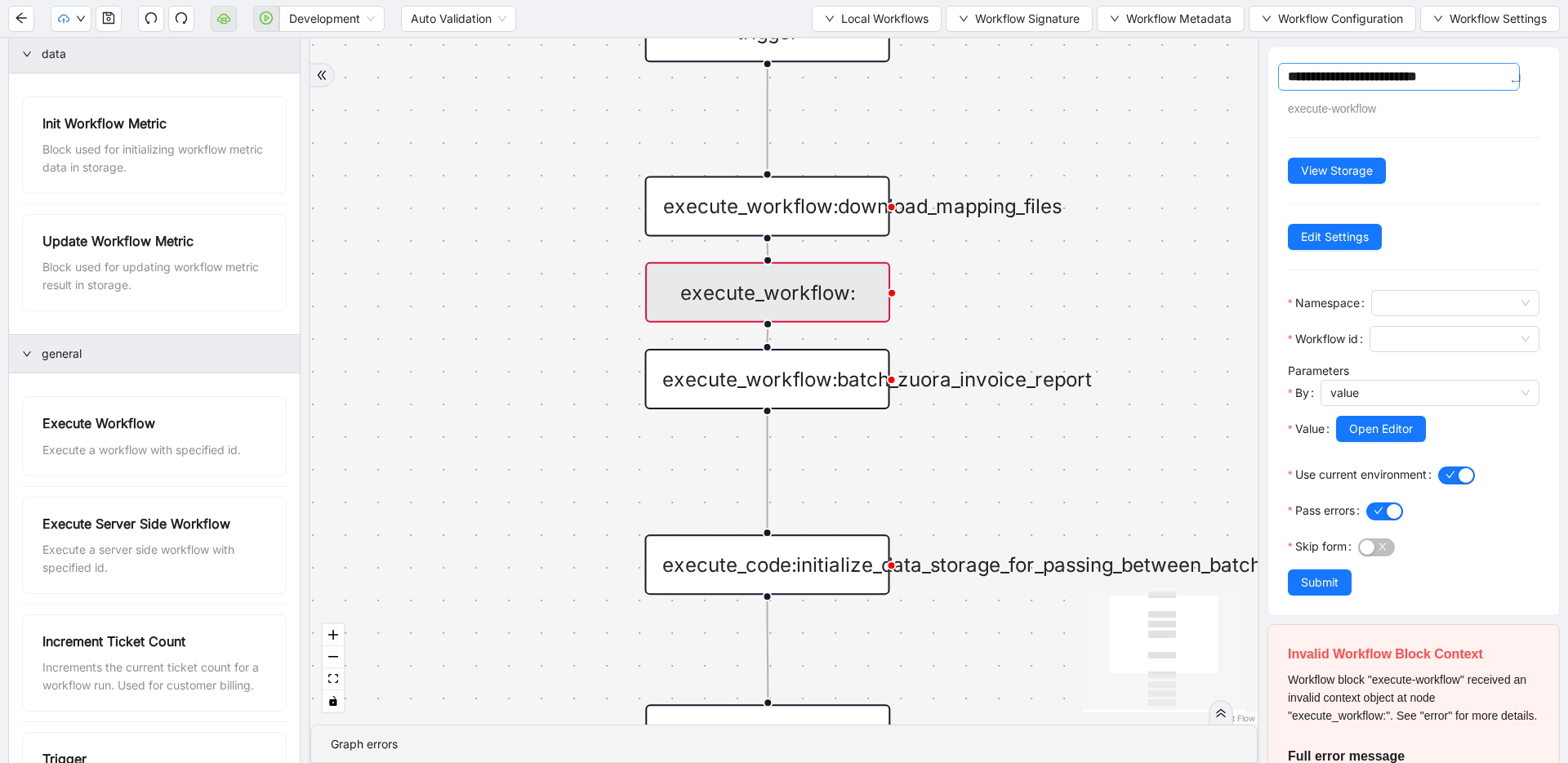 type on "**********" 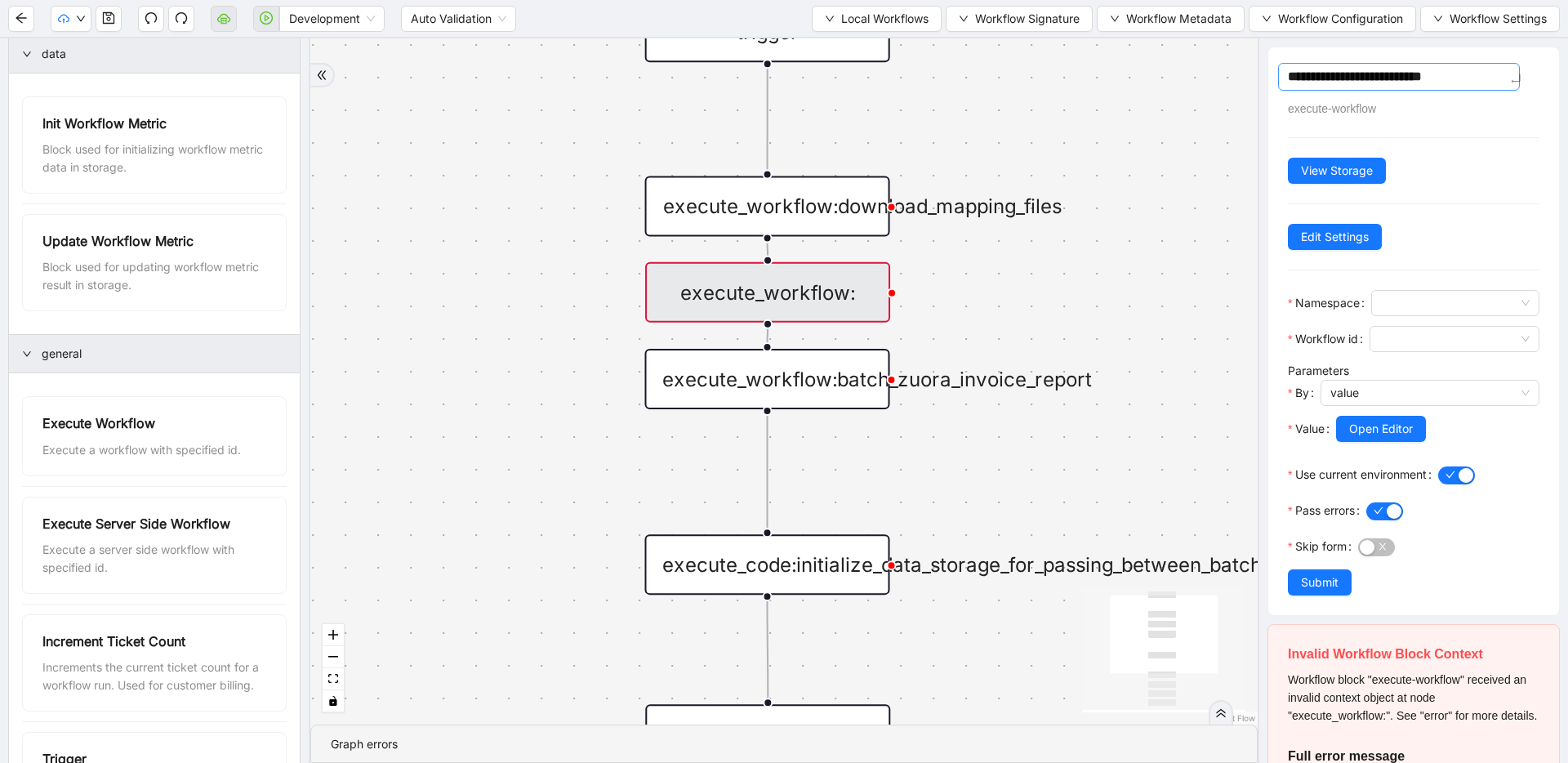 type on "**********" 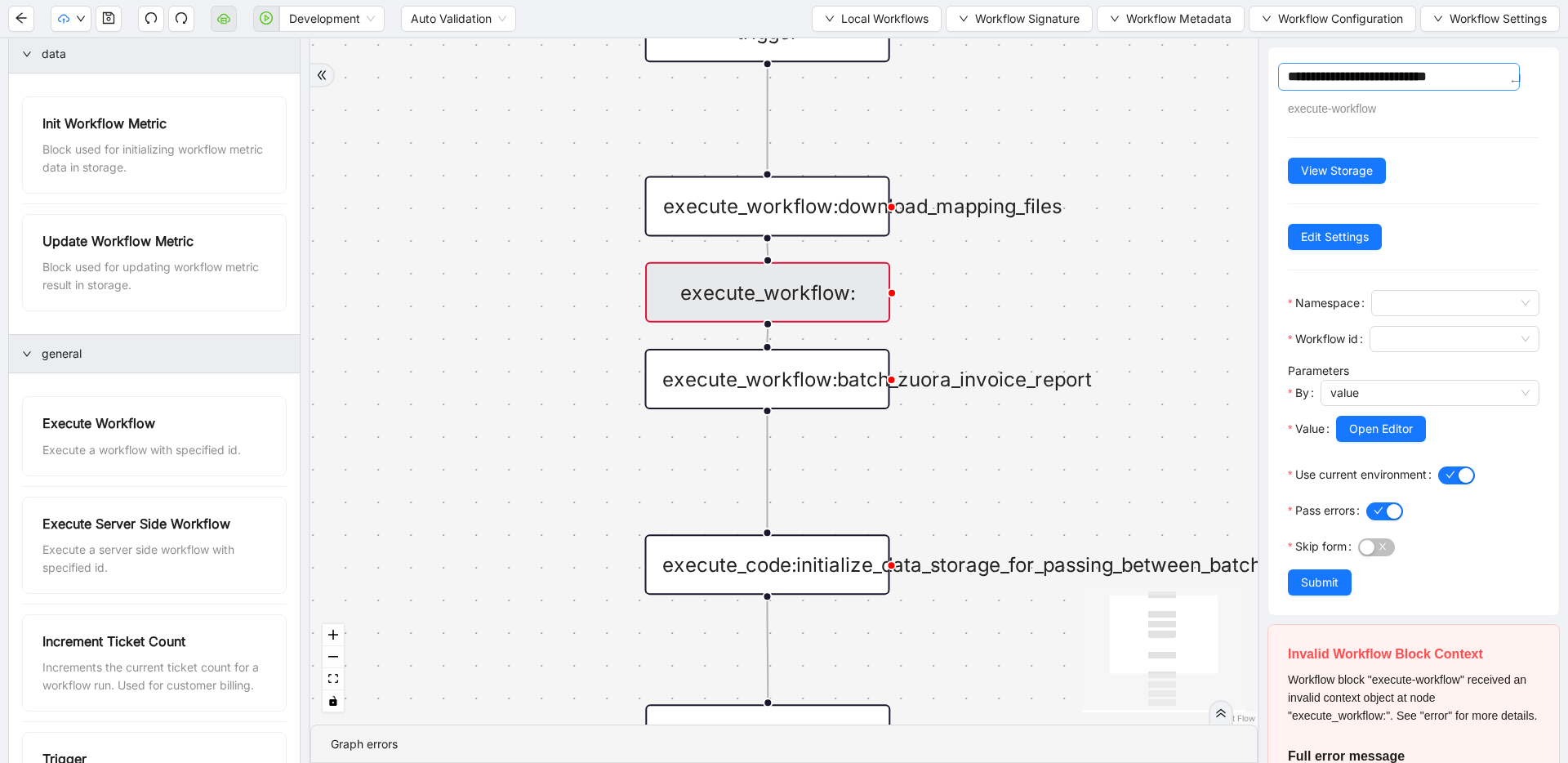 type on "**********" 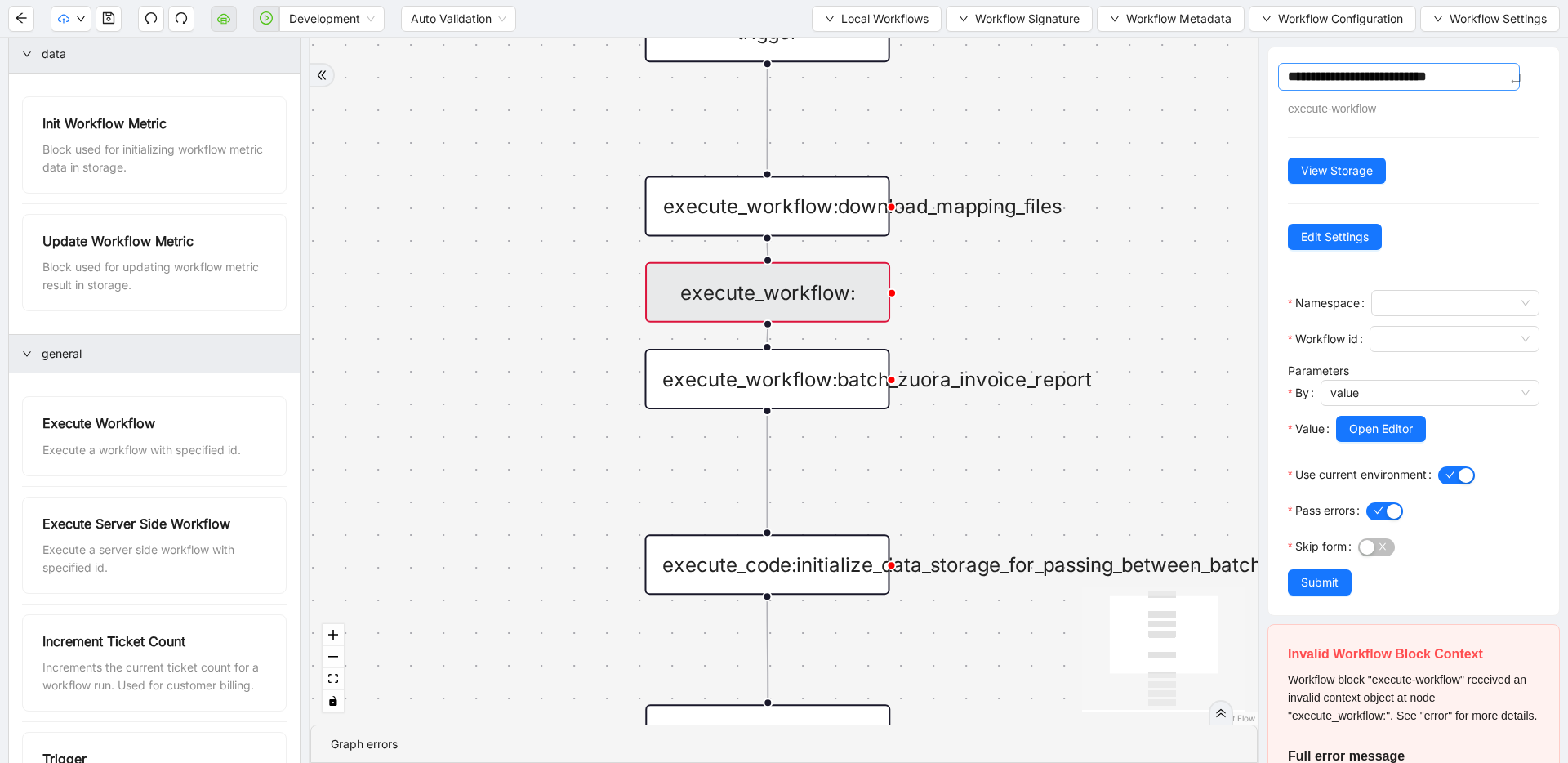 type on "**********" 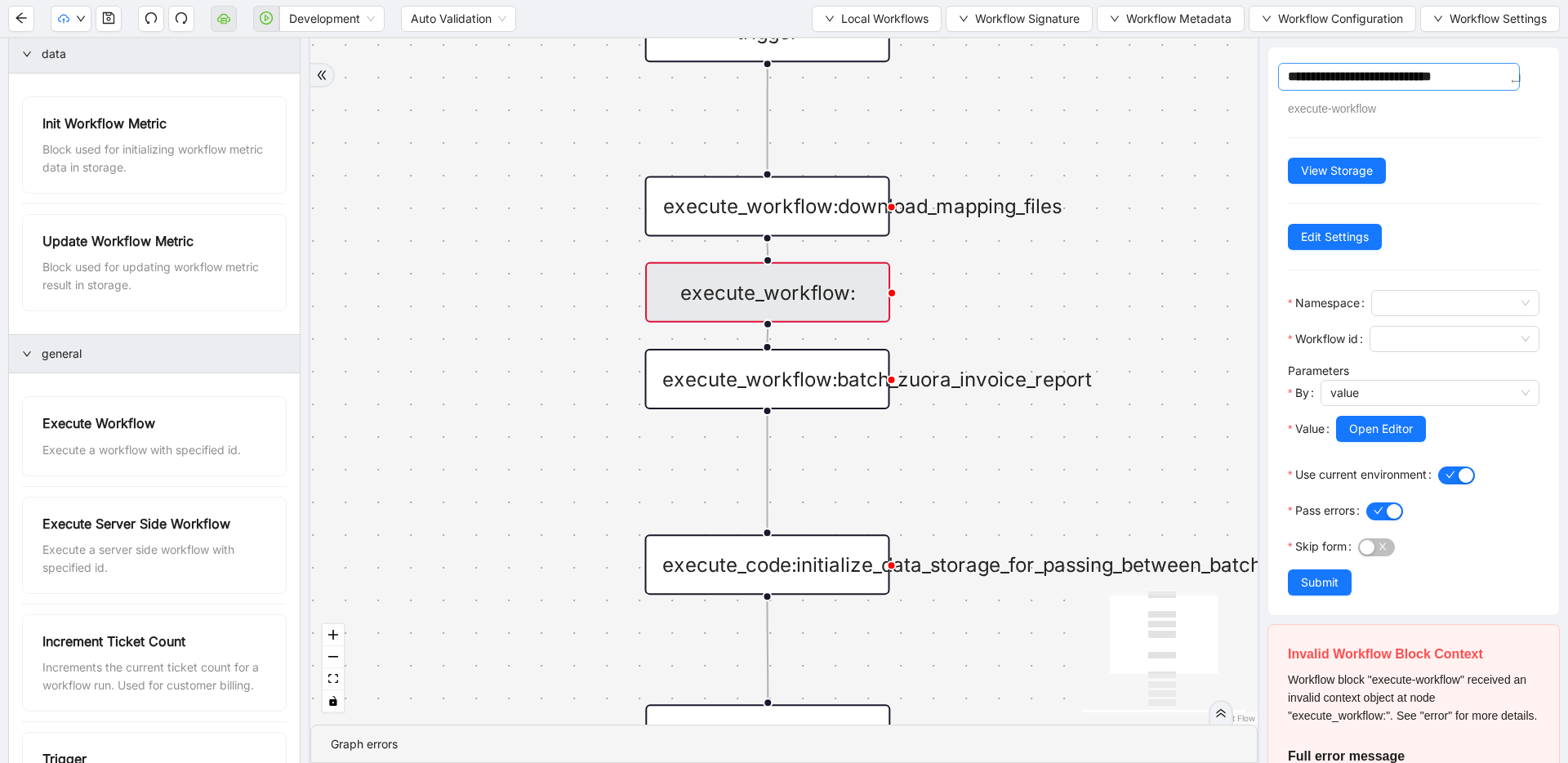 type on "**********" 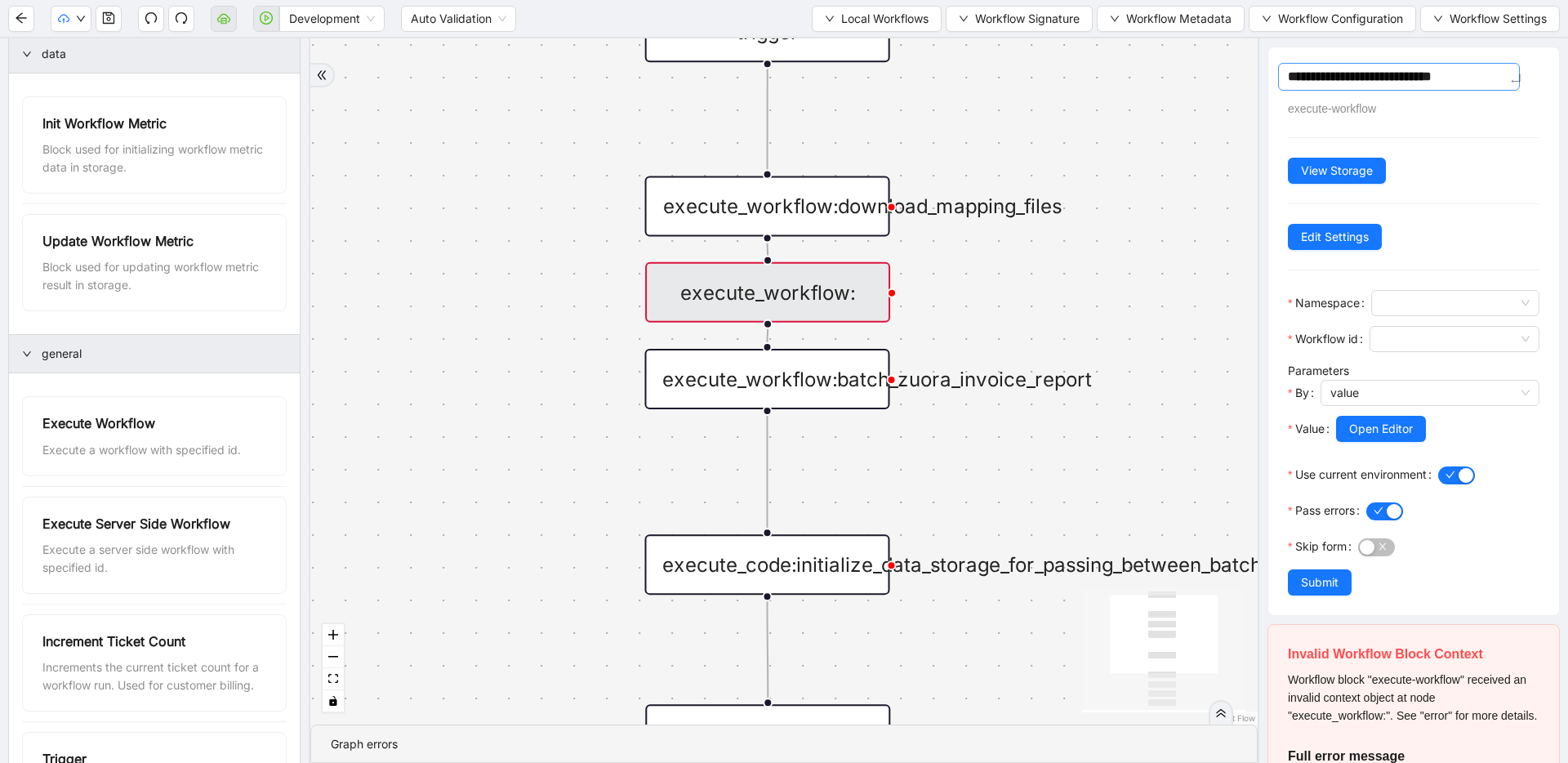 type on "**********" 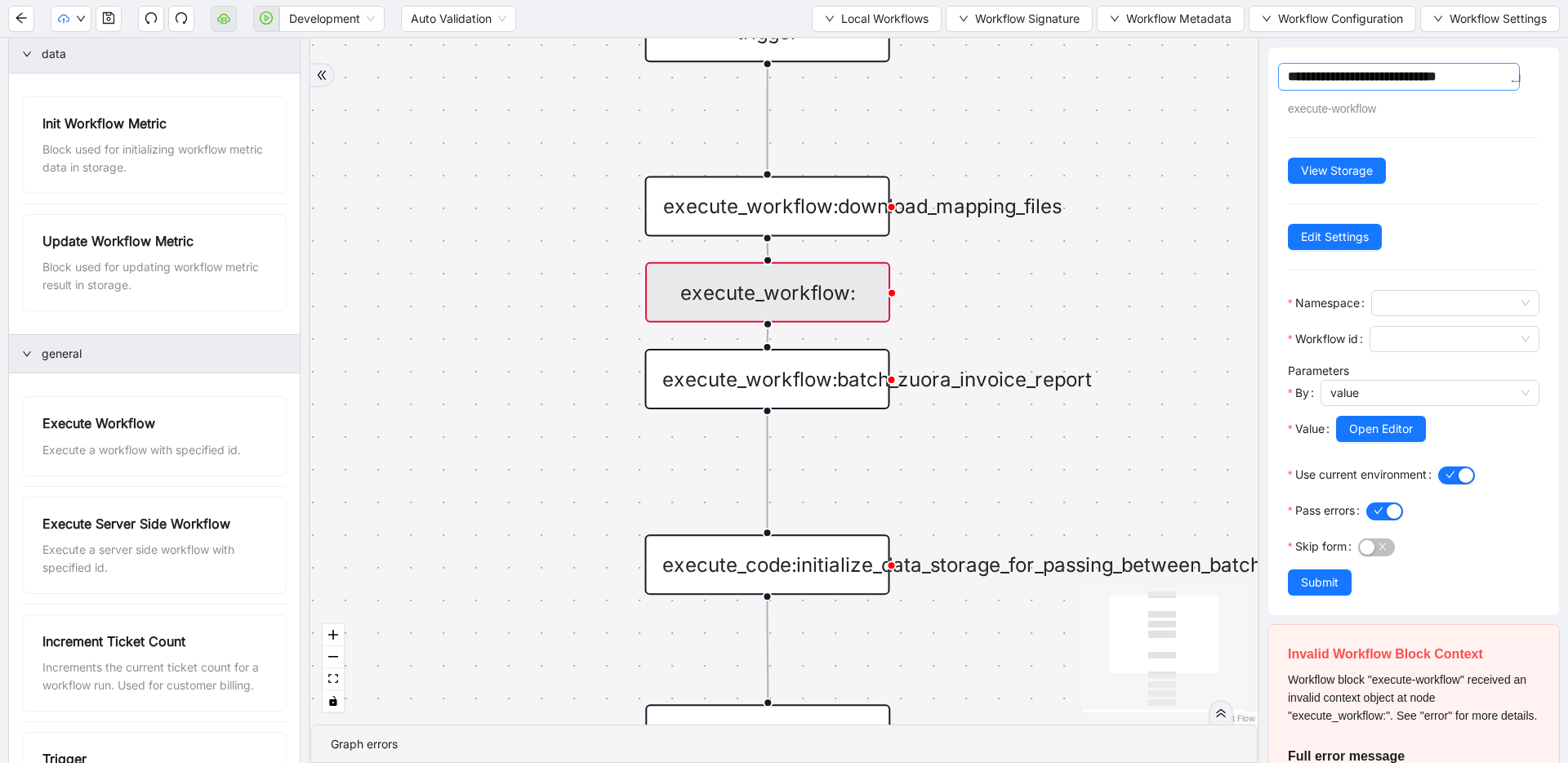 type on "**********" 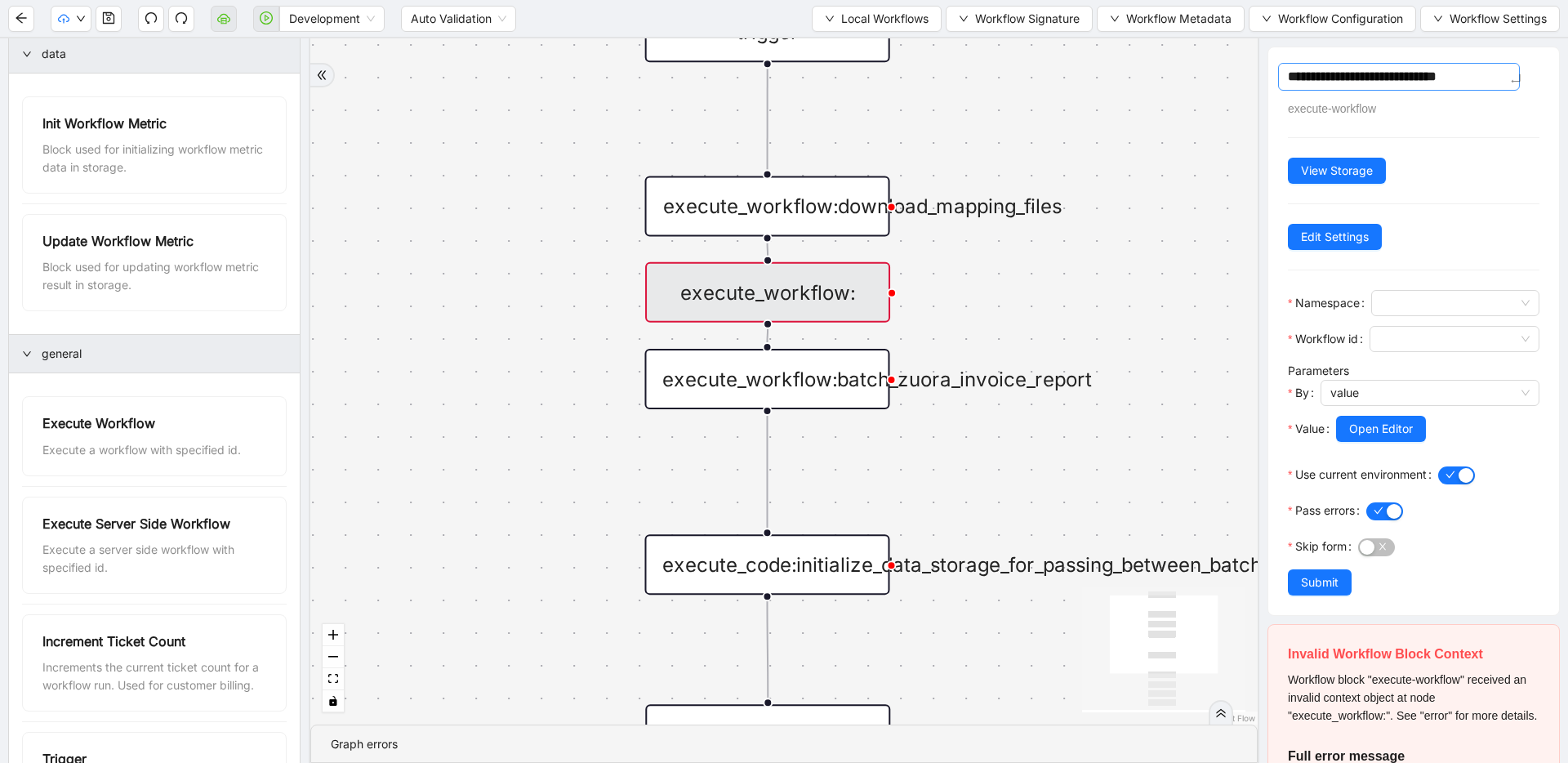 type on "**********" 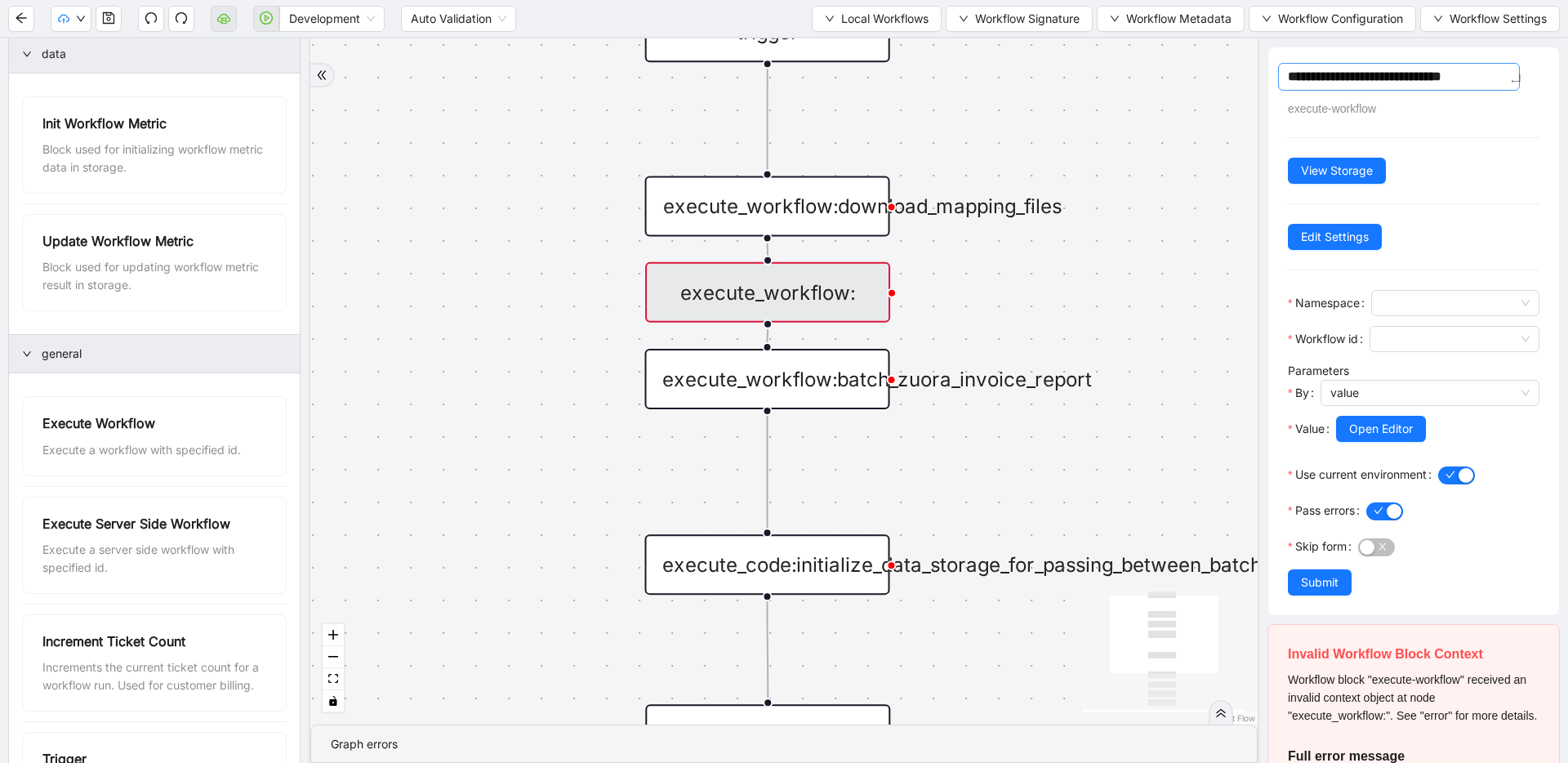 type on "**********" 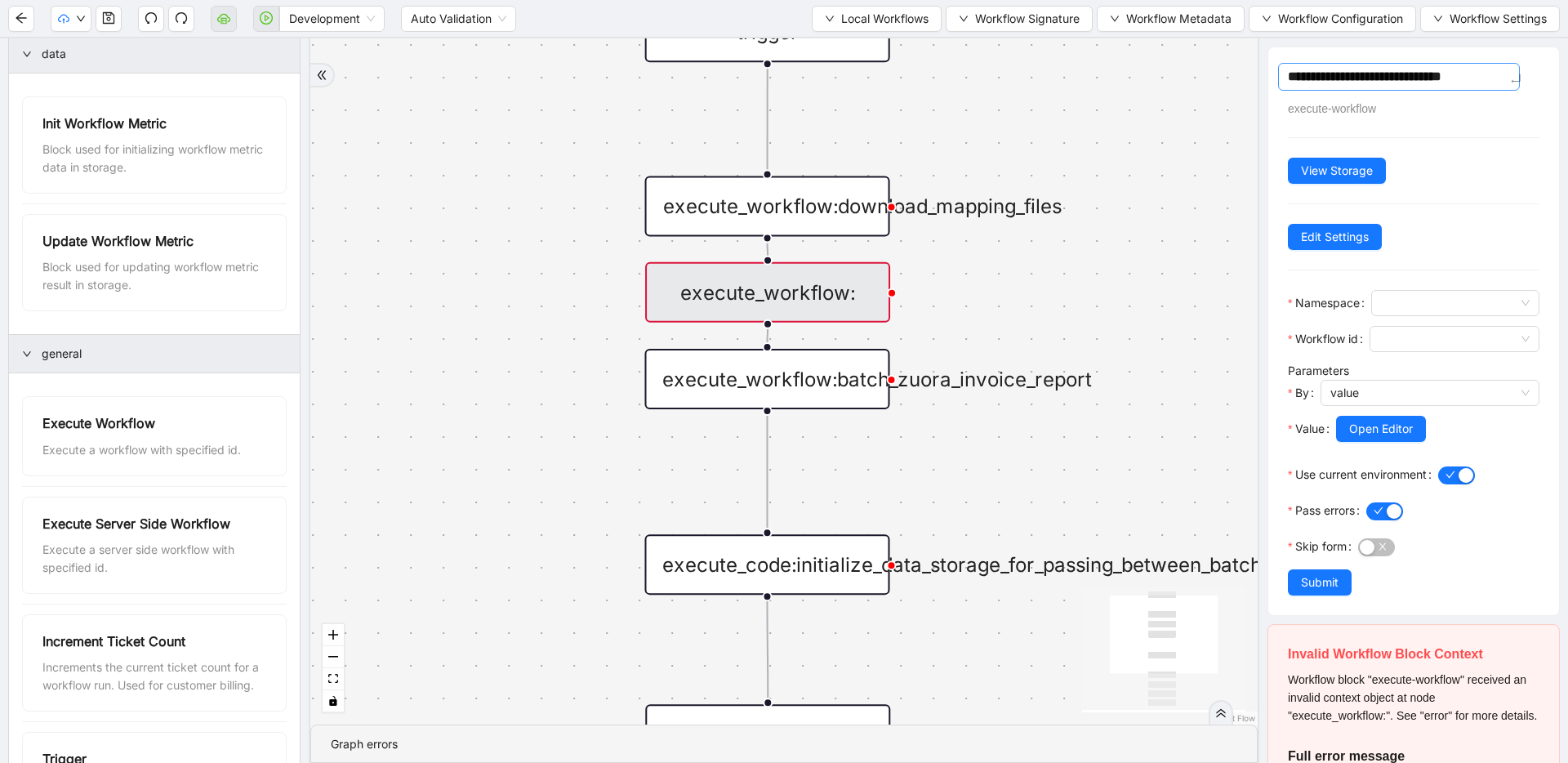 type on "**********" 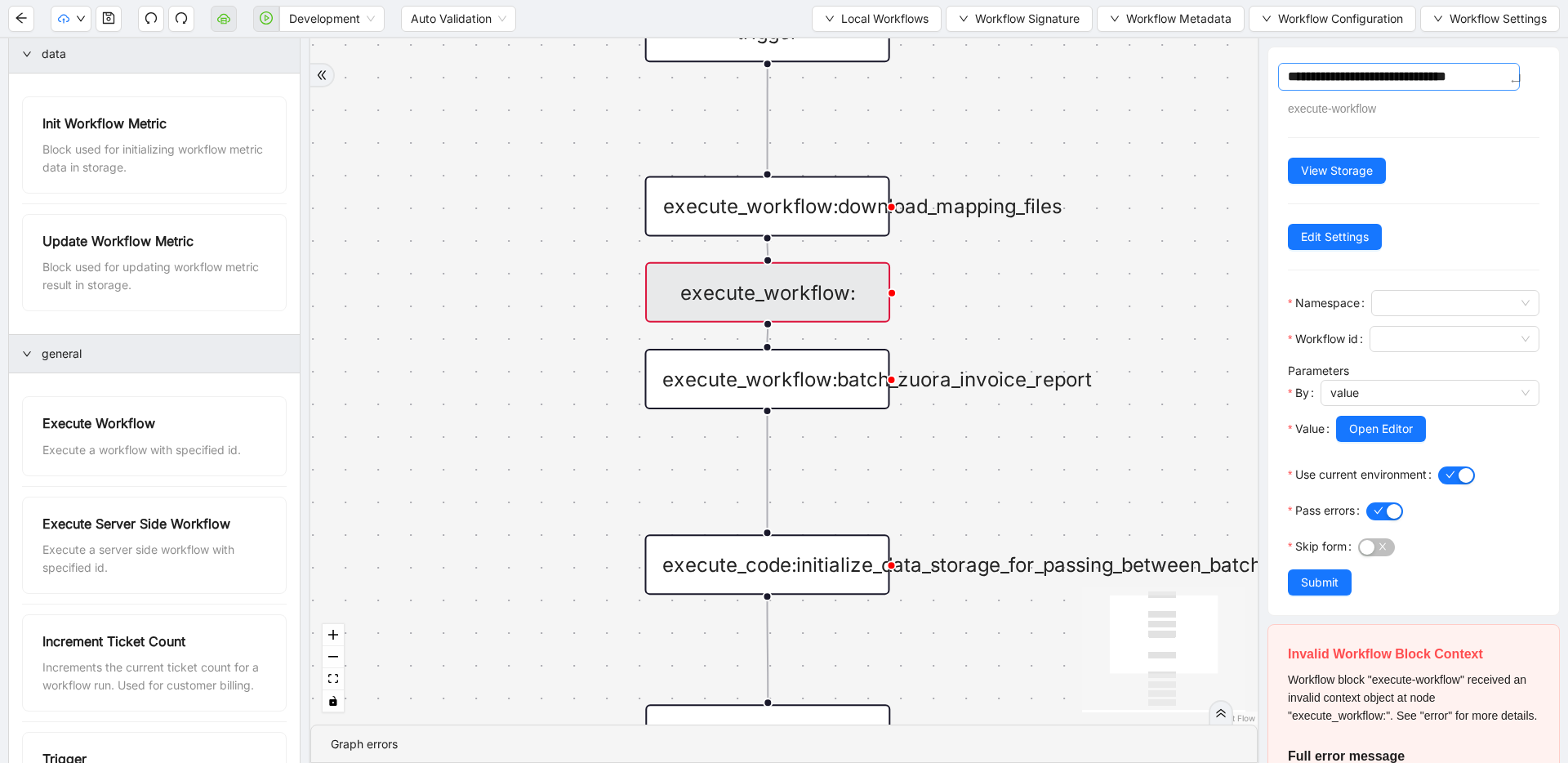 type on "**********" 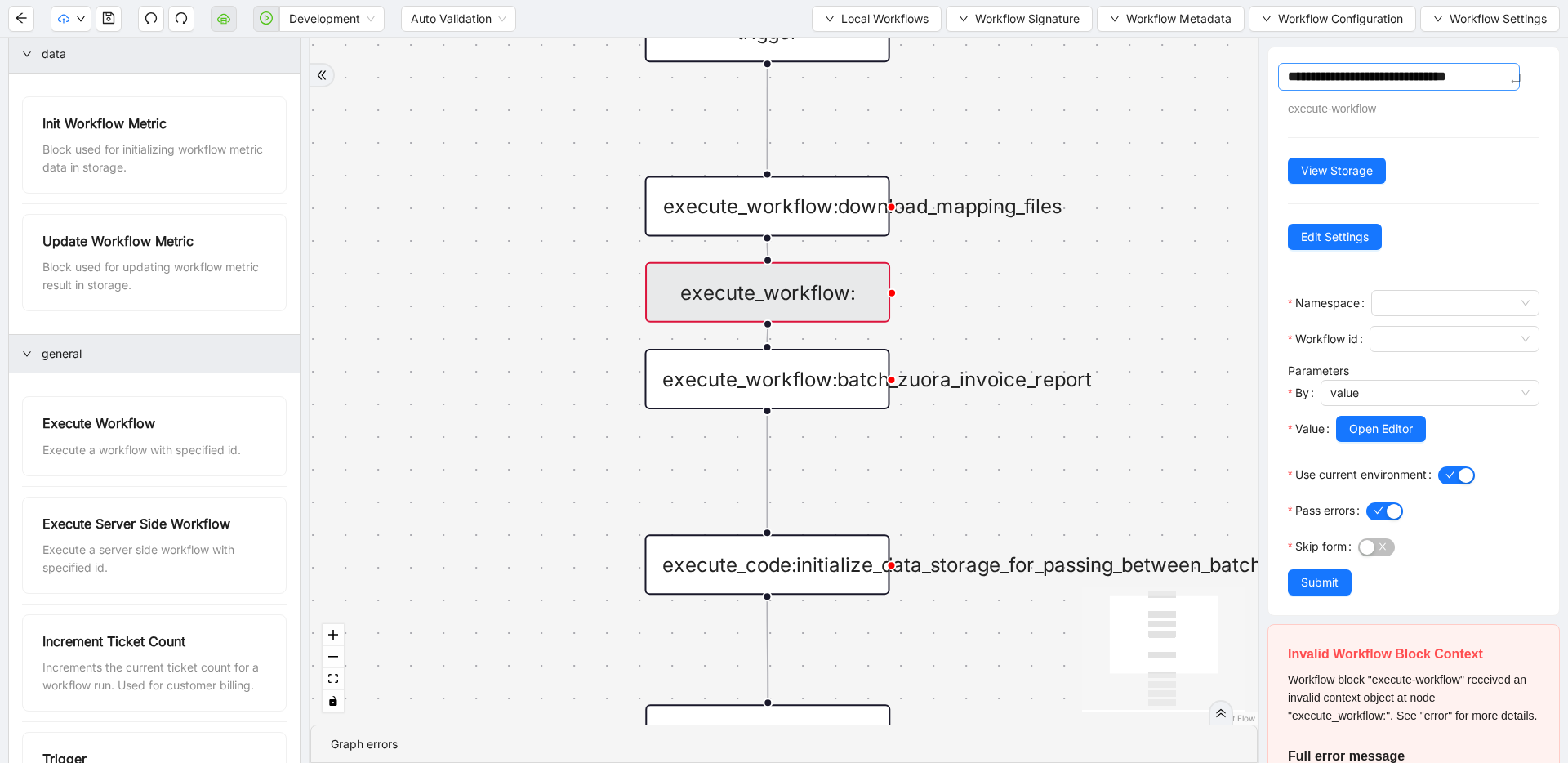 type on "**********" 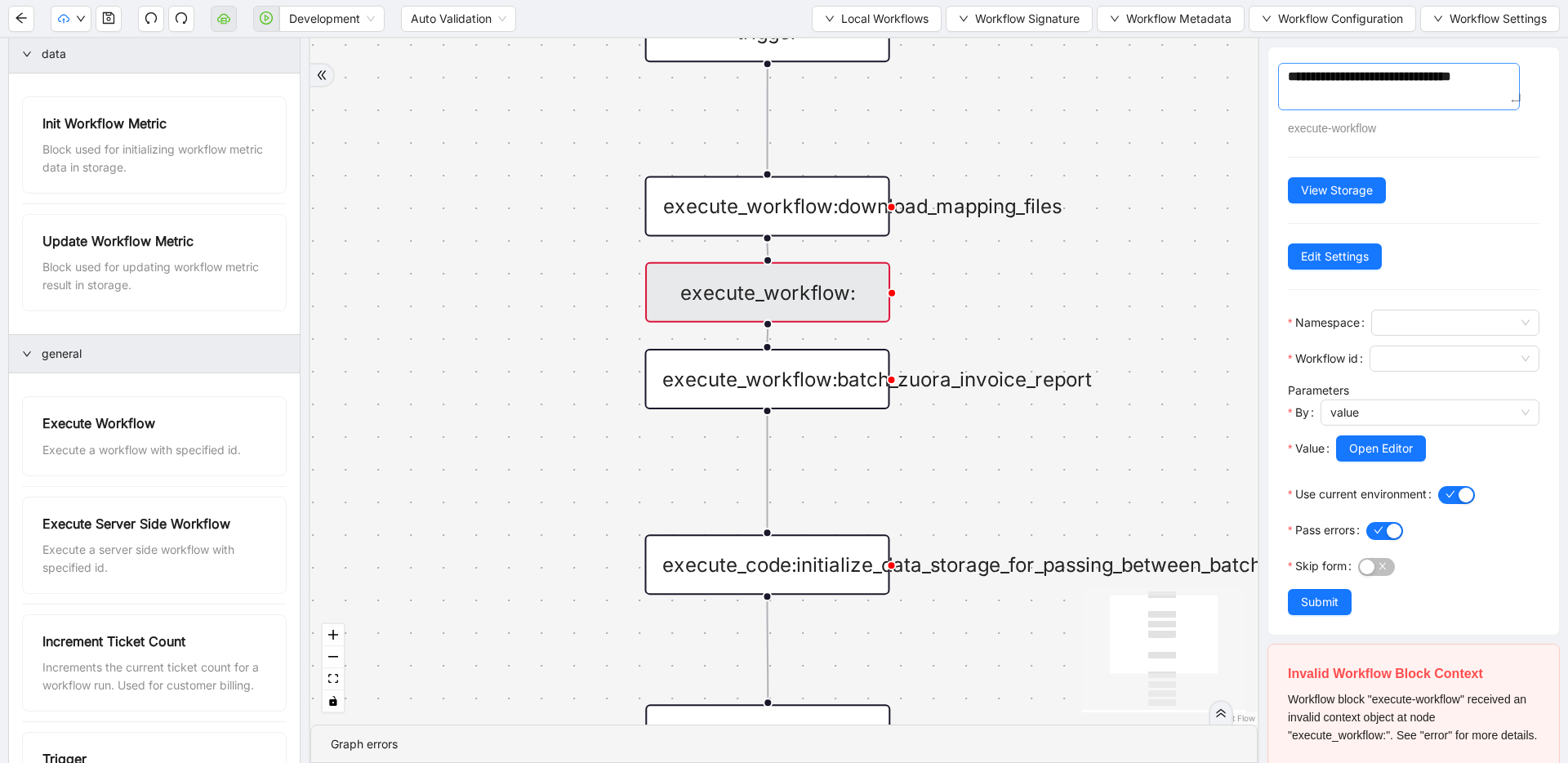 type on "**********" 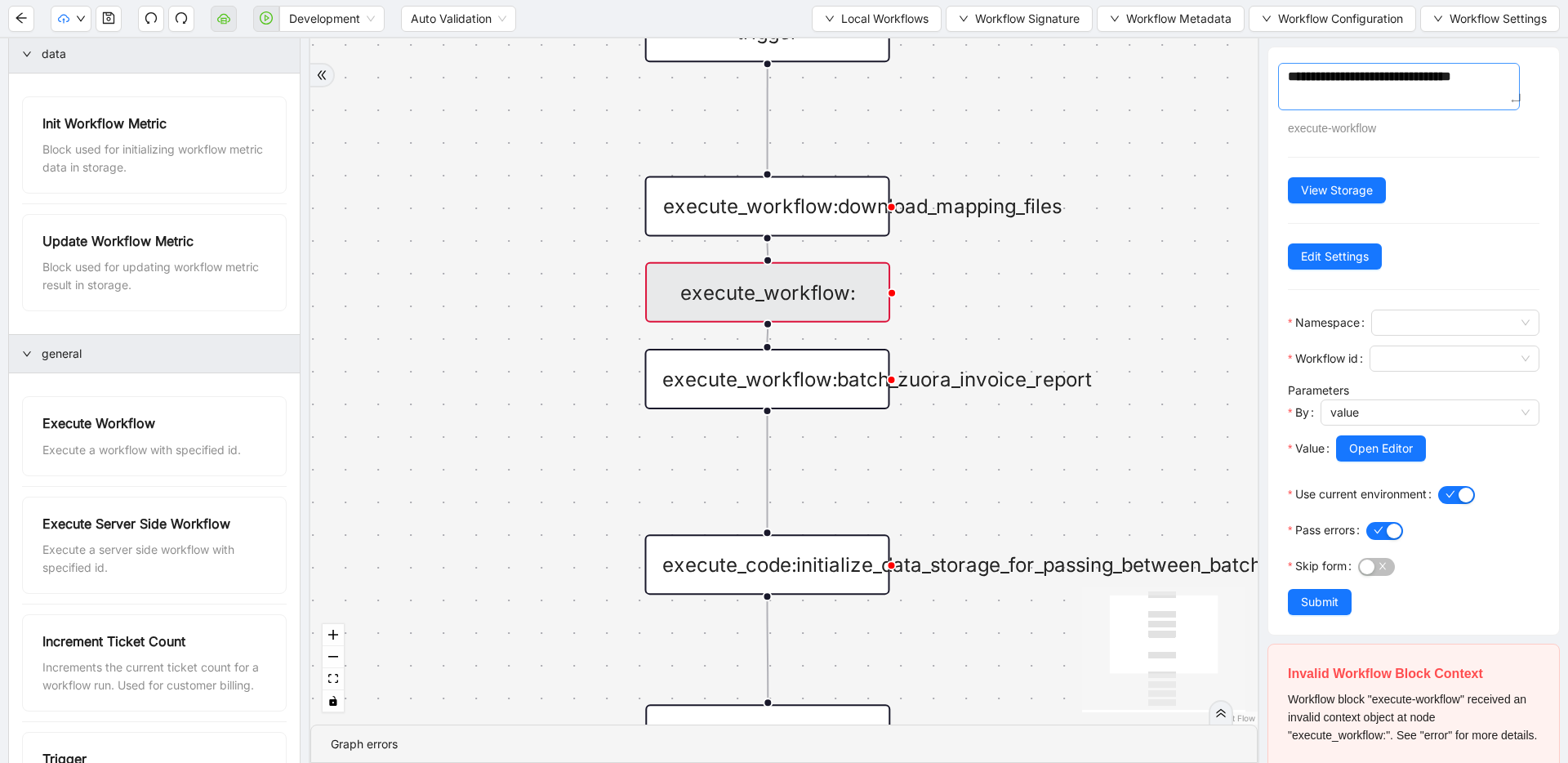 type on "**********" 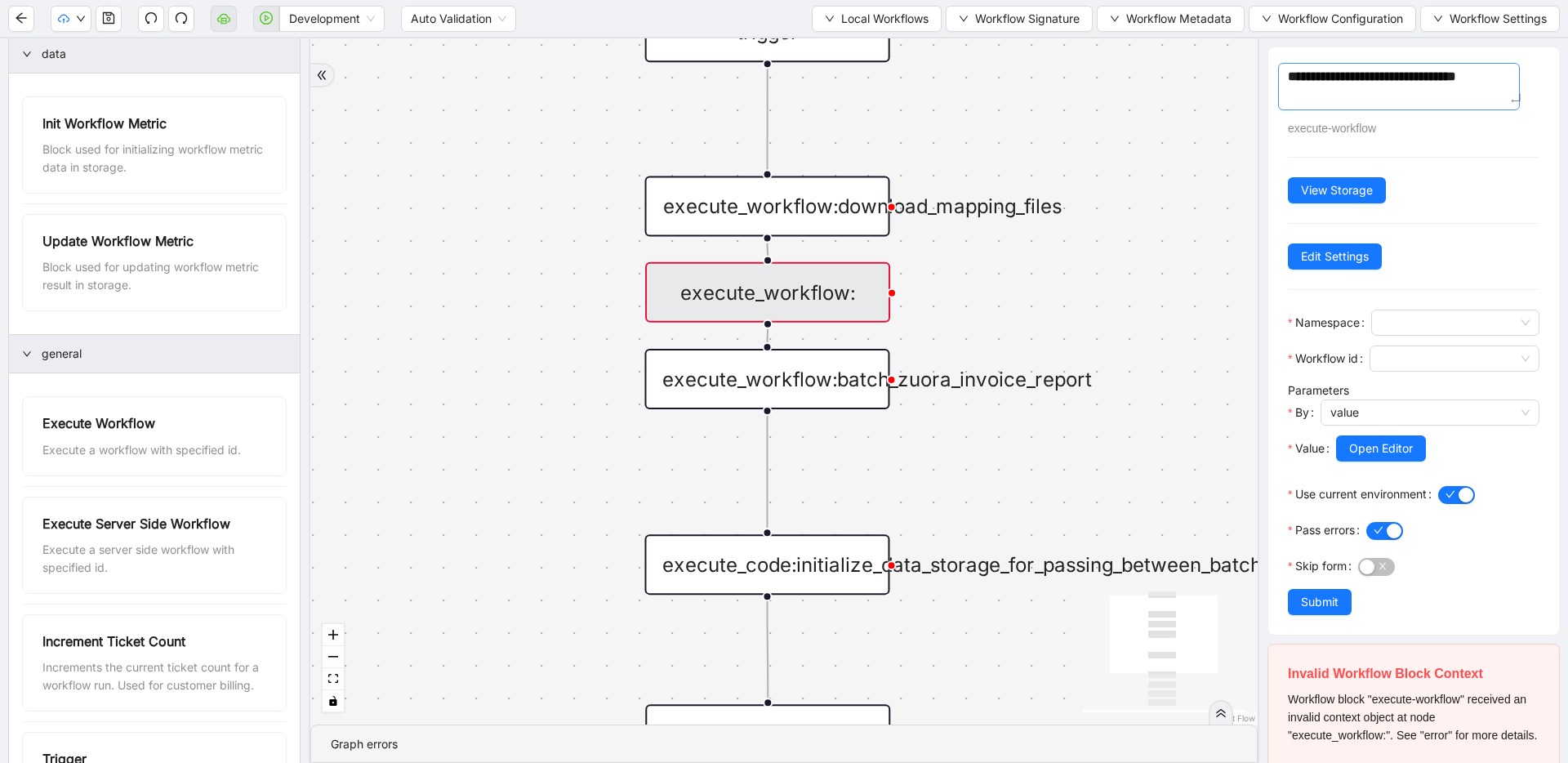 type on "**********" 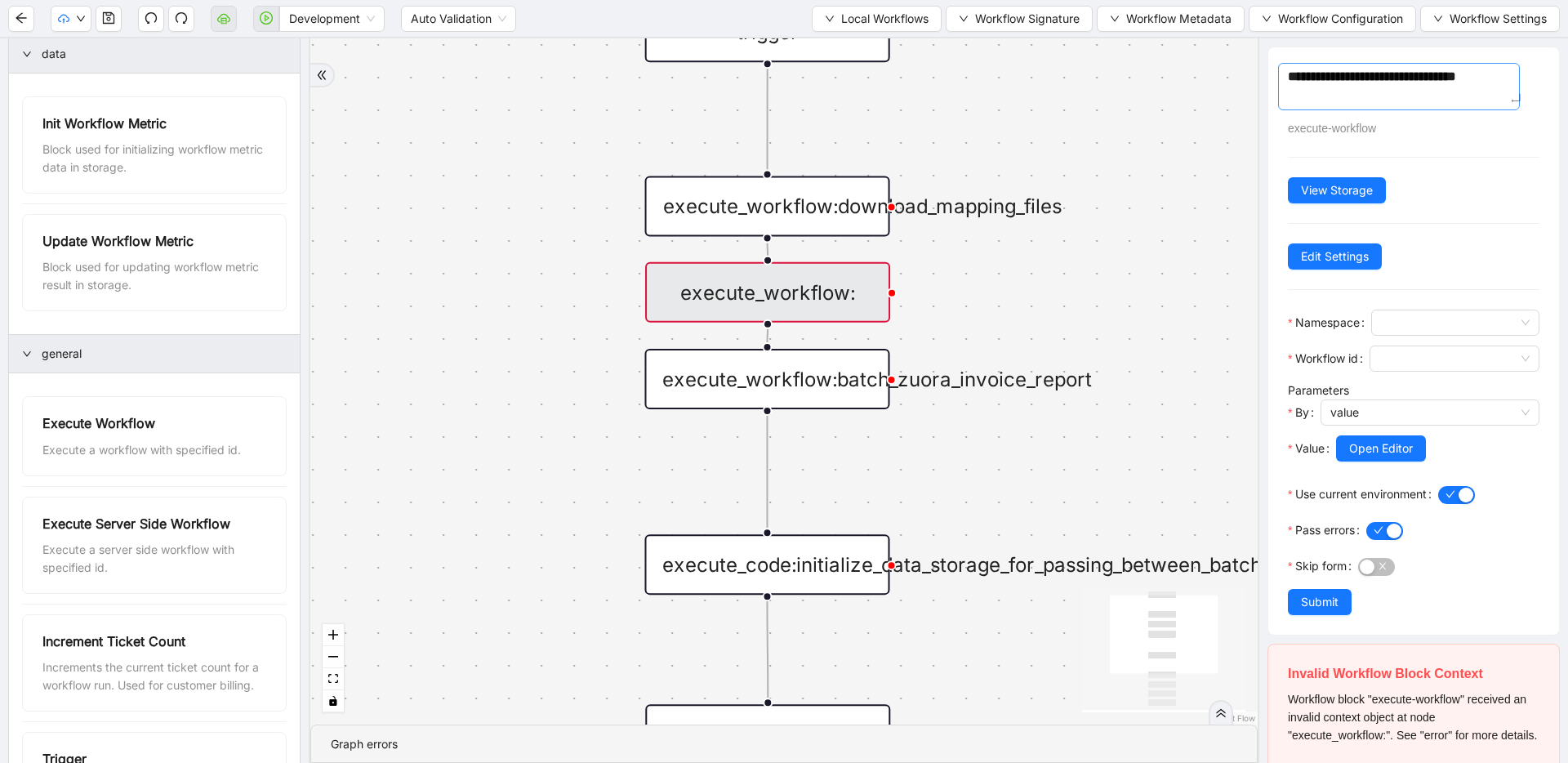 type on "**********" 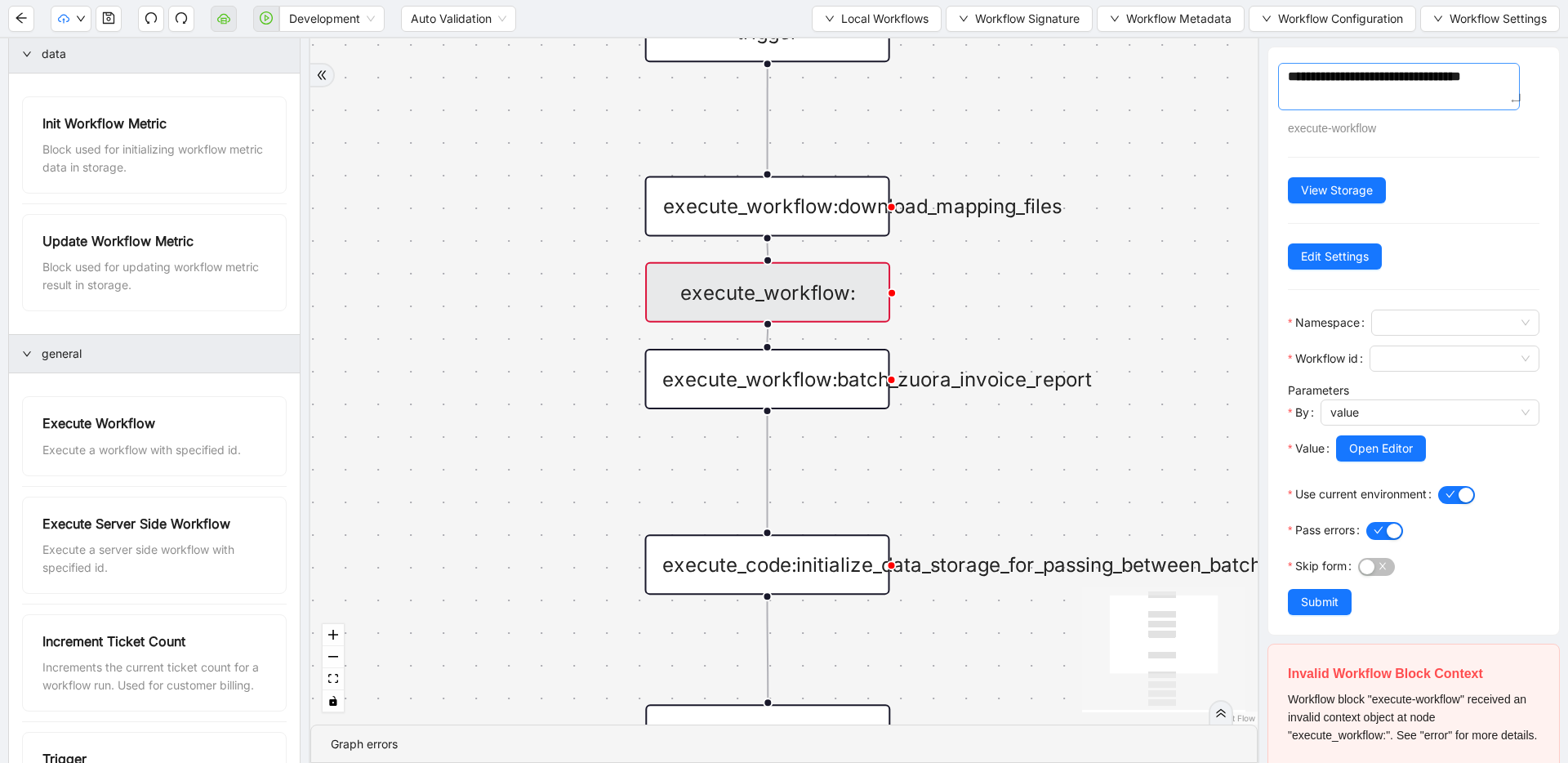 type on "**********" 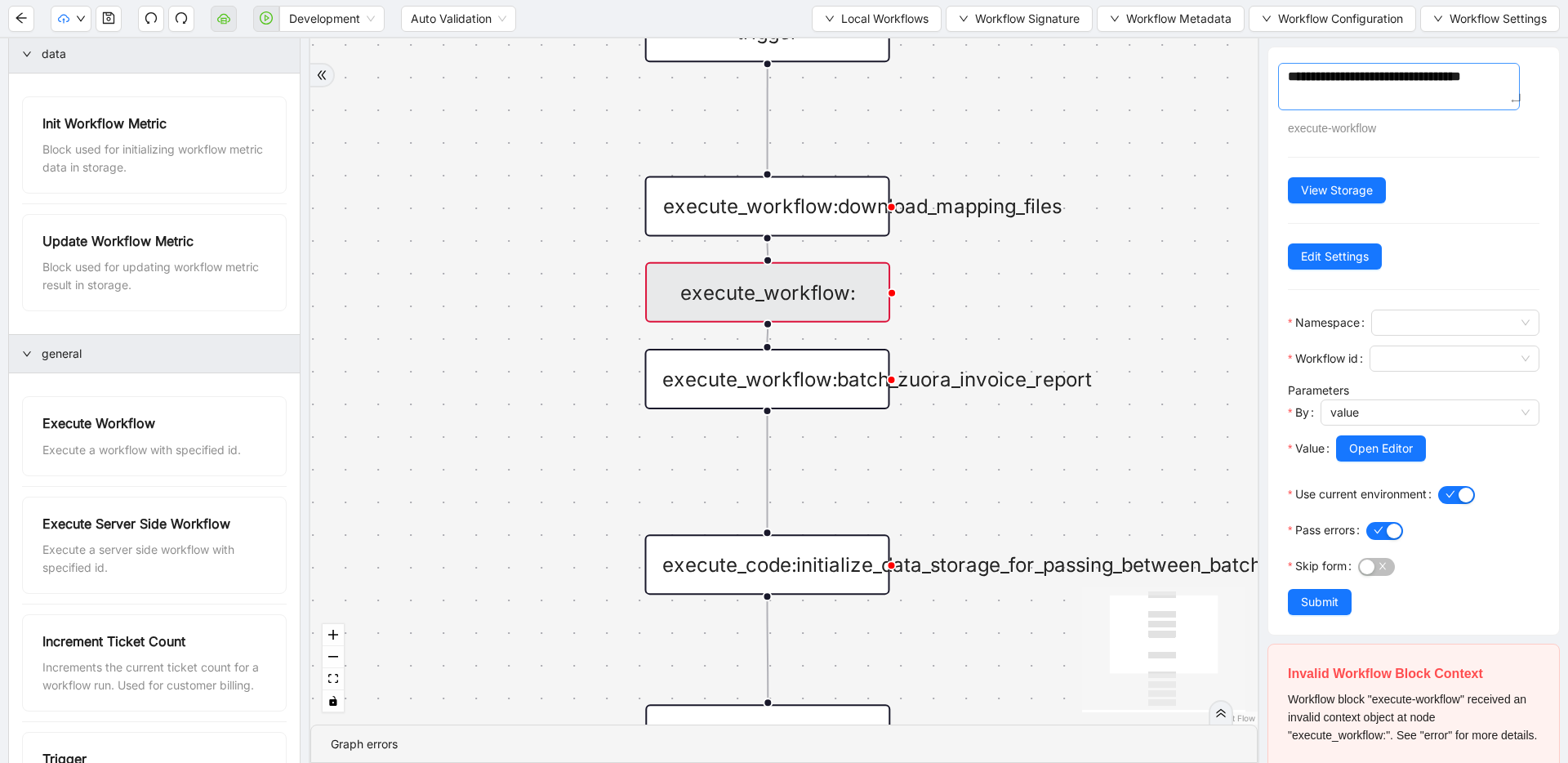 type on "**********" 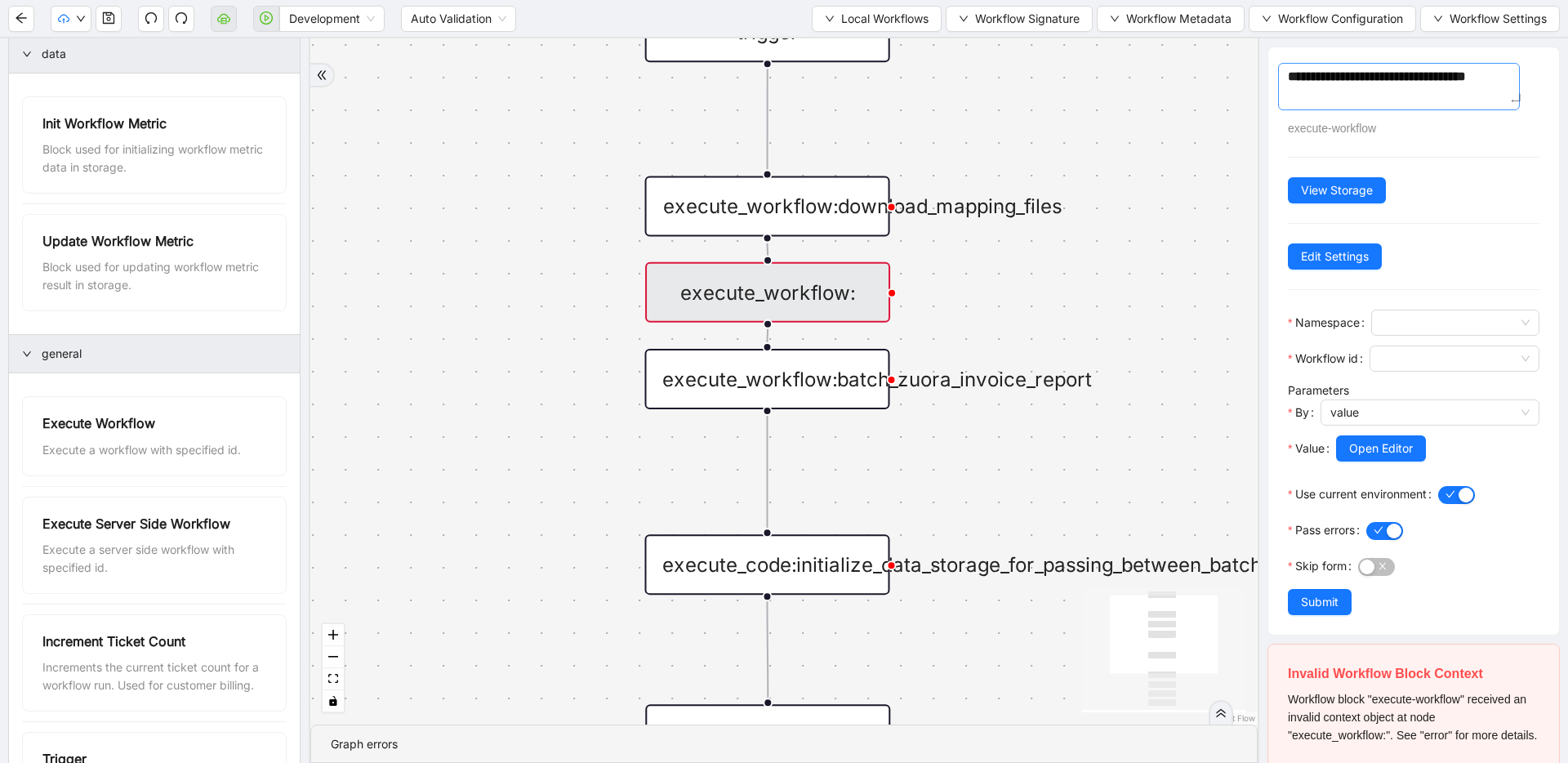 type on "**********" 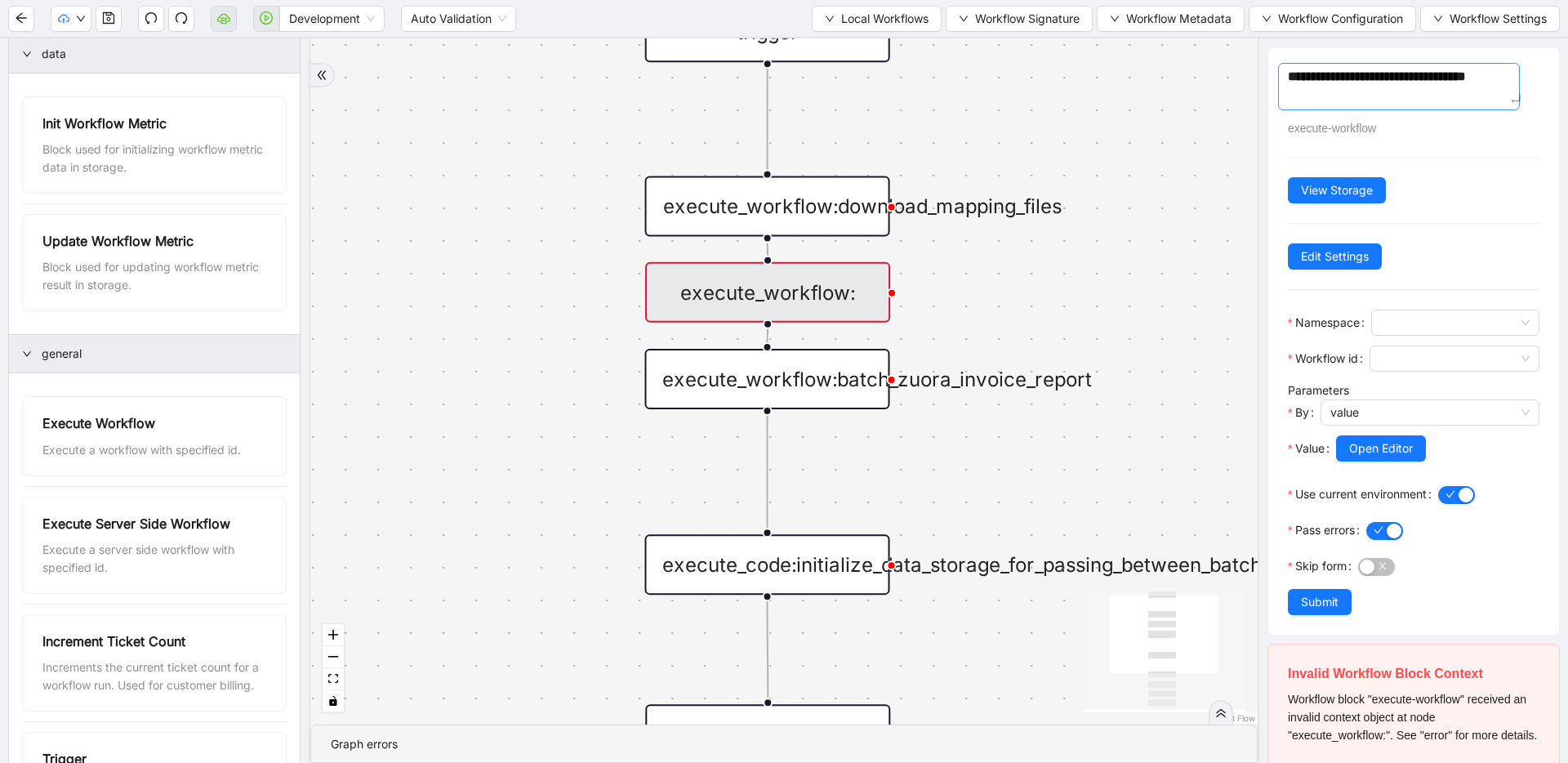 type on "**********" 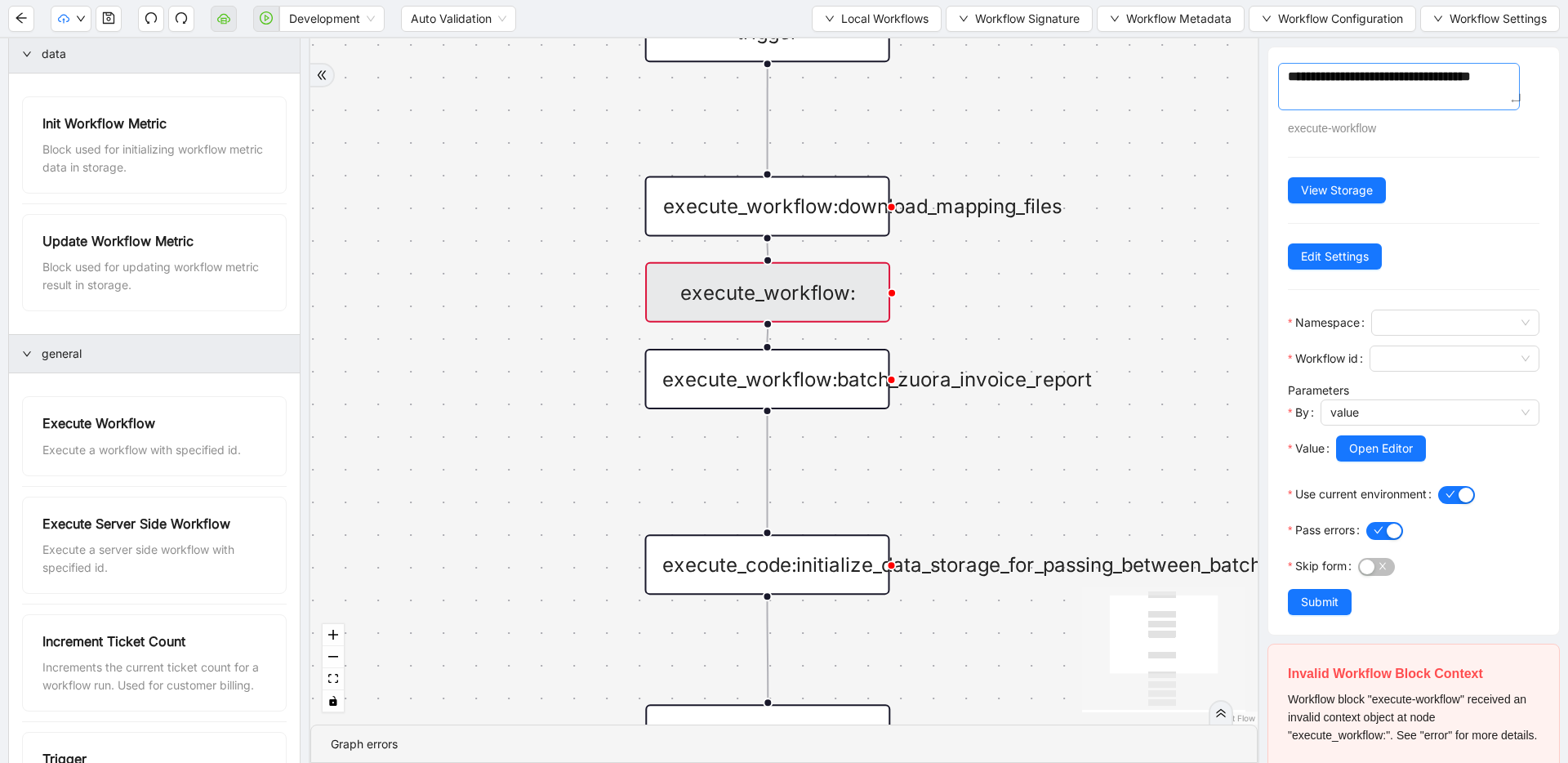 type on "**********" 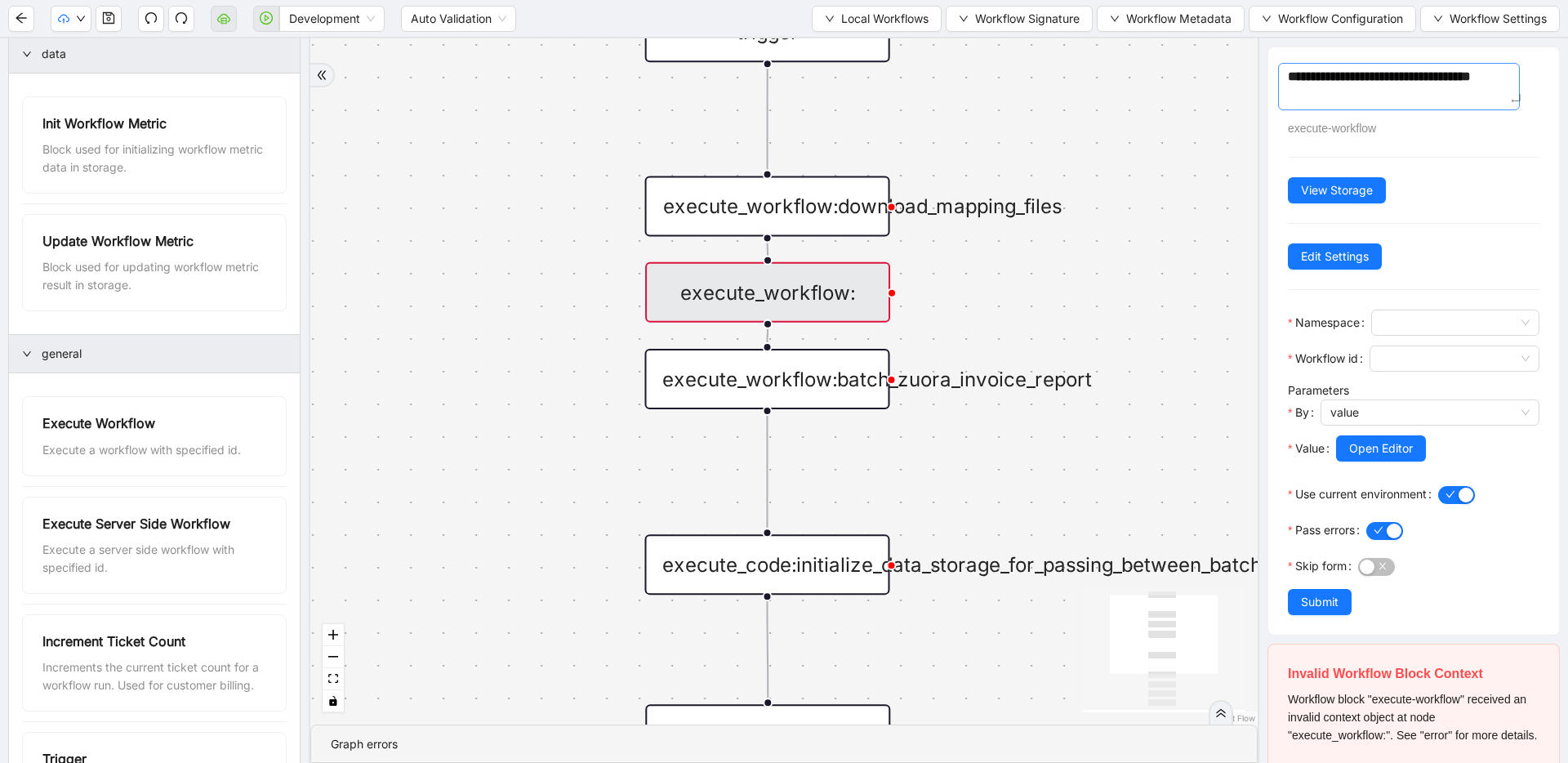 type on "**********" 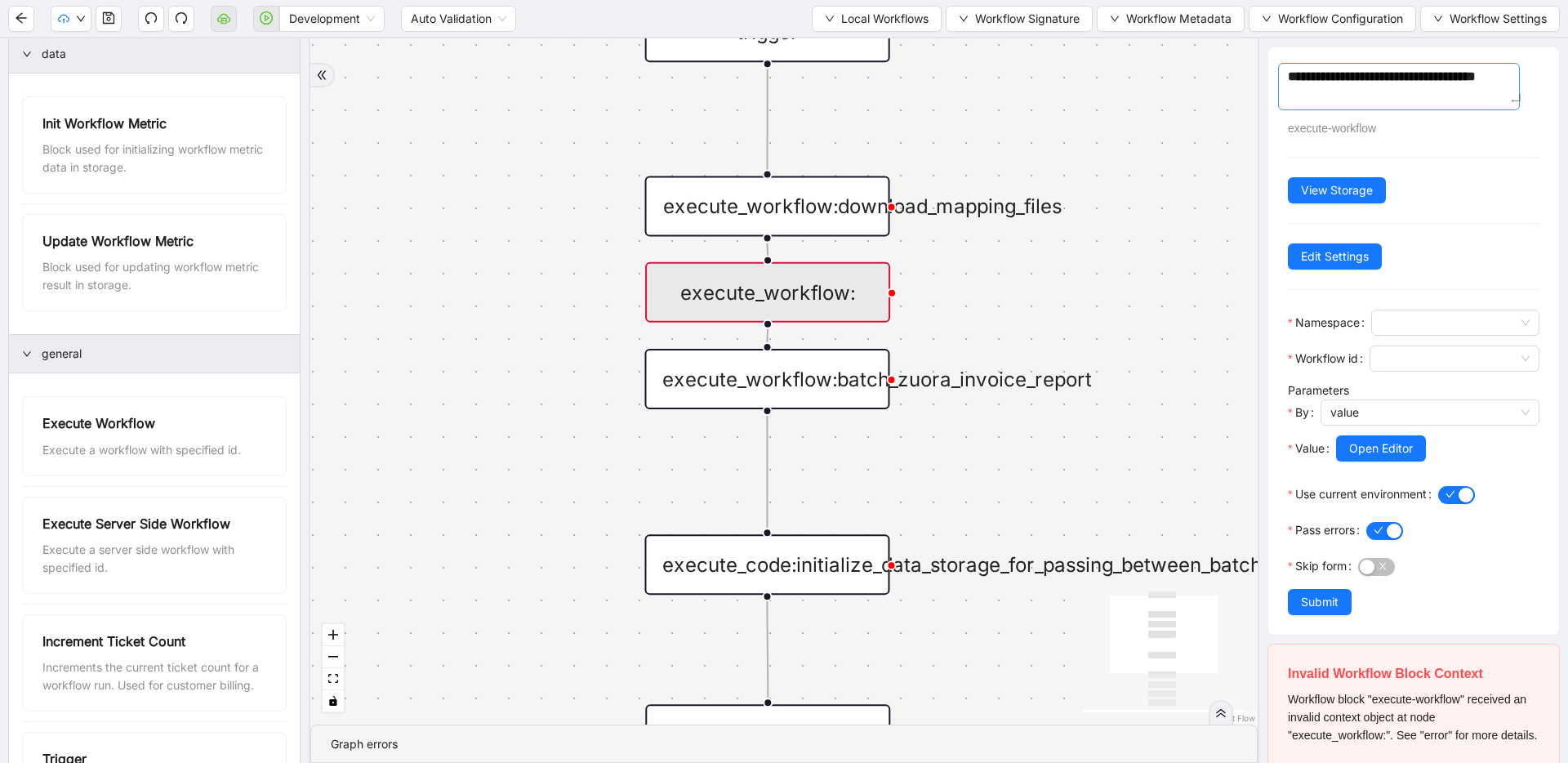 drag, startPoint x: 1405, startPoint y: 78, endPoint x: 1417, endPoint y: 104, distance: 28.6356 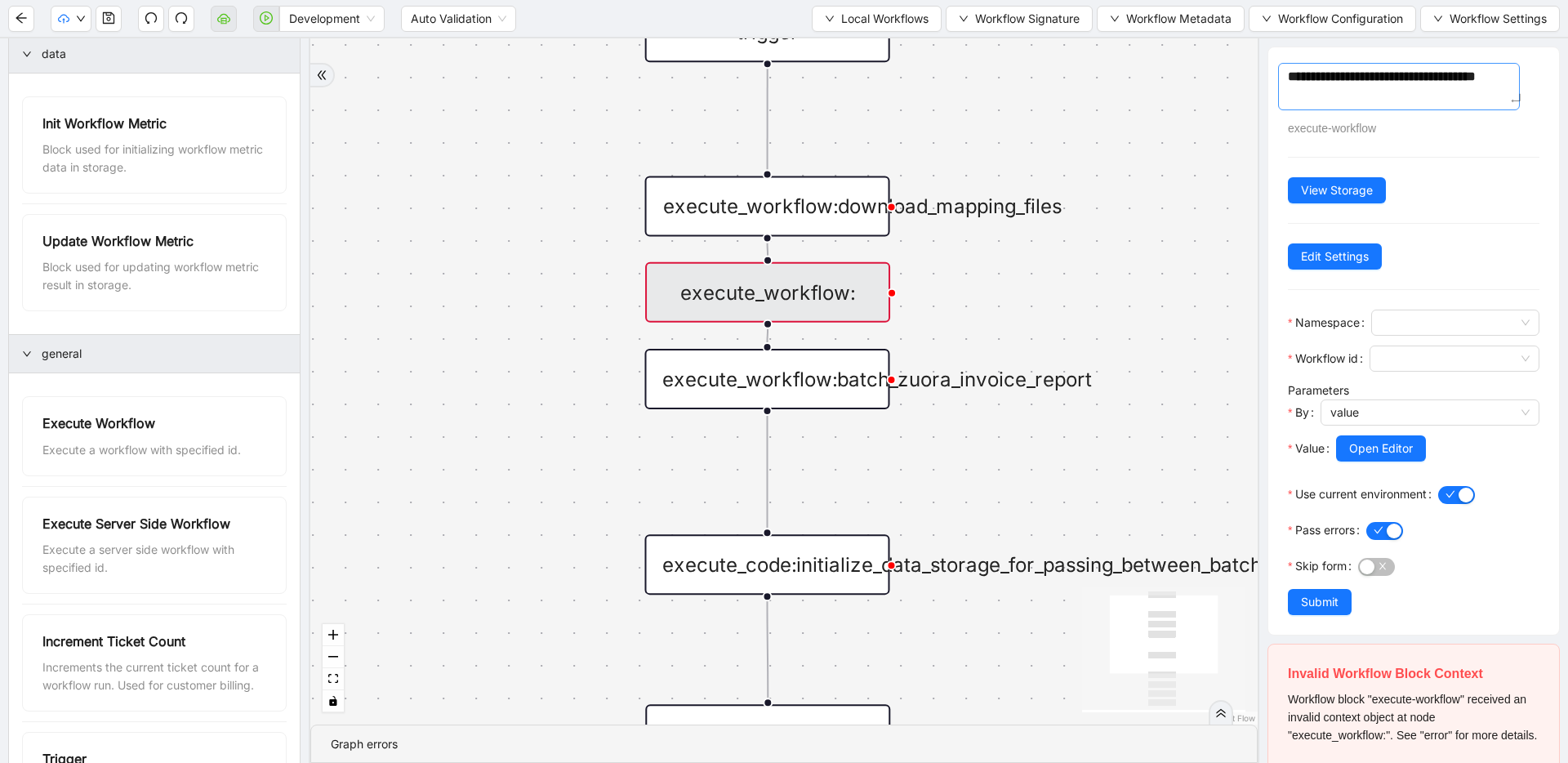 click on "**********" at bounding box center (1399, 87) 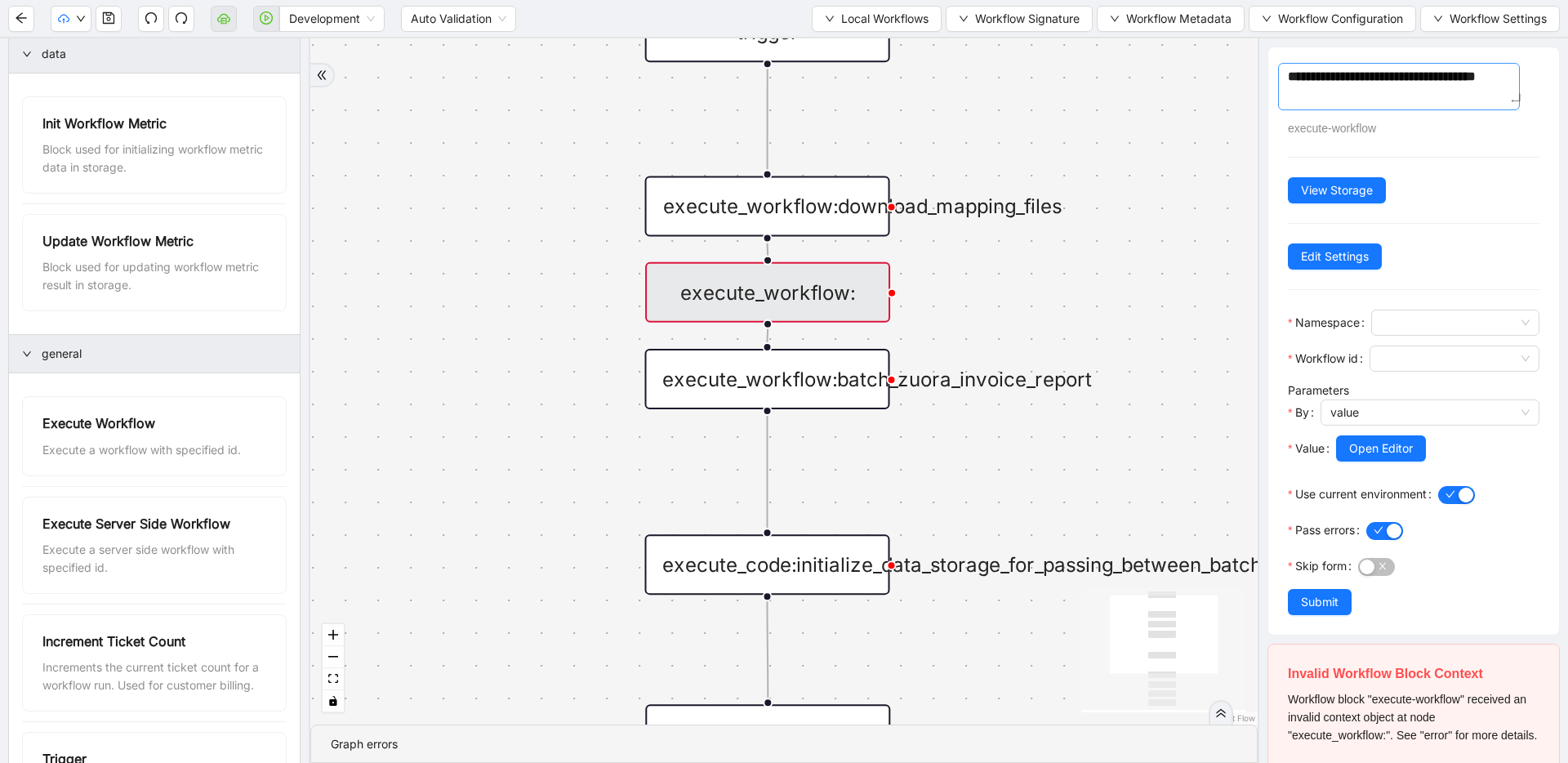 type on "**********" 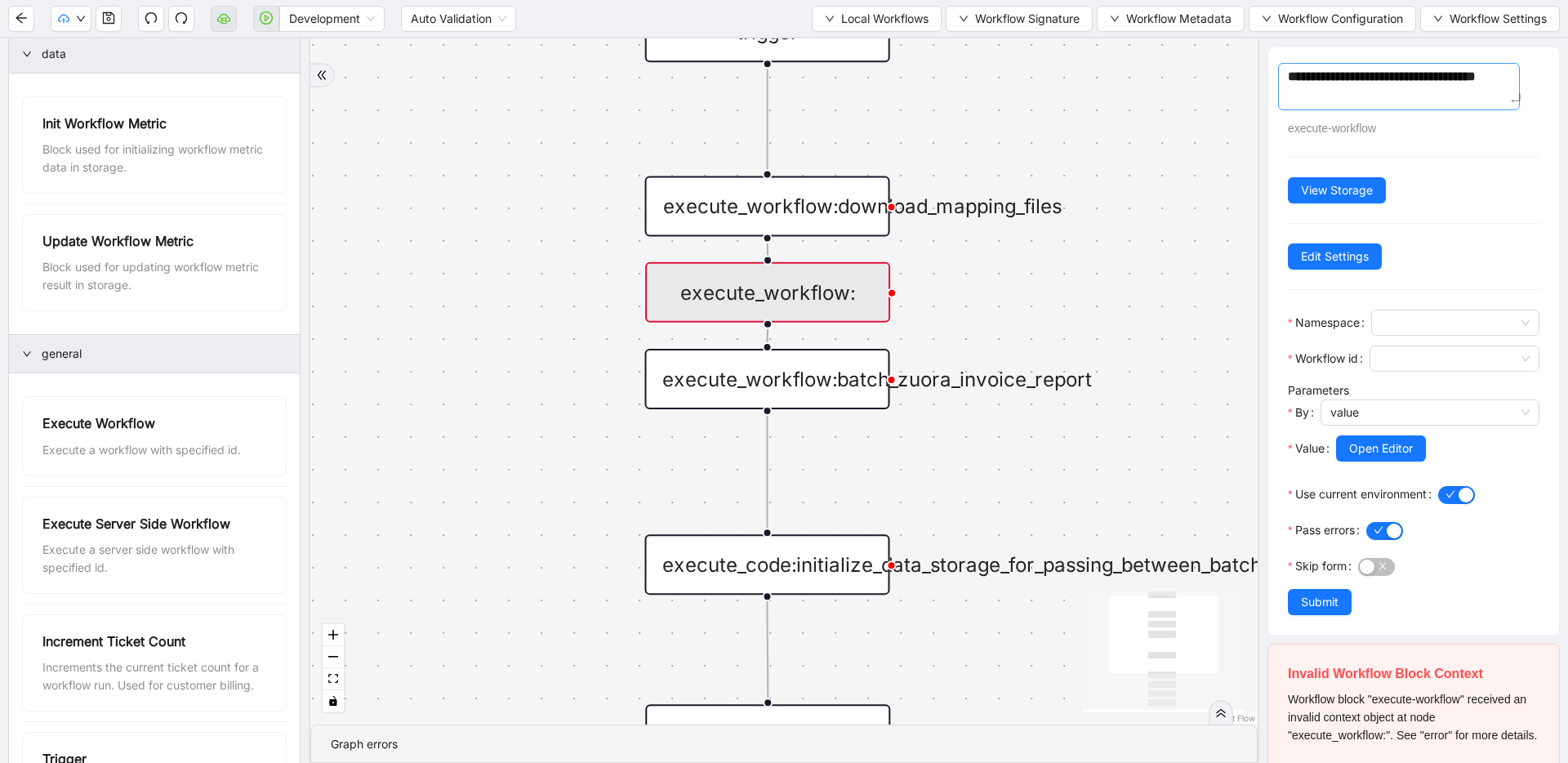 type on "**********" 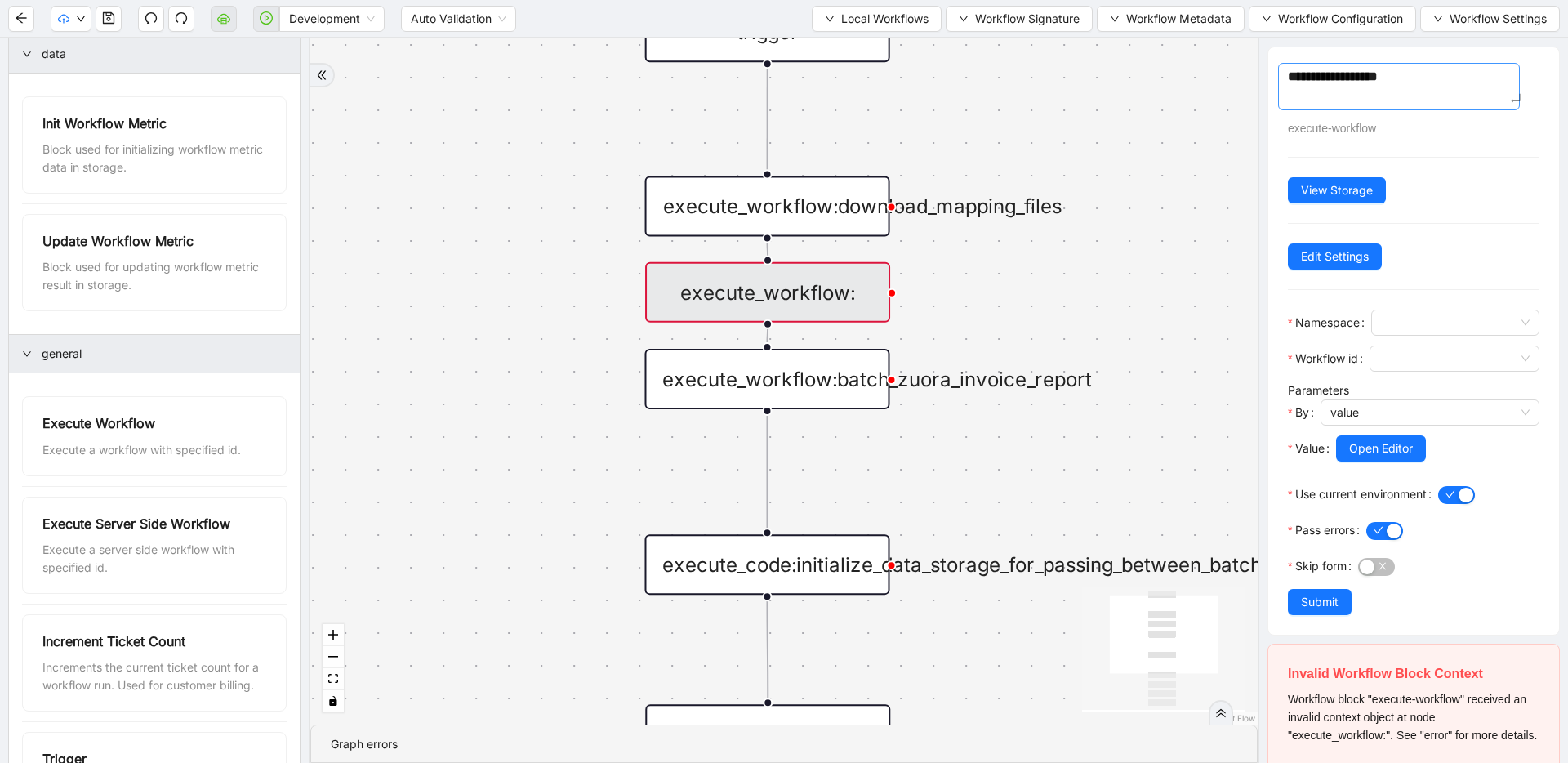 type on "**********" 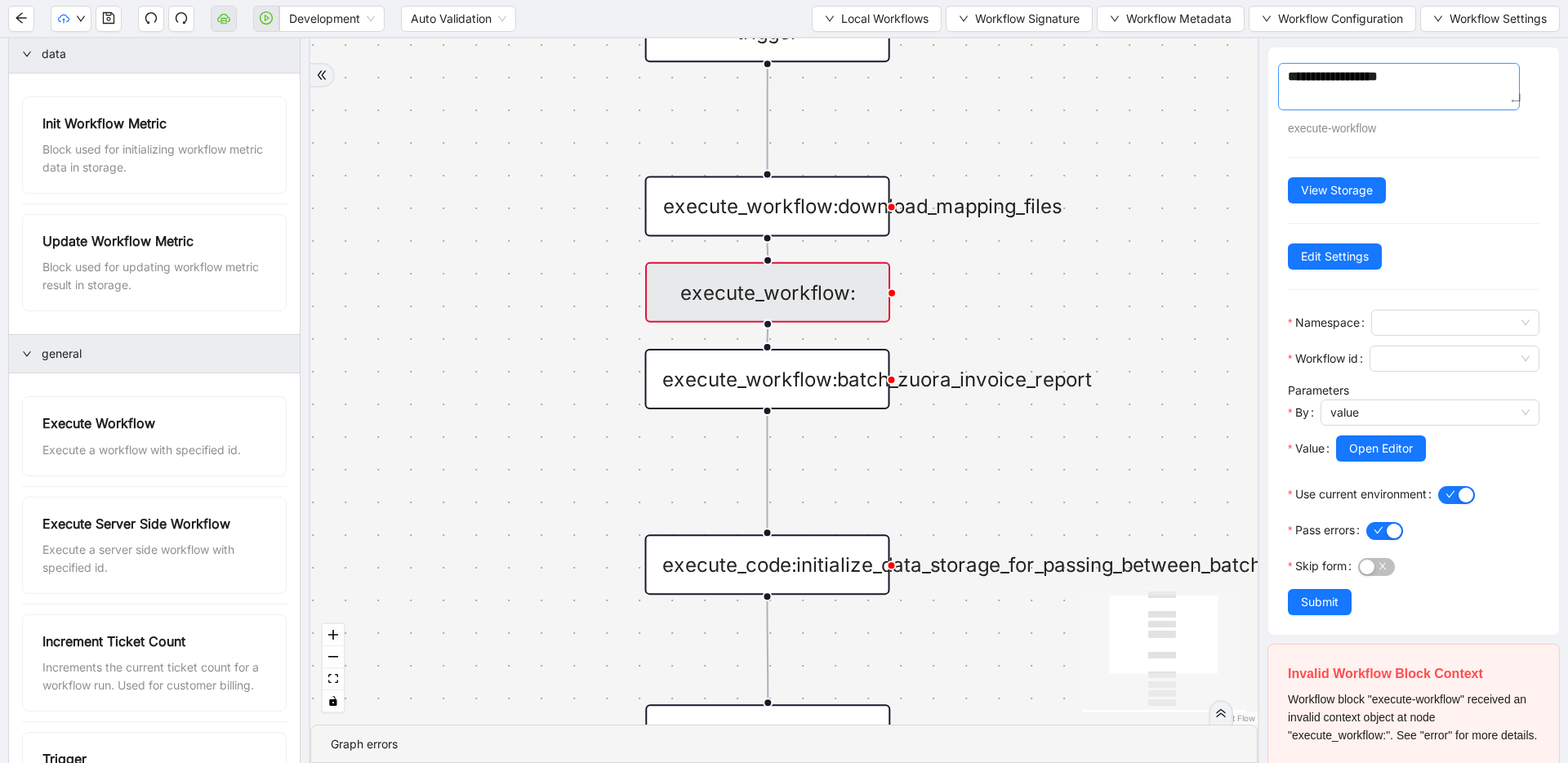 type on "**********" 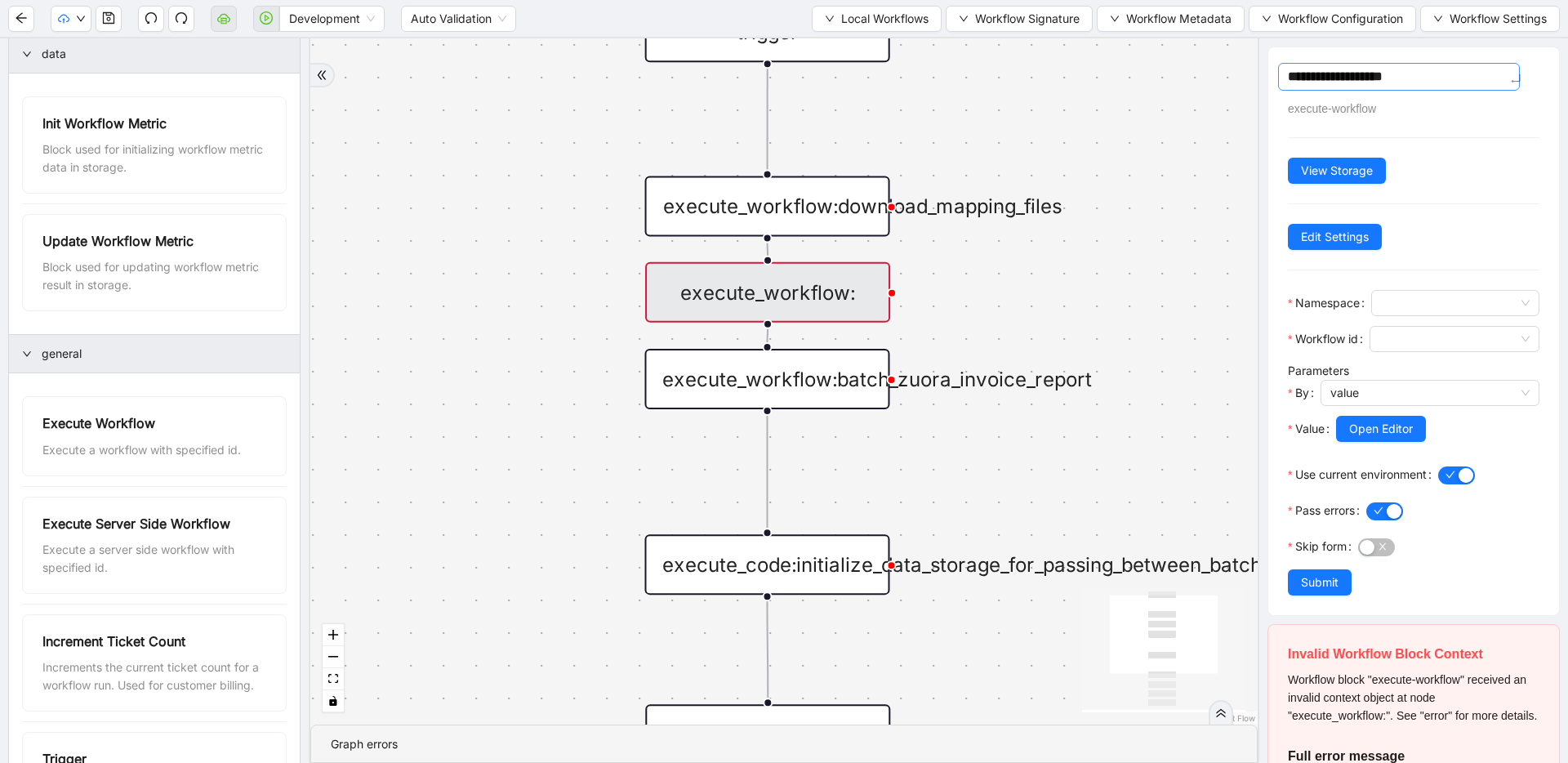 type on "**********" 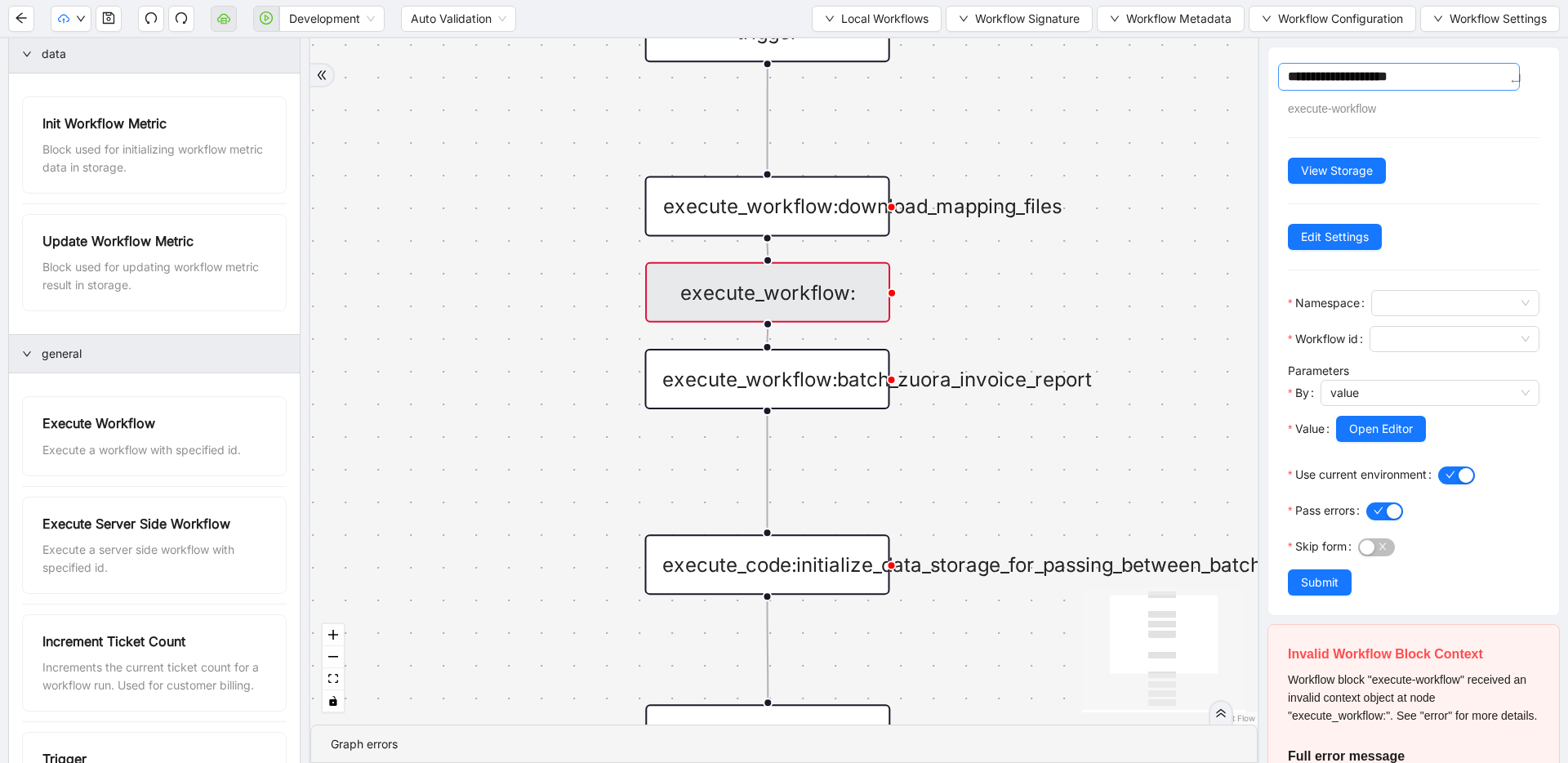 type on "**********" 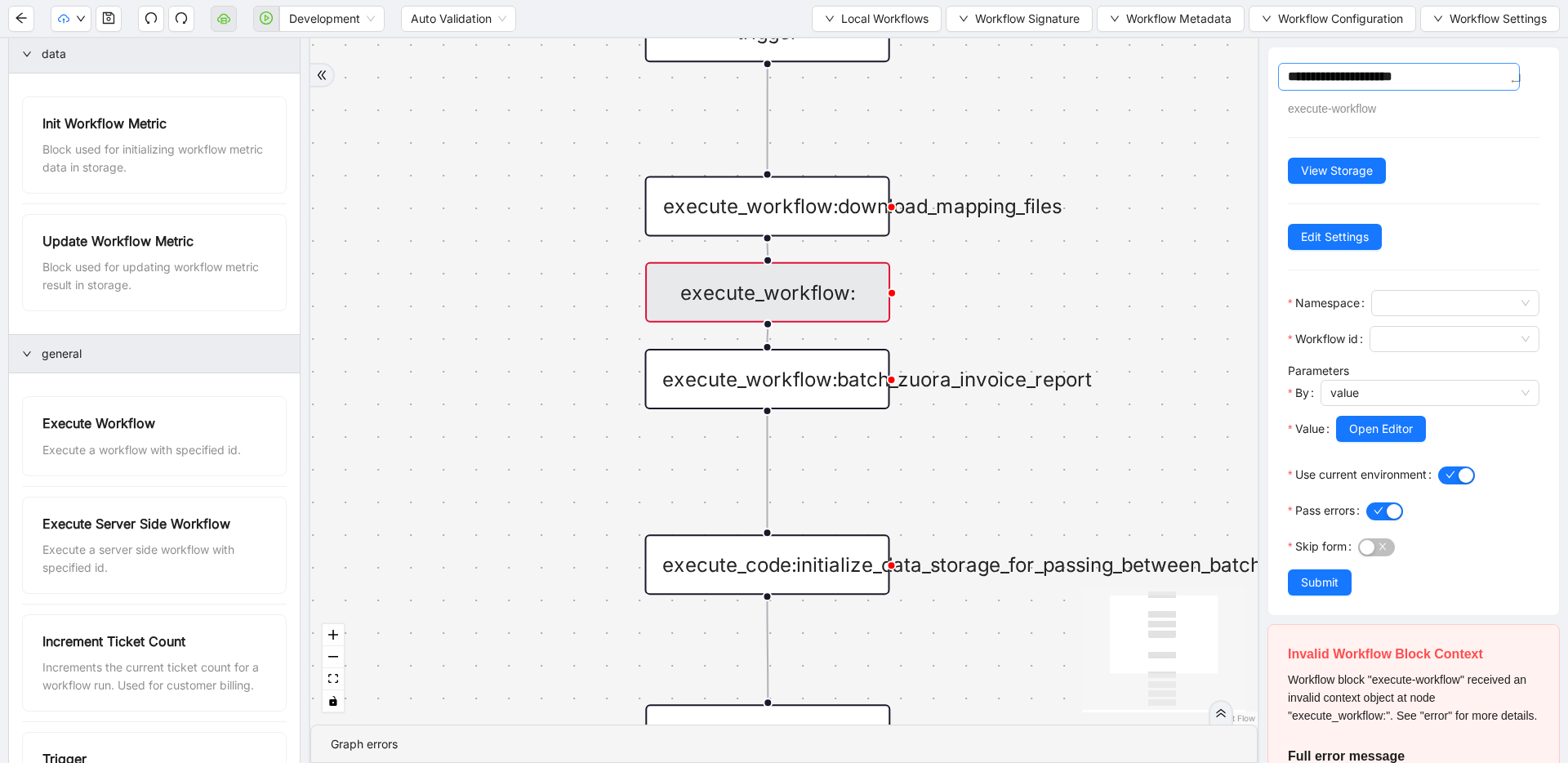 type on "**********" 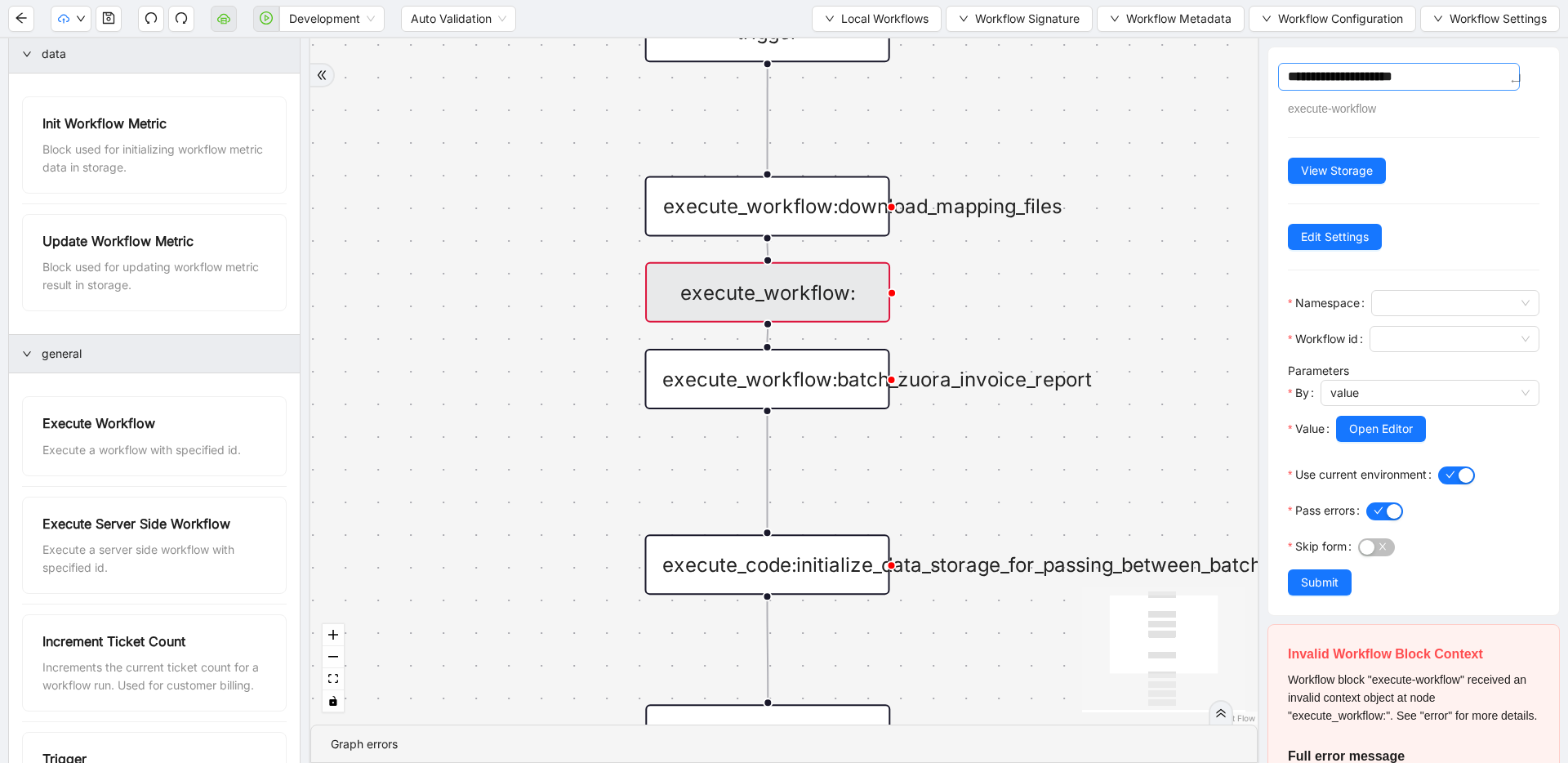 type on "**********" 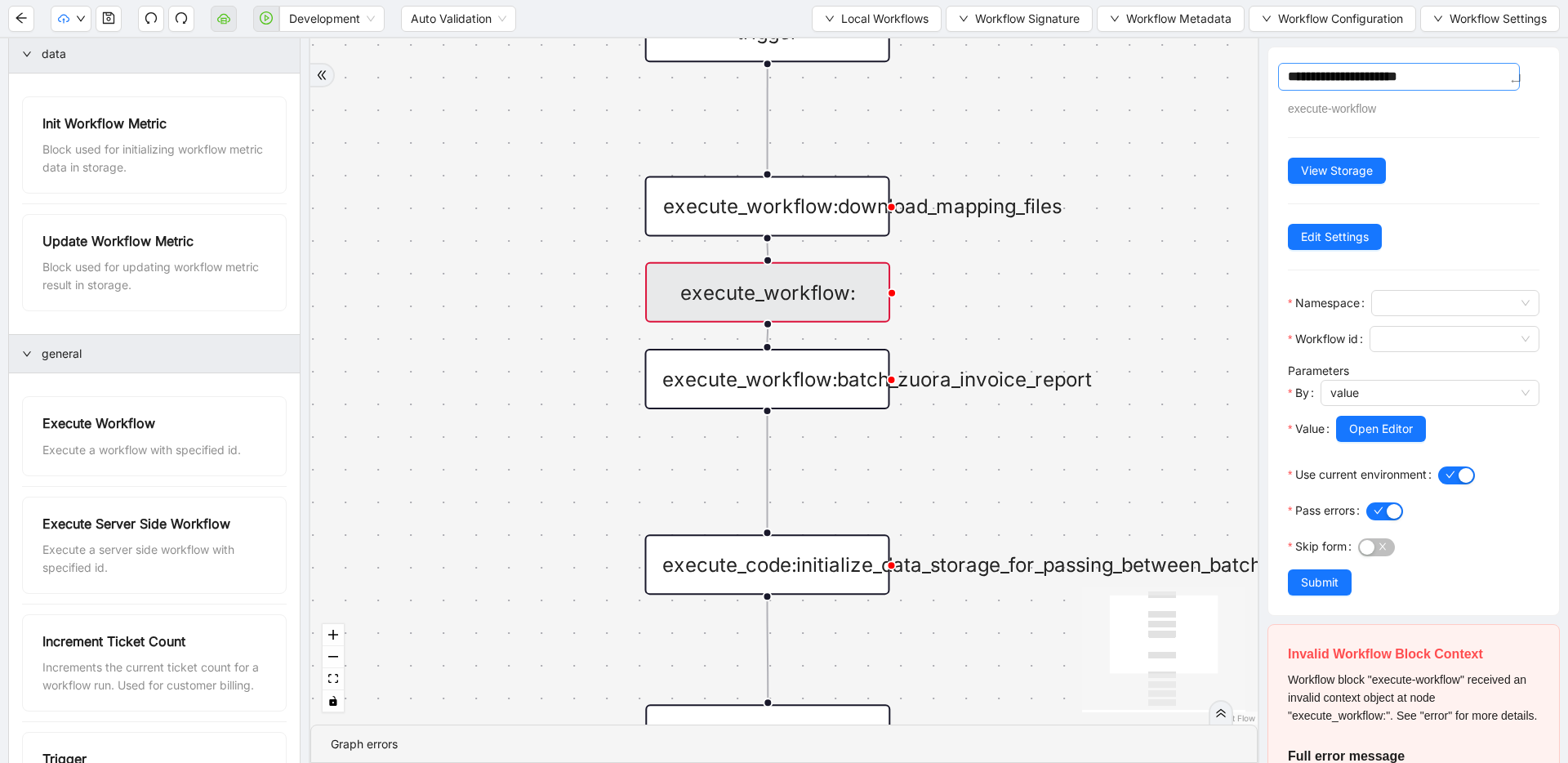type on "**********" 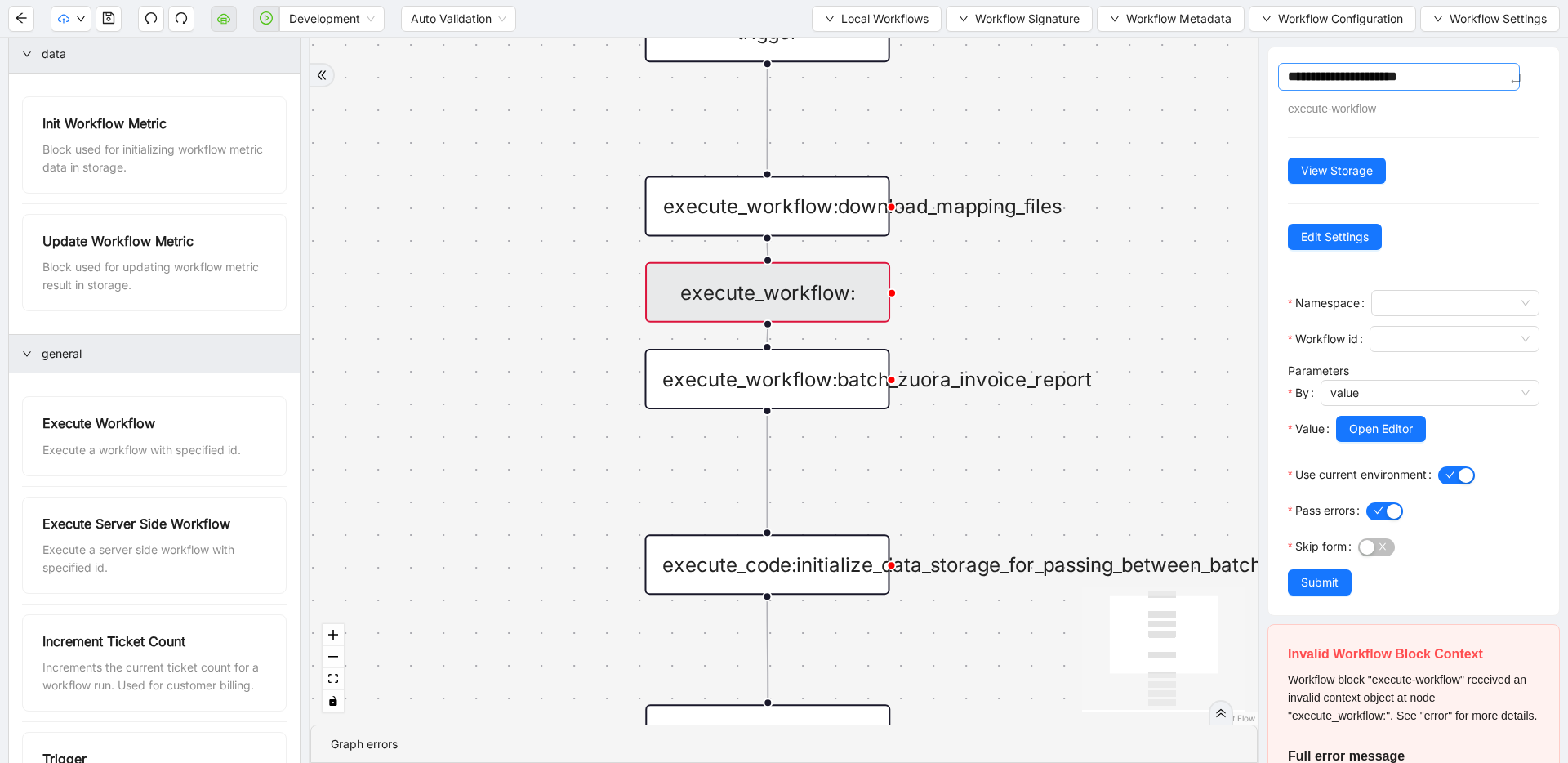 type on "**********" 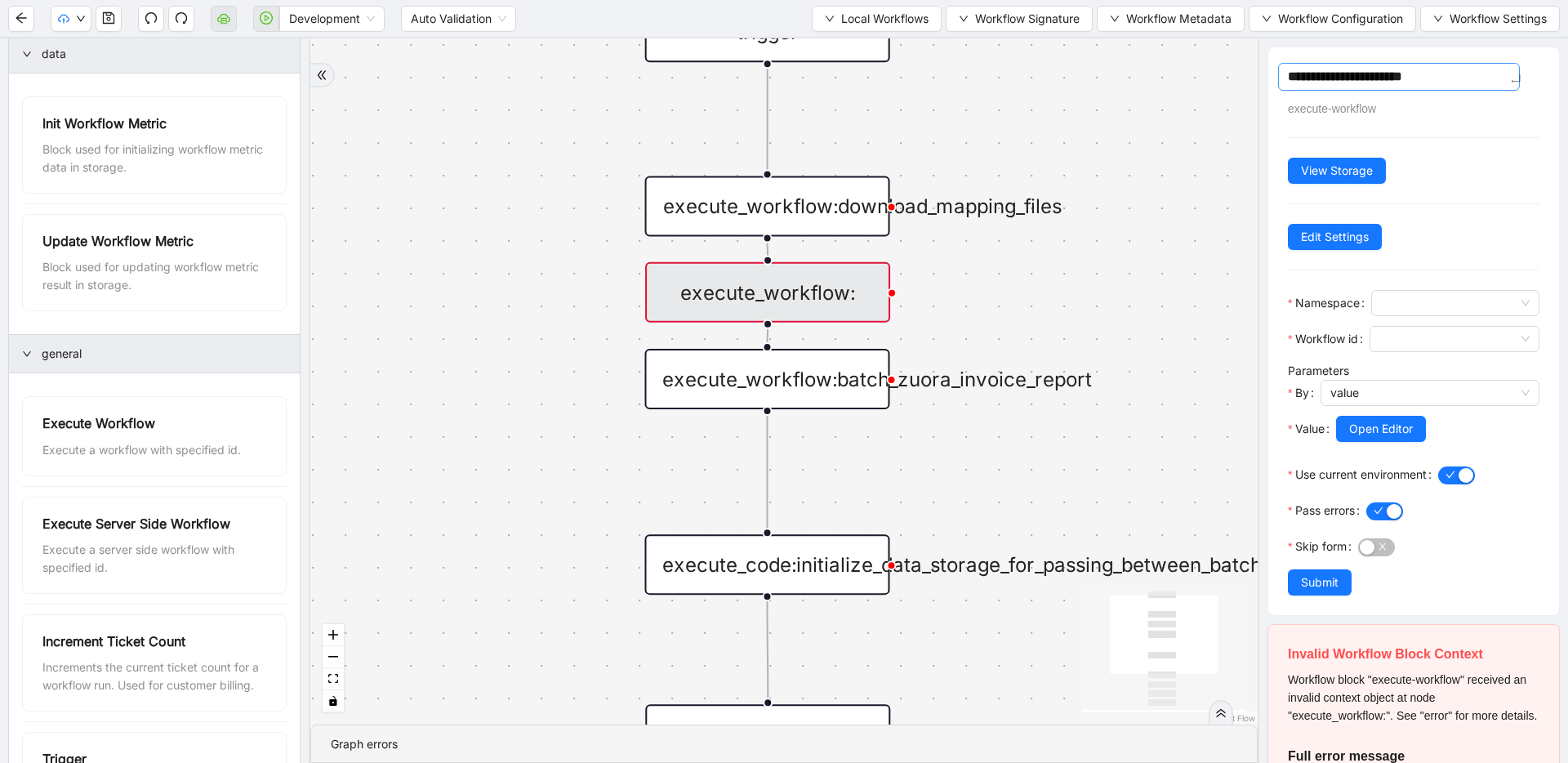 type on "**********" 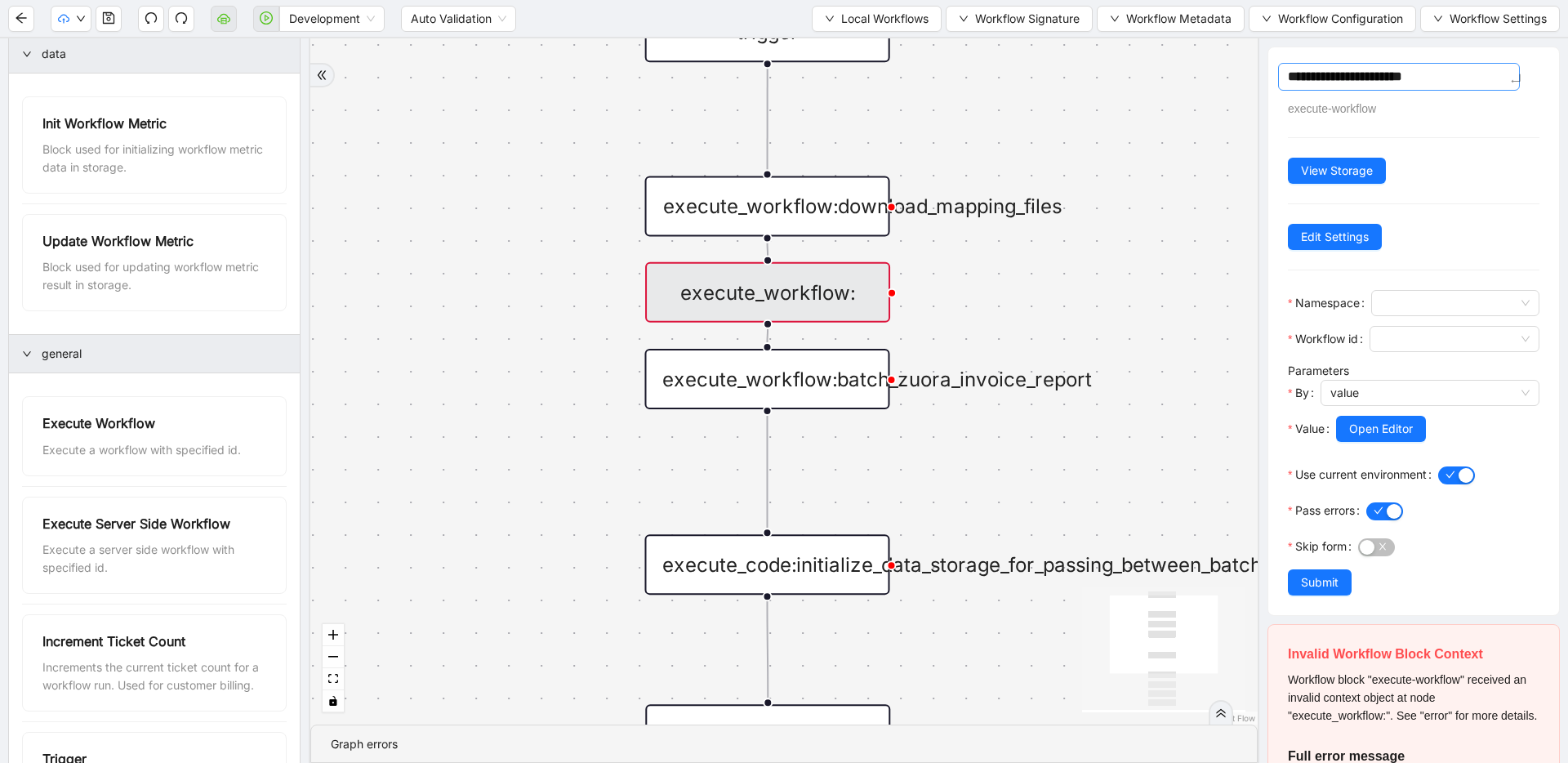 type on "**********" 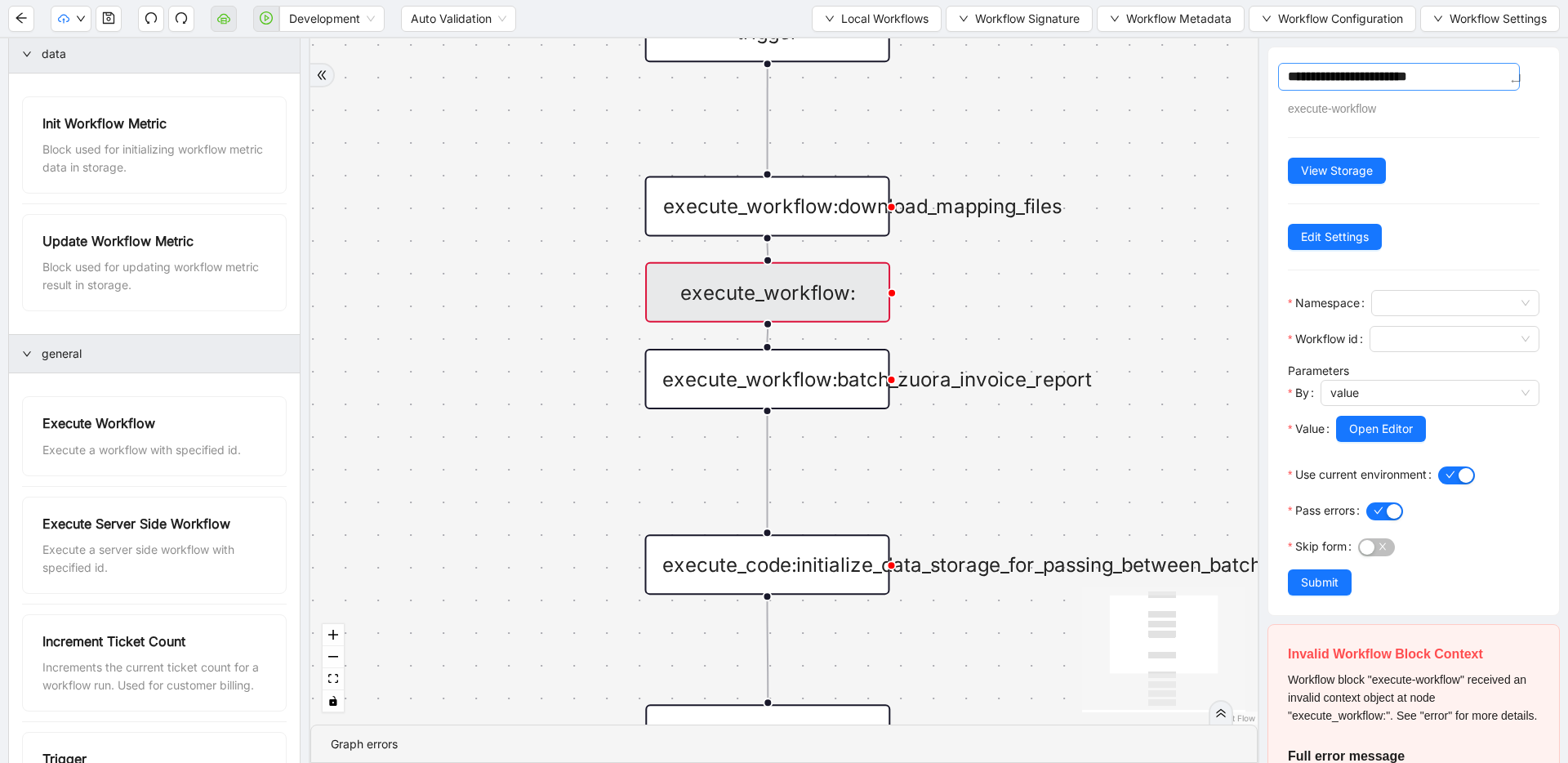 type on "**********" 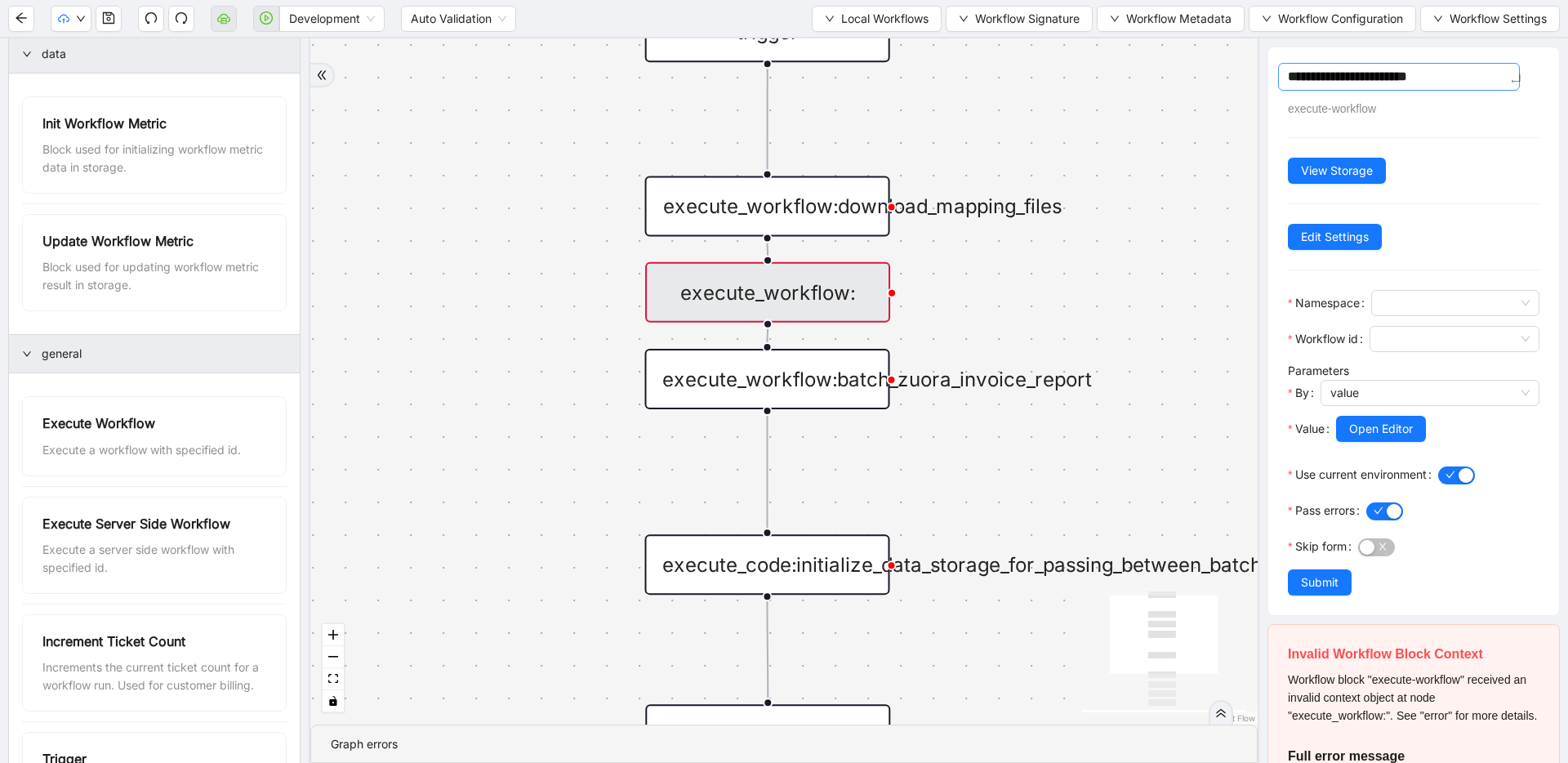 type on "**********" 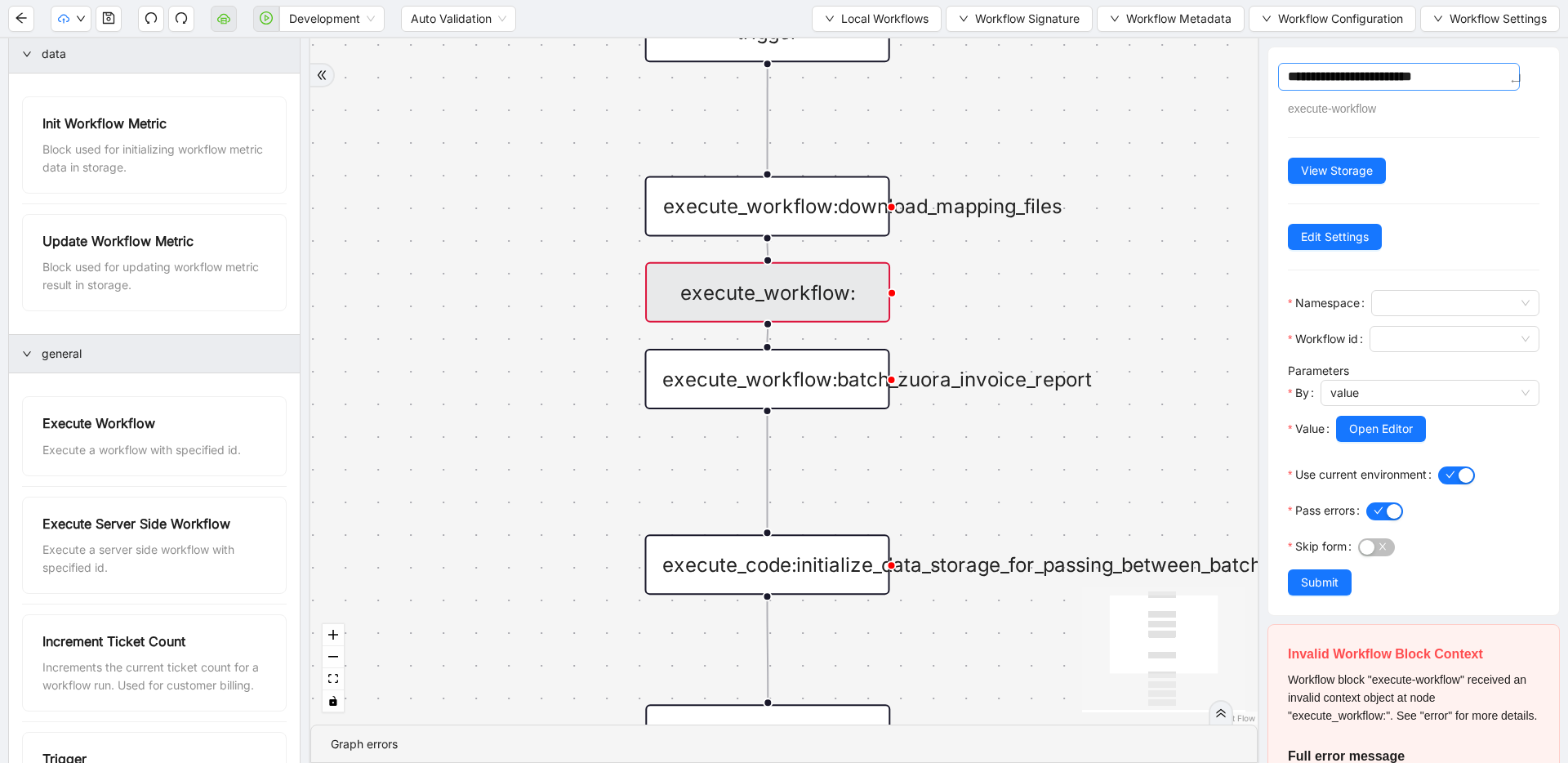 type on "**********" 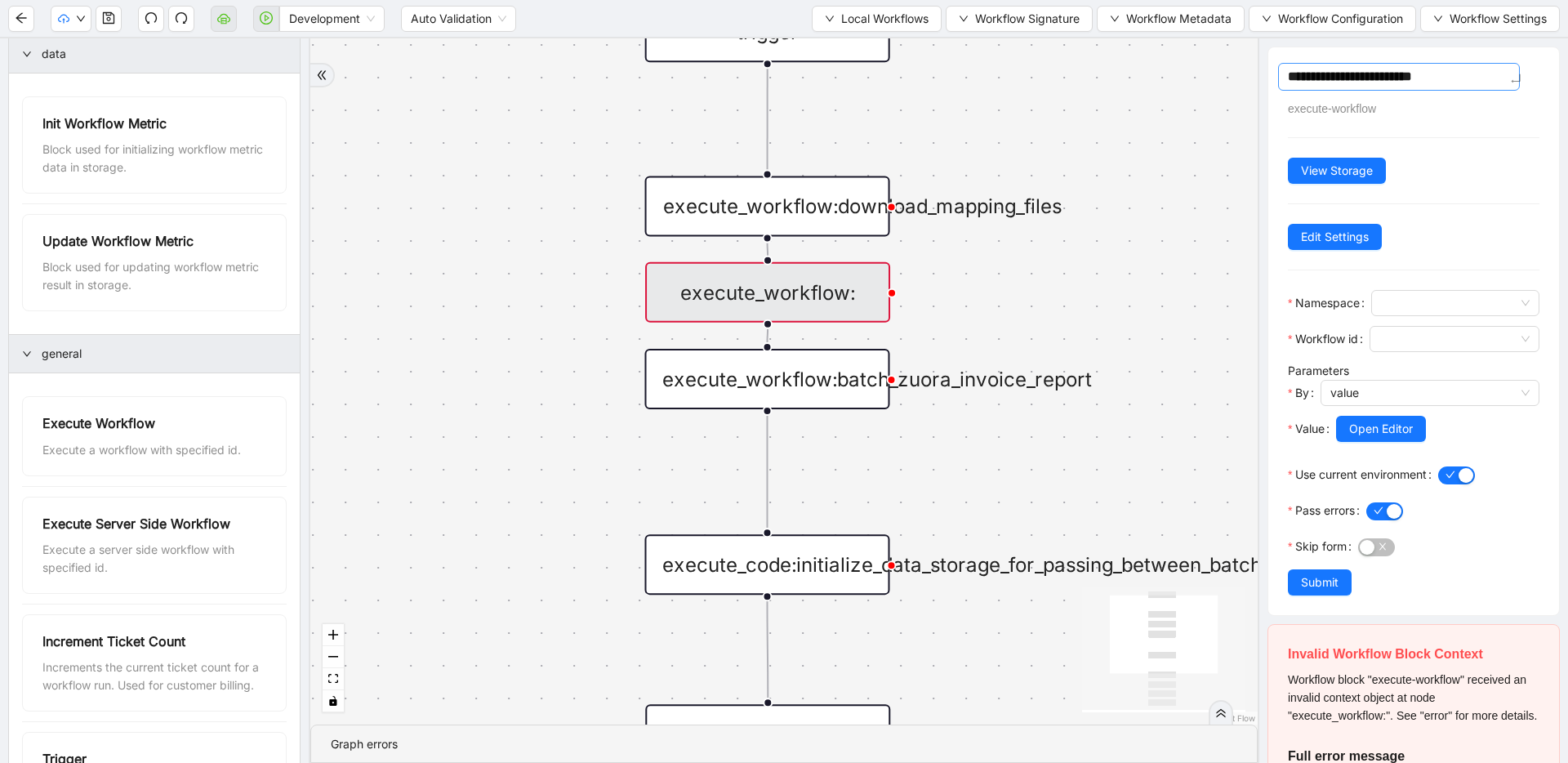 type on "**********" 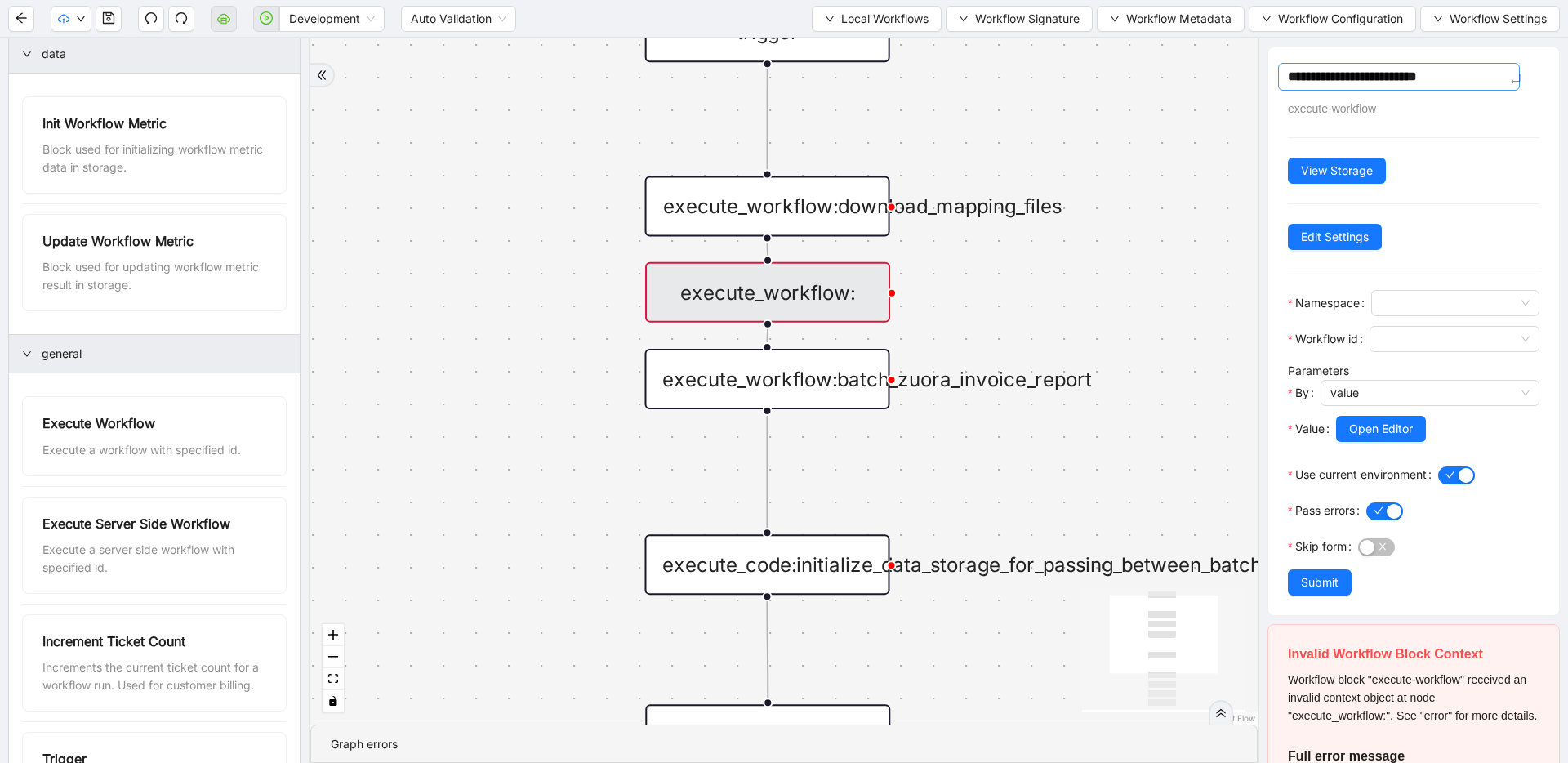type on "**********" 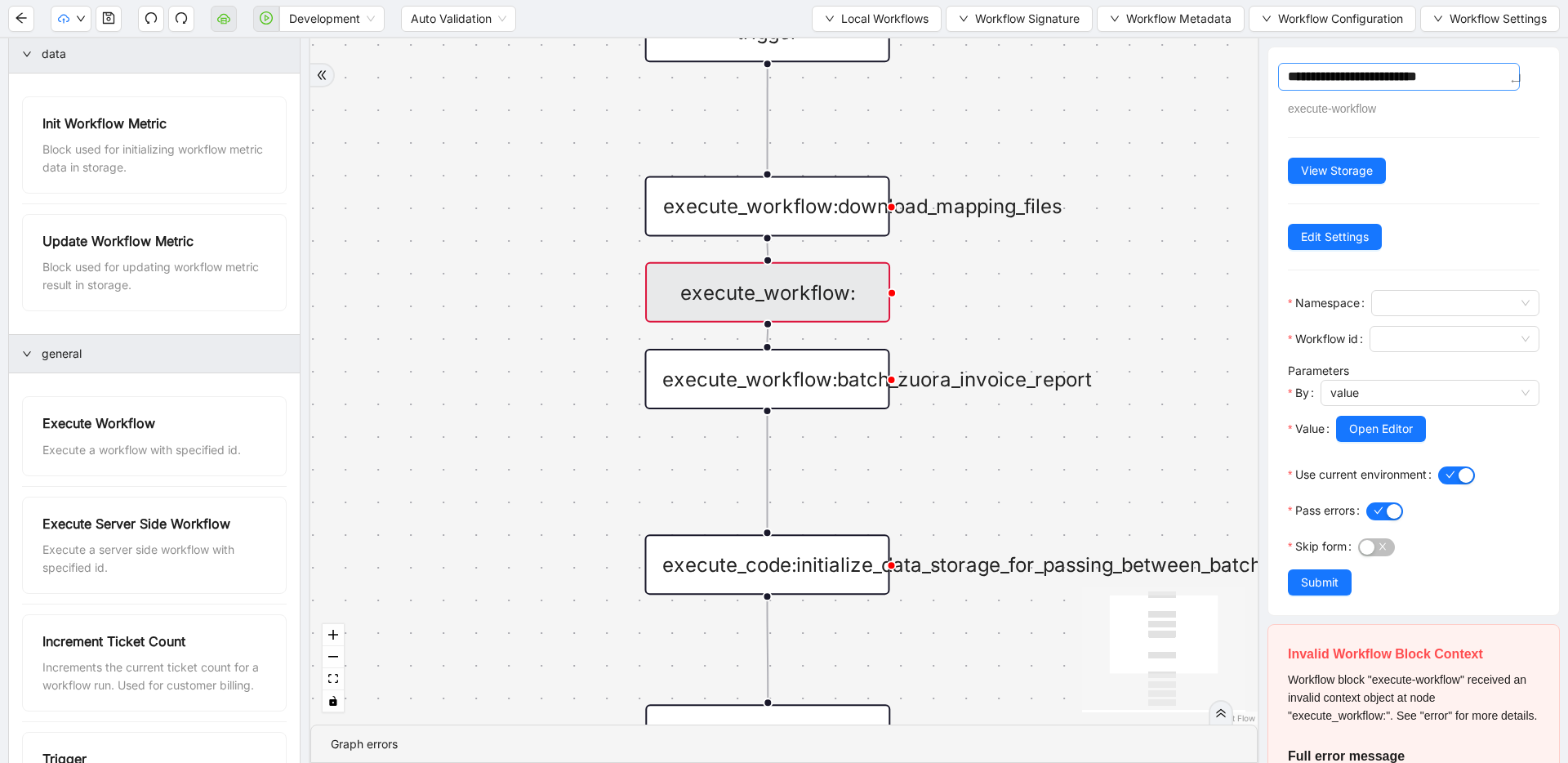 type on "**********" 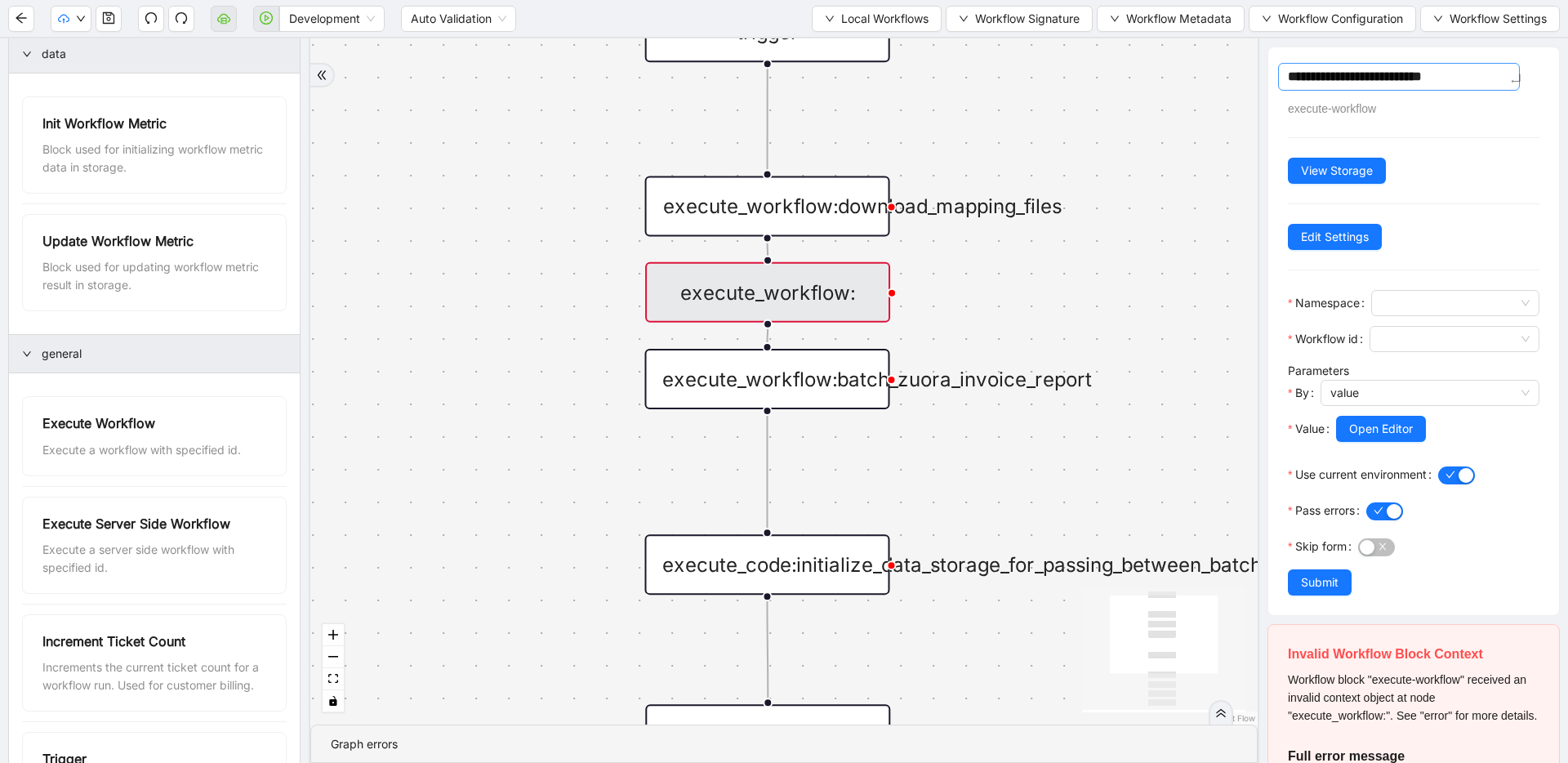 type on "**********" 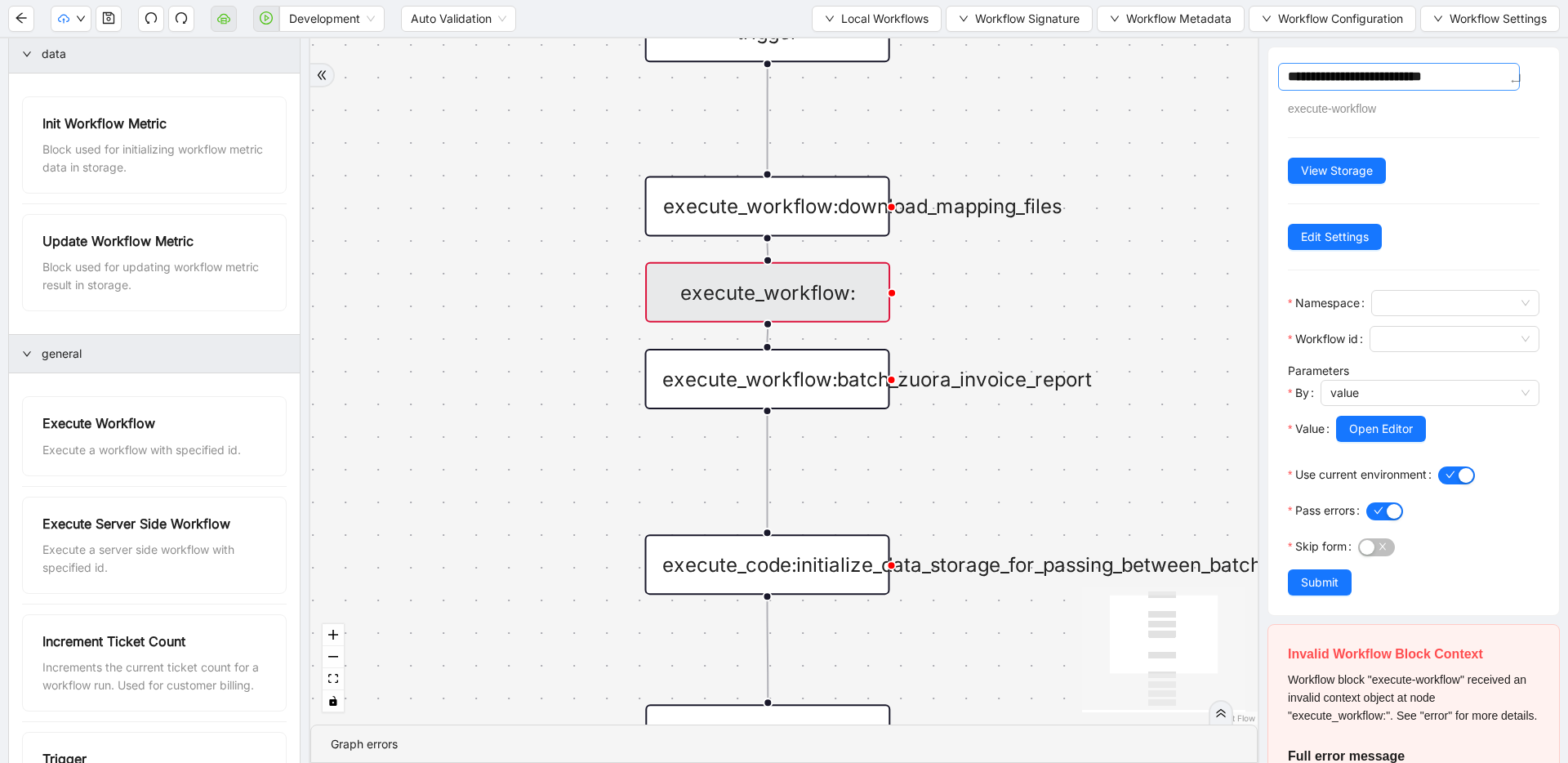 type on "**********" 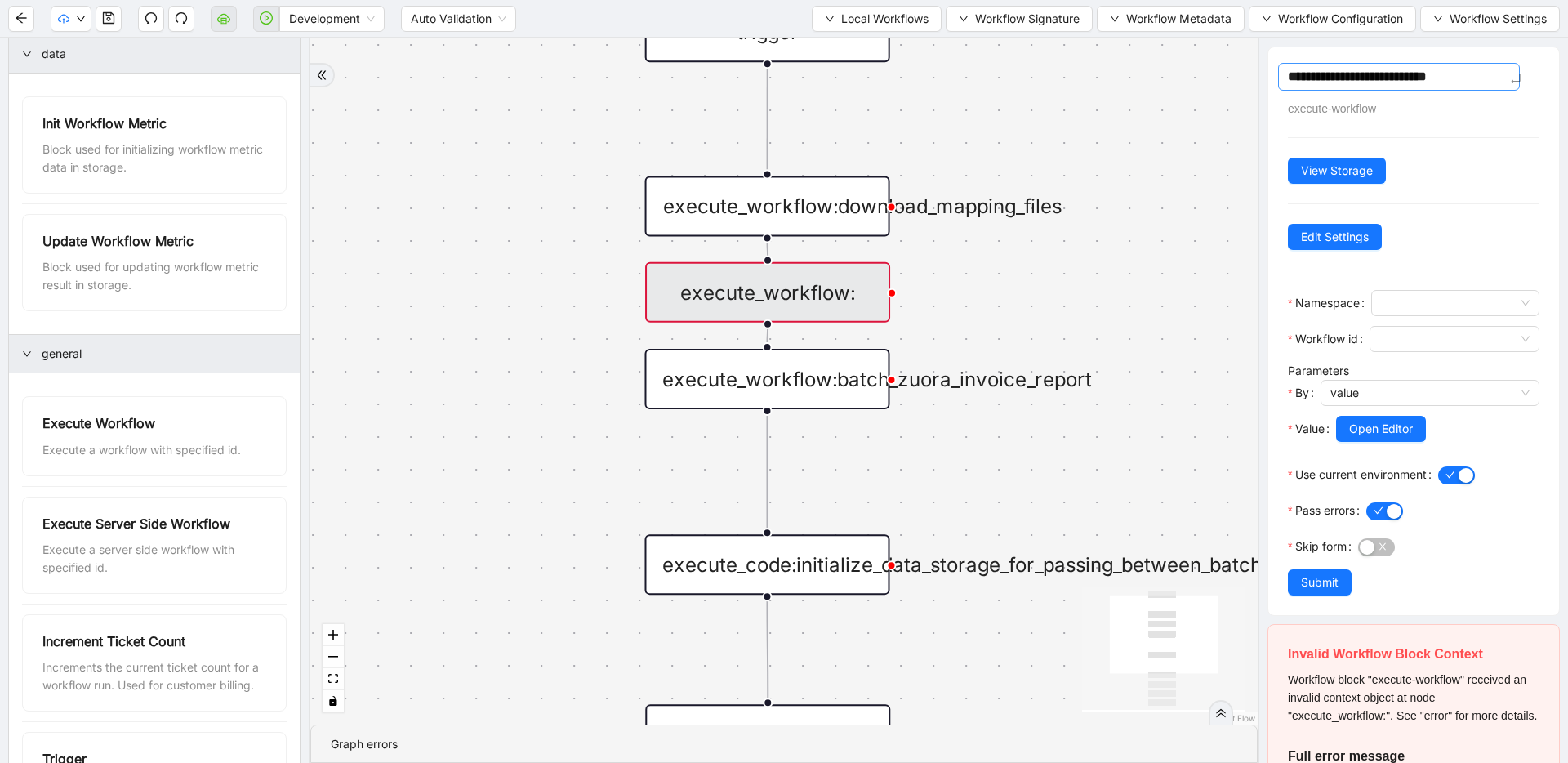 type on "**********" 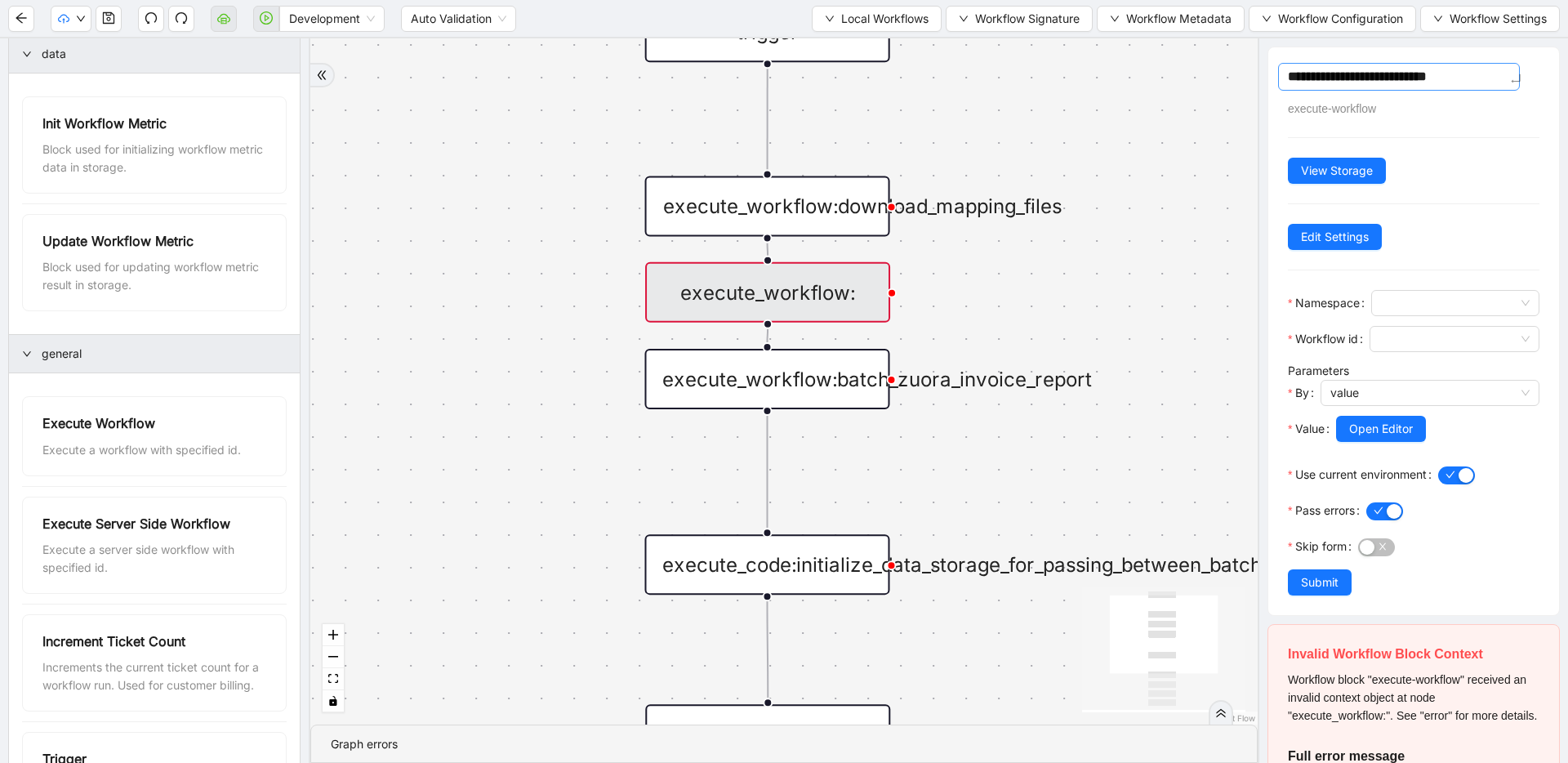 type on "**********" 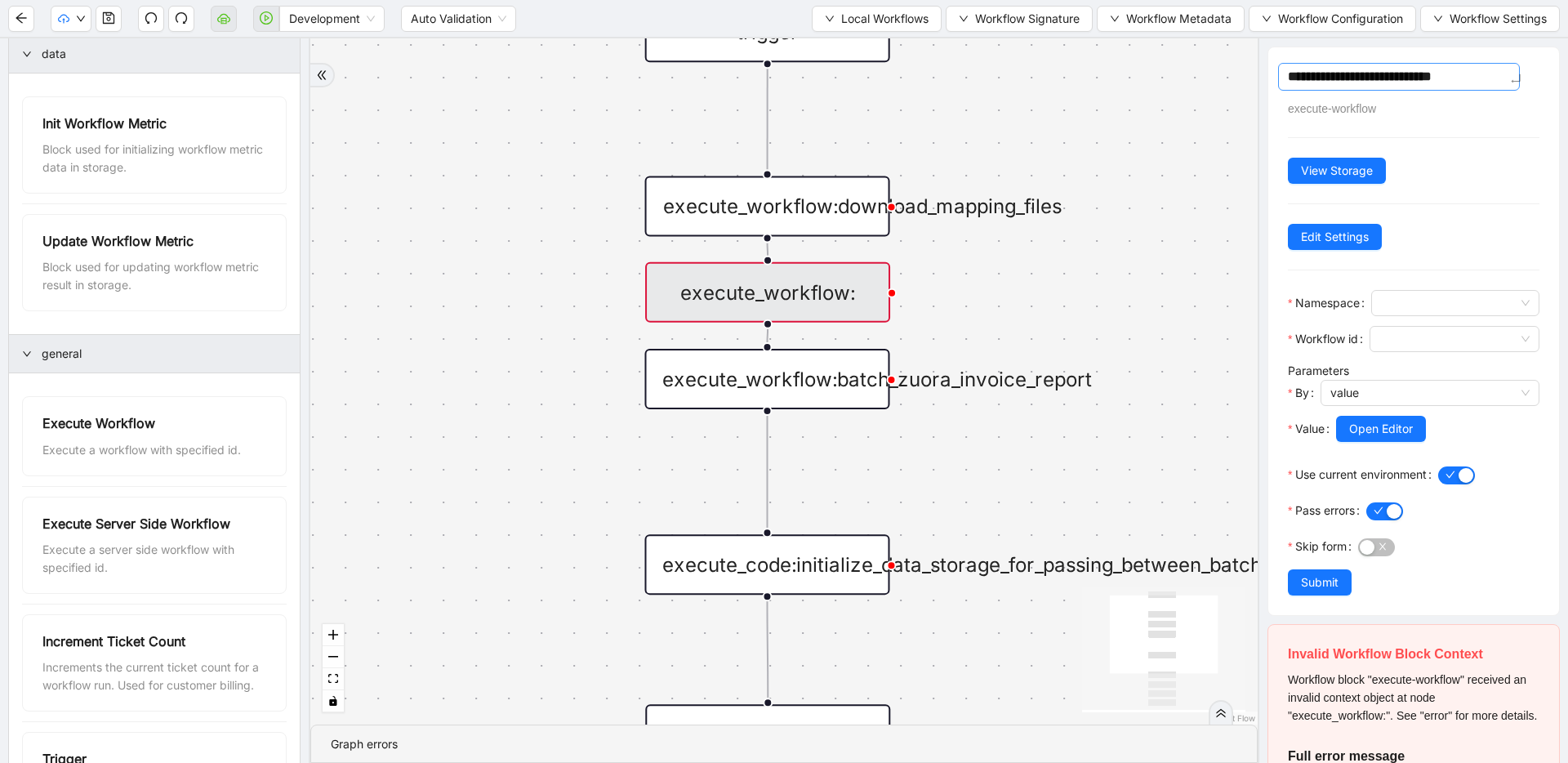 type on "**********" 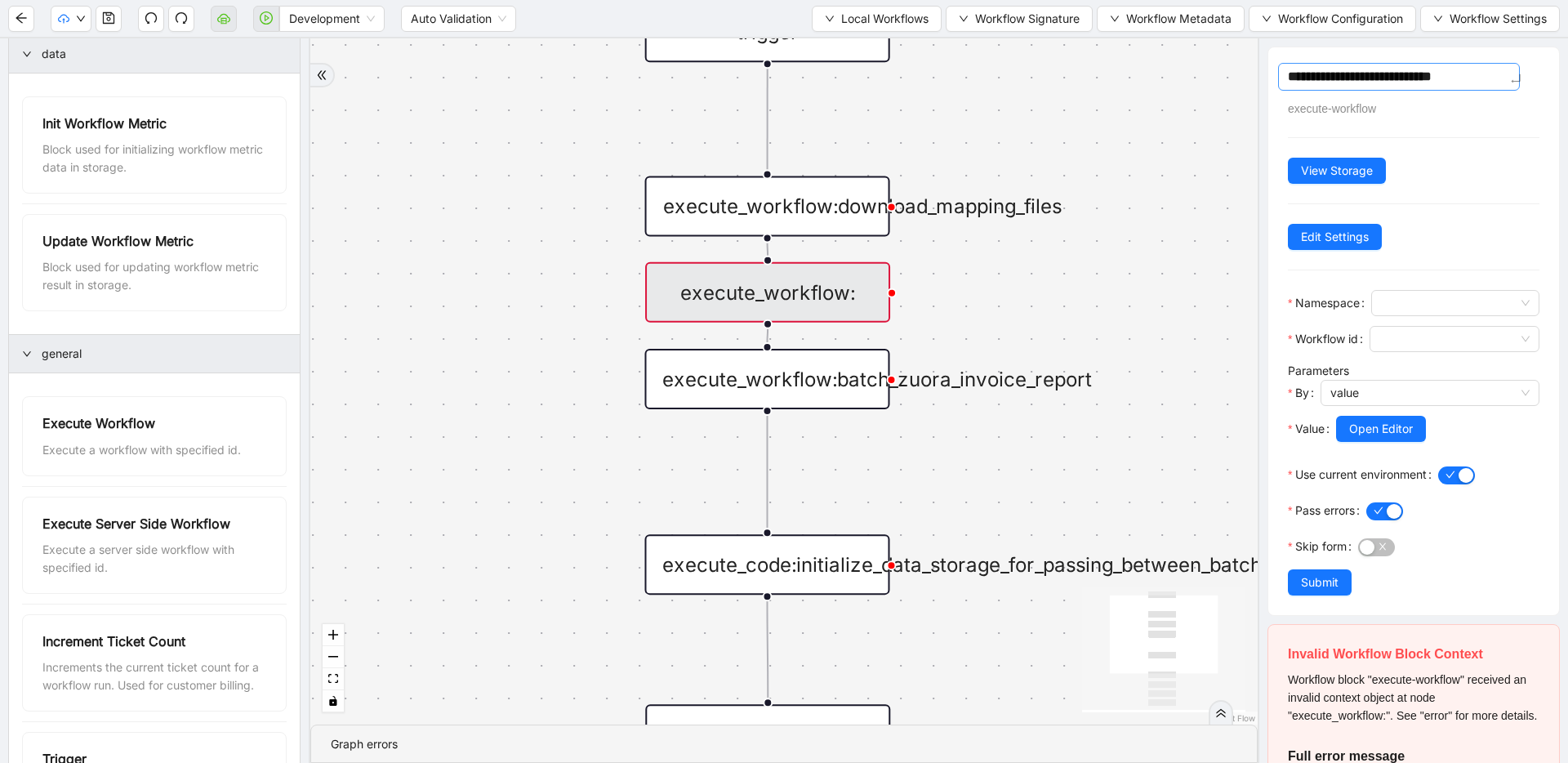 type on "**********" 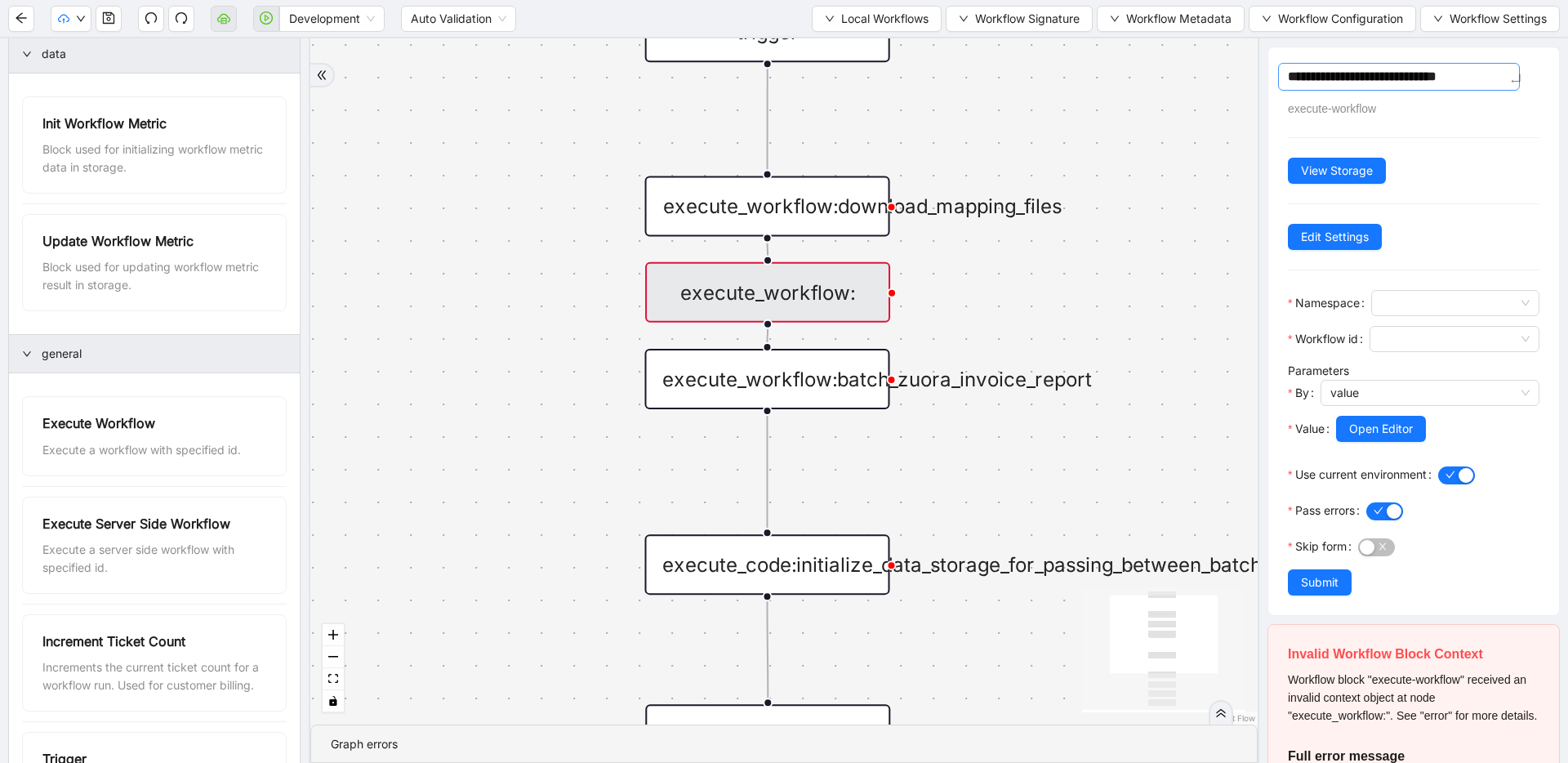 type on "**********" 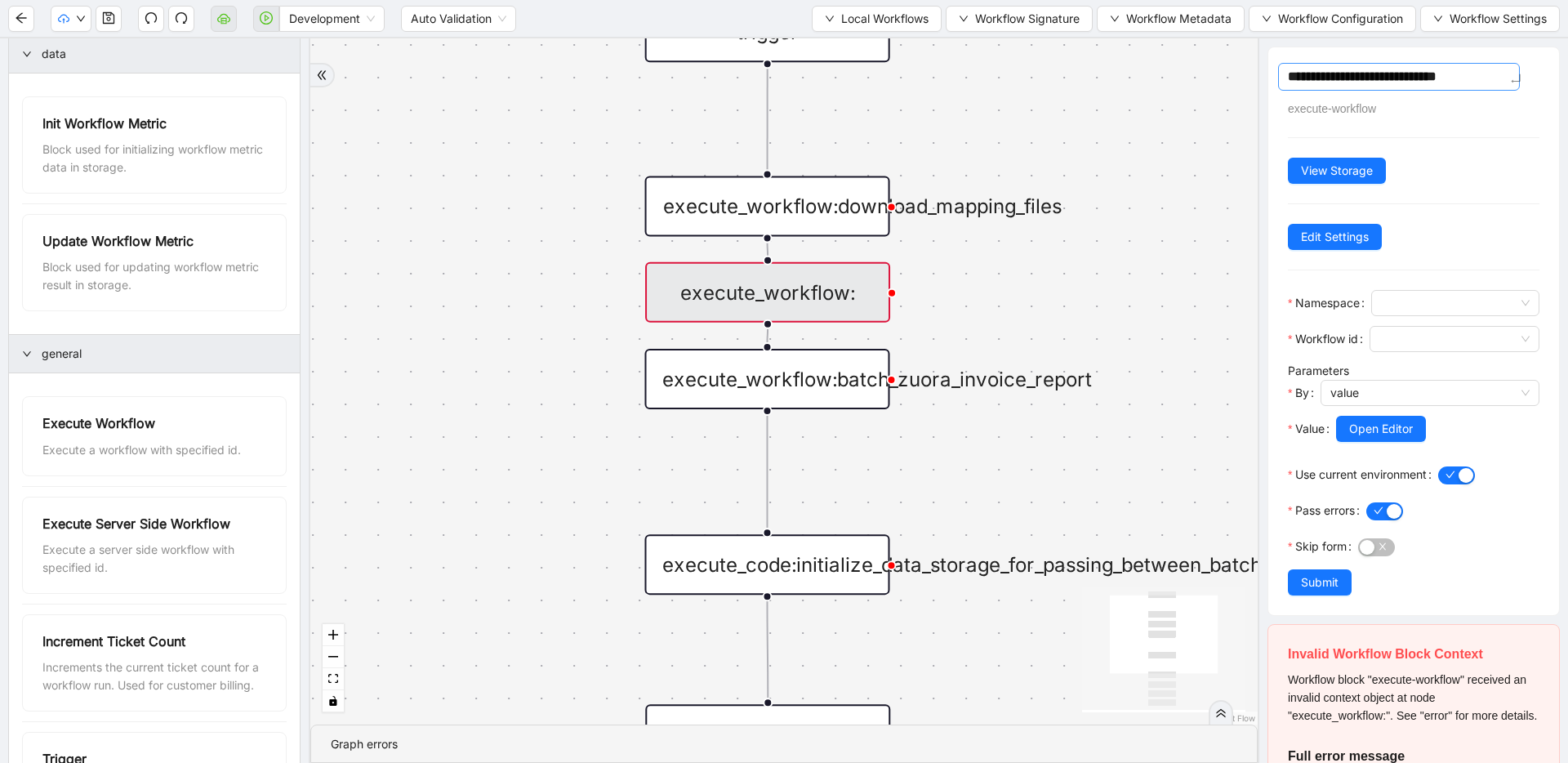 type on "**********" 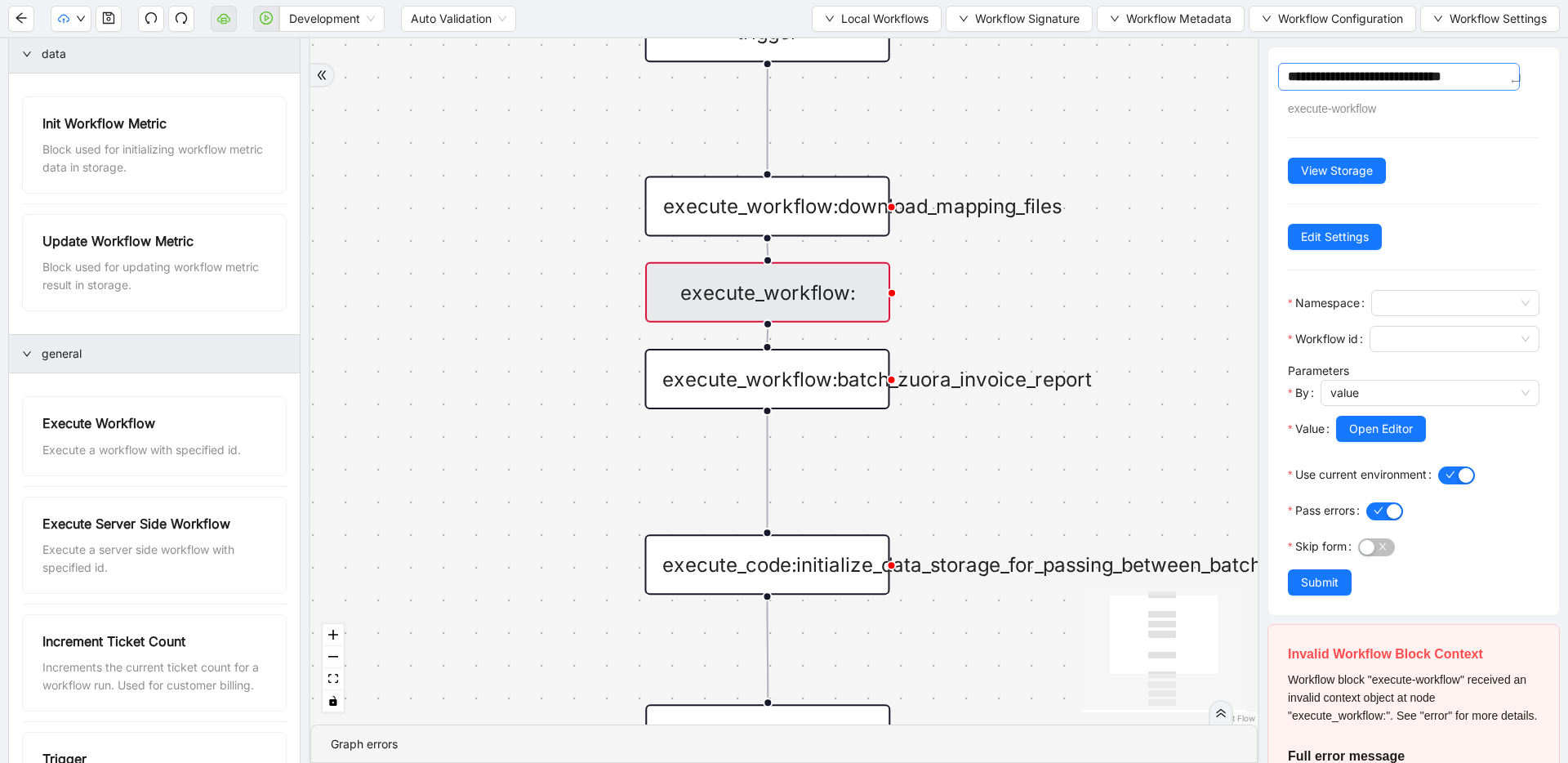 type on "**********" 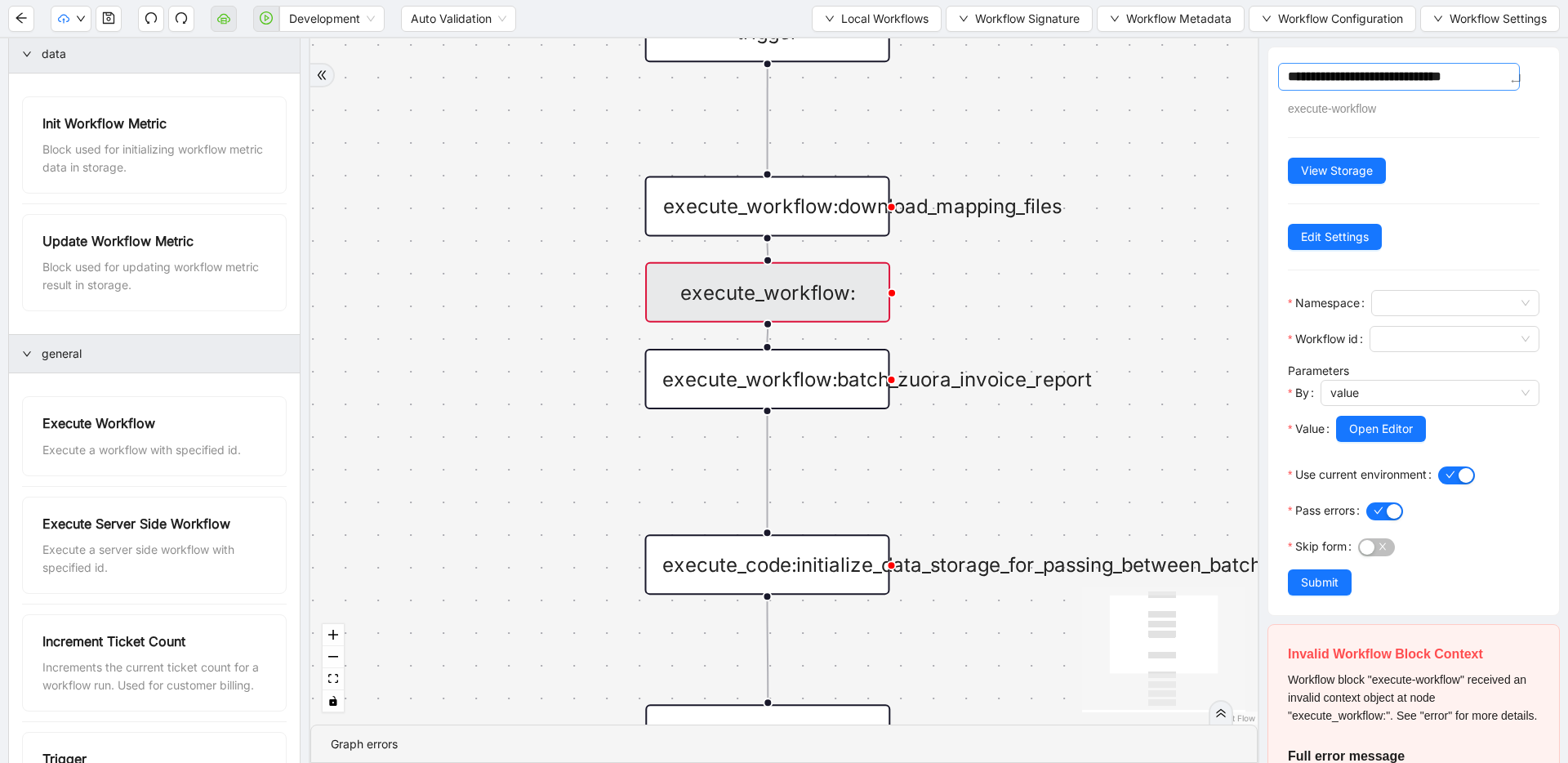 type on "**********" 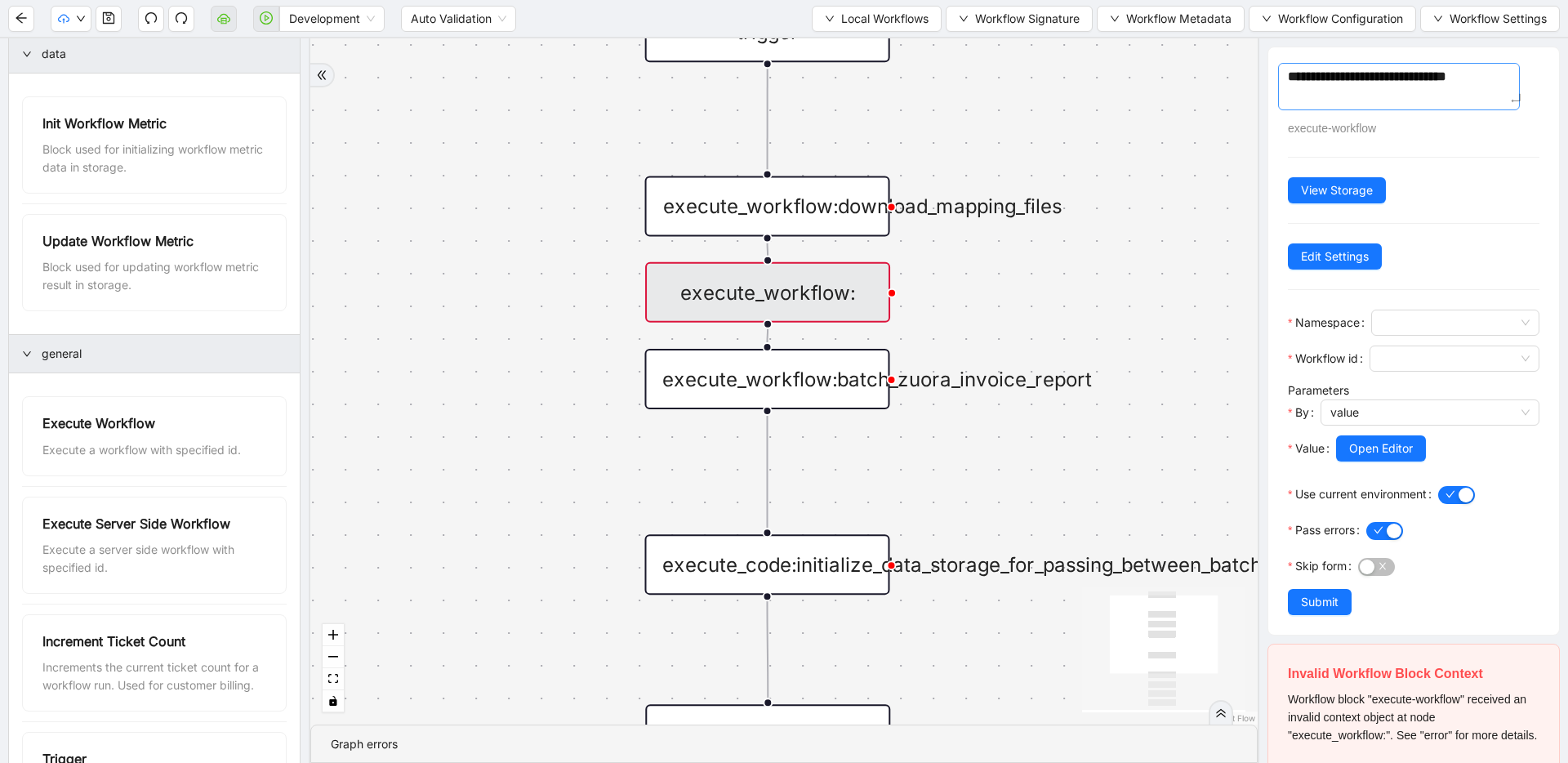 type on "**********" 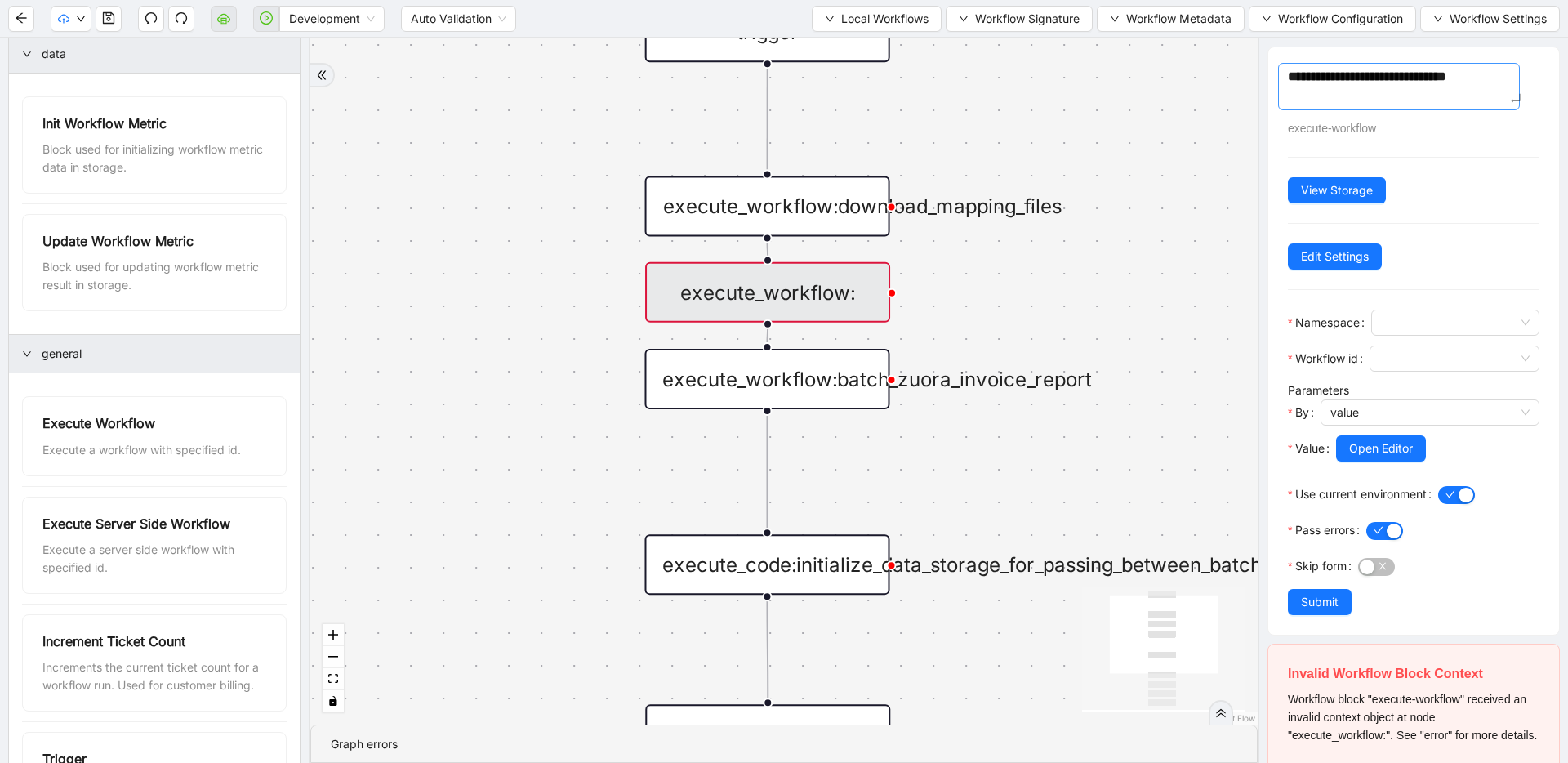 type on "**********" 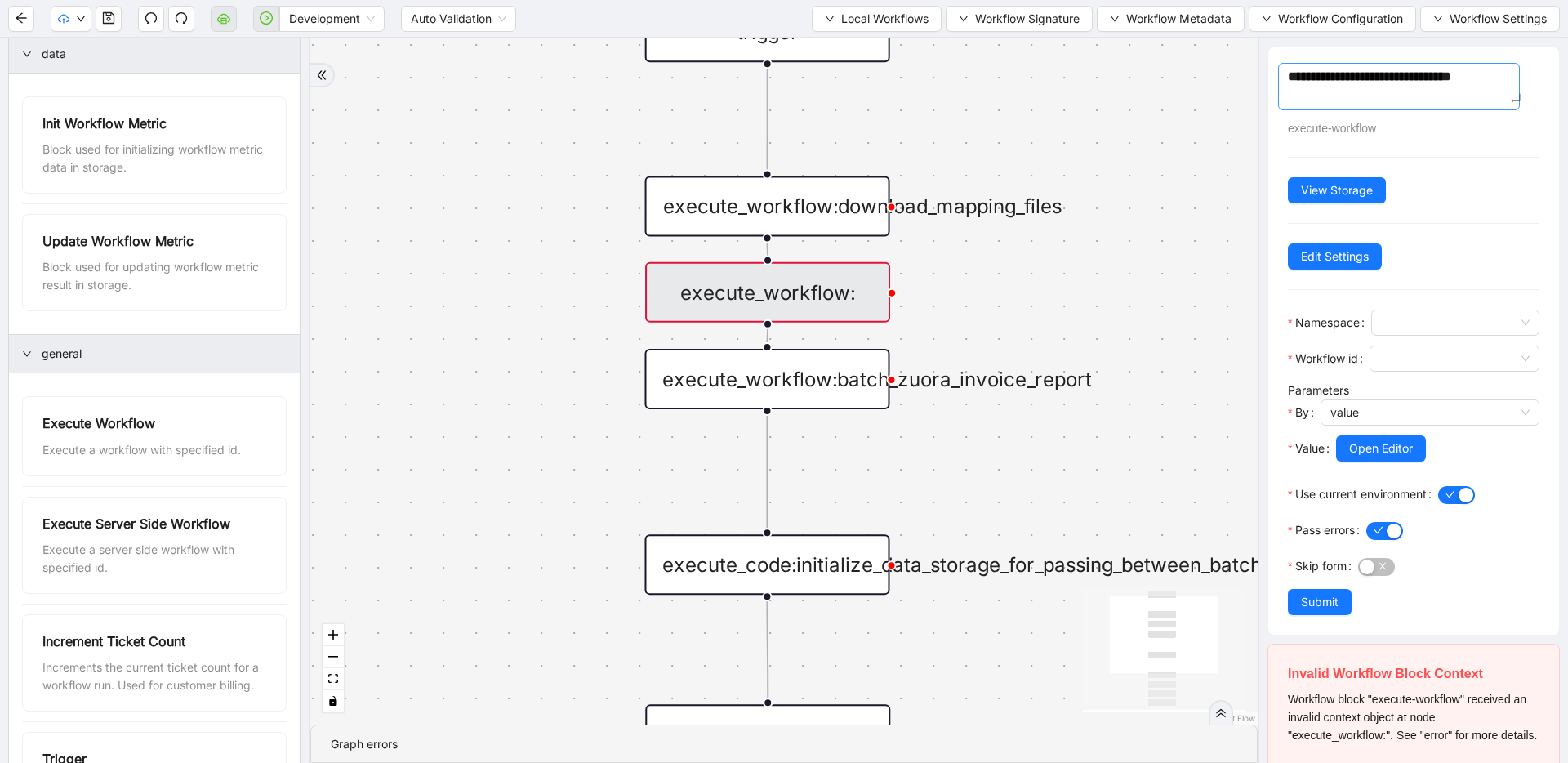 type on "**********" 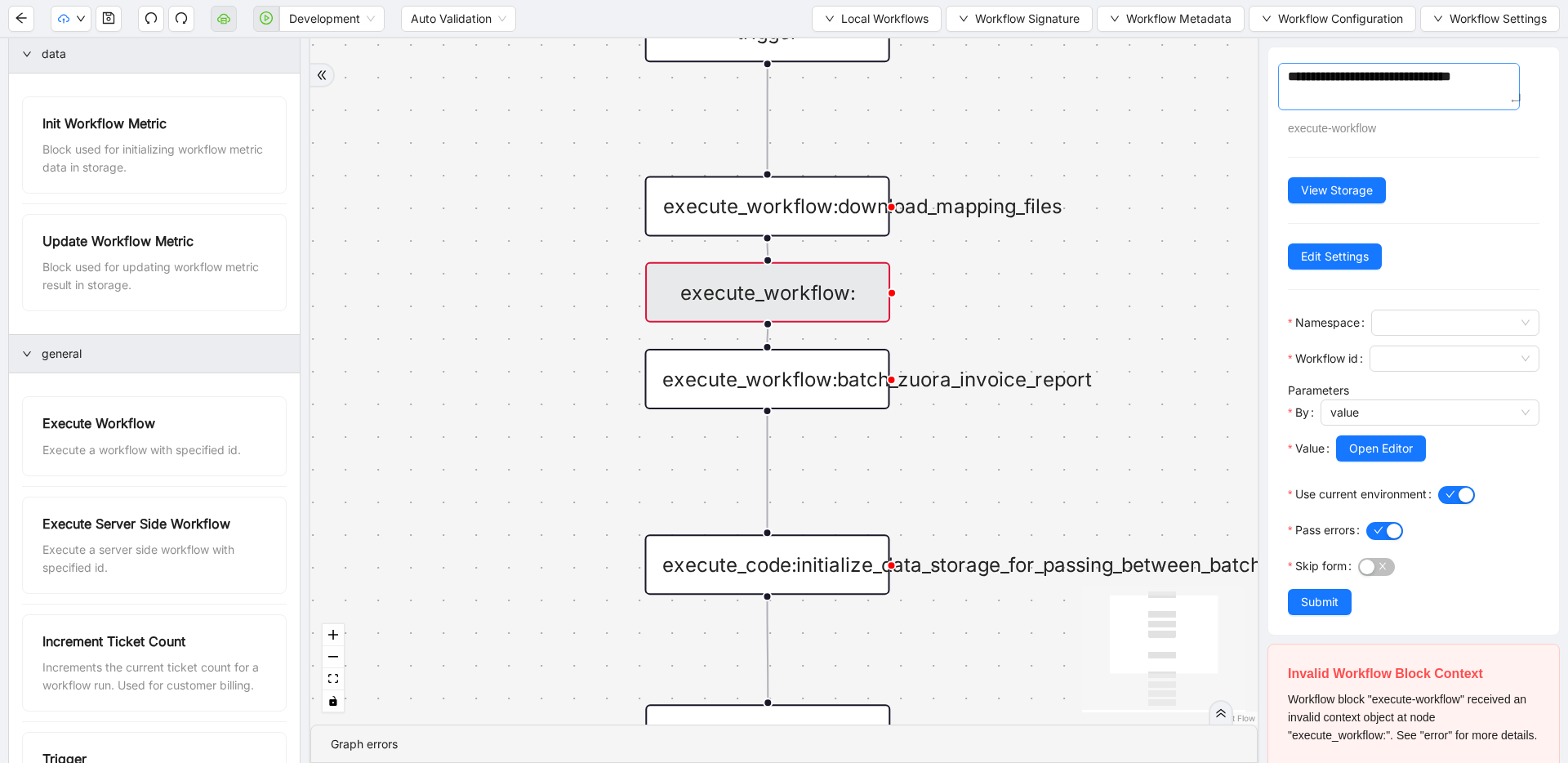 type on "**********" 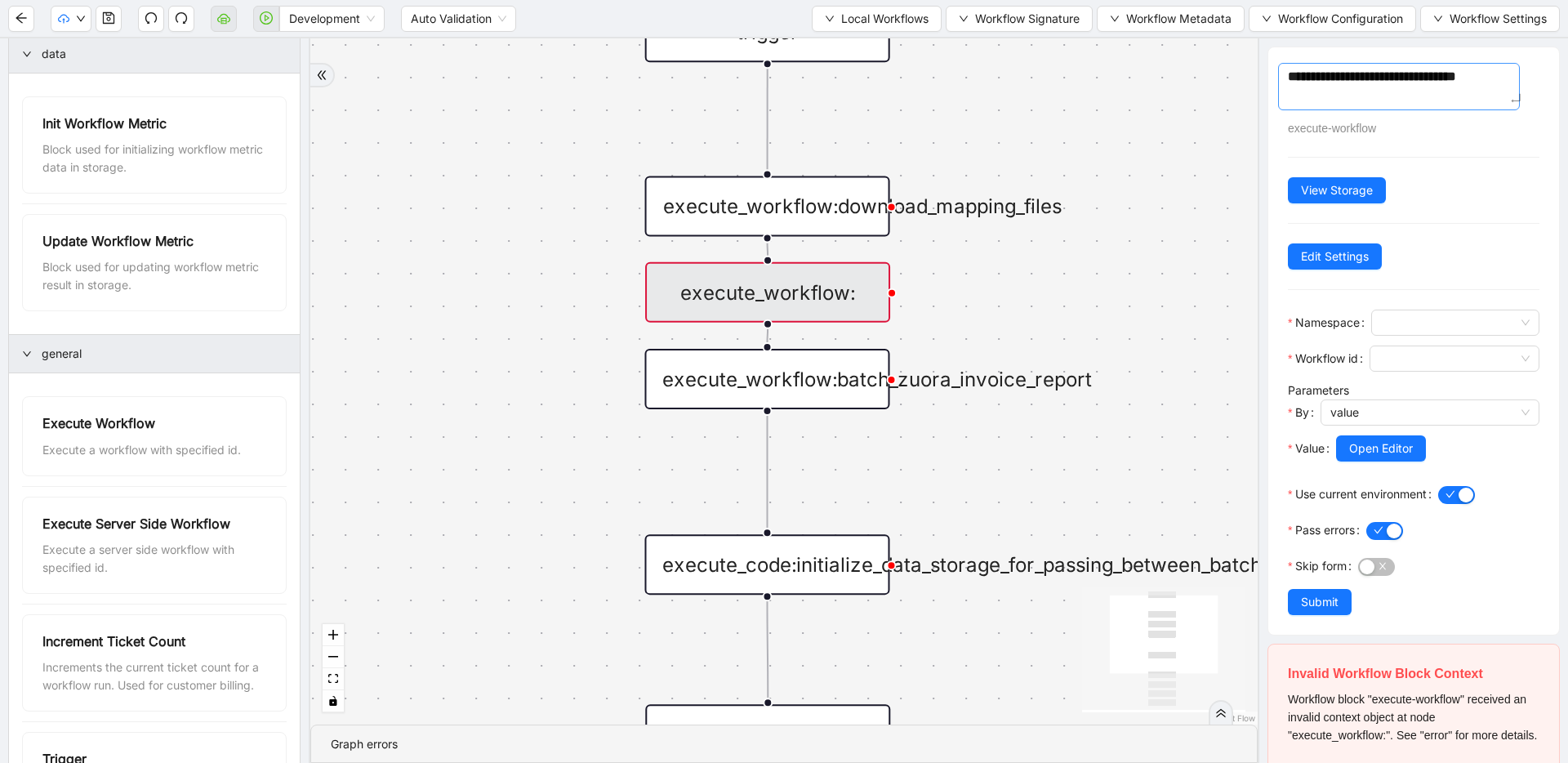 type on "**********" 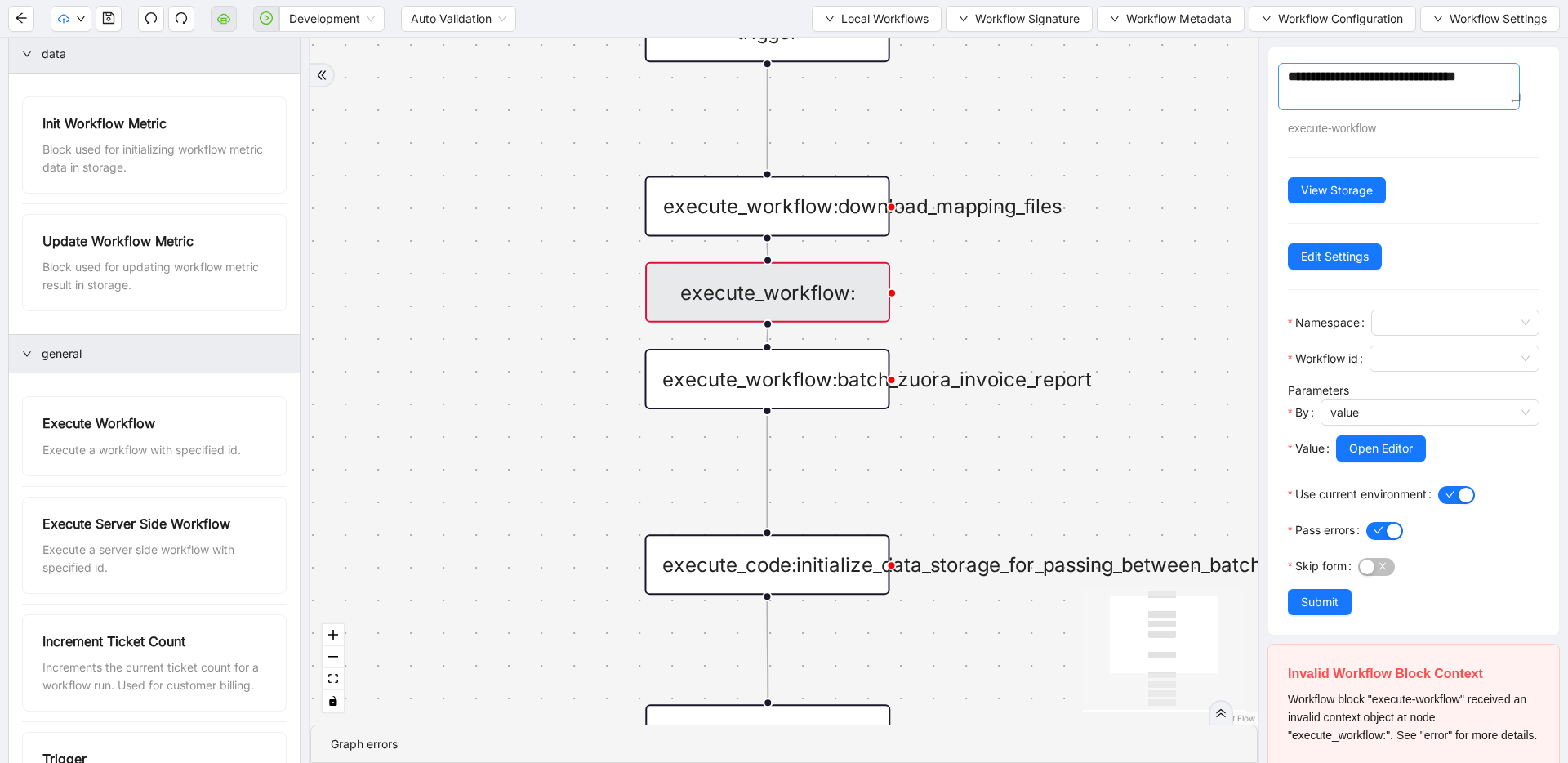 type on "**********" 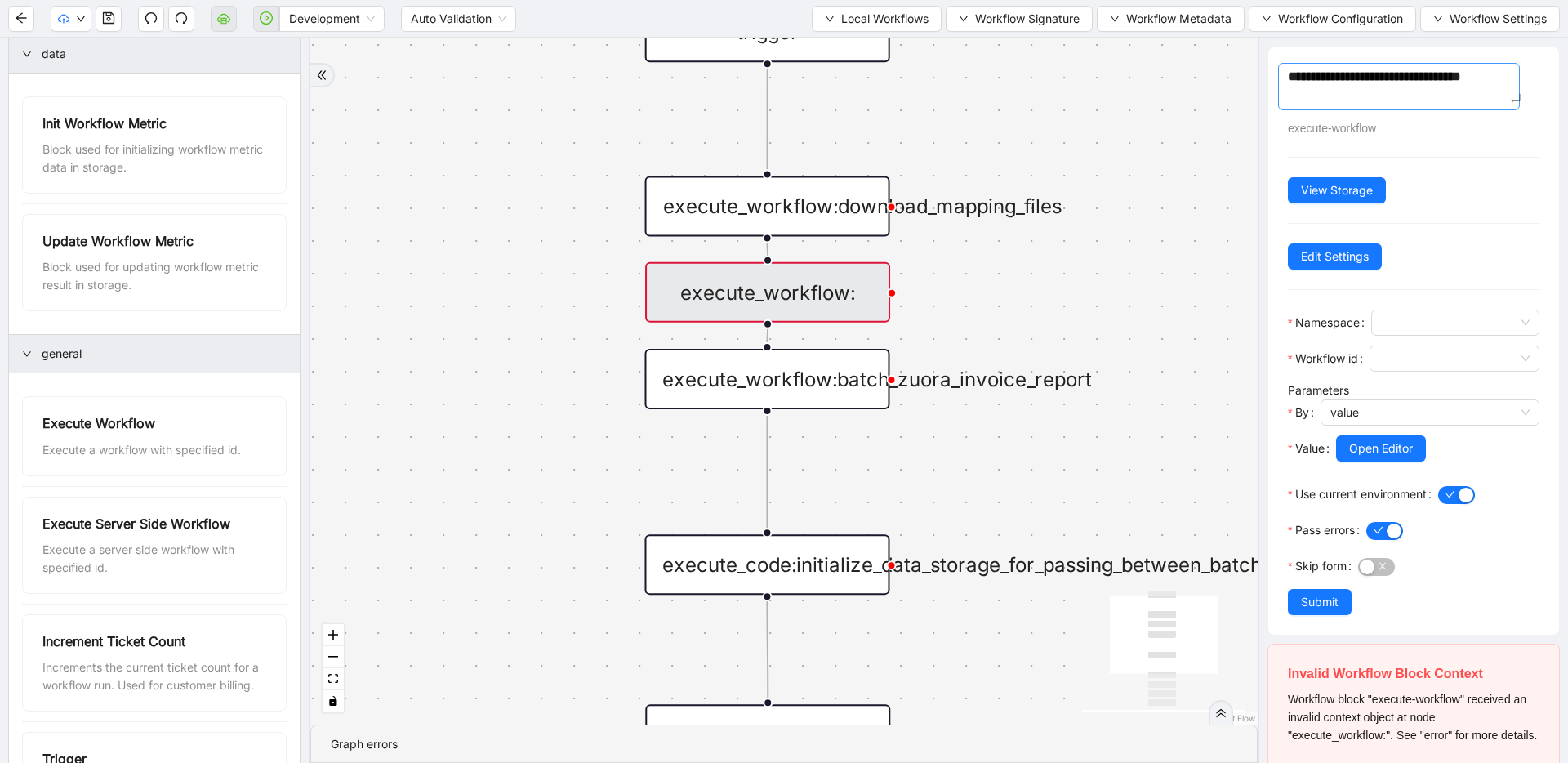type on "**********" 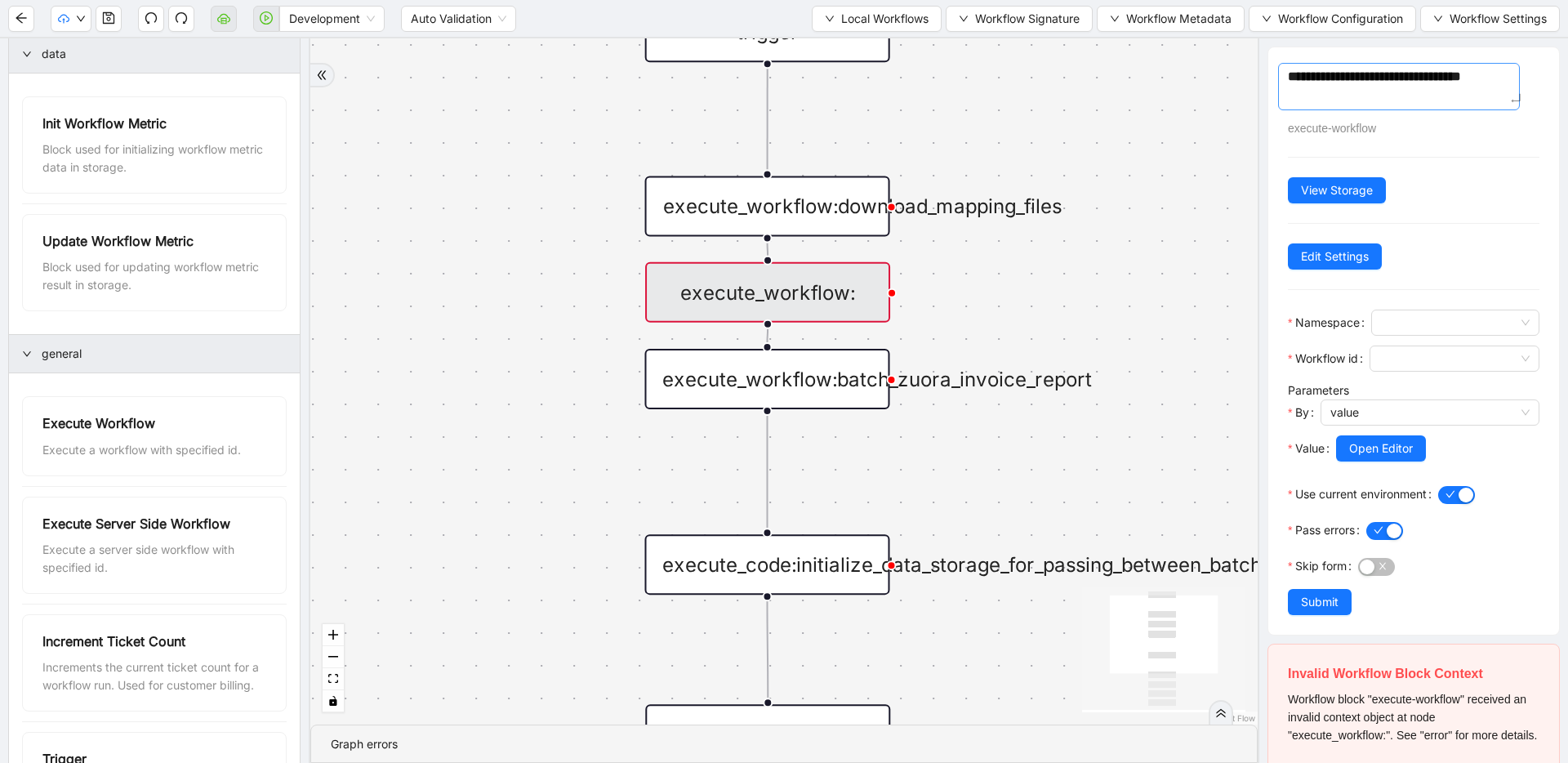 type on "**********" 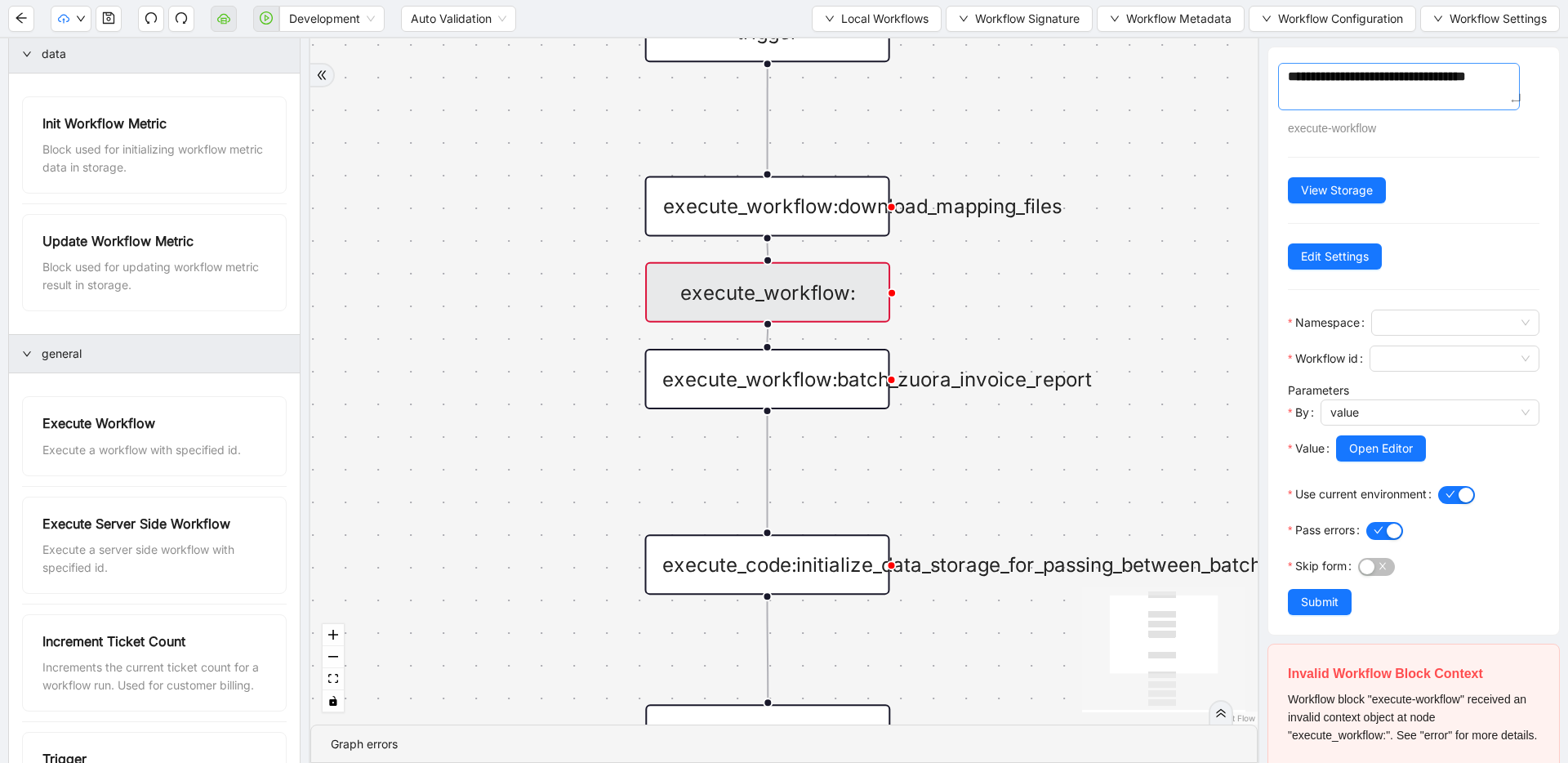 type on "**********" 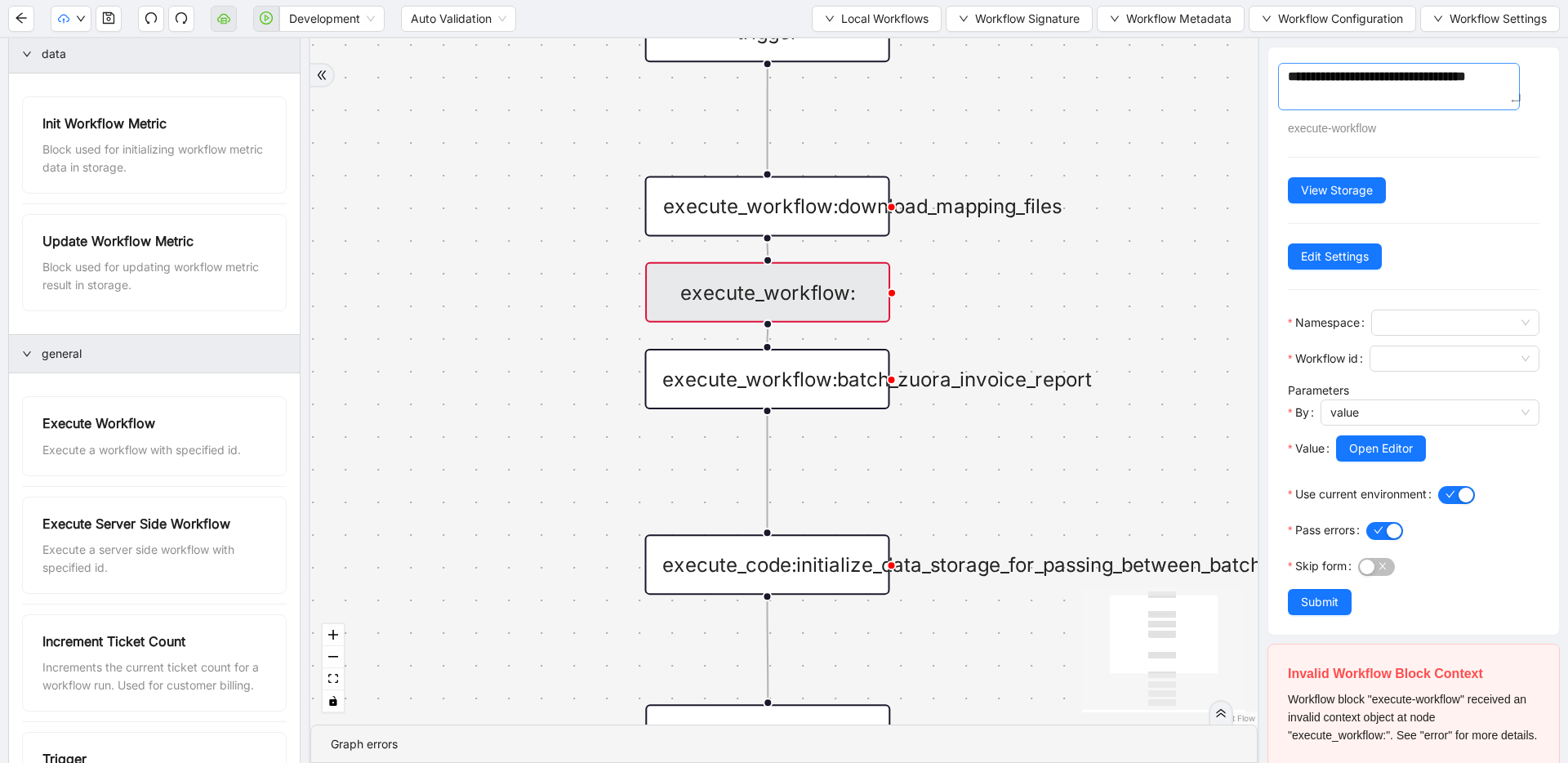 type on "**********" 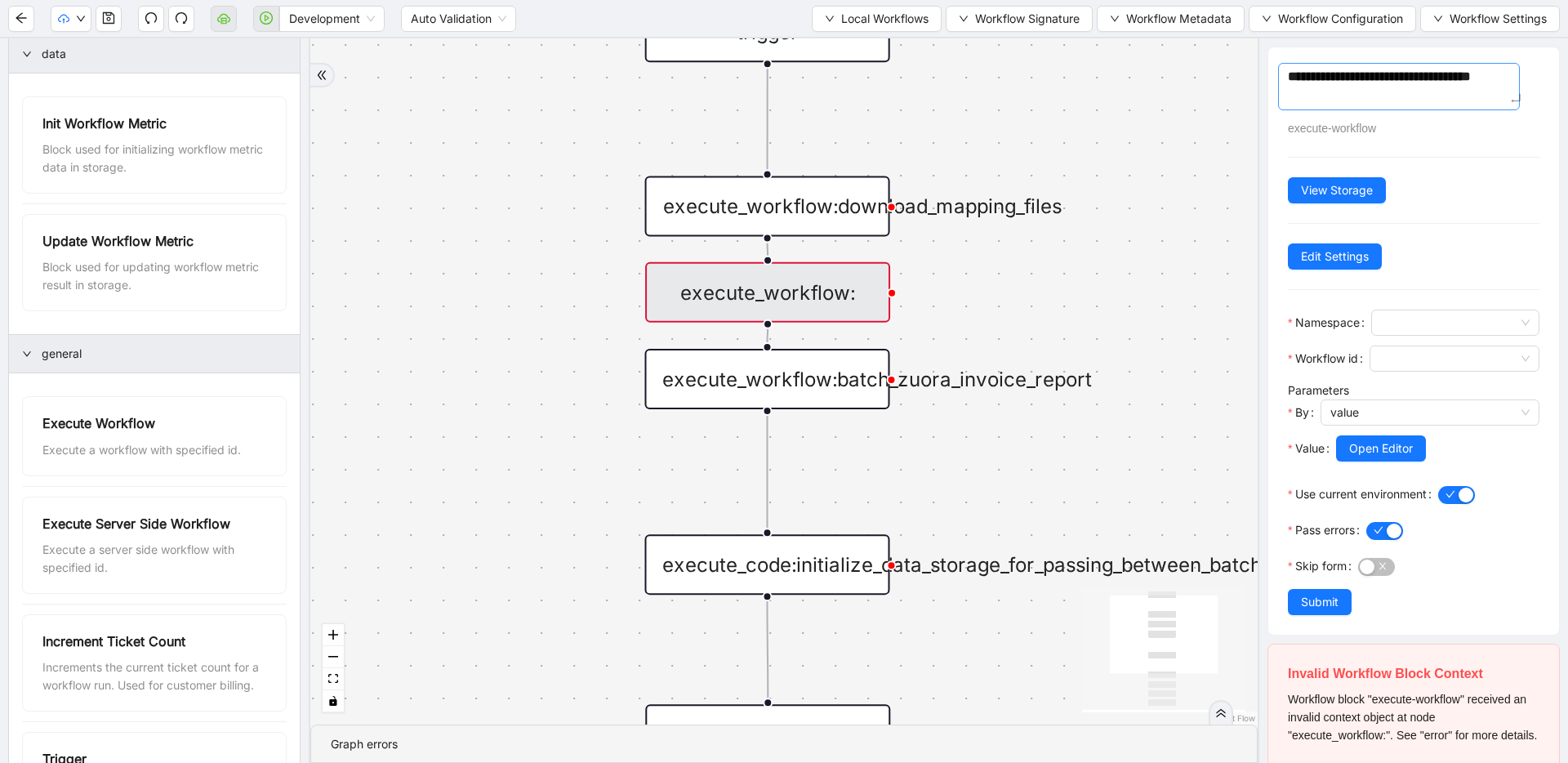 type on "**********" 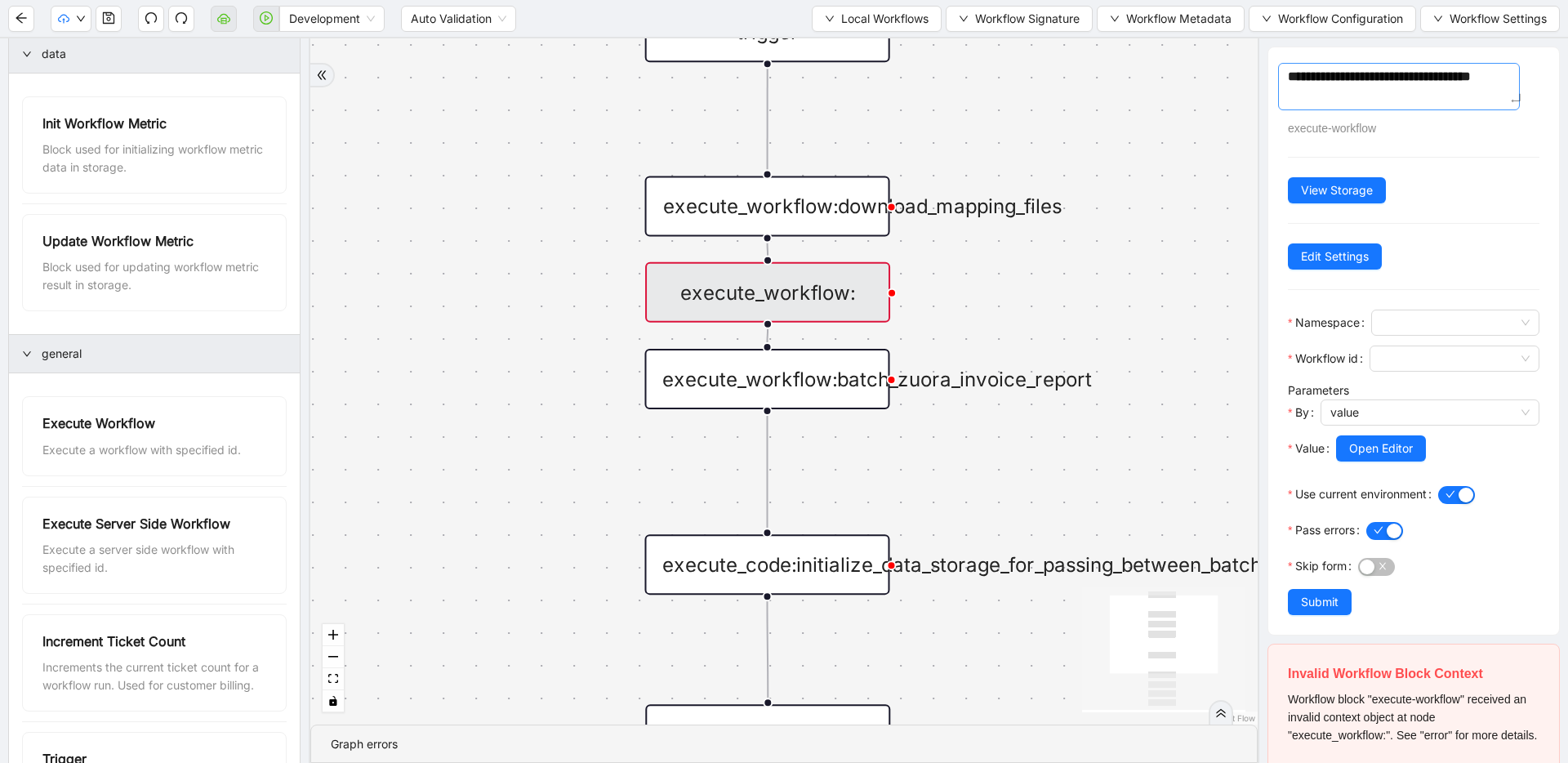 type on "**********" 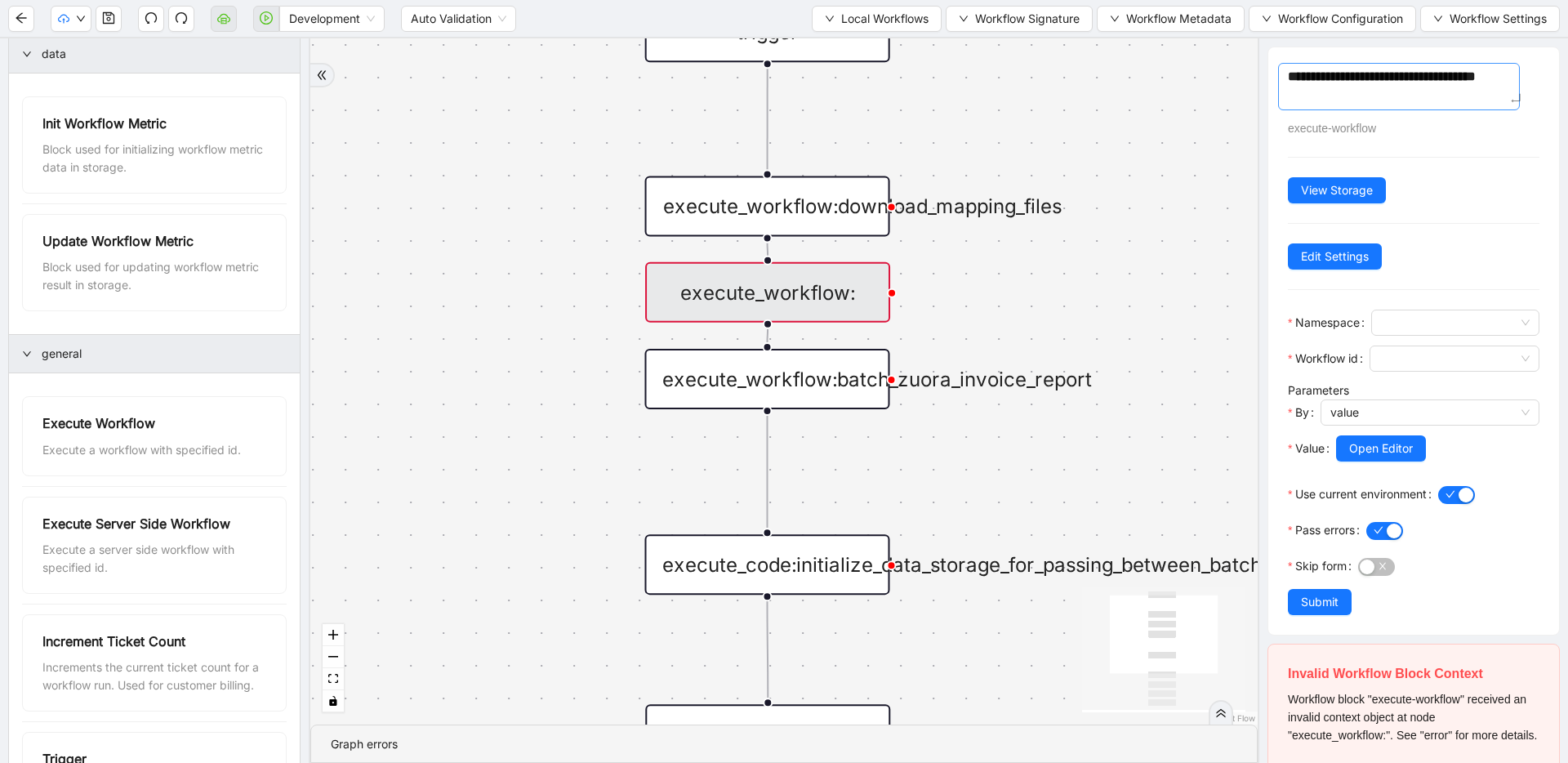 type on "**********" 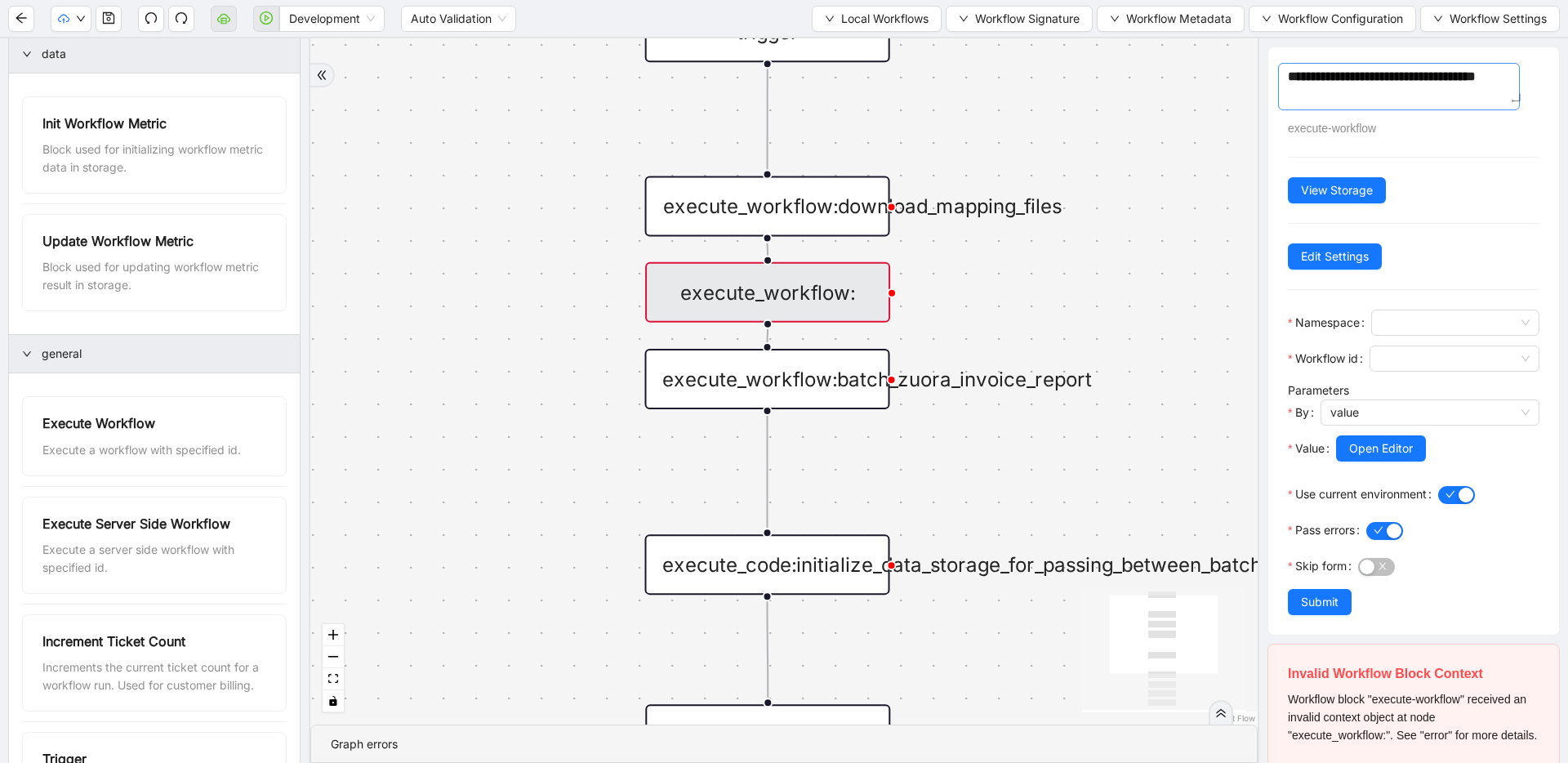 type on "**********" 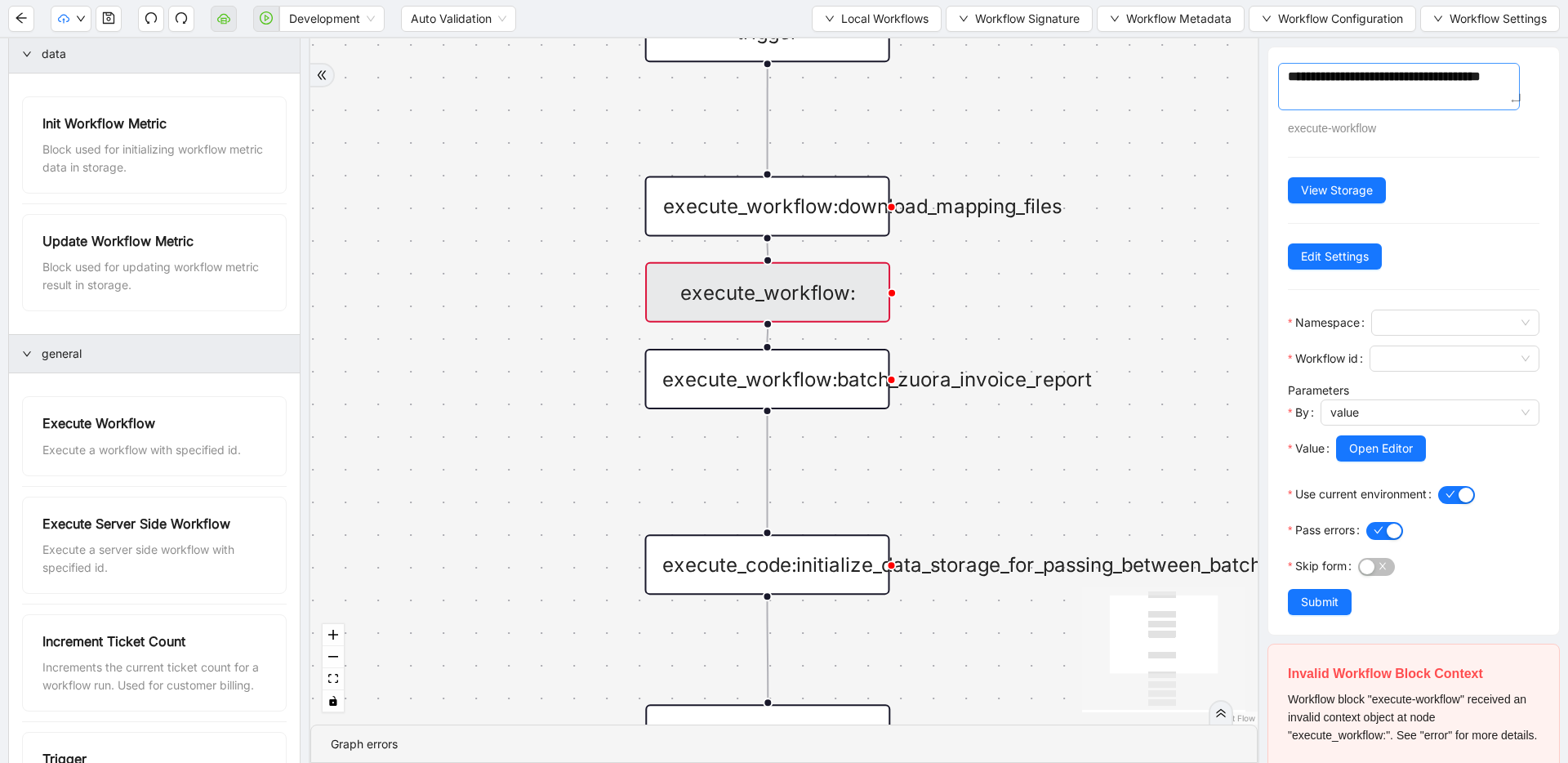 type on "**********" 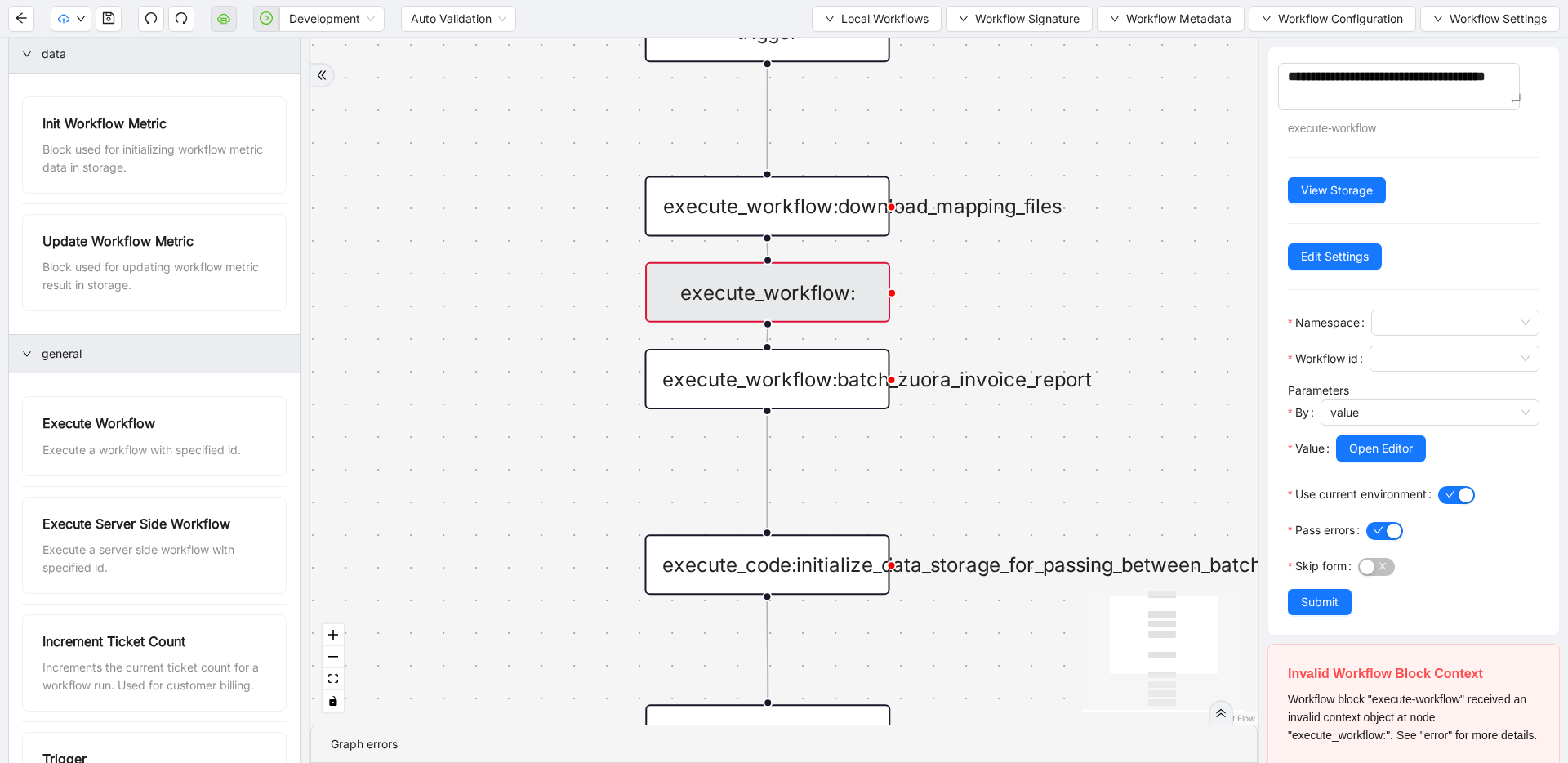 click on "trigger execute_workflow:write_invoices_to_charge_file loop_data:invoice_groups loop_iterator: execute_workflow:process_group_of_invoices execute_workflow:download_mapping_files execute_code:initialize_data_storage_for_passing_between_batches execute_workflow:batch_zuora_invoice_report execute_workflow:" at bounding box center (784, 382) 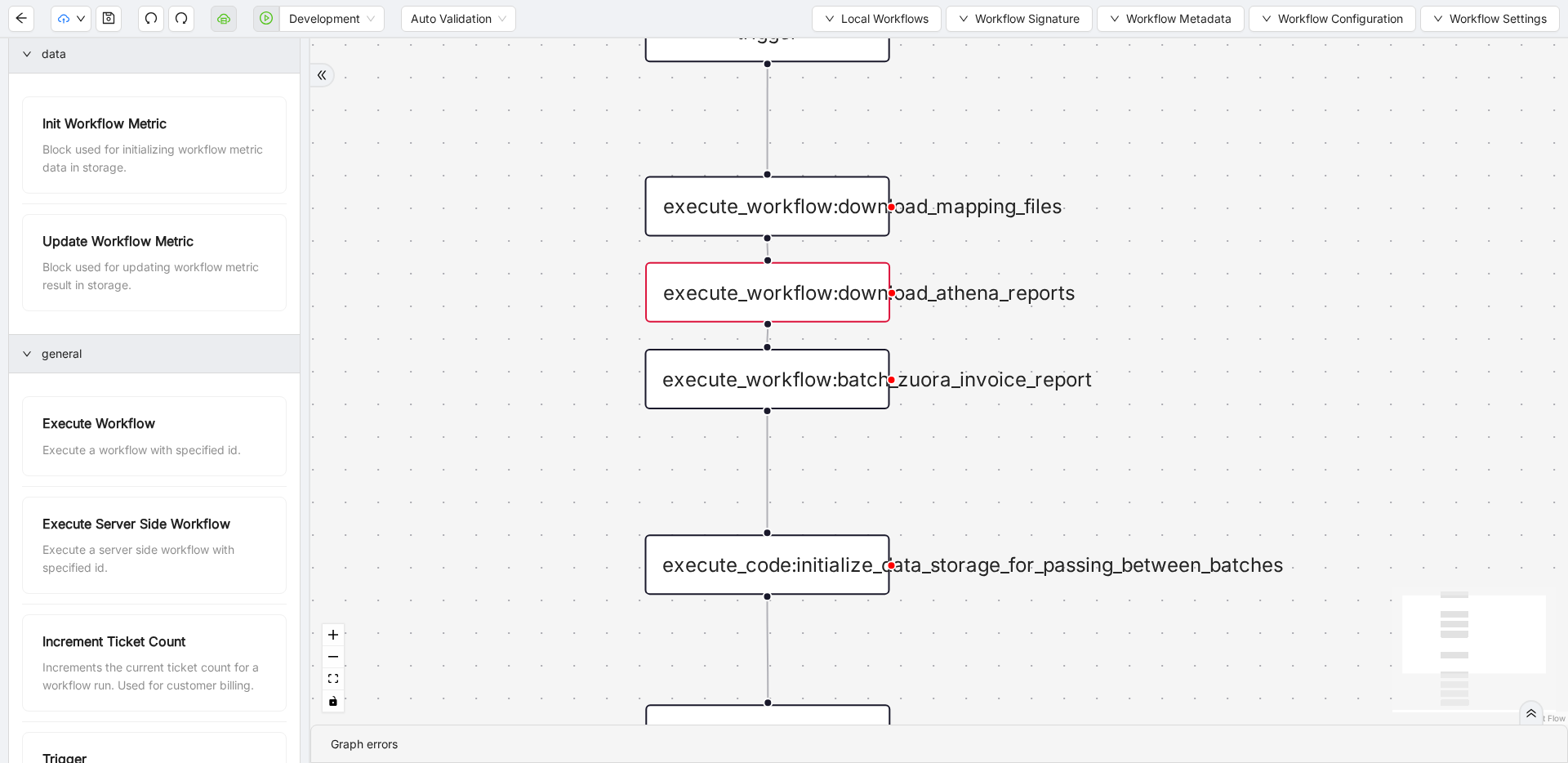 click on "execute_workflow:download_athena_reports" at bounding box center (768, 292) 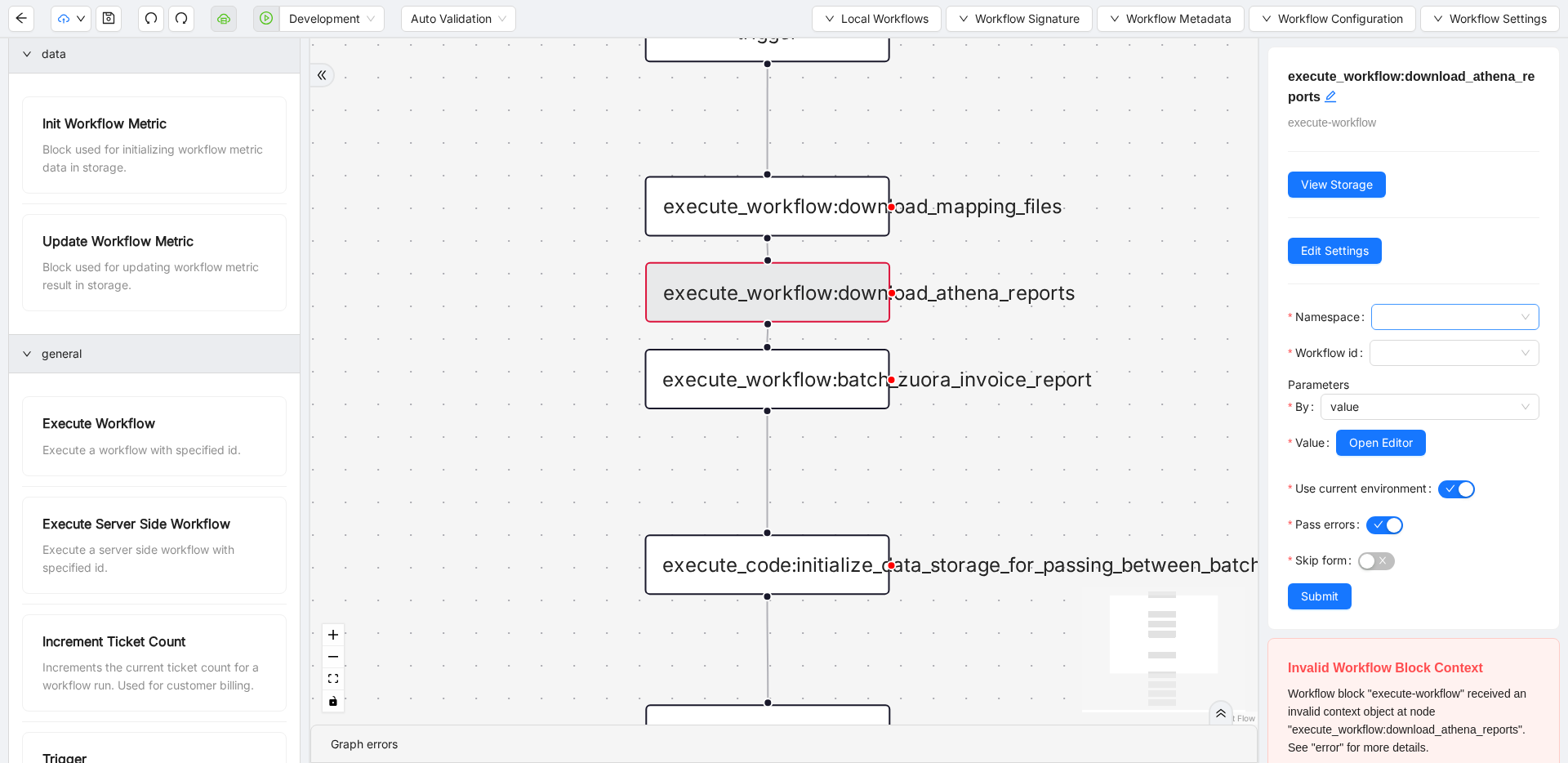 click at bounding box center [1455, 317] 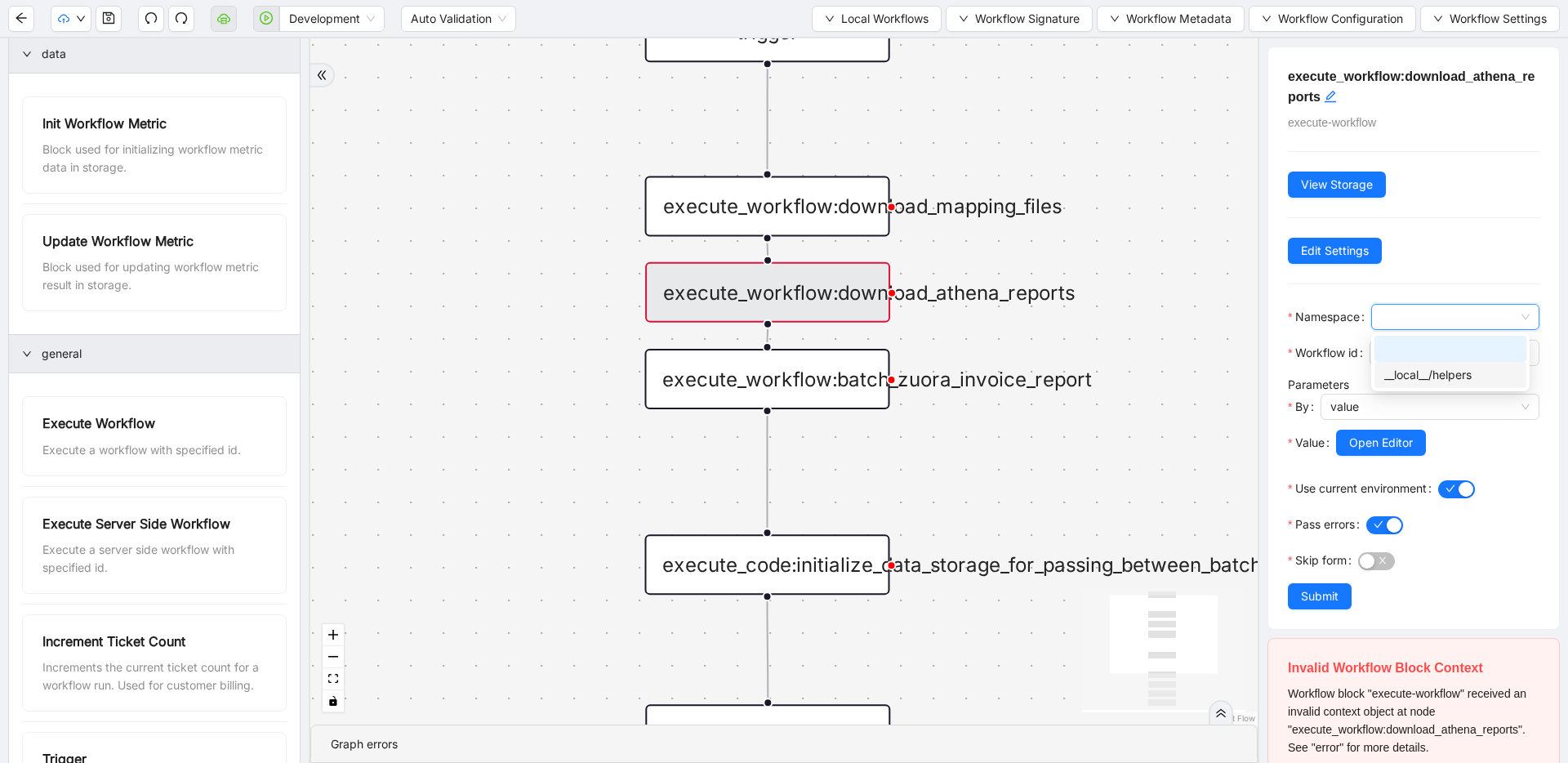 click on "__local__/helpers" at bounding box center [1450, 375] 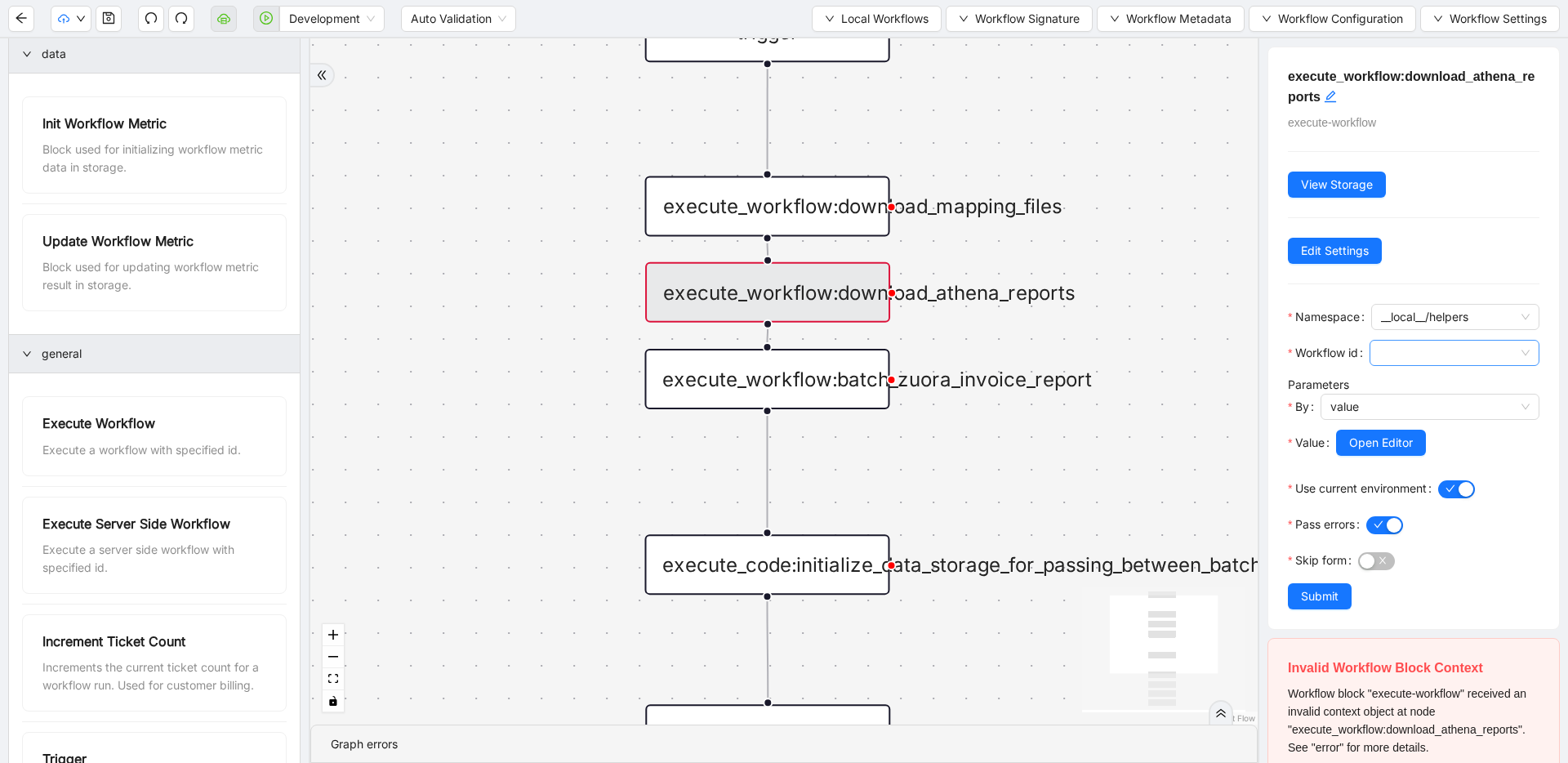 click at bounding box center [1454, 353] 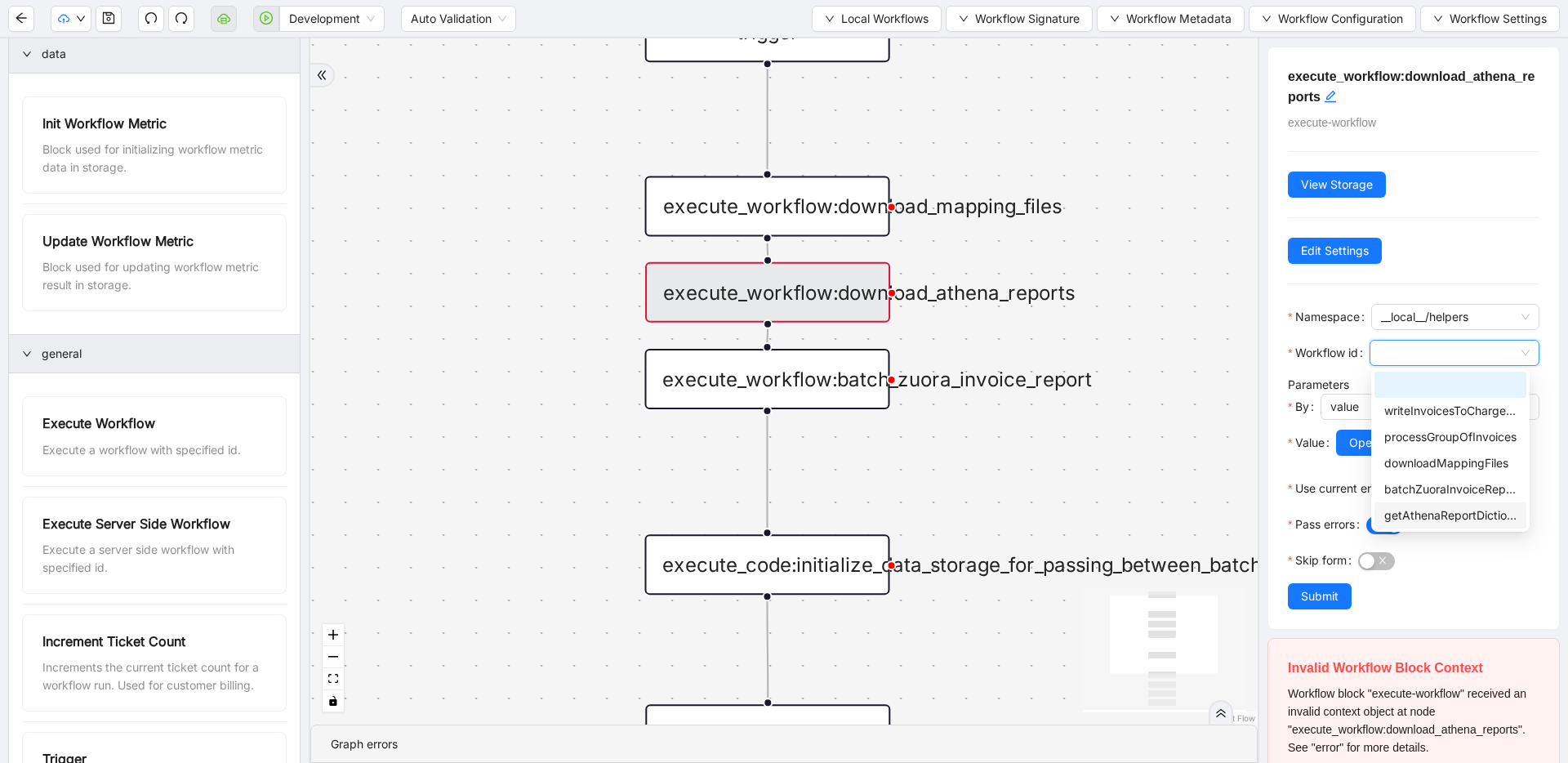 click on "getAthenaReportDictionaries" at bounding box center [1450, 515] 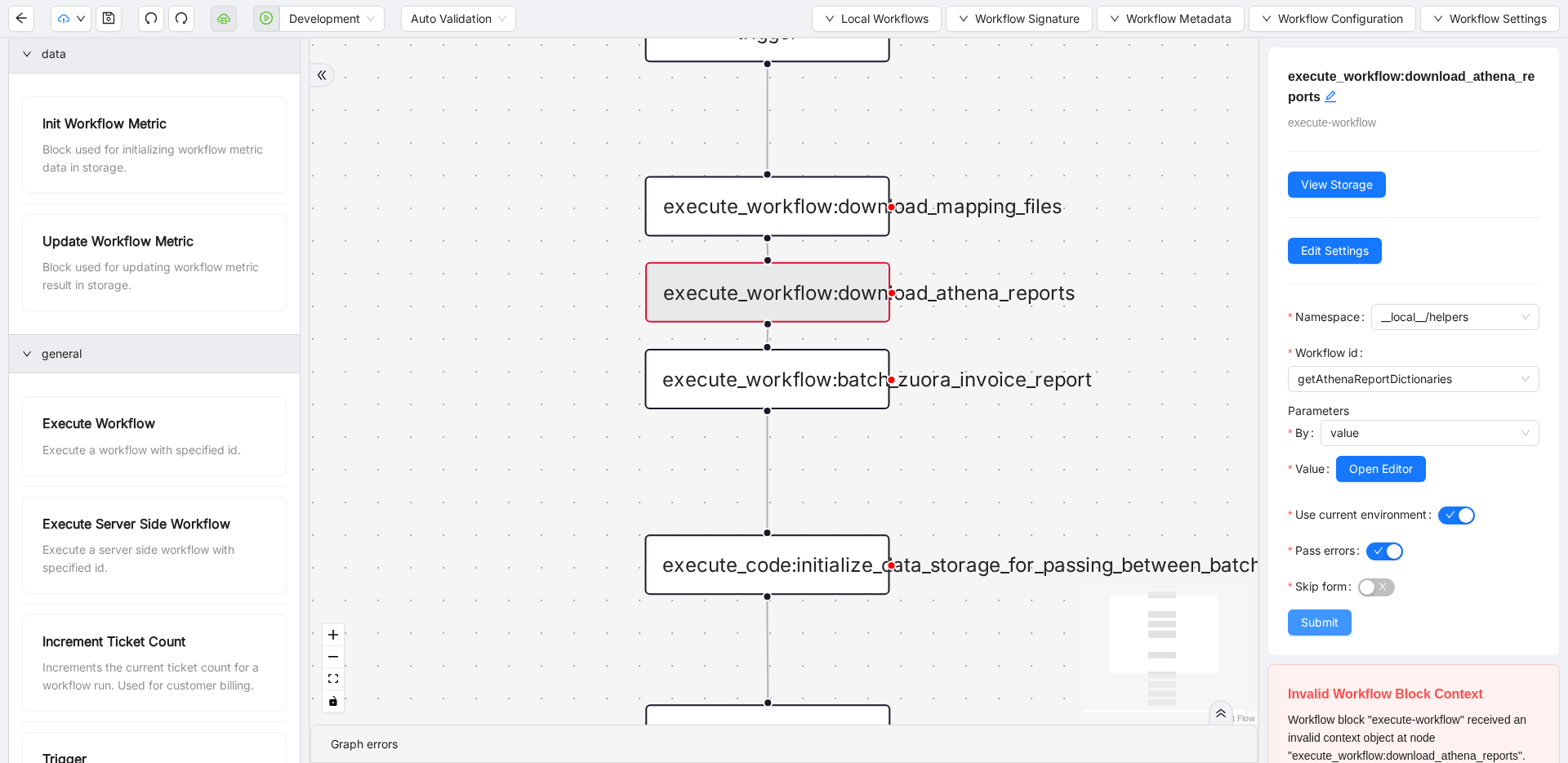 click on "Submit" at bounding box center [1320, 622] 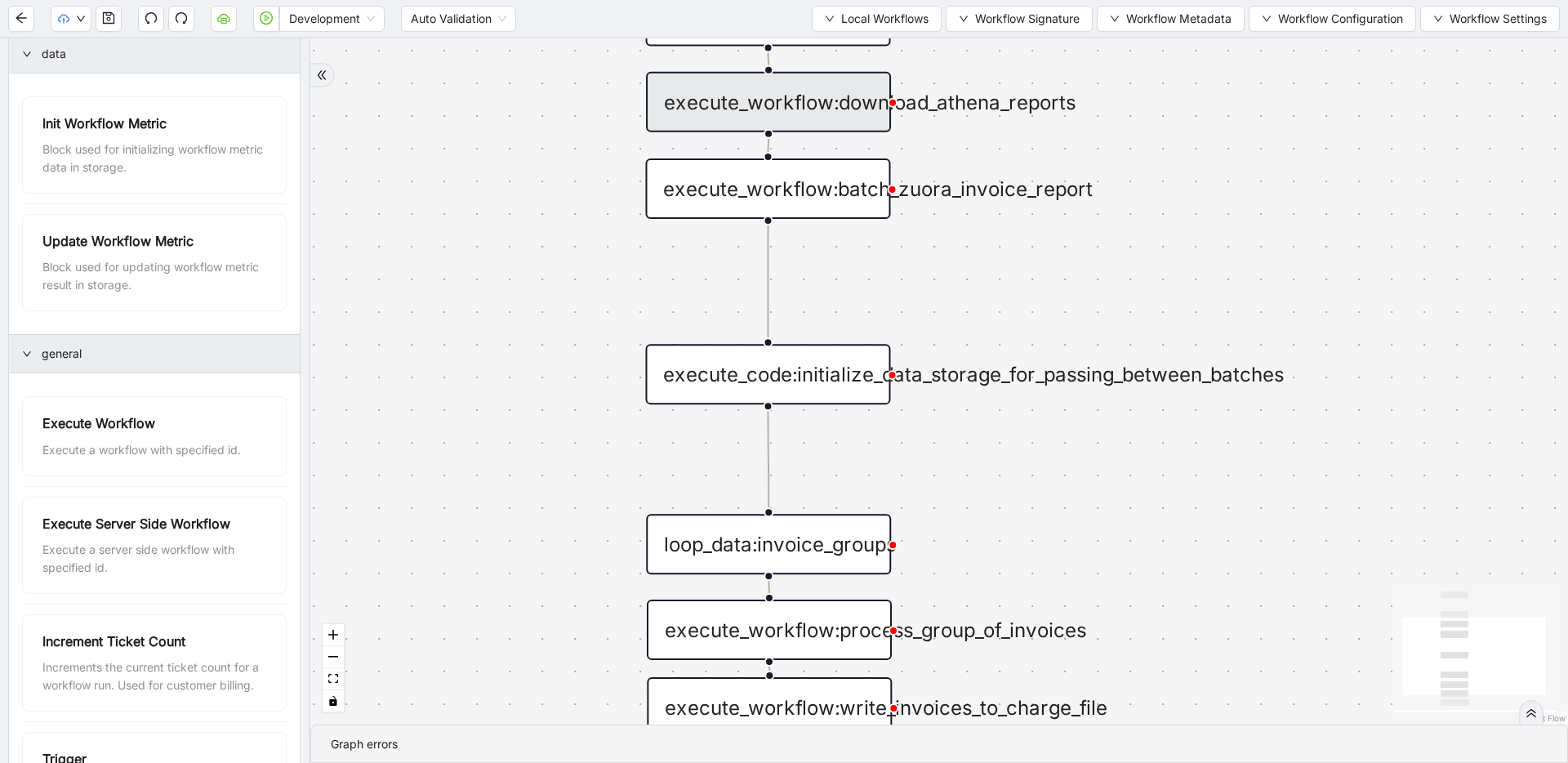 drag, startPoint x: 1083, startPoint y: 380, endPoint x: 1092, endPoint y: 293, distance: 87.46428 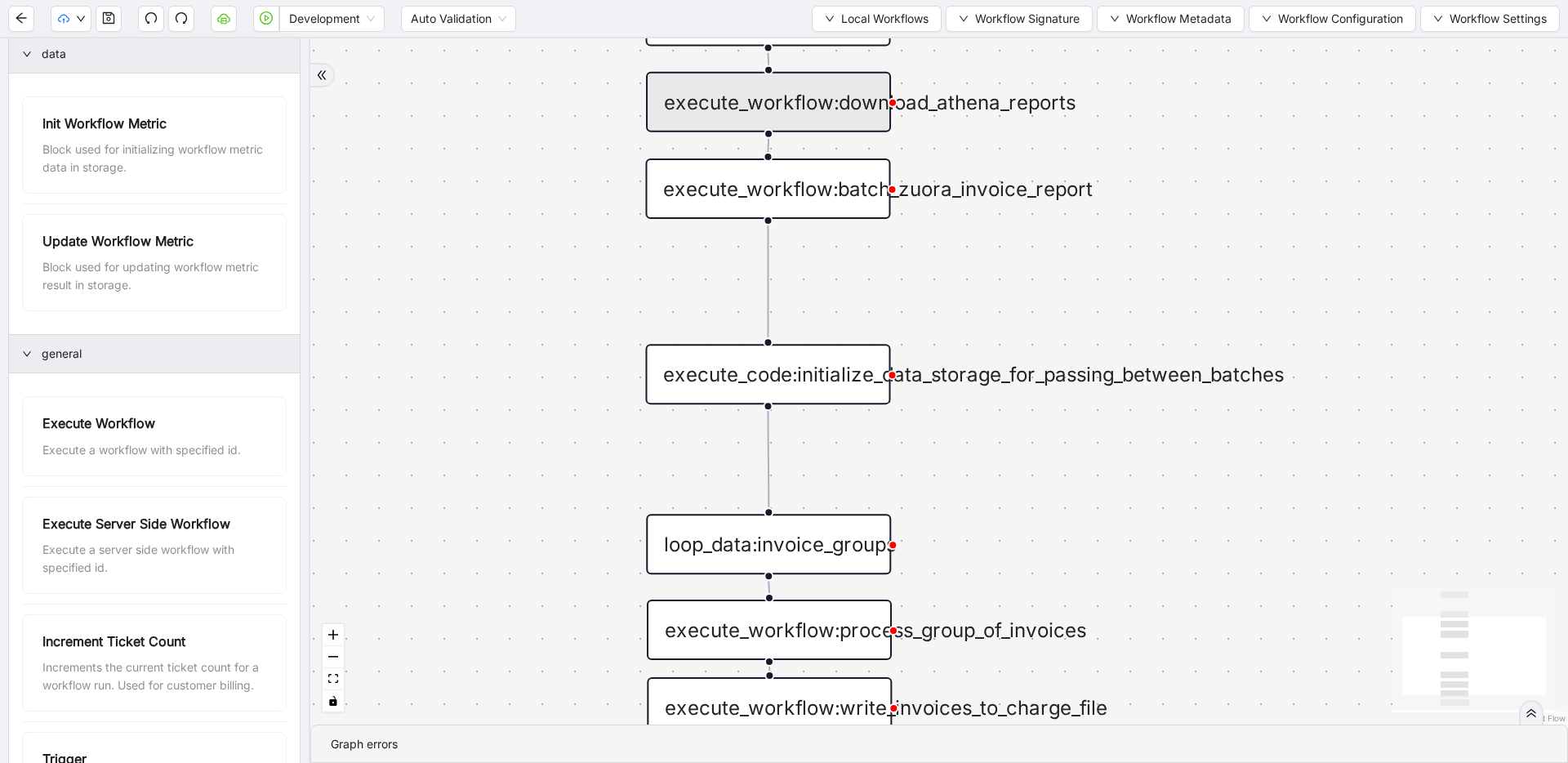 click on "trigger execute_workflow:write_invoices_to_charge_file loop_data:invoice_groups loop_iterator: execute_workflow:process_group_of_invoices execute_workflow:download_mapping_files execute_code:initialize_data_storage_for_passing_between_batches execute_workflow:batch_zuora_invoice_report execute_workflow:download_athena_reports" at bounding box center [939, 382] 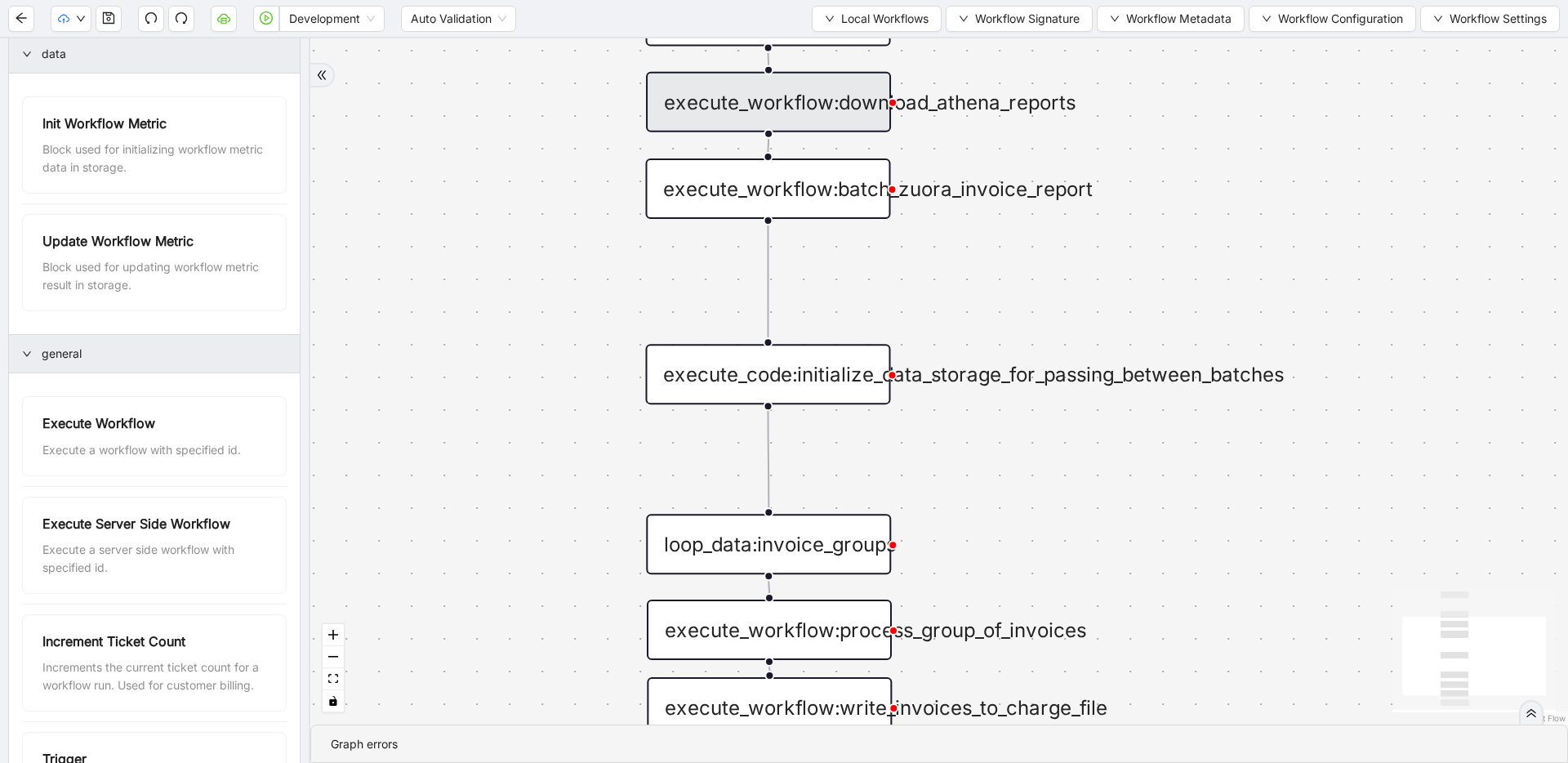 click on "execute_workflow:download_athena_reports" at bounding box center [768, 102] 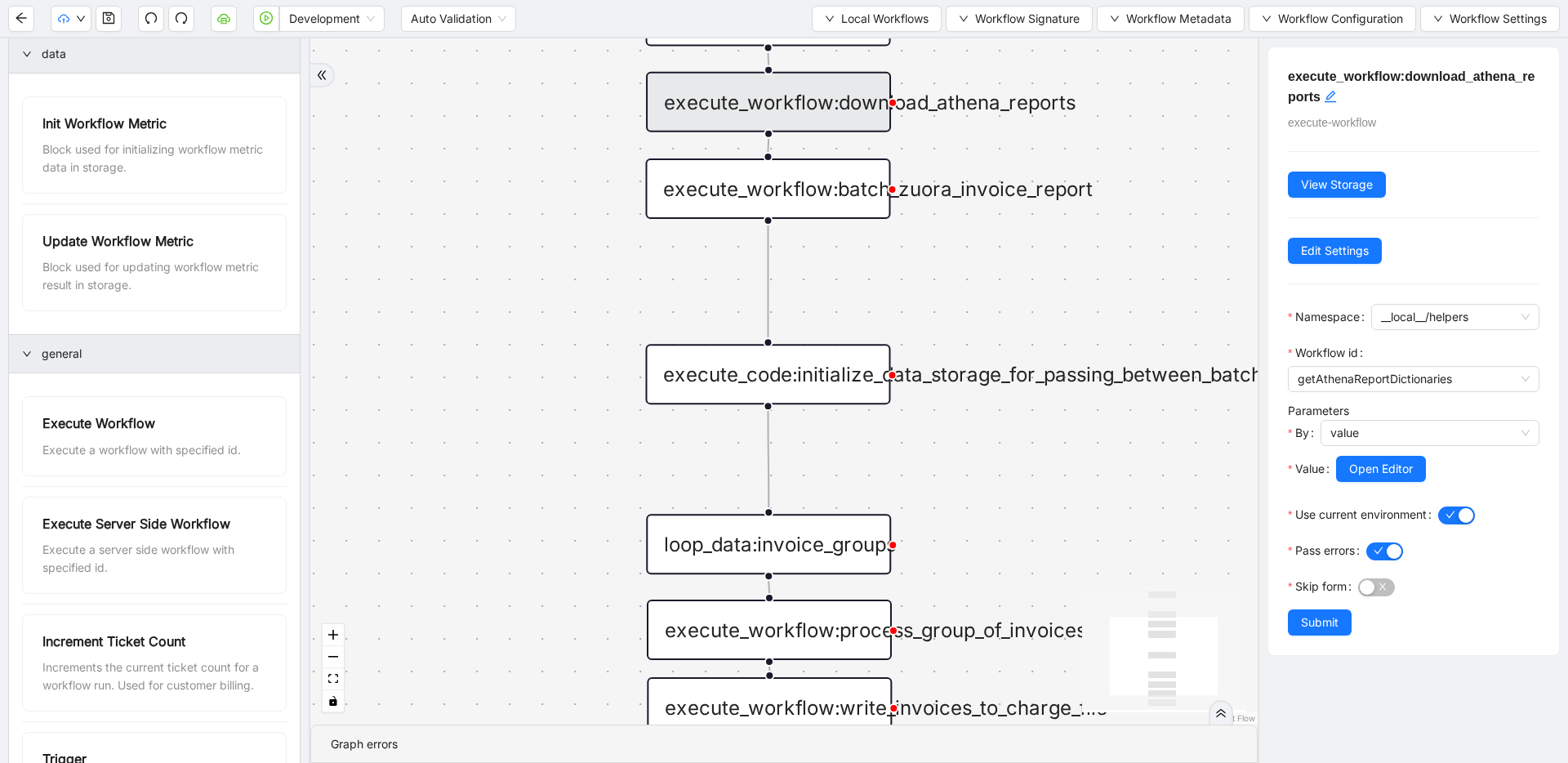 click on "trigger execute_workflow:write_invoices_to_charge_file loop_data:invoice_groups loop_iterator: execute_workflow:process_group_of_invoices execute_workflow:download_mapping_files execute_code:initialize_data_storage_for_passing_between_batches execute_workflow:batch_zuora_invoice_report execute_workflow:download_athena_reports" at bounding box center (784, 382) 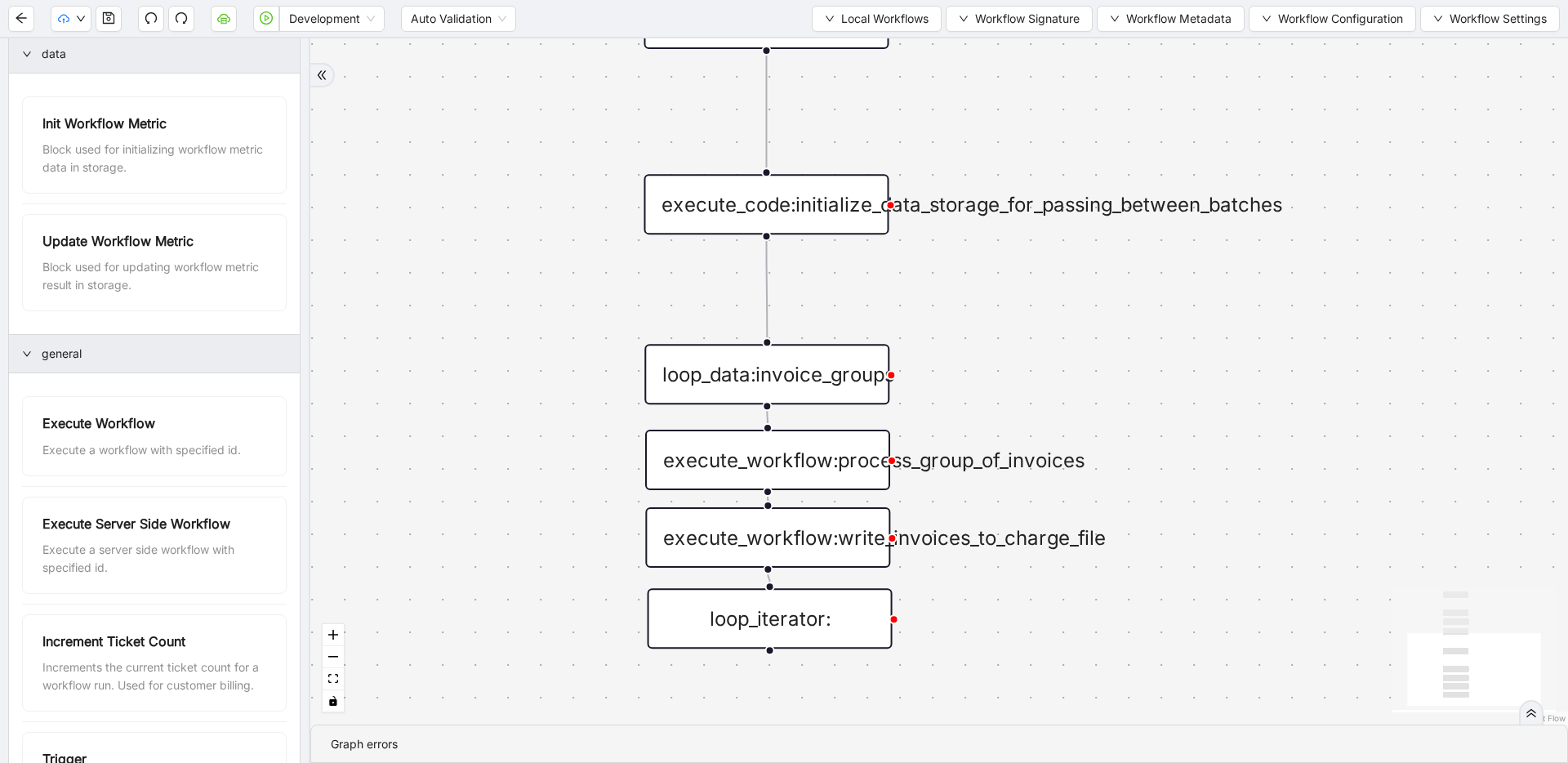 drag, startPoint x: 996, startPoint y: 479, endPoint x: 995, endPoint y: 308, distance: 171.00292 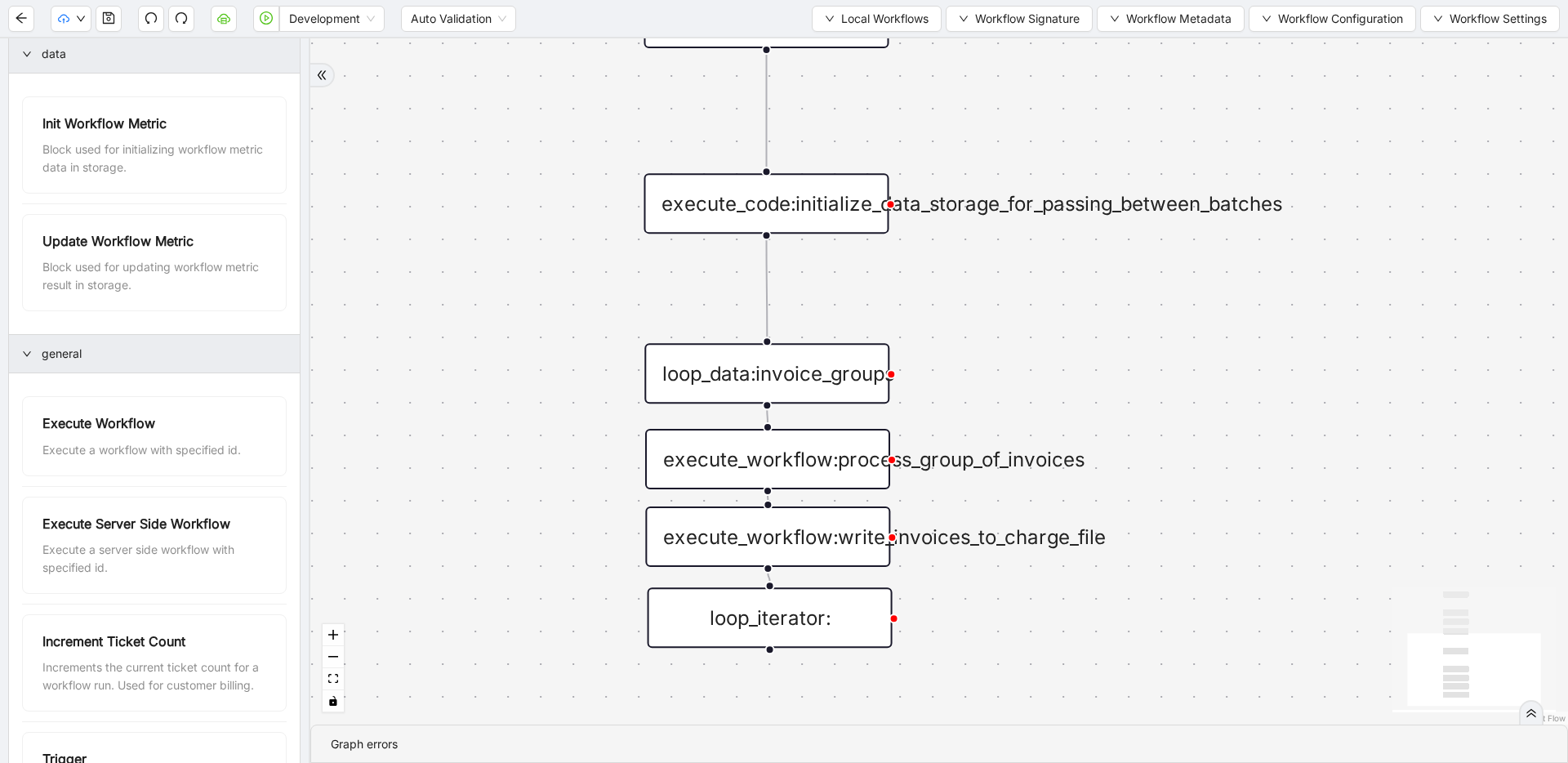 click on "execute_workflow:process_group_of_invoices" at bounding box center (768, 459) 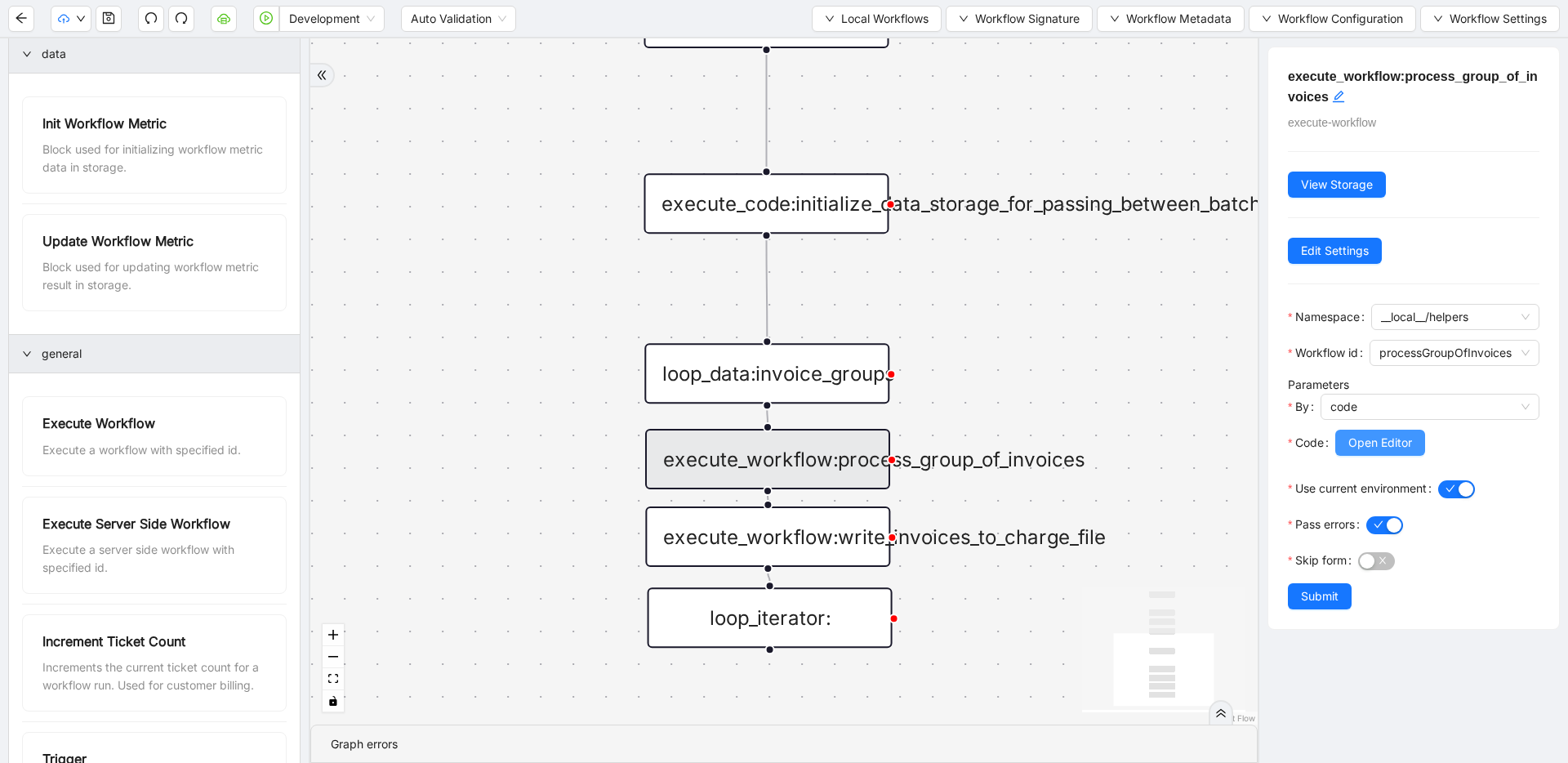 click on "Open Editor" at bounding box center (1380, 443) 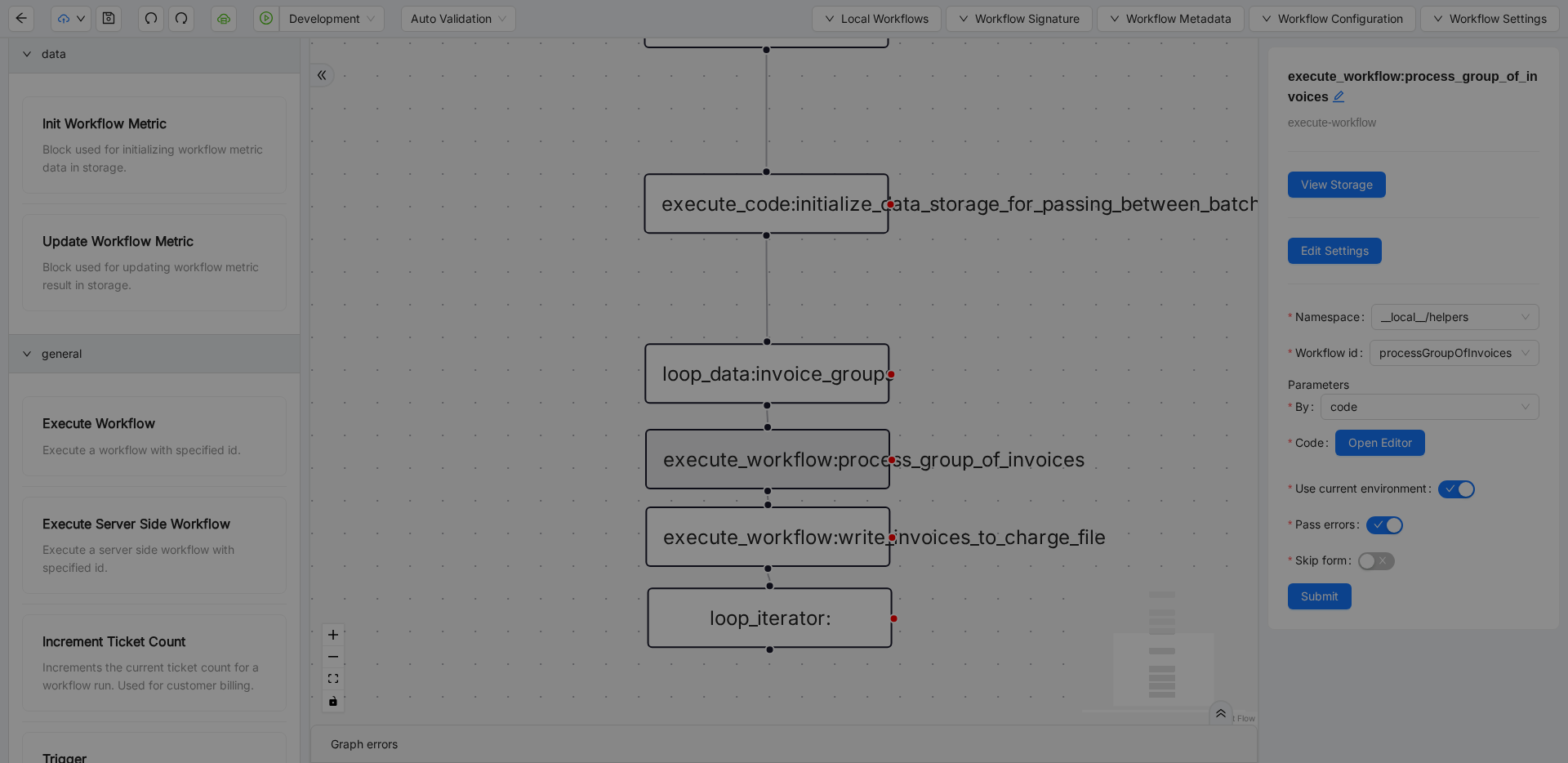 scroll, scrollTop: 172, scrollLeft: 0, axis: vertical 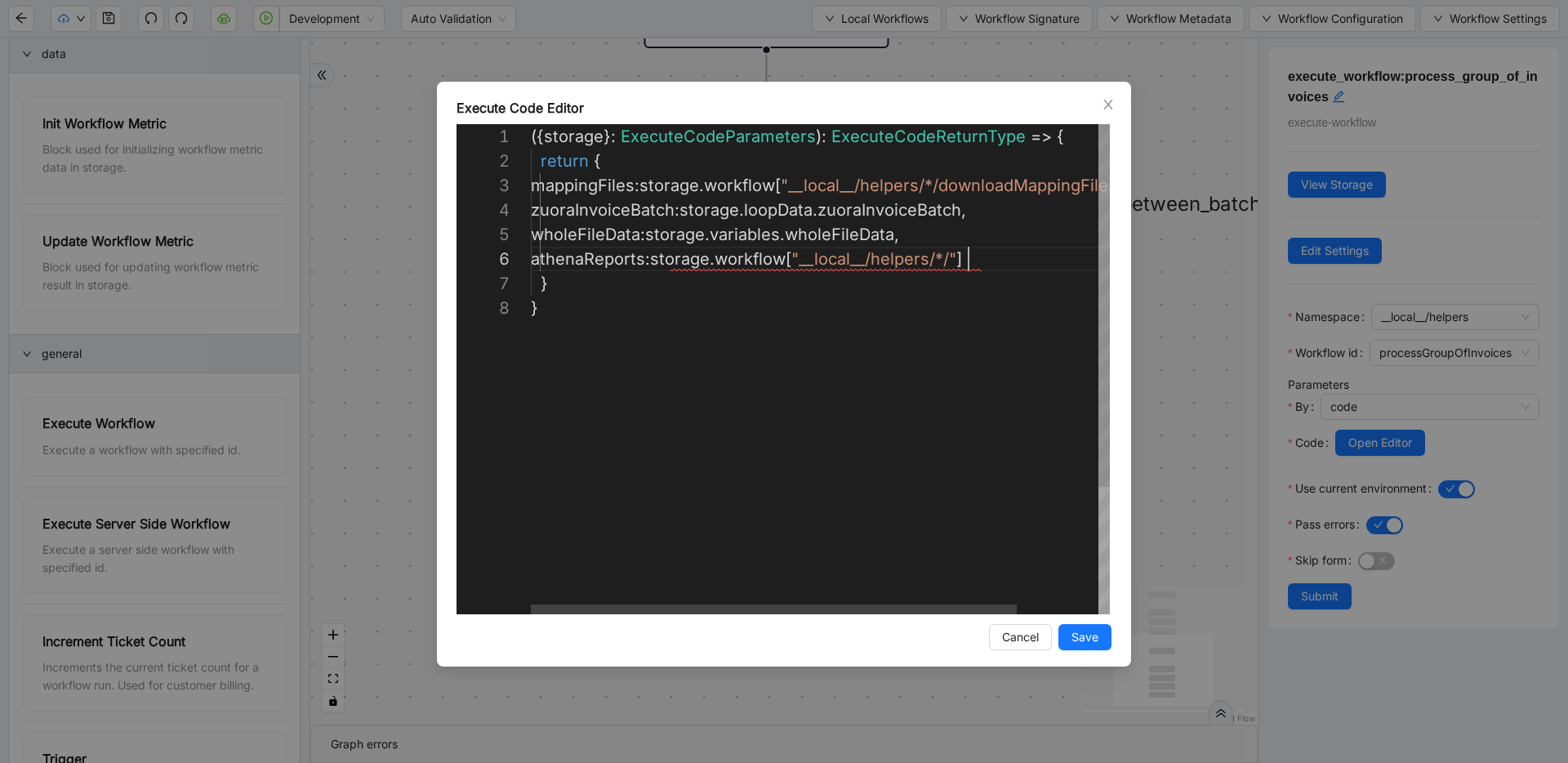 click on "({  storage  }:   ExecuteCodeParameters ):   ExecuteCodeReturnType   =>   {    return   {     mappingFiles :  storage . workflow [ "__local__/helpers/*/downloadMappingFiles" ],     zuoraInvoiceBatch :  storage . loopData . zuoraInvoiceBatch ,     wholeFileData :  storage . variables . wholeFileData ,     athenaReports :  storage . workflow [ "__local__/helpers/*/" ]    } }" at bounding box center [868, 455] 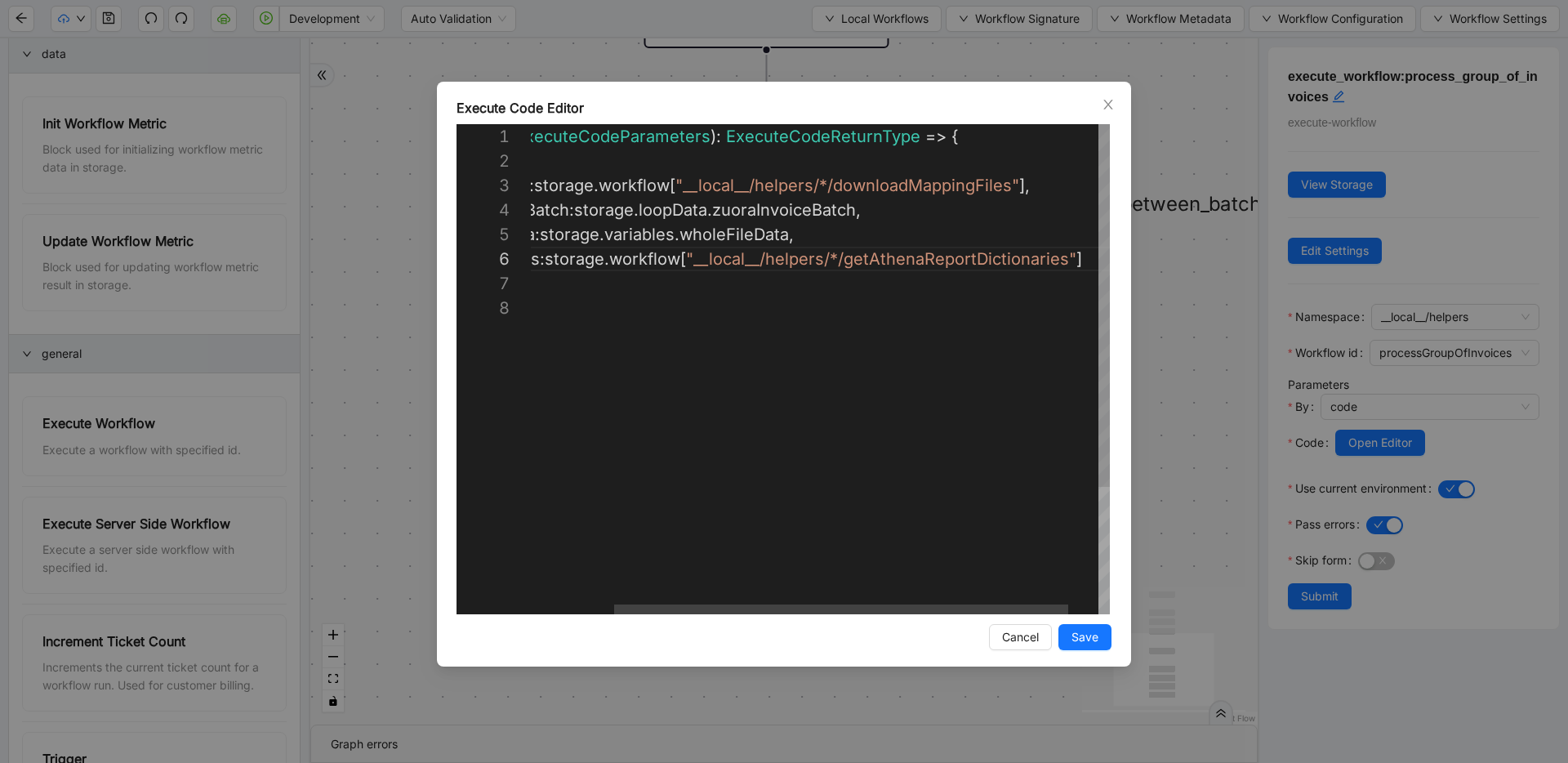 scroll, scrollTop: 123, scrollLeft: 0, axis: vertical 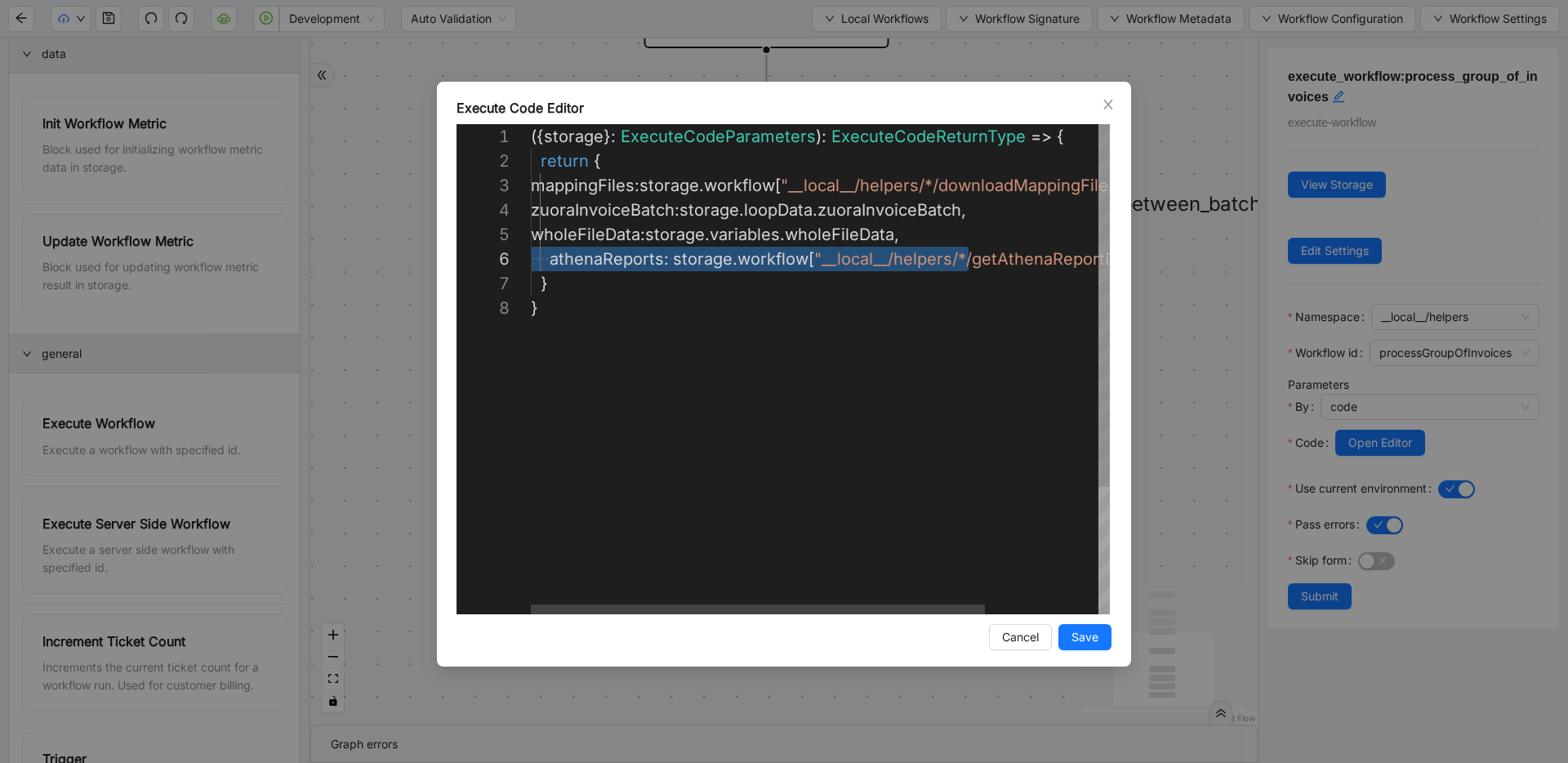 drag, startPoint x: 866, startPoint y: 255, endPoint x: 472, endPoint y: 254, distance: 394.00127 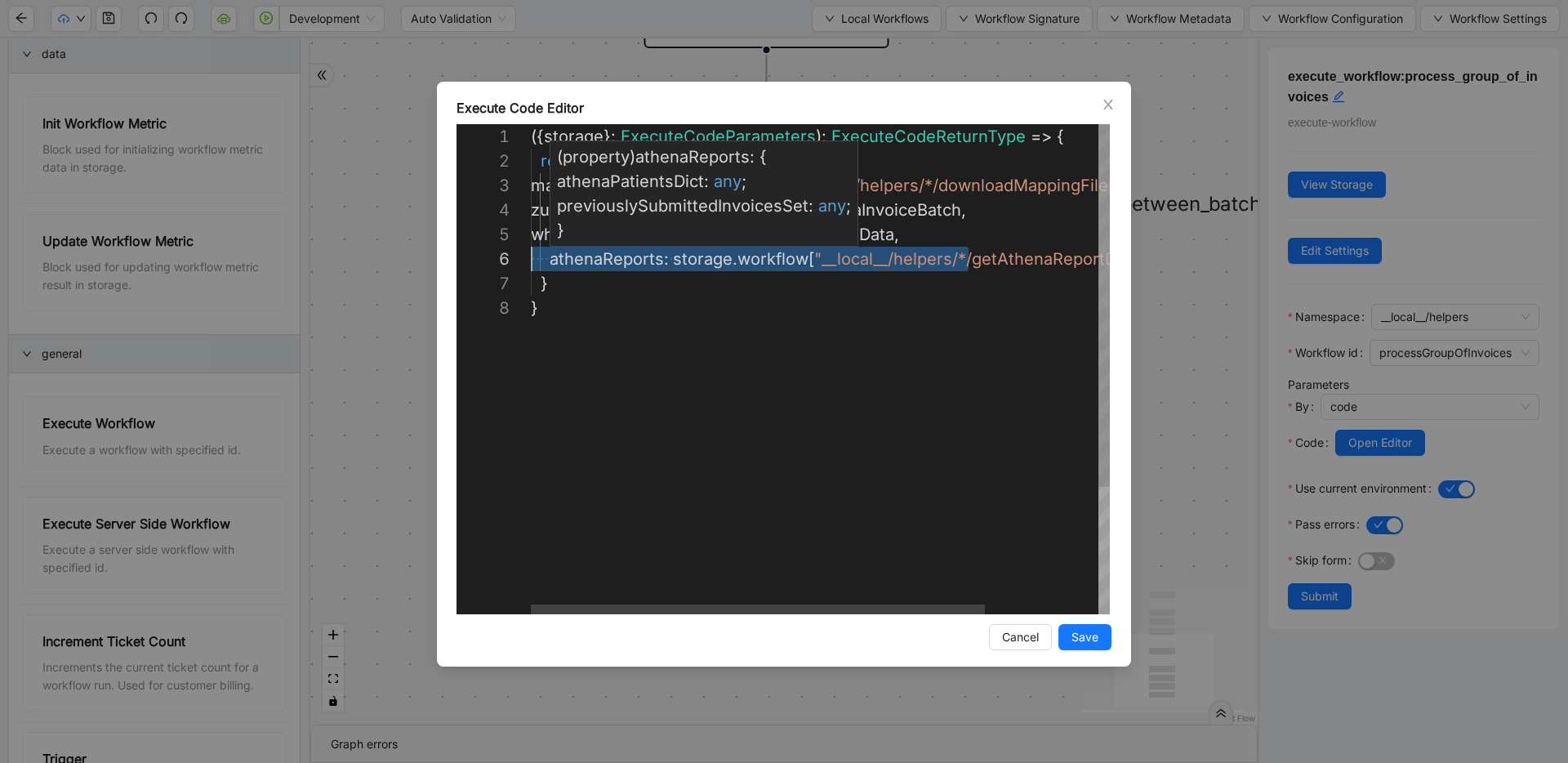 click on "({  storage  }:   ExecuteCodeParameters ):   ExecuteCodeReturnType   =>   {    return   {     mappingFiles :  storage . workflow [ "__local__/helpers/*/downloadMappingFiles" ],     zuoraInvoiceBatch :  storage . loopData . zuoraInvoiceBatch ,     wholeFileData :  storage . variables . wholeFileData , ·‌ ·‌ ·‌ ·‌ athenaReports : ·‌ storage . workflow [ "__local__/helpers/*/getAthenaReportDictionaries" ]    } }" at bounding box center [892, 455] 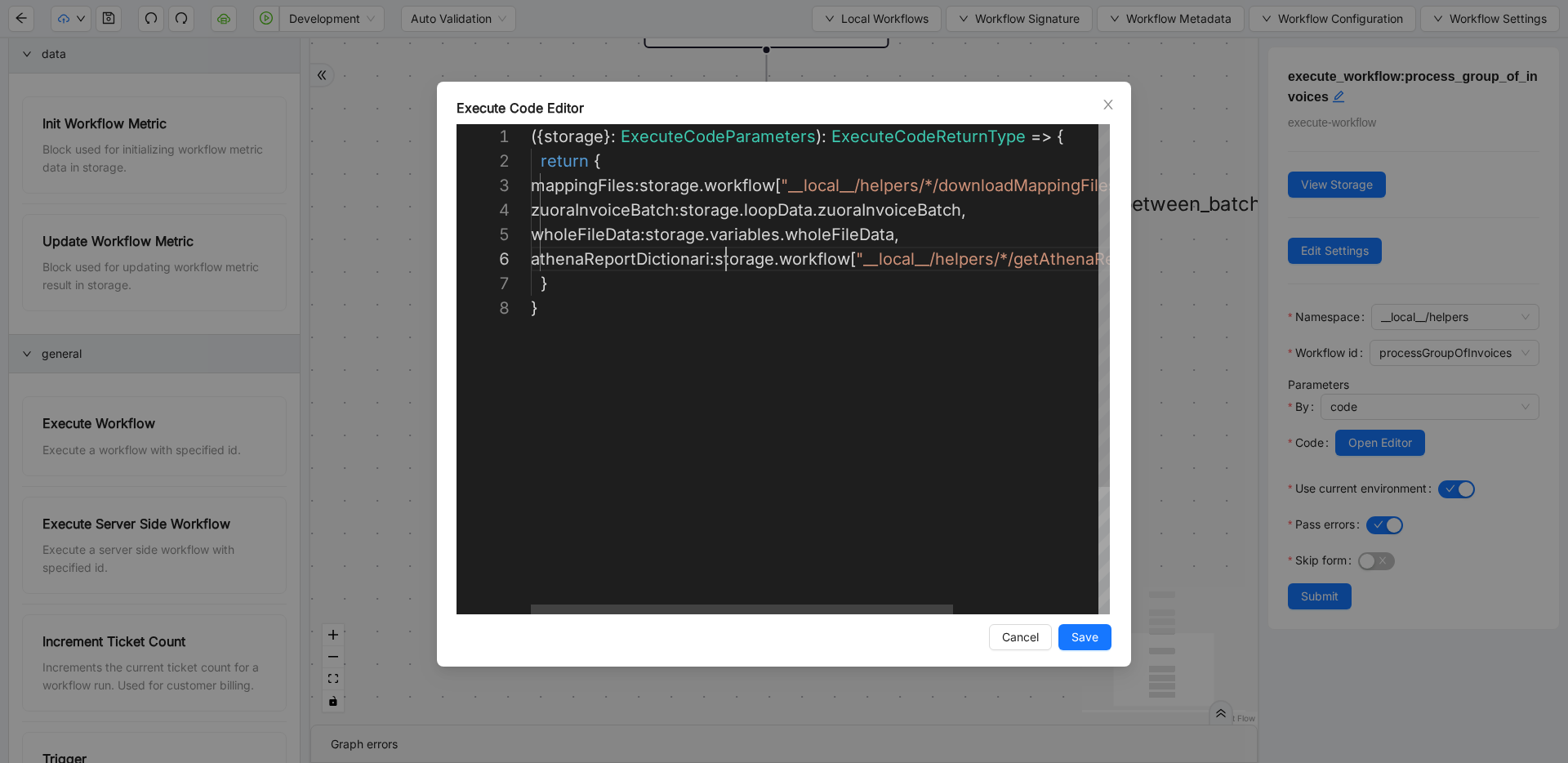 scroll, scrollTop: 123, scrollLeft: 214, axis: both 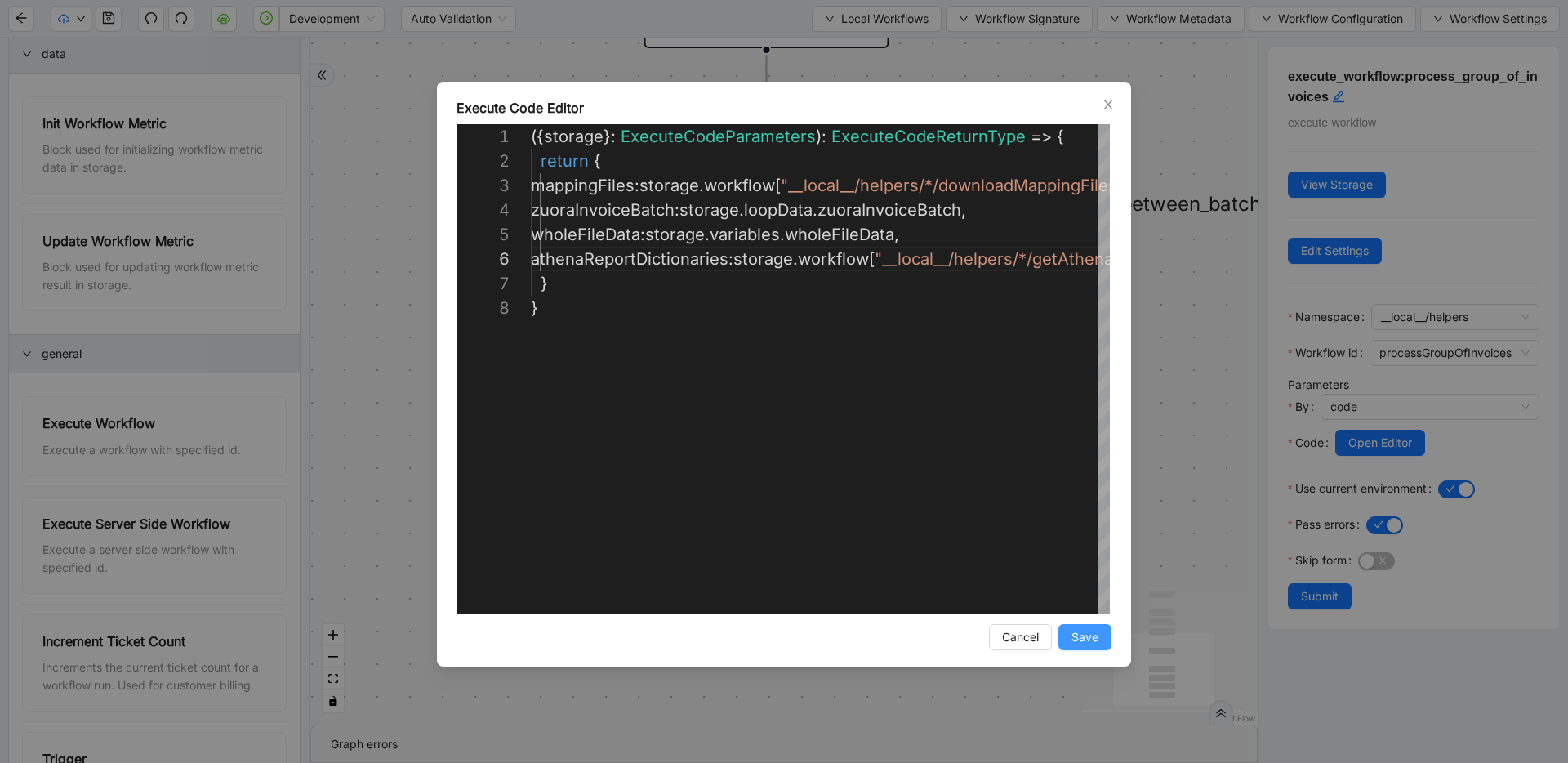 type on "**********" 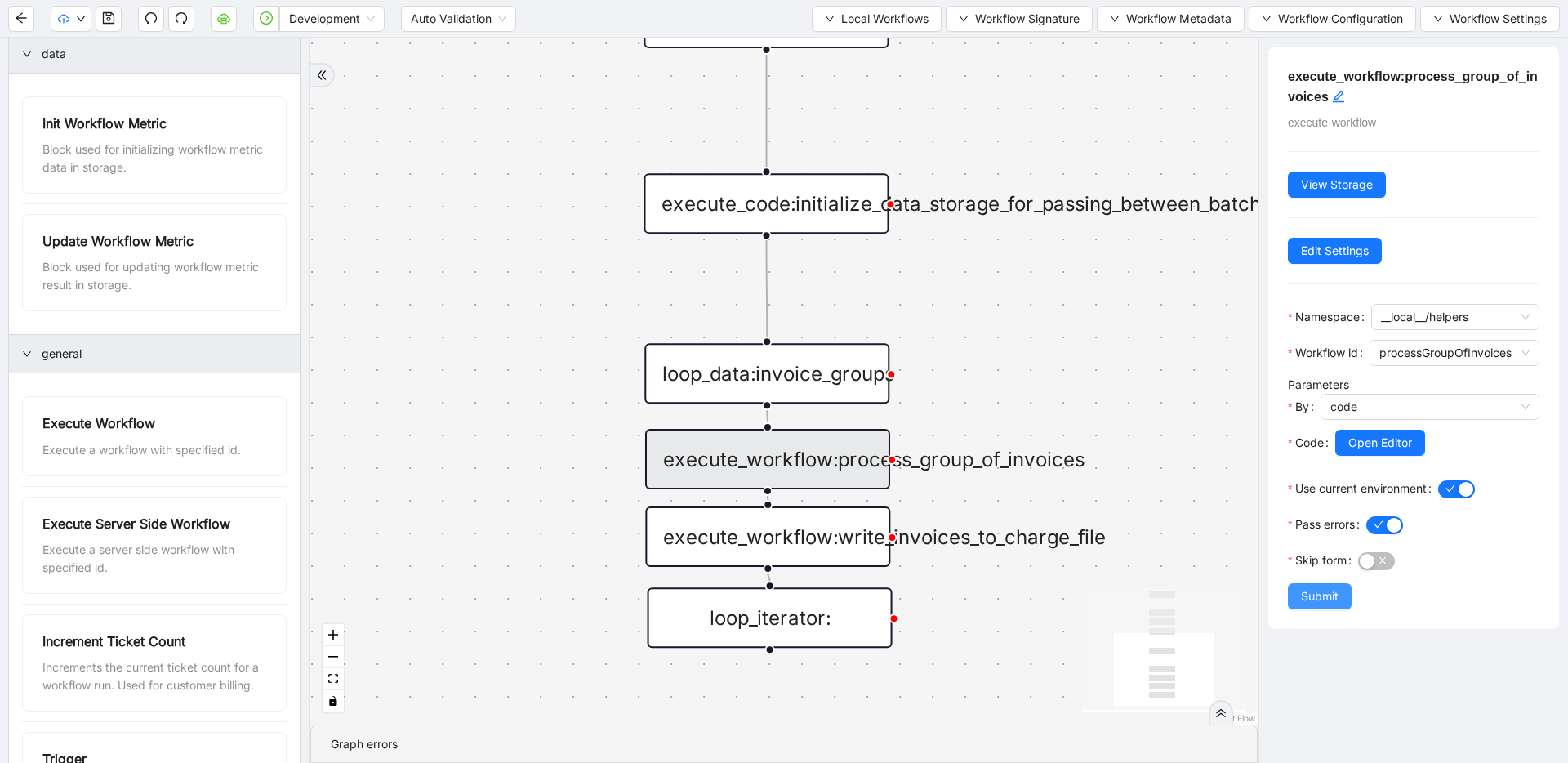 click on "Submit" at bounding box center (1320, 596) 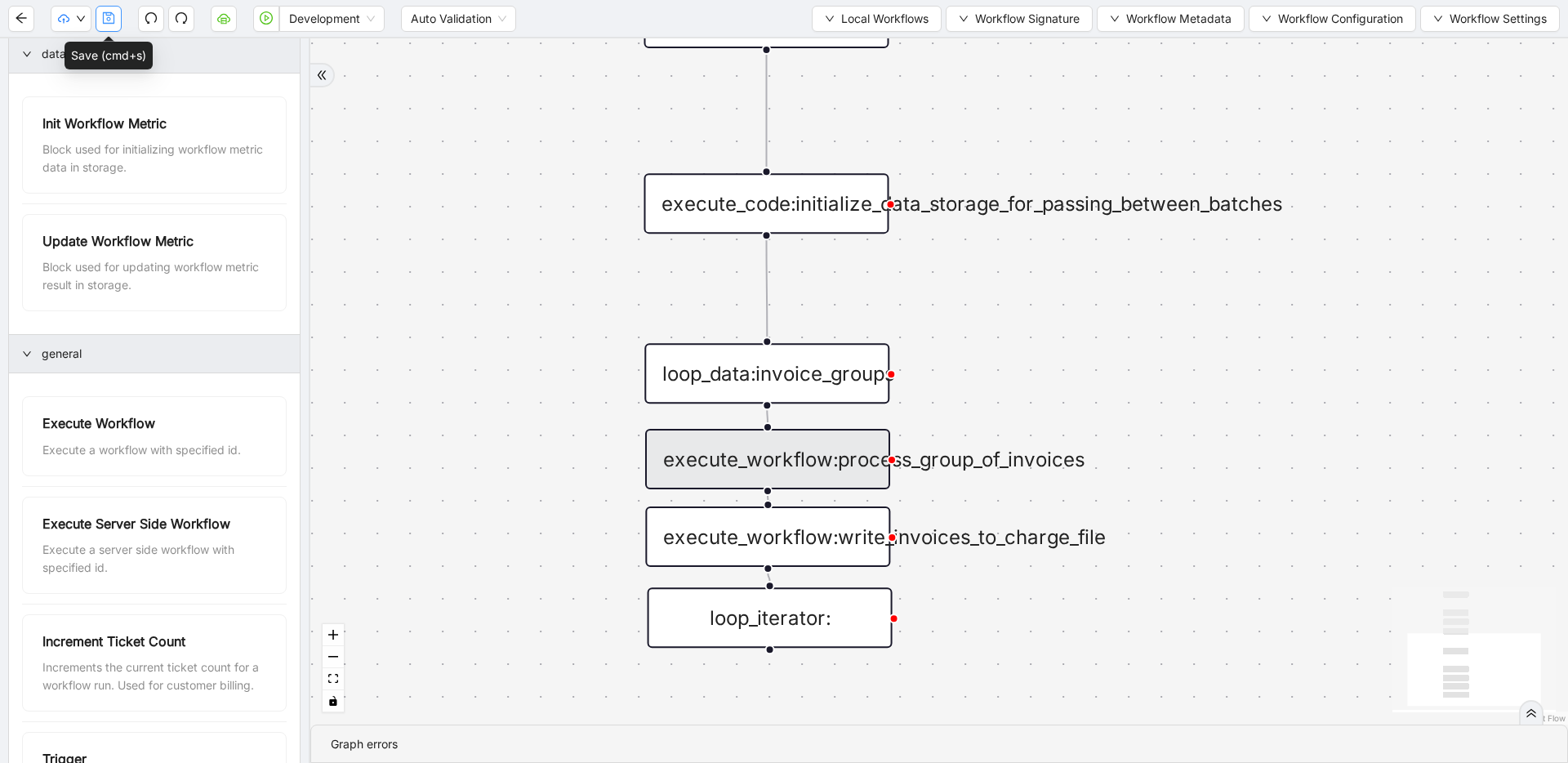 click at bounding box center [109, 19] 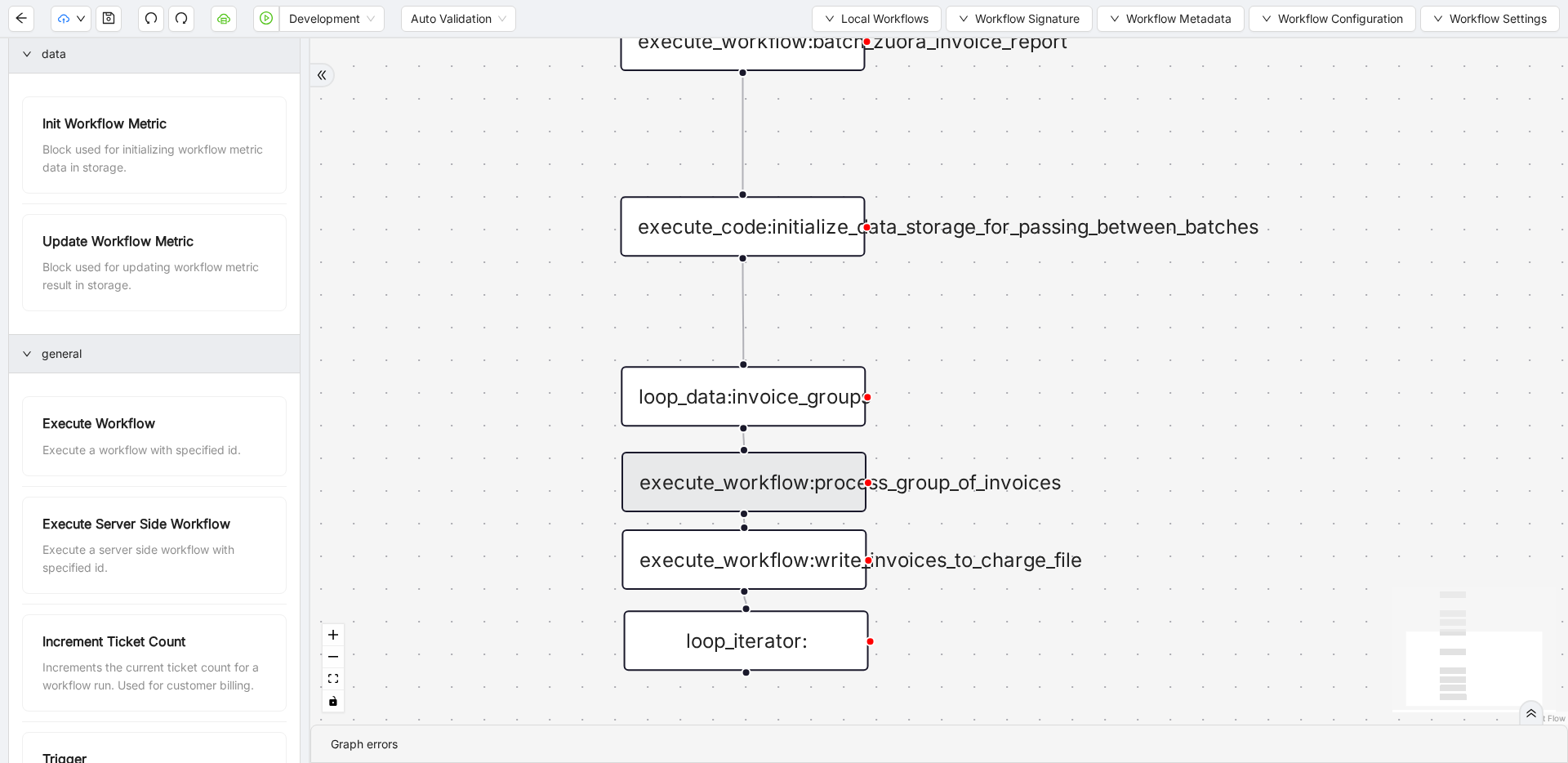 drag, startPoint x: 1072, startPoint y: 370, endPoint x: 1049, endPoint y: 393, distance: 32.526912 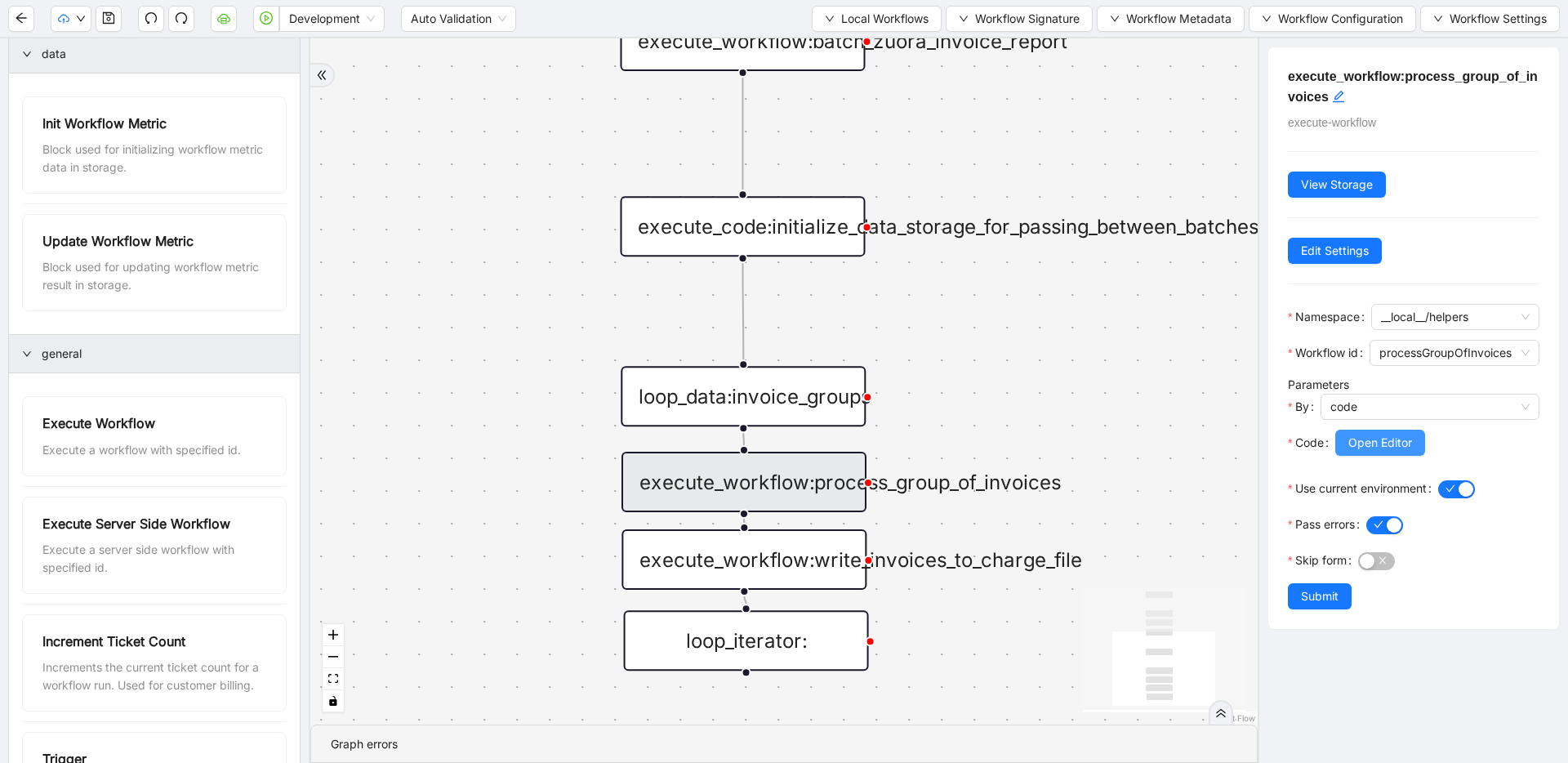 click on "Open Editor" at bounding box center (1380, 443) 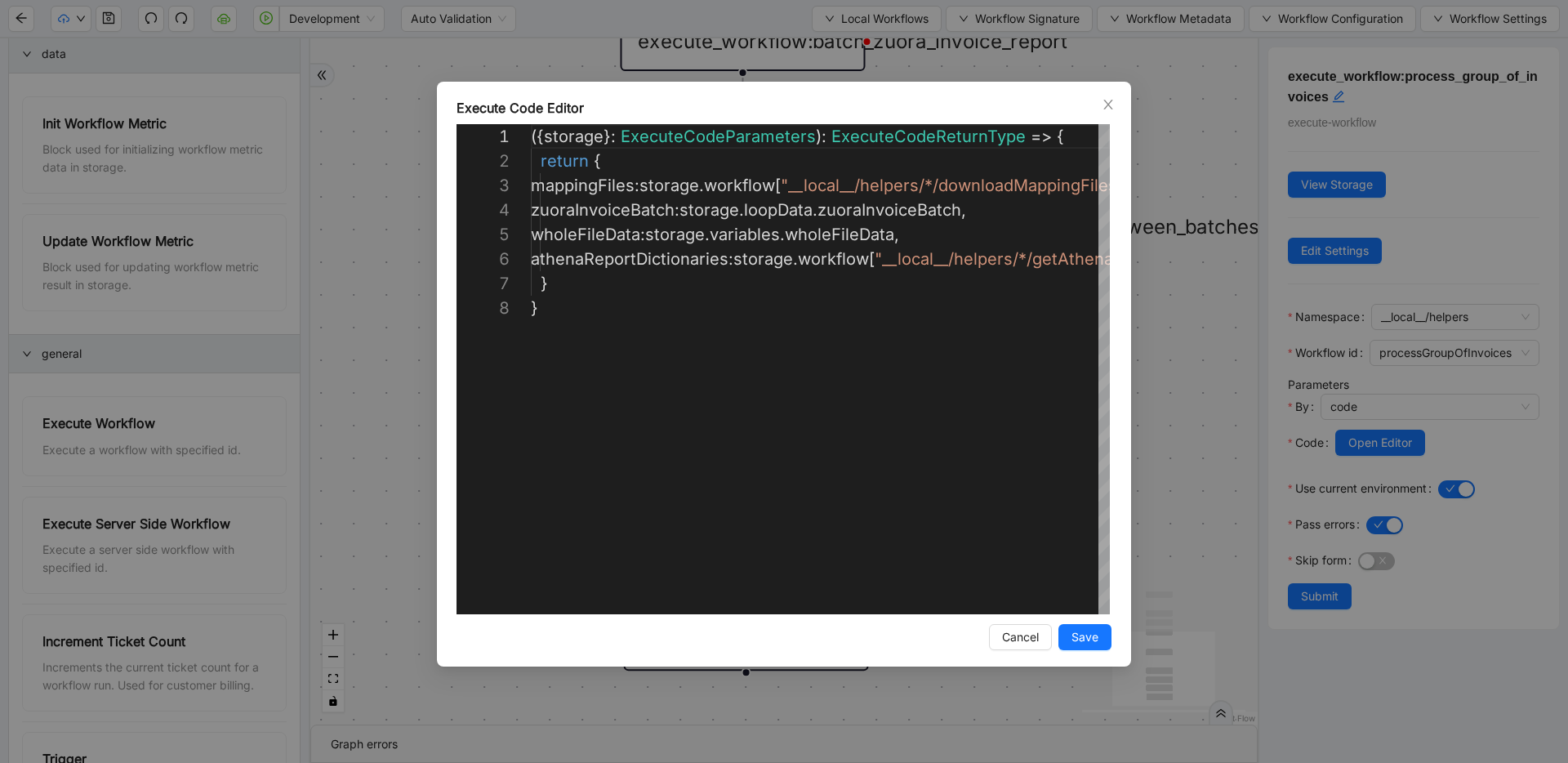 scroll, scrollTop: 172, scrollLeft: 0, axis: vertical 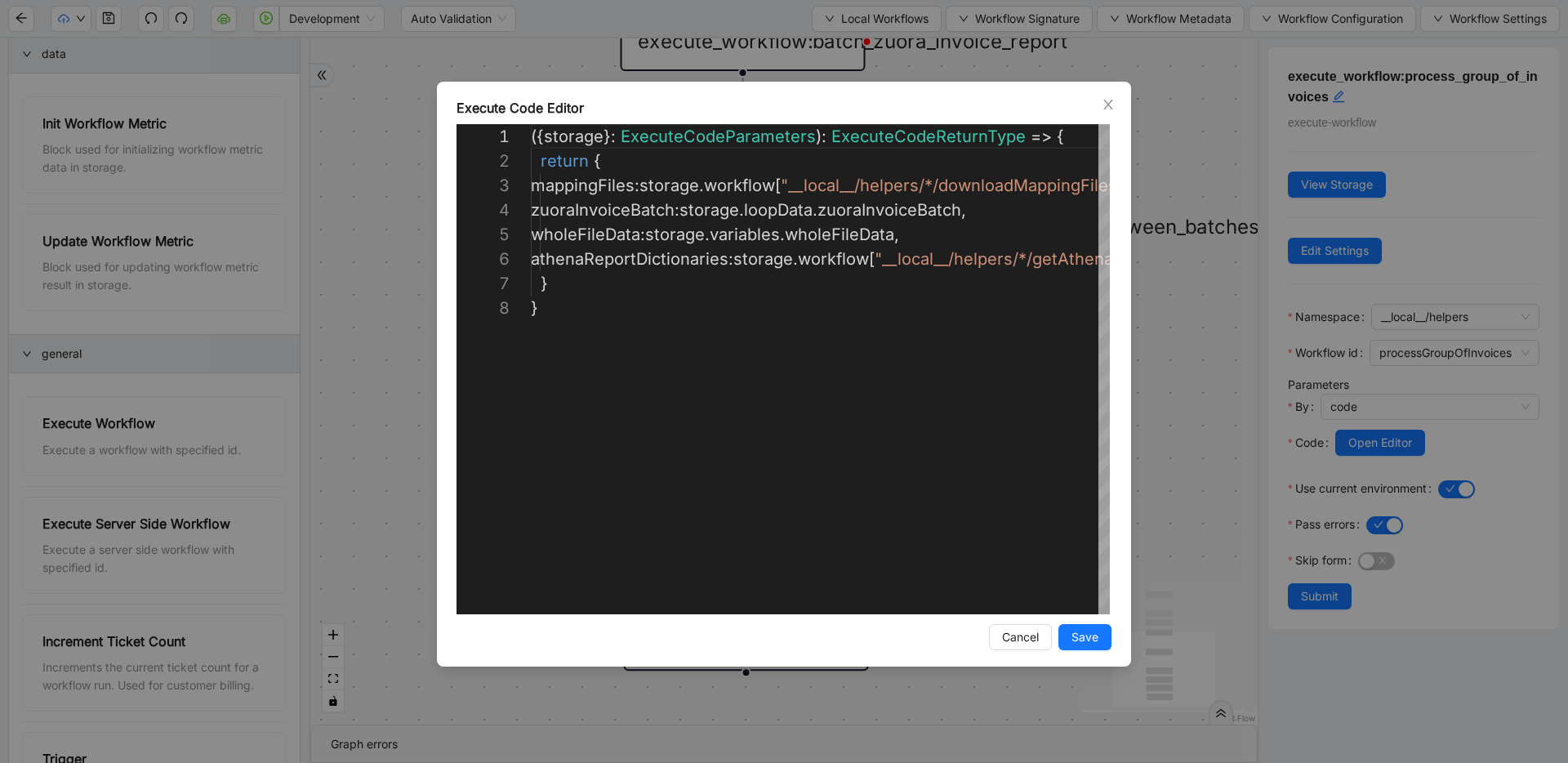 click on "**********" at bounding box center [784, 382] 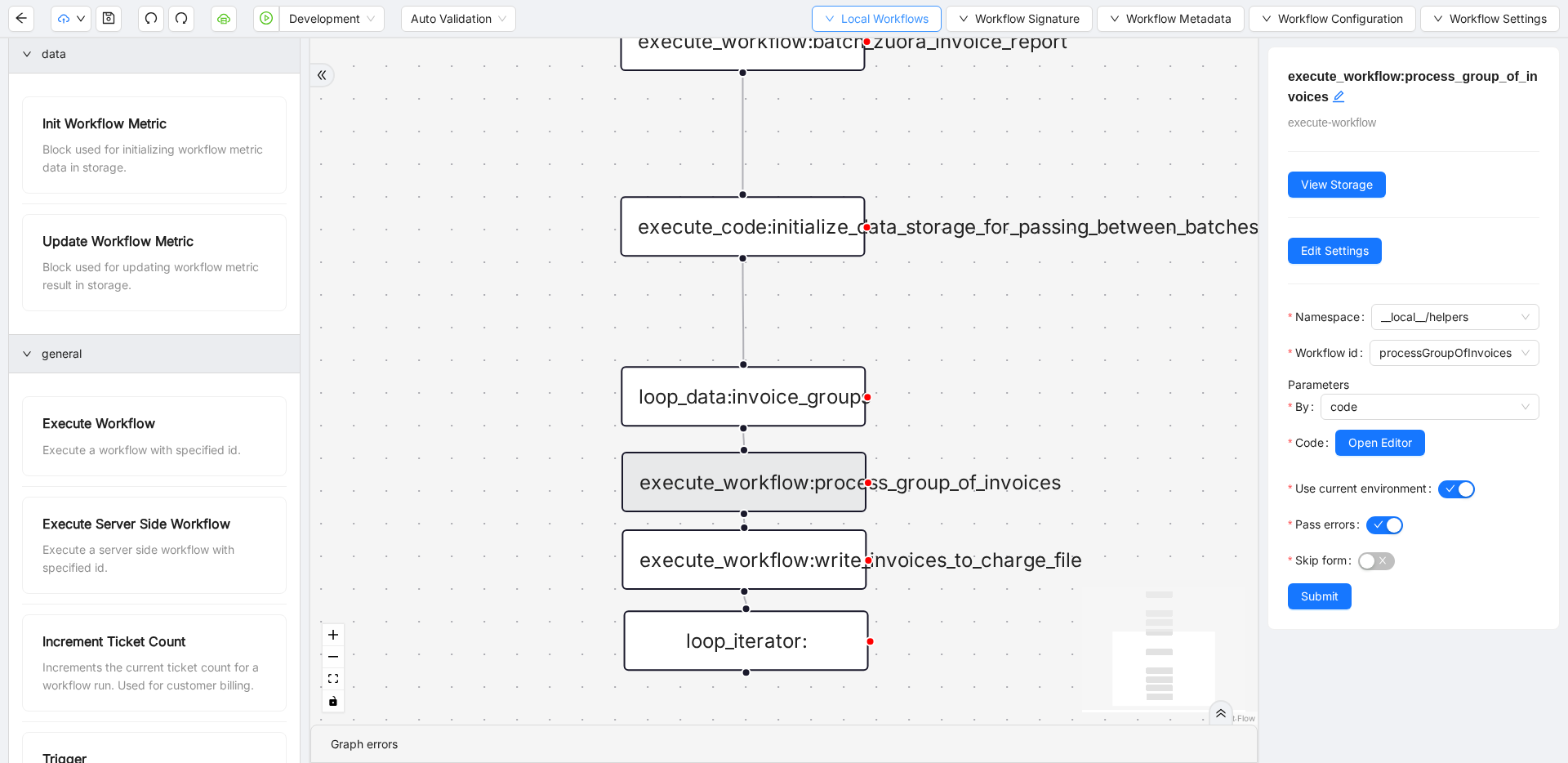 click on "Local Workflows" at bounding box center [884, 19] 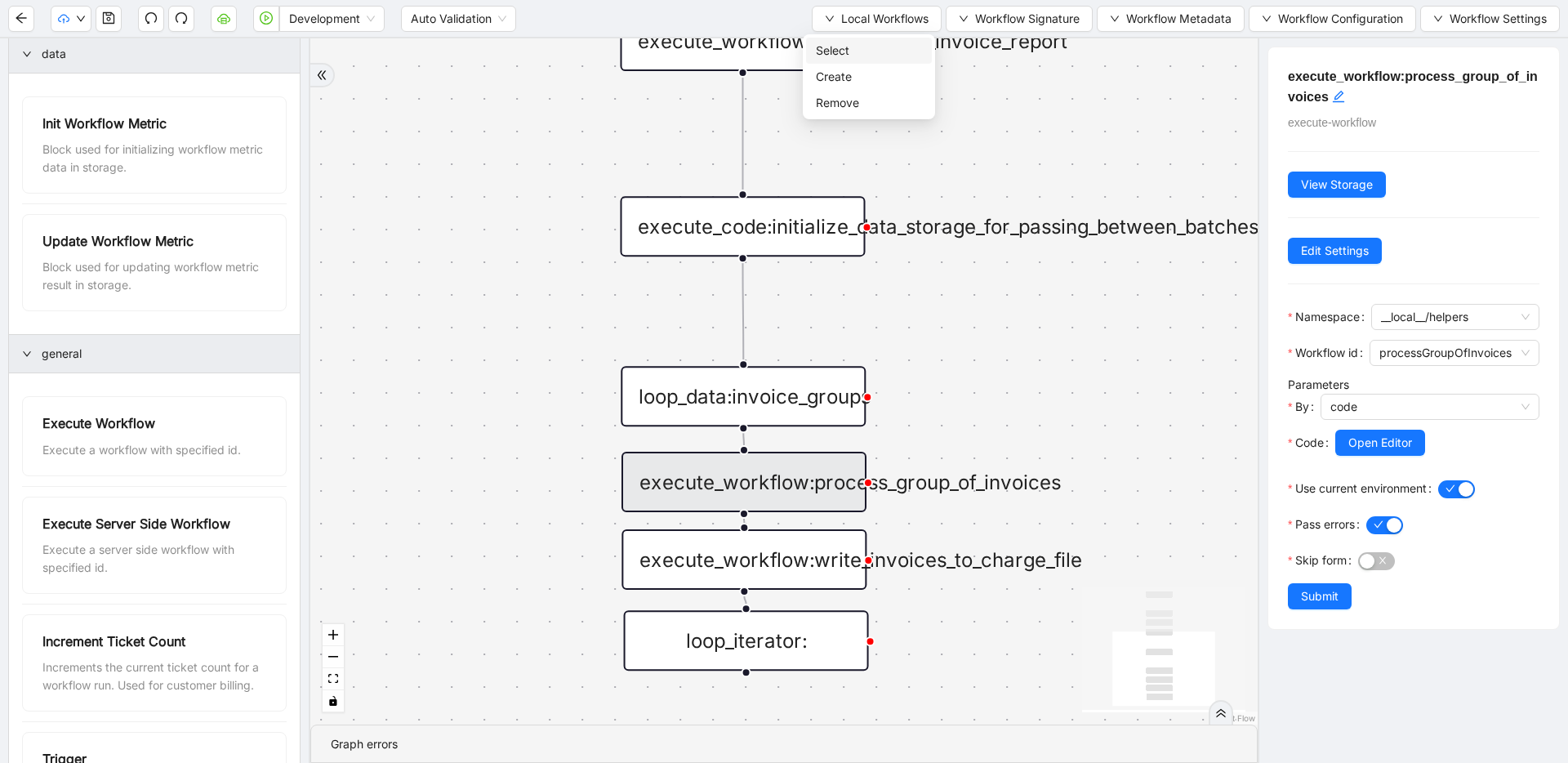 click on "Select" at bounding box center (869, 51) 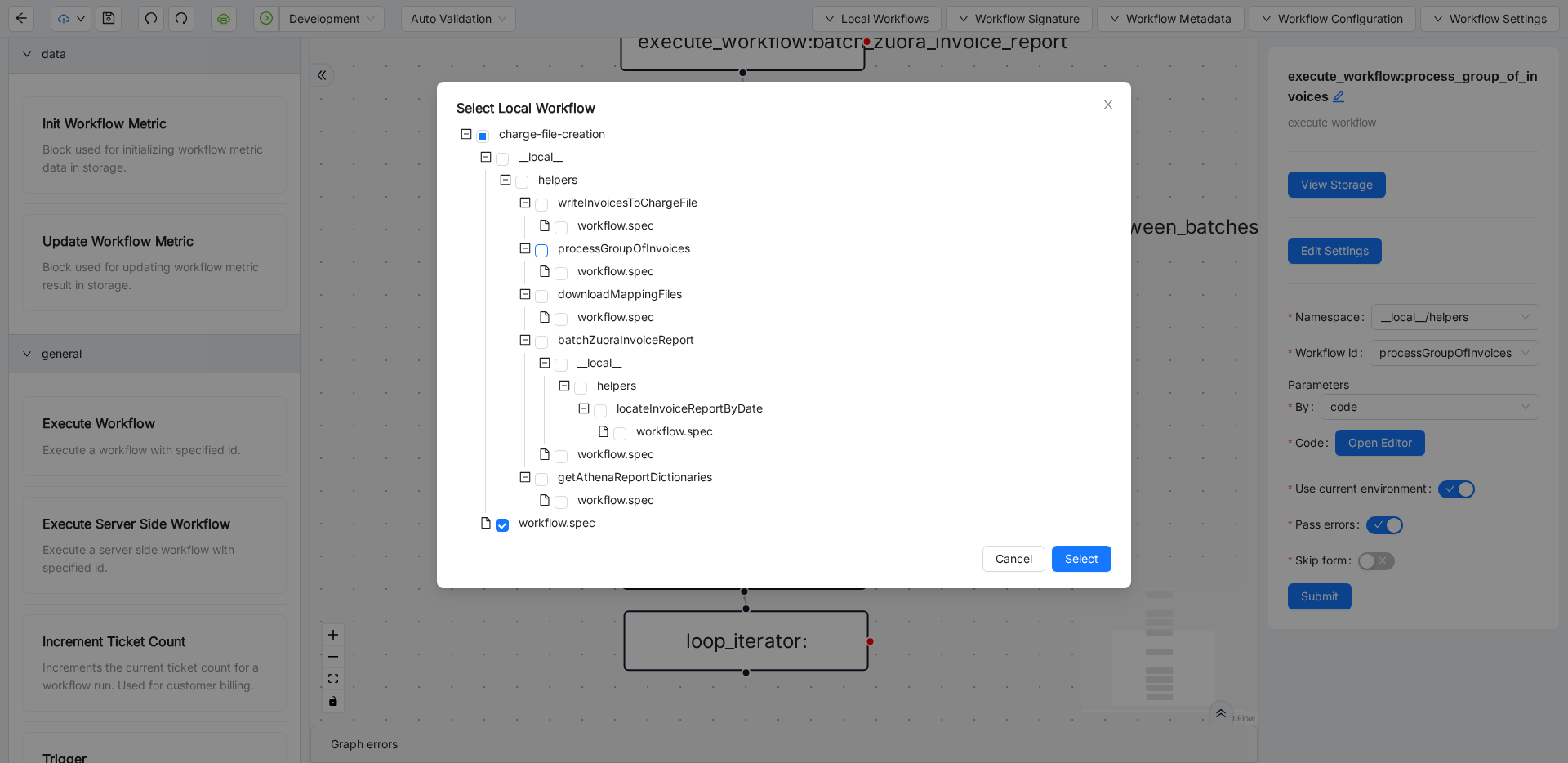 click at bounding box center [541, 251] 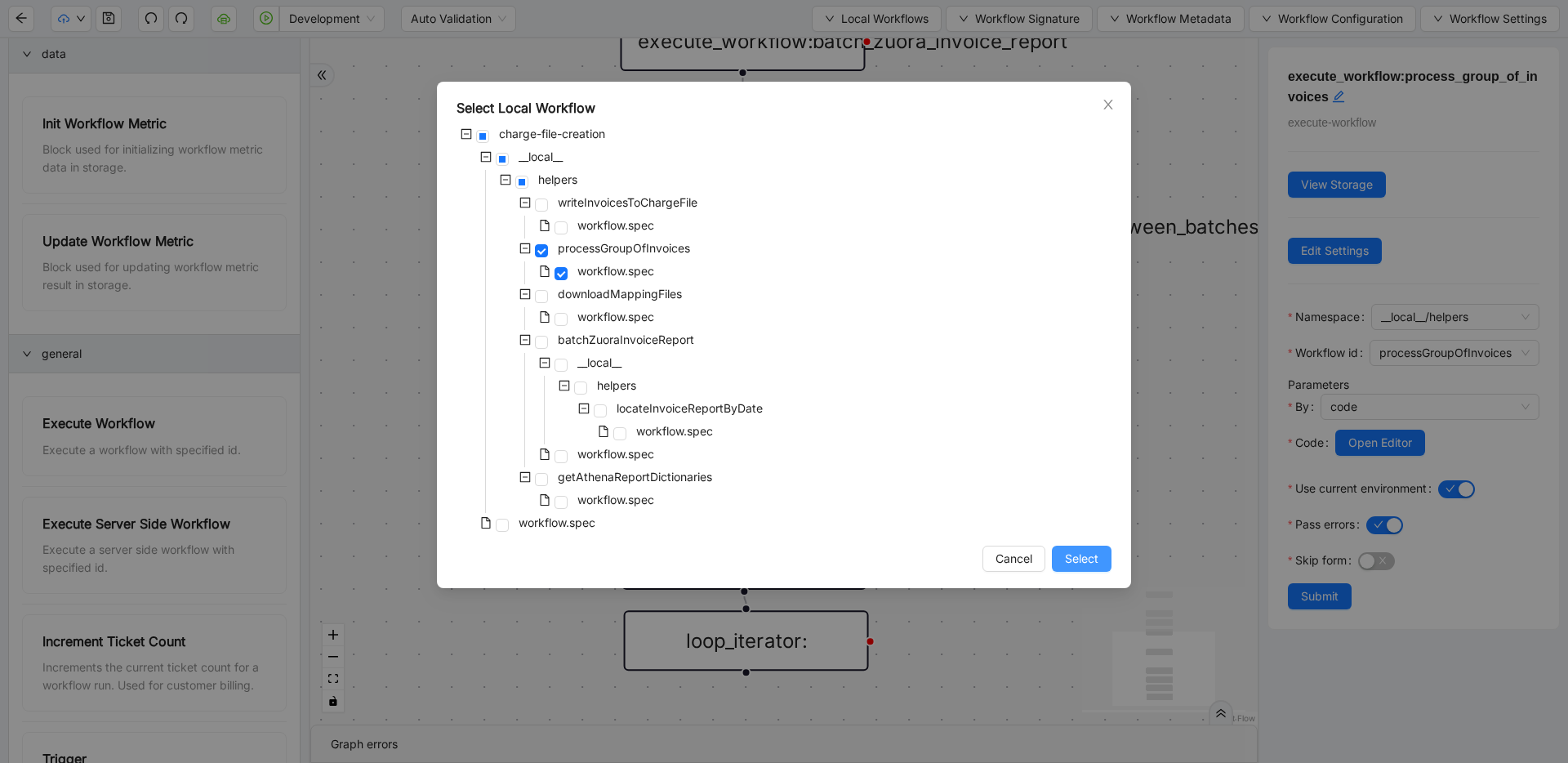 click on "Select" at bounding box center [1081, 559] 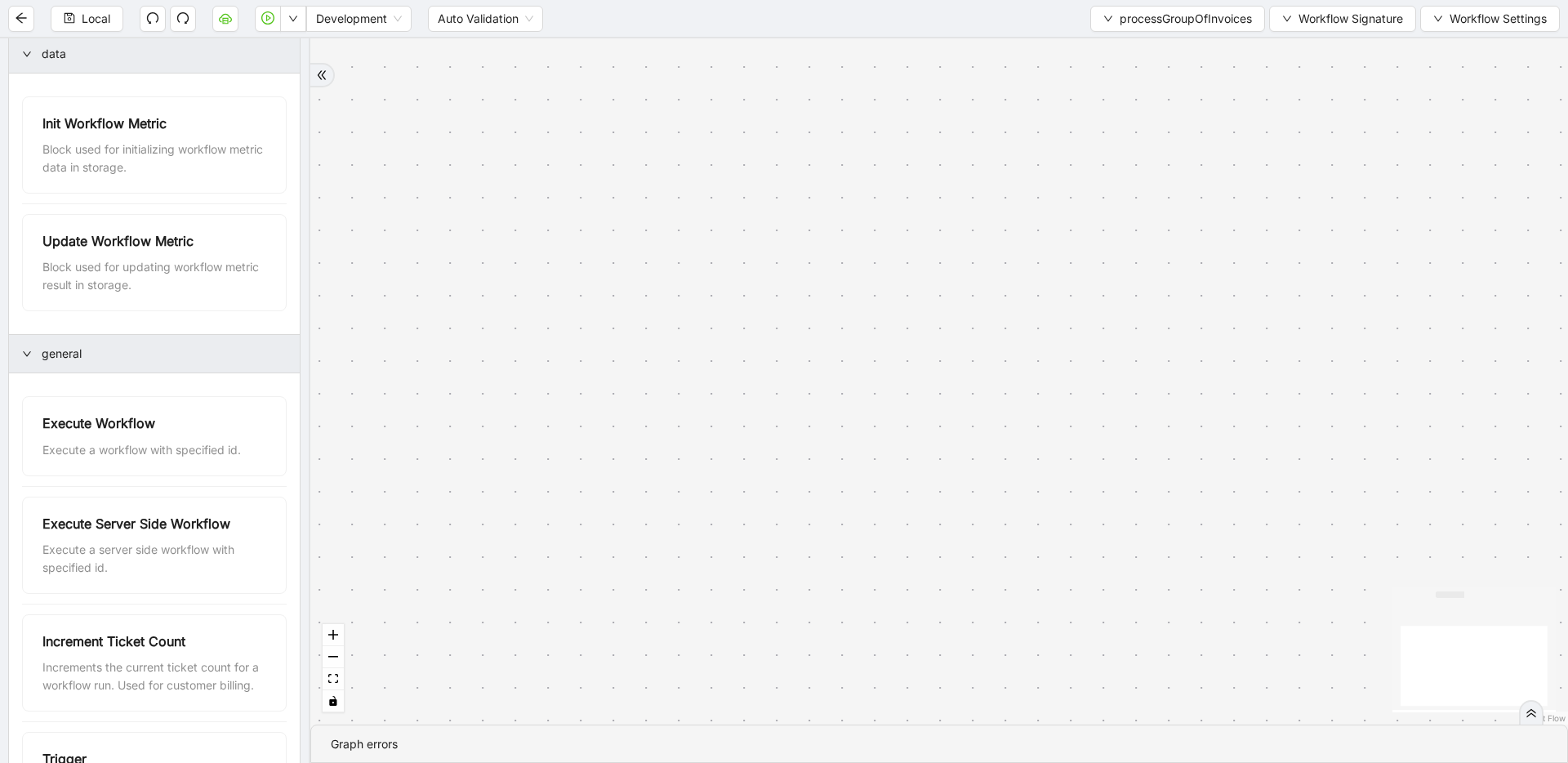 drag, startPoint x: 963, startPoint y: 367, endPoint x: 959, endPoint y: 395, distance: 28.28427 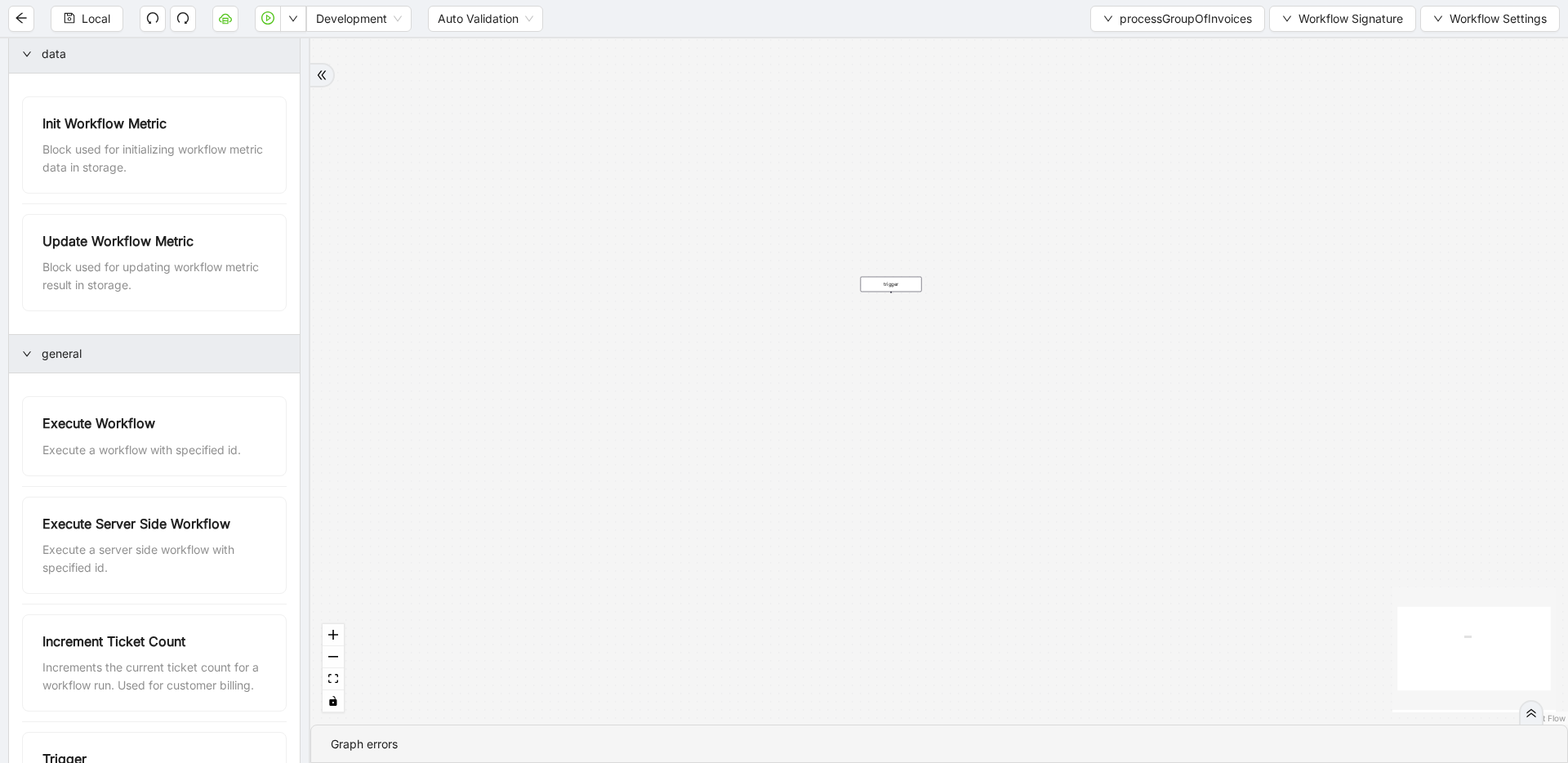 drag, startPoint x: 949, startPoint y: 360, endPoint x: 947, endPoint y: 373, distance: 13.152946 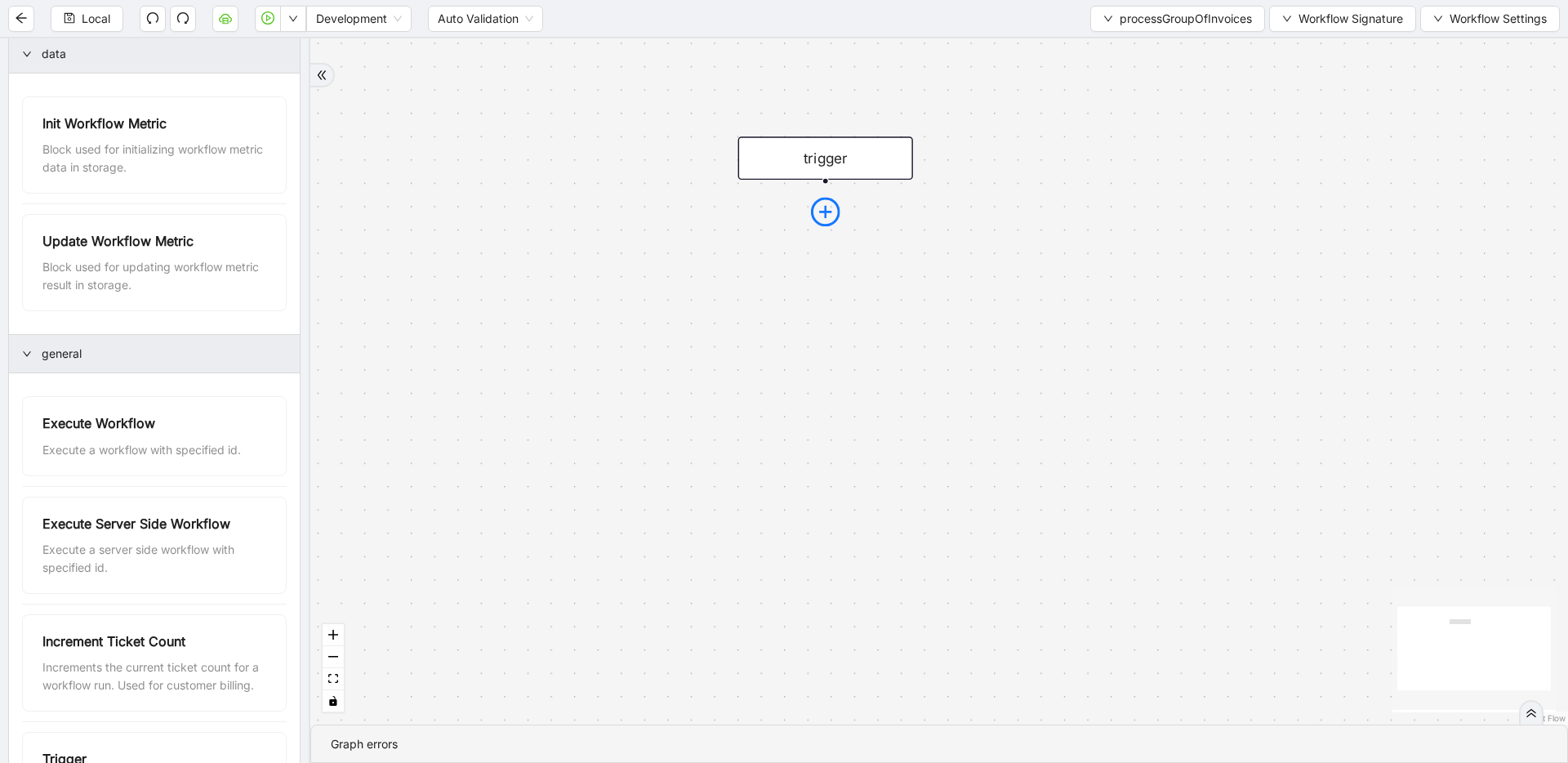 click 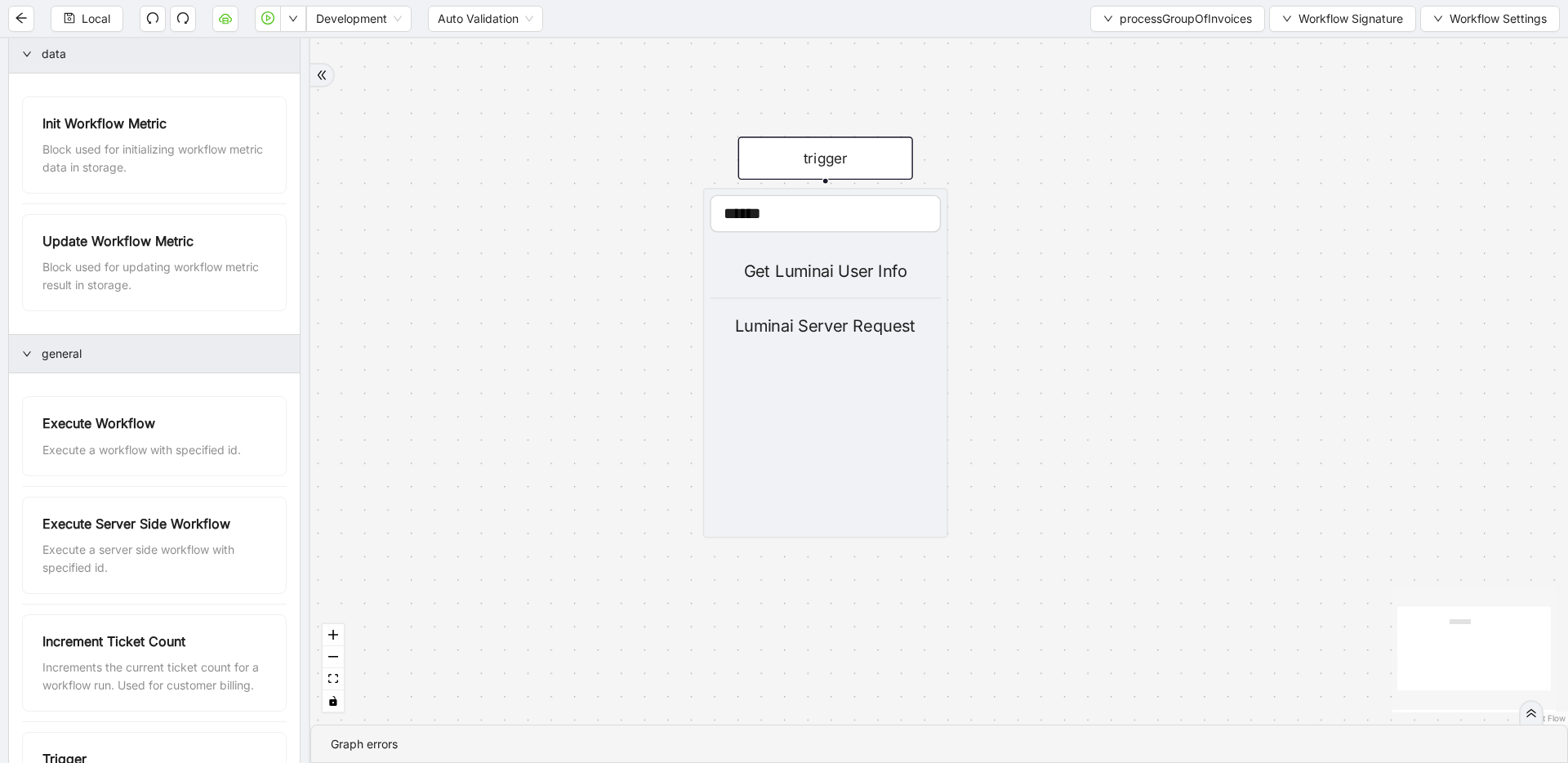 type on "******" 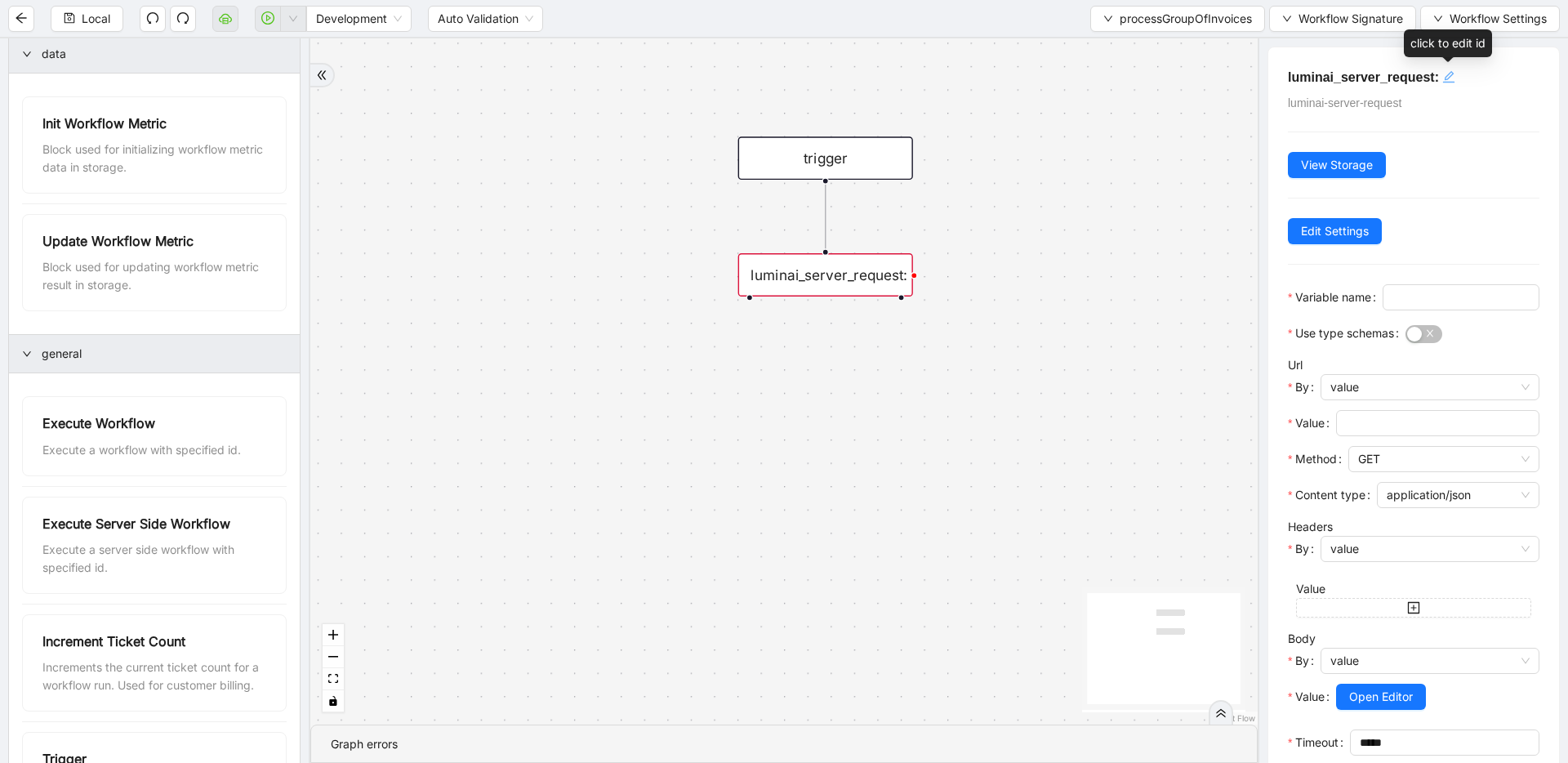 click 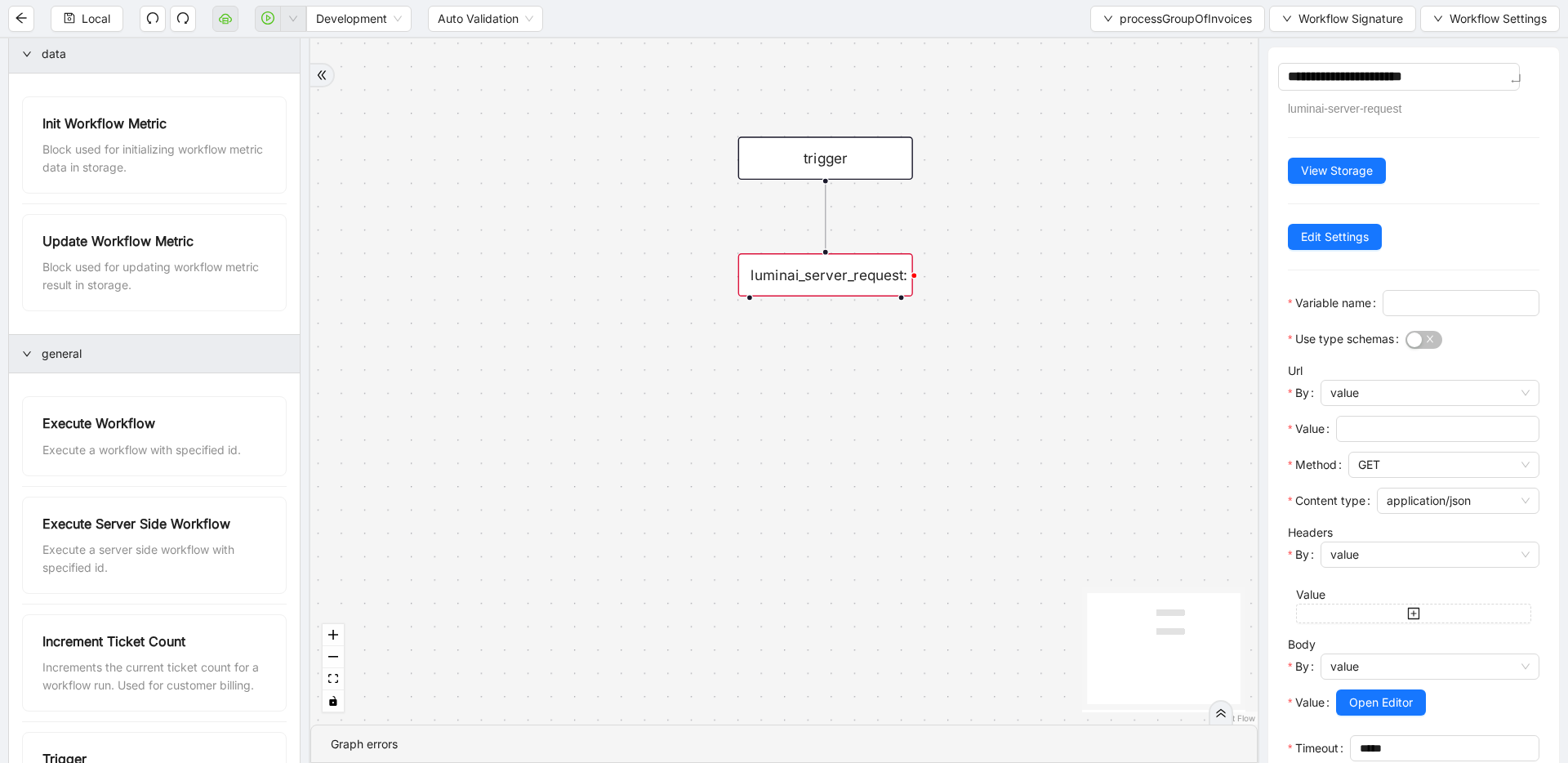 type on "**********" 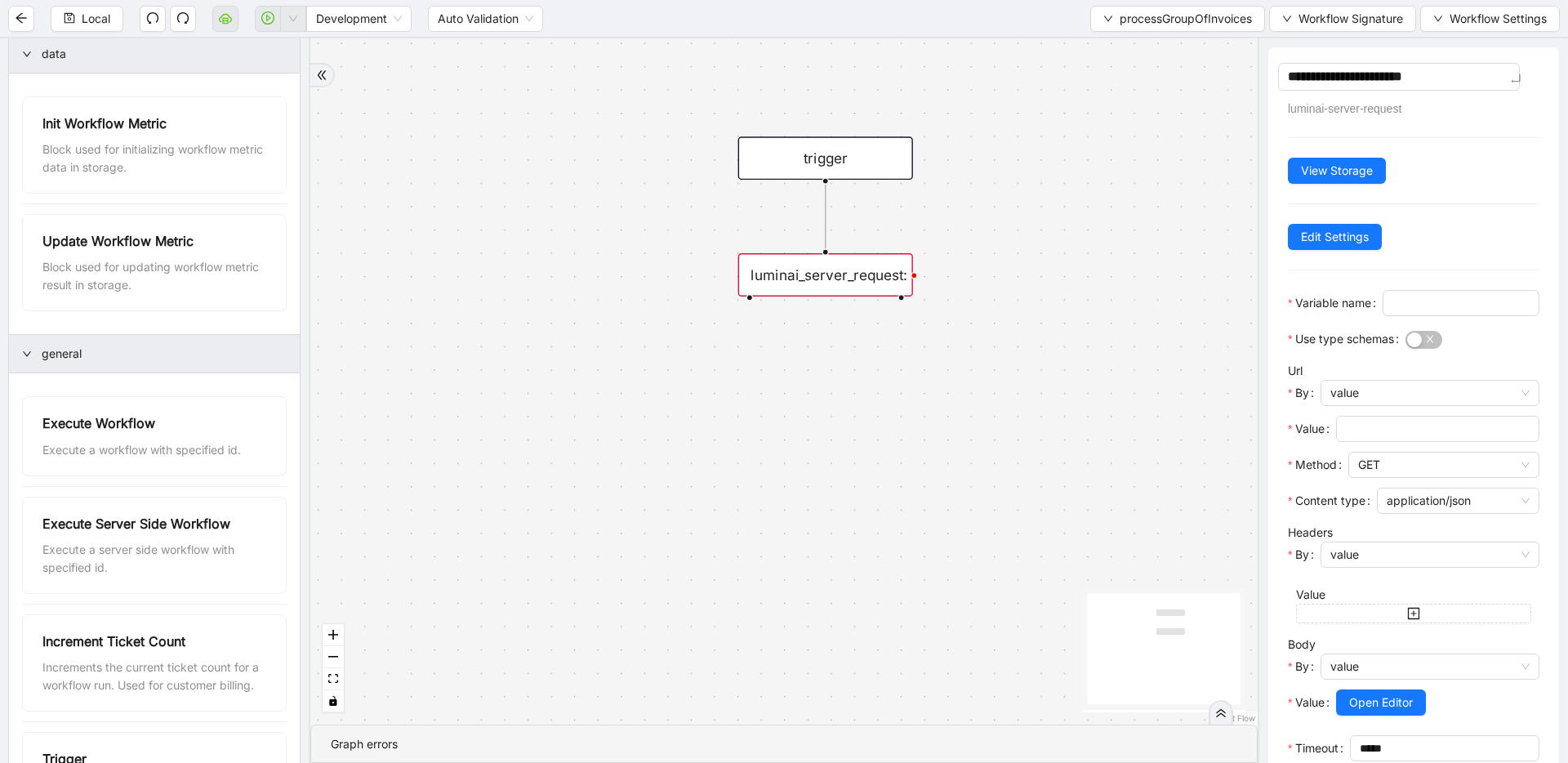 type on "**********" 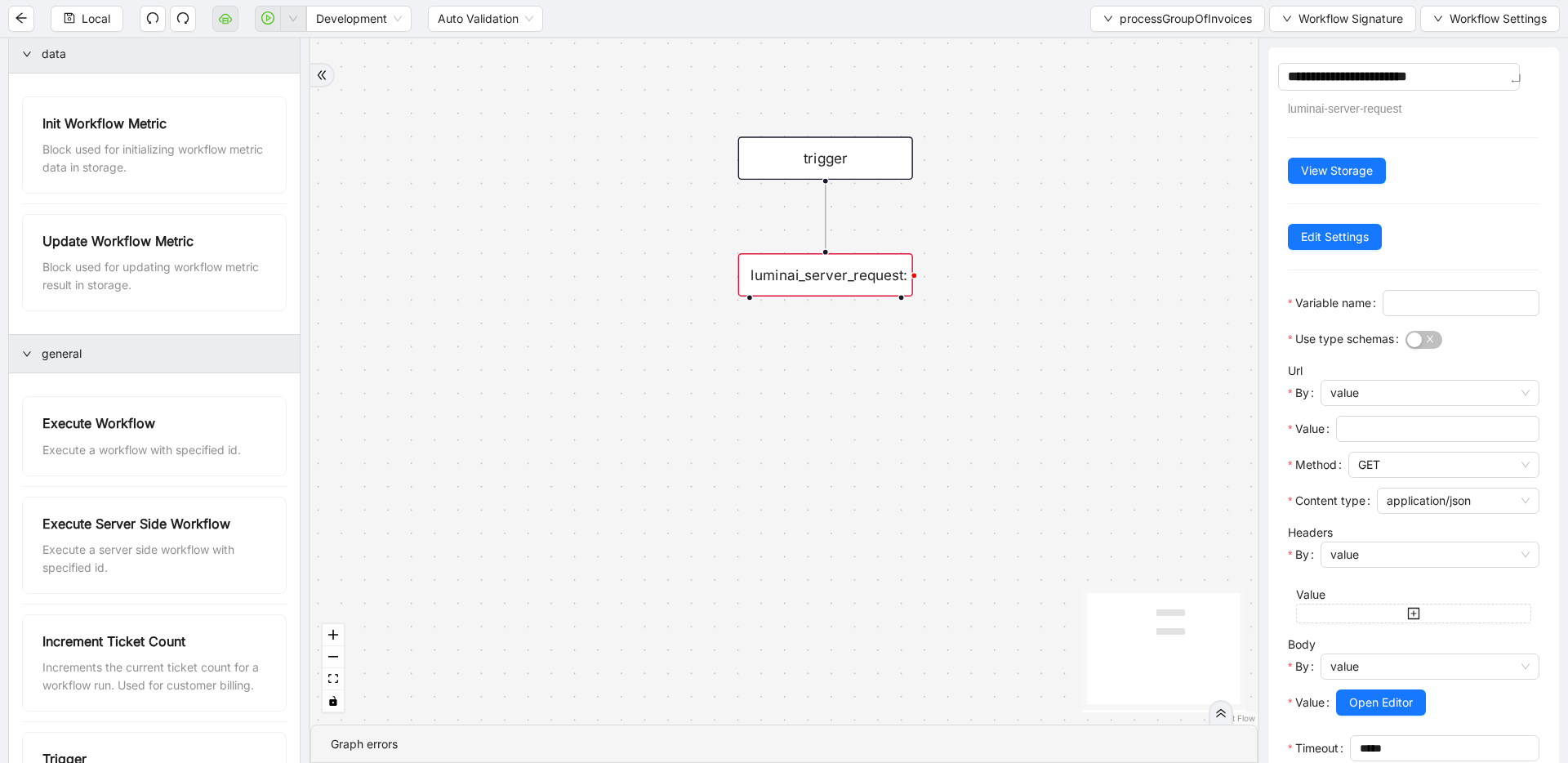 type on "**********" 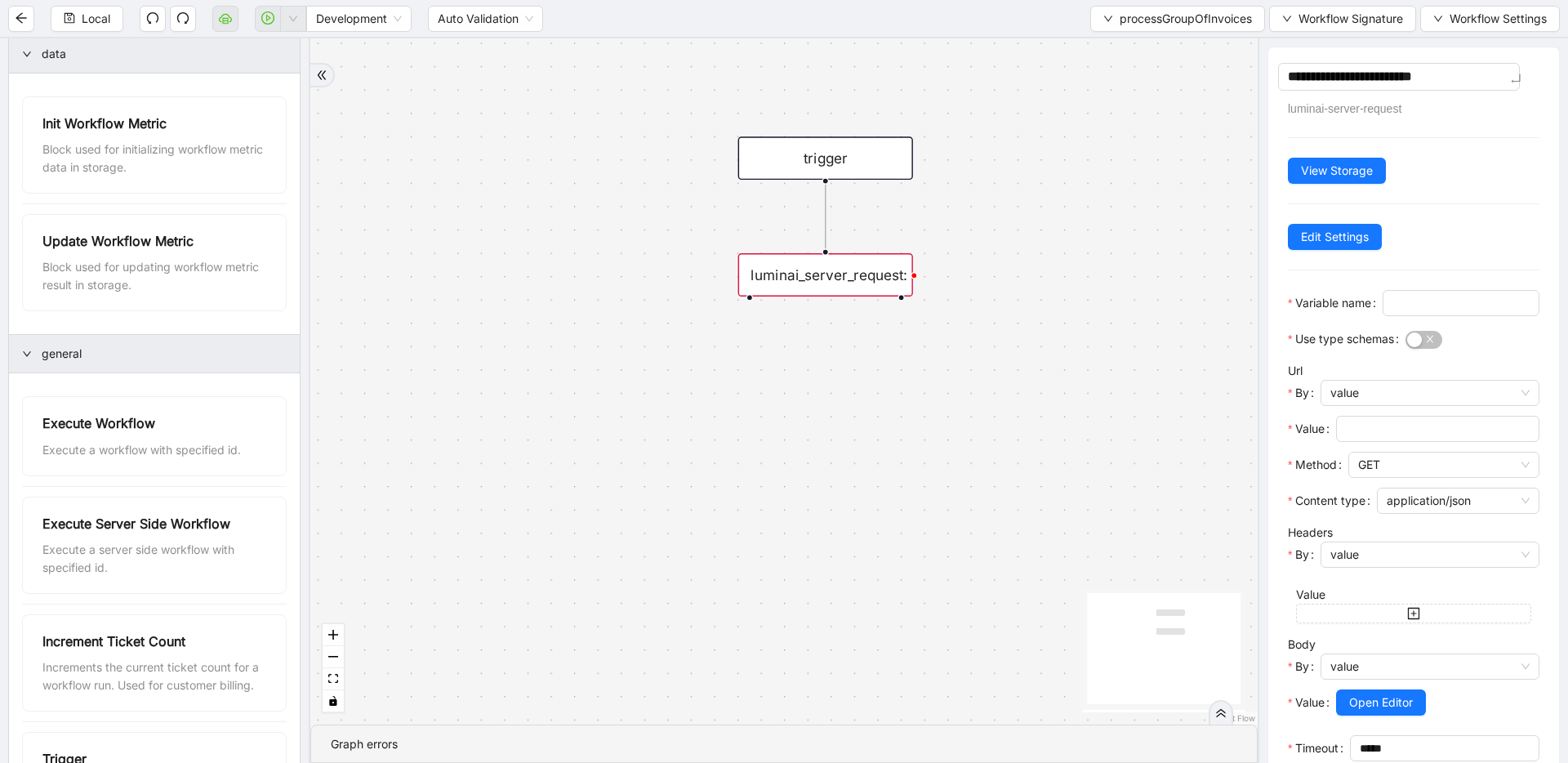 type on "**********" 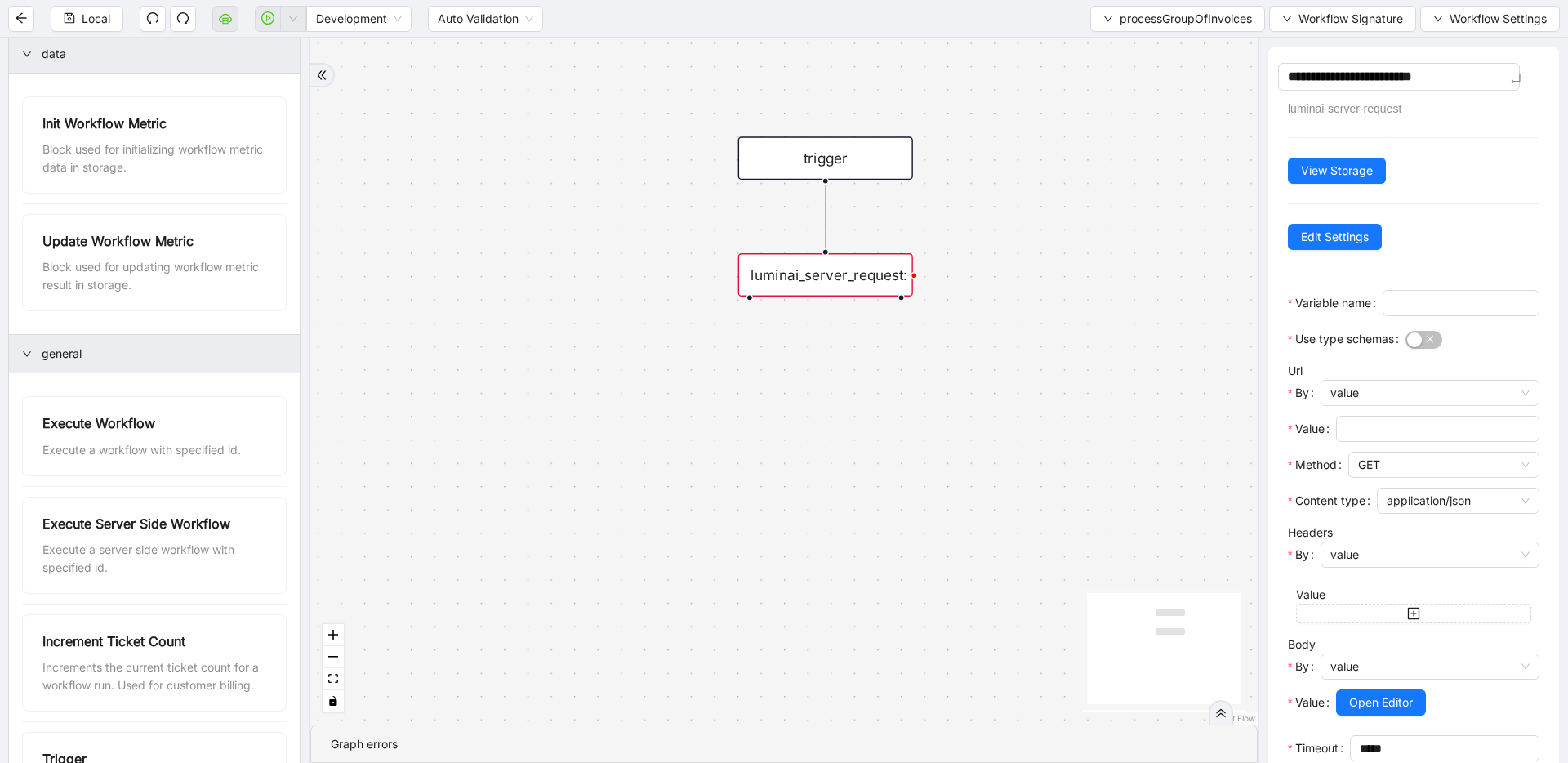 type on "**********" 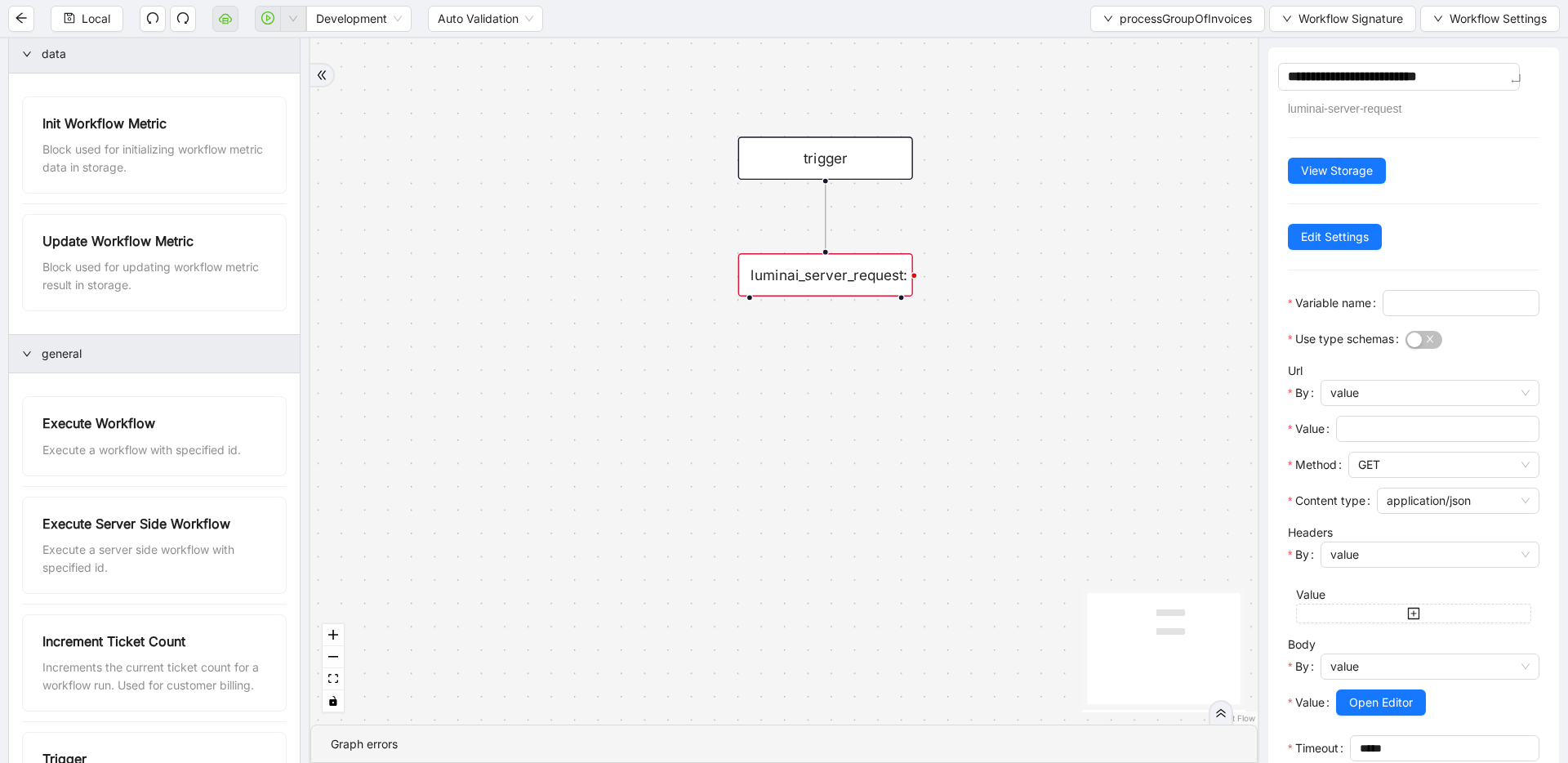 type on "**********" 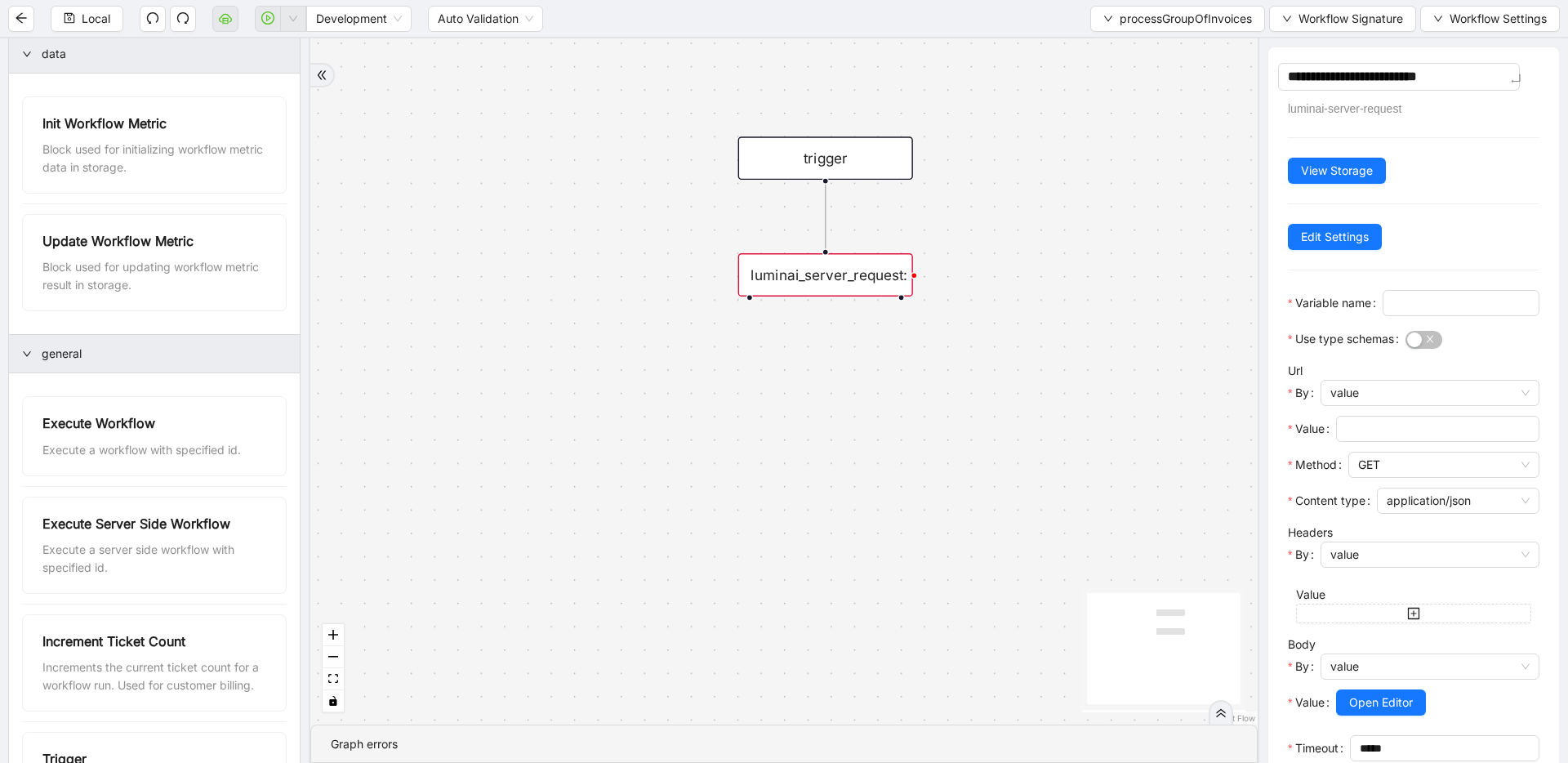 type on "**********" 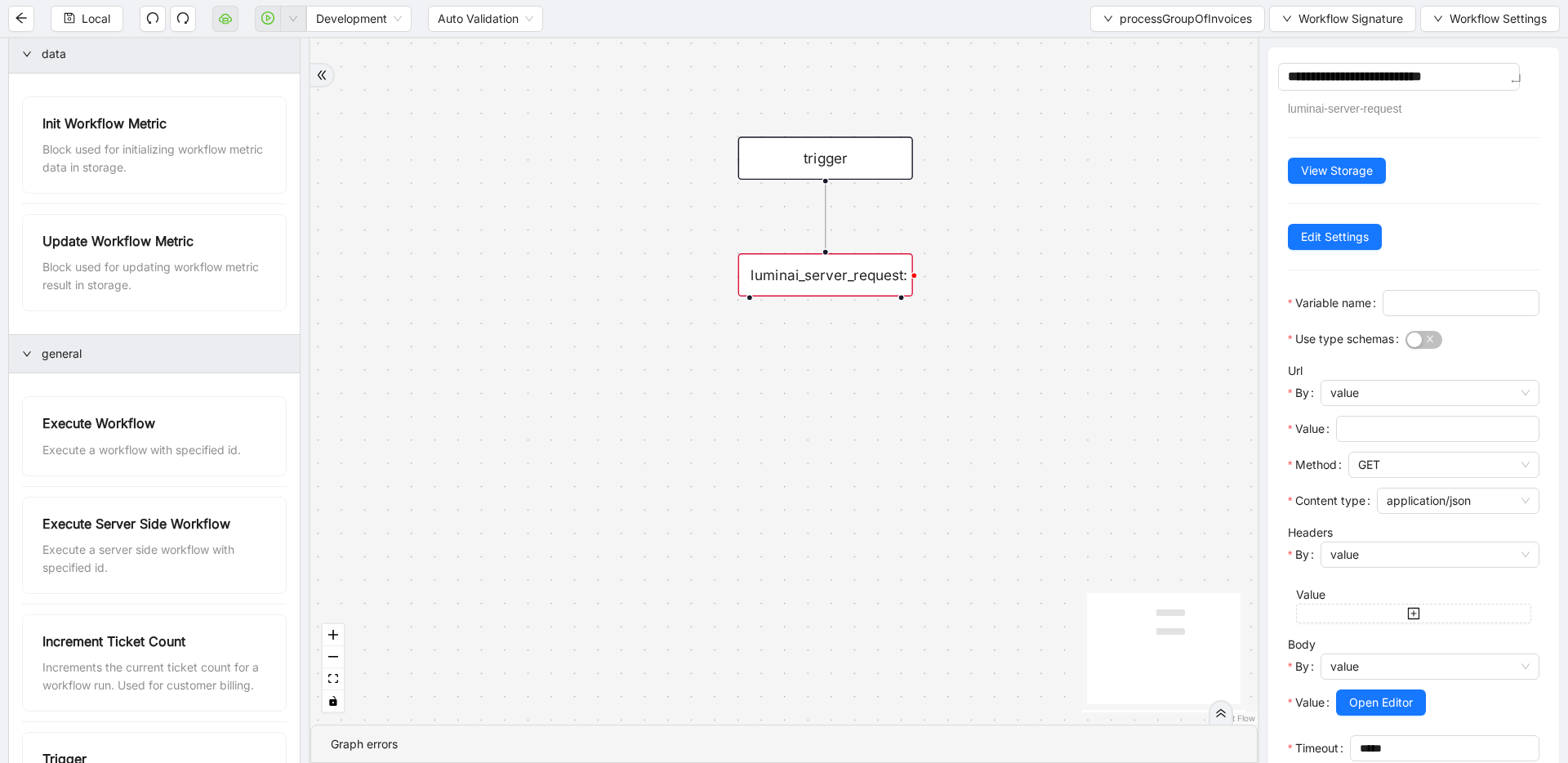 type on "**********" 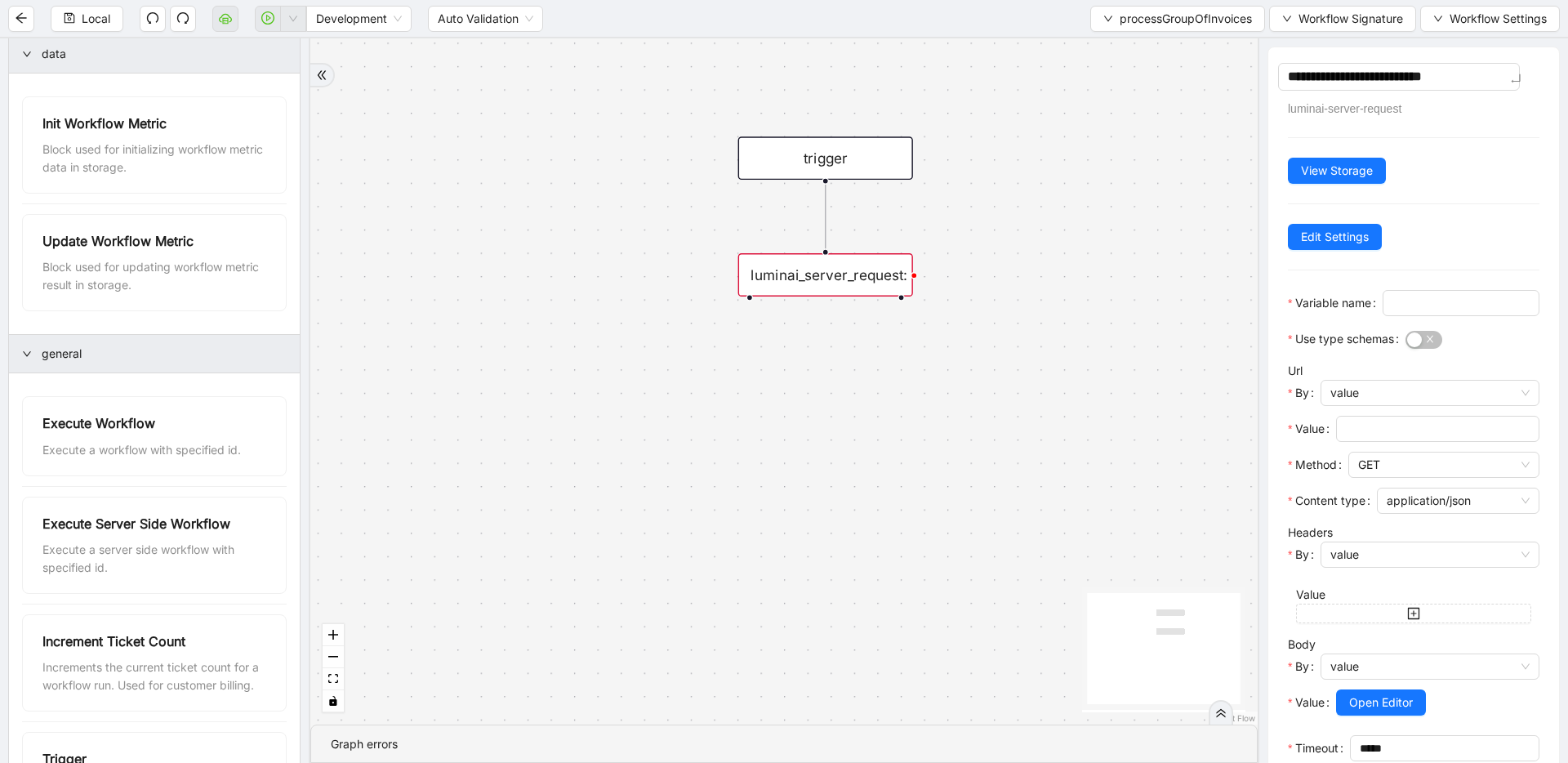 type on "**********" 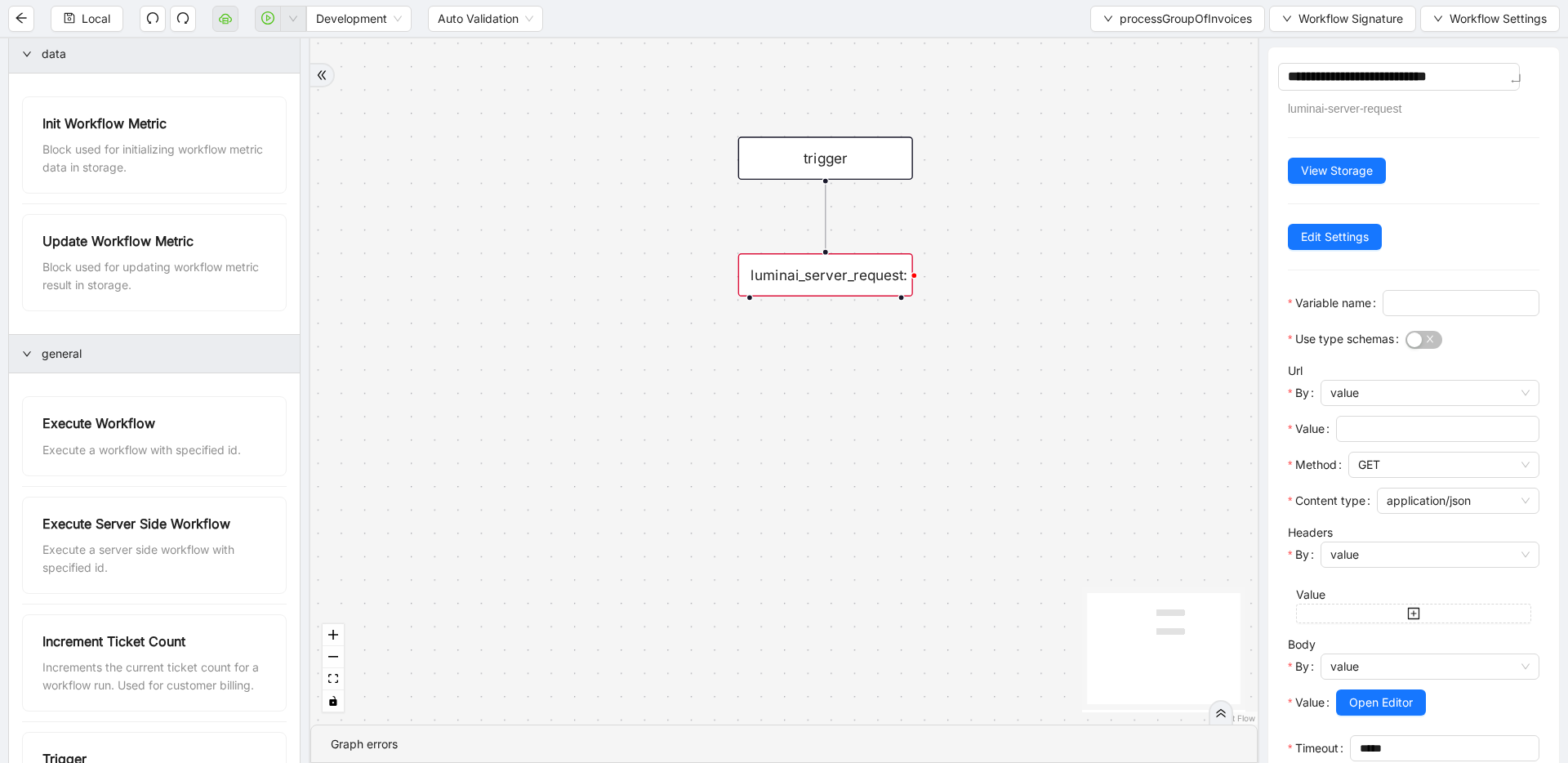 type on "**********" 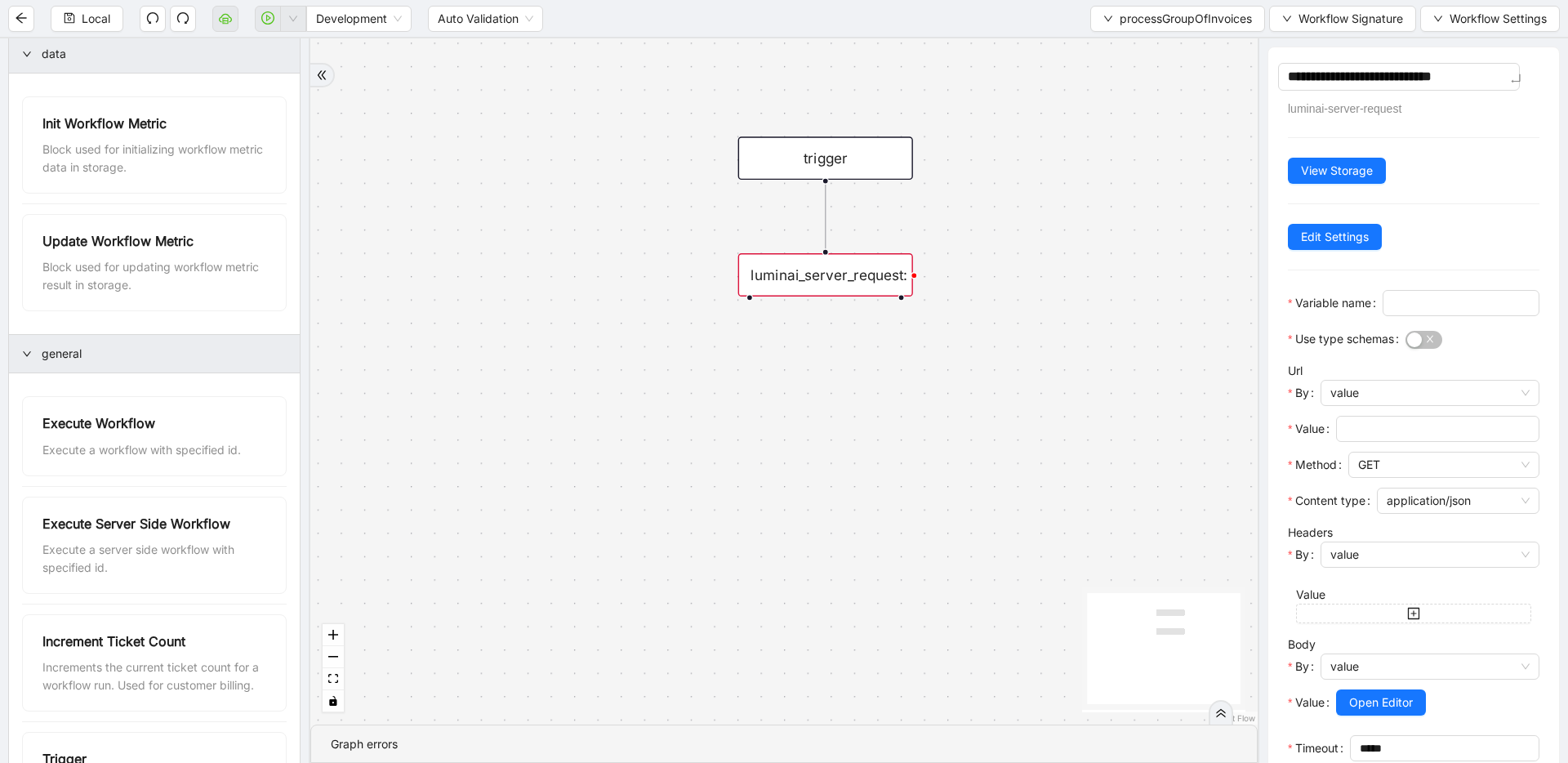 type on "**********" 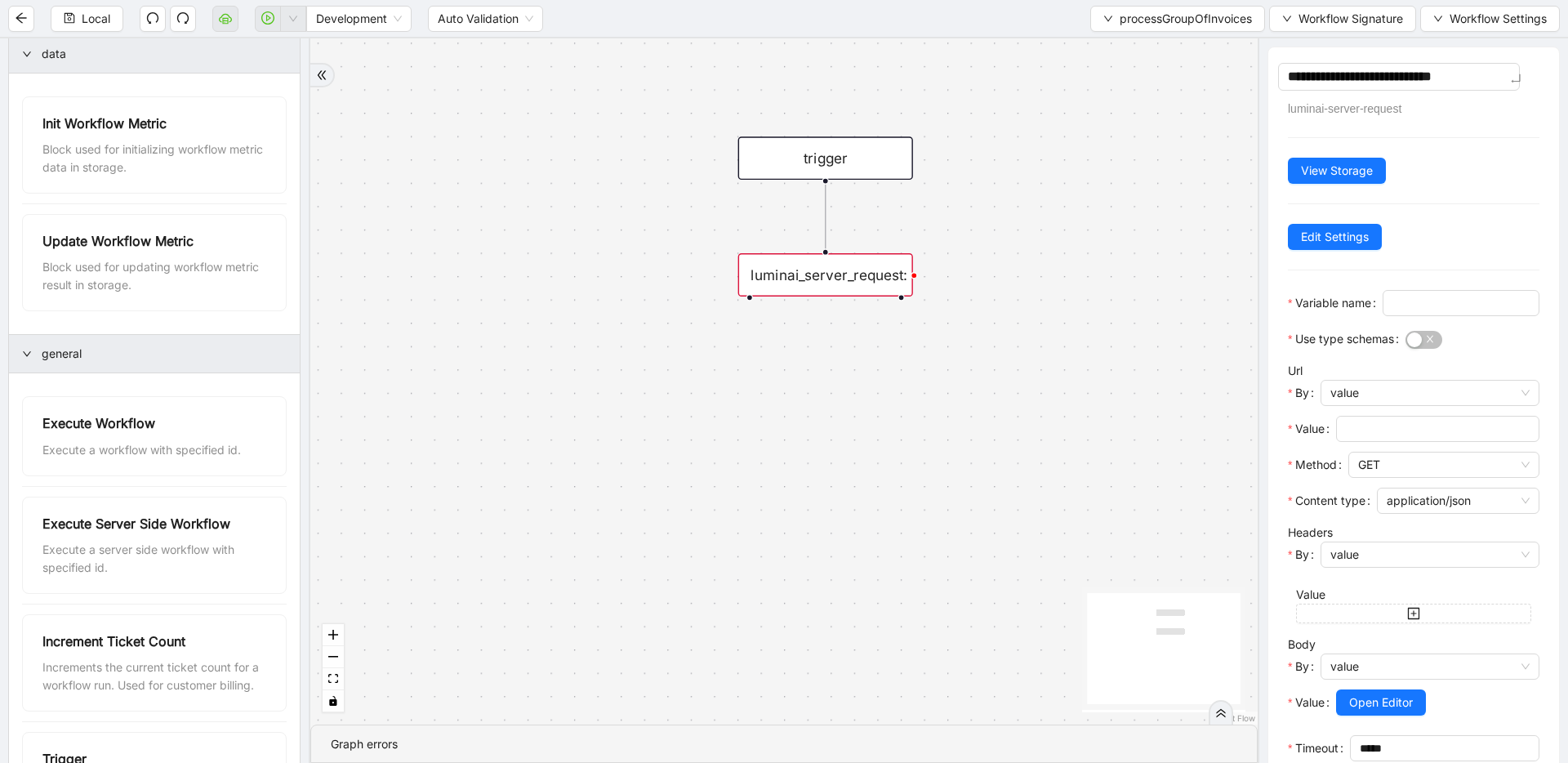 type on "**********" 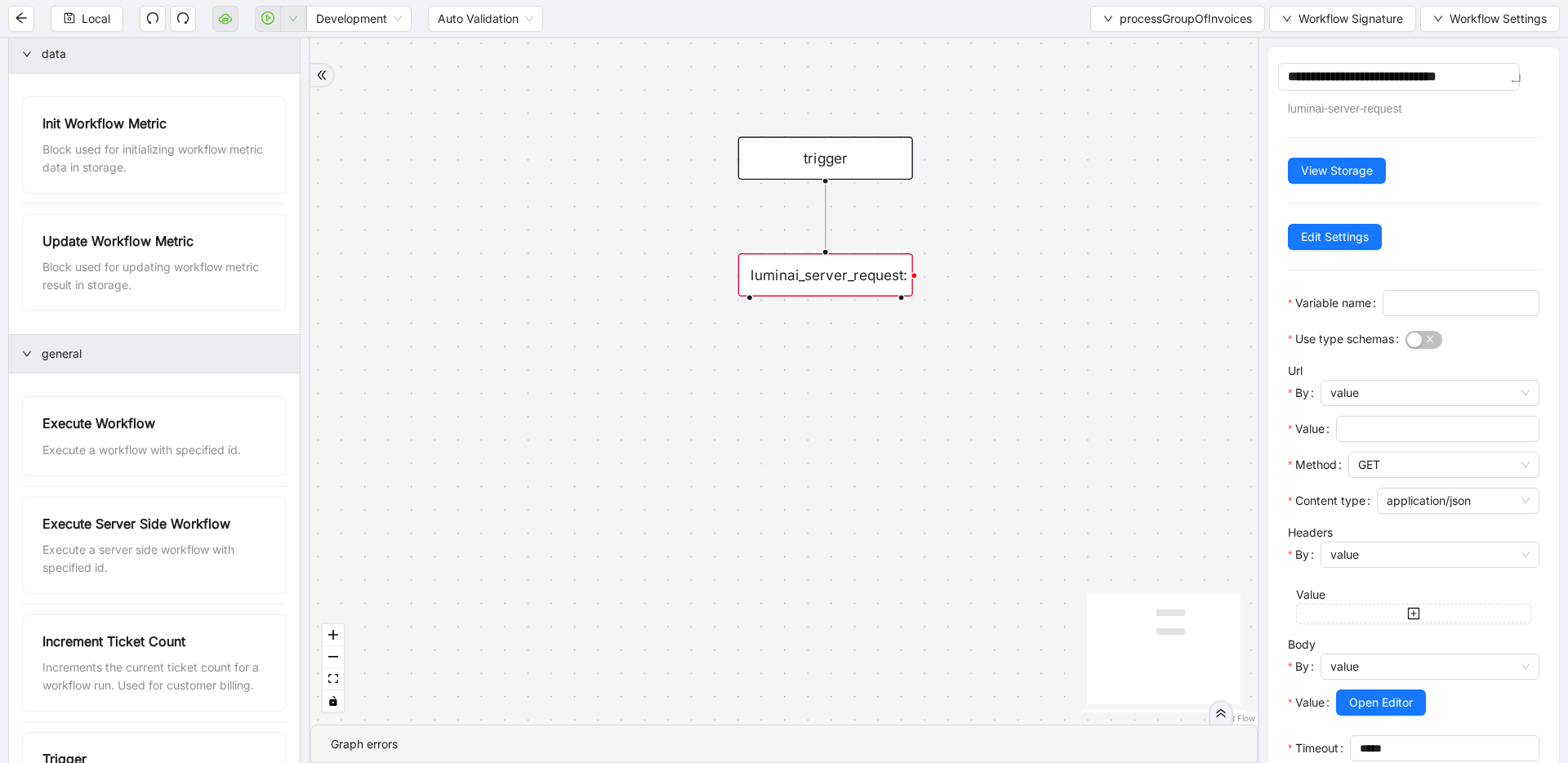 type on "**********" 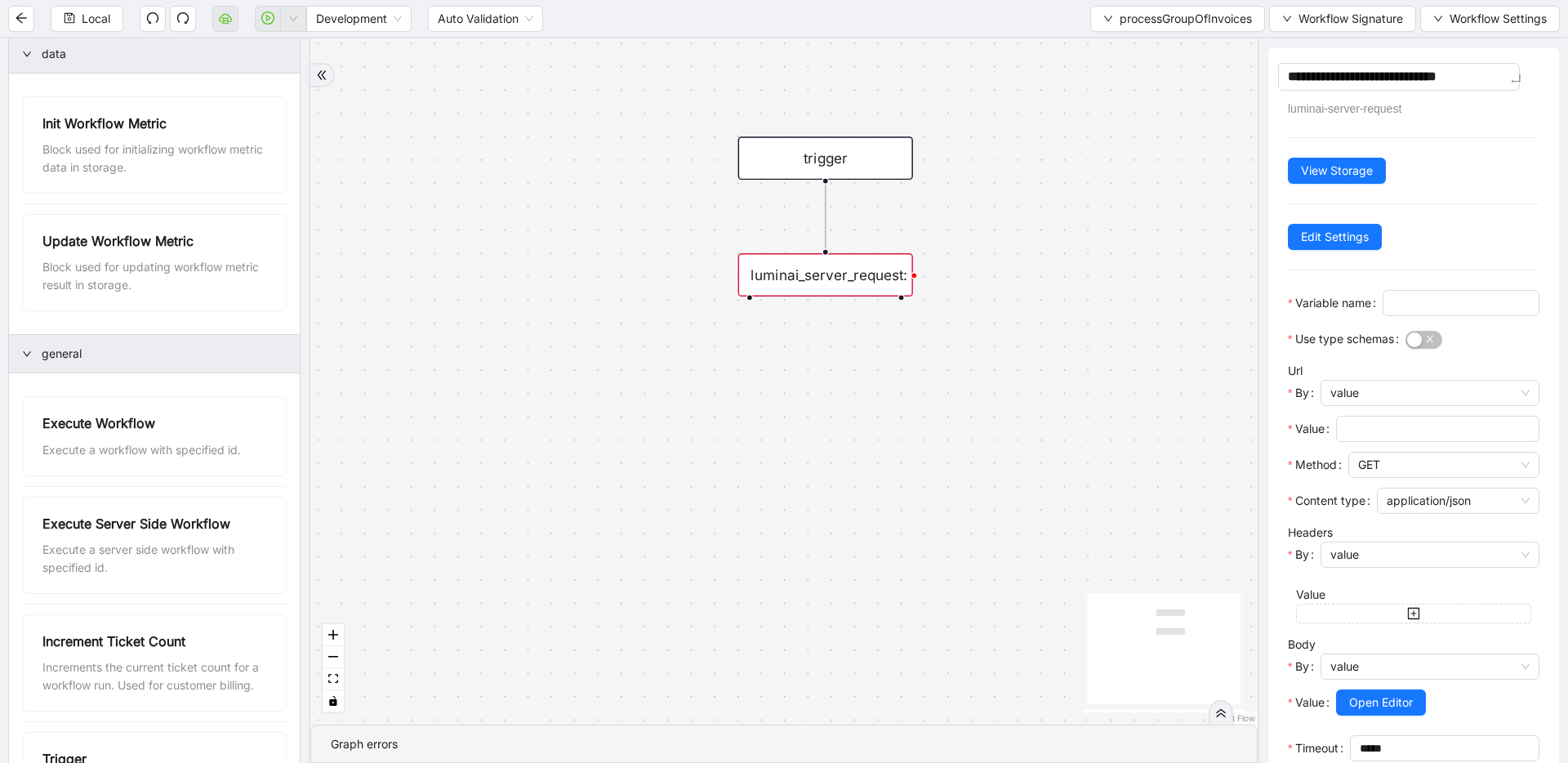 type on "**********" 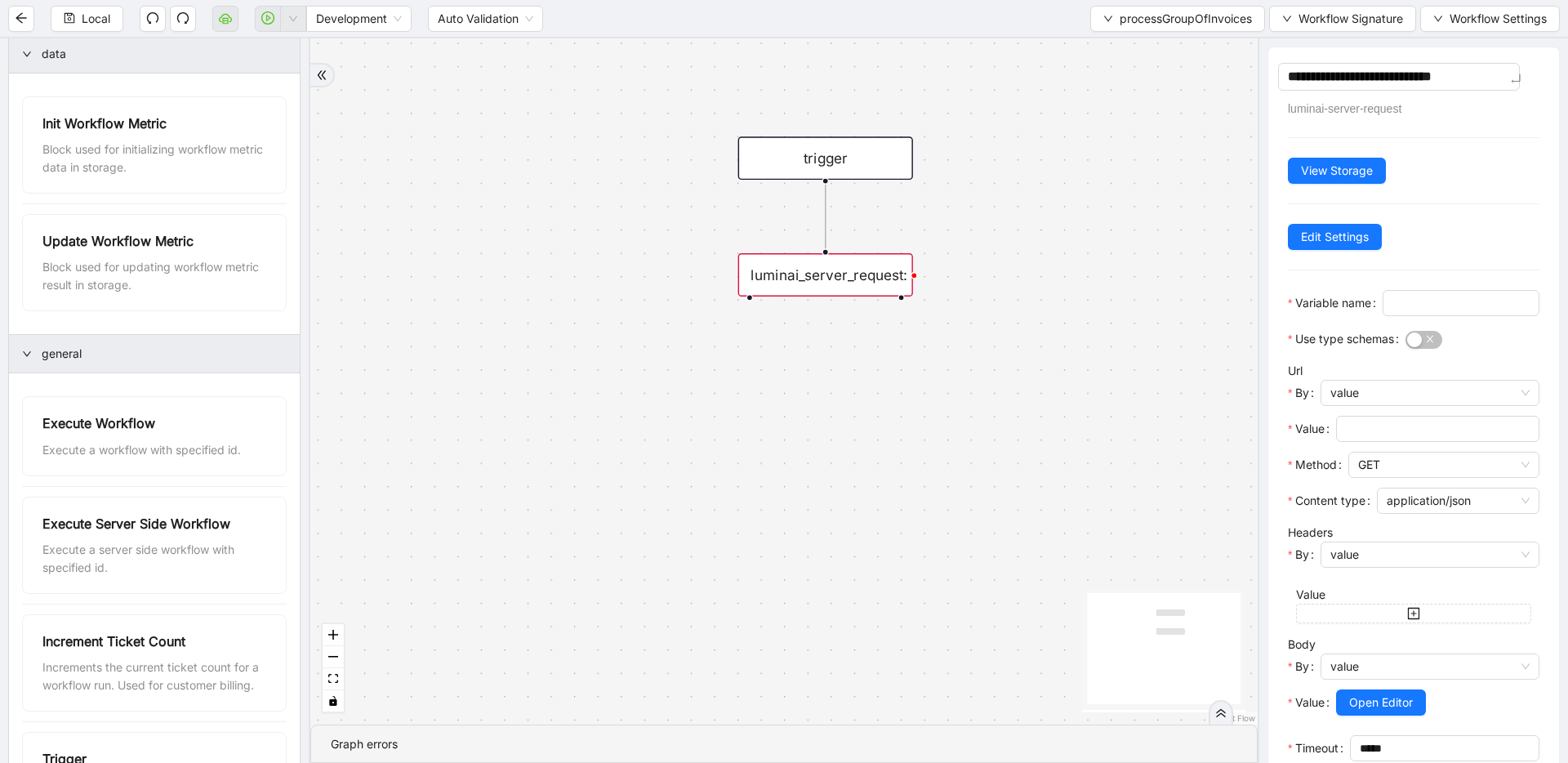 type on "**********" 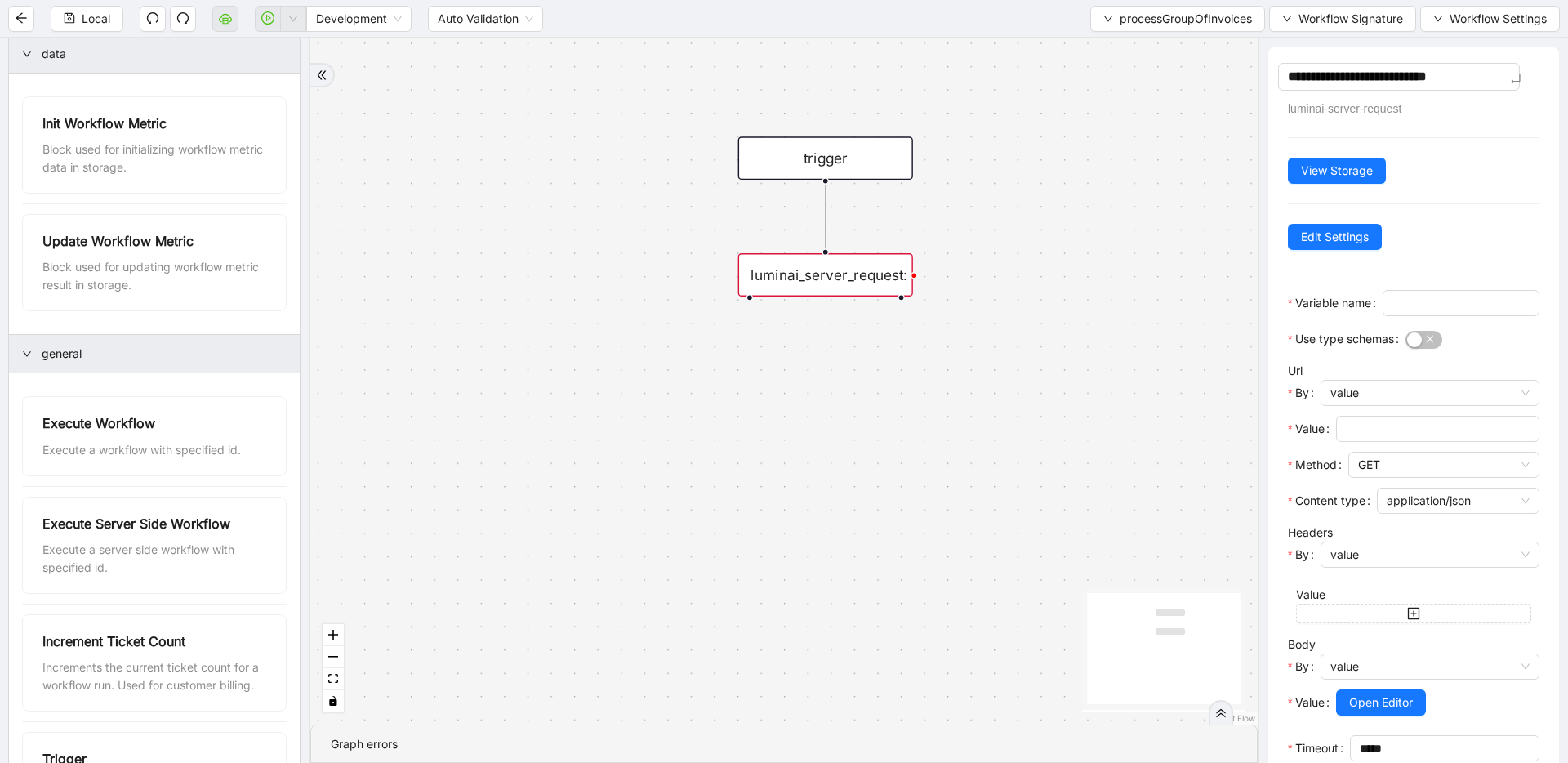 type on "**********" 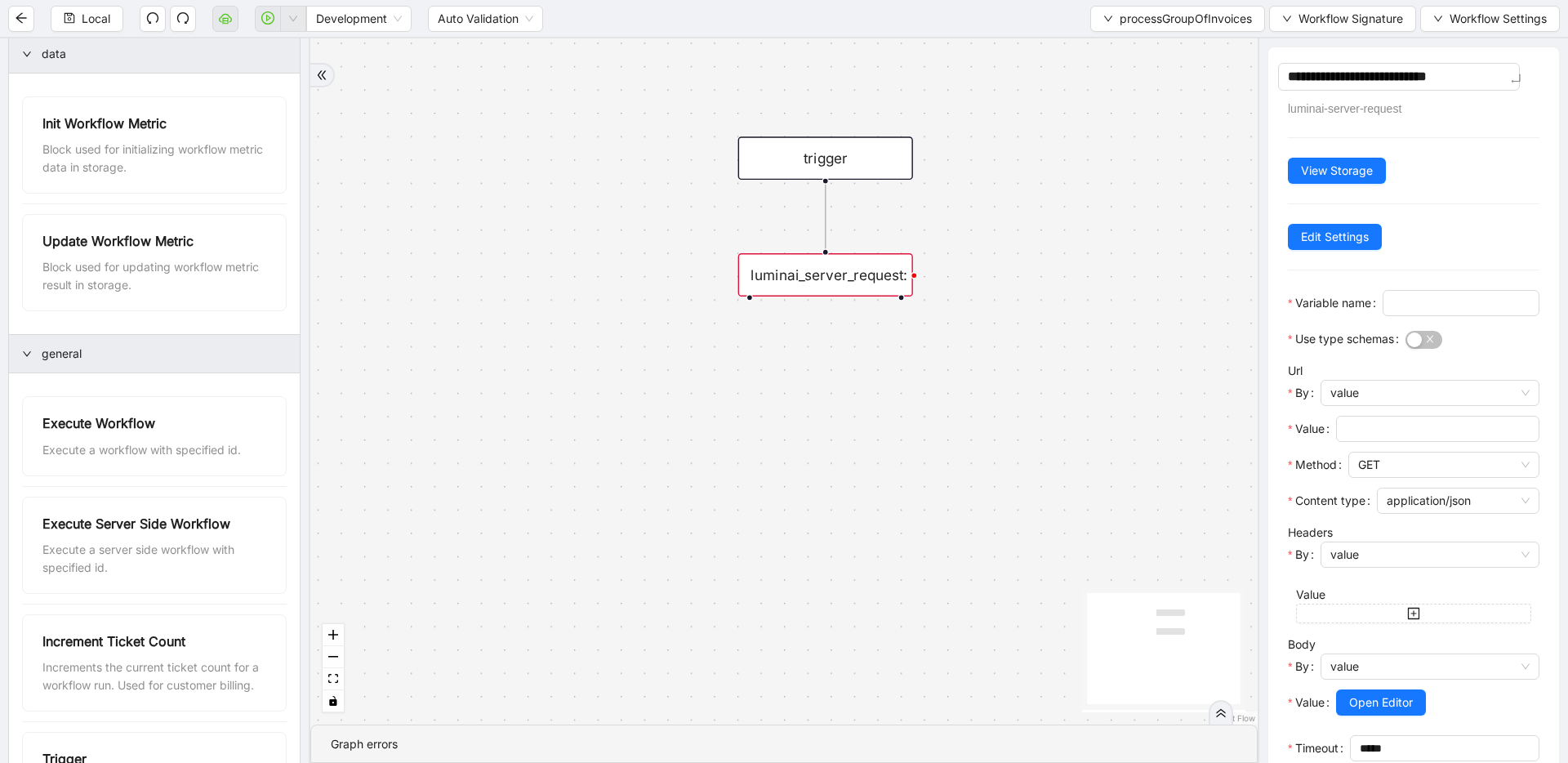 type on "**********" 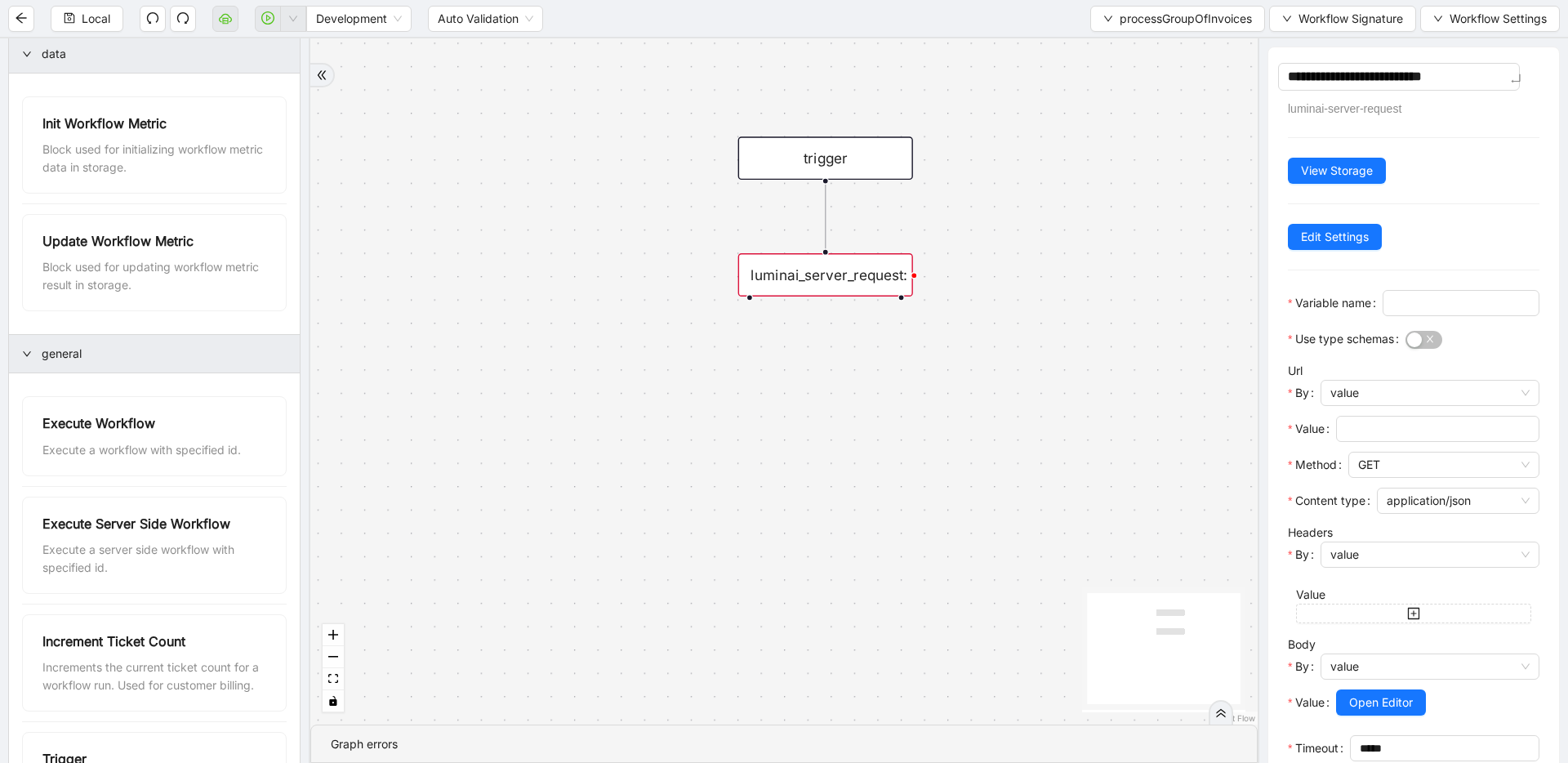 type on "**********" 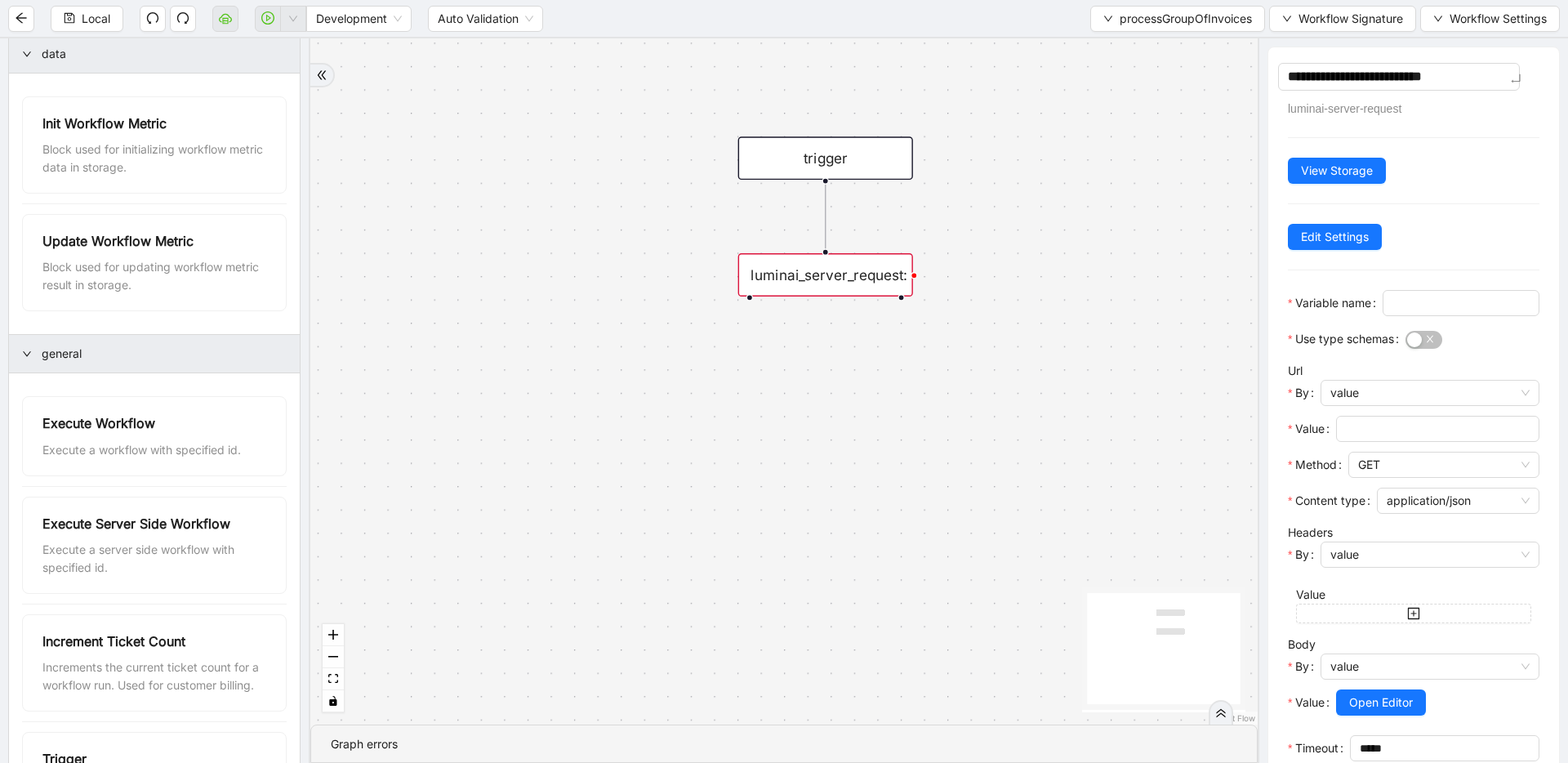 type on "**********" 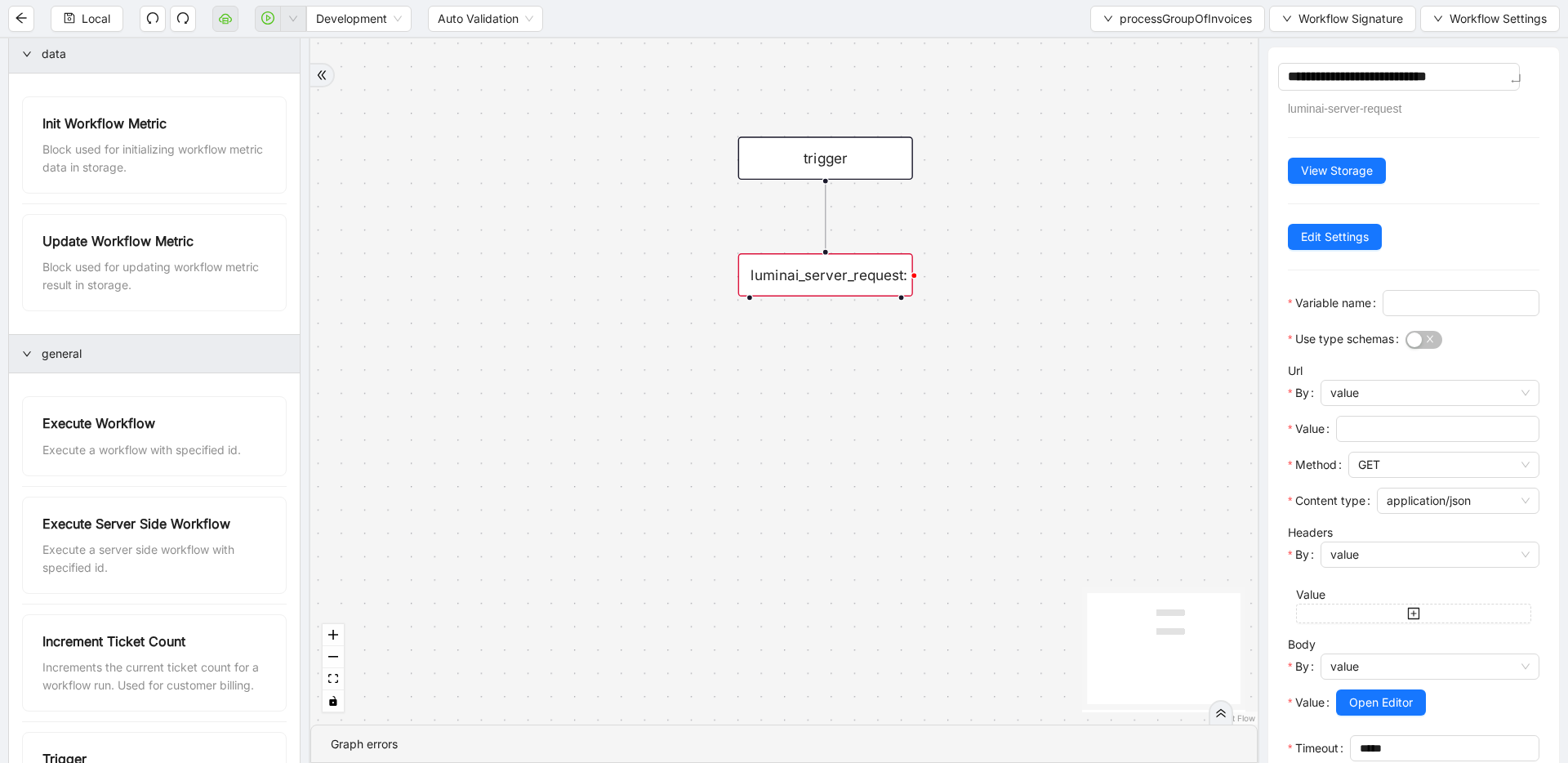 type on "**********" 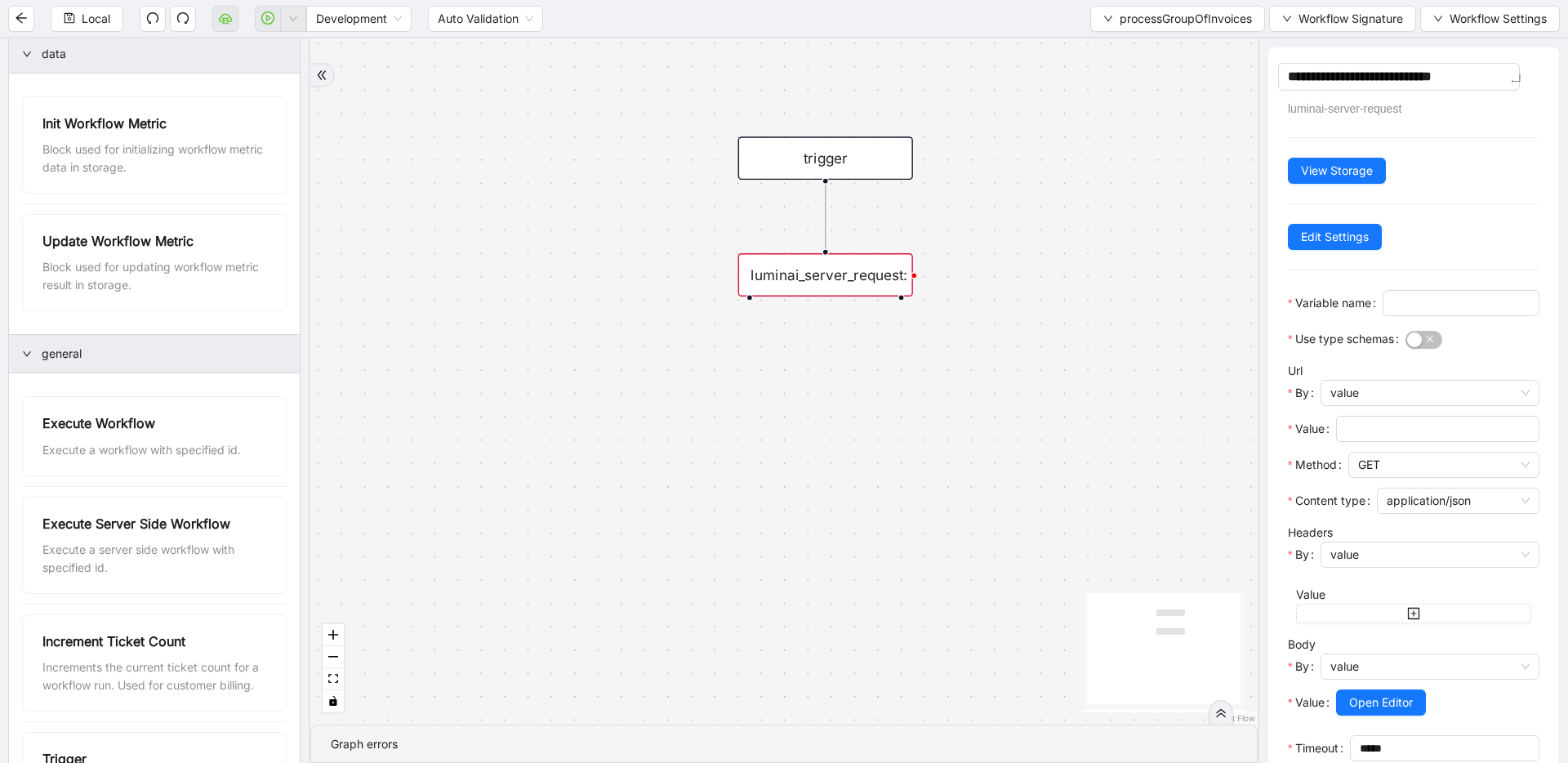 type on "**********" 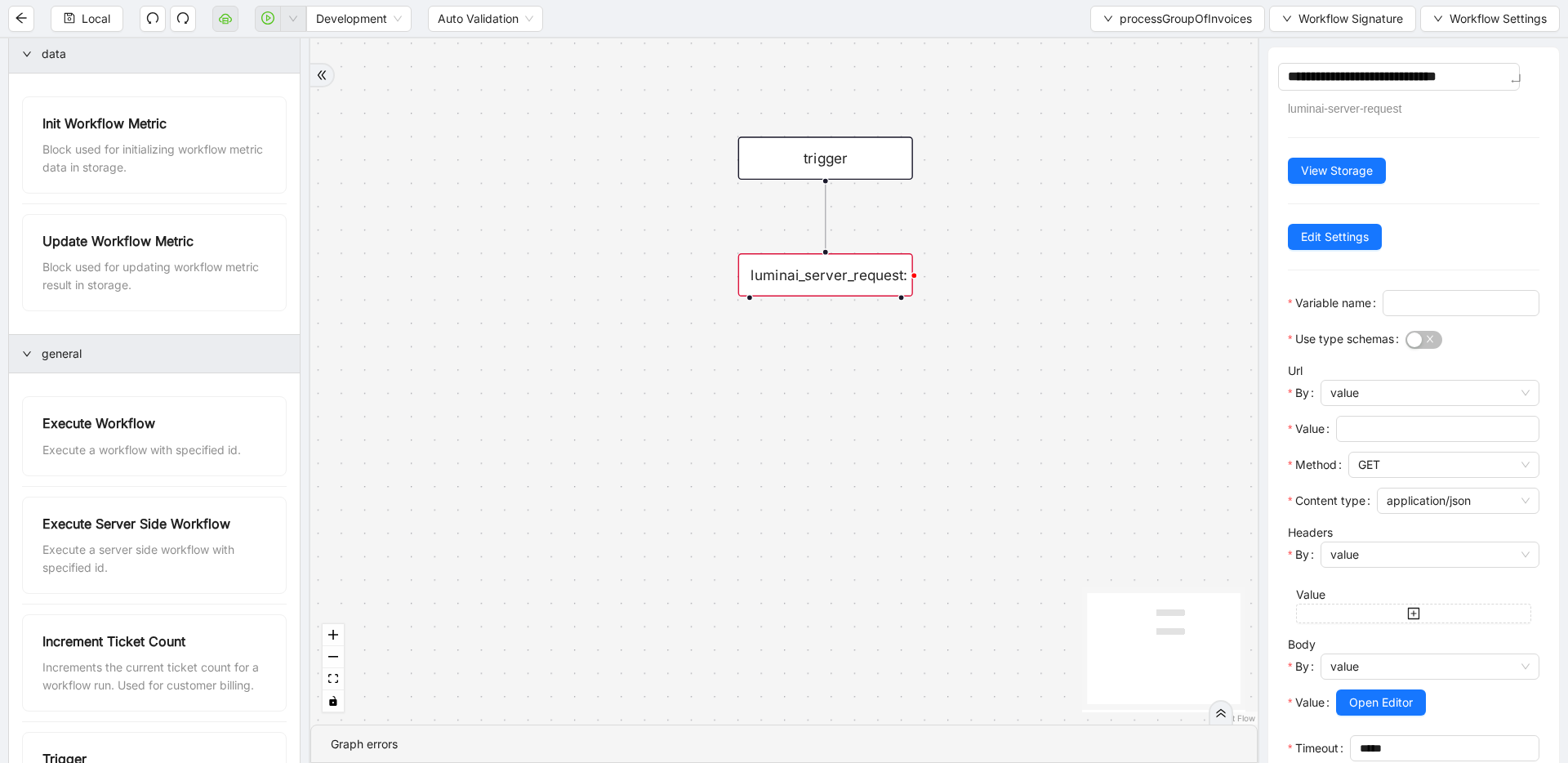 type on "**********" 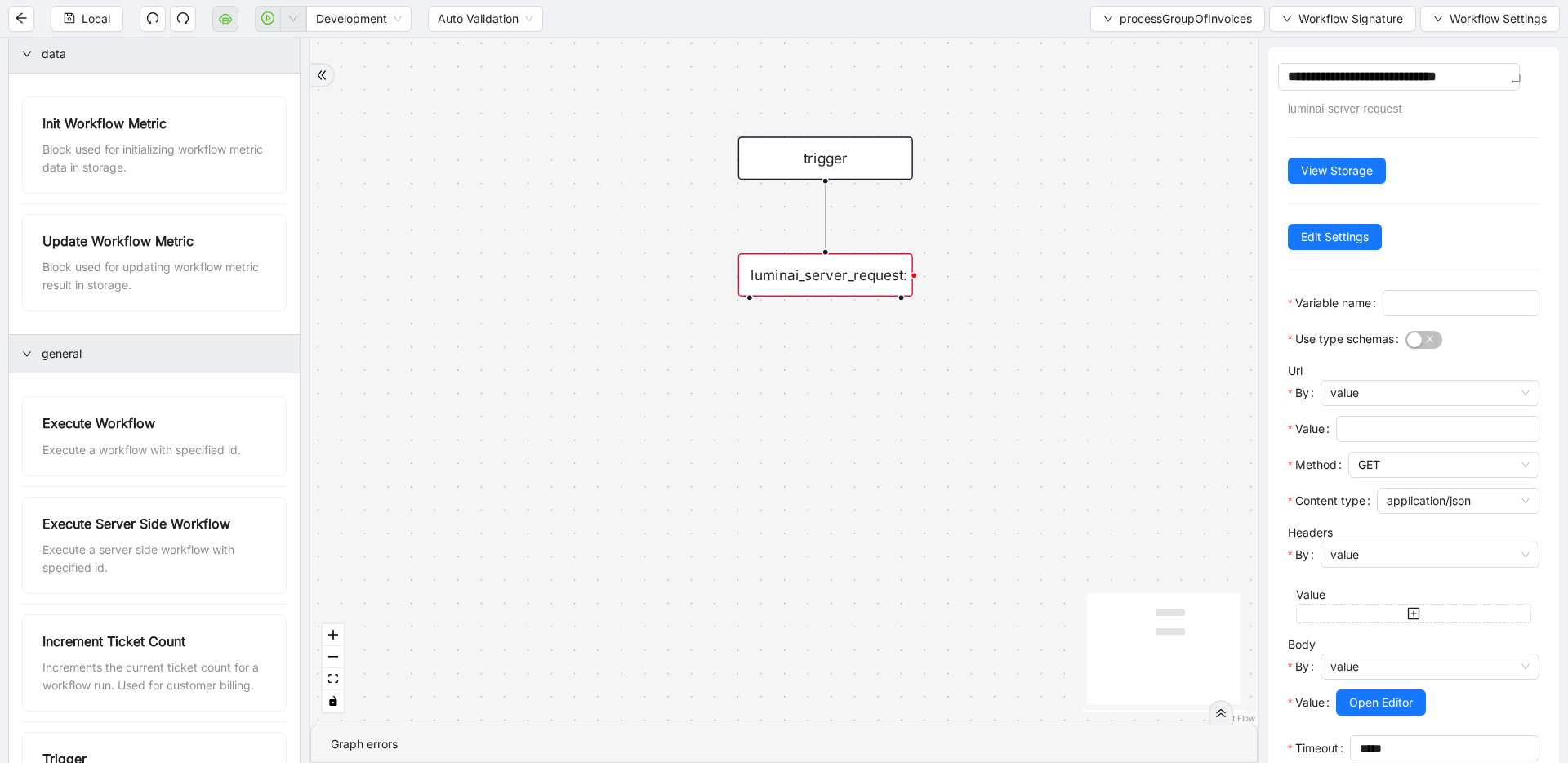 type on "**********" 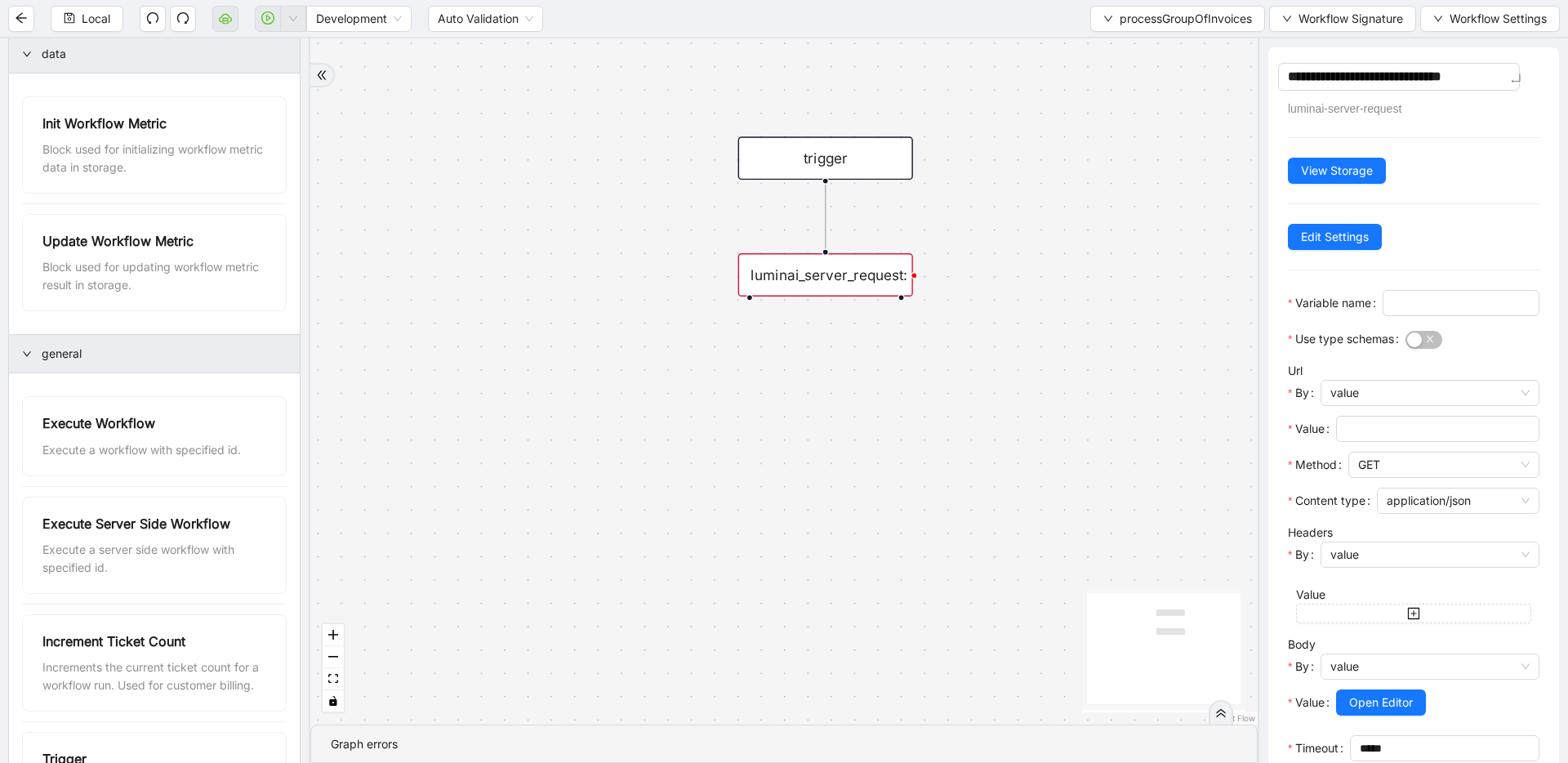 type on "**********" 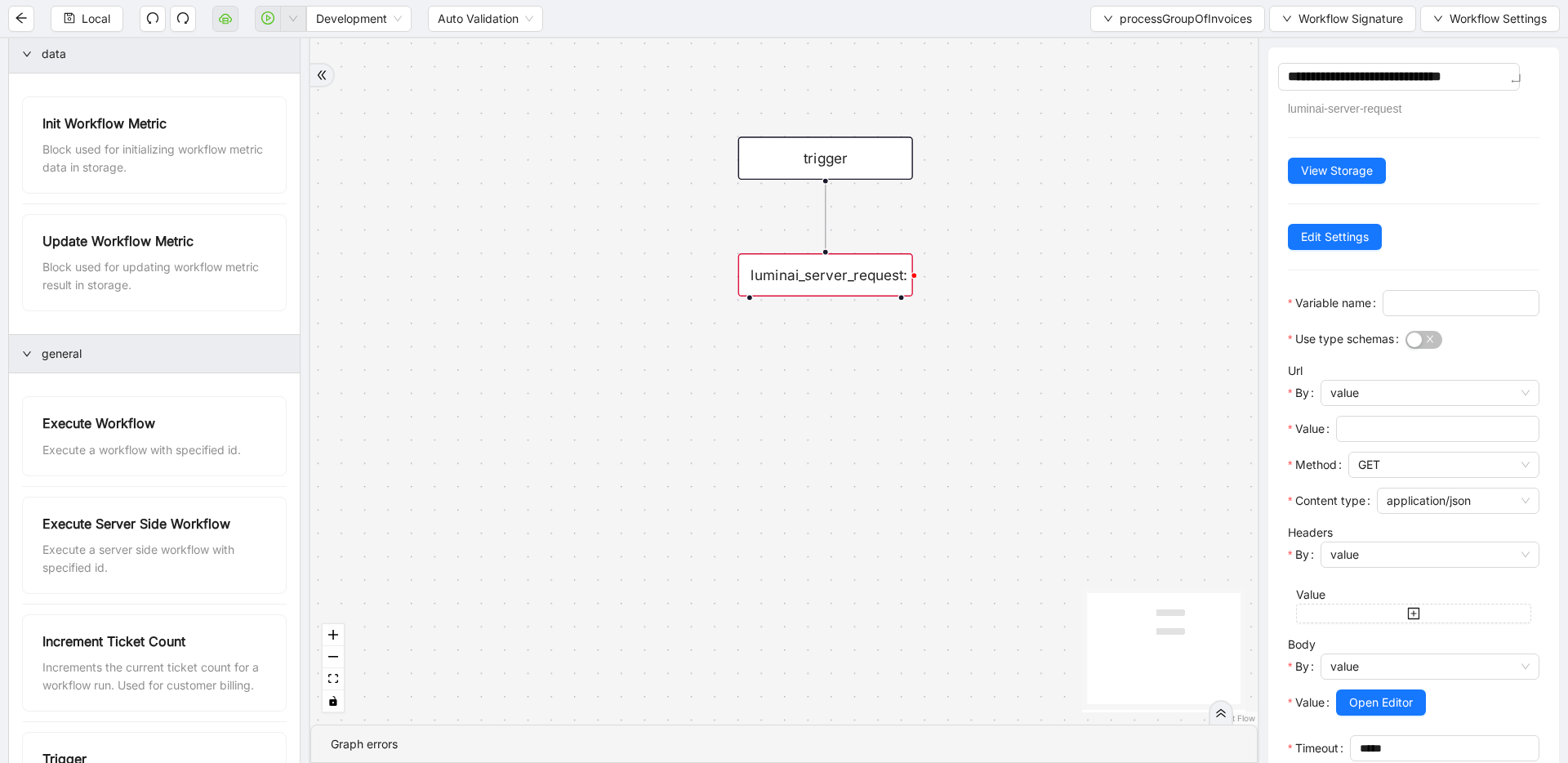 type on "**********" 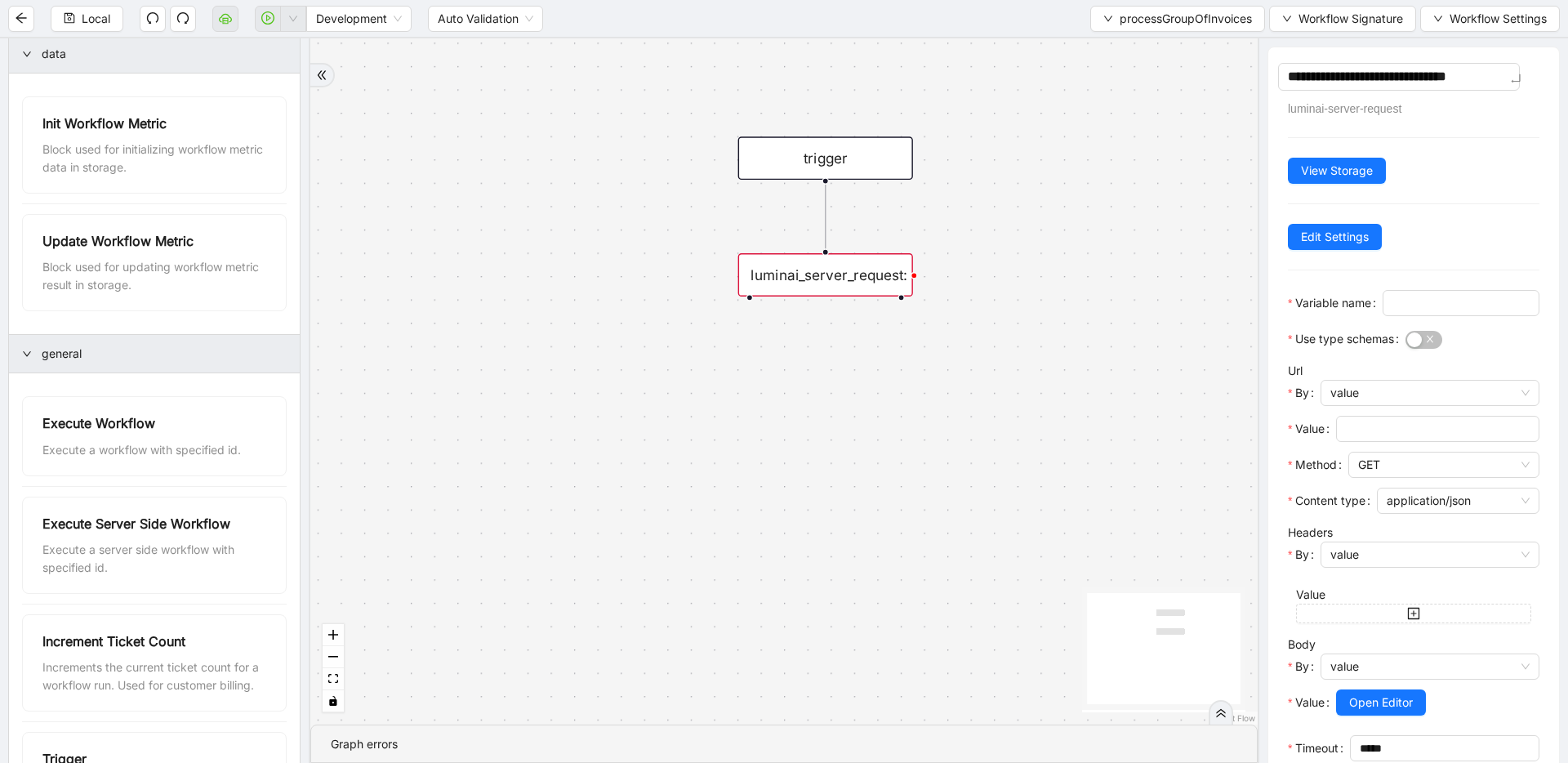 type on "**********" 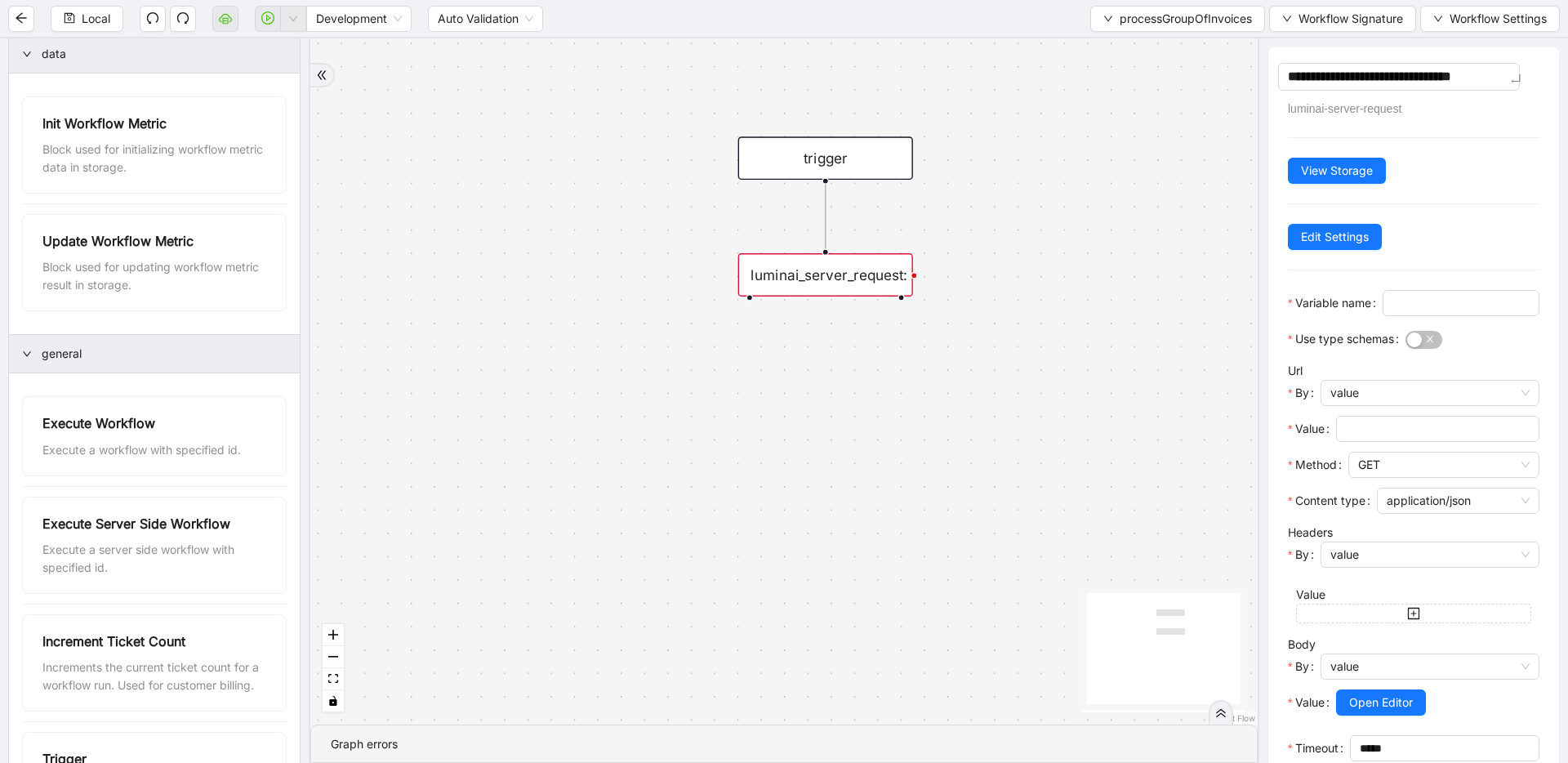 type on "**********" 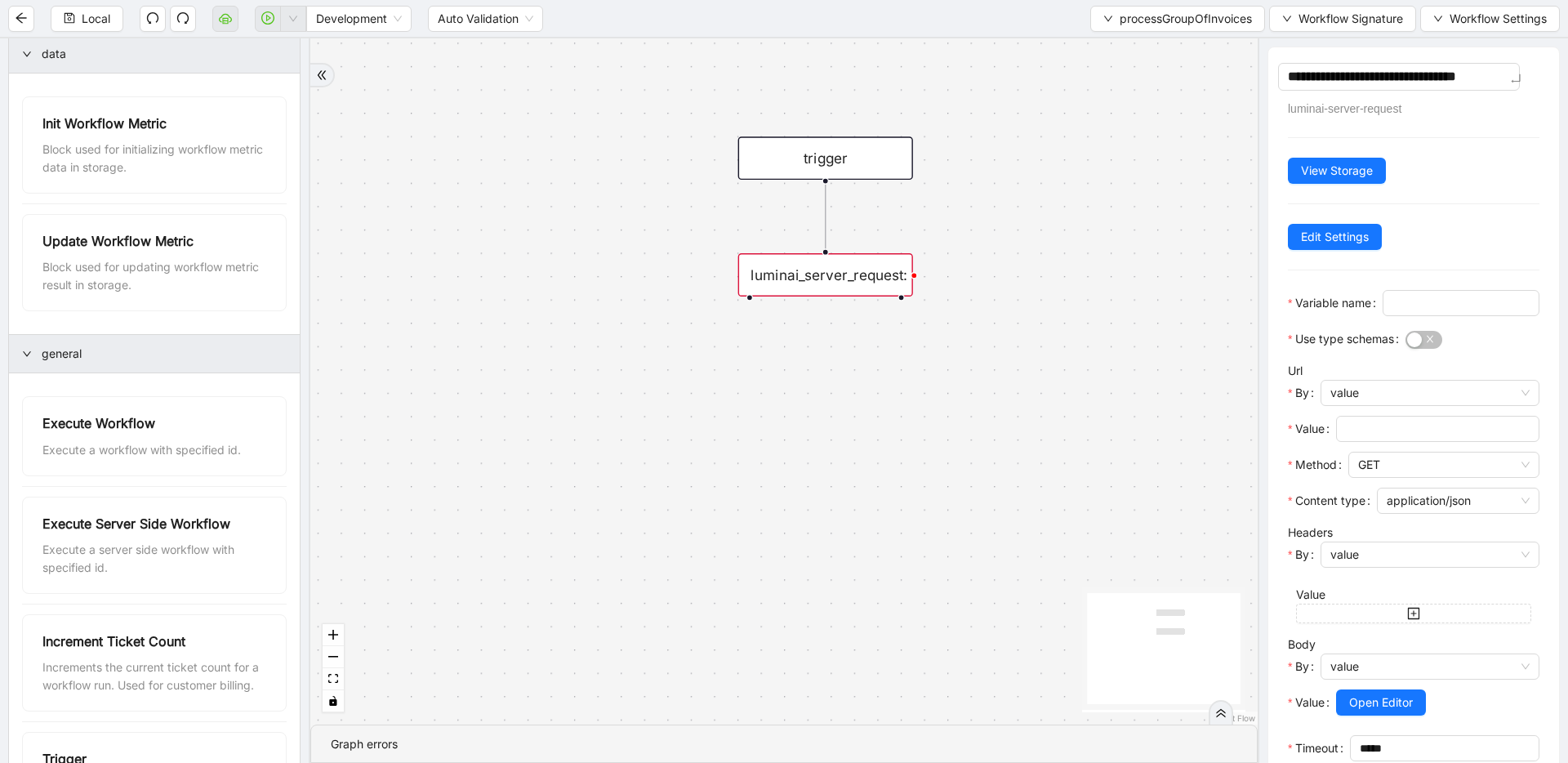 type on "**********" 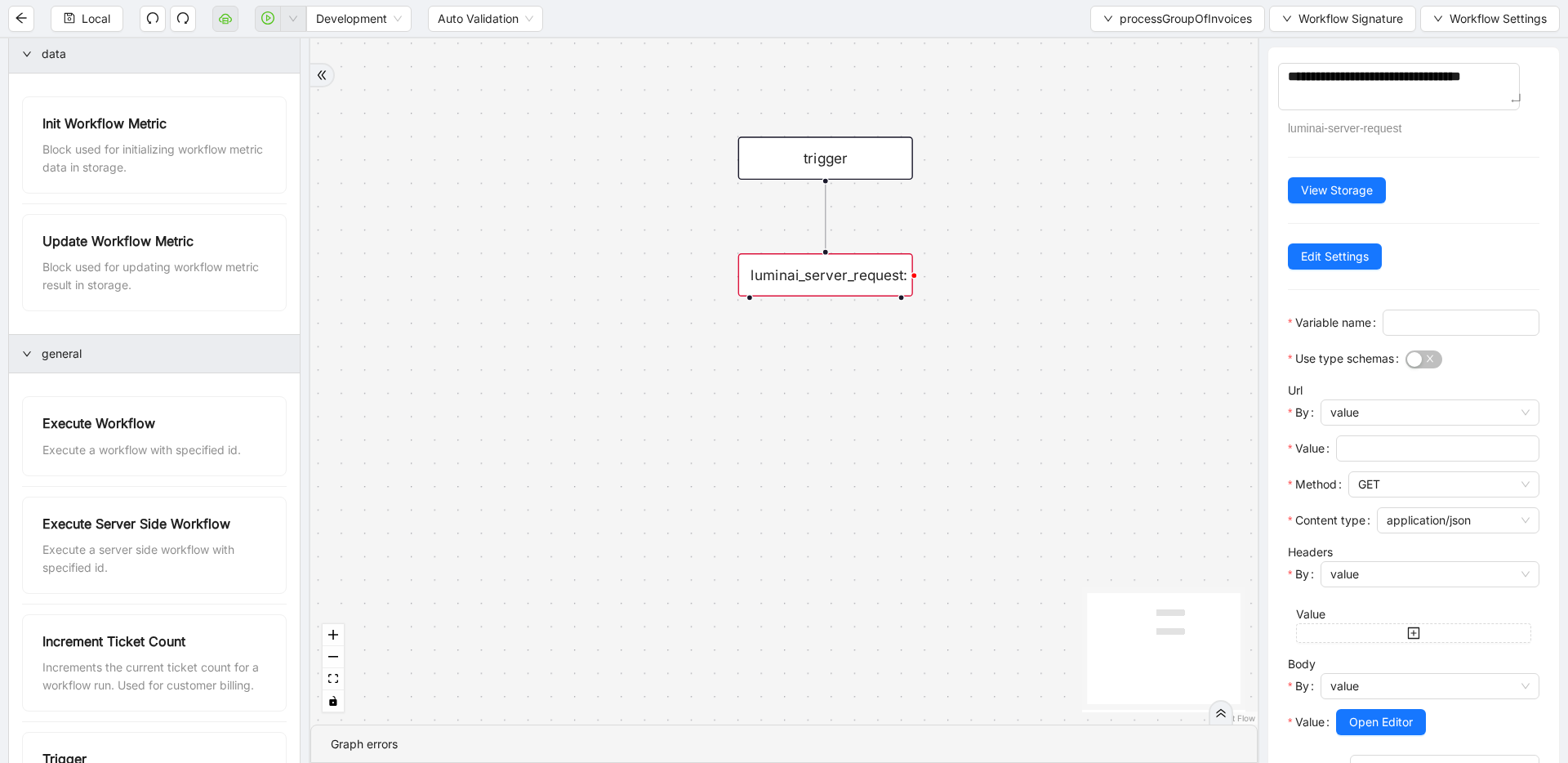 type on "**********" 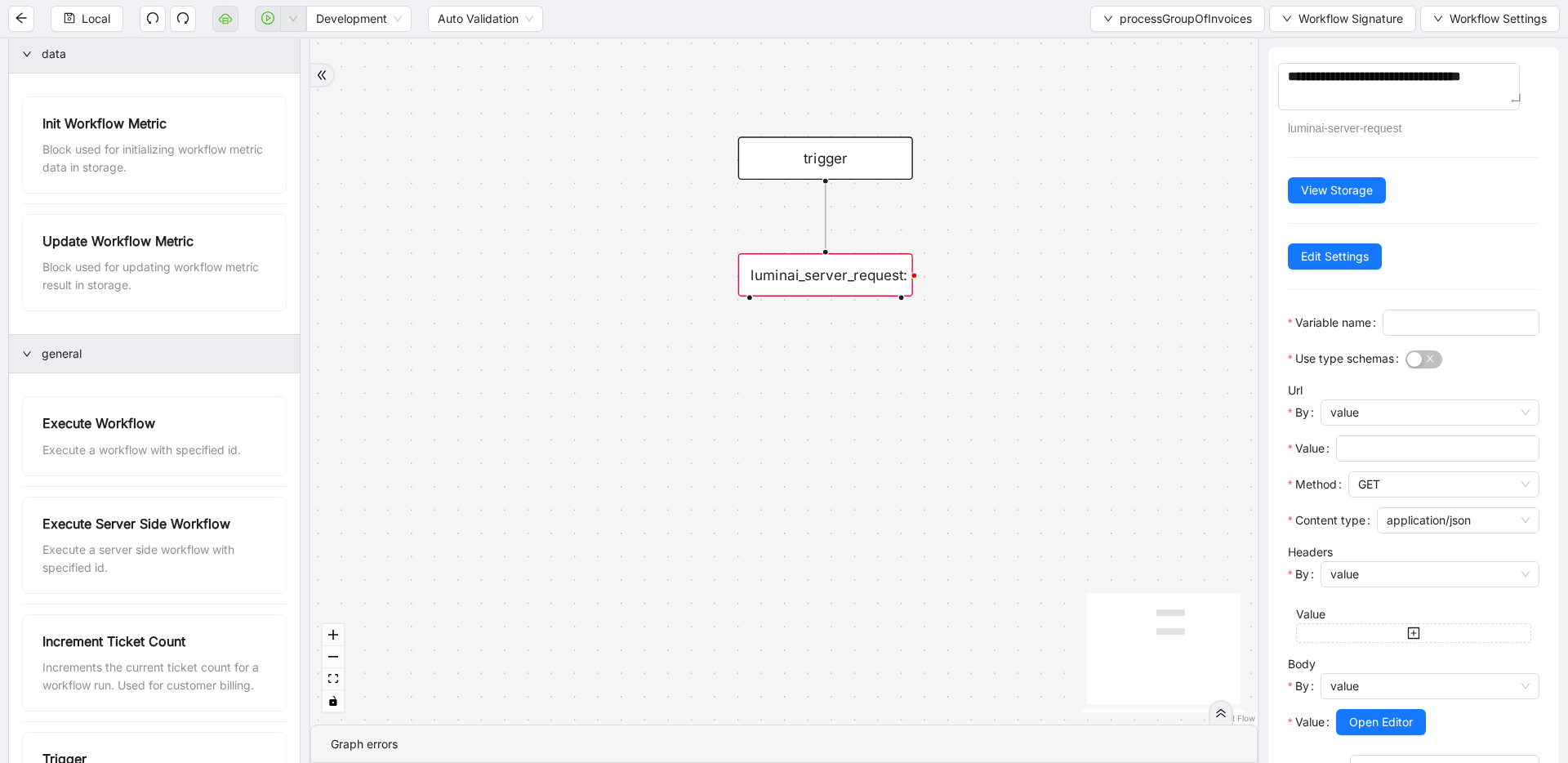 type on "**********" 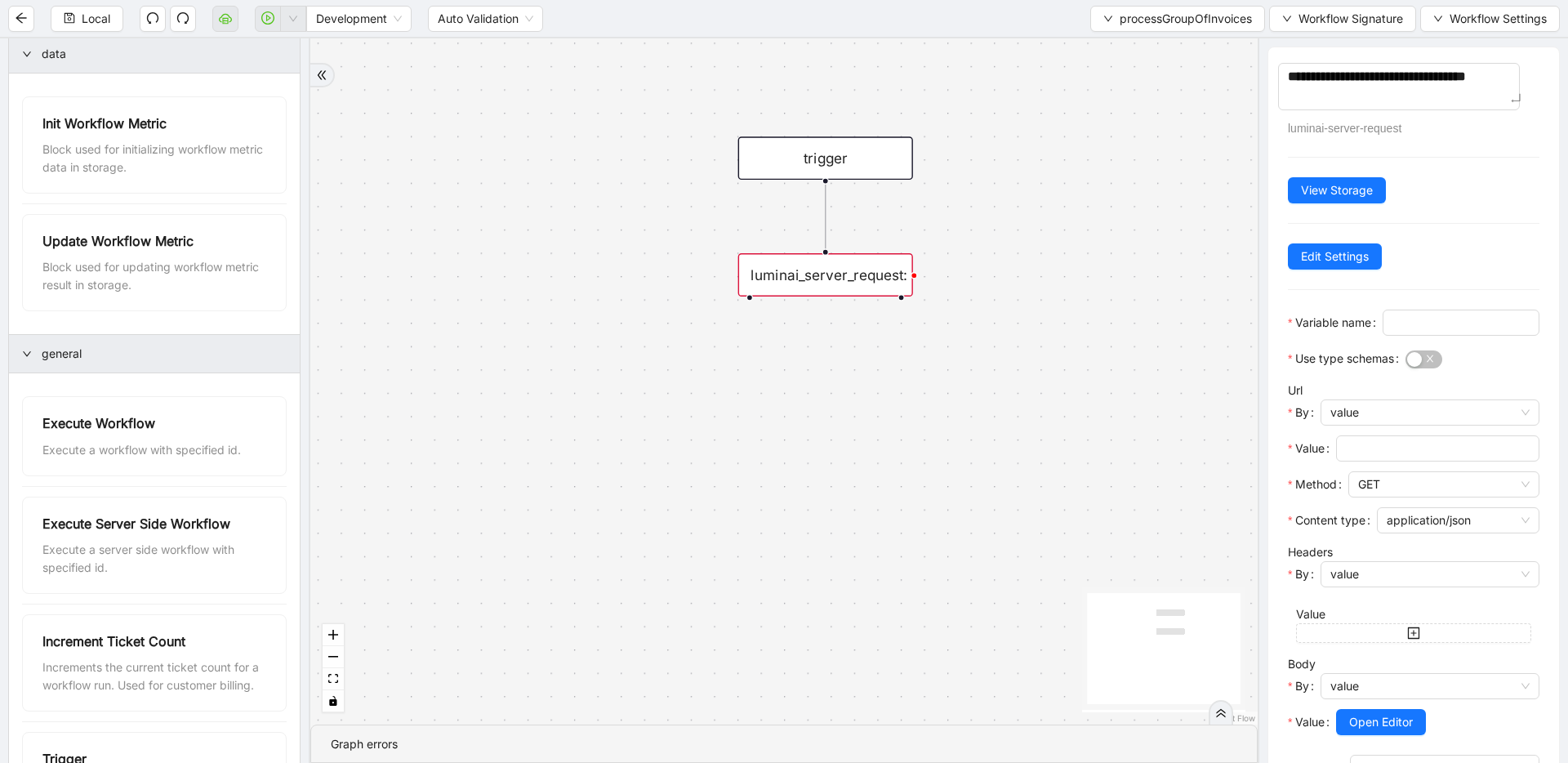 type on "**********" 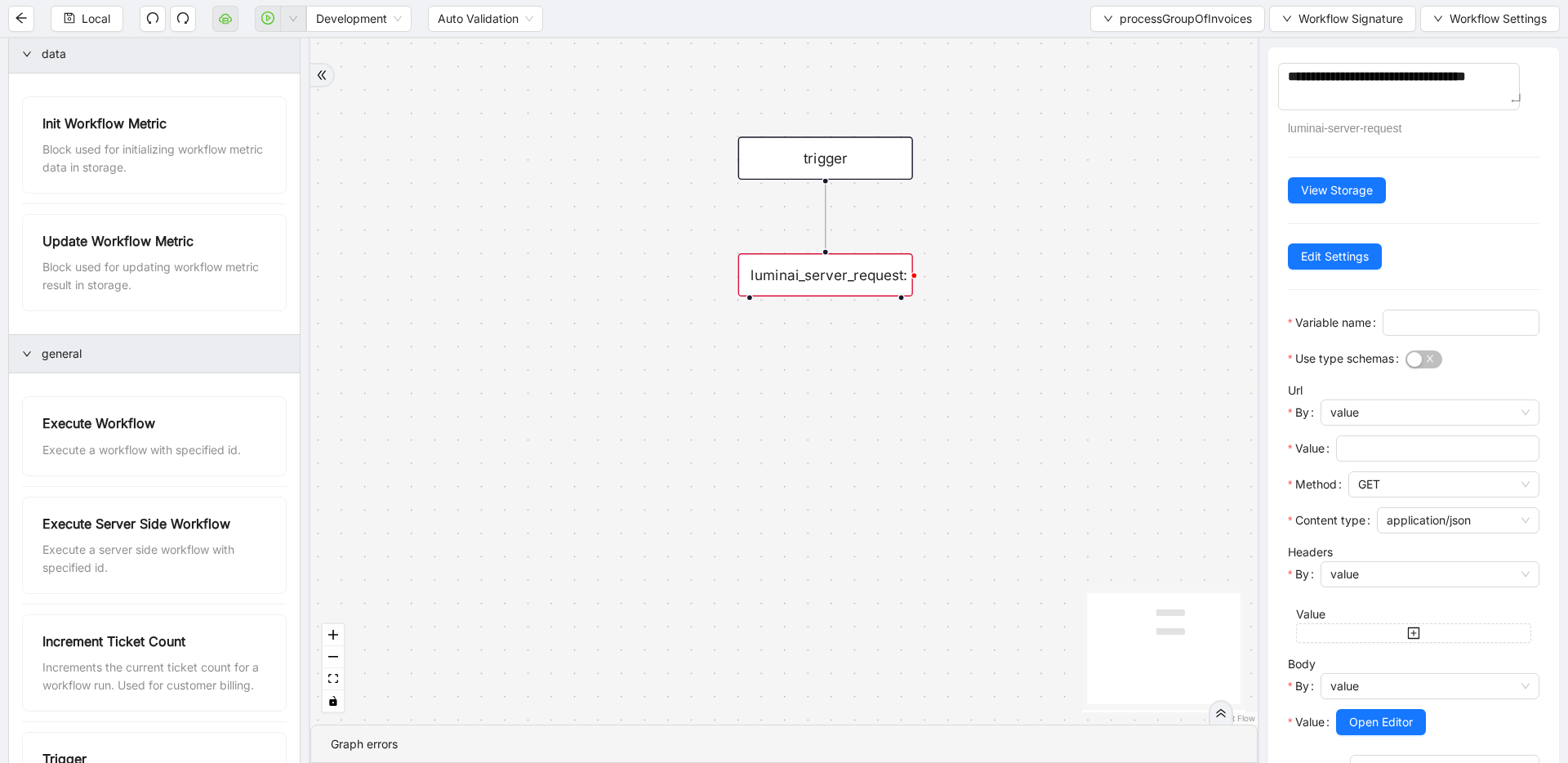 type on "**********" 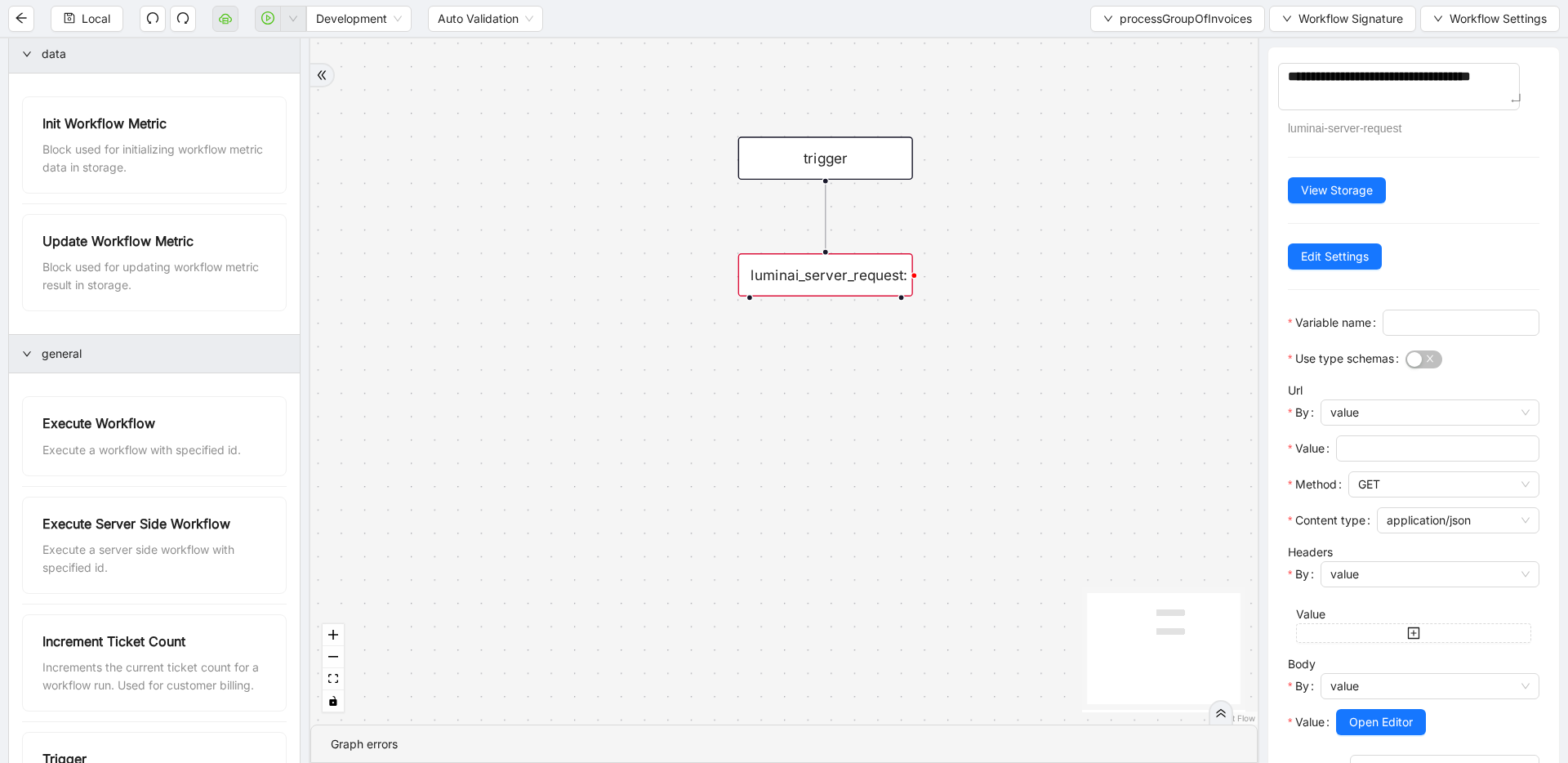 type on "**********" 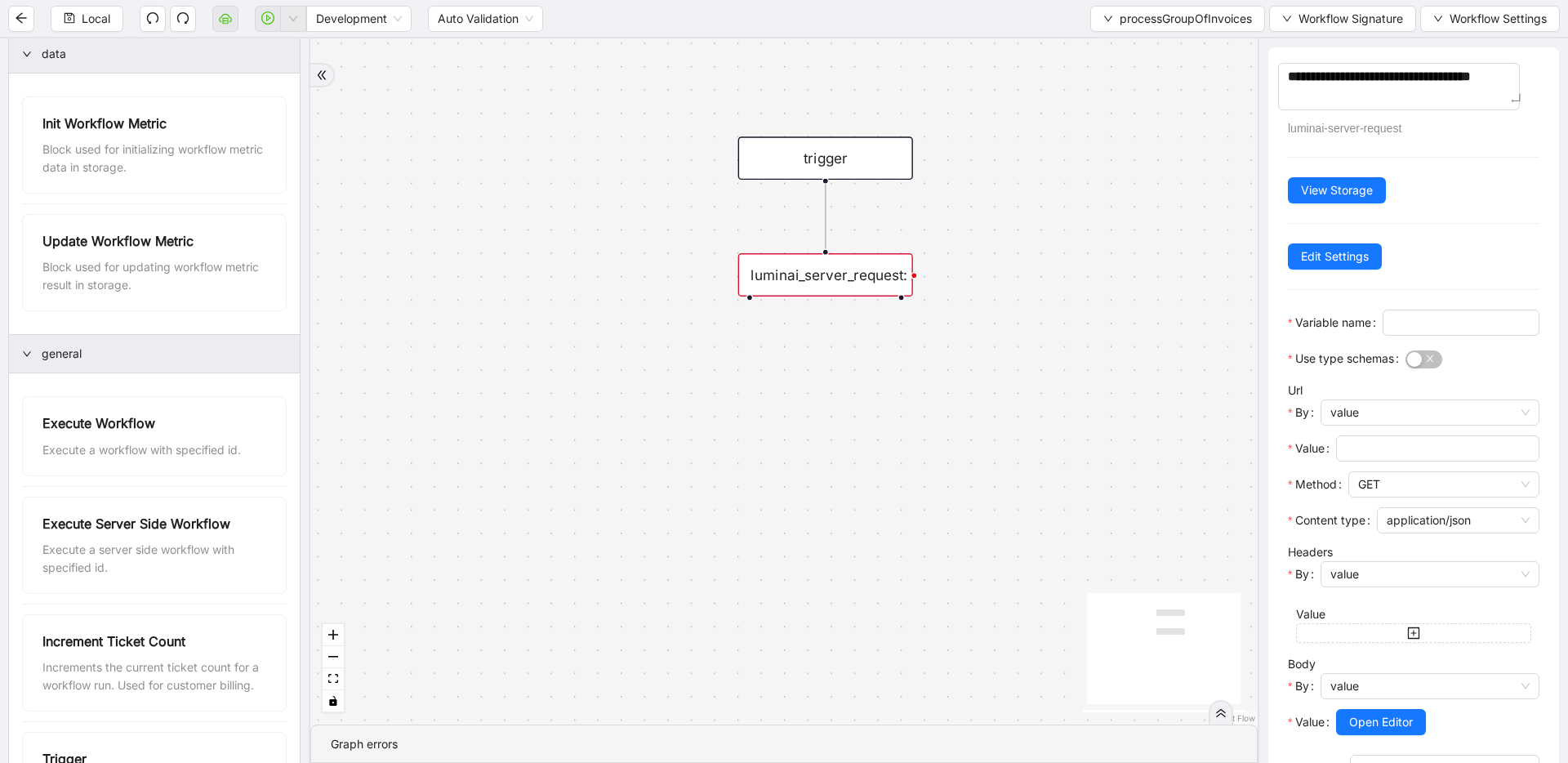 type on "**********" 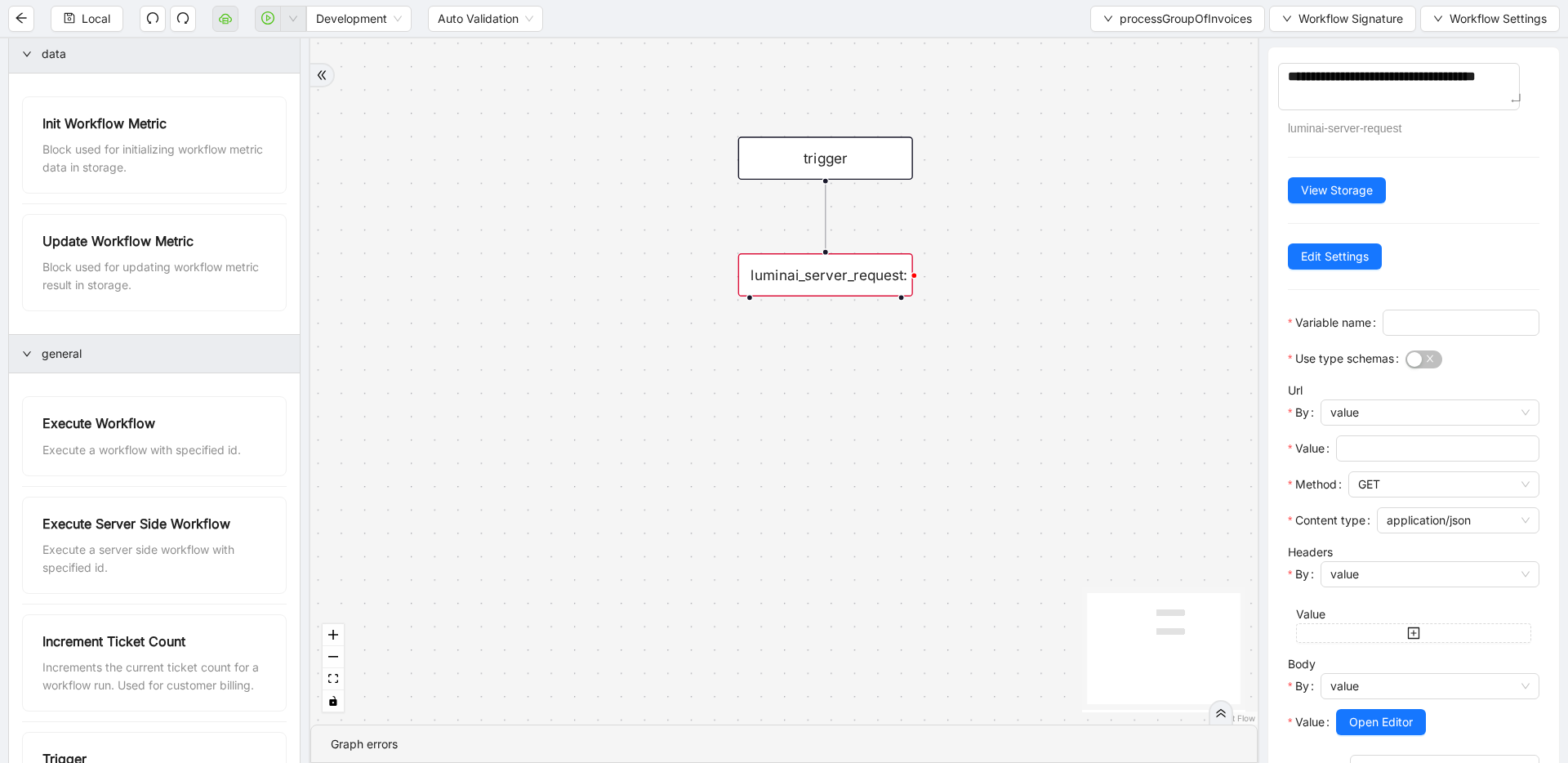 type on "**********" 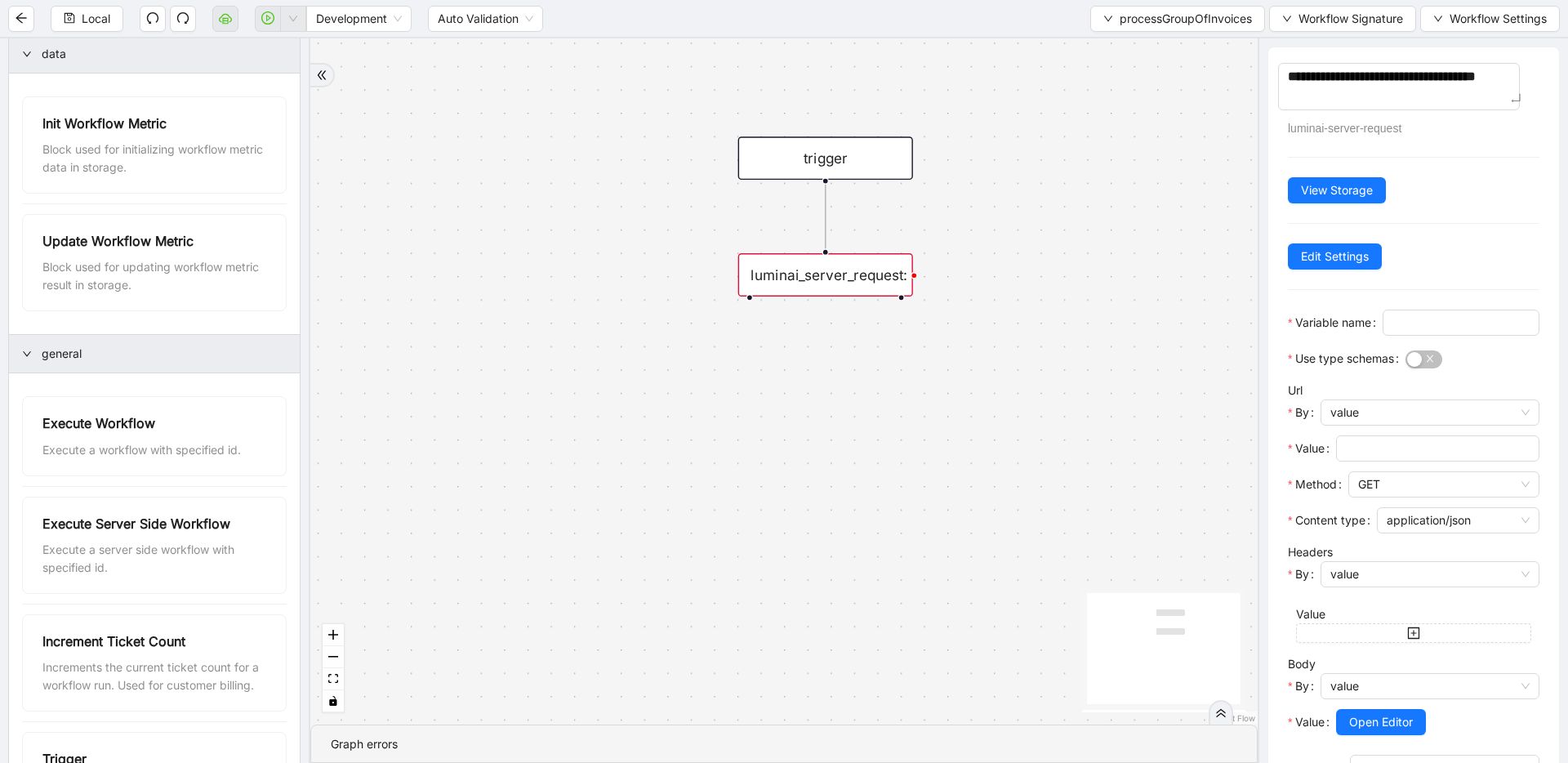 type on "**********" 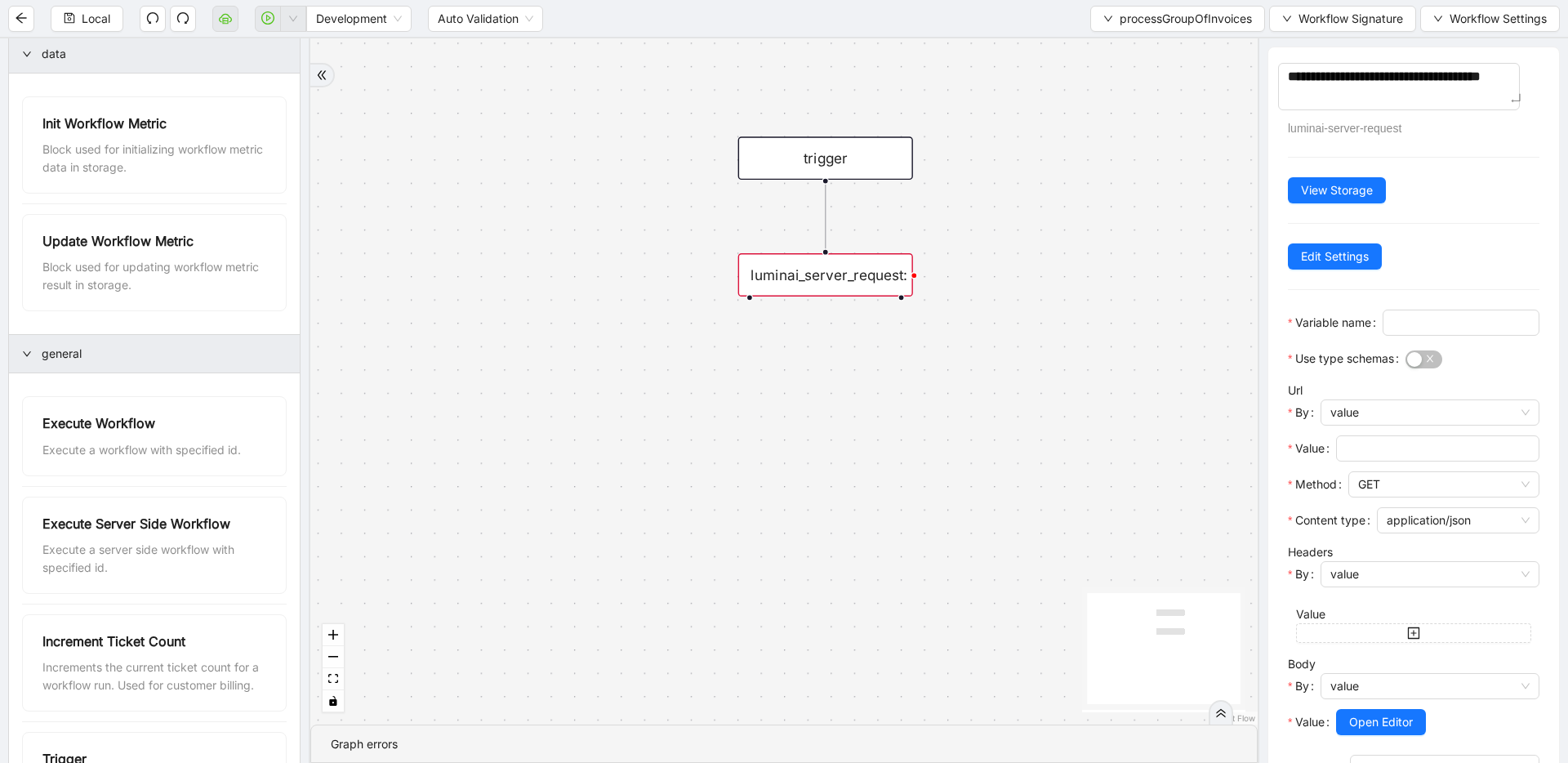 type on "**********" 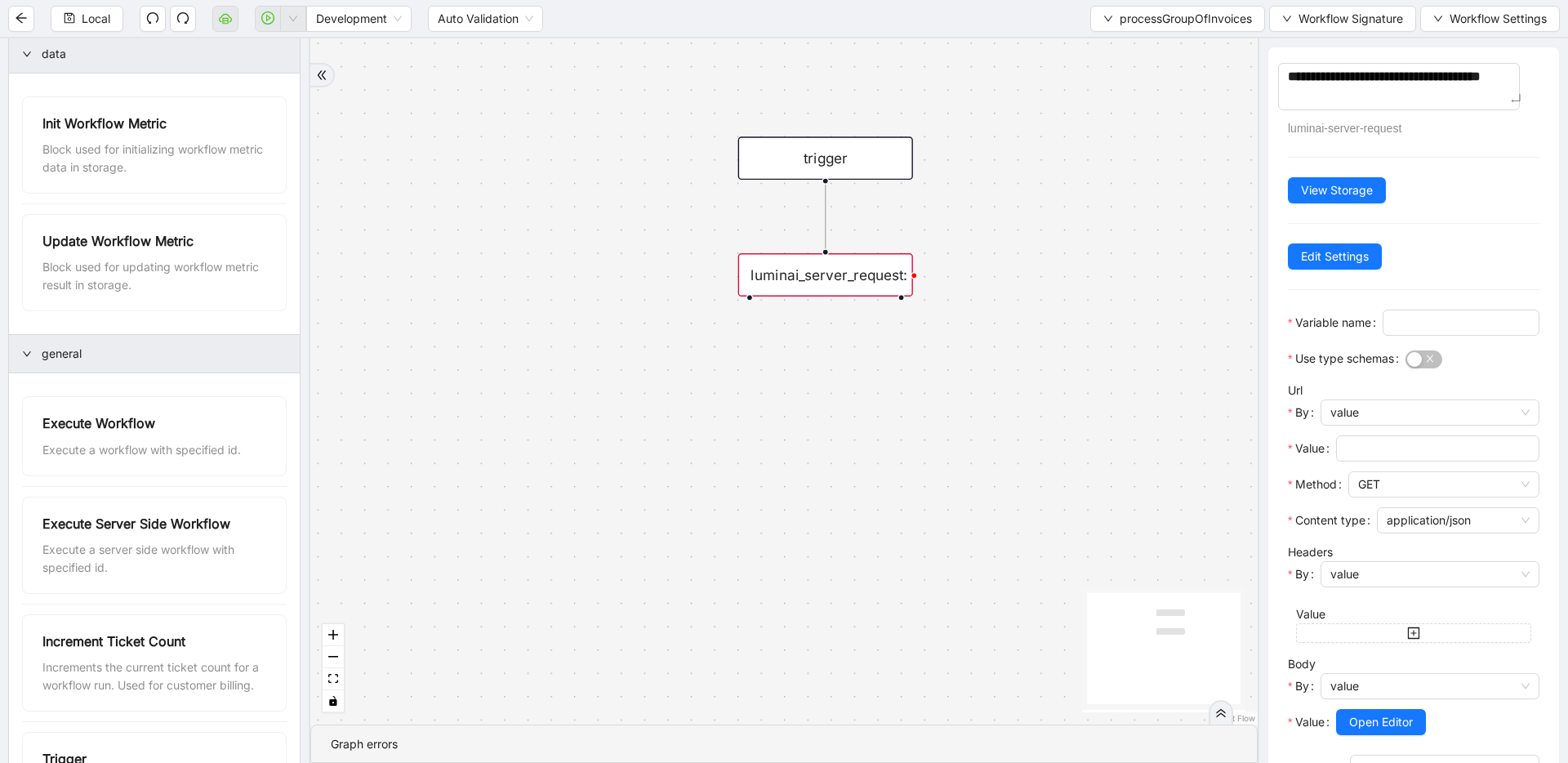 type on "**********" 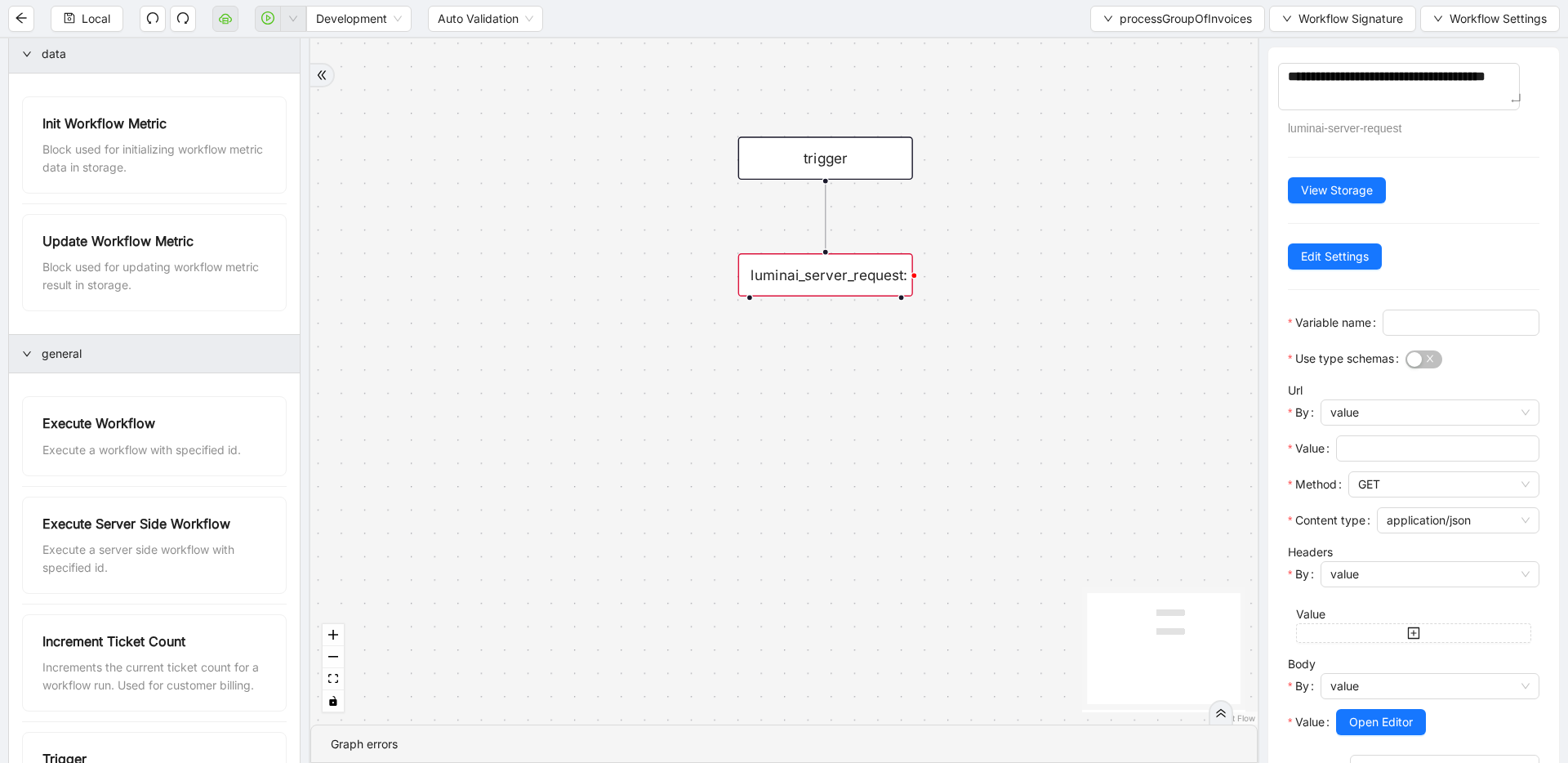 type on "**********" 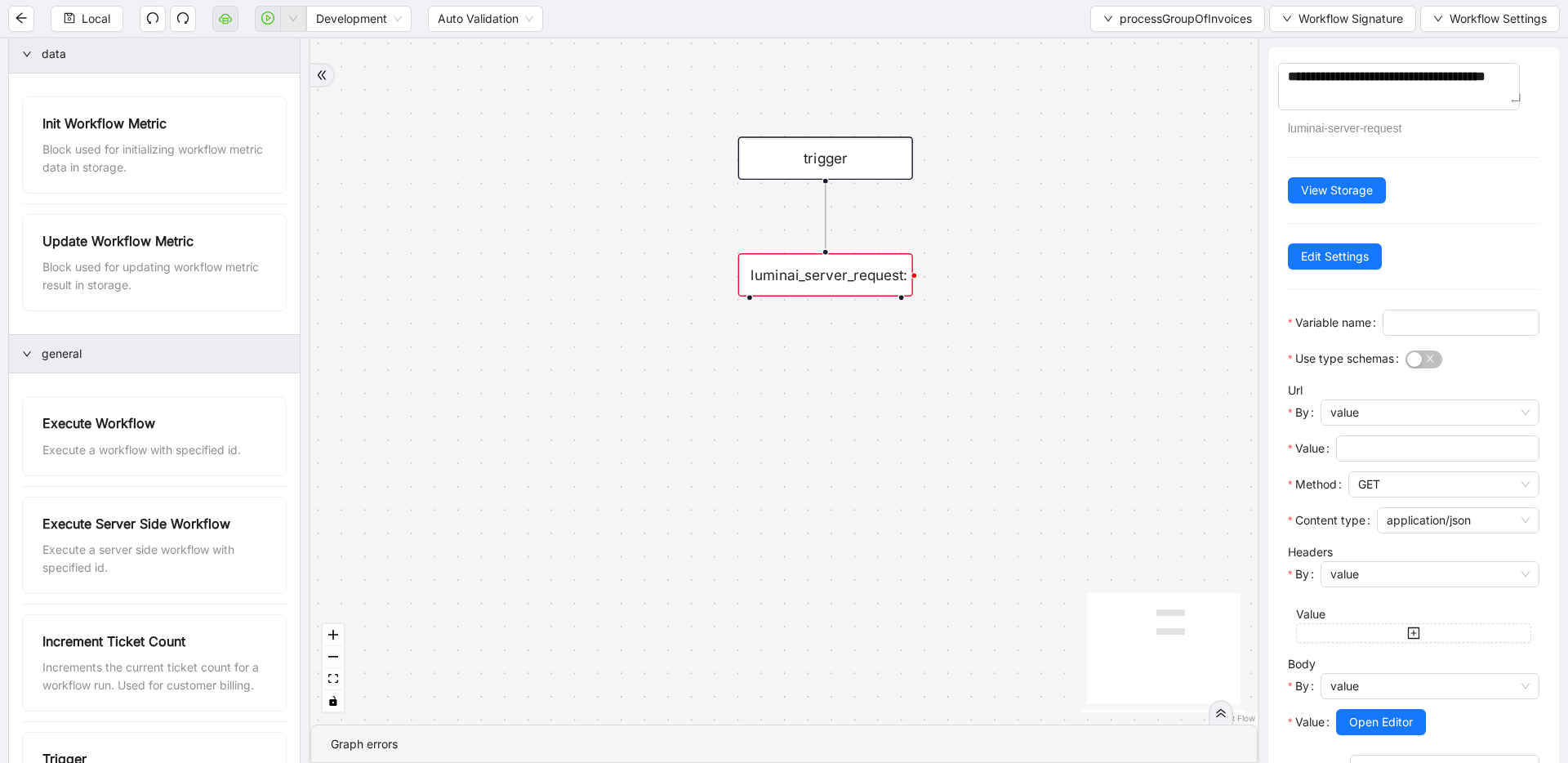 type on "**********" 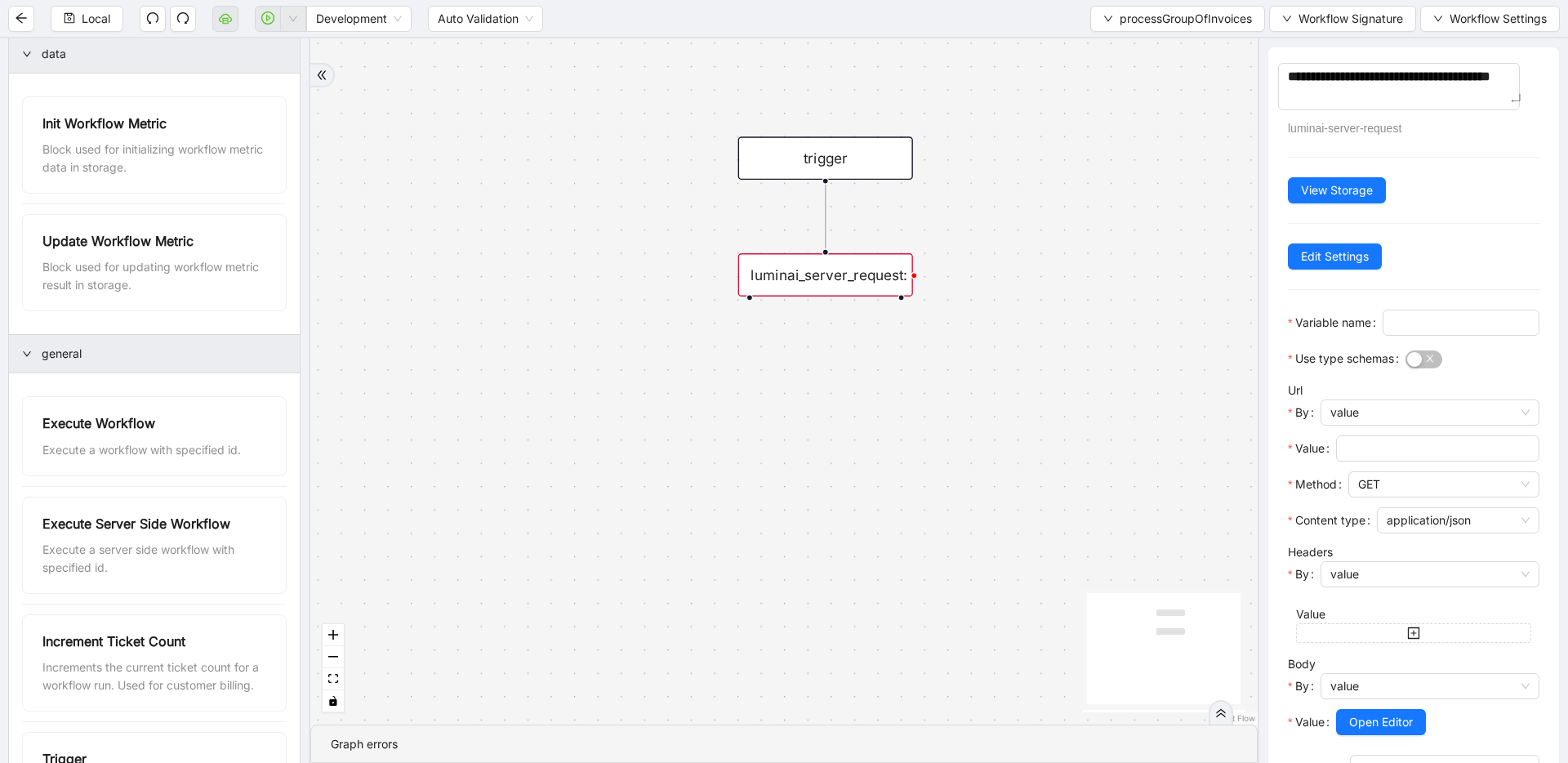 type on "**********" 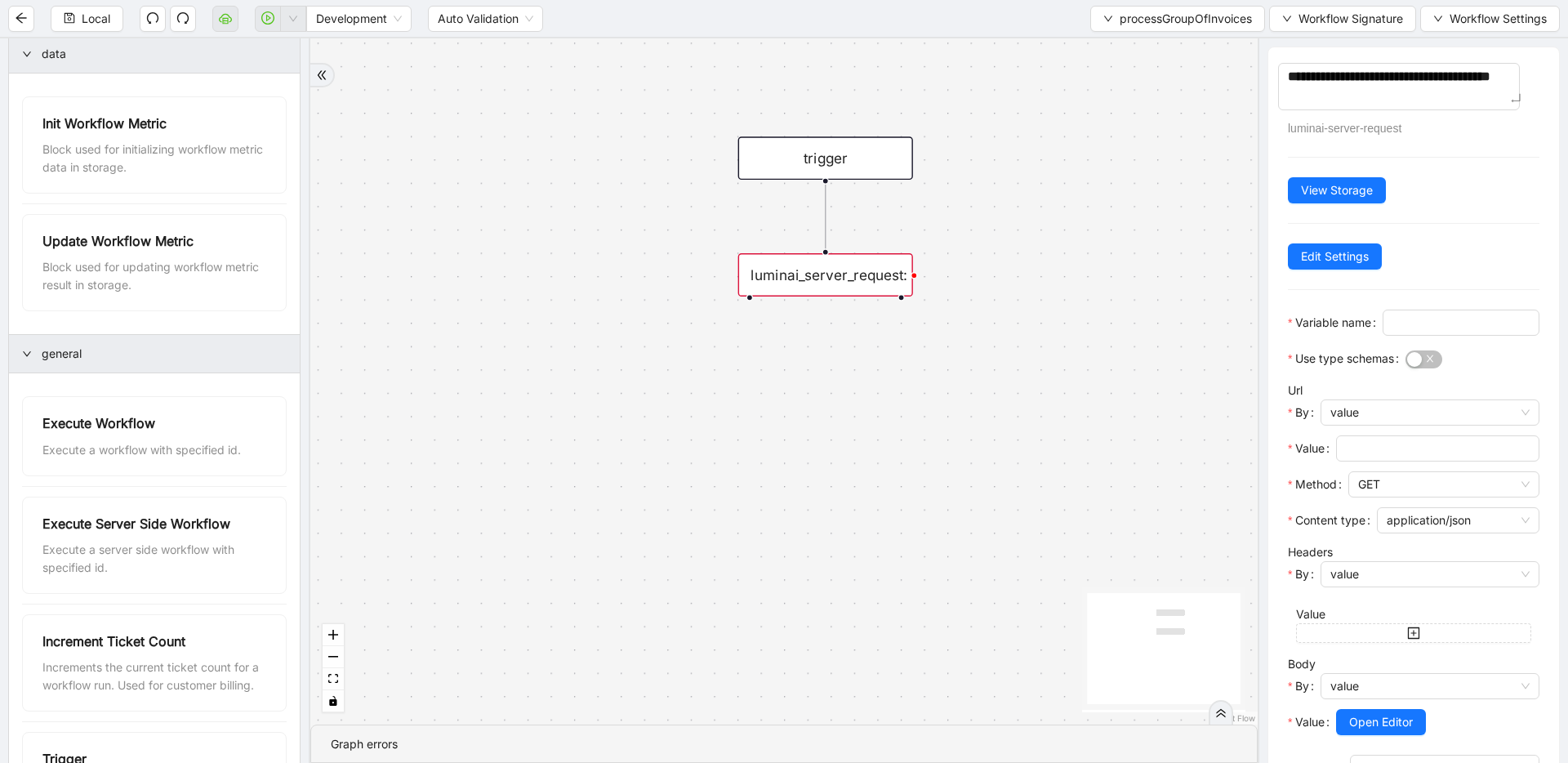 type on "**********" 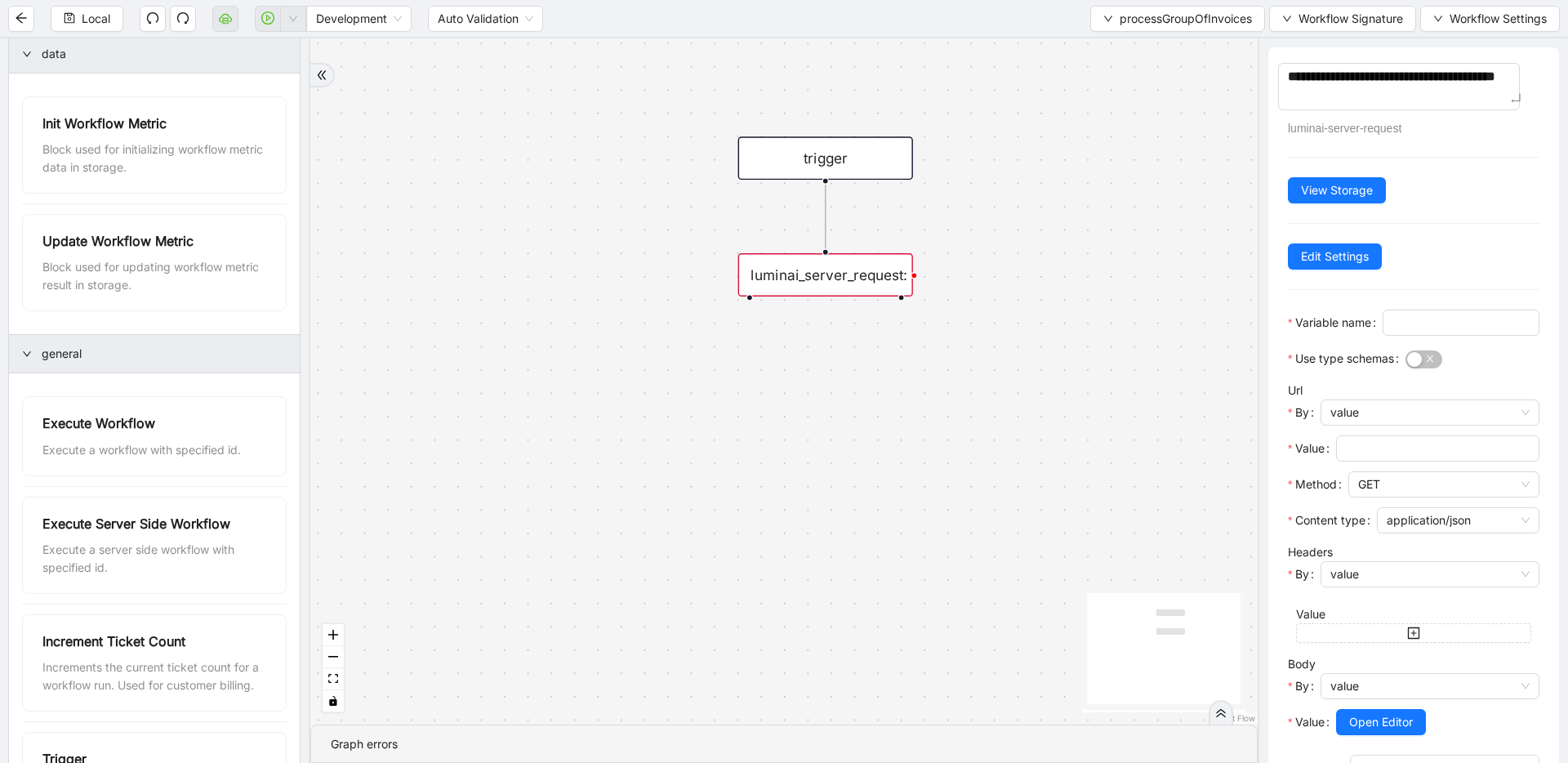 type on "**********" 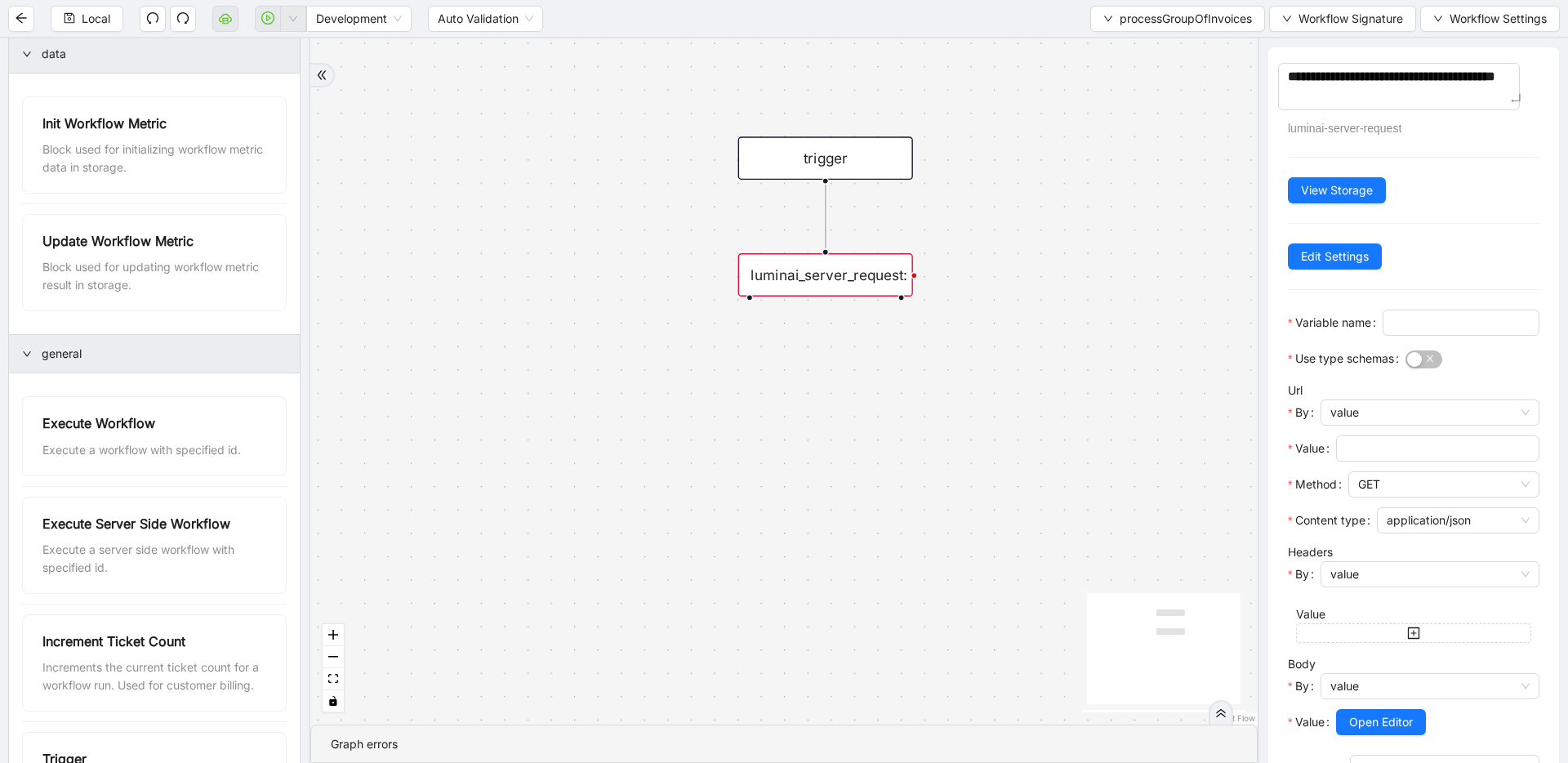 type on "**********" 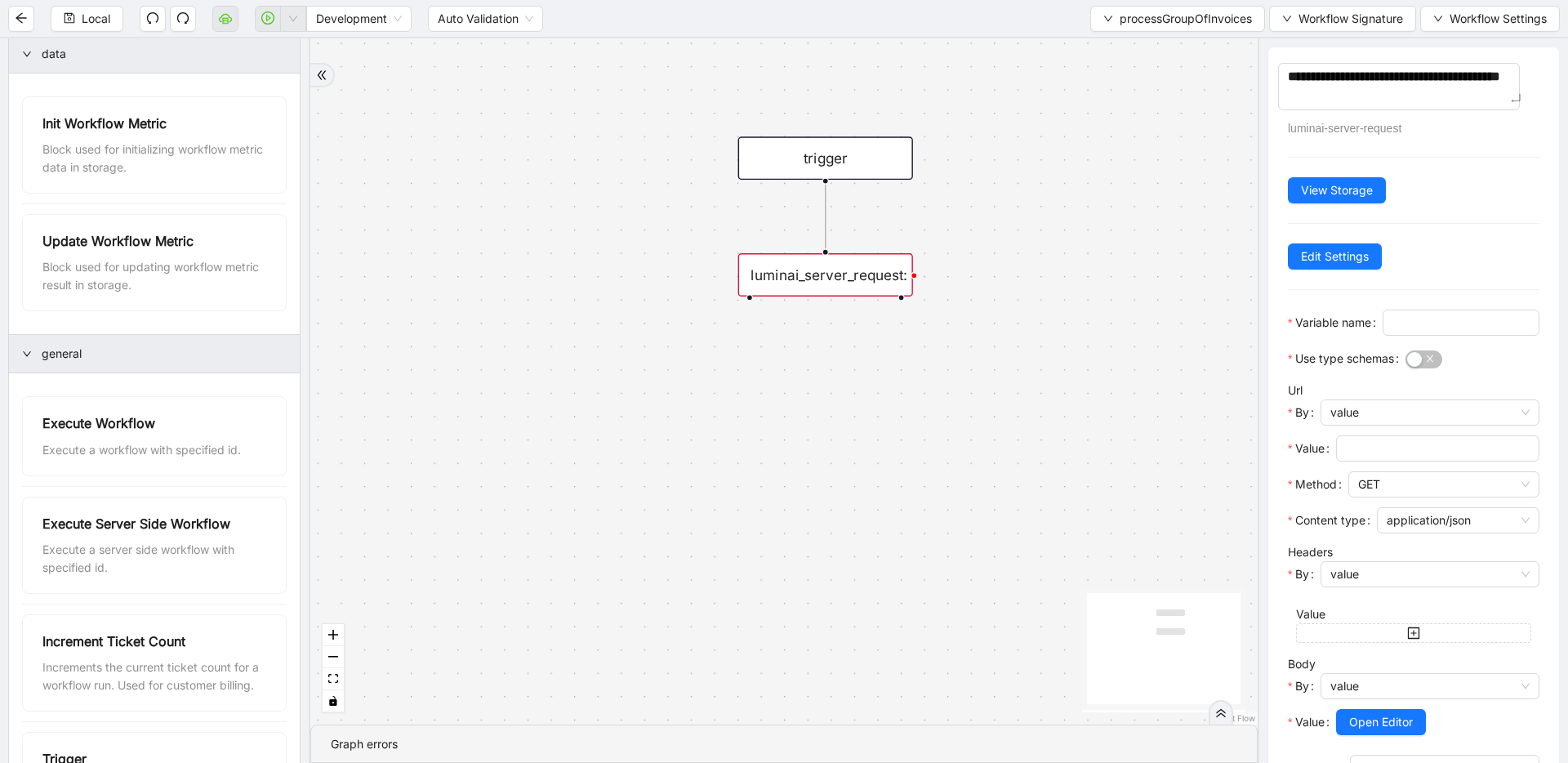 type on "**********" 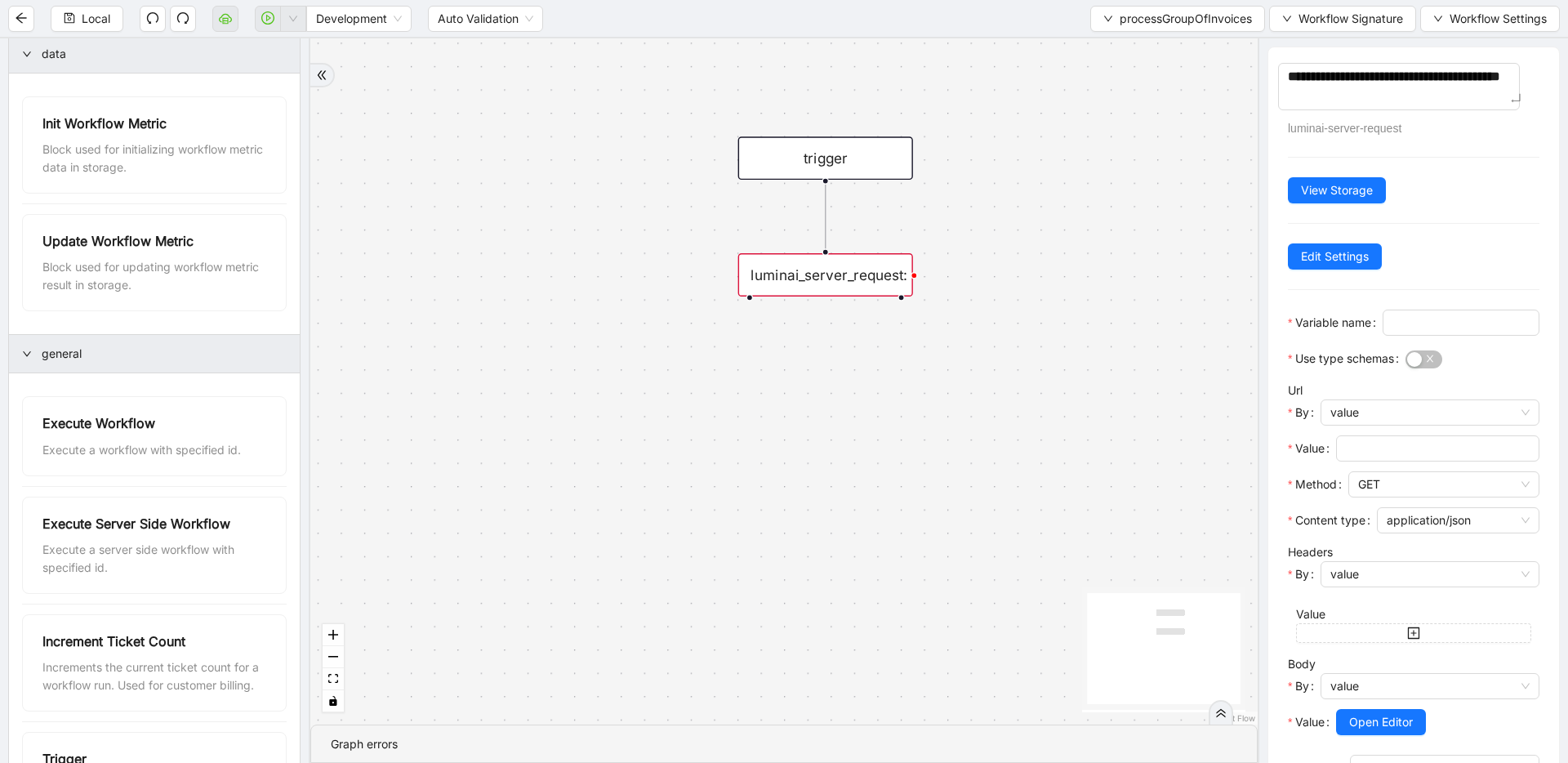 type 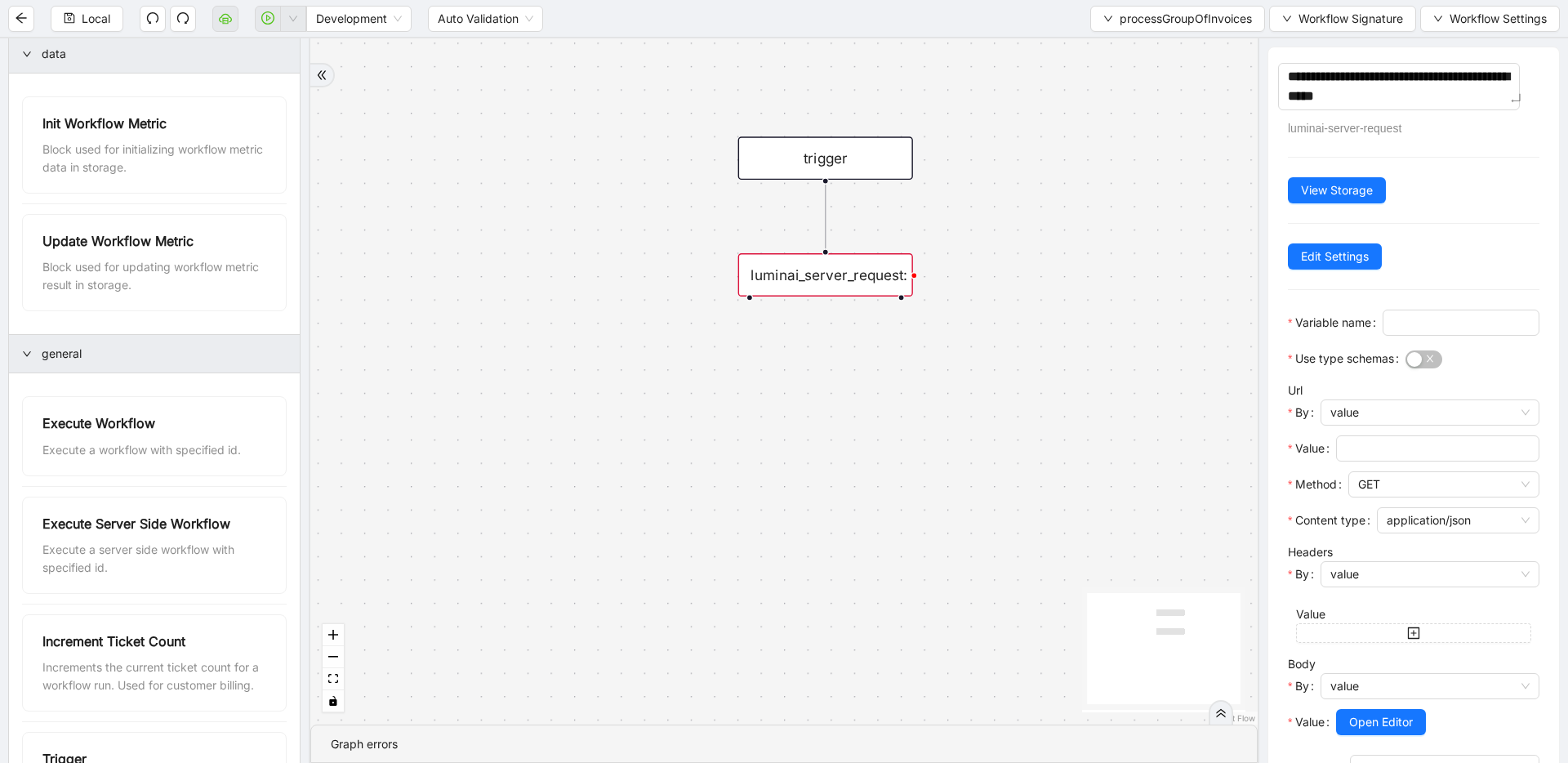 click on "trigger luminai_server_request:" at bounding box center (784, 382) 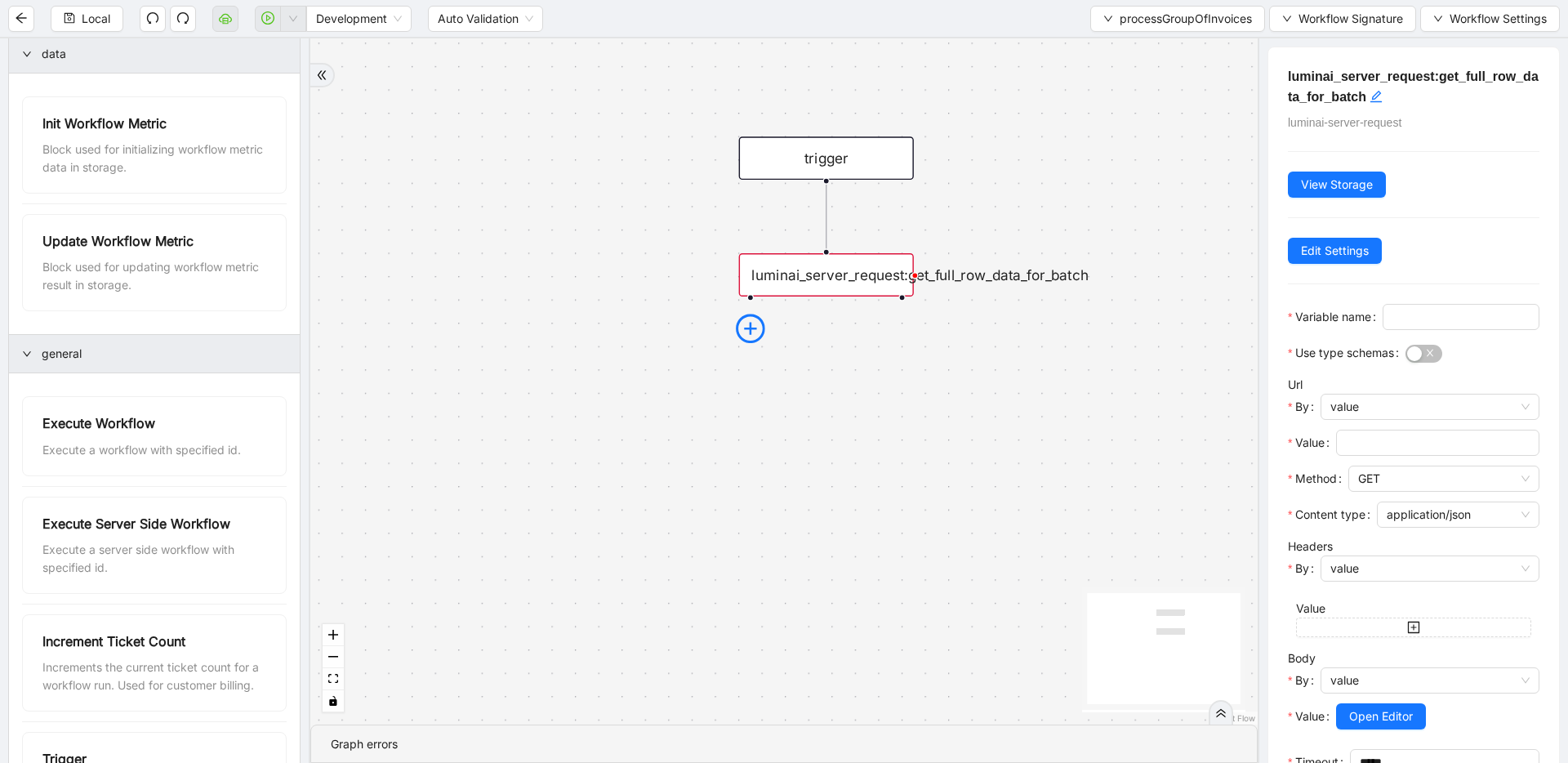 click 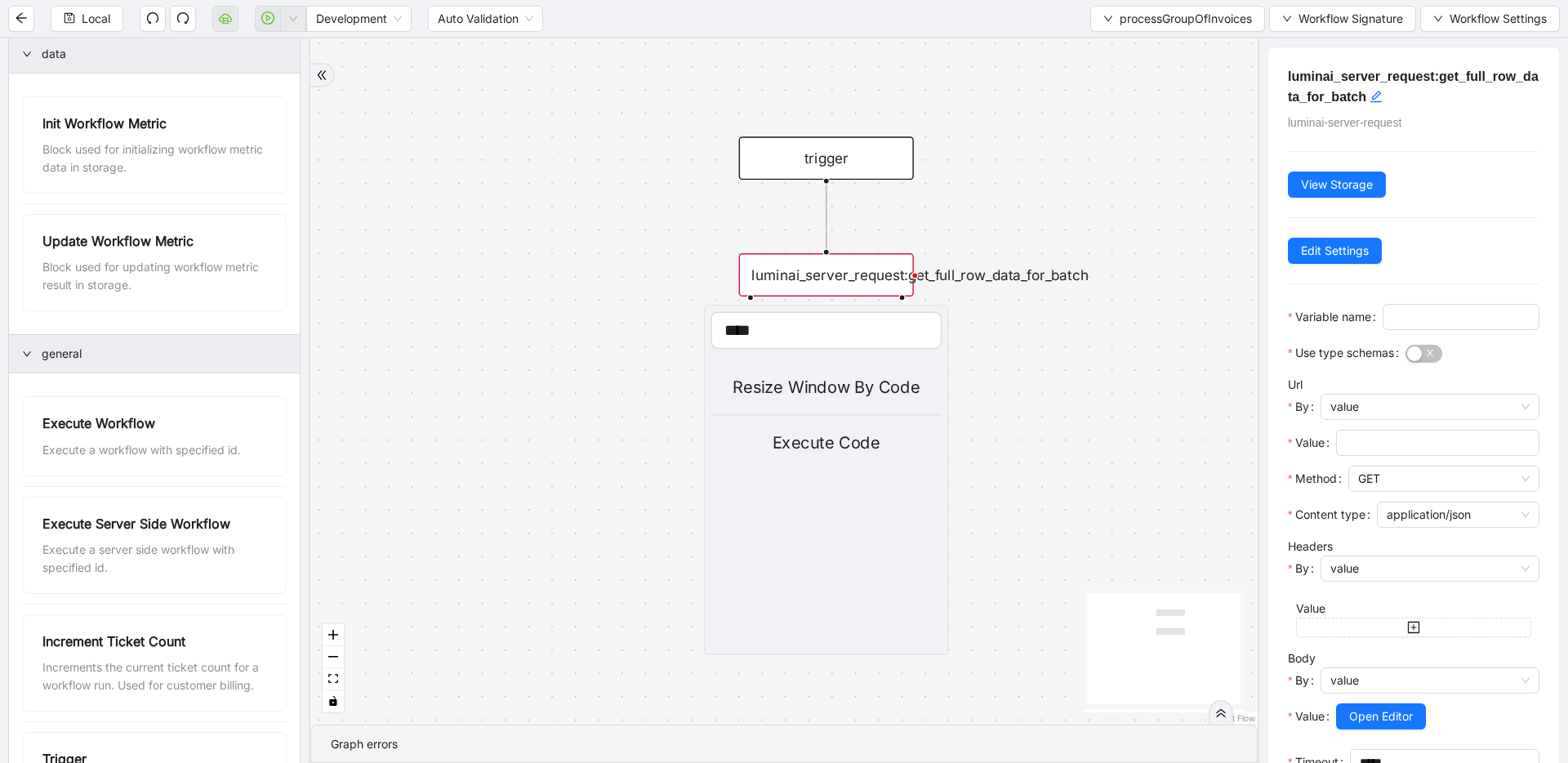 click on "Execute Code" at bounding box center [826, 442] 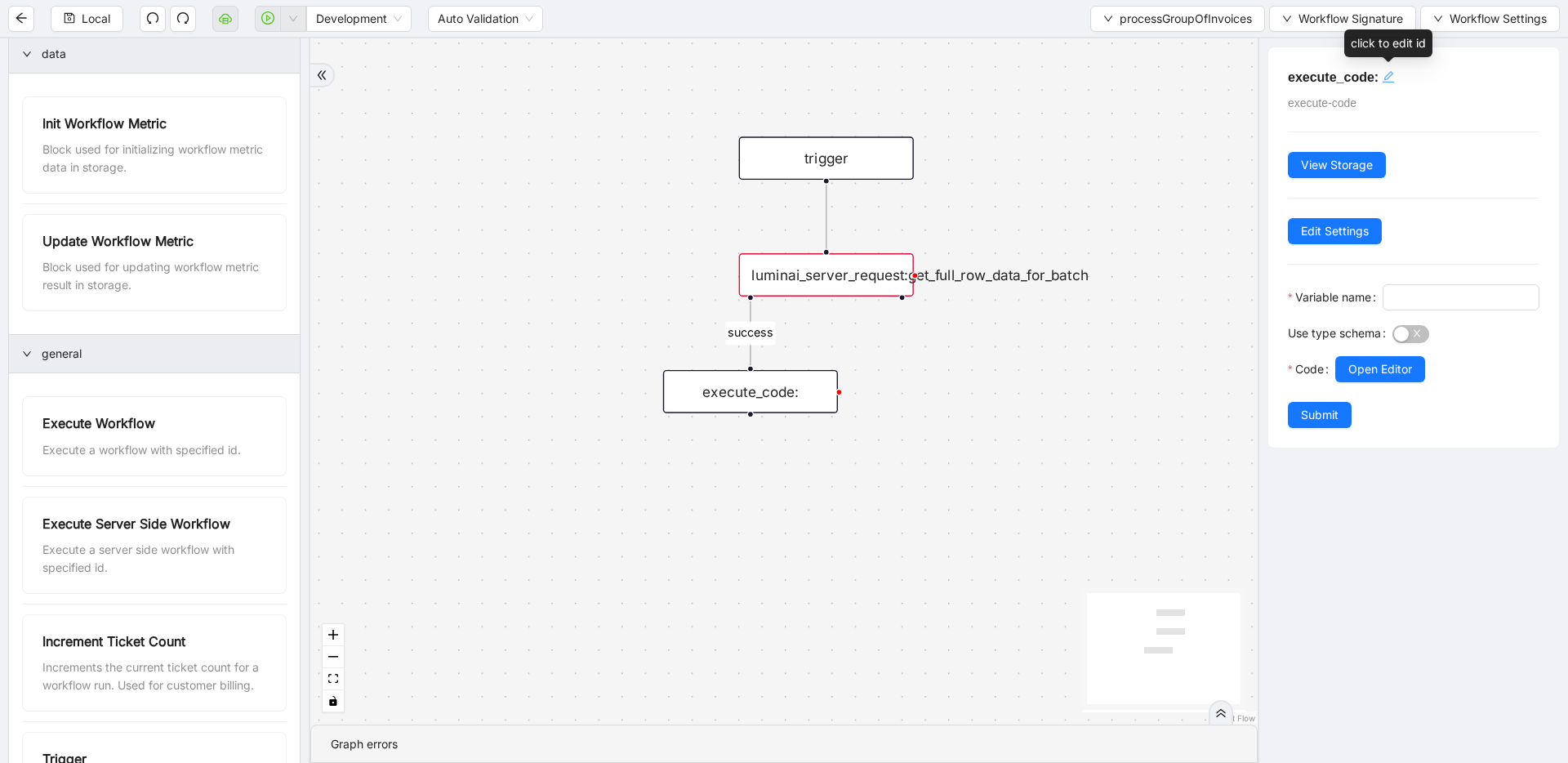 click 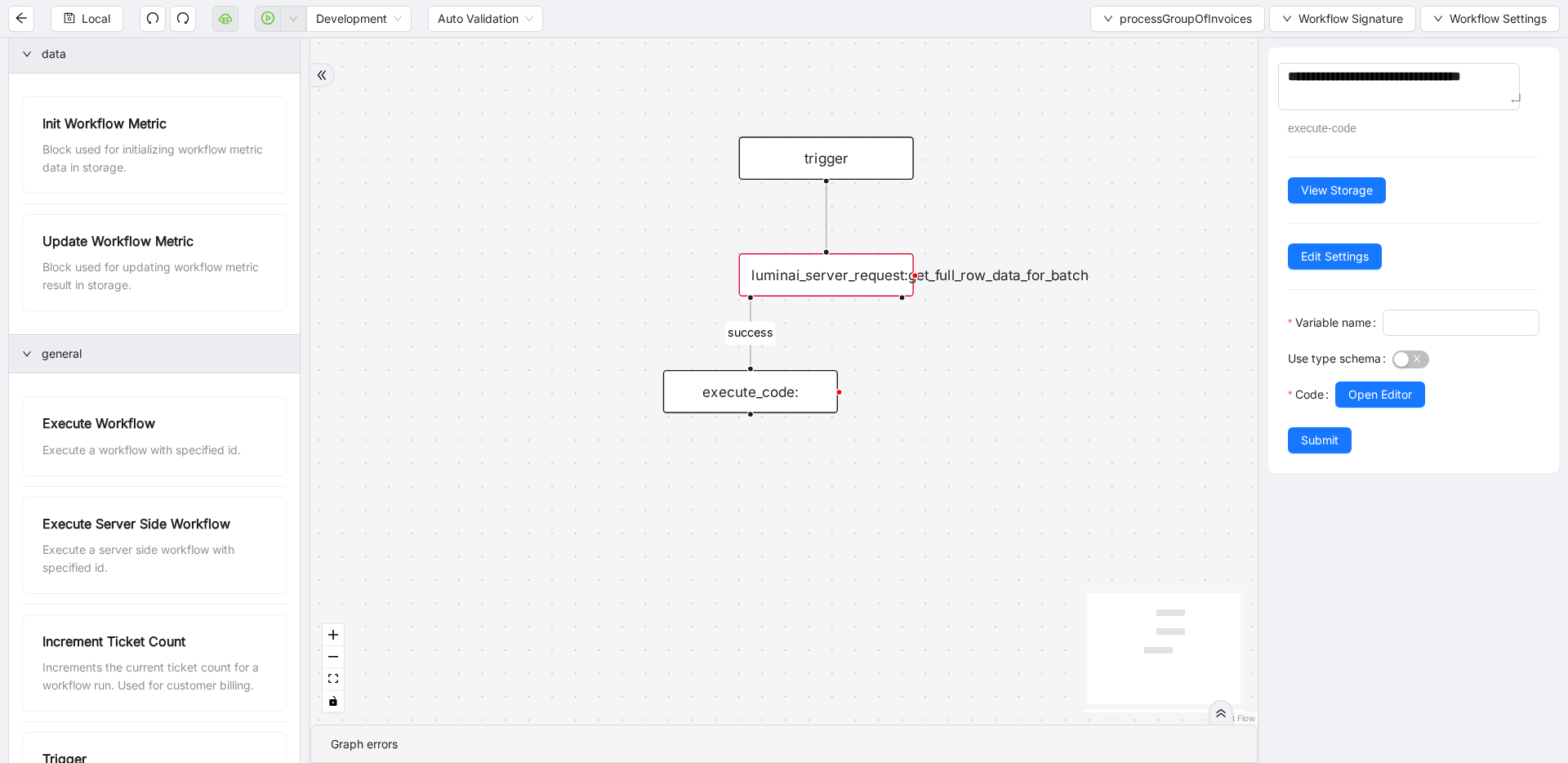 click on "success trigger luminai_server_request:get_full_row_data_for_batch execute_code:" at bounding box center [784, 382] 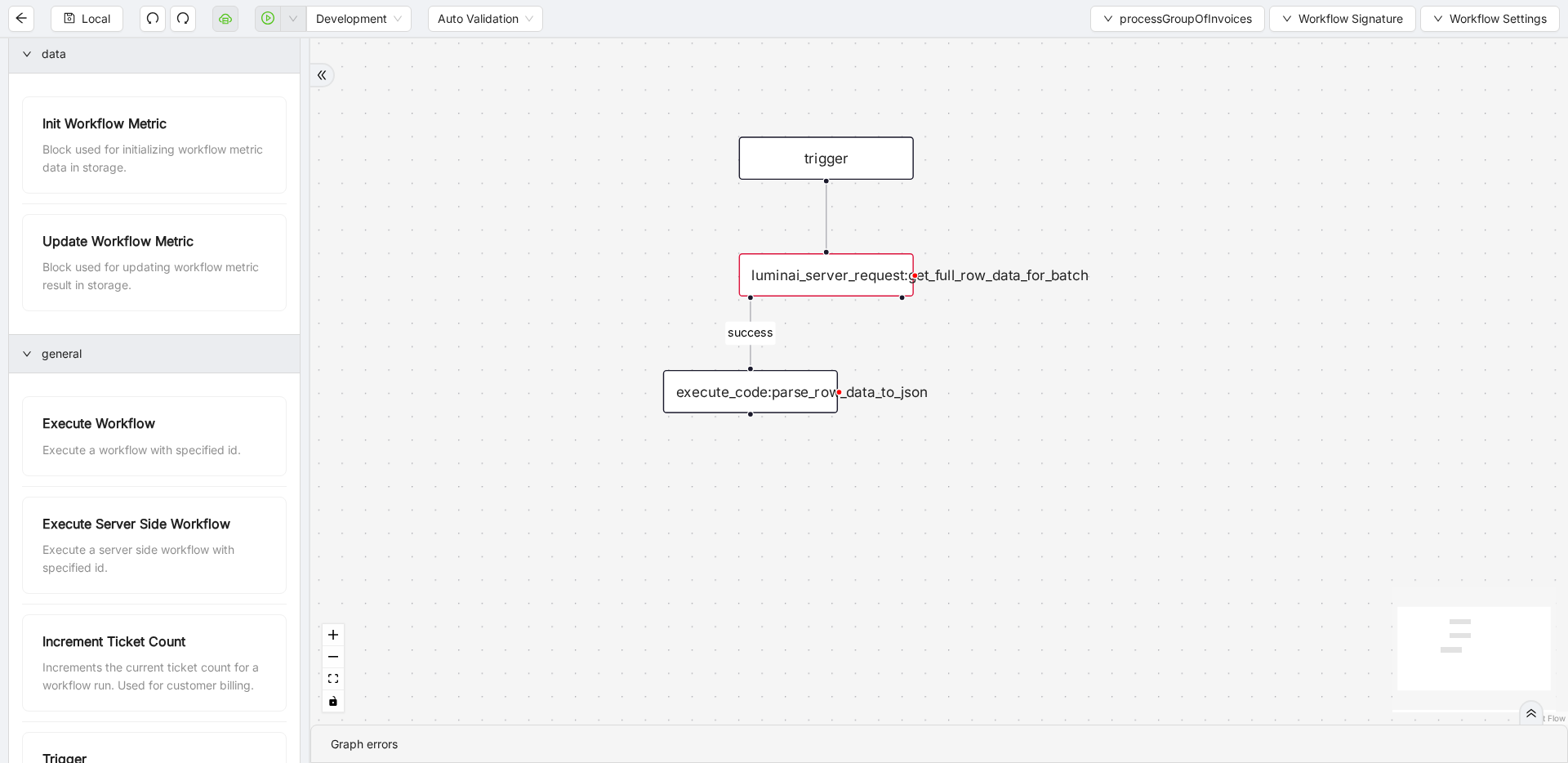 click on "luminai_server_request:get_full_row_data_for_batch" at bounding box center (826, 274) 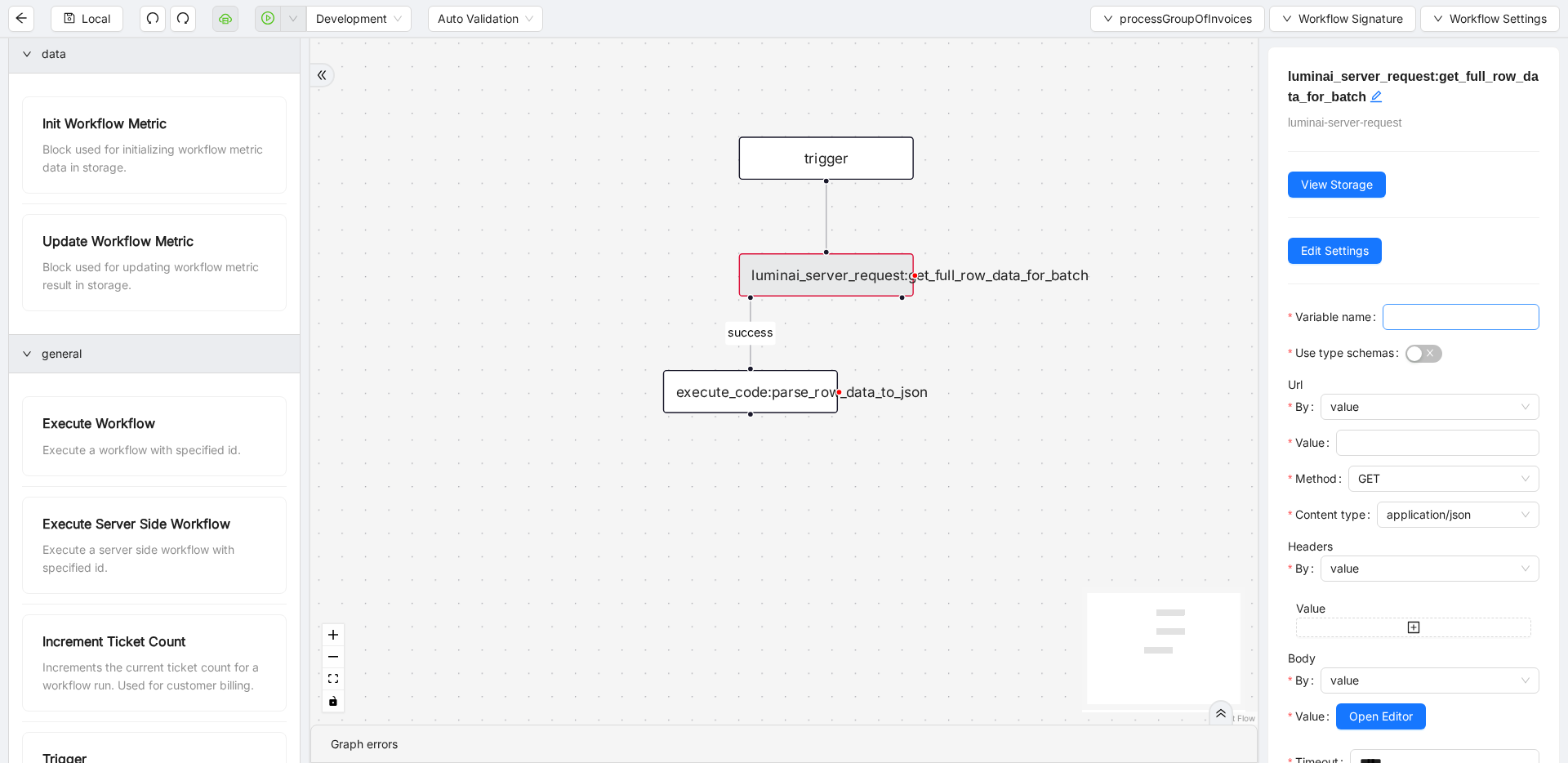 click on "Variable name" at bounding box center (1459, 317) 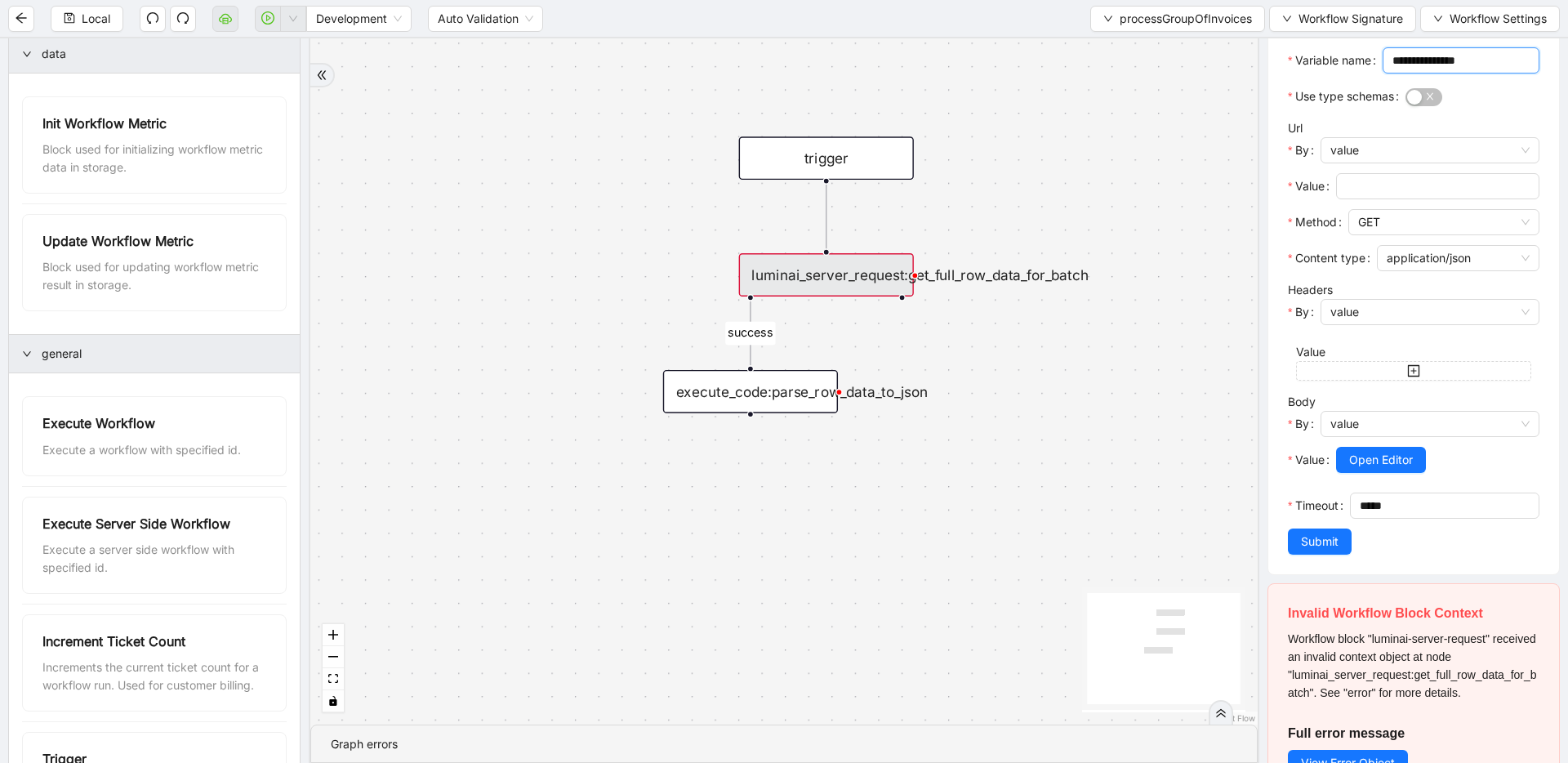 scroll, scrollTop: 323, scrollLeft: 0, axis: vertical 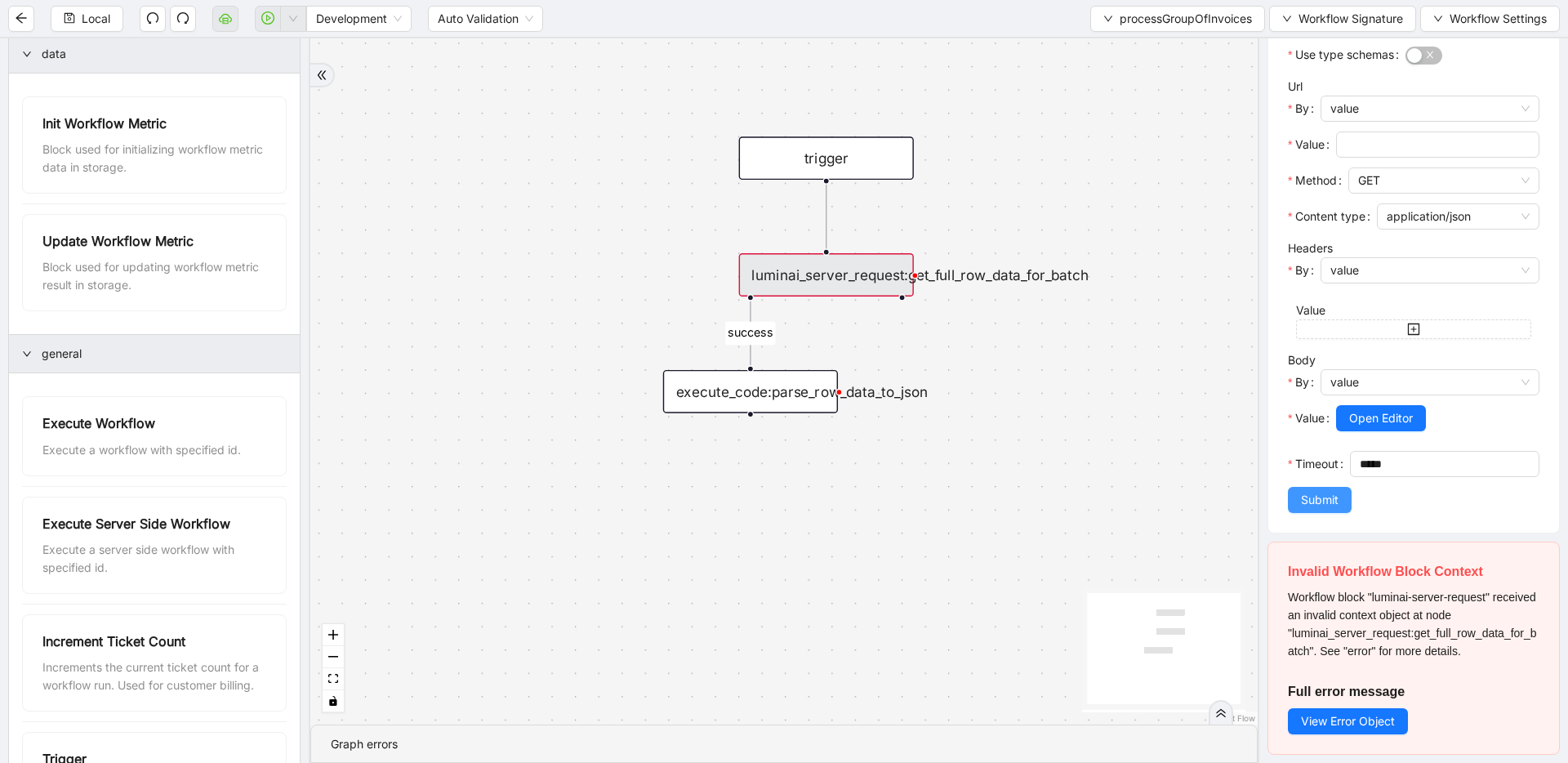 click on "Submit" at bounding box center (1320, 500) 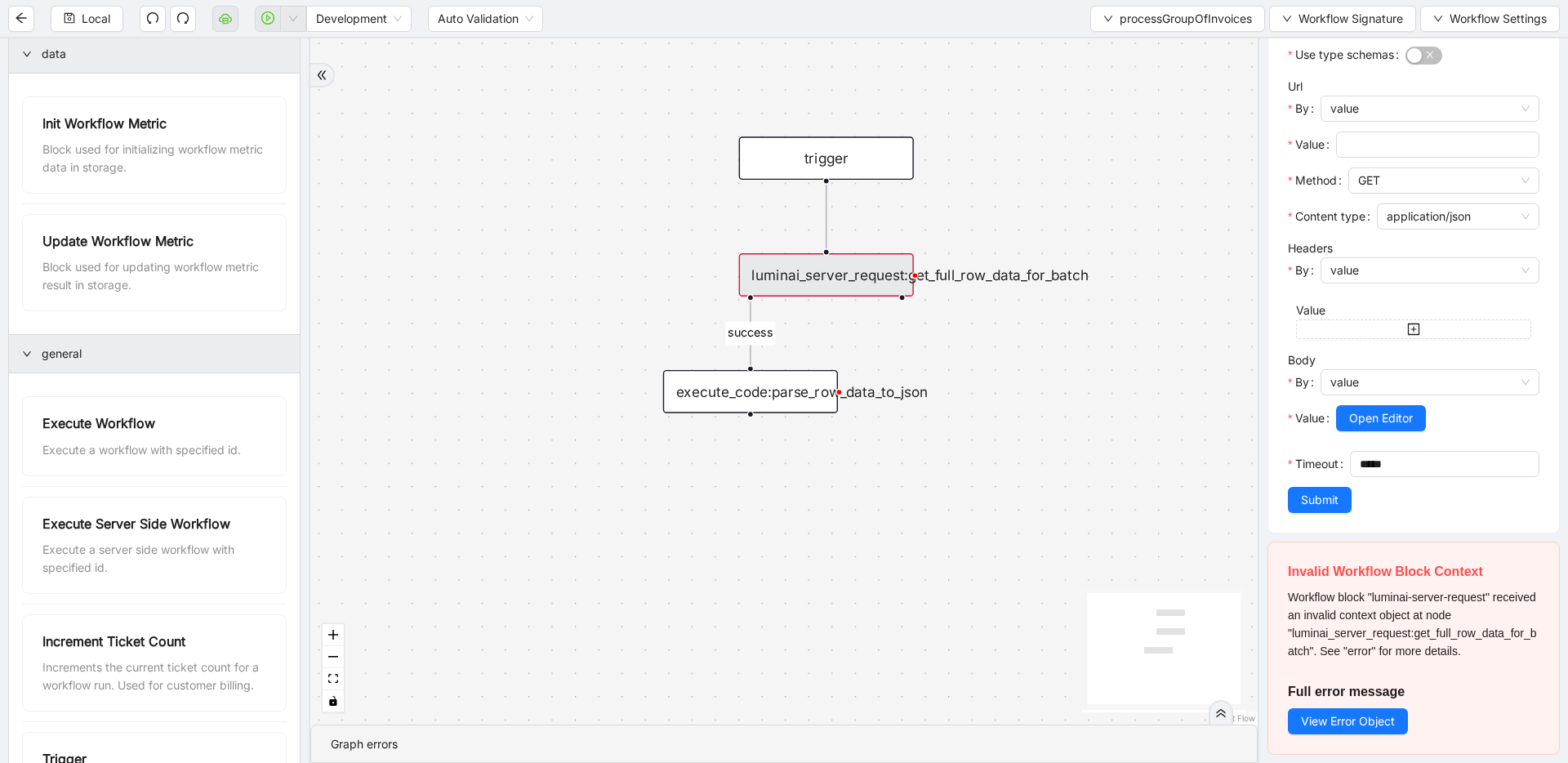 scroll, scrollTop: 0, scrollLeft: 0, axis: both 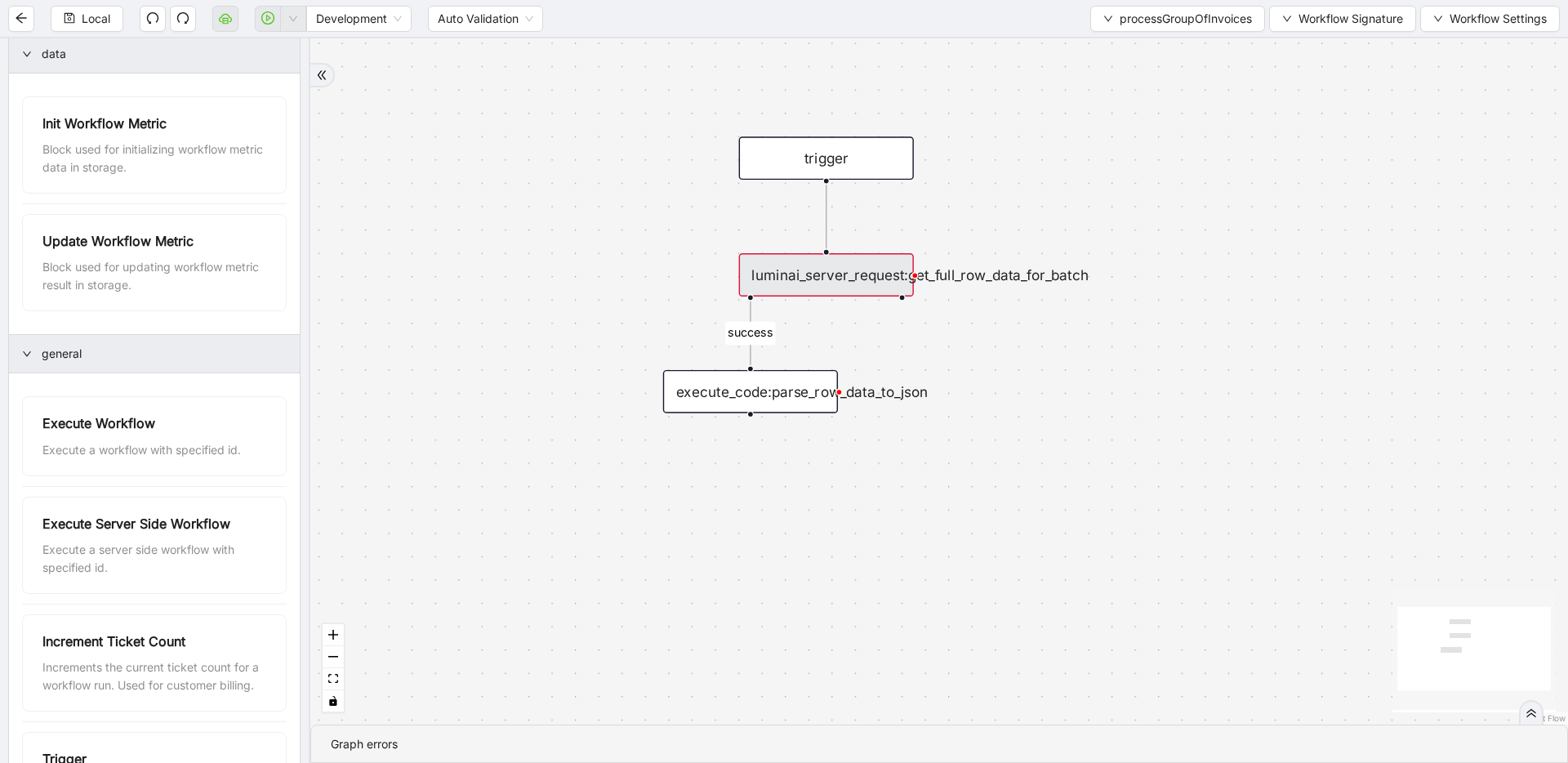 click on "execute_code:parse_row_data_to_json" at bounding box center (751, 391) 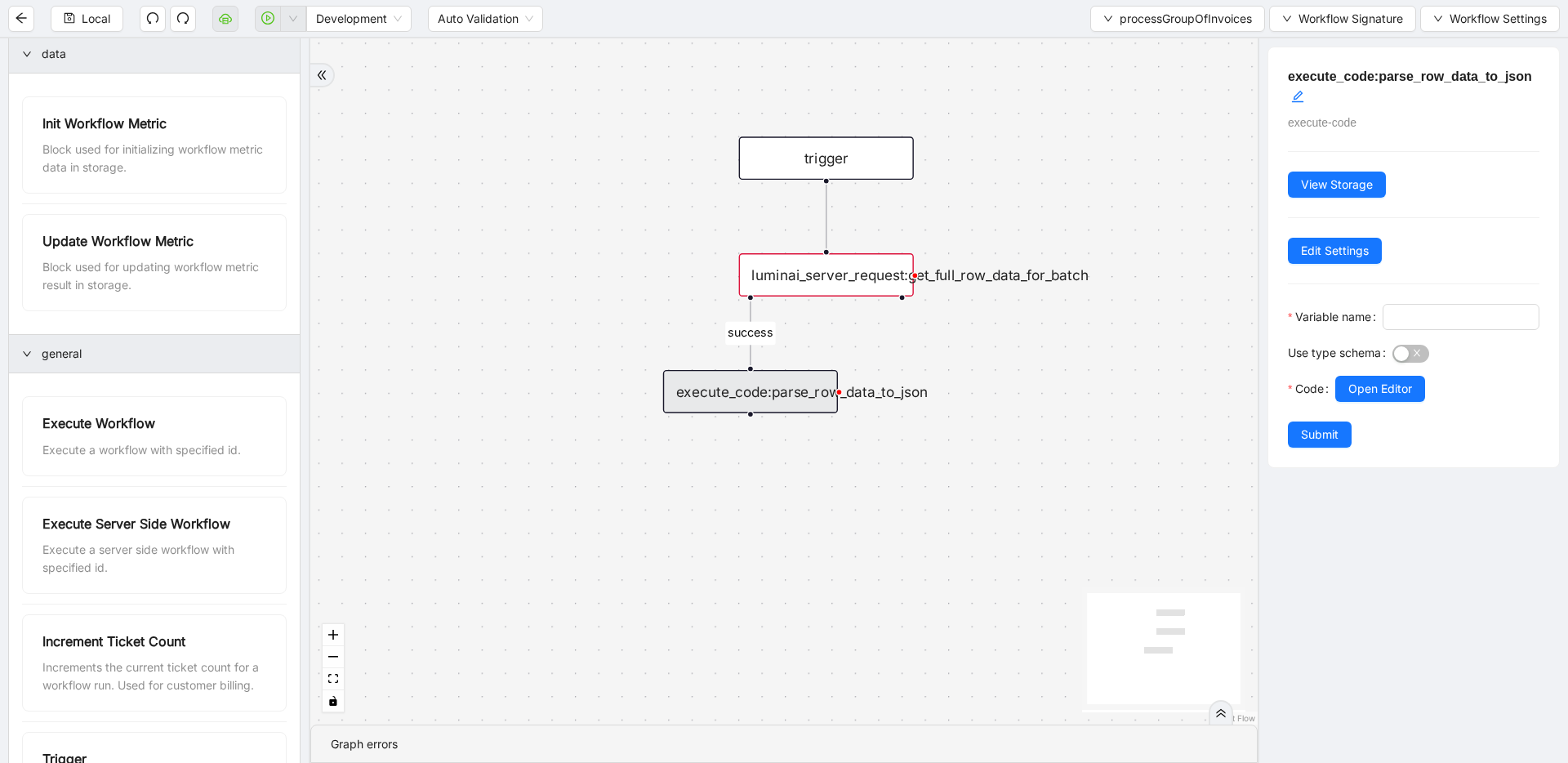 click on "luminai_server_request:get_full_row_data_for_batch" at bounding box center (826, 274) 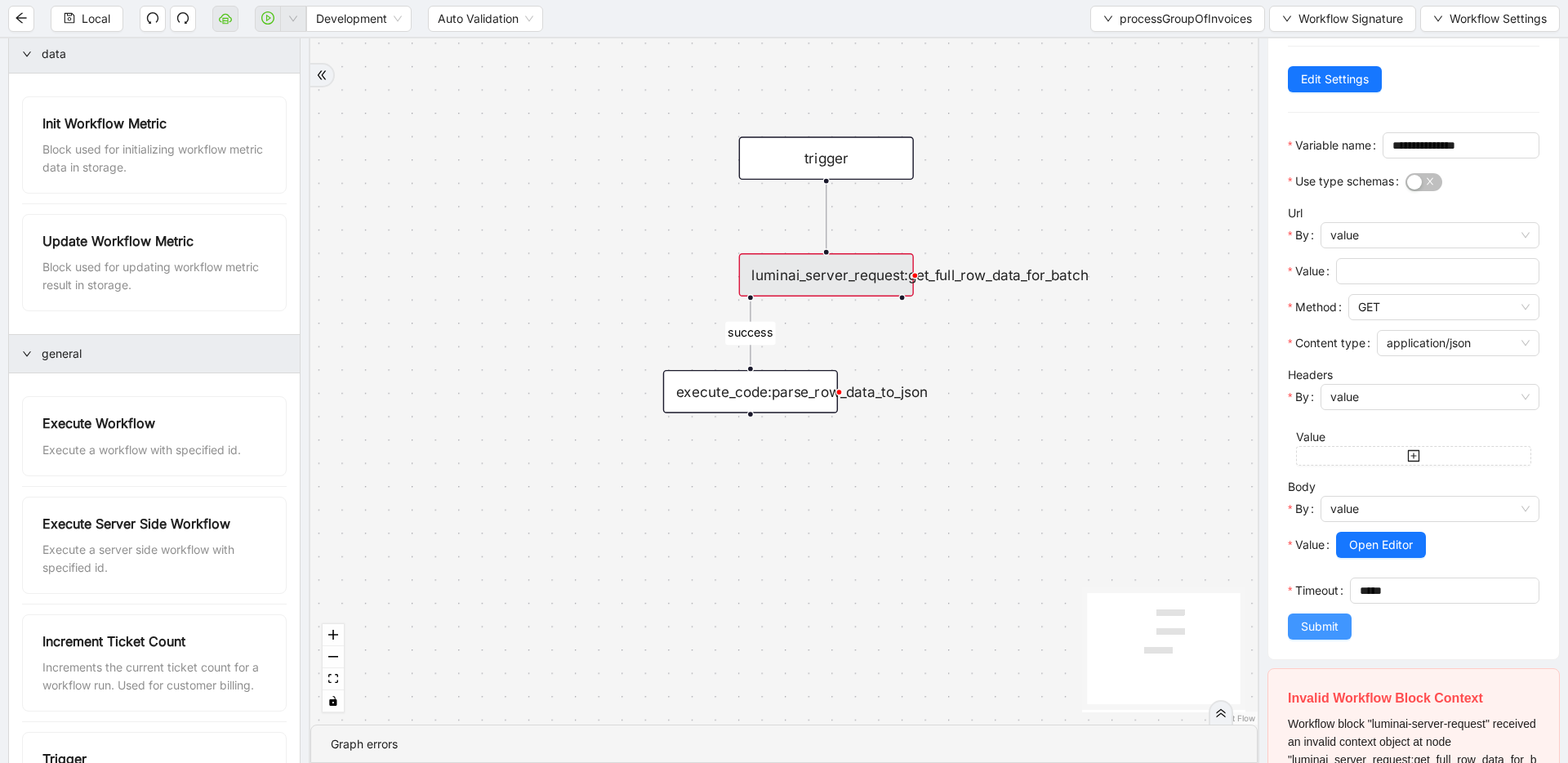 scroll, scrollTop: 323, scrollLeft: 0, axis: vertical 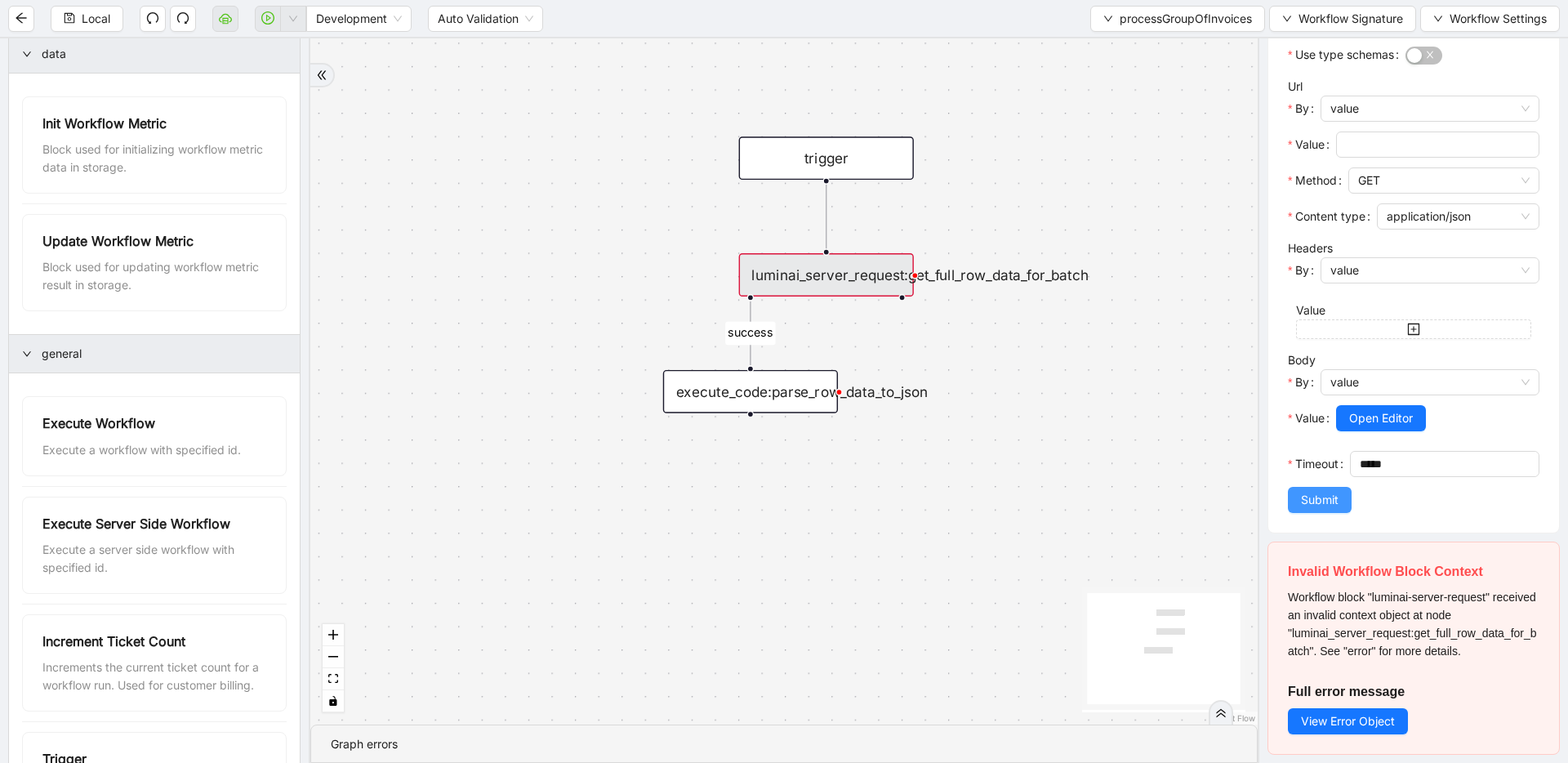 click on "Submit" at bounding box center (1320, 500) 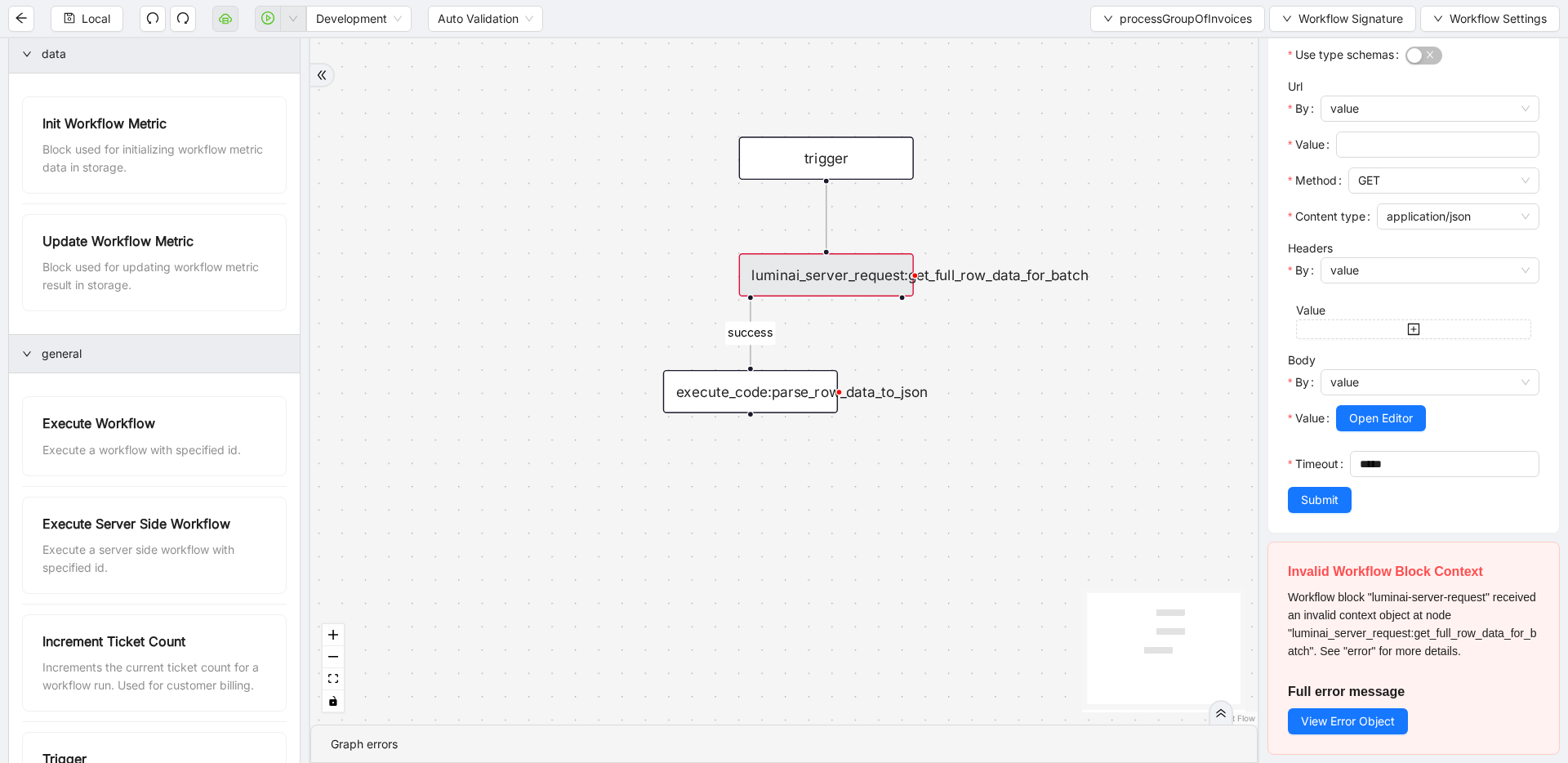 scroll, scrollTop: 0, scrollLeft: 0, axis: both 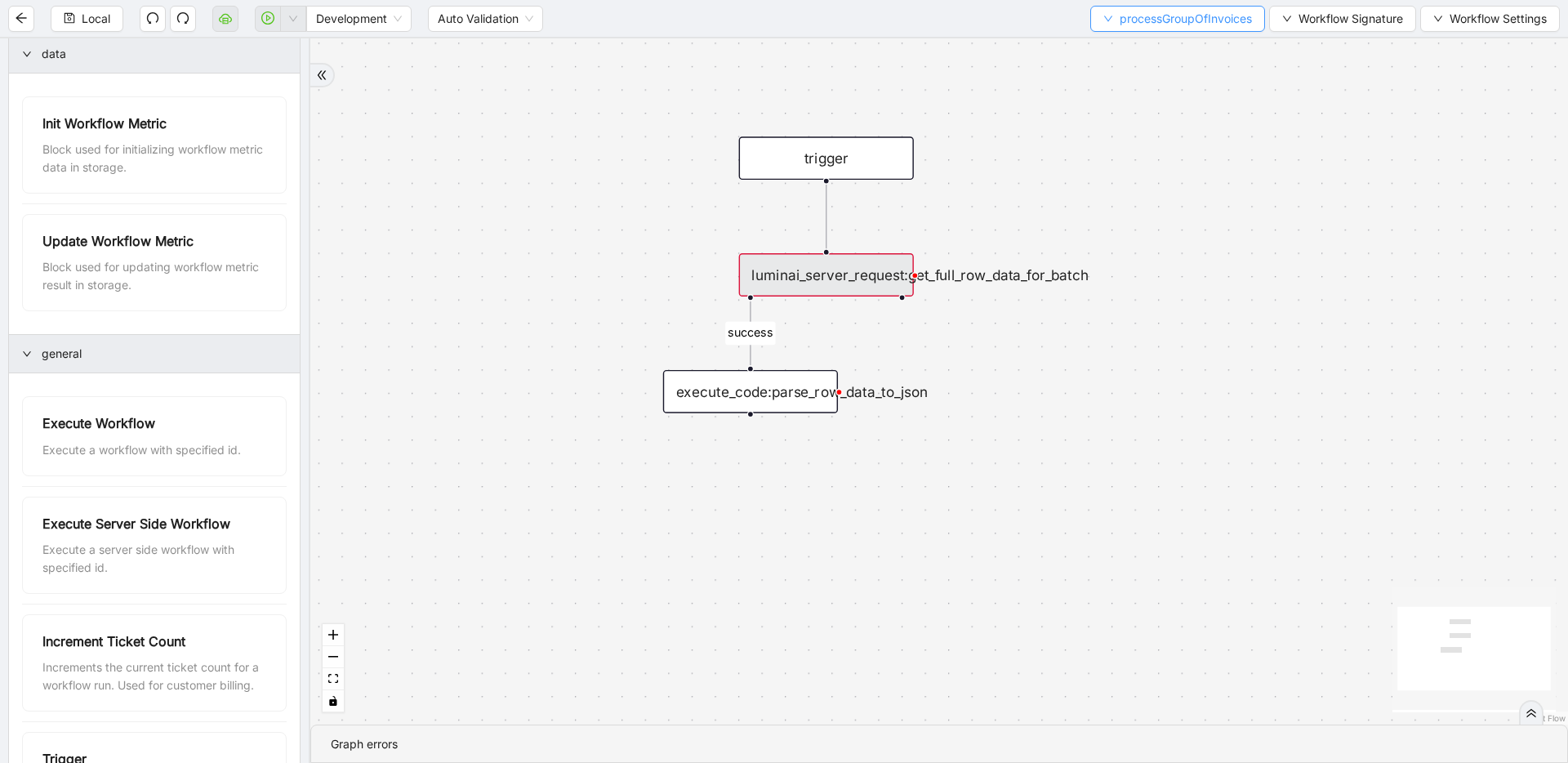 click on "processGroupOfInvoices" at bounding box center [1186, 19] 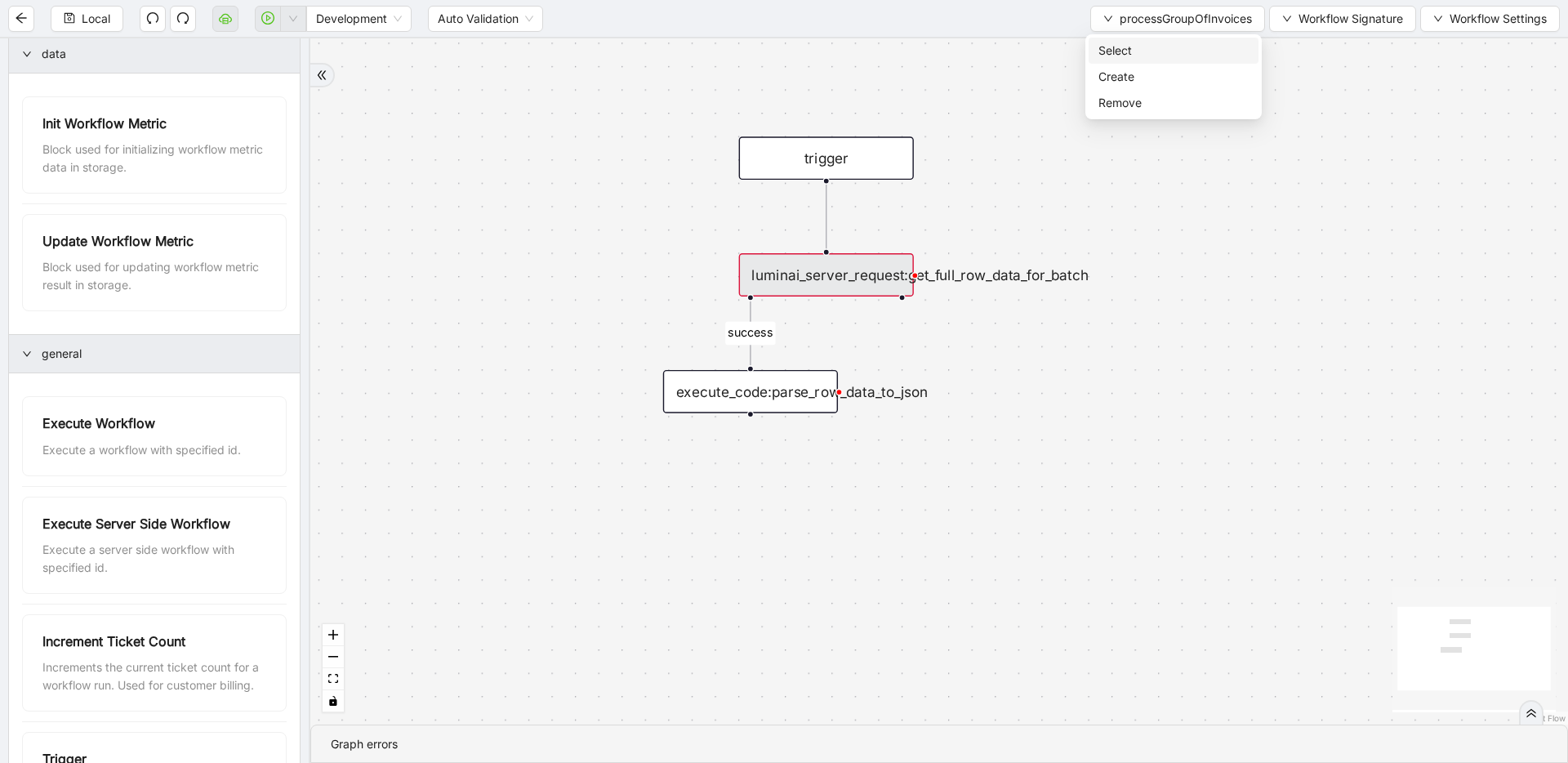 click on "Select" at bounding box center [1174, 51] 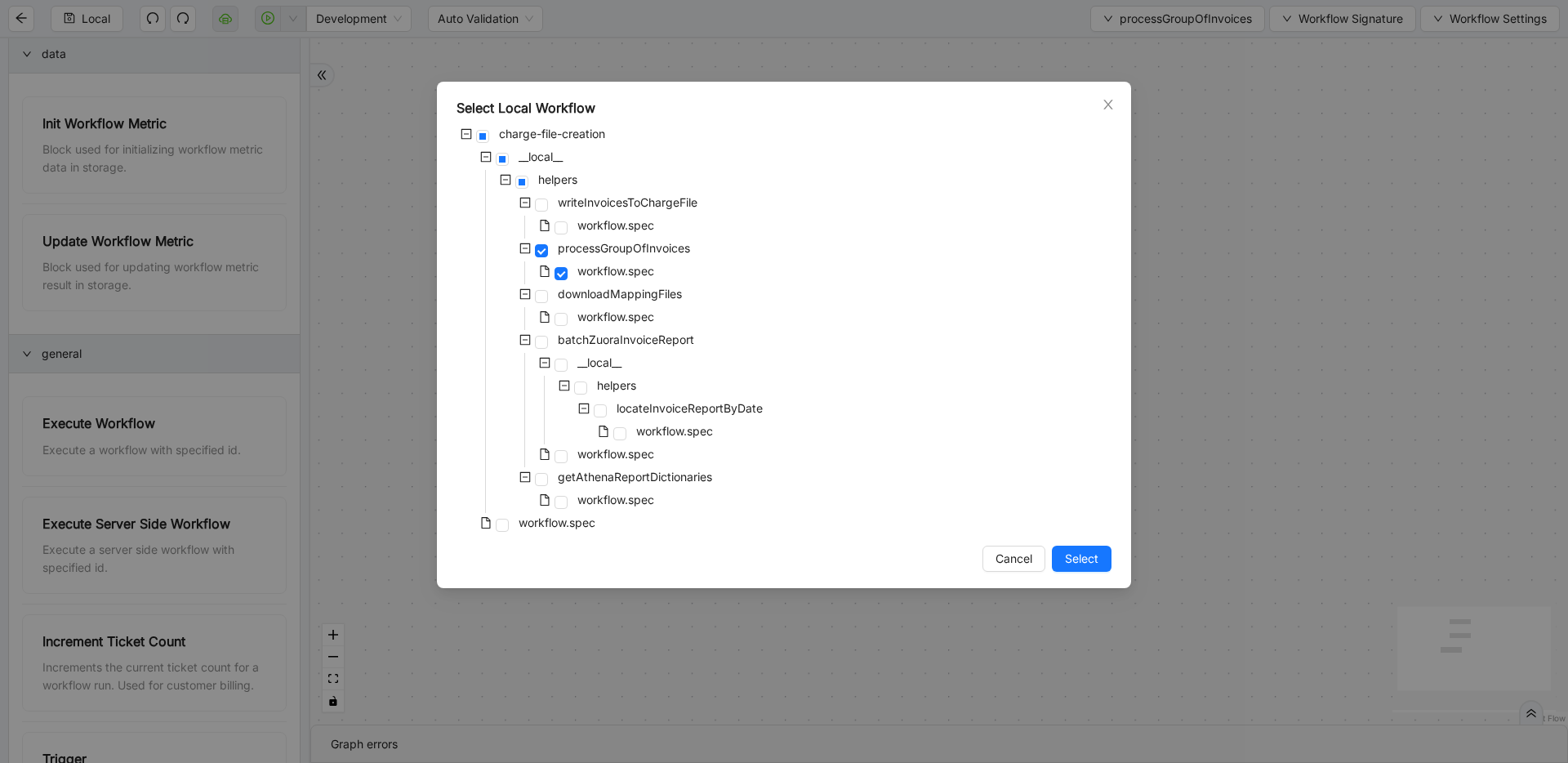 click on "workflow.spec" at bounding box center (528, 524) 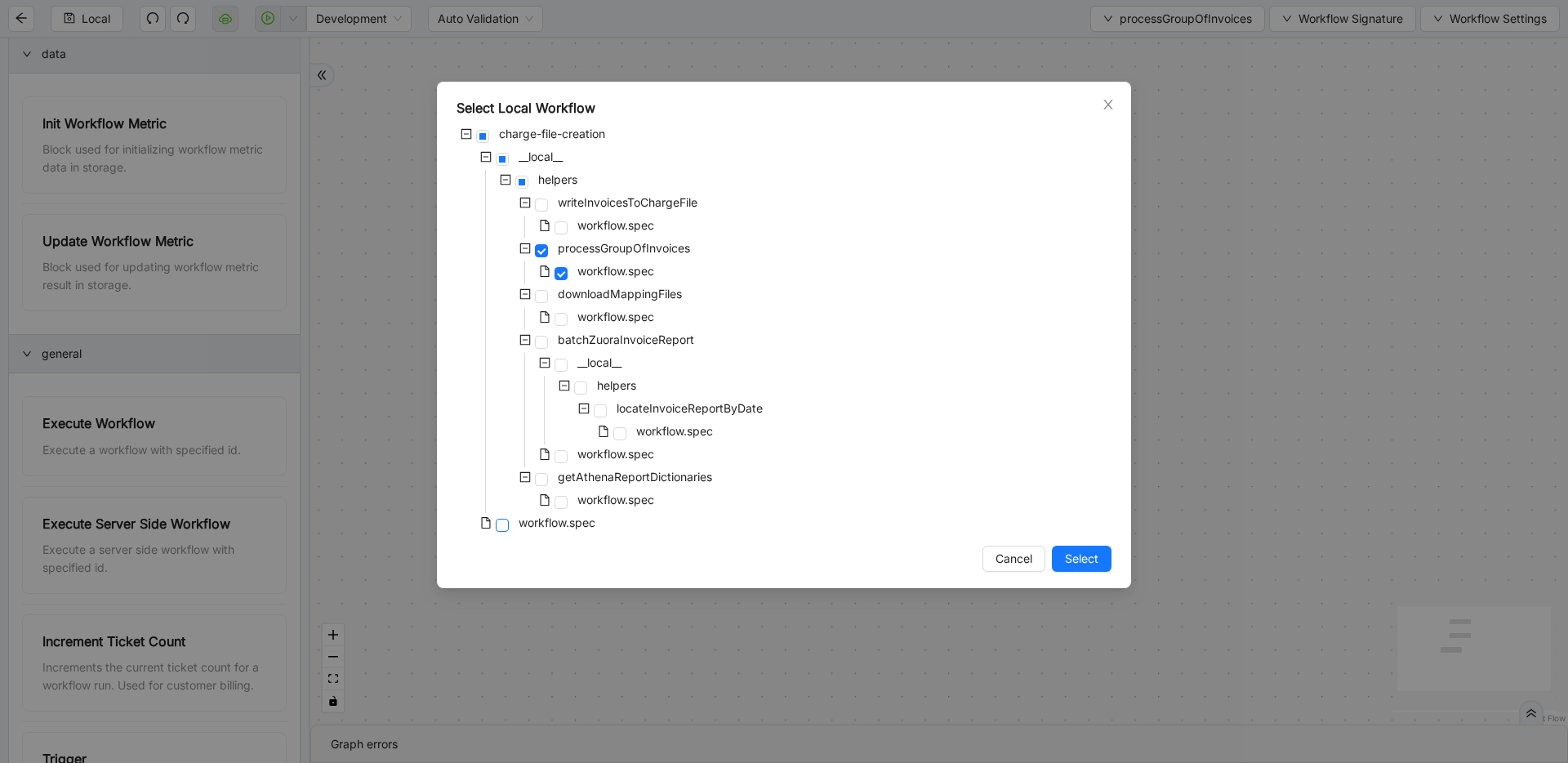 click at bounding box center [502, 525] 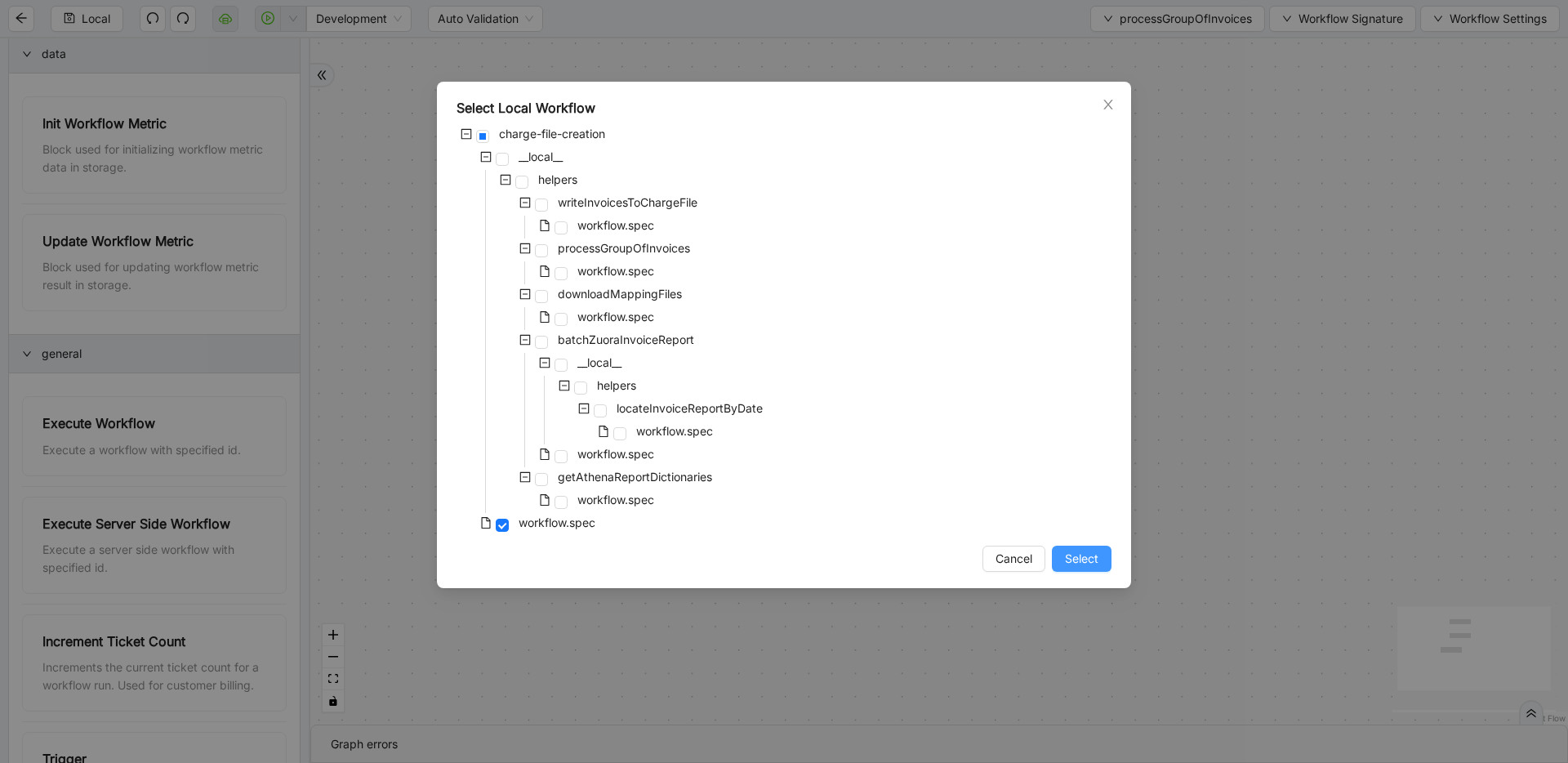 click on "Select" at bounding box center (1081, 559) 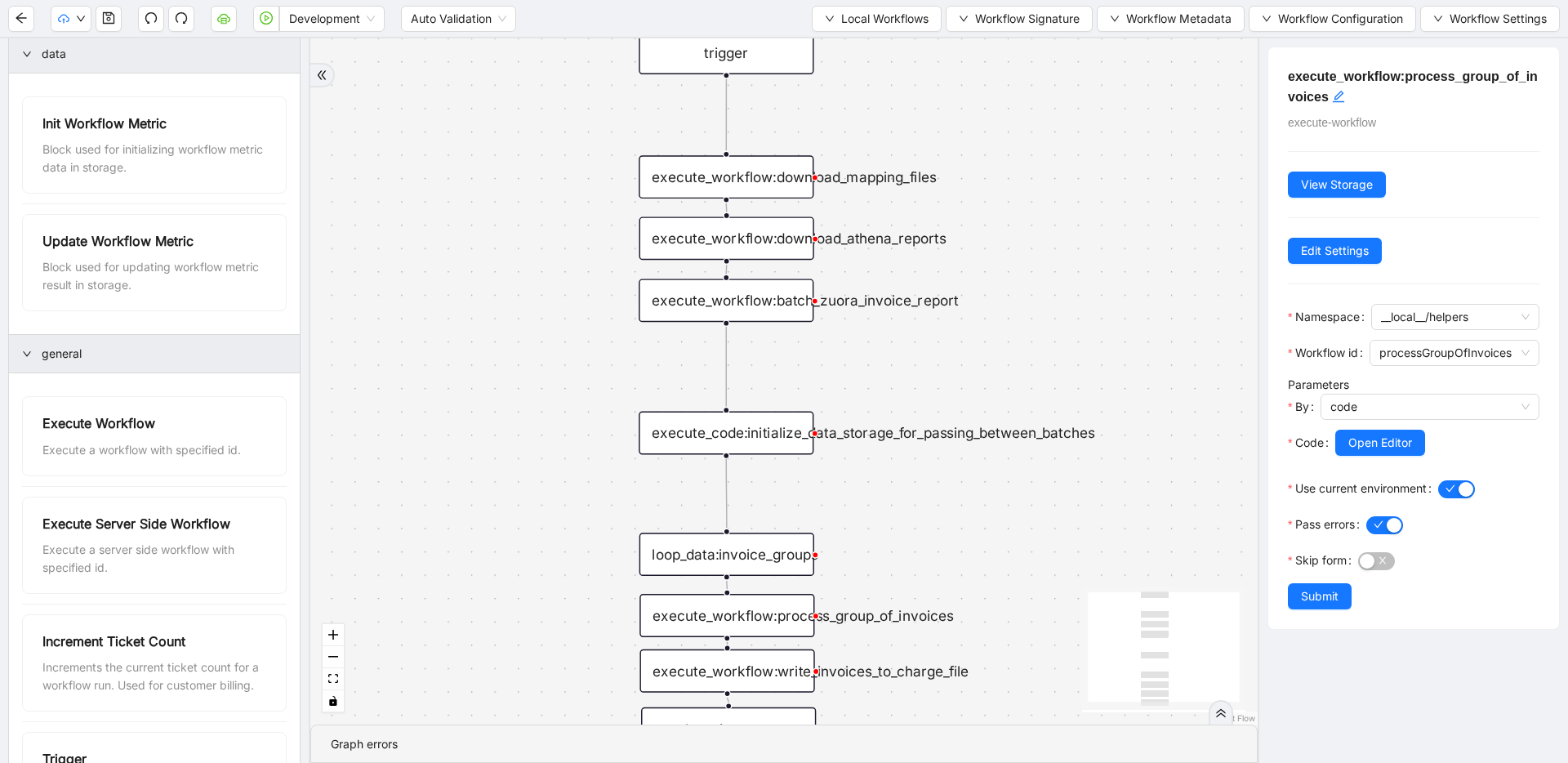 drag, startPoint x: 1075, startPoint y: 342, endPoint x: 905, endPoint y: 292, distance: 177.20045 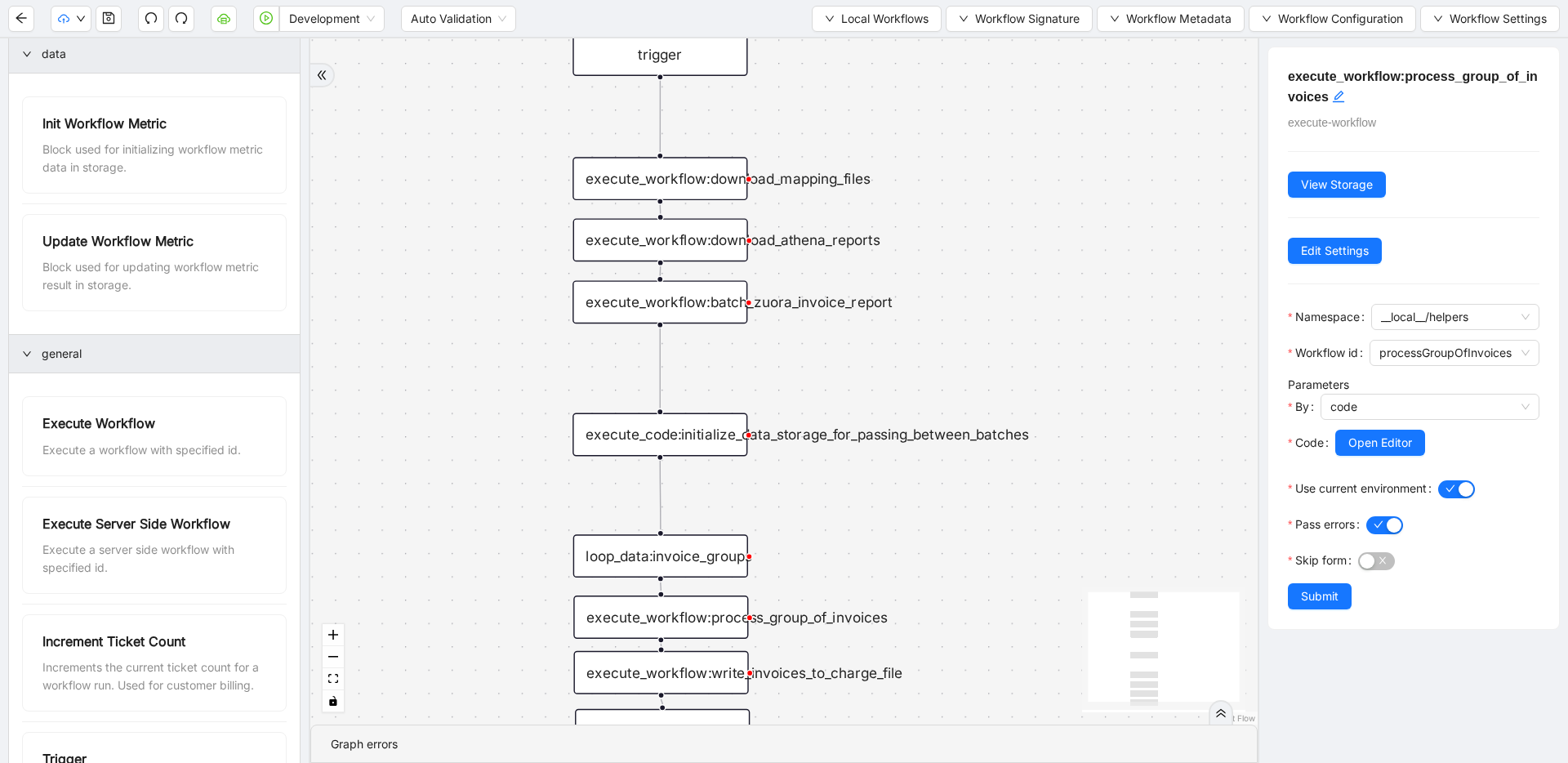 click on "execute_workflow:download_mapping_files" at bounding box center [660, 178] 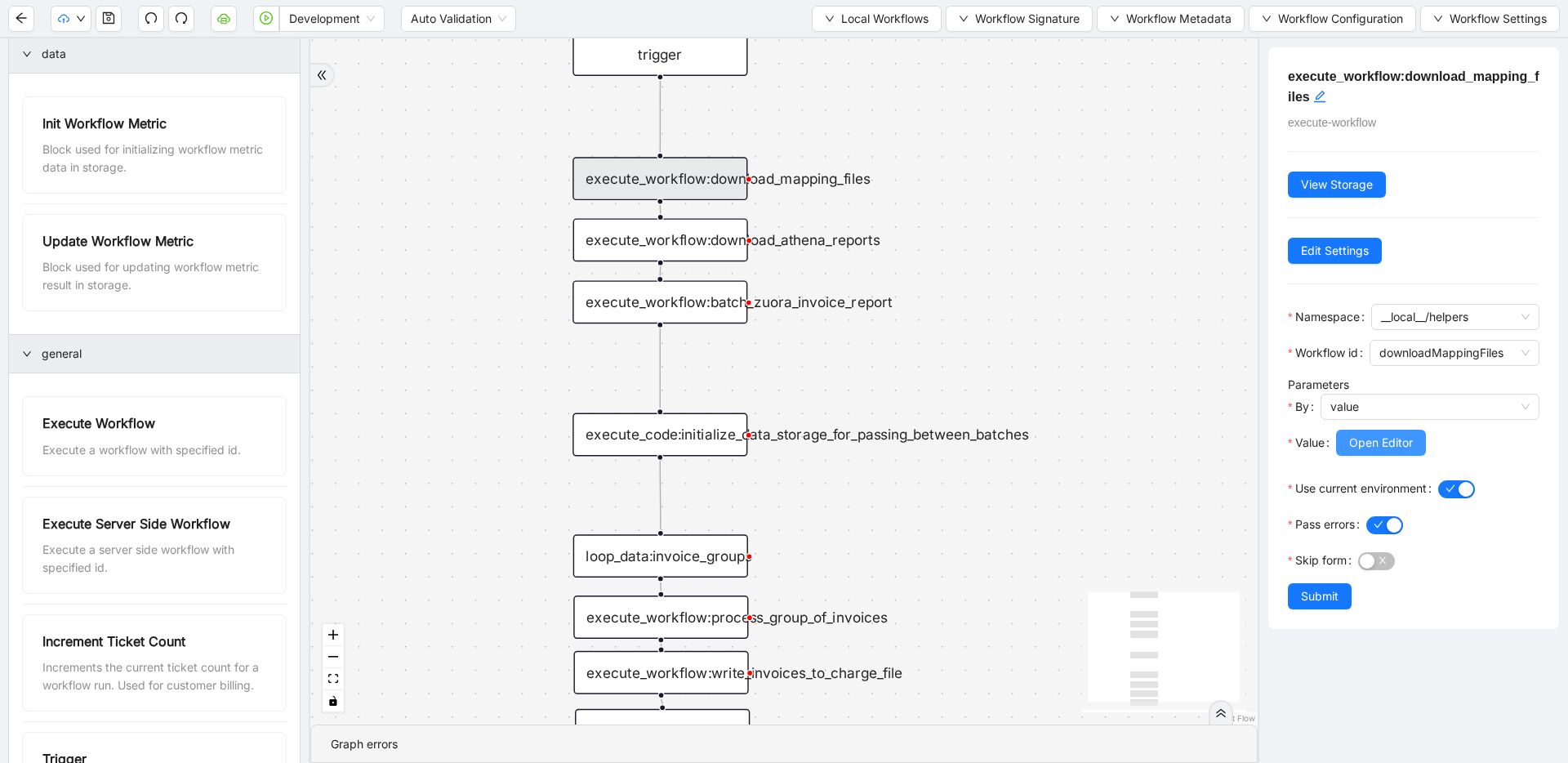 click on "Open Editor" at bounding box center (1381, 443) 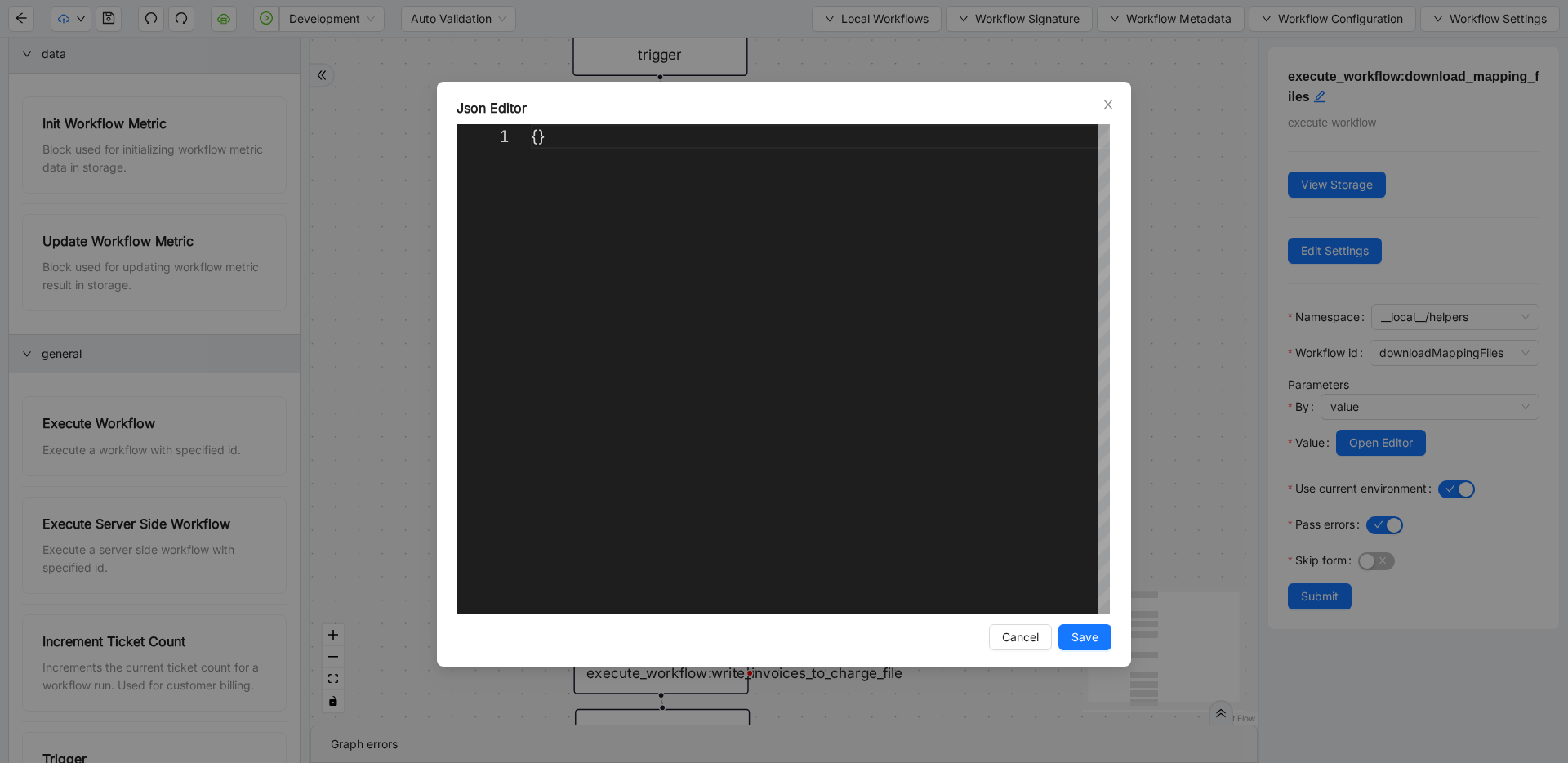 click on "Json Editor 1 {} ** Enter to Rename, ⇧Enter to Preview Cancel Save" at bounding box center (784, 382) 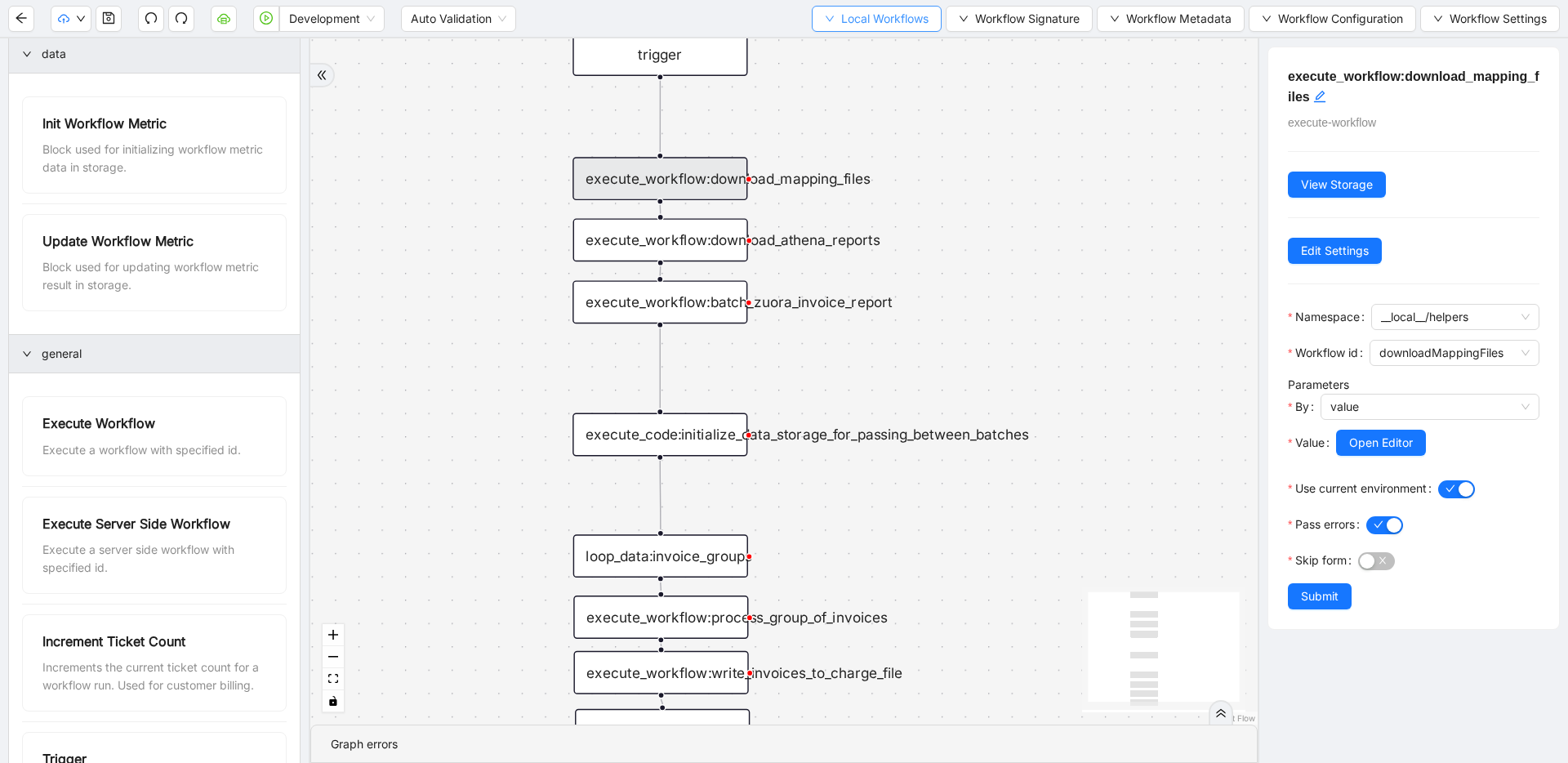 click on "Local Workflows" at bounding box center [876, 19] 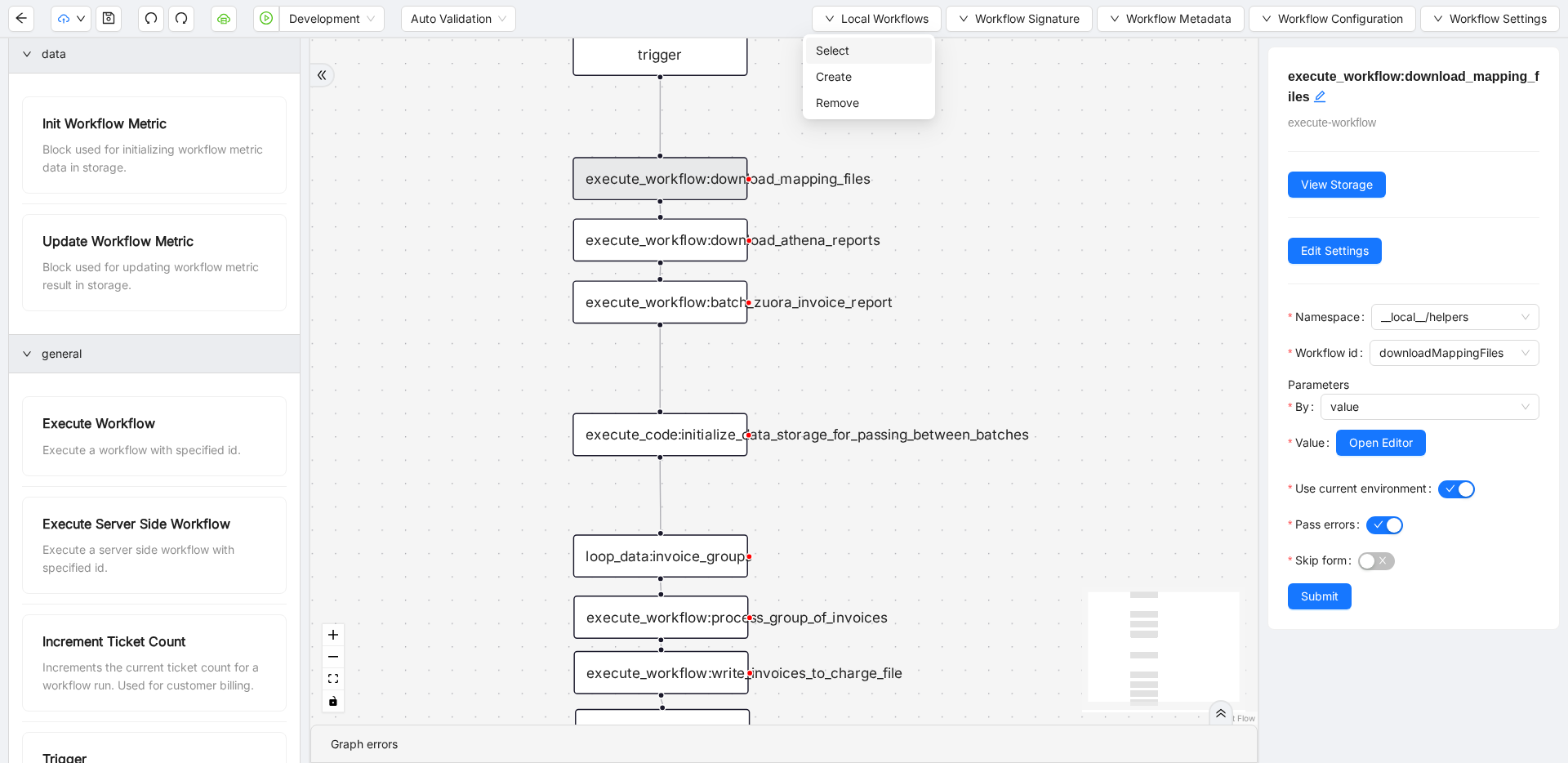 click on "Select" at bounding box center [869, 51] 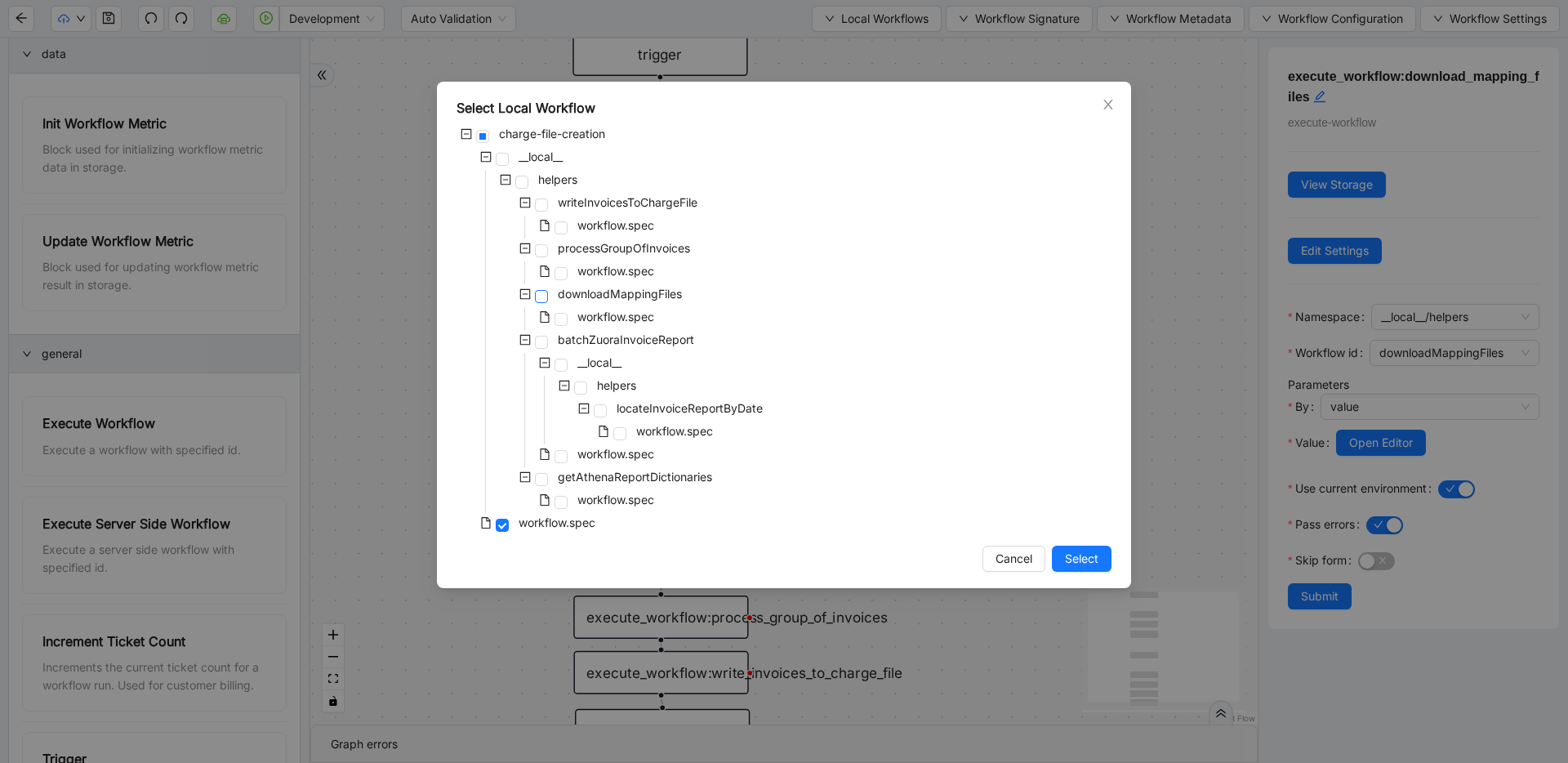 click at bounding box center [541, 297] 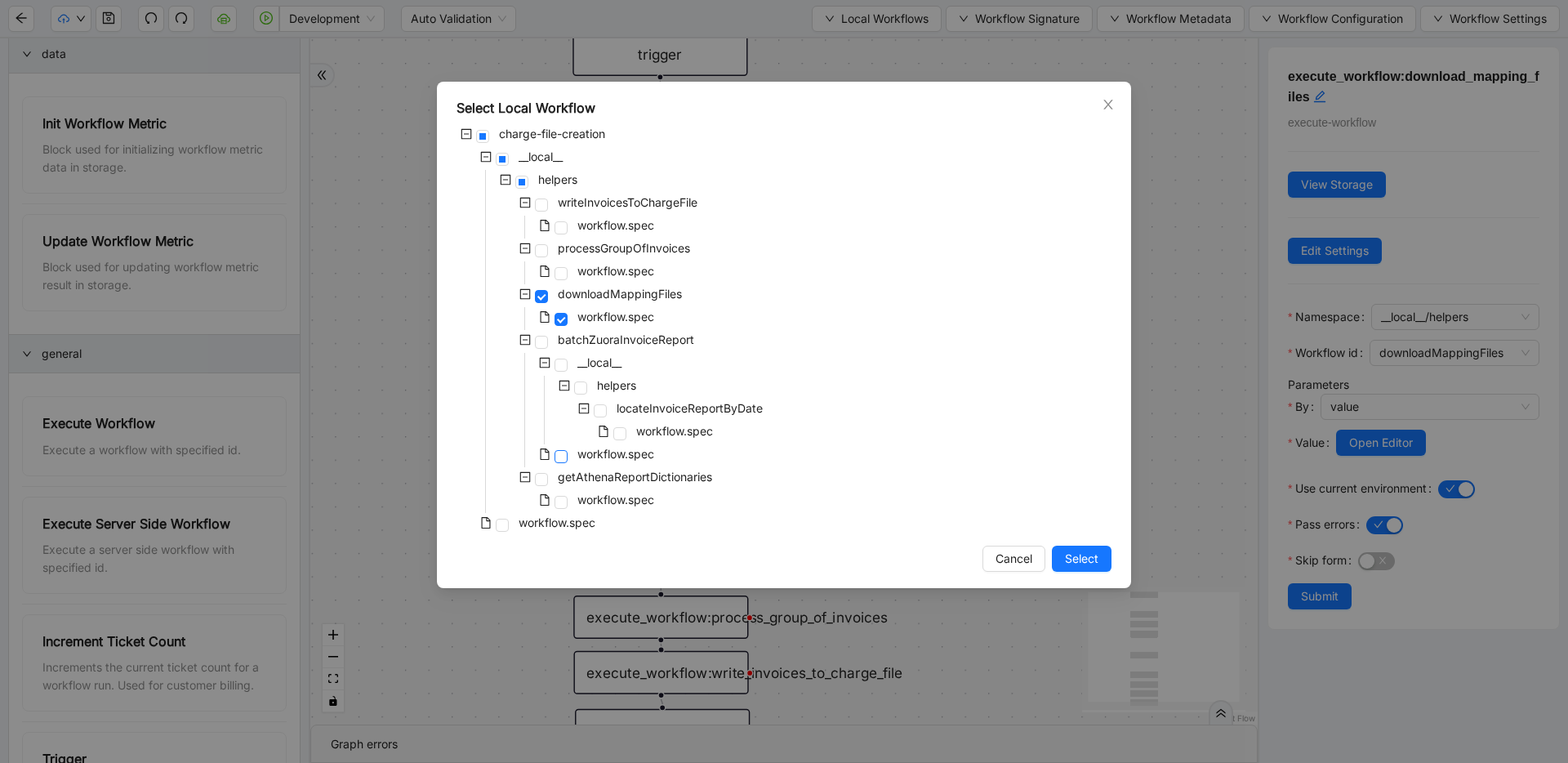 click at bounding box center (561, 457) 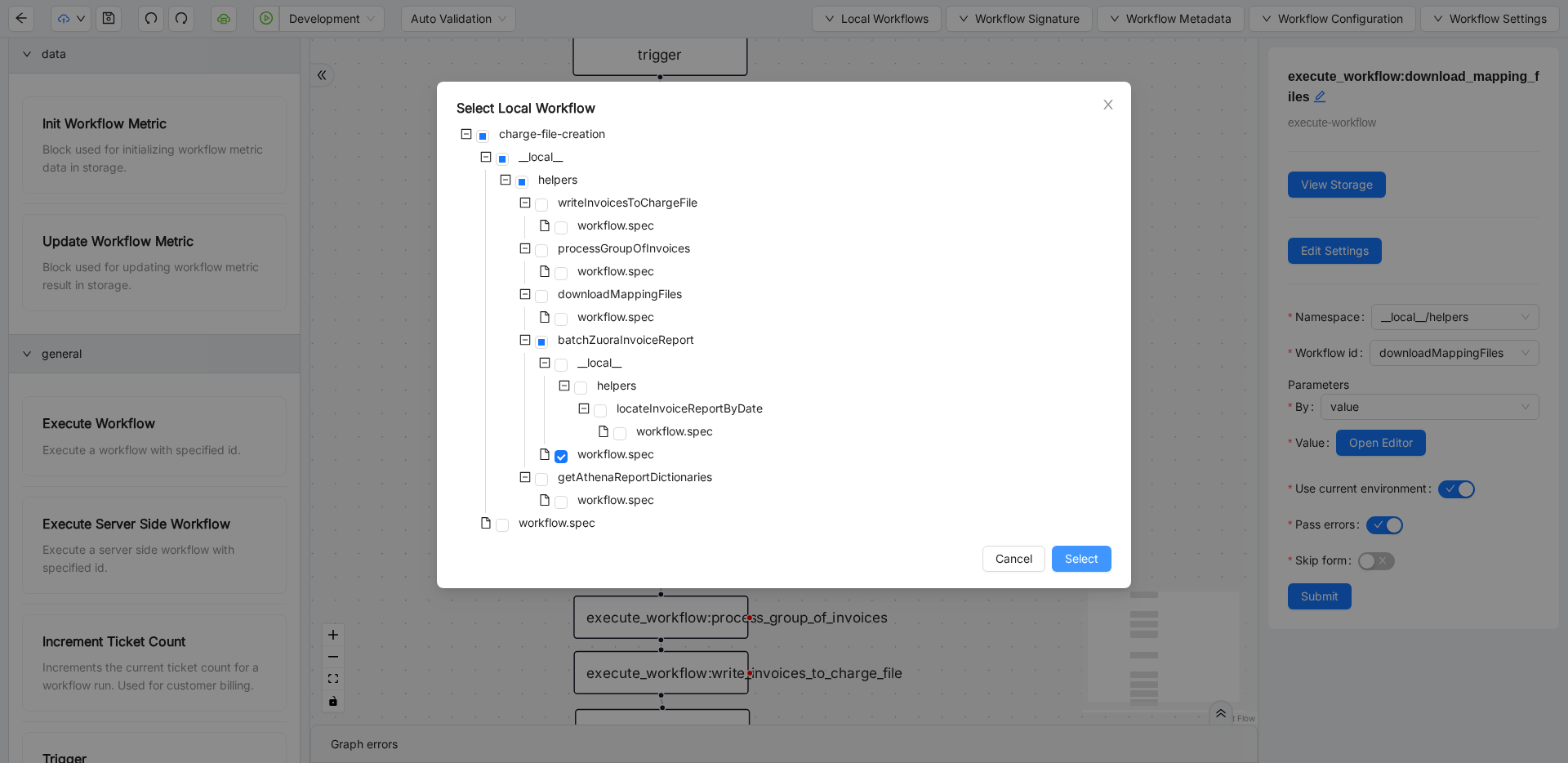 click on "Select" at bounding box center [1081, 559] 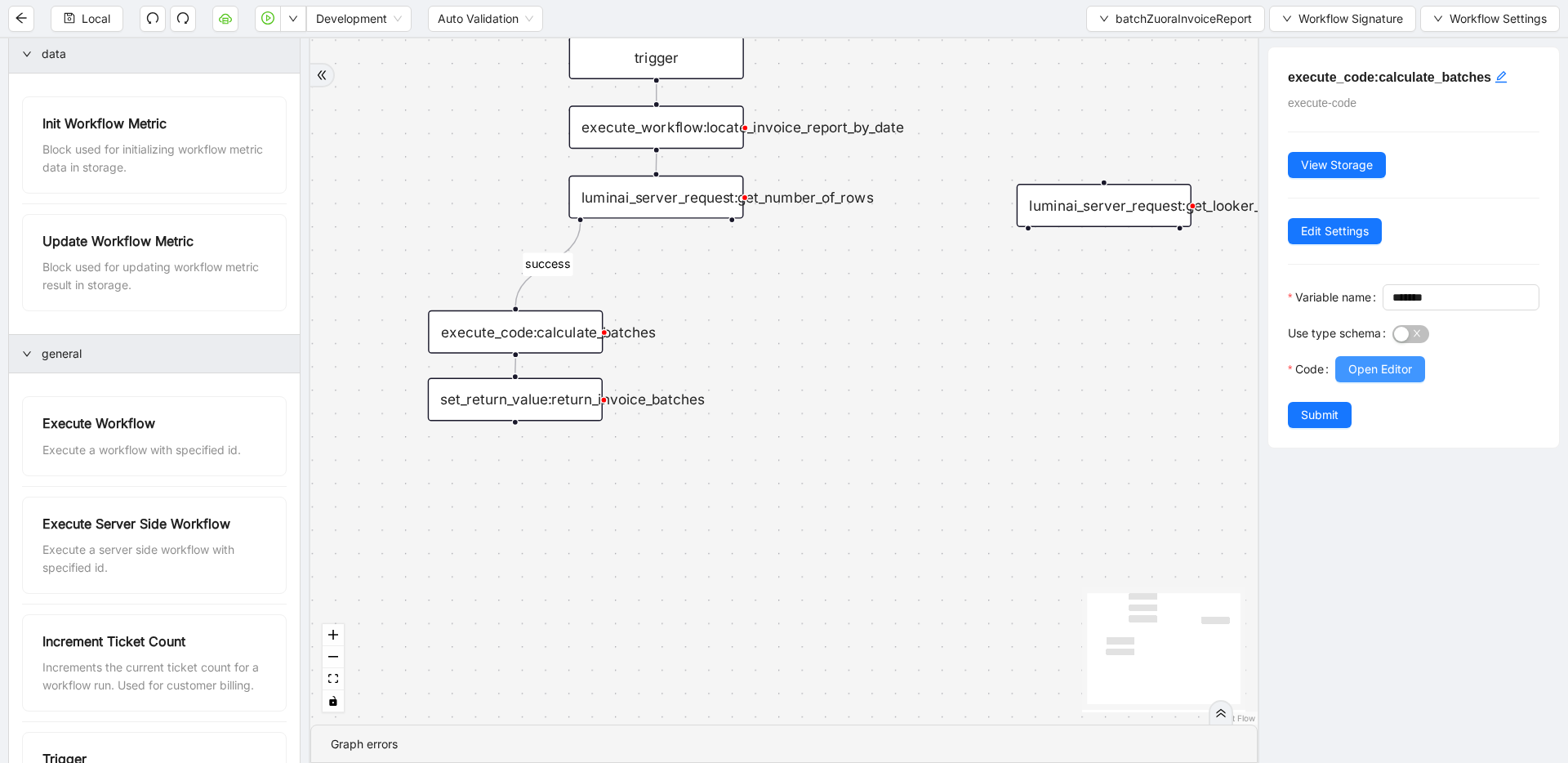 click on "Open Editor" at bounding box center (1380, 369) 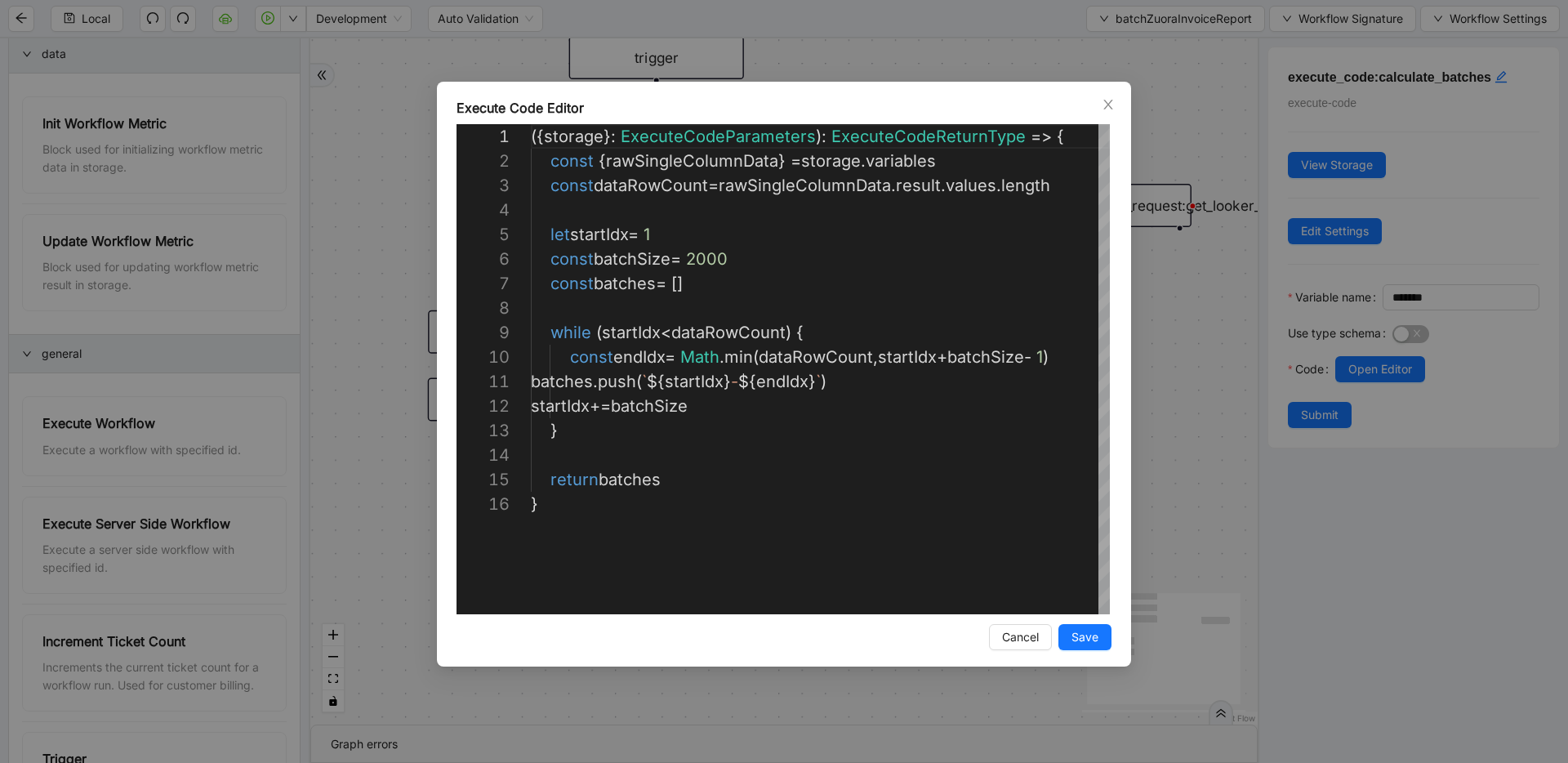scroll, scrollTop: 245, scrollLeft: 0, axis: vertical 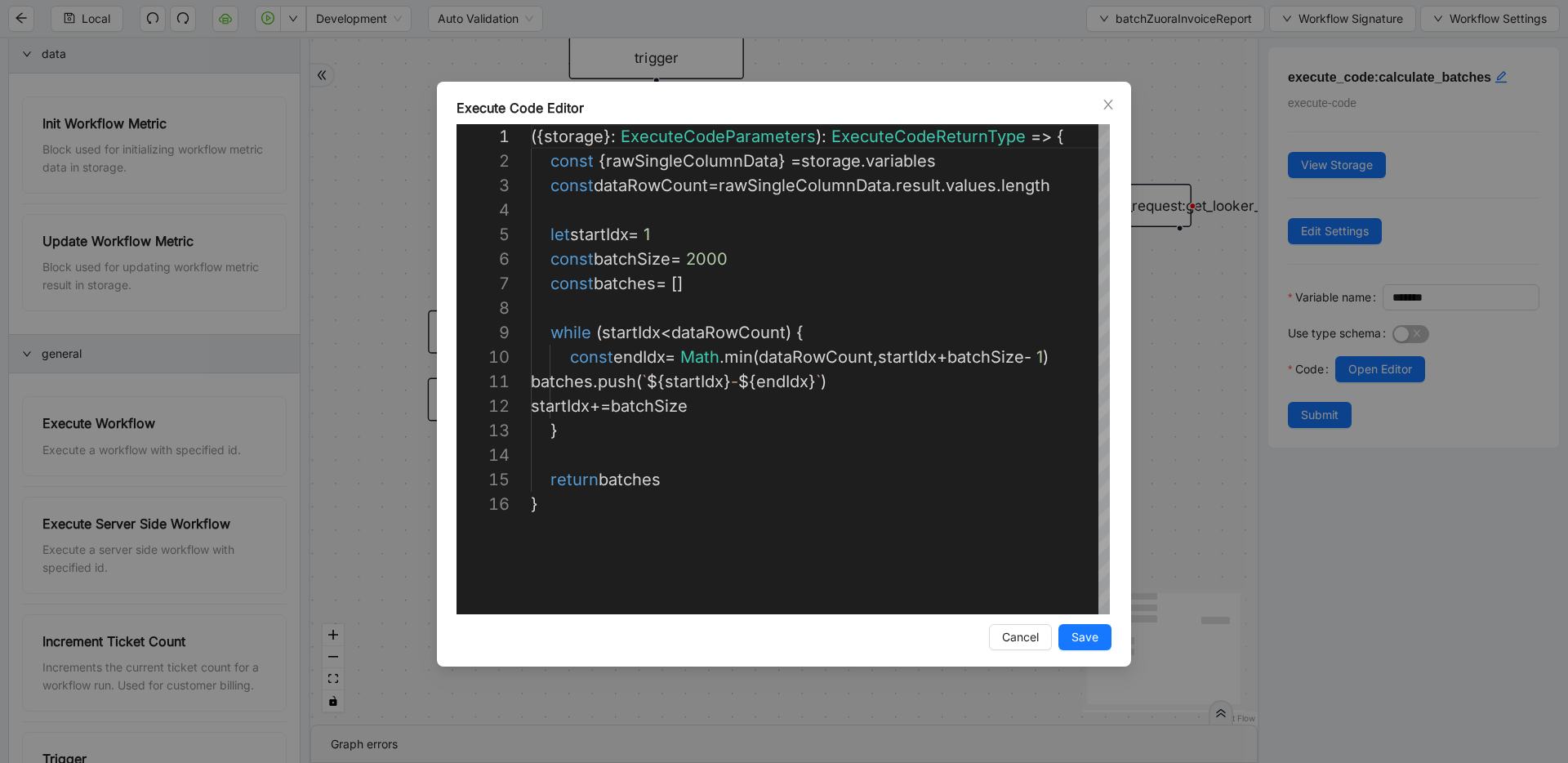 click on "Execute Code Editor 1 2 3 4 5 6 7 8 9 10 11 12 13 14 15 16 ({  storage  }:   ExecuteCodeParameters ):   ExecuteCodeReturnType   =>   {      const   {  rawSingleColumnData  }   =  storage . variables      const  dataRowCount  =  rawSingleColumnData . result . values . length      let  startIdx  =   1      const  batchSize  =   2000      const  batches  =   []      while   ( startIdx  <  dataRowCount )   {          const  endIdx  =   Math . min ( dataRowCount ,  startIdx  +  batchSize  -   1 )         batches . push ( ` ${ startIdx } - ${ endIdx } ` )         startIdx  +=  batchSize      }      return  batches } Enter to Rename, ⇧Enter to Preview Cancel Save" at bounding box center [784, 382] 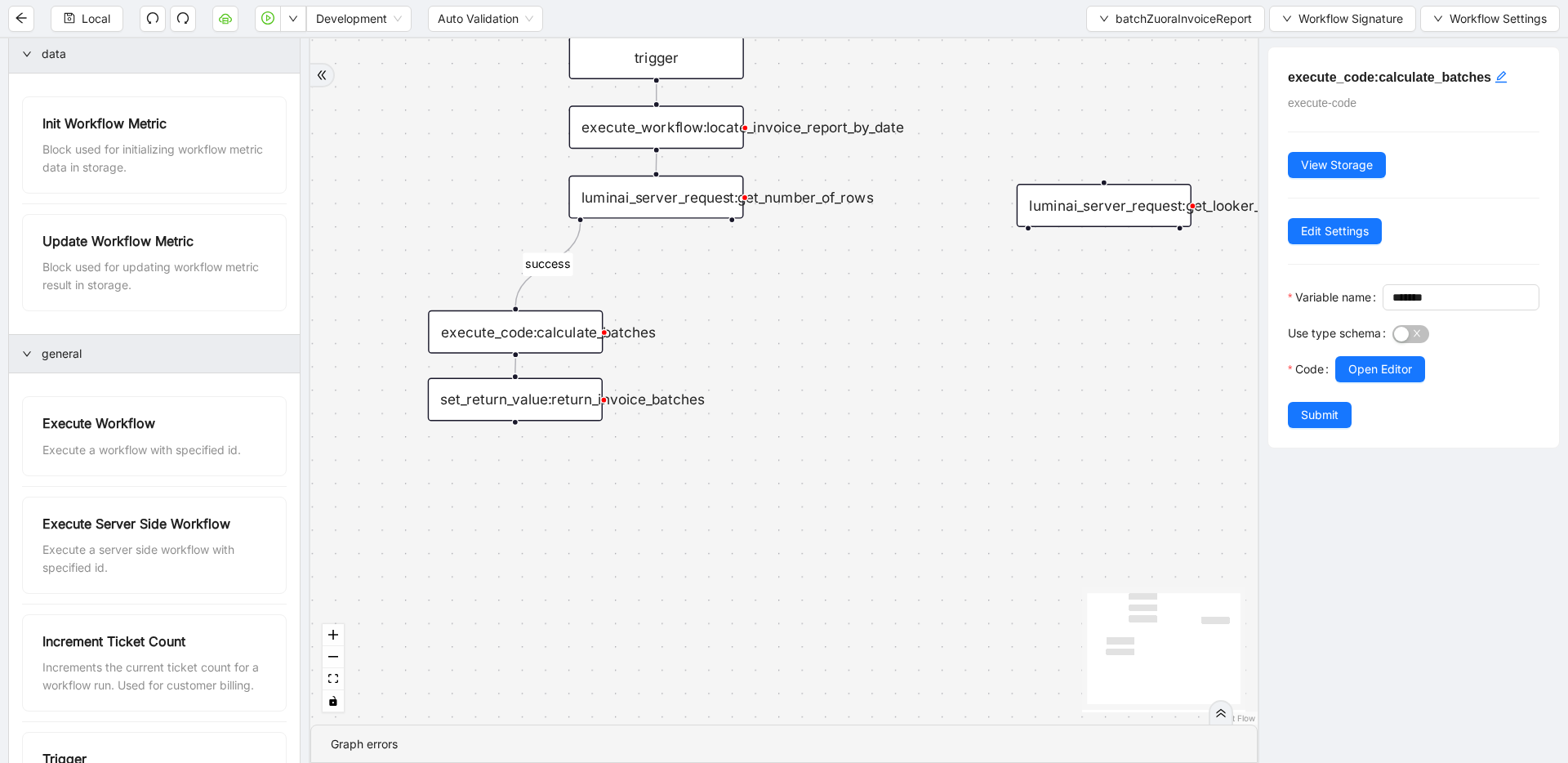 click on "set_return_value:return_invoice_batches" at bounding box center (515, 399) 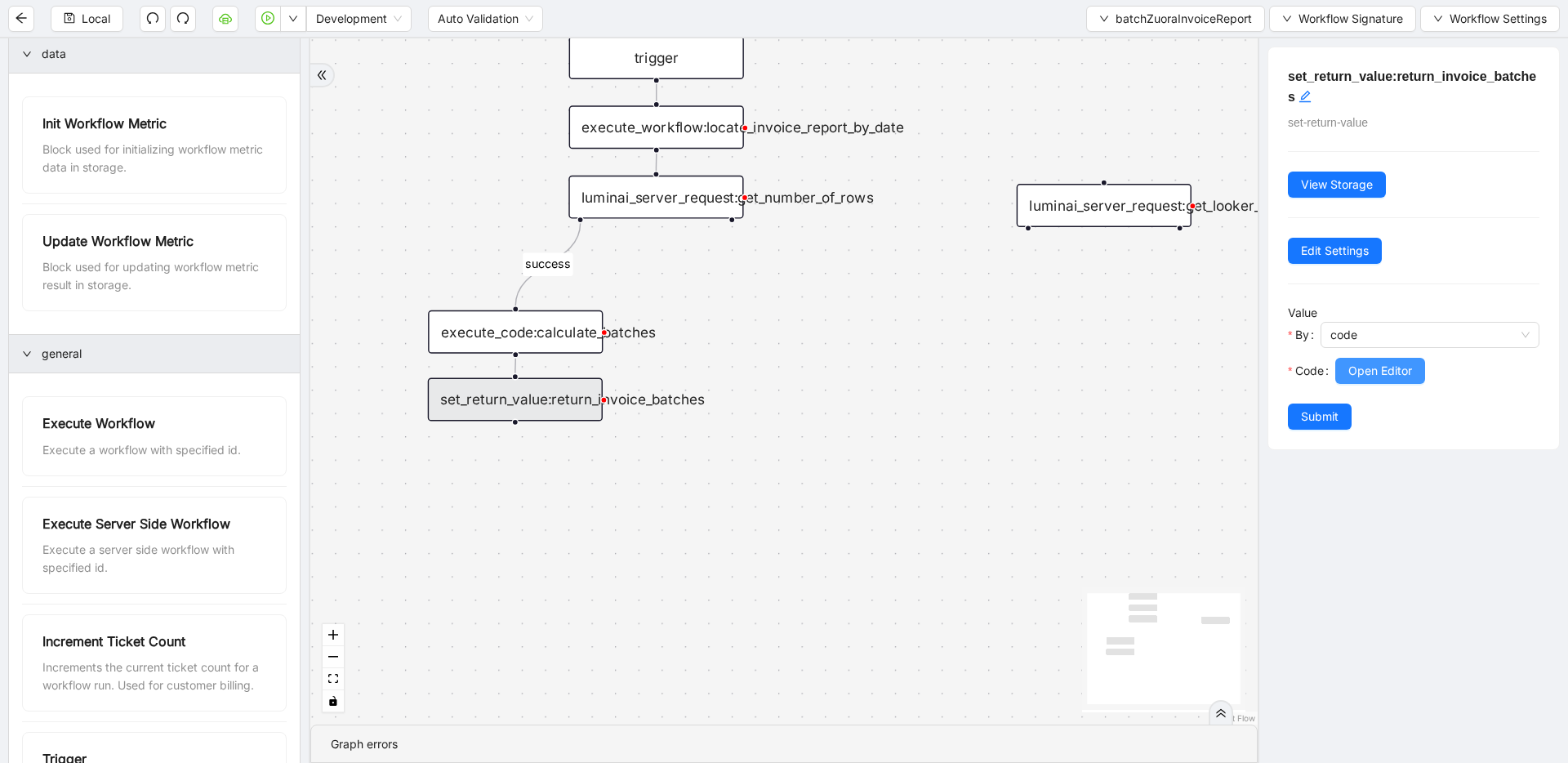 click on "Open Editor" at bounding box center (1380, 371) 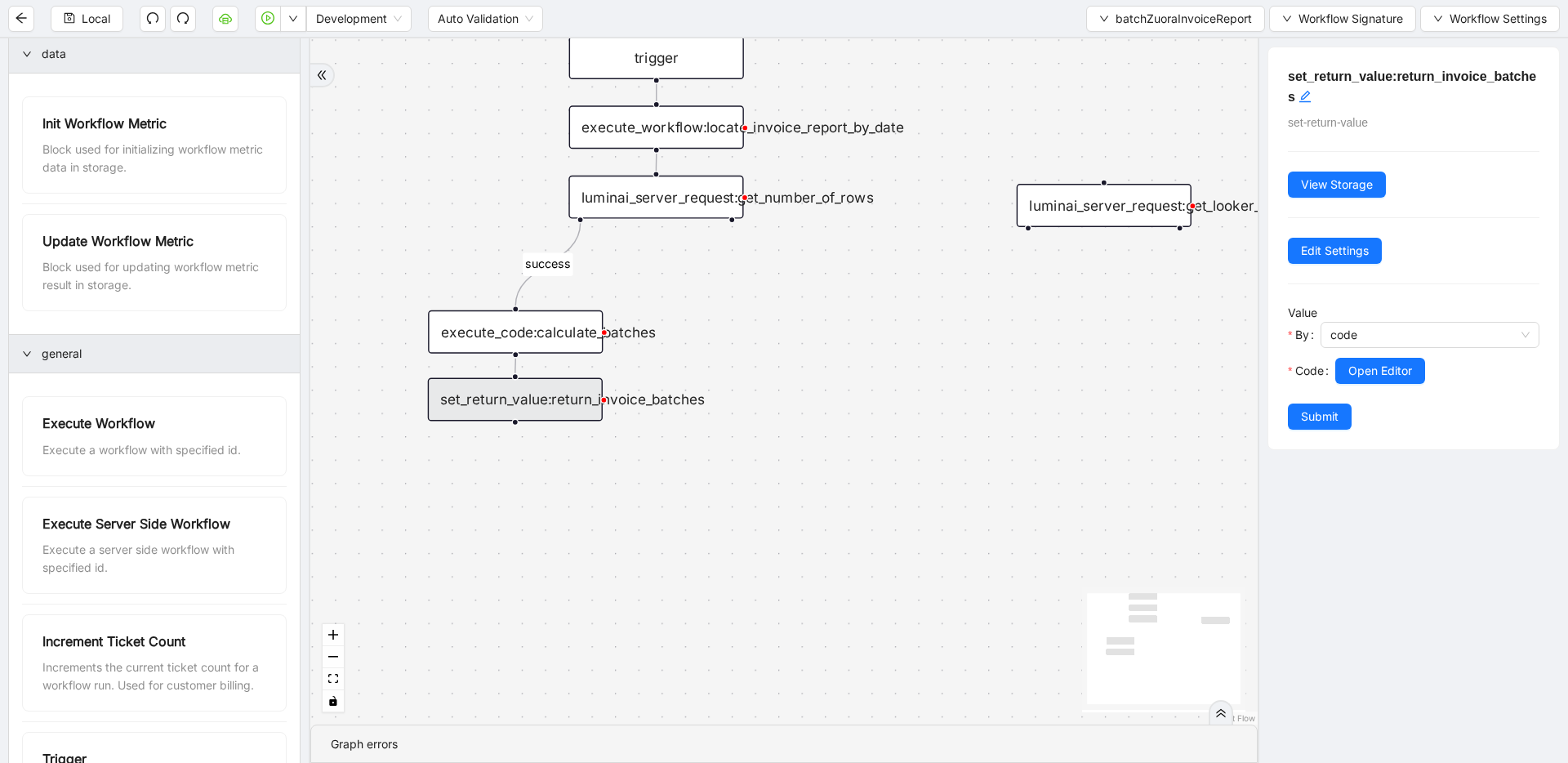 scroll, scrollTop: 98, scrollLeft: 0, axis: vertical 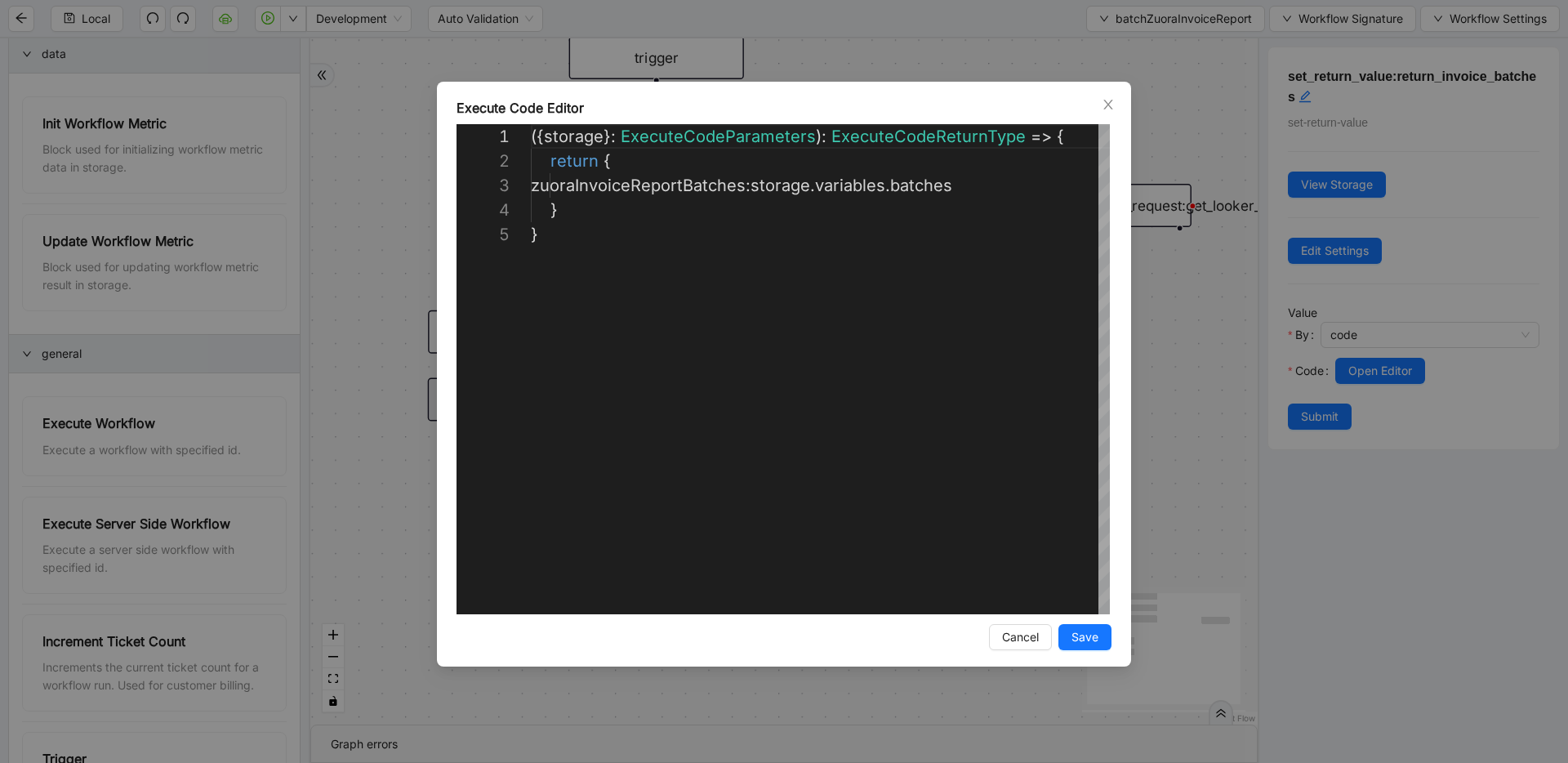 click on "**********" at bounding box center (784, 382) 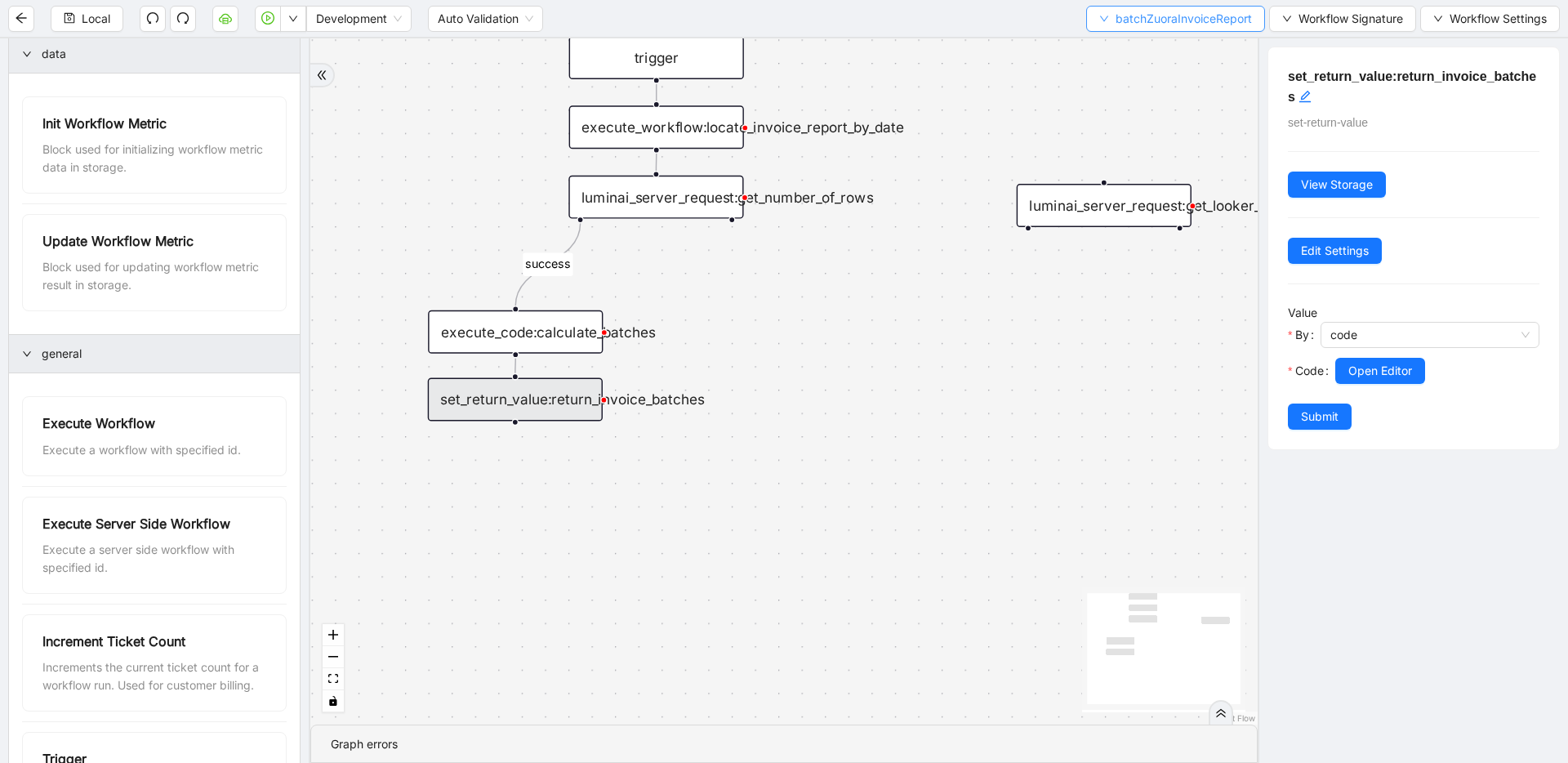 click on "batchZuoraInvoiceReport" at bounding box center [1183, 19] 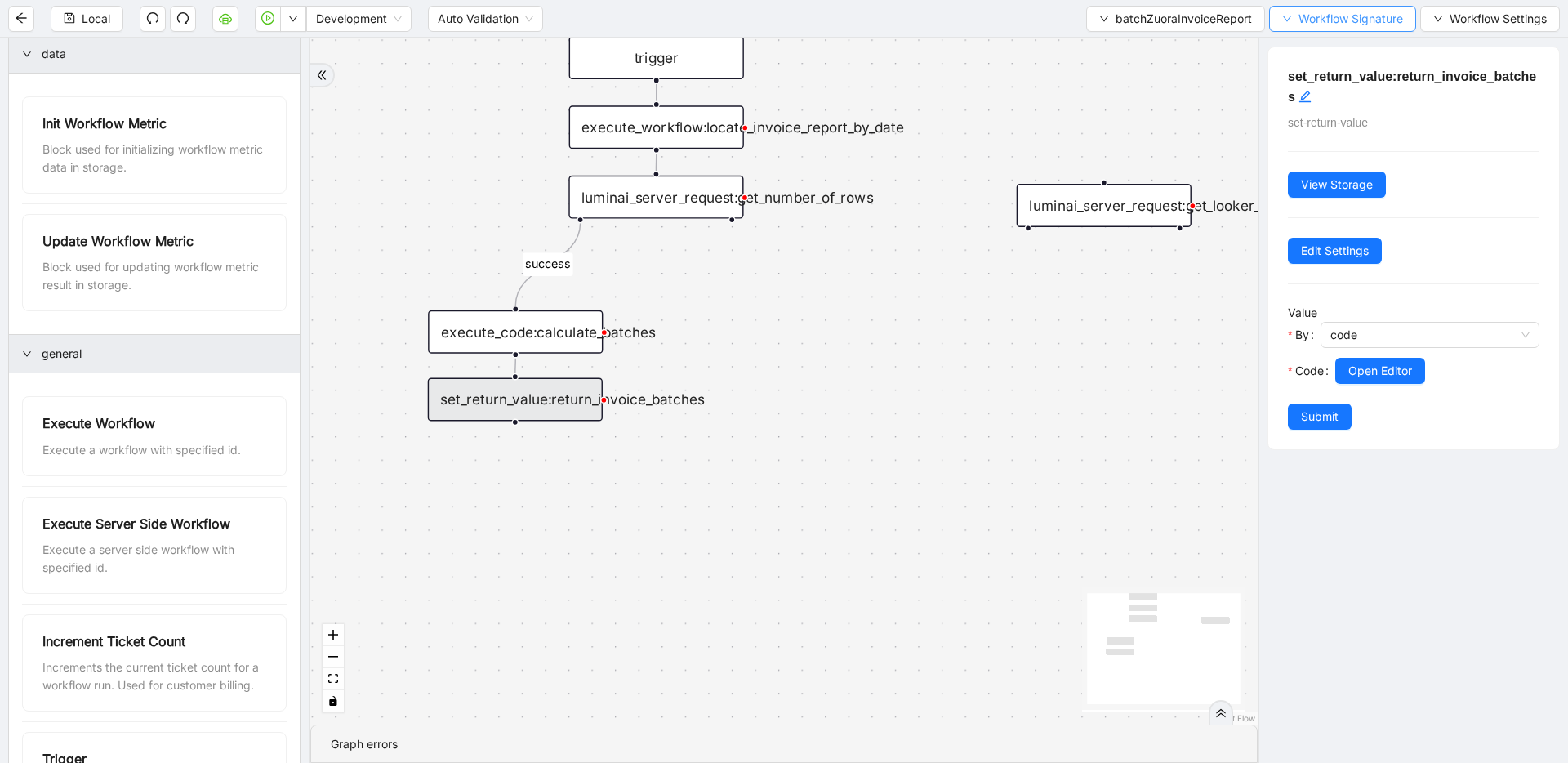 click on "Workflow Signature" at bounding box center (1351, 19) 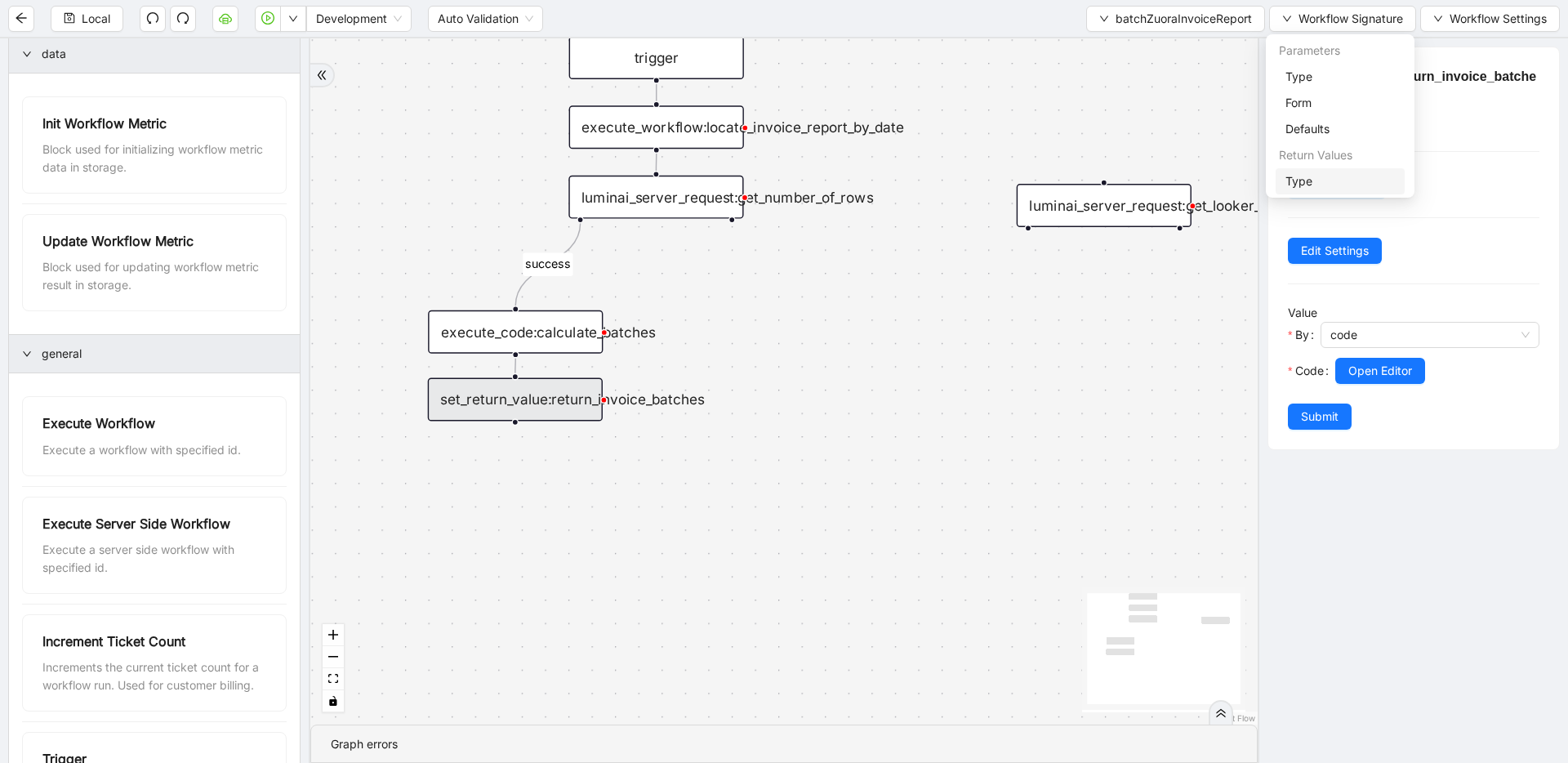 click on "Type" at bounding box center [1340, 181] 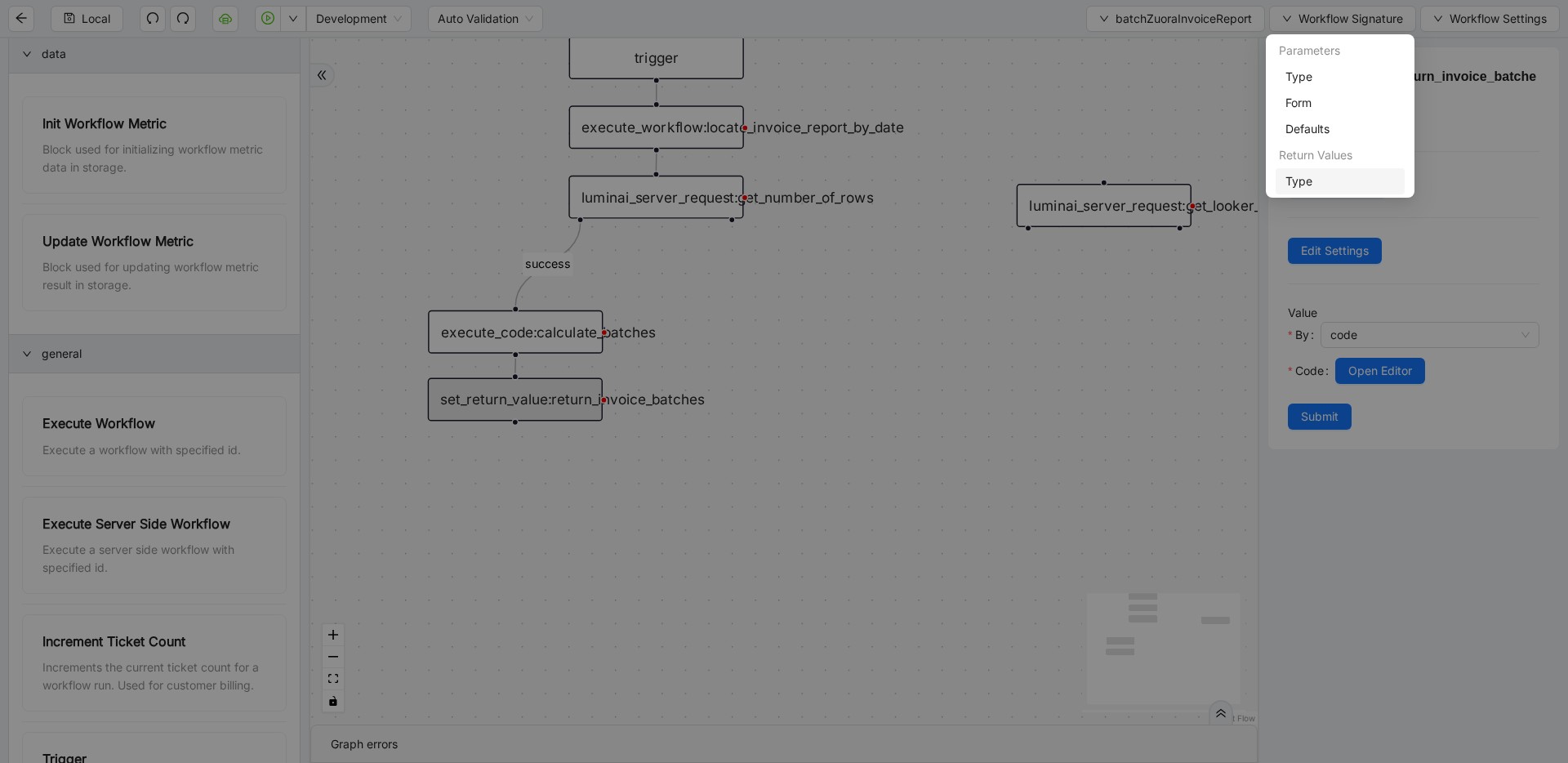 scroll, scrollTop: 98, scrollLeft: 0, axis: vertical 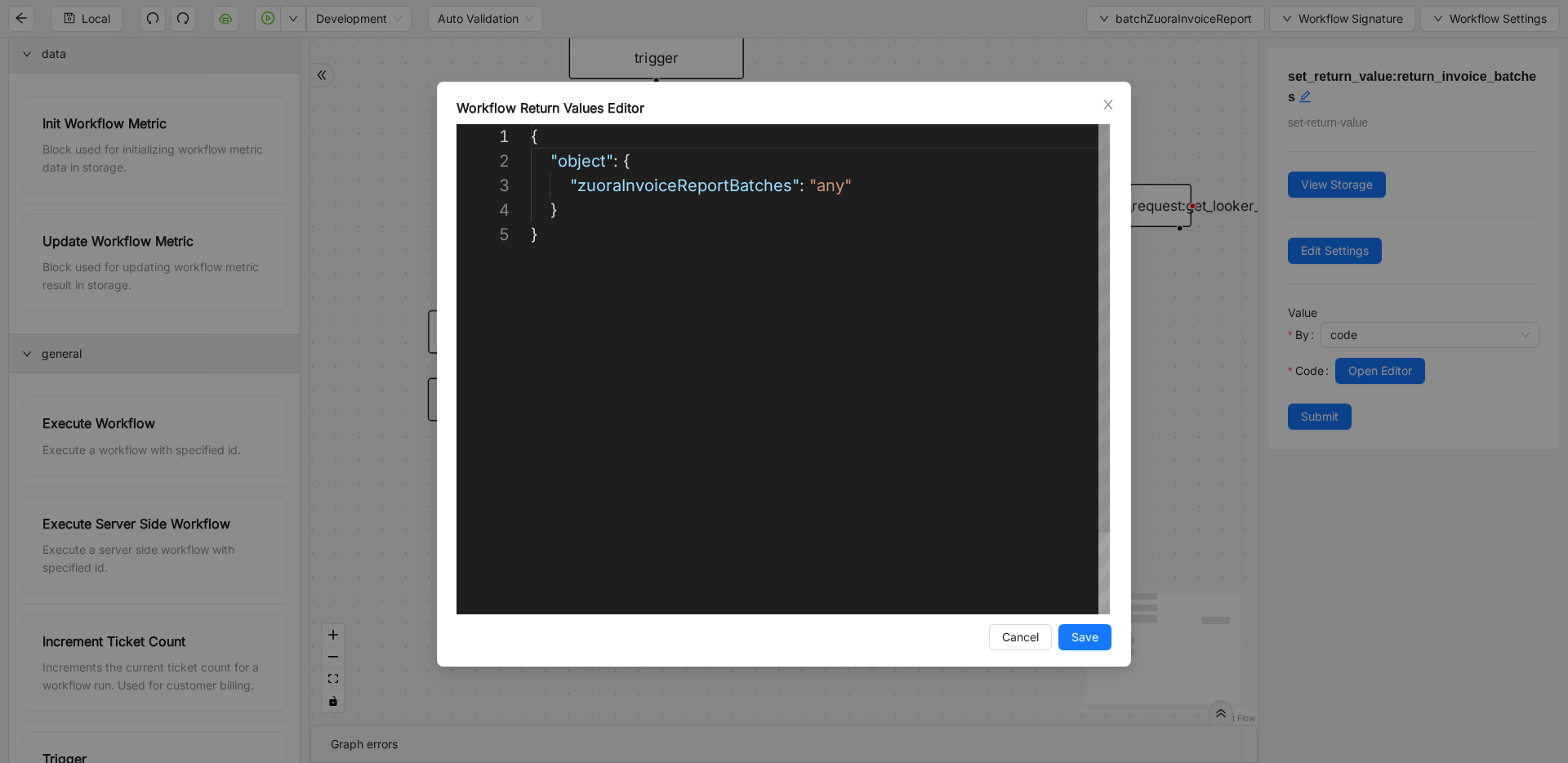click on "{      "object" :   {          "zuoraInvoiceReportBatches" :   "any"      } }" at bounding box center [820, 418] 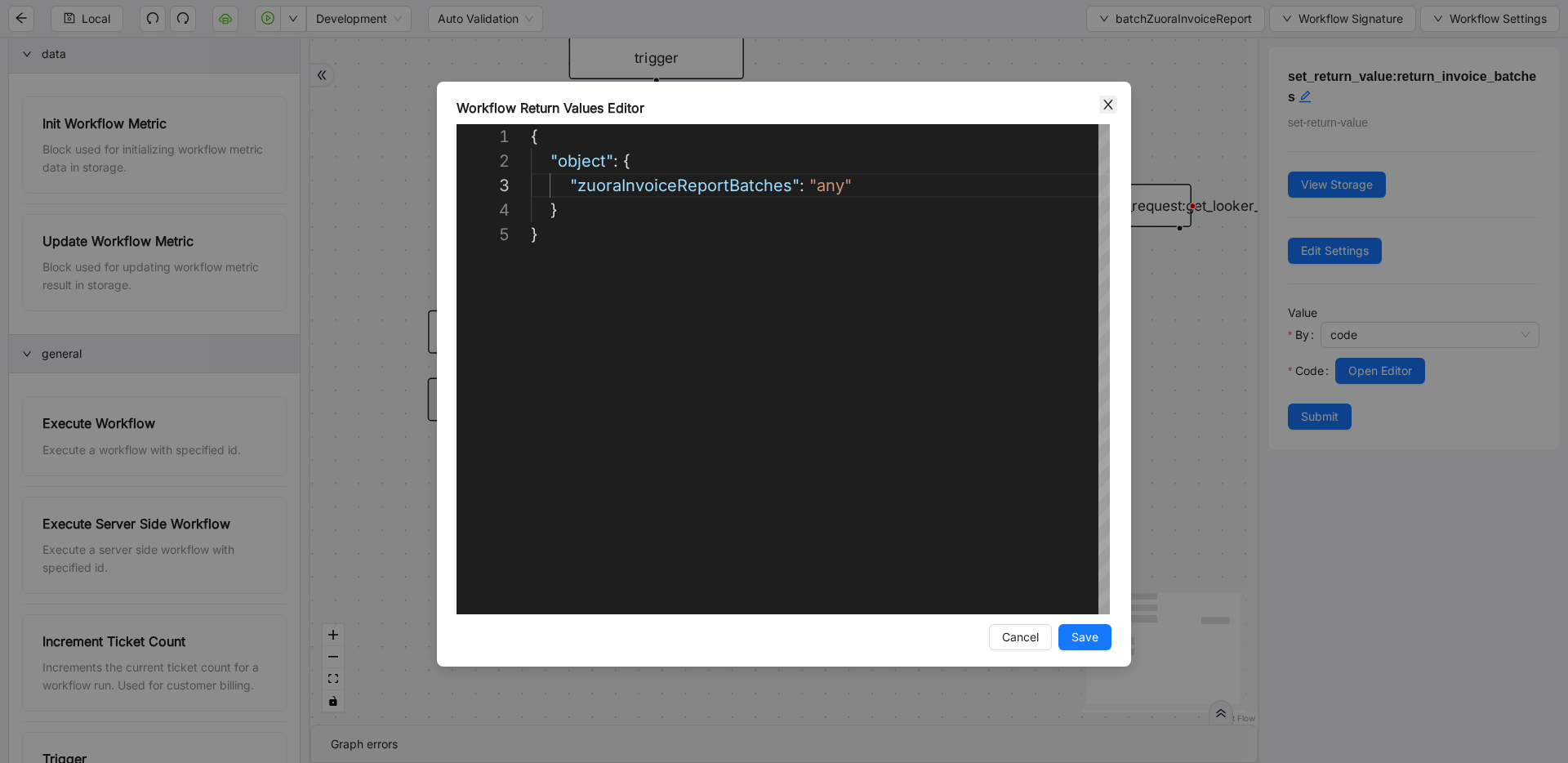 click 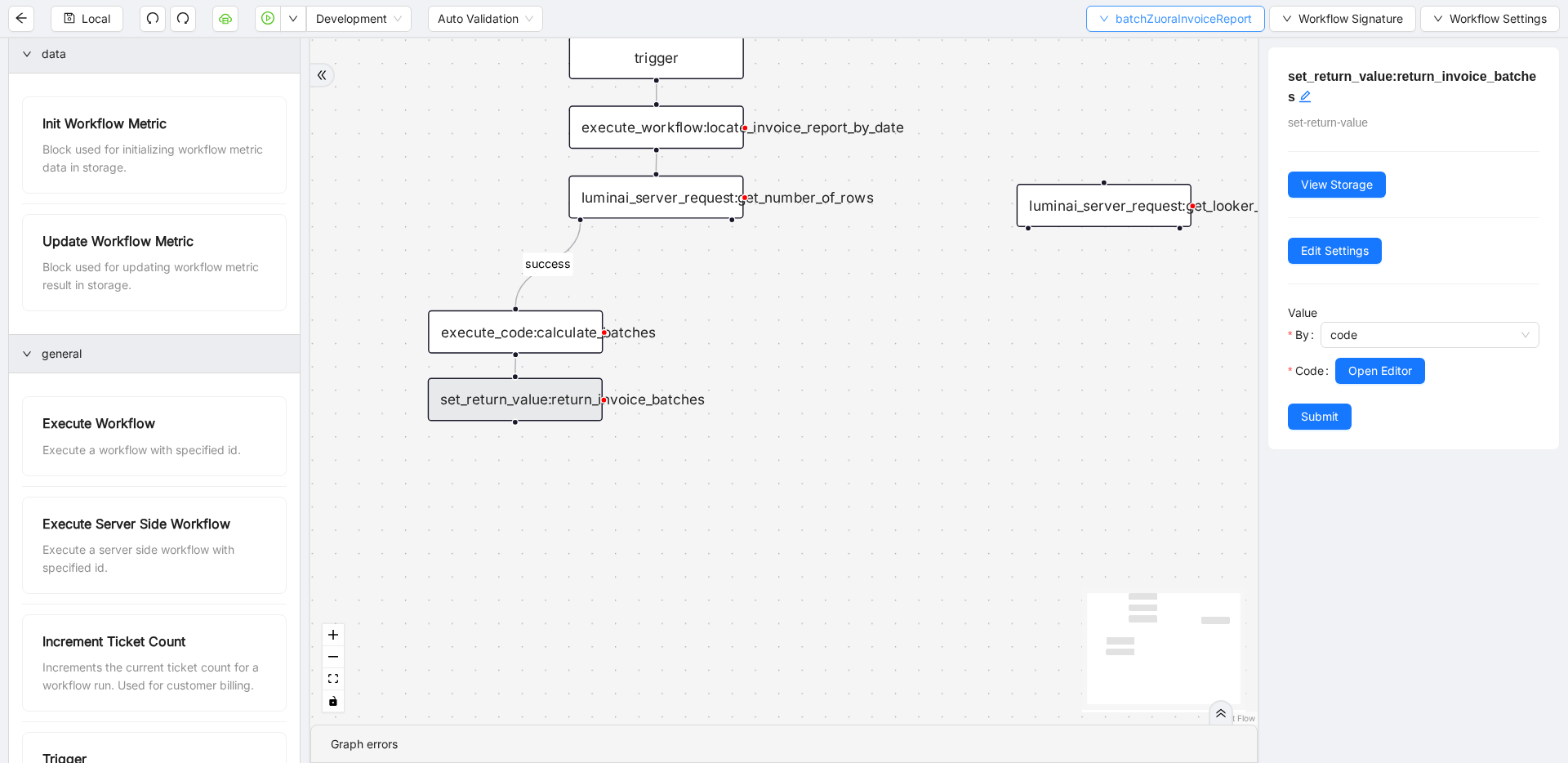 click on "batchZuoraInvoiceReport" at bounding box center [1183, 19] 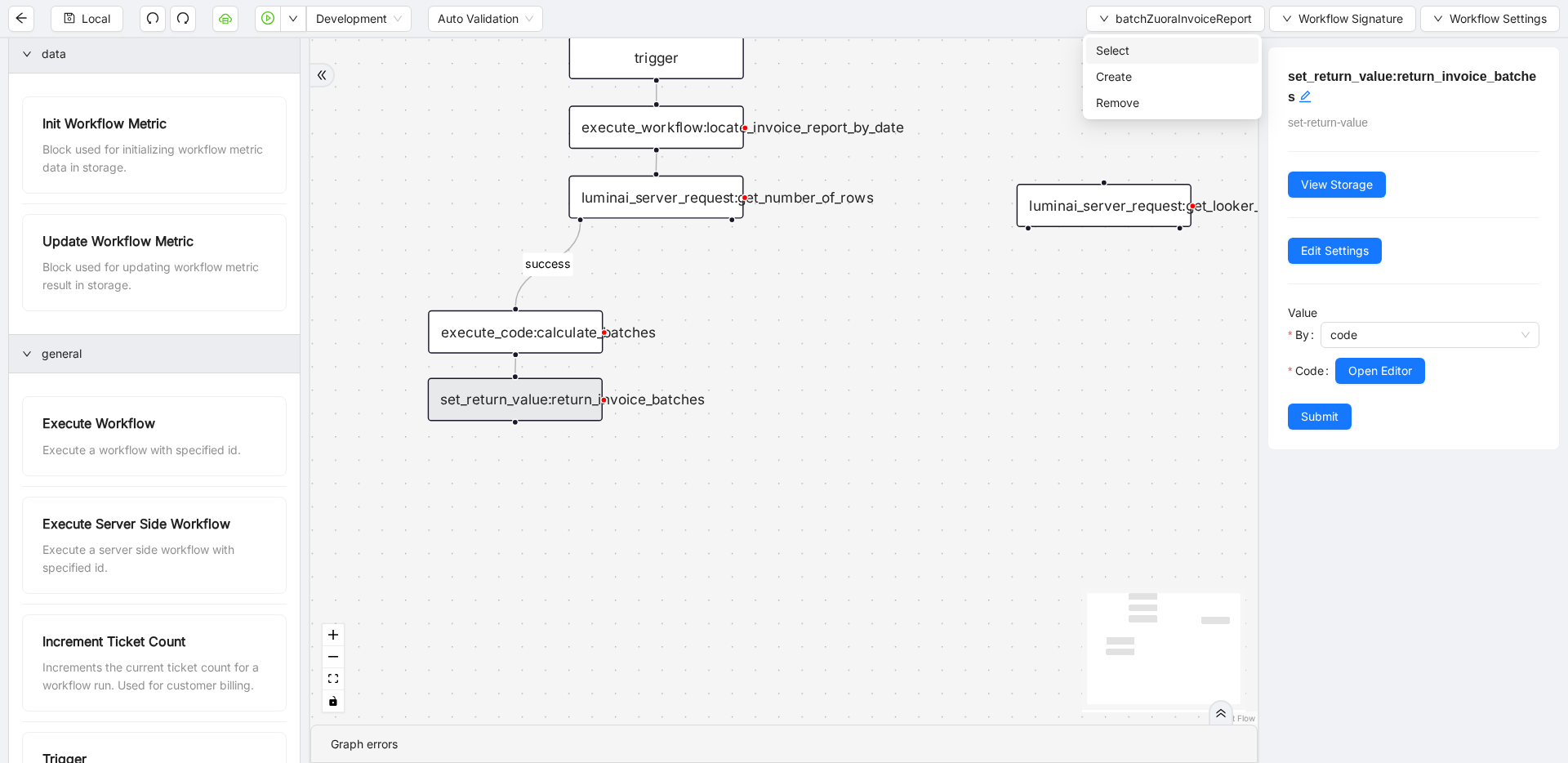 click on "Select" at bounding box center [1172, 51] 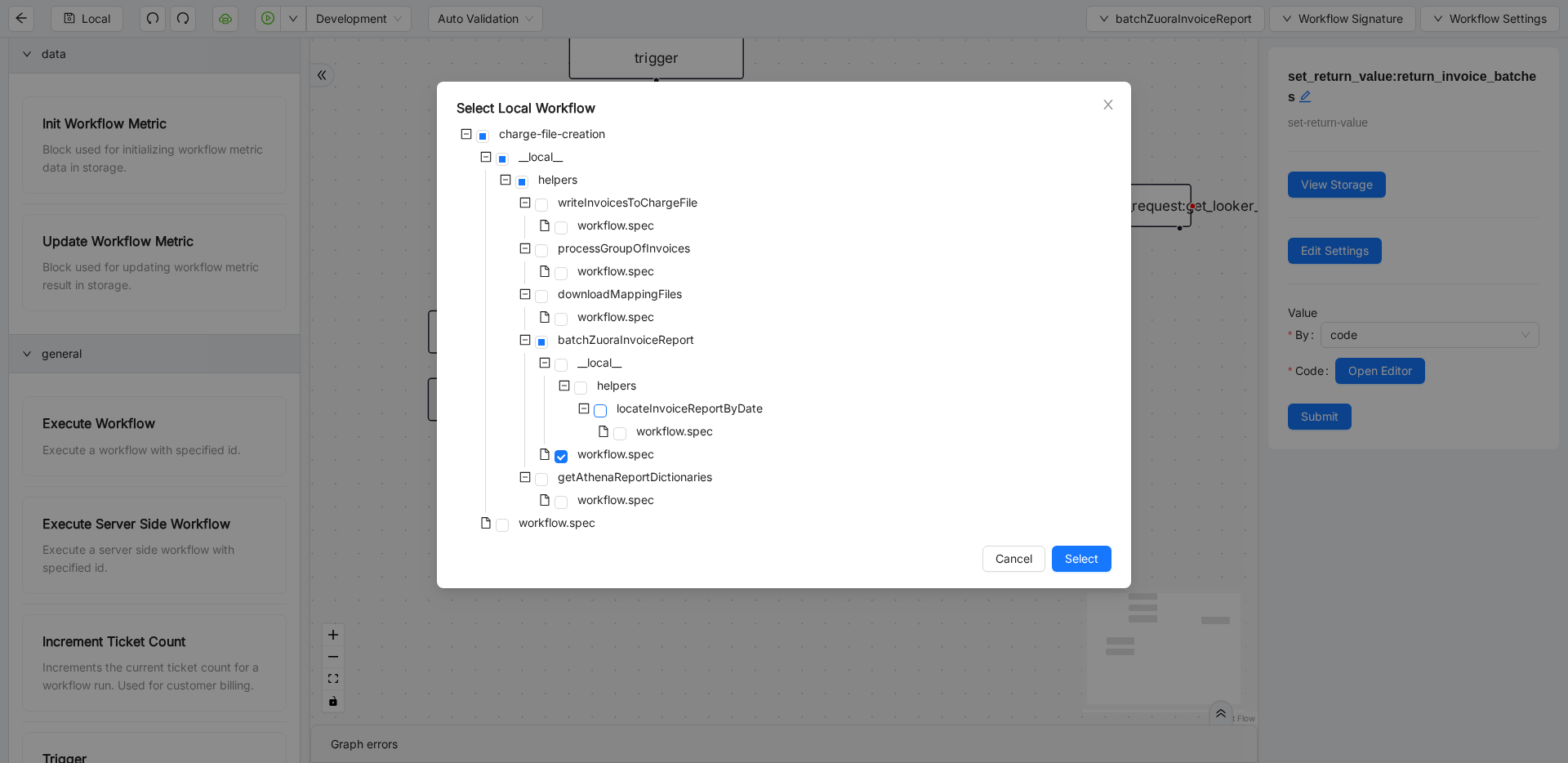 click at bounding box center [600, 411] 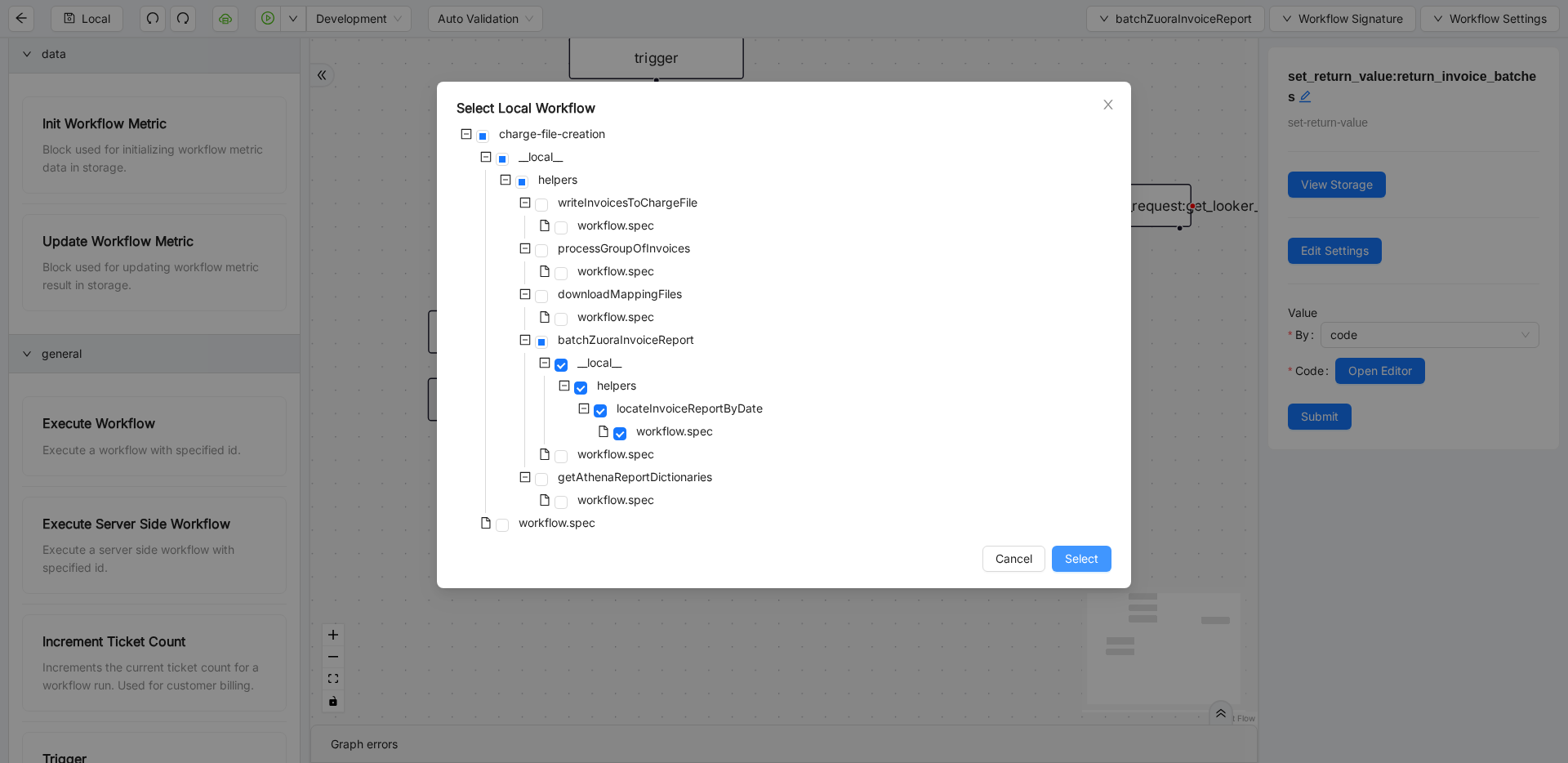 click on "Select" at bounding box center (1081, 559) 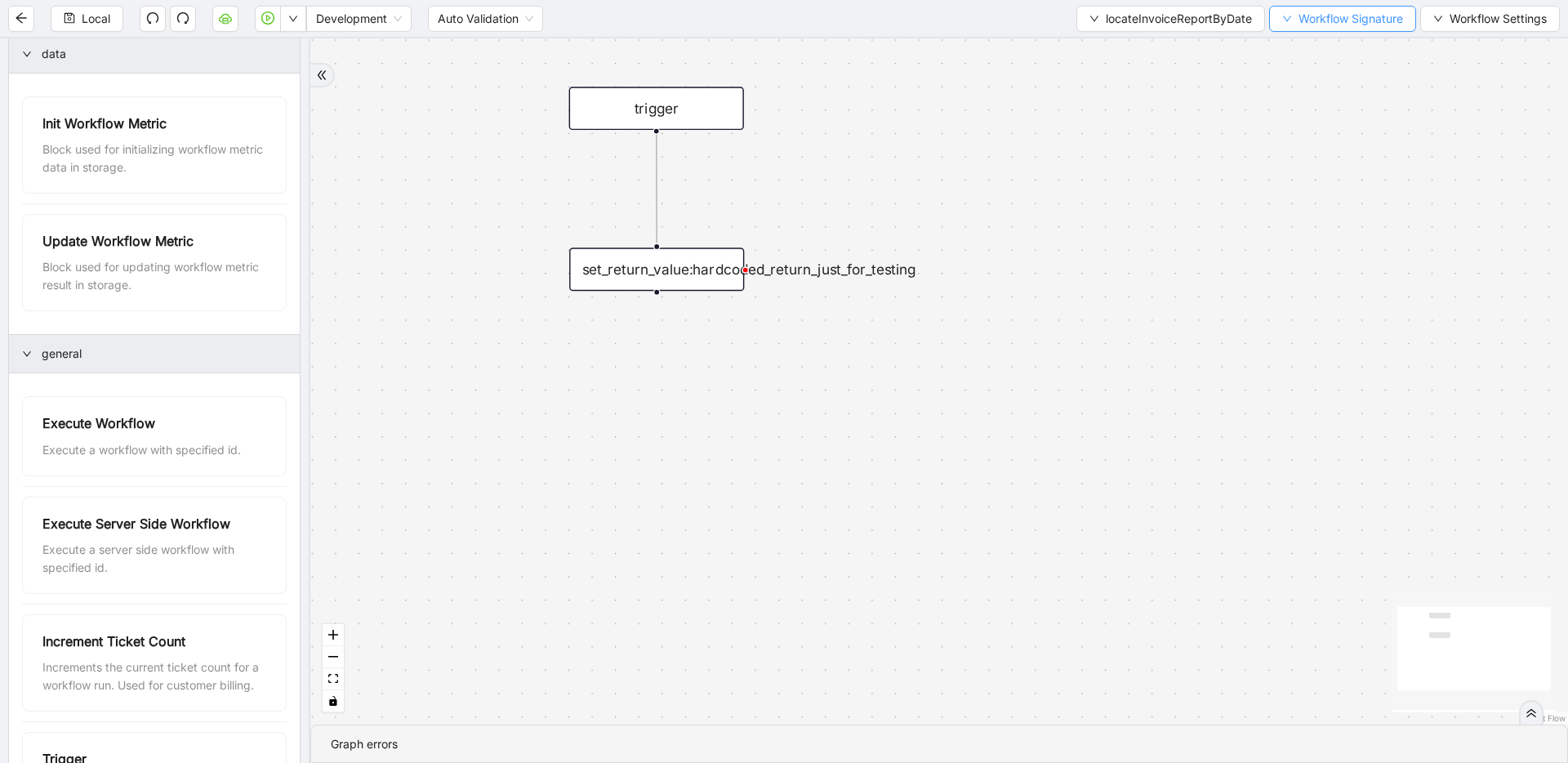 click on "Workflow Signature" at bounding box center [1343, 19] 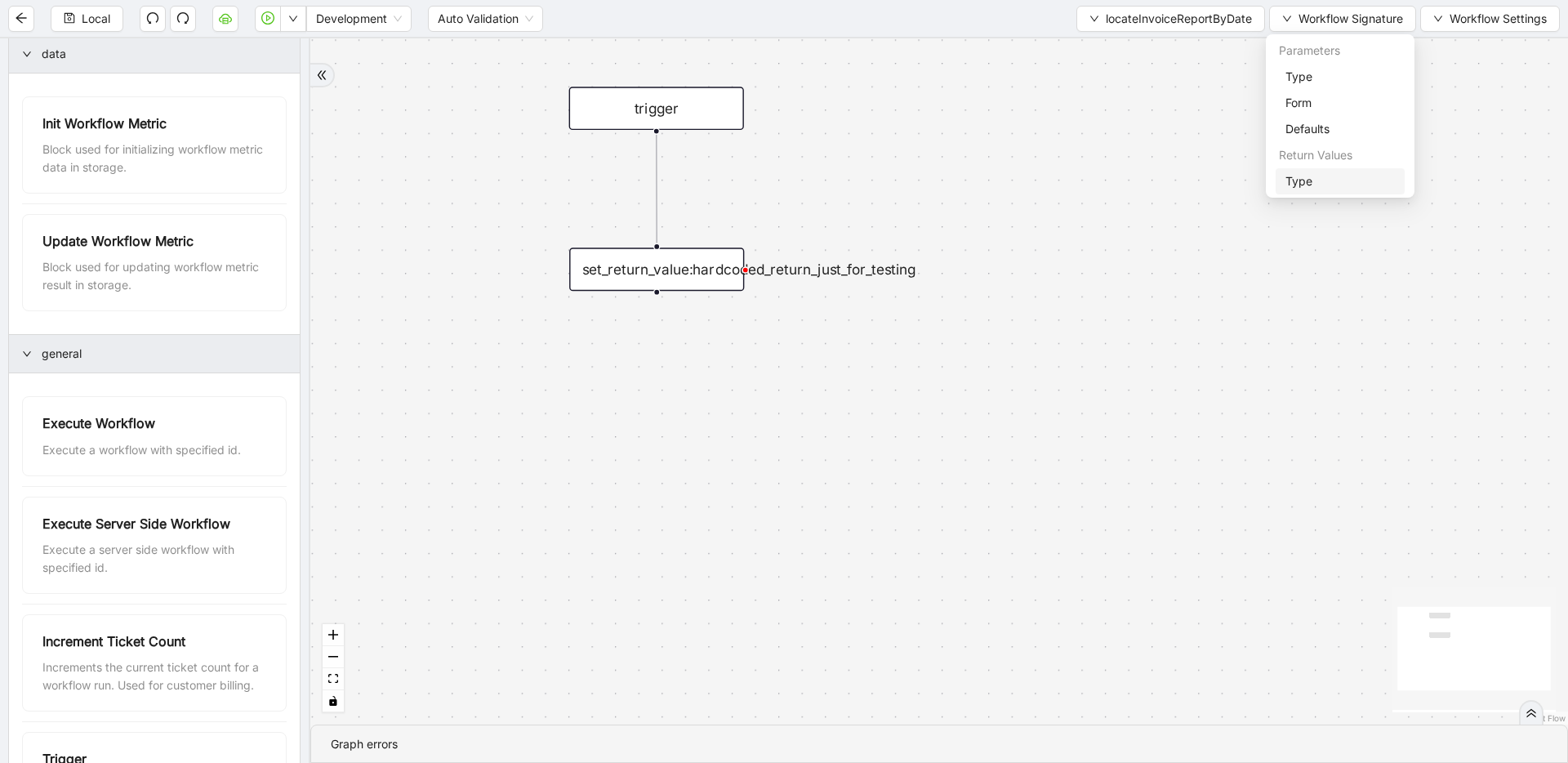 click on "Type" at bounding box center (1340, 181) 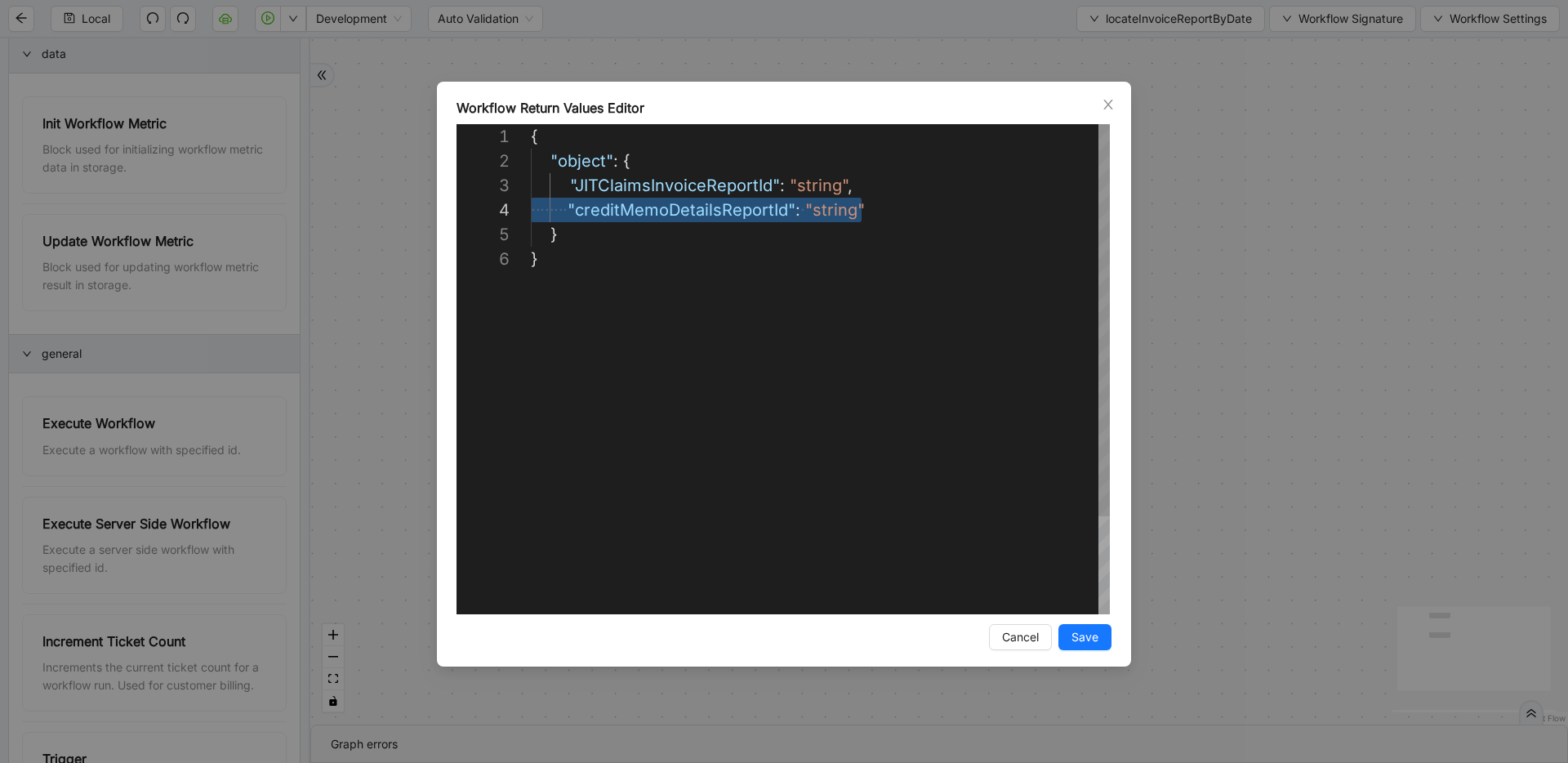 scroll, scrollTop: 49, scrollLeft: 0, axis: vertical 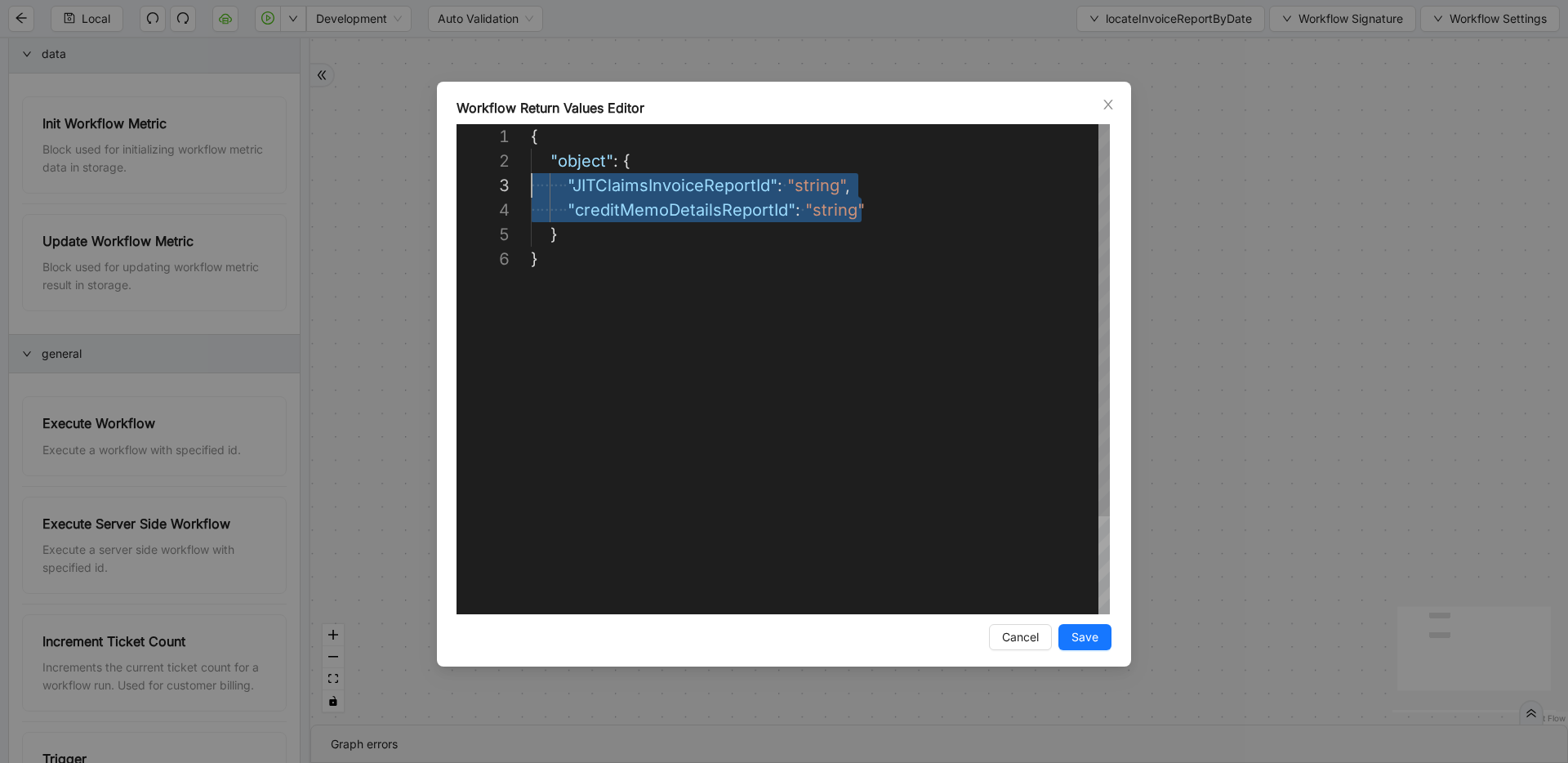 drag, startPoint x: 892, startPoint y: 211, endPoint x: 443, endPoint y: 197, distance: 449.2182 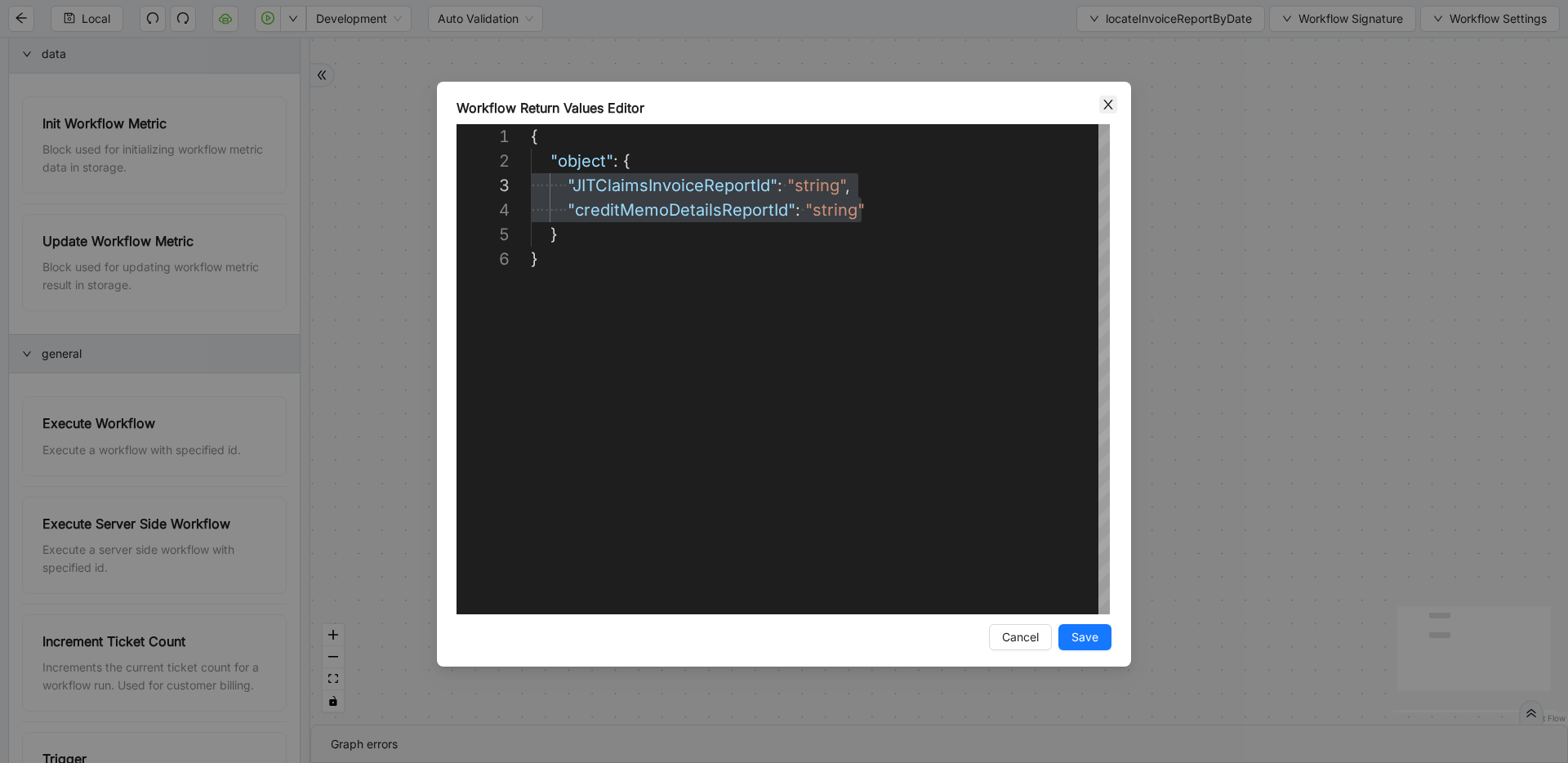 click 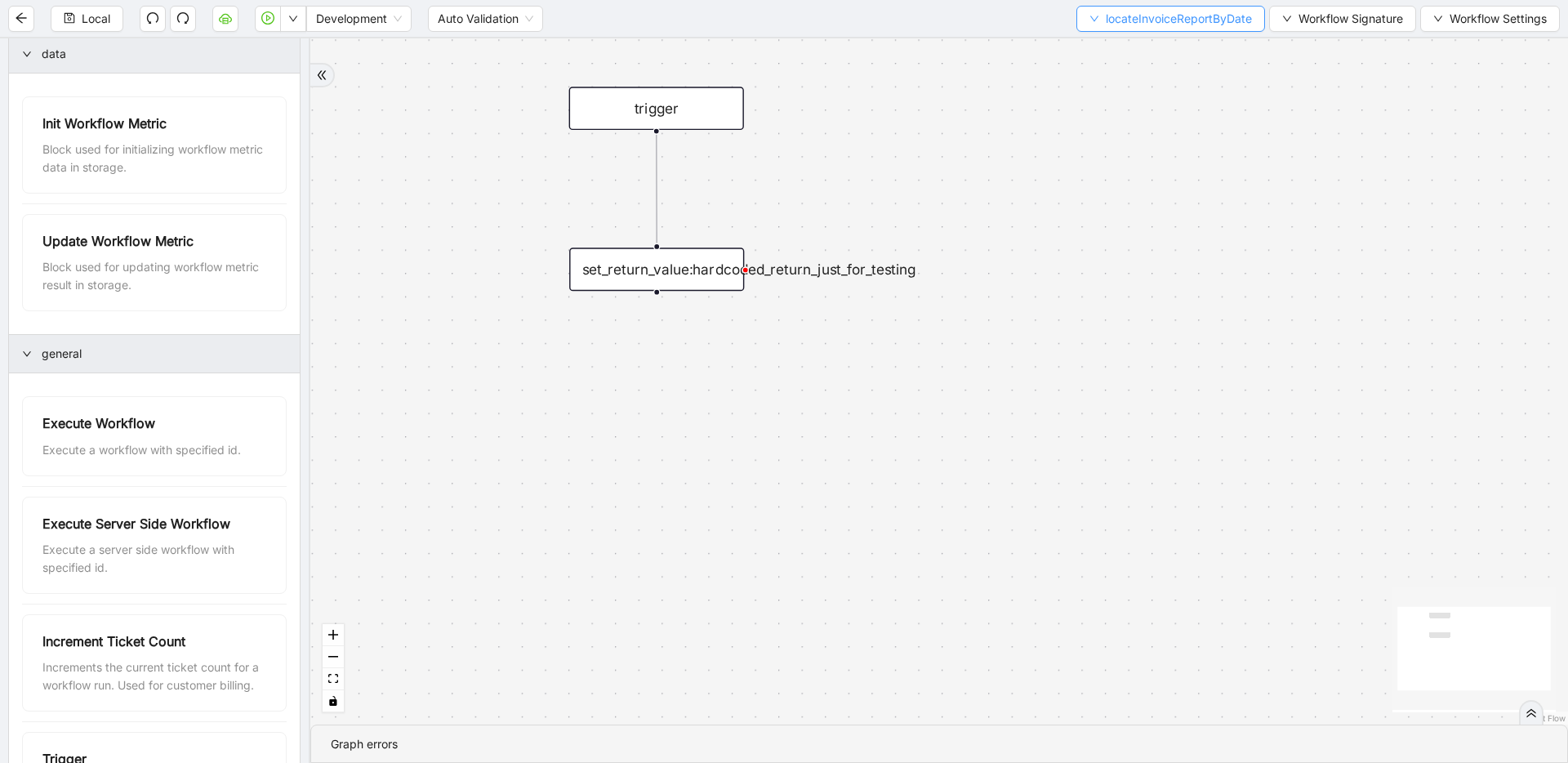 click on "locateInvoiceReportByDate" at bounding box center [1170, 19] 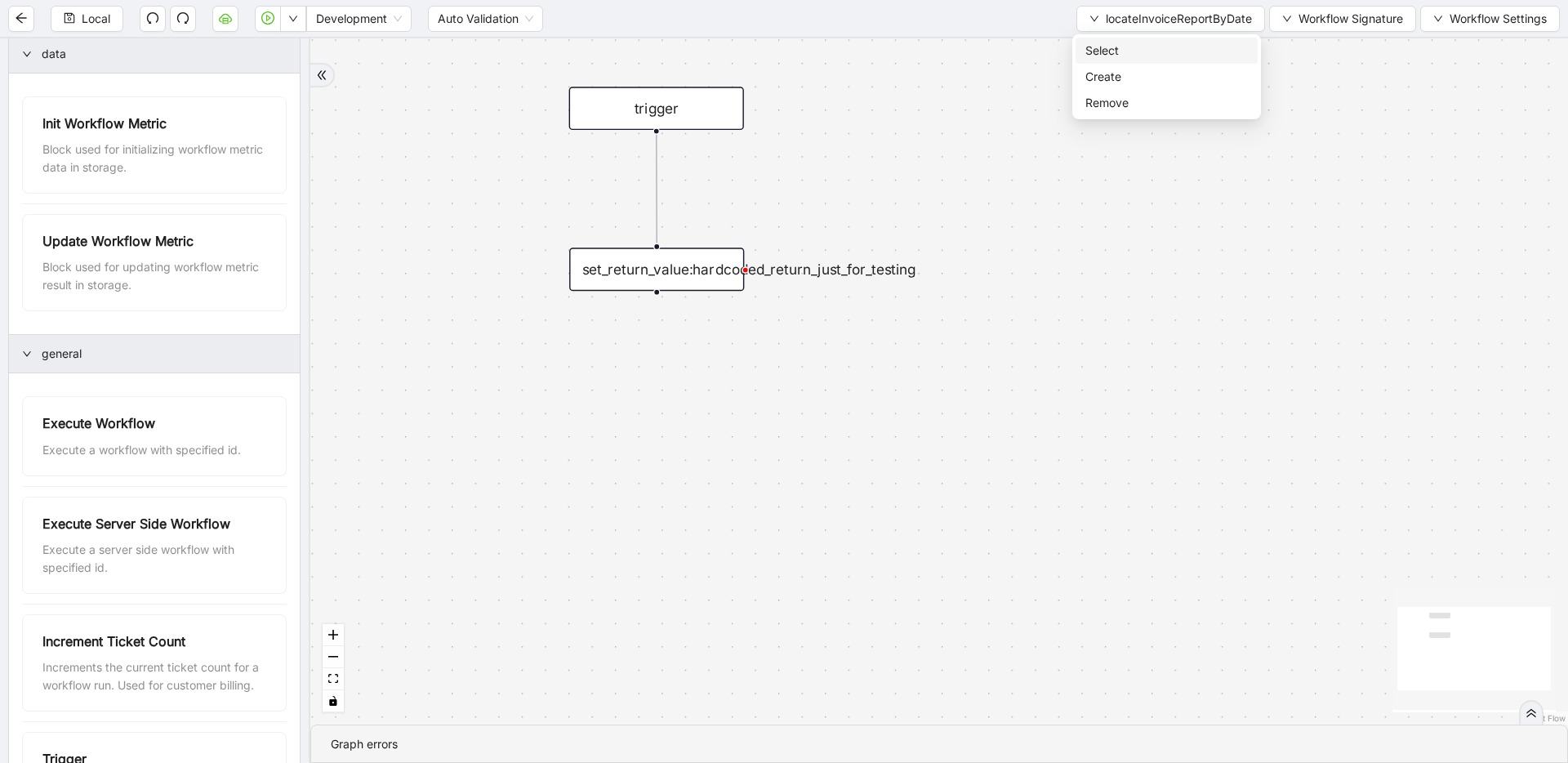 click on "Select" at bounding box center [1166, 51] 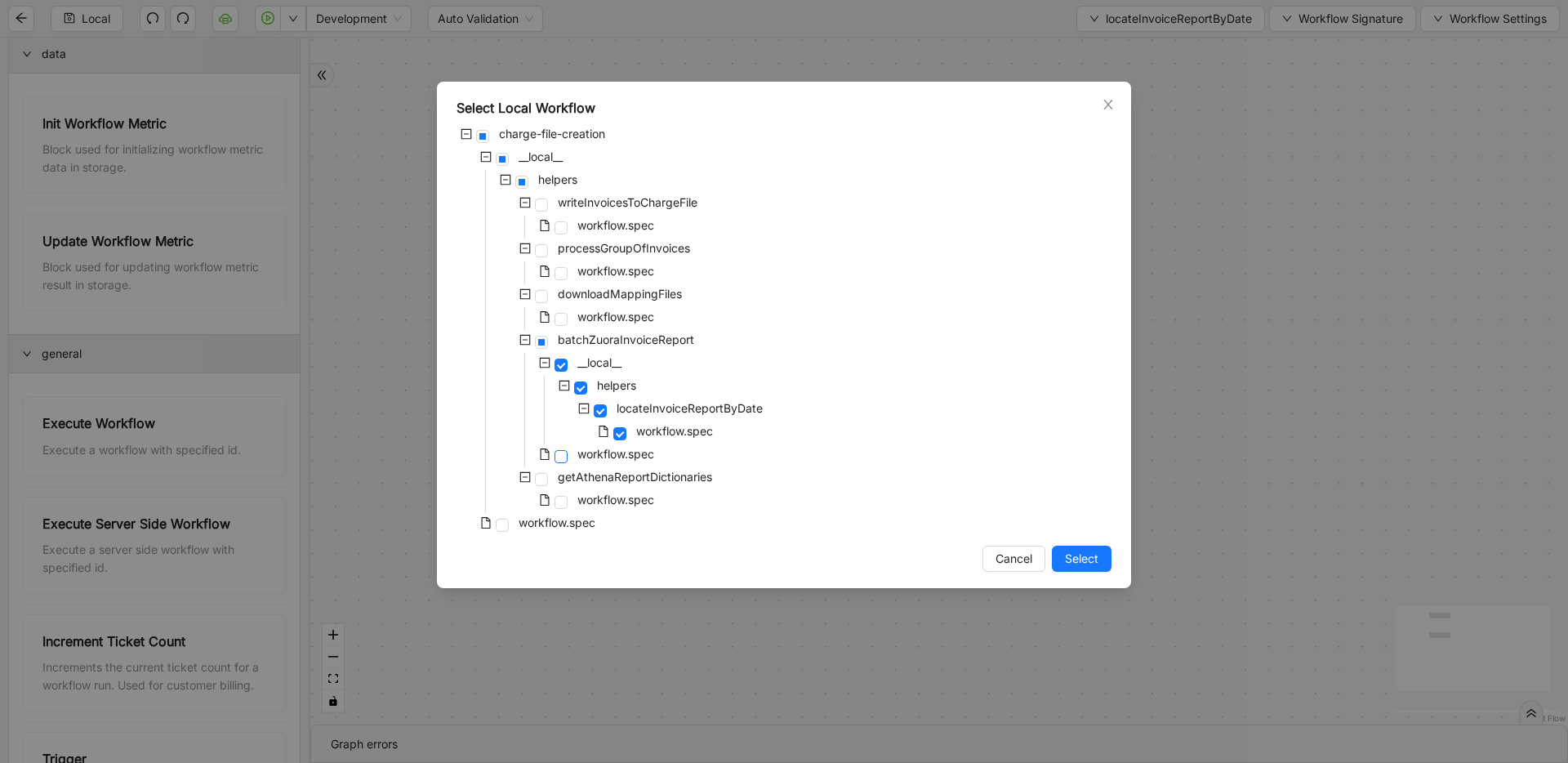 click at bounding box center (561, 457) 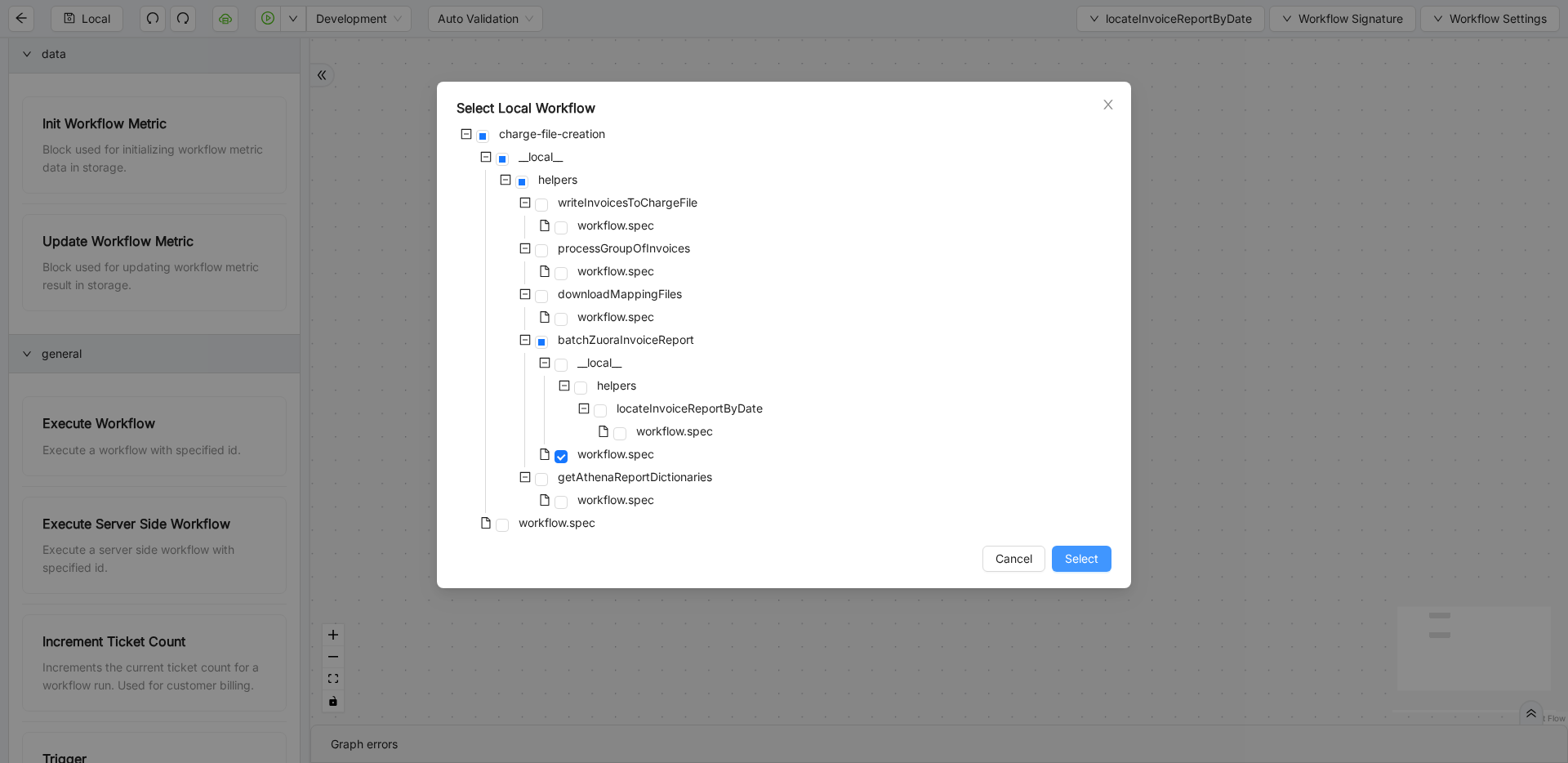 click on "Select" at bounding box center [1081, 559] 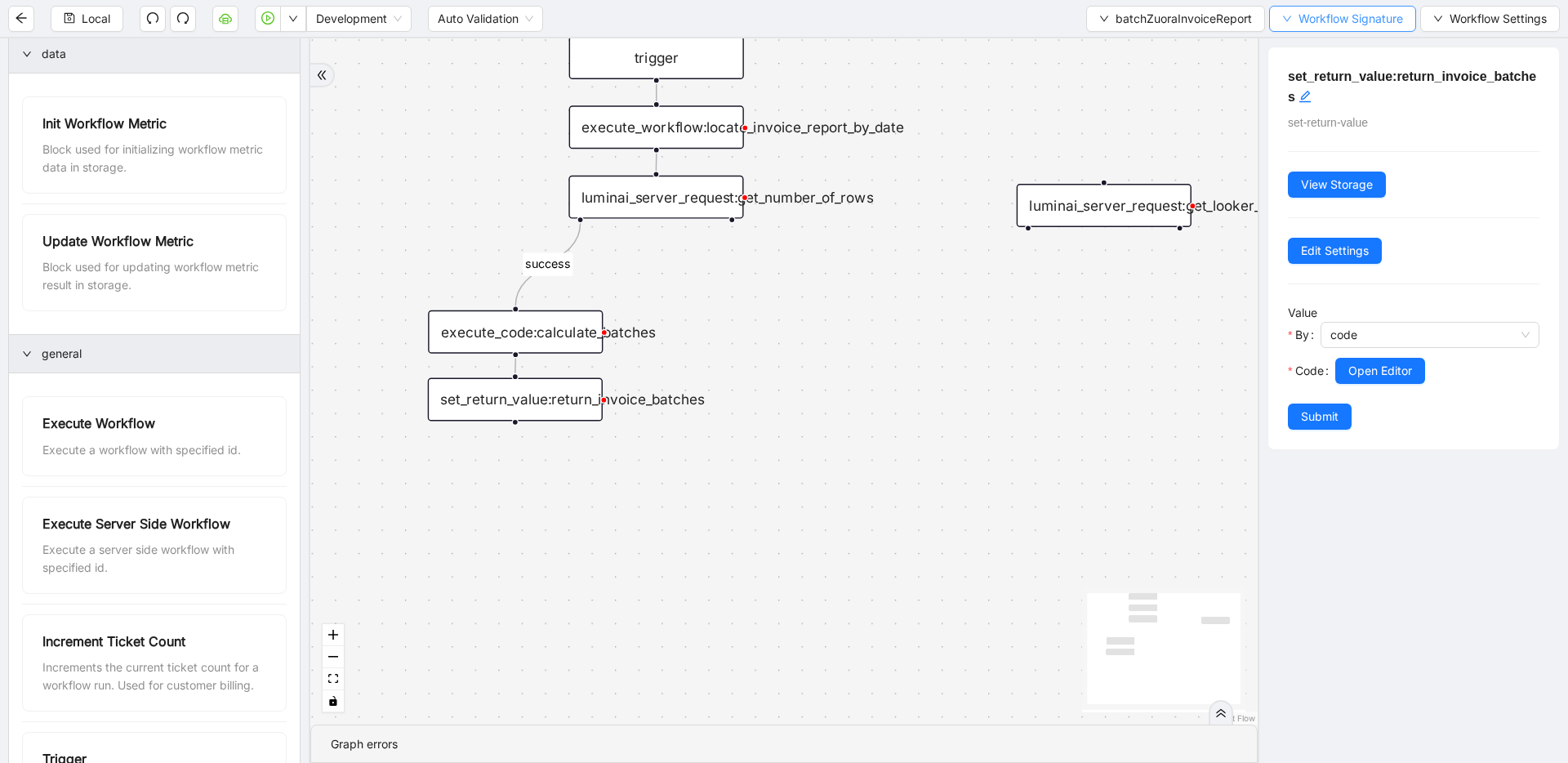 click on "Workflow Signature" at bounding box center [1351, 19] 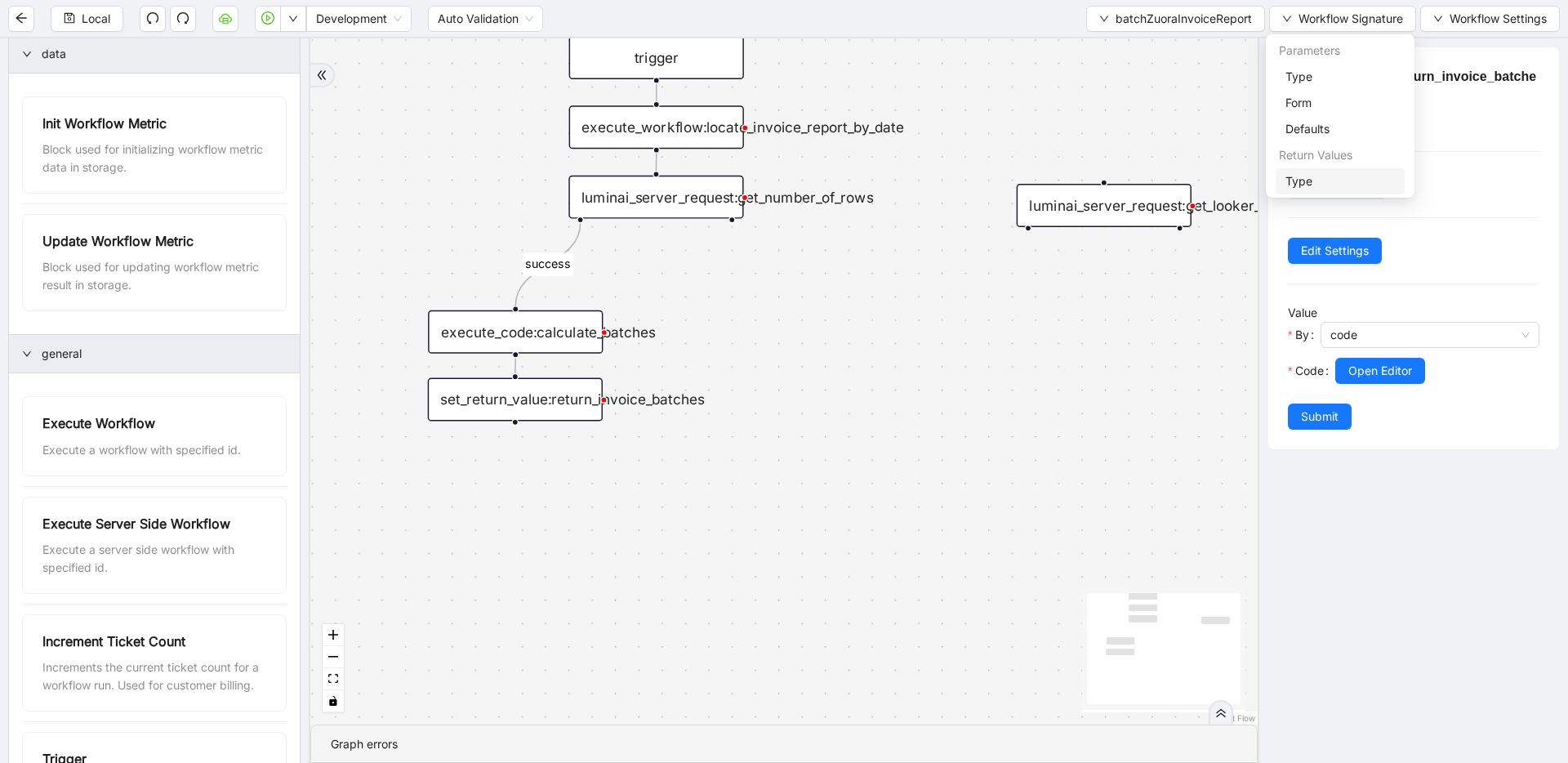 click on "Type" at bounding box center (1340, 181) 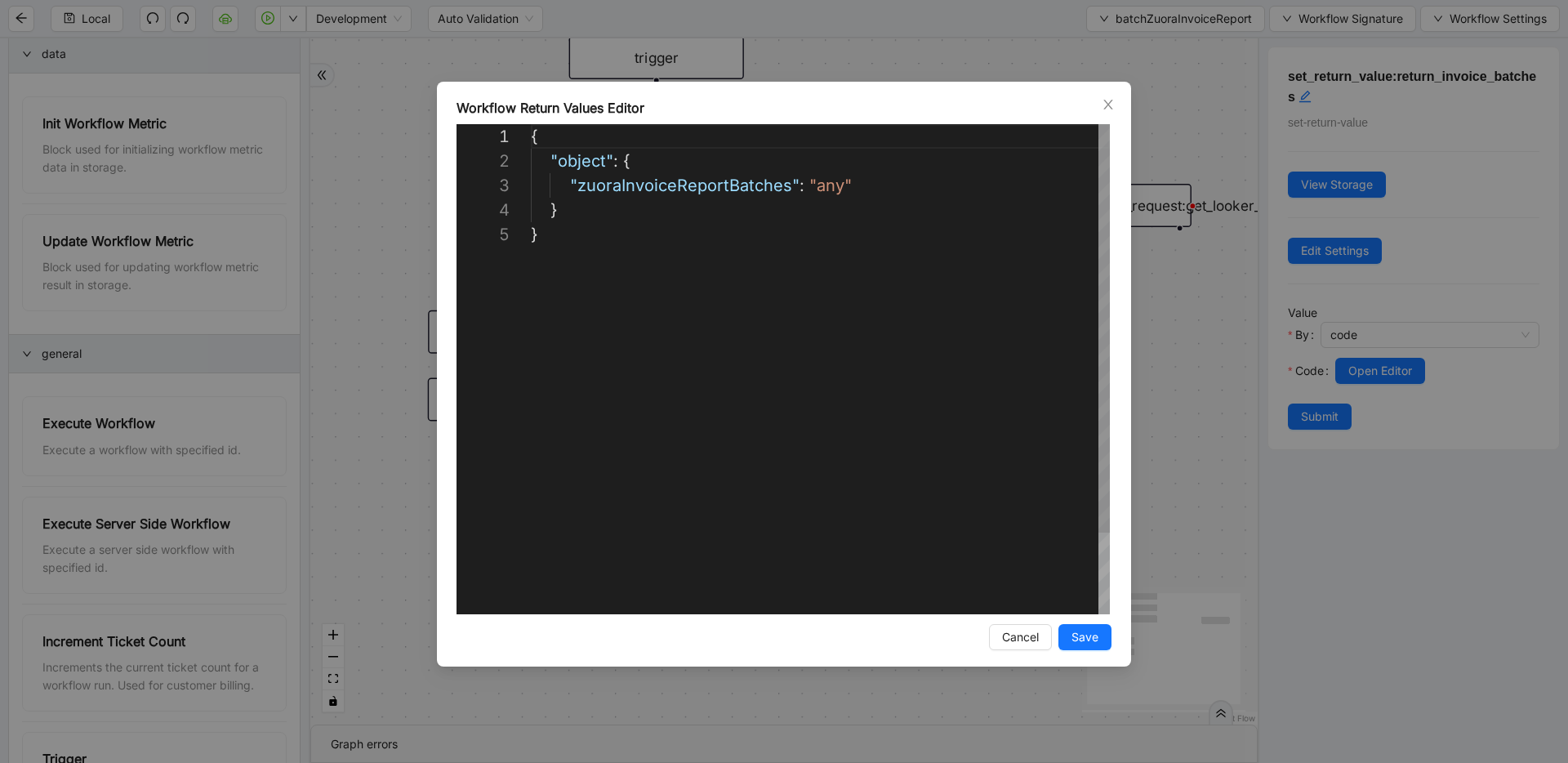 scroll, scrollTop: 49, scrollLeft: 317, axis: both 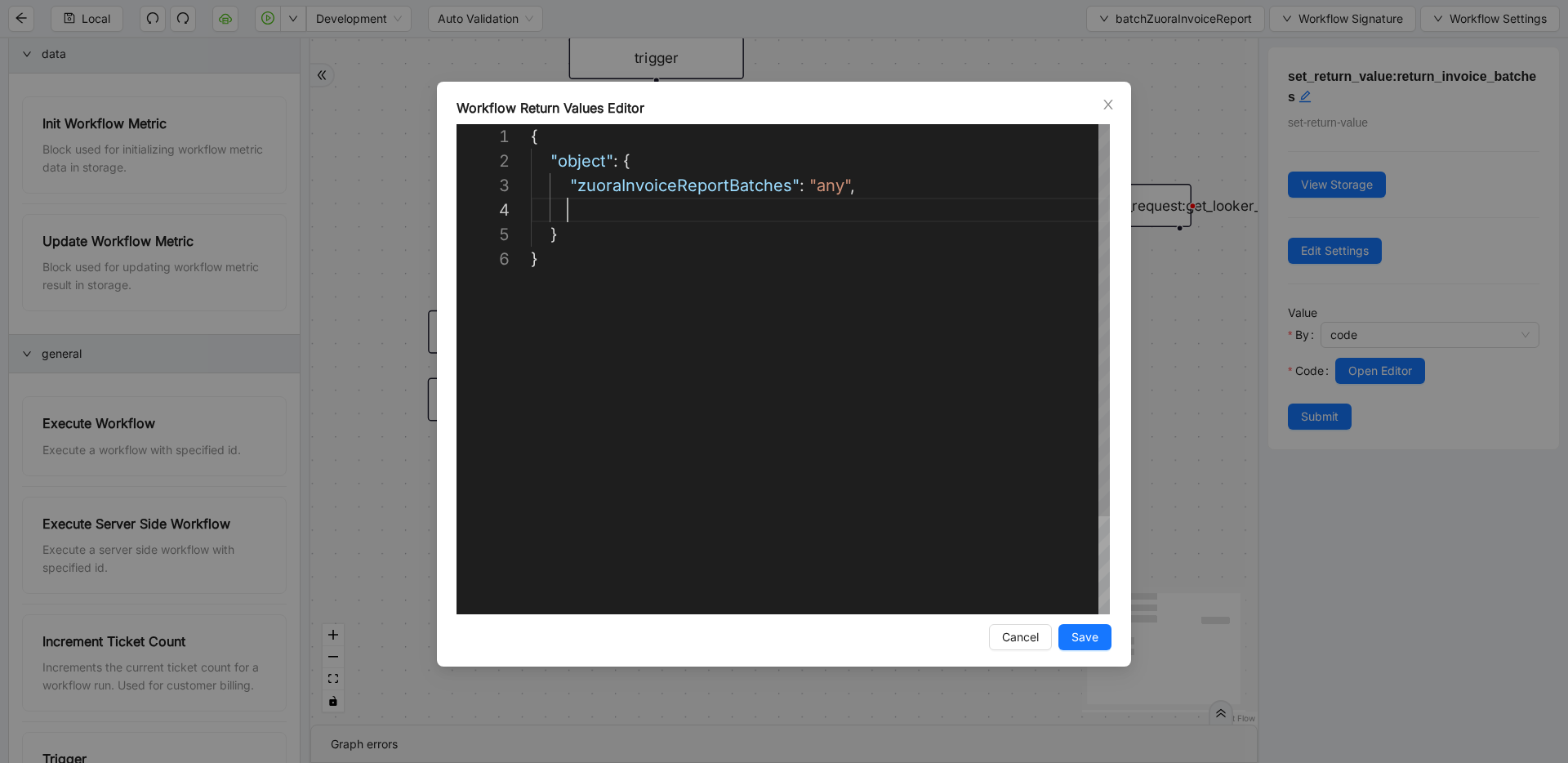 paste on "**********" 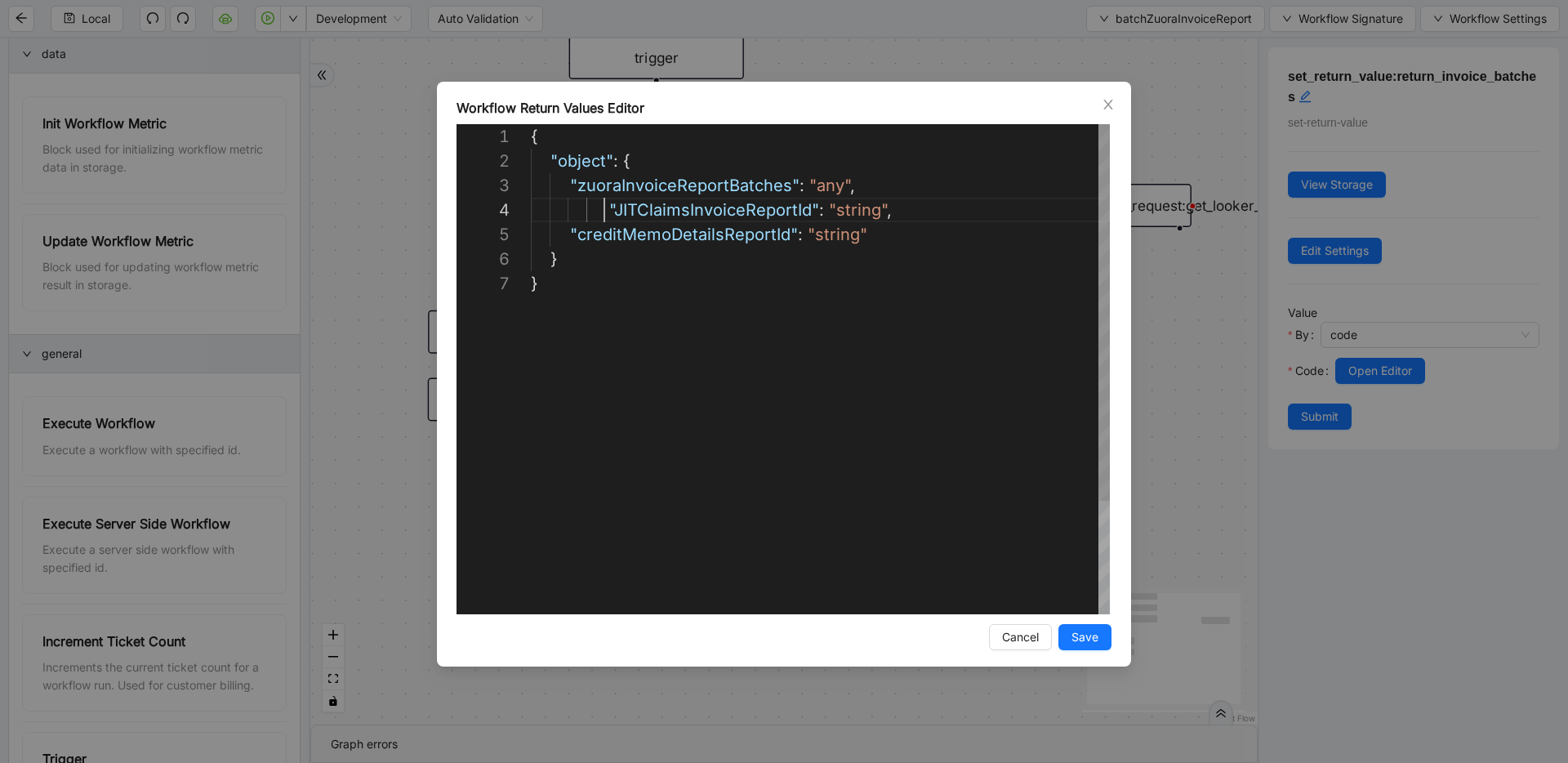 click on "{      "object" :   {          "zuoraInvoiceReportBatches" :   "any" ,      }                  "JITClaimsInvoiceReportId" :   "string" ,          "creditMemoDetailsReportId" :   "string" }" at bounding box center (820, 443) 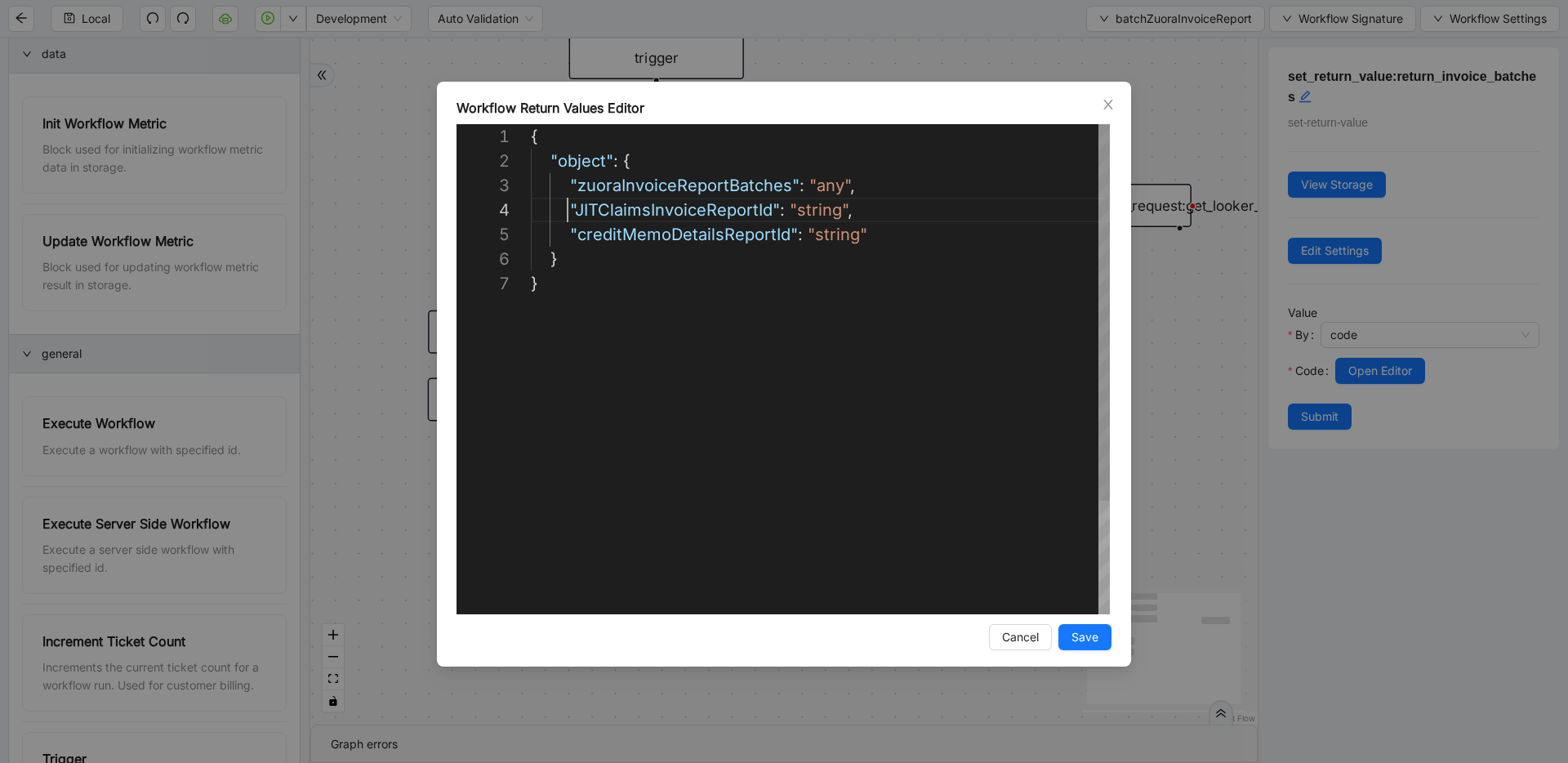 scroll, scrollTop: 74, scrollLeft: 37, axis: both 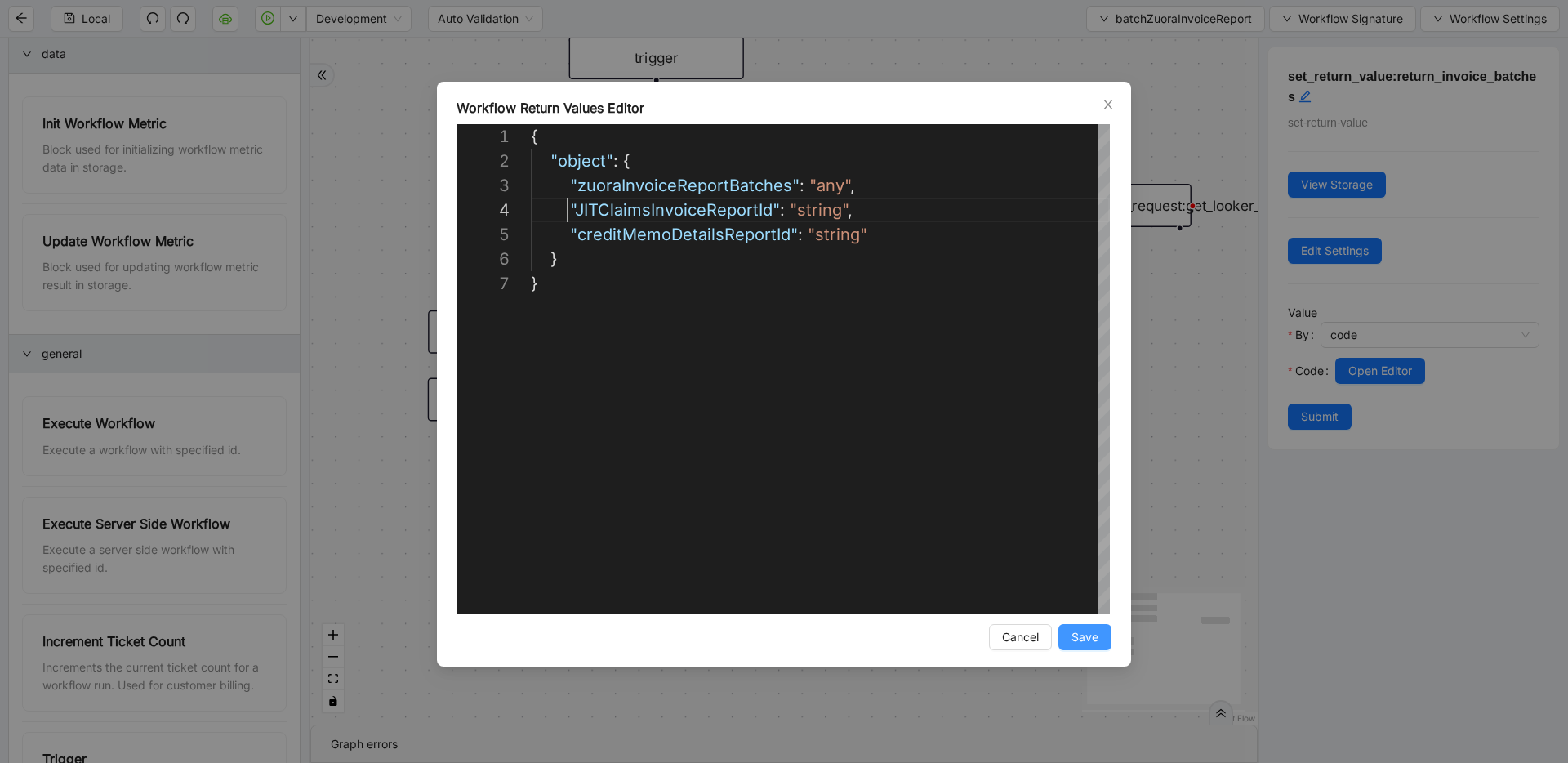click on "Save" at bounding box center (1085, 637) 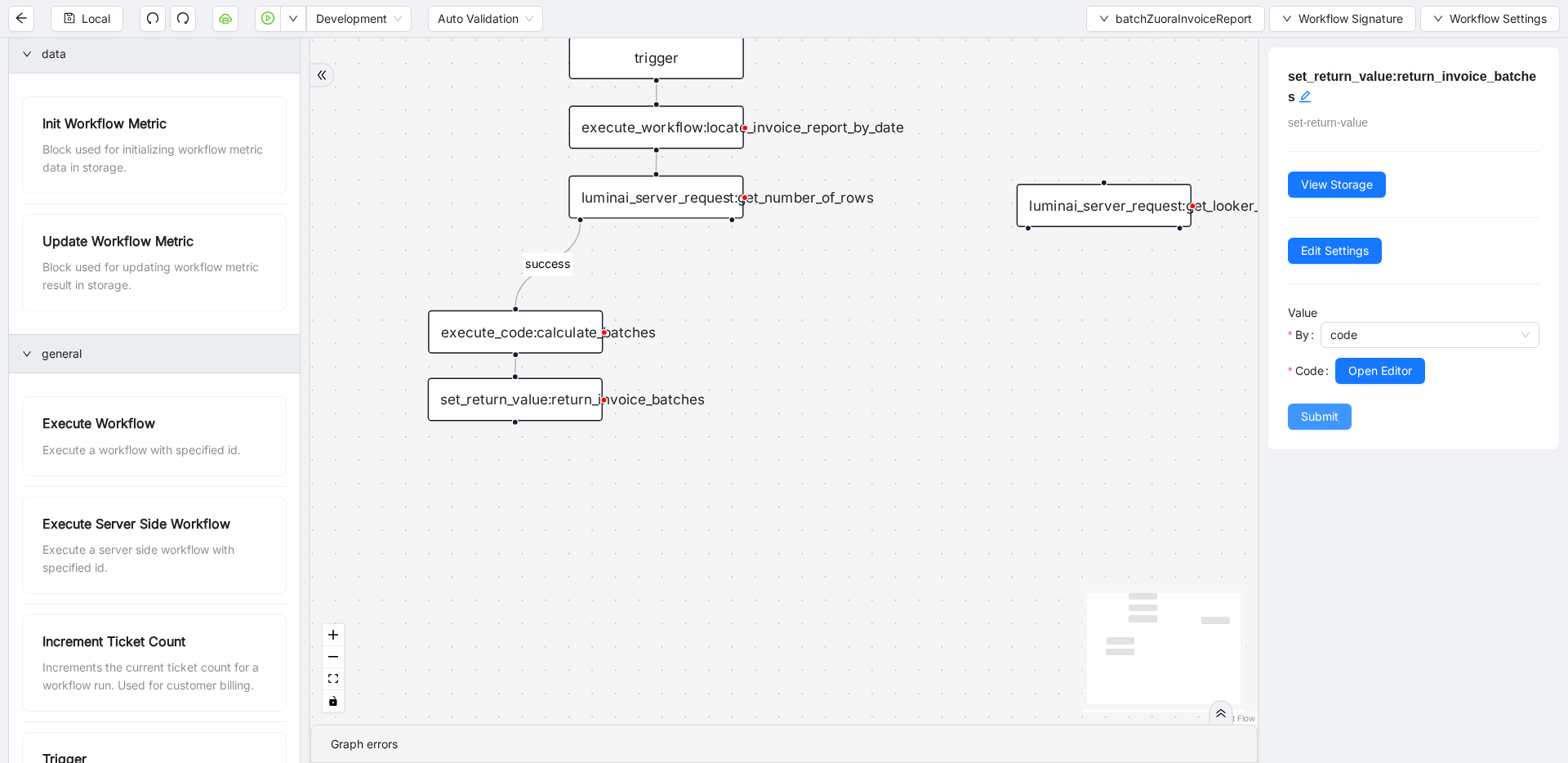 click on "Submit" at bounding box center (1320, 417) 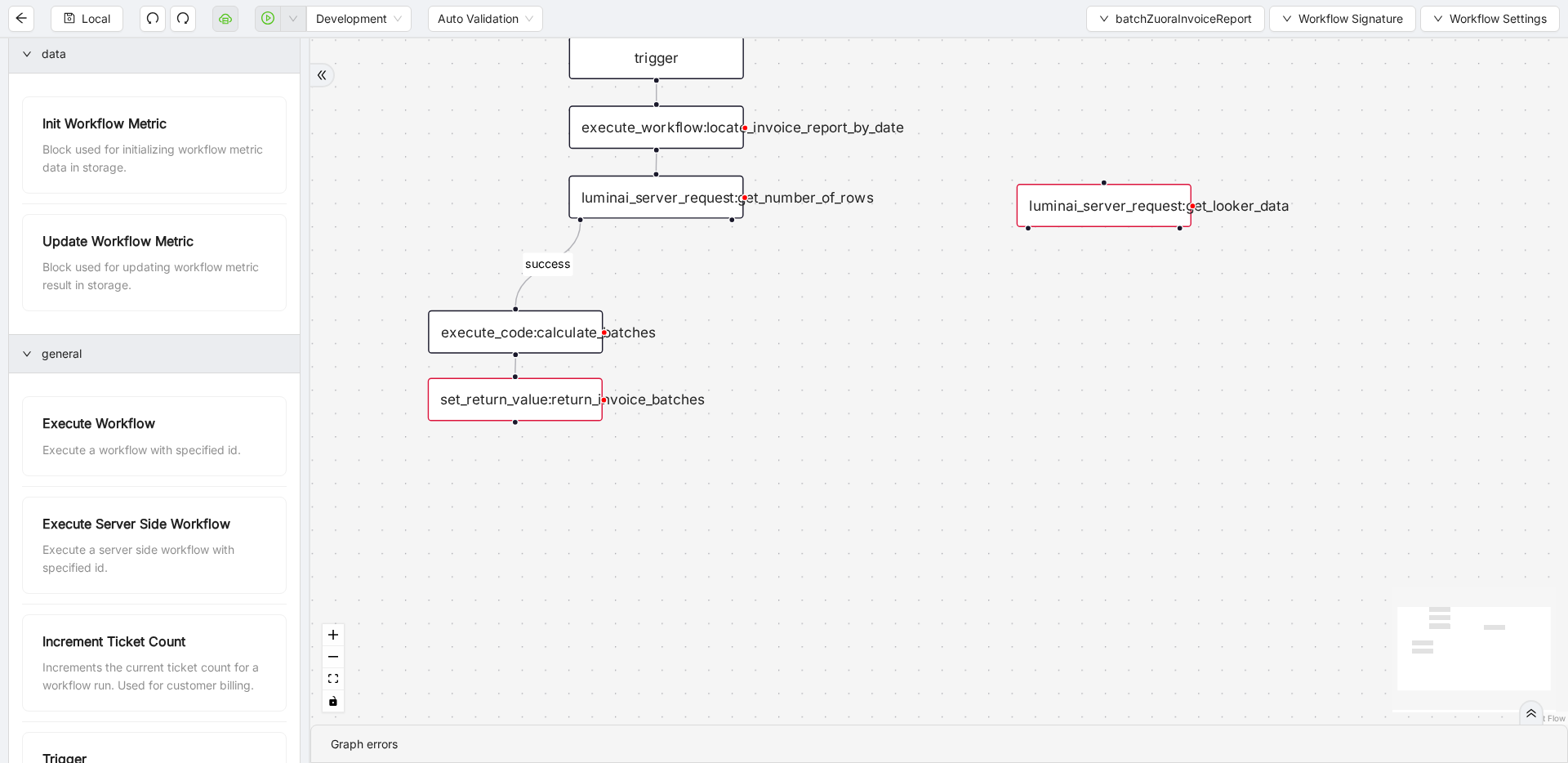 click on "set_return_value:return_invoice_batches" at bounding box center [515, 399] 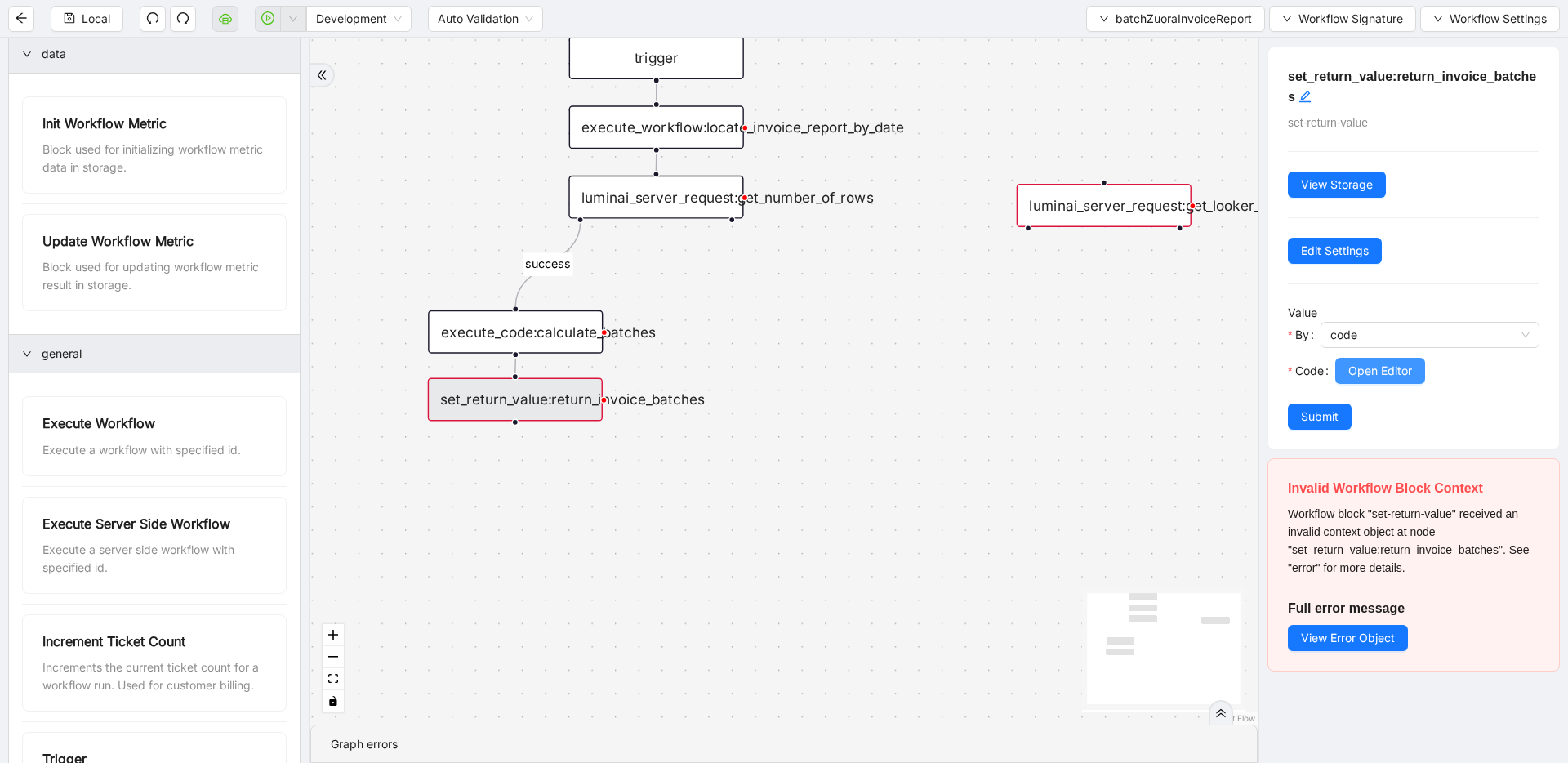 click on "Open Editor" at bounding box center (1380, 371) 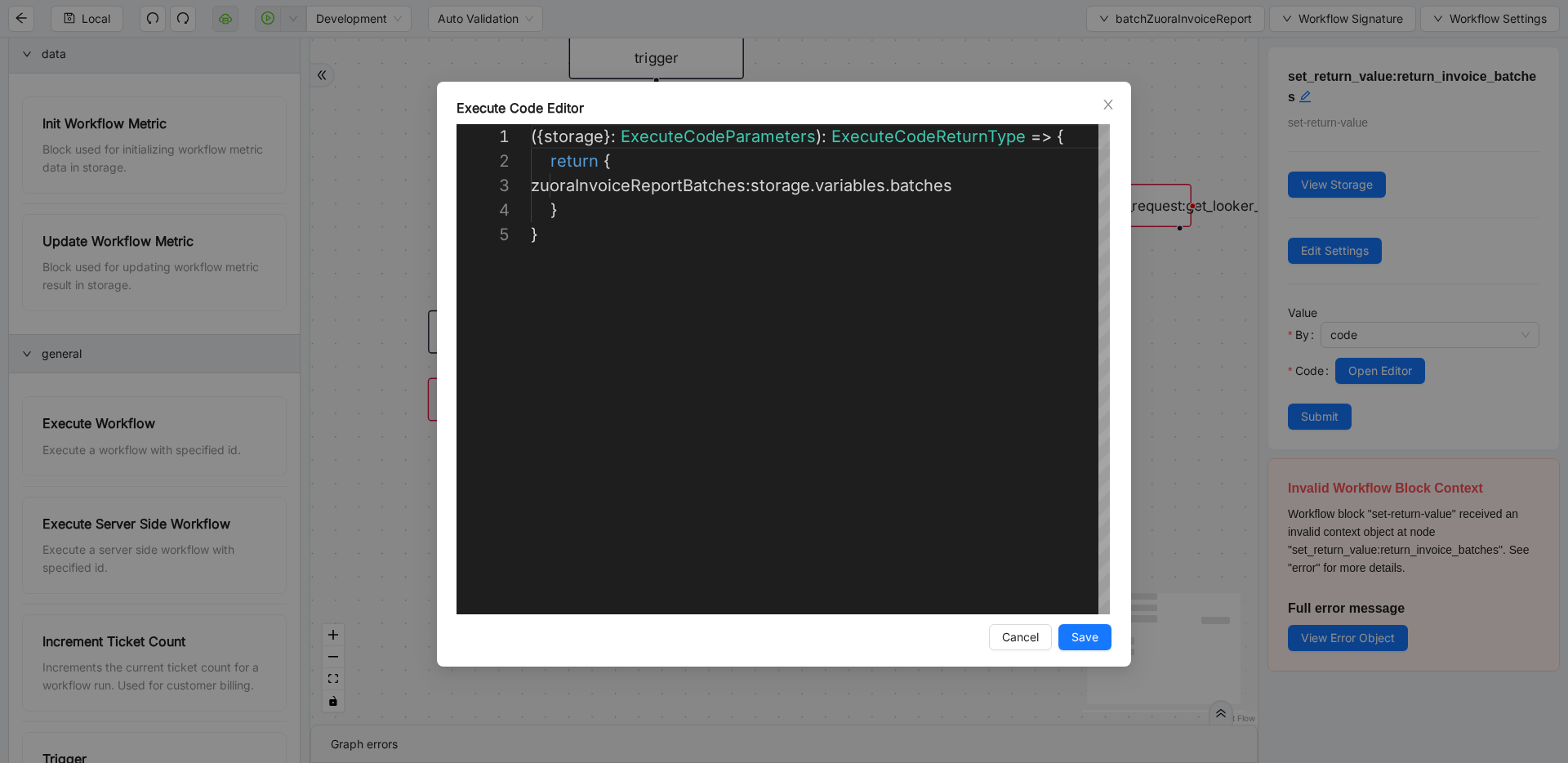 scroll, scrollTop: 98, scrollLeft: 0, axis: vertical 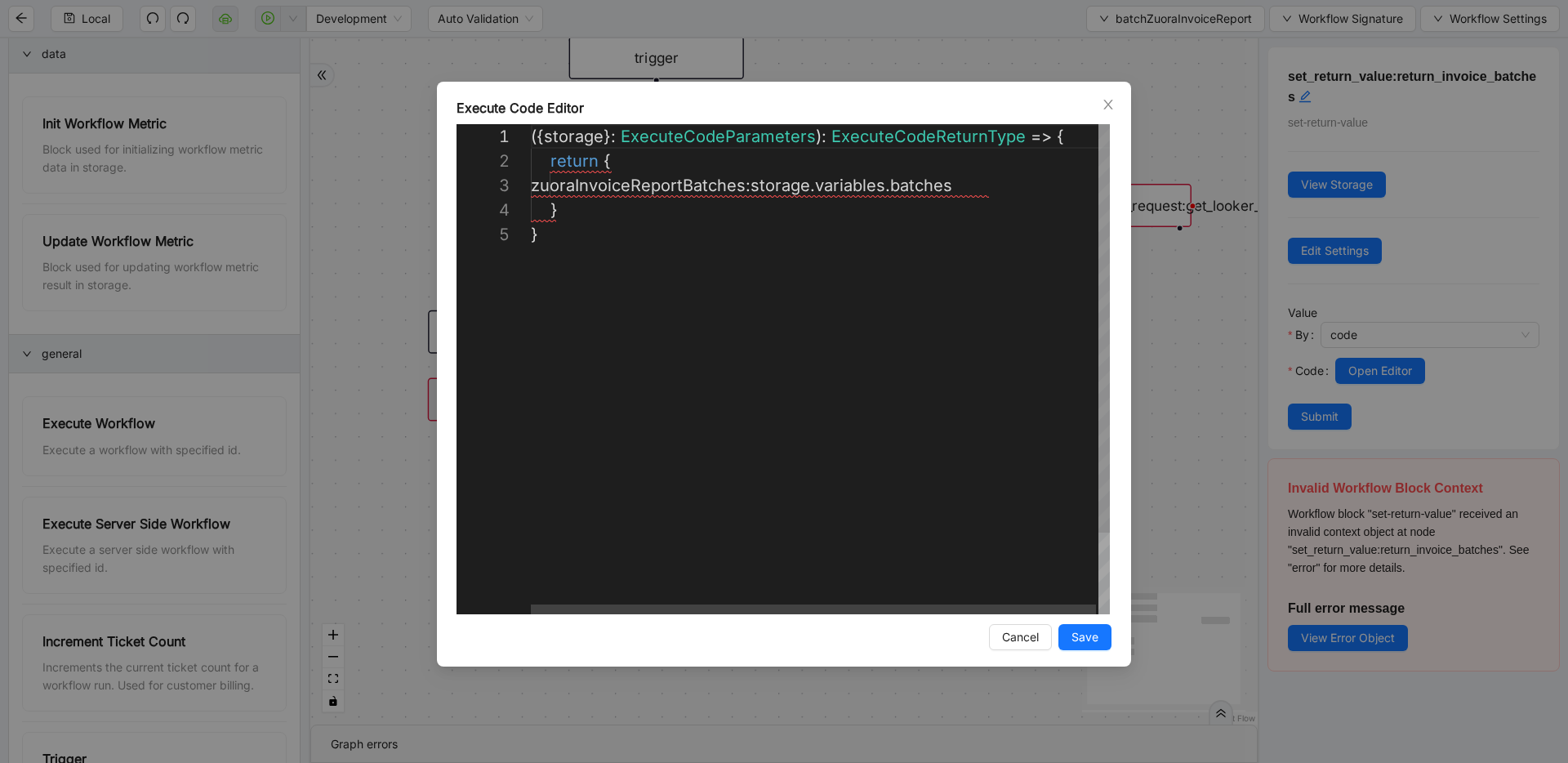 click on "({  storage  }:   ExecuteCodeParameters ):   ExecuteCodeReturnType   =>   {      return   {           zuoraInvoiceReportBatches :  storage . variables . batches      } }" at bounding box center [822, 418] 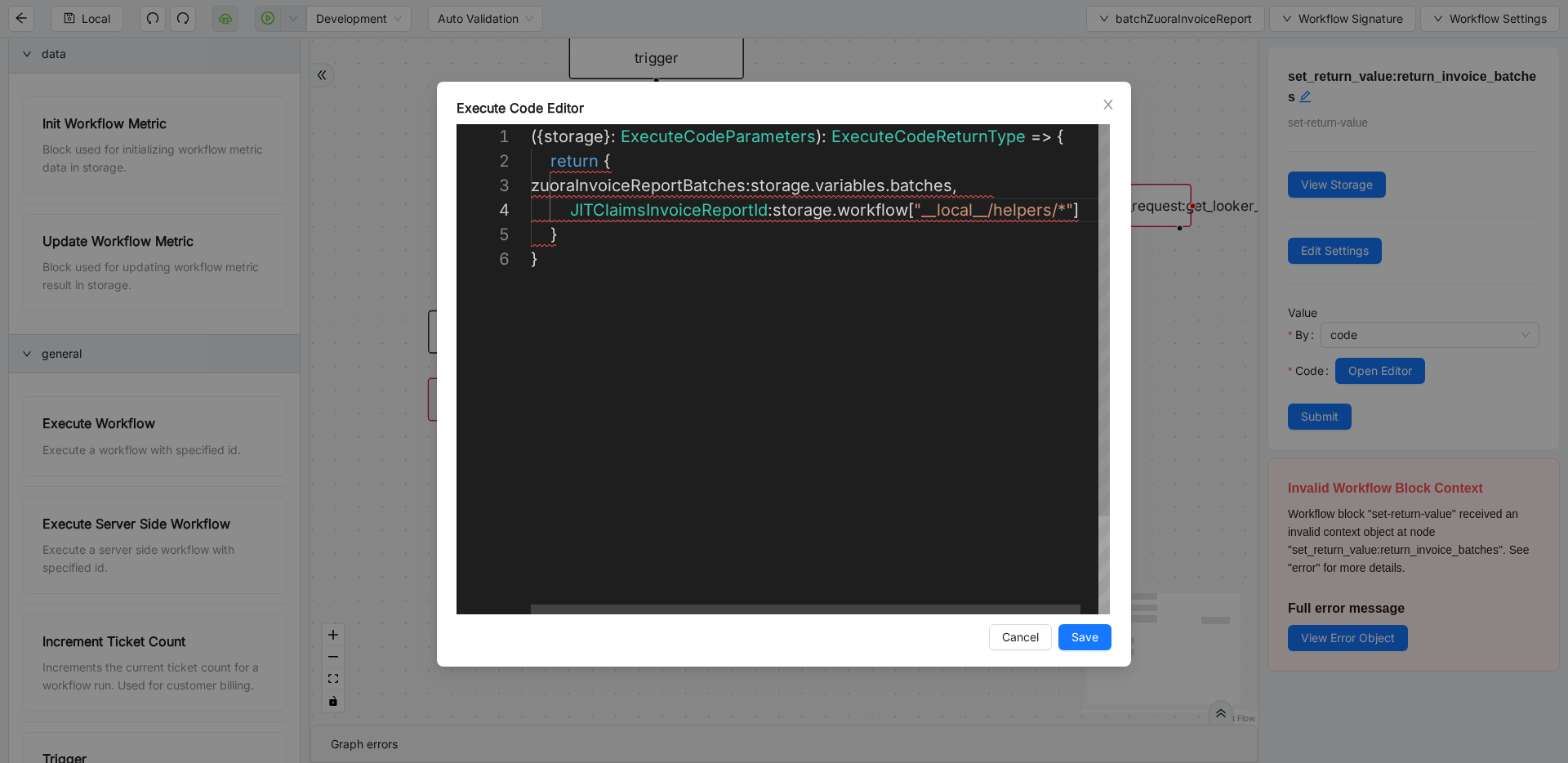 scroll, scrollTop: 74, scrollLeft: 541, axis: both 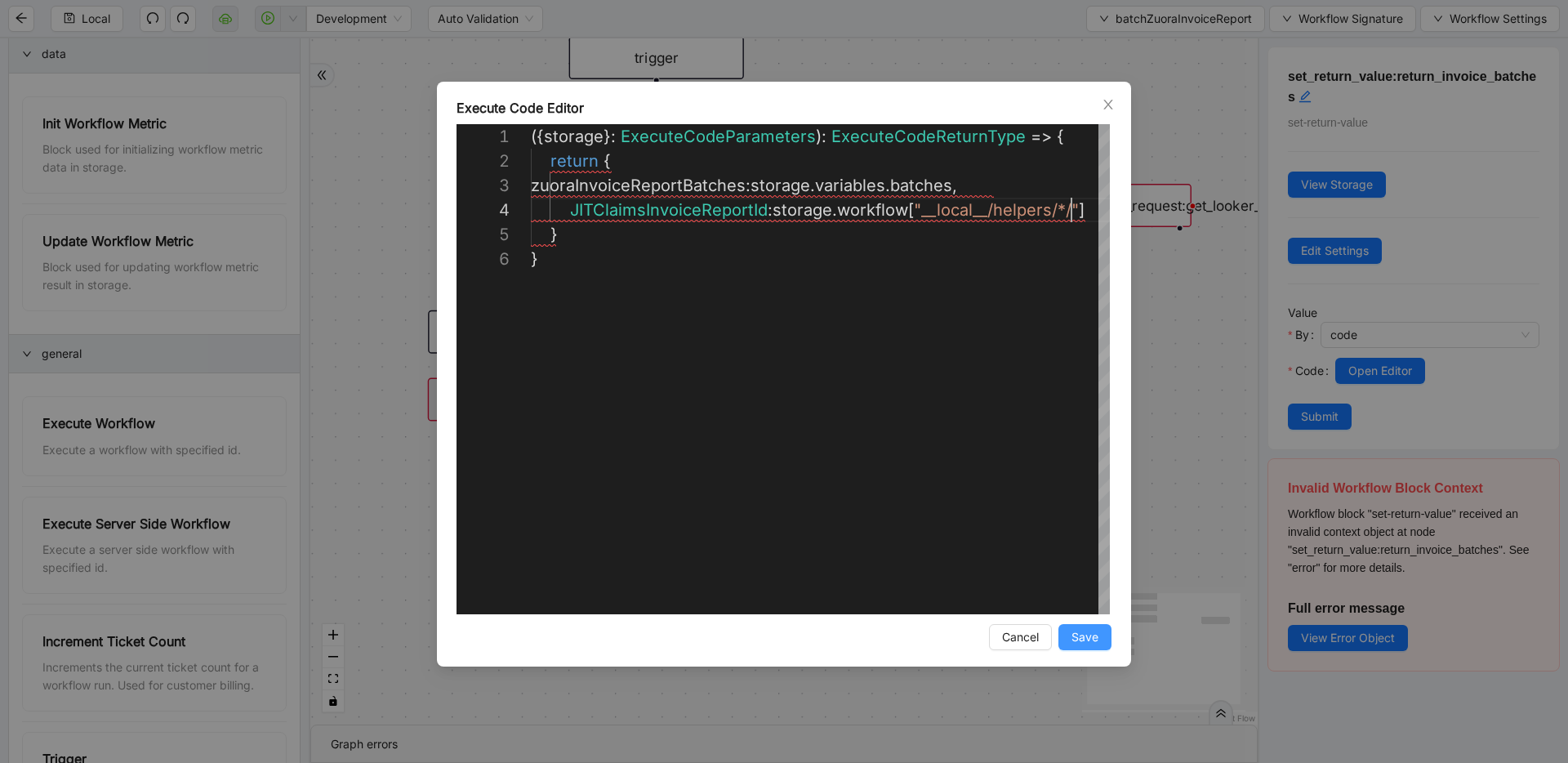 click on "Save" at bounding box center [1085, 637] 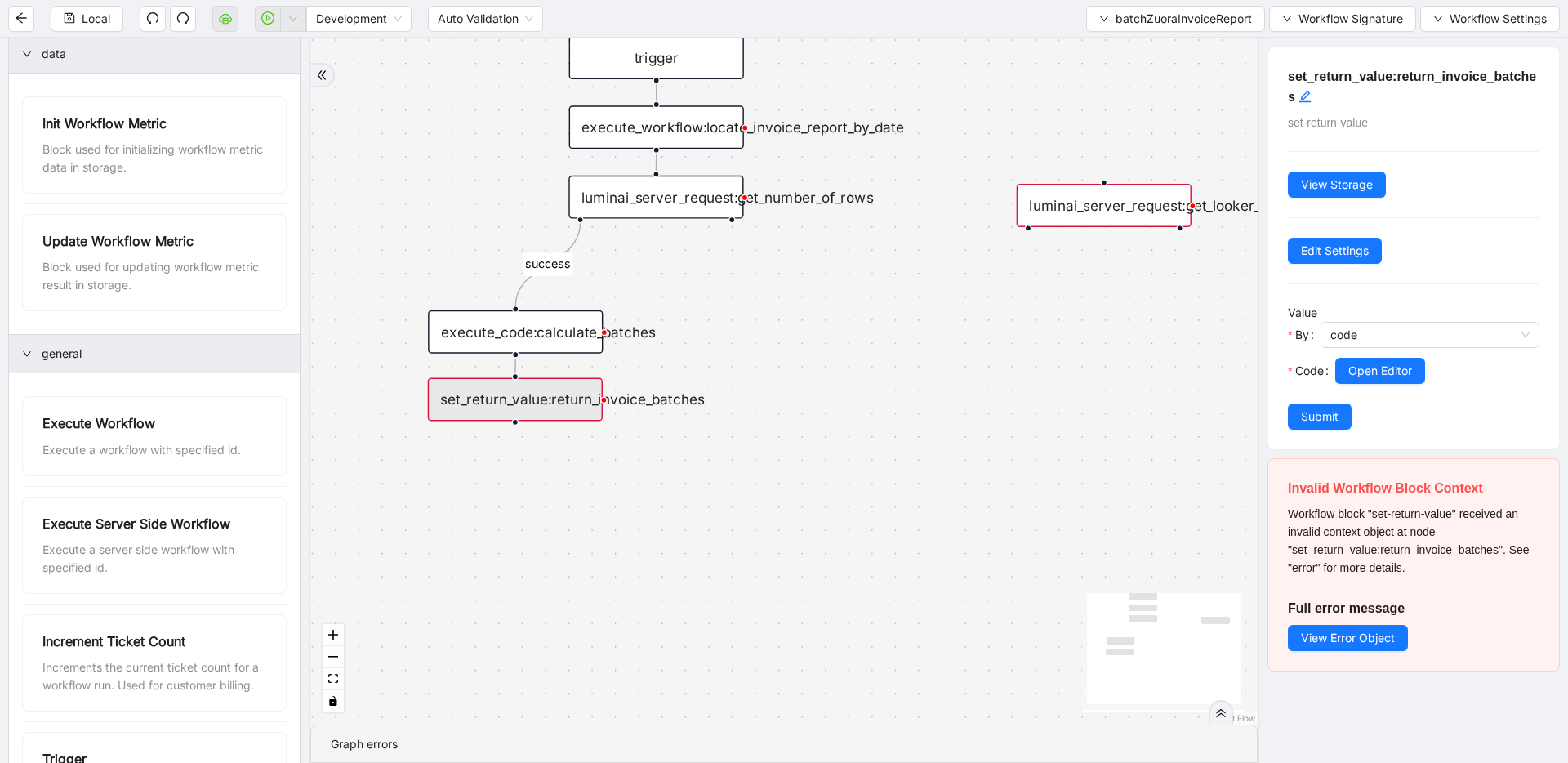 click on "Submit" at bounding box center [1320, 417] 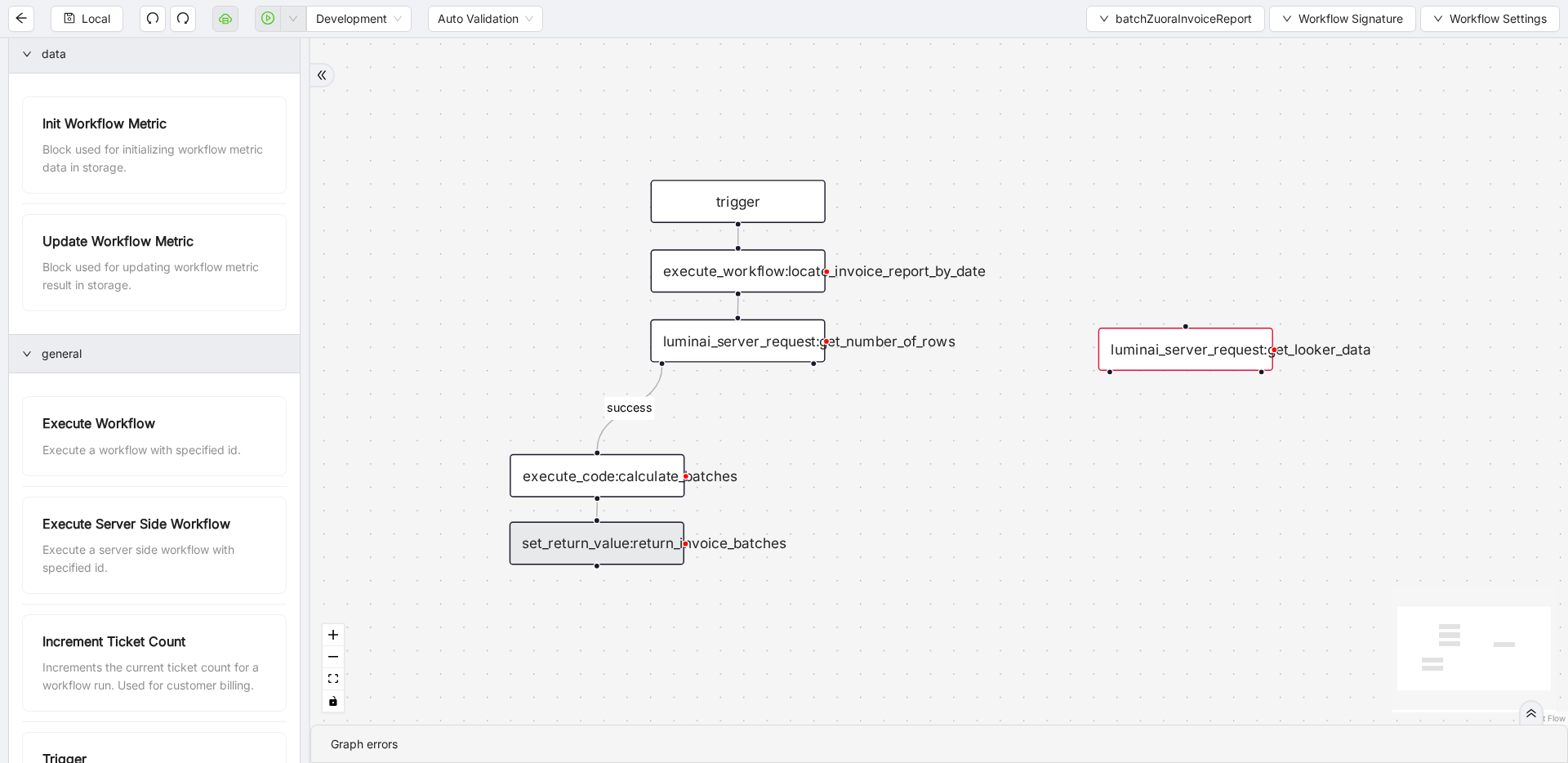 drag, startPoint x: 906, startPoint y: 314, endPoint x: 987, endPoint y: 454, distance: 161.74362 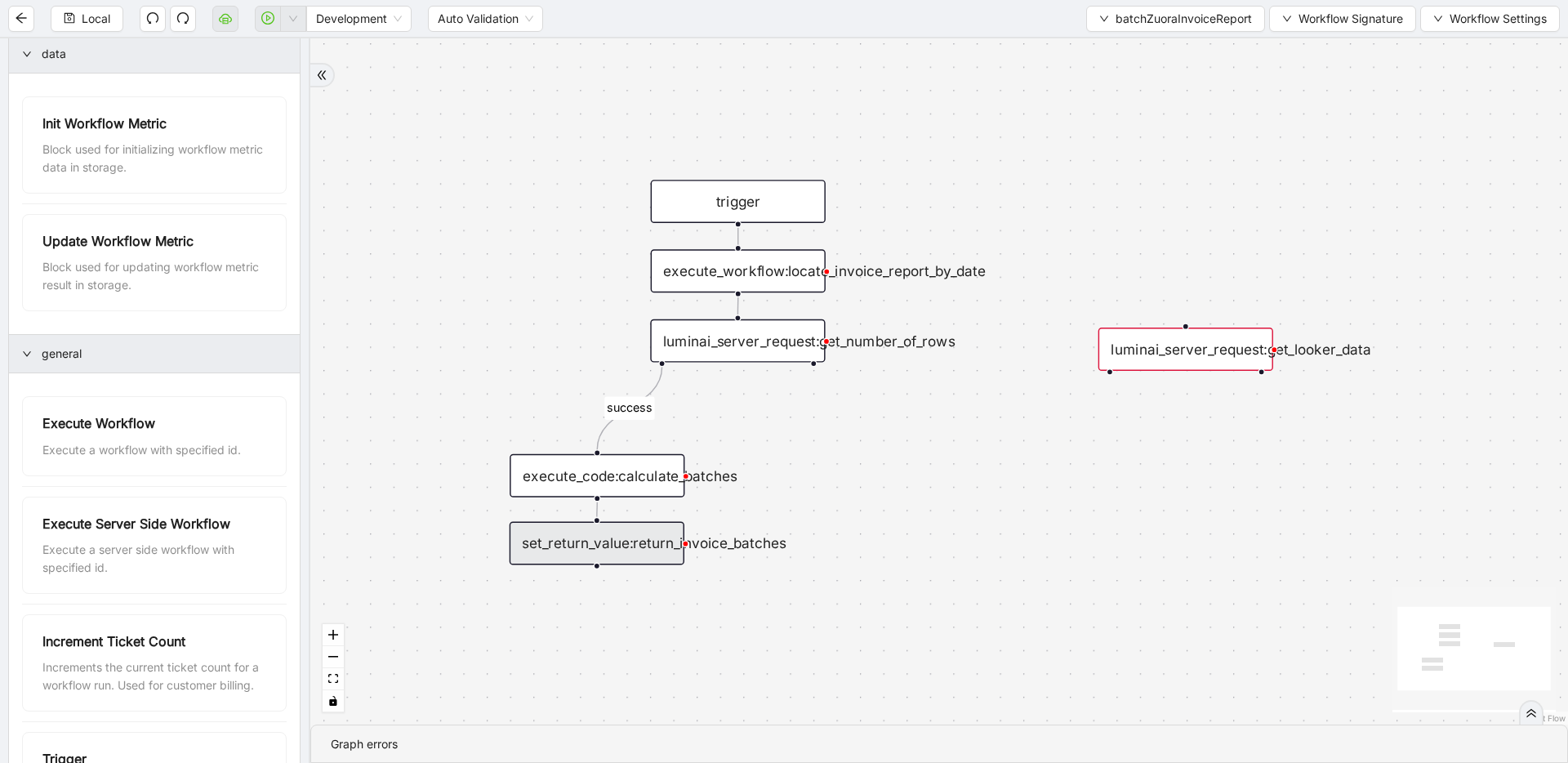 click on "success trigger set_return_value:return_invoice_batches luminai_server_request:get_number_of_rows execute_code:calculate_batches execute_workflow:locate_invoice_report_by_date luminai_server_request:get_looker_data" at bounding box center [939, 382] 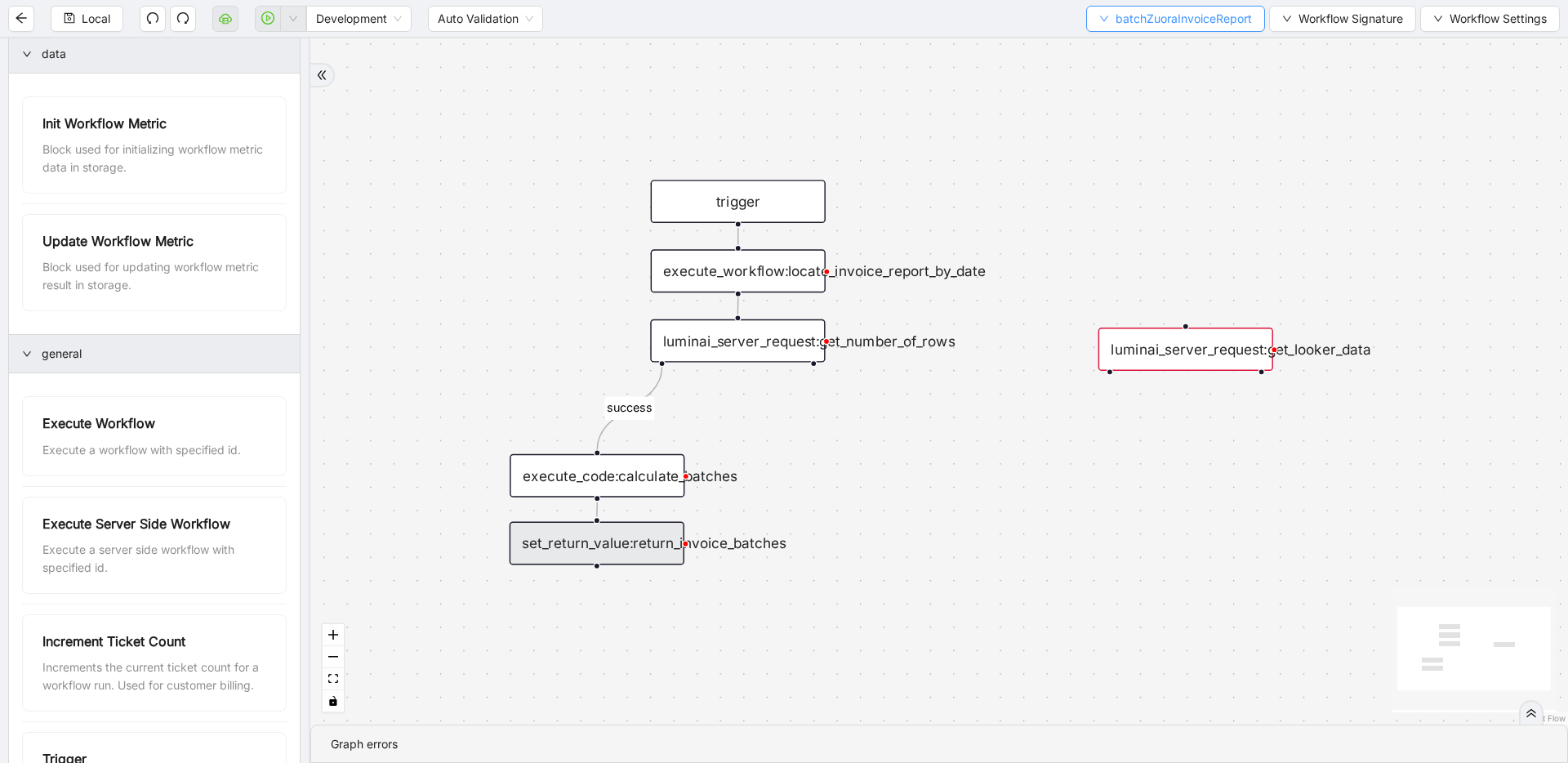 click on "batchZuoraInvoiceReport" at bounding box center (1183, 19) 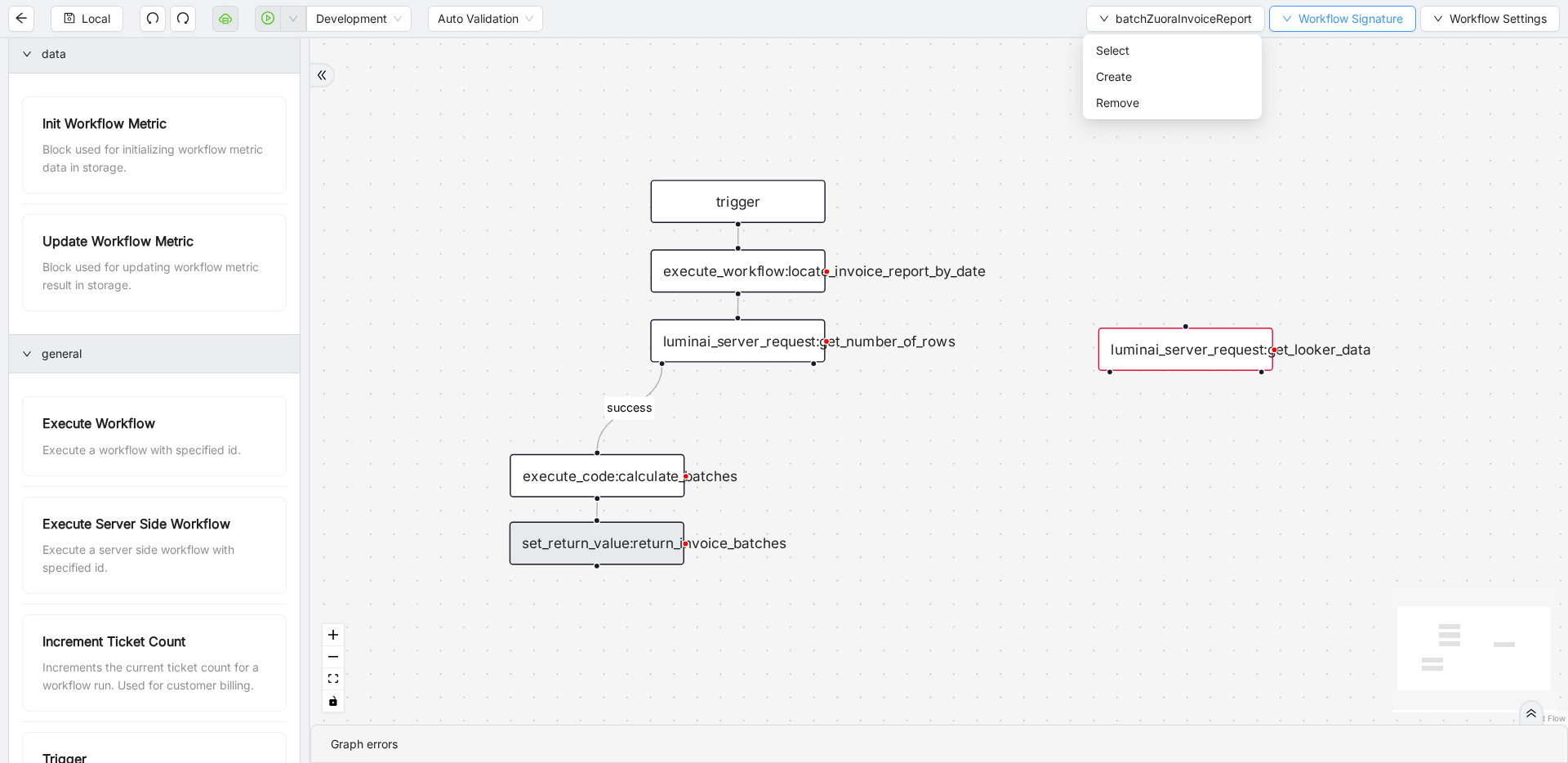 click on "Workflow Signature" at bounding box center [1351, 19] 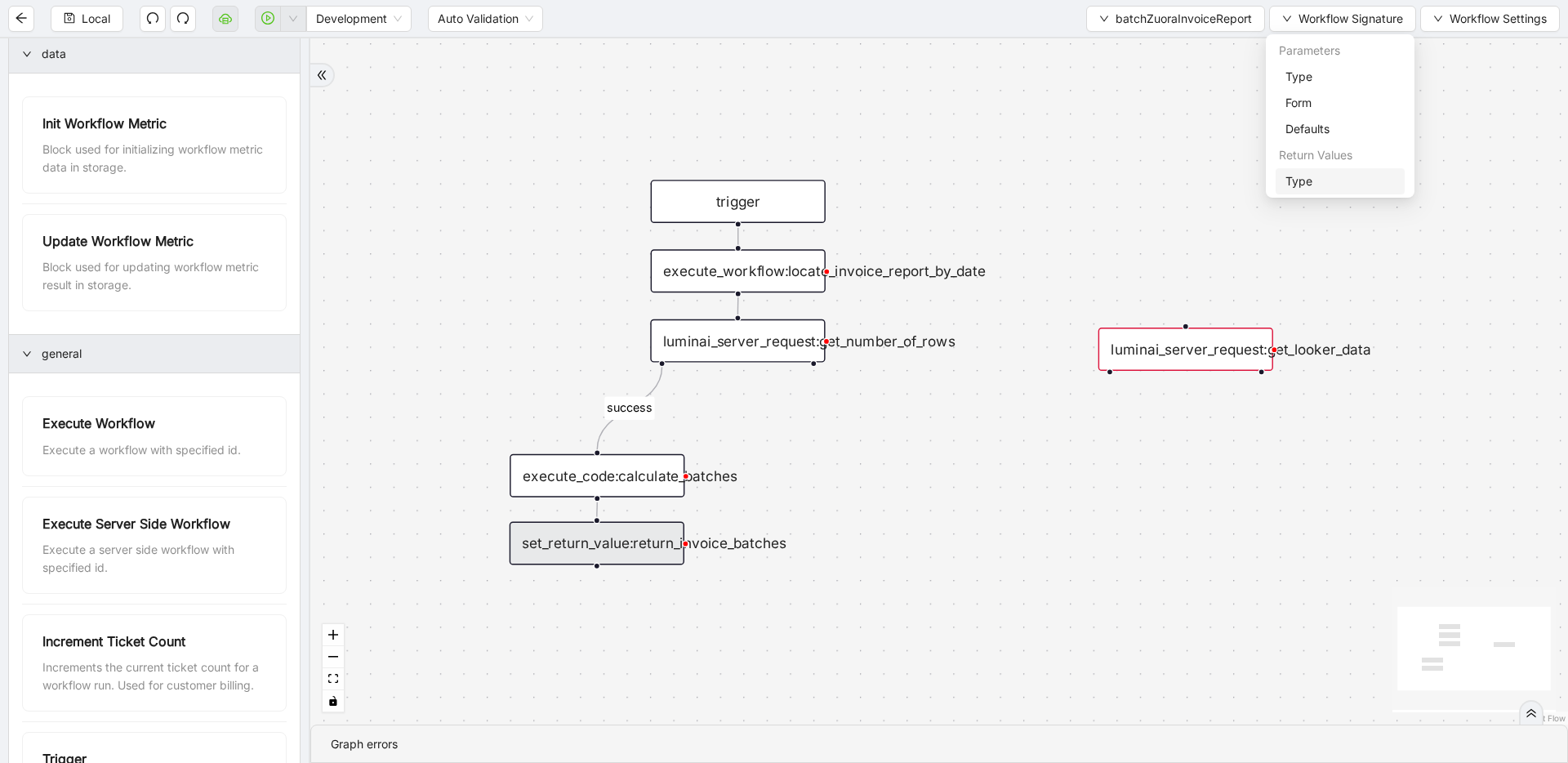 click on "Type" at bounding box center [1340, 181] 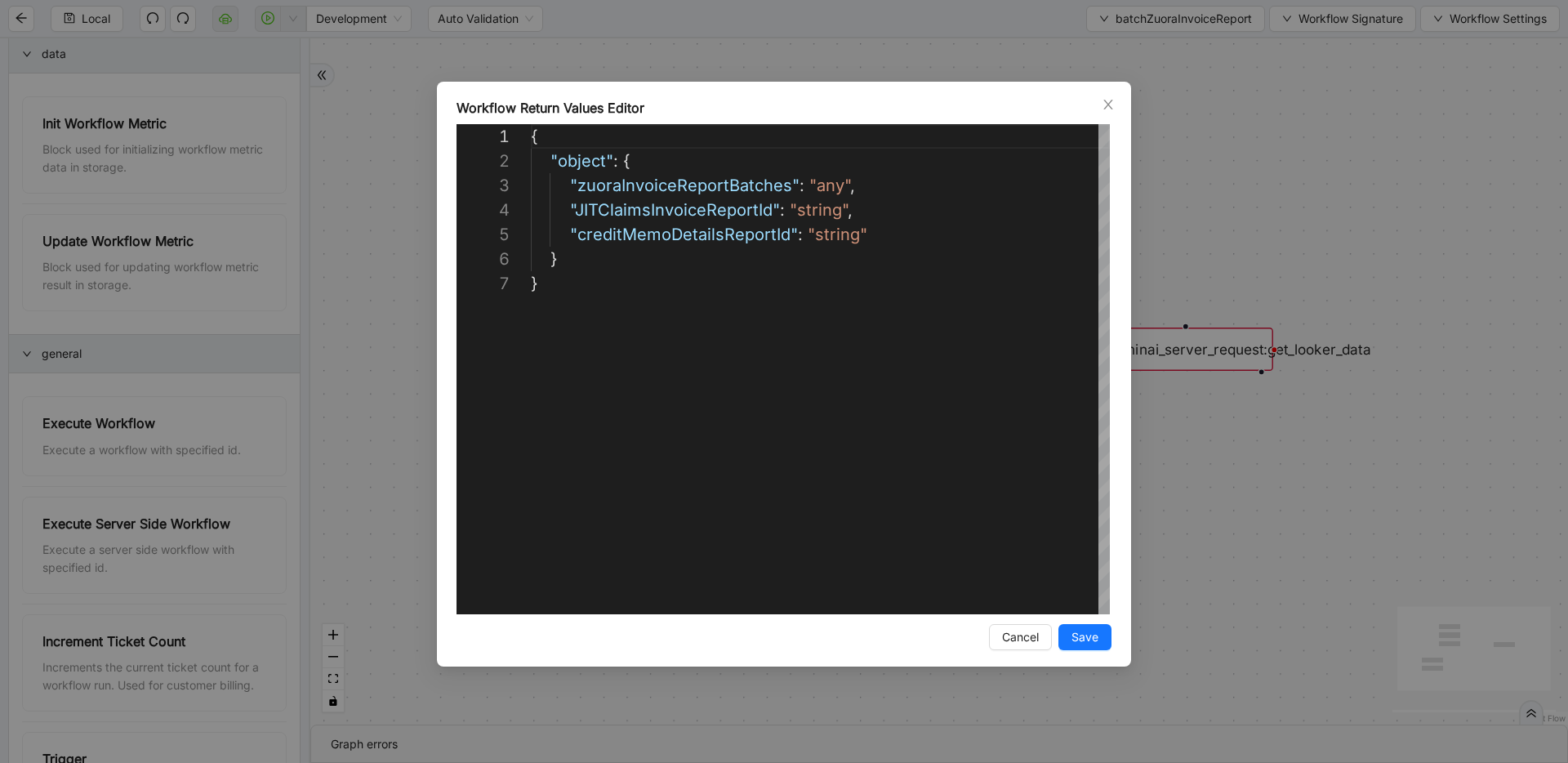scroll, scrollTop: 147, scrollLeft: 0, axis: vertical 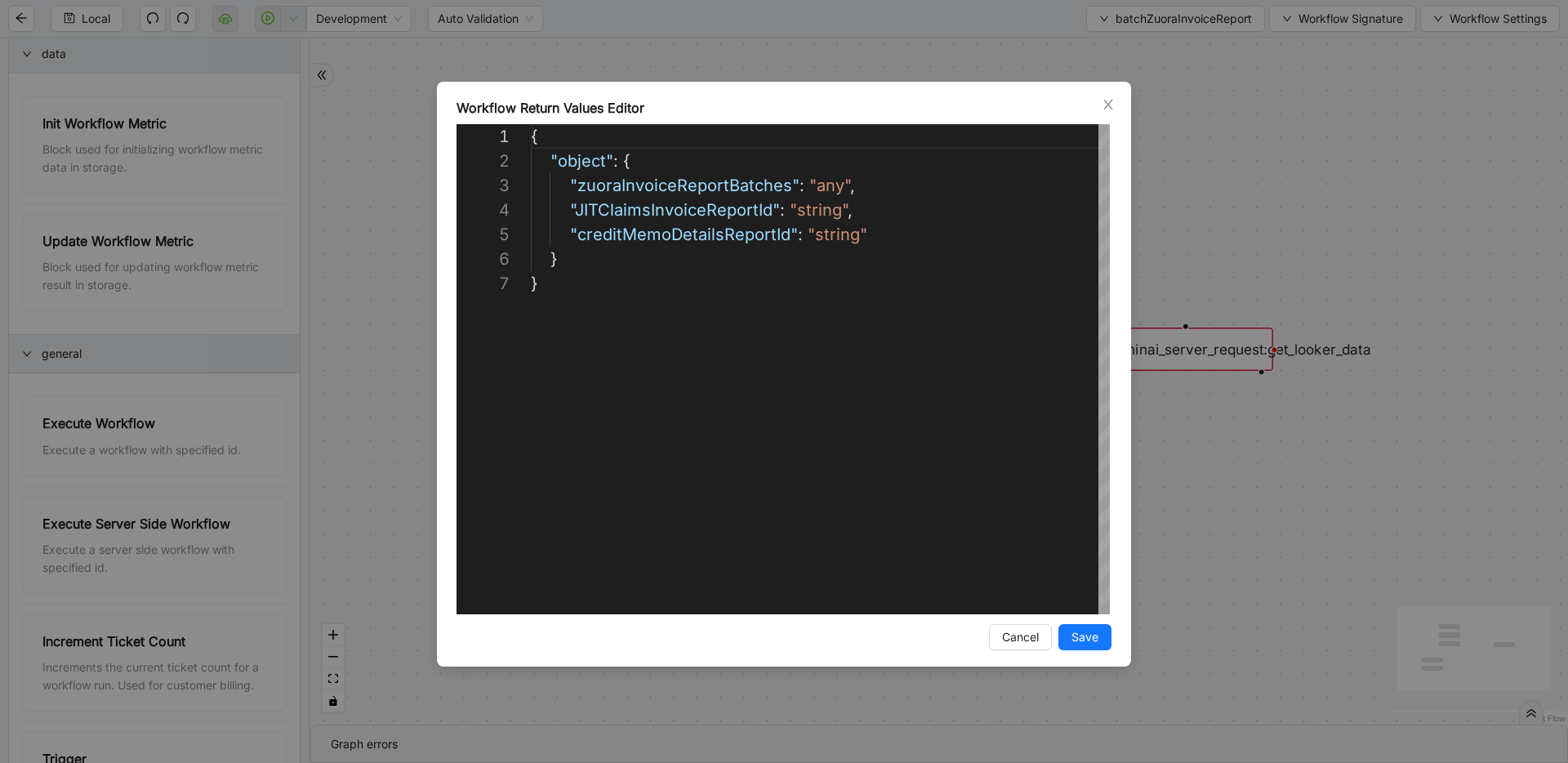 click on "**********" at bounding box center (784, 382) 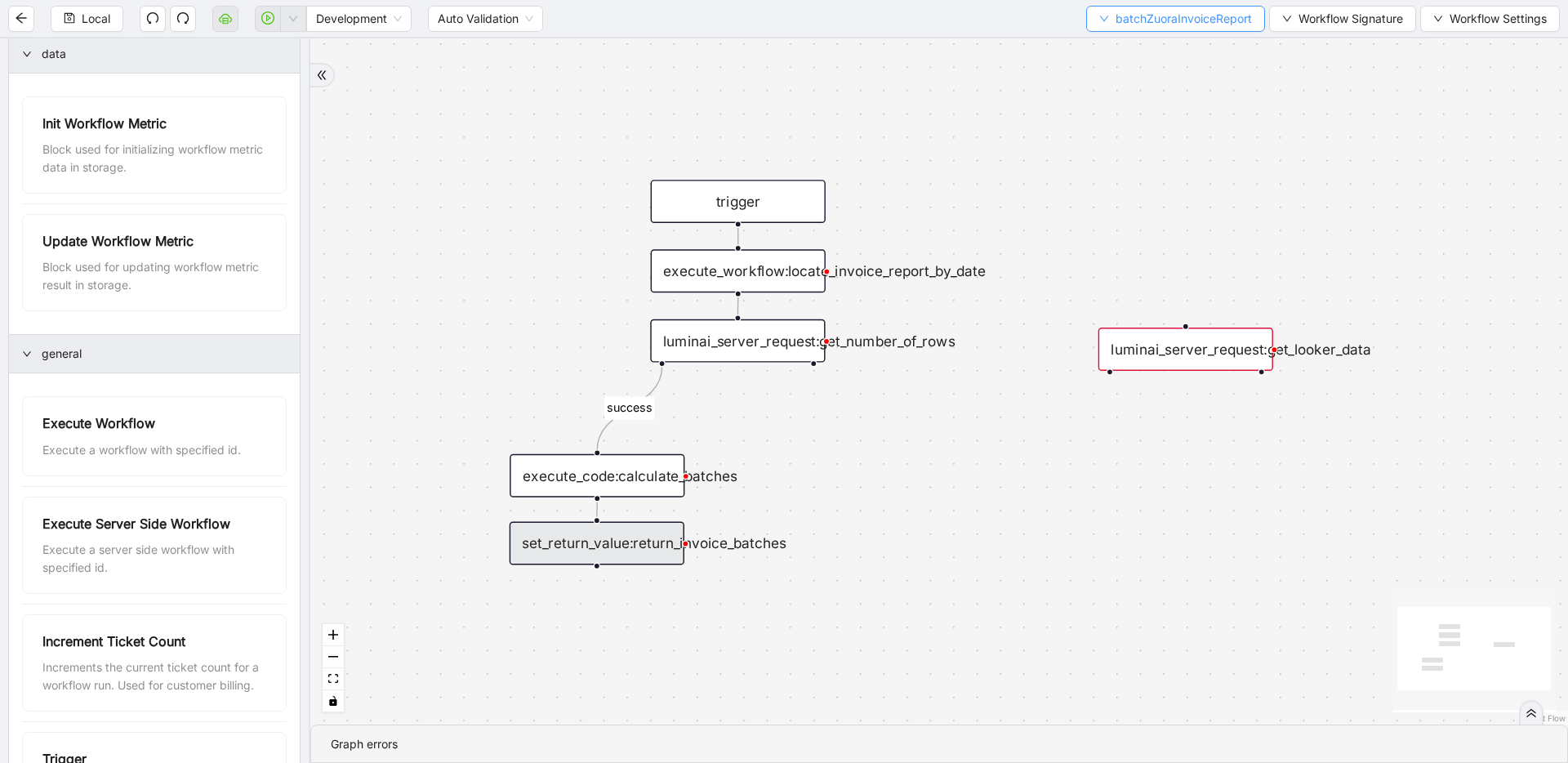 click on "batchZuoraInvoiceReport" at bounding box center [1183, 19] 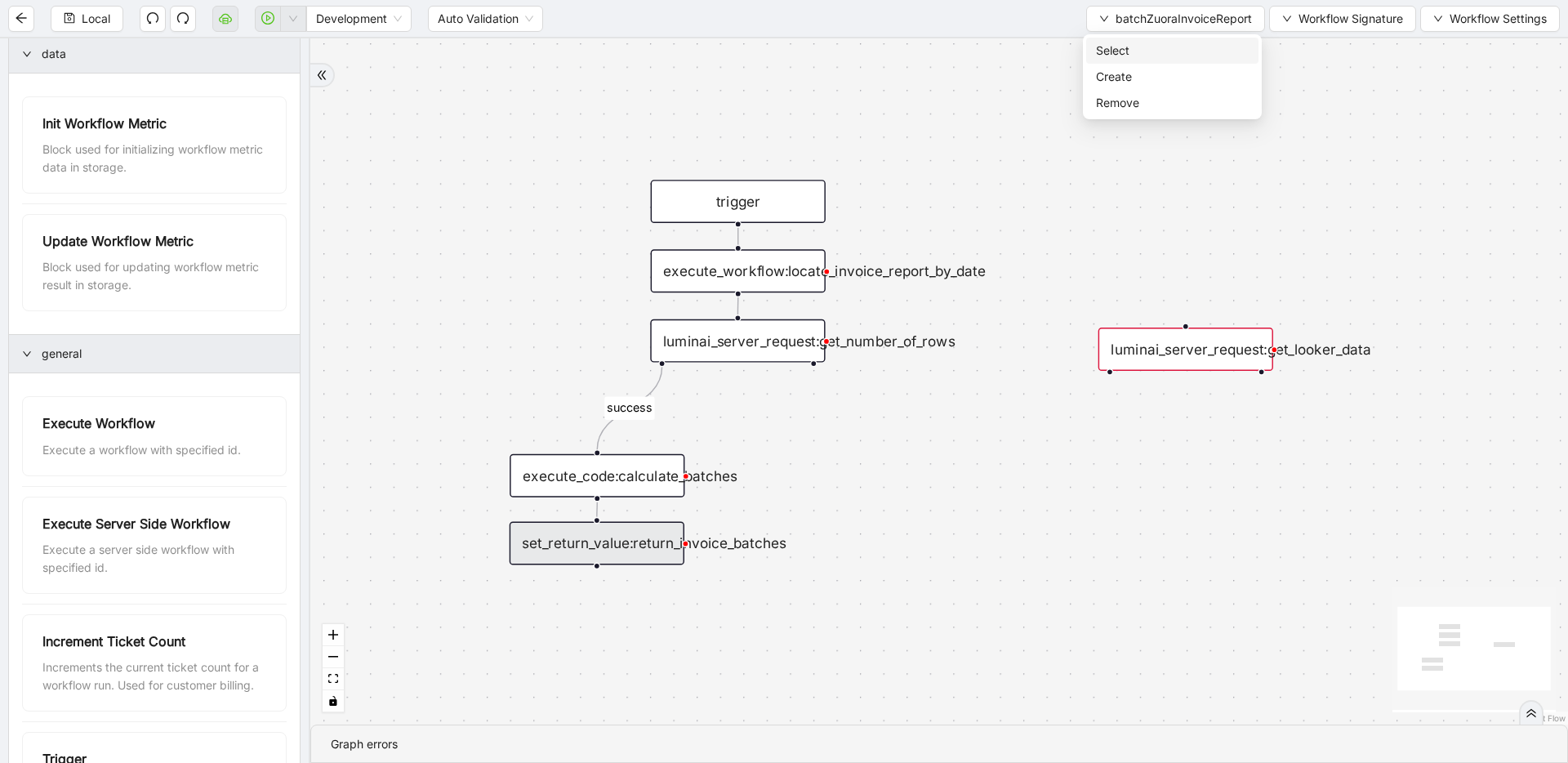 click on "Select" at bounding box center [1172, 51] 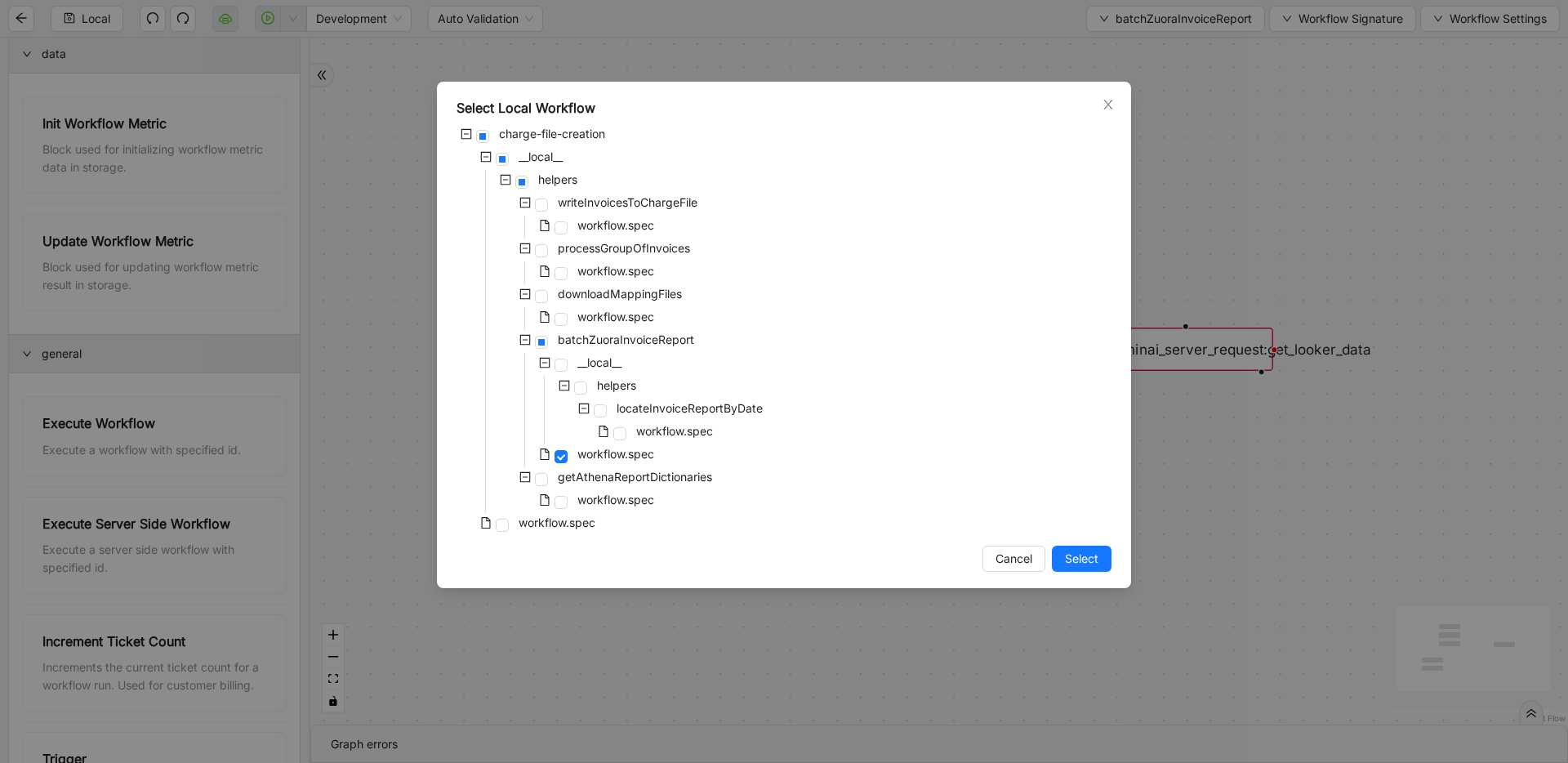 click on "Cancel" at bounding box center (1013, 559) 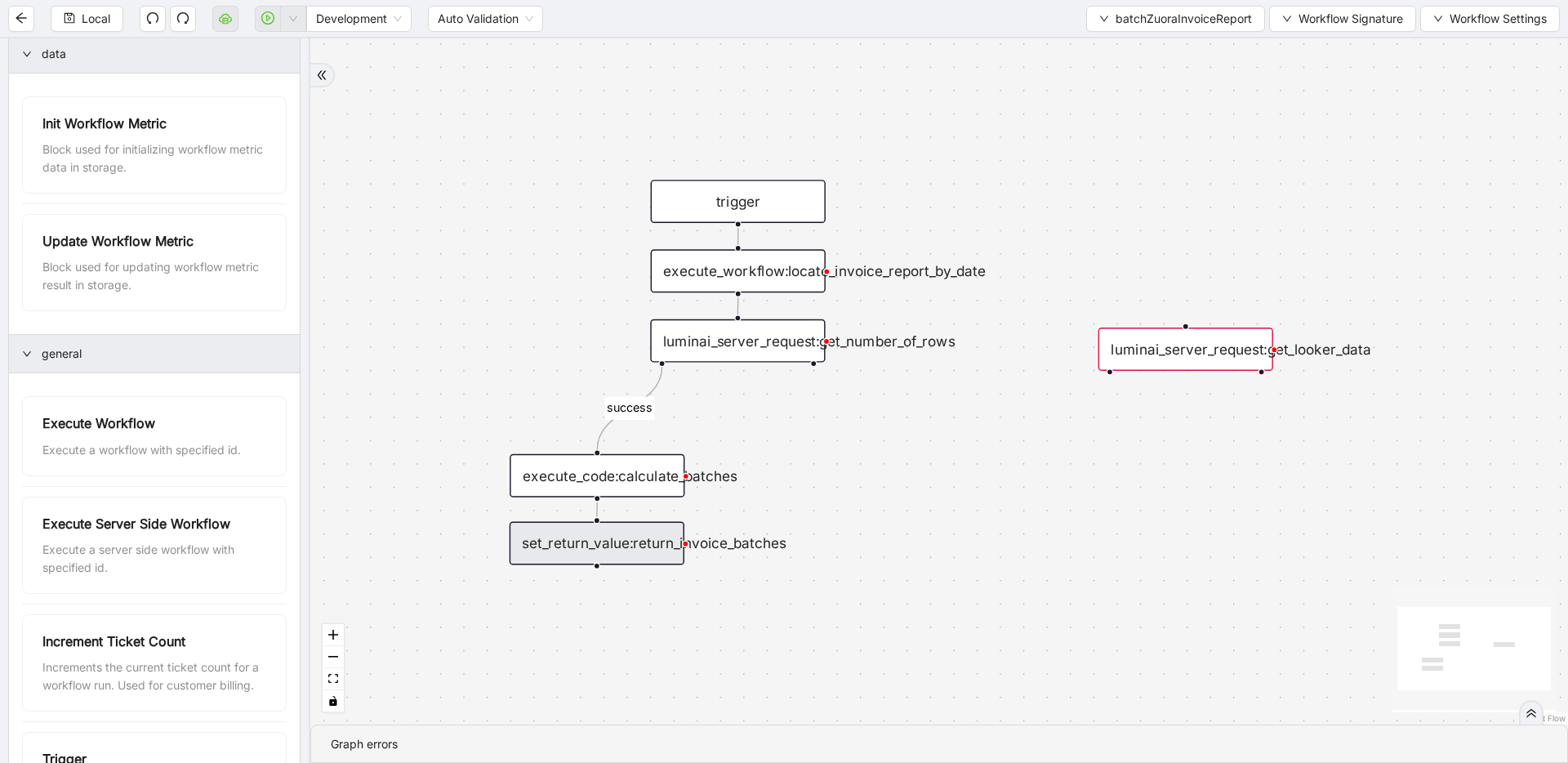 click on "execute_workflow:locate_invoice_report_by_date" at bounding box center (738, 270) 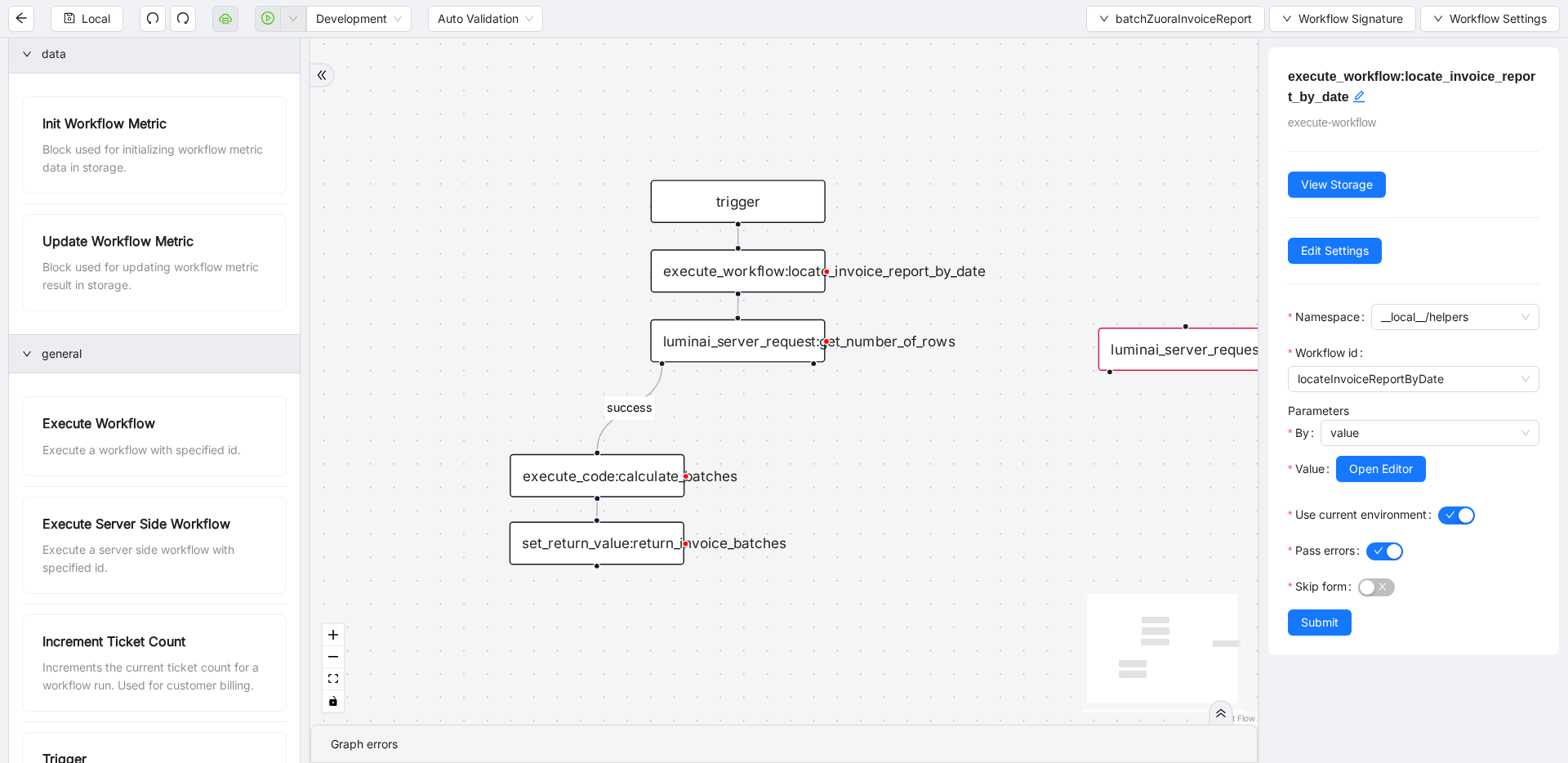 click on "luminai_server_request:get_number_of_rows" at bounding box center [737, 341] 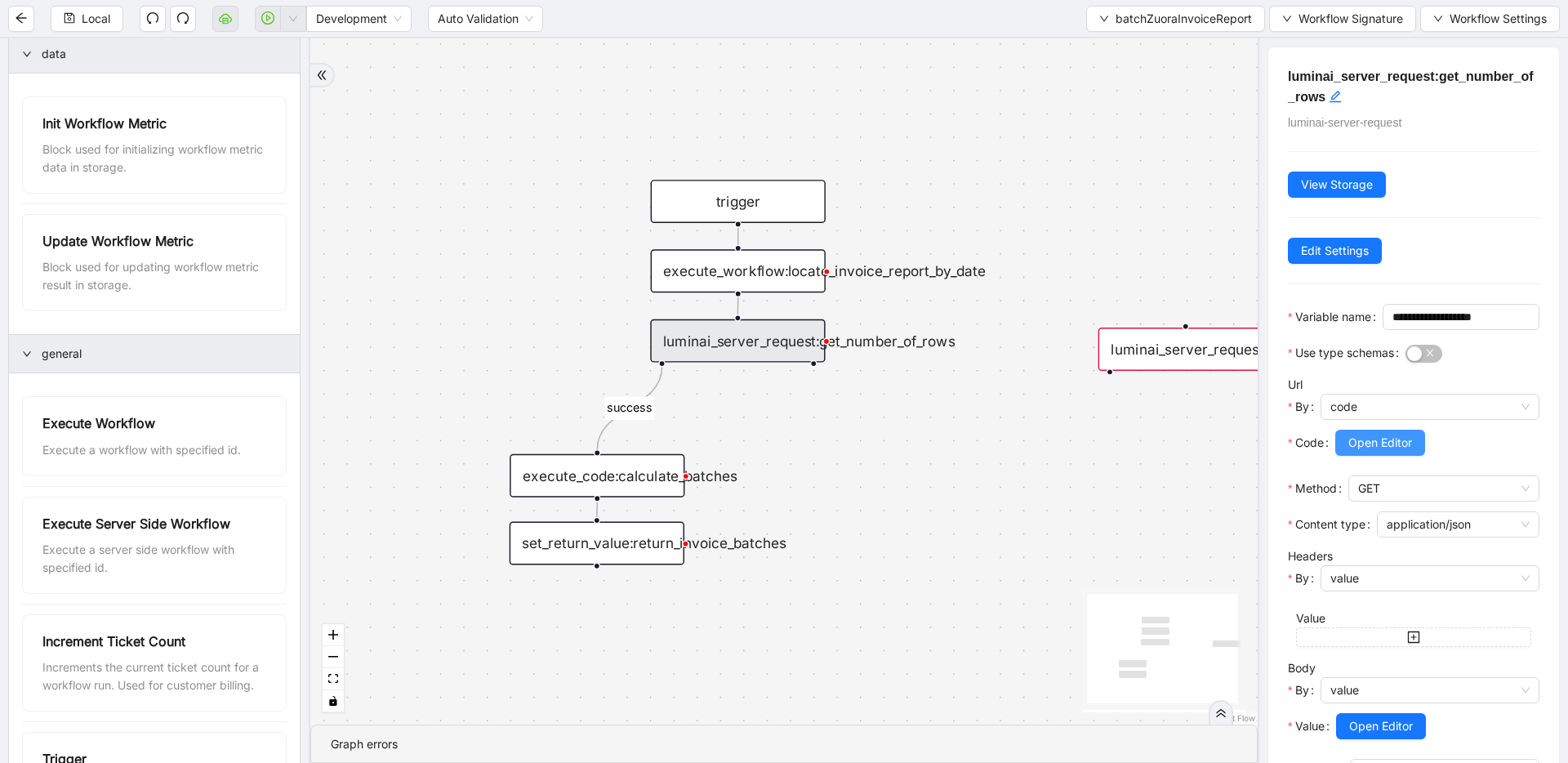 click on "Open Editor" at bounding box center [1380, 443] 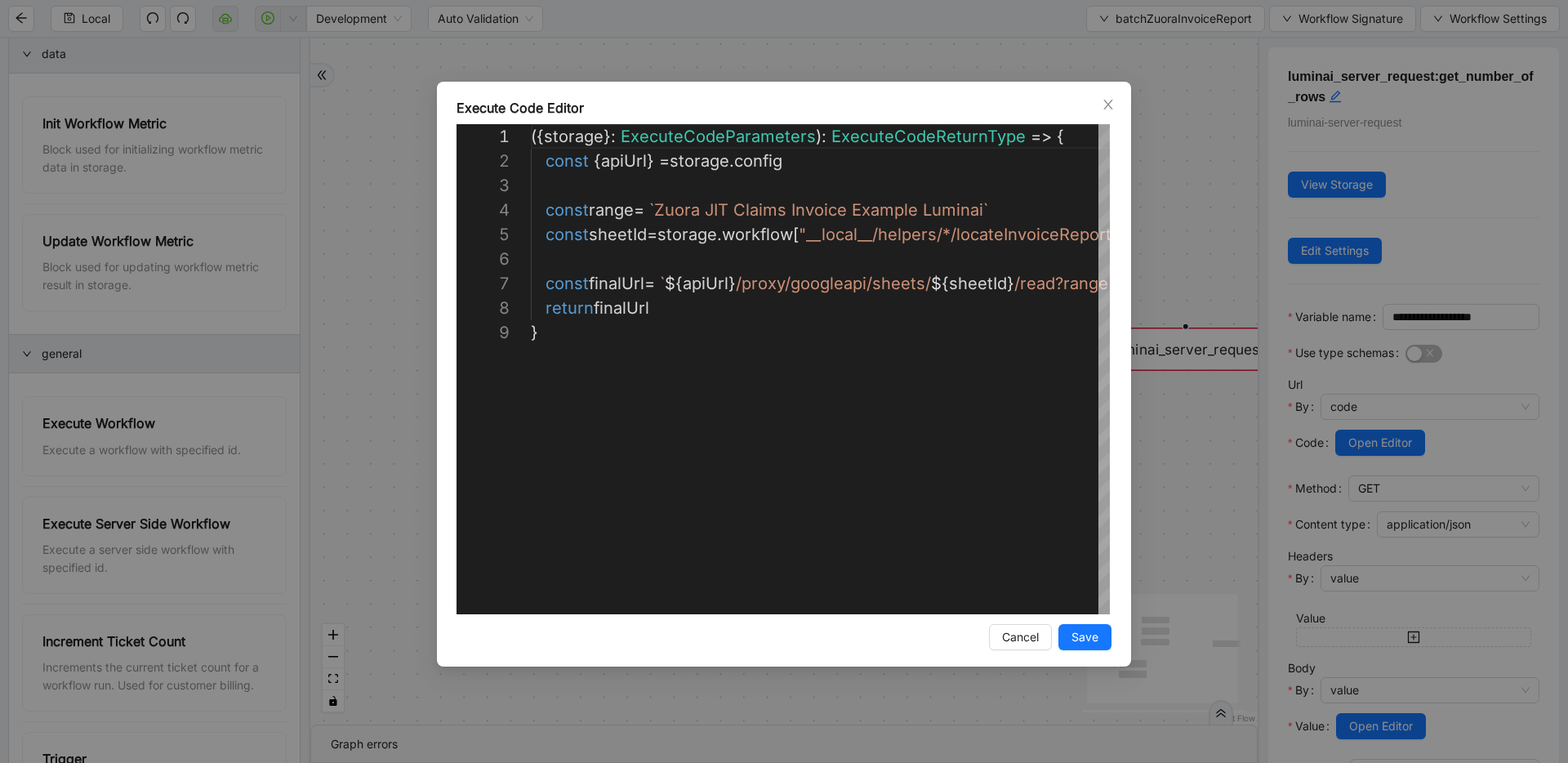 scroll, scrollTop: 196, scrollLeft: 0, axis: vertical 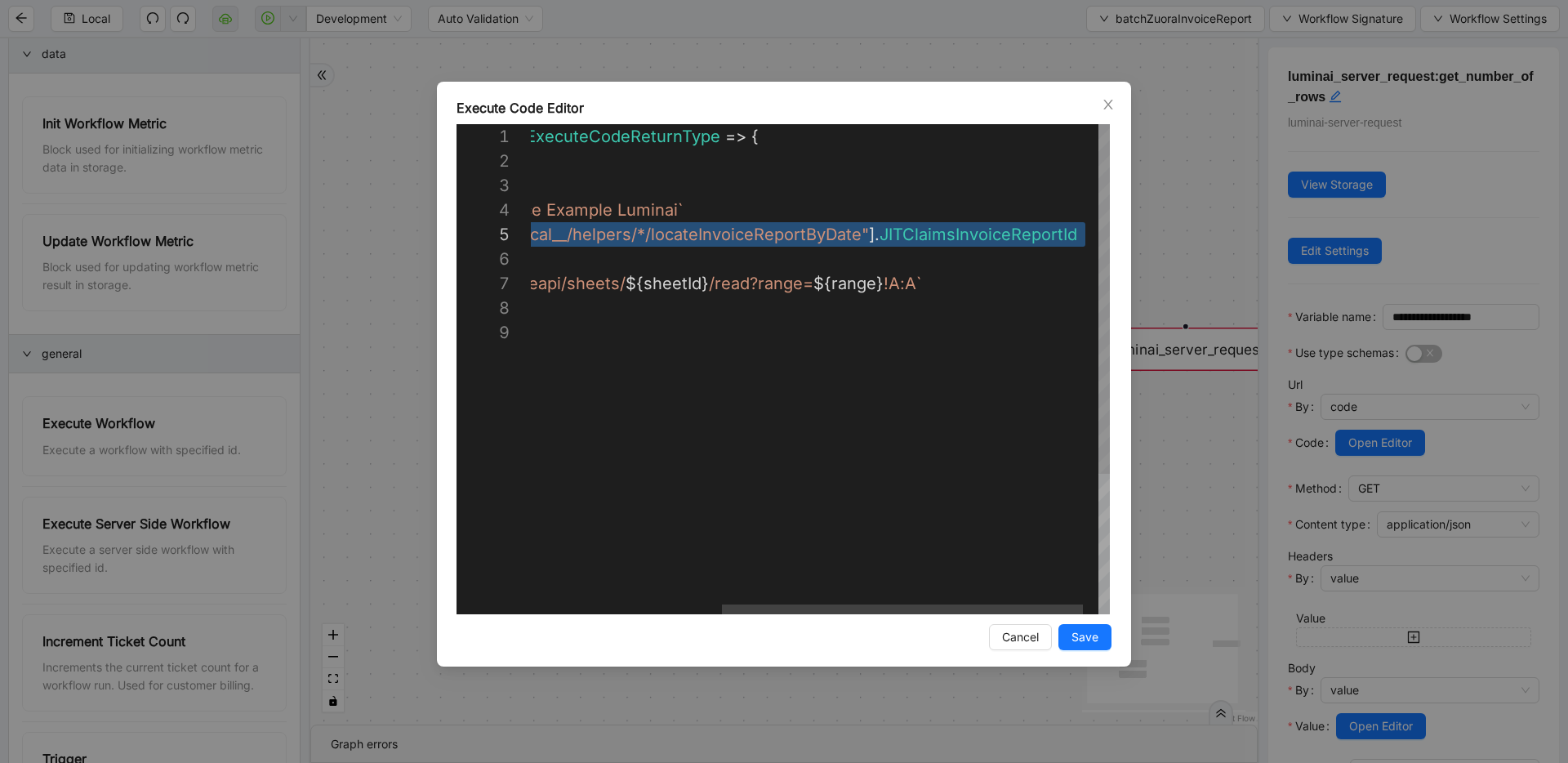 drag, startPoint x: 670, startPoint y: 234, endPoint x: 1155, endPoint y: 230, distance: 485.01649 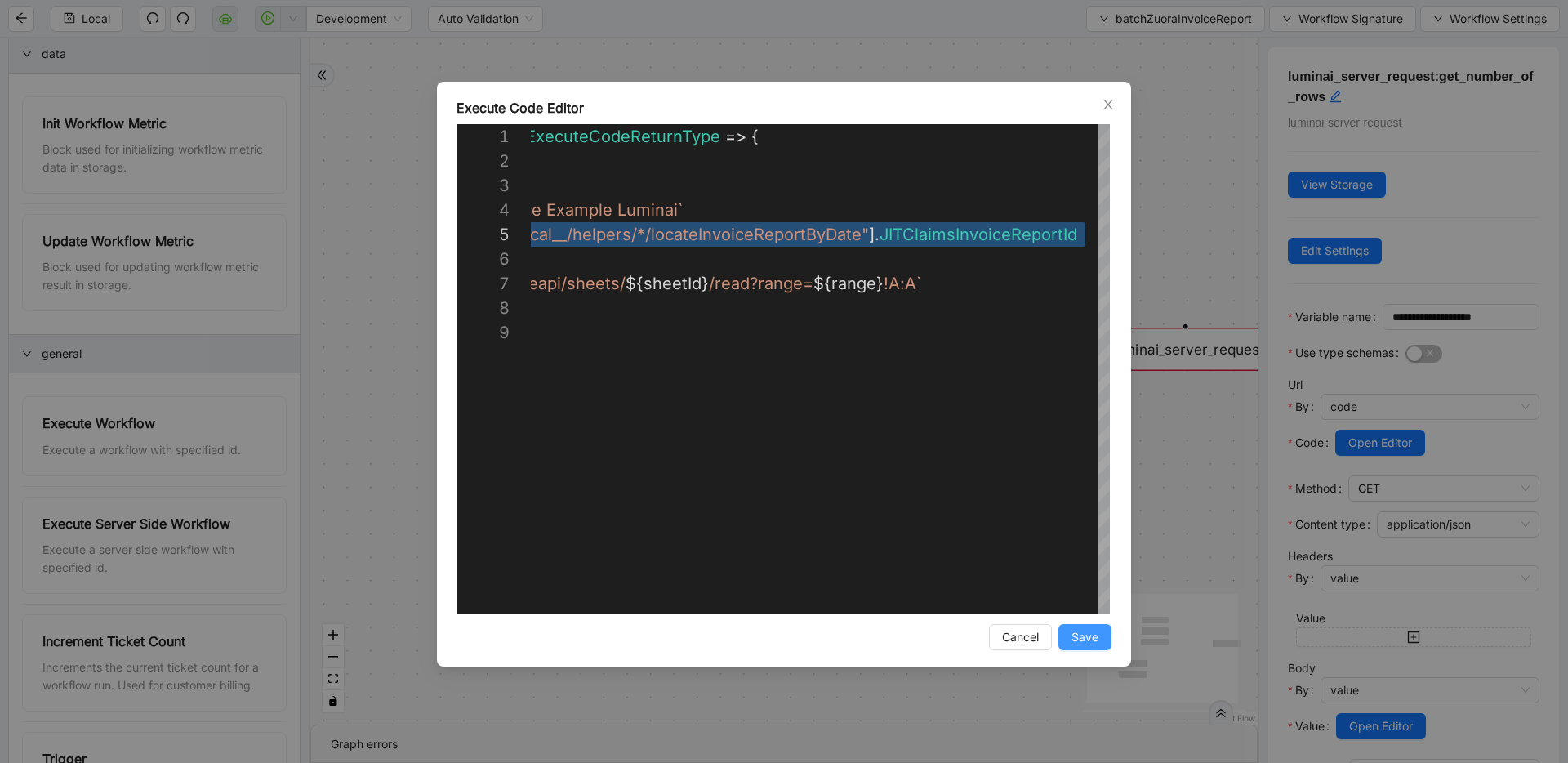 click on "Save" at bounding box center [1085, 637] 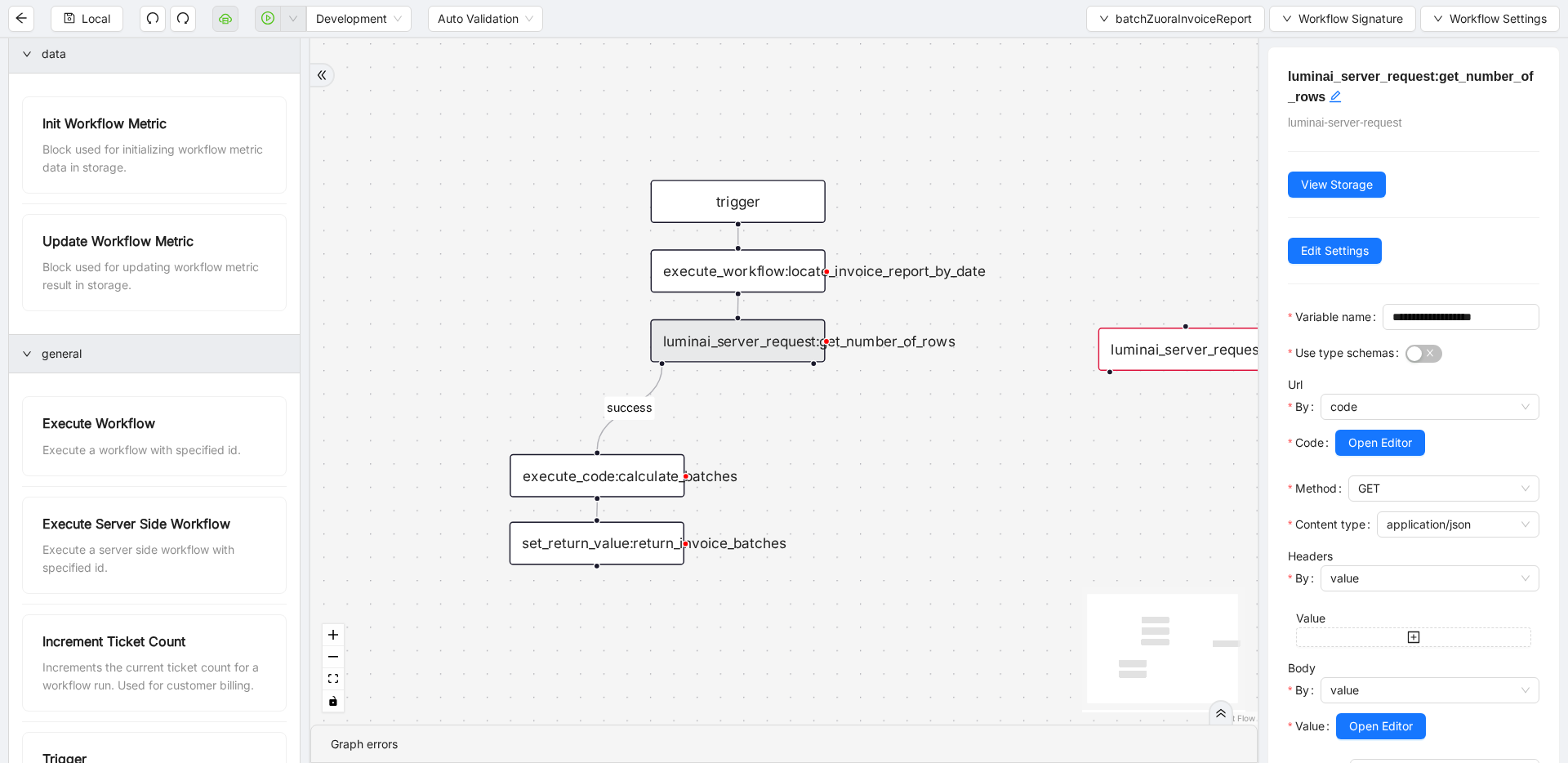 click on "execute_code:calculate_batches" at bounding box center [597, 475] 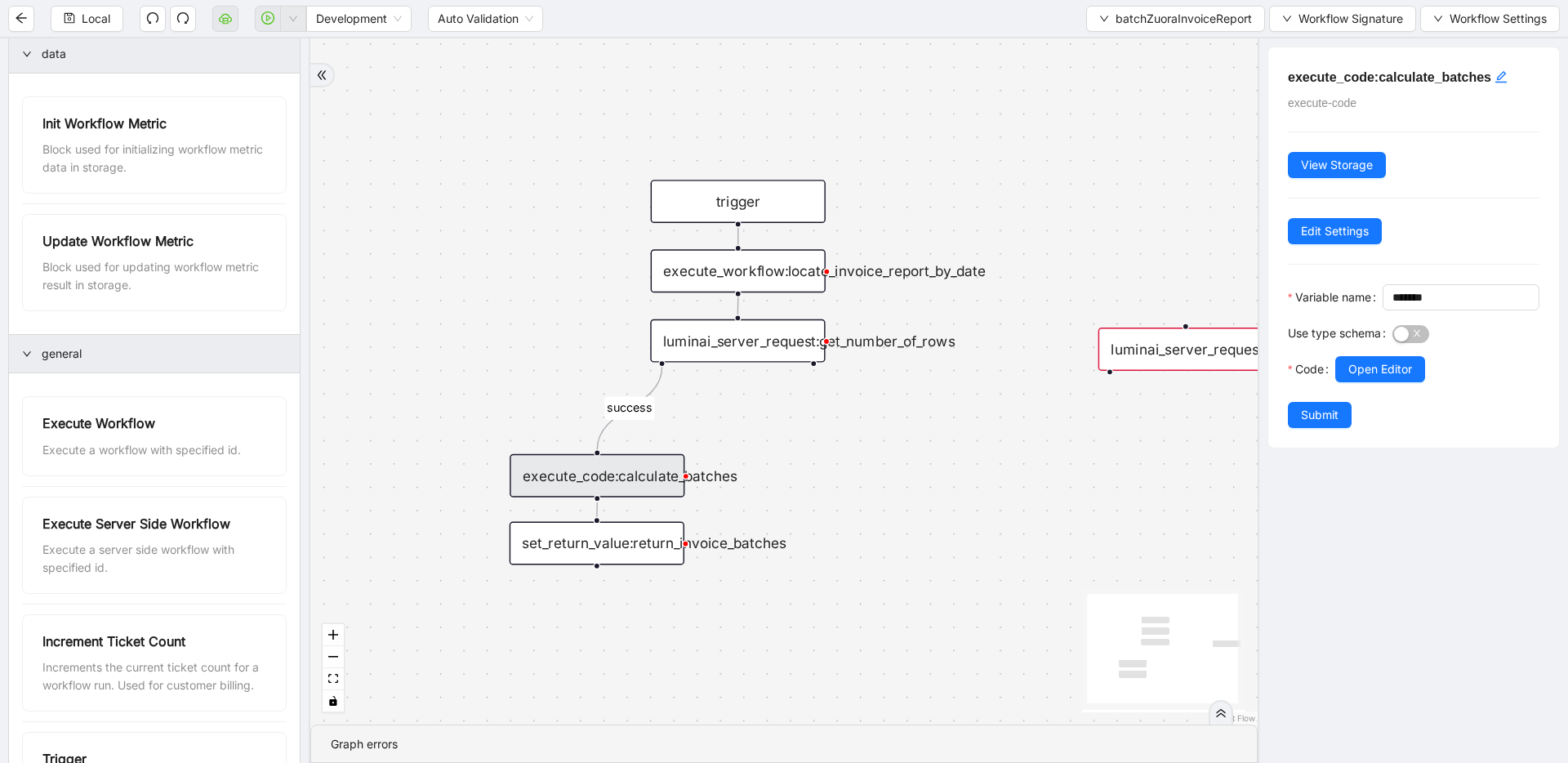 click on "set_return_value:return_invoice_batches" at bounding box center (597, 543) 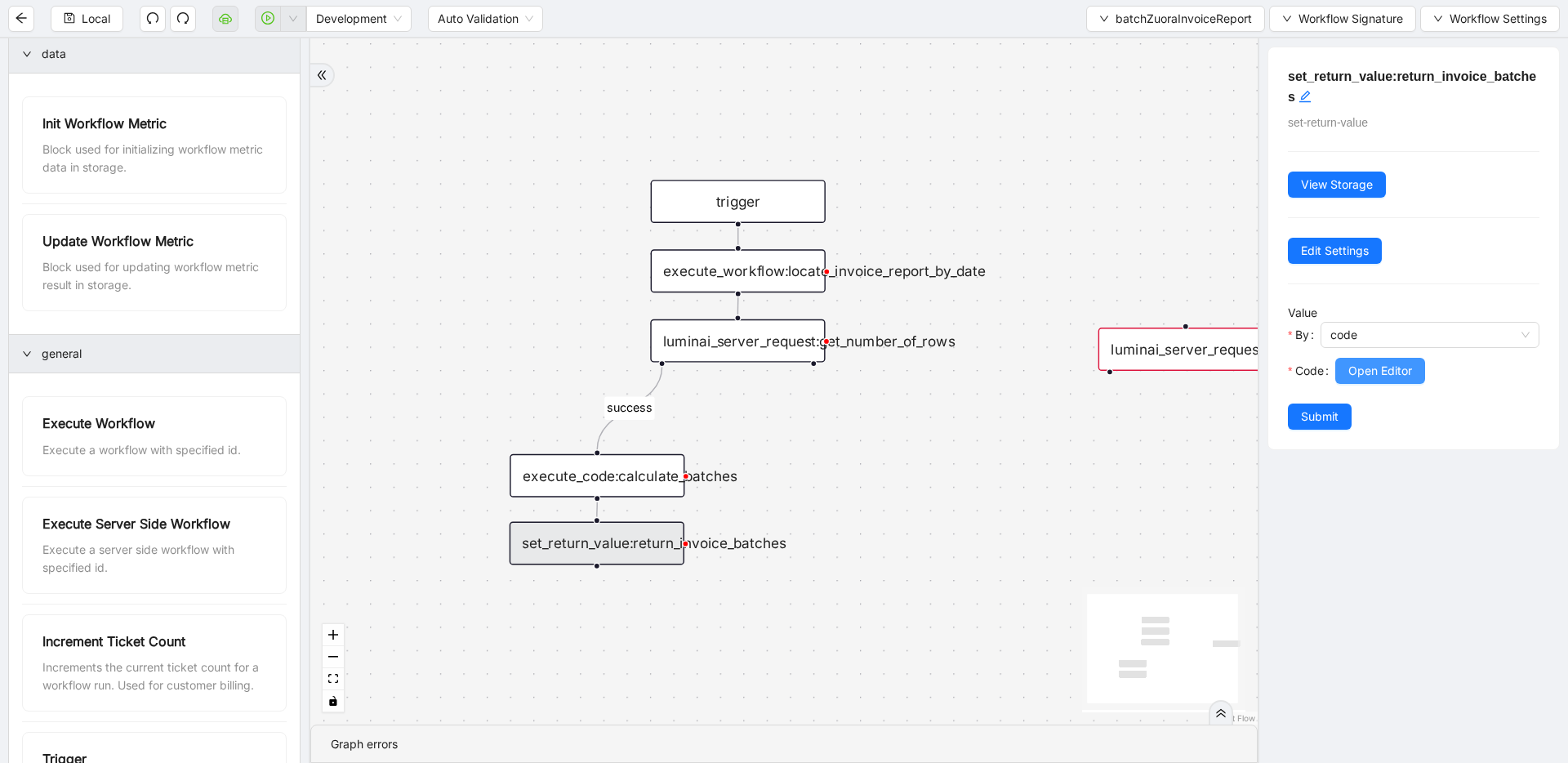 click on "Open Editor" at bounding box center (1380, 371) 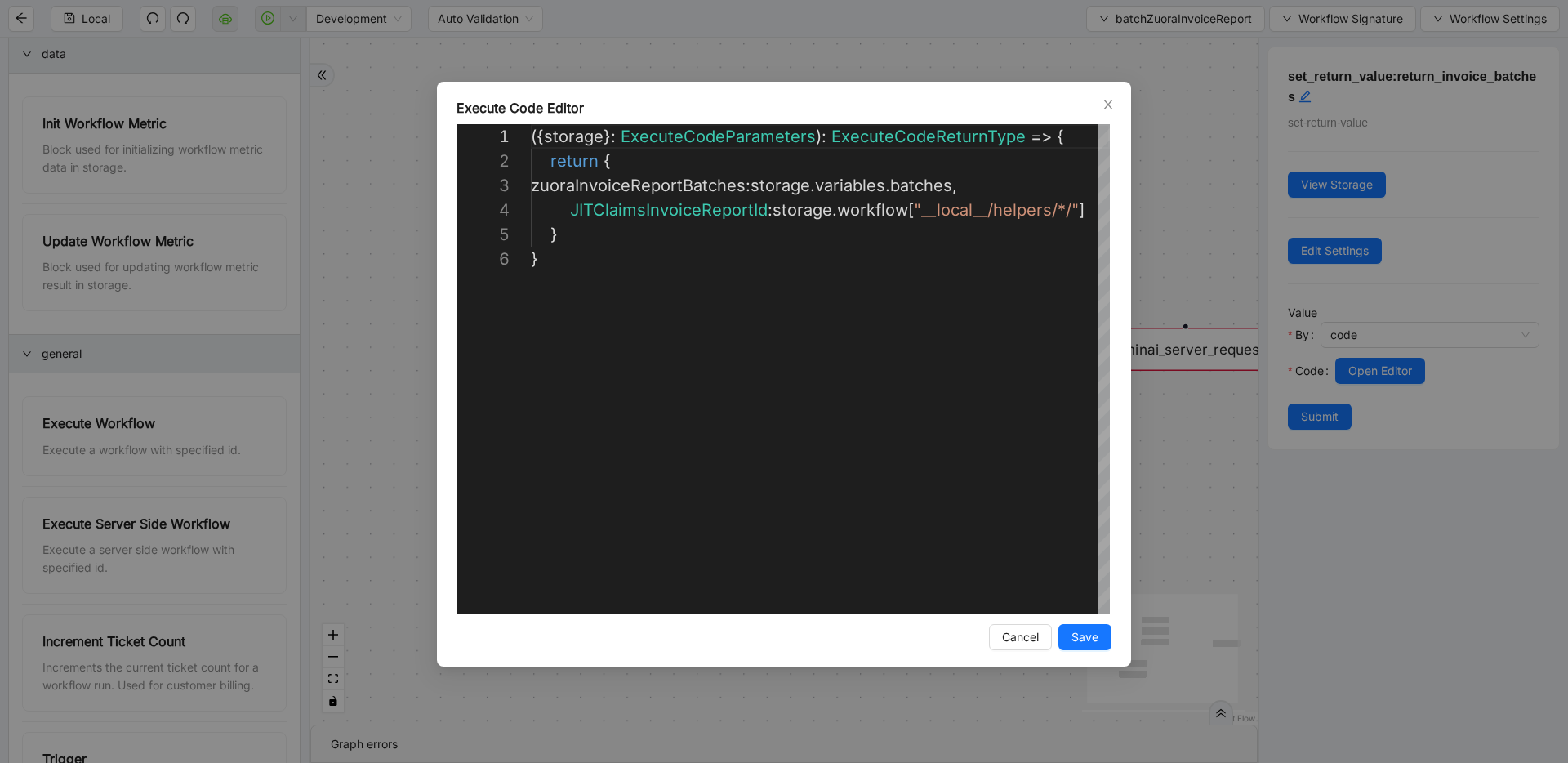 scroll, scrollTop: 123, scrollLeft: 0, axis: vertical 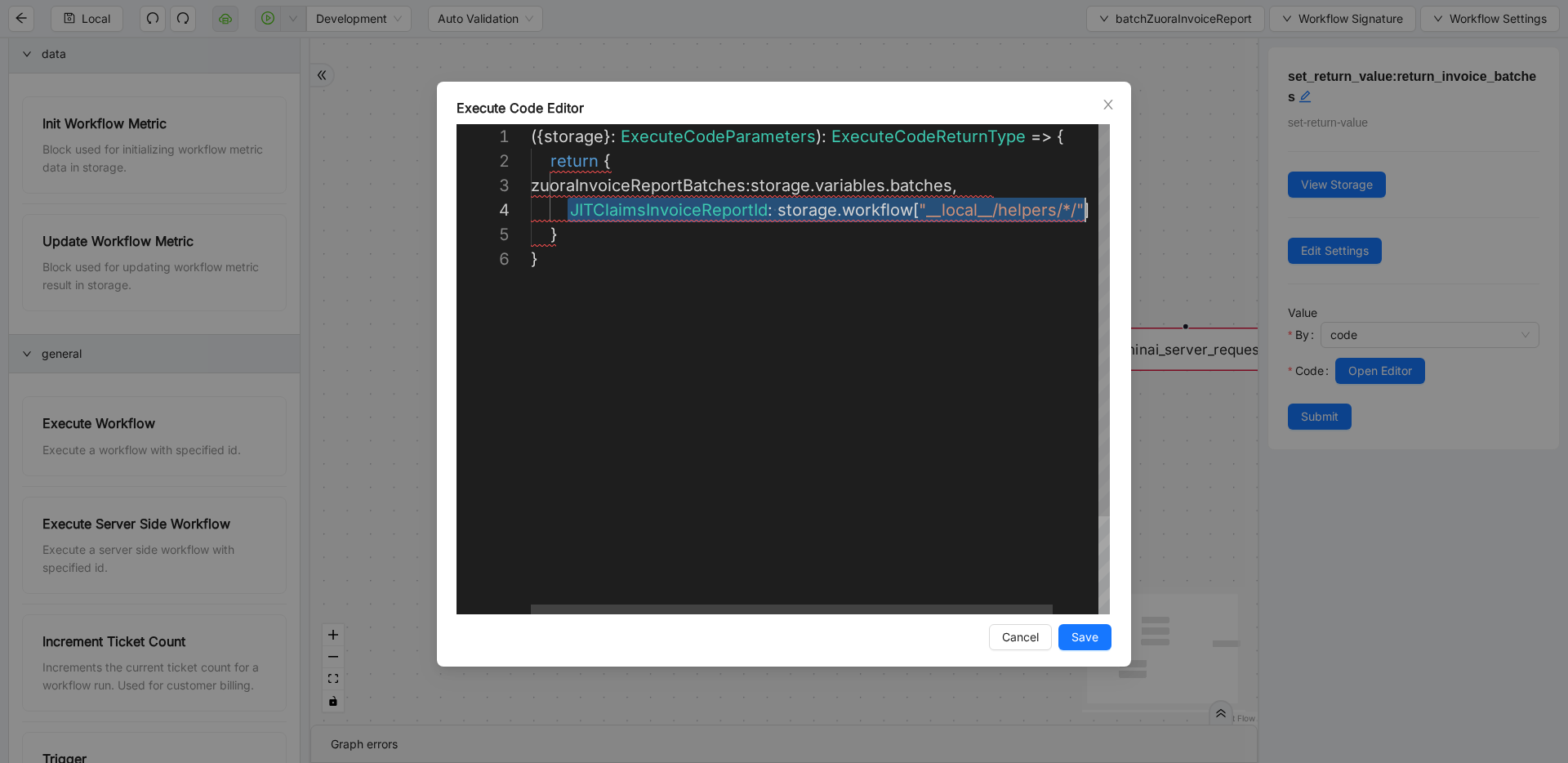 drag, startPoint x: 568, startPoint y: 210, endPoint x: 1116, endPoint y: 205, distance: 548.02281 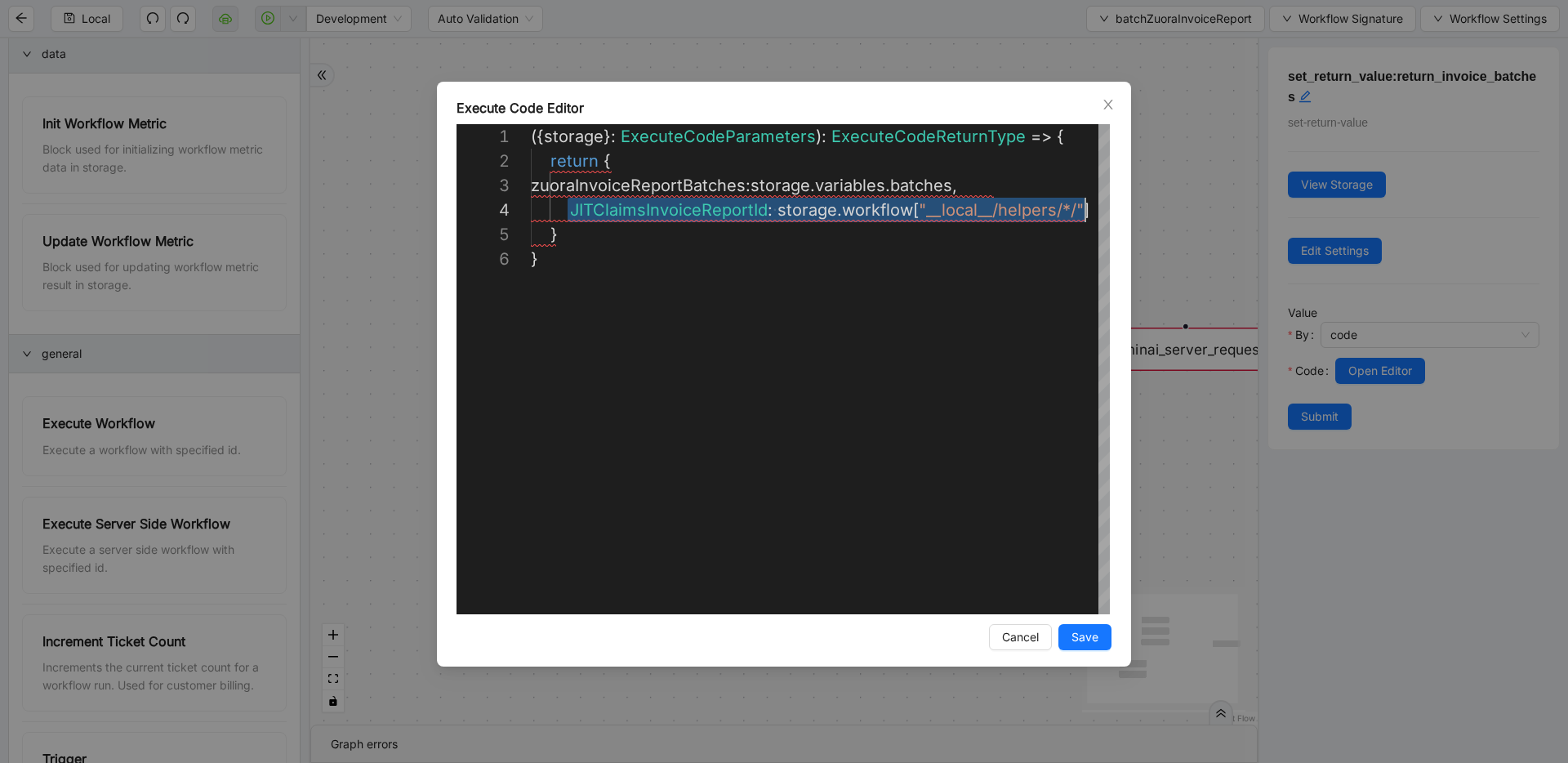 paste on "**********" 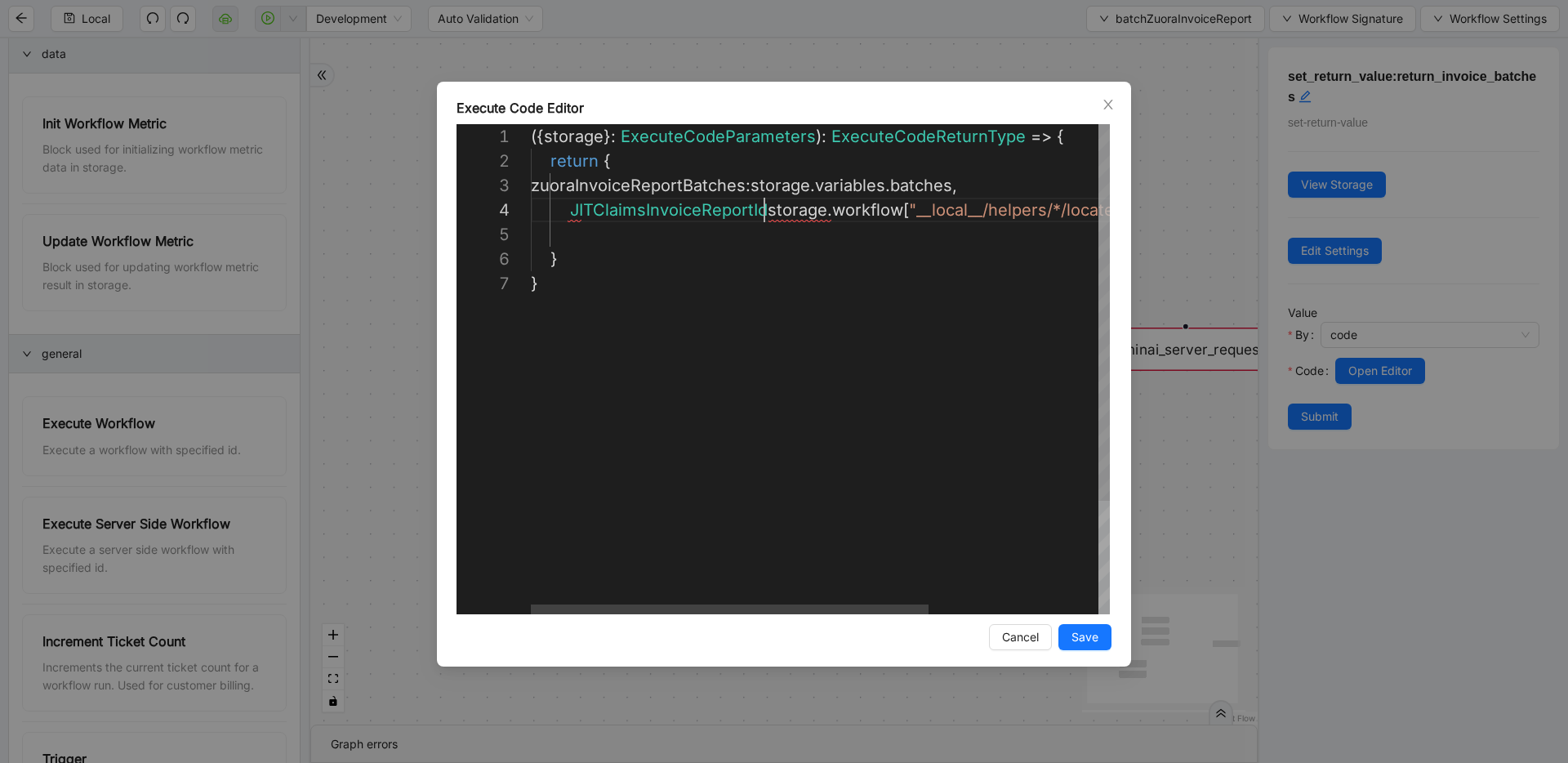 scroll, scrollTop: 74, scrollLeft: 238, axis: both 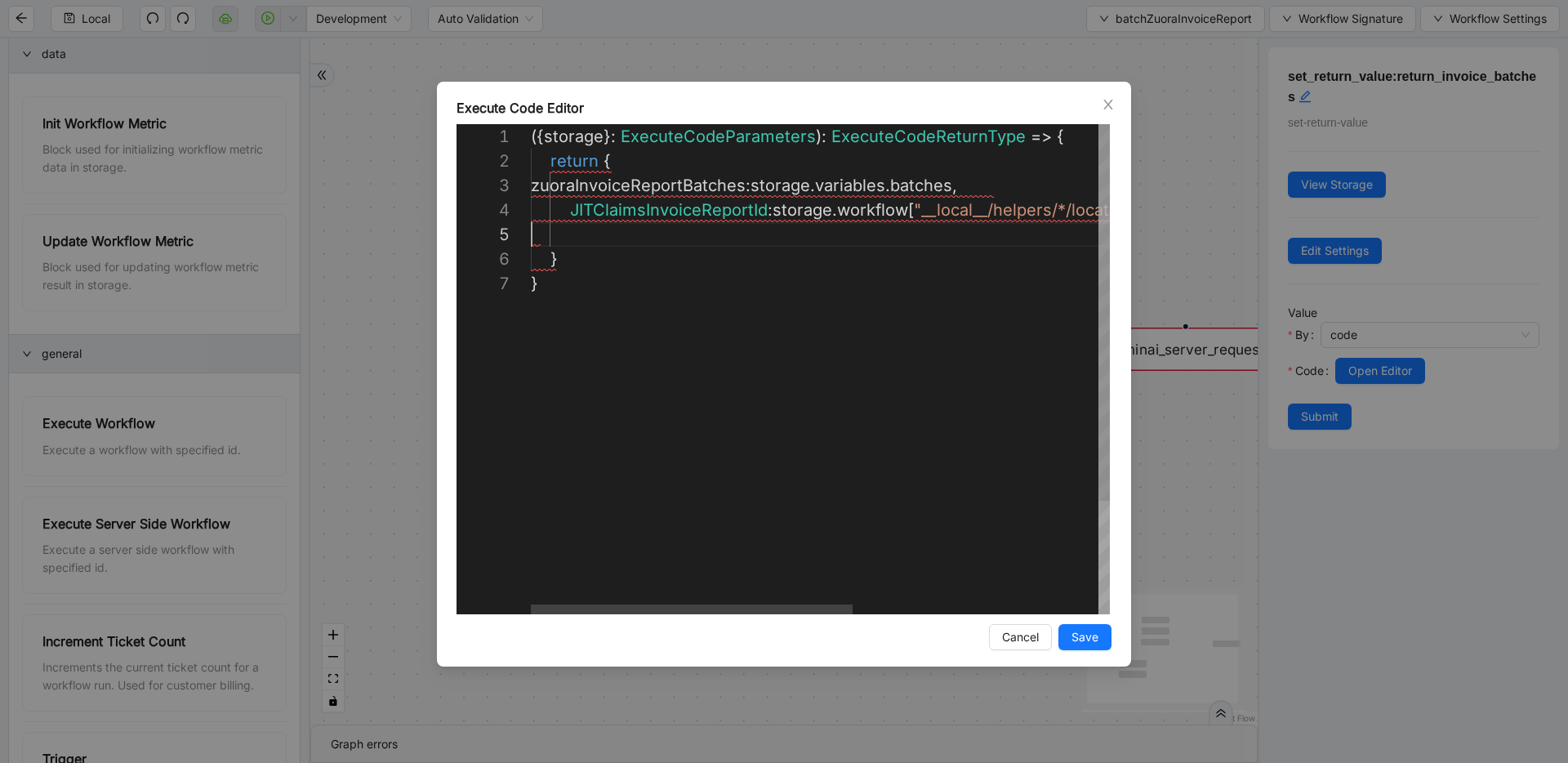 click on "({  storage  }:   ExecuteCodeParameters ):   ExecuteCodeReturnType   =>   {      return   {           zuoraInvoiceReportBatches :  storage . variables . batches ,          JITClaimsInvoiceReportId :  storage . workflow [ "__local__/helpers/*/locateInvoiceReportByDate" ]. JITClaimsInvoiceReportId ,      } }" at bounding box center [1040, 443] 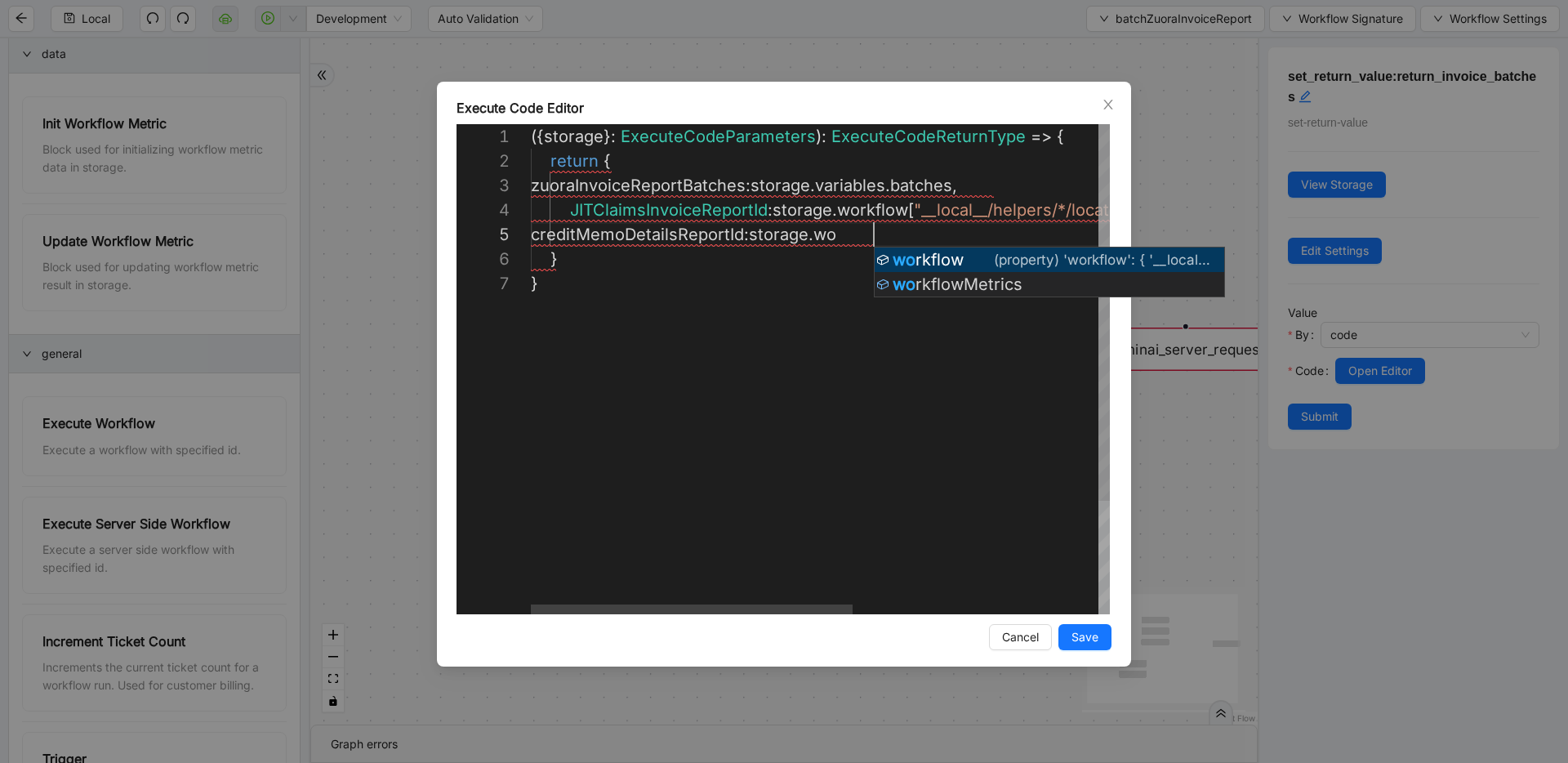 scroll, scrollTop: 98, scrollLeft: 391, axis: both 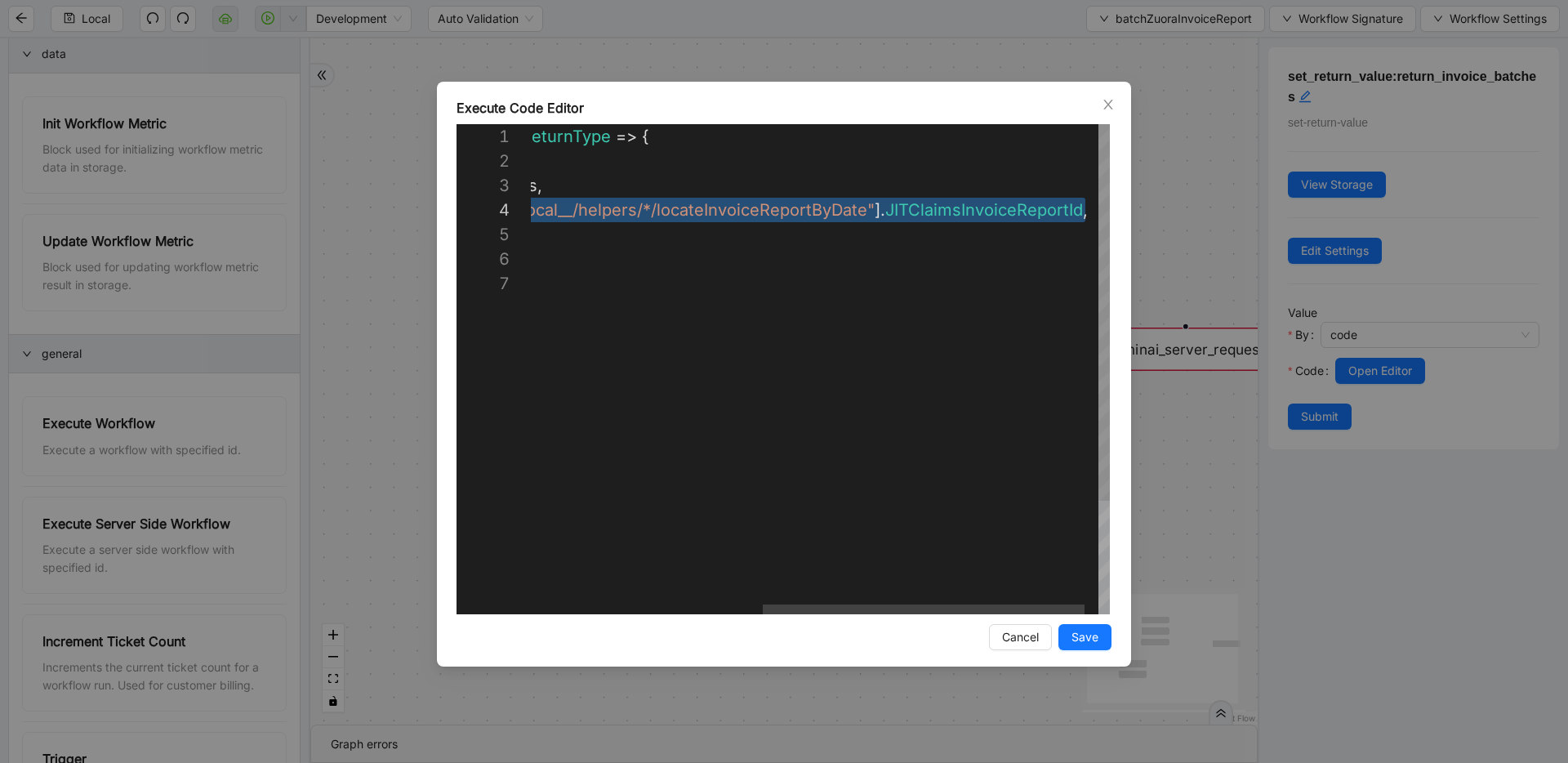 drag, startPoint x: 906, startPoint y: 208, endPoint x: 1251, endPoint y: 211, distance: 345.01304 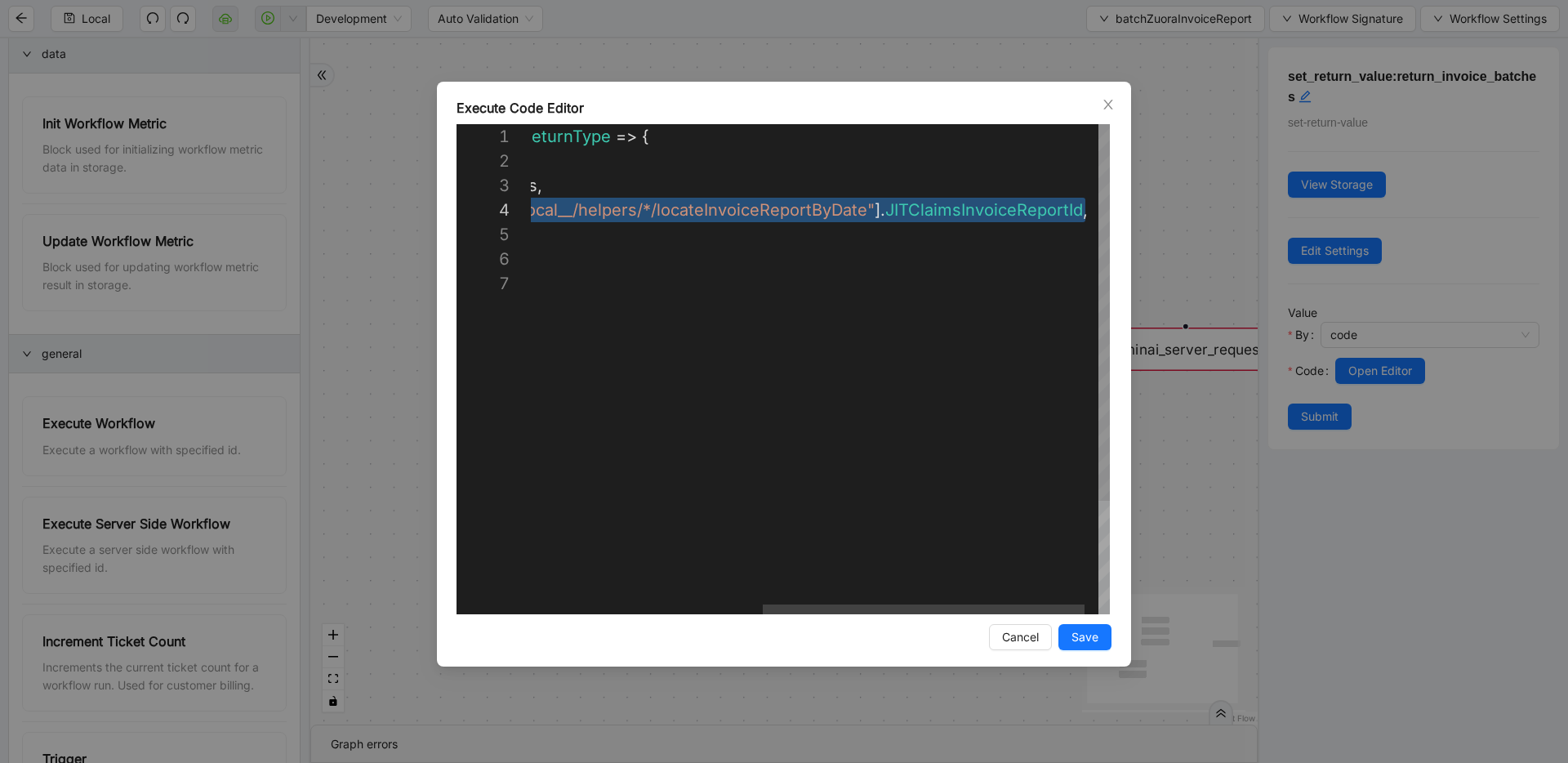 click on "({  storage  }:   ExecuteCodeParameters ):   ExecuteCodeReturnType   =>   {      return   {           zuoraInvoiceReportBatches :  storage . variables . batches ,          JITClaimsInvoiceReportId :  storage . workflow [ "__local__/helpers/*/locateInvoiceReportByDate" ]. JITClaimsInvoiceReportId ,      }         creditMemoDetailsReportId :  storage . workflow }" at bounding box center [626, 443] 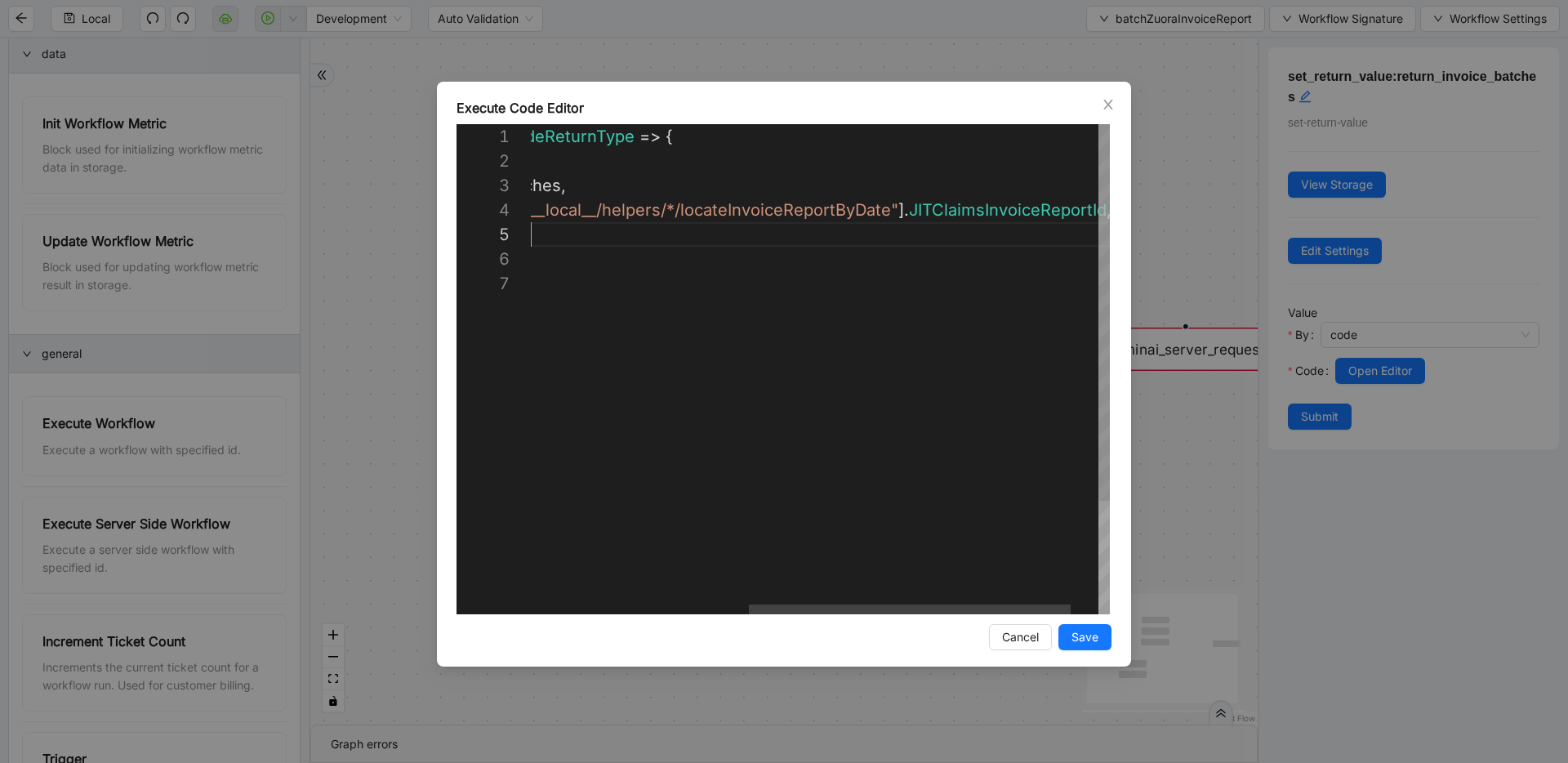 paste on "**********" 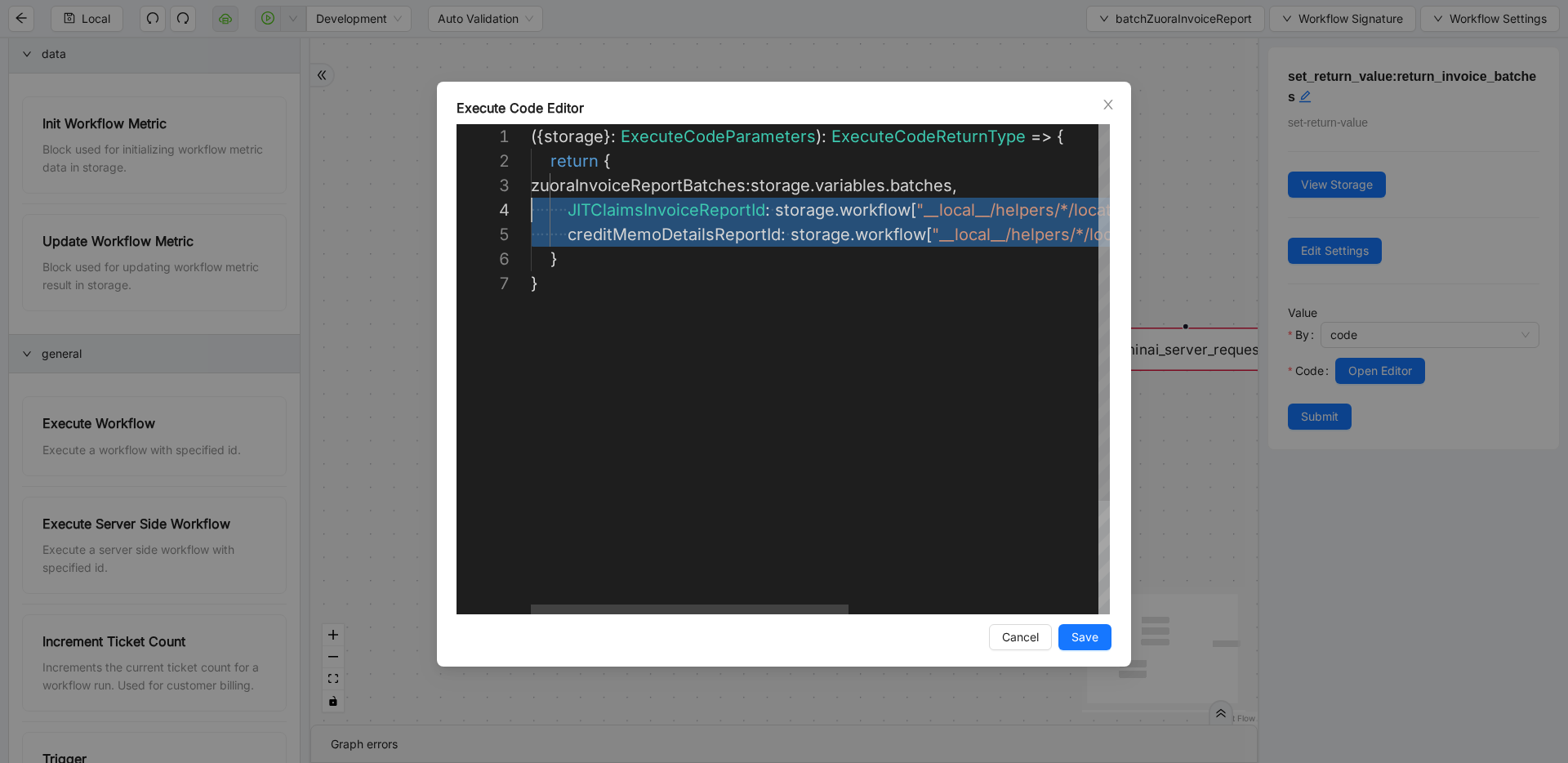scroll, scrollTop: 74, scrollLeft: 0, axis: vertical 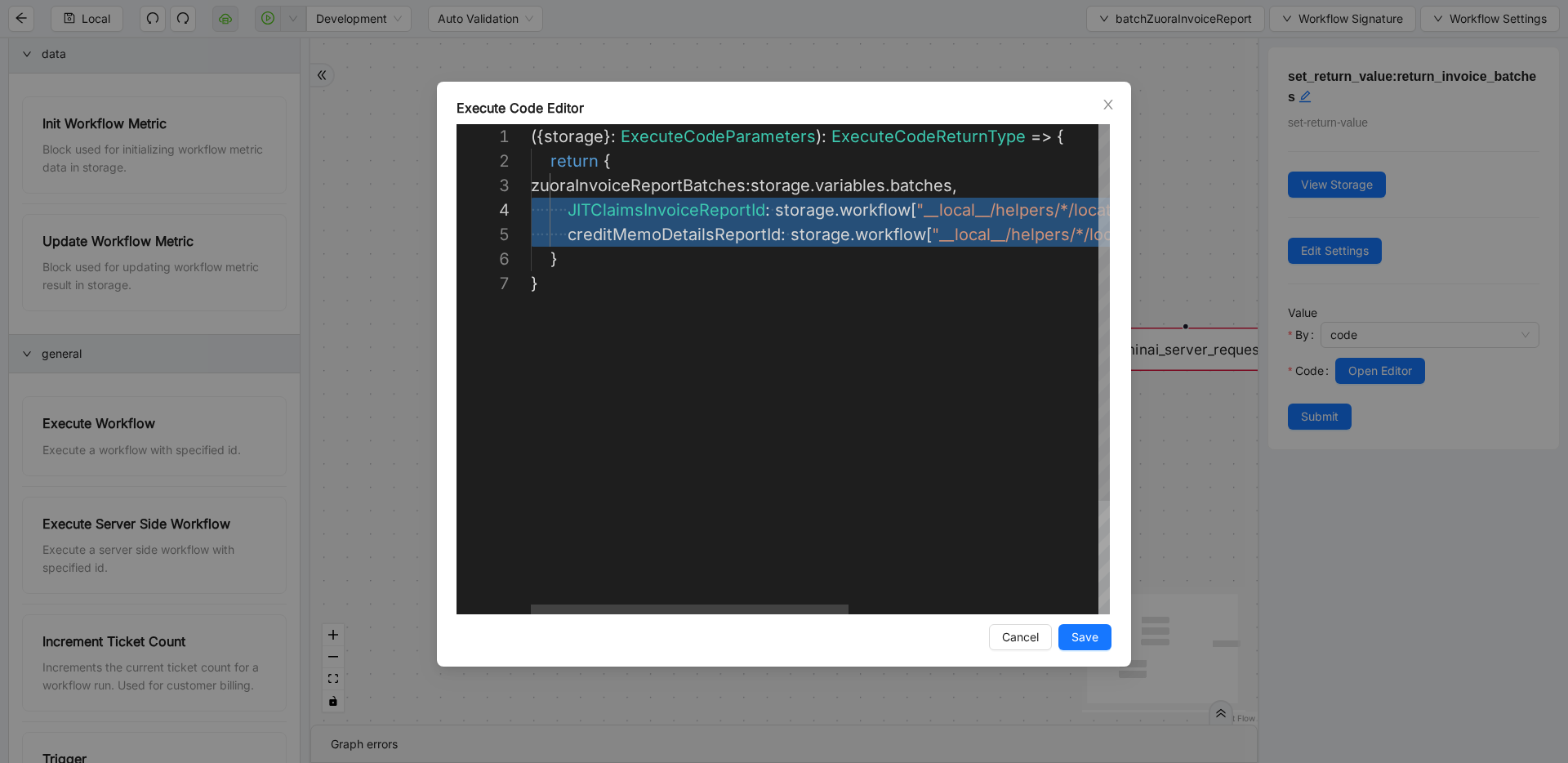 drag, startPoint x: 878, startPoint y: 231, endPoint x: 370, endPoint y: 217, distance: 508.1929 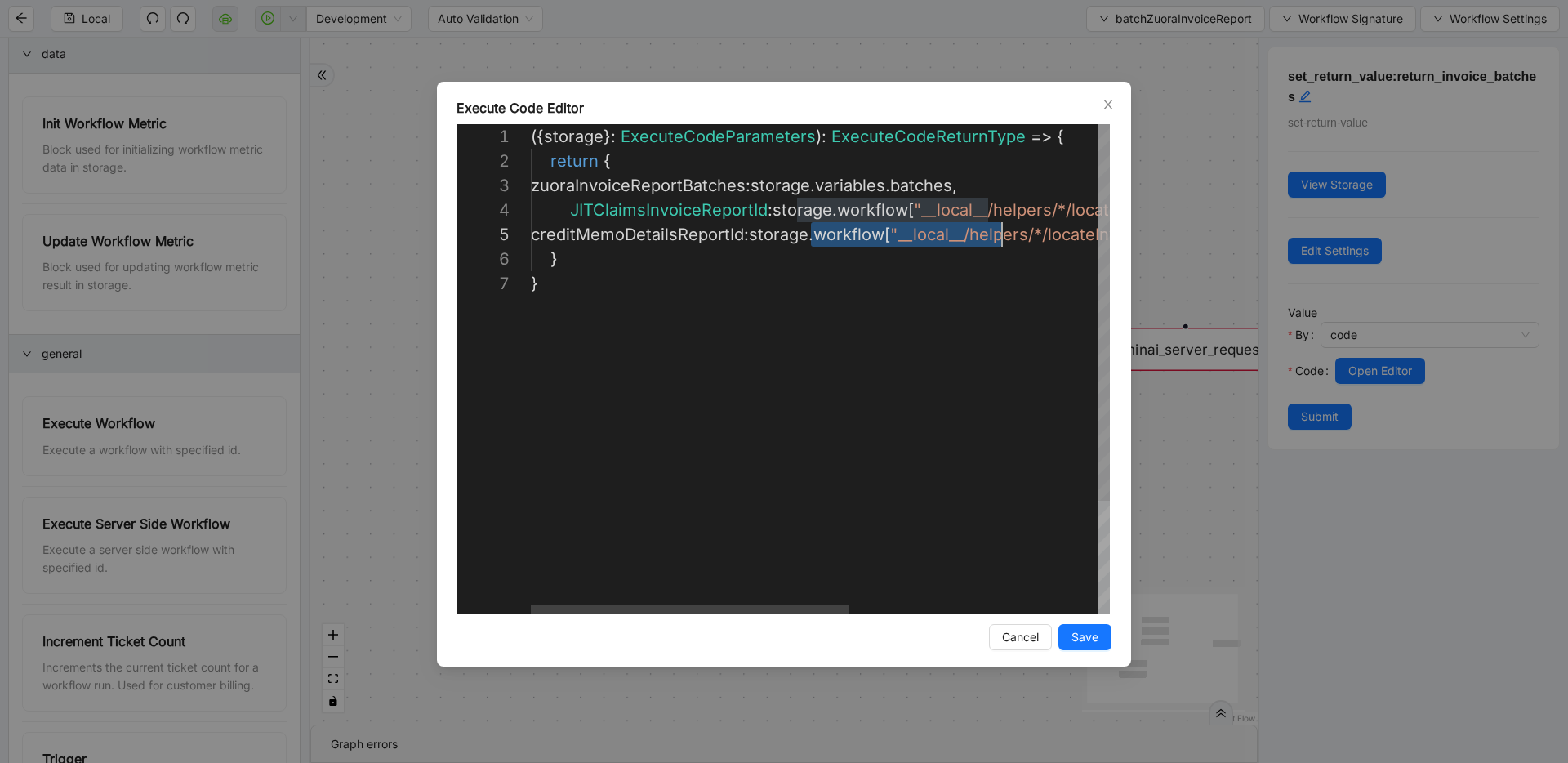 scroll, scrollTop: 98, scrollLeft: 983, axis: both 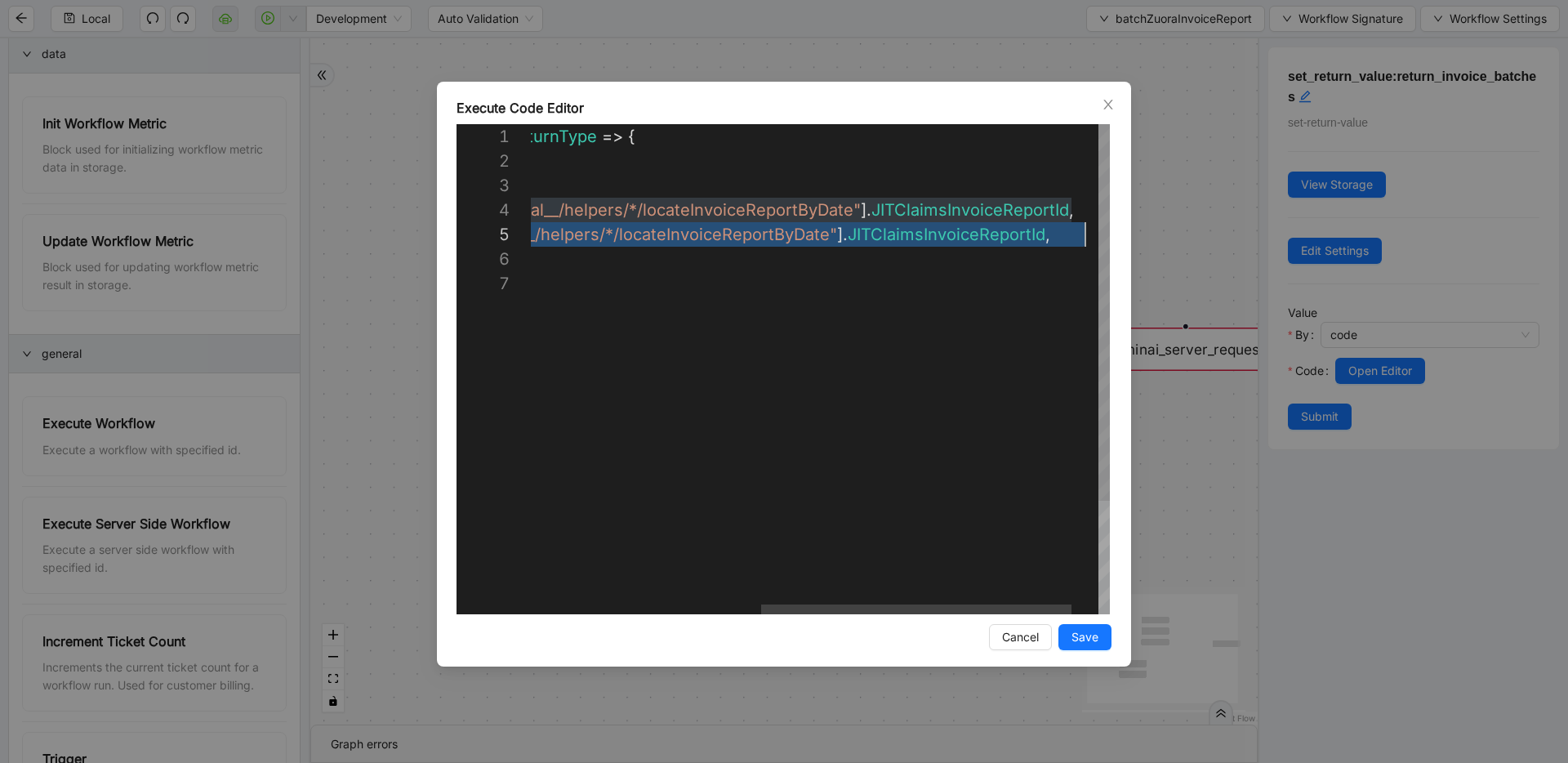 drag, startPoint x: 808, startPoint y: 235, endPoint x: 1181, endPoint y: 241, distance: 373.04825 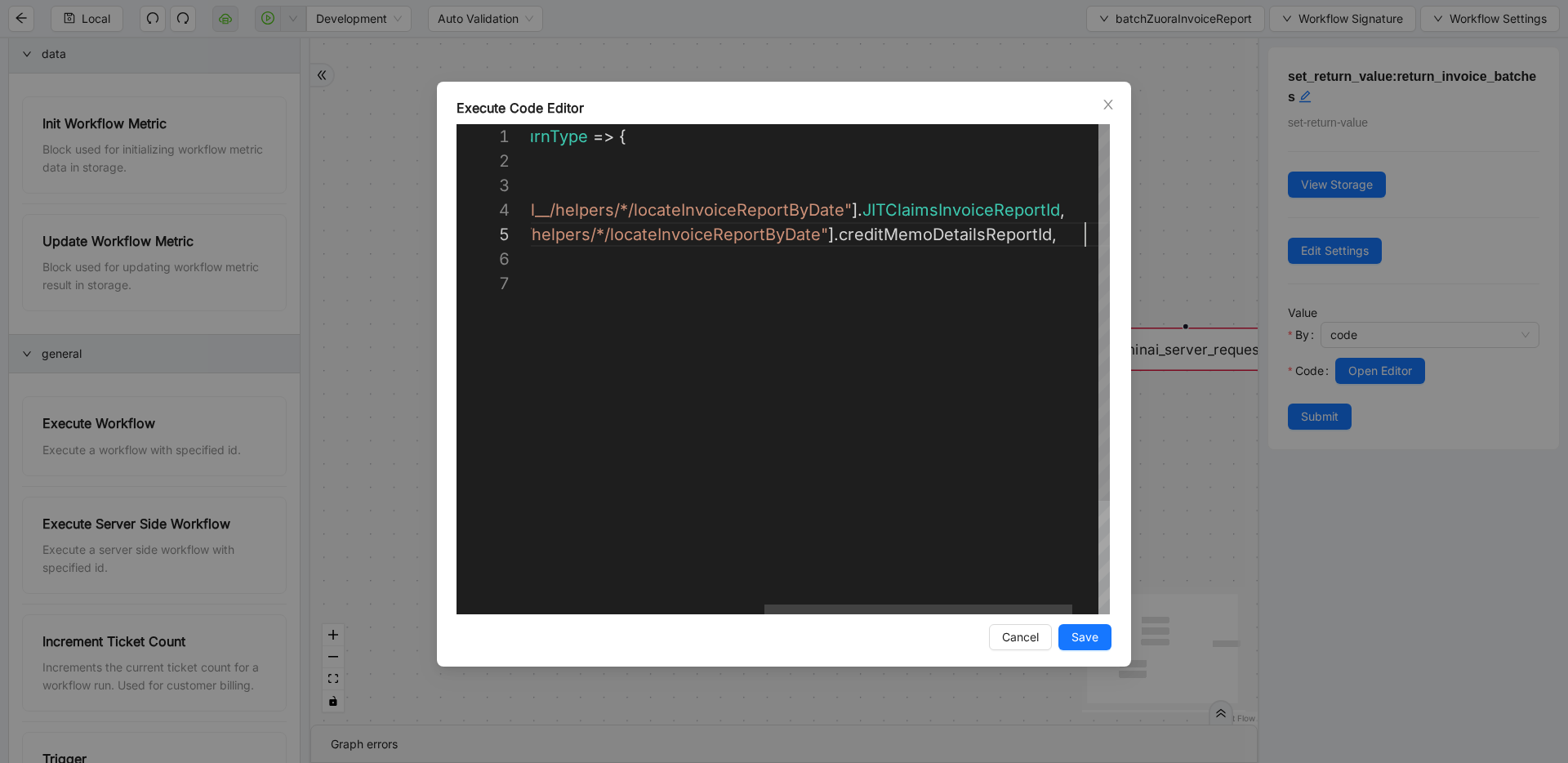 scroll, scrollTop: 98, scrollLeft: 992, axis: both 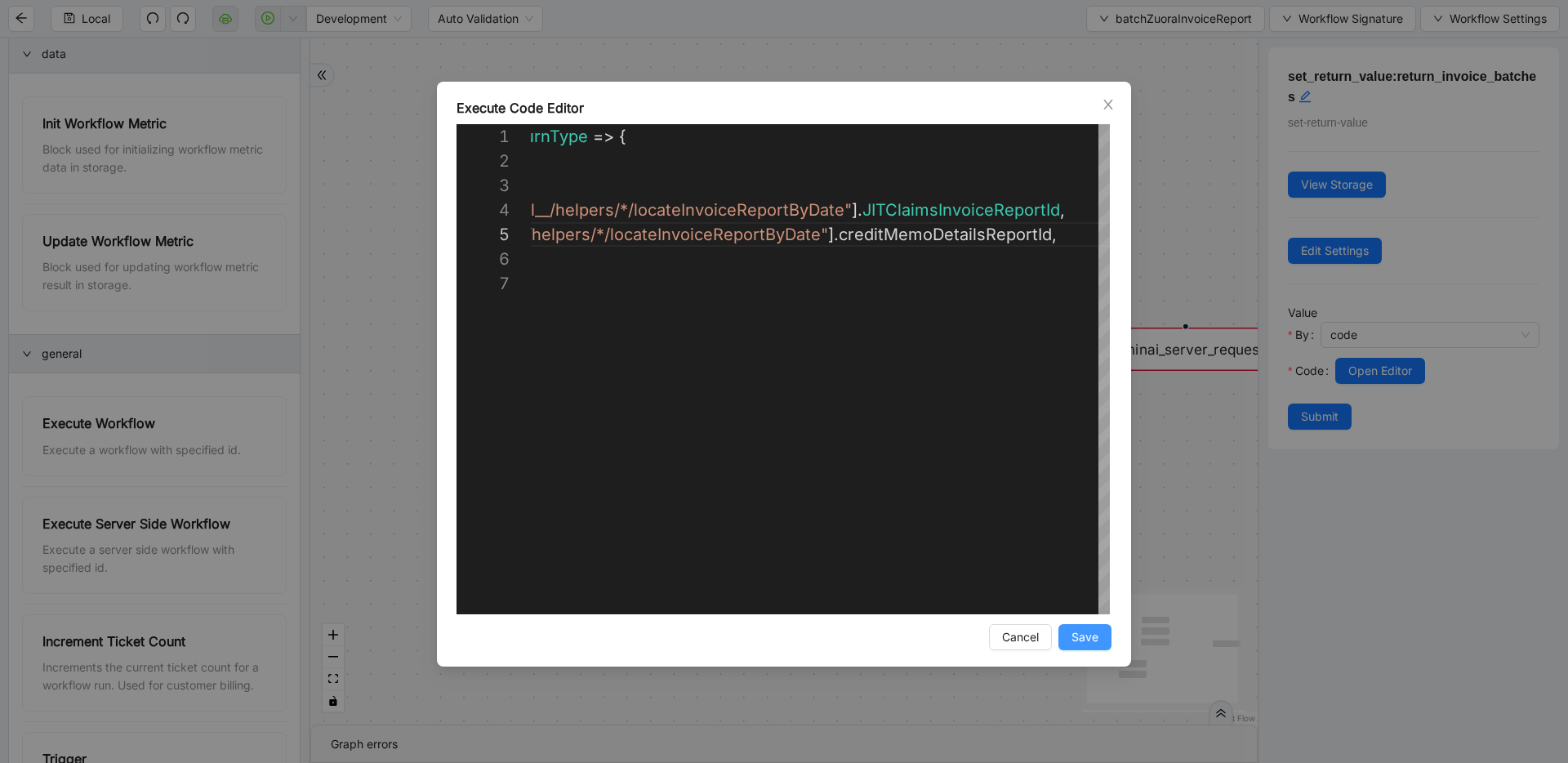 click on "Save" at bounding box center [1085, 637] 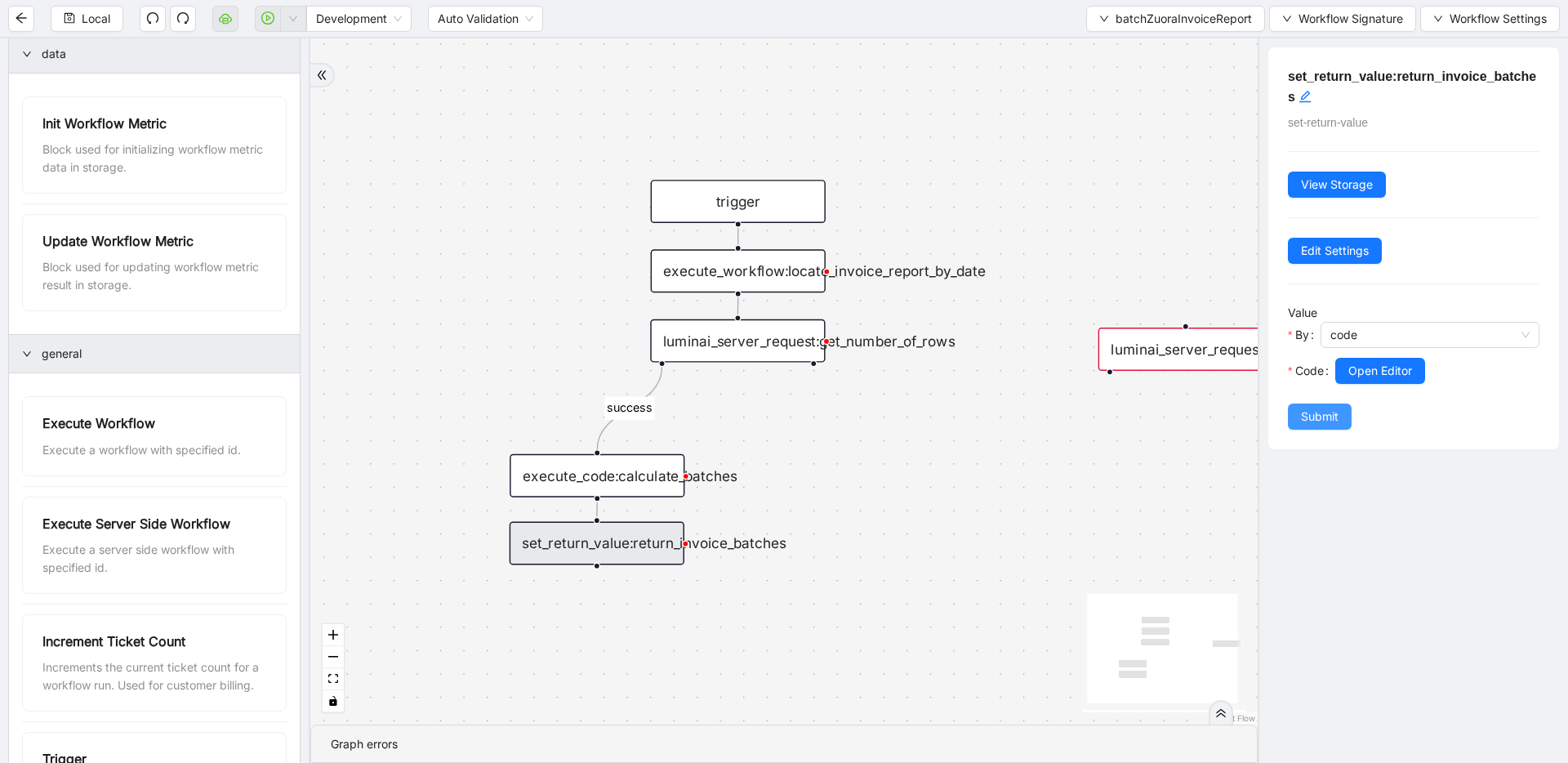 click on "Submit" at bounding box center (1320, 417) 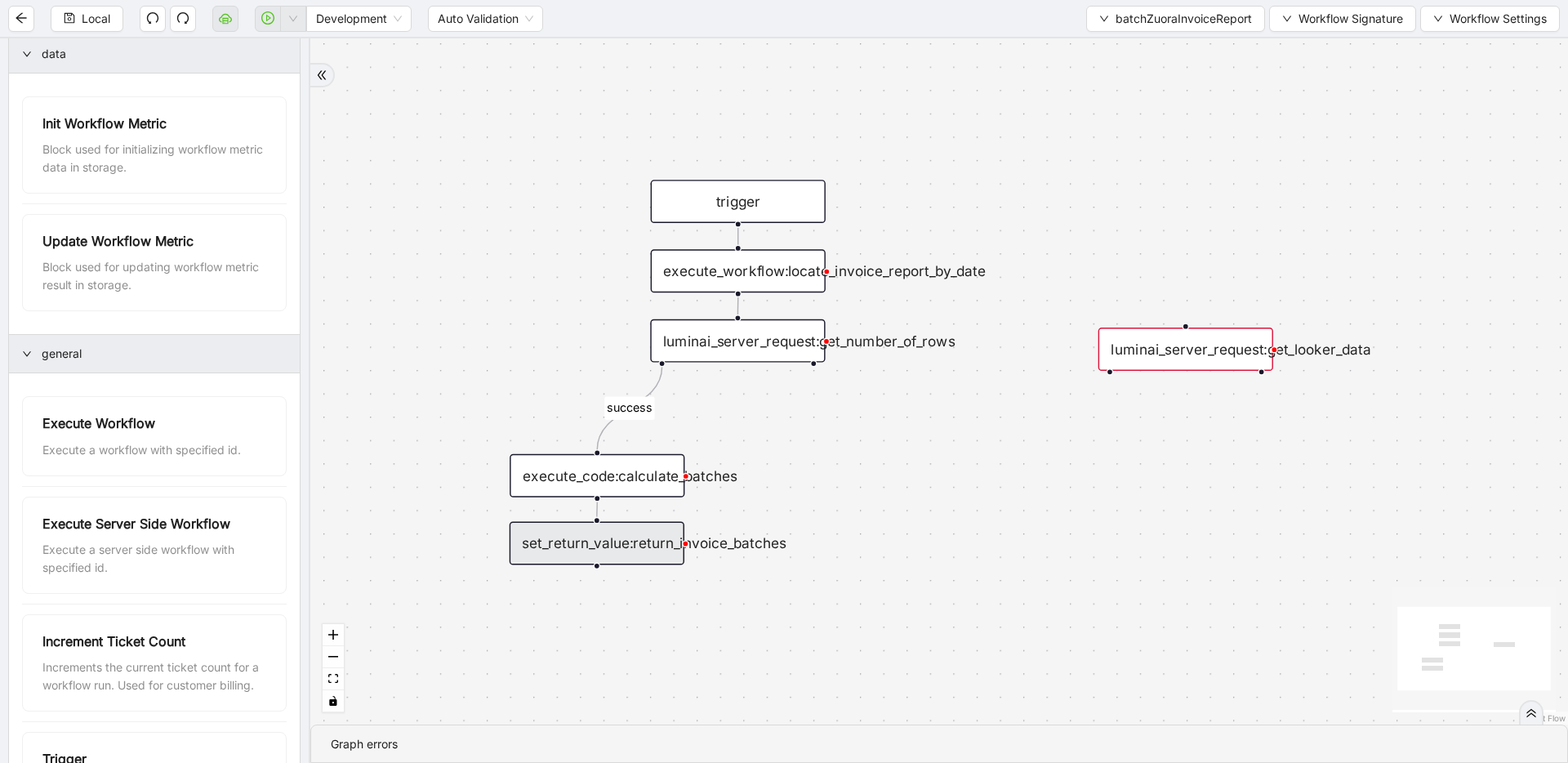 click on "set_return_value:return_invoice_batches" at bounding box center [597, 543] 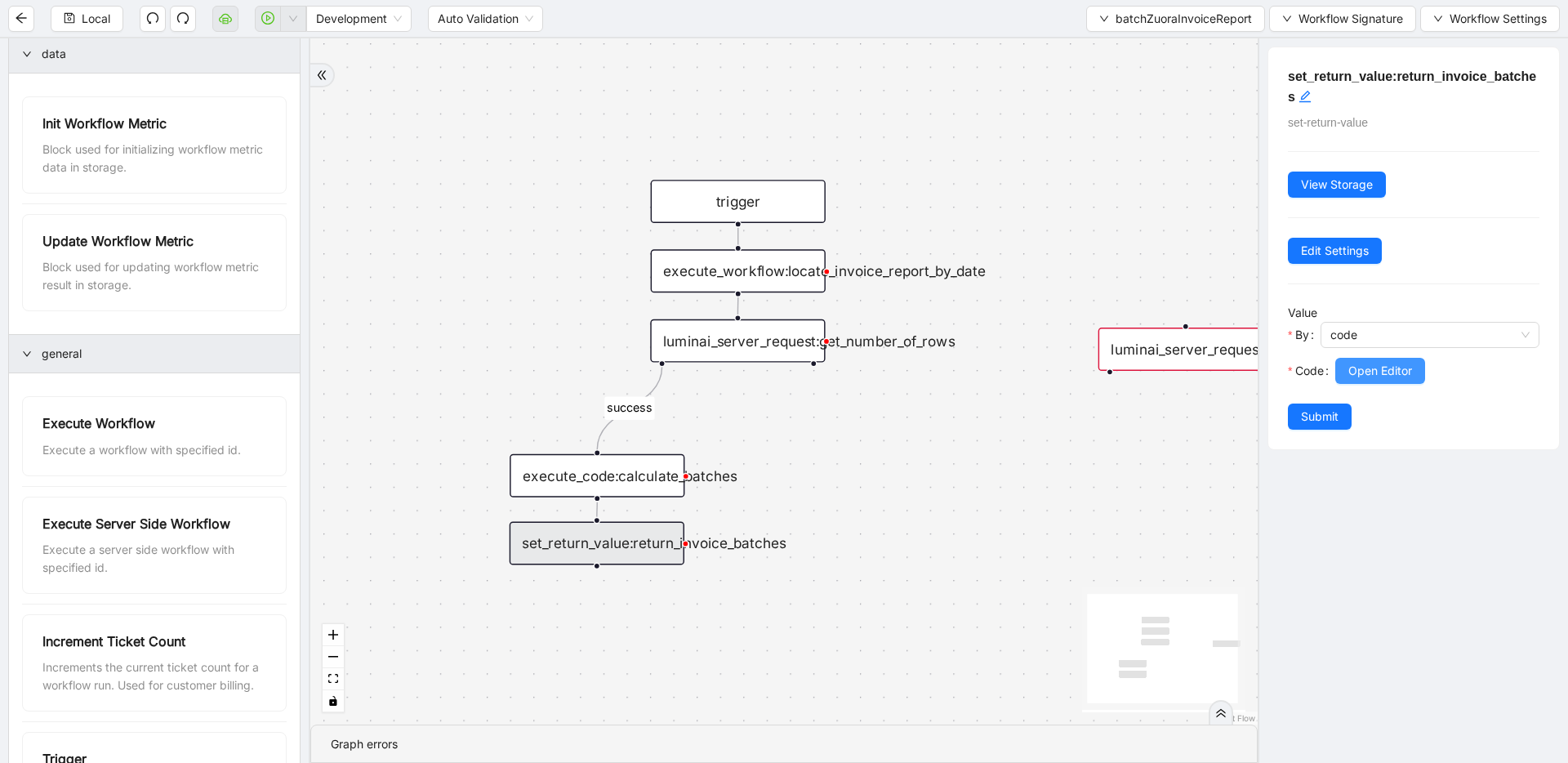 click on "Open Editor" at bounding box center (1380, 371) 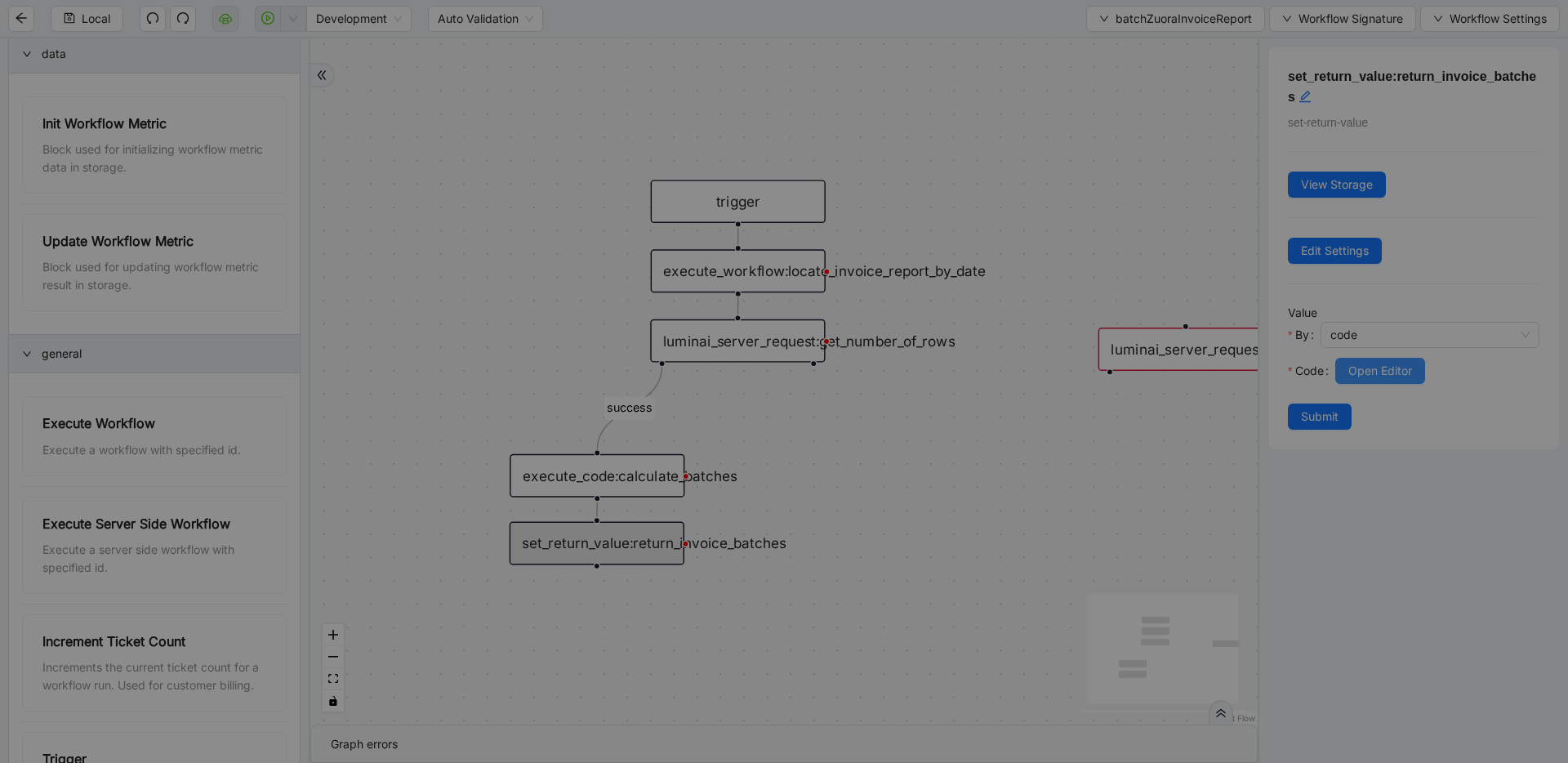 scroll, scrollTop: 147, scrollLeft: 0, axis: vertical 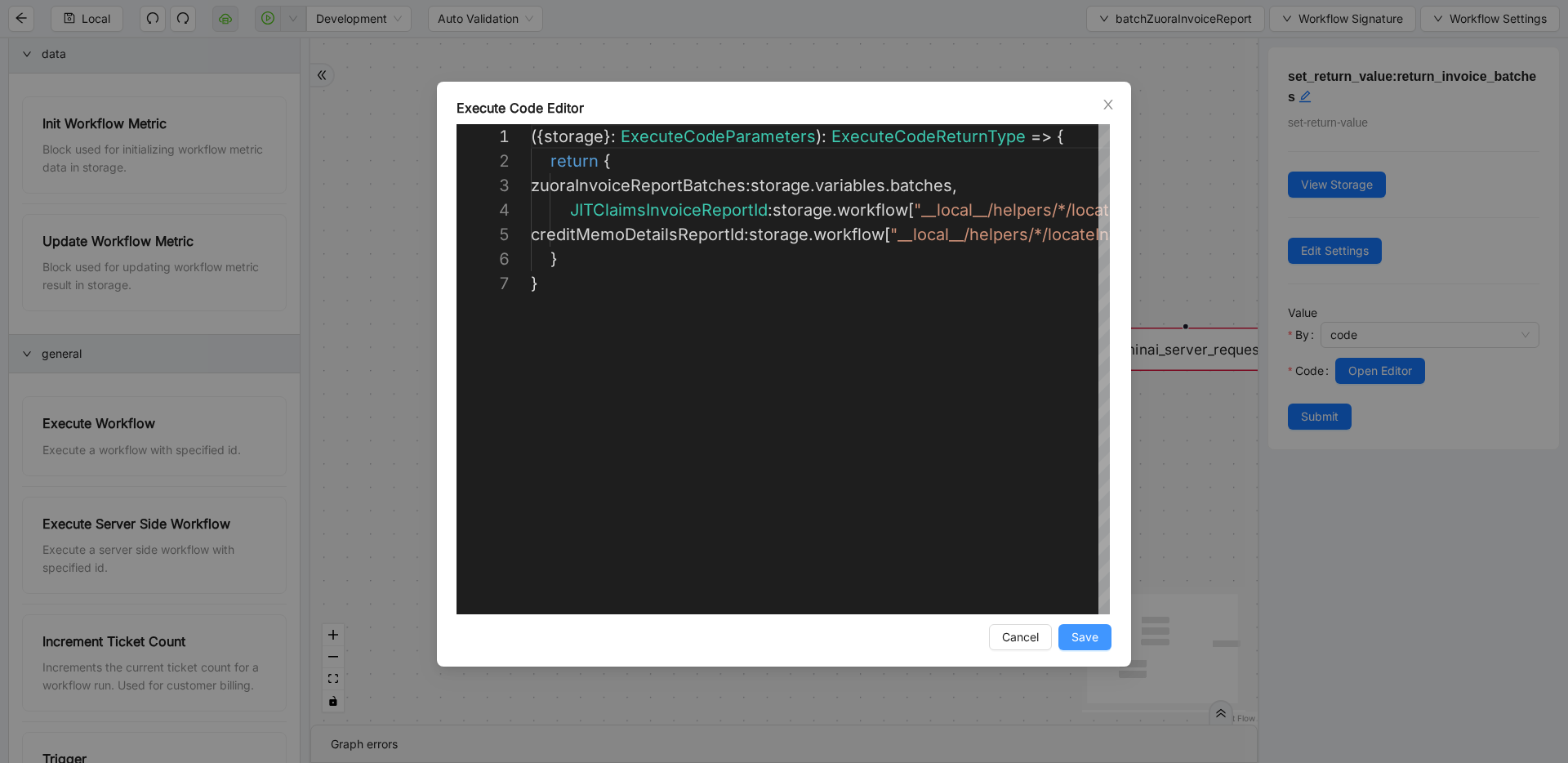click on "Save" at bounding box center (1085, 637) 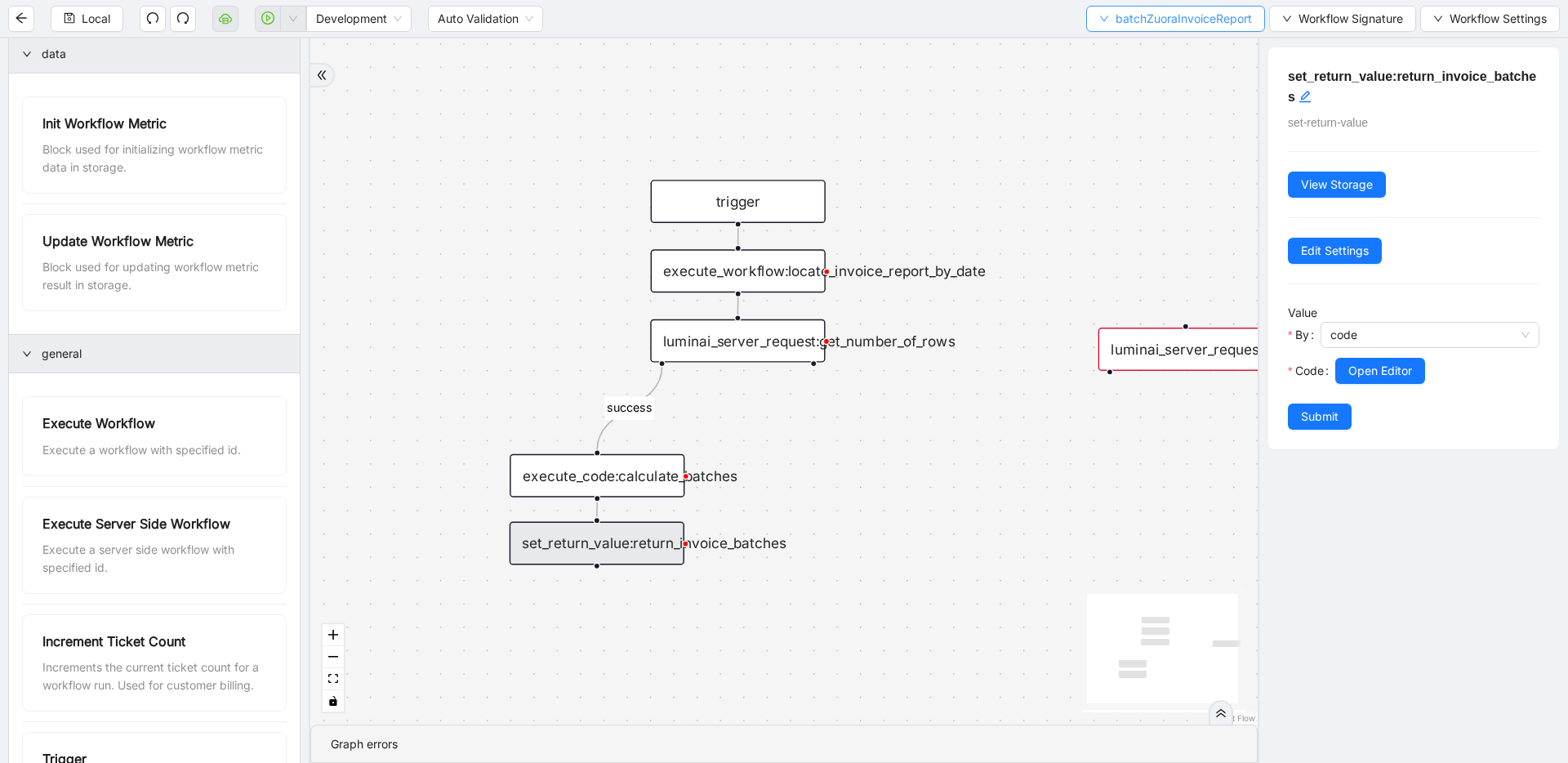 click on "batchZuoraInvoiceReport" at bounding box center [1183, 19] 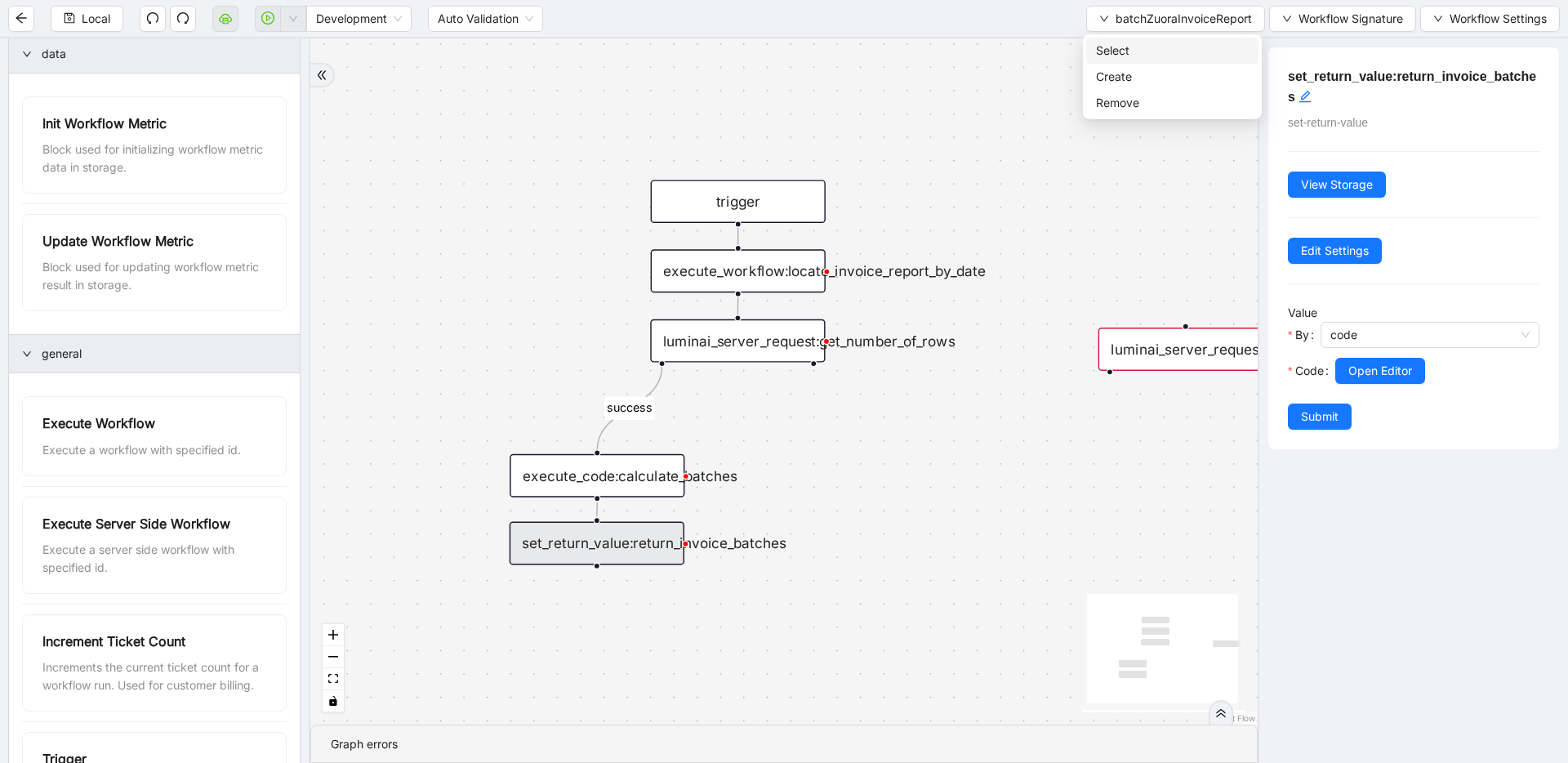 click on "Select" at bounding box center (1172, 51) 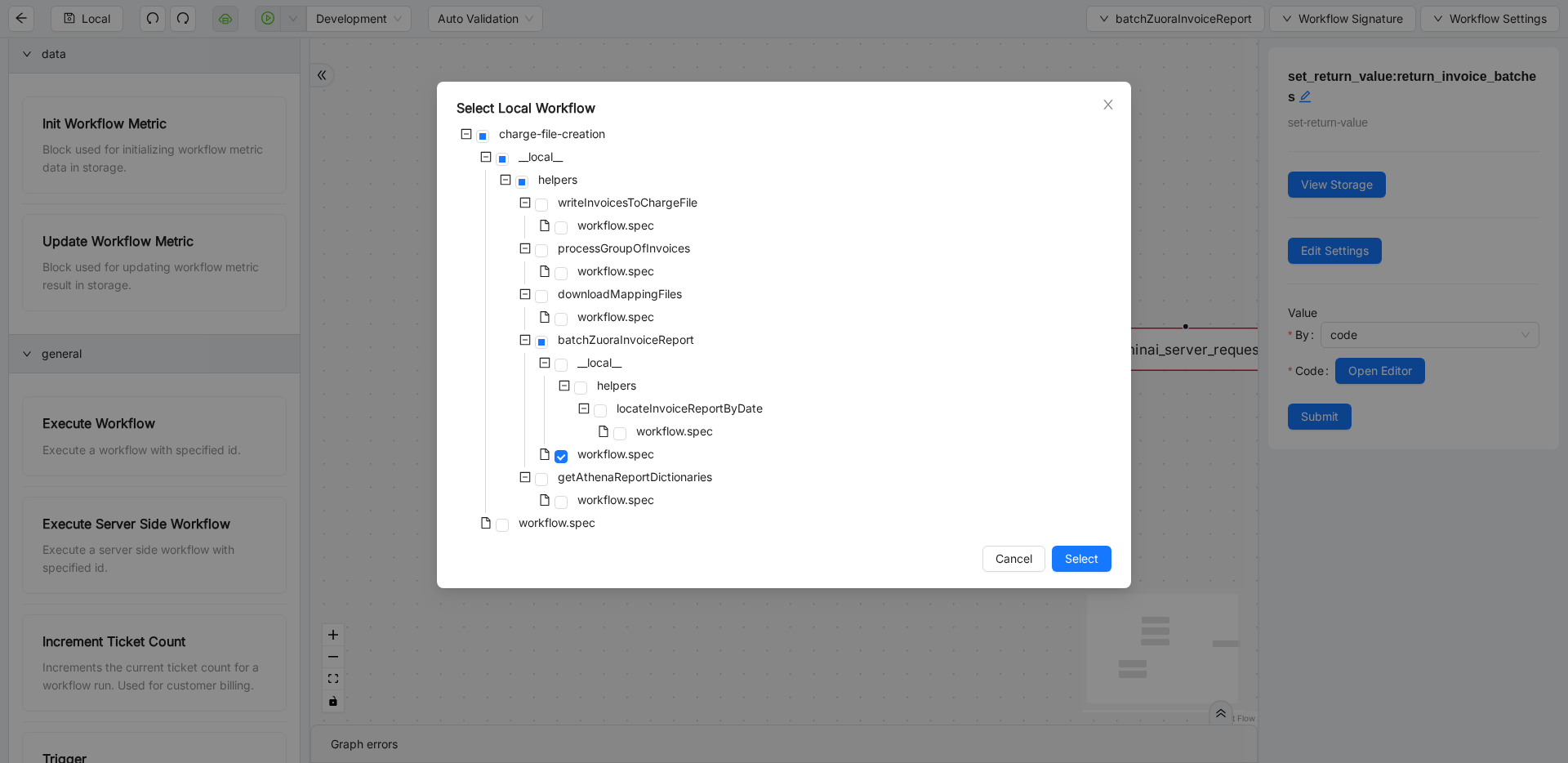 click on "Select Local Workflow charge-file-creation __local__ helpers writeInvoicesToChargeFile workflow.spec processGroupOfInvoices workflow.spec downloadMappingFiles workflow.spec batchZuoraInvoiceReport __local__ helpers locateInvoiceReportByDate workflow.spec workflow.spec getAthenaReportDictionaries workflow.spec workflow.spec Cancel Select" at bounding box center [784, 382] 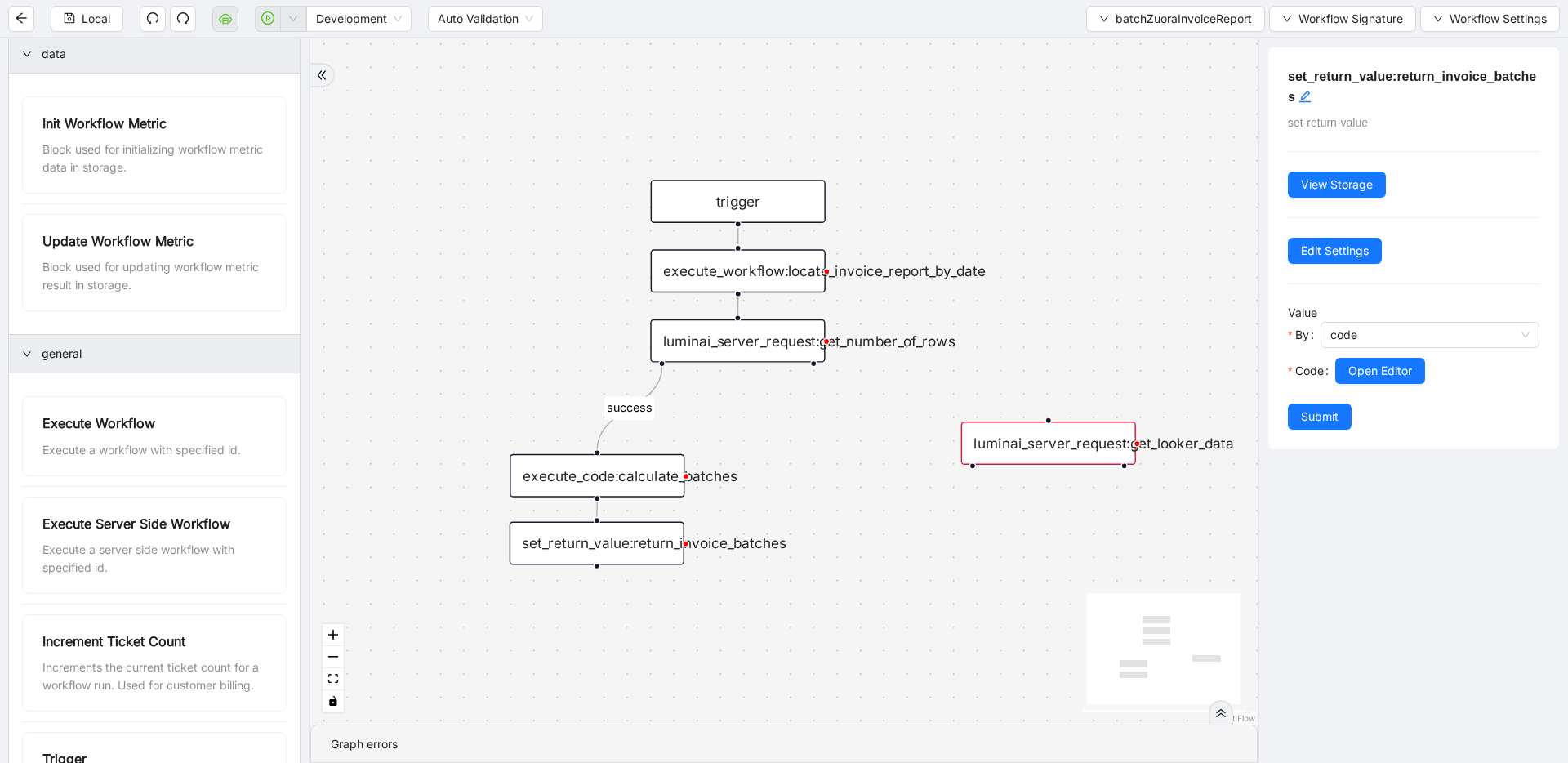 drag, startPoint x: 1149, startPoint y: 350, endPoint x: 1008, endPoint y: 450, distance: 172.86122 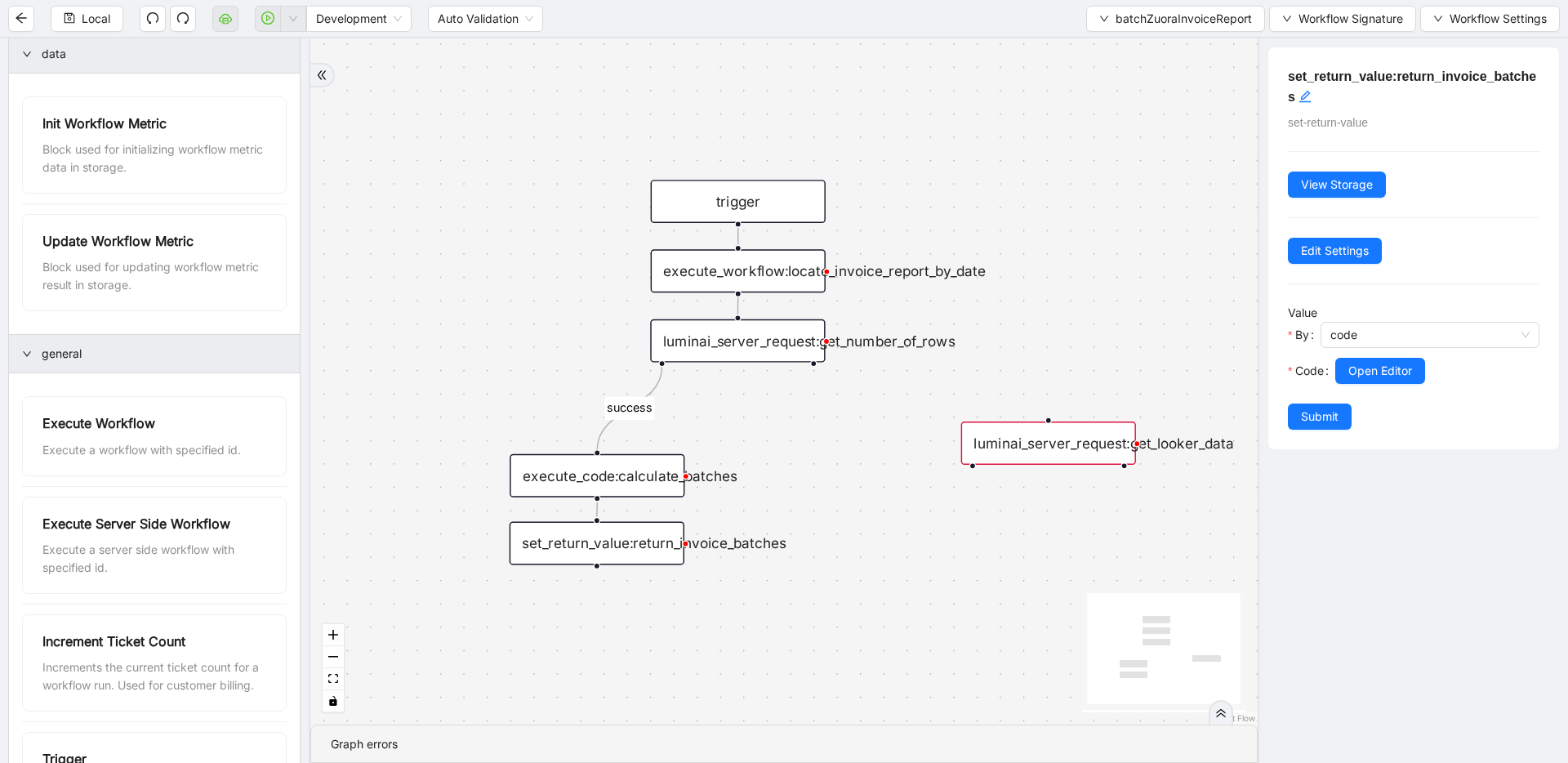 click on "luminai_server_request:get_looker_data" at bounding box center (1049, 443) 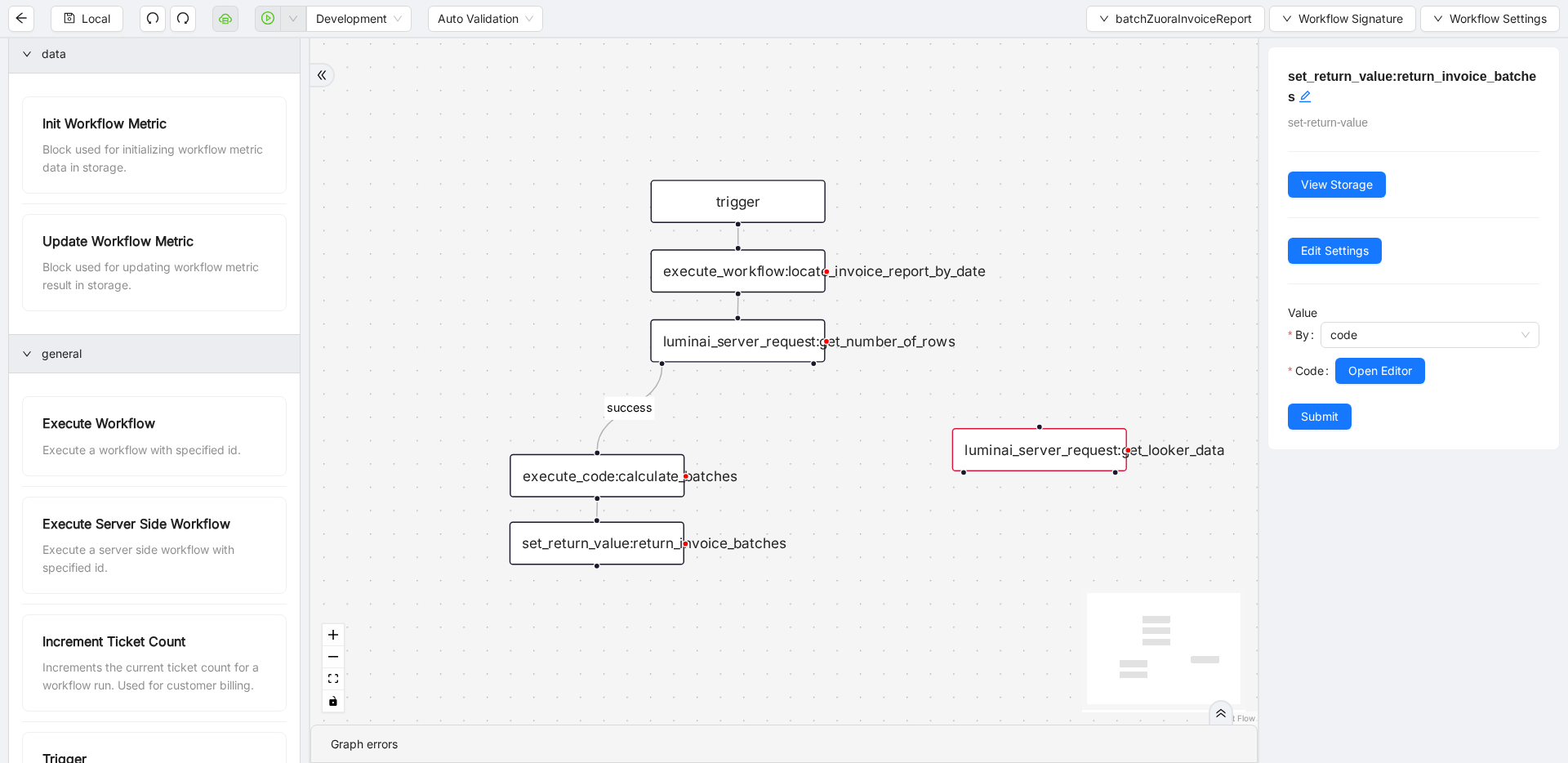 click on "luminai_server_request:get_looker_data" at bounding box center [1040, 449] 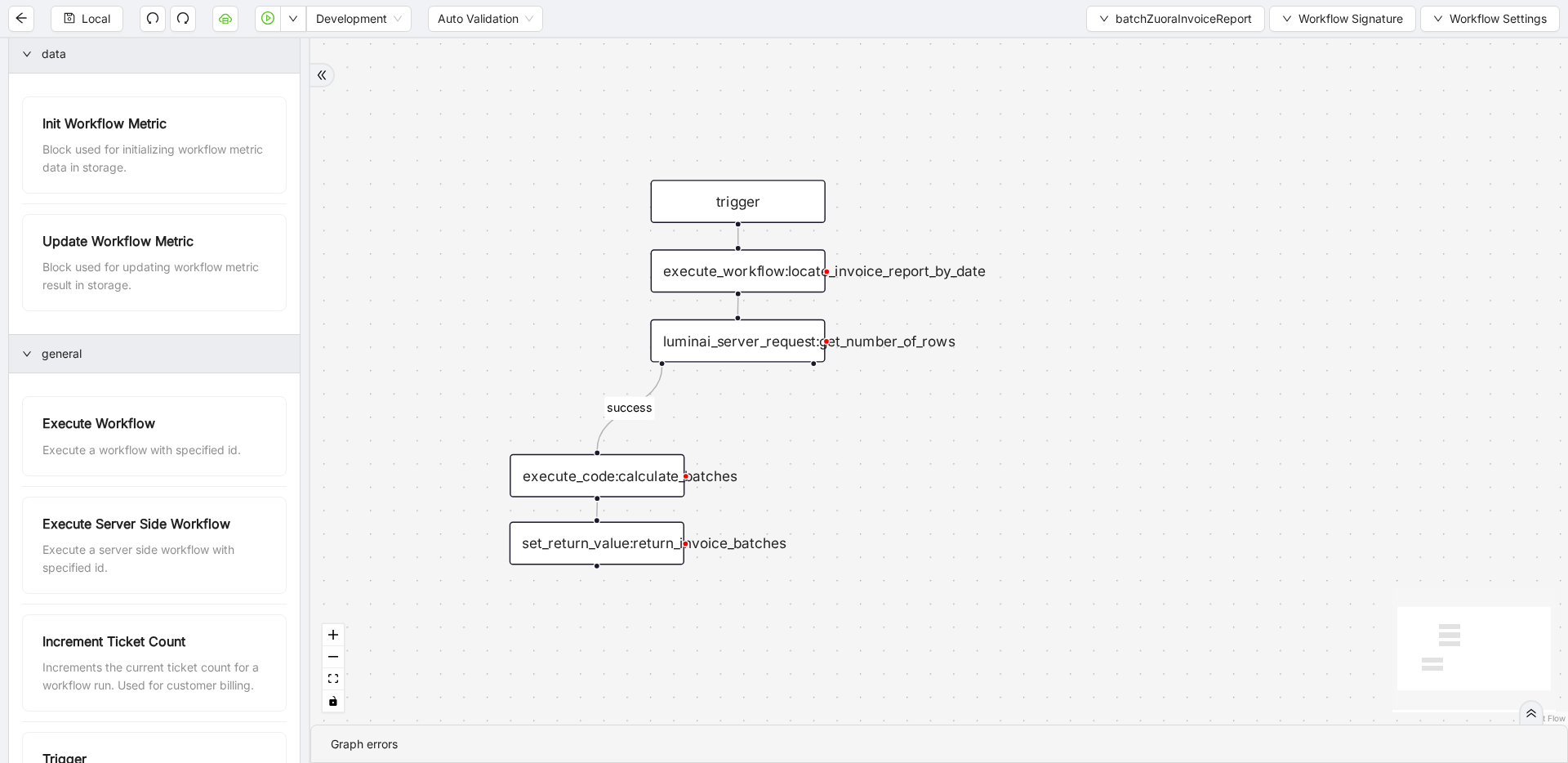 click on "set_return_value:return_invoice_batches" at bounding box center [597, 543] 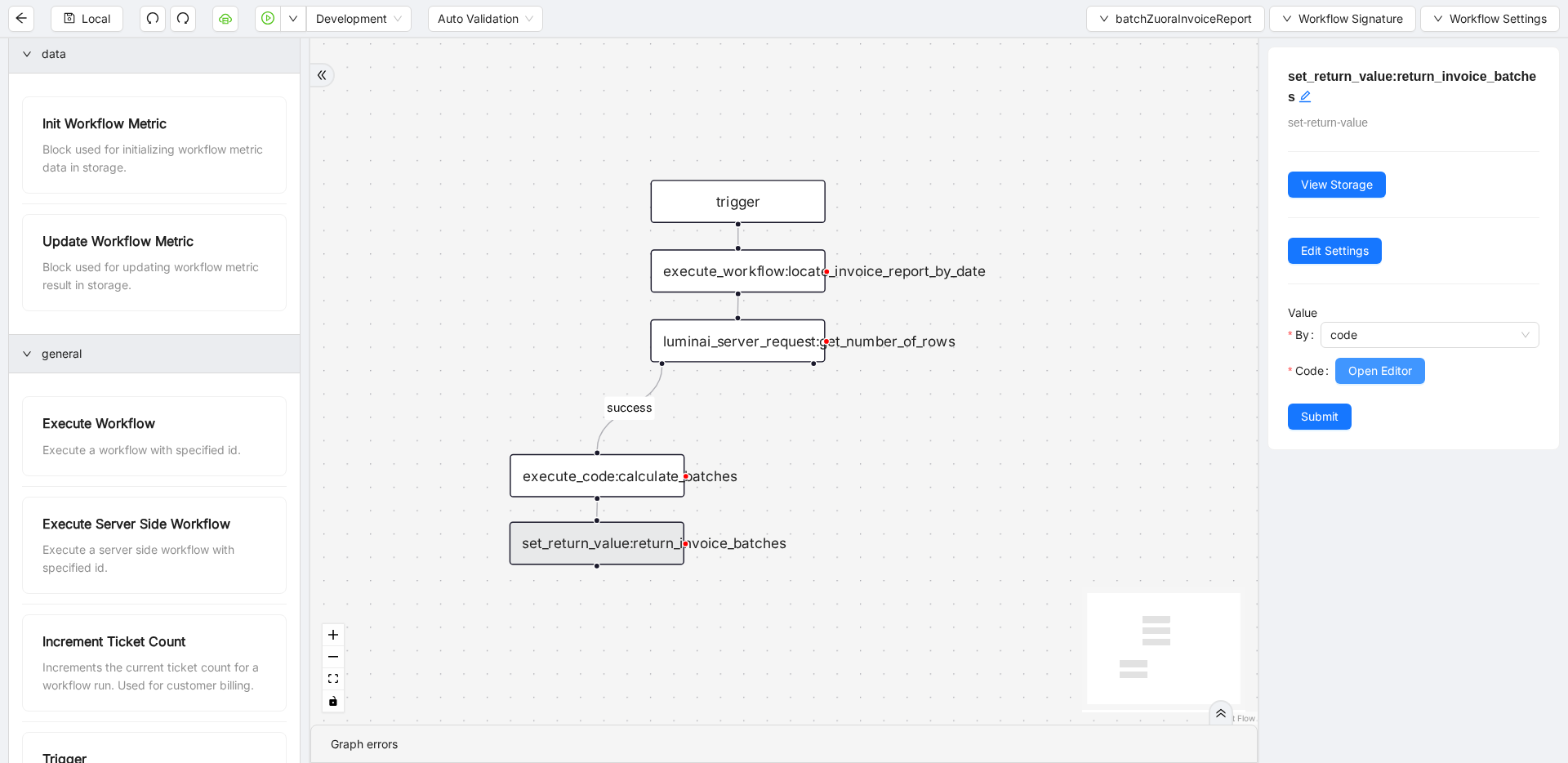 click on "Open Editor" at bounding box center (1380, 371) 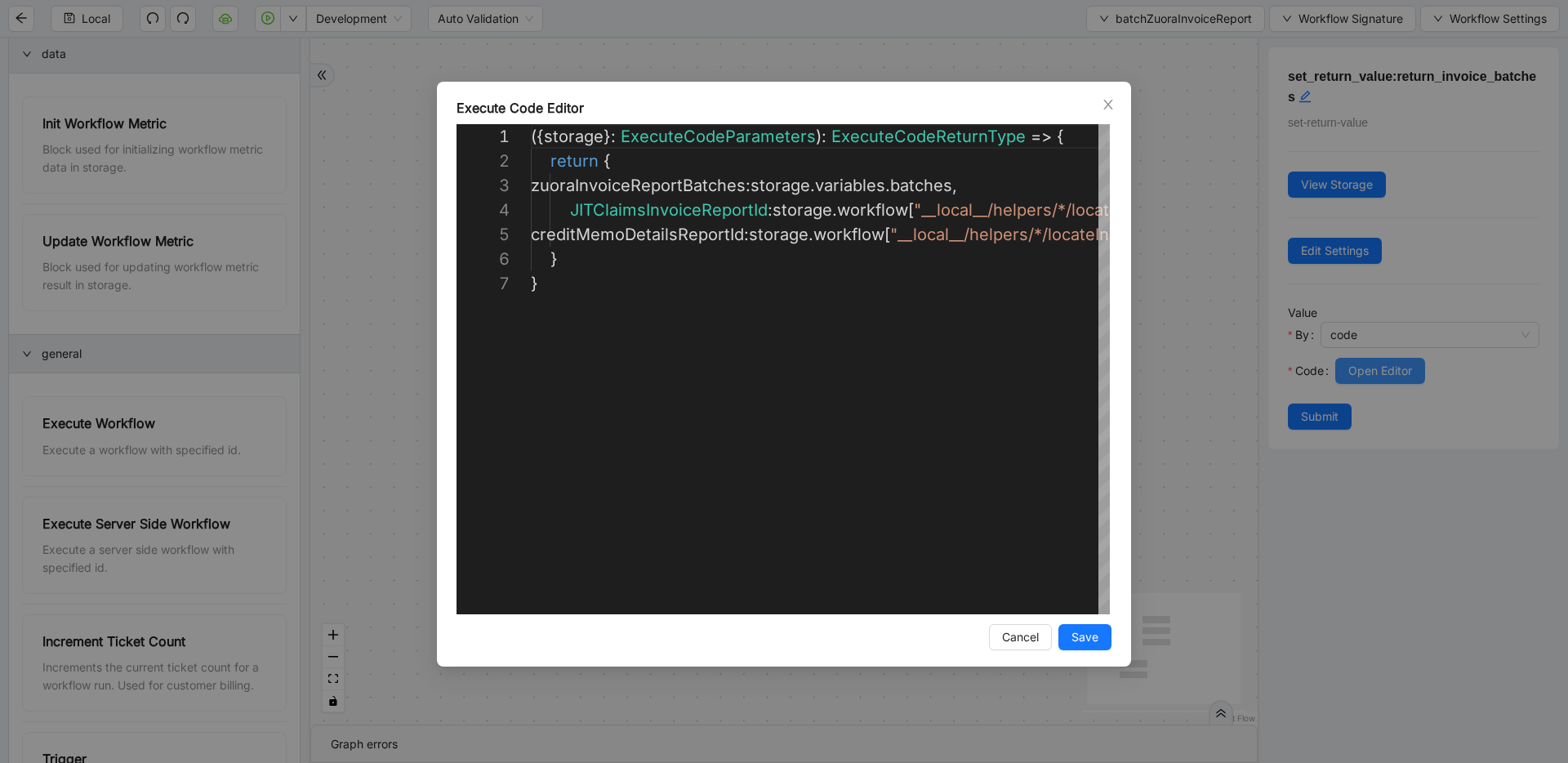 scroll, scrollTop: 147, scrollLeft: 0, axis: vertical 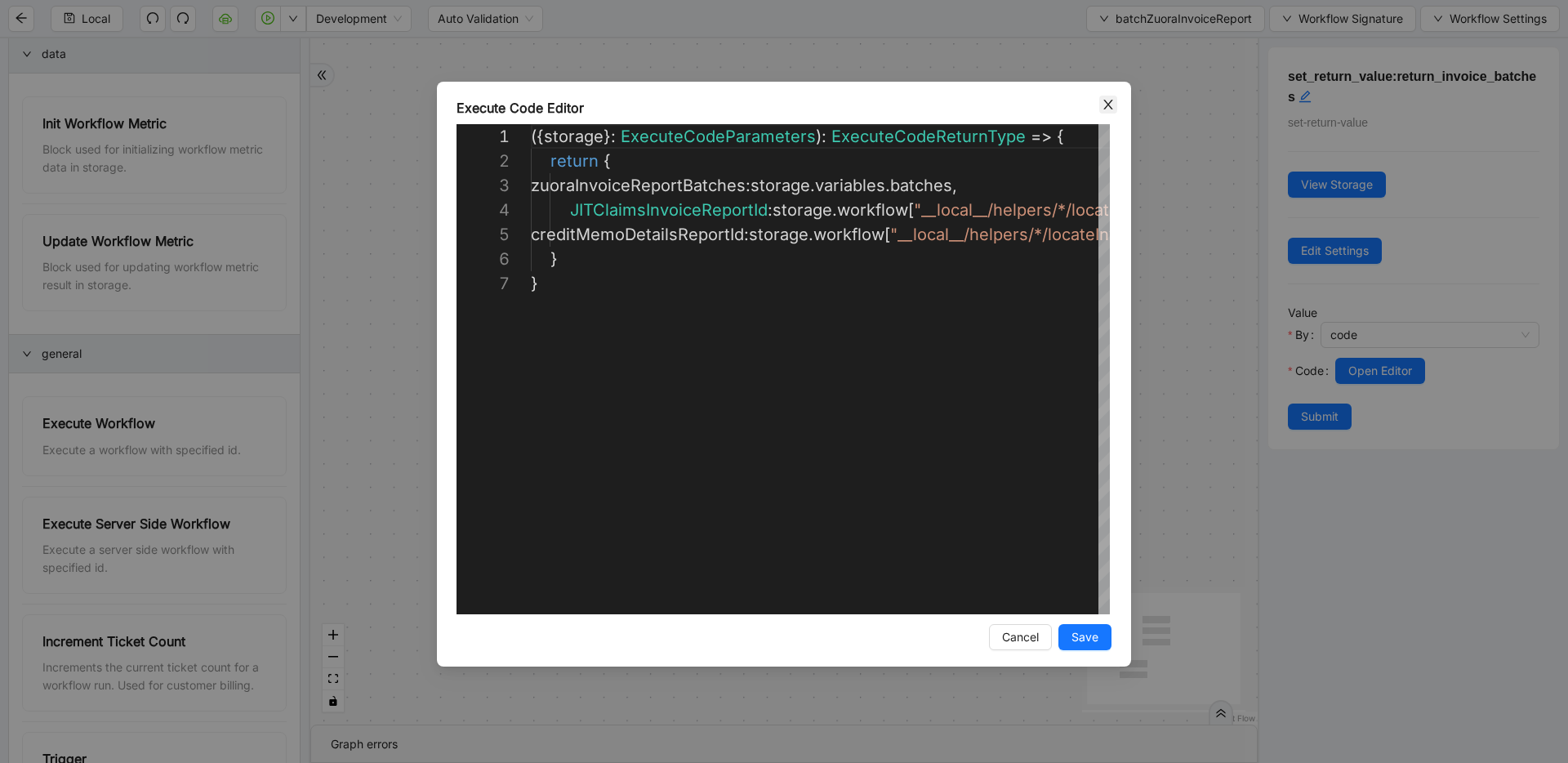 click 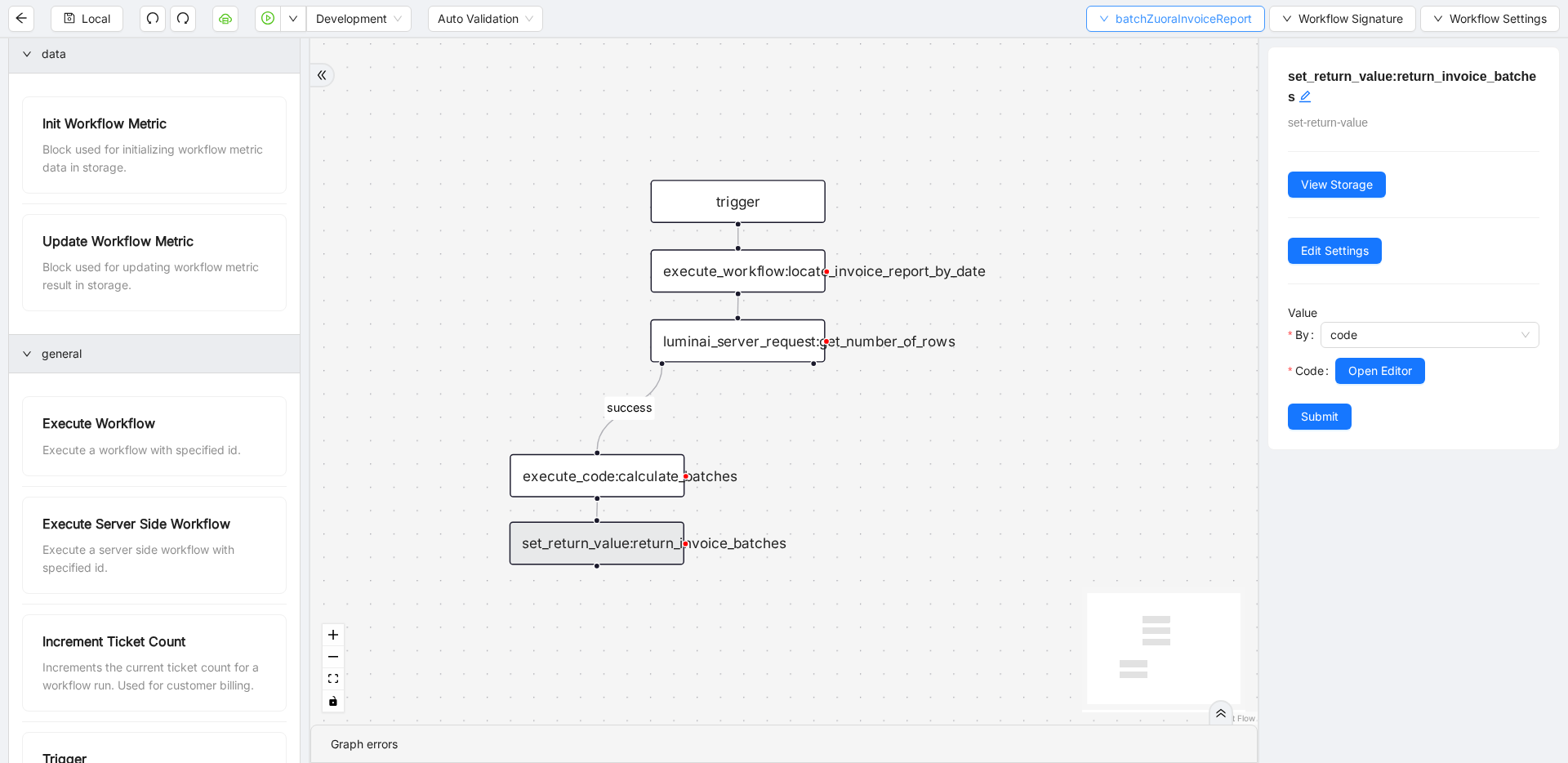 click on "batchZuoraInvoiceReport" at bounding box center [1183, 19] 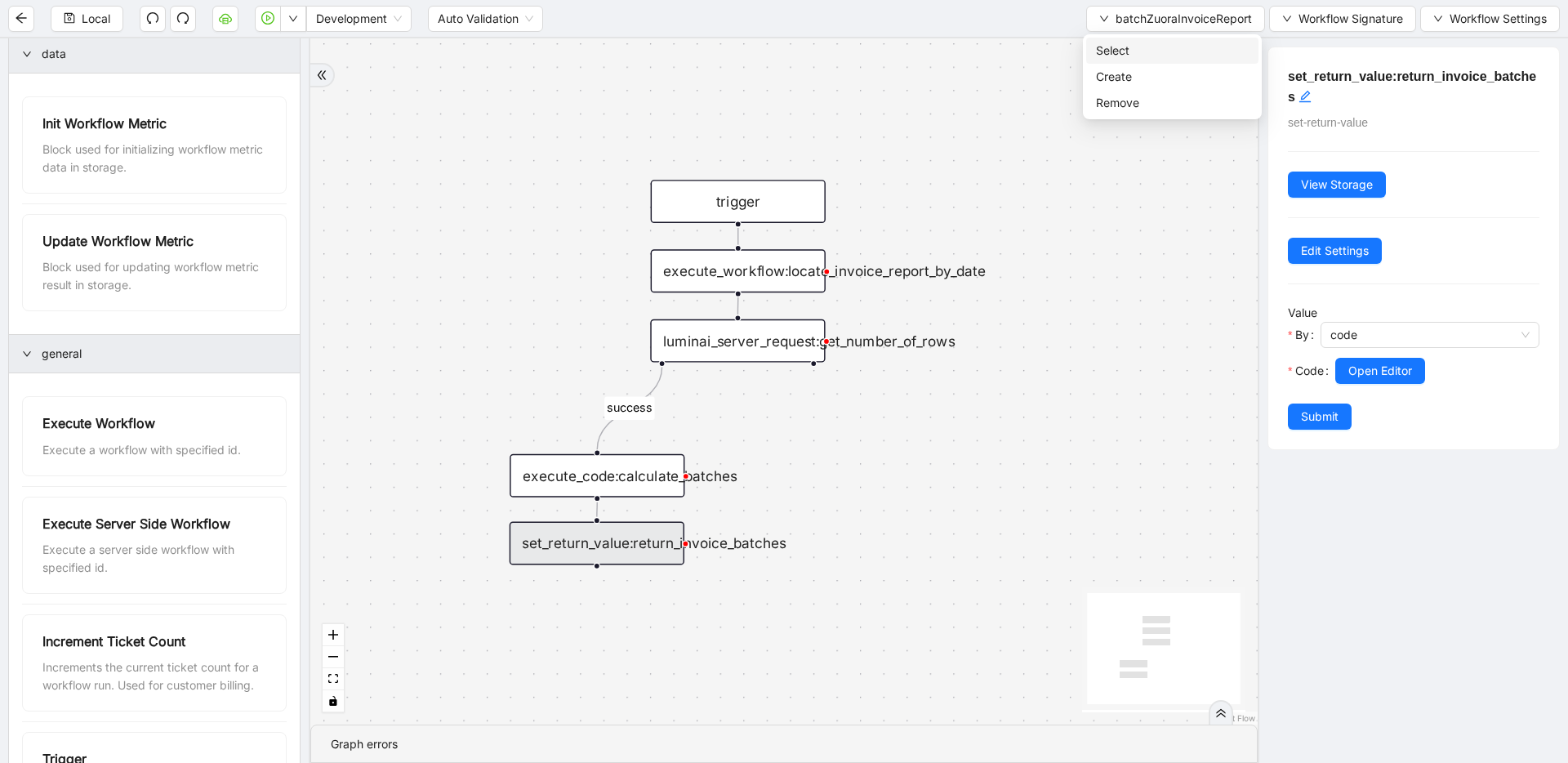 click on "Select" at bounding box center (1172, 51) 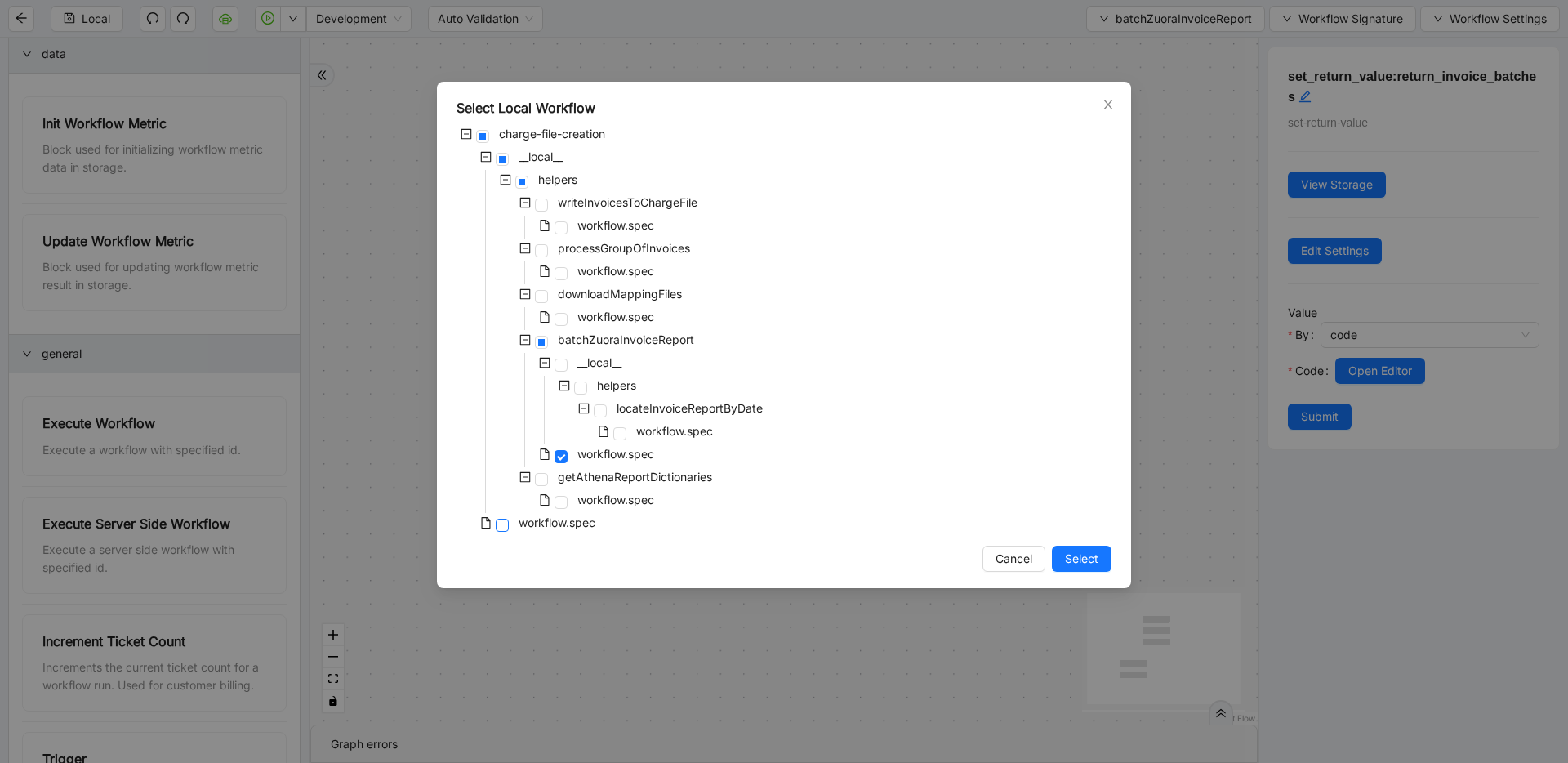 drag, startPoint x: 504, startPoint y: 525, endPoint x: 649, endPoint y: 537, distance: 145.4957 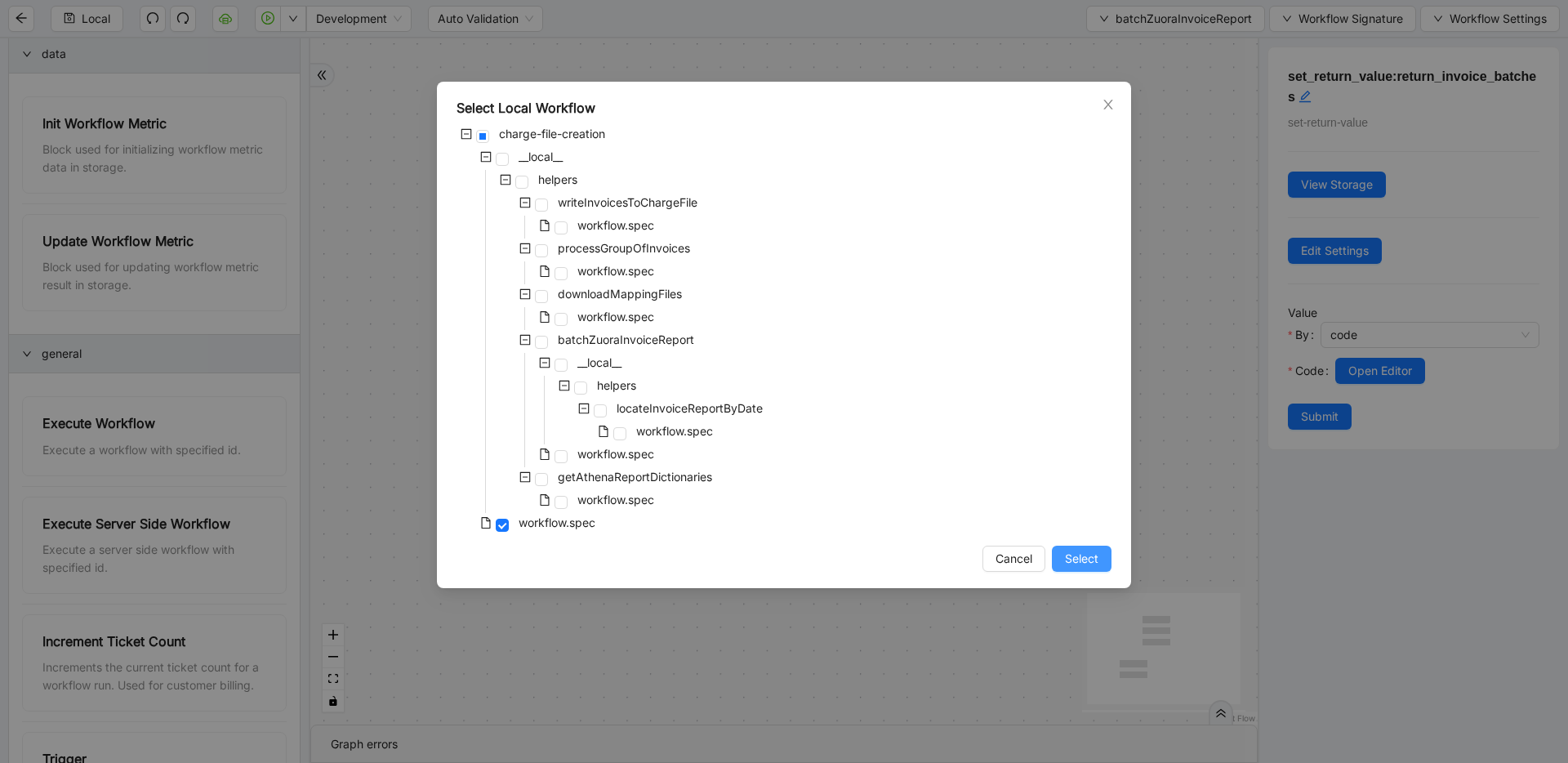 click on "Select" at bounding box center [1081, 559] 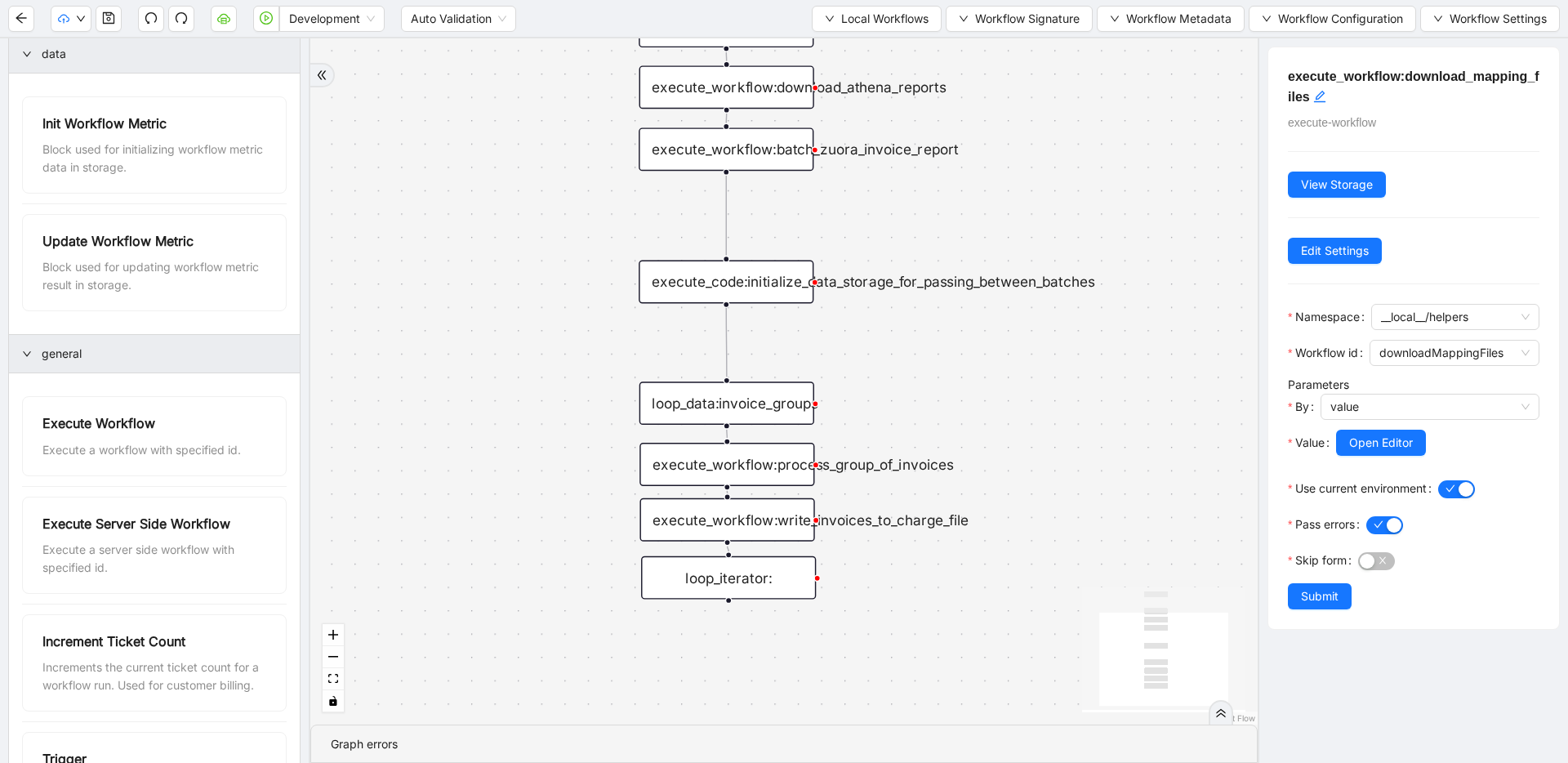 drag, startPoint x: 1016, startPoint y: 525, endPoint x: 995, endPoint y: 194, distance: 331.66549 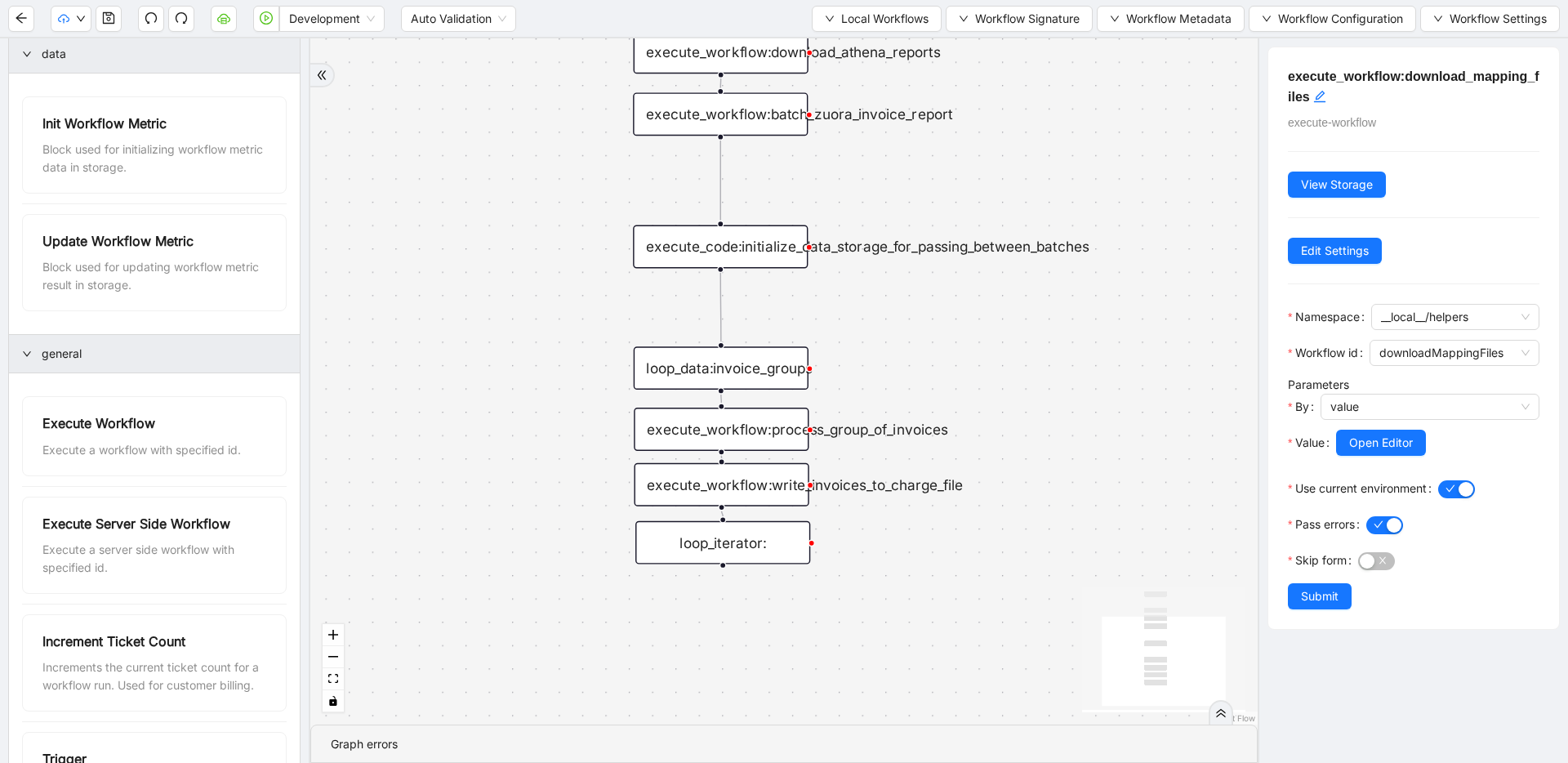 click on "execute_workflow:process_group_of_invoices" at bounding box center (721, 429) 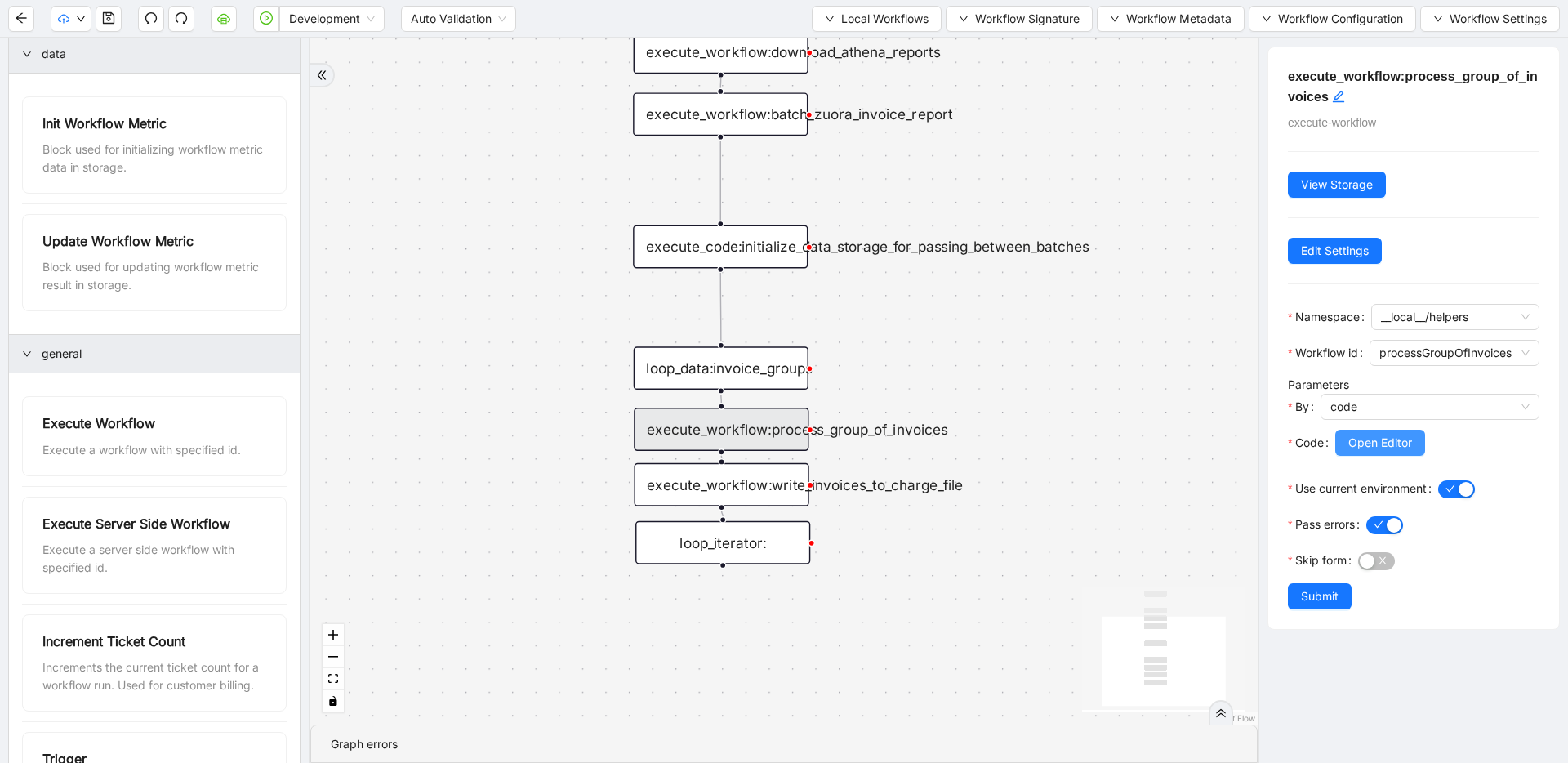 click on "Open Editor" at bounding box center (1380, 443) 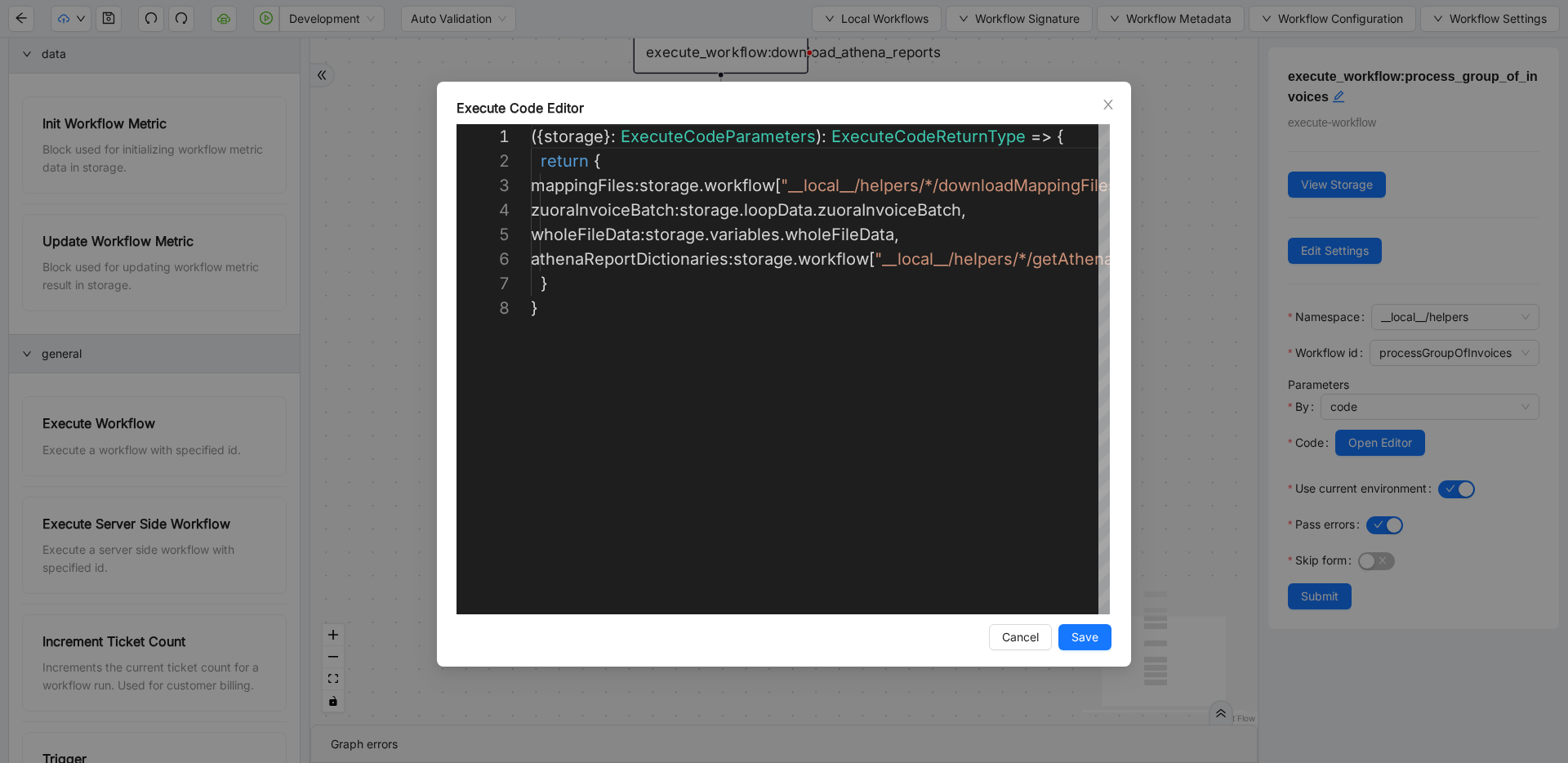 scroll, scrollTop: 172, scrollLeft: 0, axis: vertical 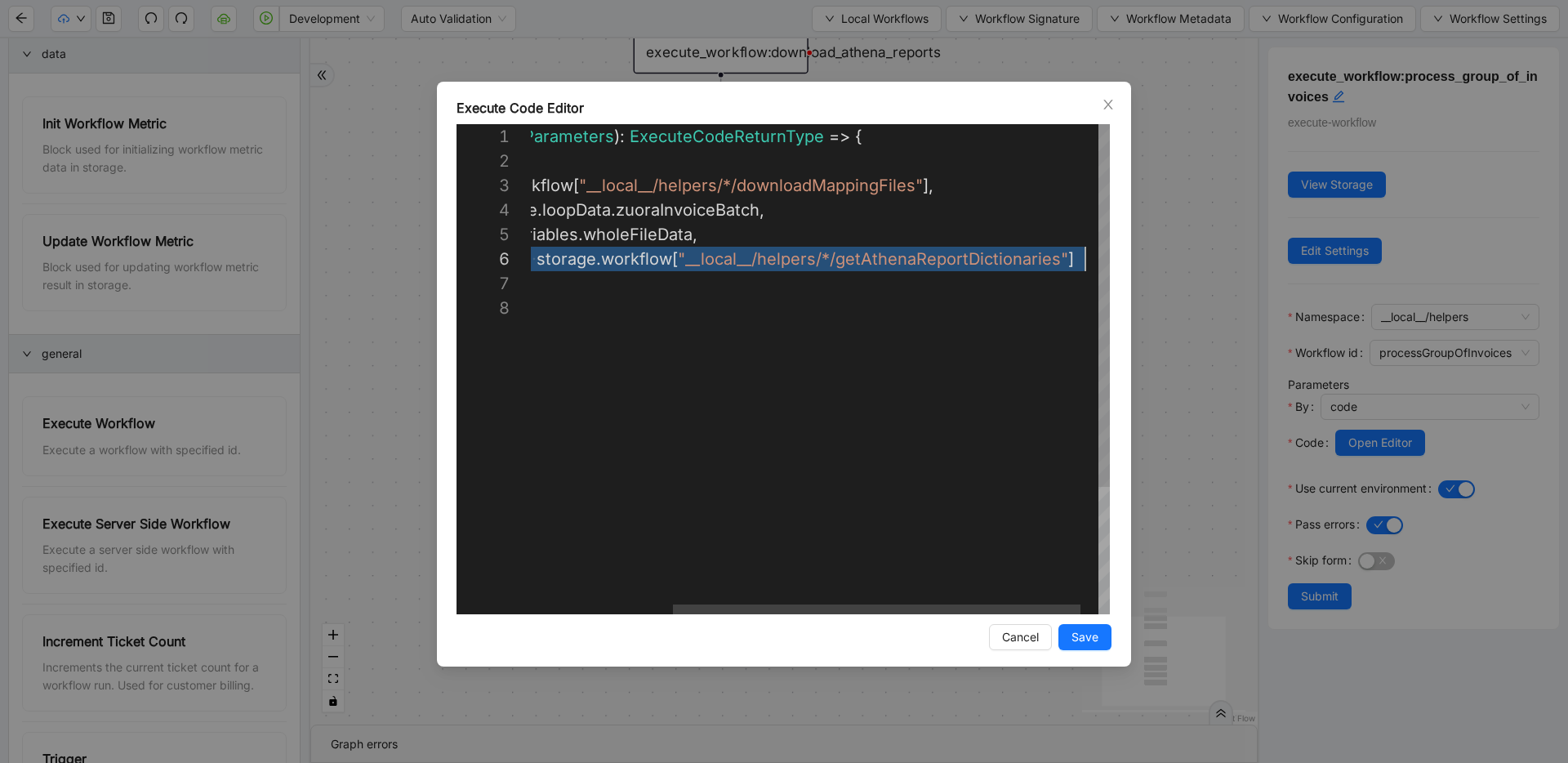 drag, startPoint x: 710, startPoint y: 269, endPoint x: 1187, endPoint y: 265, distance: 477.0168 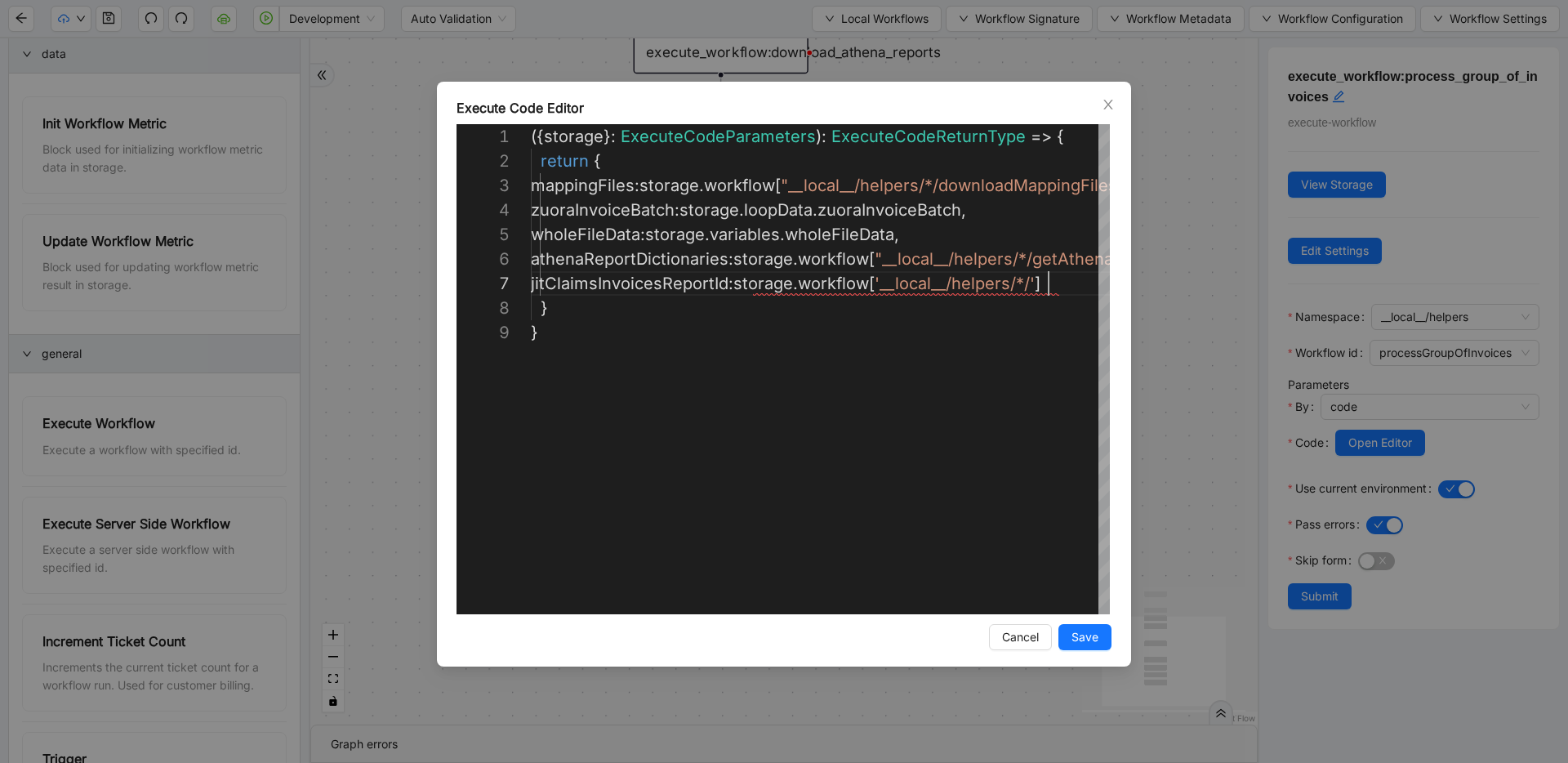 scroll, scrollTop: 147, scrollLeft: 518, axis: both 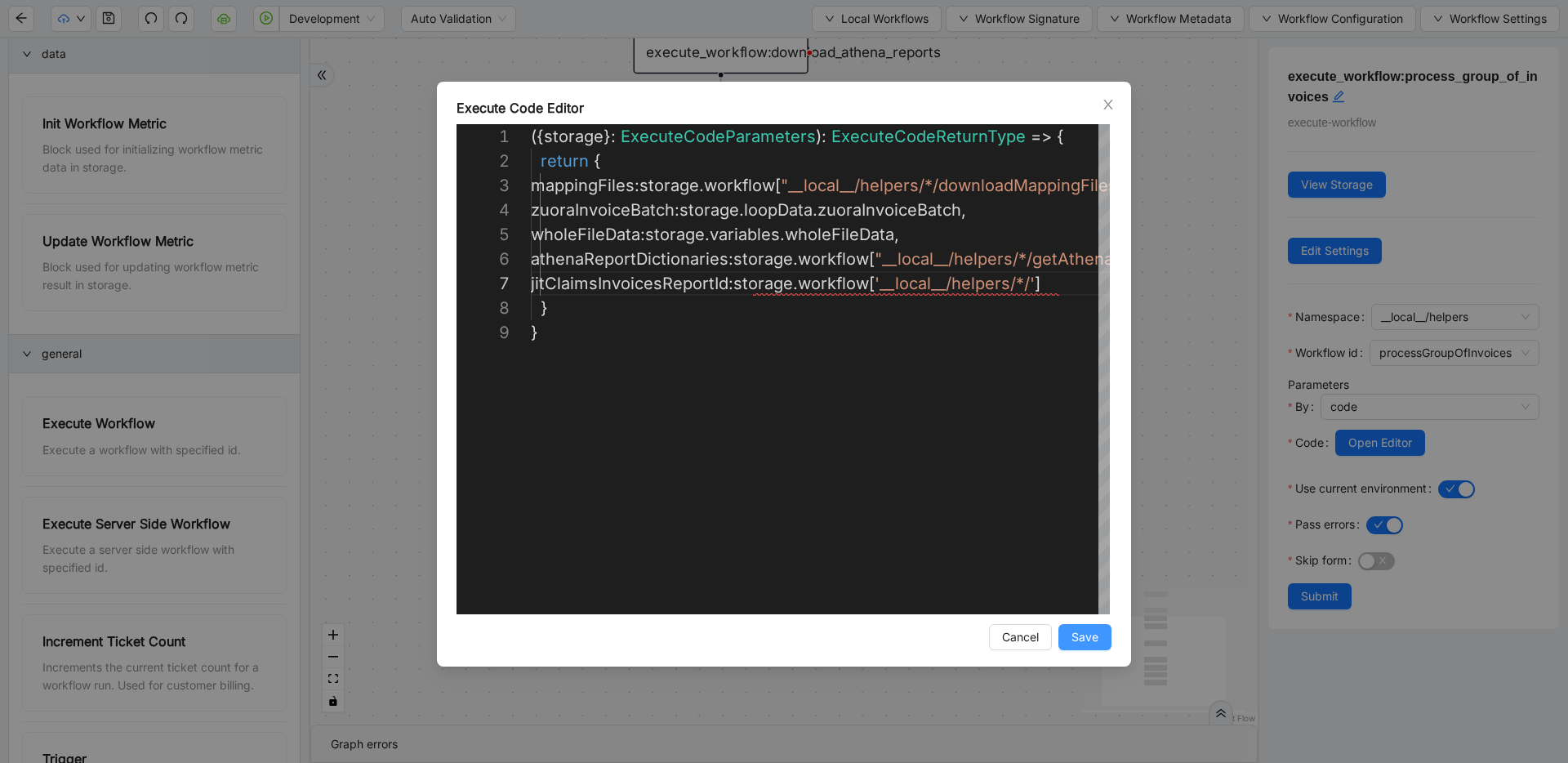 drag, startPoint x: 1103, startPoint y: 633, endPoint x: 1120, endPoint y: 631, distance: 17.11724 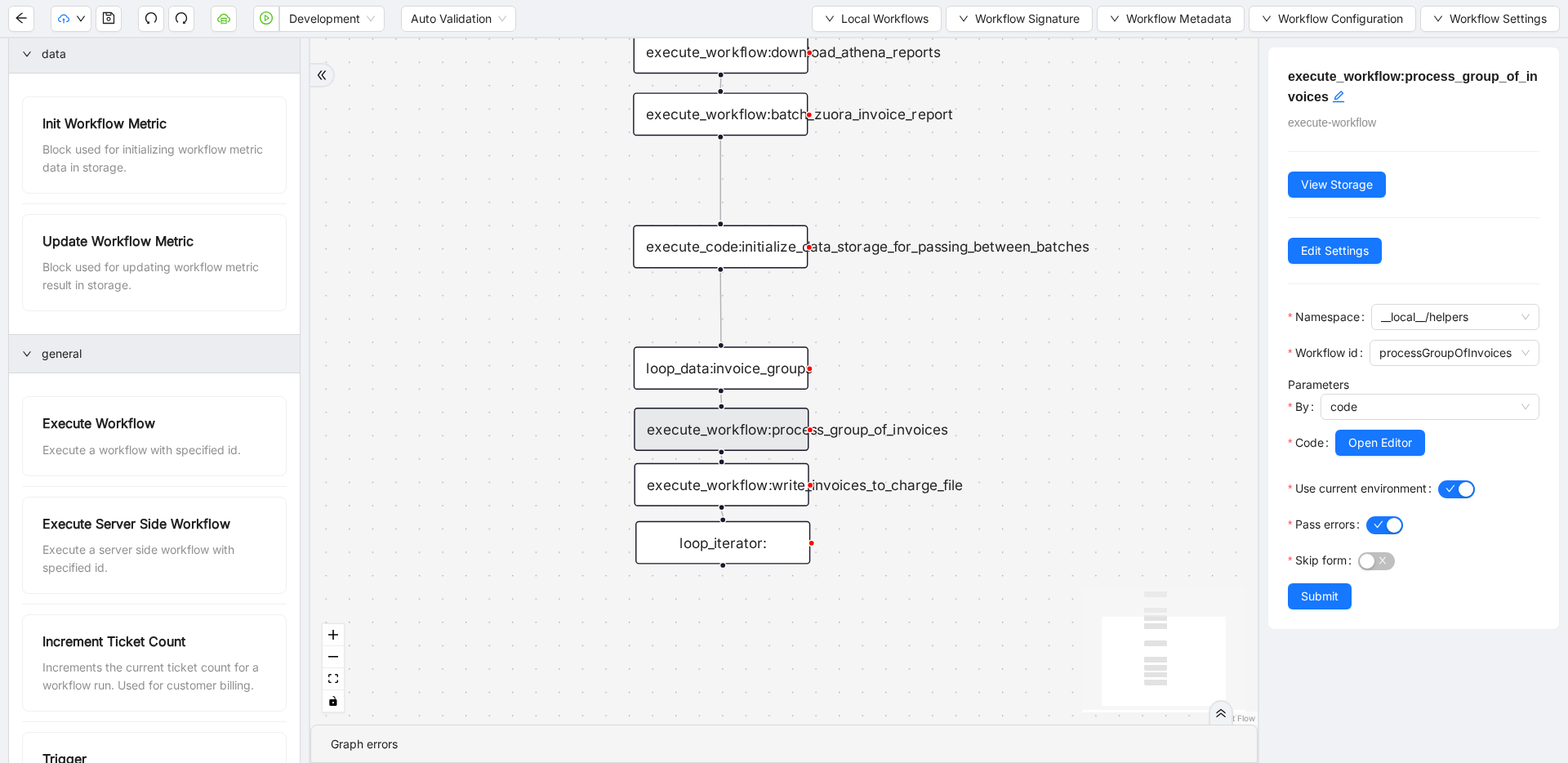 drag, startPoint x: 1309, startPoint y: 627, endPoint x: 1088, endPoint y: 417, distance: 304.8623 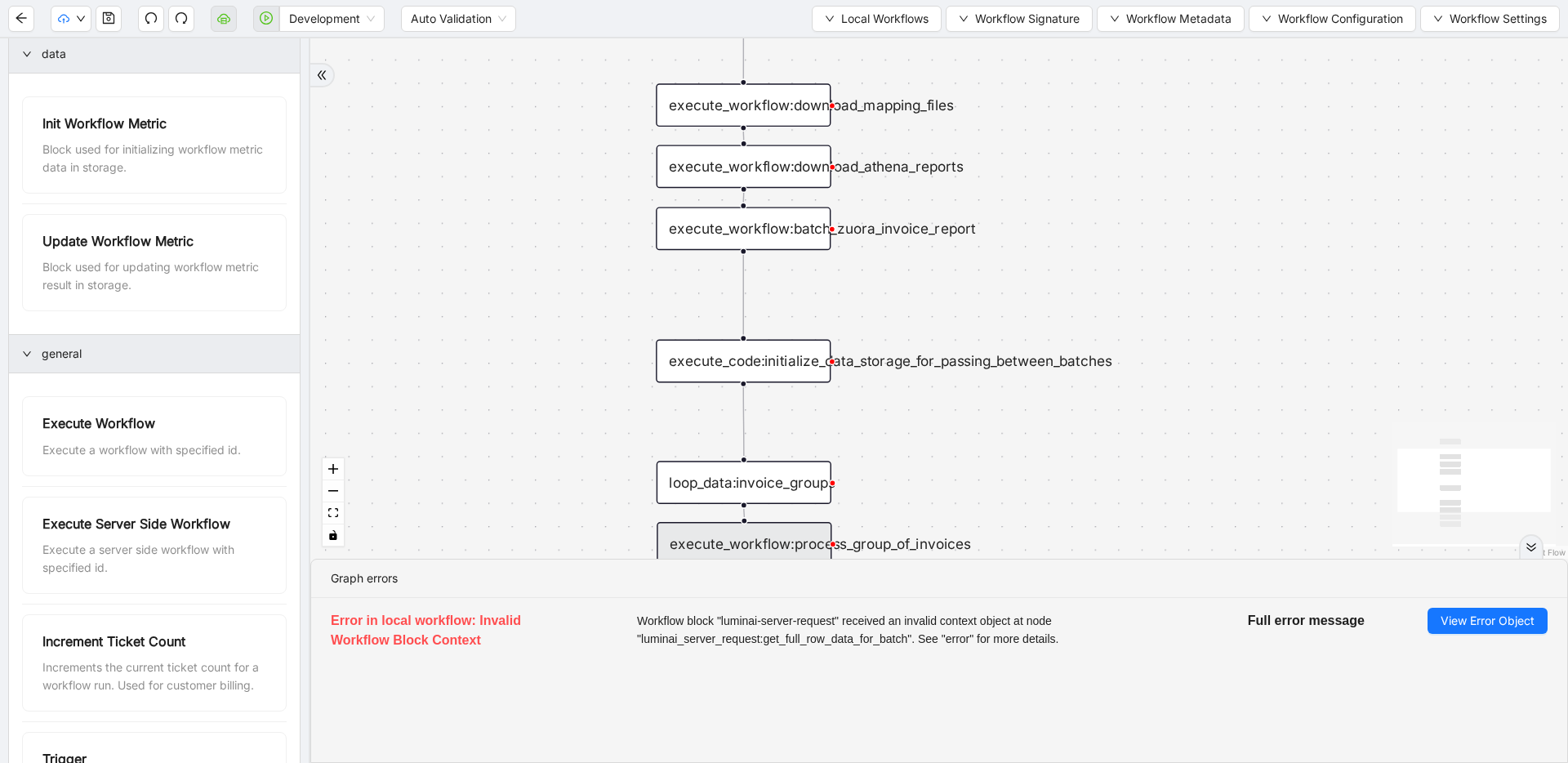 drag, startPoint x: 1071, startPoint y: 355, endPoint x: 1094, endPoint y: 470, distance: 117.27745 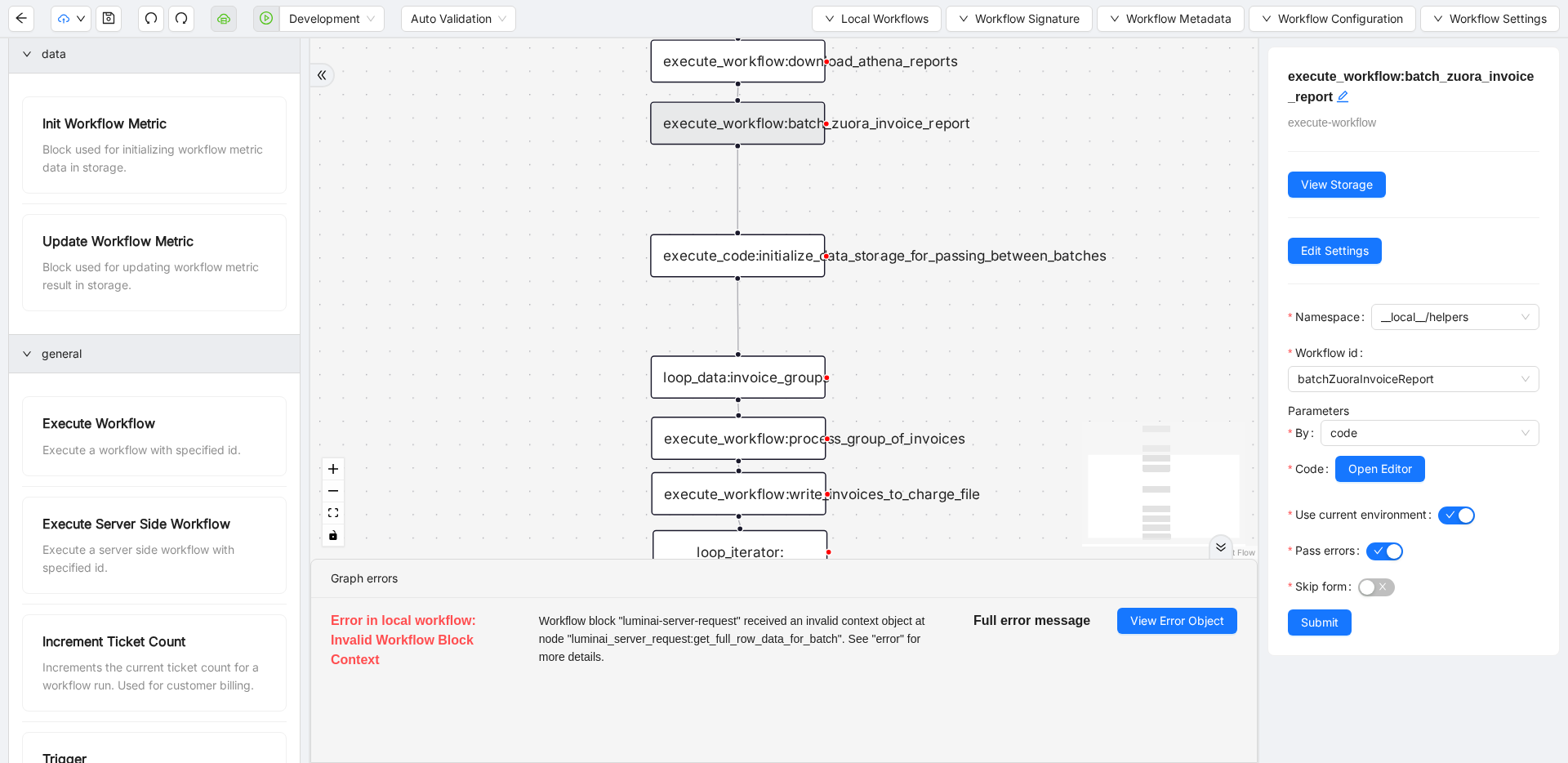 drag, startPoint x: 1069, startPoint y: 462, endPoint x: 1063, endPoint y: 356, distance: 106.16968 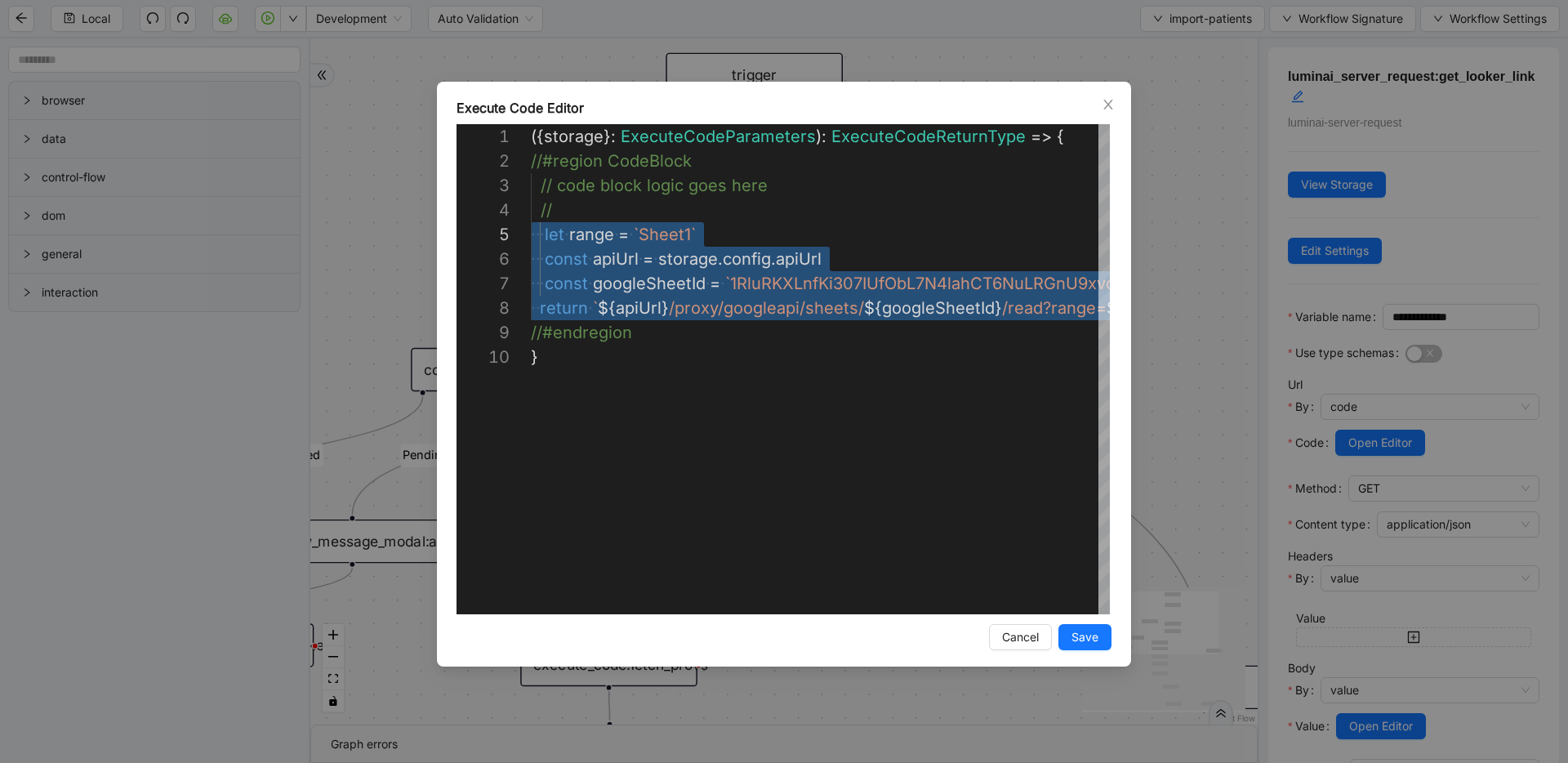 scroll, scrollTop: 0, scrollLeft: 0, axis: both 